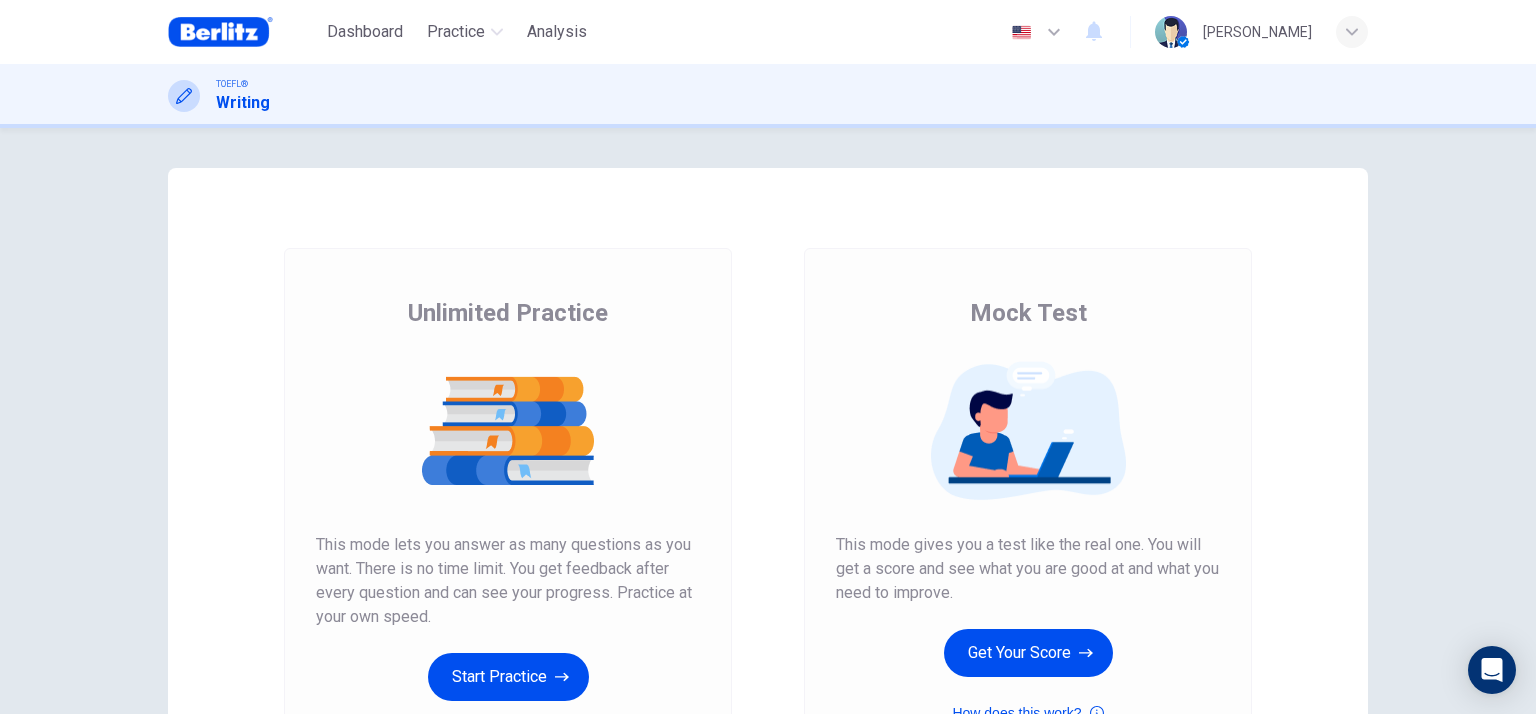 scroll, scrollTop: 0, scrollLeft: 0, axis: both 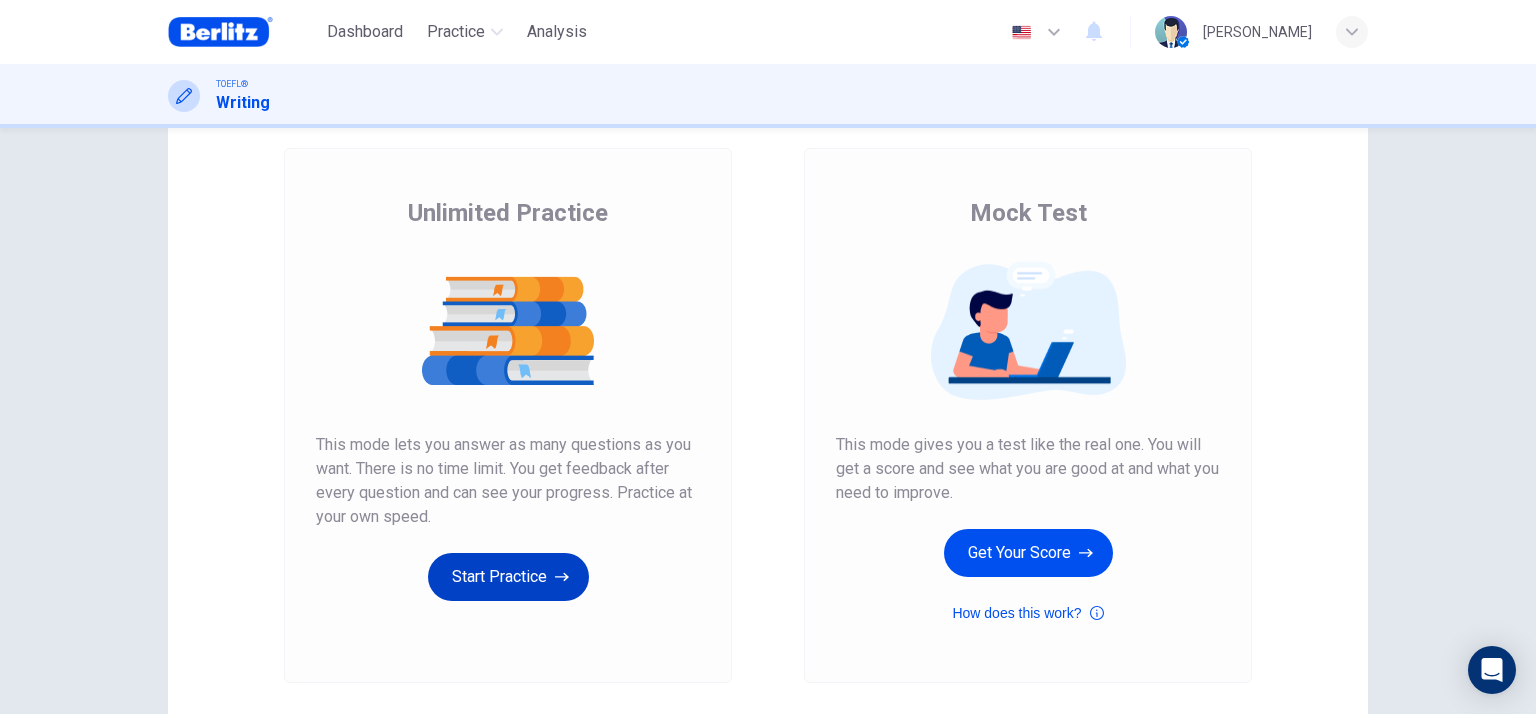 click on "Start Practice" at bounding box center [508, 577] 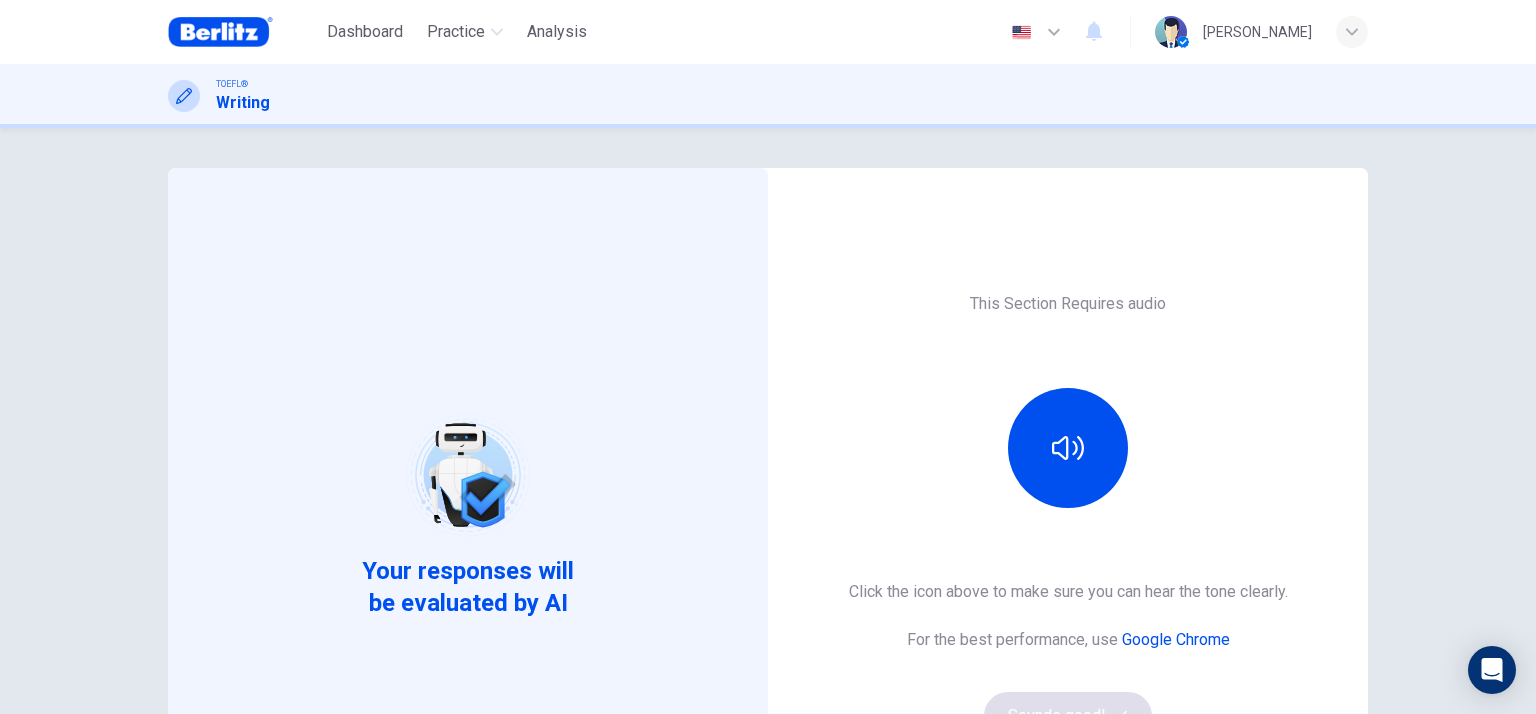 scroll, scrollTop: 100, scrollLeft: 0, axis: vertical 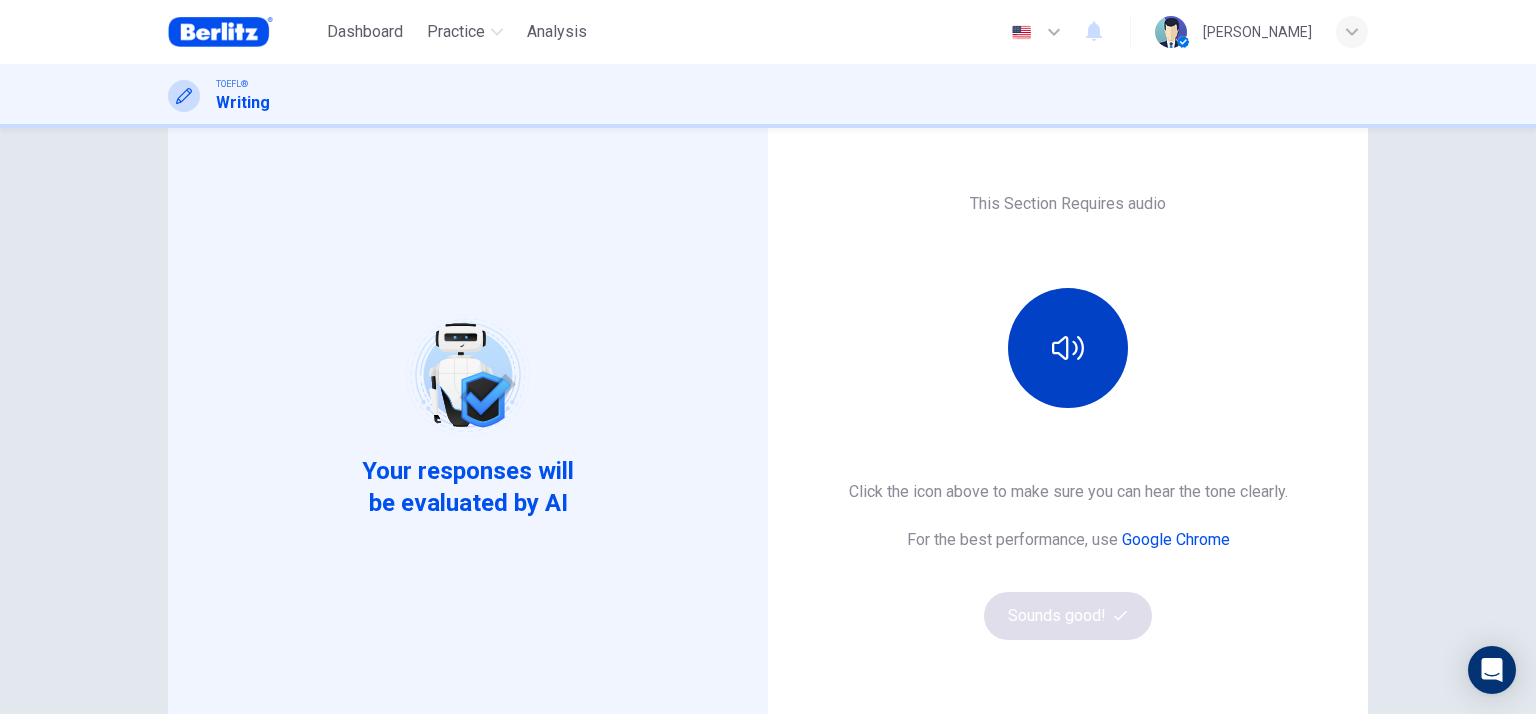 click at bounding box center [1068, 348] 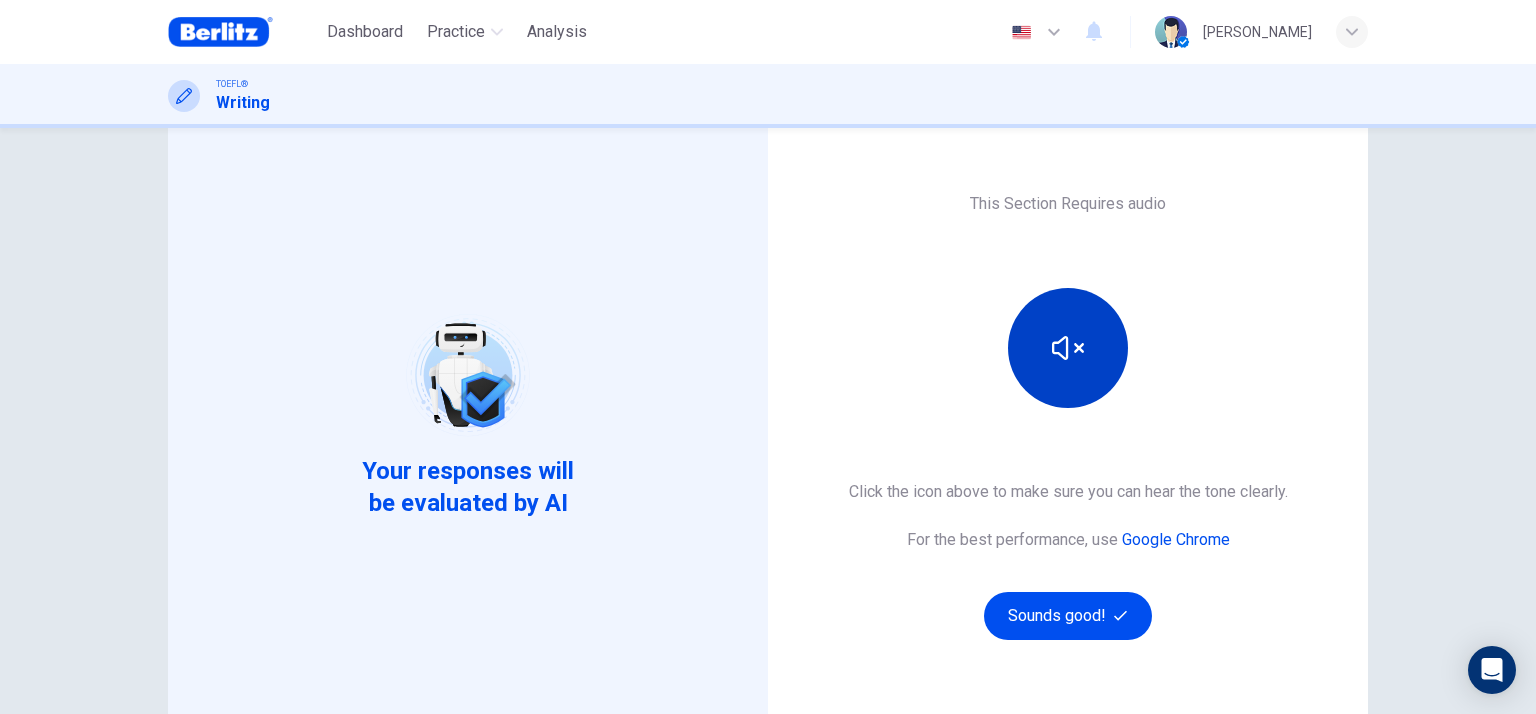 click at bounding box center (1068, 348) 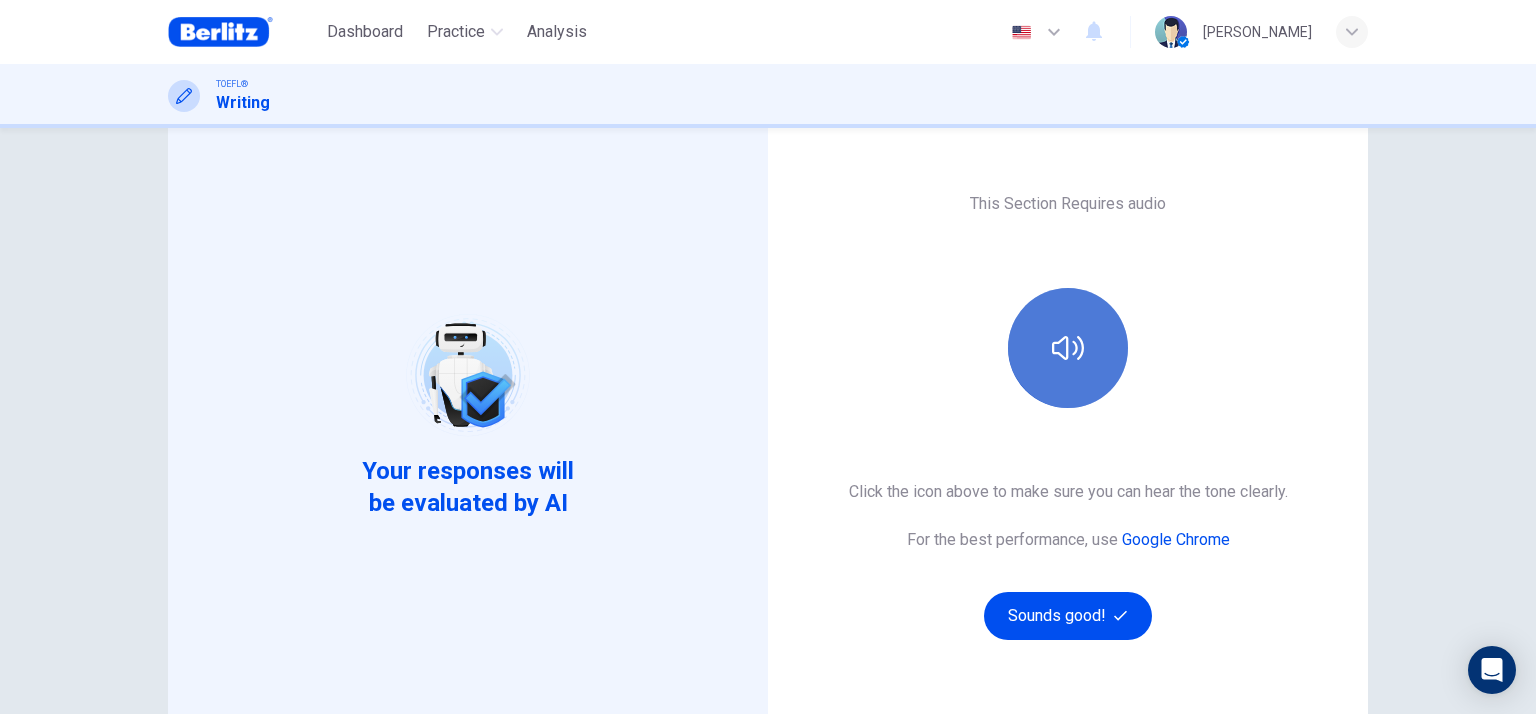 click at bounding box center (1068, 348) 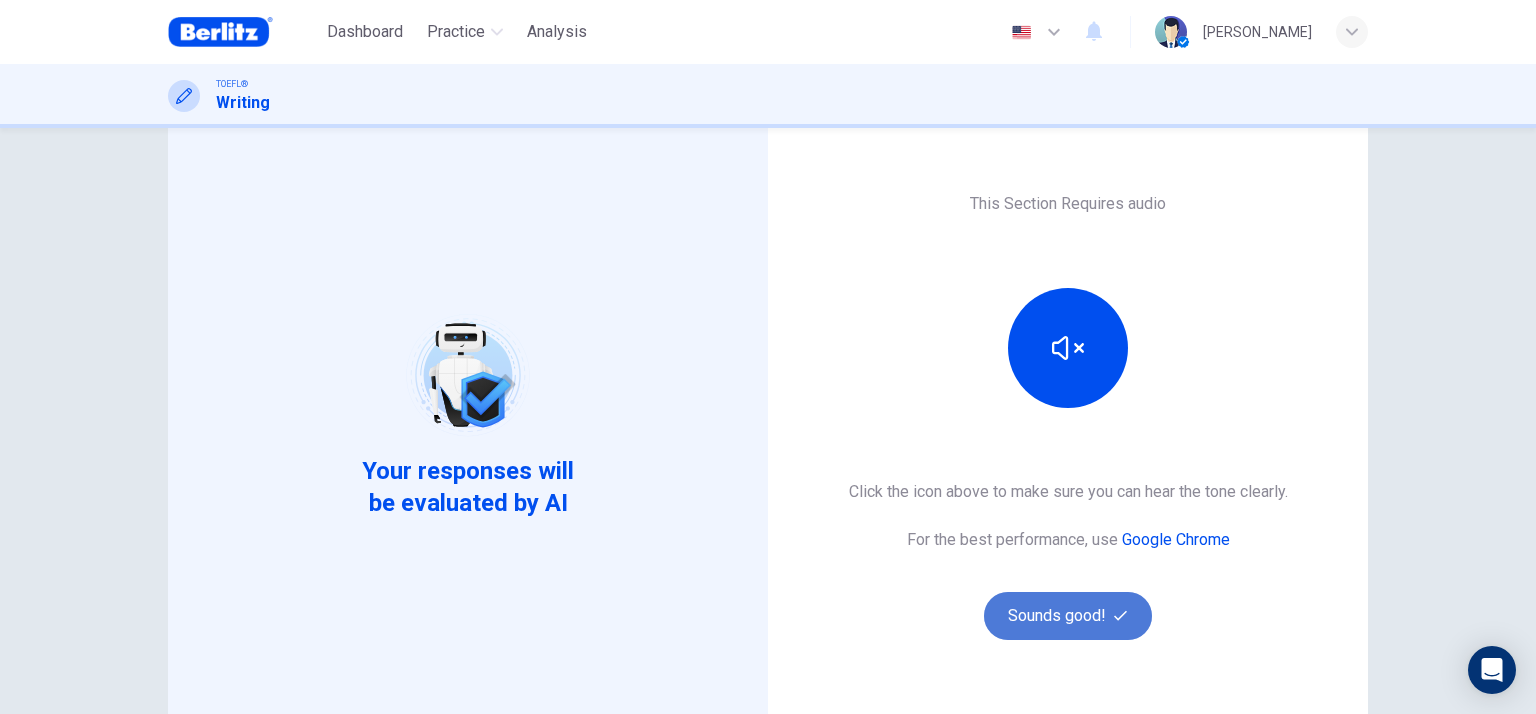 click on "Sounds good!" at bounding box center (1068, 616) 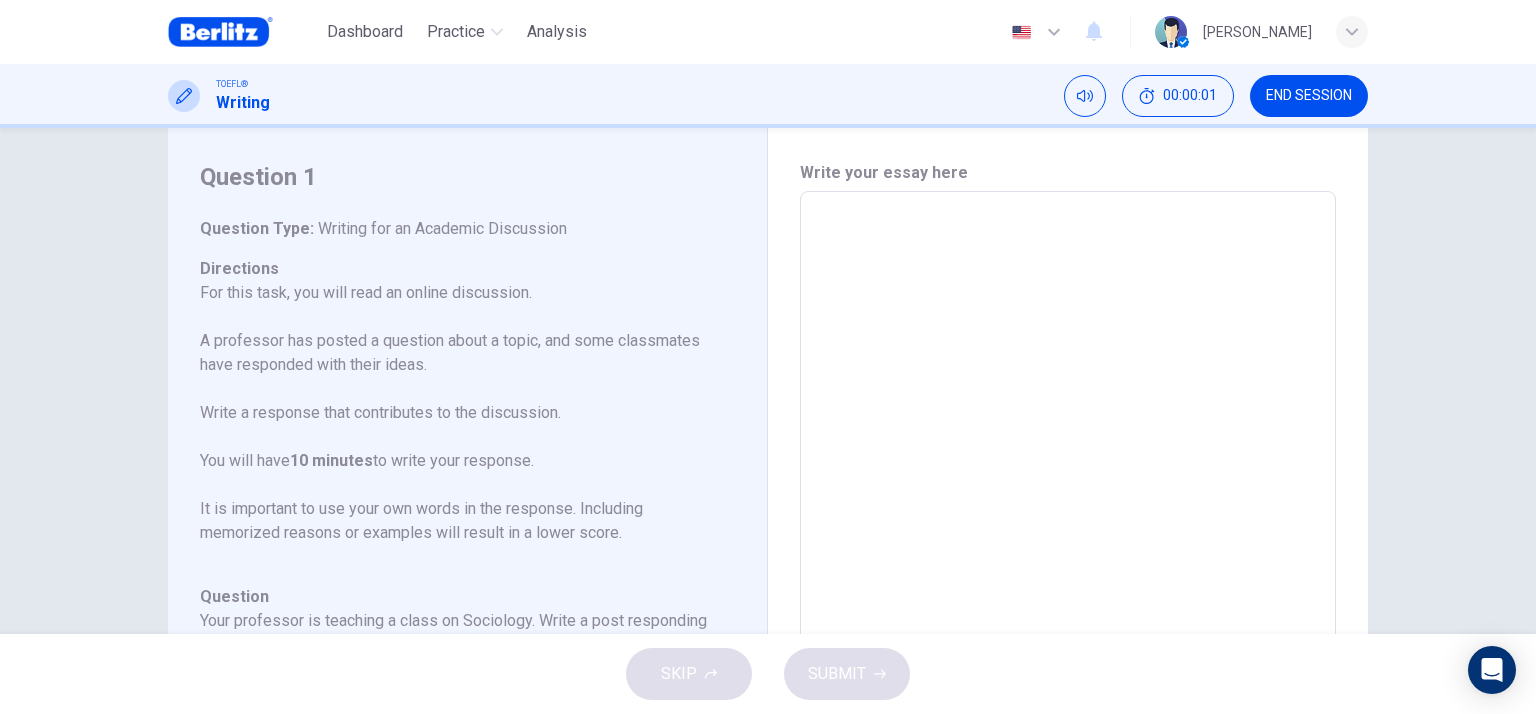 scroll, scrollTop: 0, scrollLeft: 0, axis: both 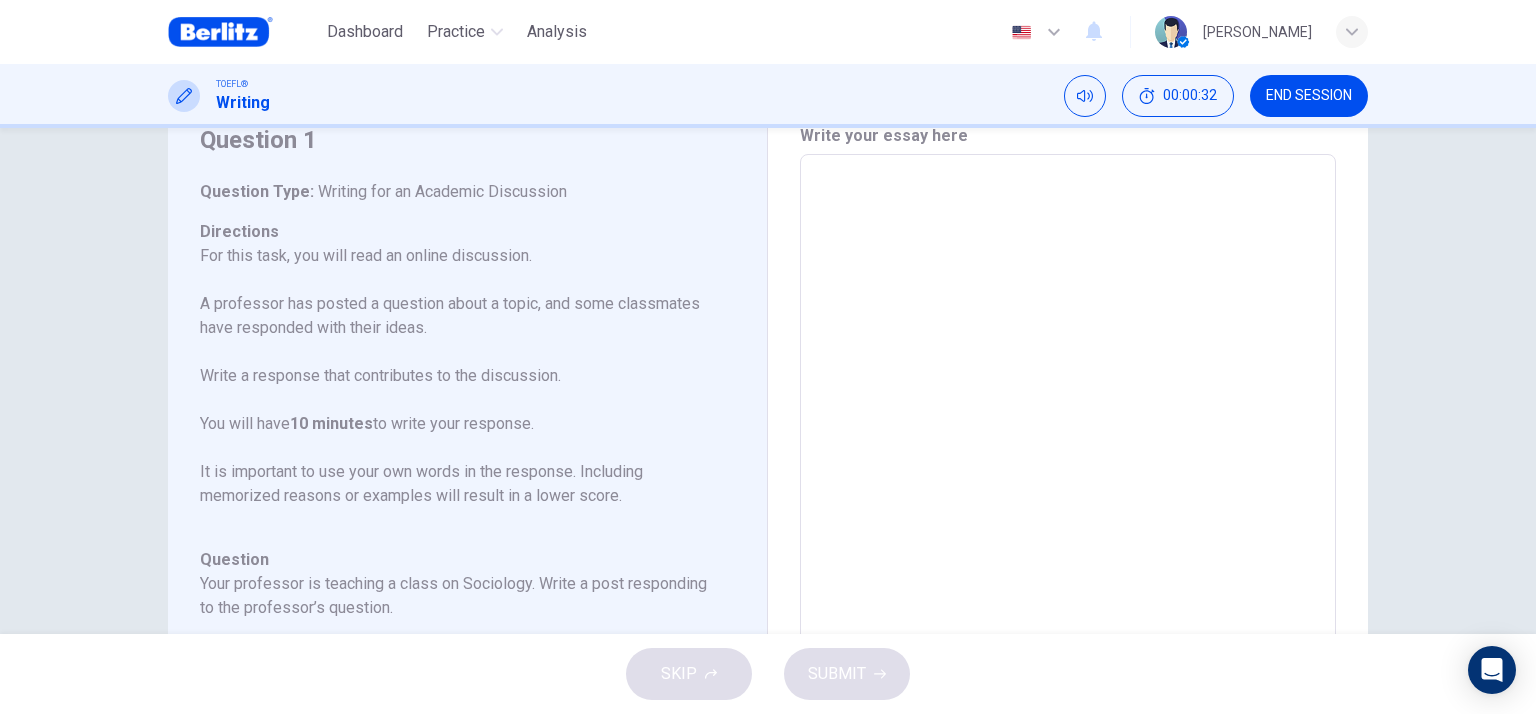 click at bounding box center (1068, 488) 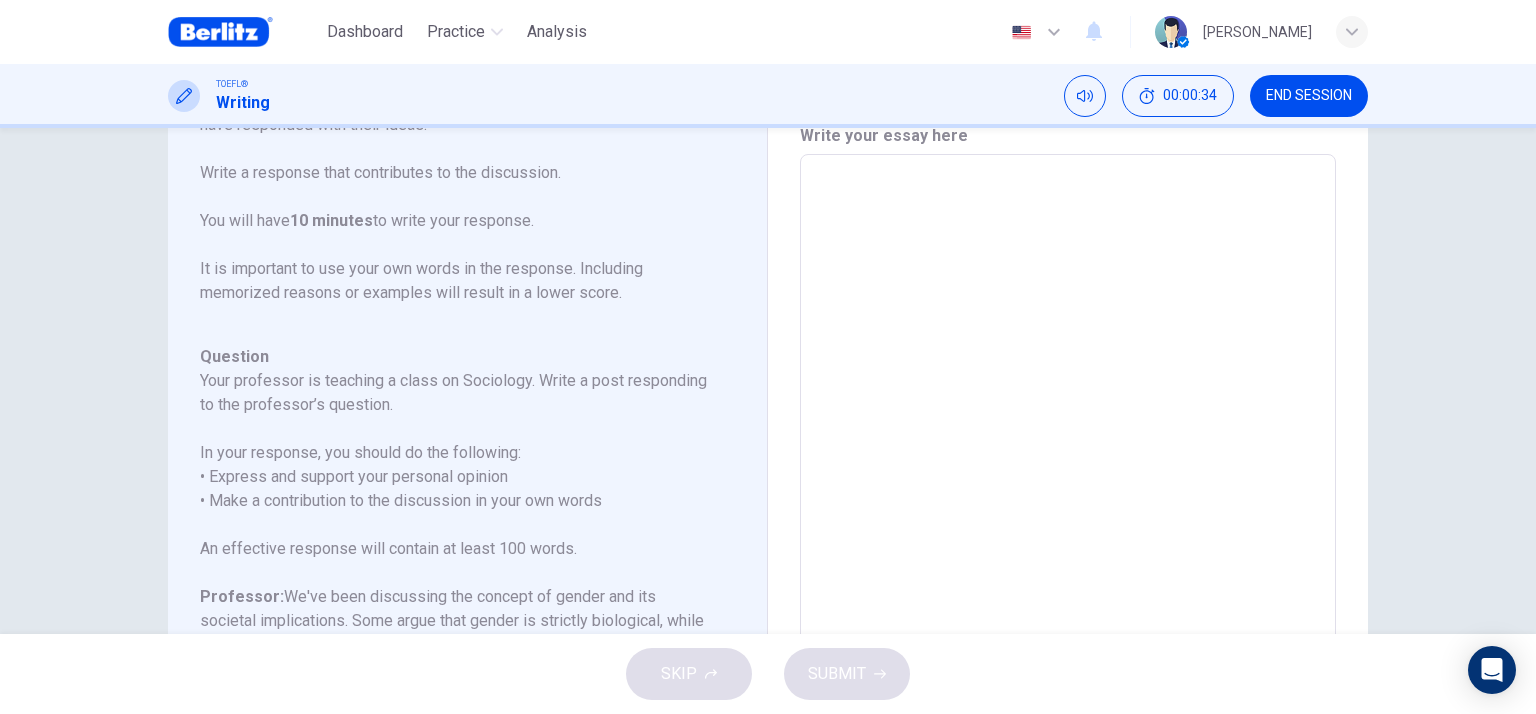 scroll, scrollTop: 221, scrollLeft: 0, axis: vertical 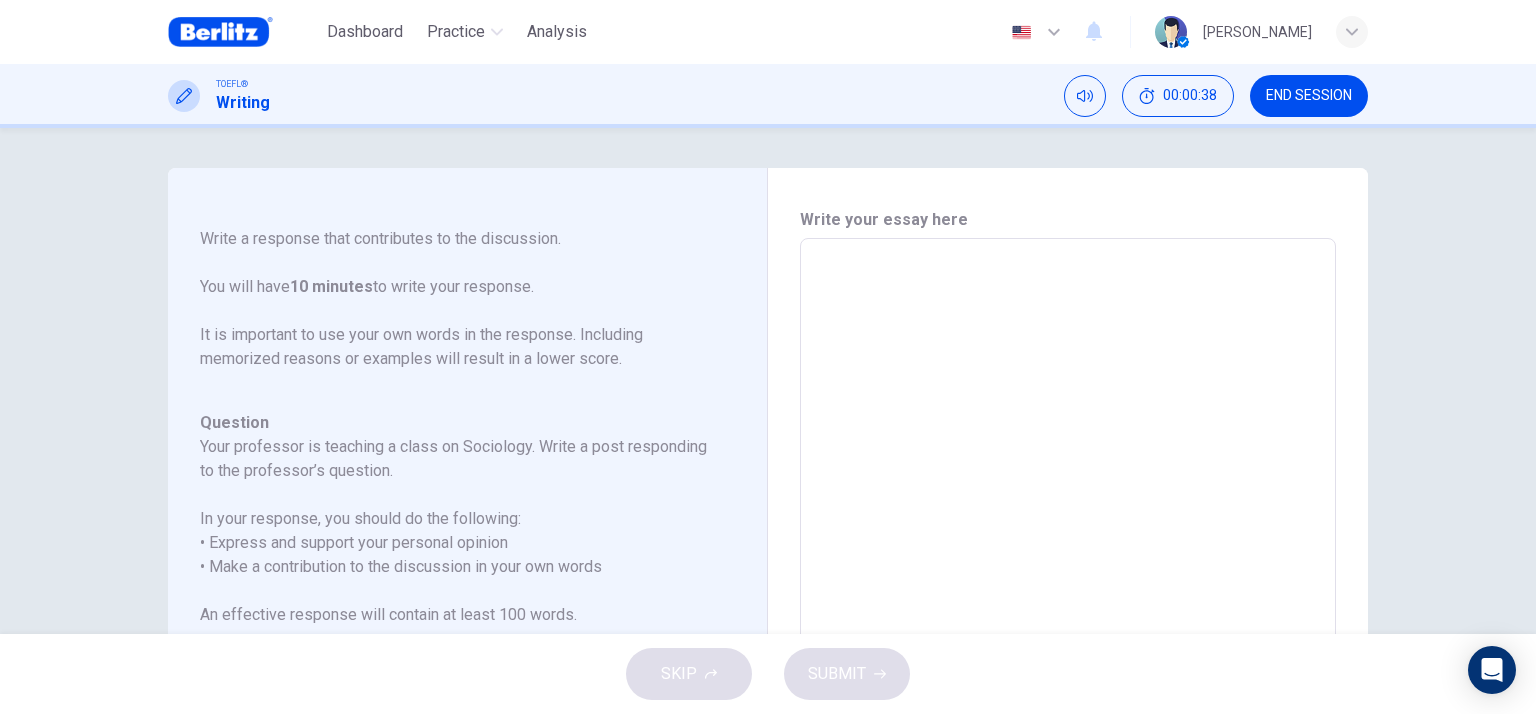 type on "*" 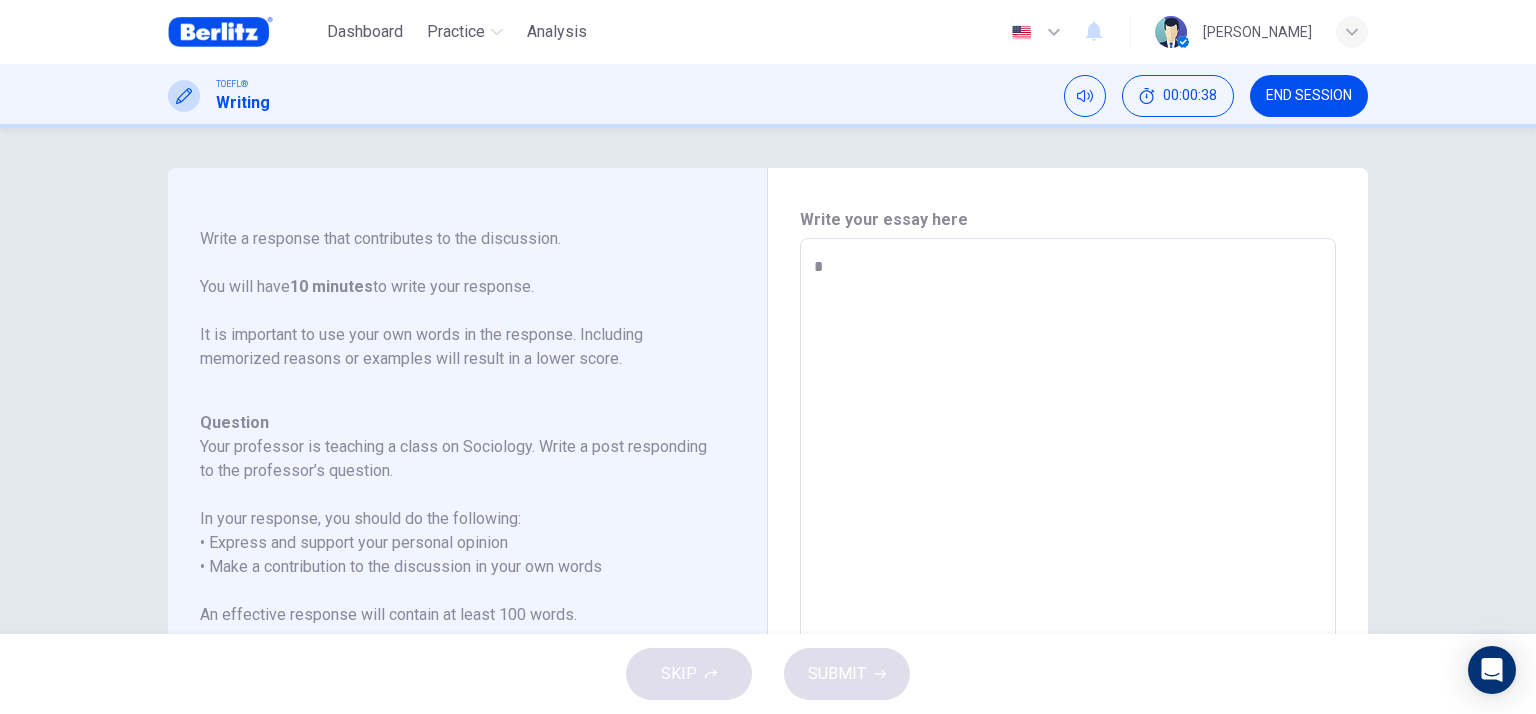 type on "*" 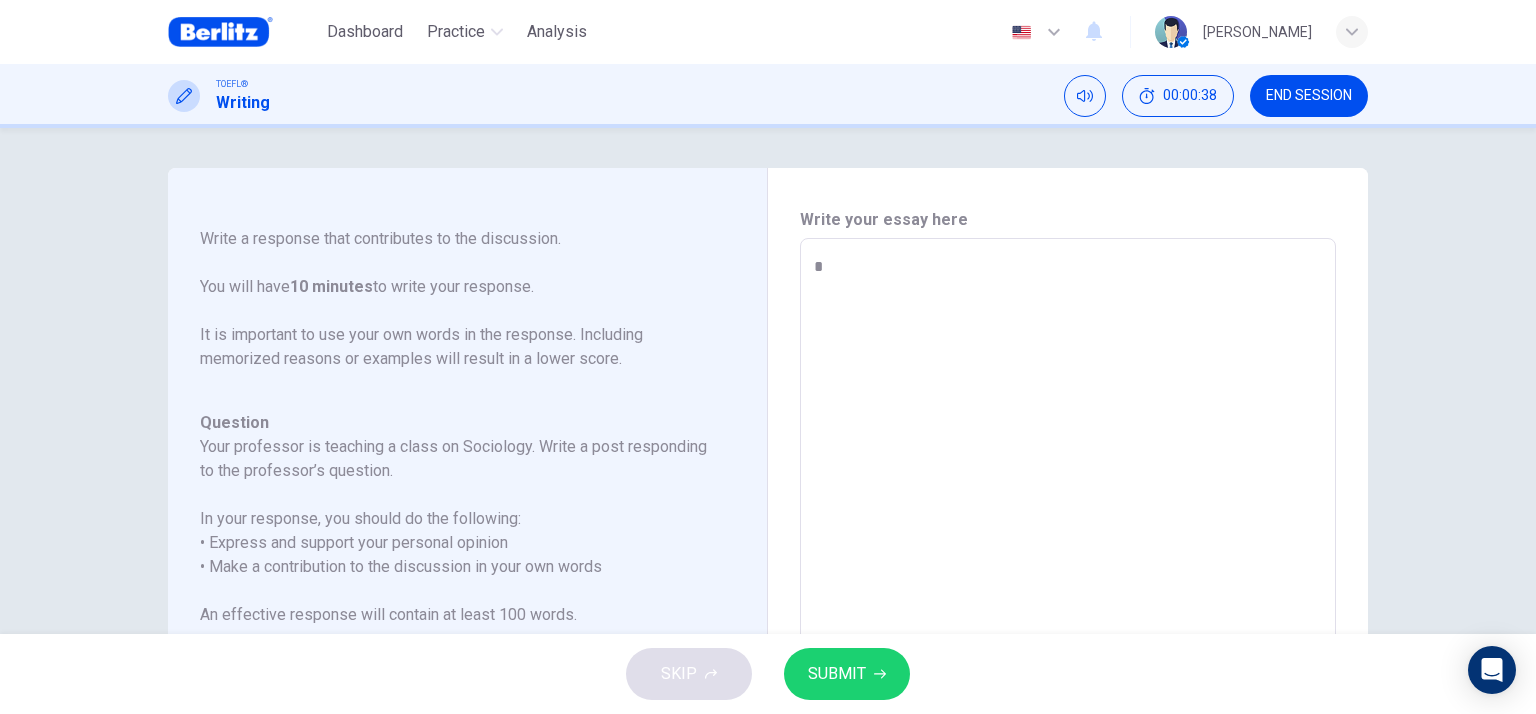 type on "**" 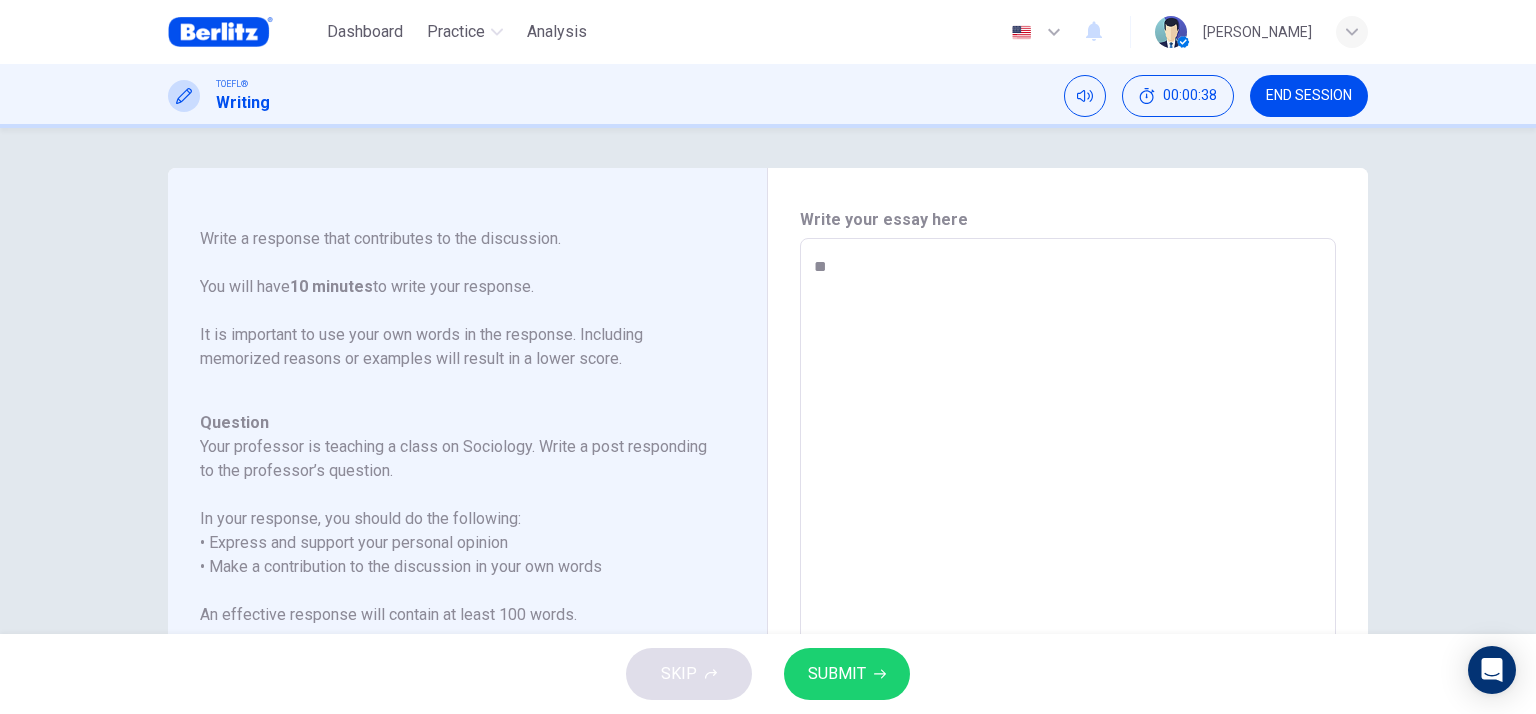 type on "*" 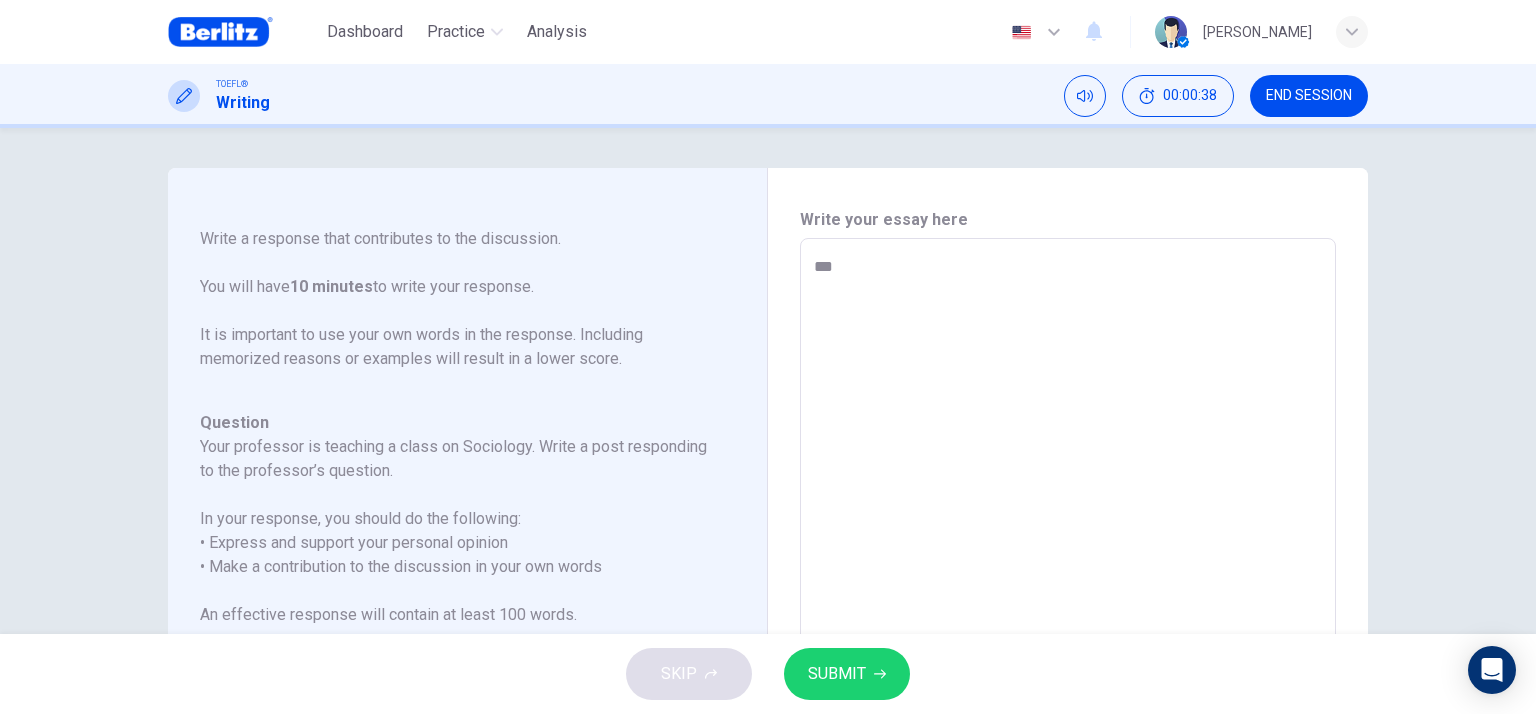 type on "*" 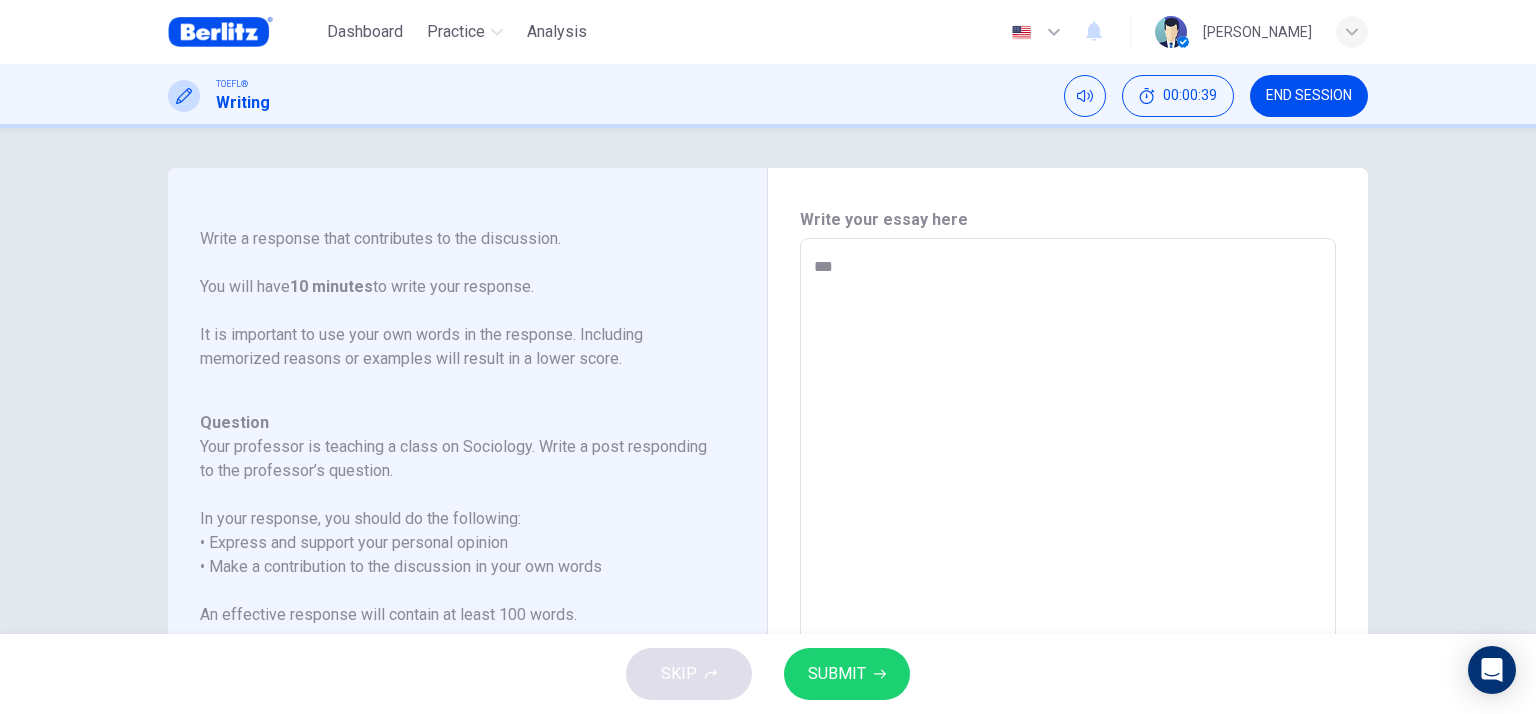 type on "****" 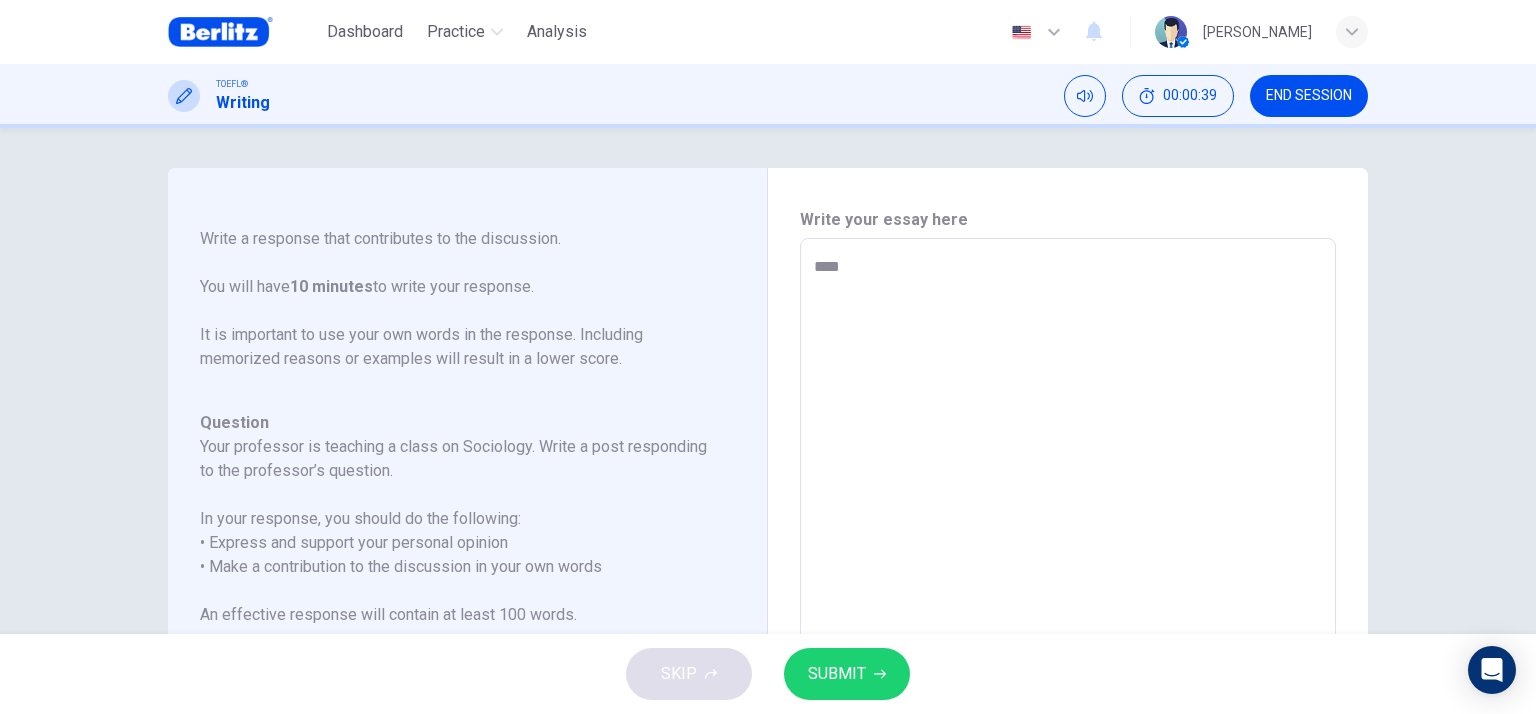 type on "*****" 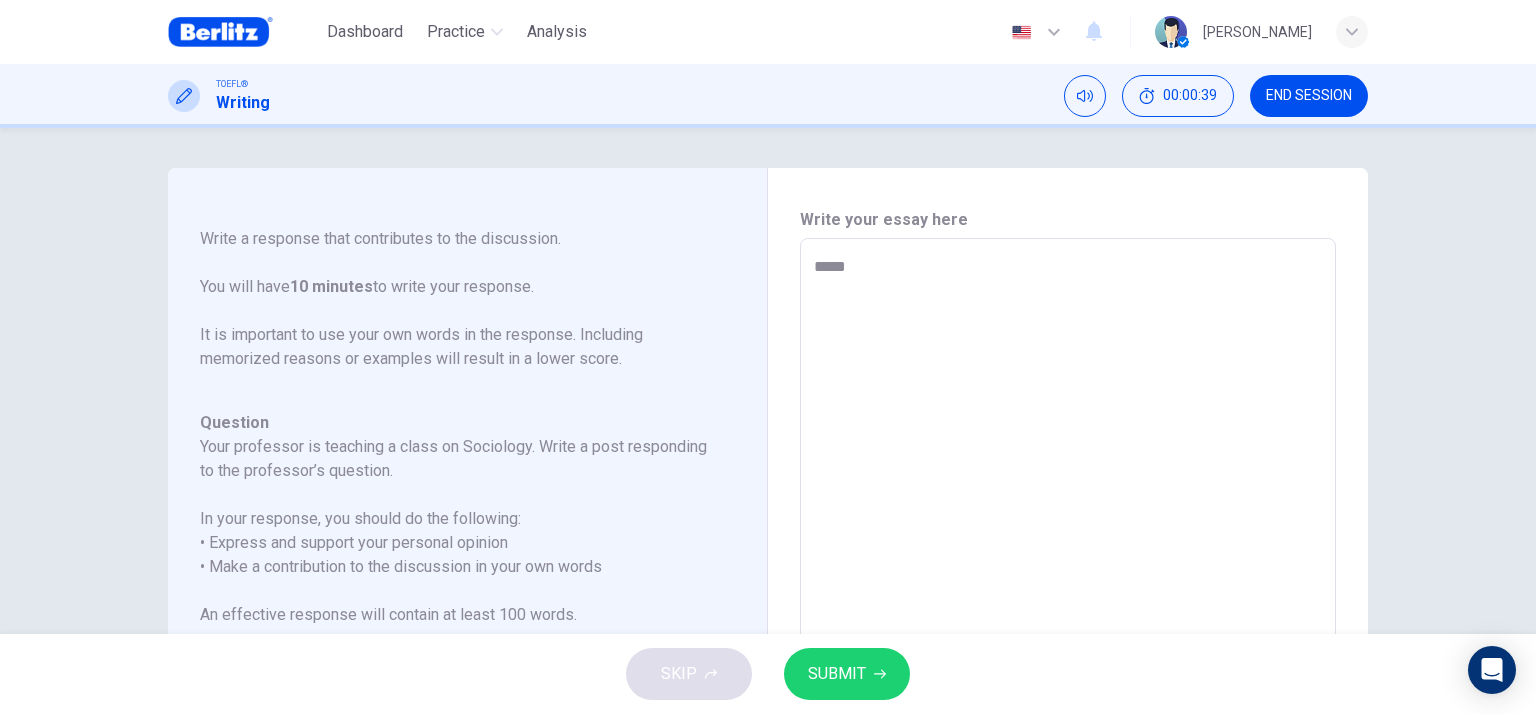 type on "*" 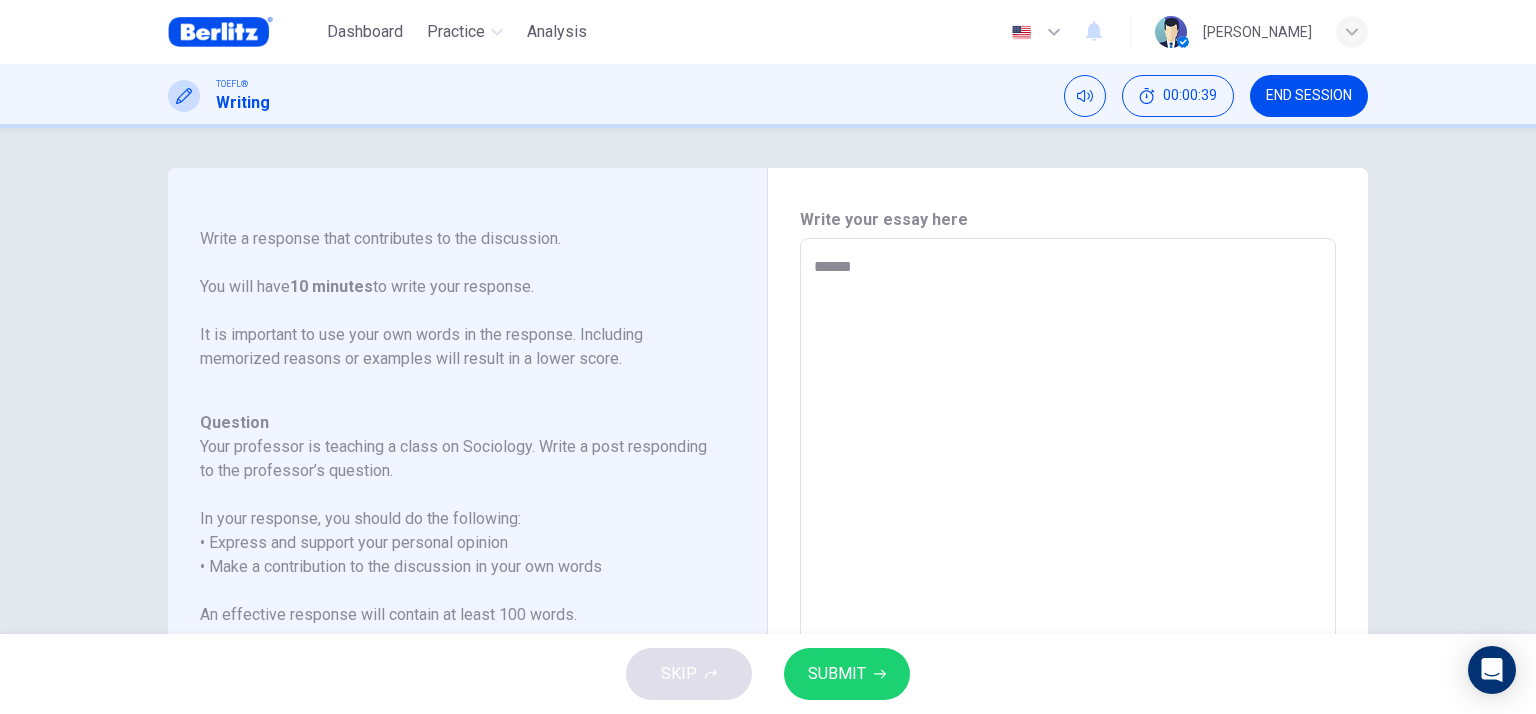 type on "*" 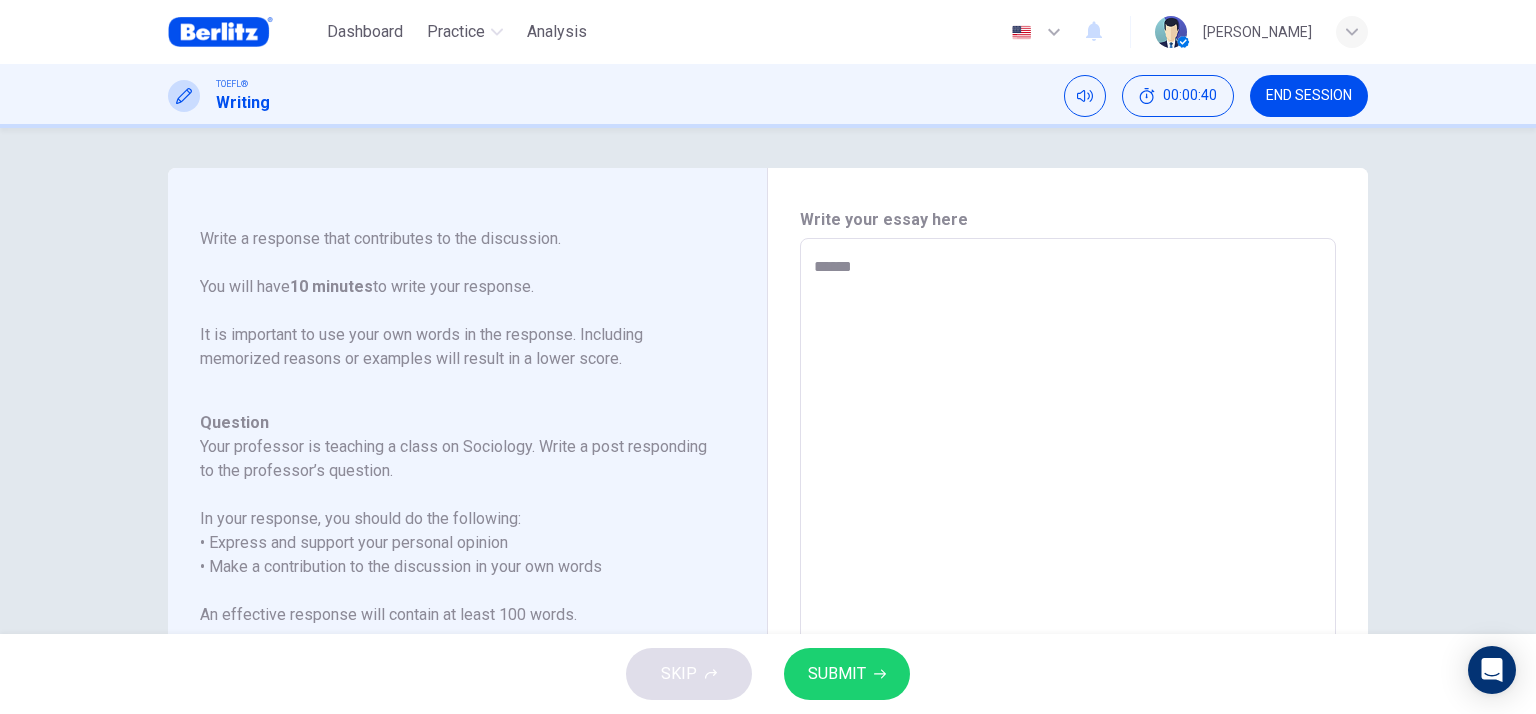 type on "*******" 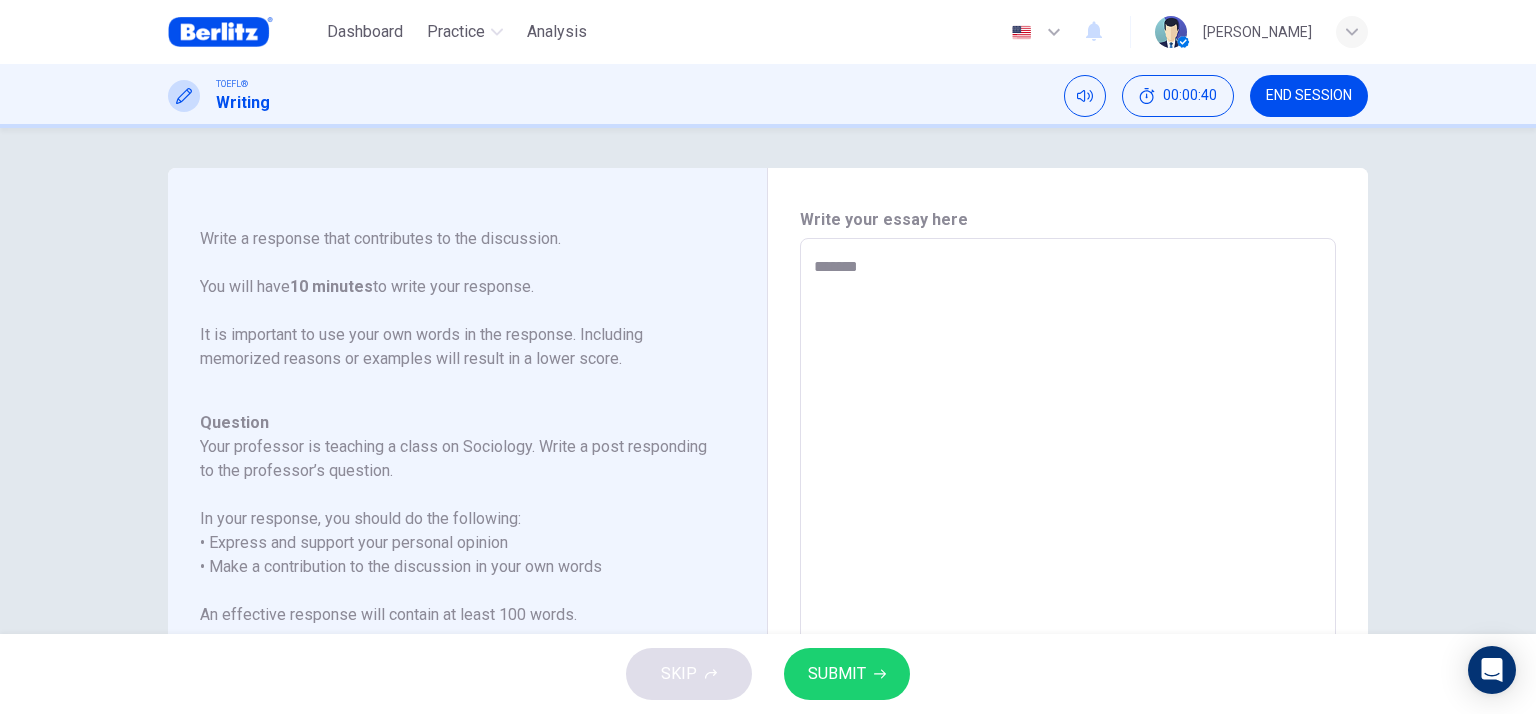type on "********" 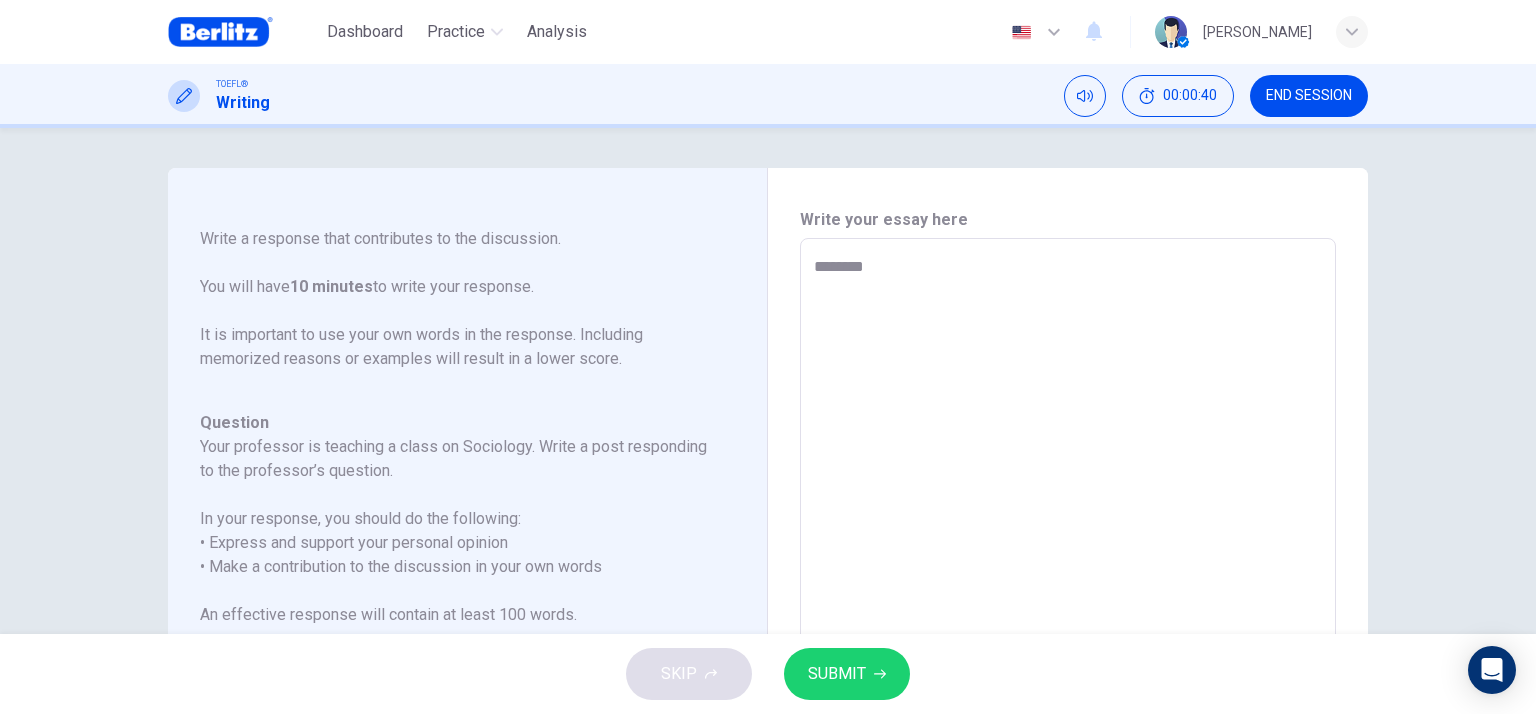 type on "*" 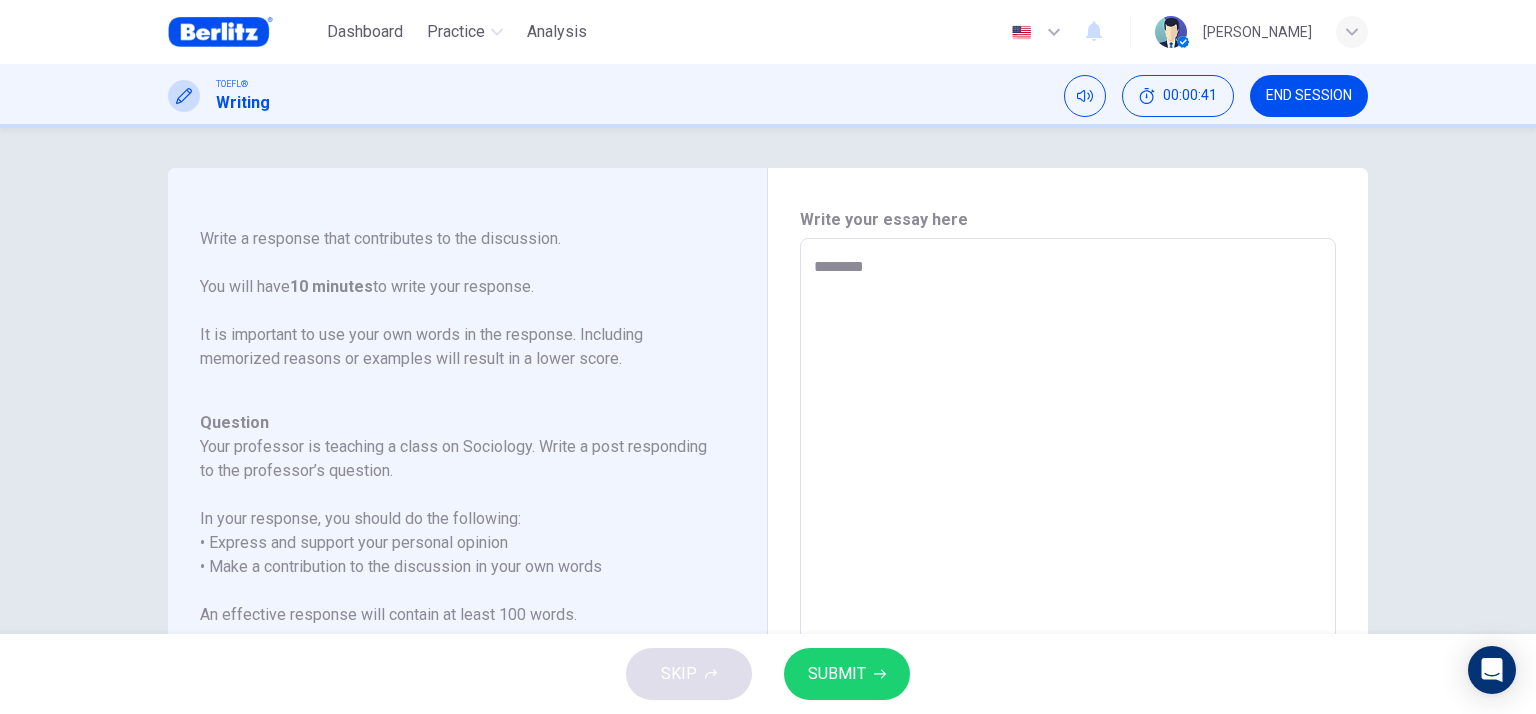 type on "*********" 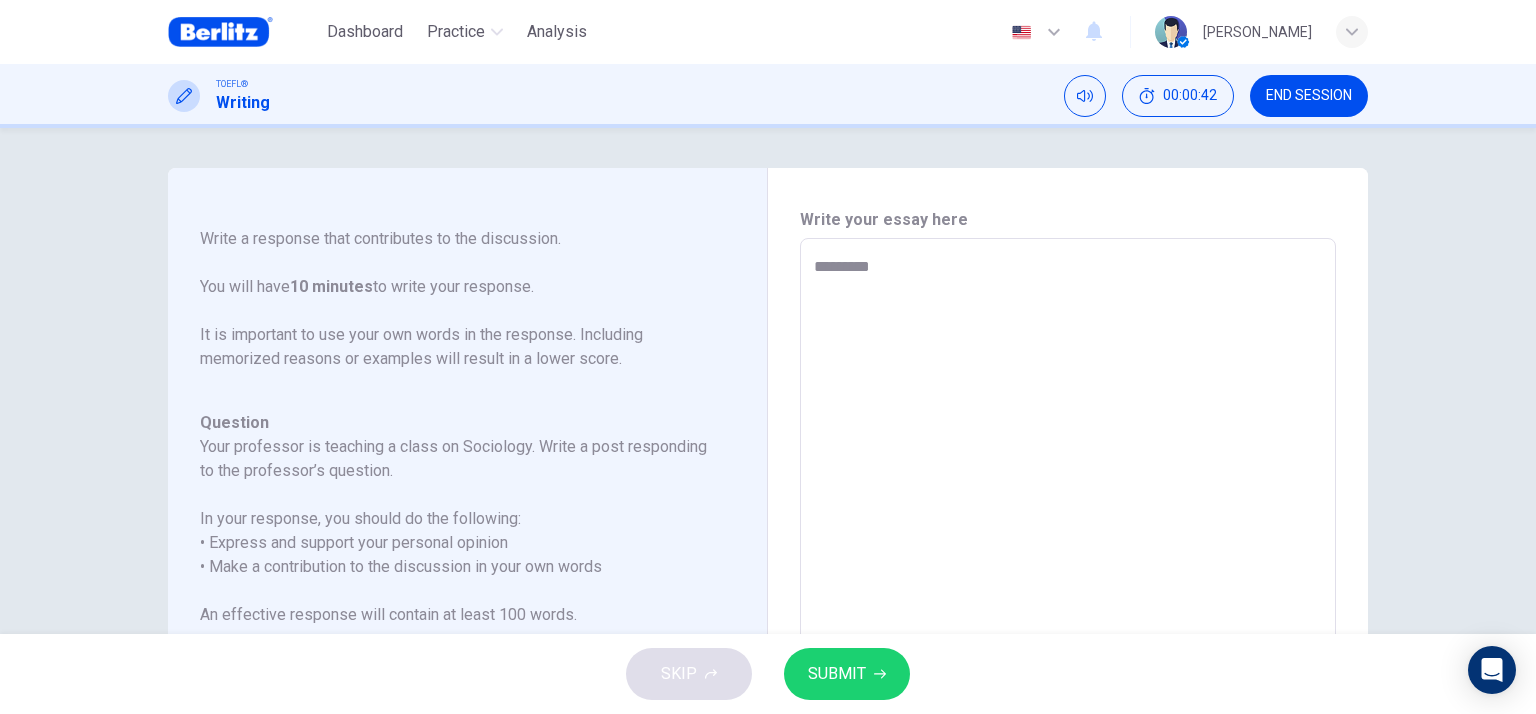 type on "********" 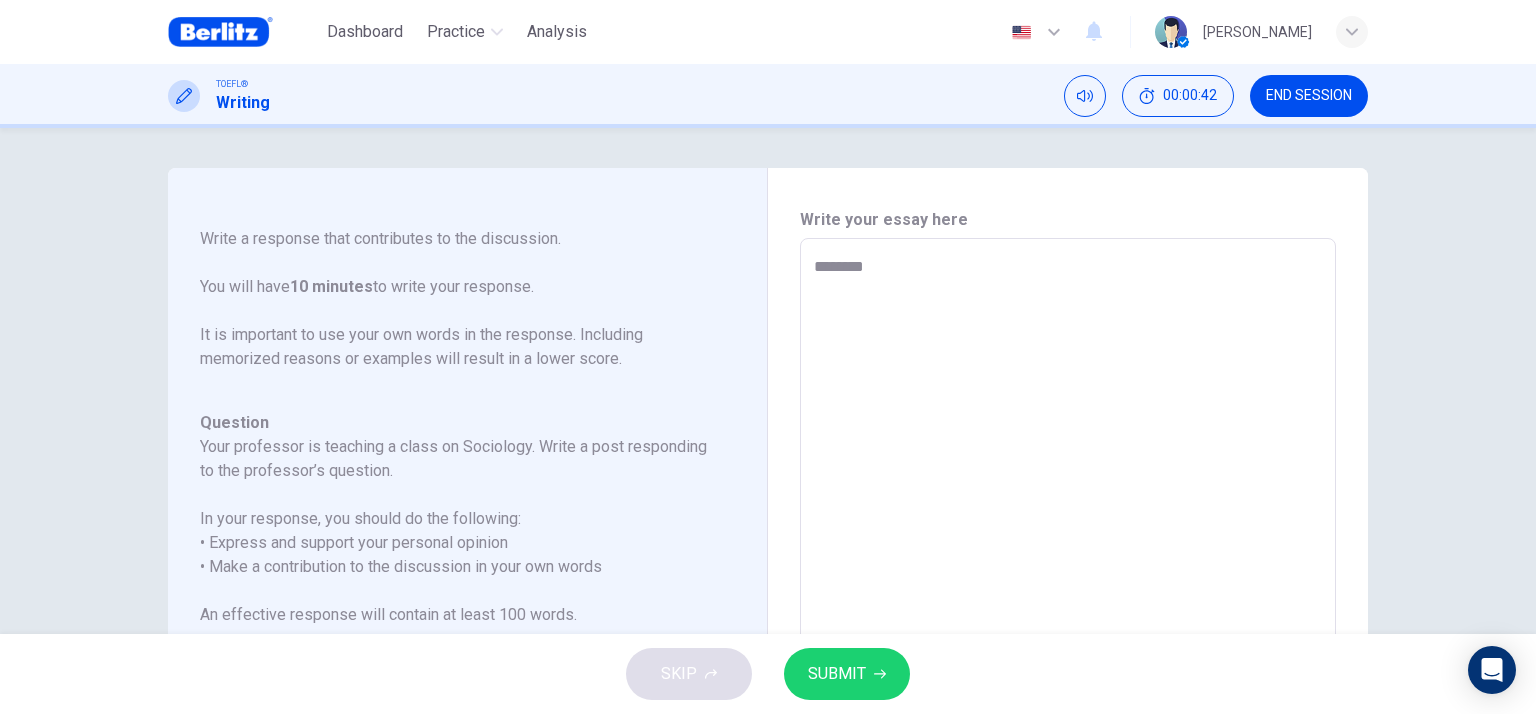 type on "*********" 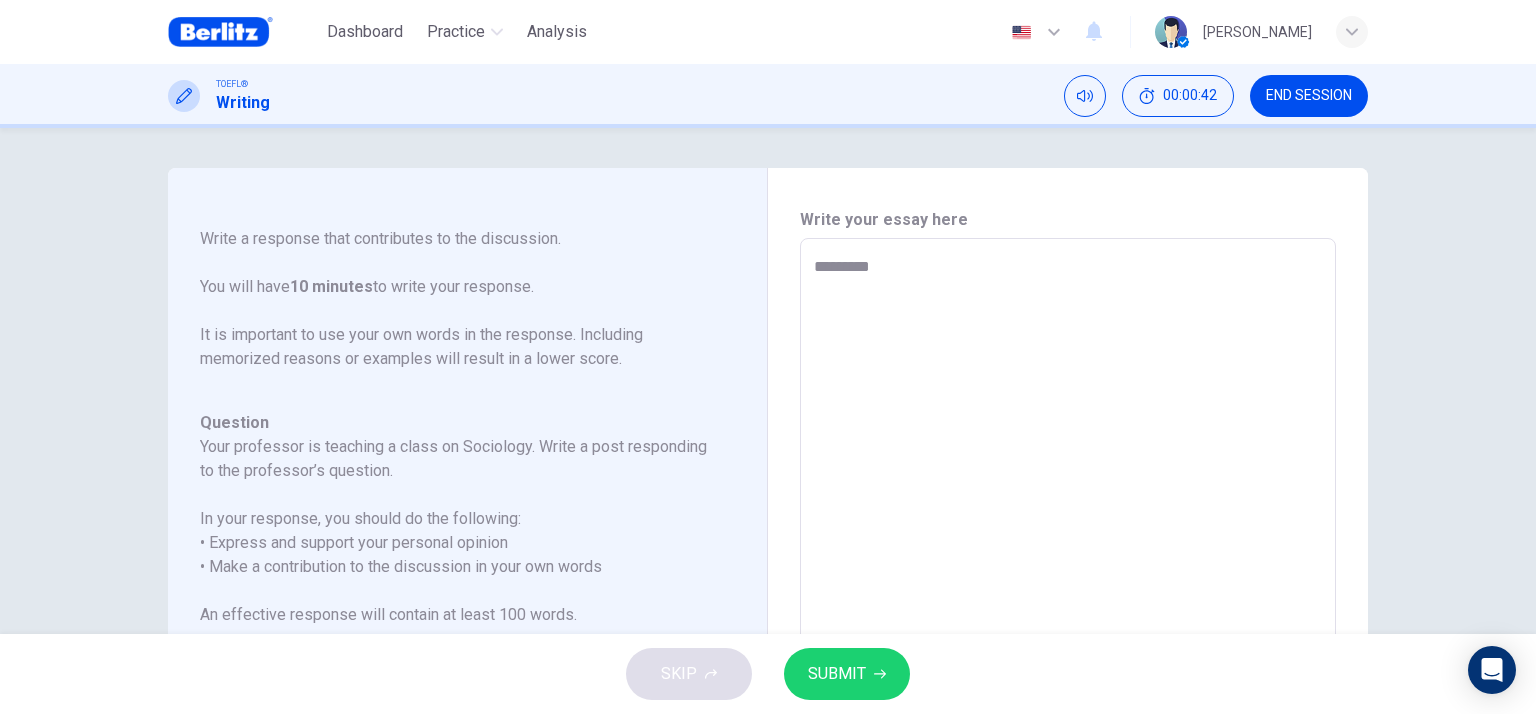 type on "*" 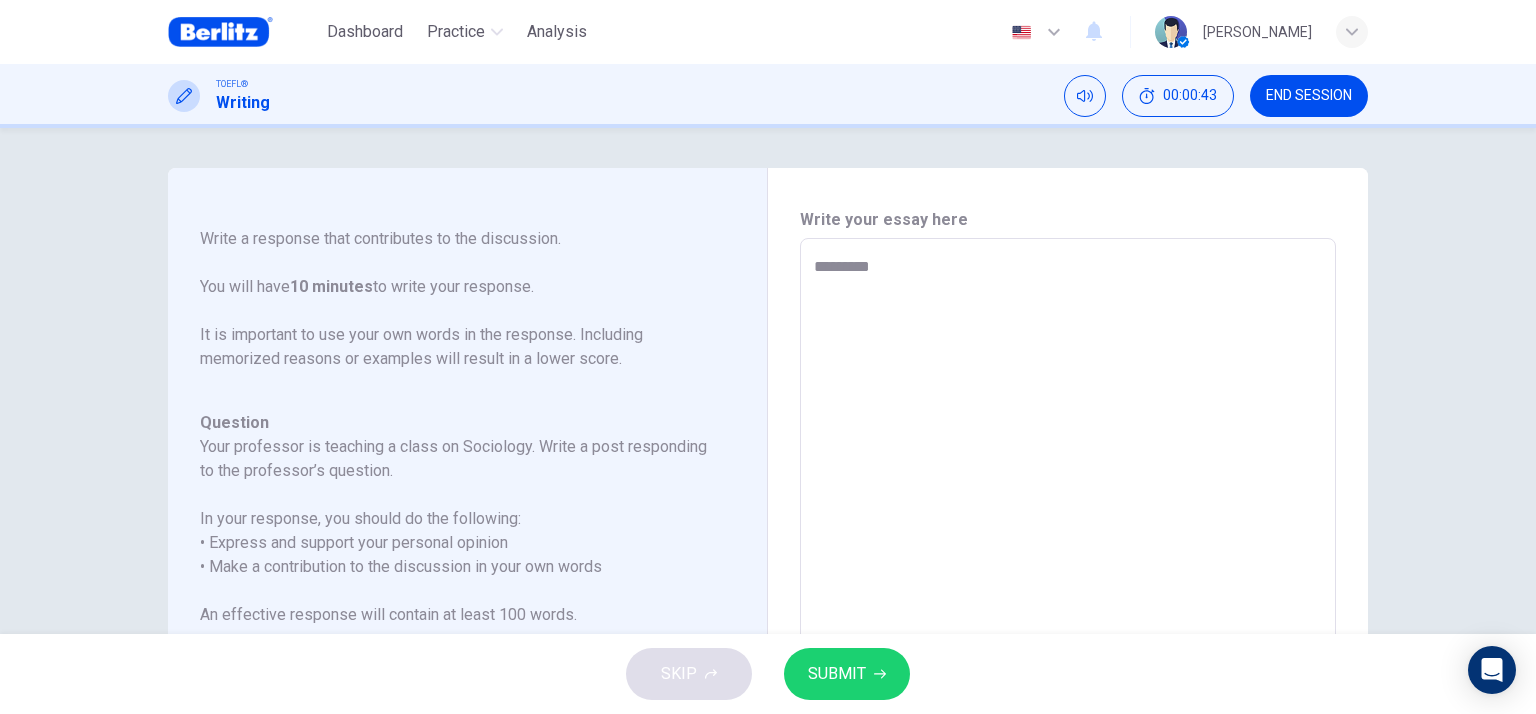 type on "********" 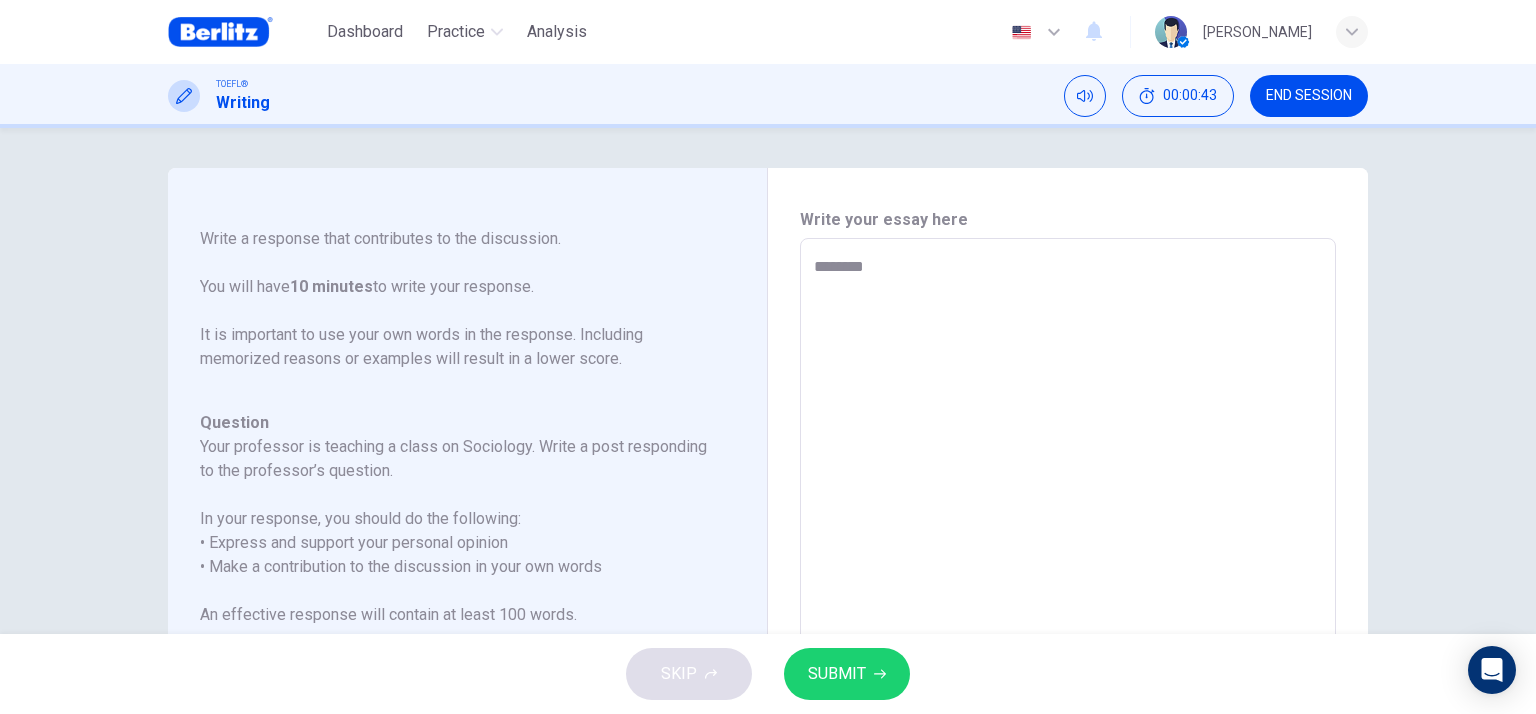 type on "*********" 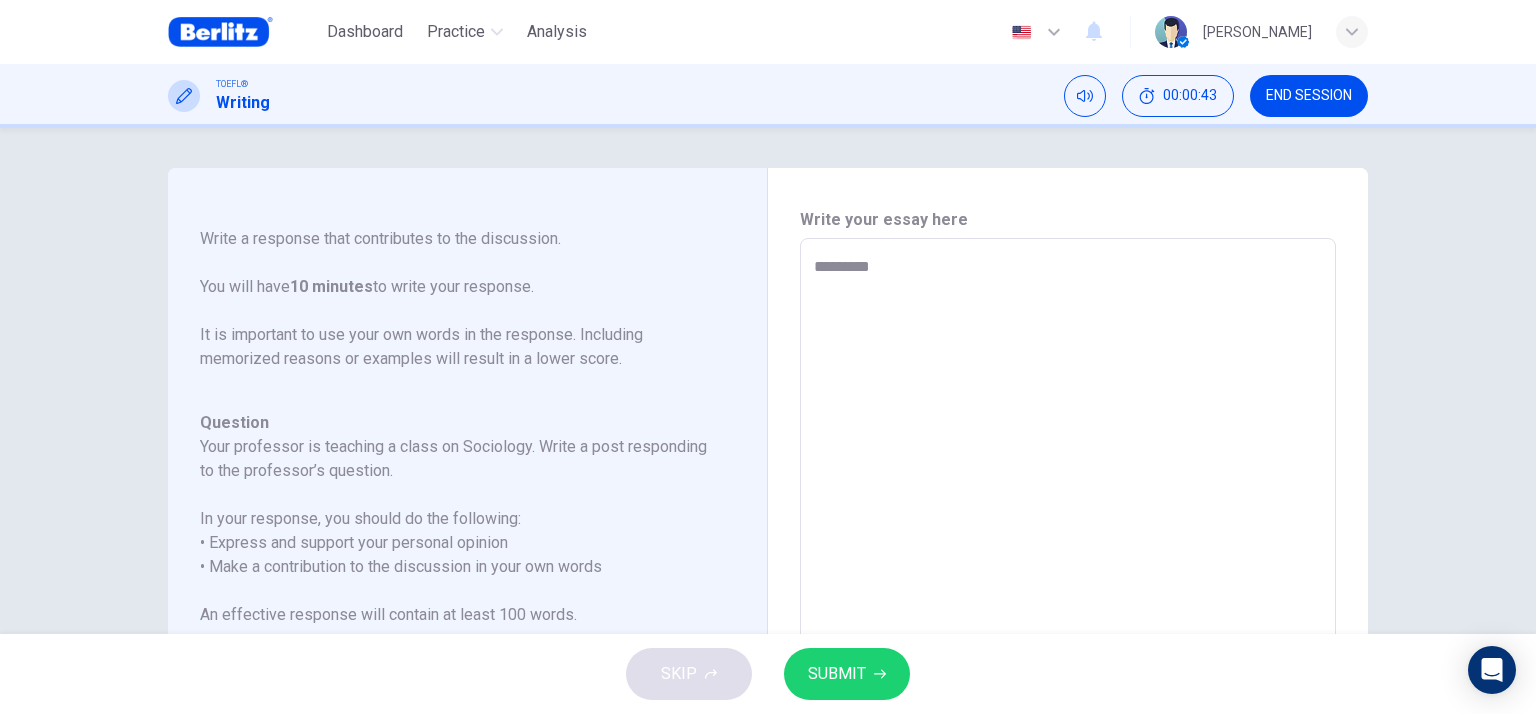 type on "**********" 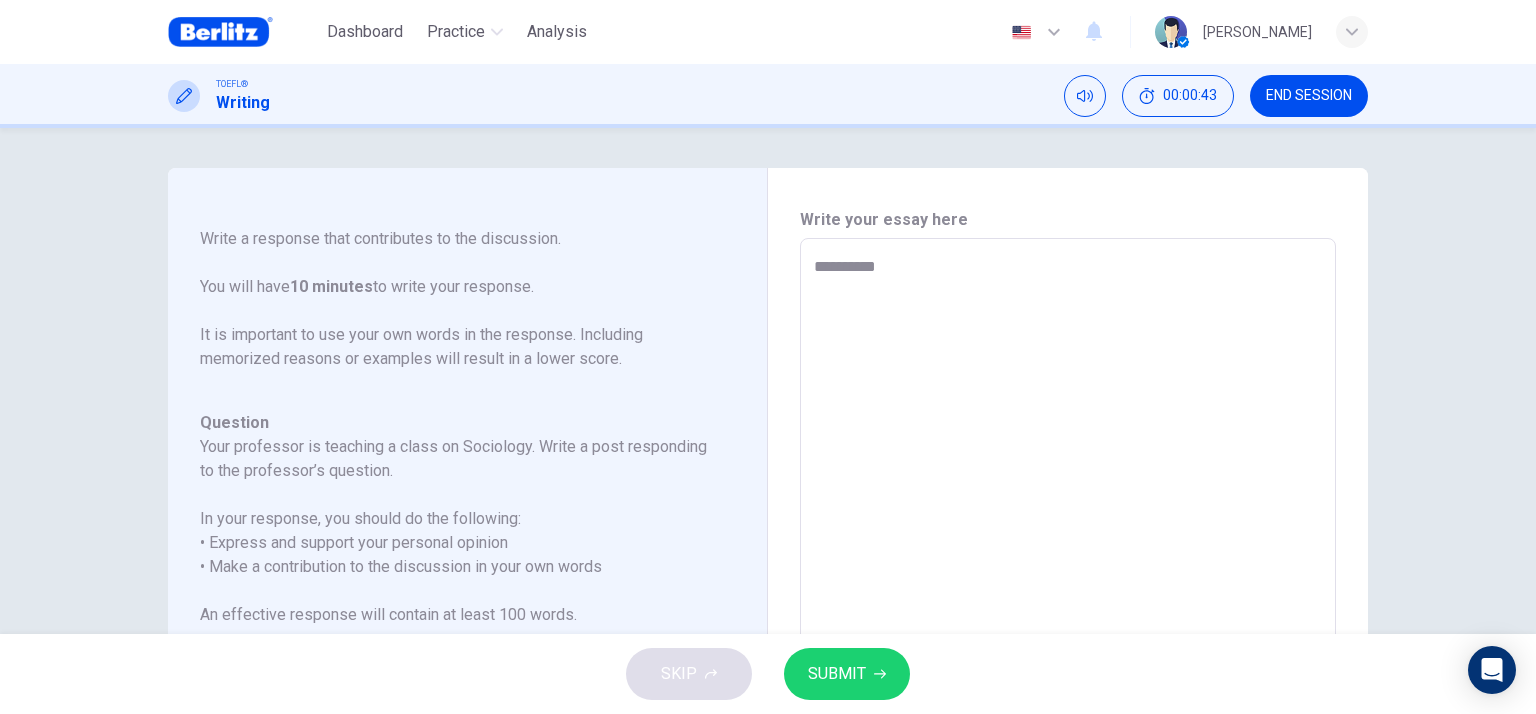 type on "*" 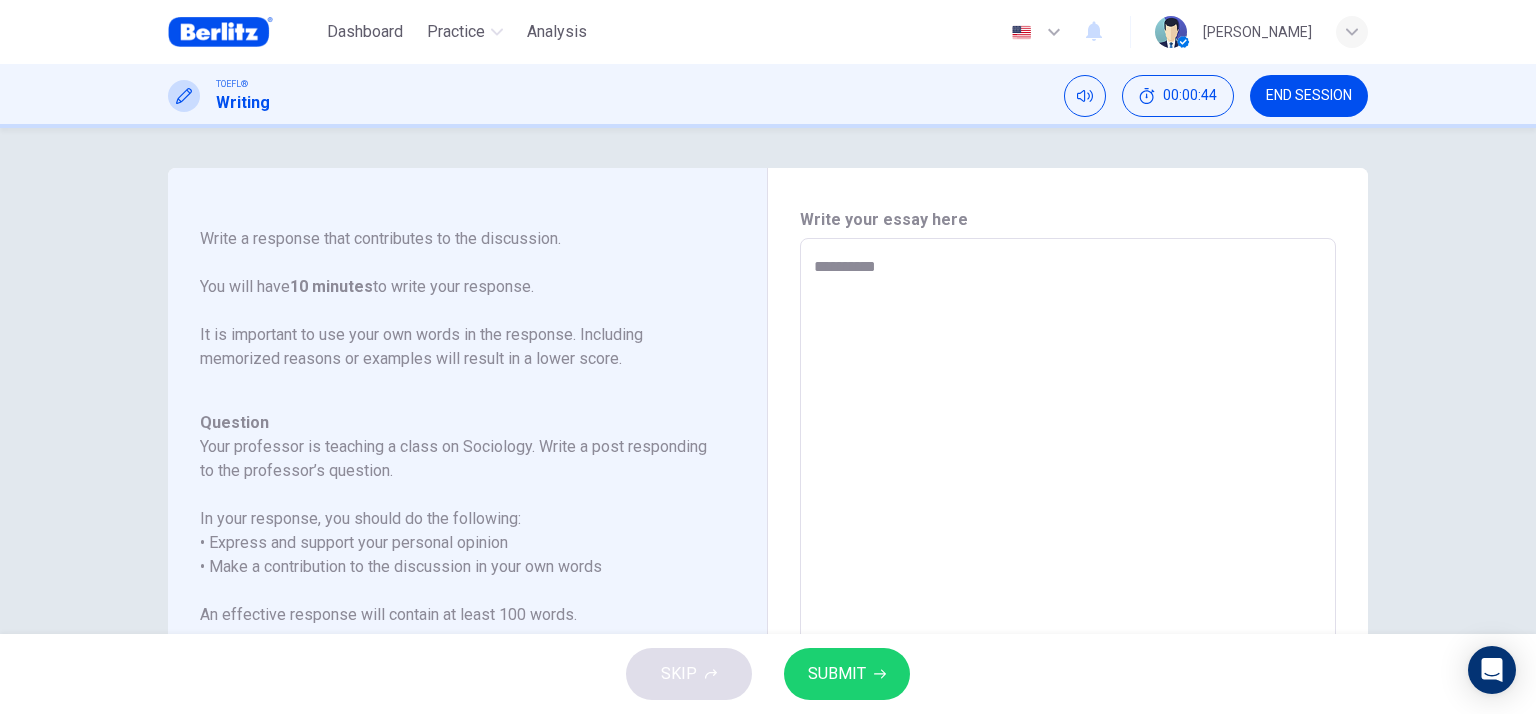 type on "*********" 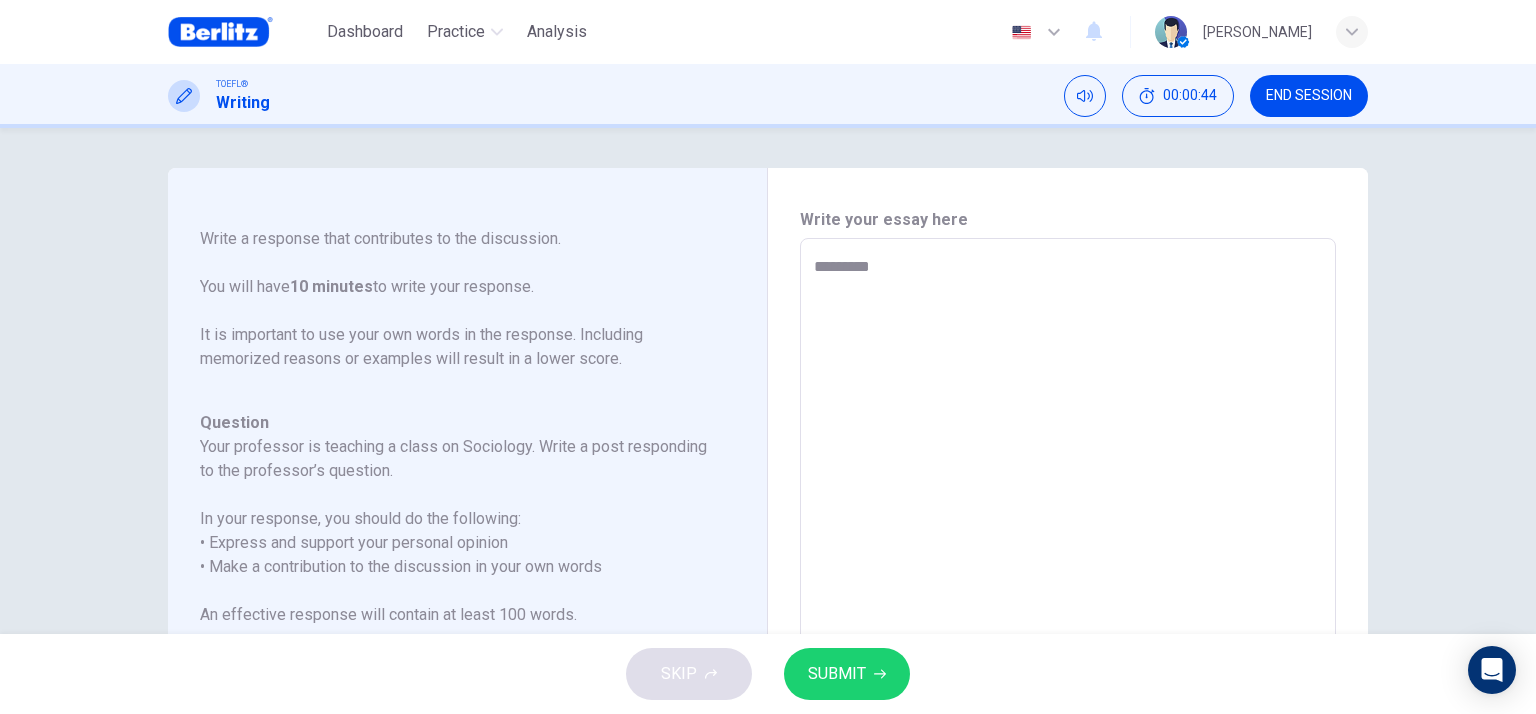 type on "********" 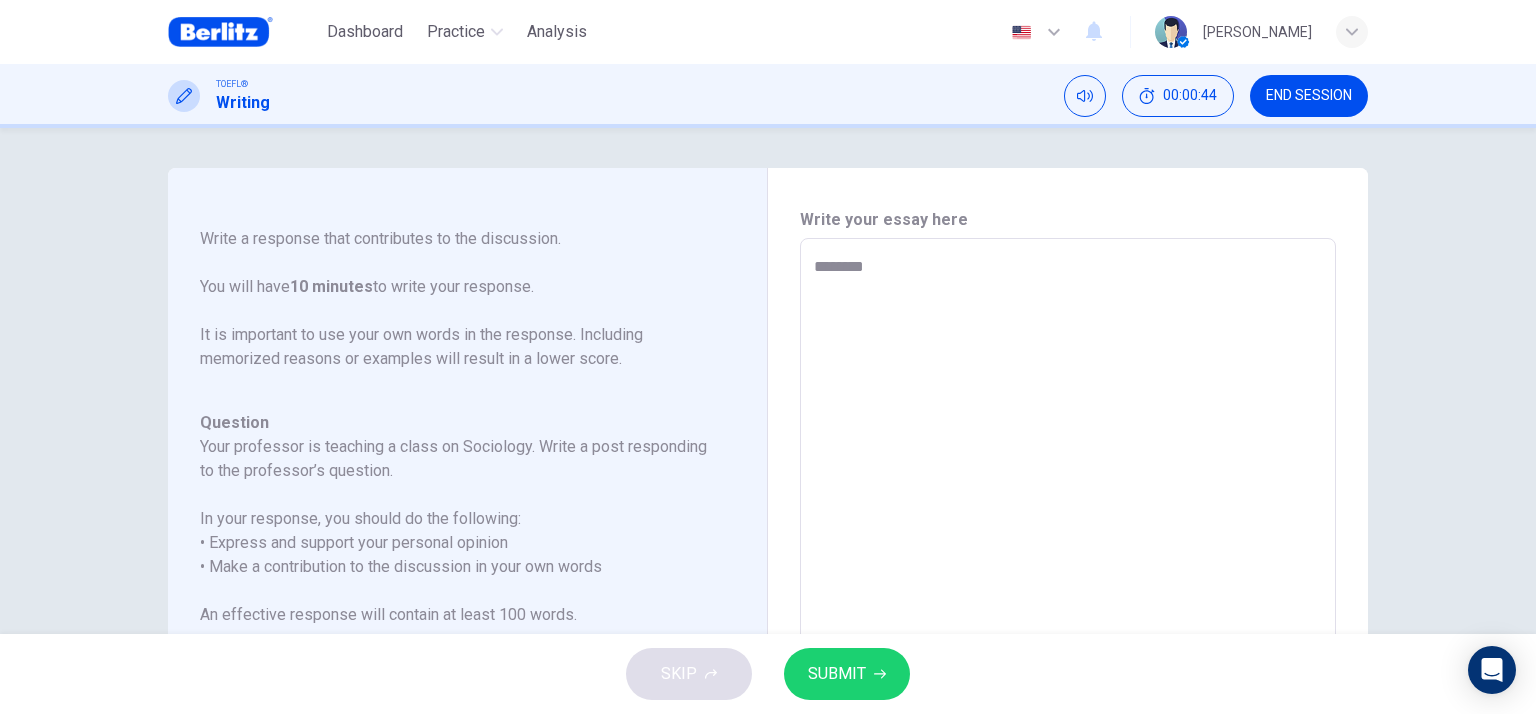 type on "*" 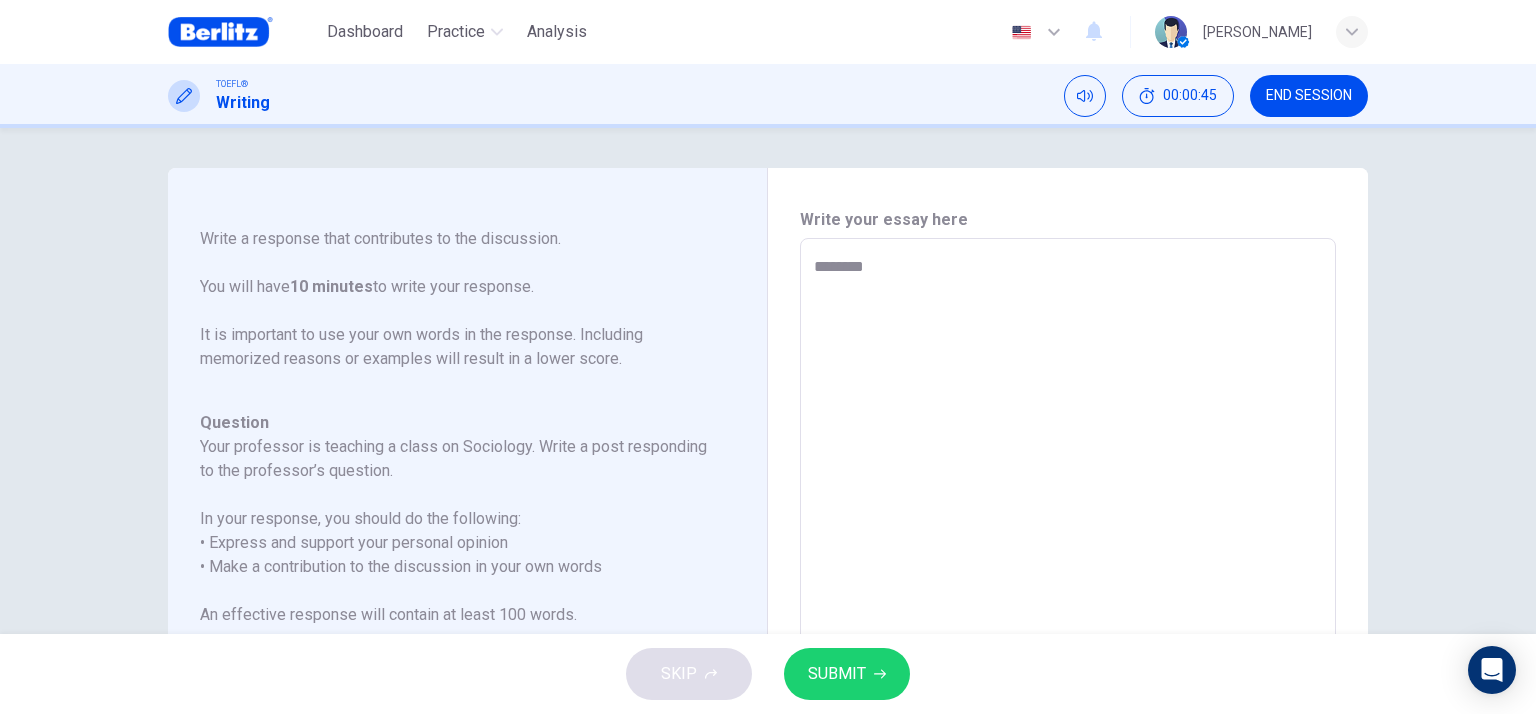 type on "*********" 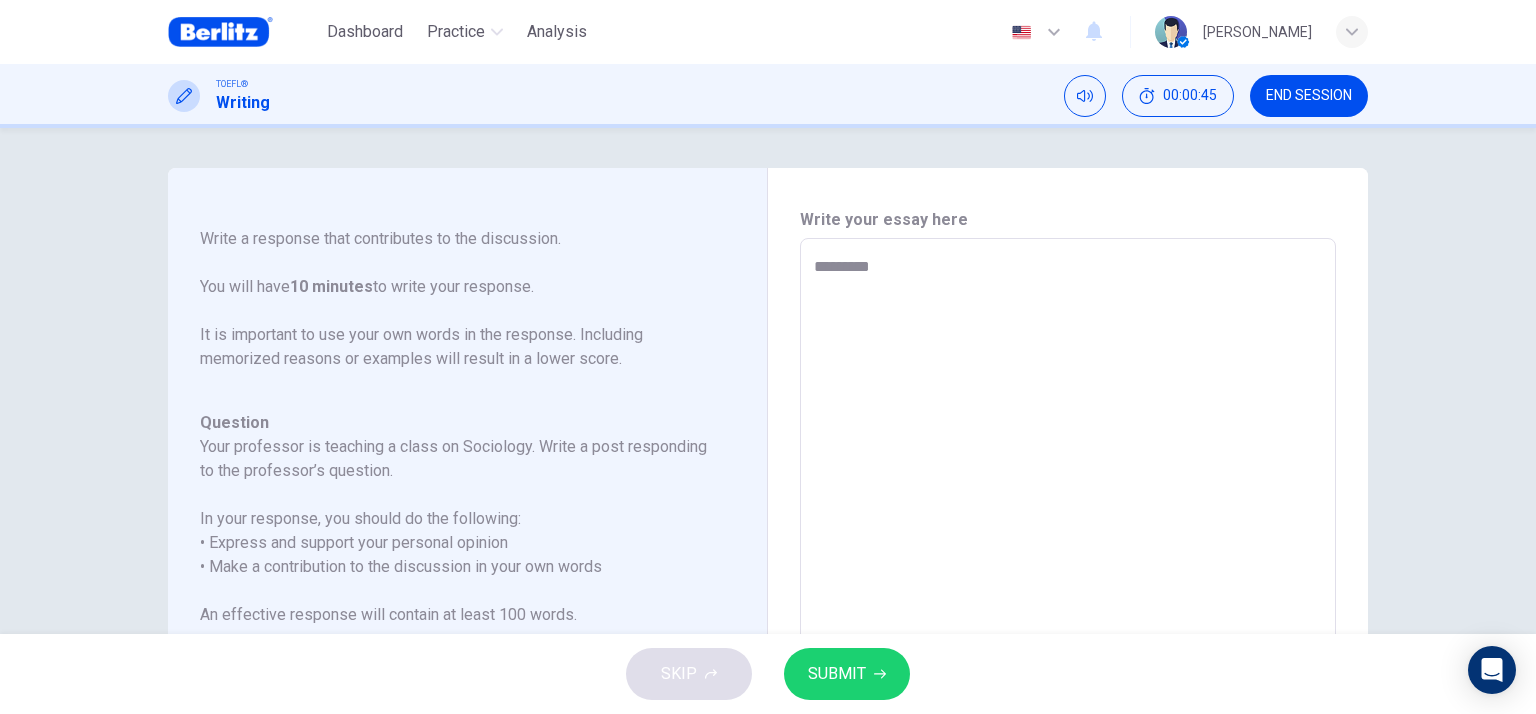 type on "*********" 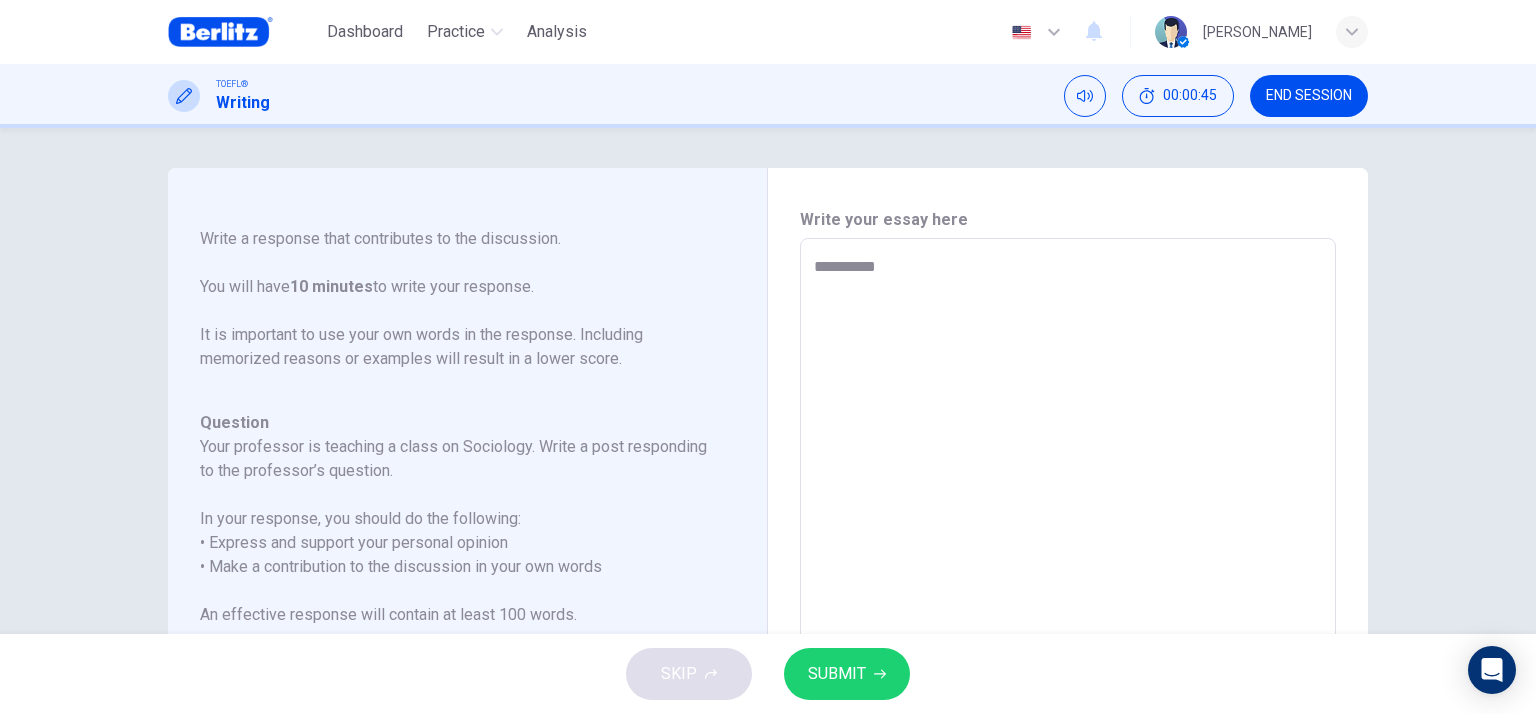 type on "*" 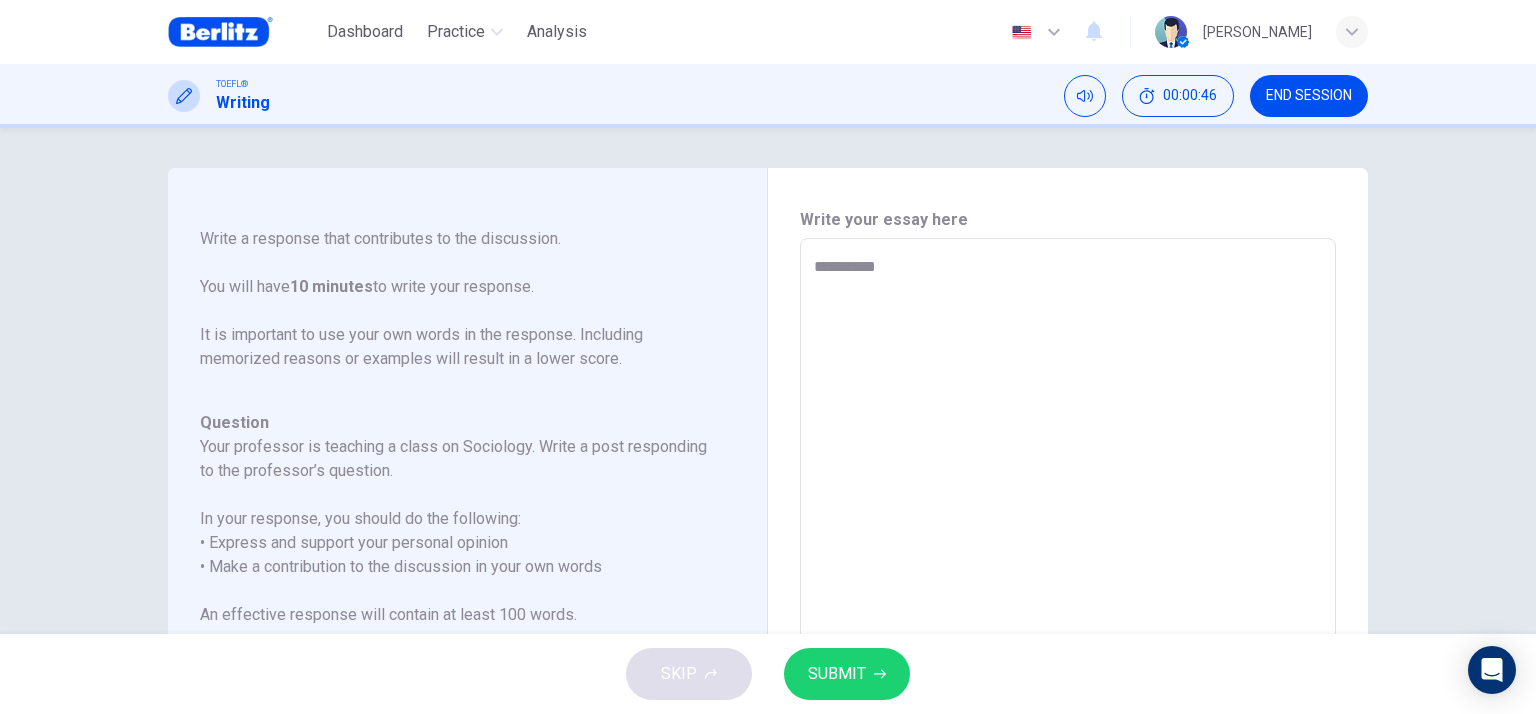 type on "*********" 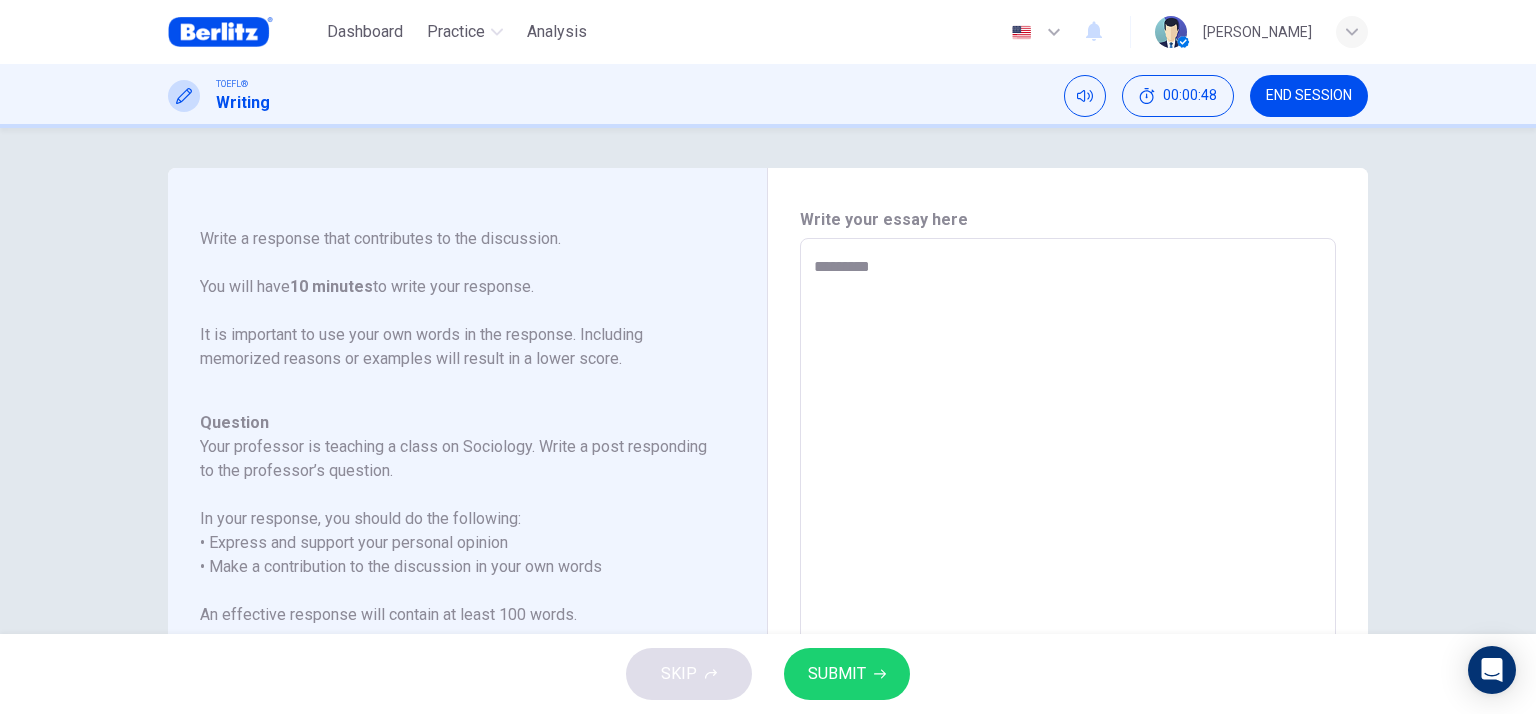 type on "*********" 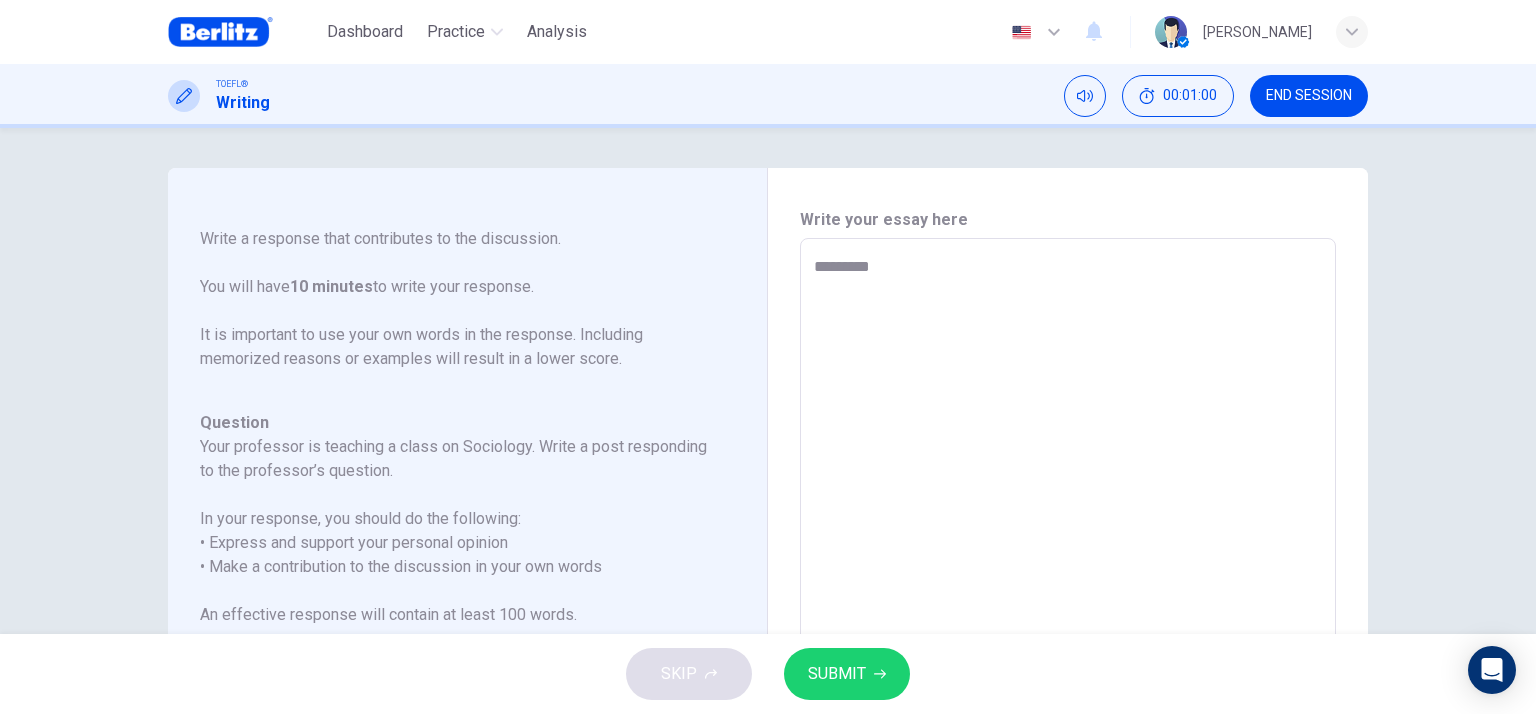 type on "*" 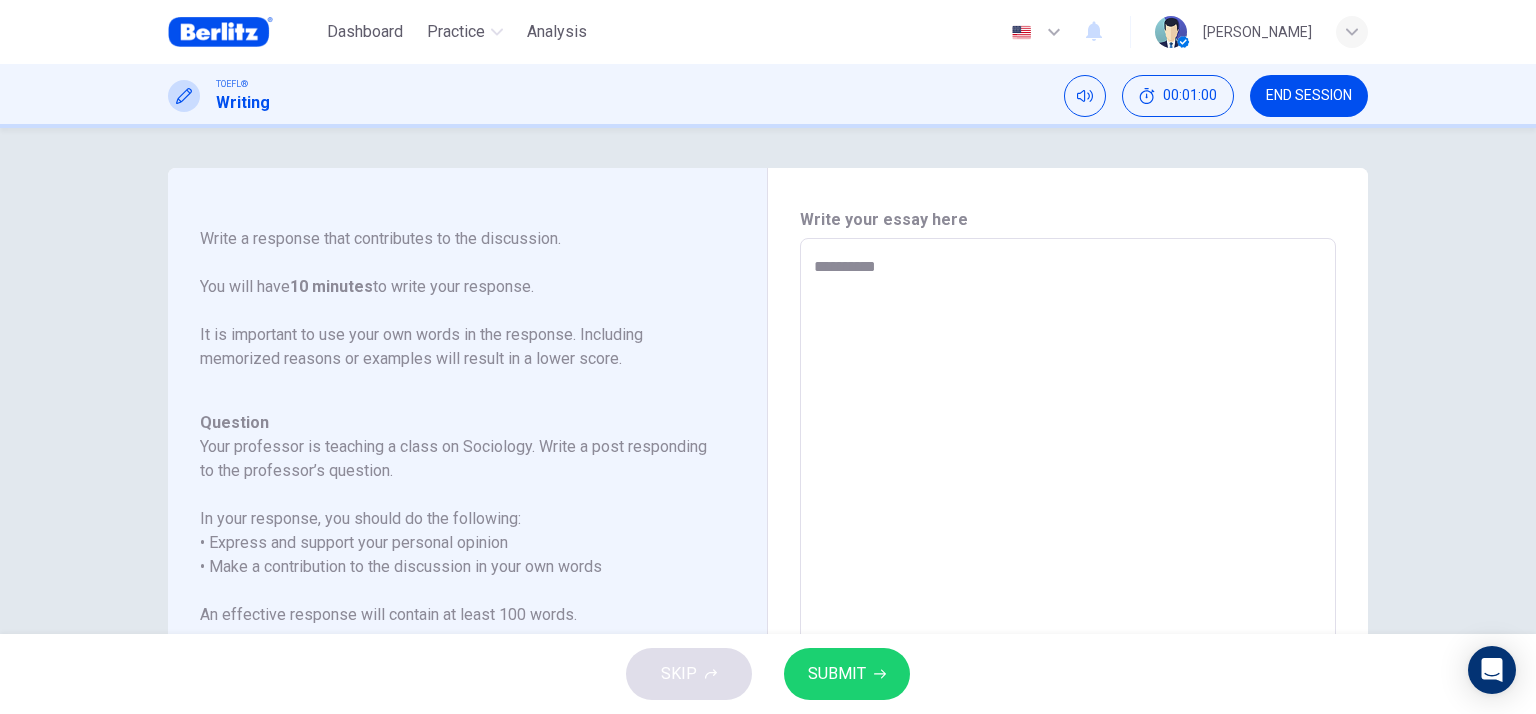 type on "*" 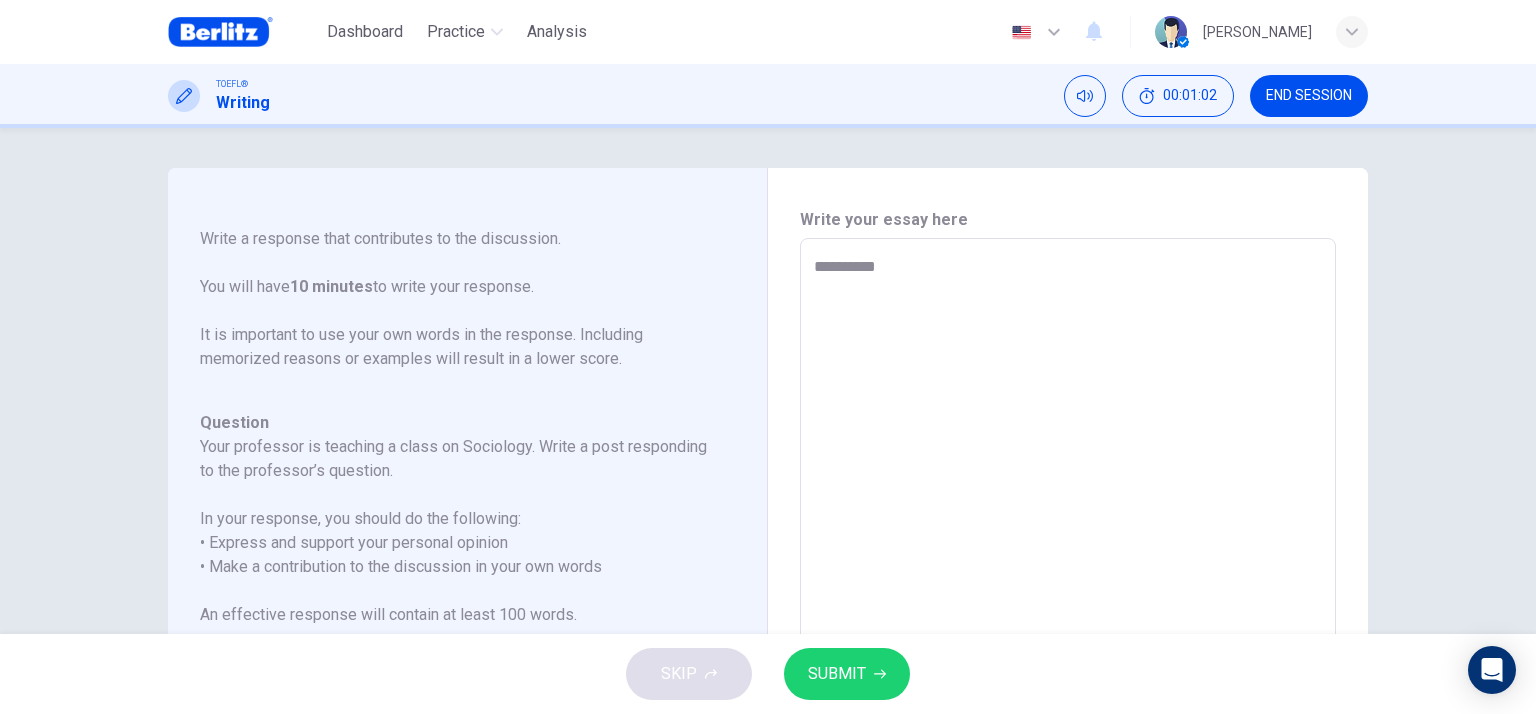 click on "**********" at bounding box center [1068, 572] 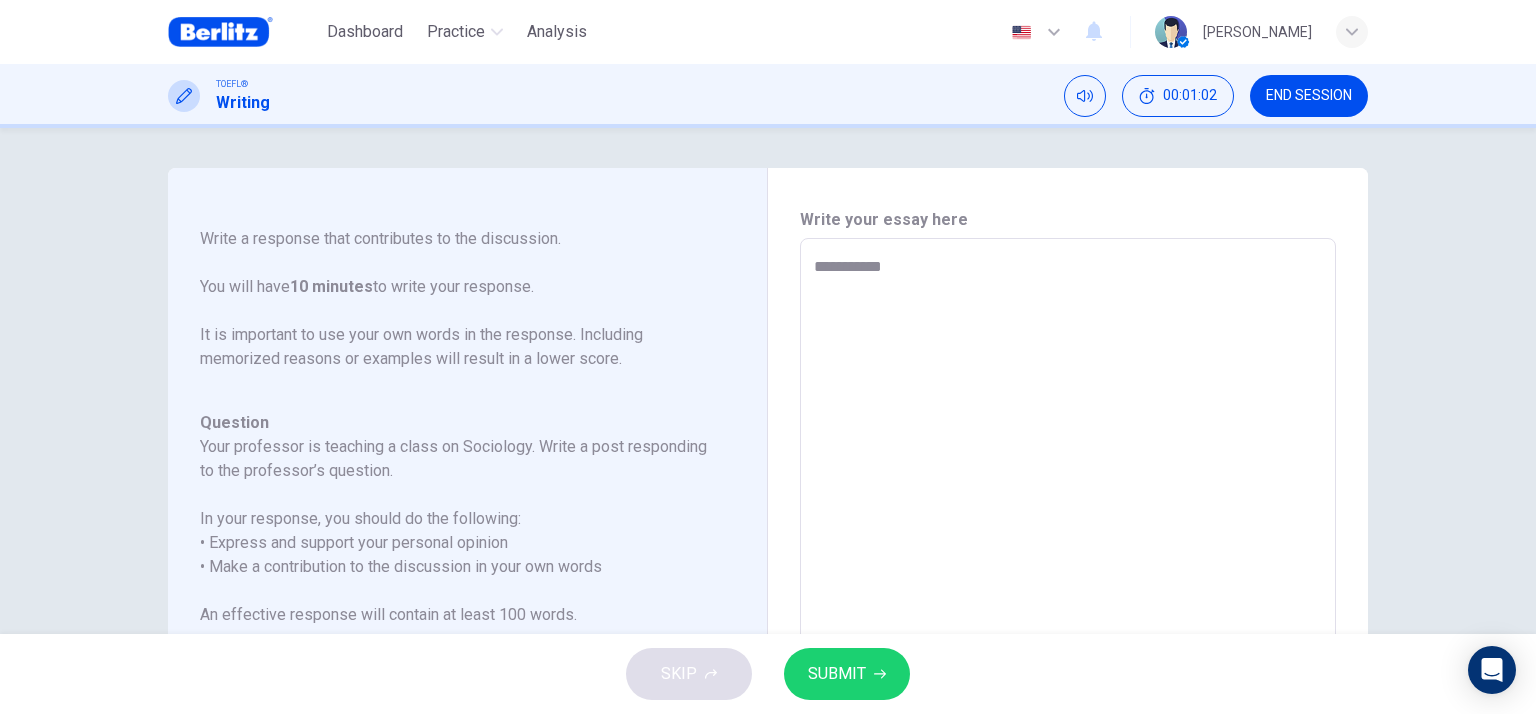 type on "*" 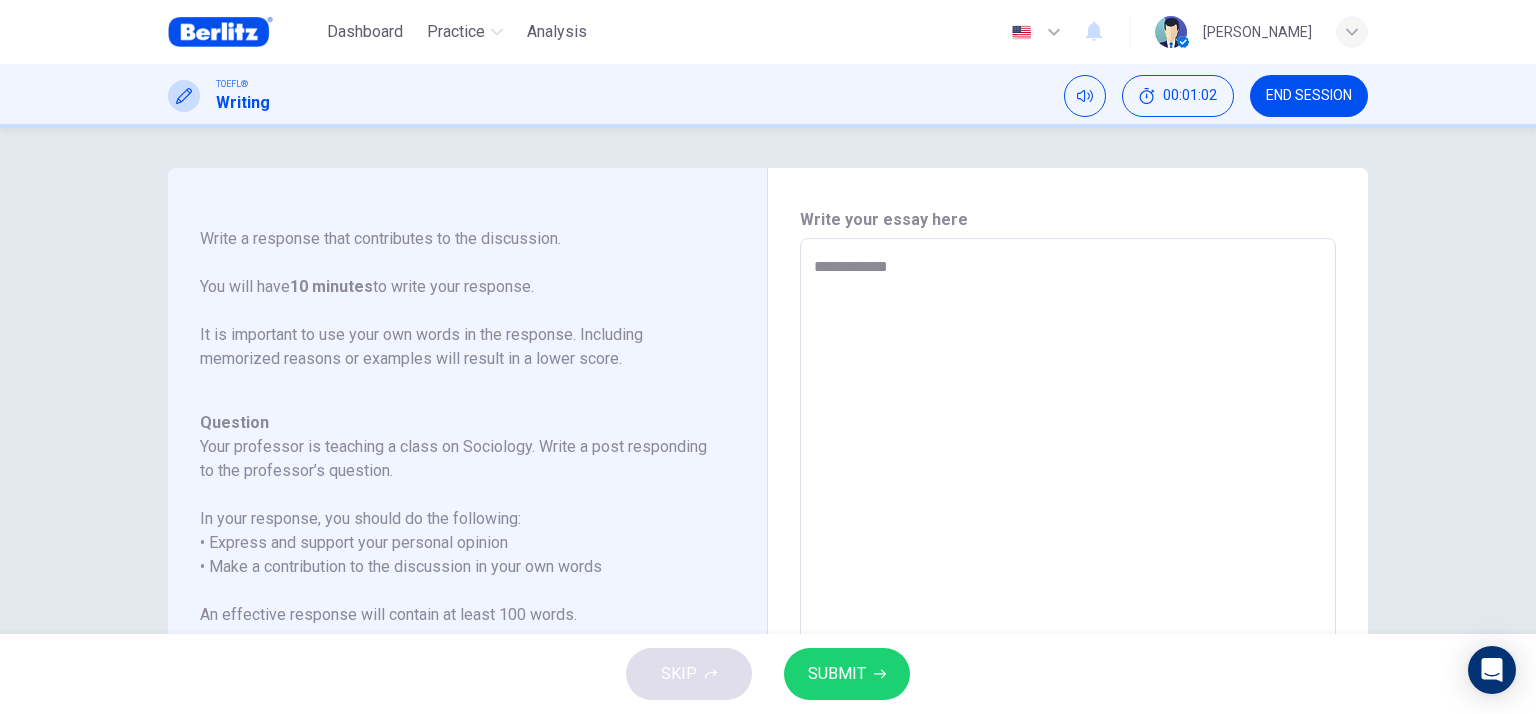 type on "*" 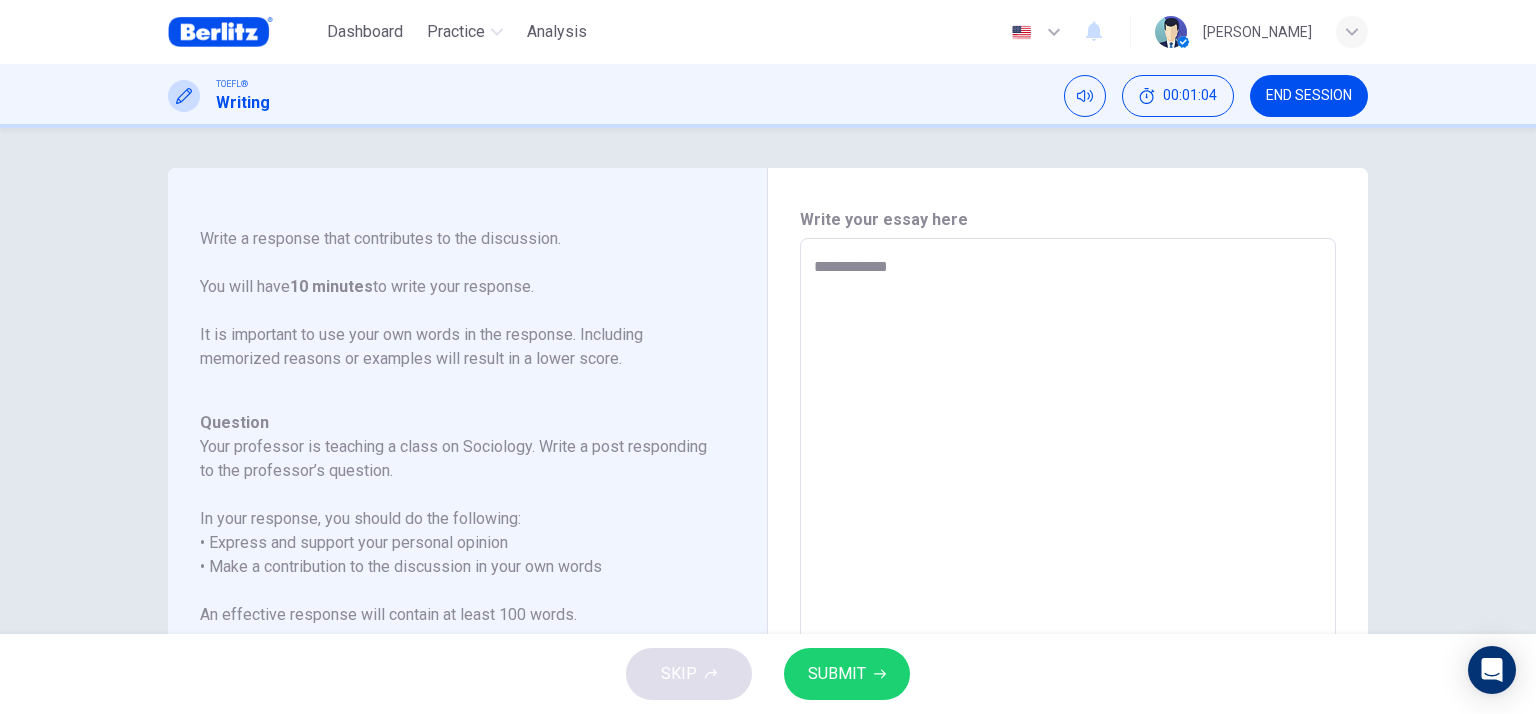 type on "**********" 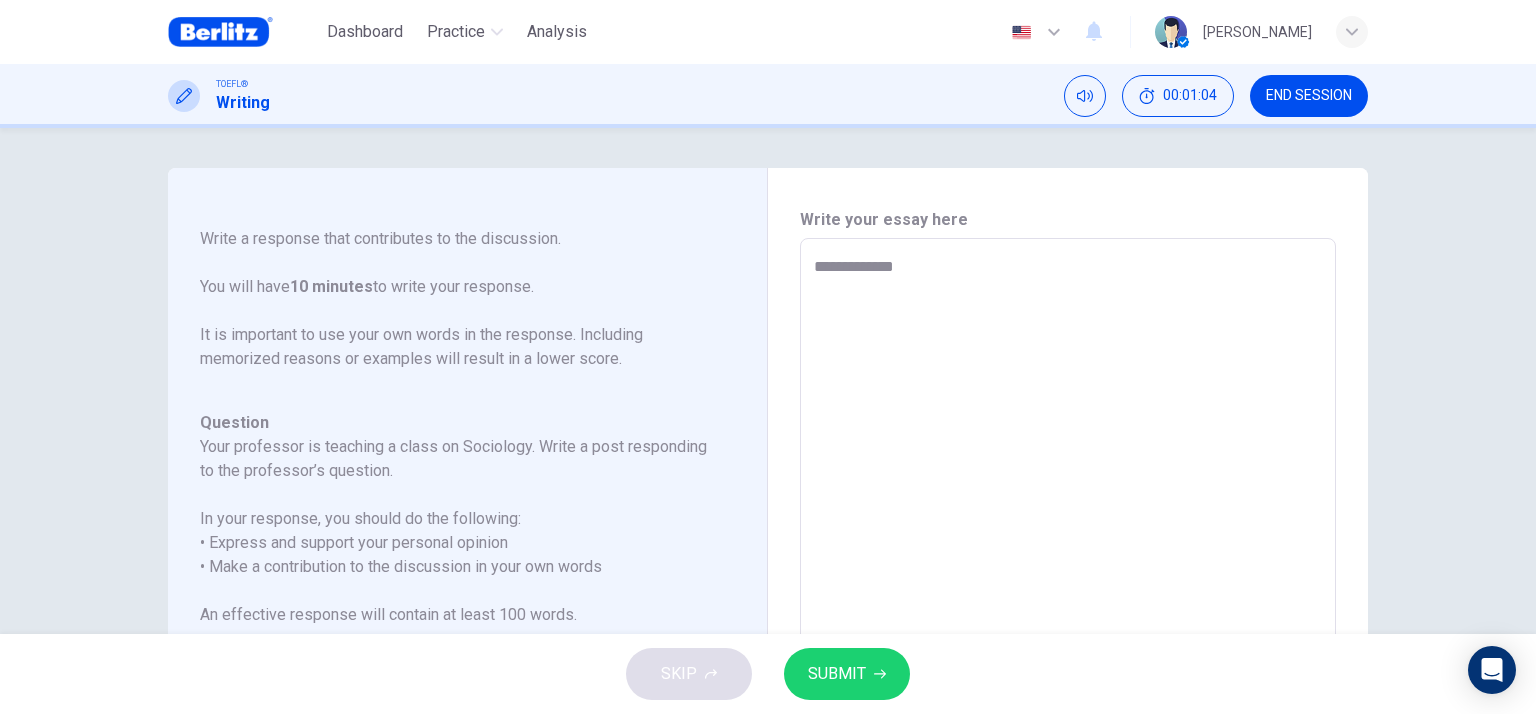 type on "*" 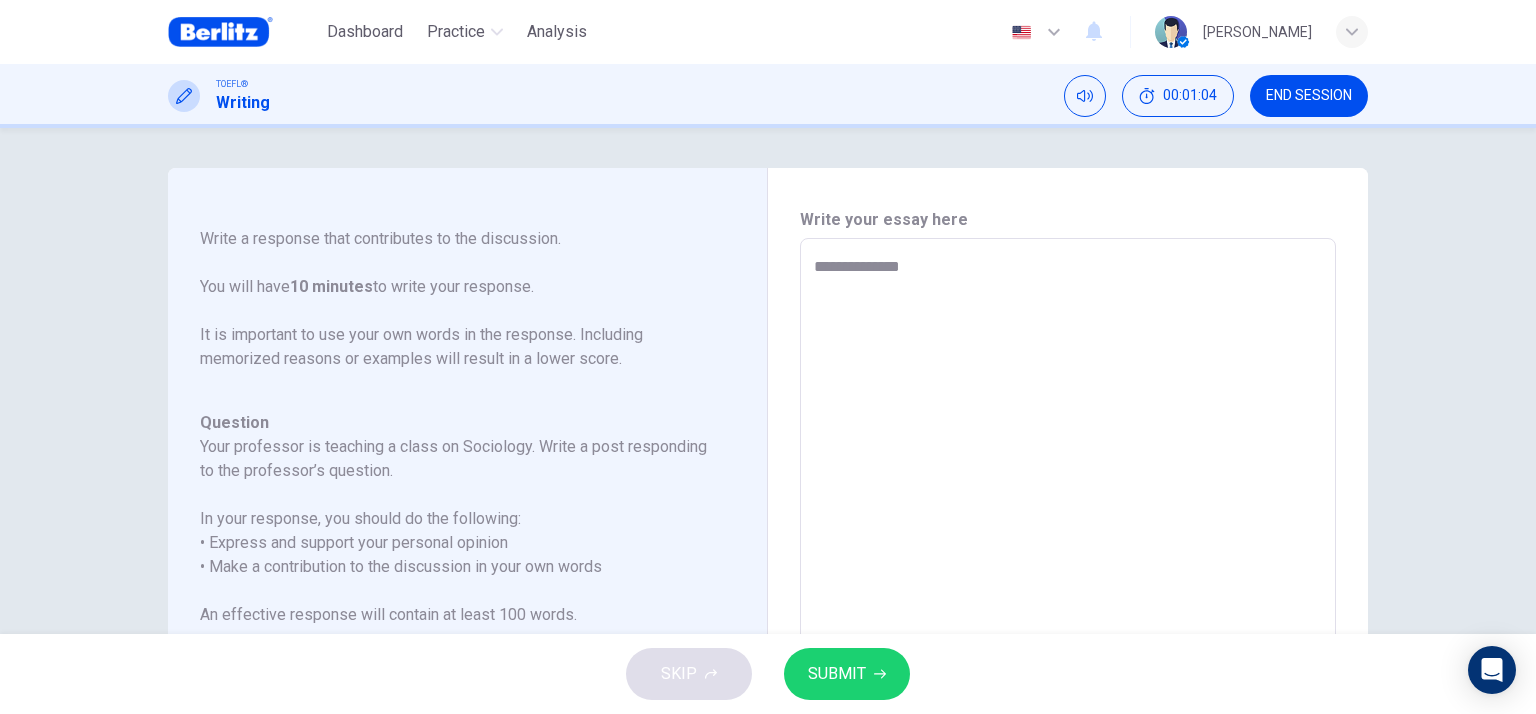 type on "*" 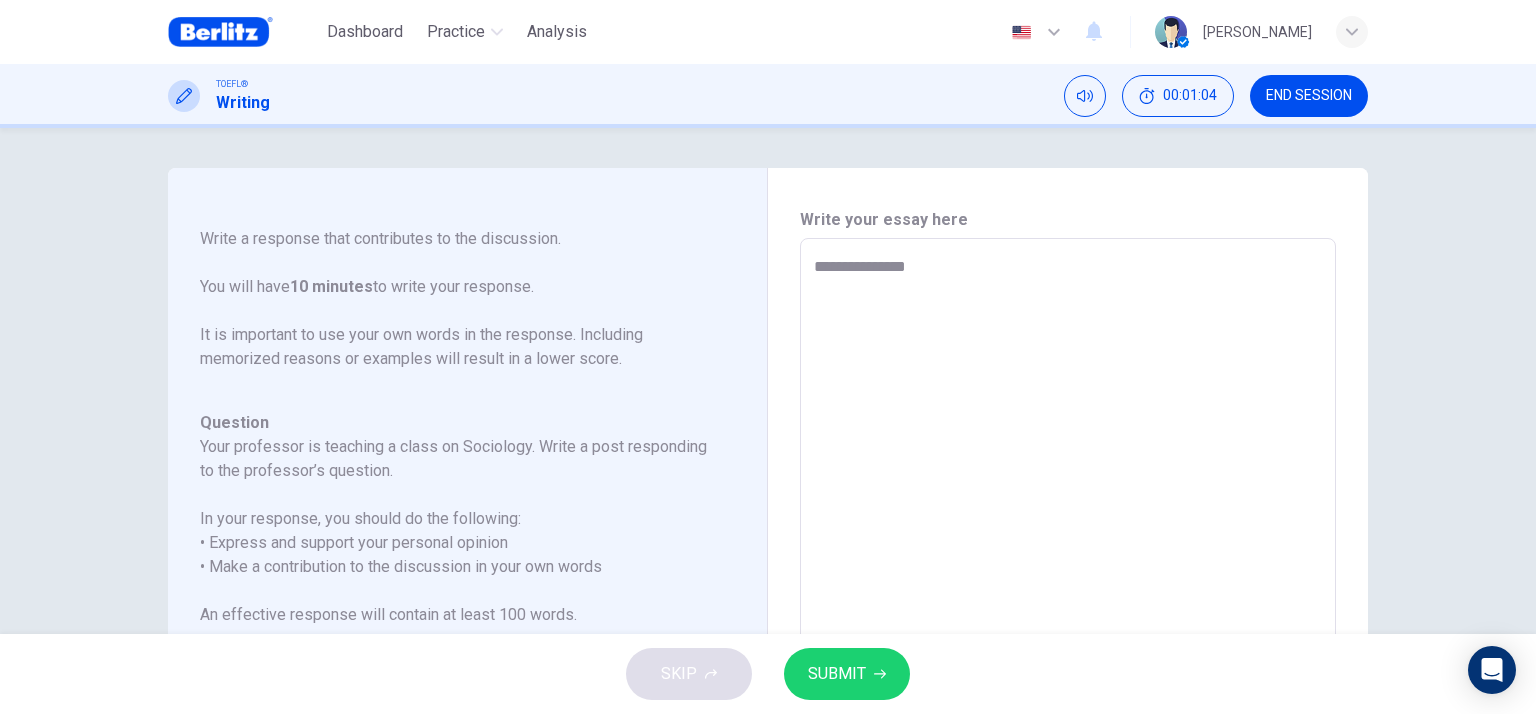 type on "*" 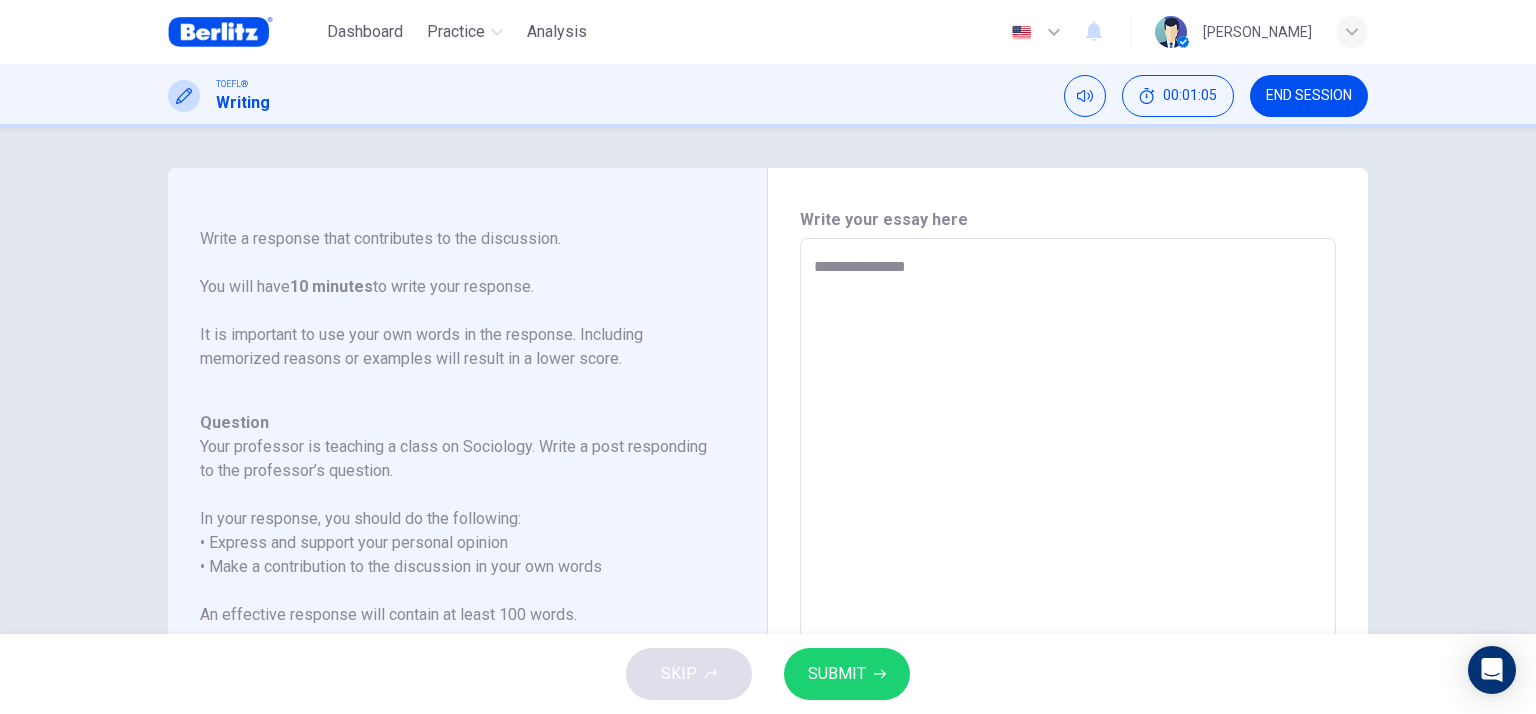 type on "**********" 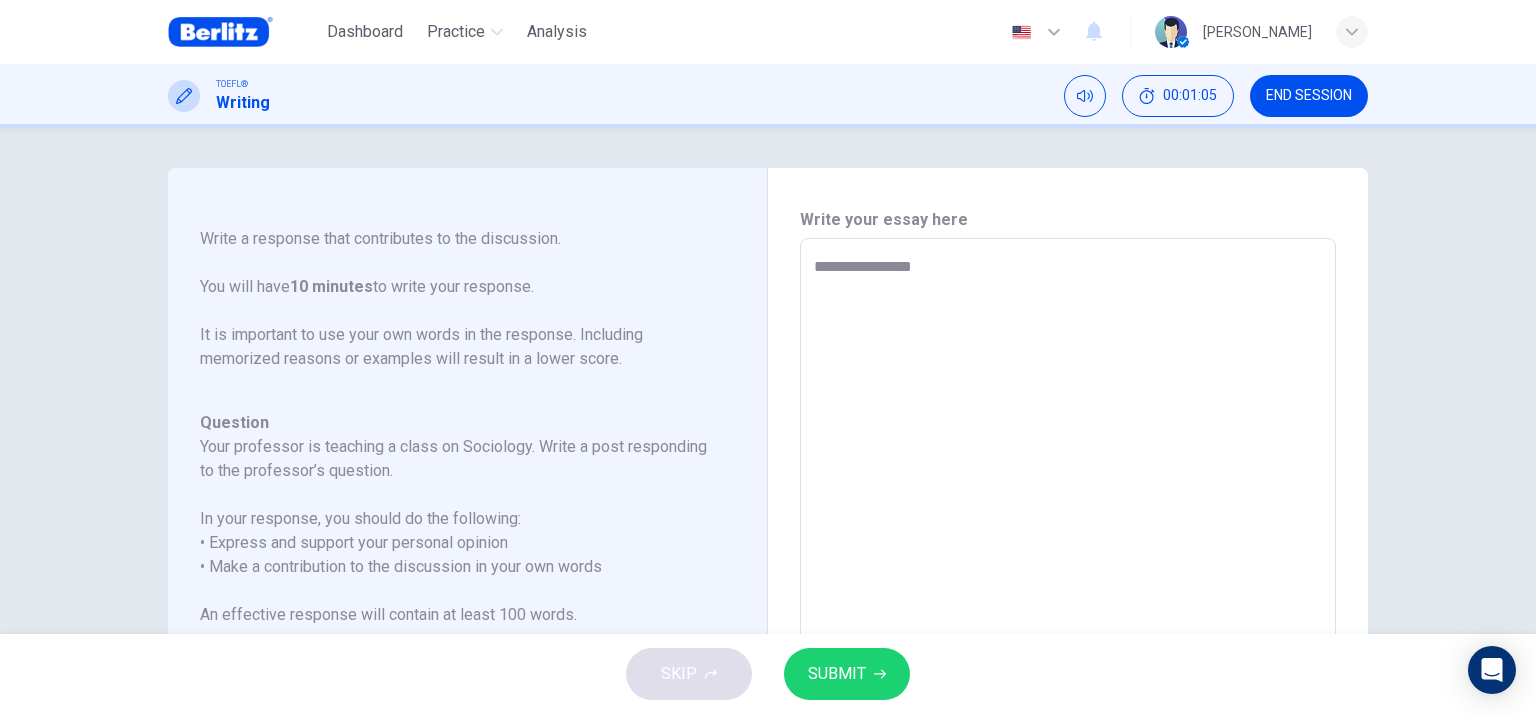 type on "*" 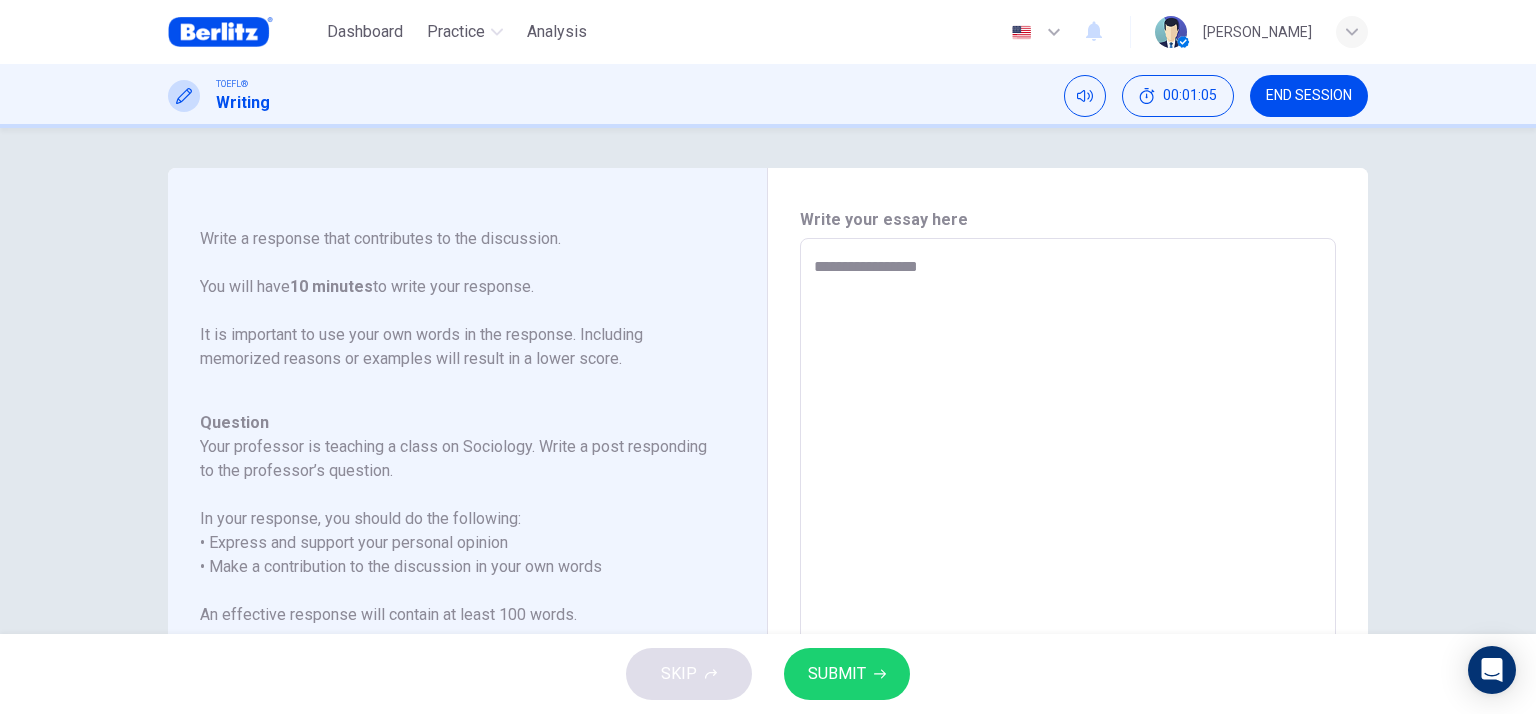 type on "**********" 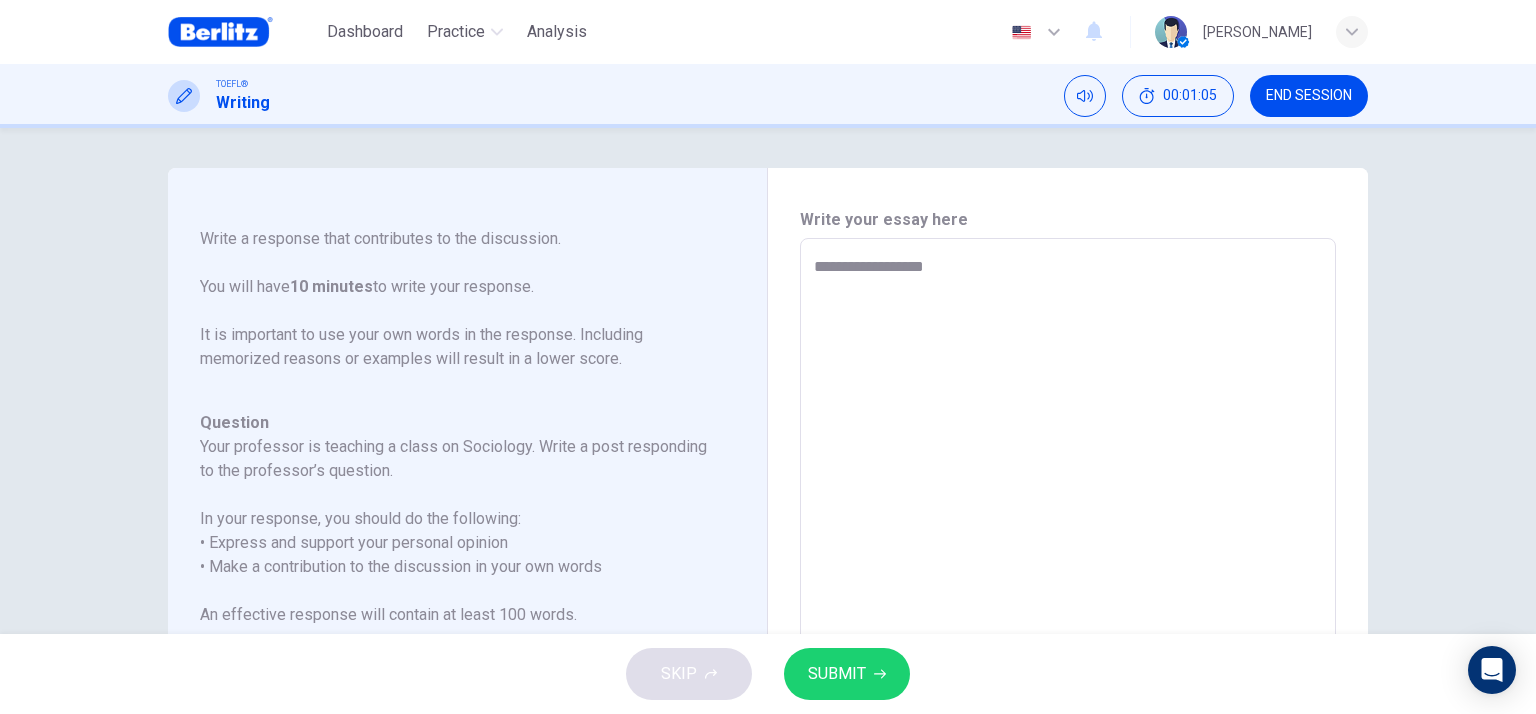 type on "*" 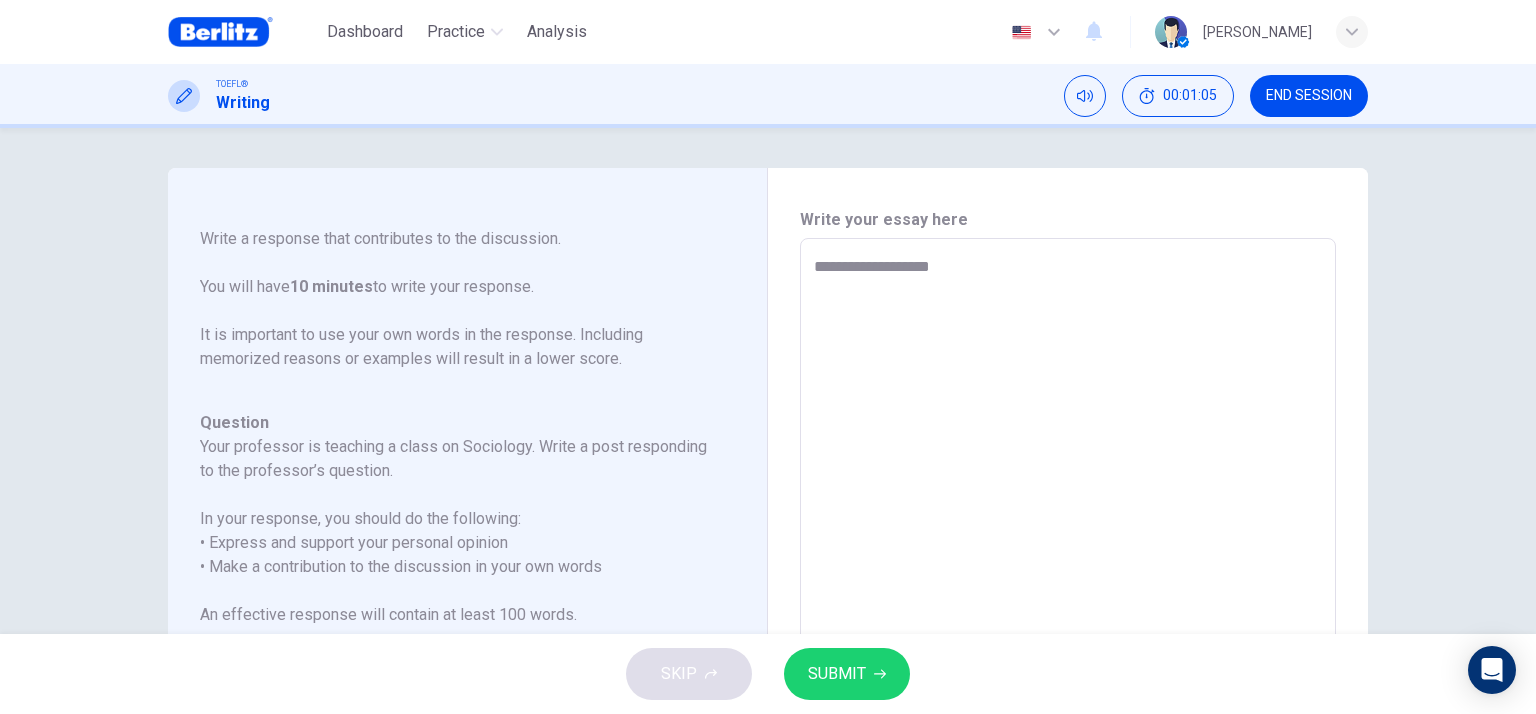 type on "*" 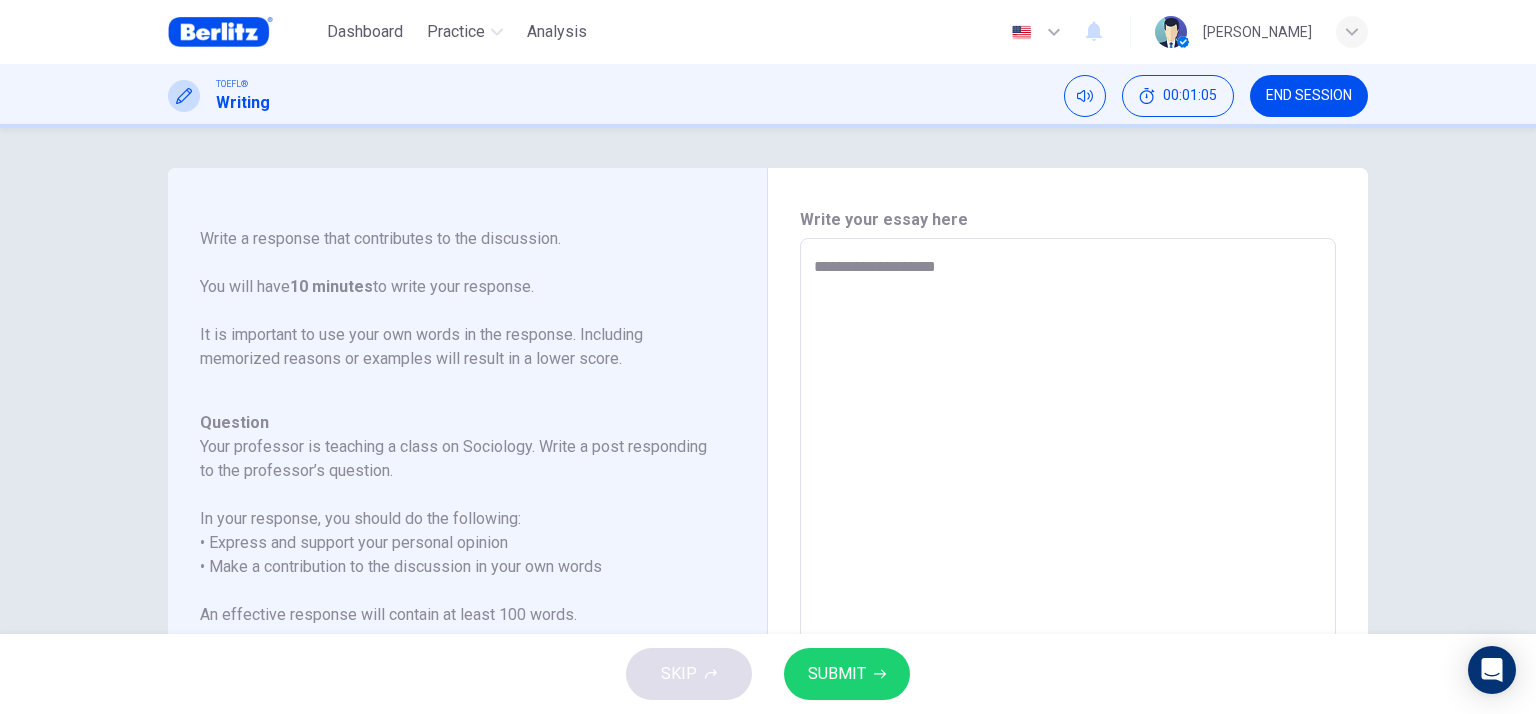 type on "*" 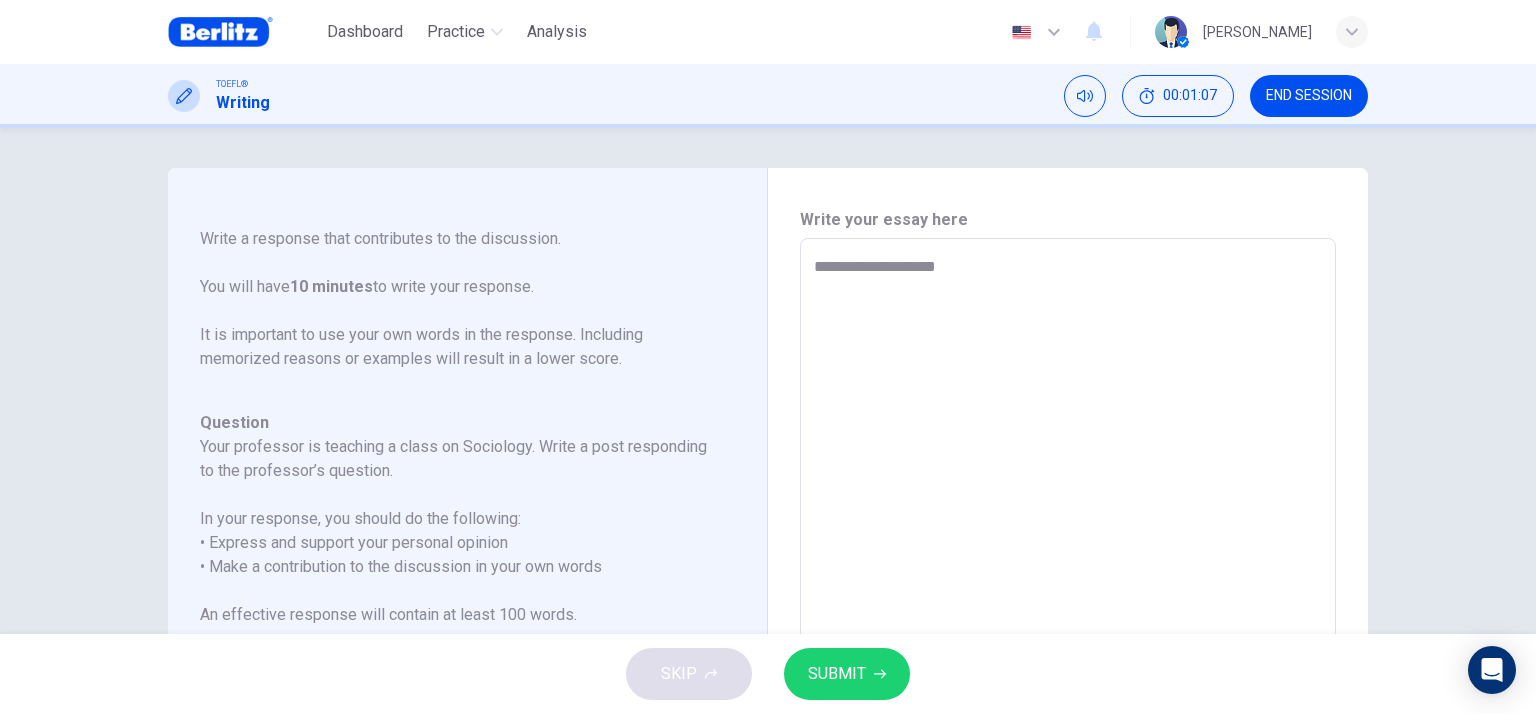 type on "**********" 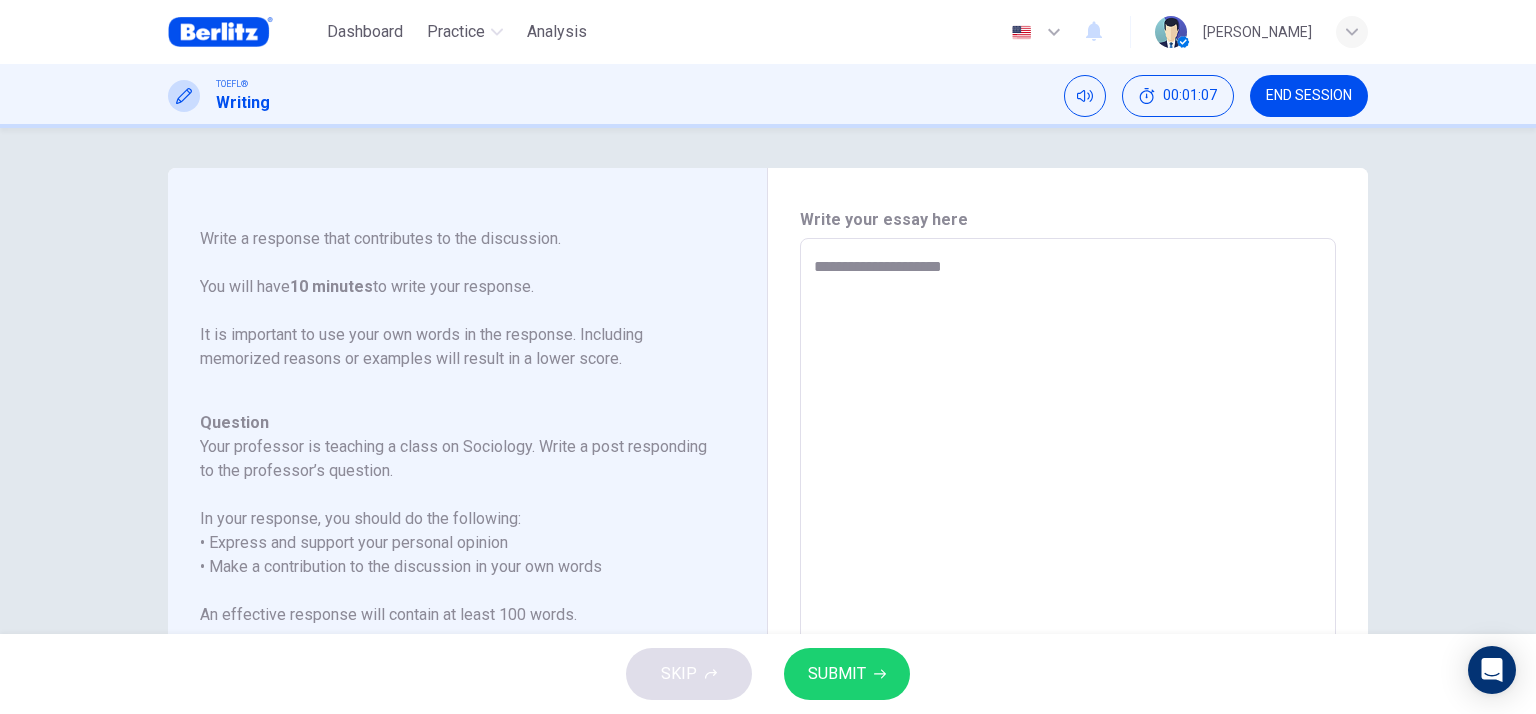 type on "**********" 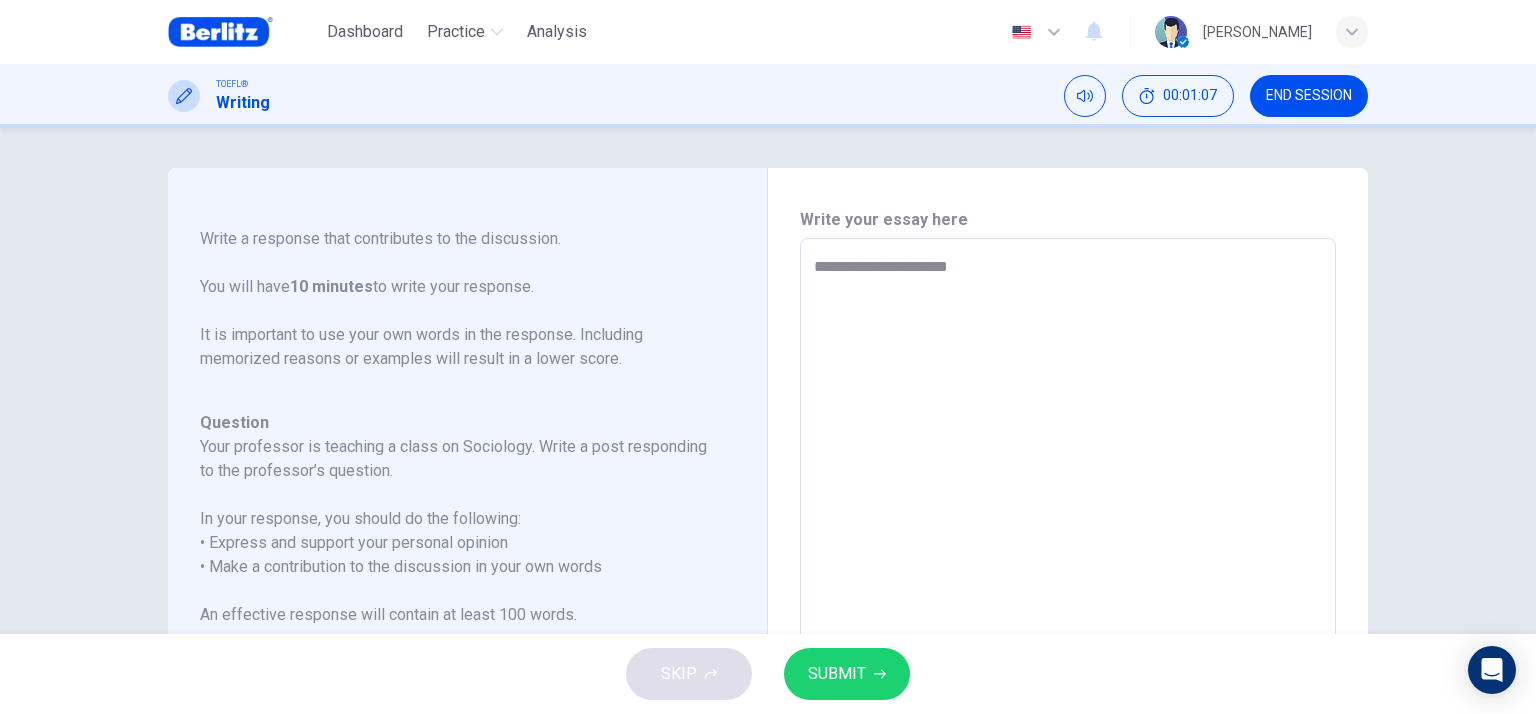 type on "*" 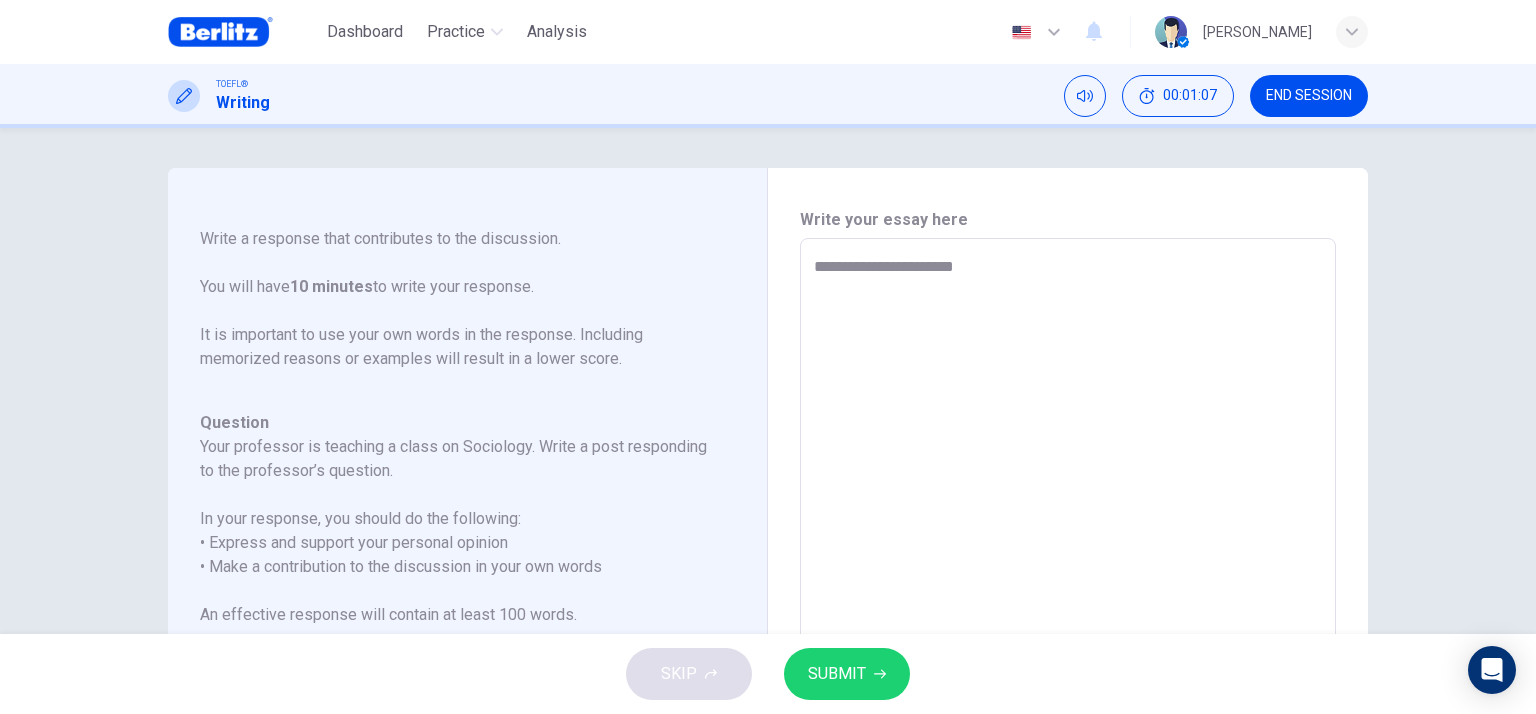 type on "*" 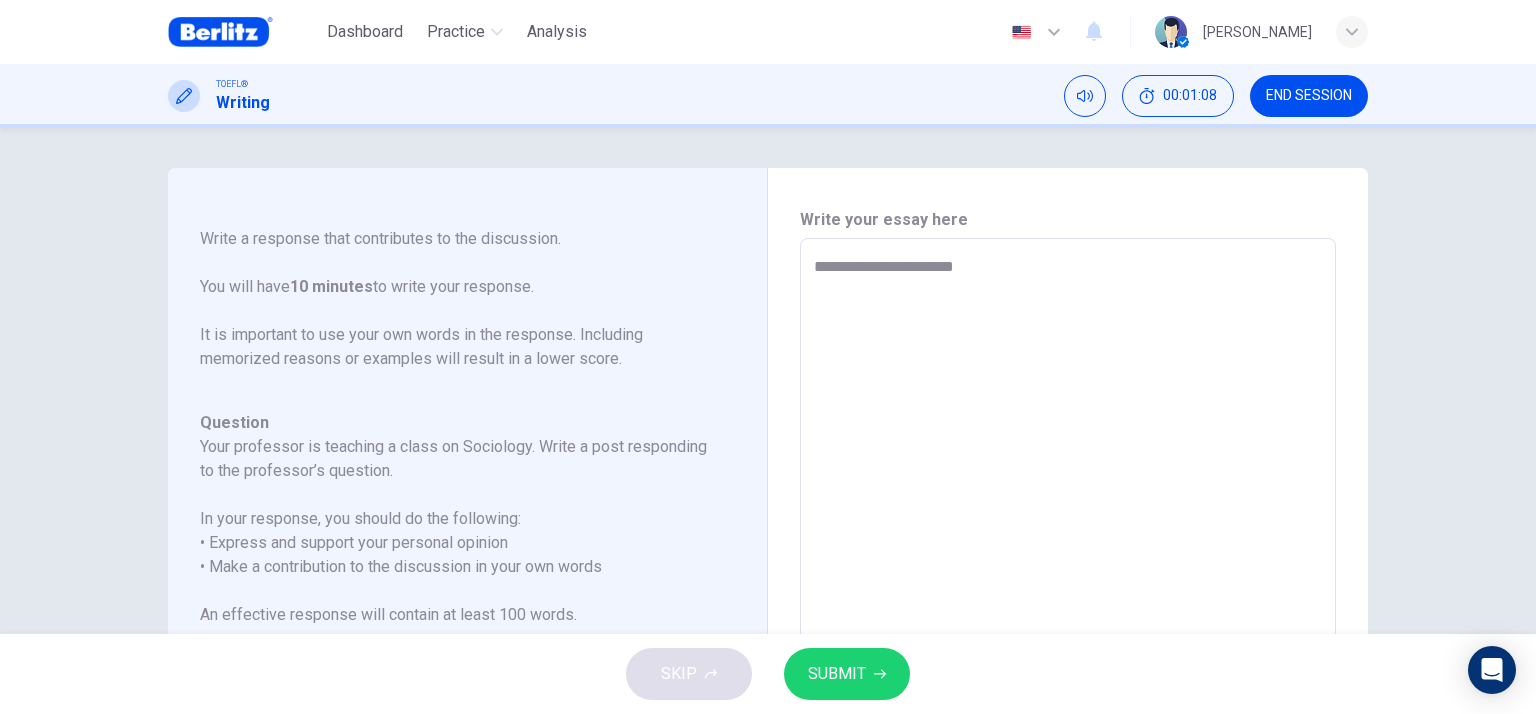 type on "**********" 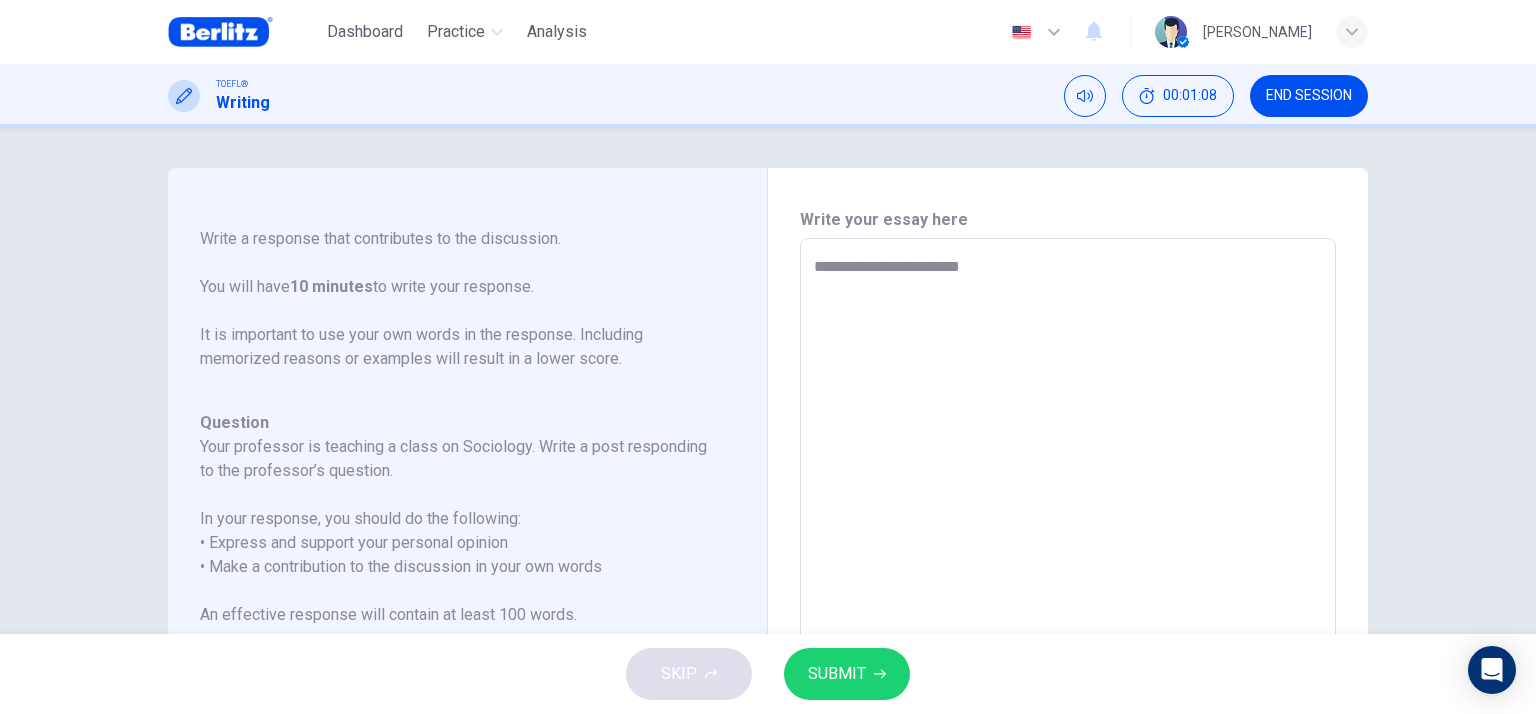 type on "**********" 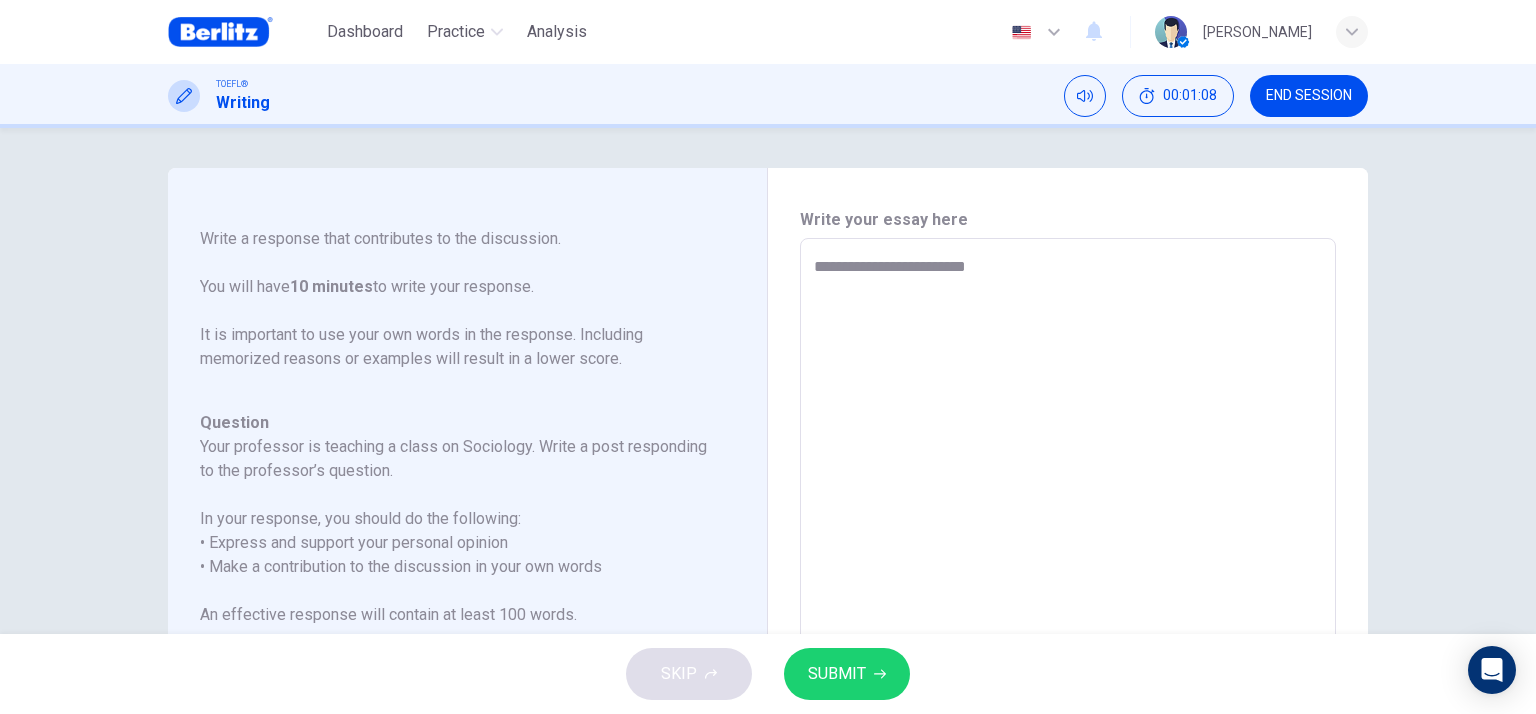 type on "*" 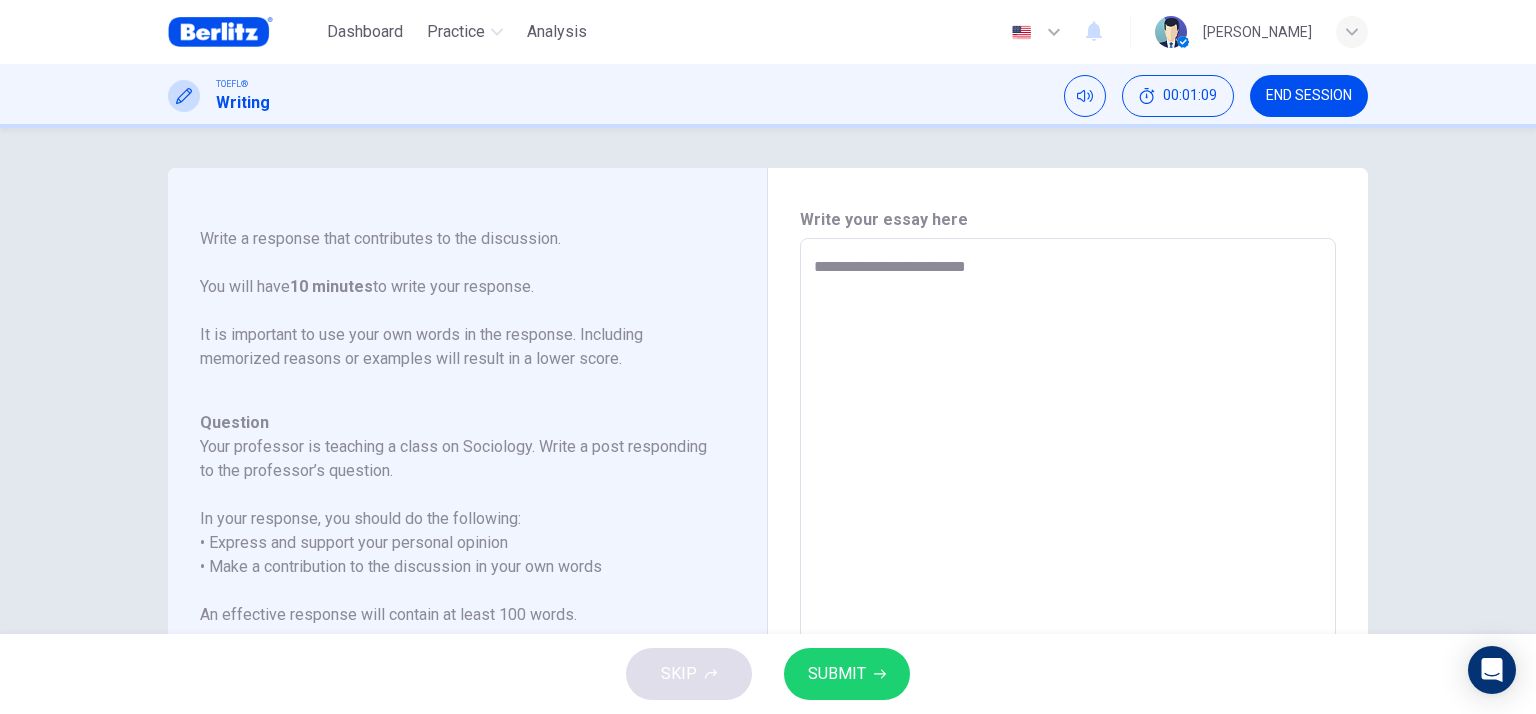 type on "**********" 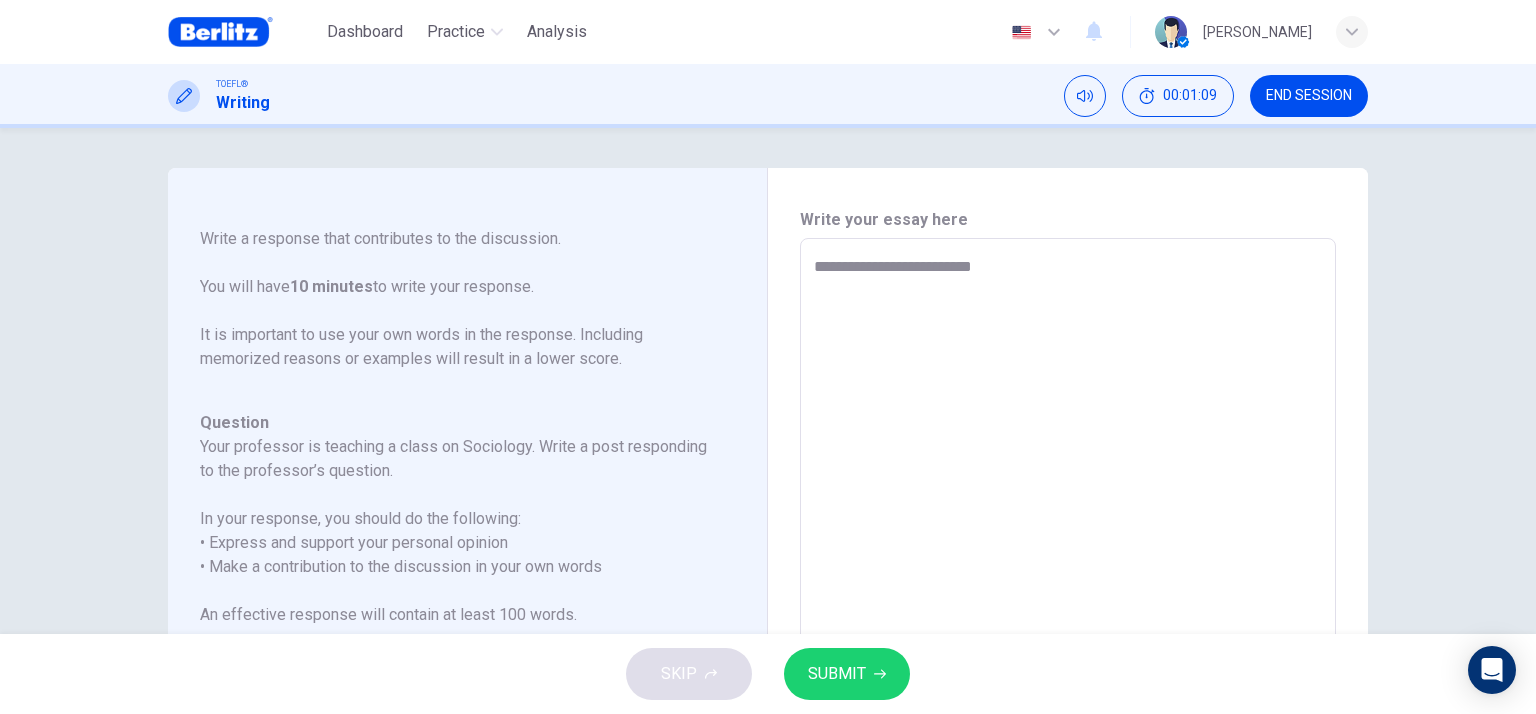 type on "**********" 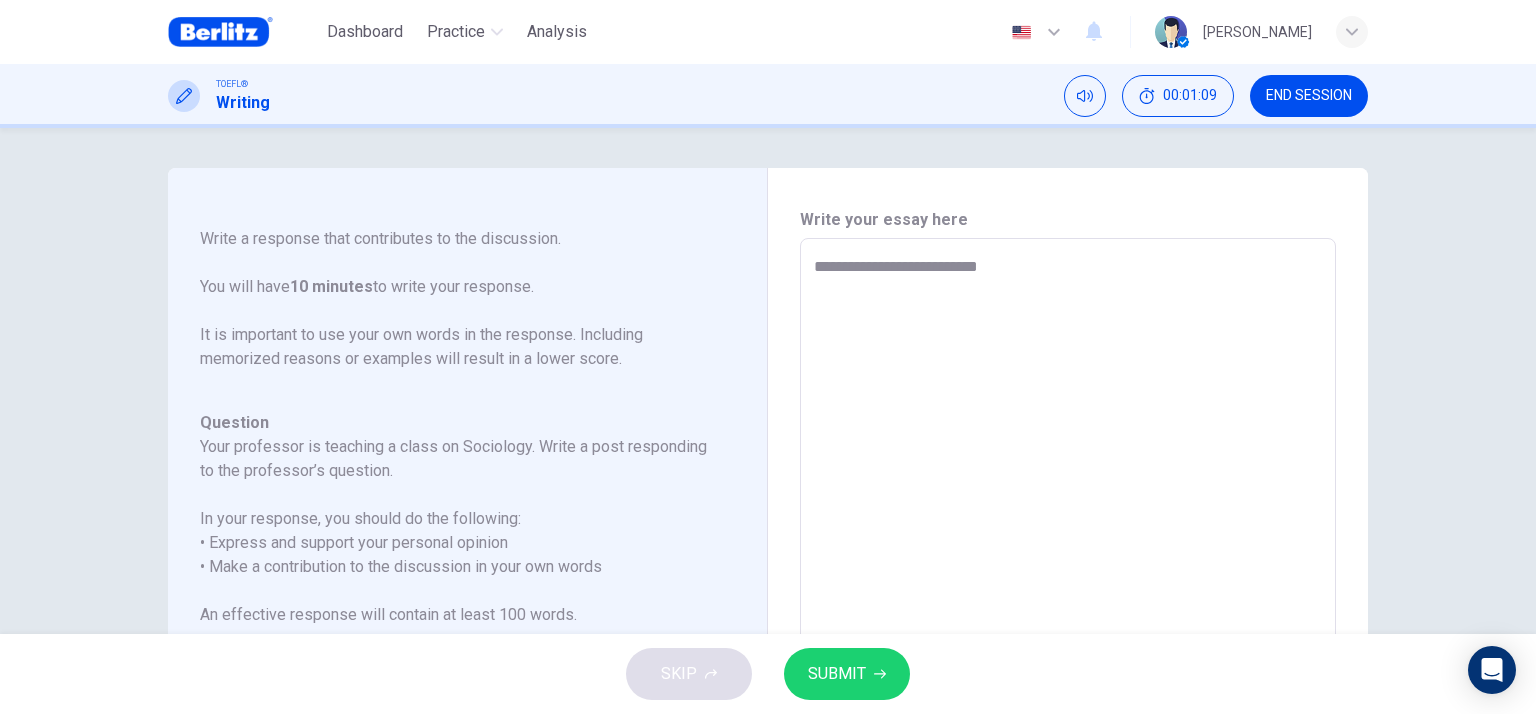 type on "*" 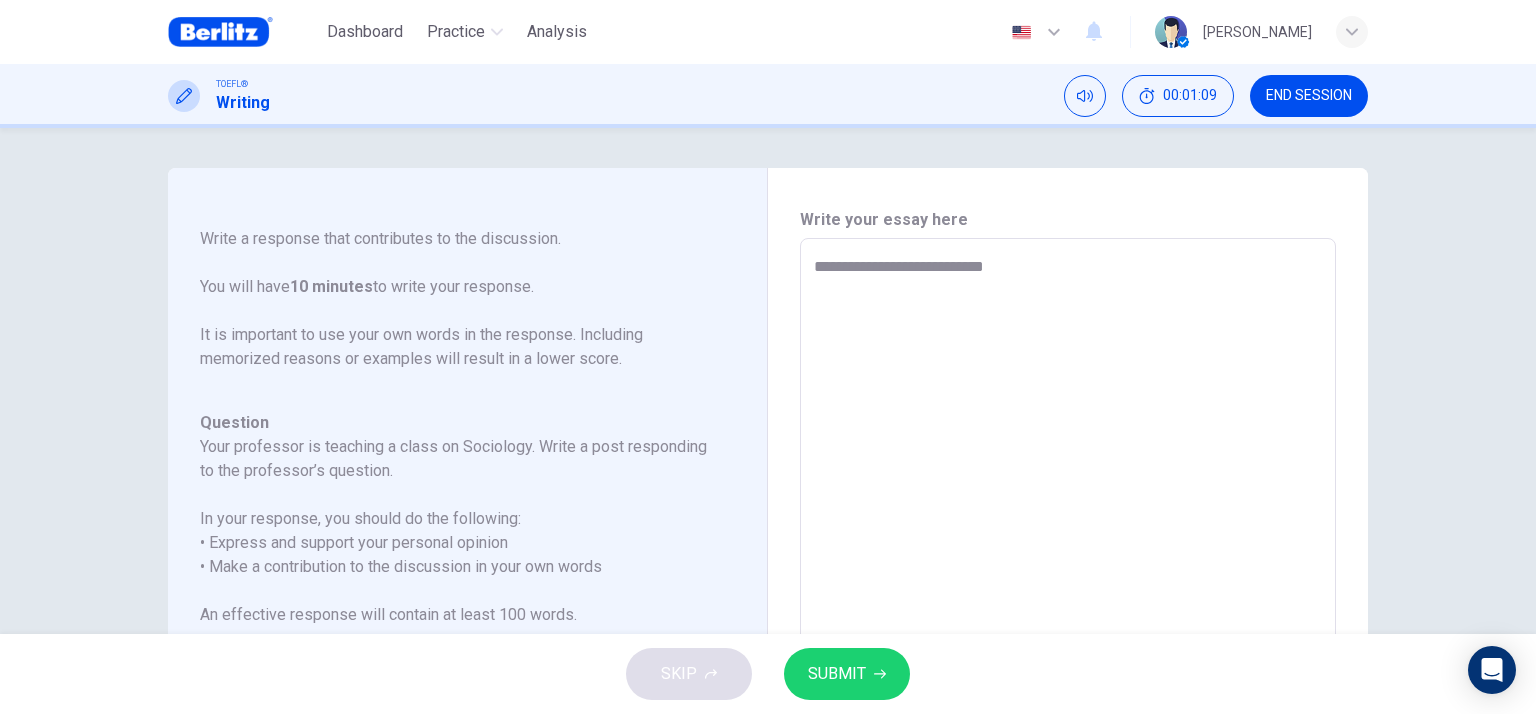 type on "*" 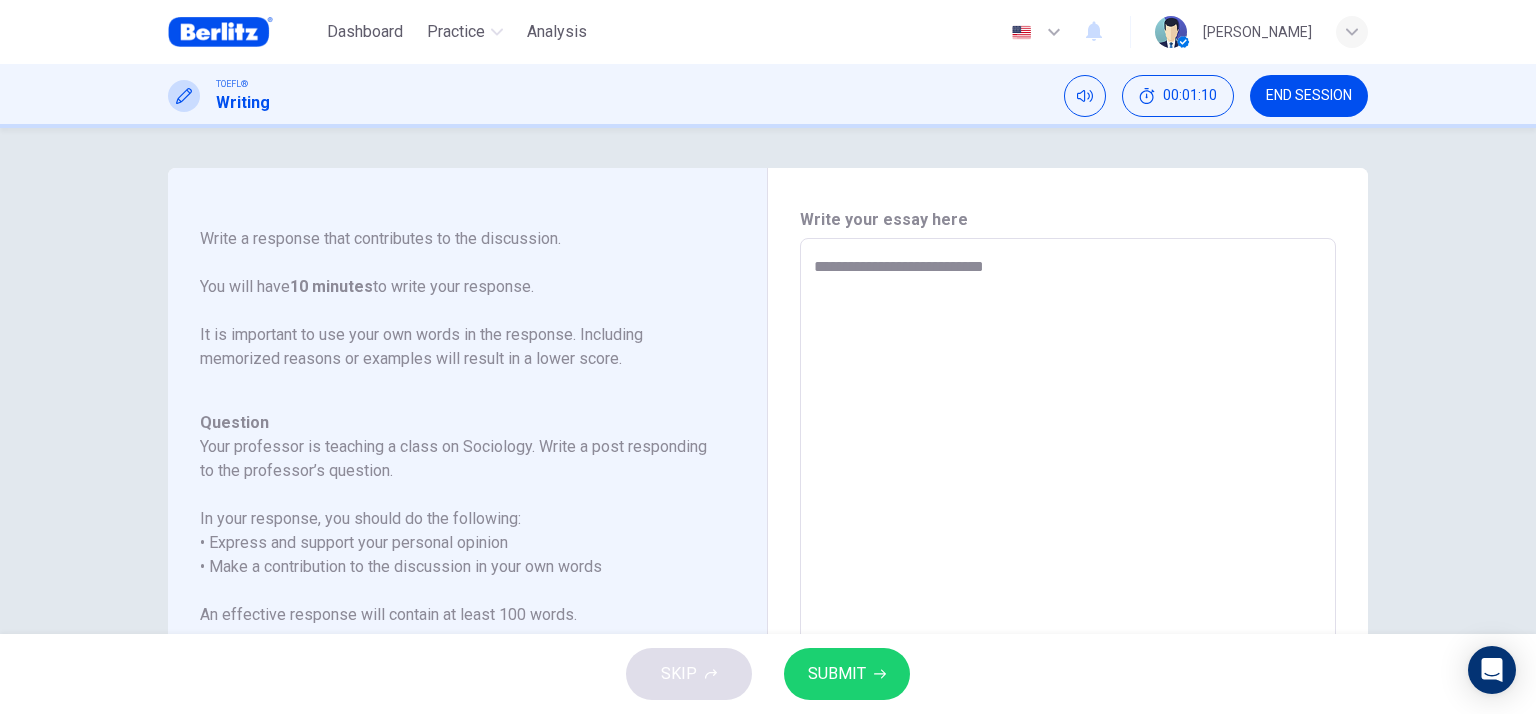 type on "**********" 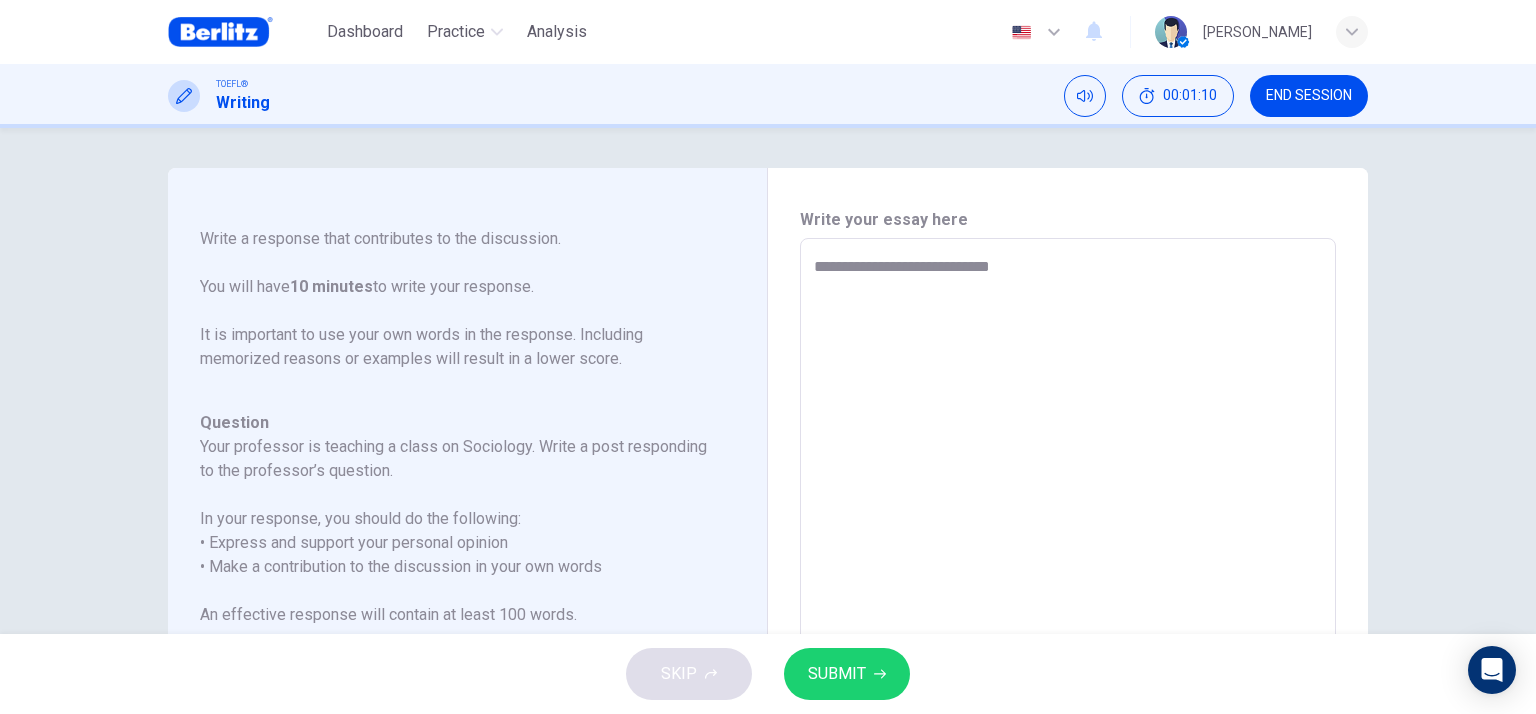 type on "**********" 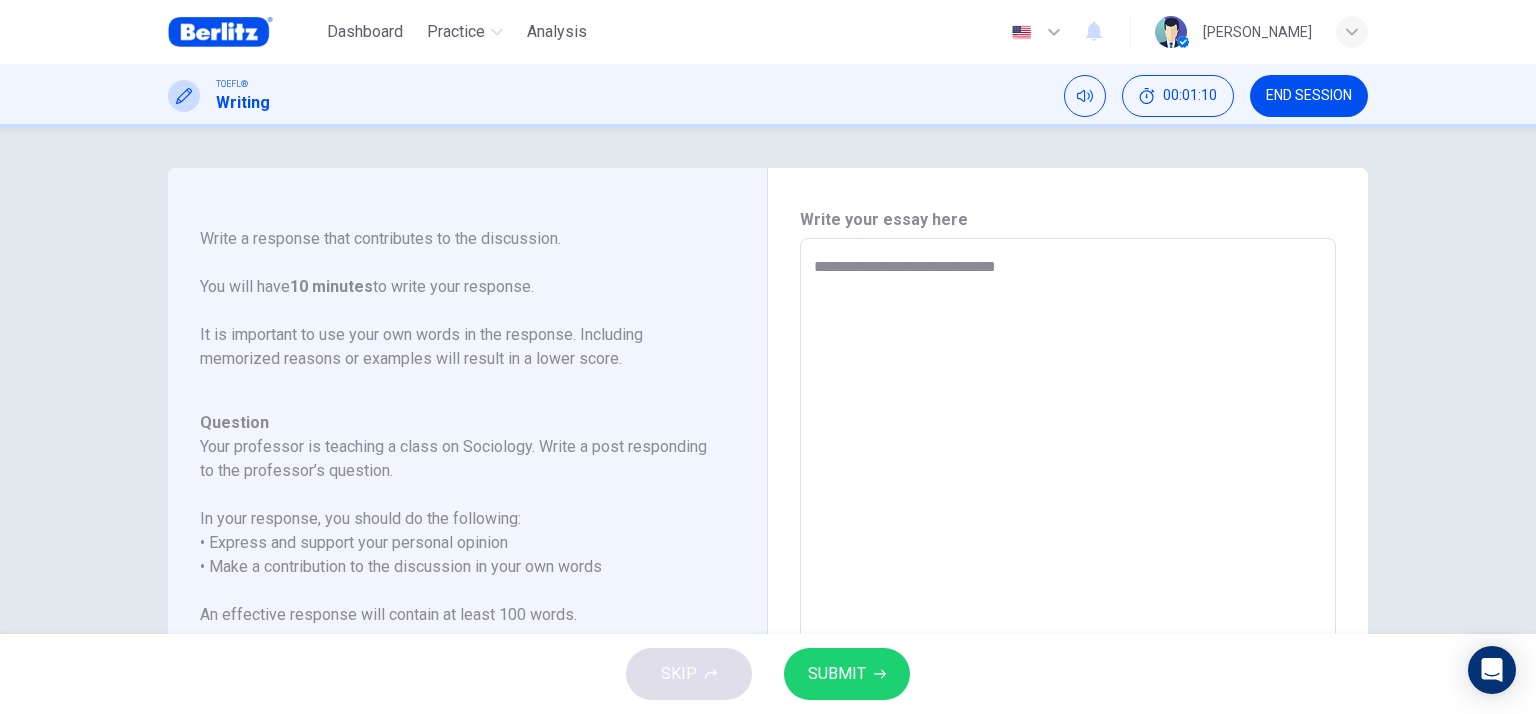 type on "*" 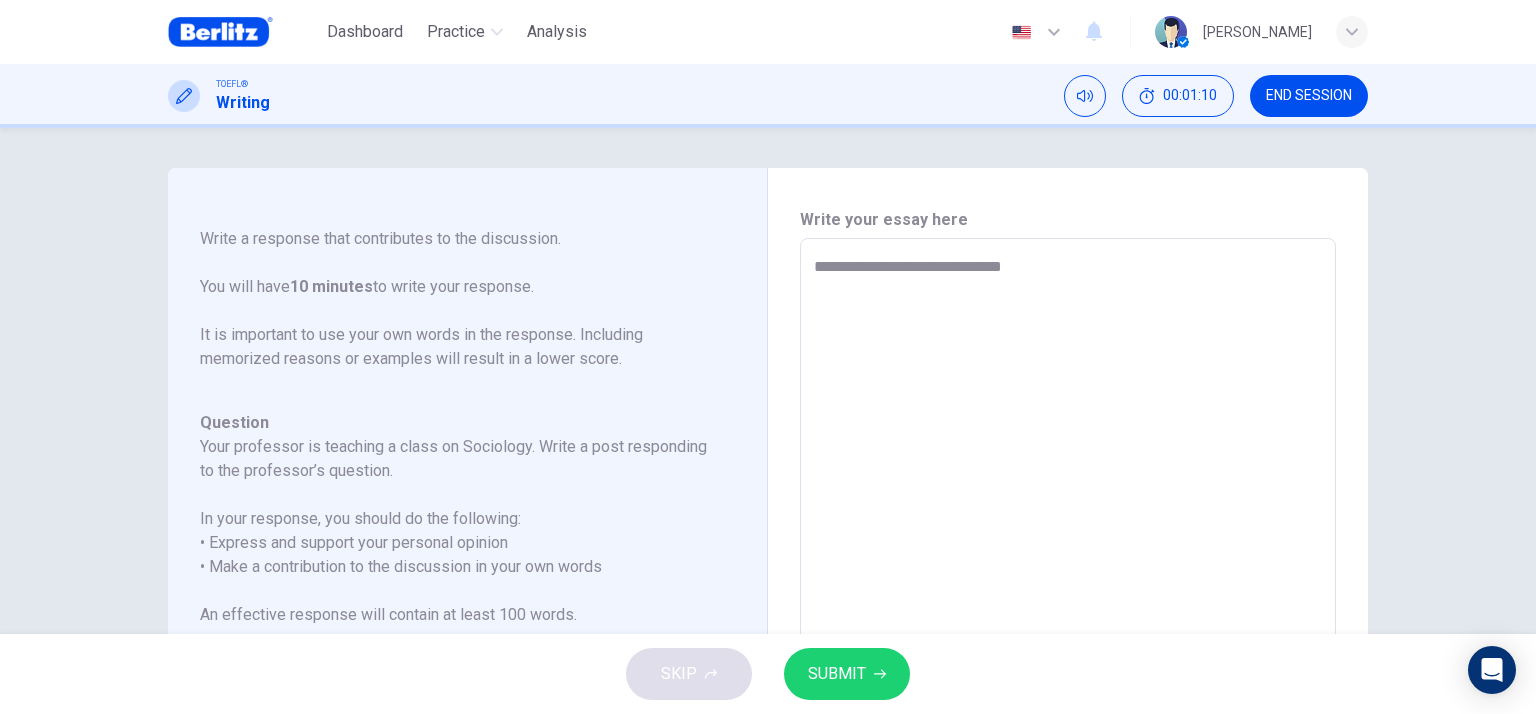 type on "*" 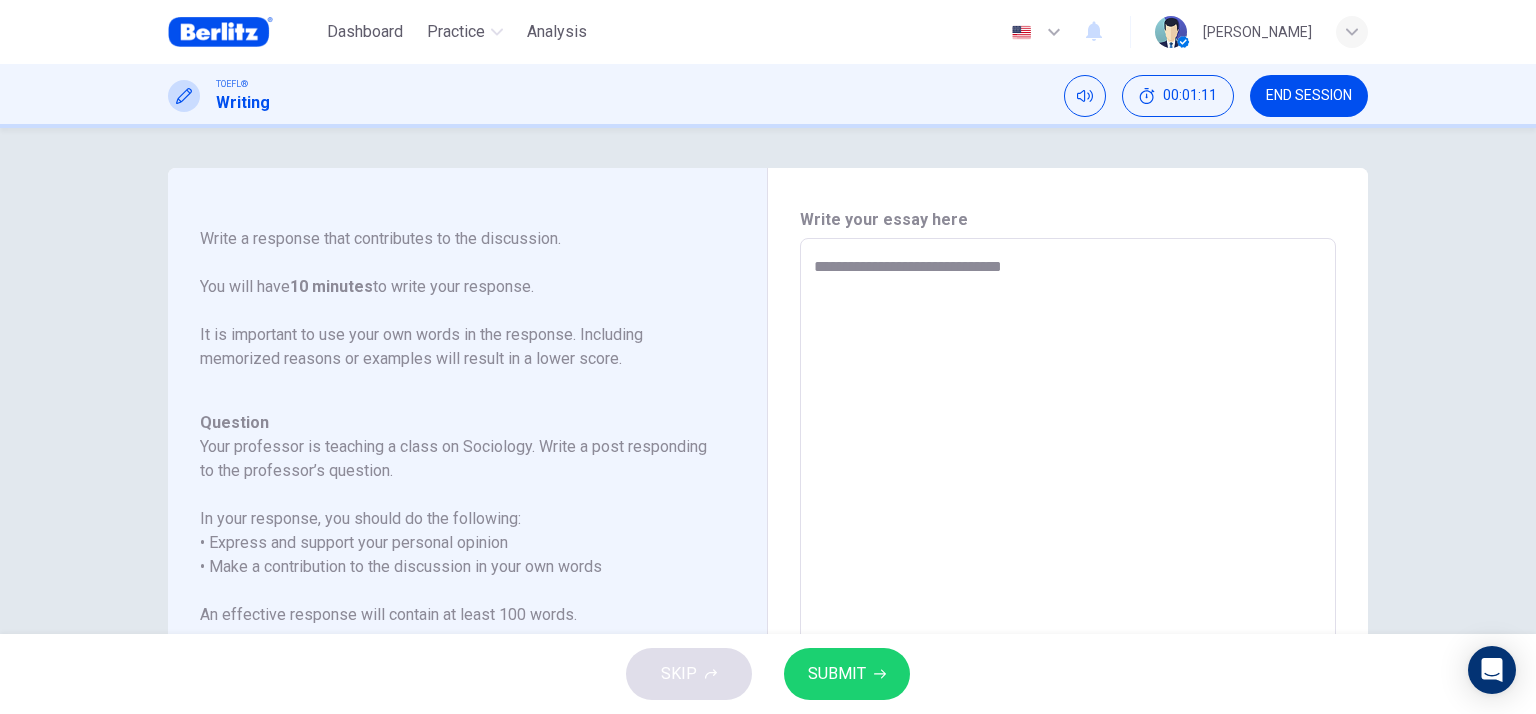 type on "**********" 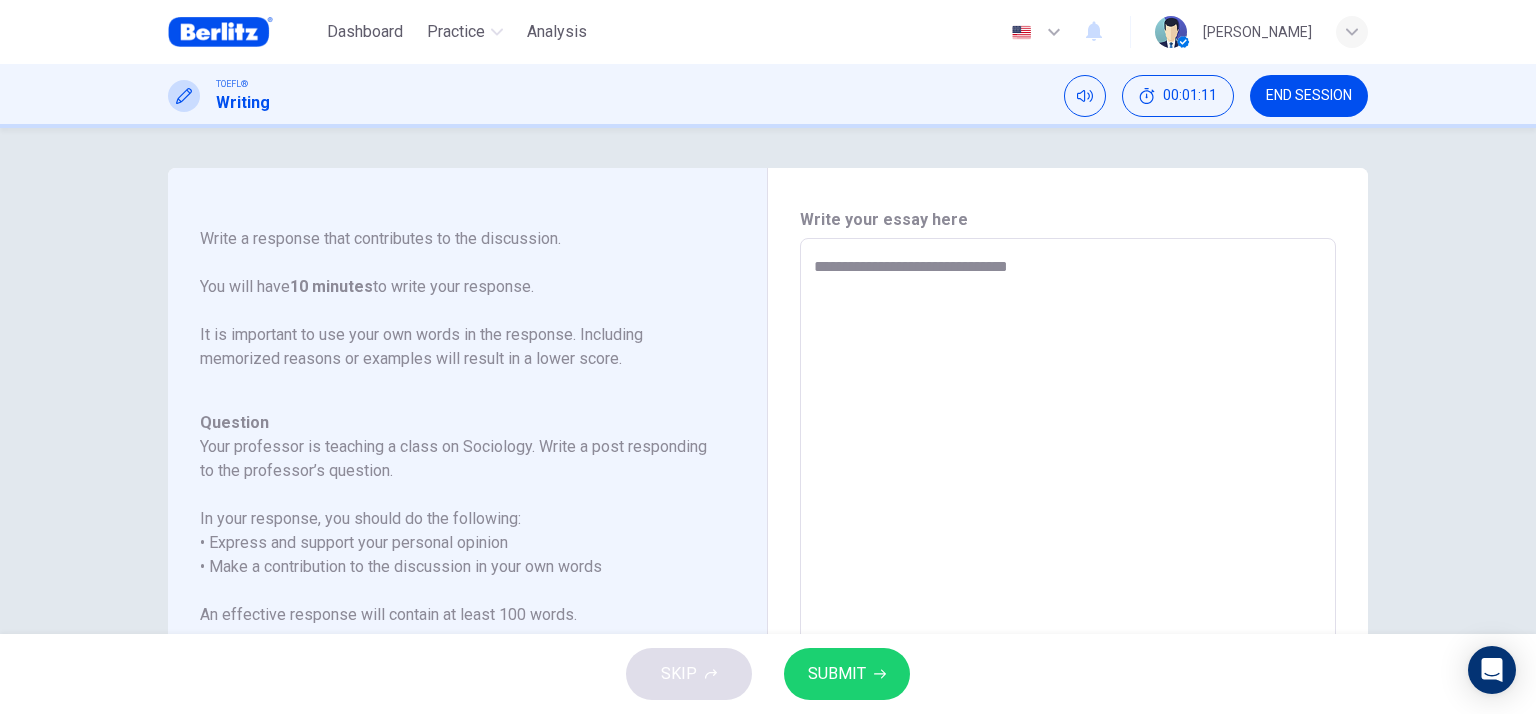 type on "**********" 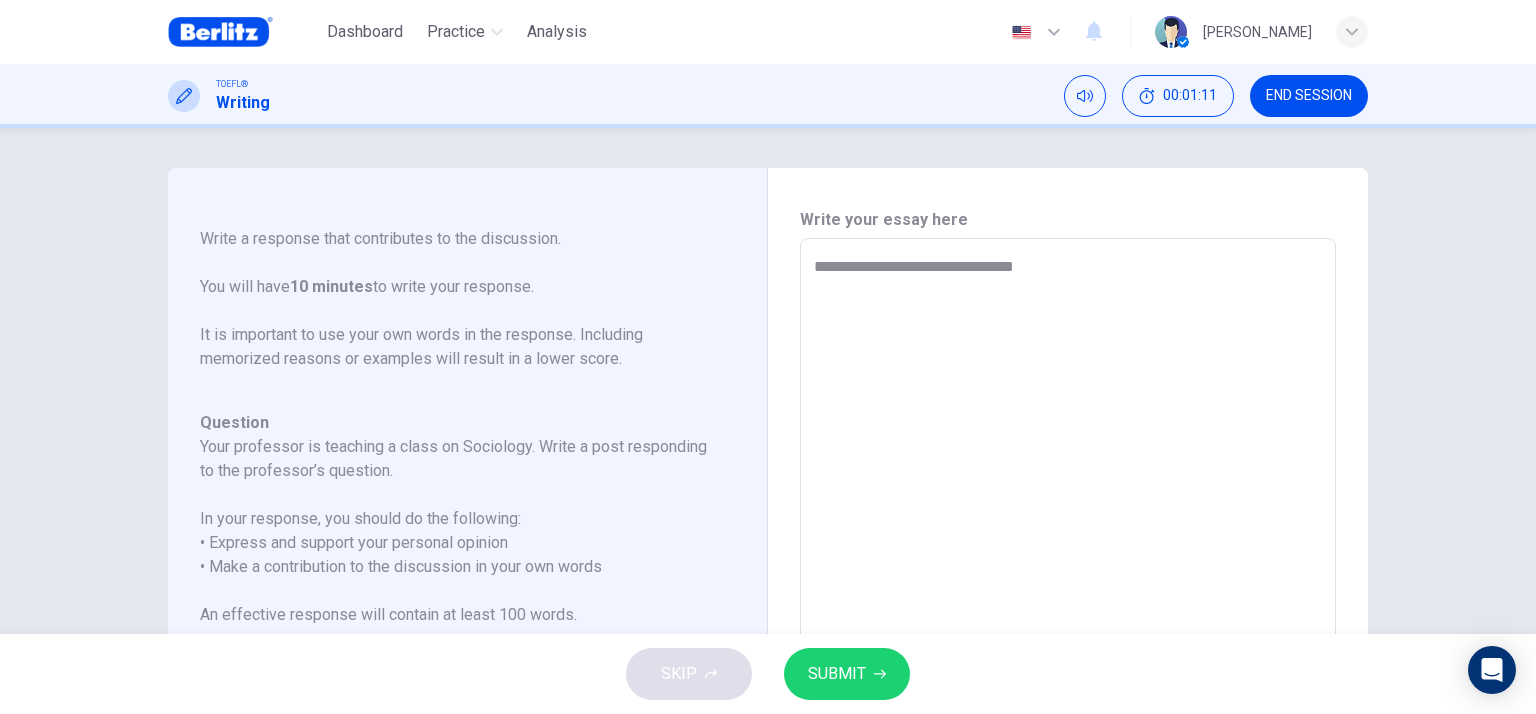 type on "*" 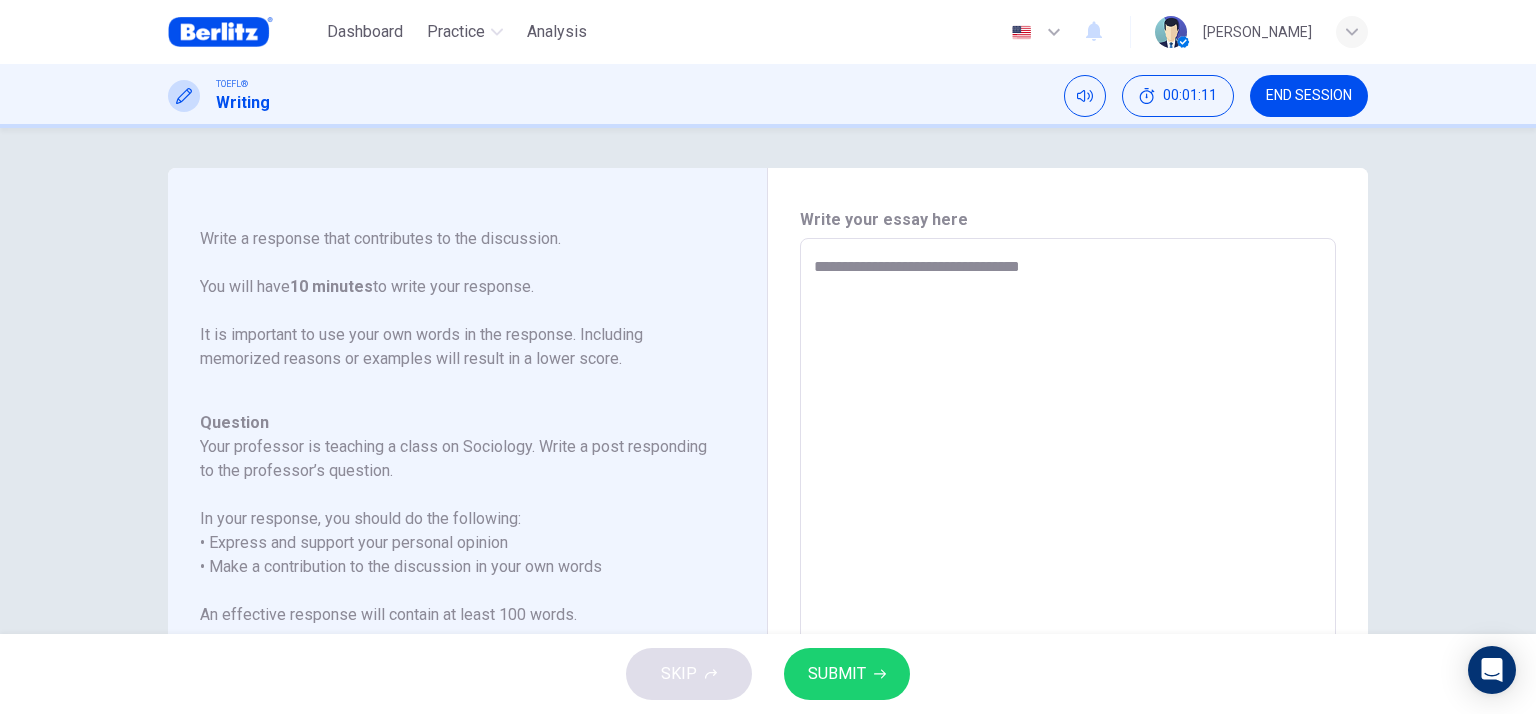 type on "*" 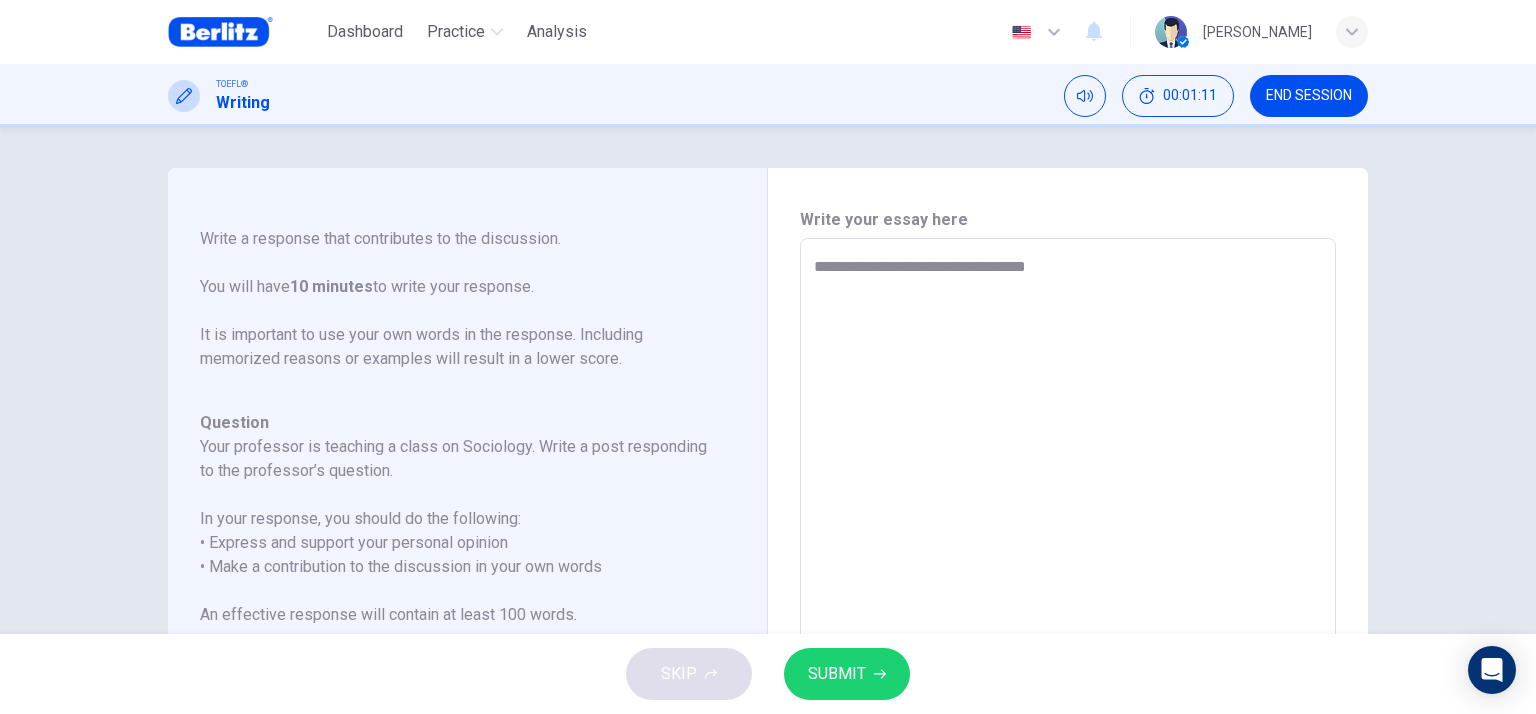 type on "*" 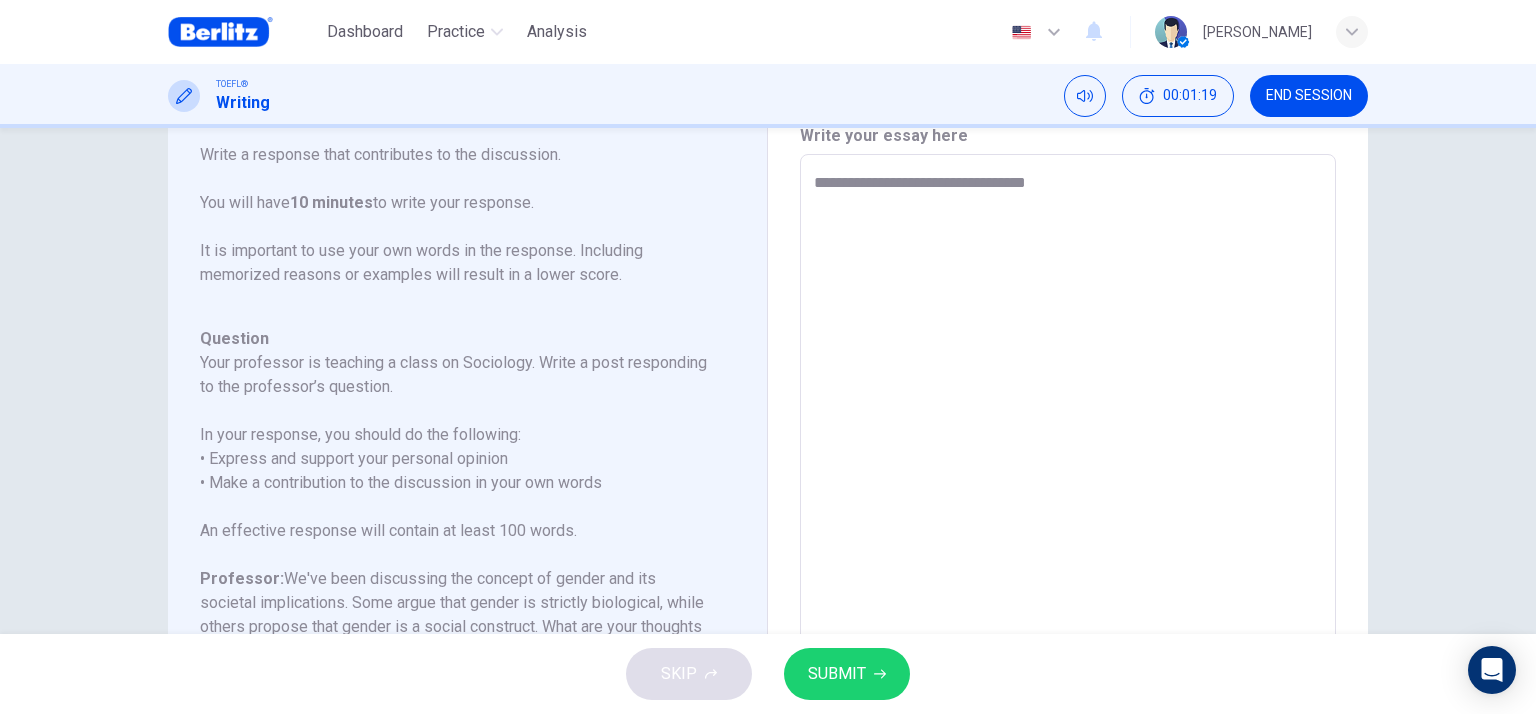scroll, scrollTop: 0, scrollLeft: 0, axis: both 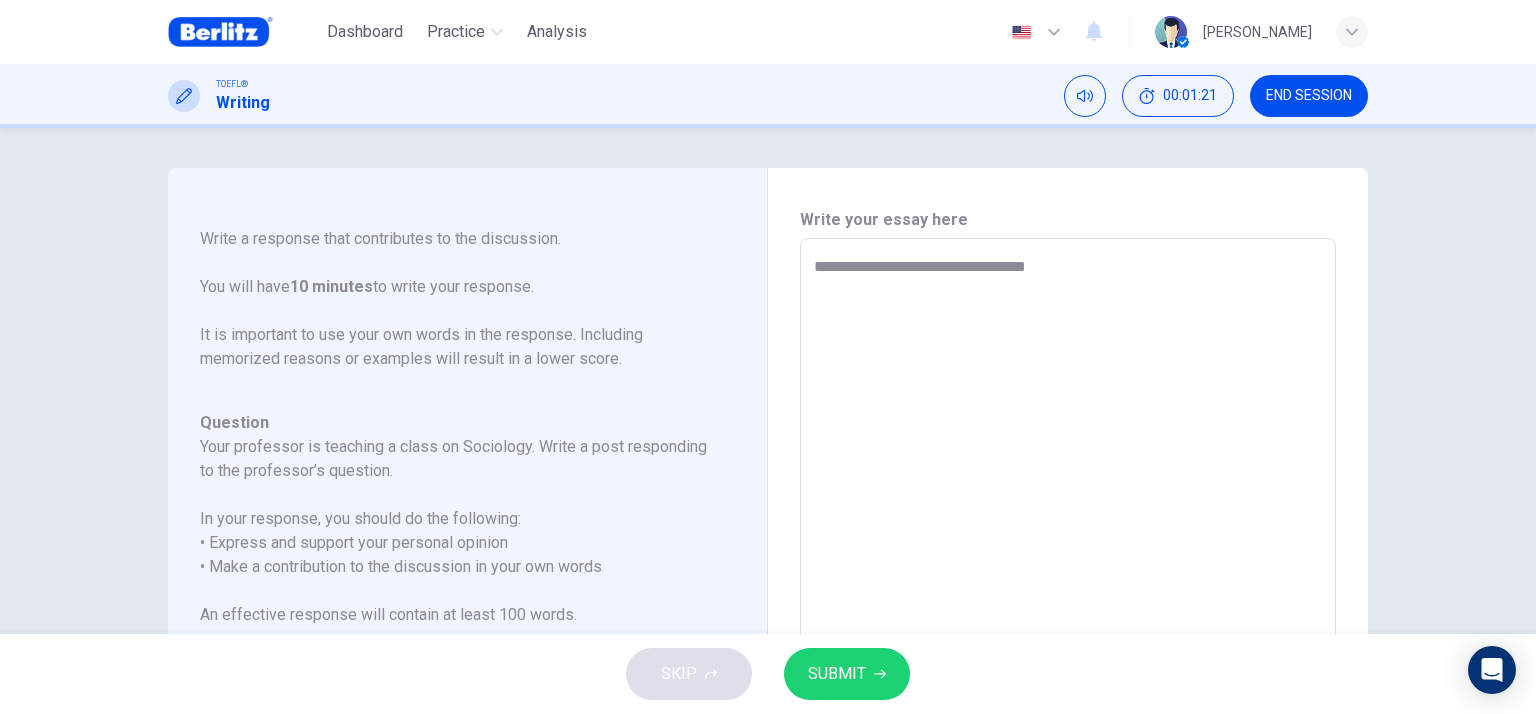 type on "**********" 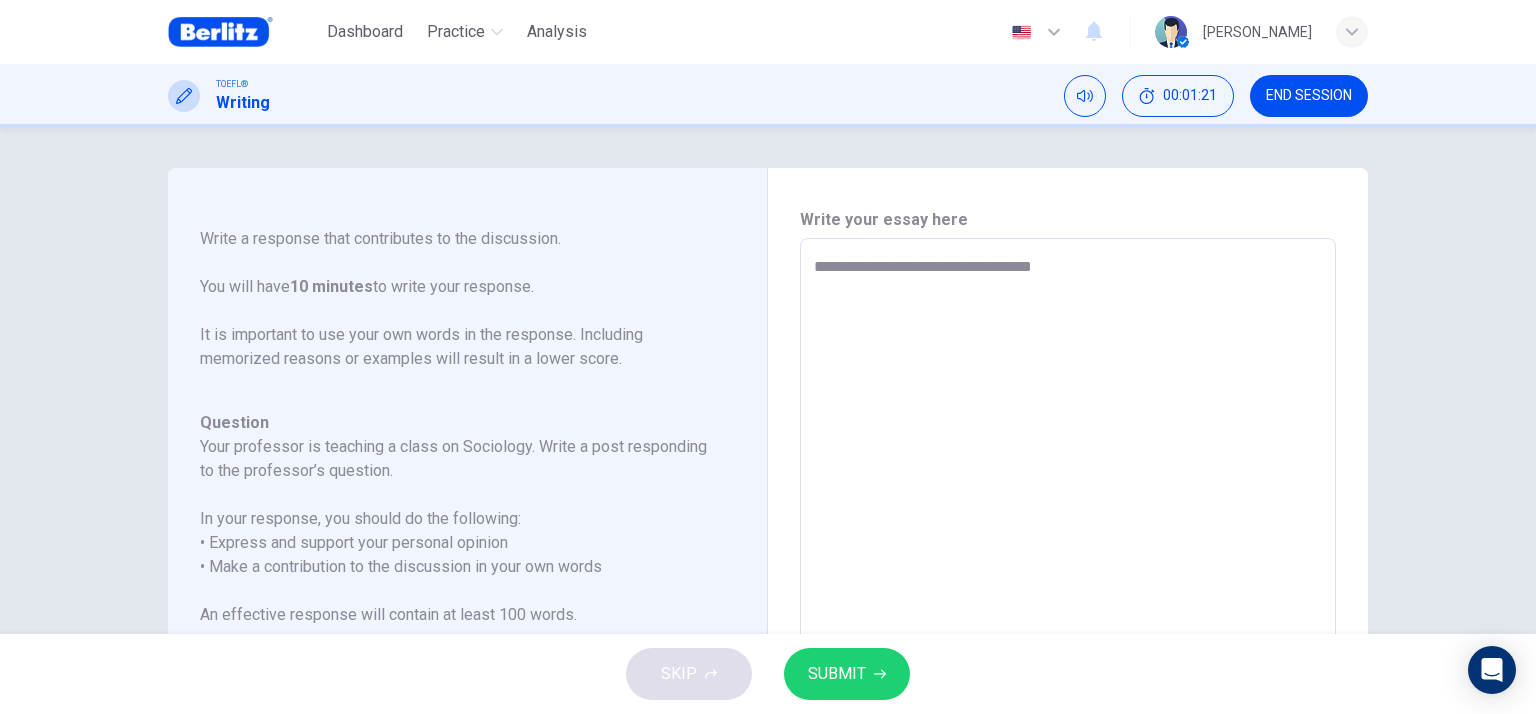 type on "**********" 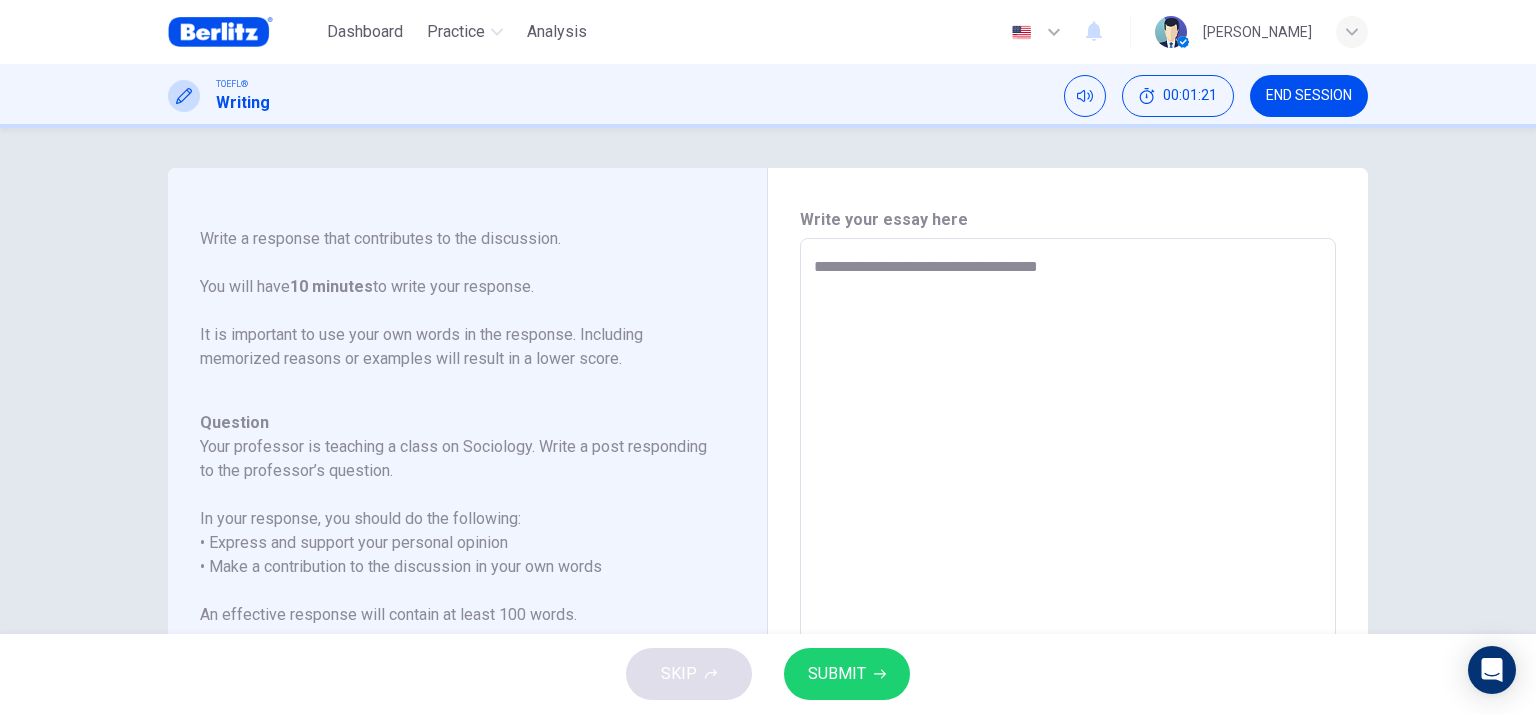 type on "*" 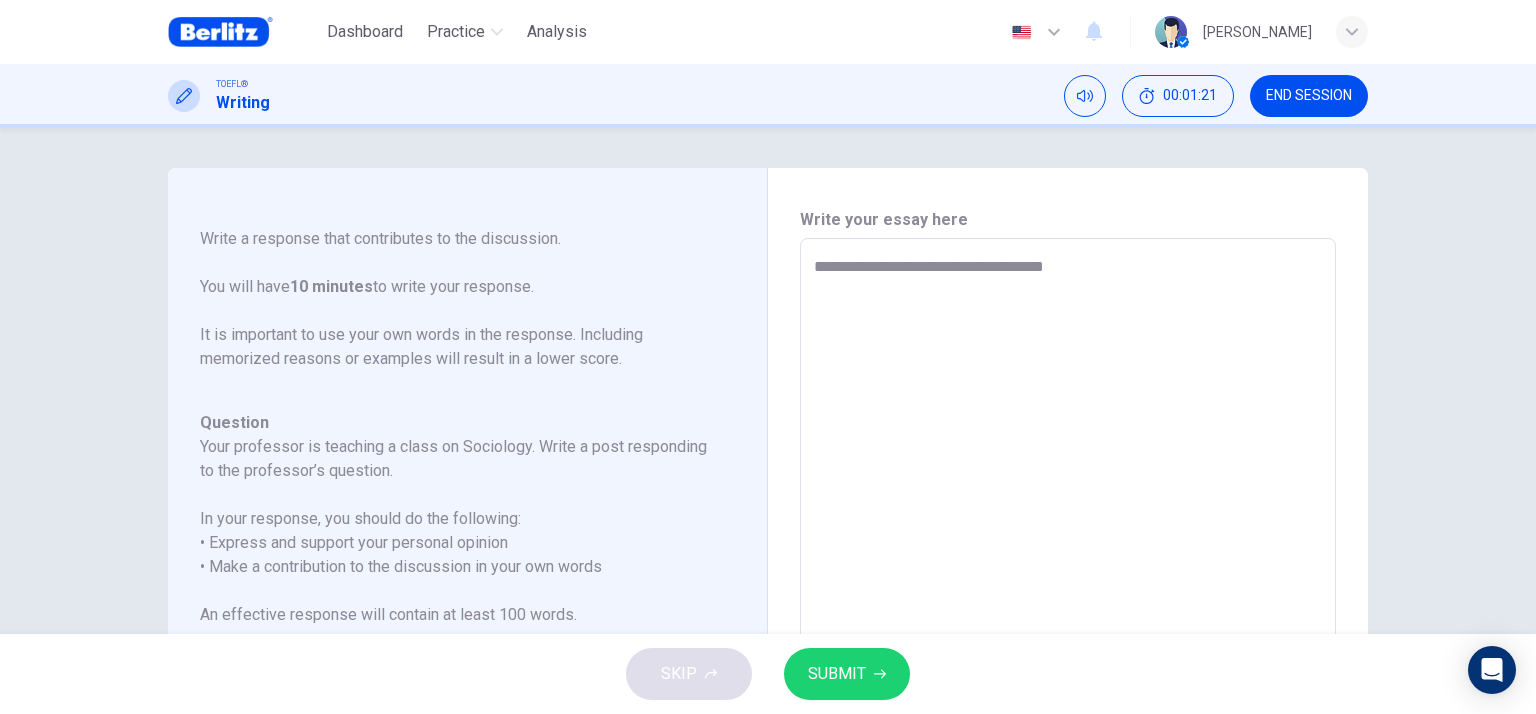 type on "*" 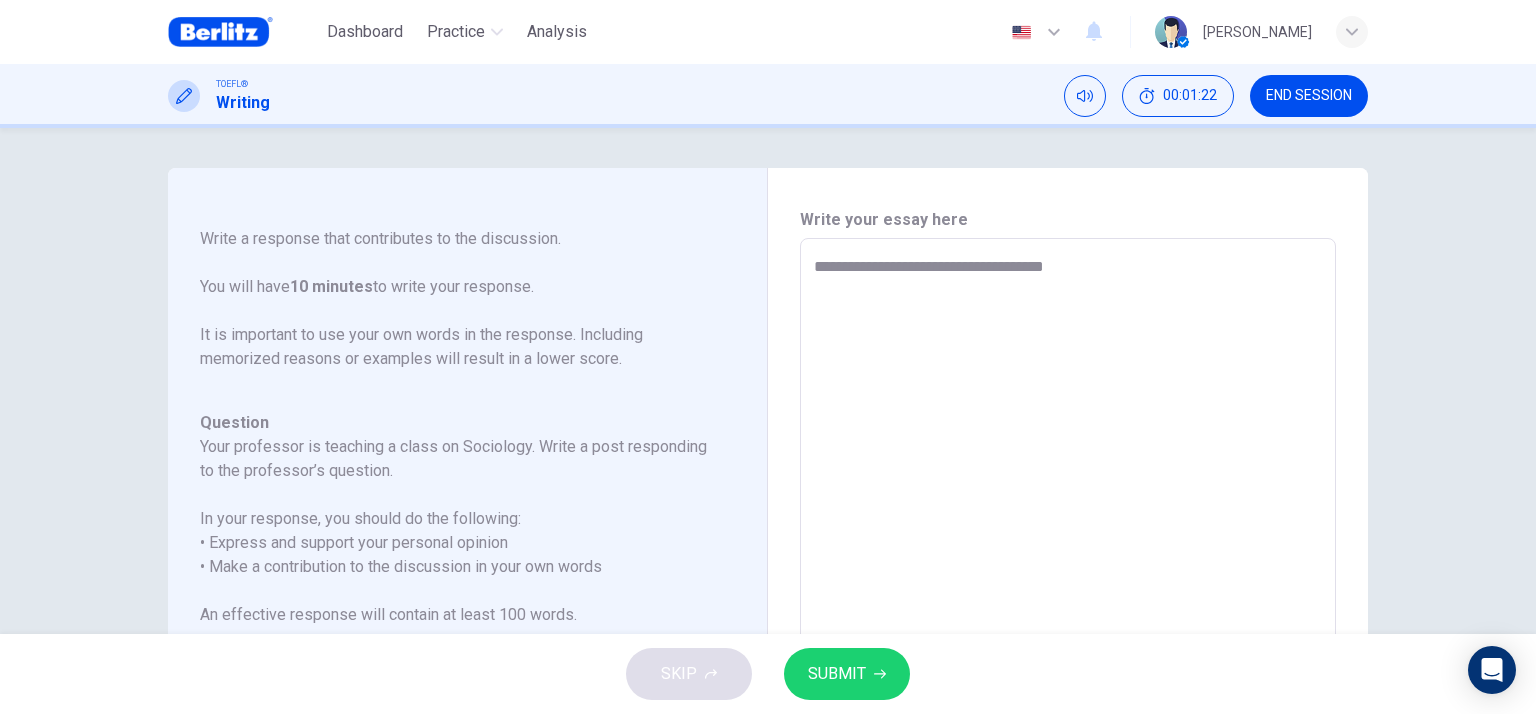 type on "**********" 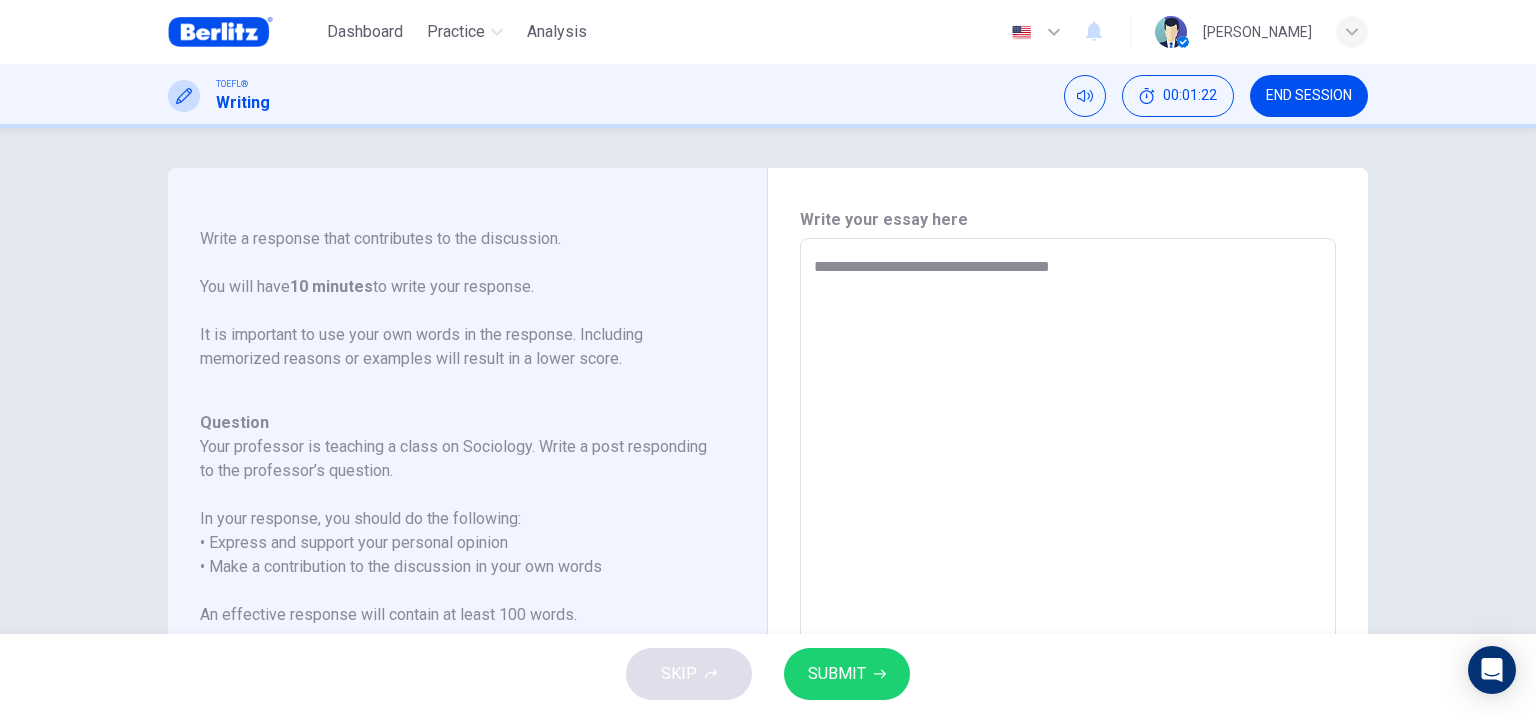 type on "**********" 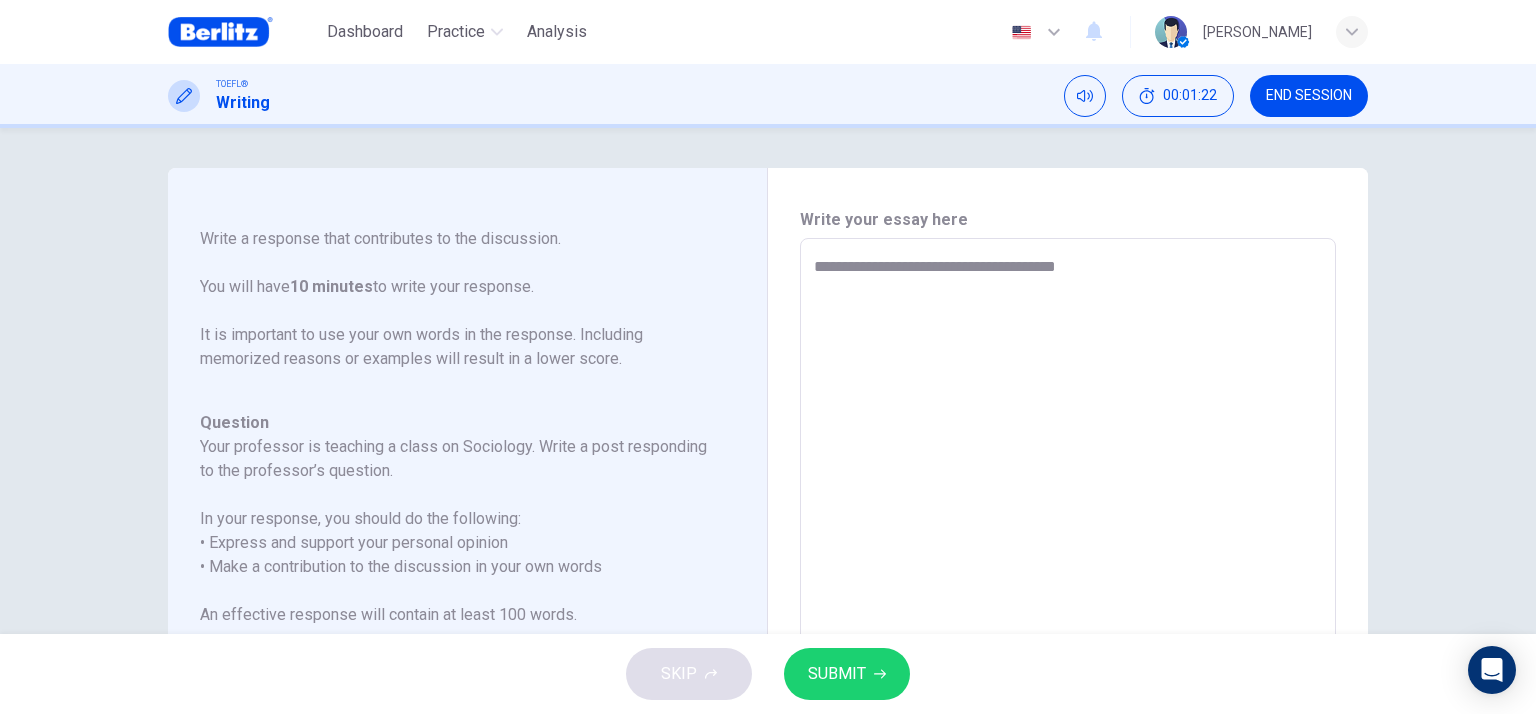 type on "*" 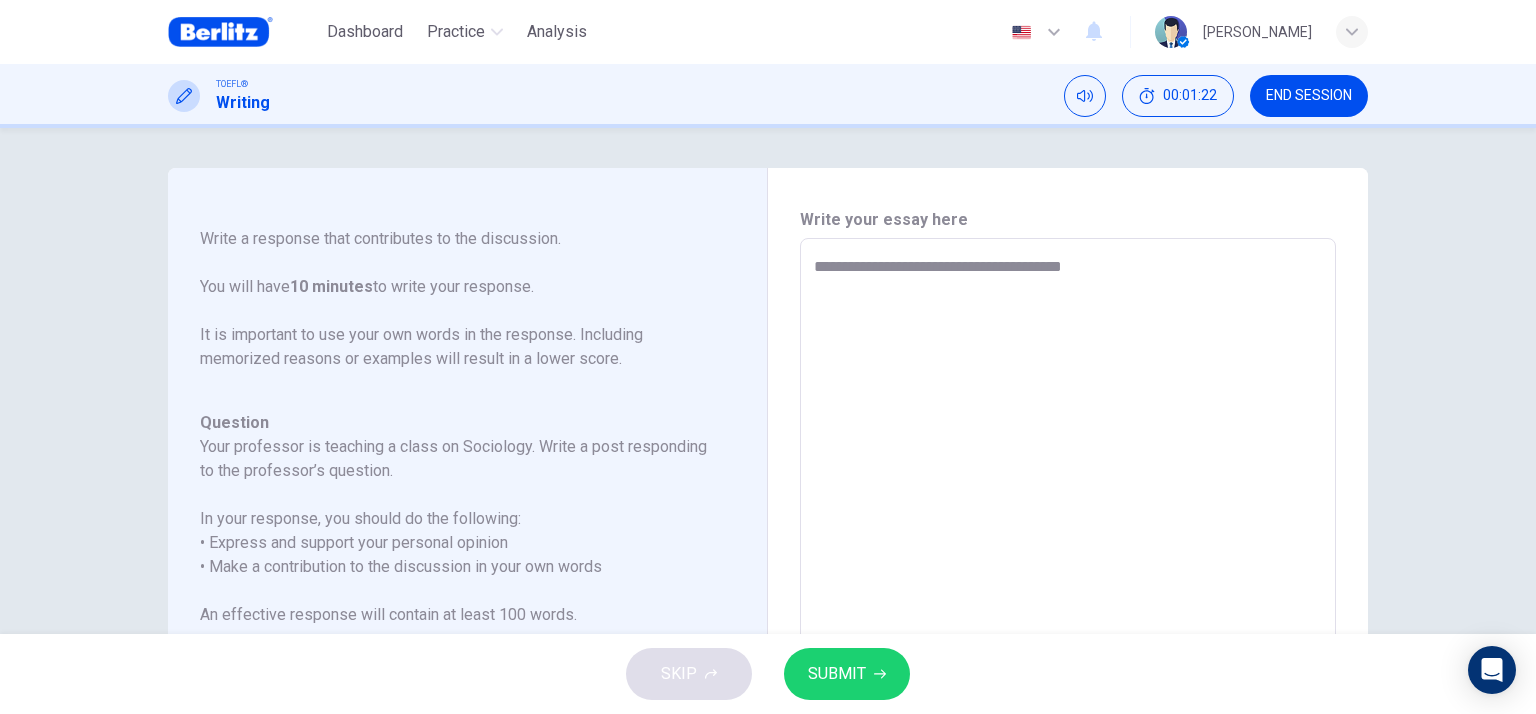 type on "*" 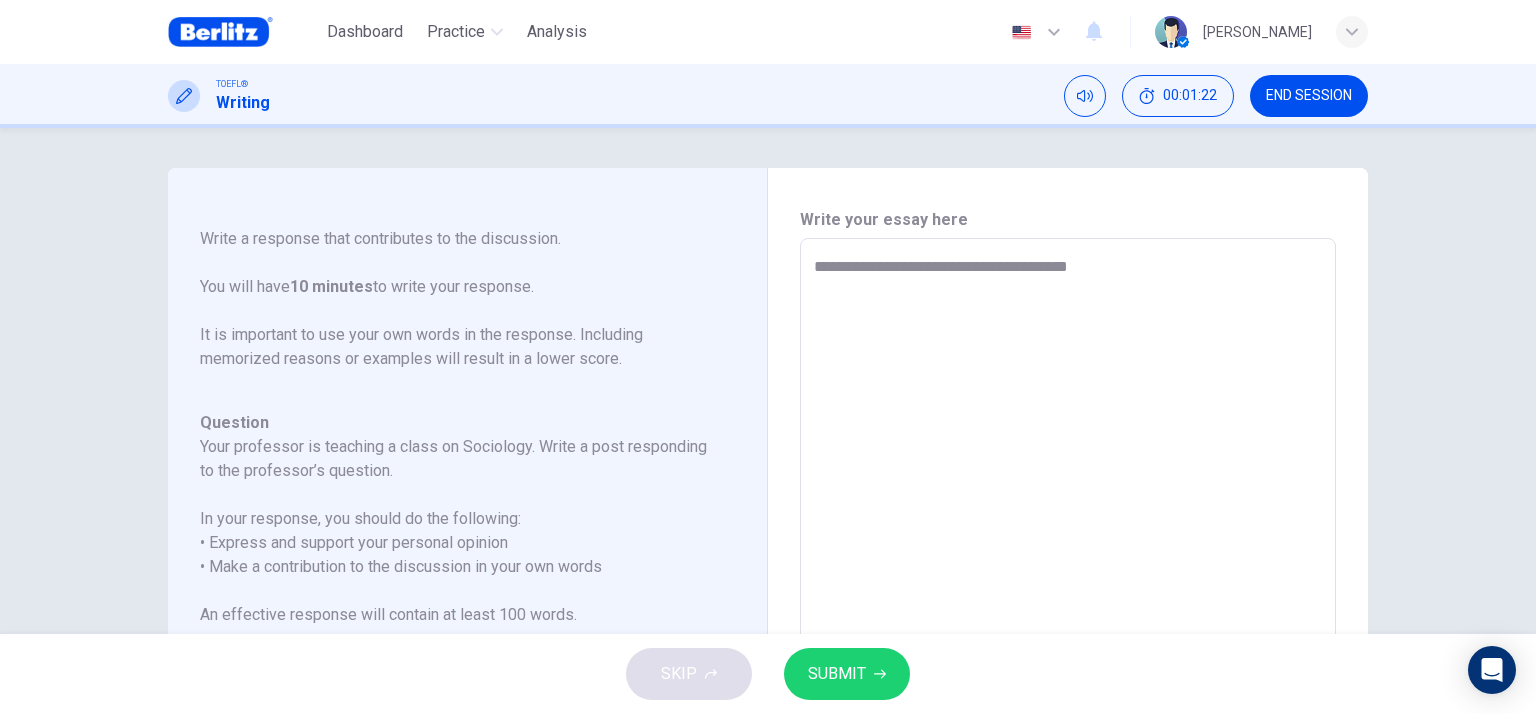 type on "*" 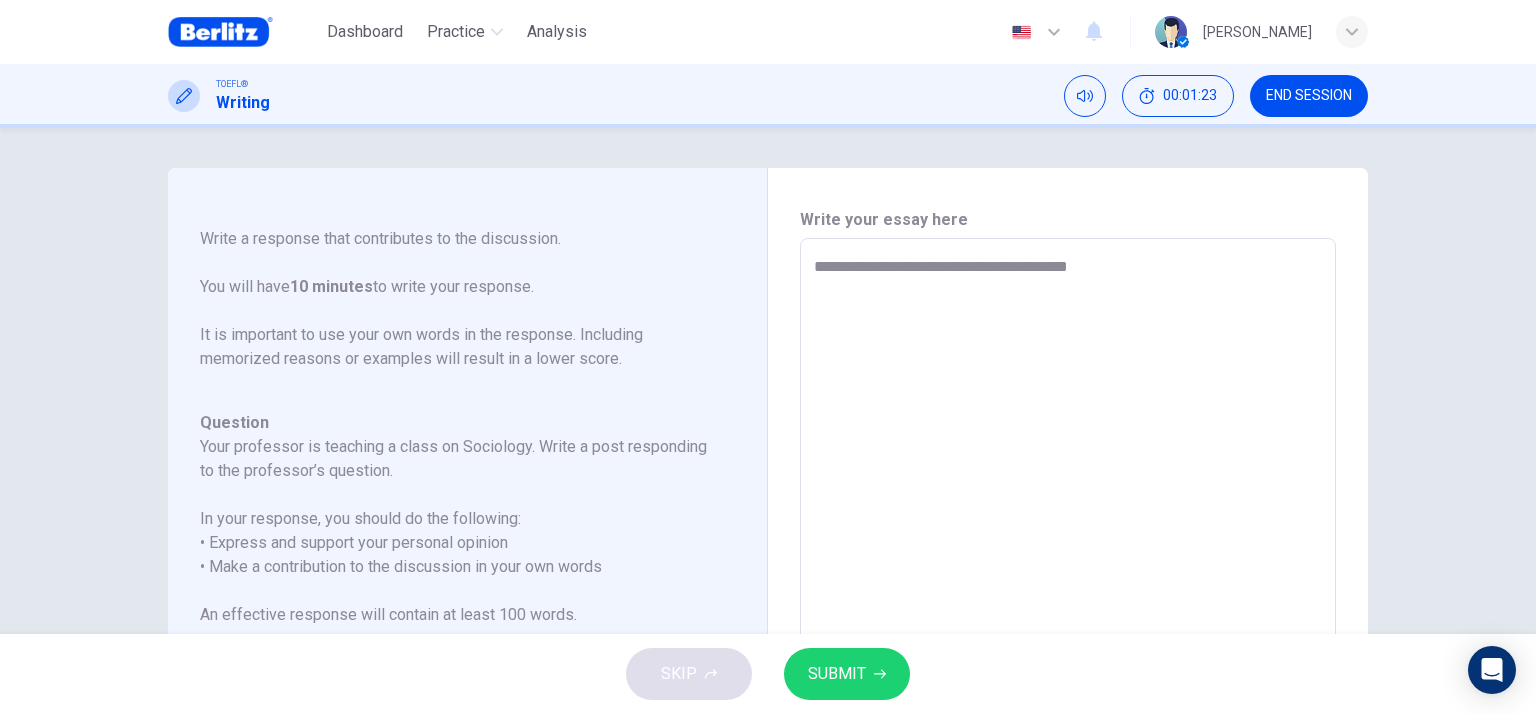 type on "**********" 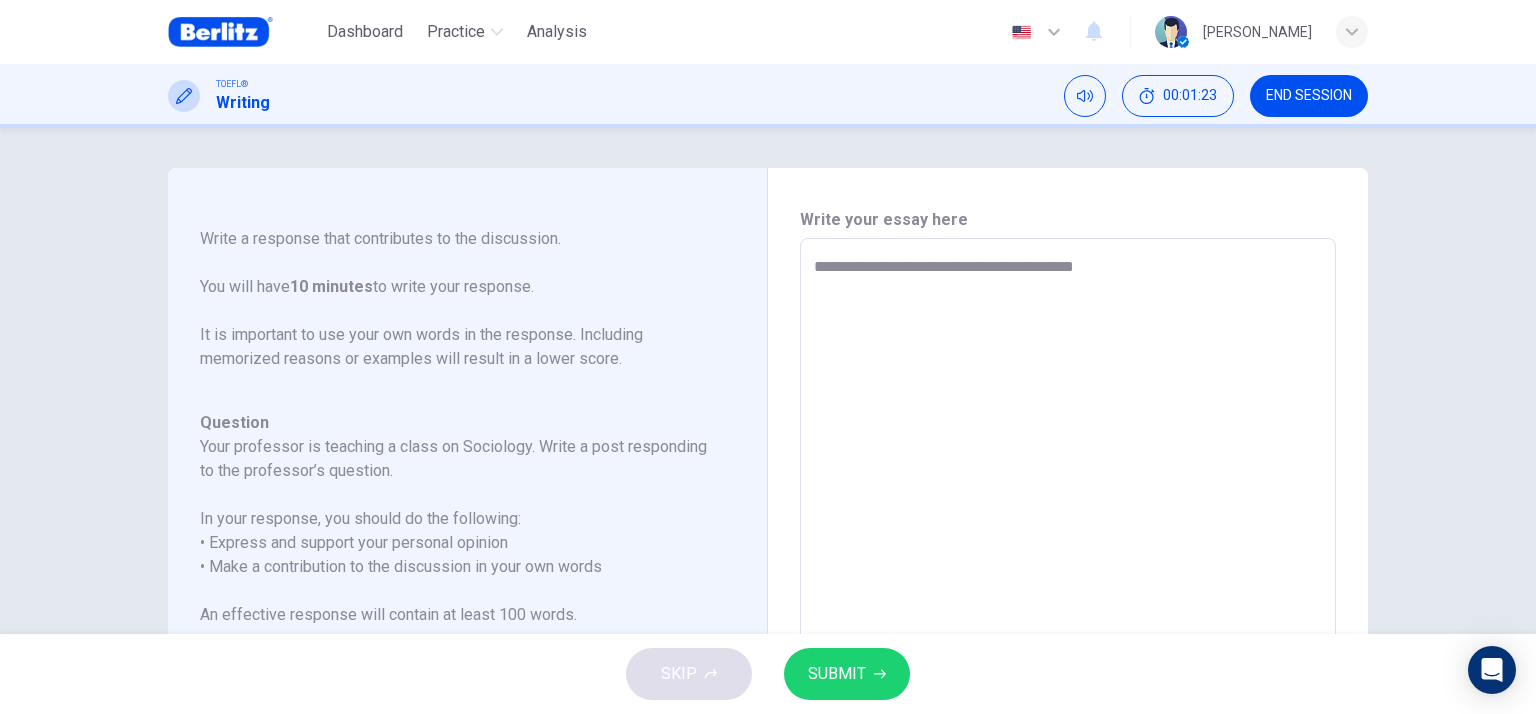 type on "*" 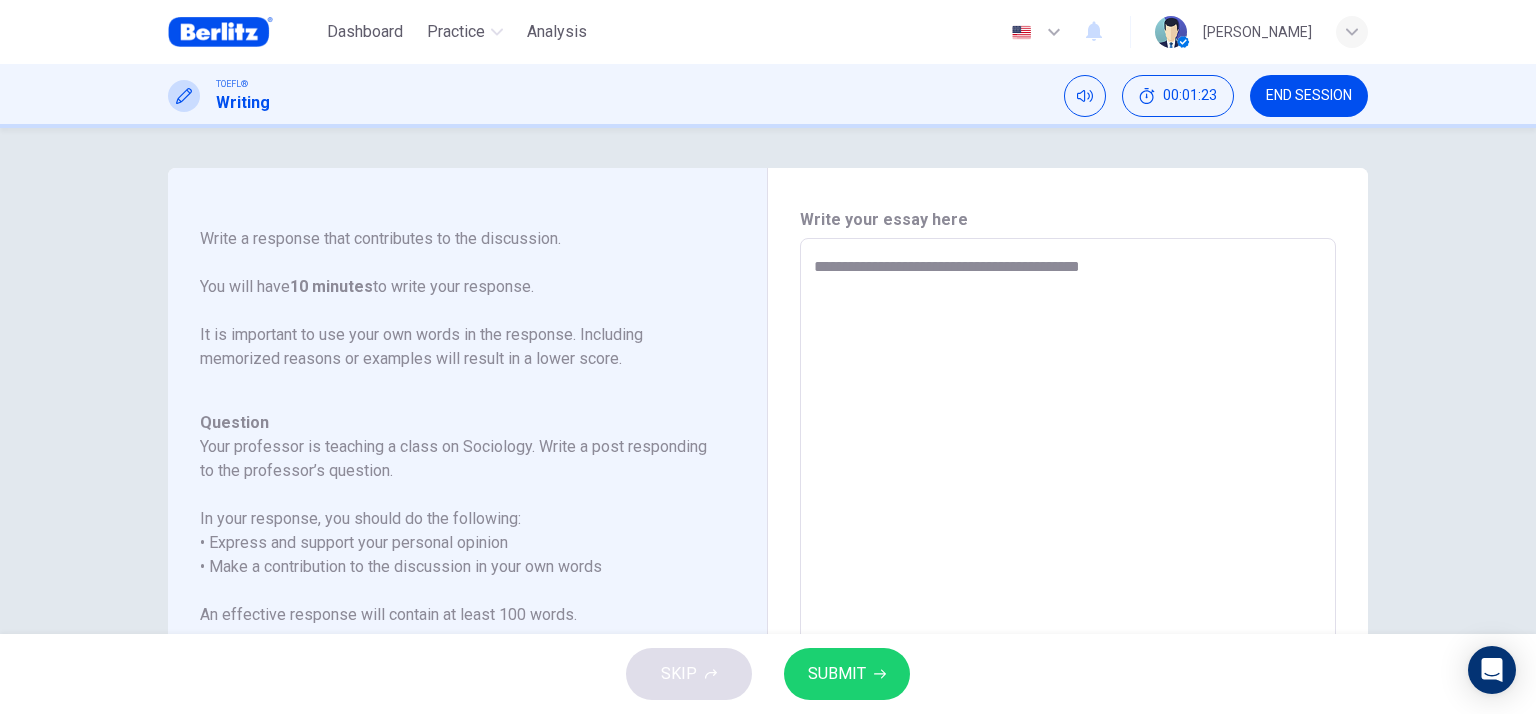 type on "*" 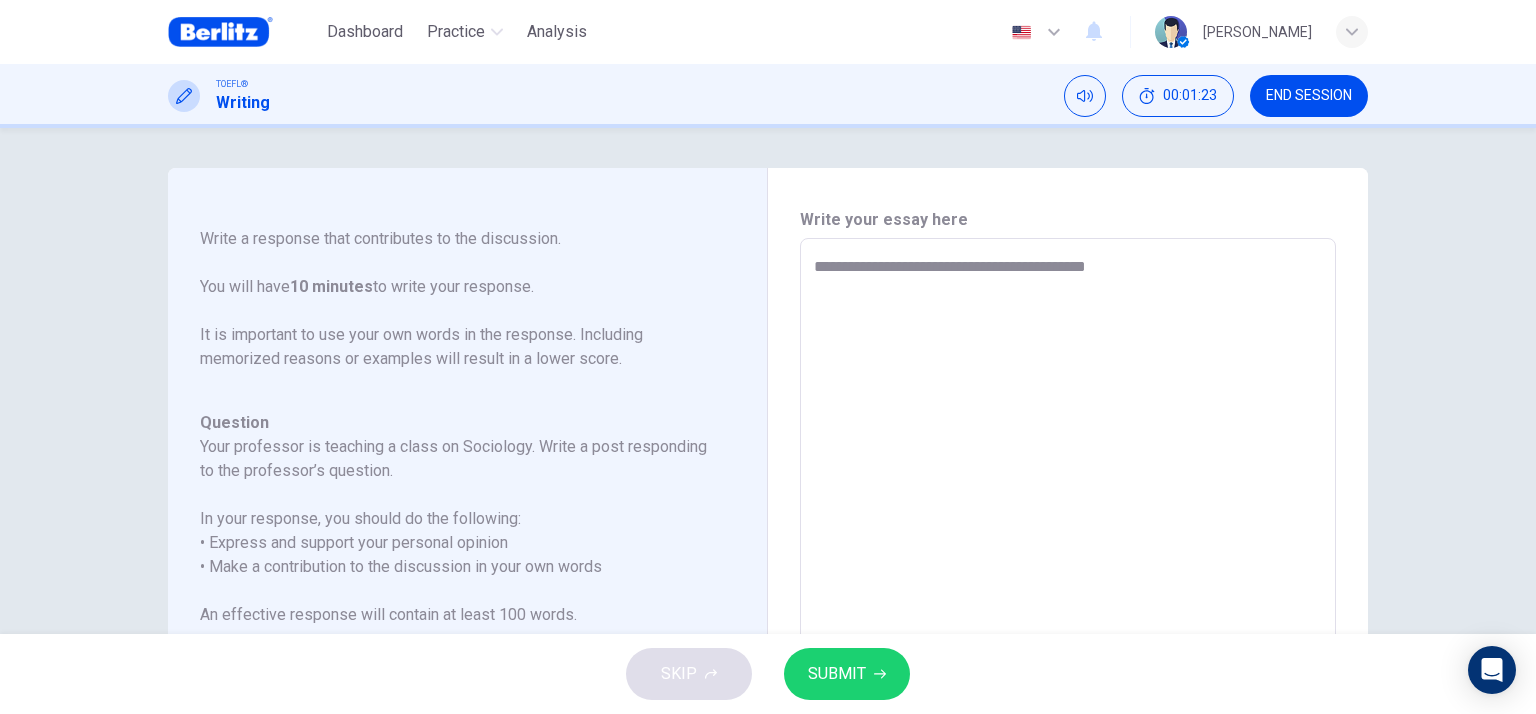 type on "*" 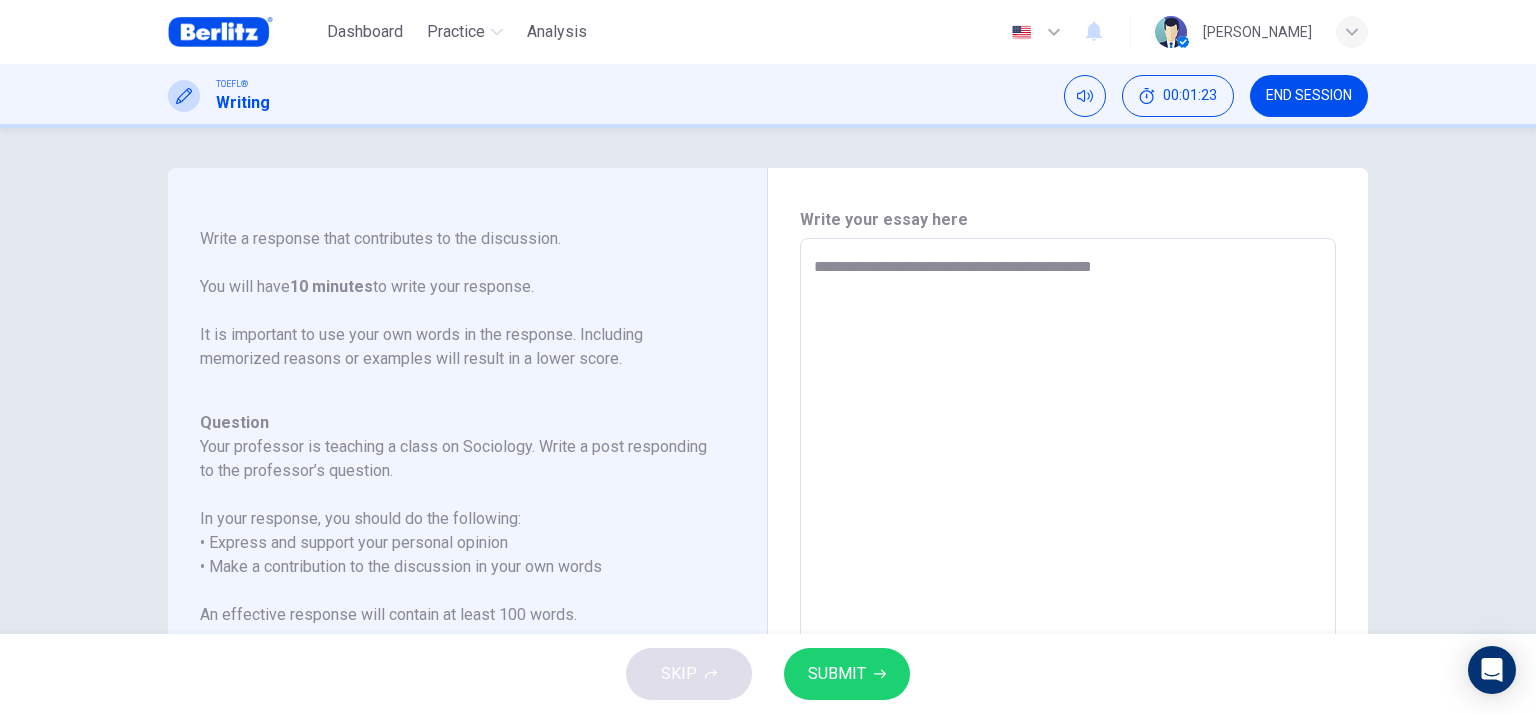type on "*" 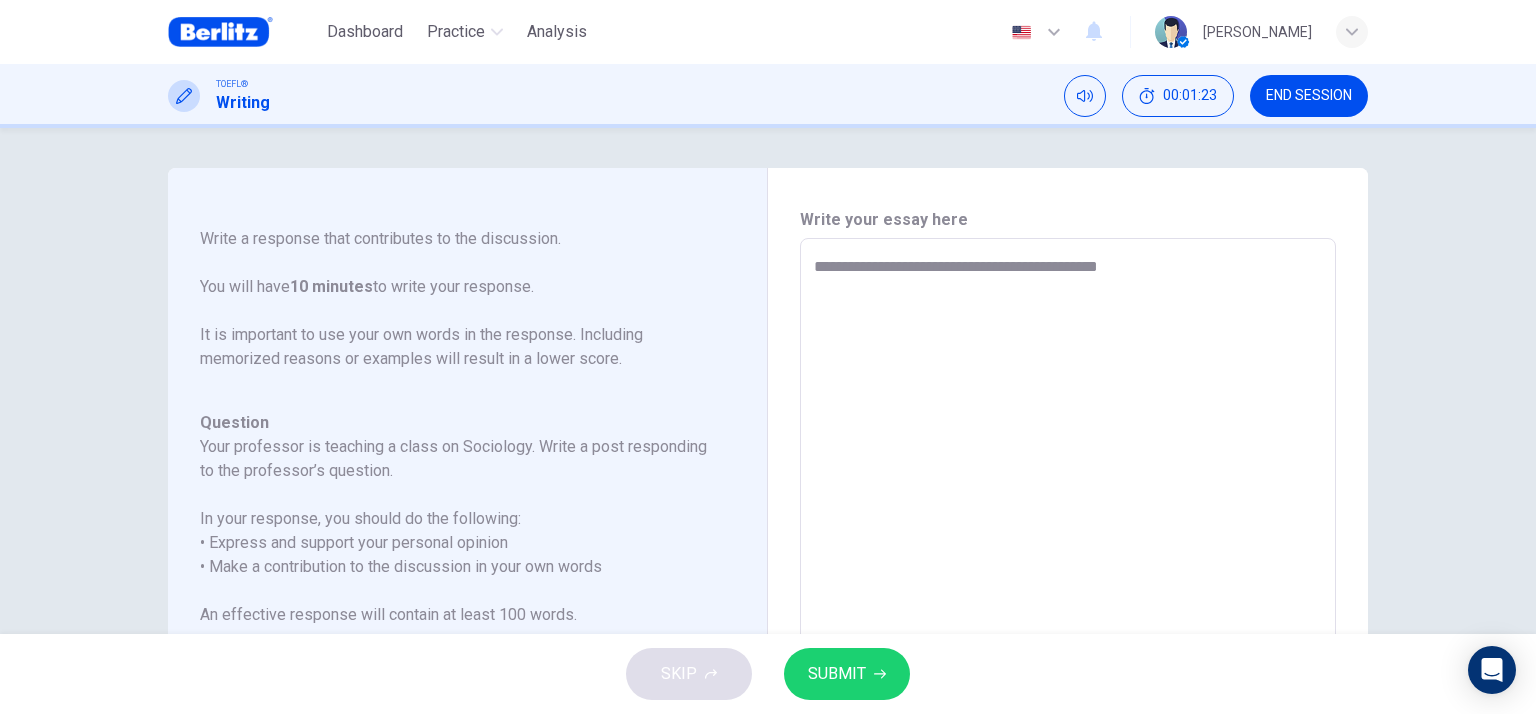 type on "*" 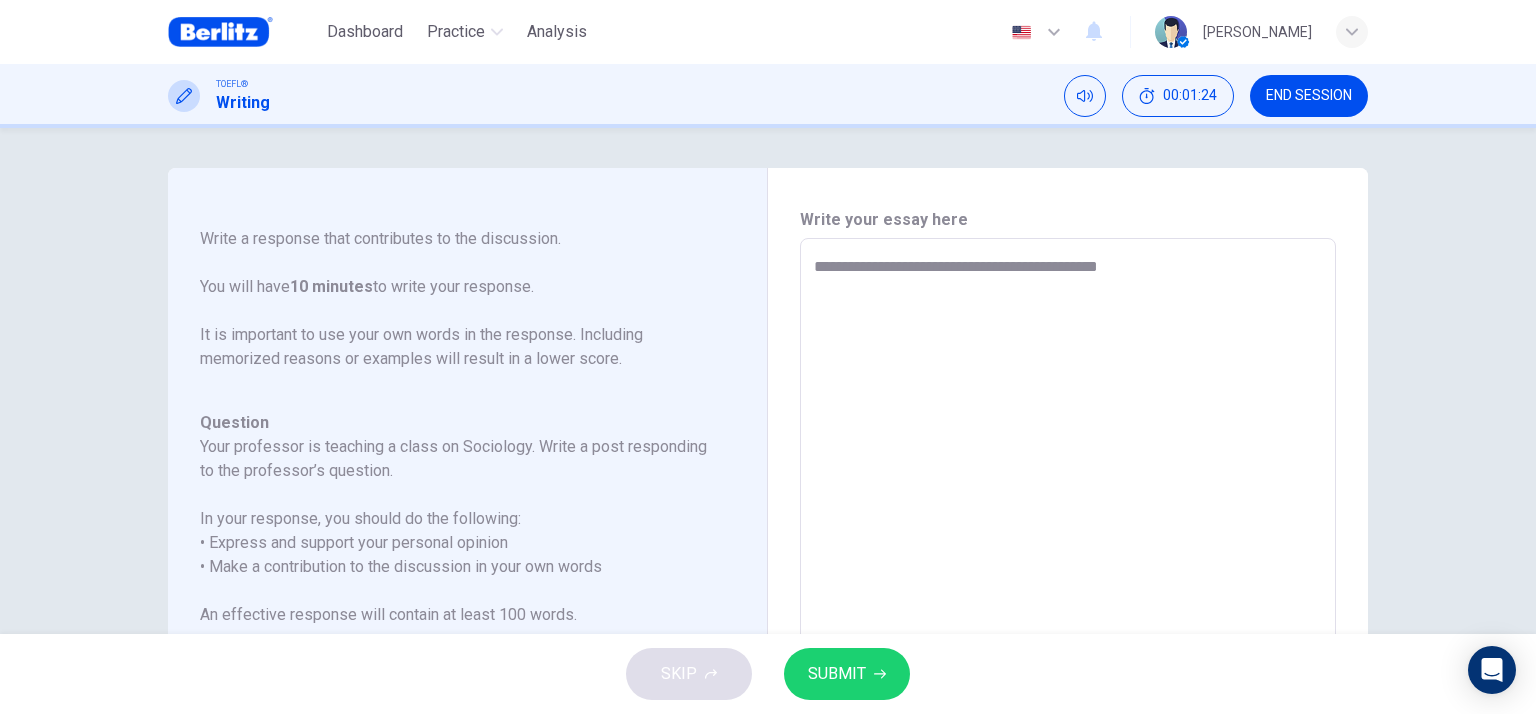 type on "**********" 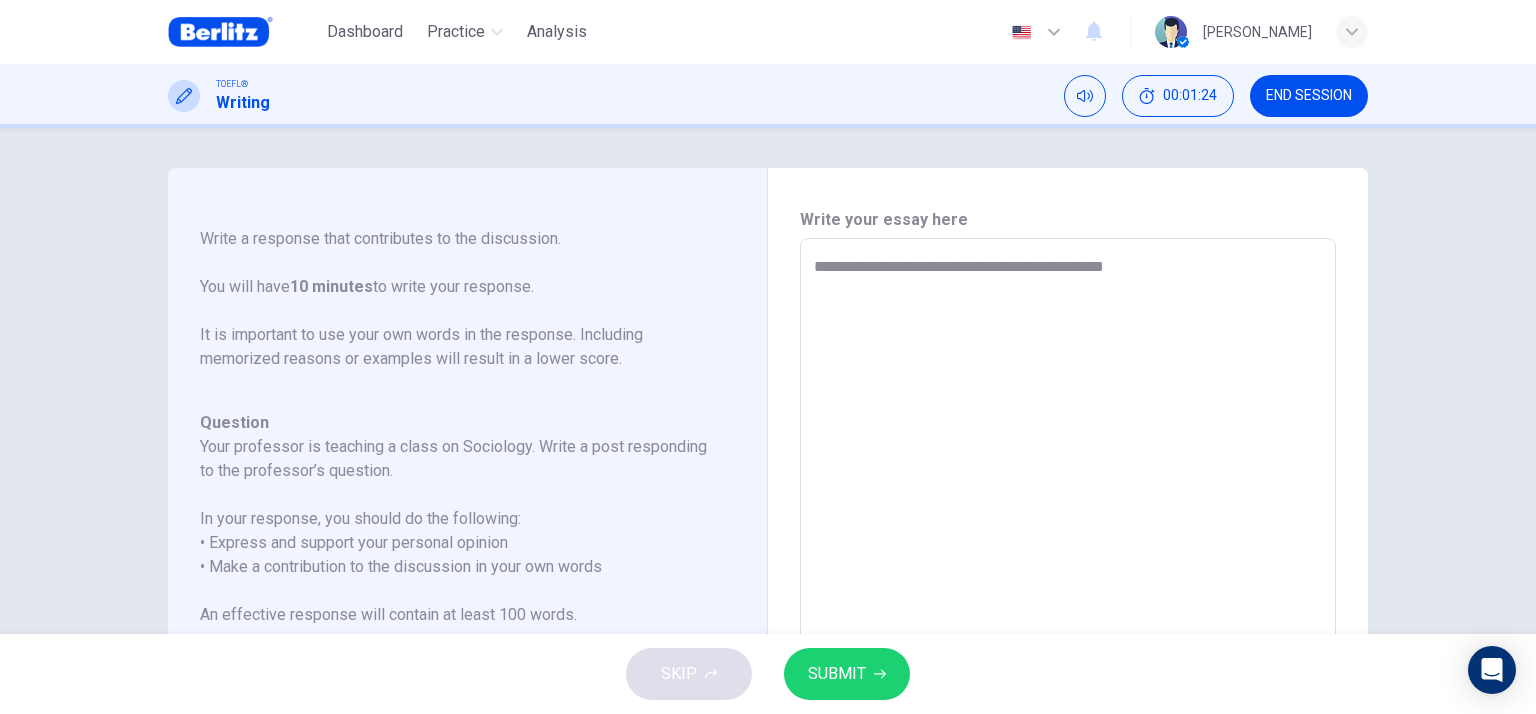 type on "**********" 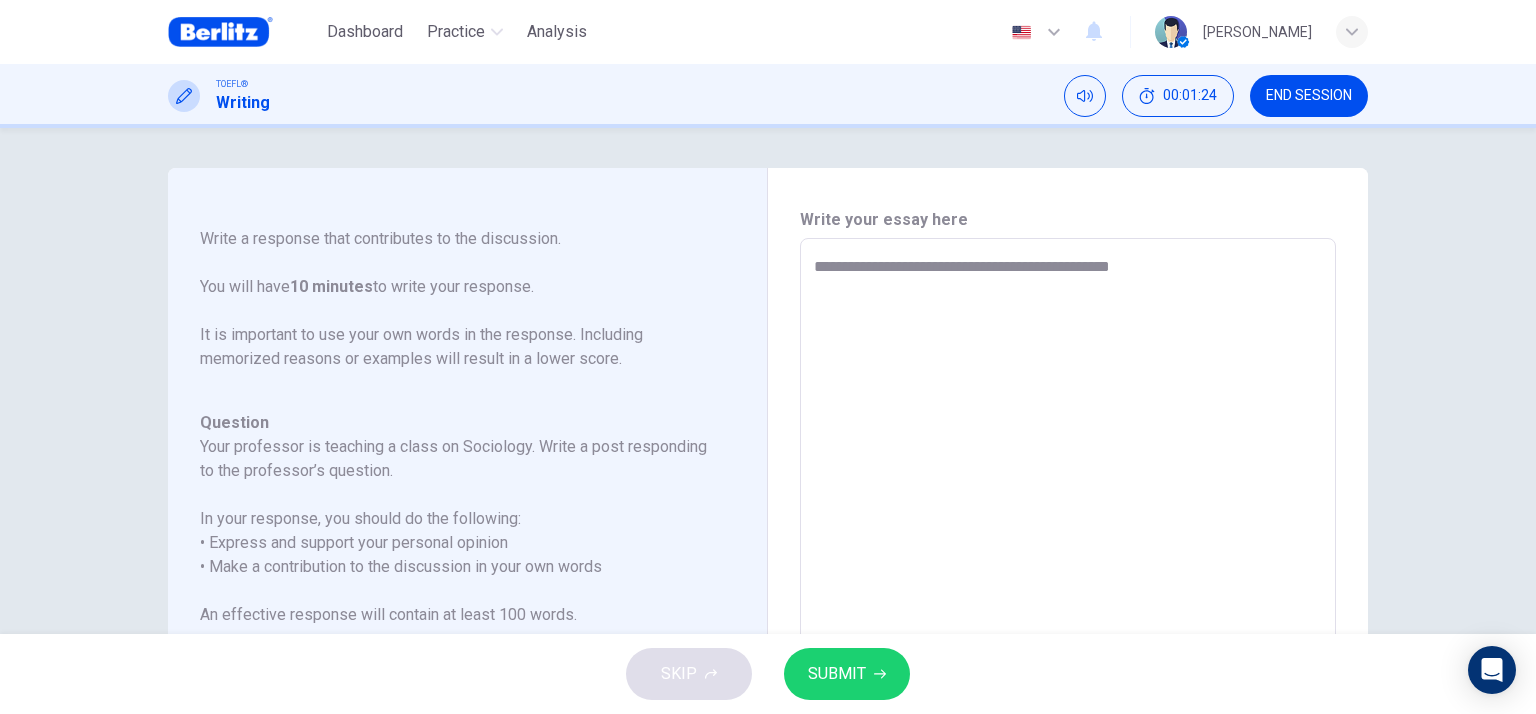 type on "*" 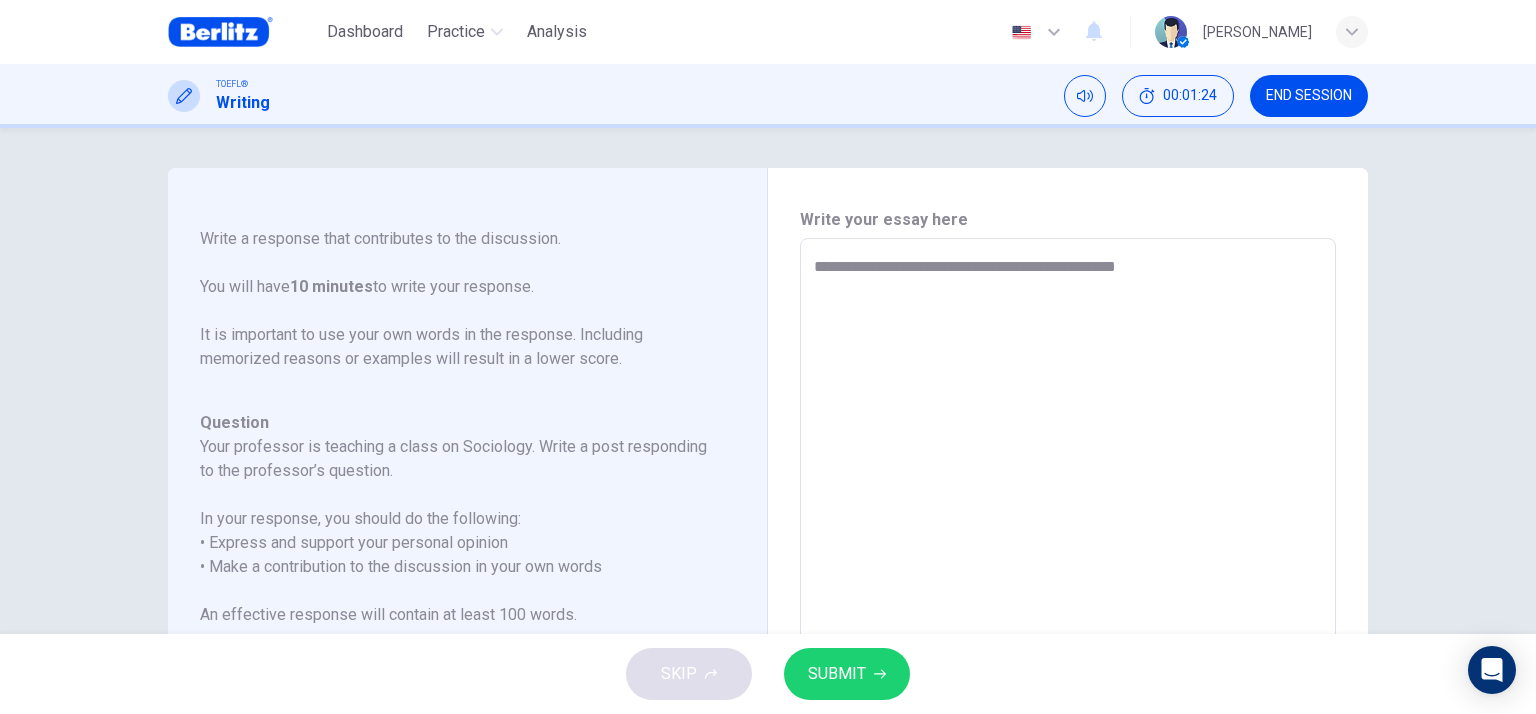type on "*" 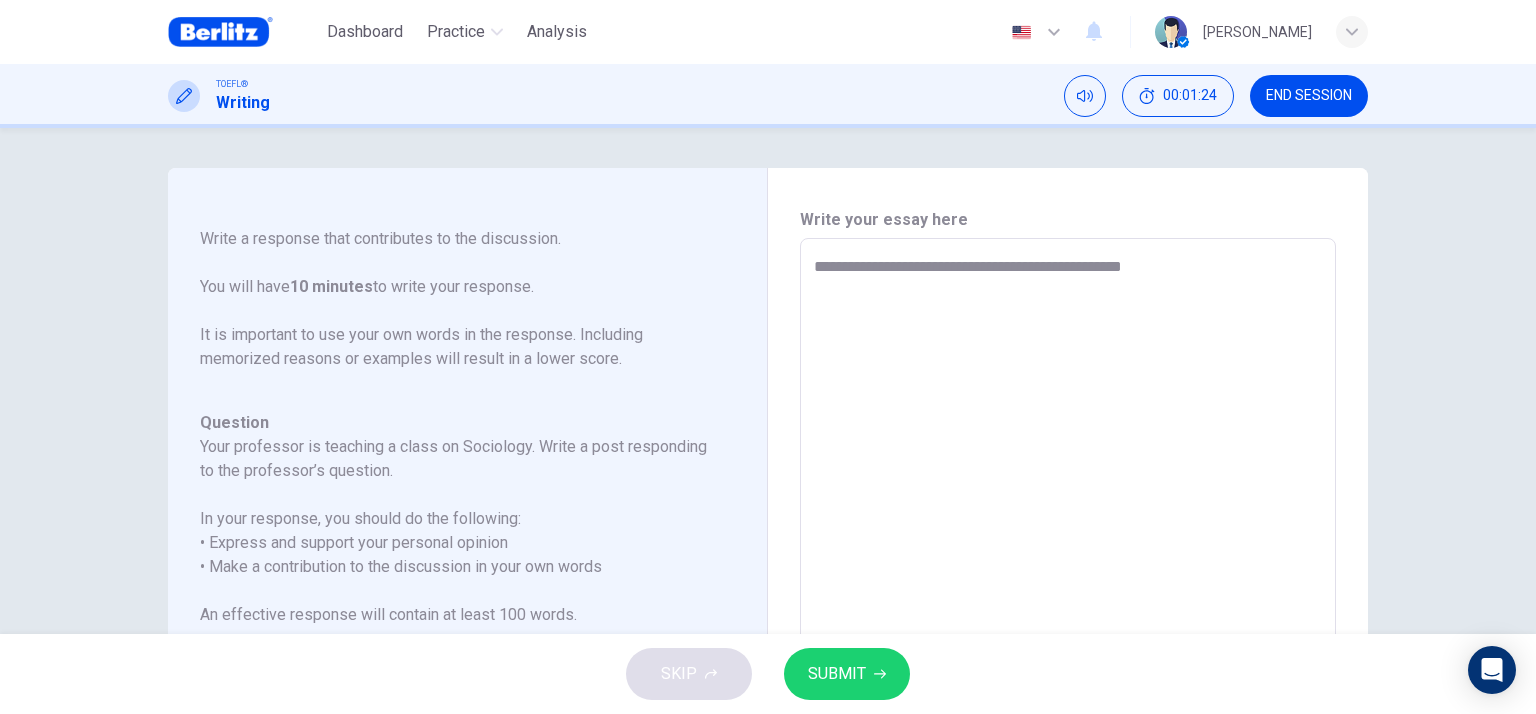 type on "*" 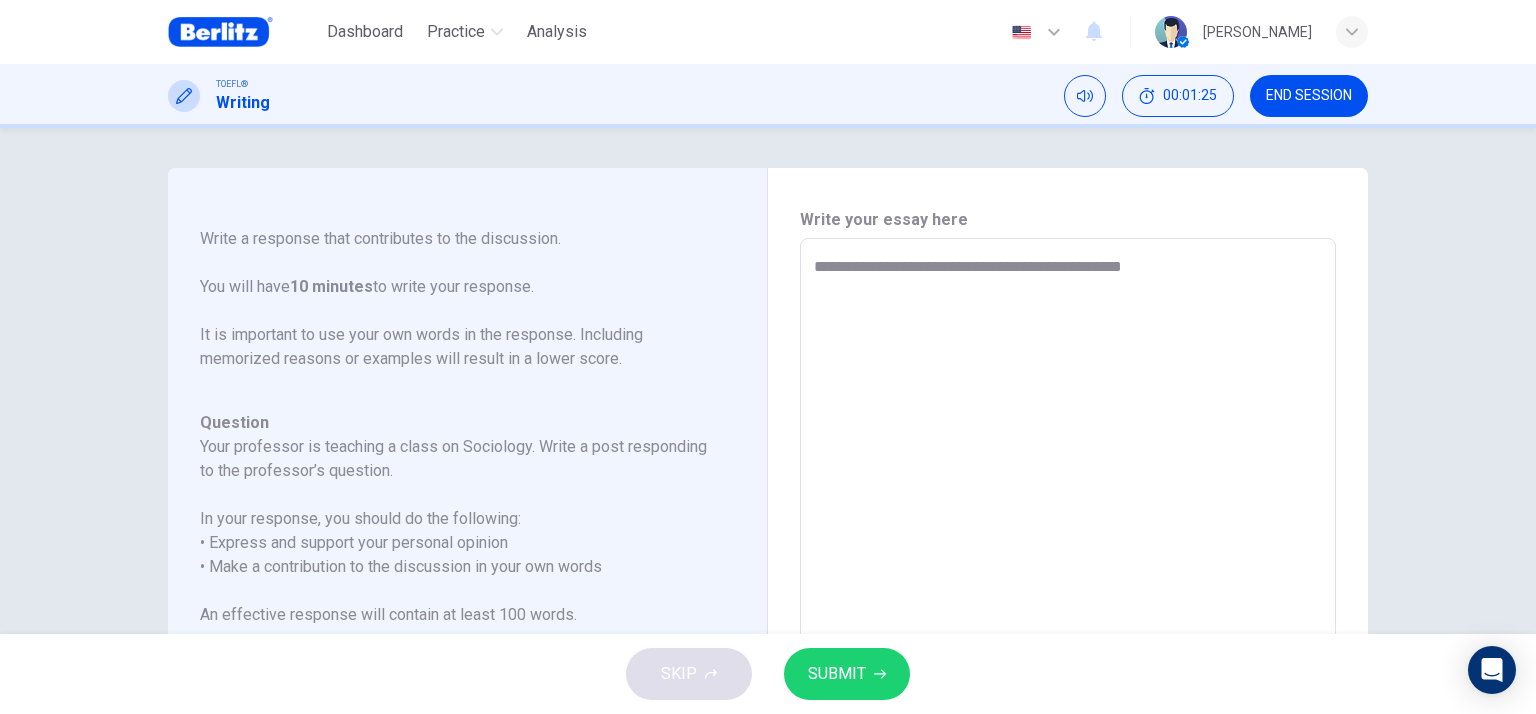type on "**********" 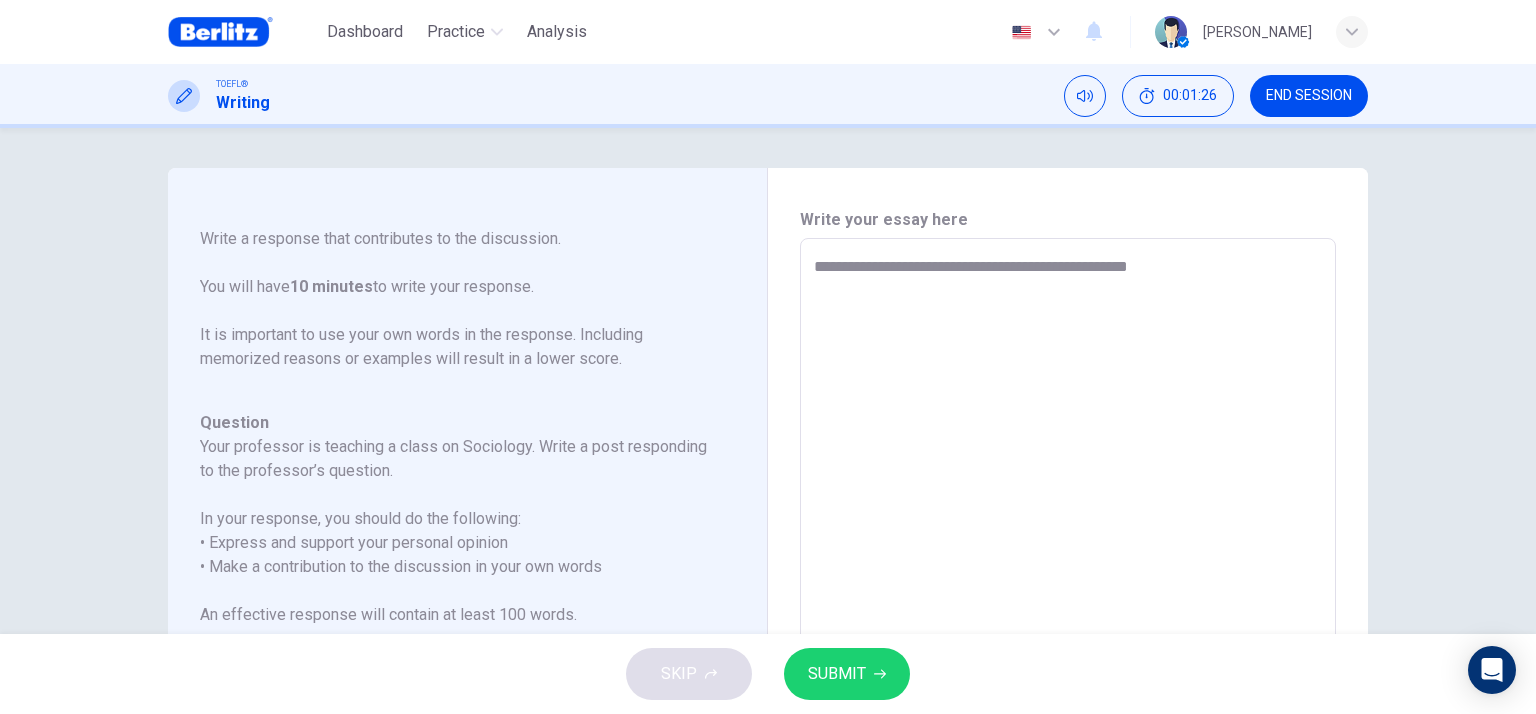 type on "**********" 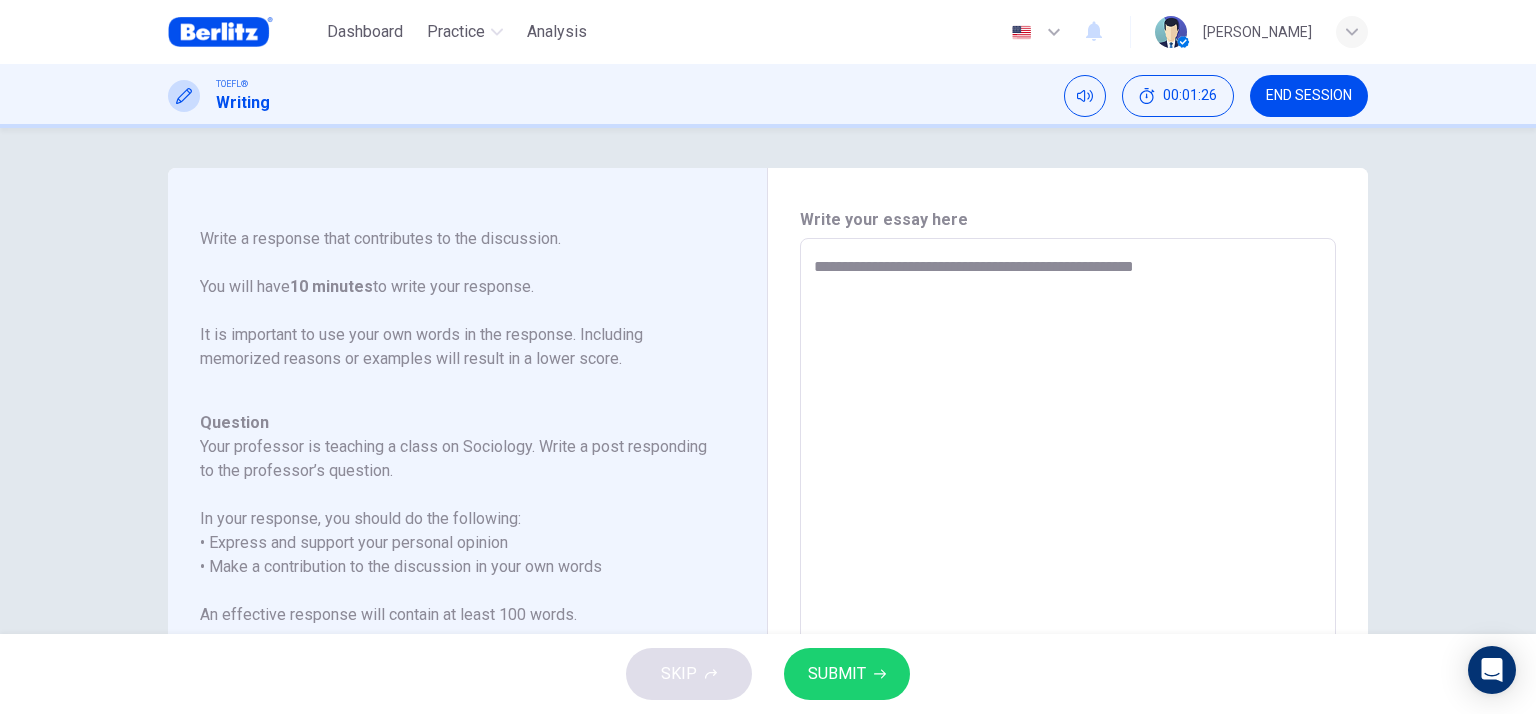 type on "**********" 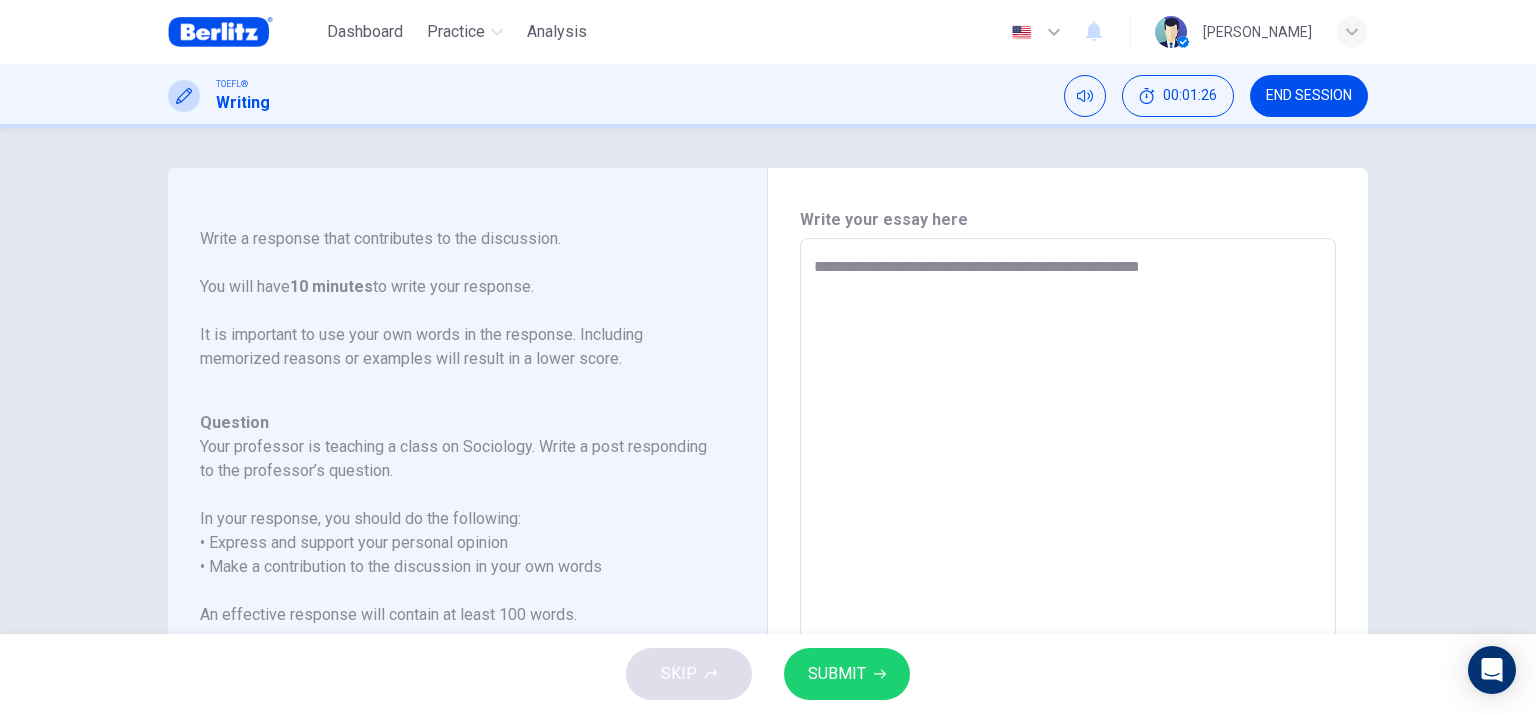 type on "*" 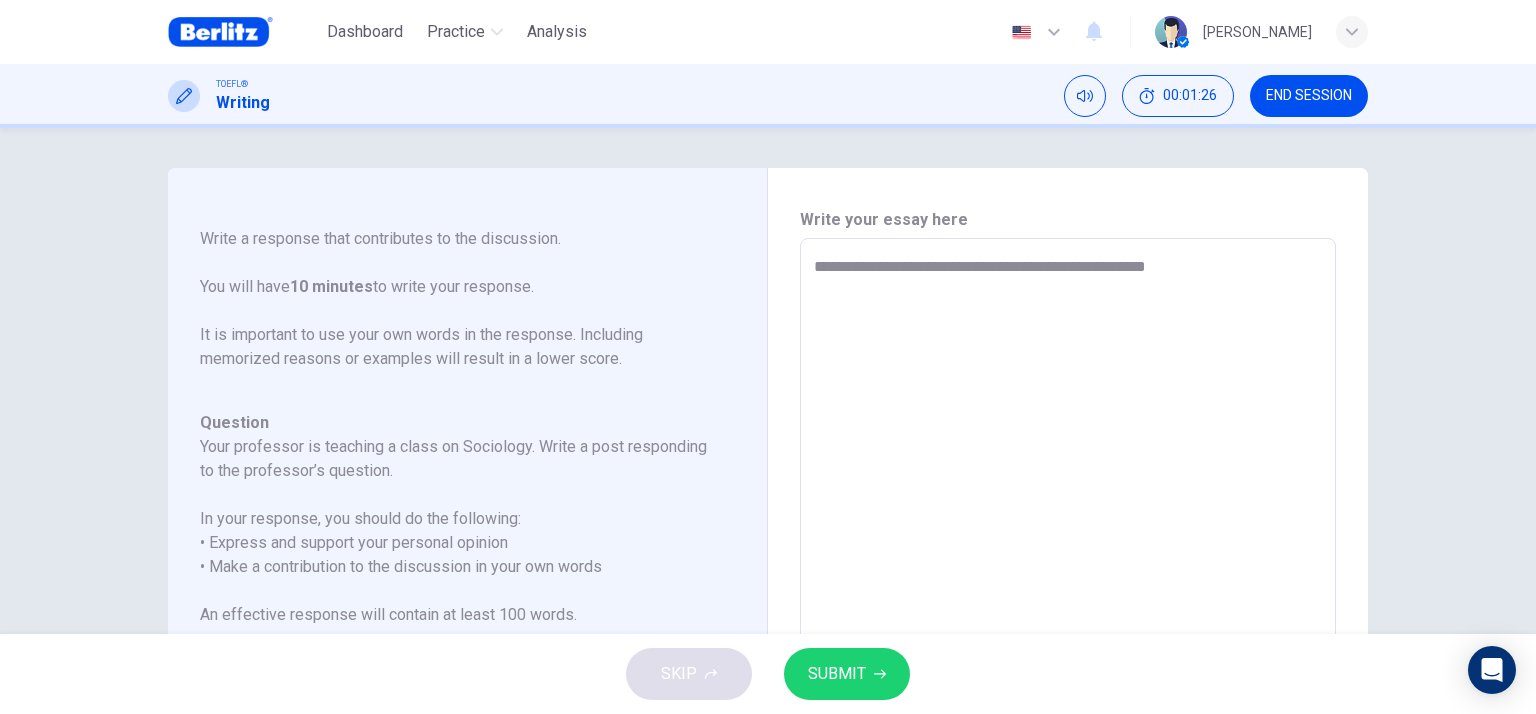 type on "*" 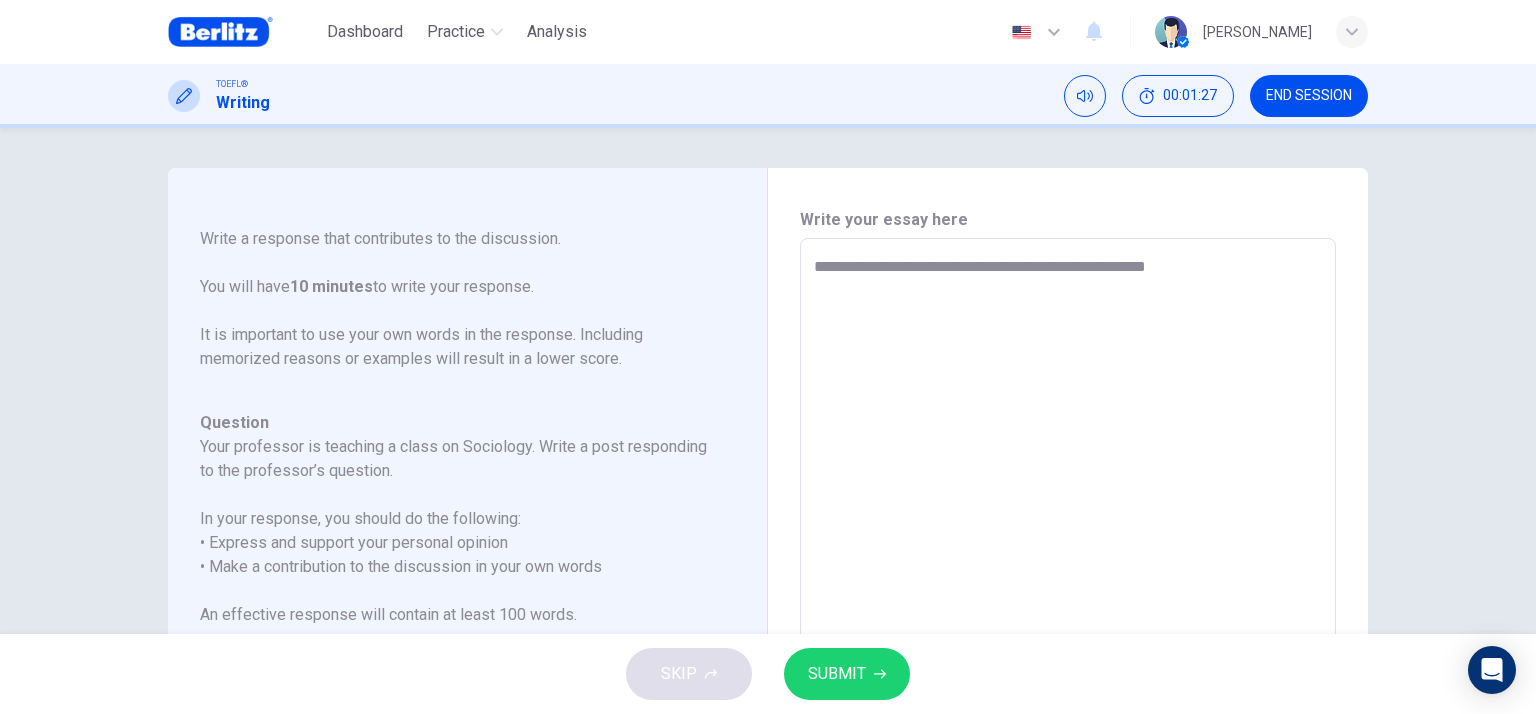 type on "**********" 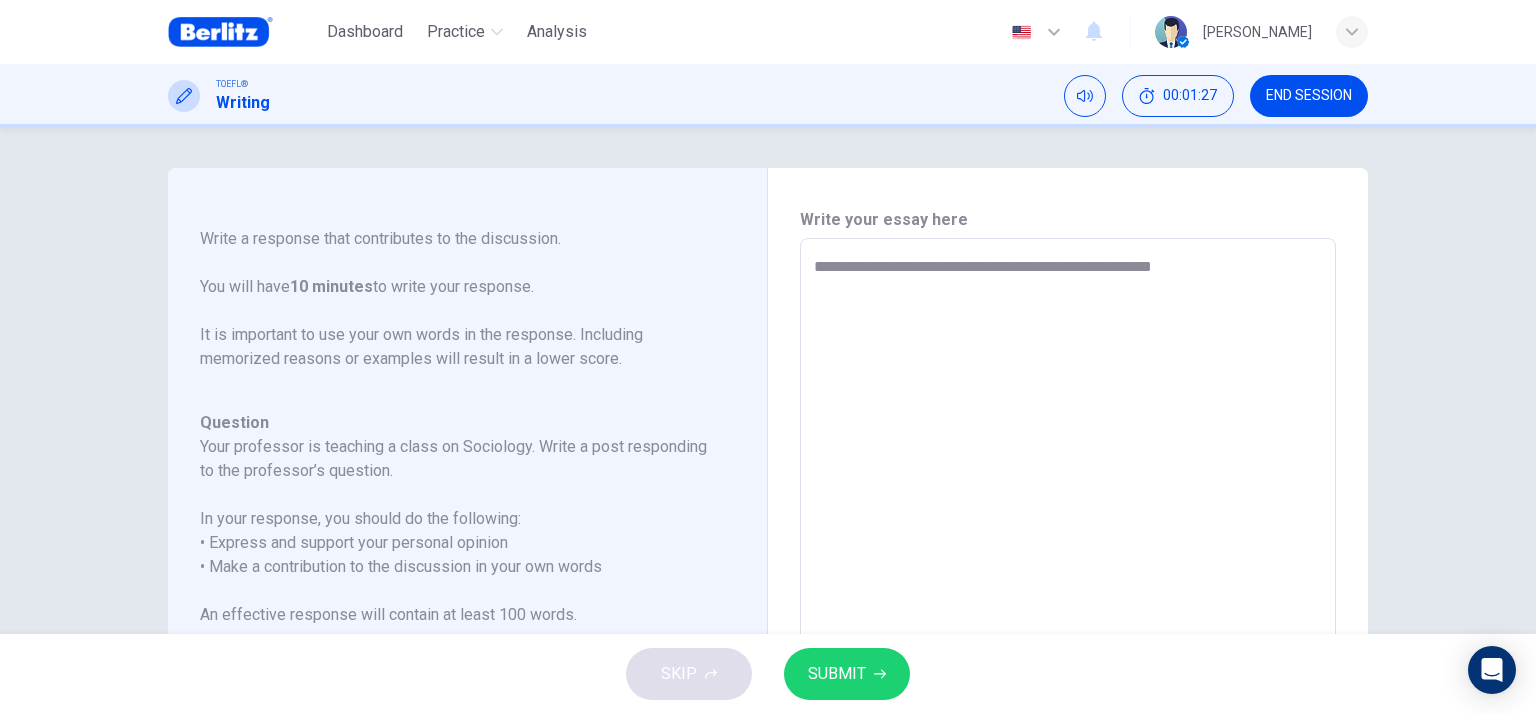 type on "*" 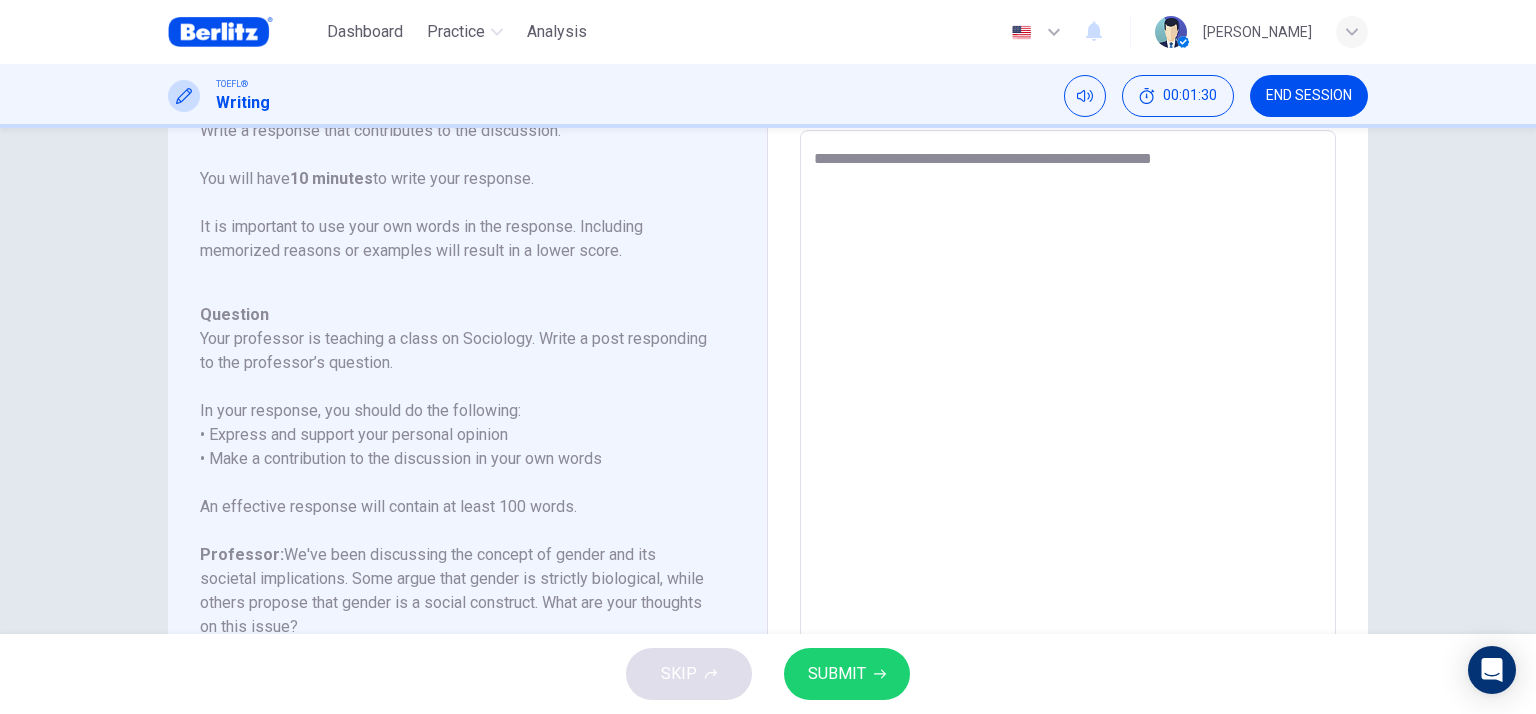 scroll, scrollTop: 0, scrollLeft: 0, axis: both 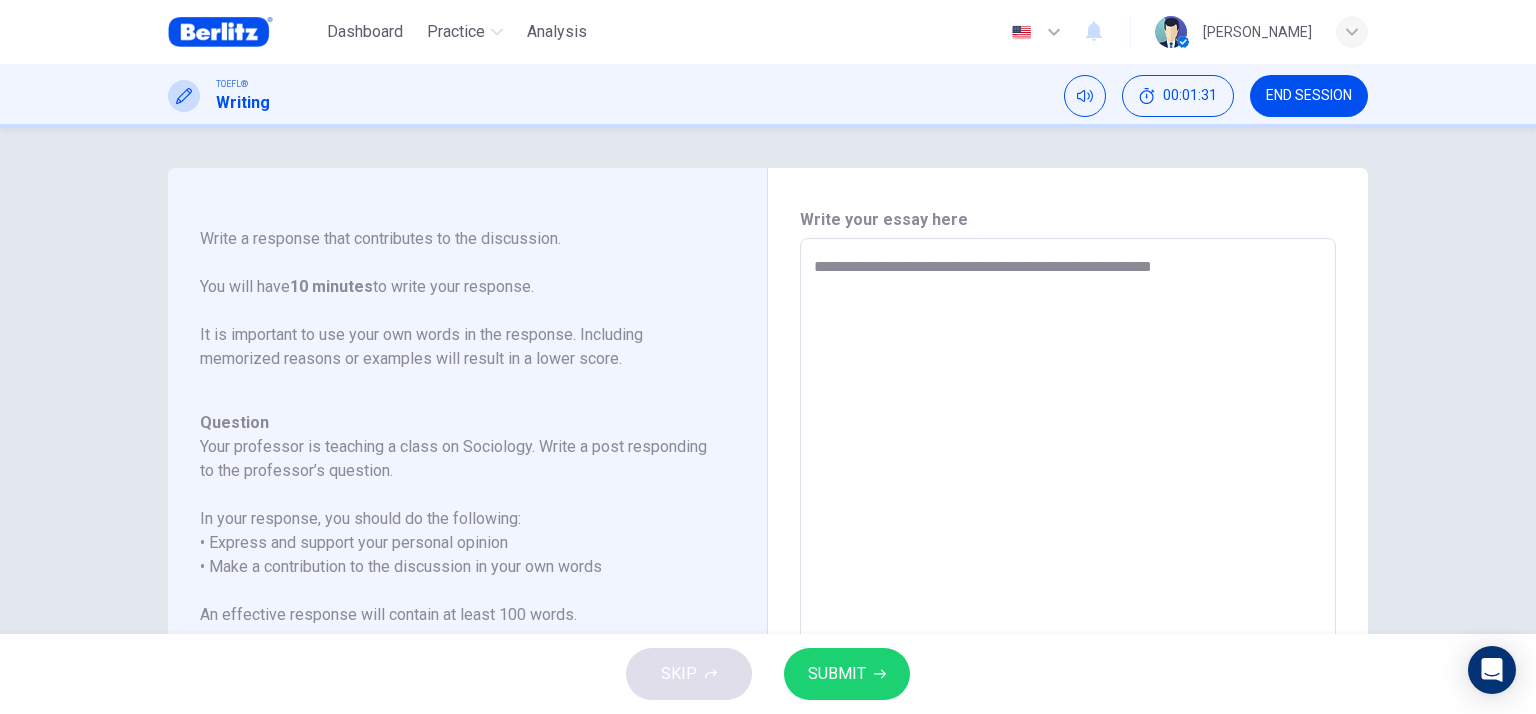 type on "**********" 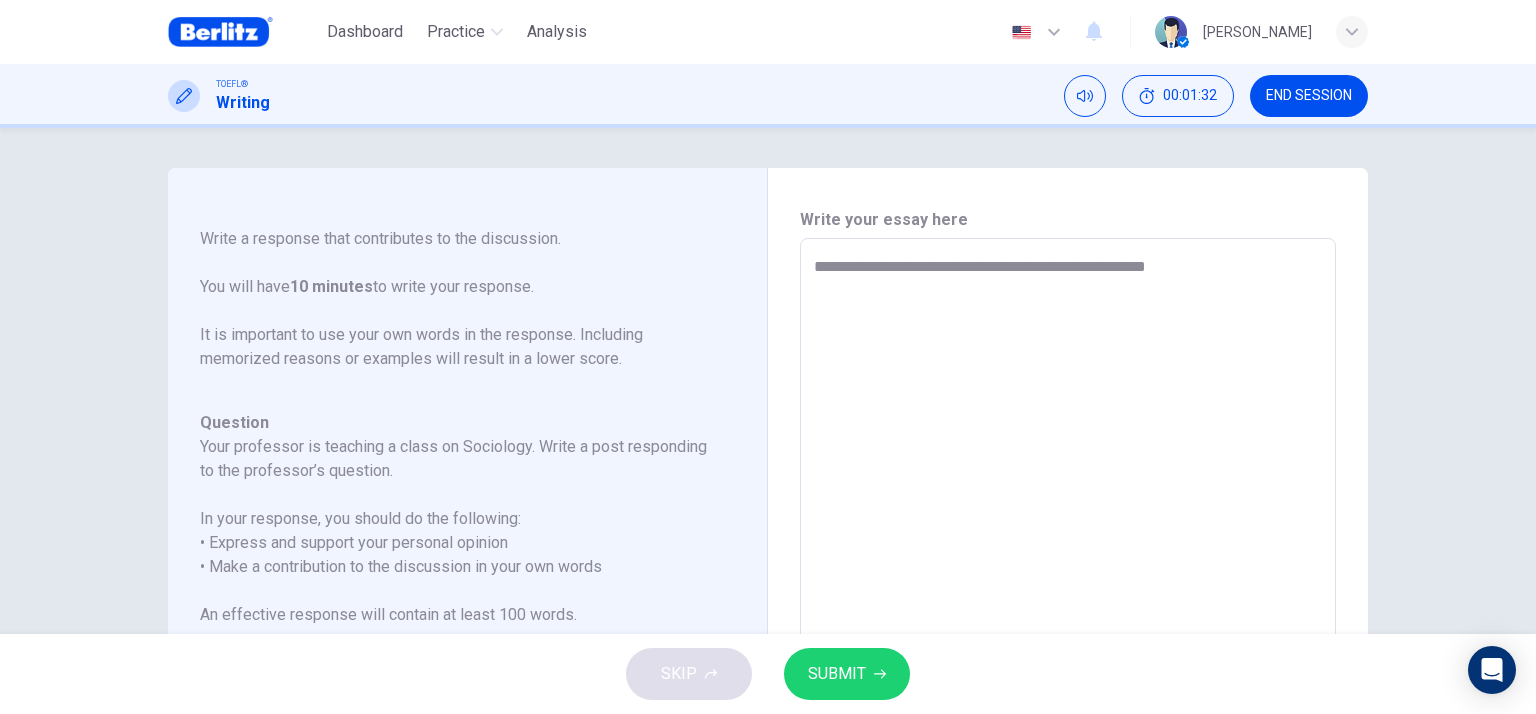 type on "**********" 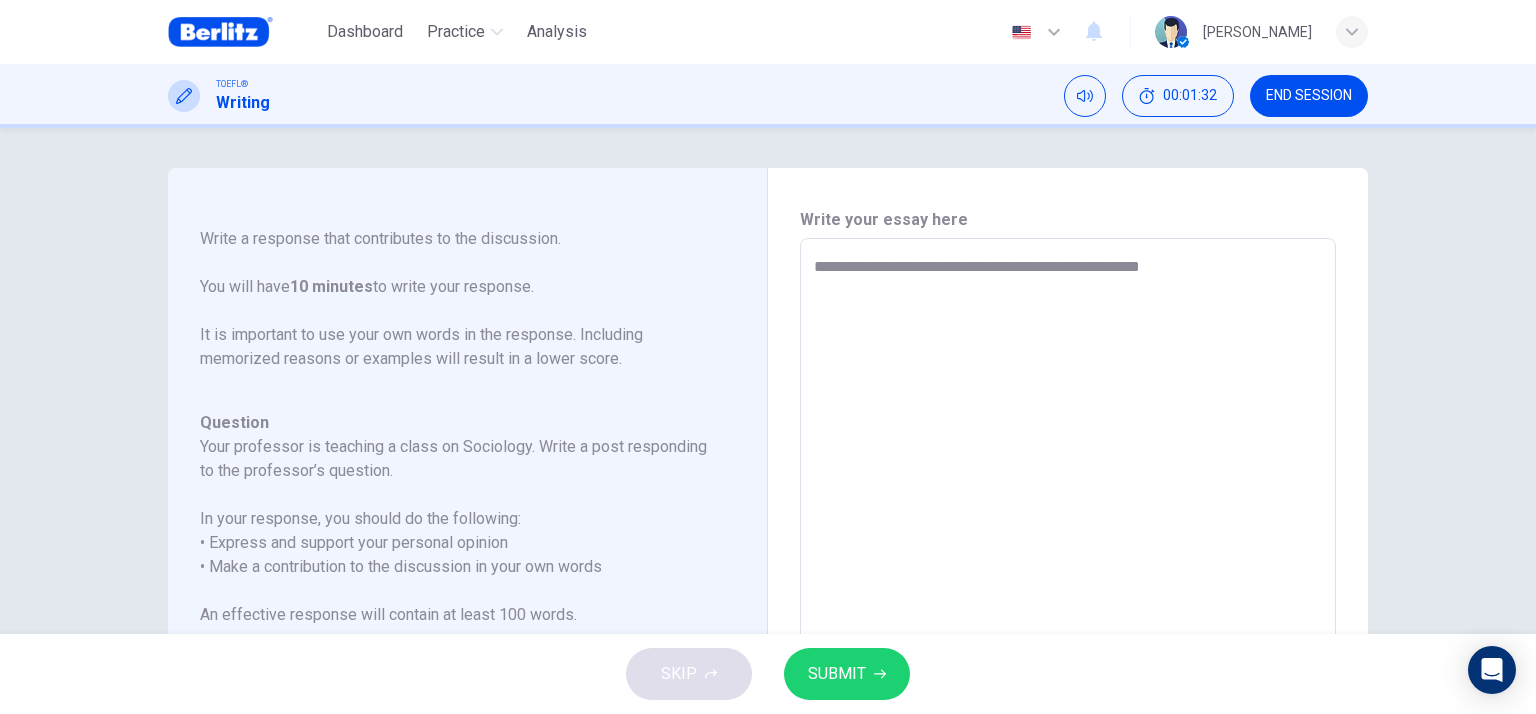 type on "*" 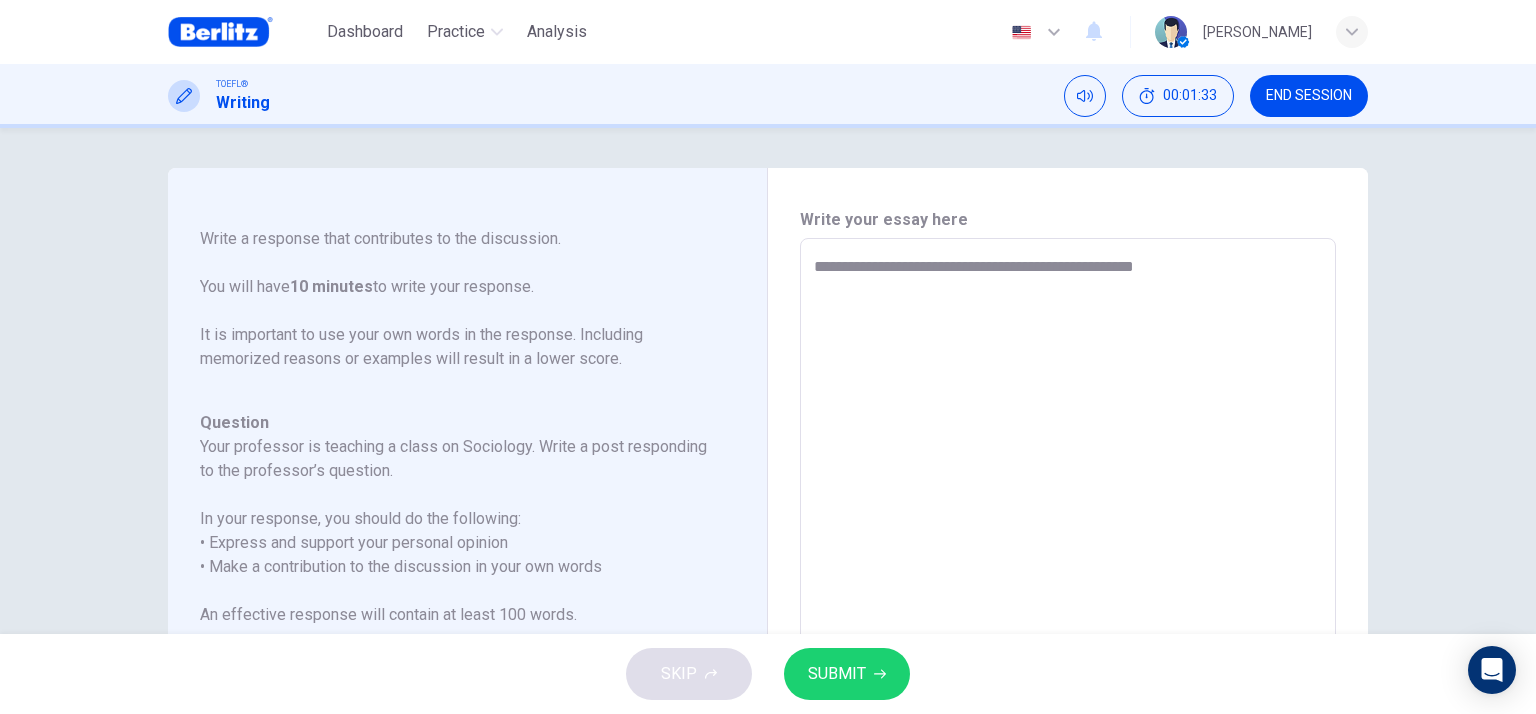type on "**********" 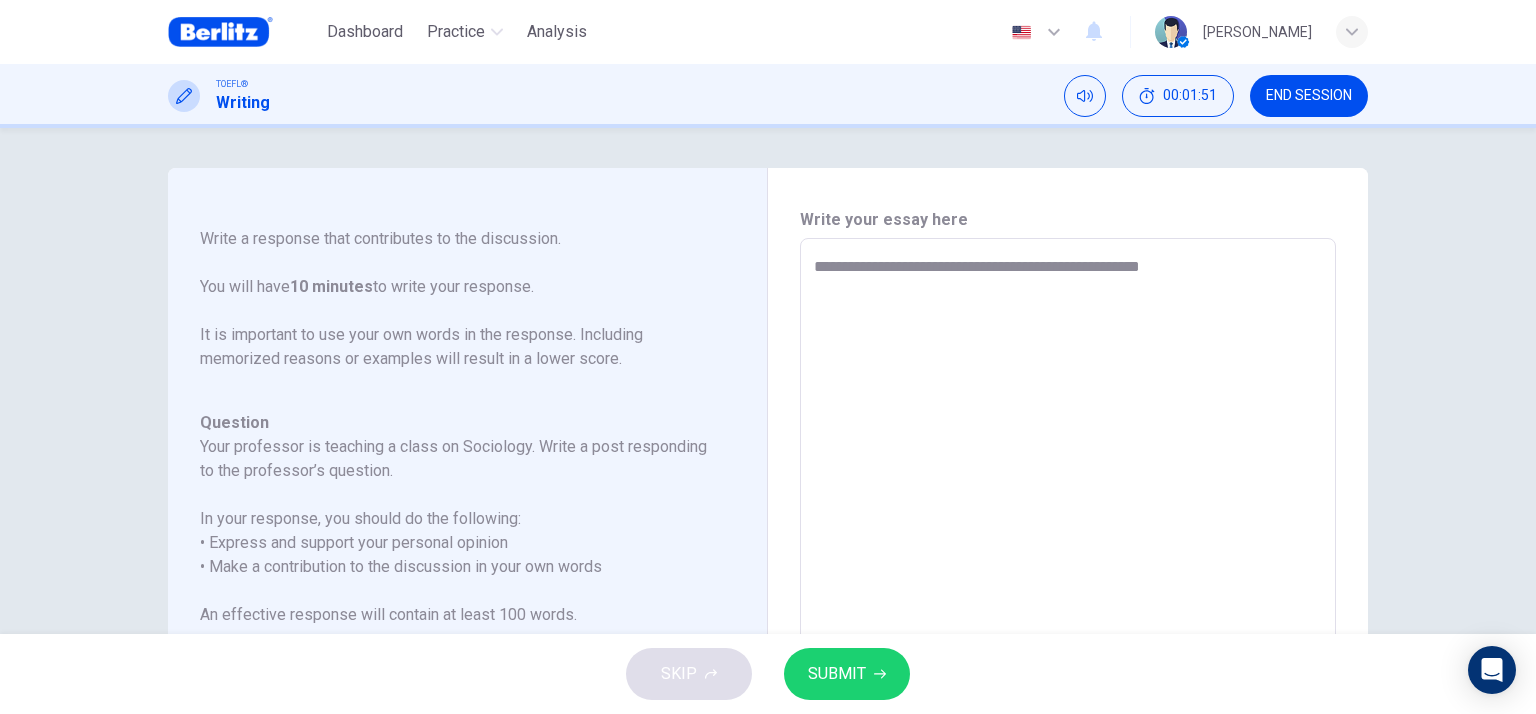 click on "**********" at bounding box center [1068, 572] 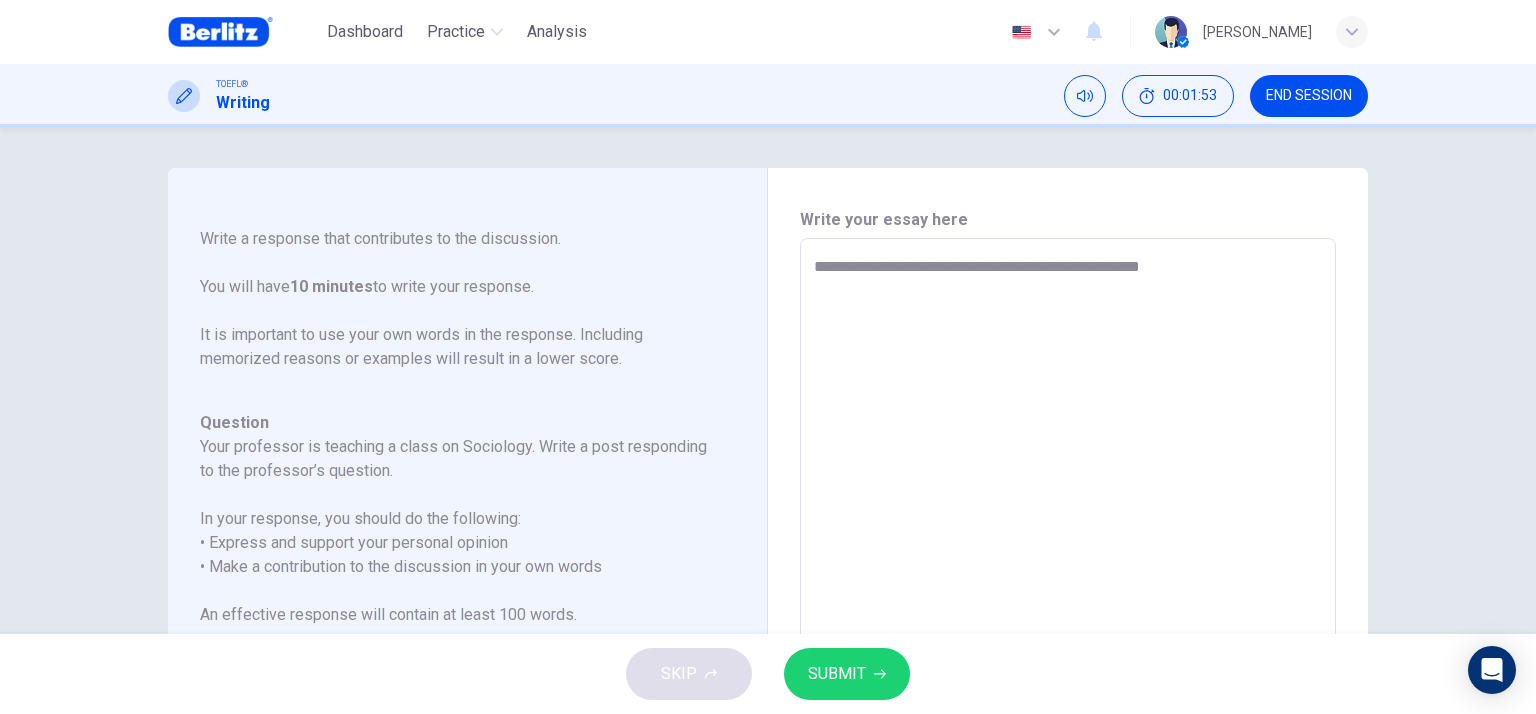 type on "**********" 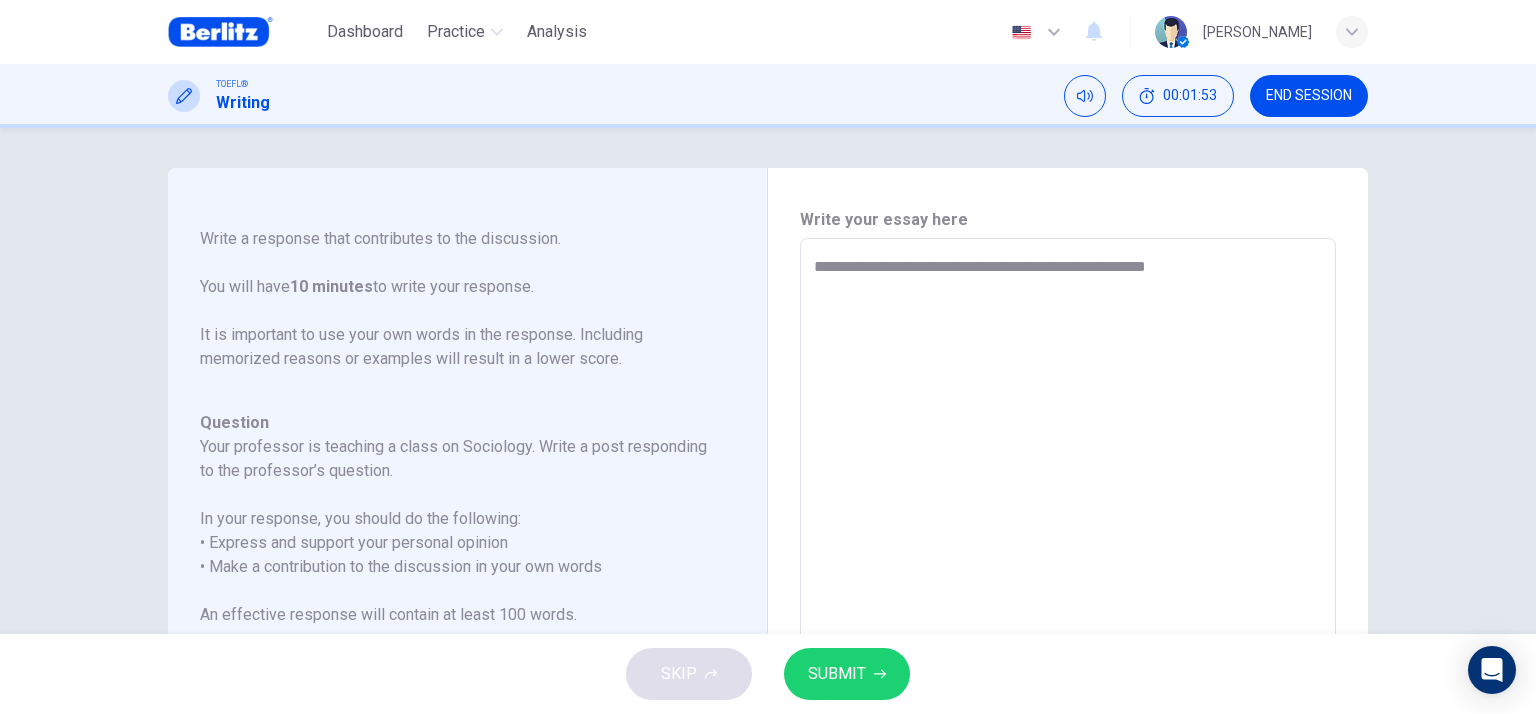 type on "**********" 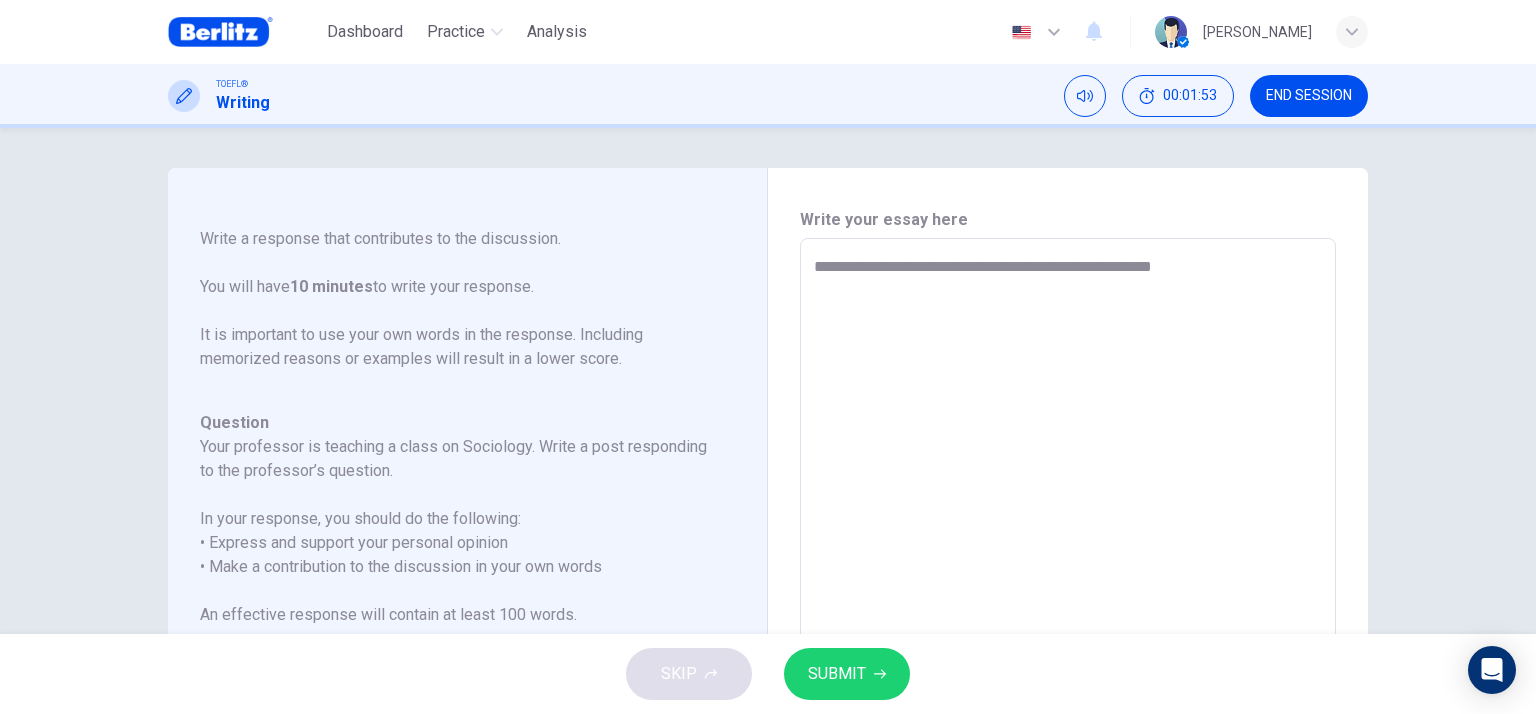 type on "*" 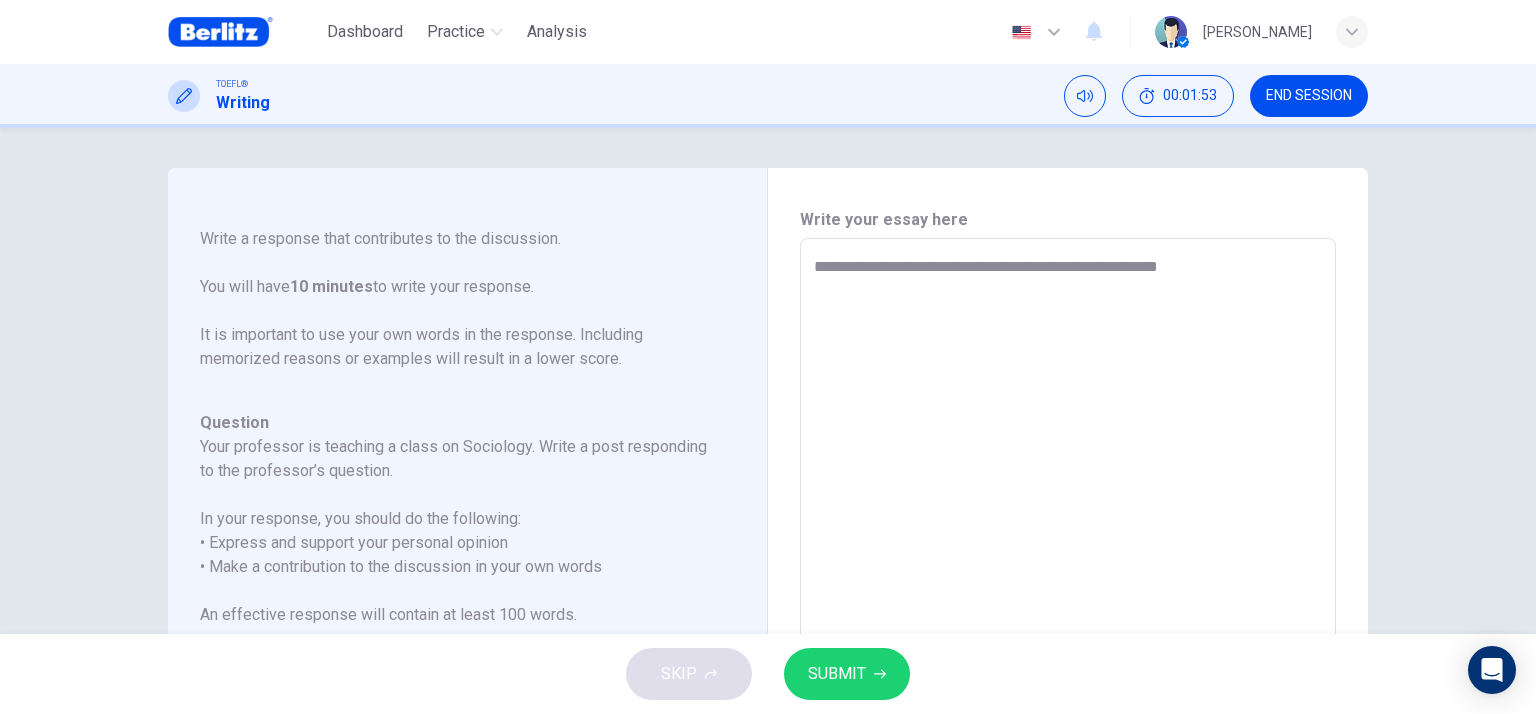 type on "*" 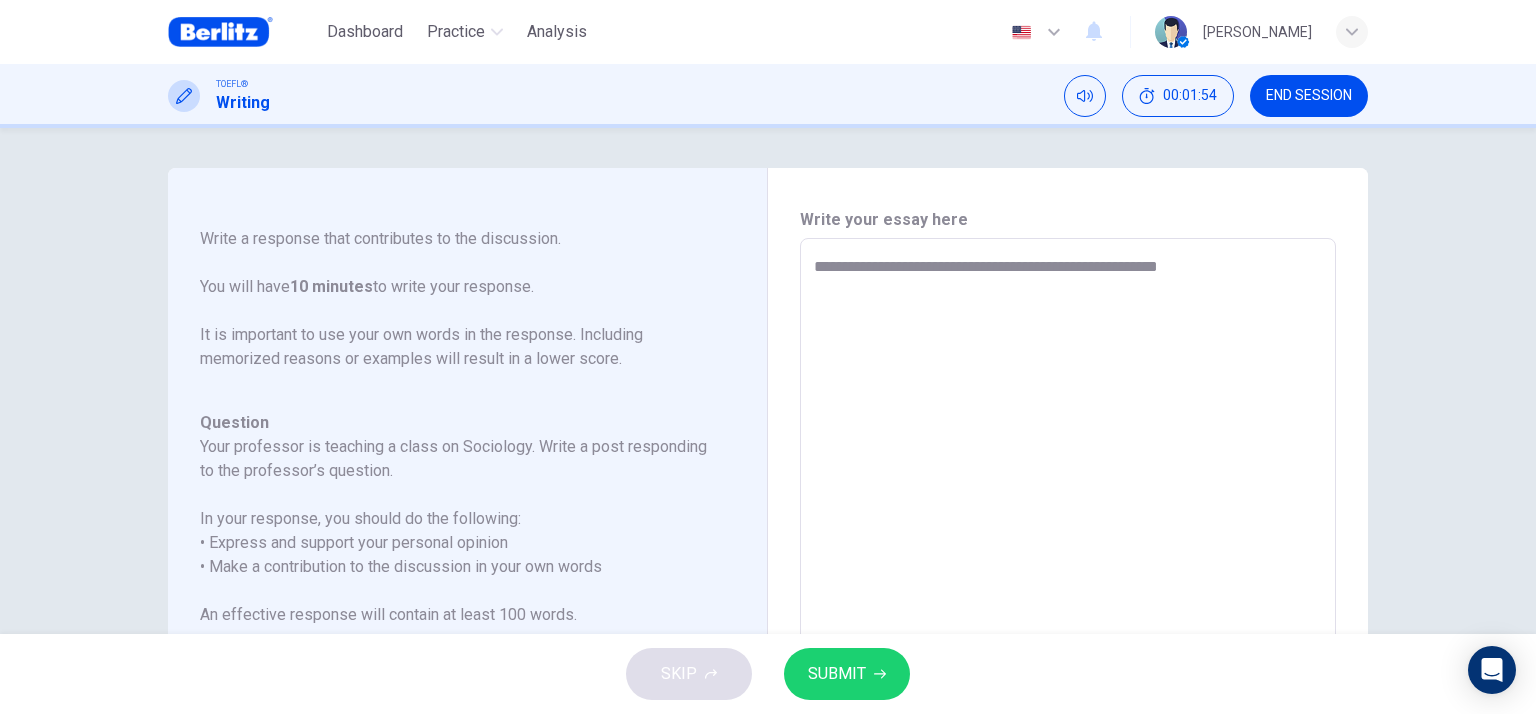 type on "**********" 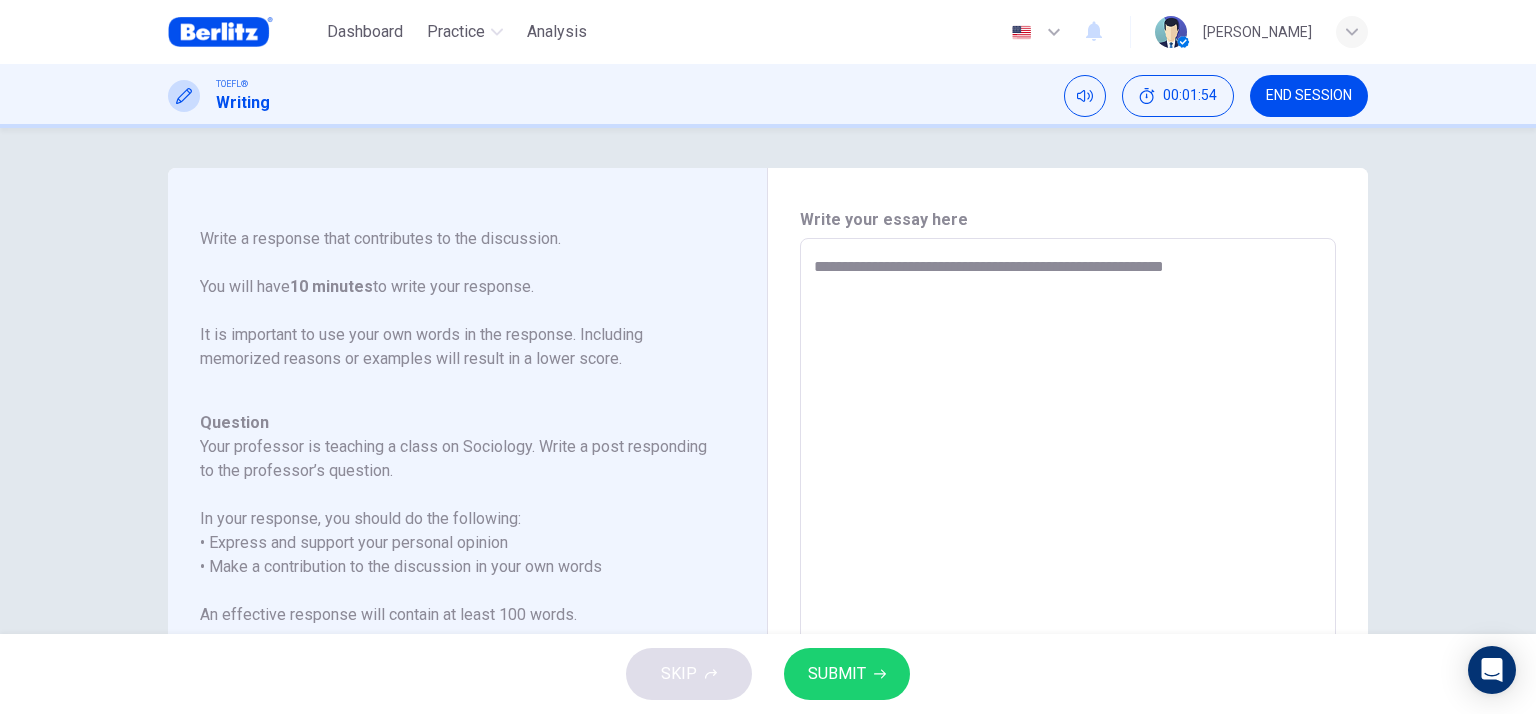 type on "*" 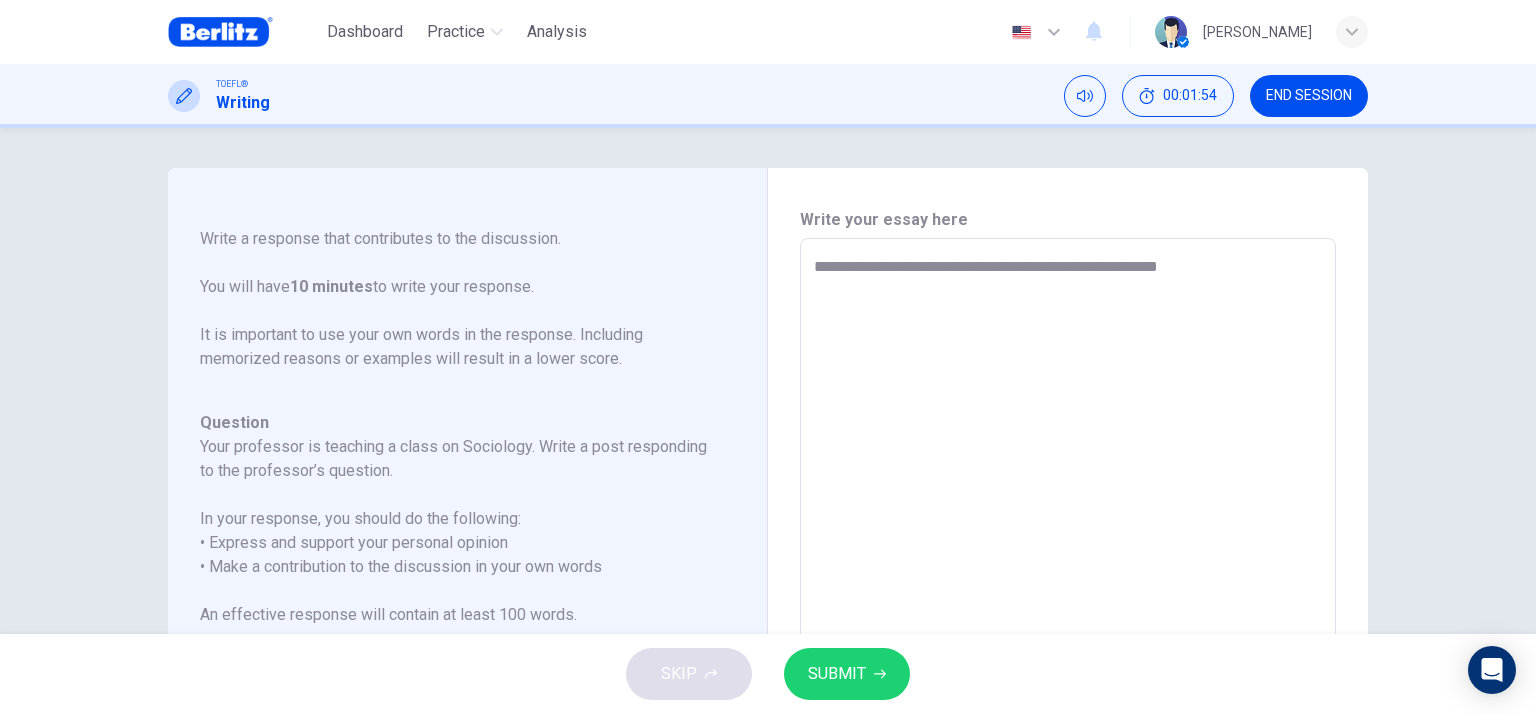 type on "**********" 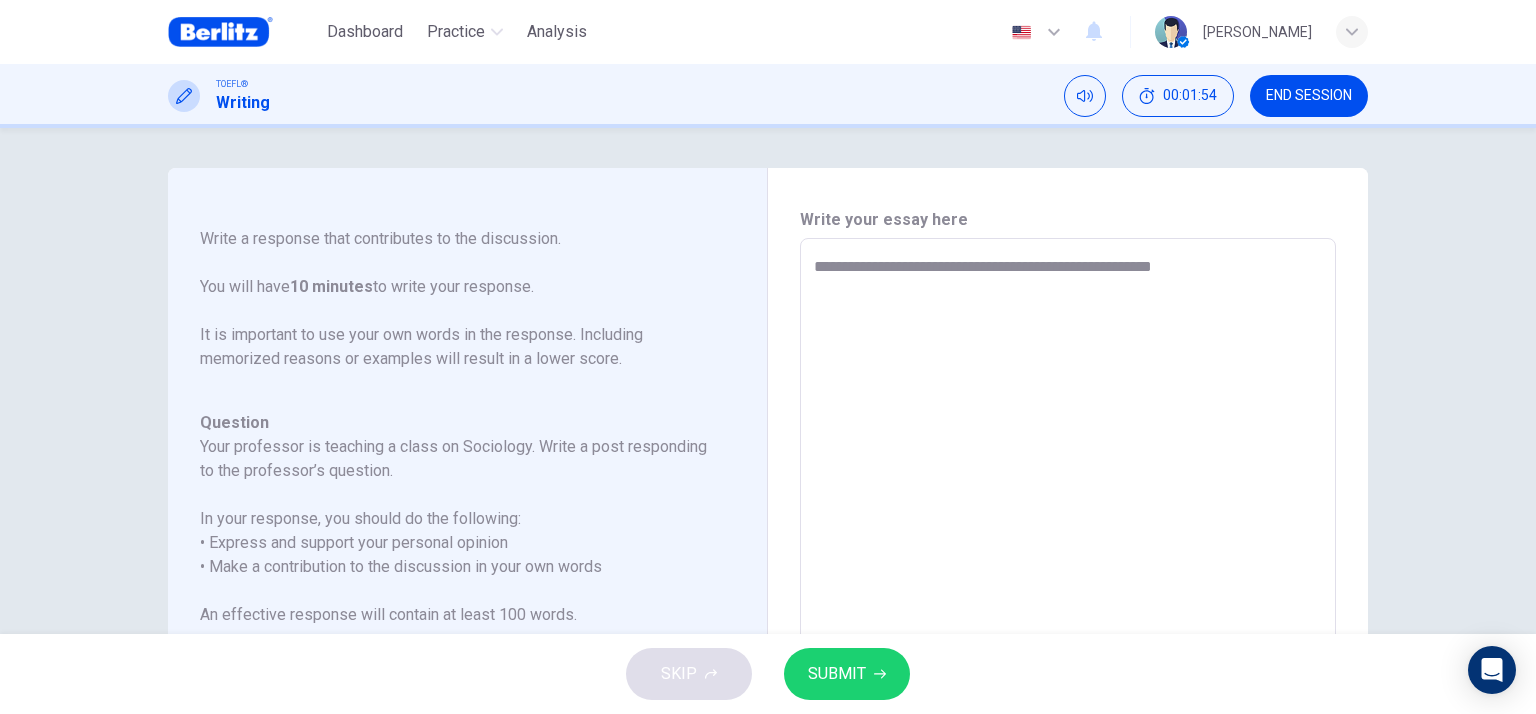 type on "*" 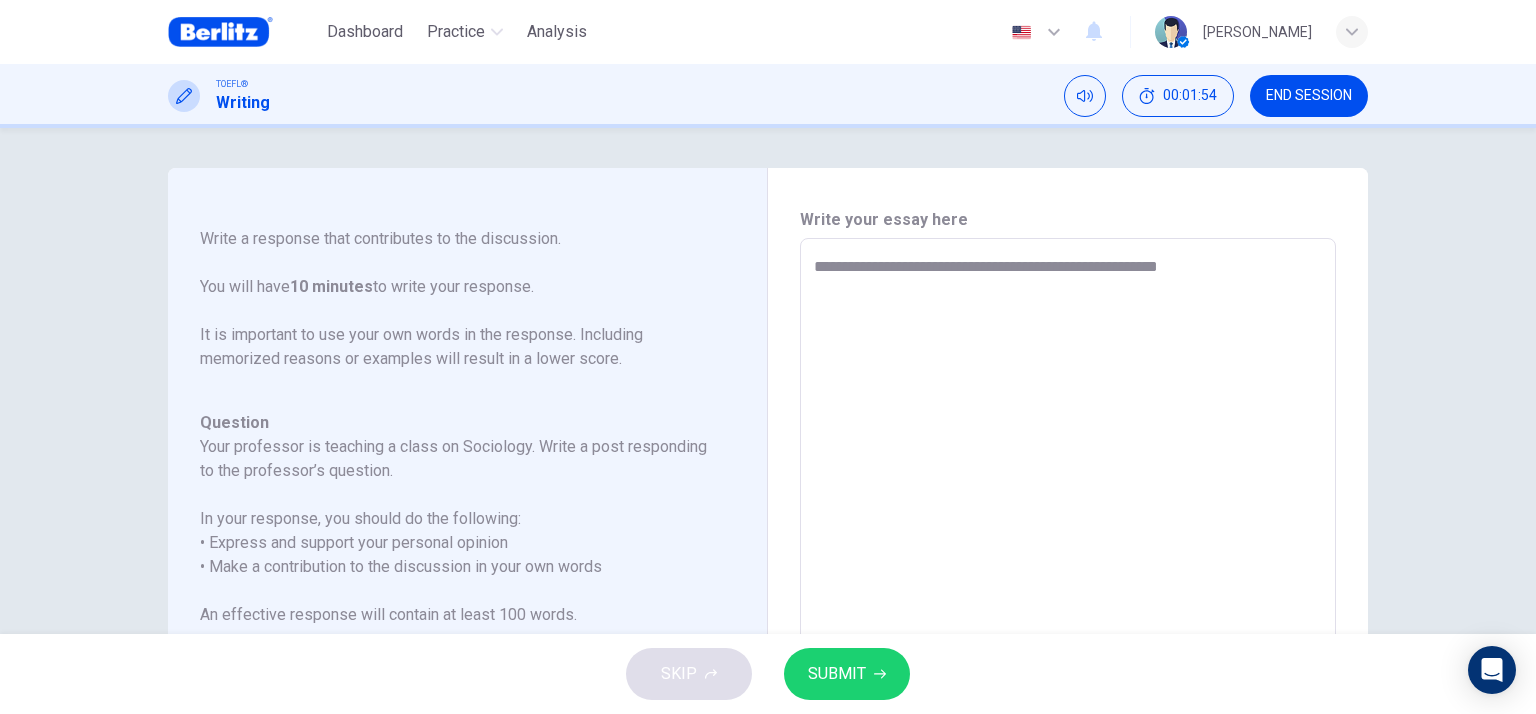 type on "*" 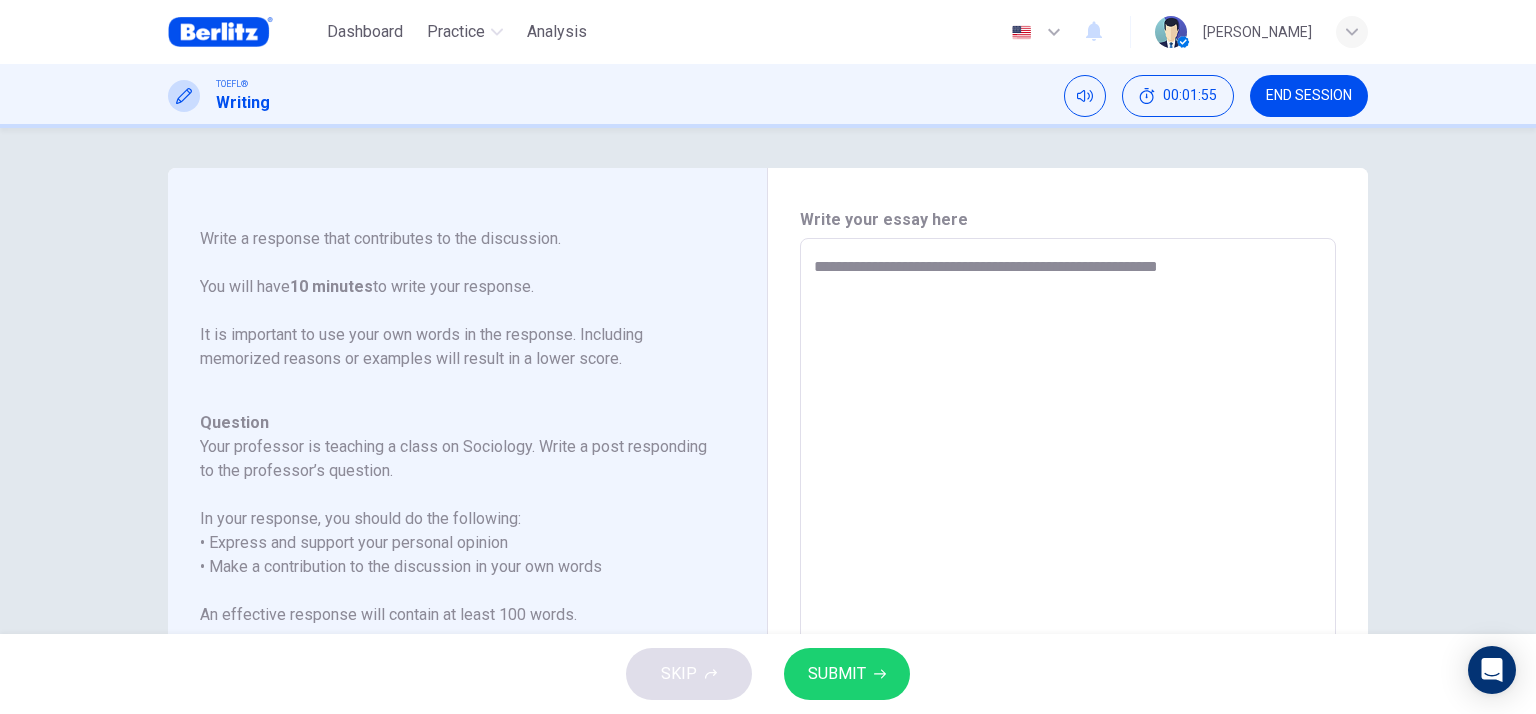 type on "**********" 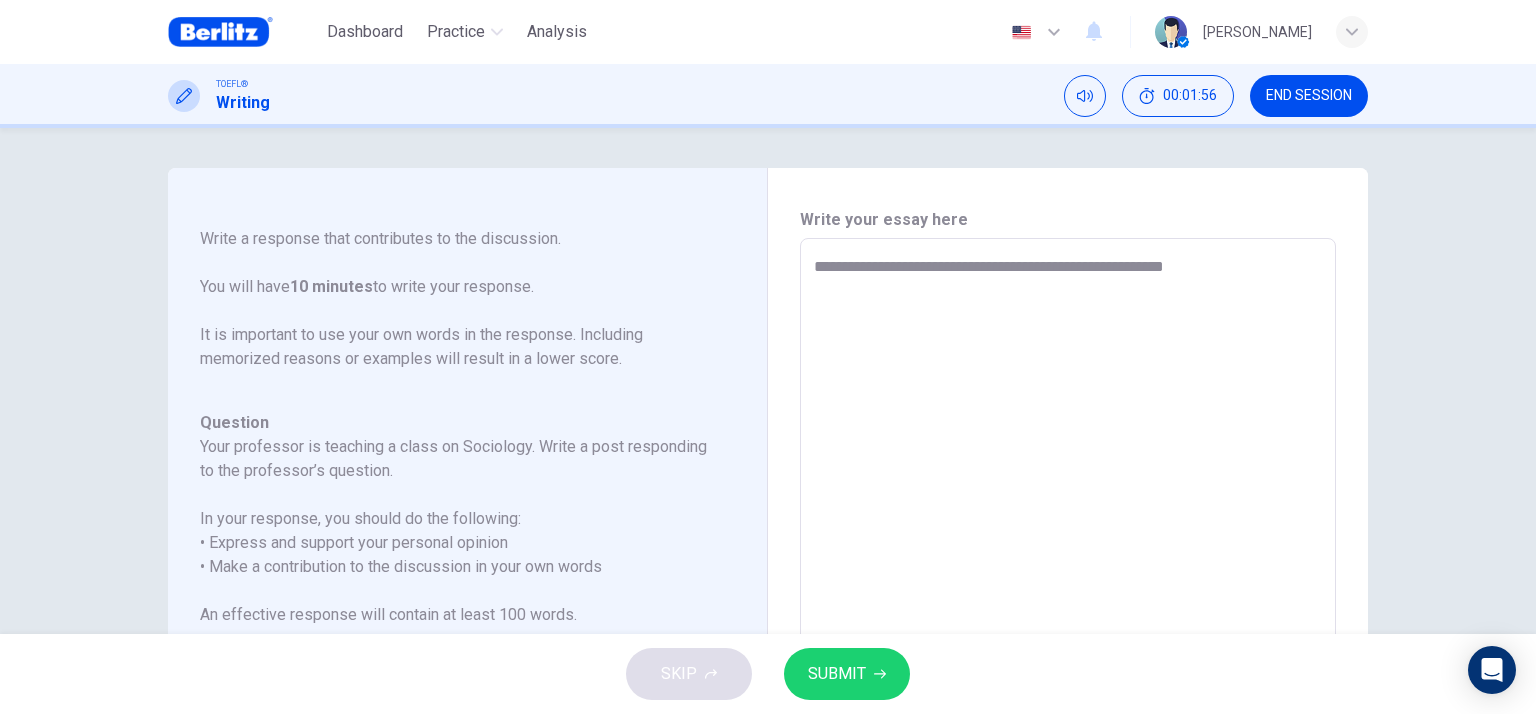 type on "**********" 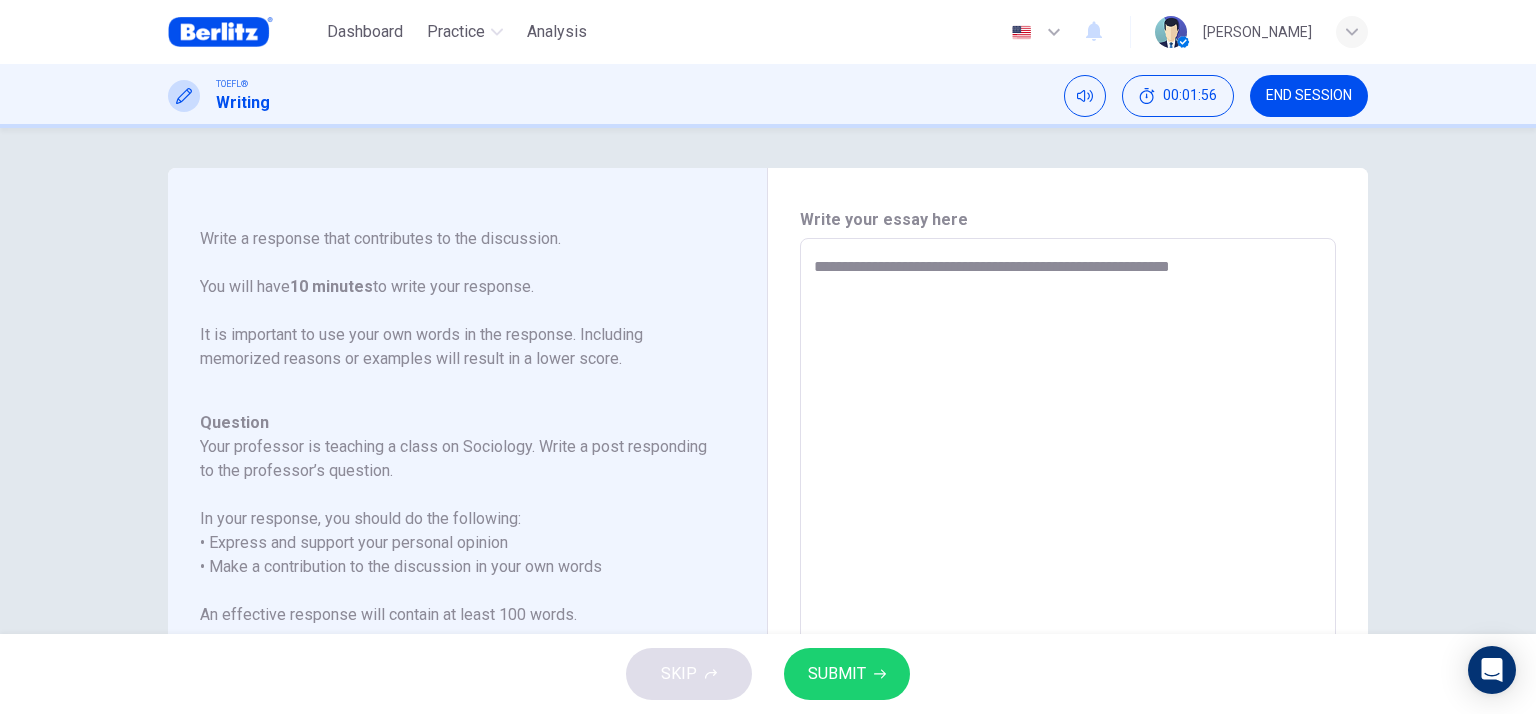 type on "**********" 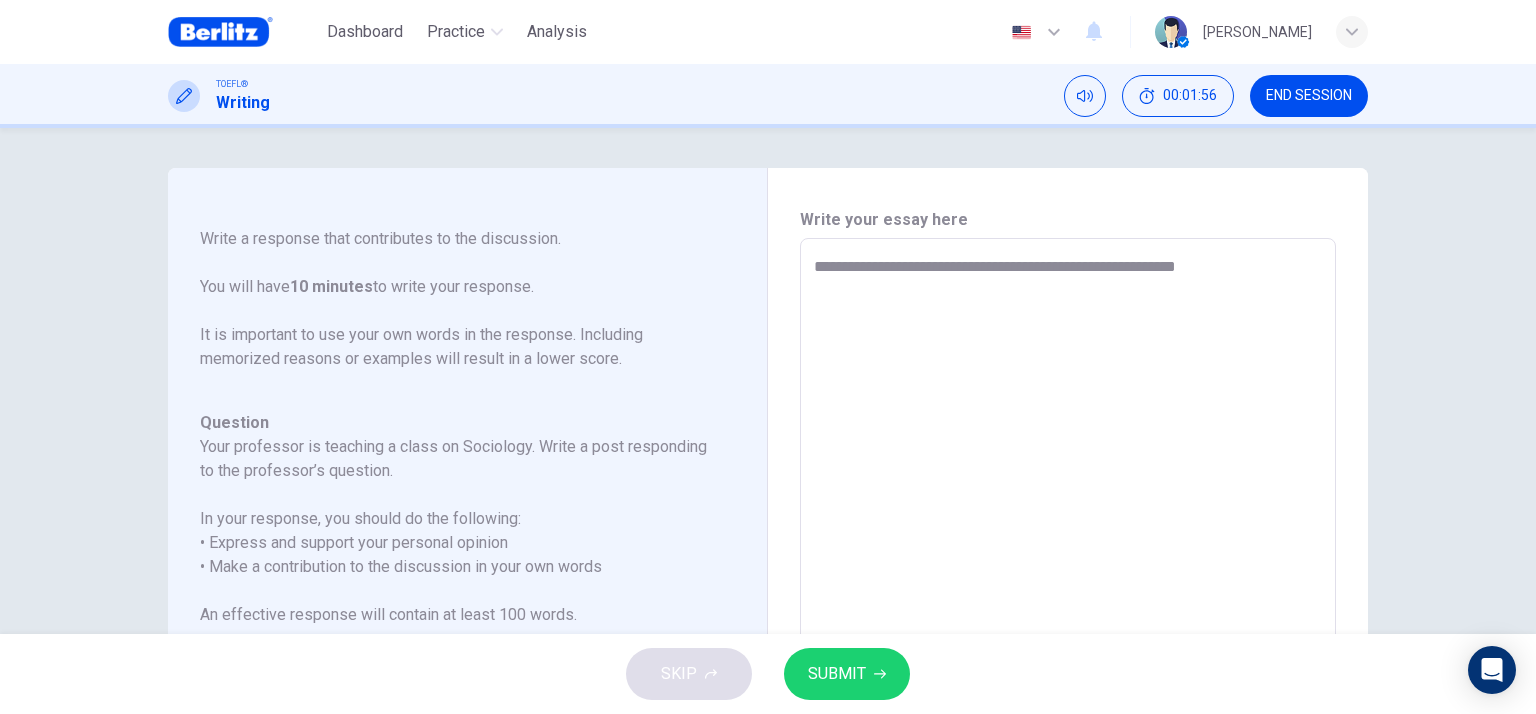 type on "*" 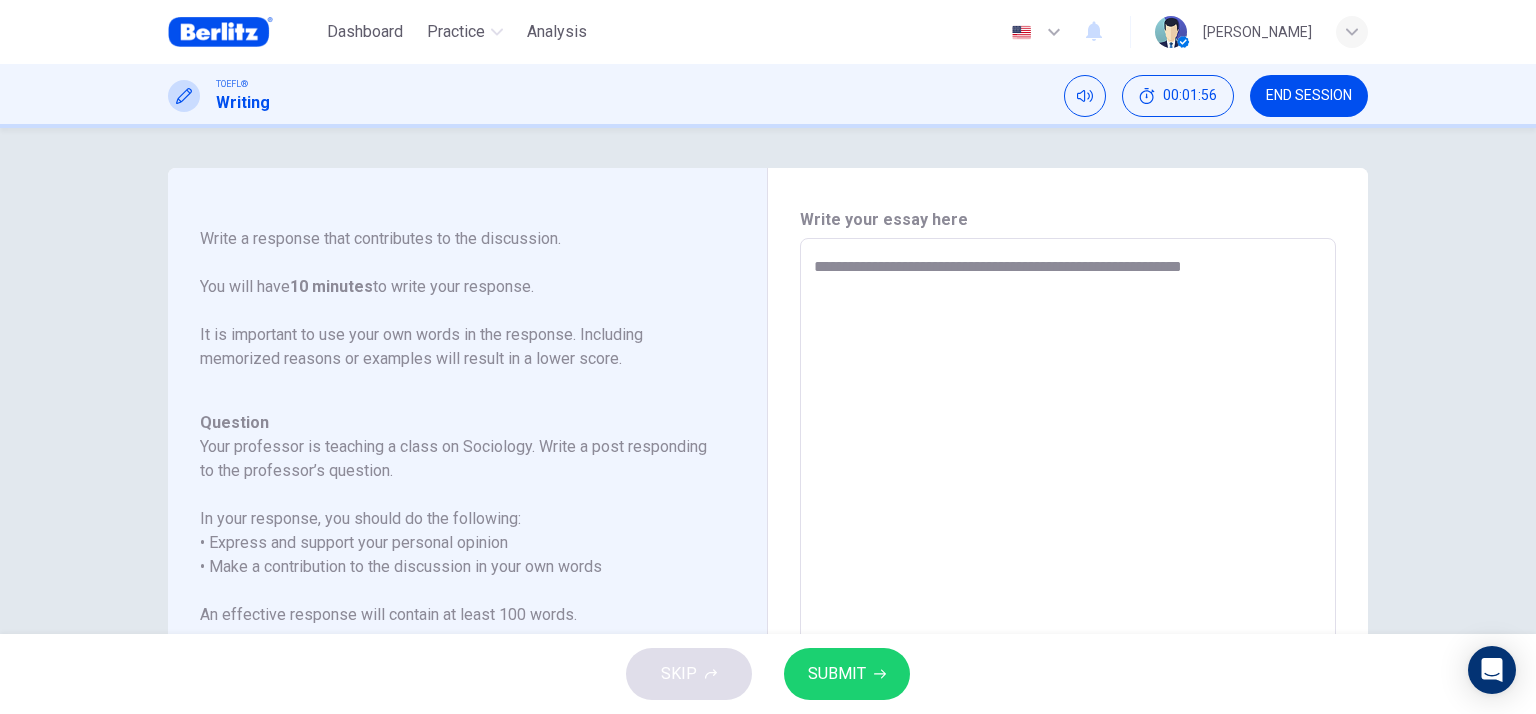 type on "*" 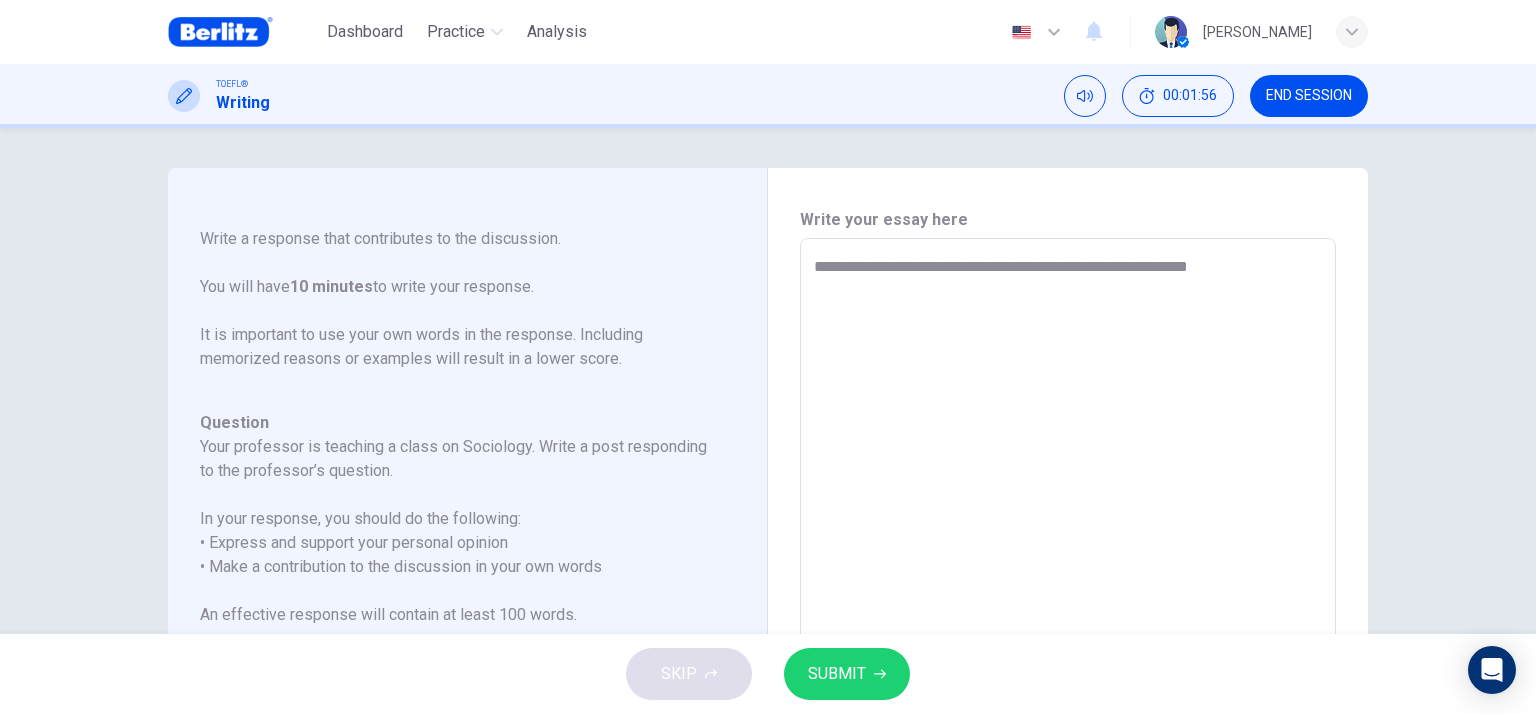type on "*" 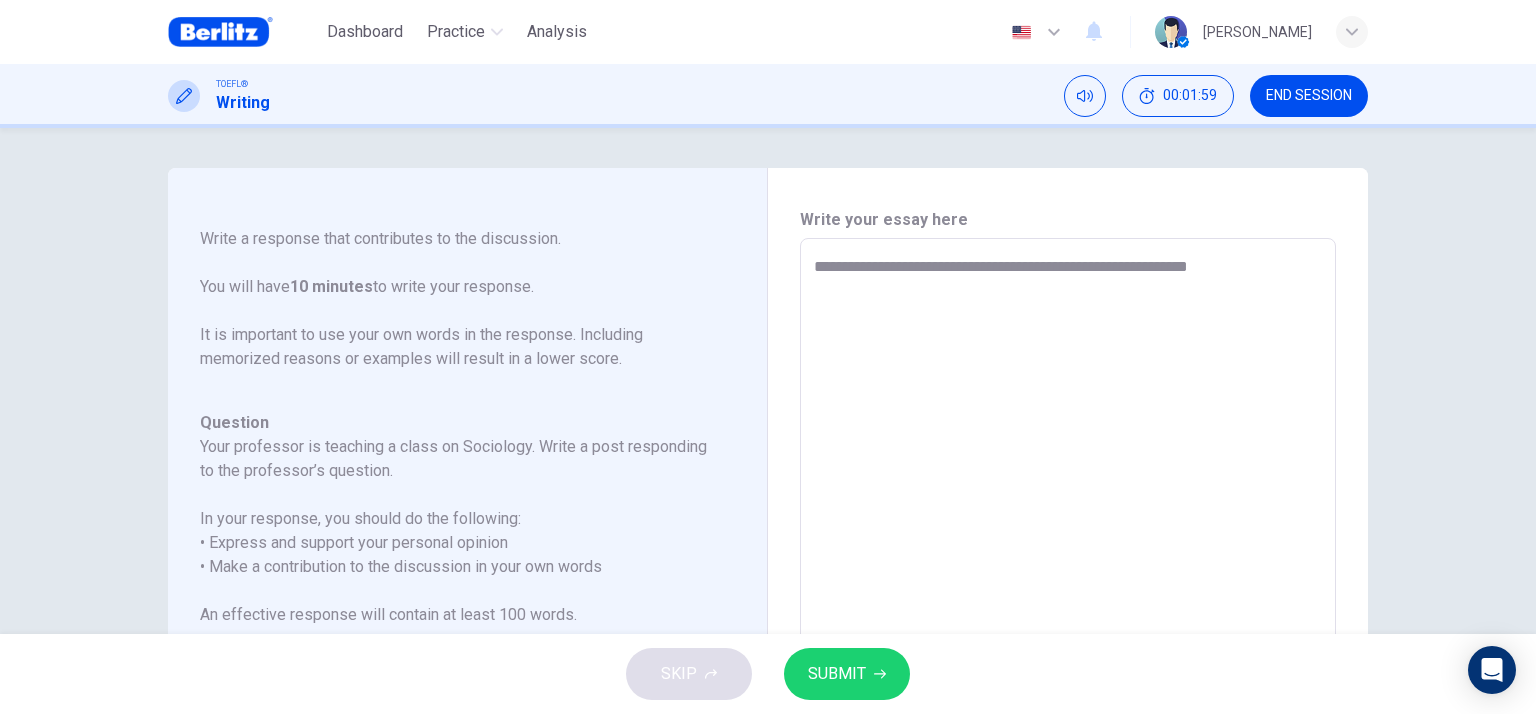 type on "**********" 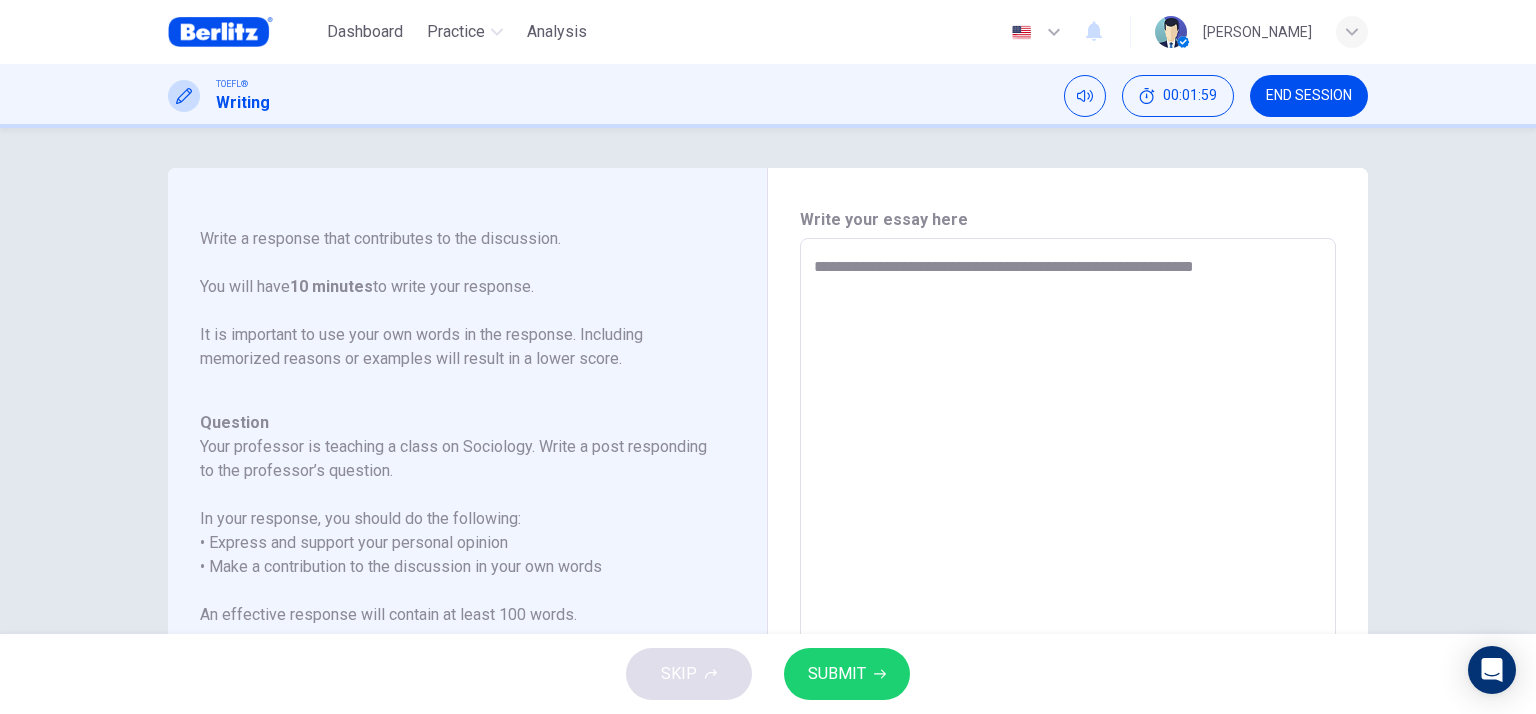 type on "**********" 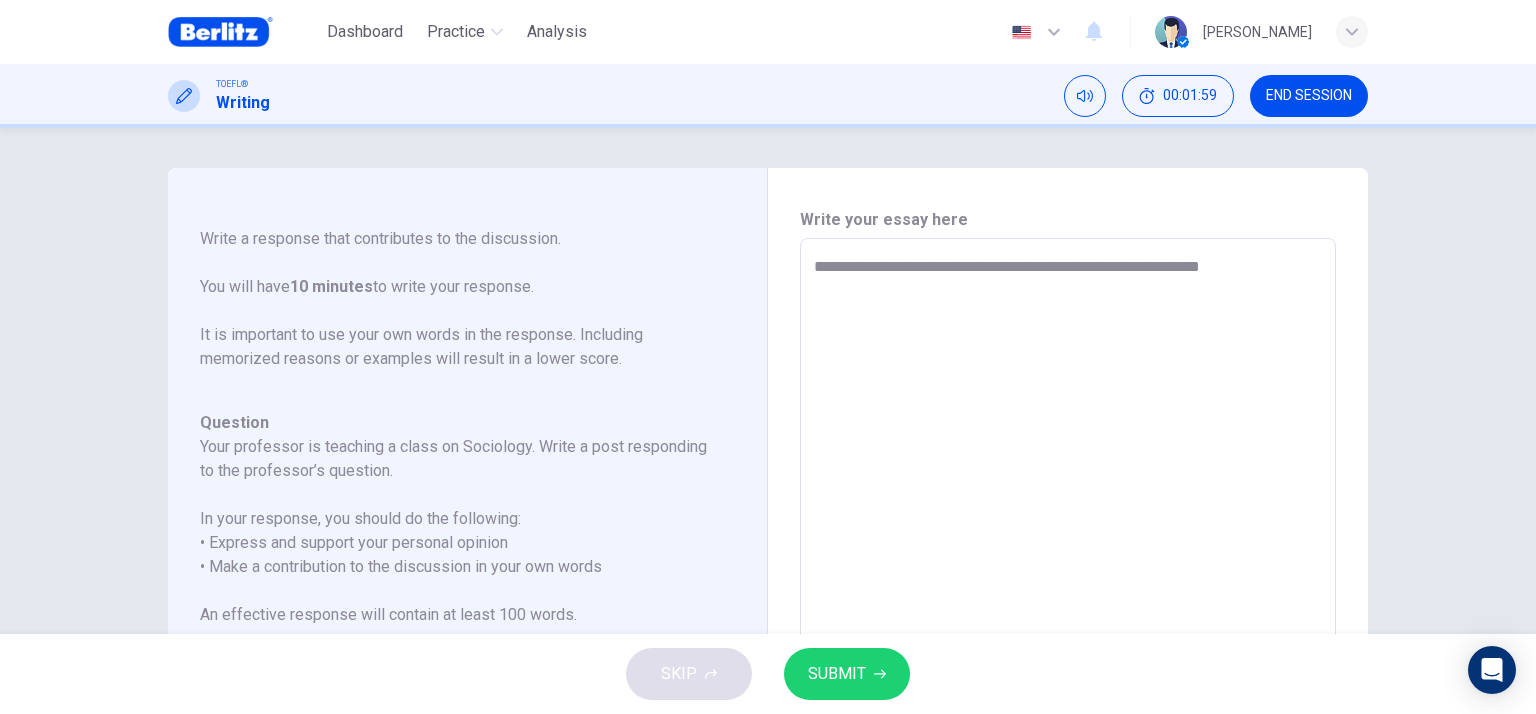 type on "*" 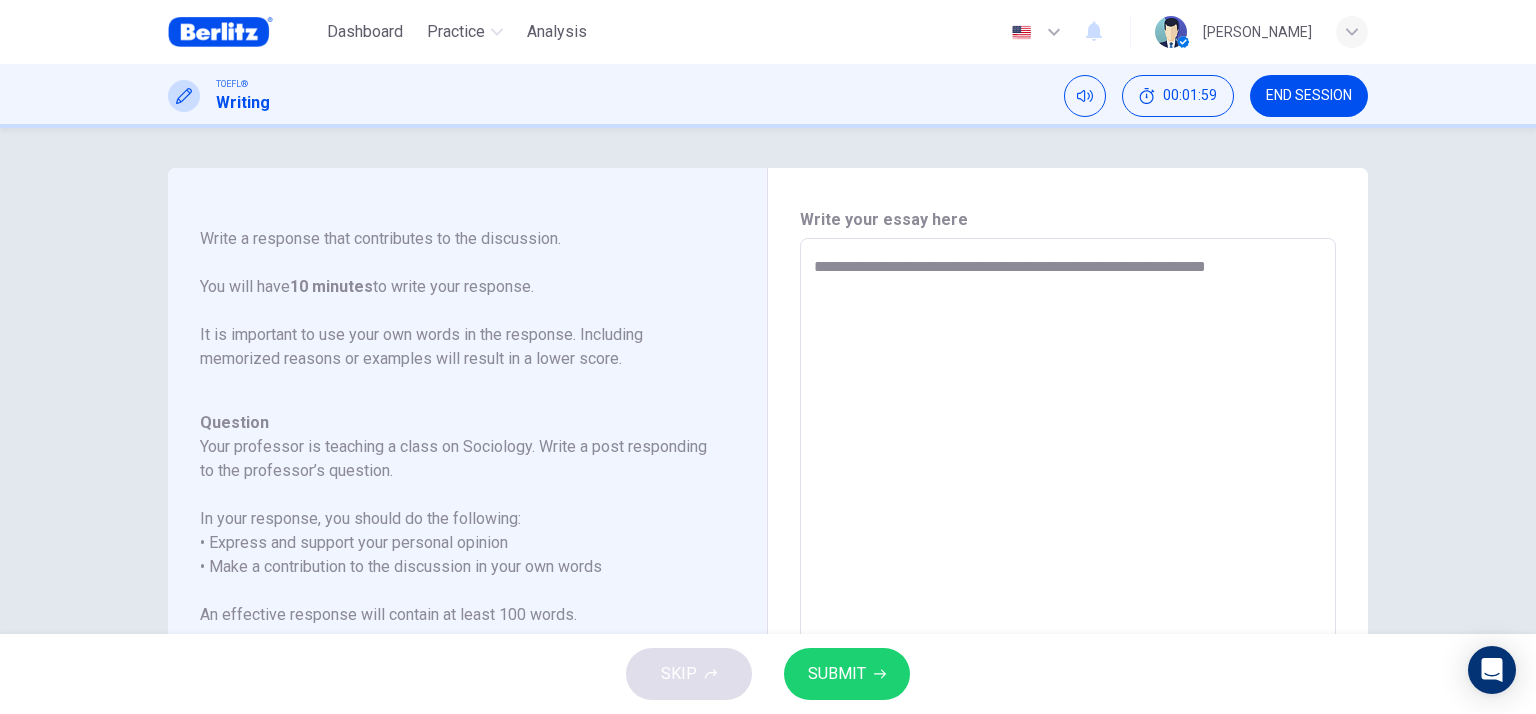 type on "*" 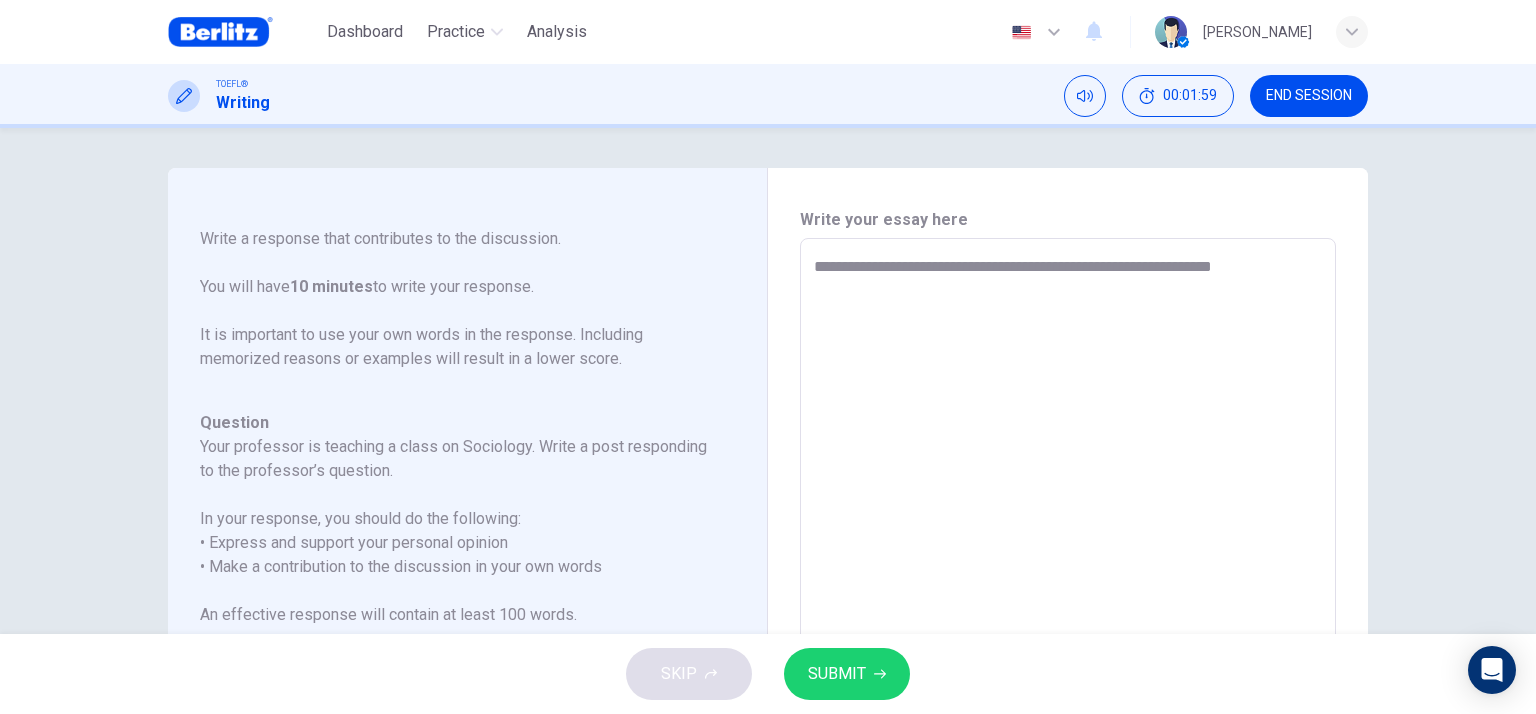 type on "*" 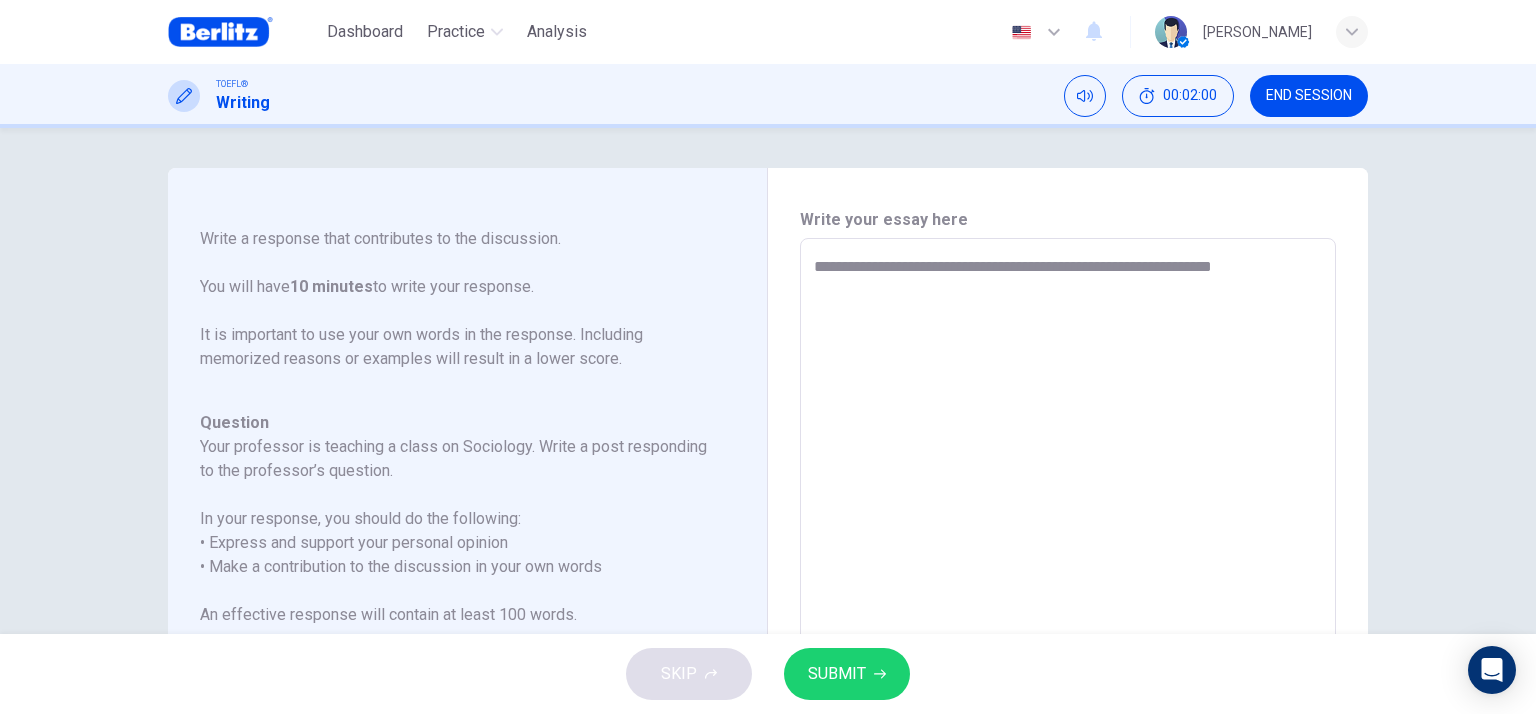 type on "**********" 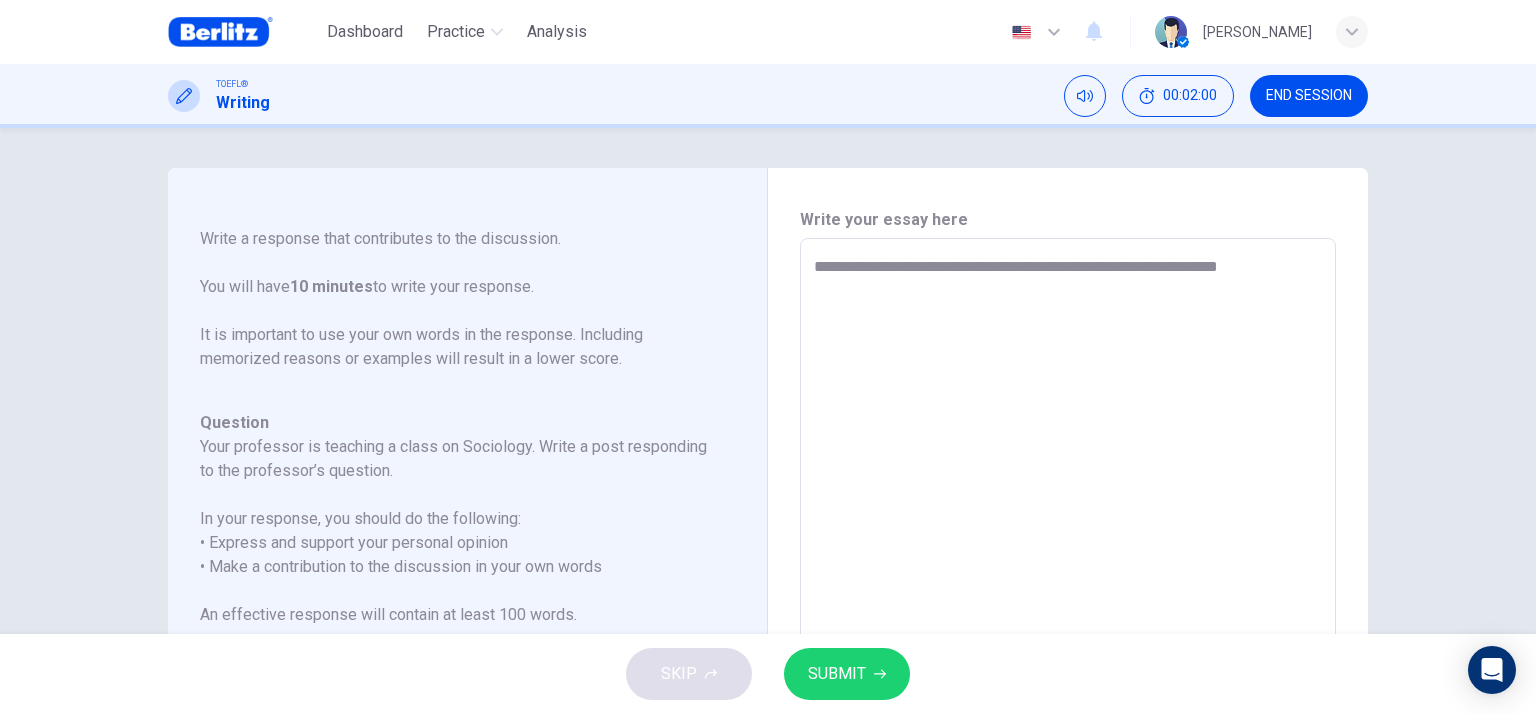type on "**********" 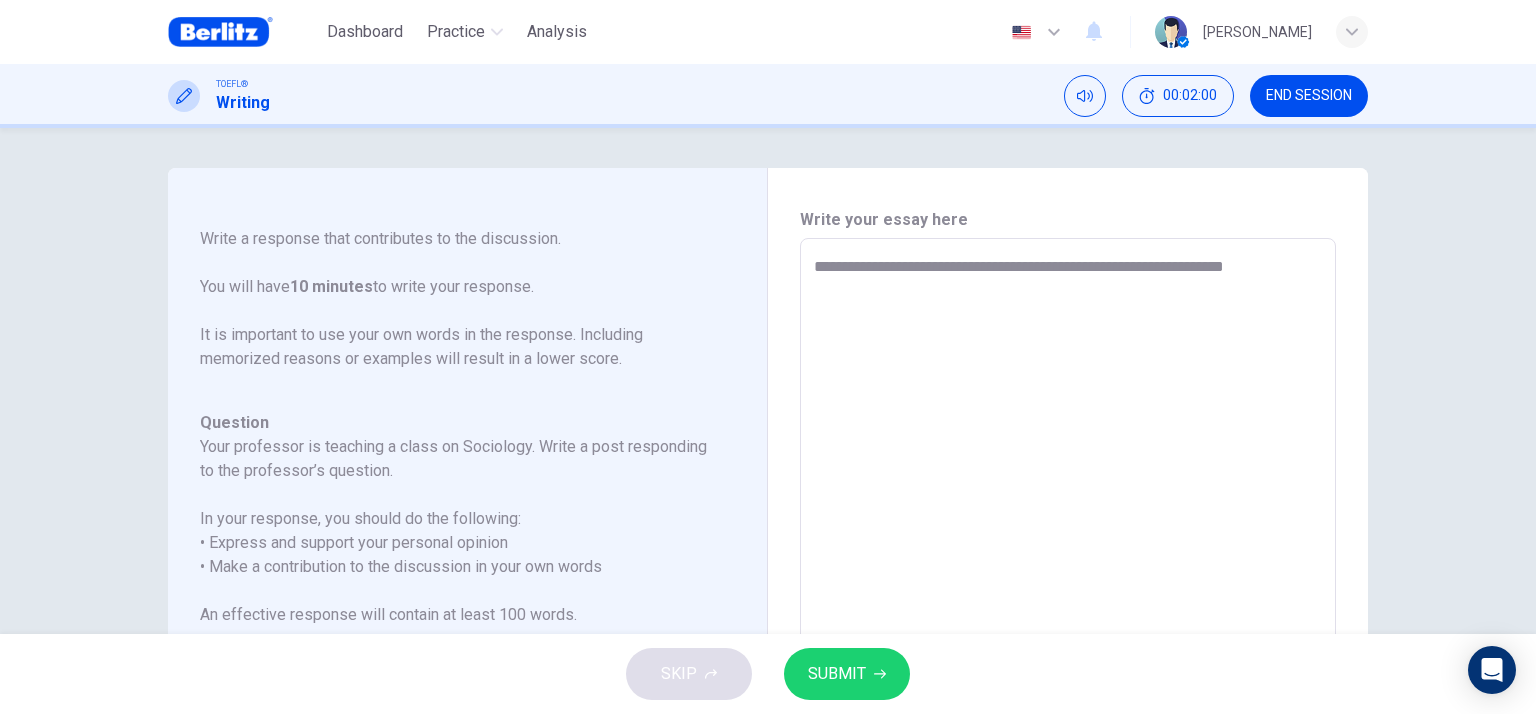 type on "*" 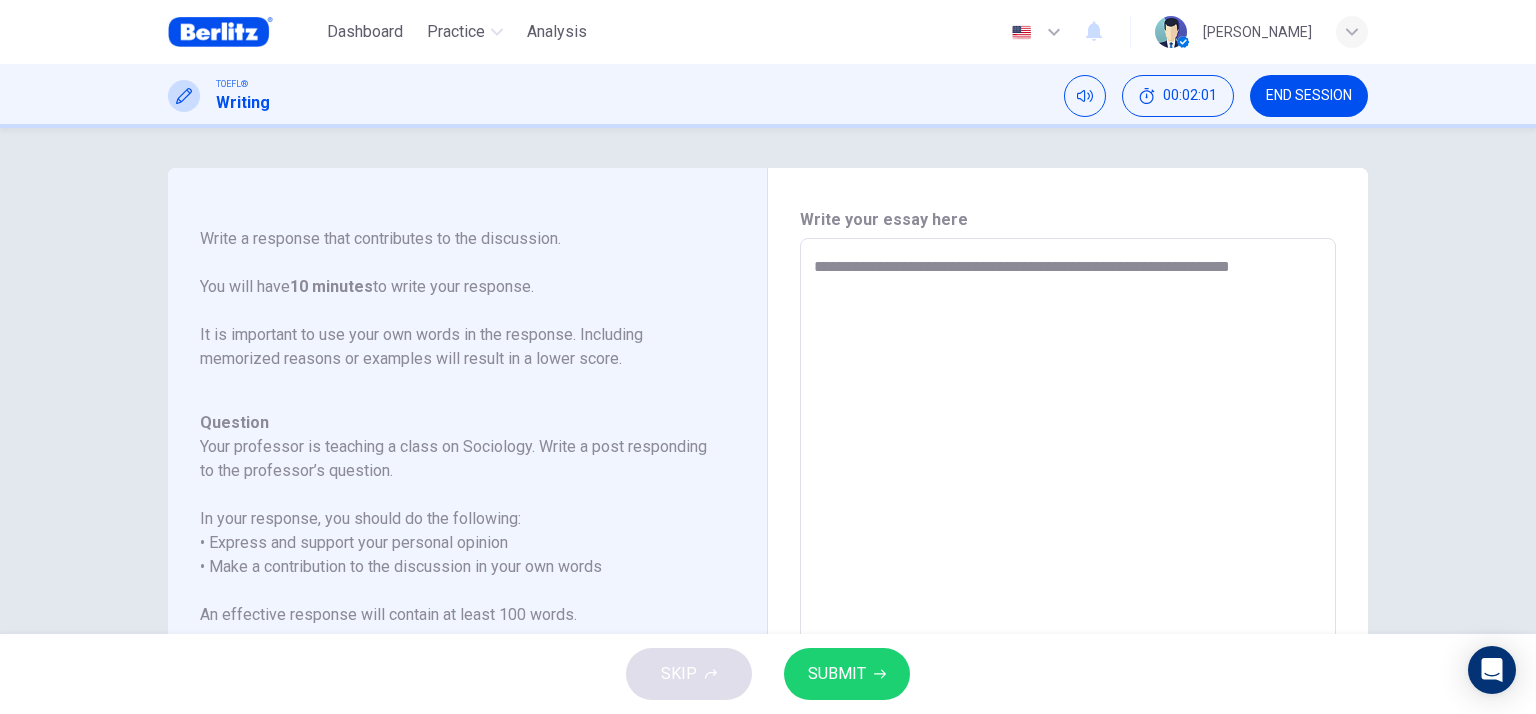 type on "*" 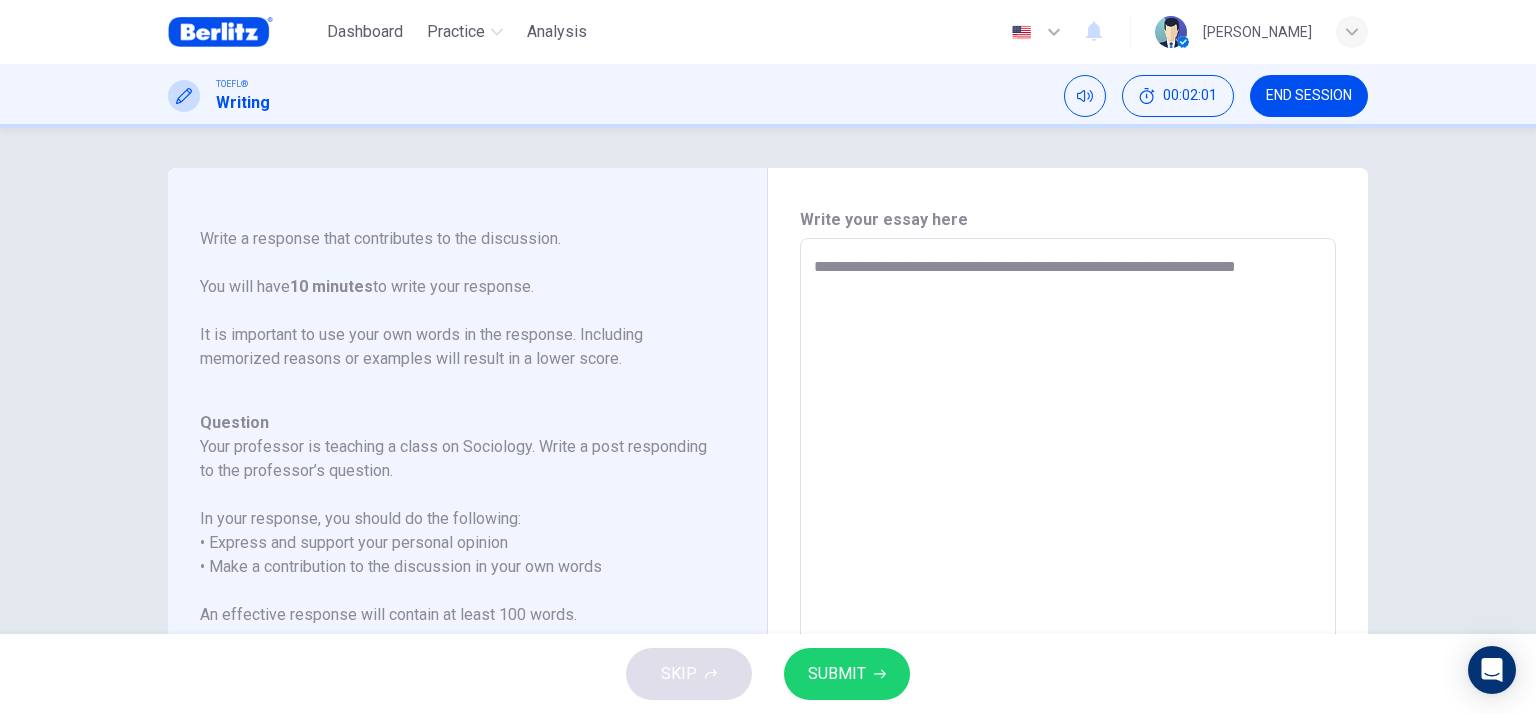 type on "**********" 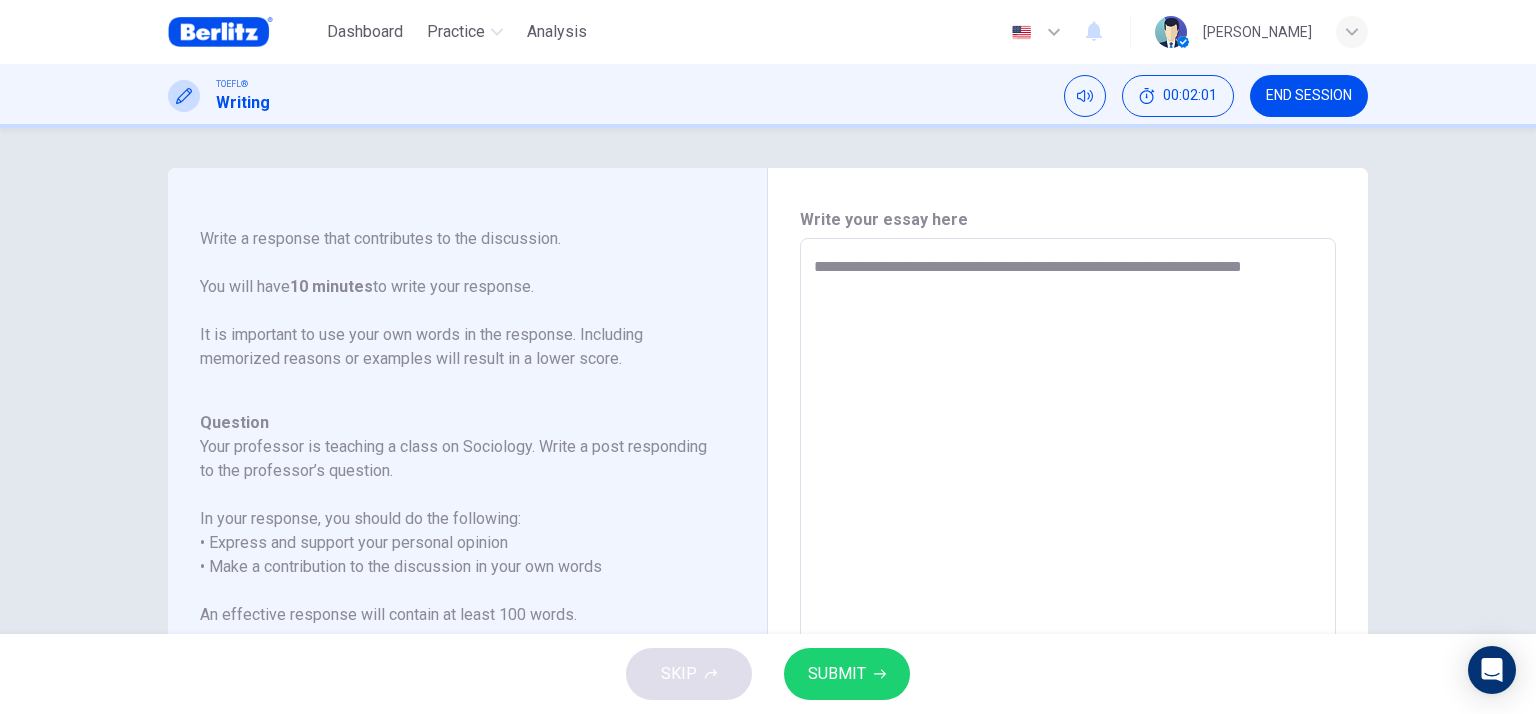 type on "*" 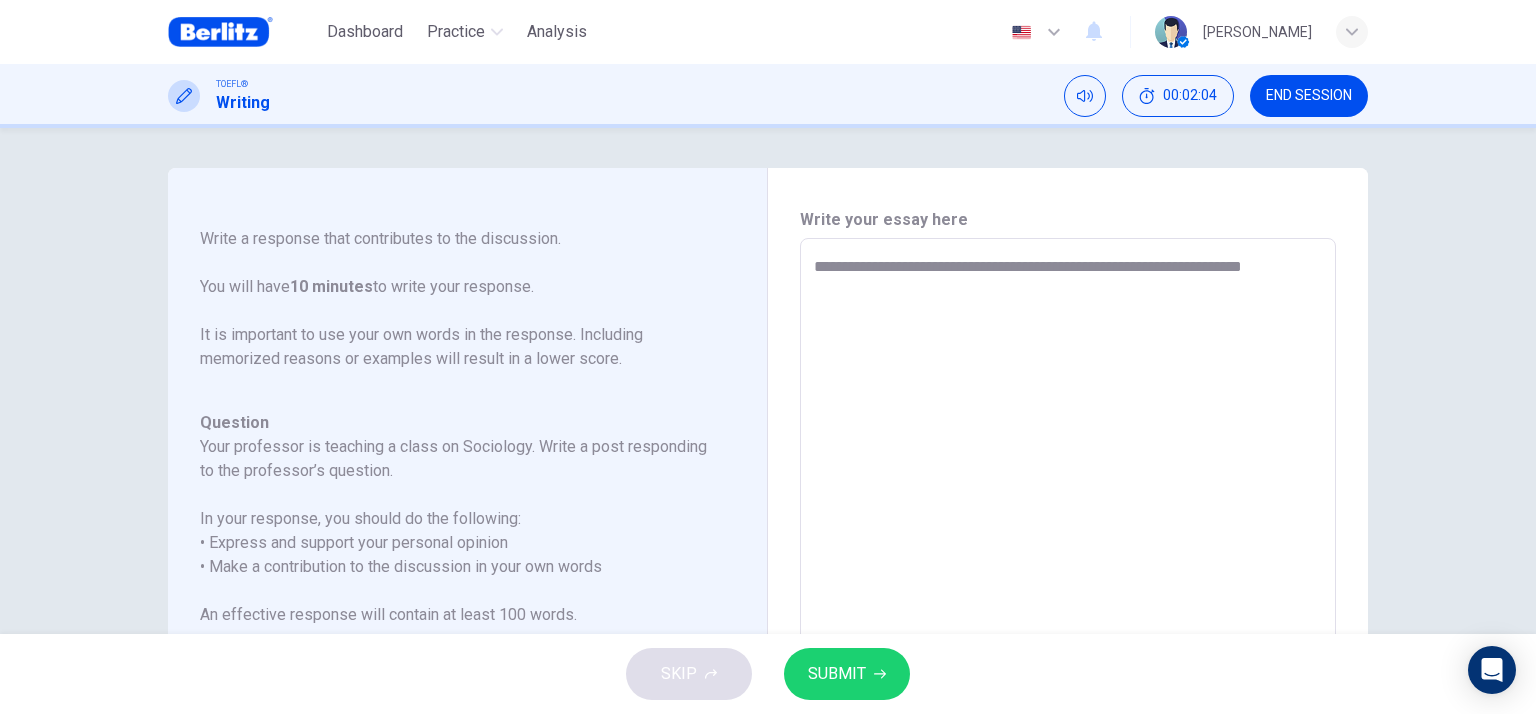 type on "**********" 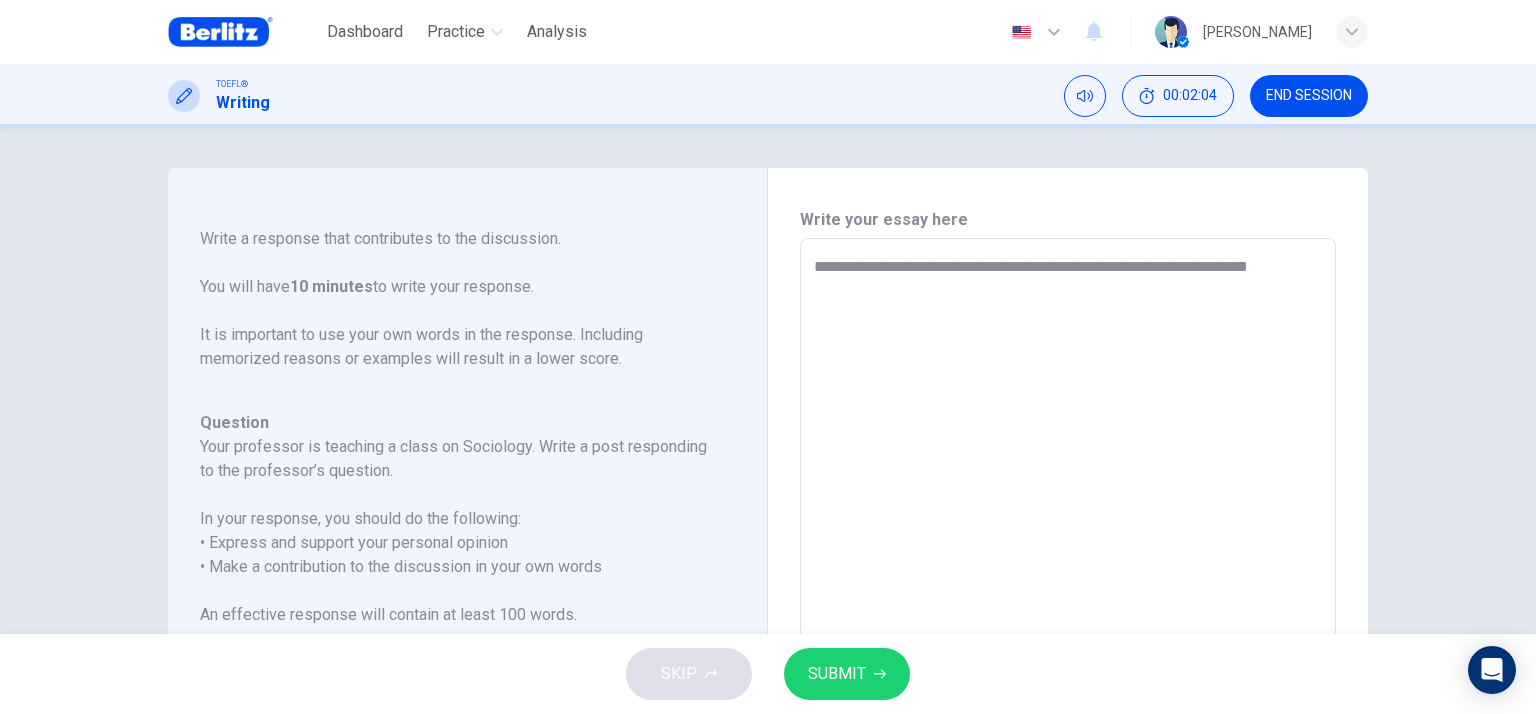 type on "**********" 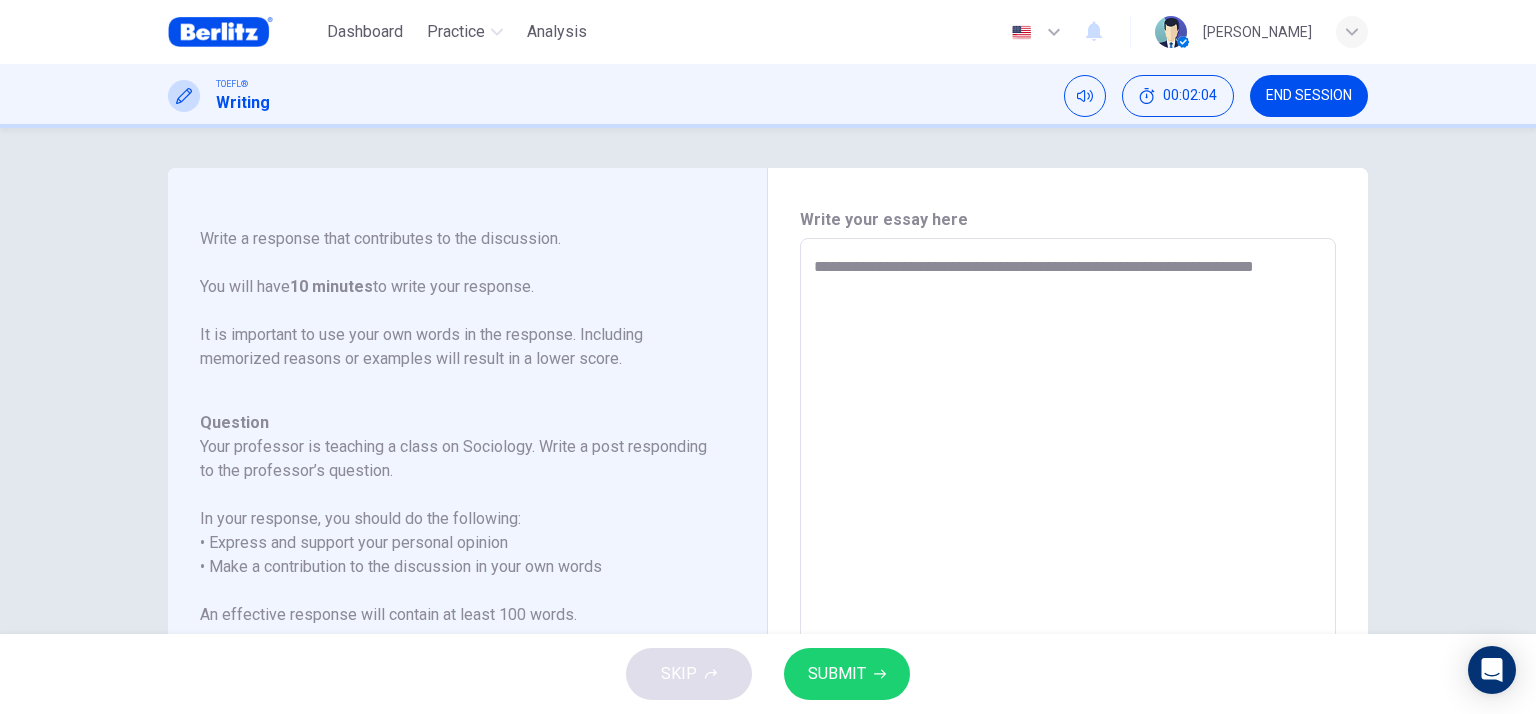 type on "**********" 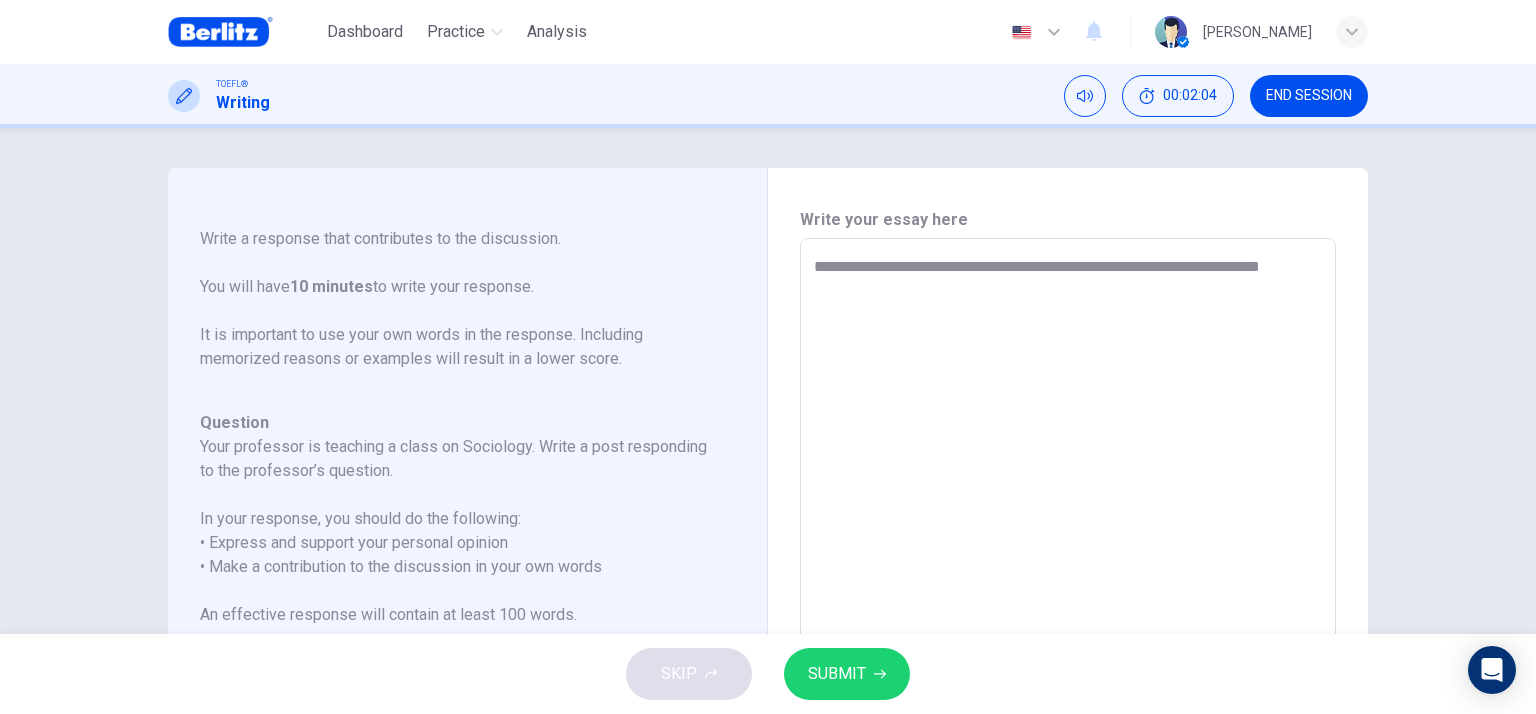 type on "*" 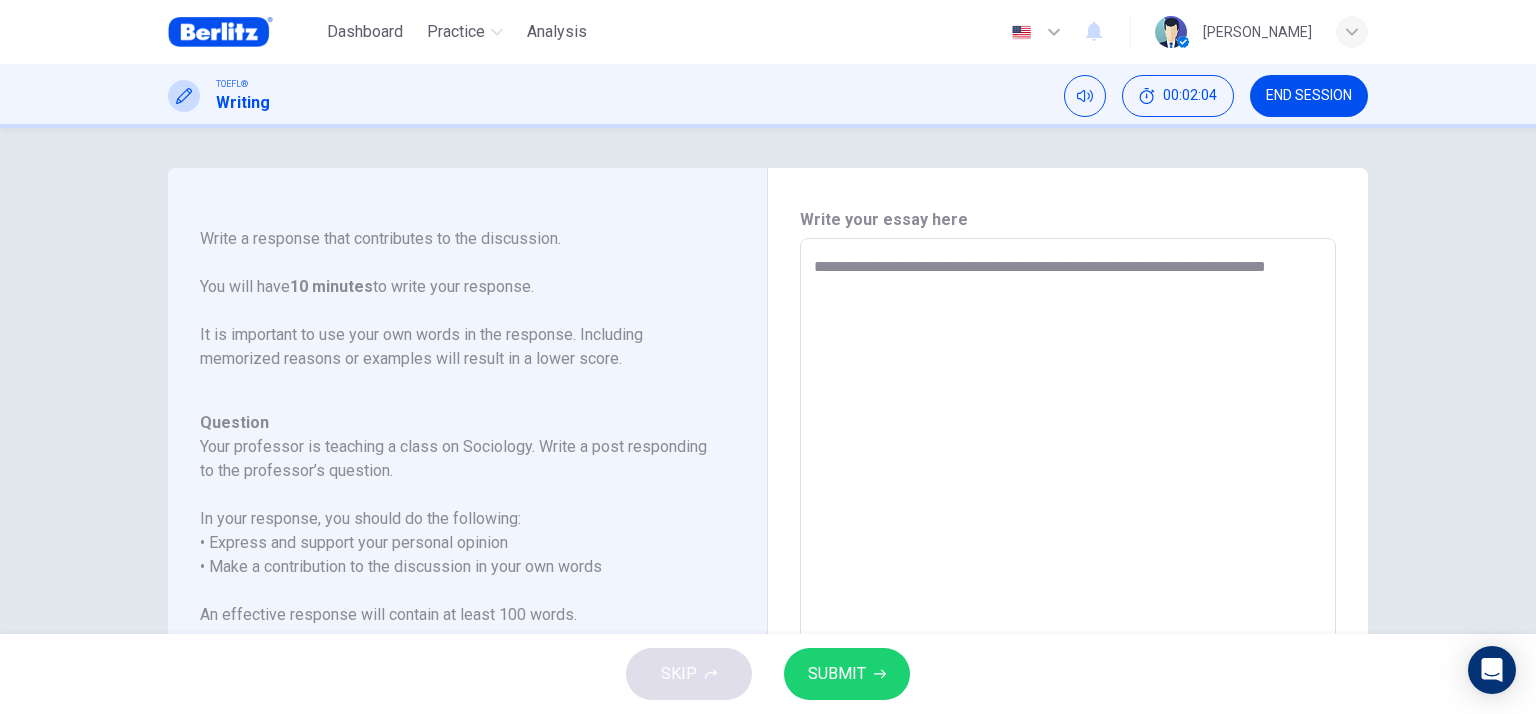 type on "*" 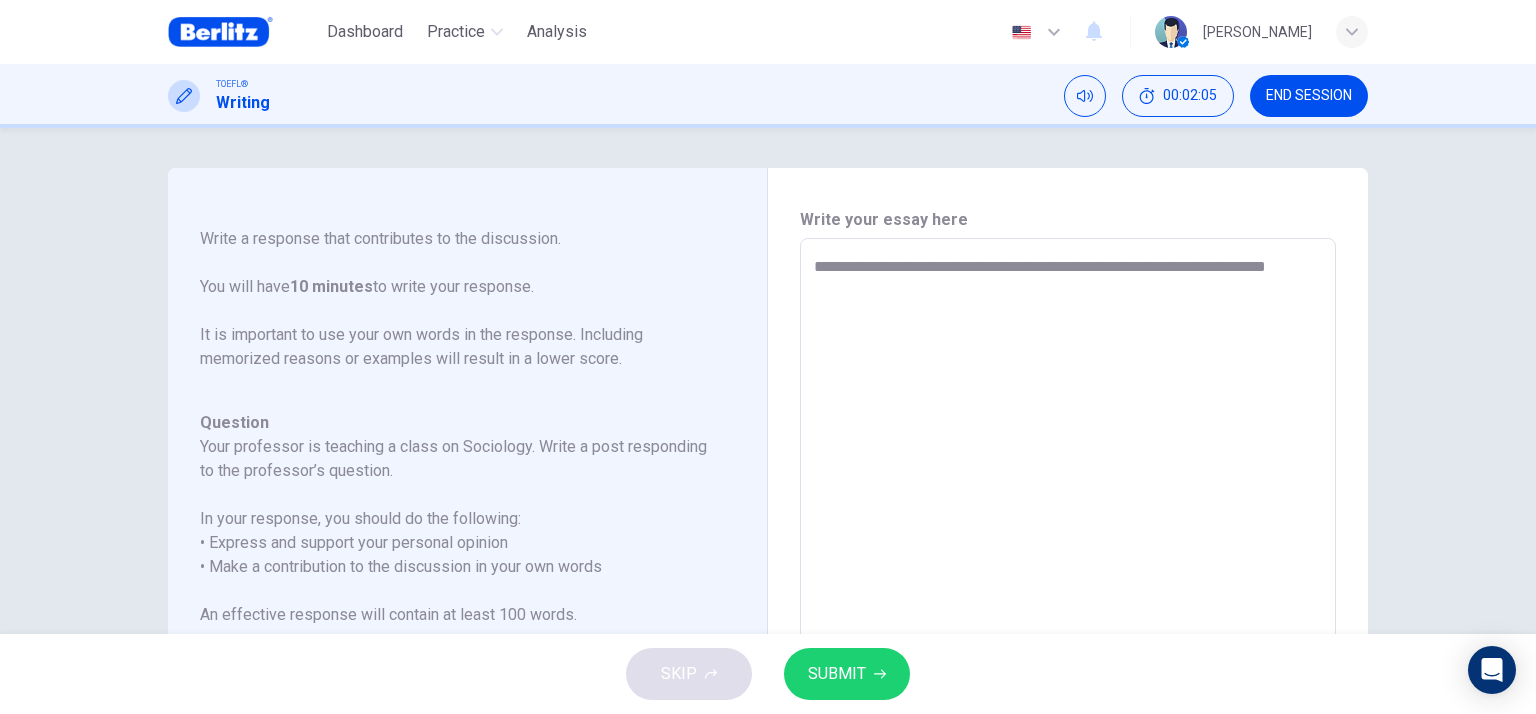 type on "**********" 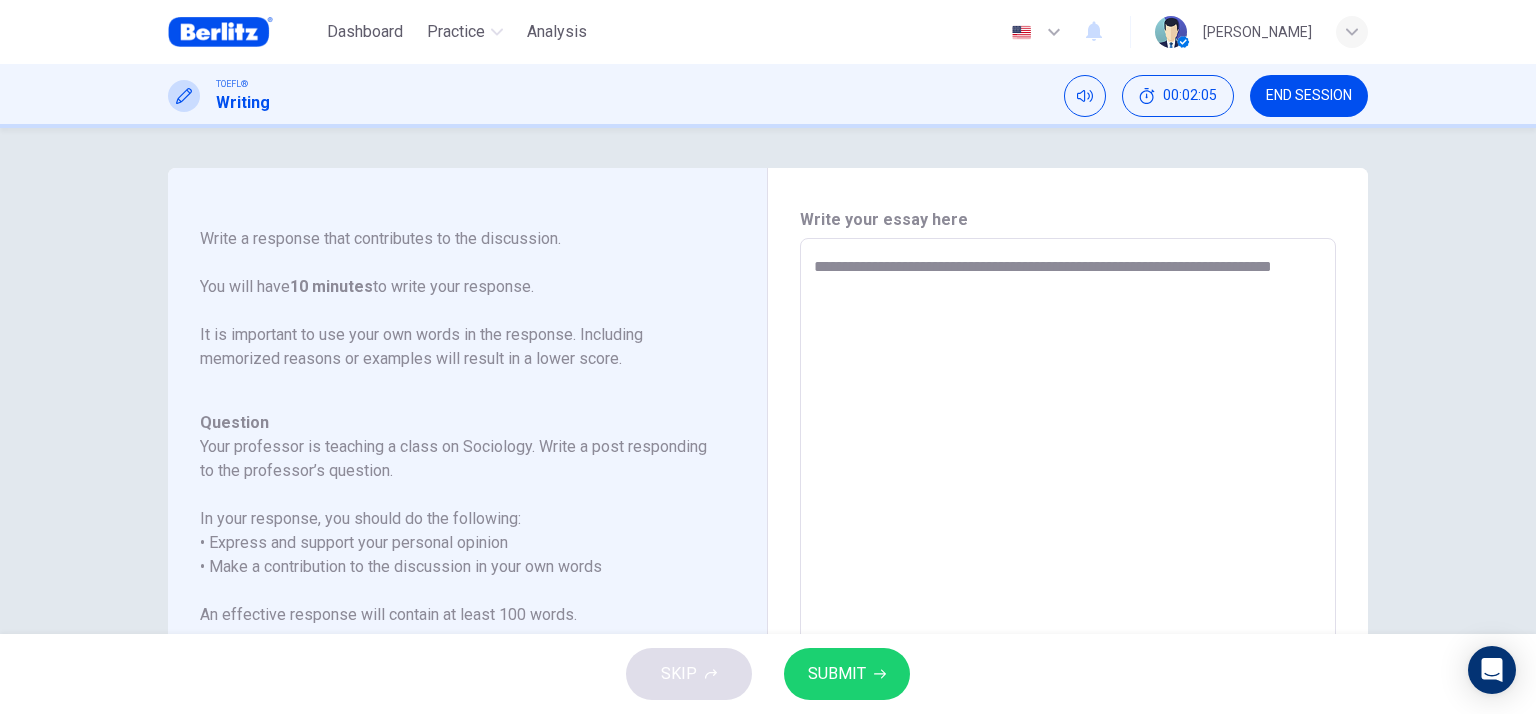 type on "**********" 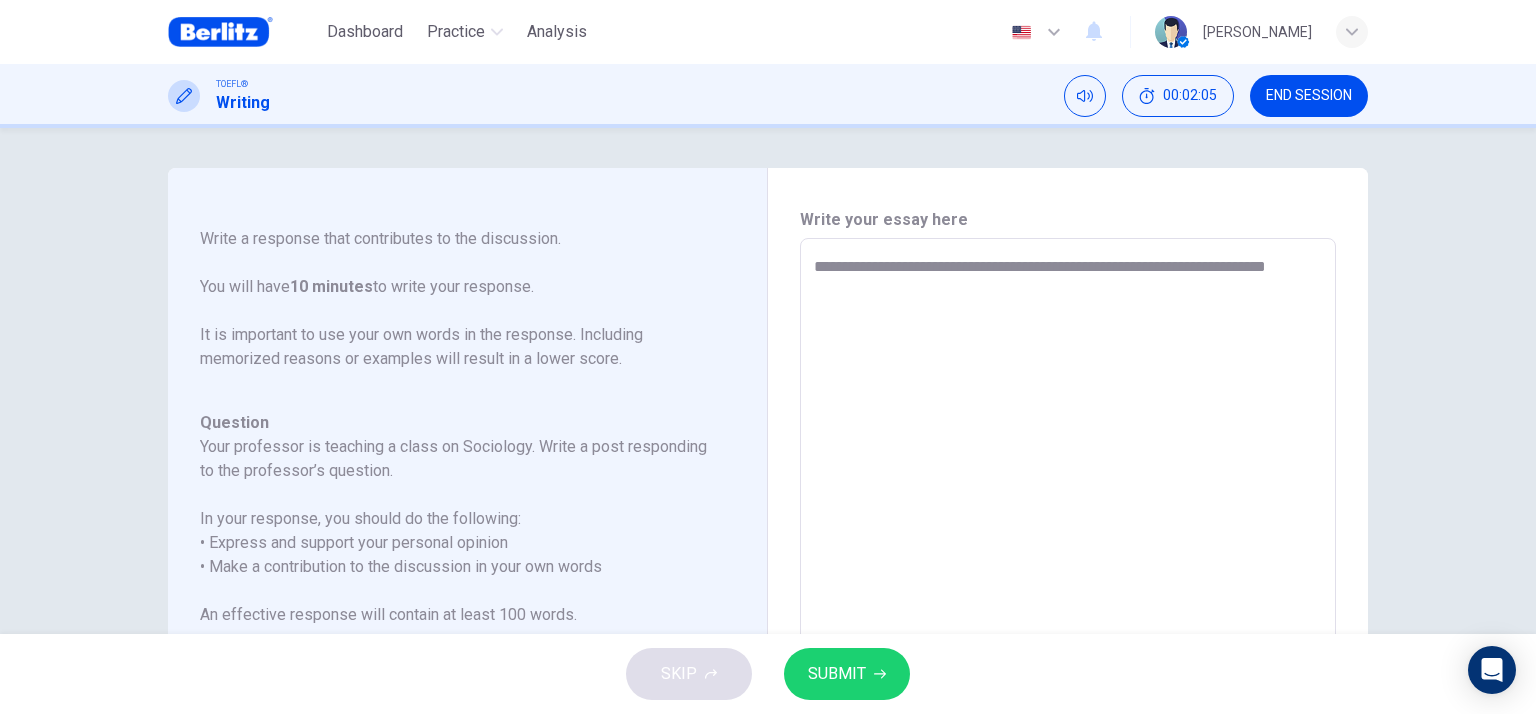 type on "*" 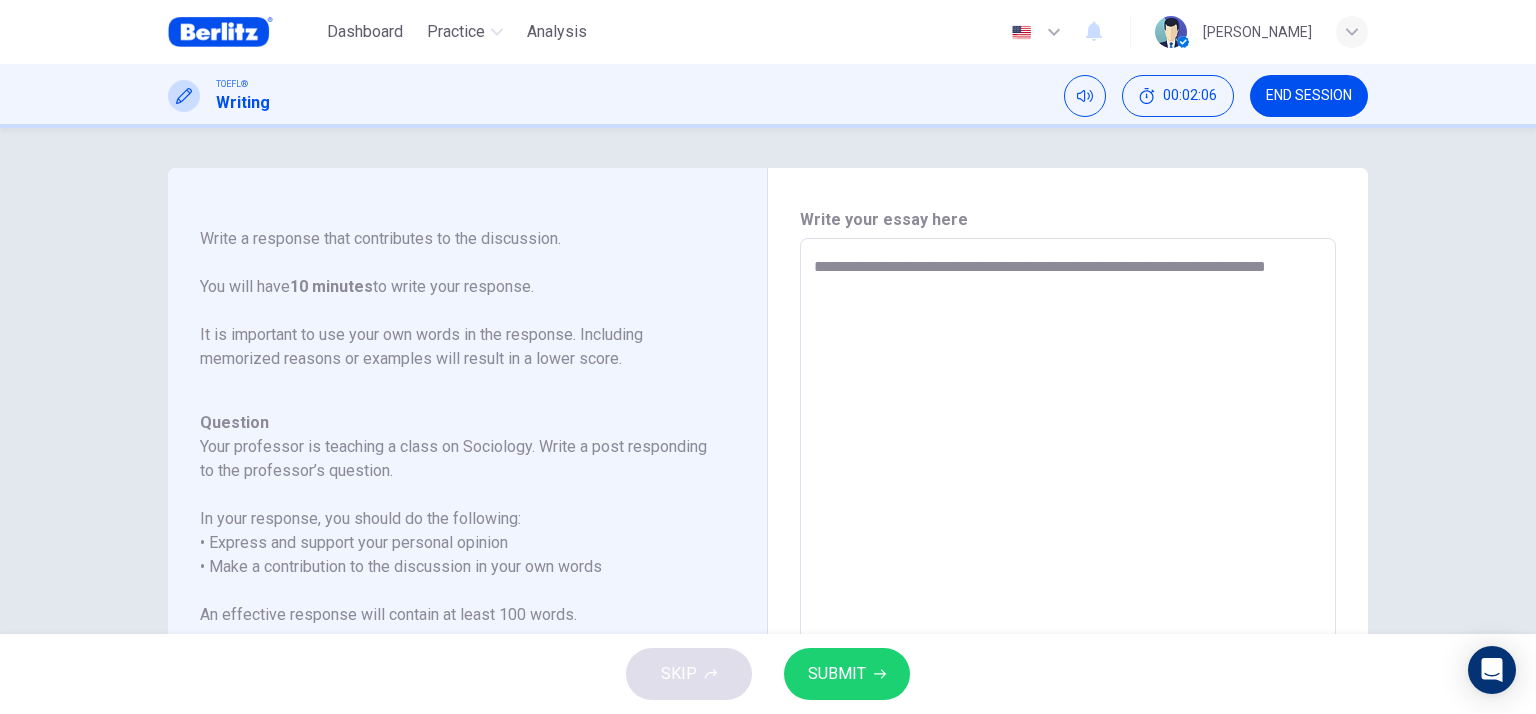 type on "**********" 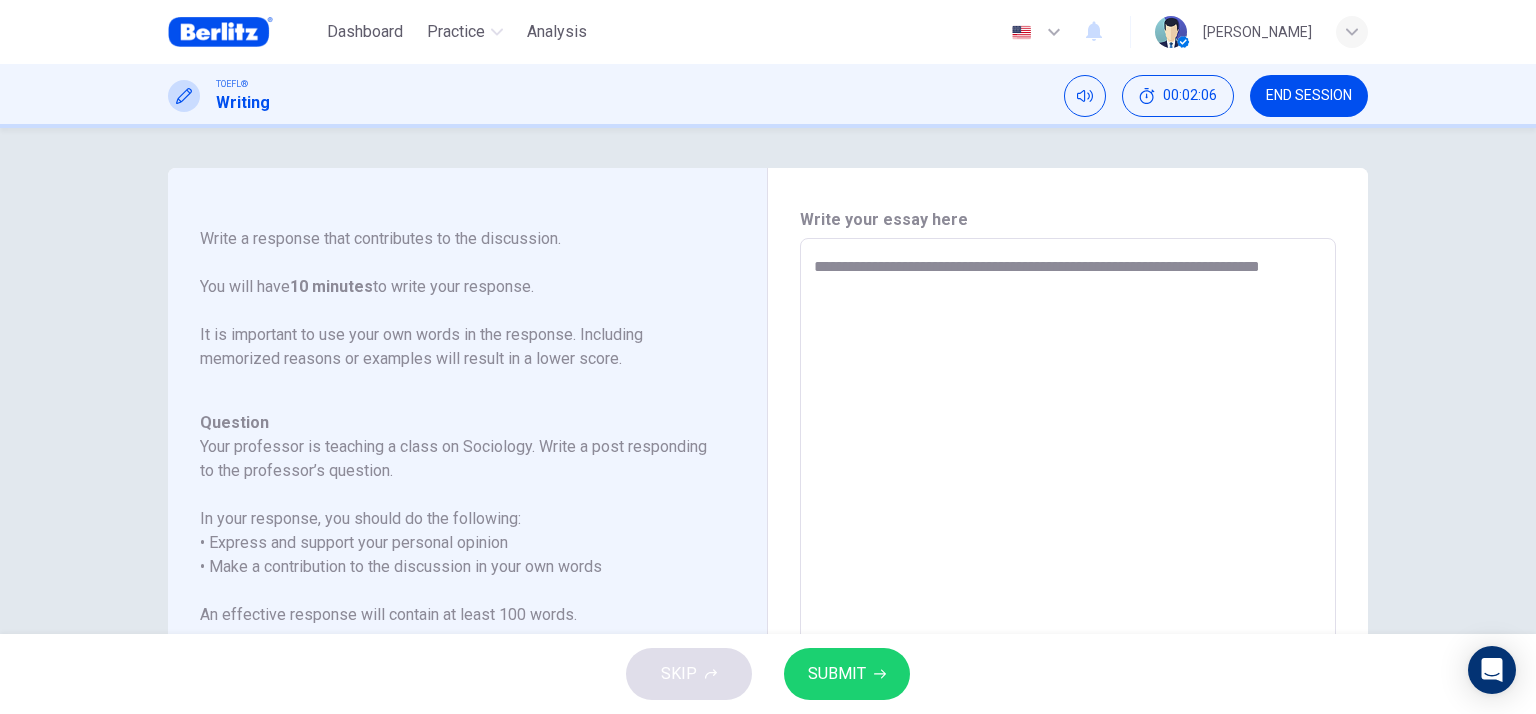 type on "*" 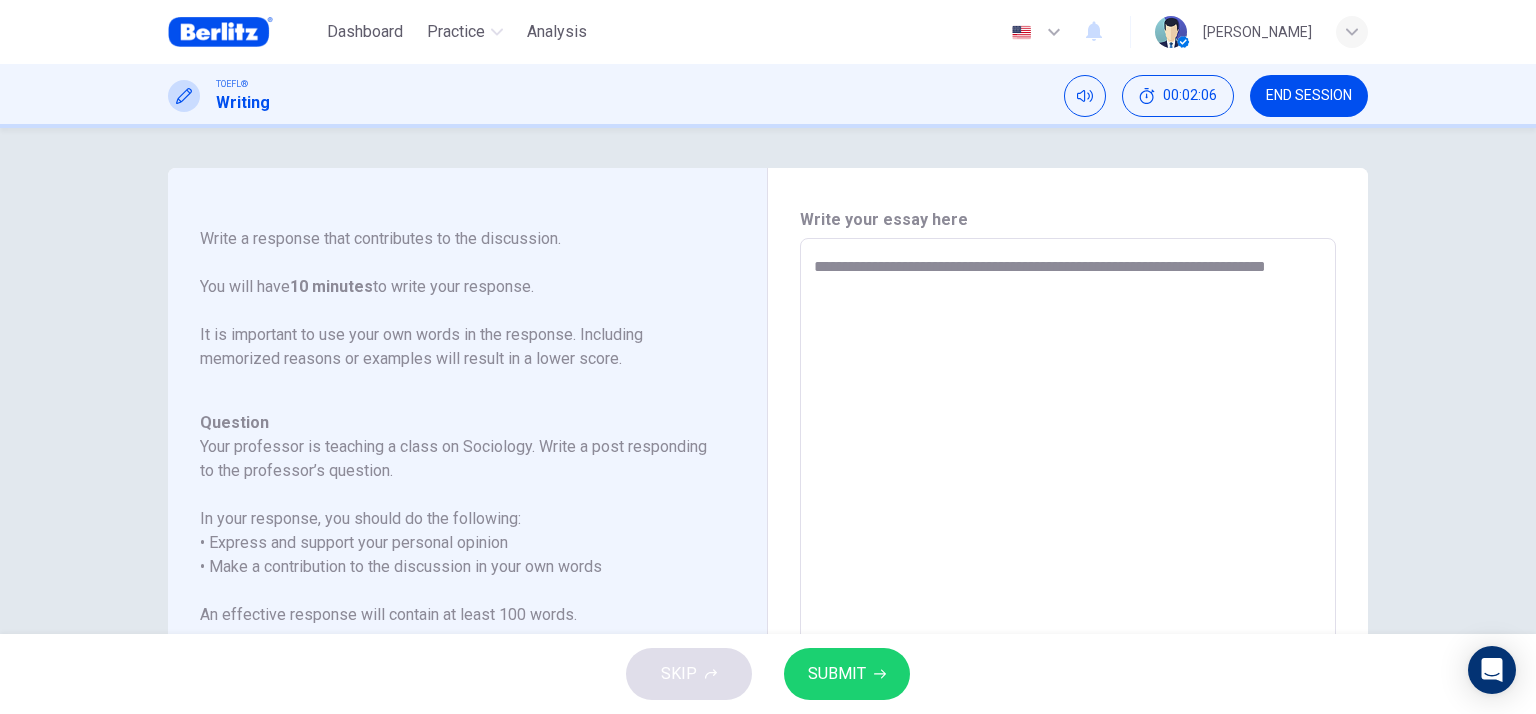 type 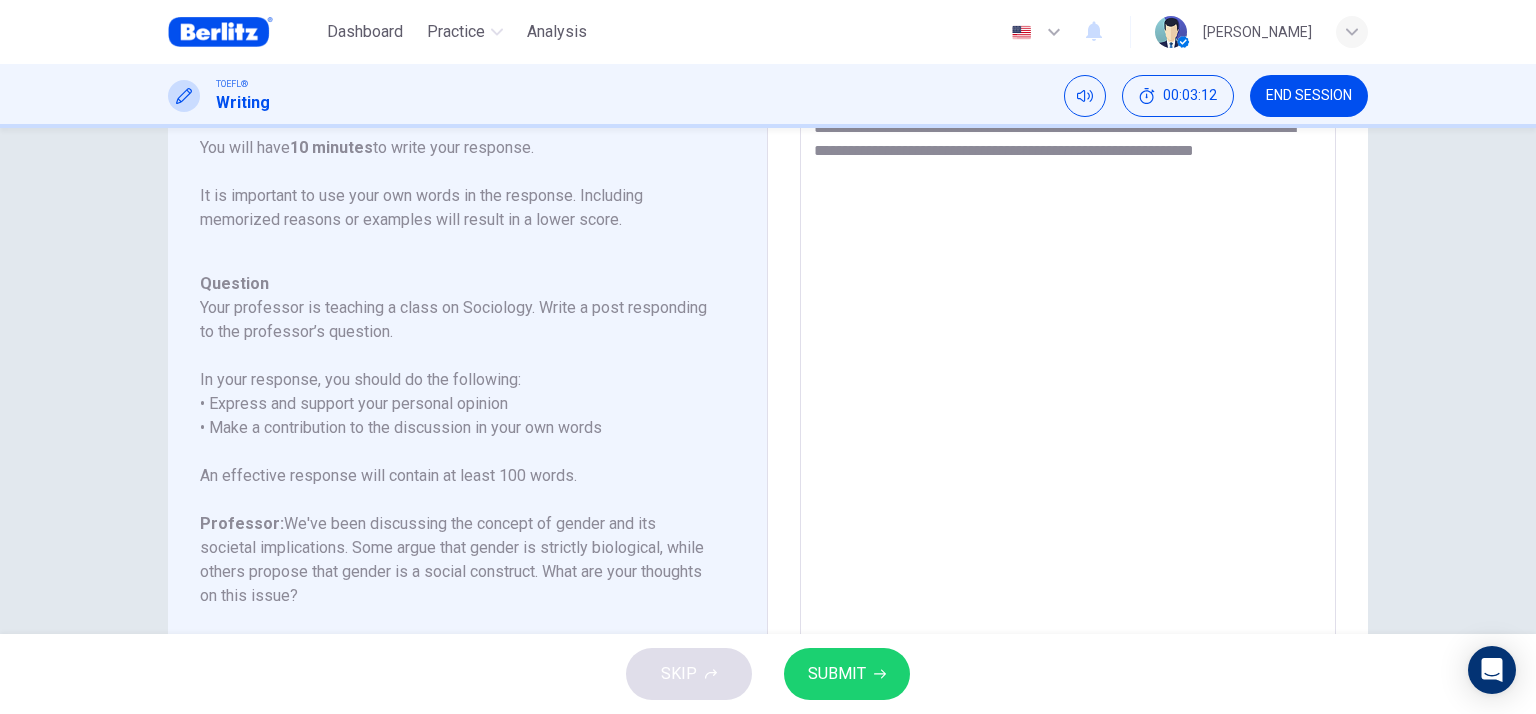 scroll, scrollTop: 84, scrollLeft: 0, axis: vertical 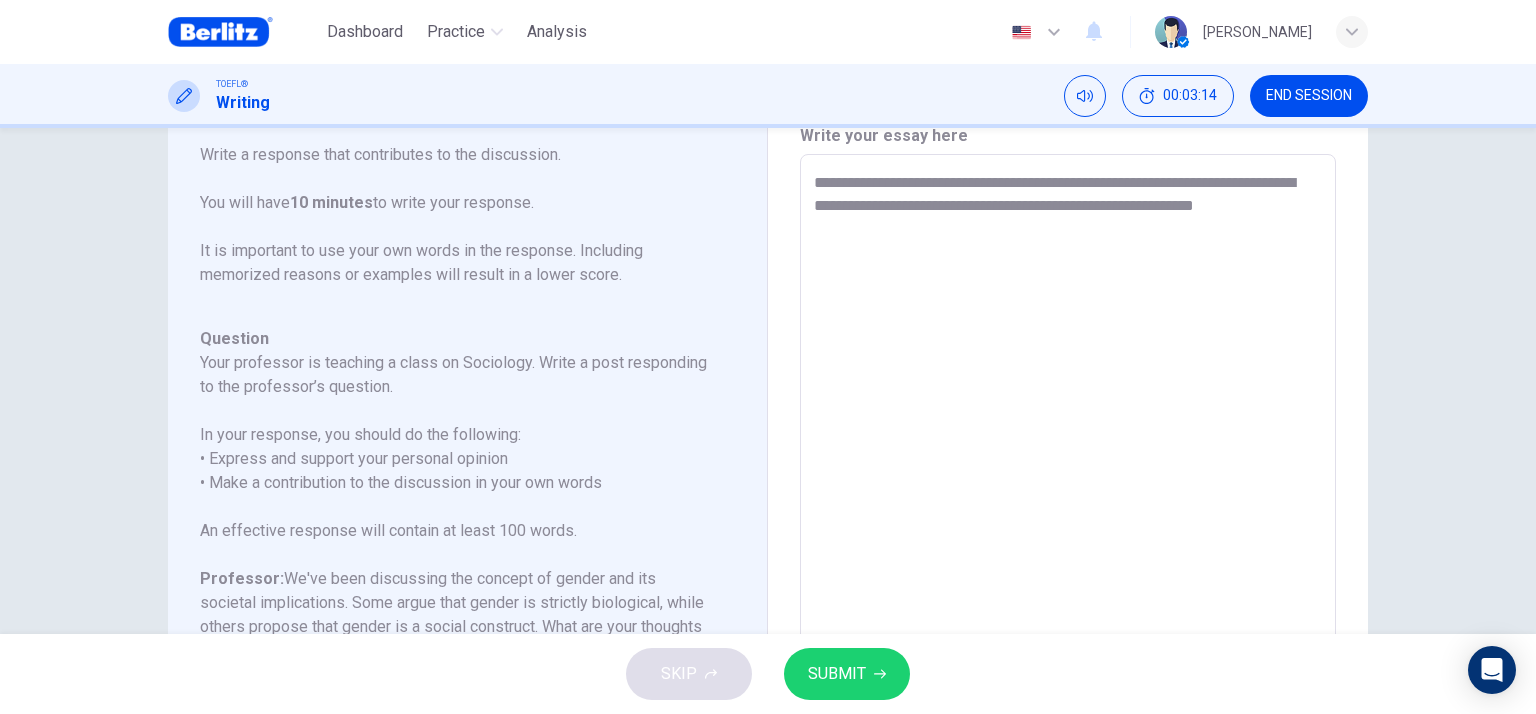 click on "**********" at bounding box center [1068, 488] 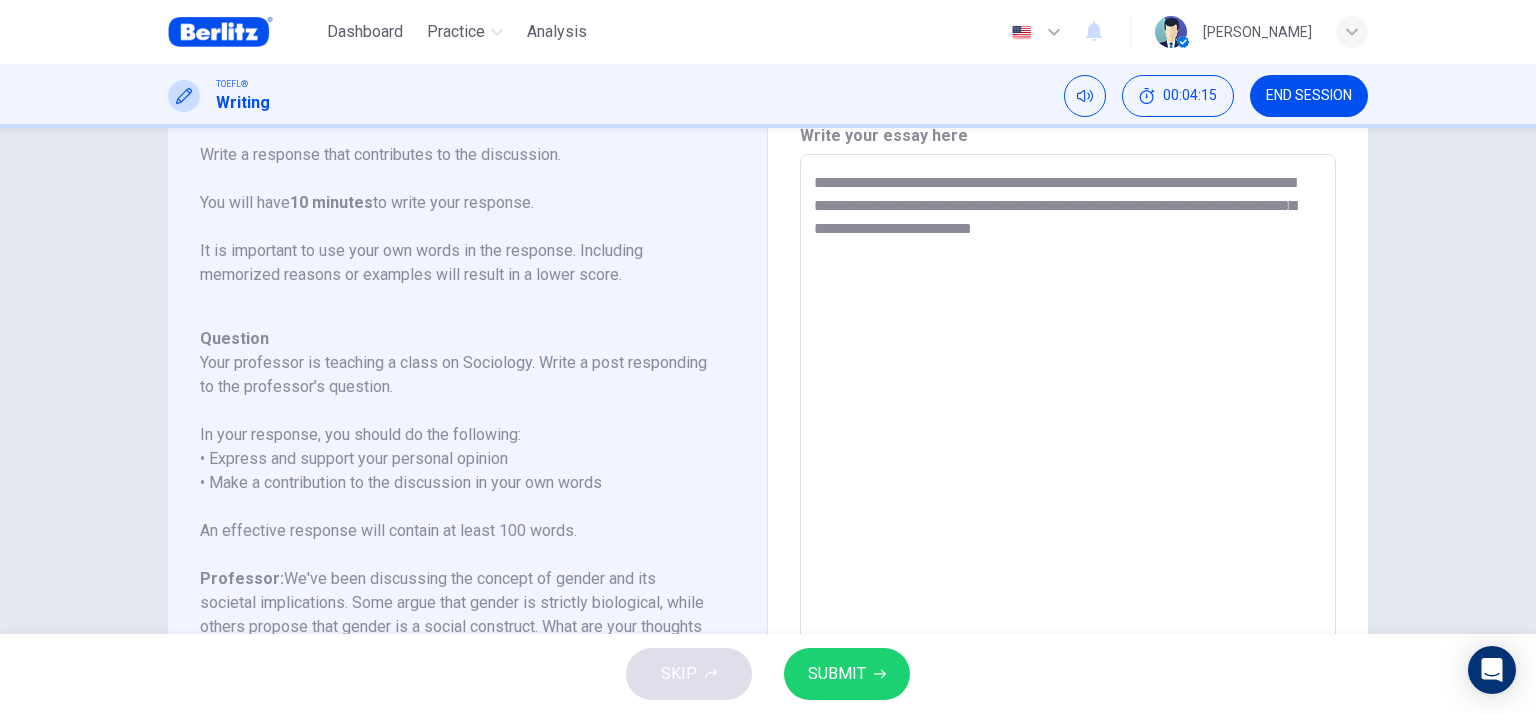 click on "**********" at bounding box center [1068, 488] 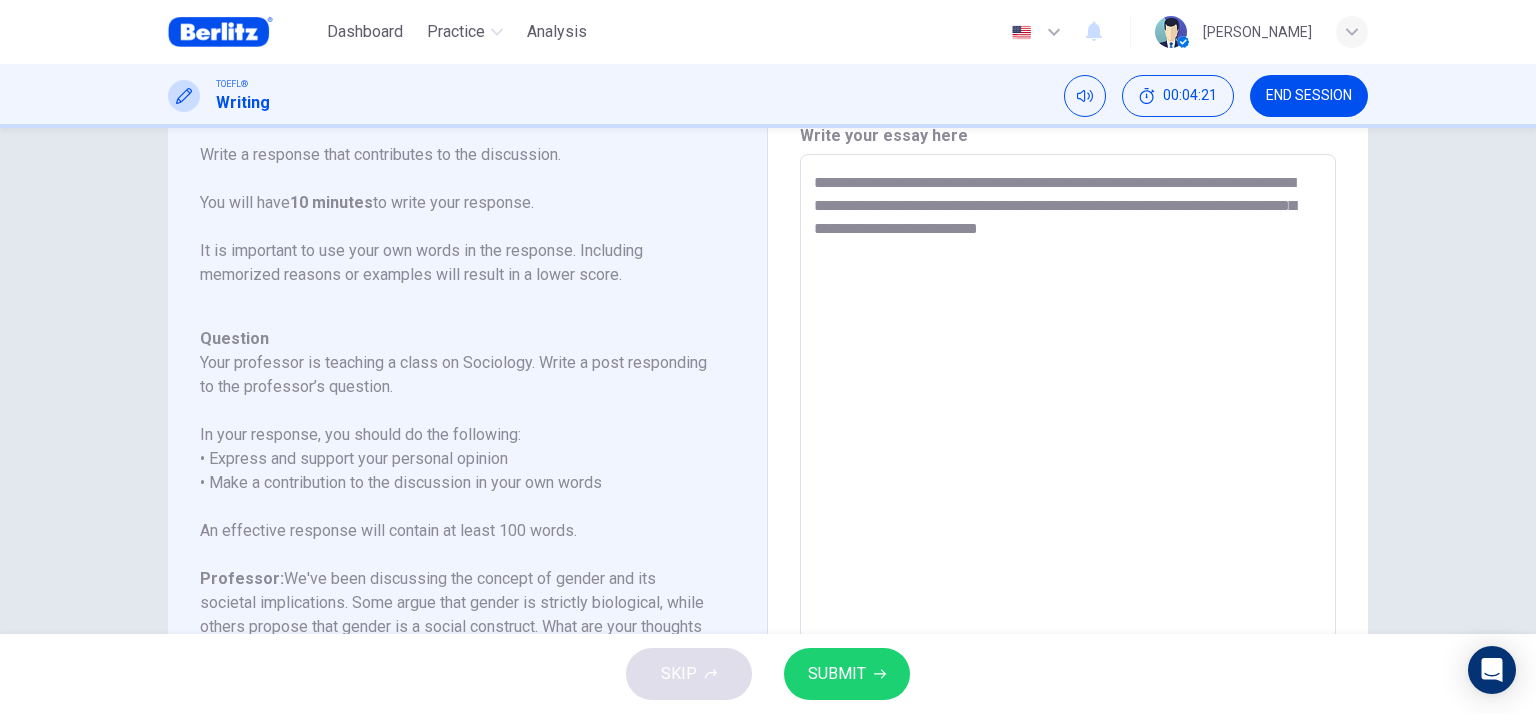 click on "**********" at bounding box center [1068, 488] 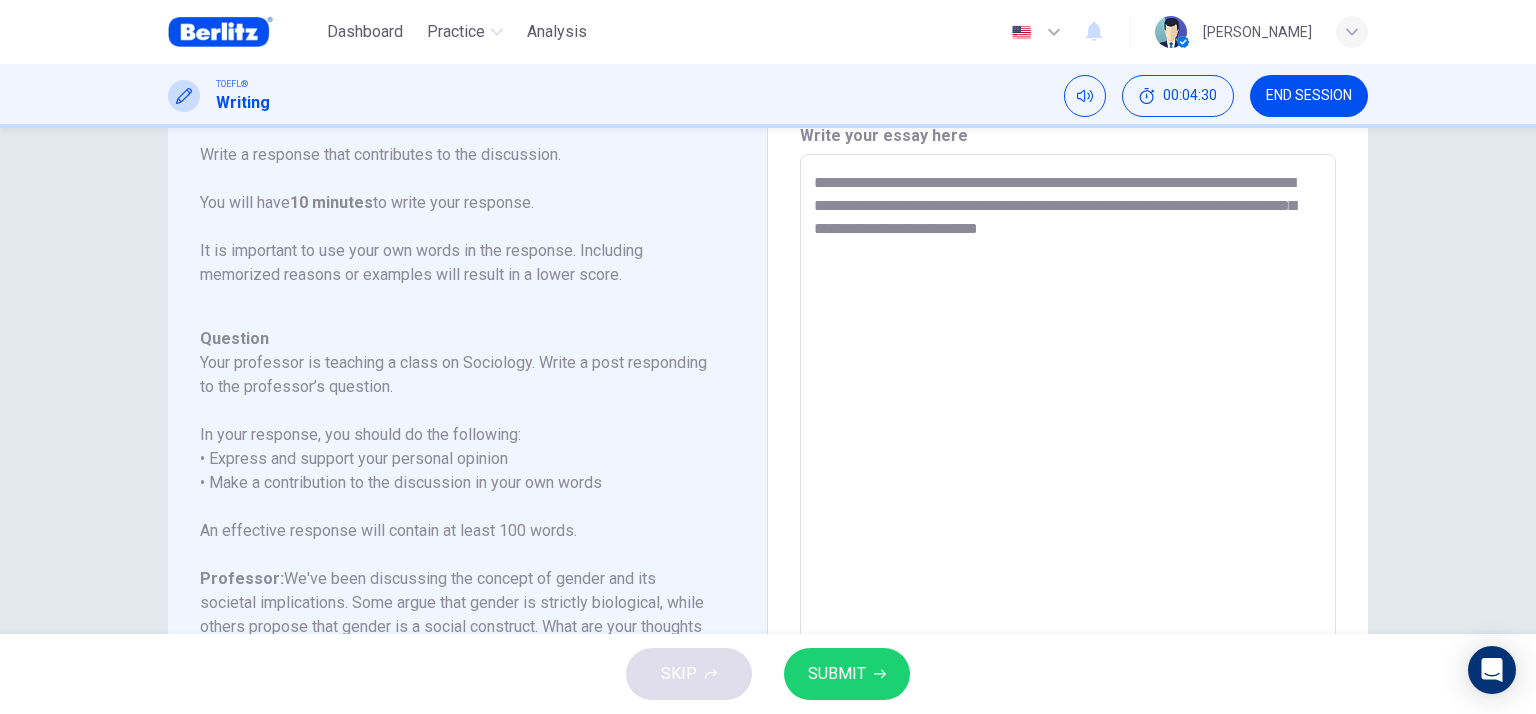 click on "**********" at bounding box center [1068, 488] 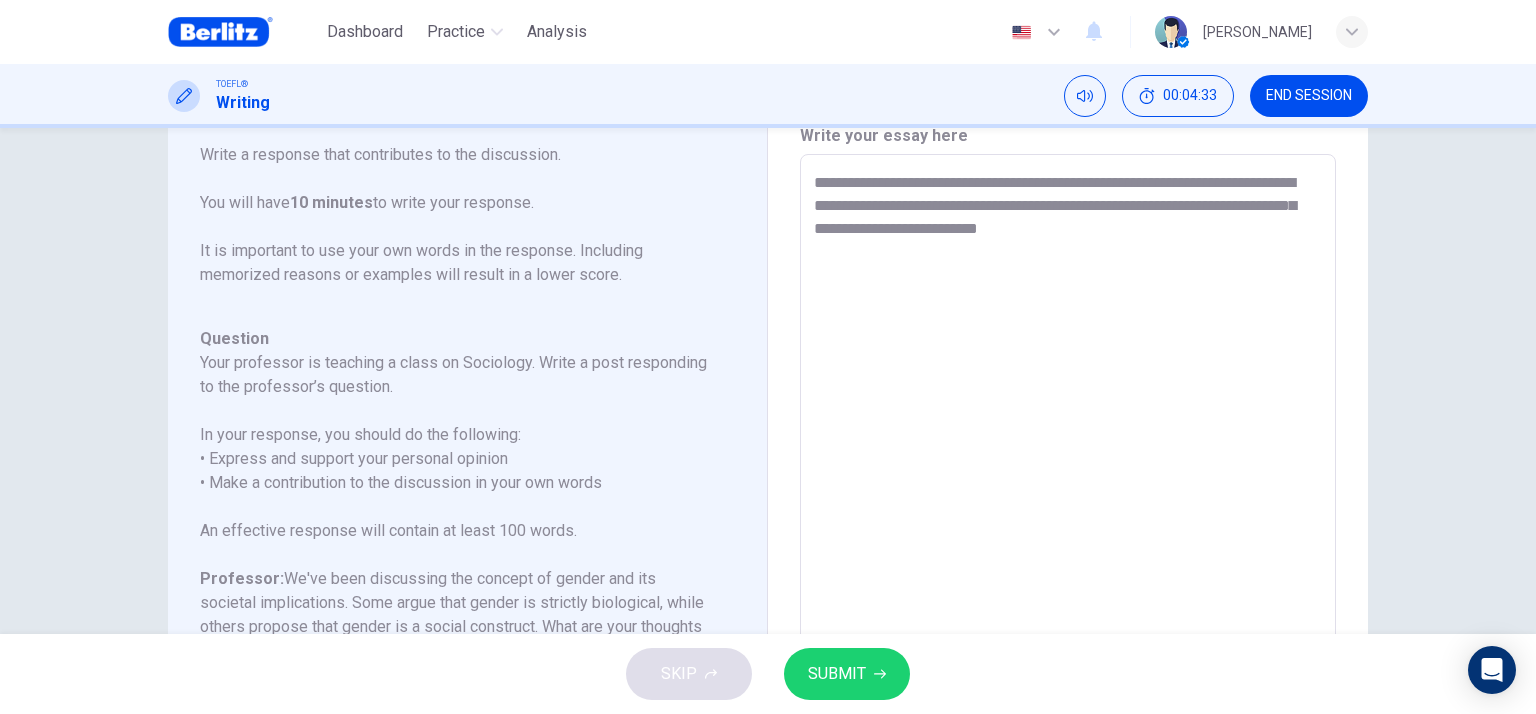 click on "**********" at bounding box center (1068, 488) 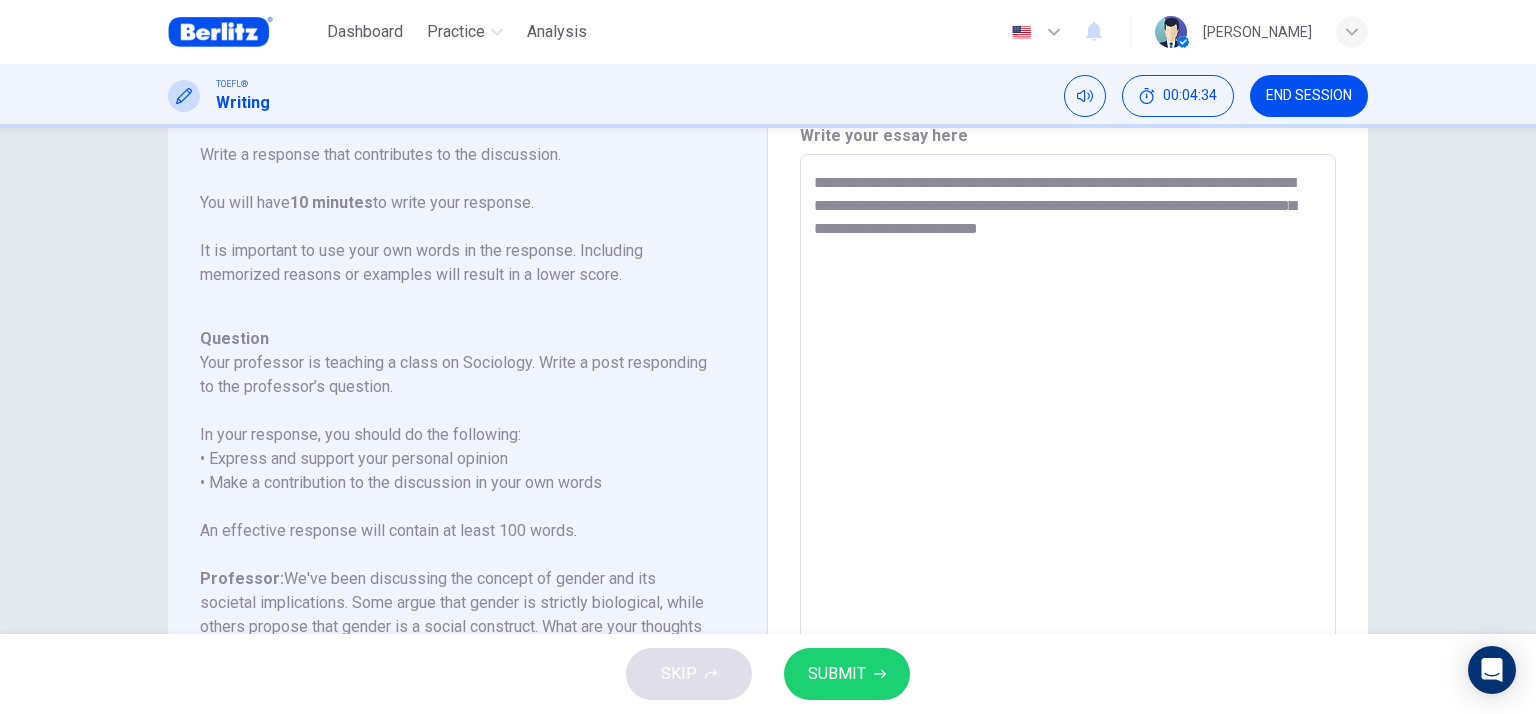 click on "**********" at bounding box center (1068, 488) 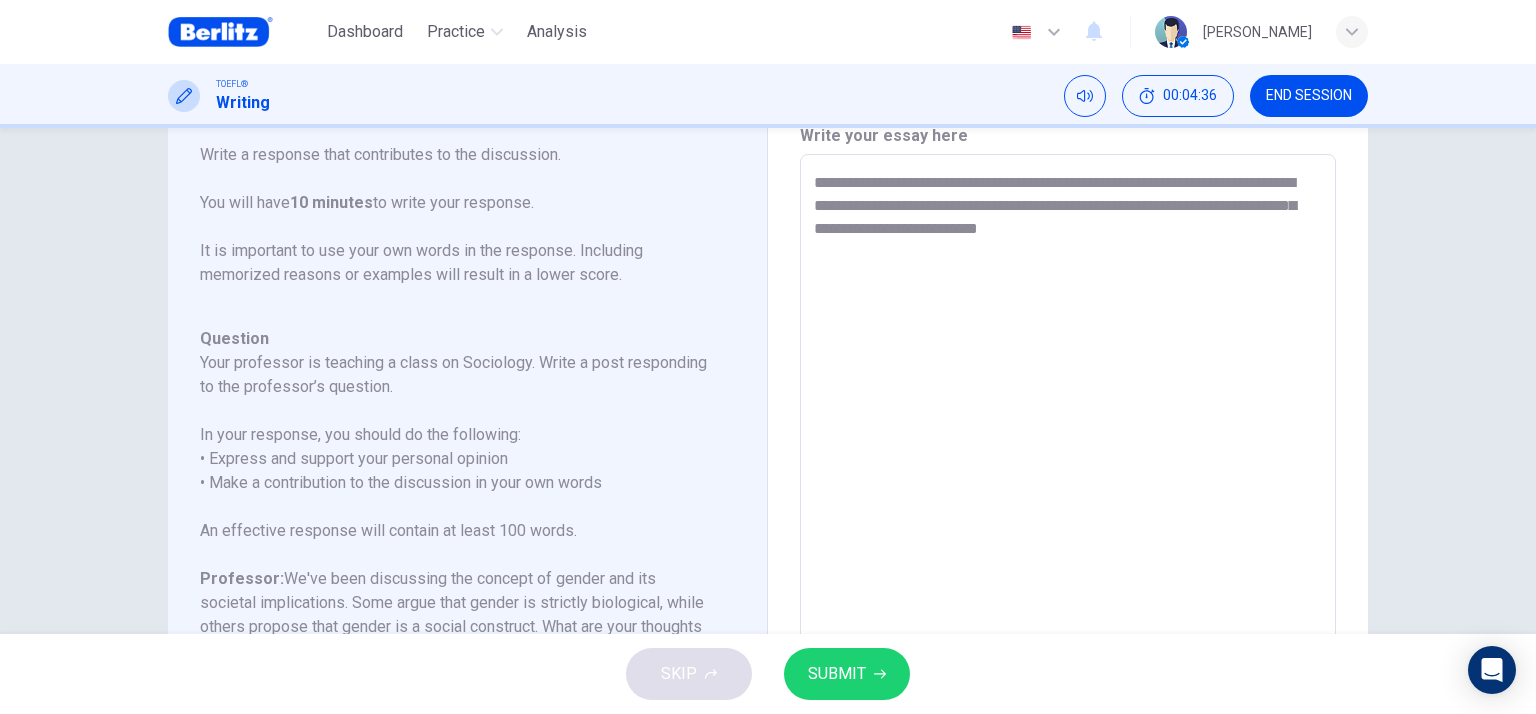click on "**********" at bounding box center [1068, 488] 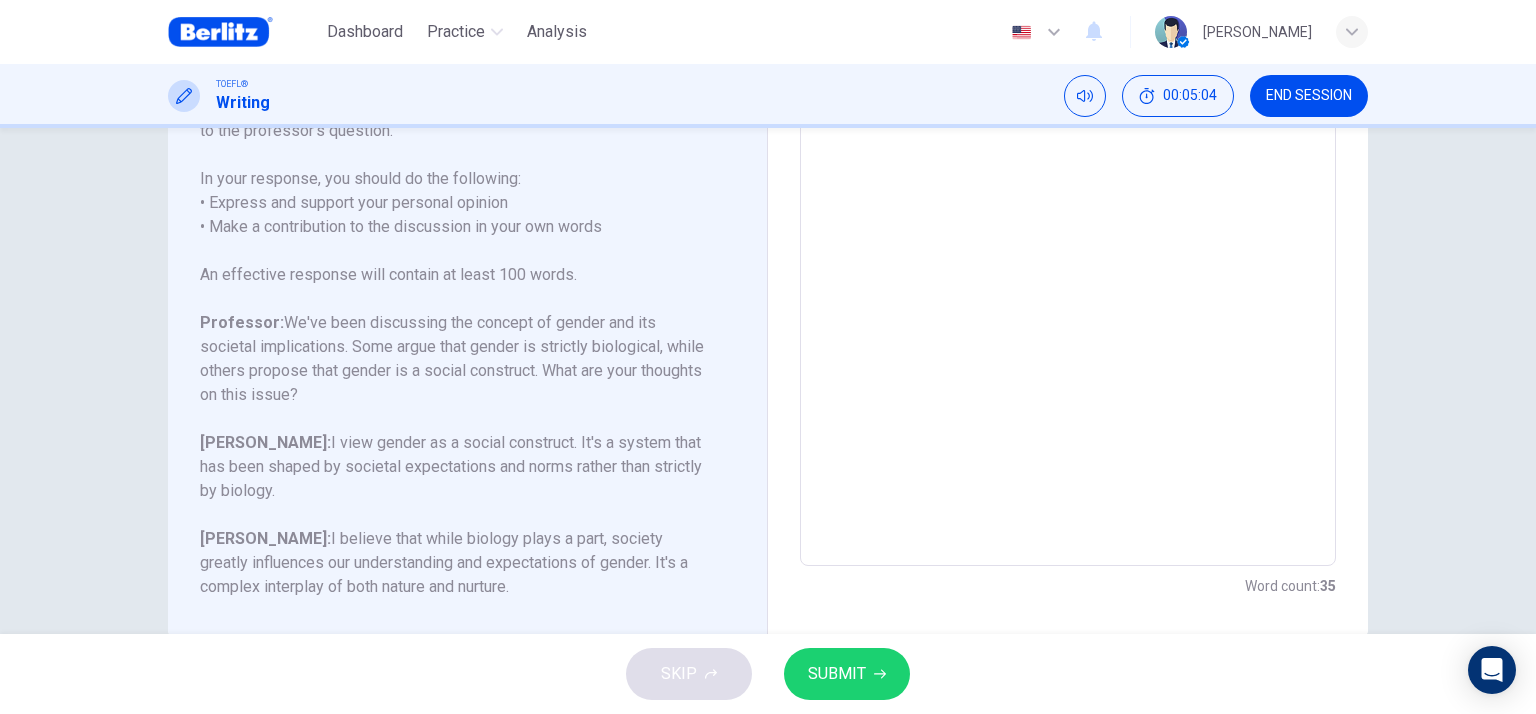scroll, scrollTop: 384, scrollLeft: 0, axis: vertical 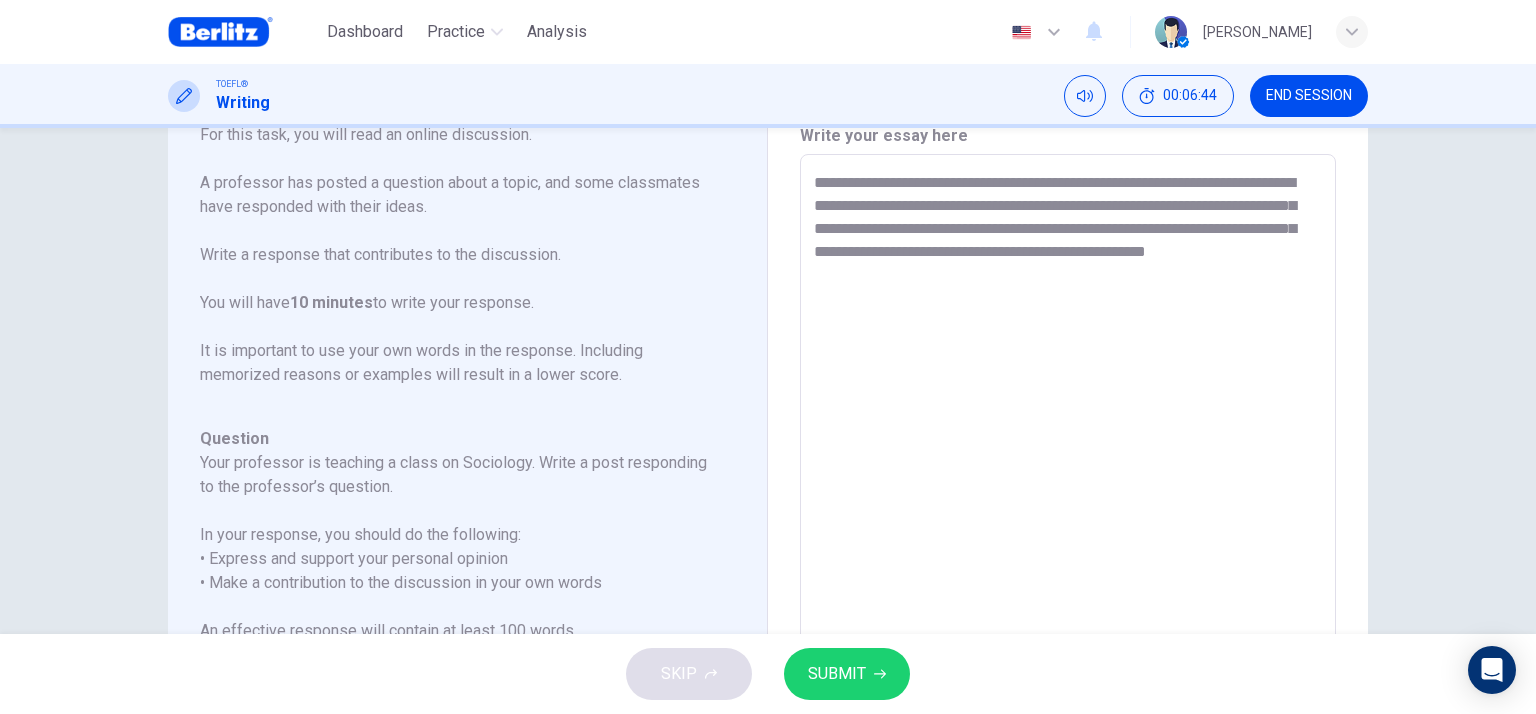 click on "**********" at bounding box center (1068, 488) 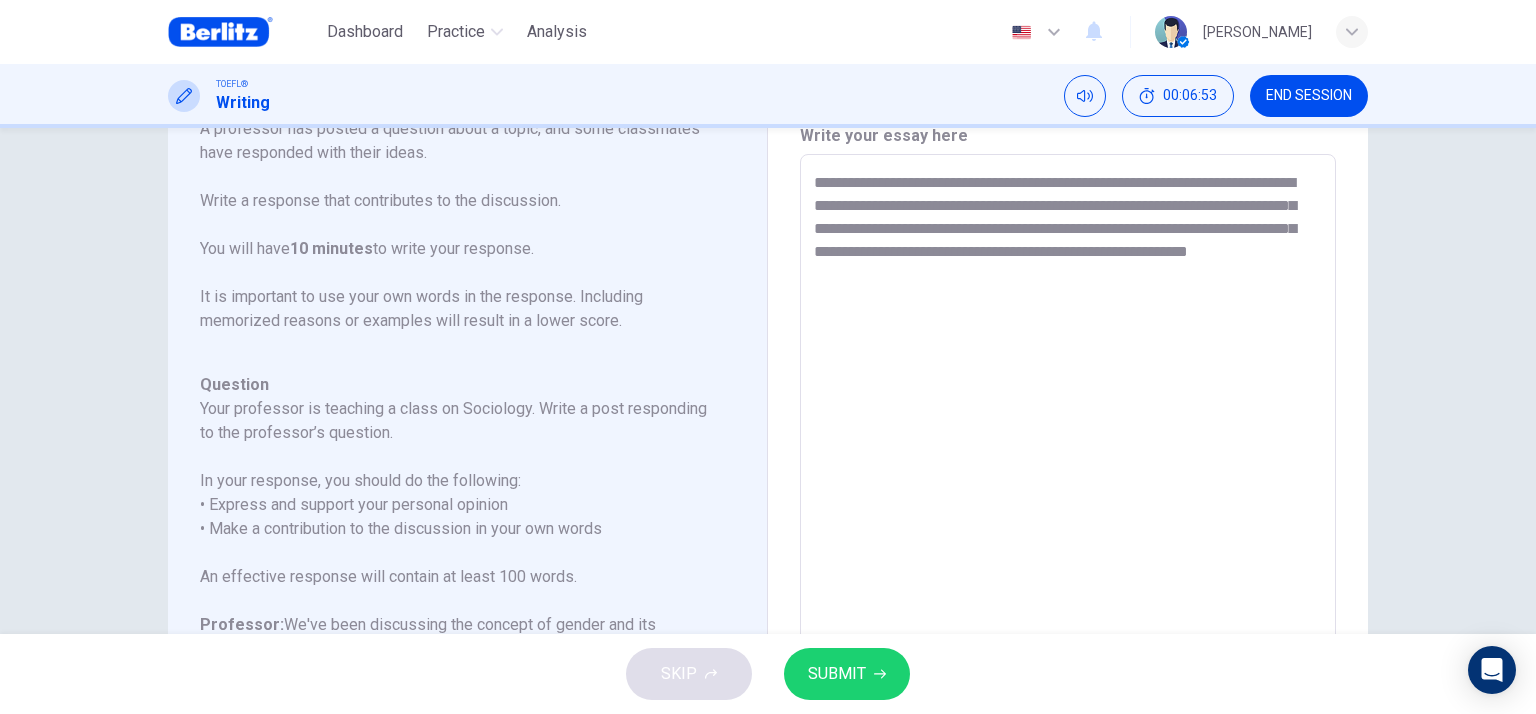 scroll, scrollTop: 221, scrollLeft: 0, axis: vertical 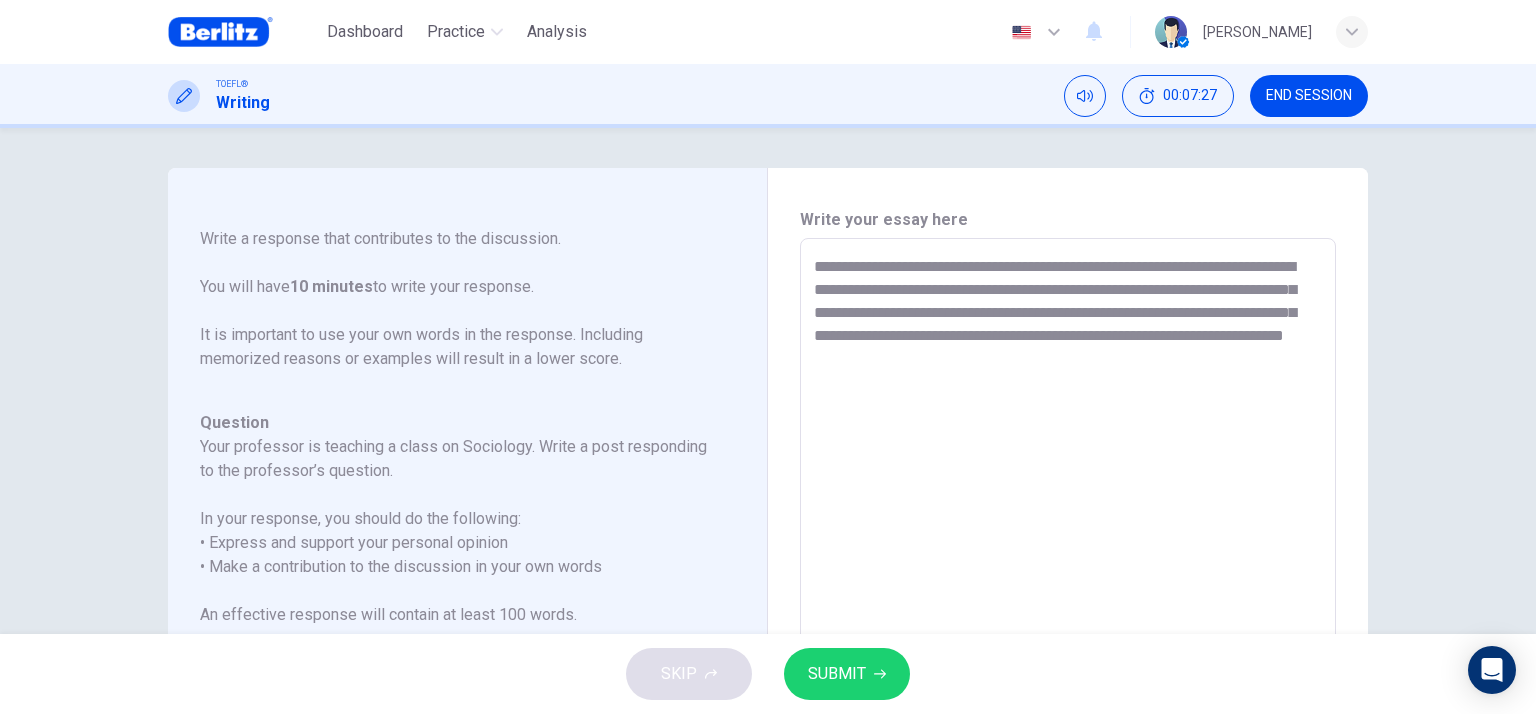 click on "**********" at bounding box center [1068, 572] 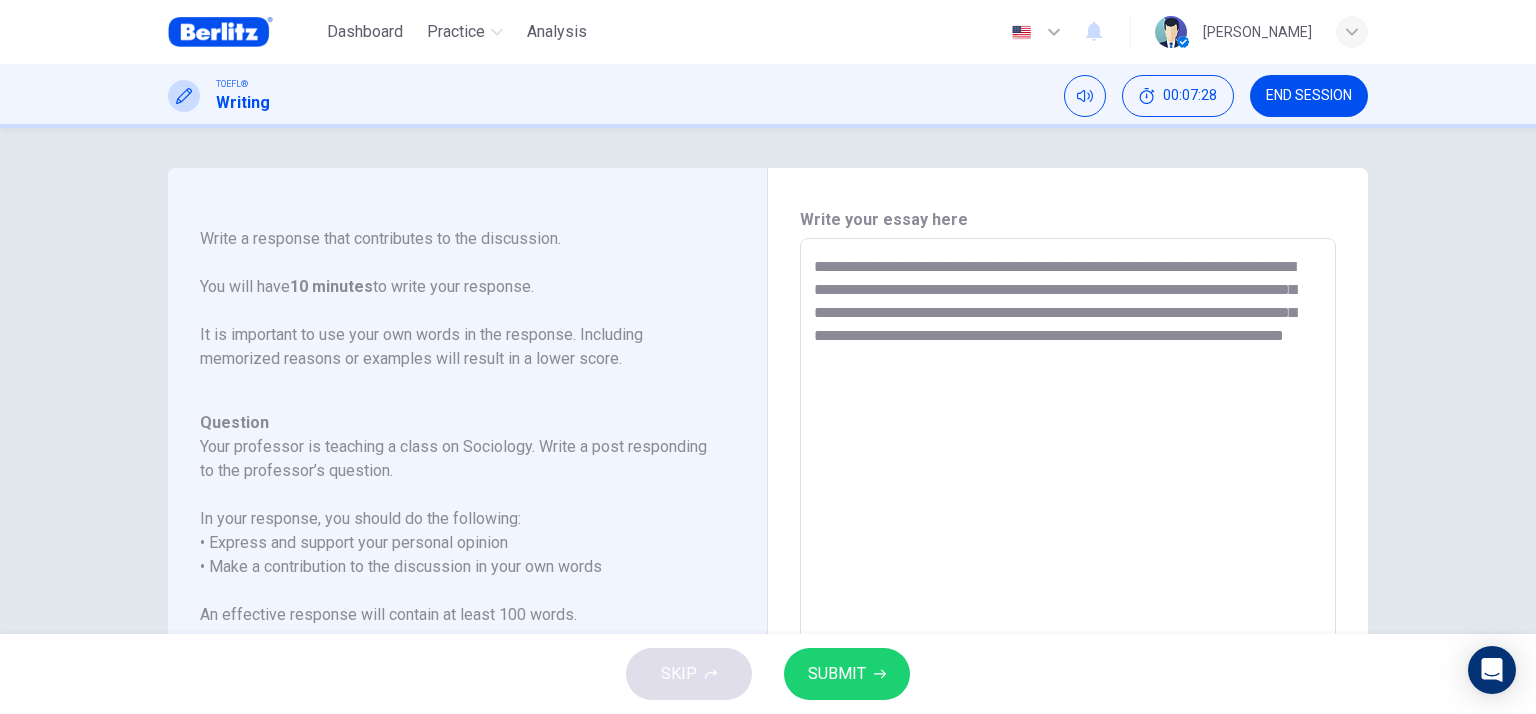 click on "**********" at bounding box center [1068, 572] 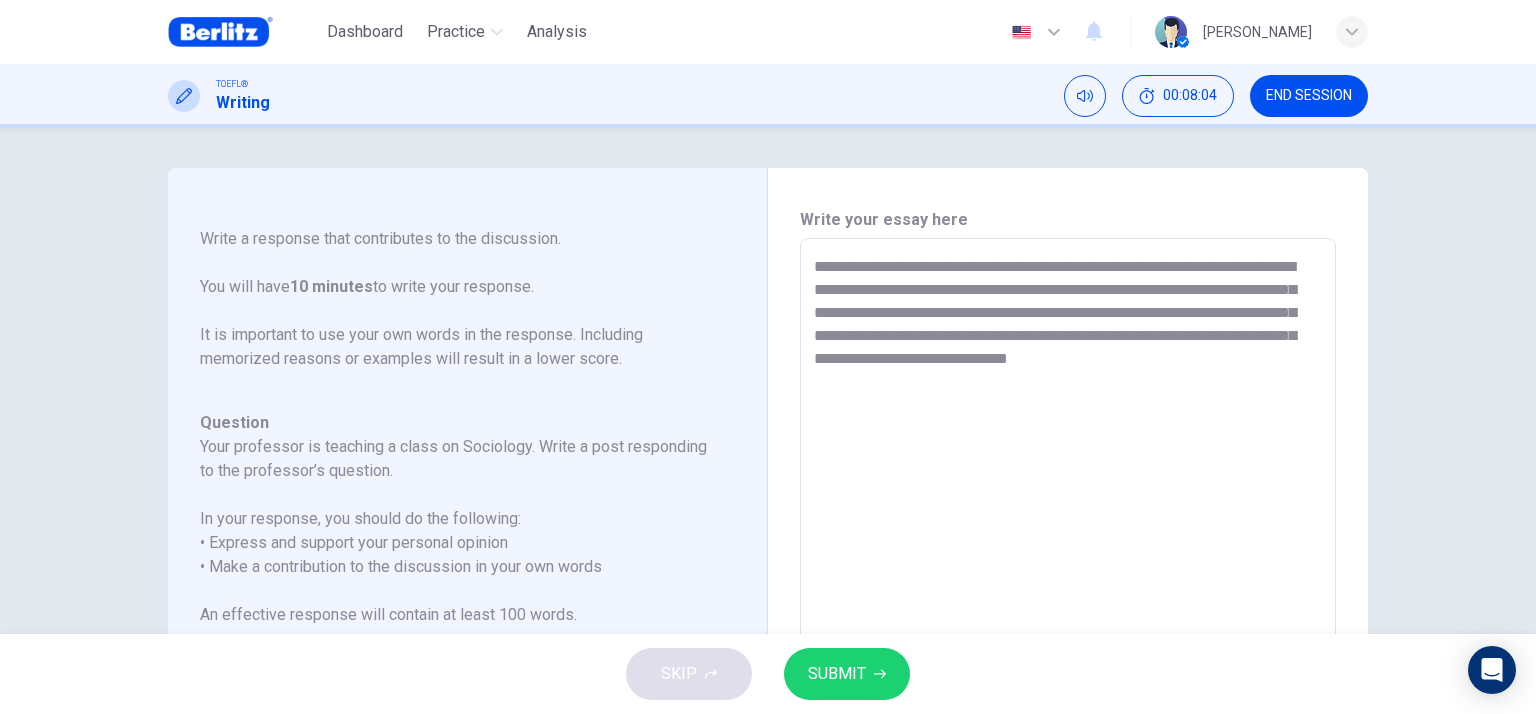 click on "**********" at bounding box center [1068, 572] 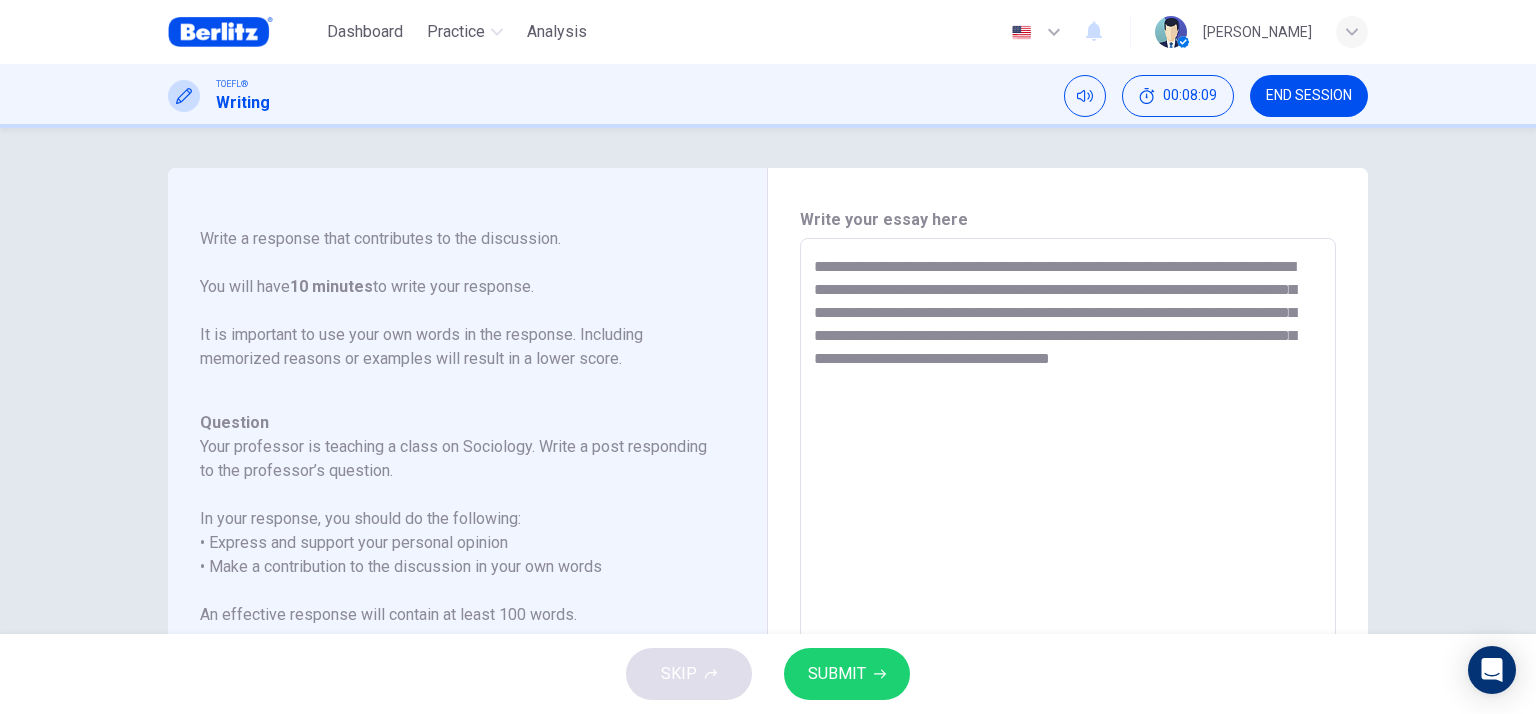 click on "**********" at bounding box center (1068, 572) 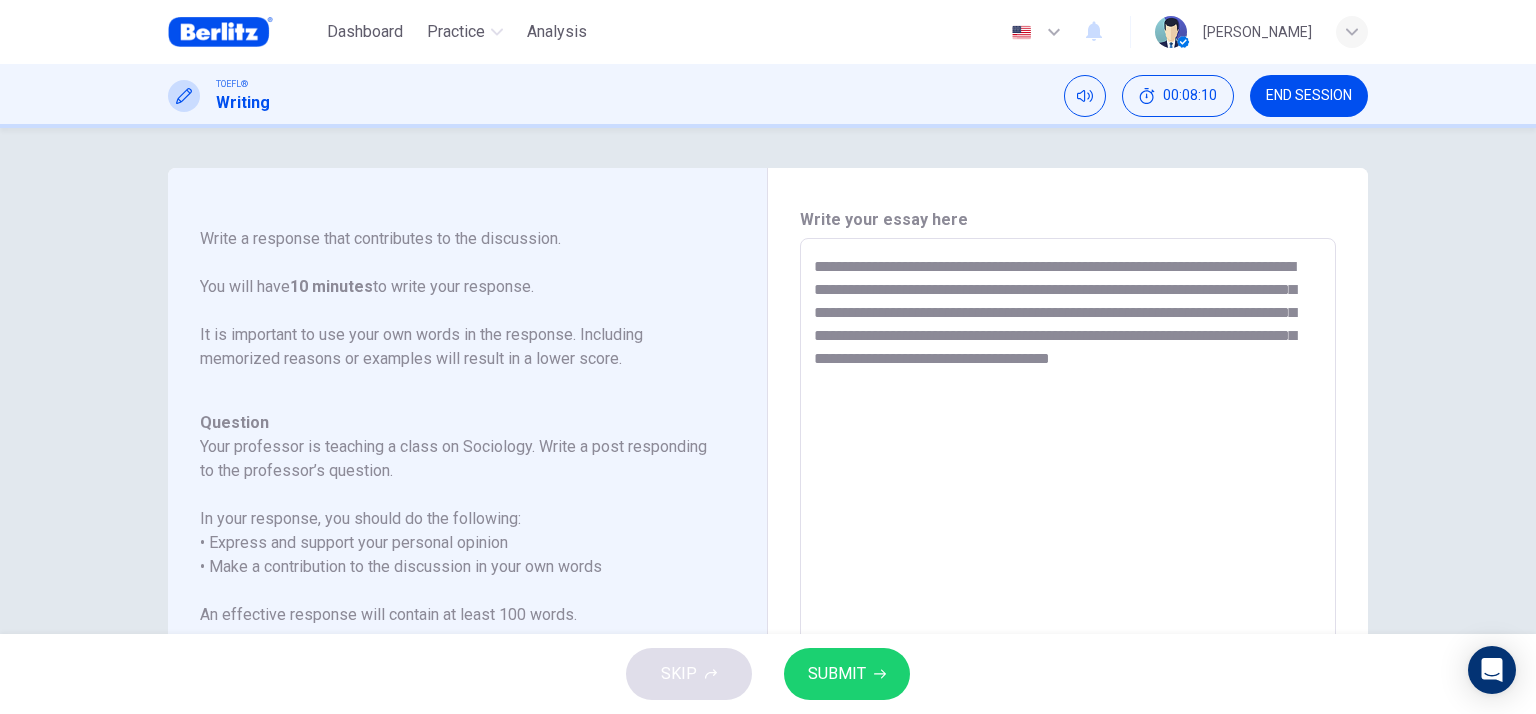 click on "**********" at bounding box center (1068, 572) 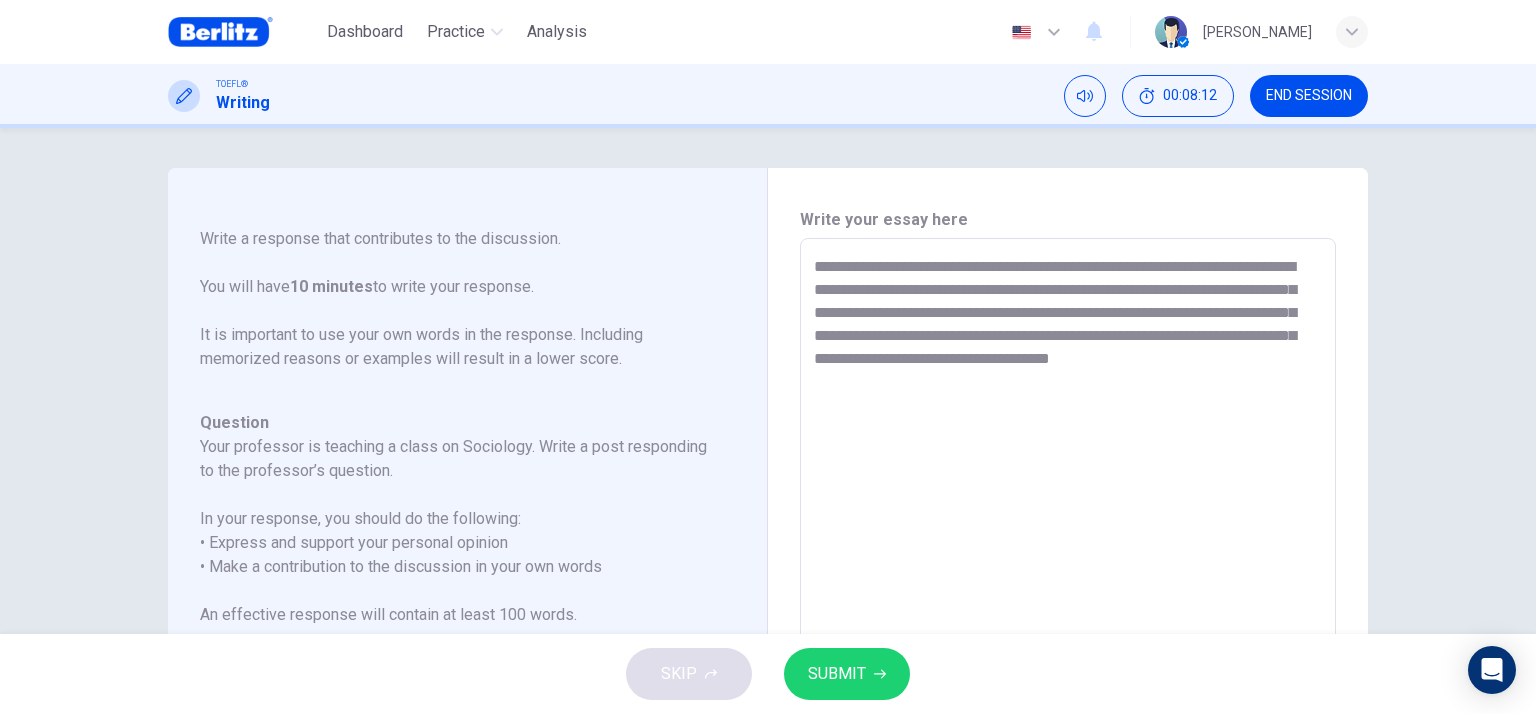 click on "**********" at bounding box center [1068, 572] 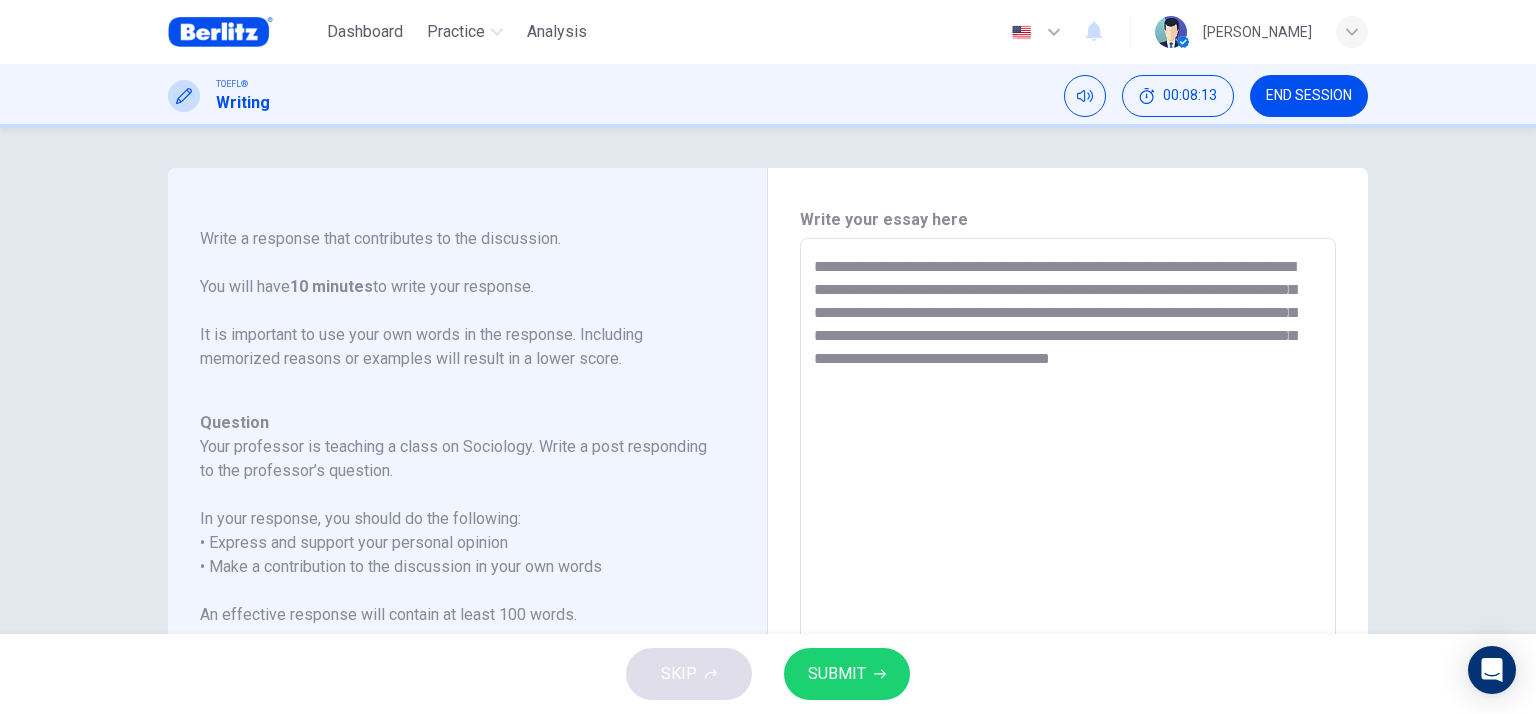 click on "**********" at bounding box center [1068, 572] 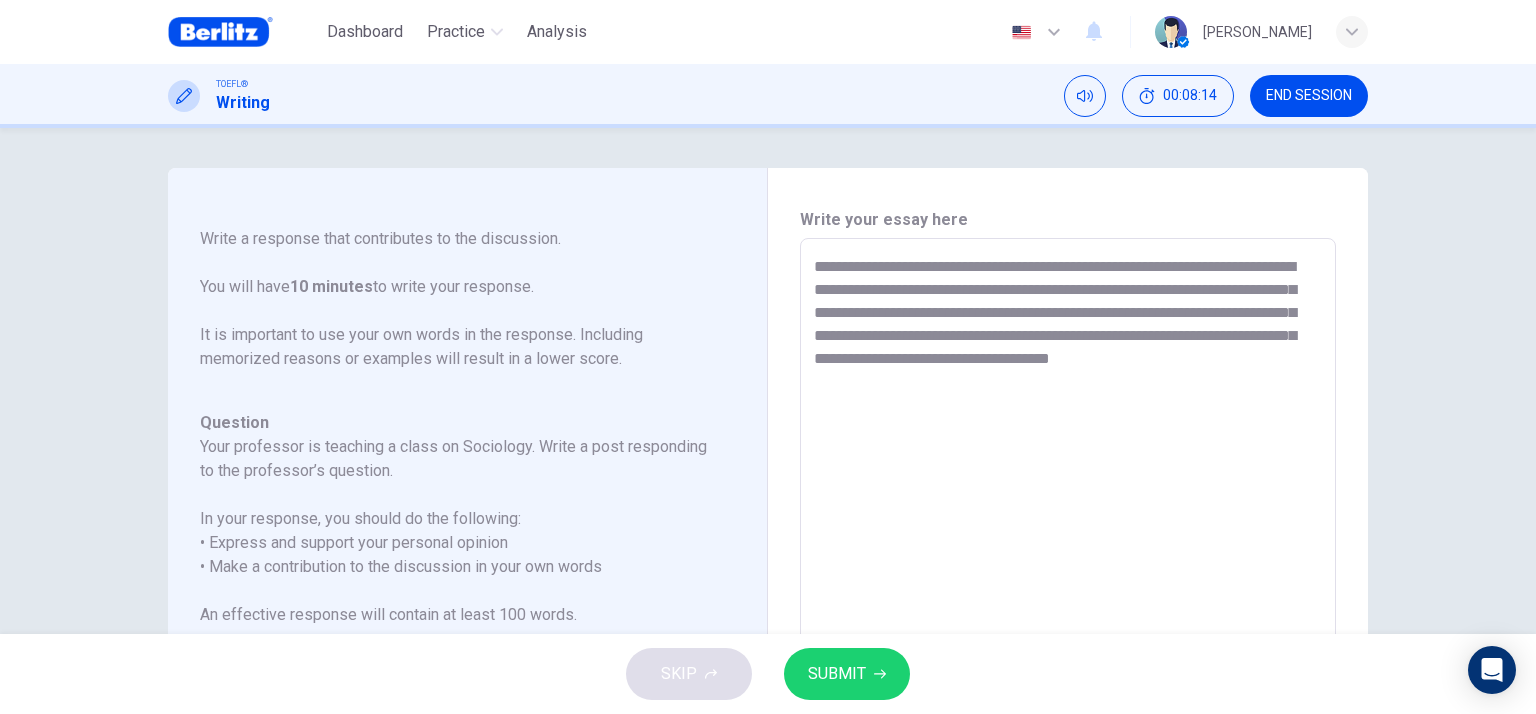 drag, startPoint x: 1227, startPoint y: 295, endPoint x: 1168, endPoint y: 300, distance: 59.211487 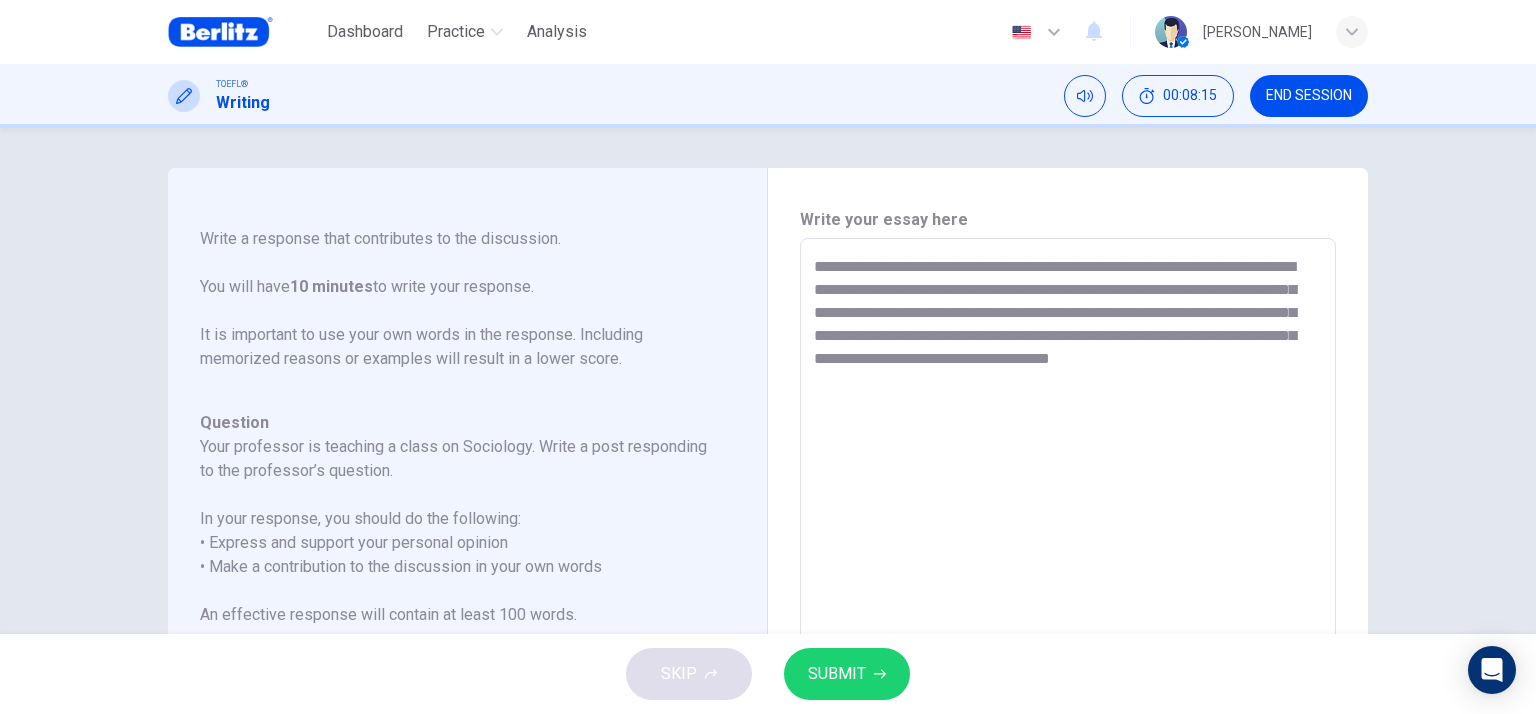 click on "**********" at bounding box center [1068, 572] 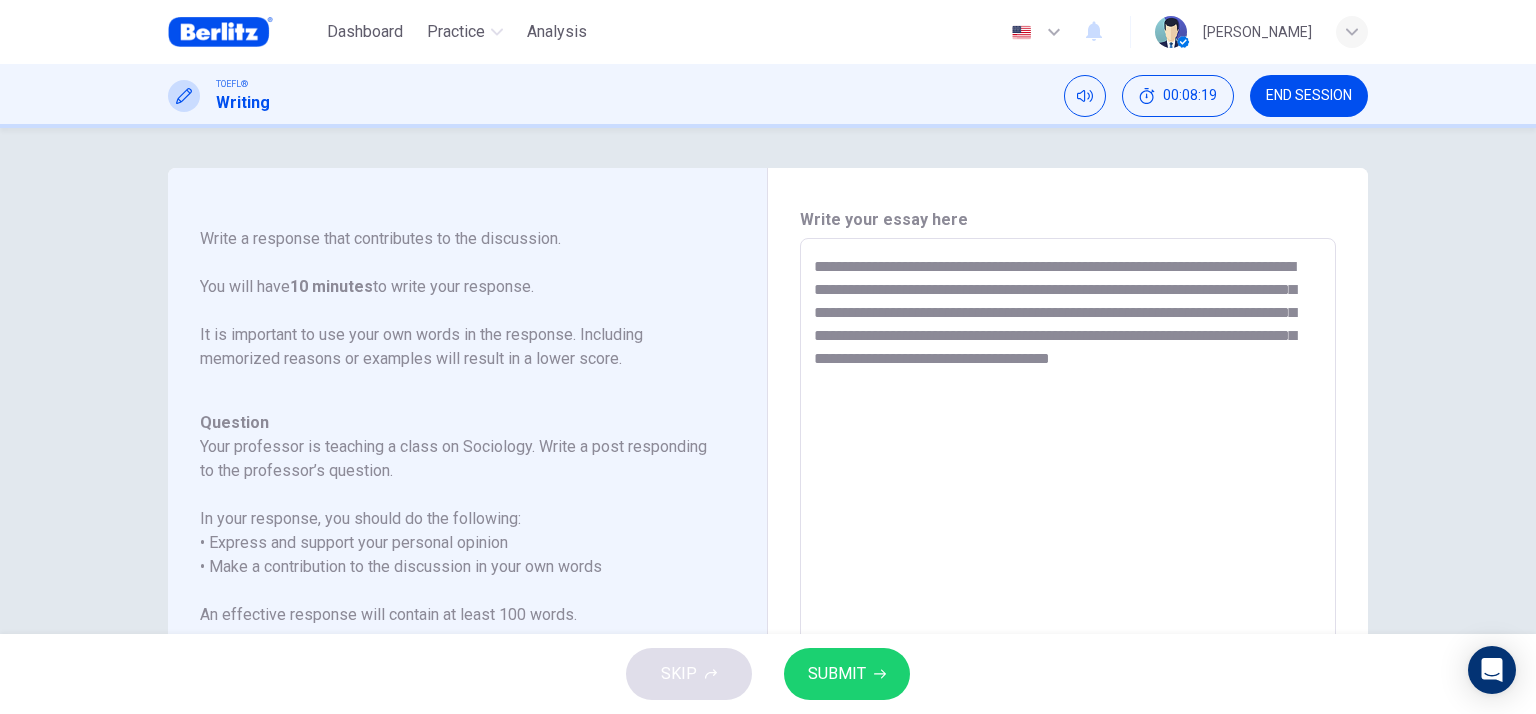 click on "**********" at bounding box center (1068, 572) 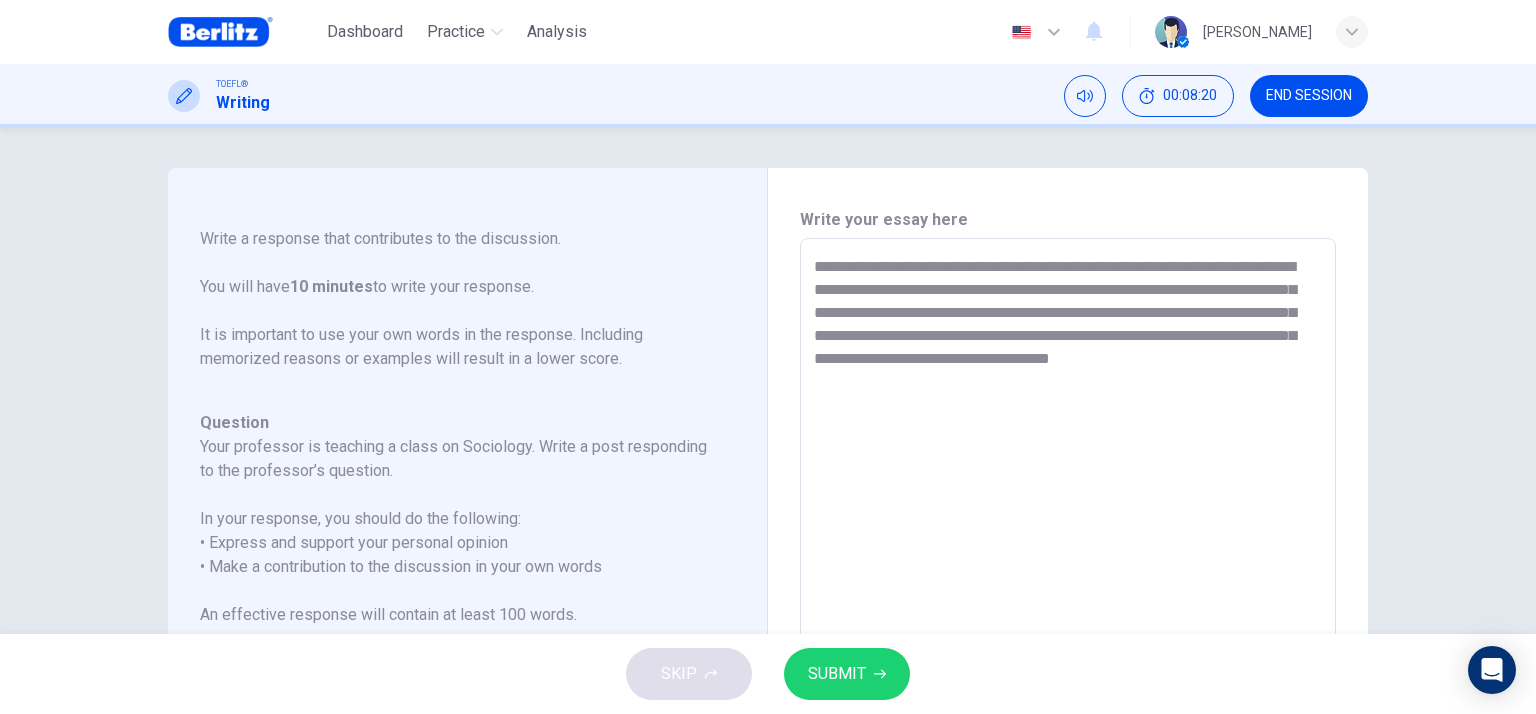 click on "**********" at bounding box center [1068, 572] 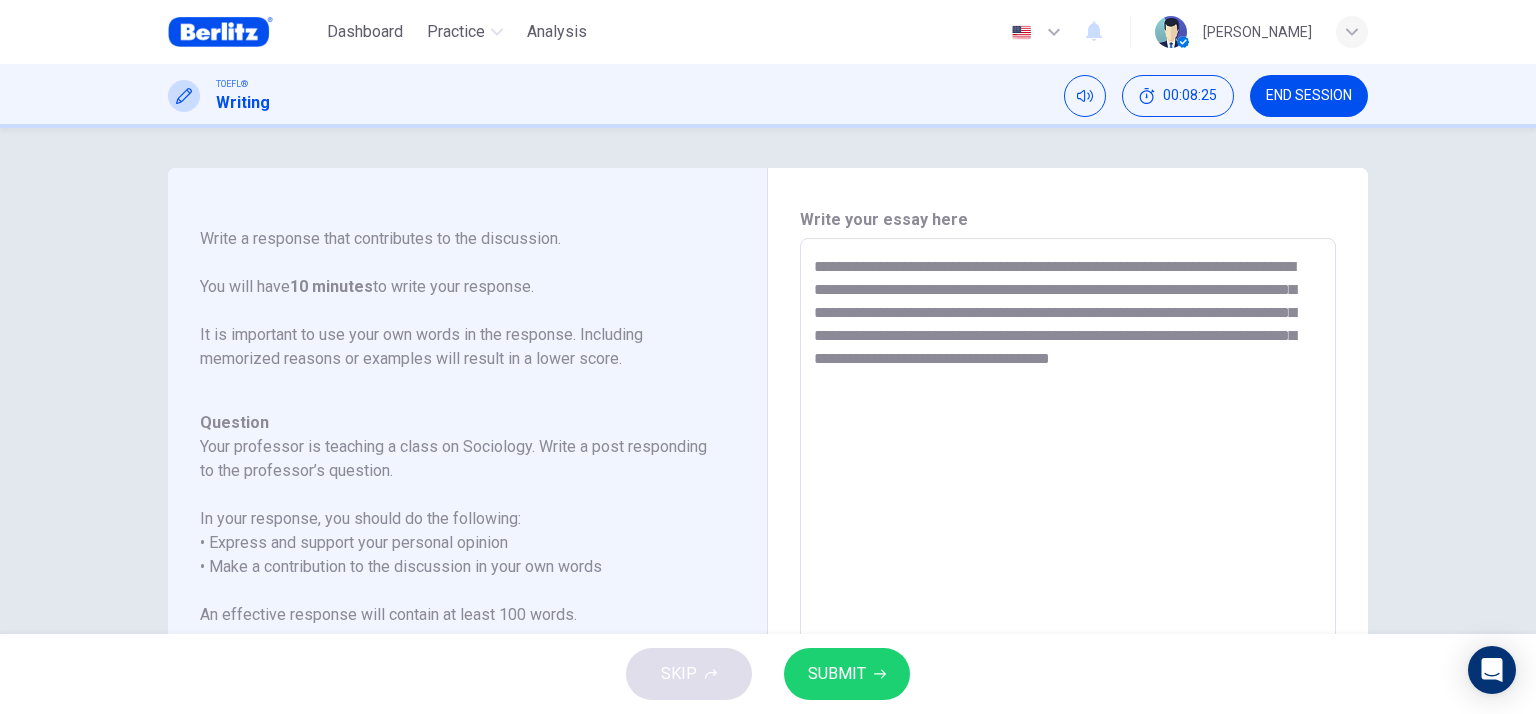 click on "**********" at bounding box center [1068, 572] 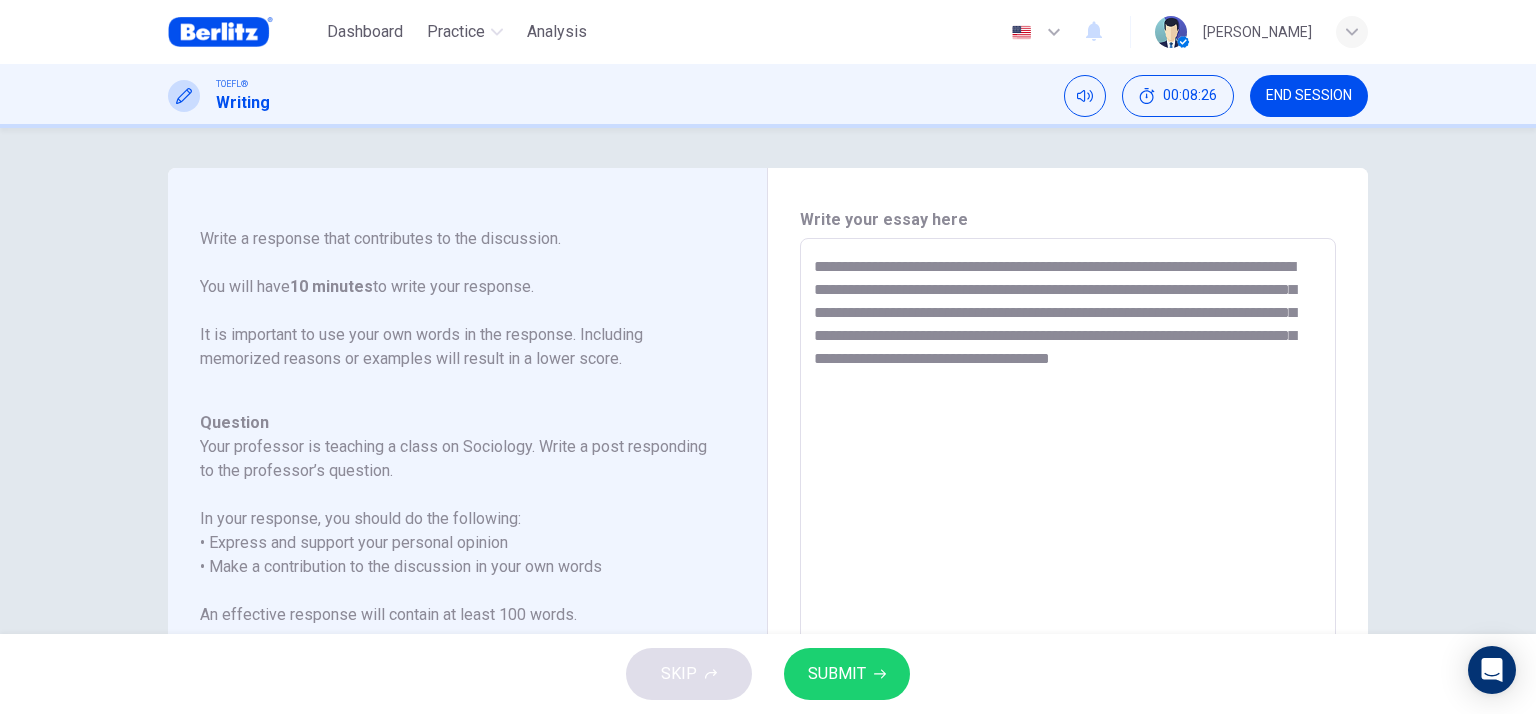 click on "**********" at bounding box center (1068, 572) 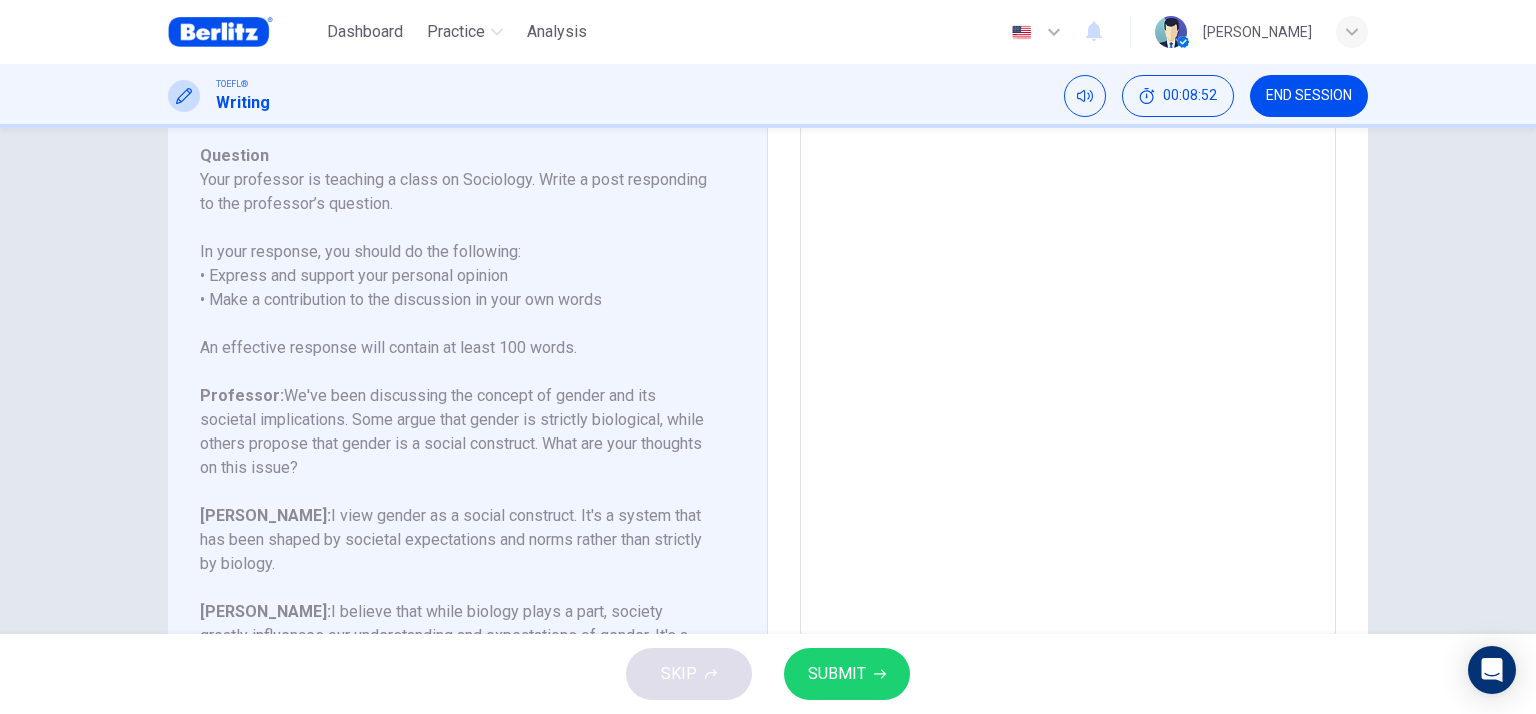 scroll, scrollTop: 0, scrollLeft: 0, axis: both 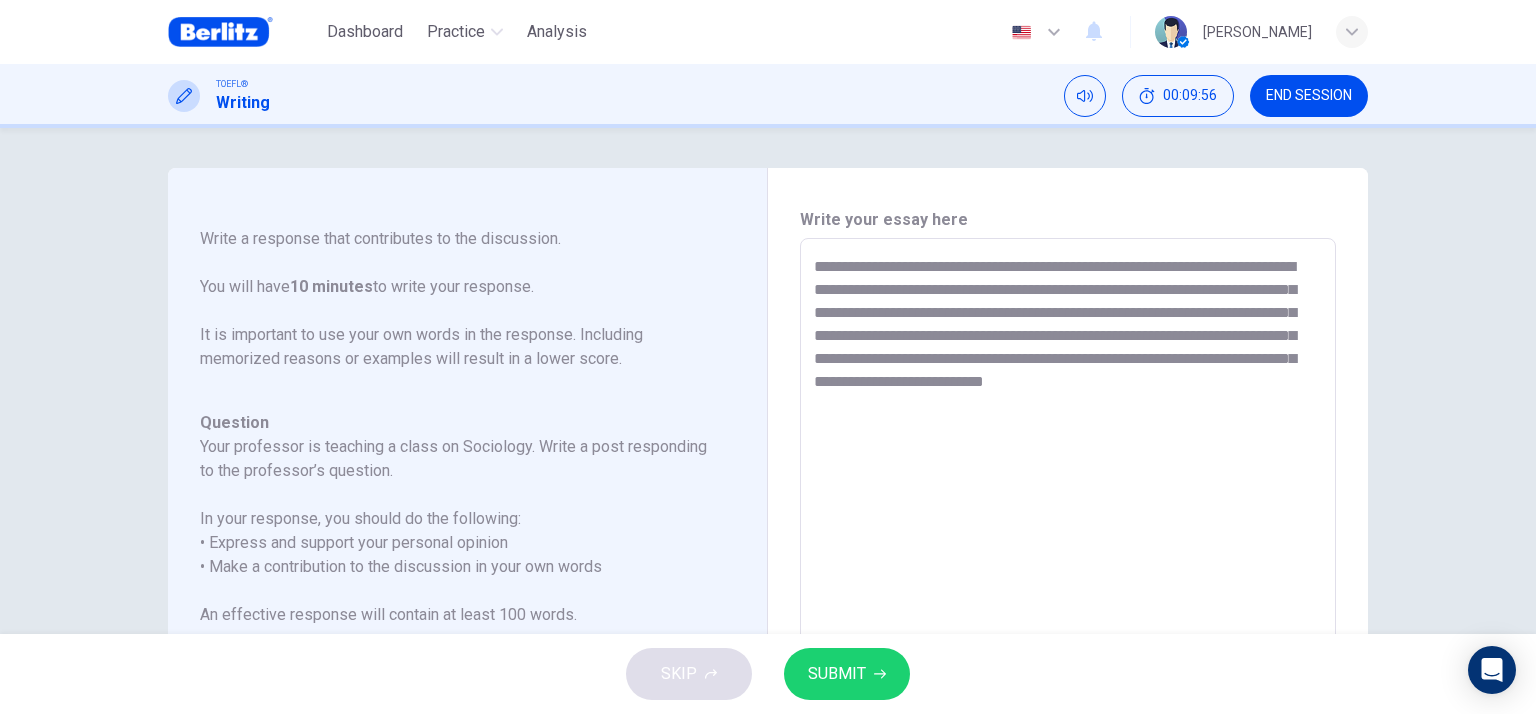 click on "**********" at bounding box center (1068, 572) 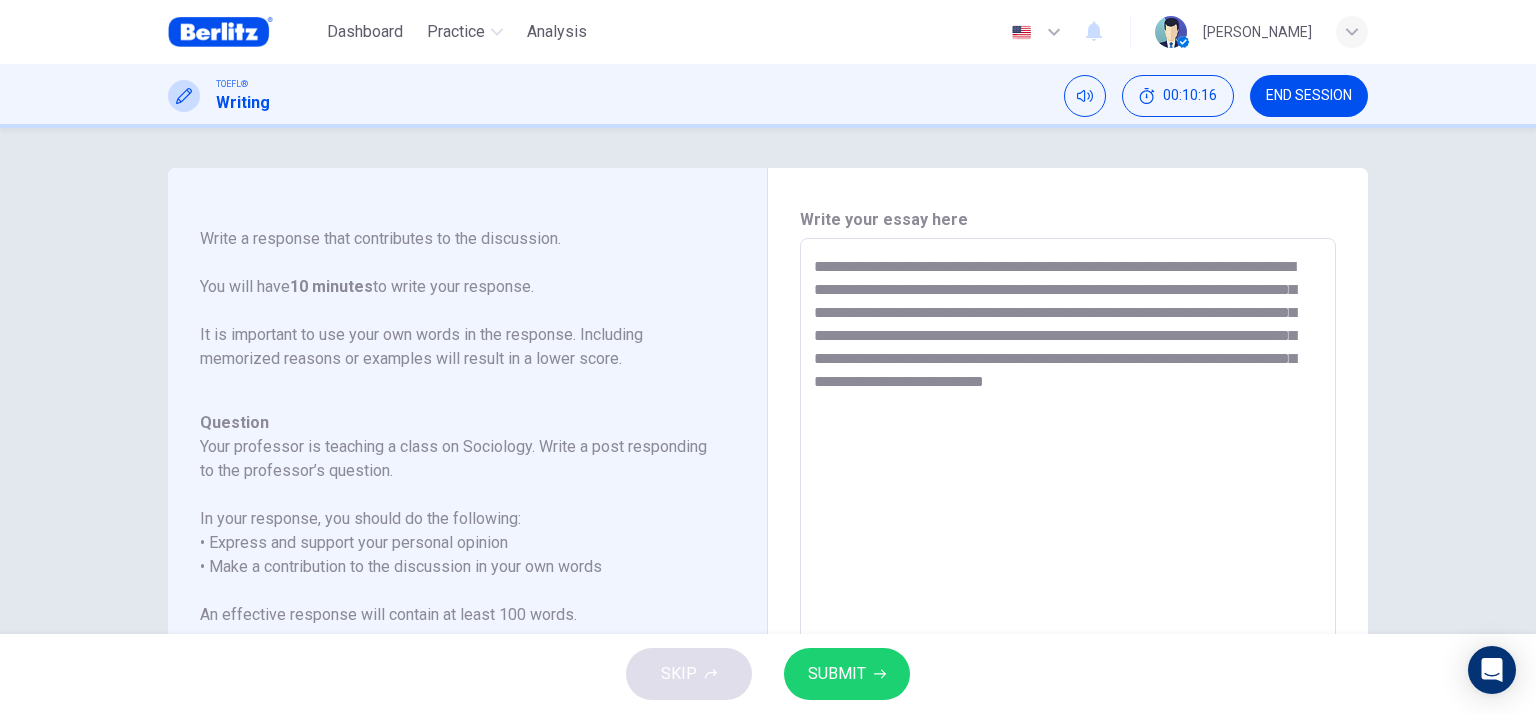 drag, startPoint x: 1008, startPoint y: 399, endPoint x: 1010, endPoint y: 410, distance: 11.18034 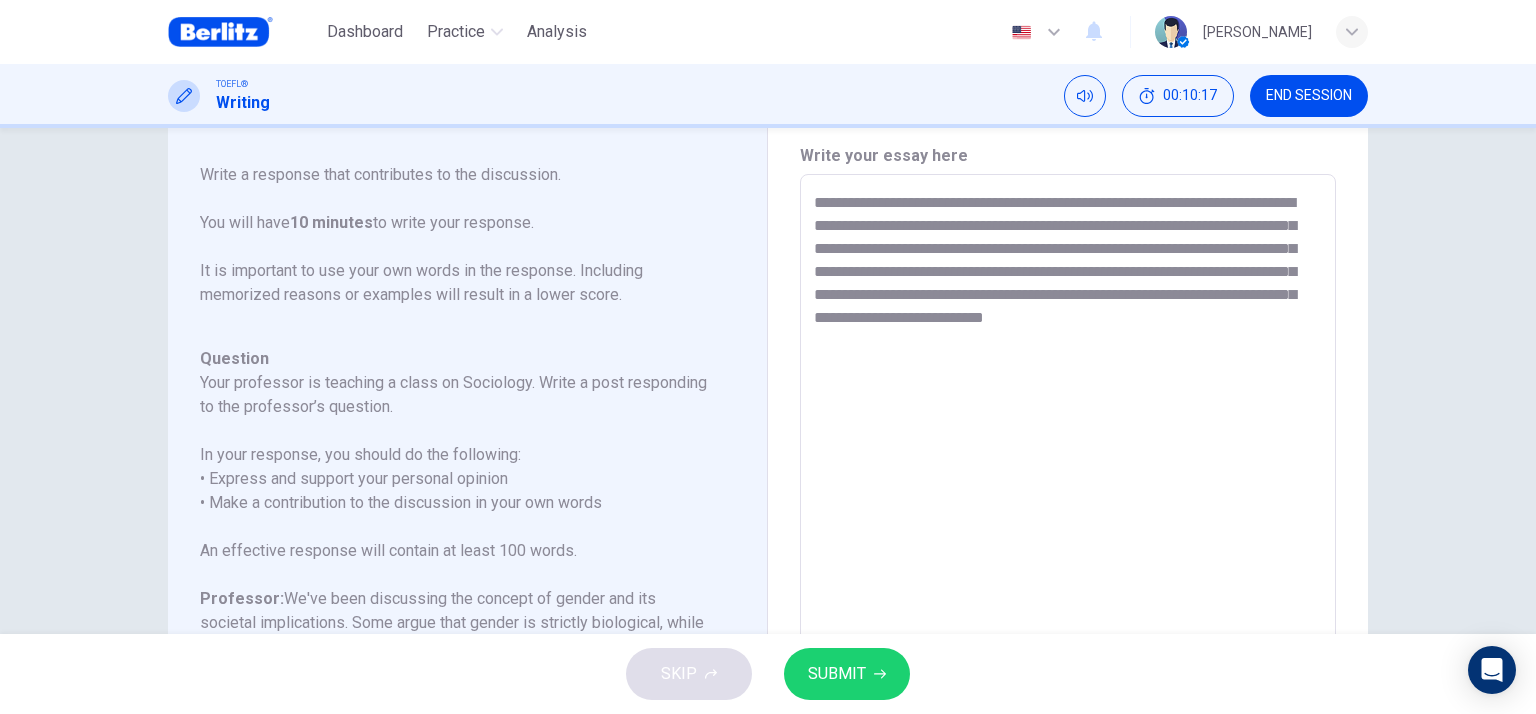 scroll, scrollTop: 100, scrollLeft: 0, axis: vertical 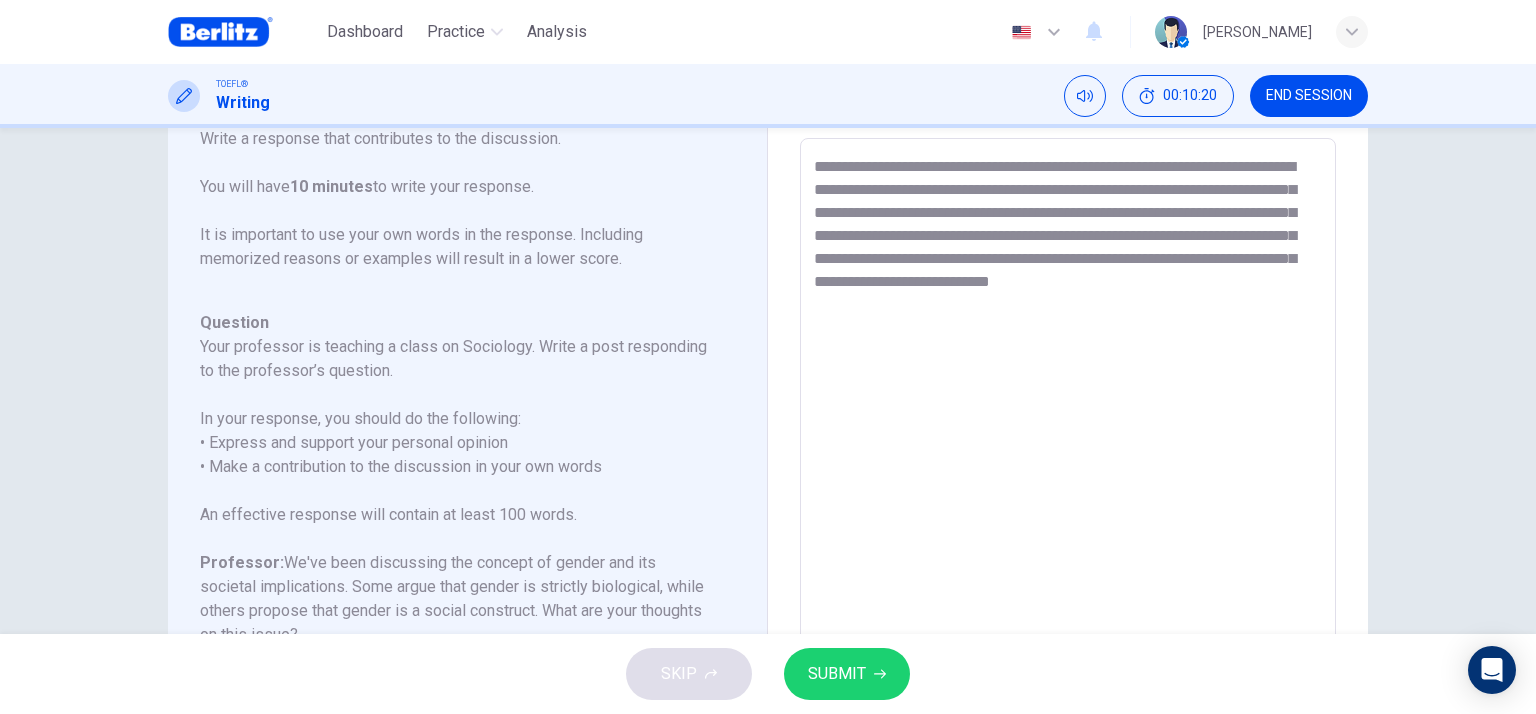 paste on "**" 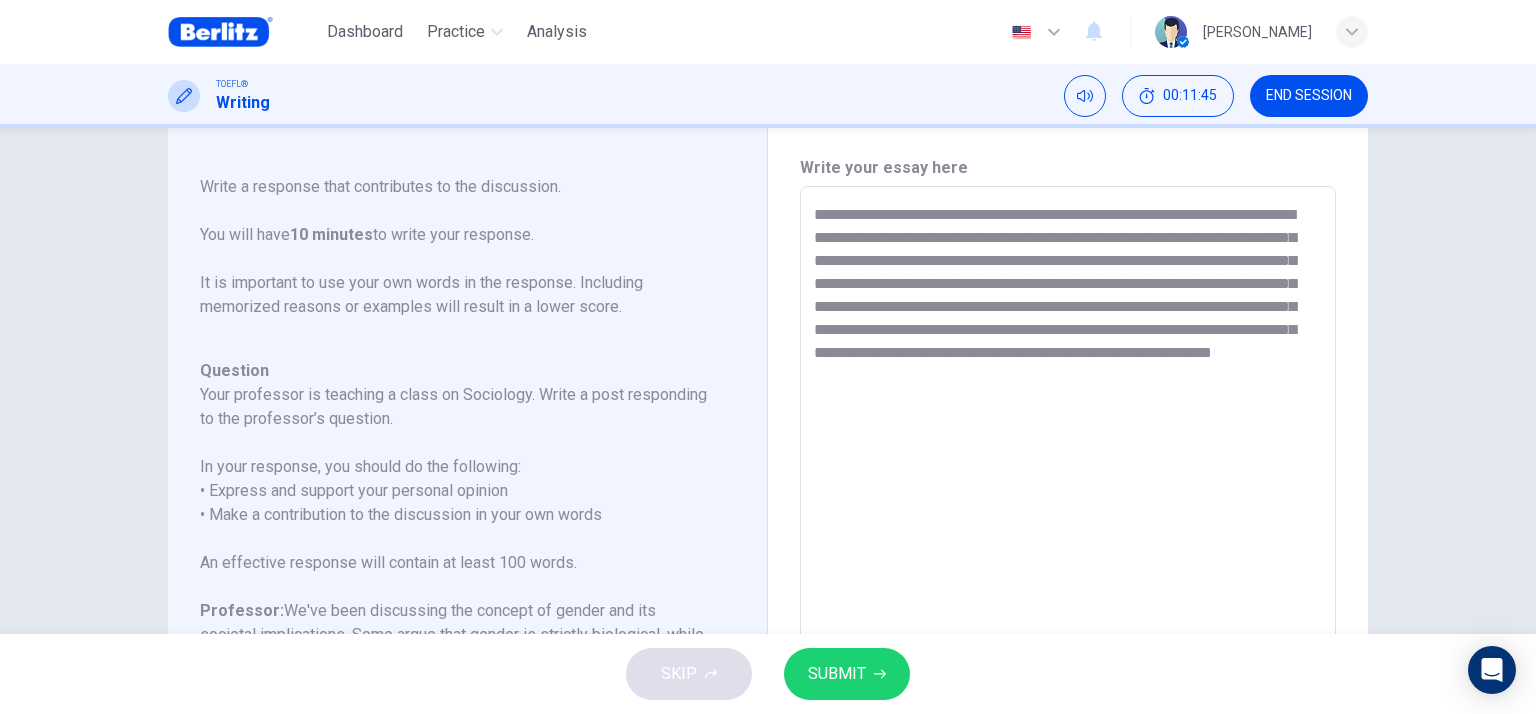 scroll, scrollTop: 100, scrollLeft: 0, axis: vertical 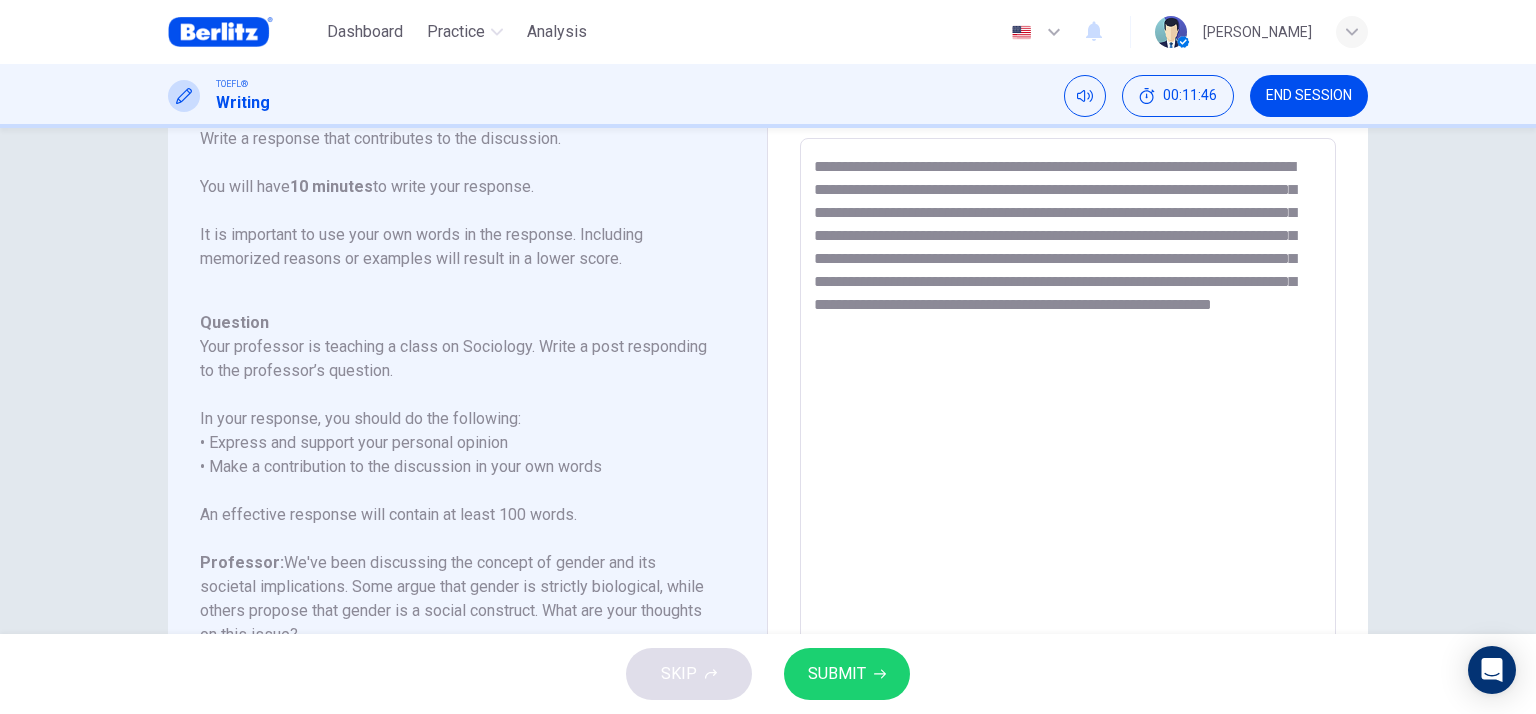 click on "**********" at bounding box center [1068, 472] 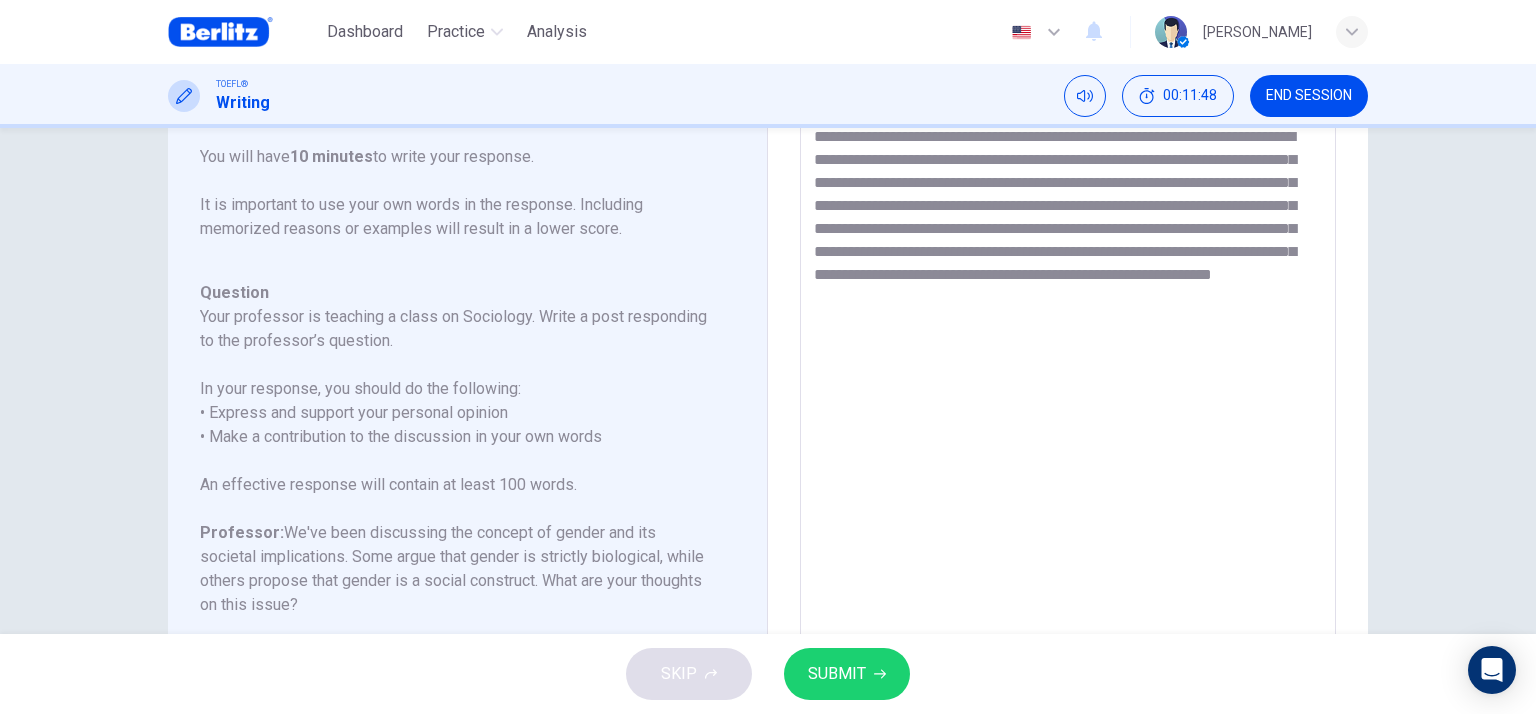 scroll, scrollTop: 0, scrollLeft: 0, axis: both 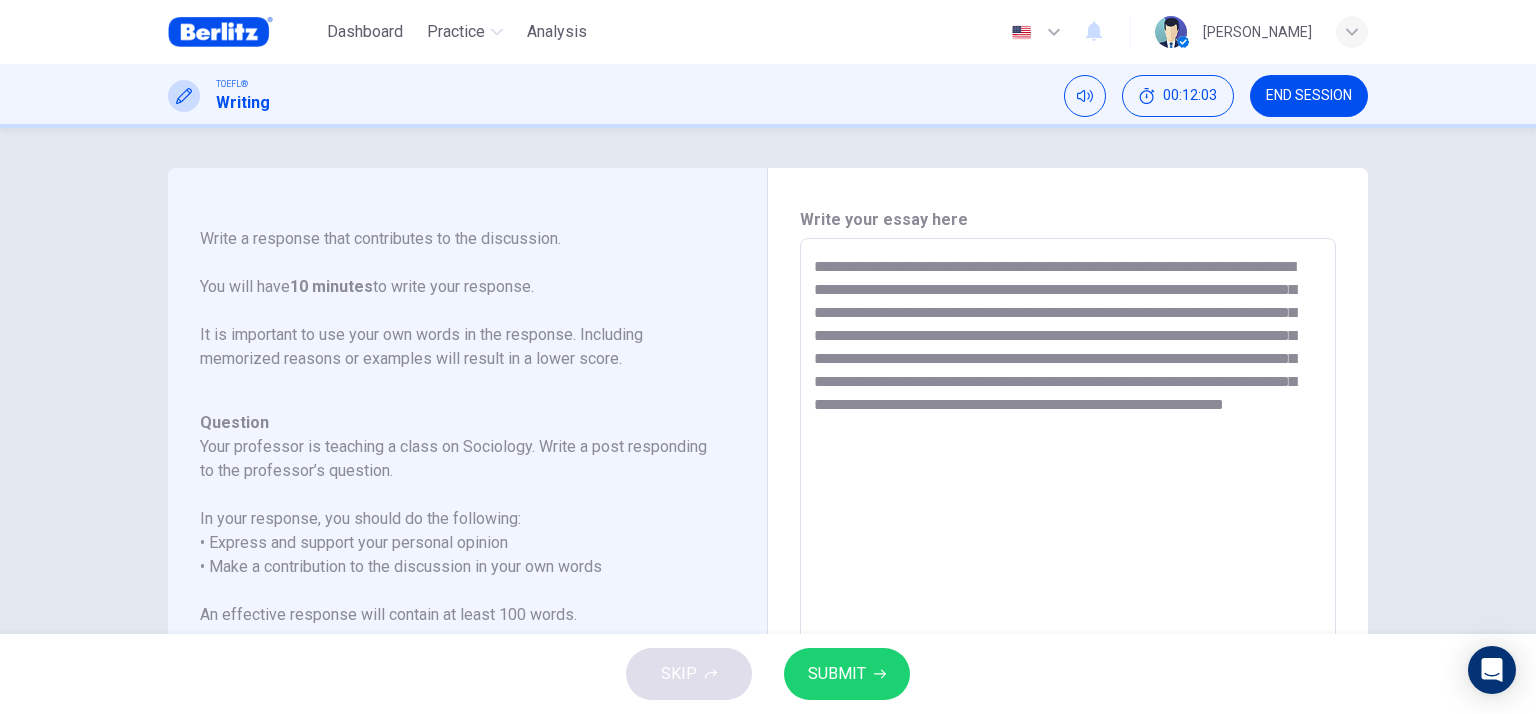 click on "**********" at bounding box center [1068, 572] 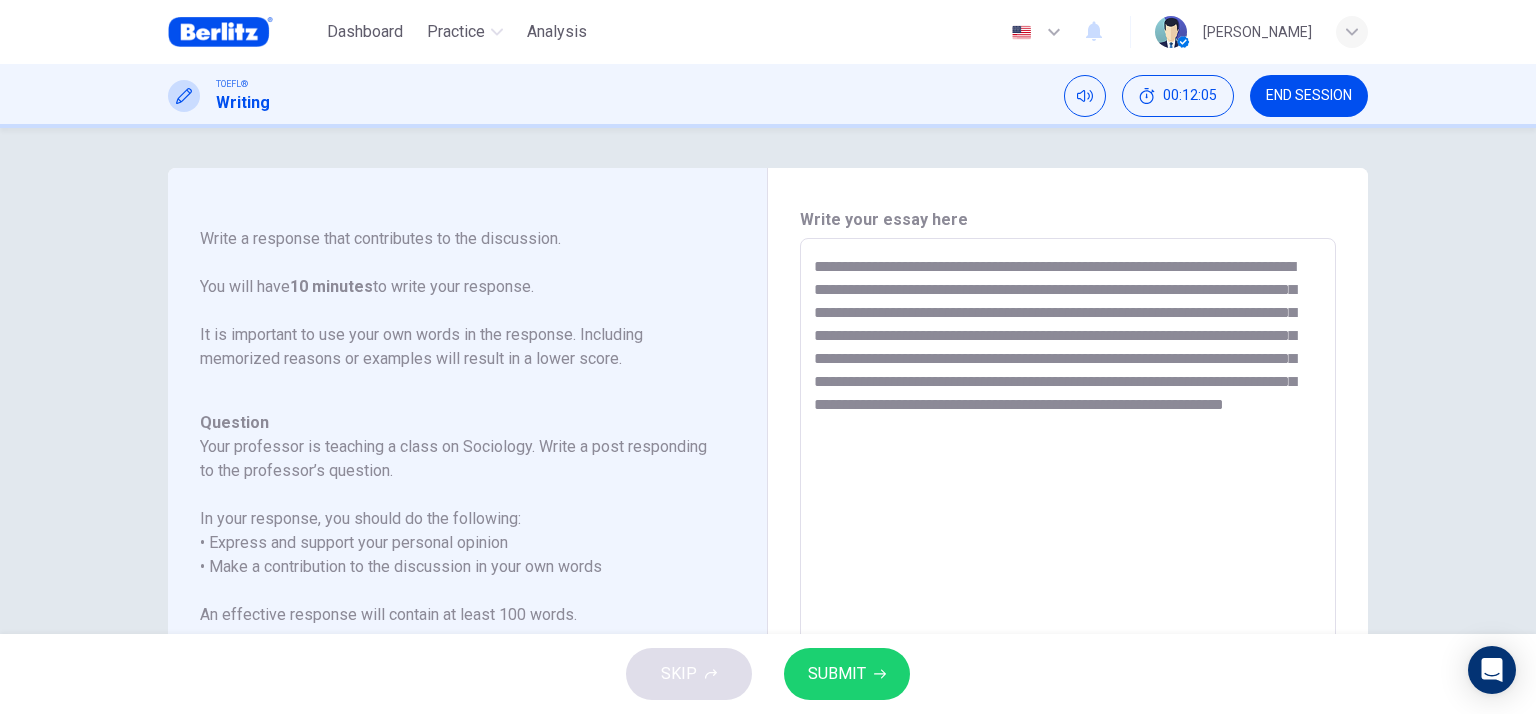 click on "**********" at bounding box center (1068, 572) 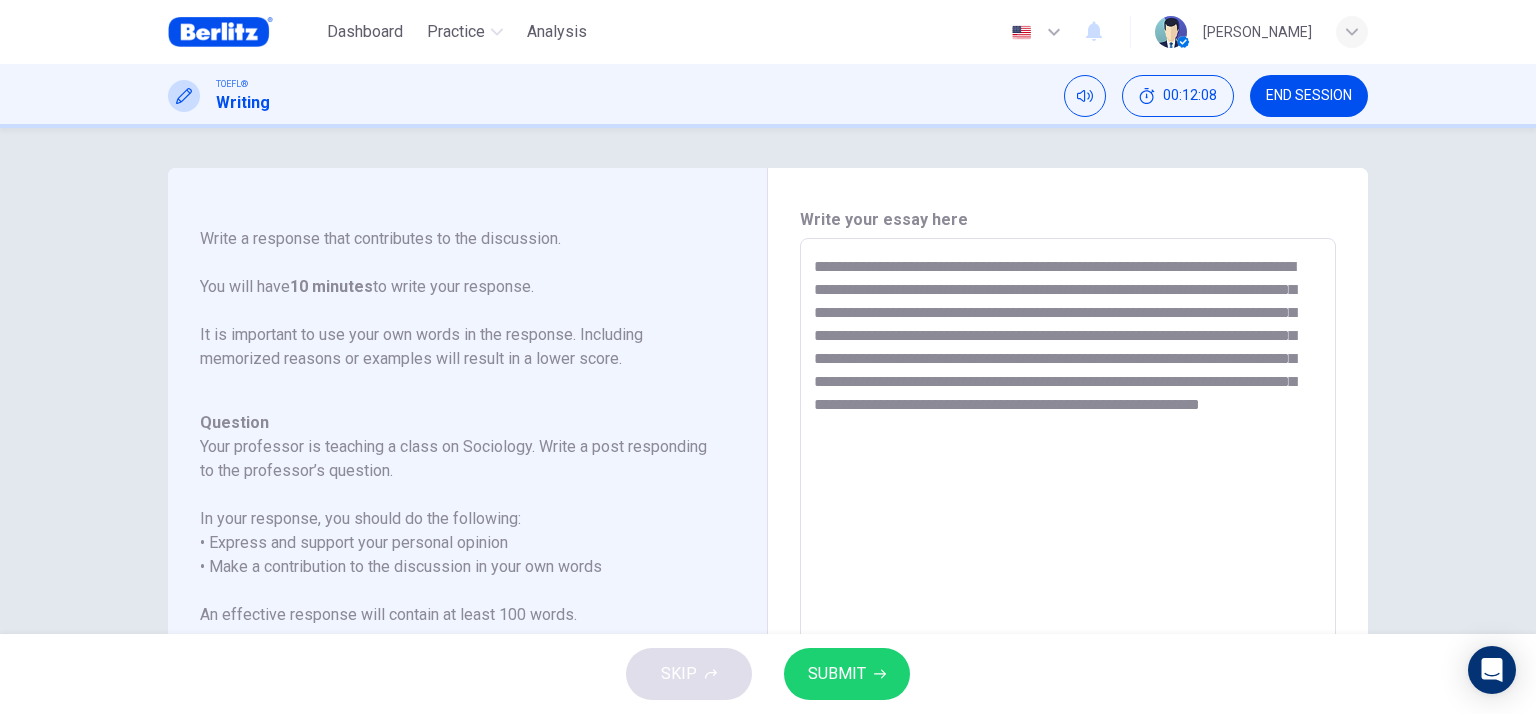 click on "**********" at bounding box center [1068, 572] 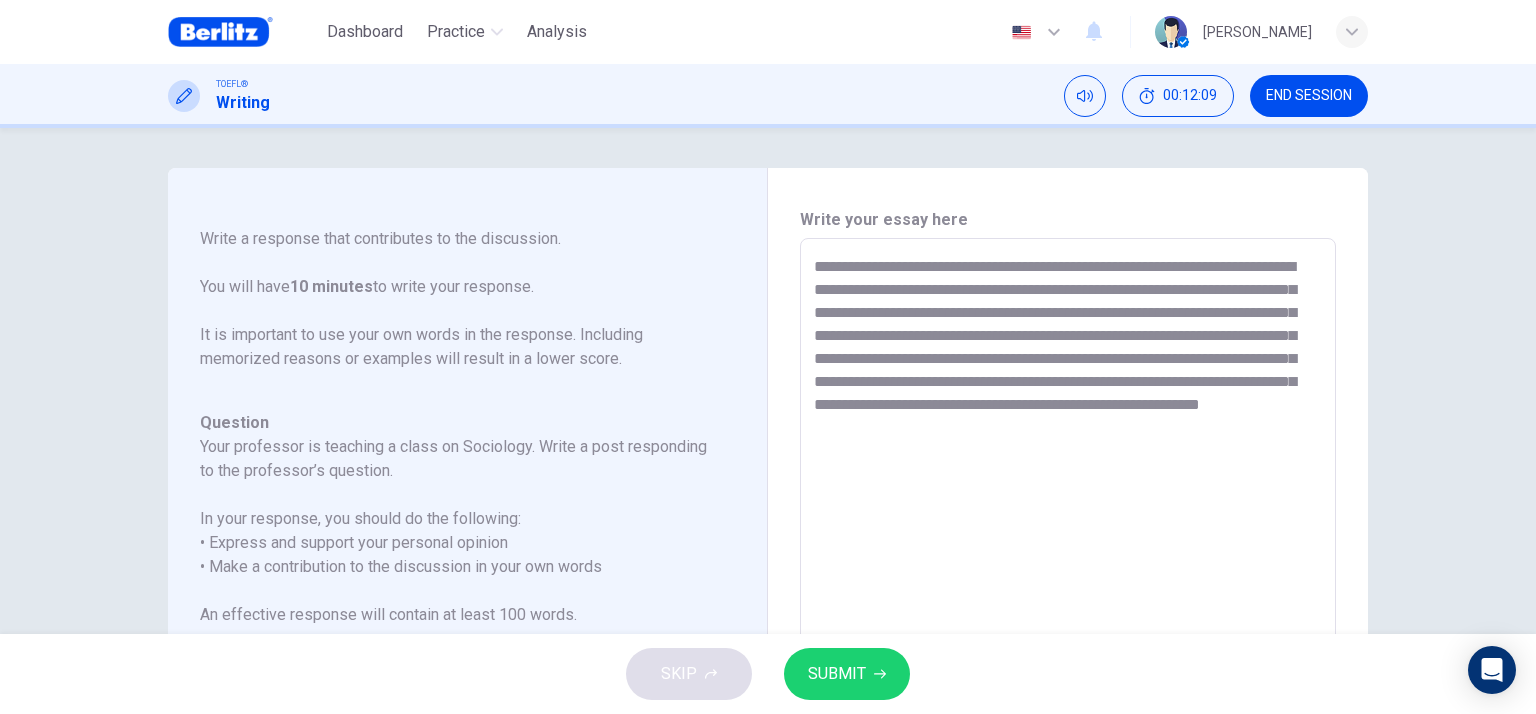 click on "**********" at bounding box center [1068, 572] 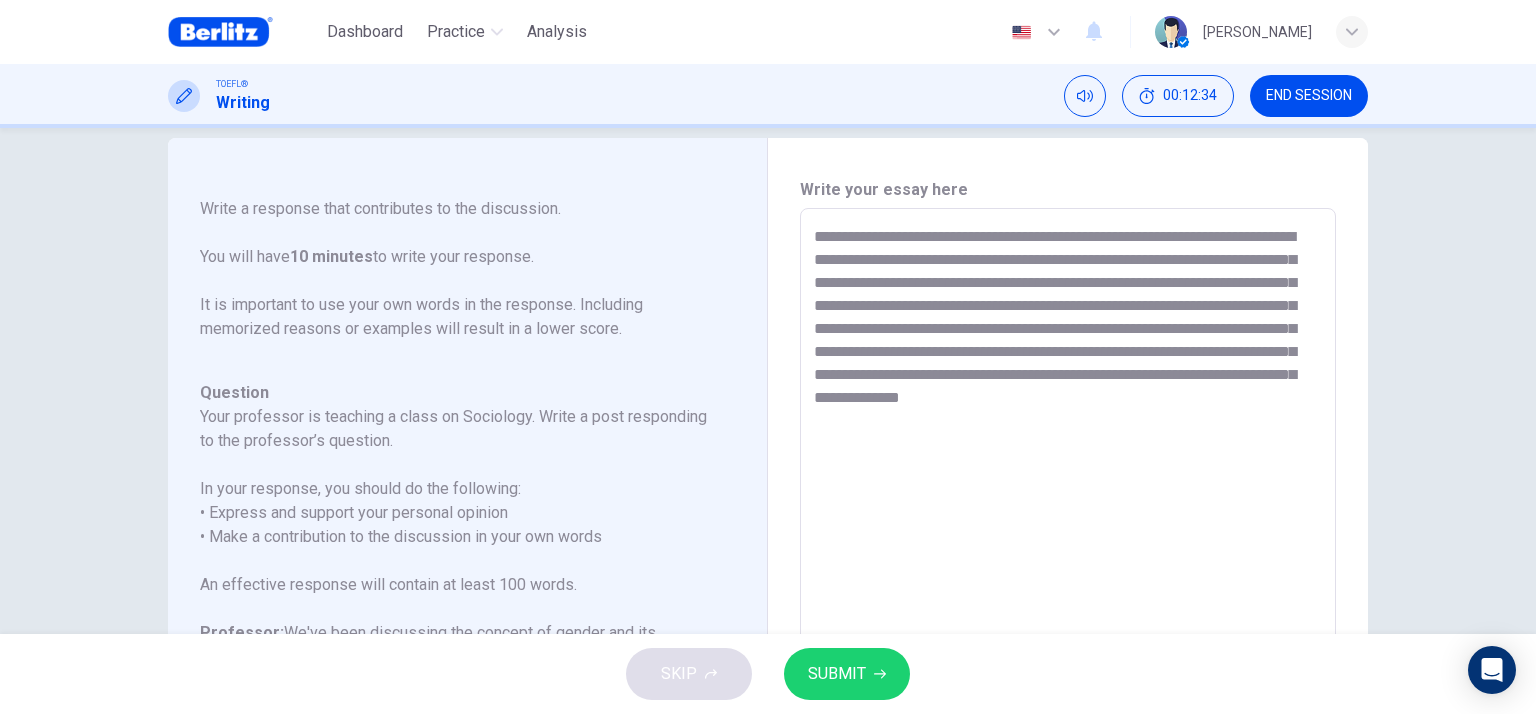 scroll, scrollTop: 0, scrollLeft: 0, axis: both 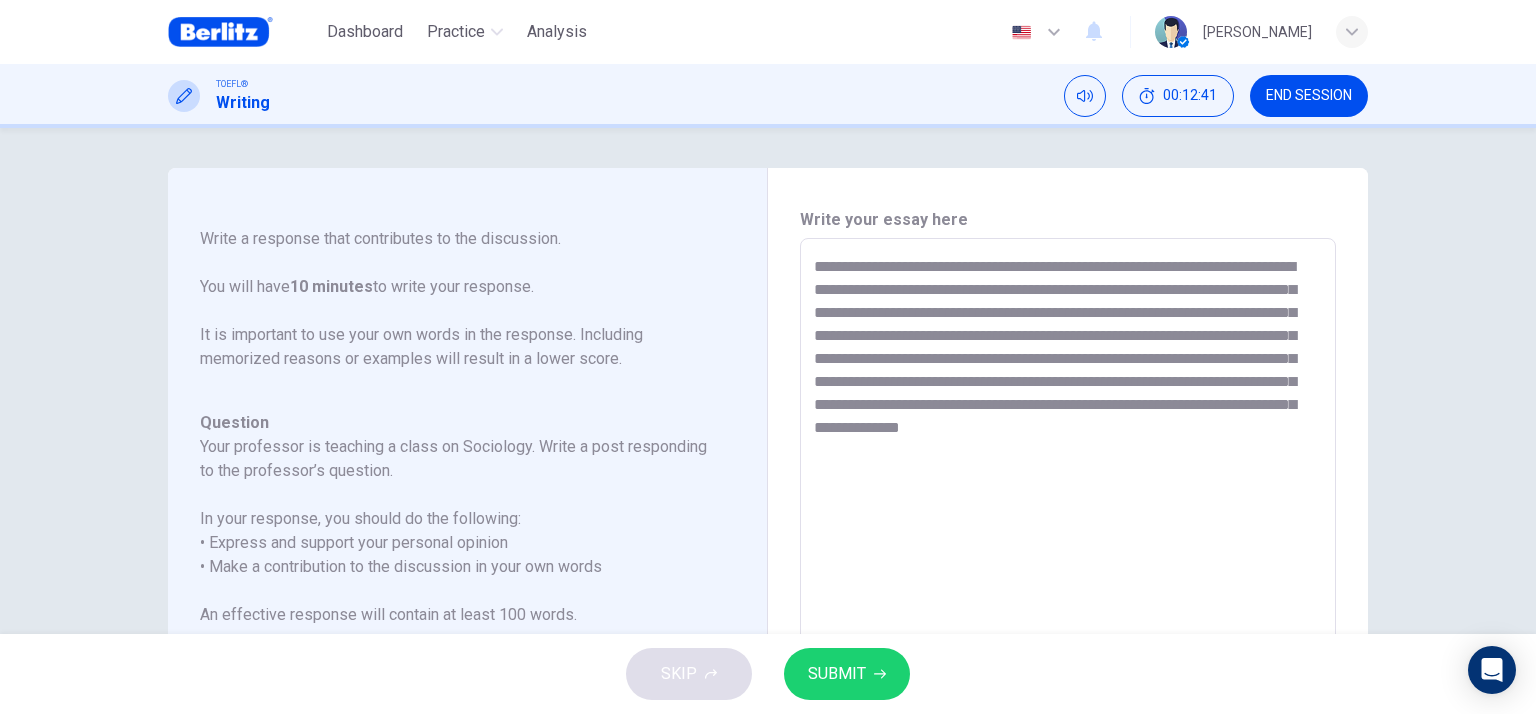 click on "**********" at bounding box center [1068, 572] 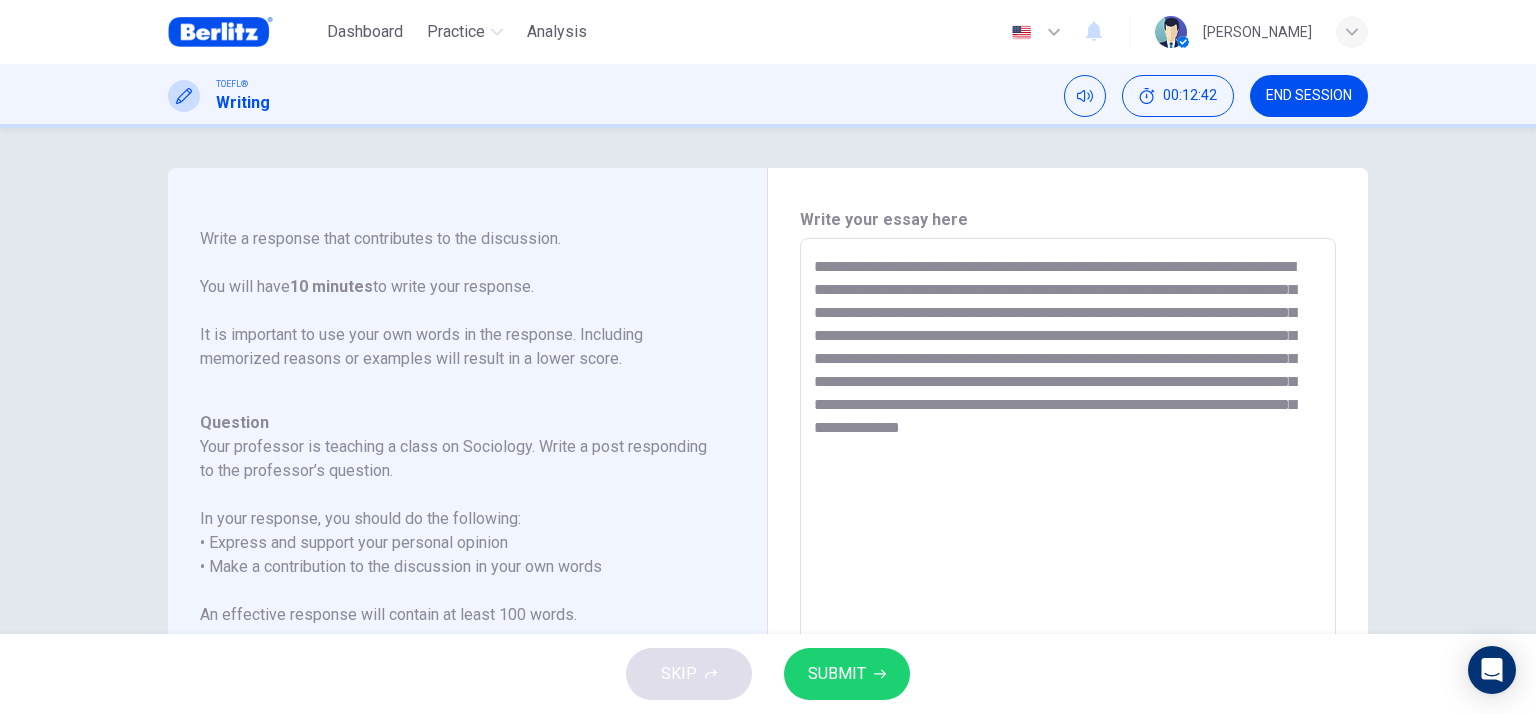 click on "**********" at bounding box center (1068, 572) 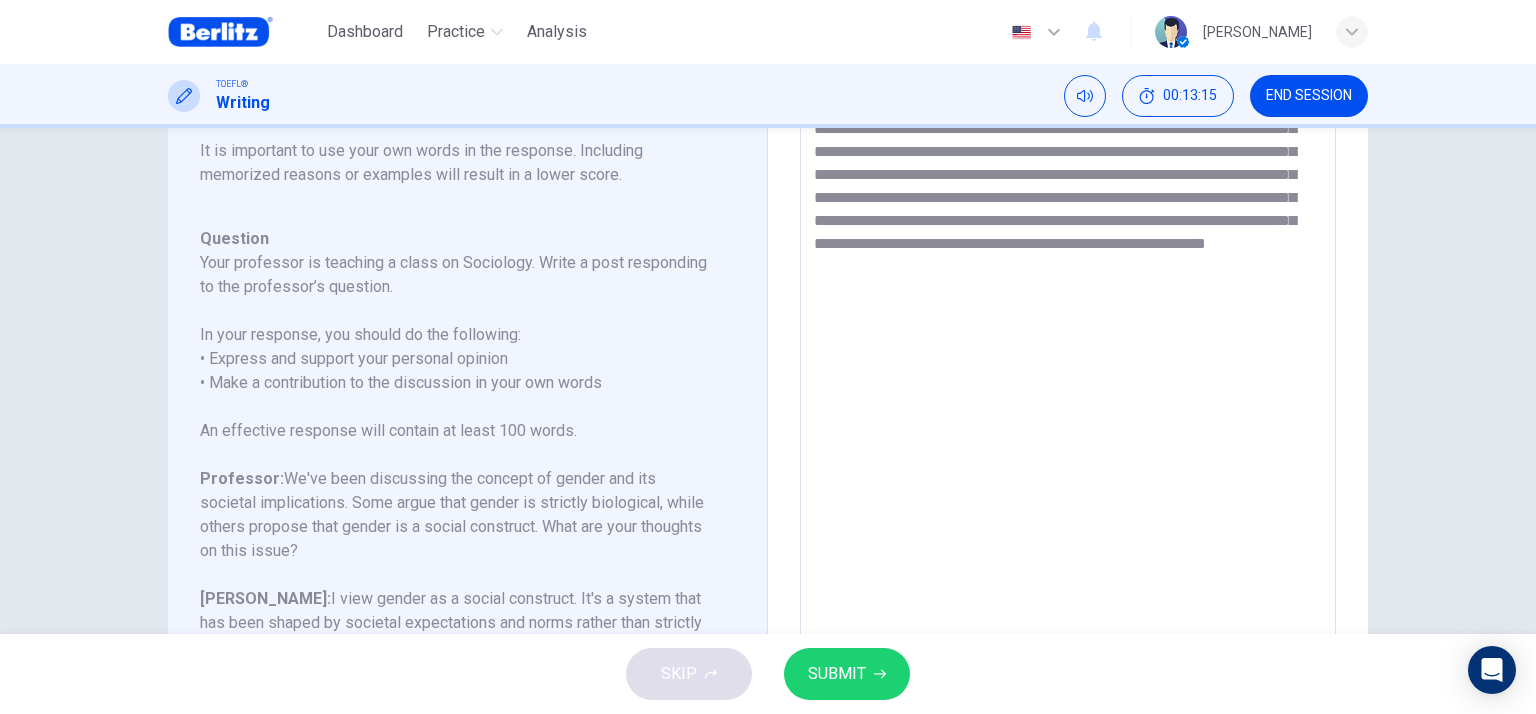 scroll, scrollTop: 84, scrollLeft: 0, axis: vertical 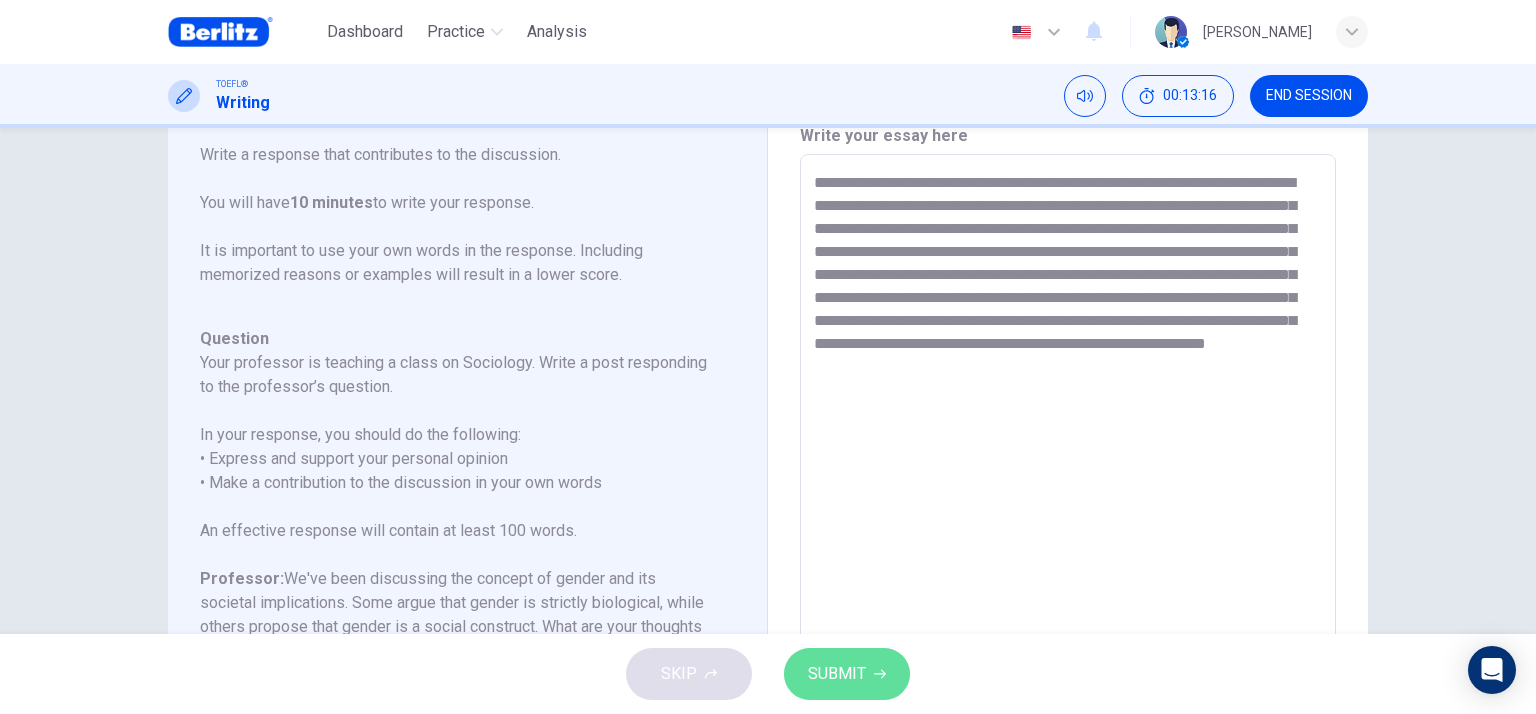 click on "SUBMIT" at bounding box center (847, 674) 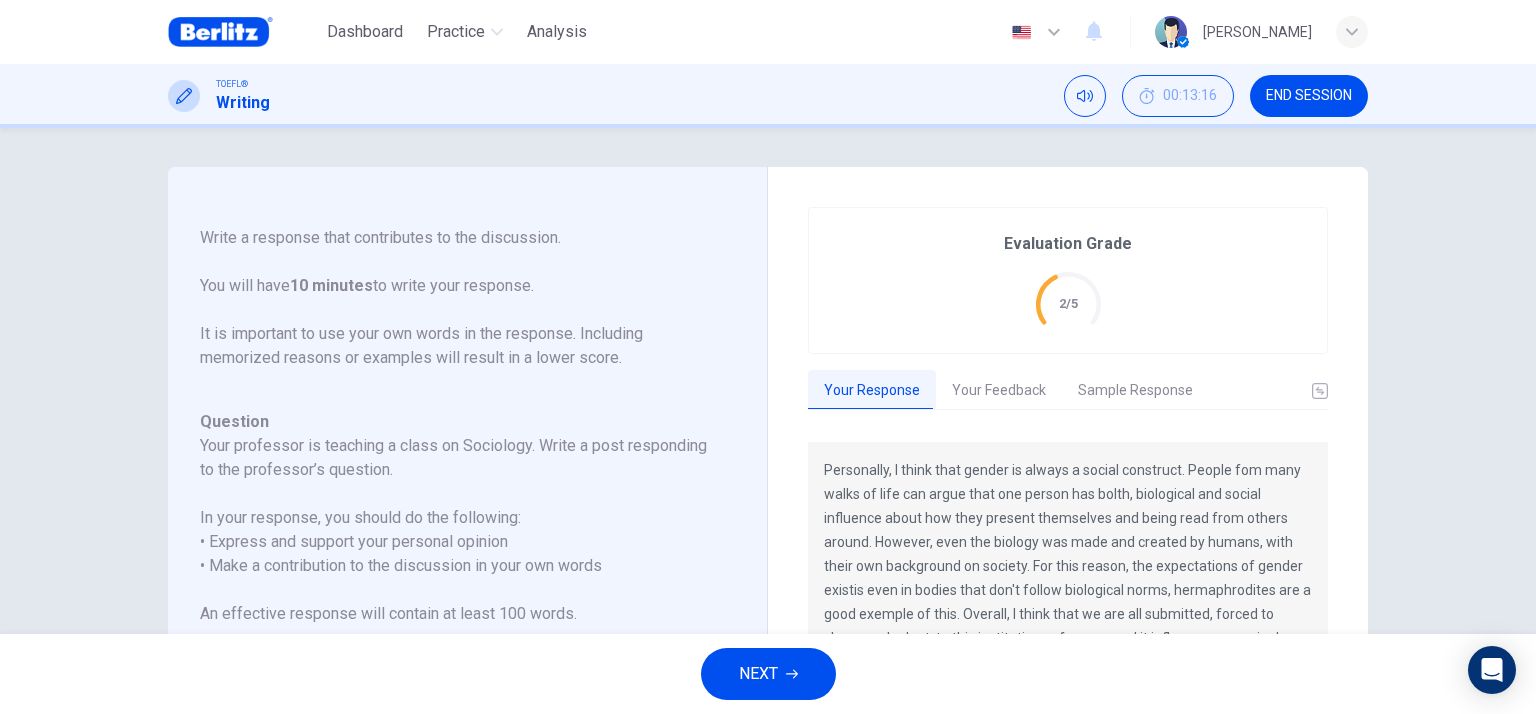 scroll, scrollTop: 0, scrollLeft: 0, axis: both 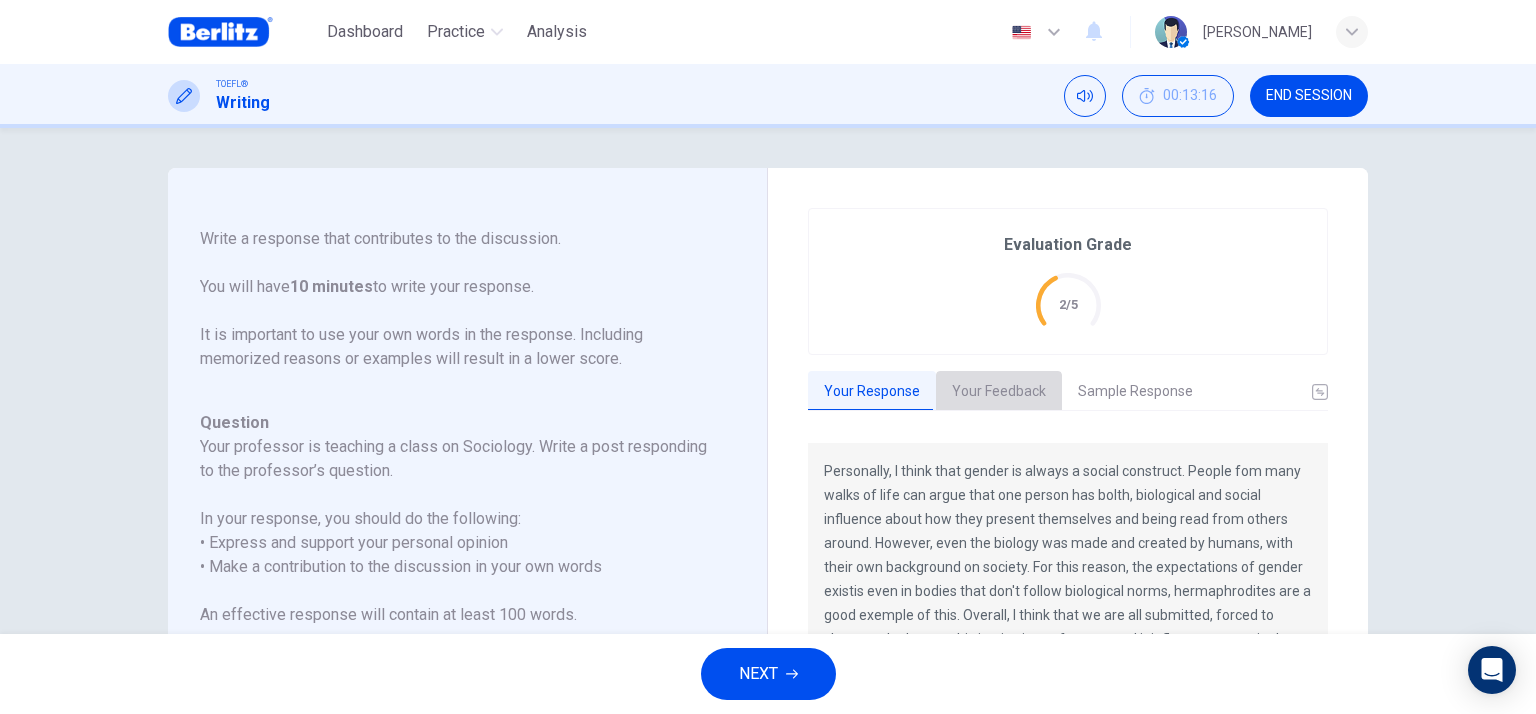 click on "Your Feedback" at bounding box center [999, 392] 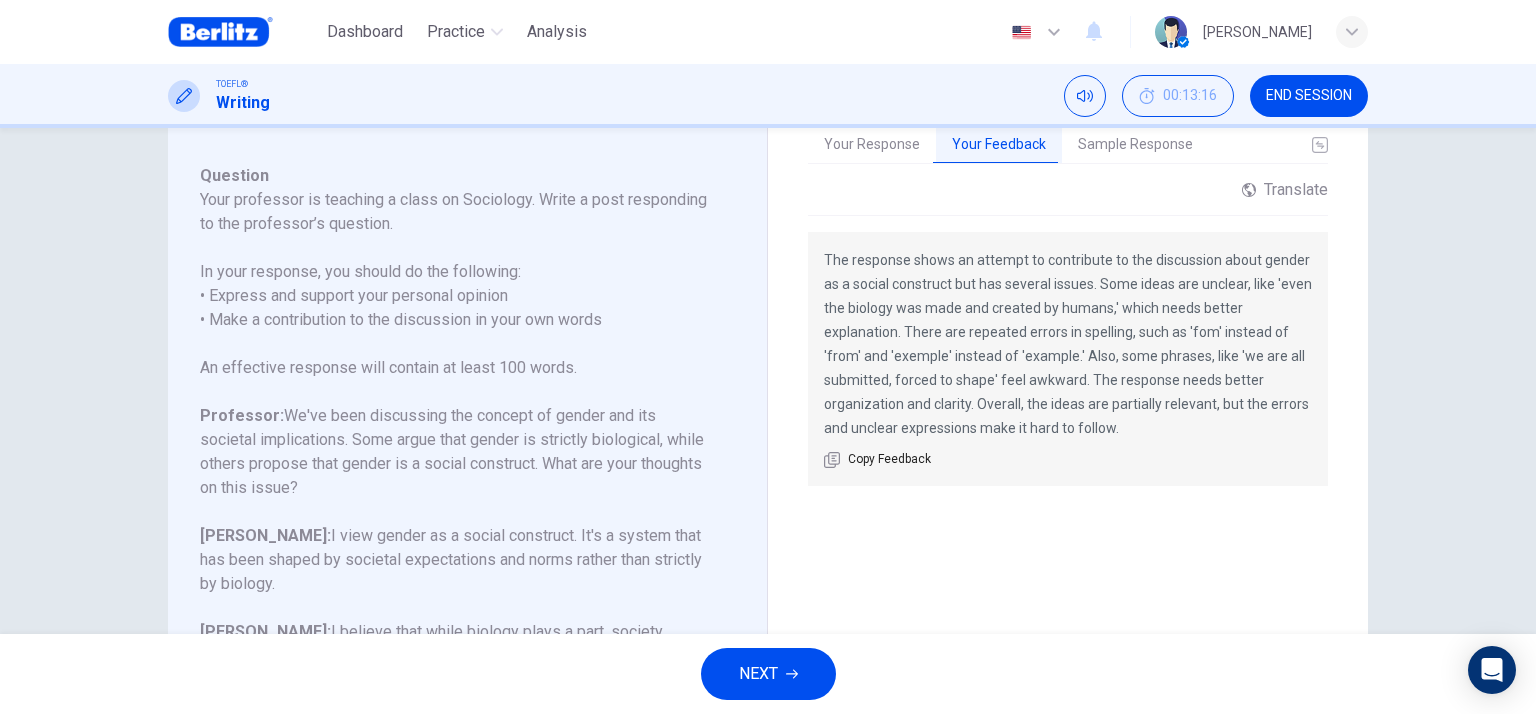 scroll, scrollTop: 200, scrollLeft: 0, axis: vertical 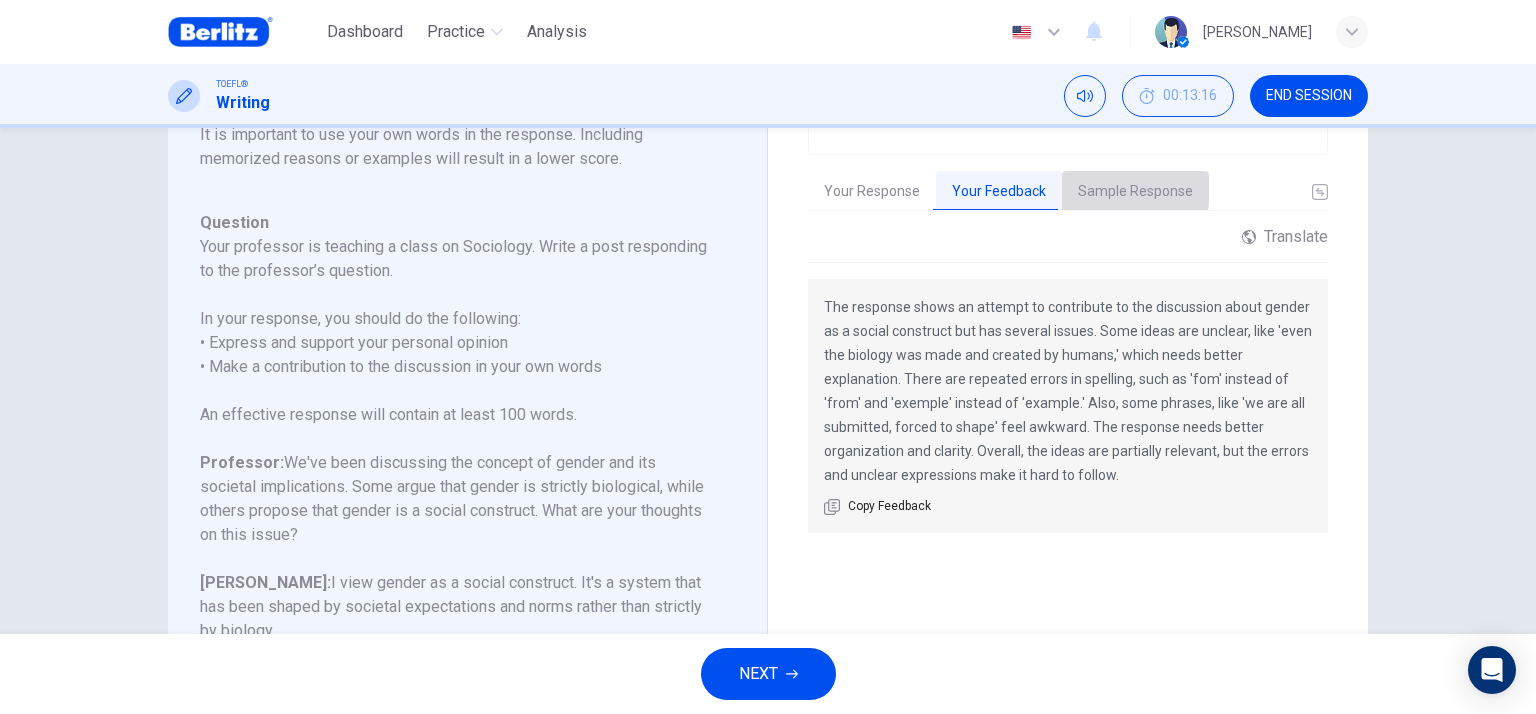 click on "Sample Response" at bounding box center (1135, 192) 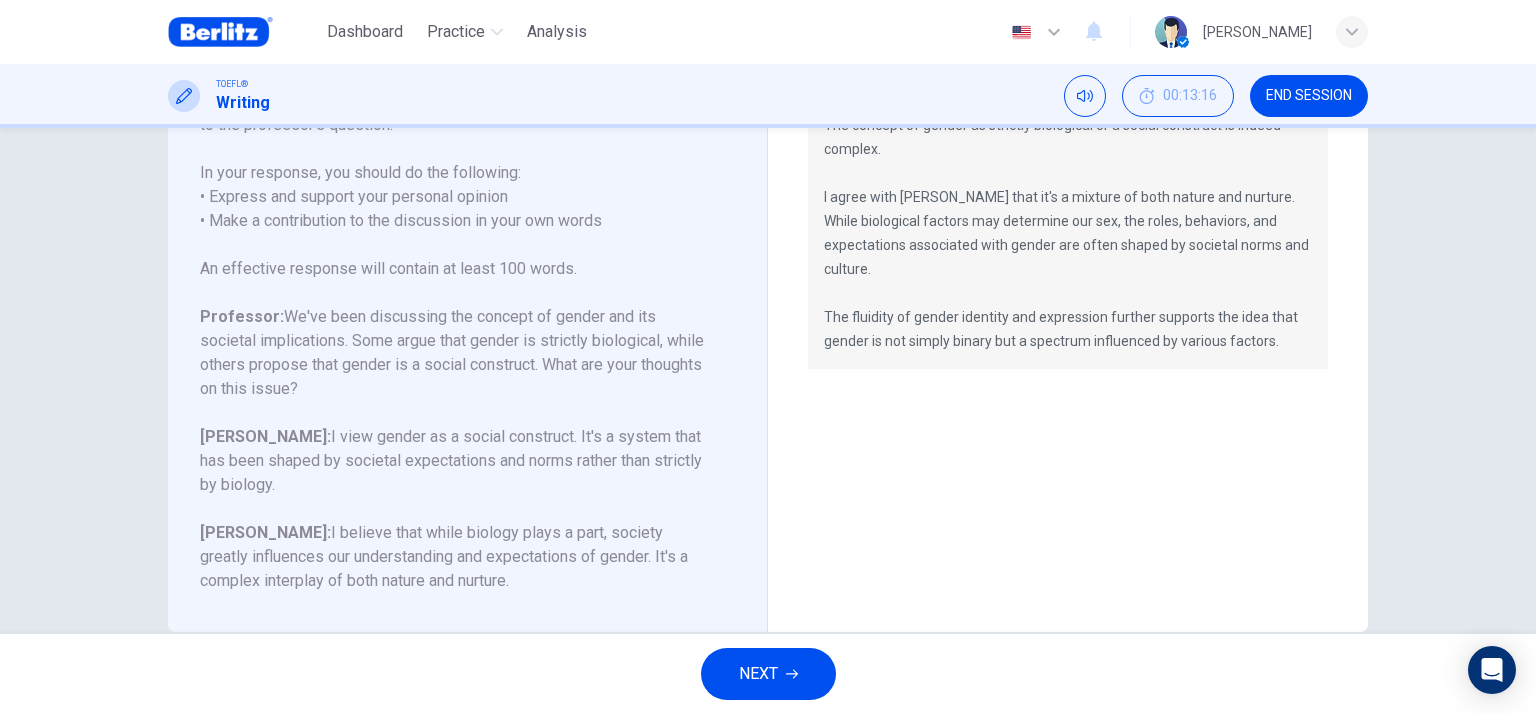 scroll, scrollTop: 384, scrollLeft: 0, axis: vertical 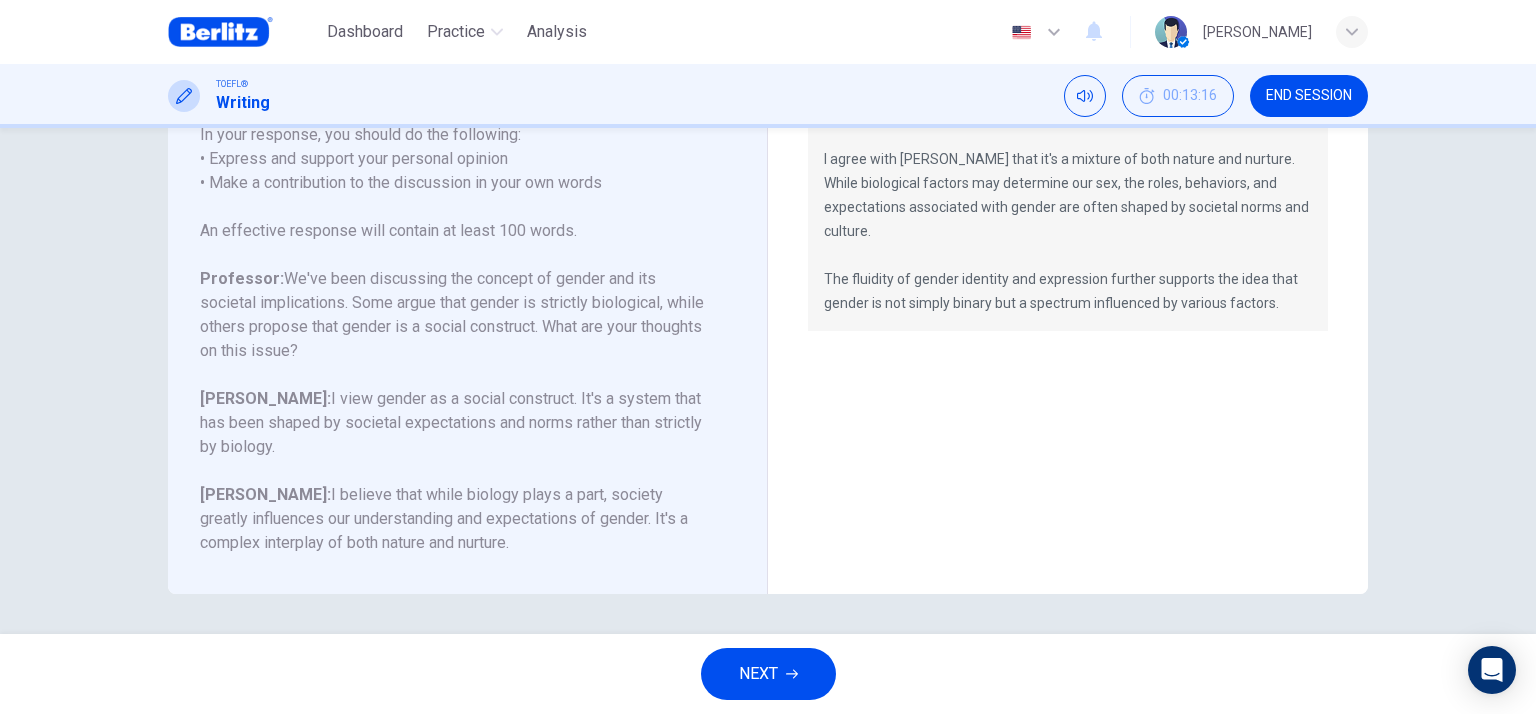 click on "END SESSION" at bounding box center (1309, 96) 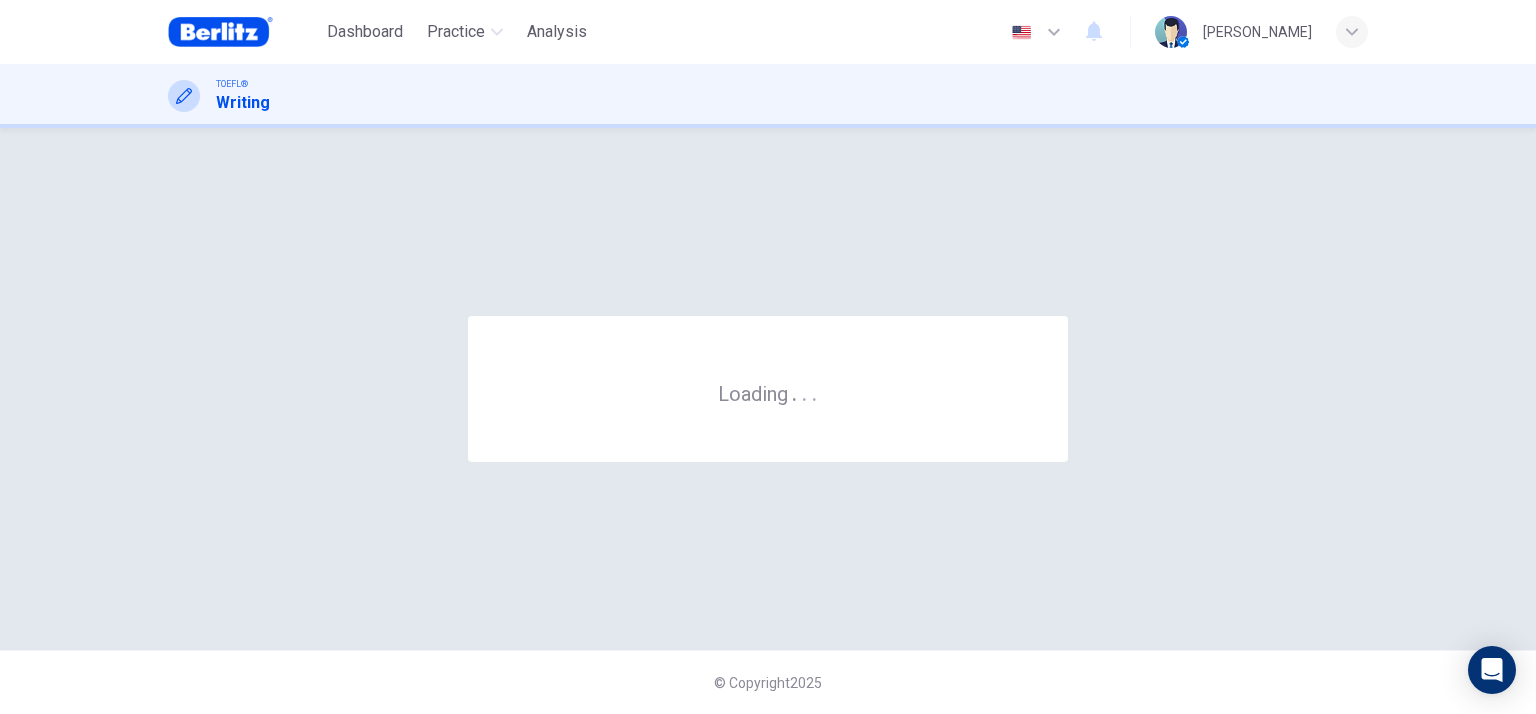 scroll, scrollTop: 0, scrollLeft: 0, axis: both 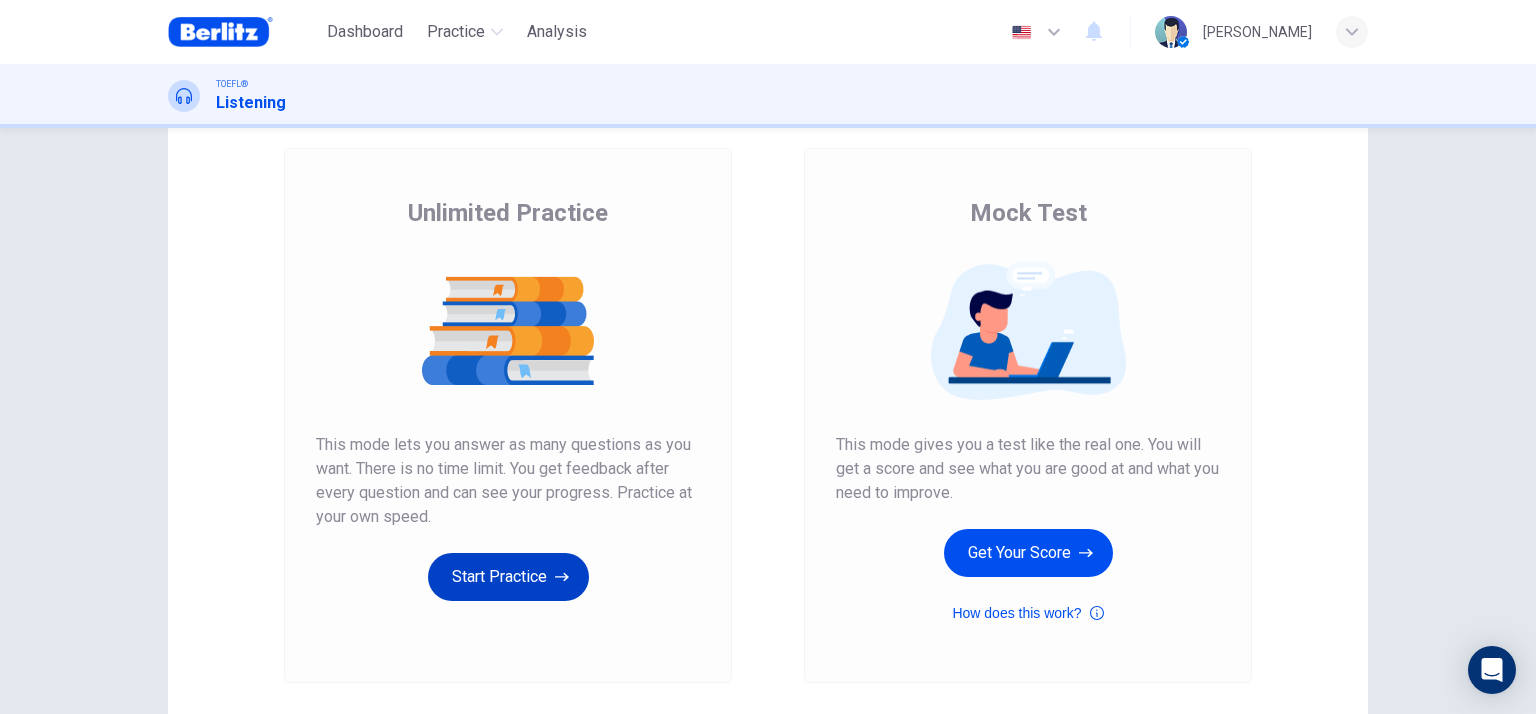 click on "Start Practice" at bounding box center (508, 577) 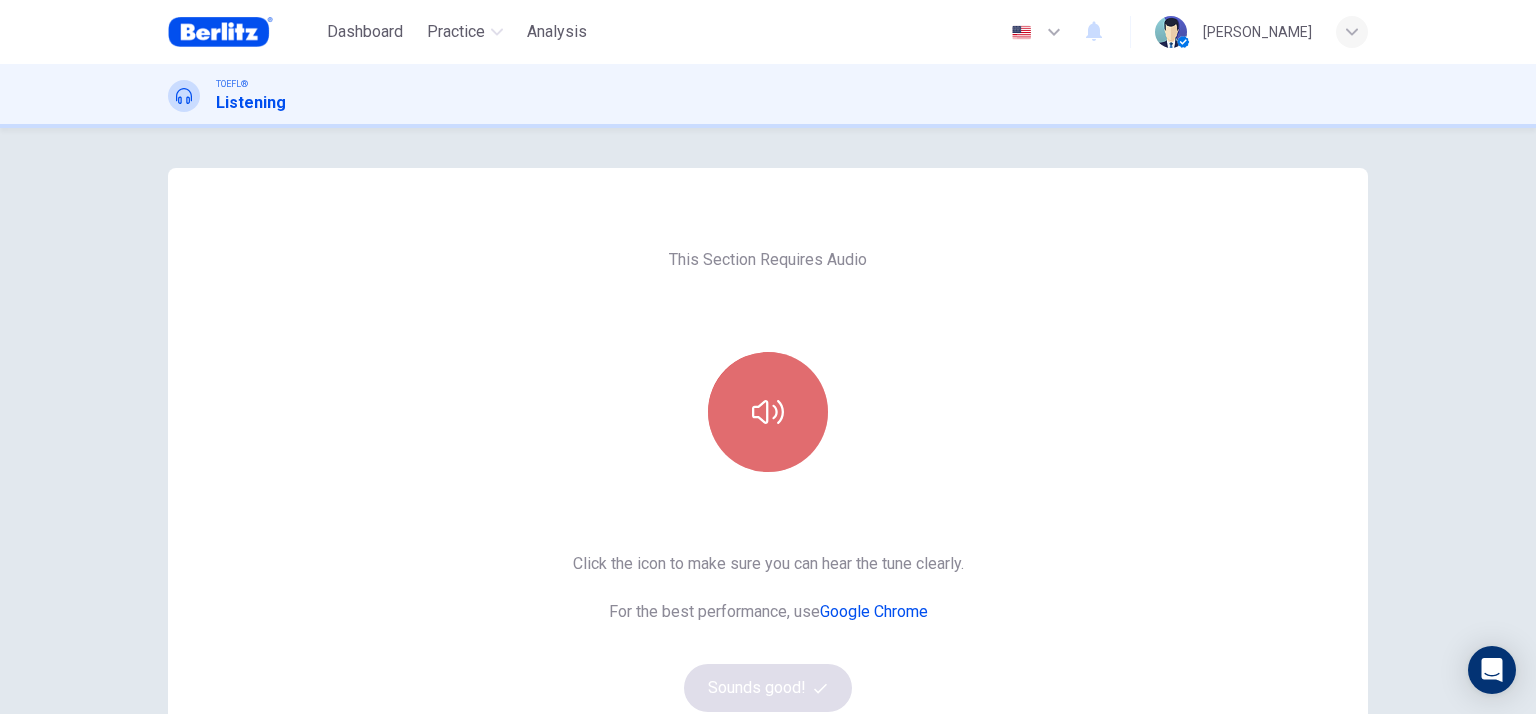 click at bounding box center [768, 412] 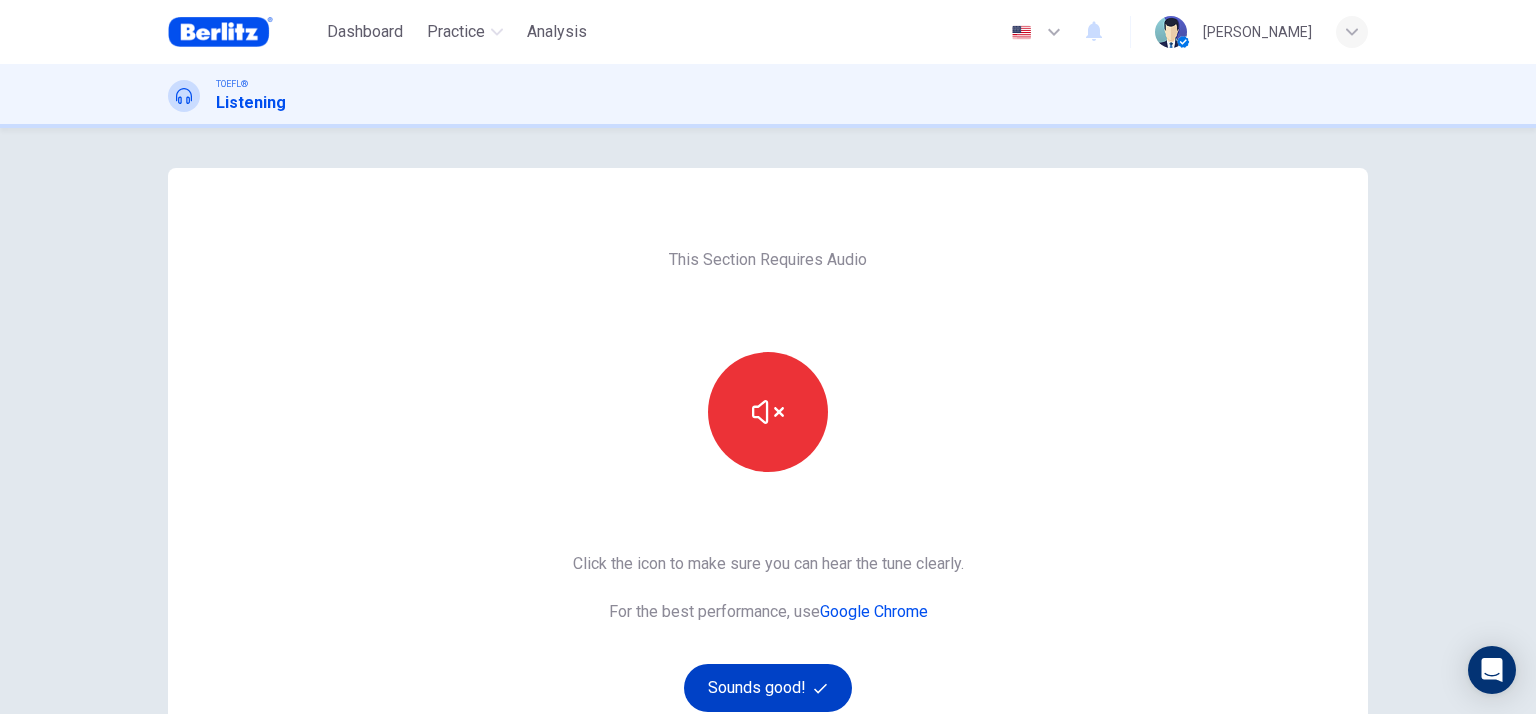 click on "Sounds good!" at bounding box center (768, 688) 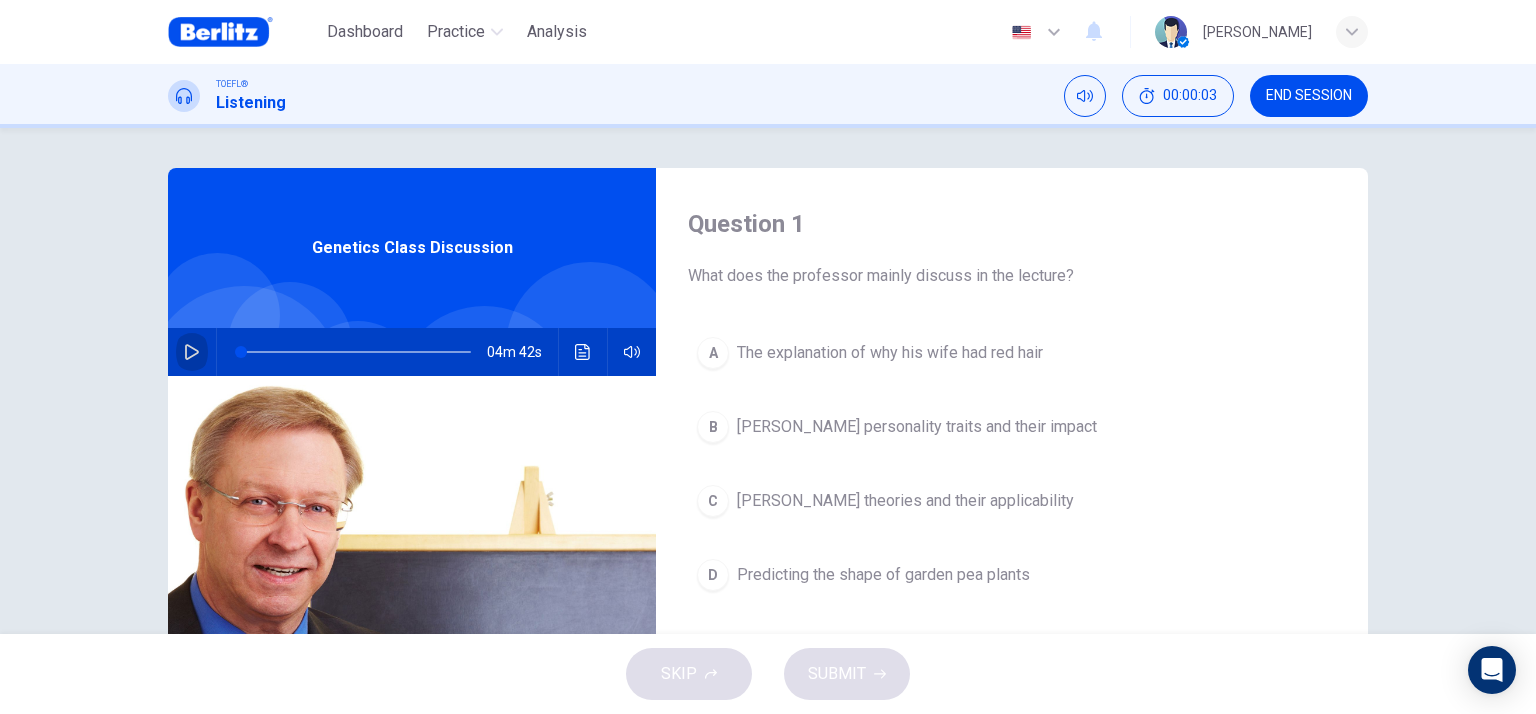 click at bounding box center (192, 352) 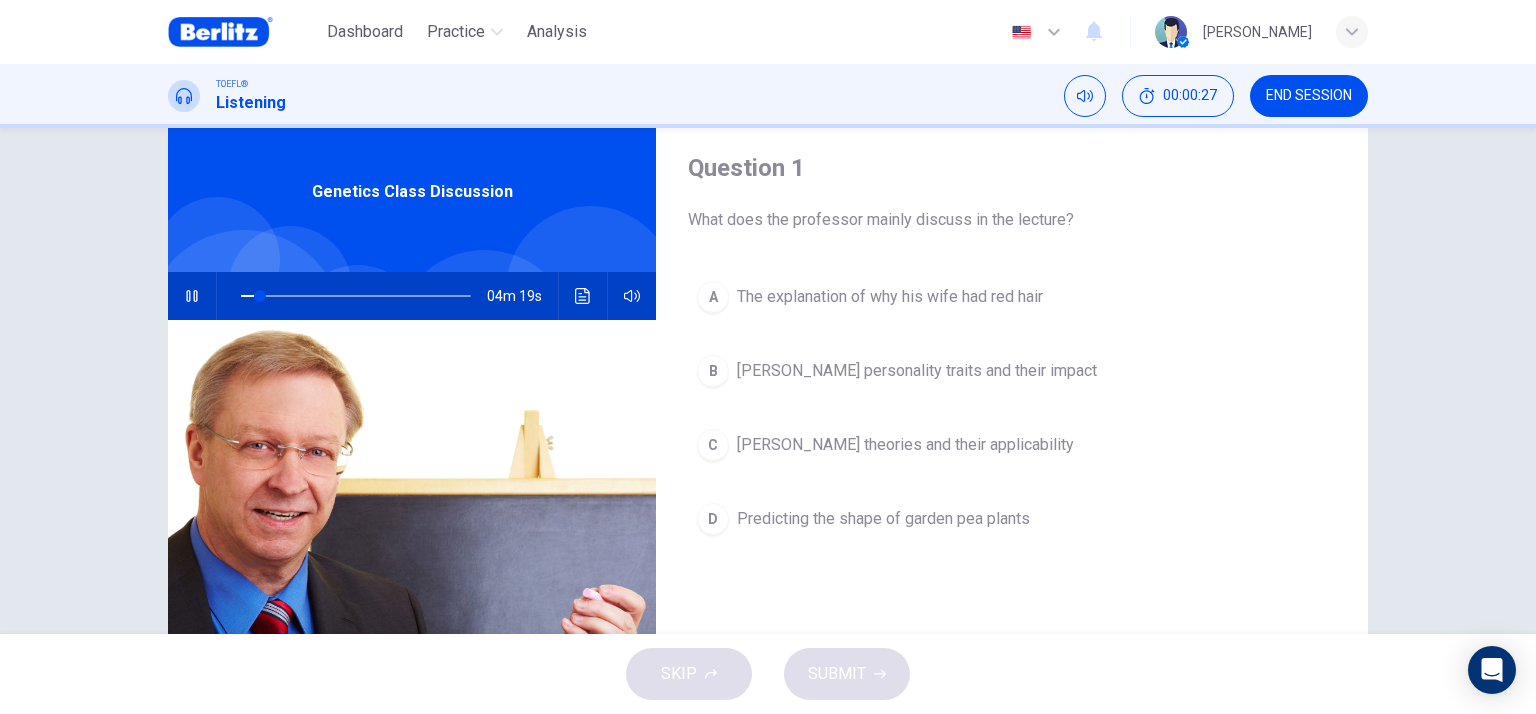 scroll, scrollTop: 100, scrollLeft: 0, axis: vertical 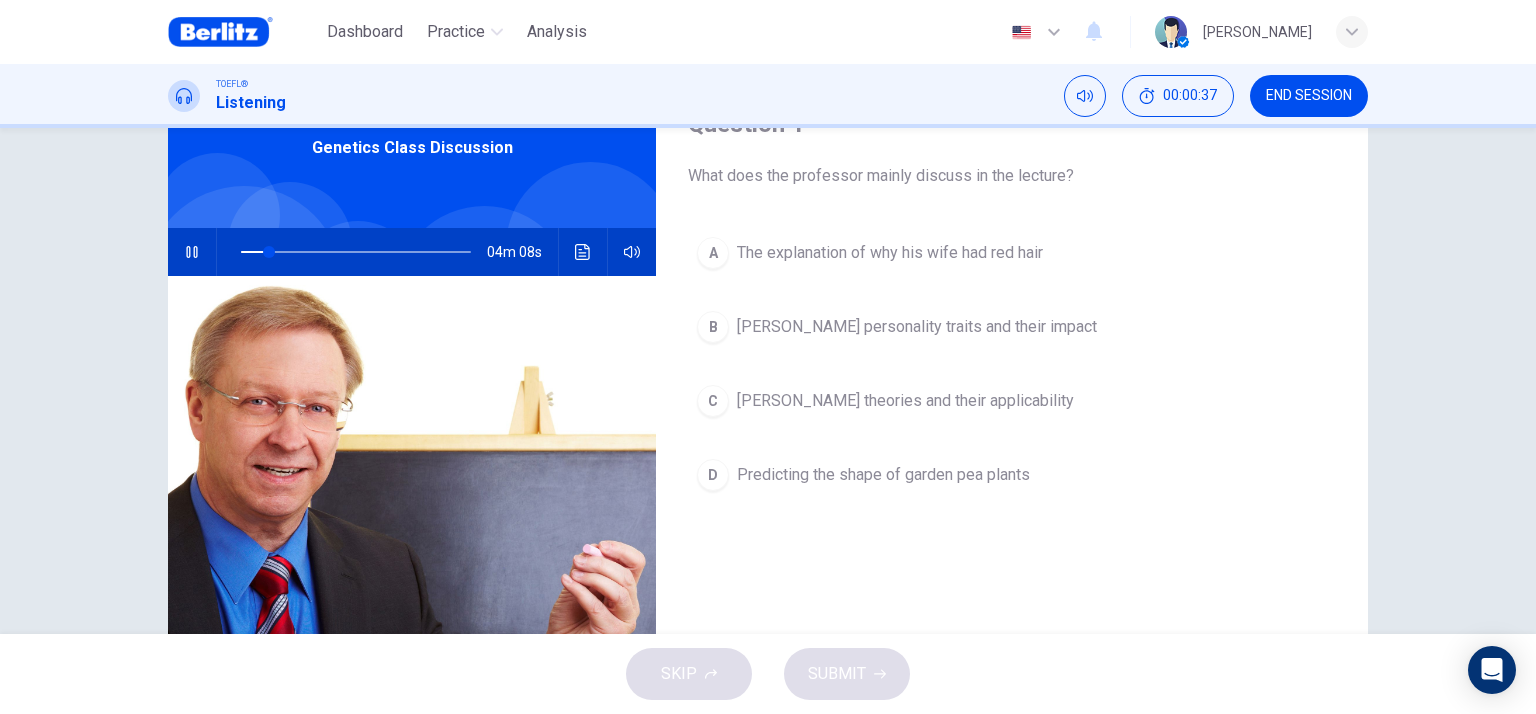 click on "Predicting the shape of garden pea plants" at bounding box center [883, 475] 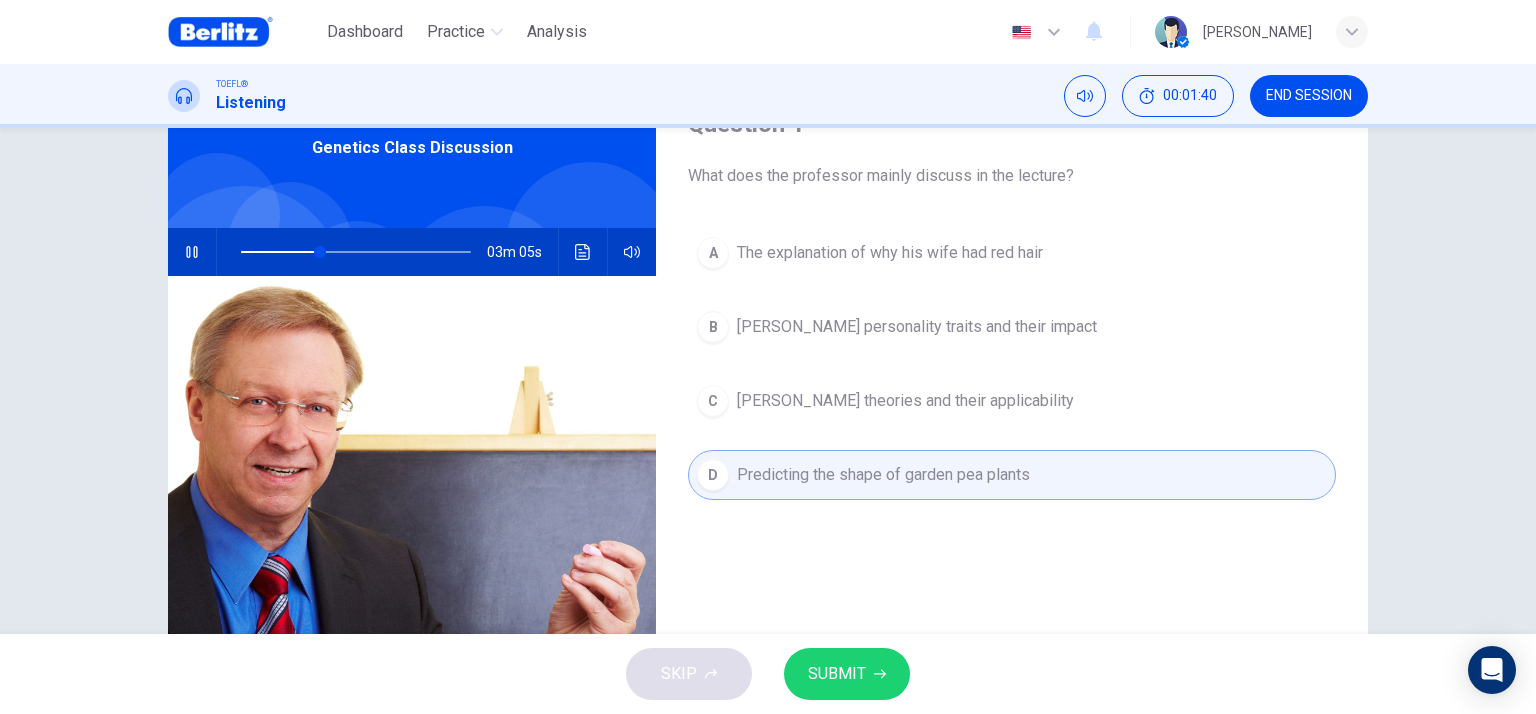 click on "SUBMIT" at bounding box center (837, 674) 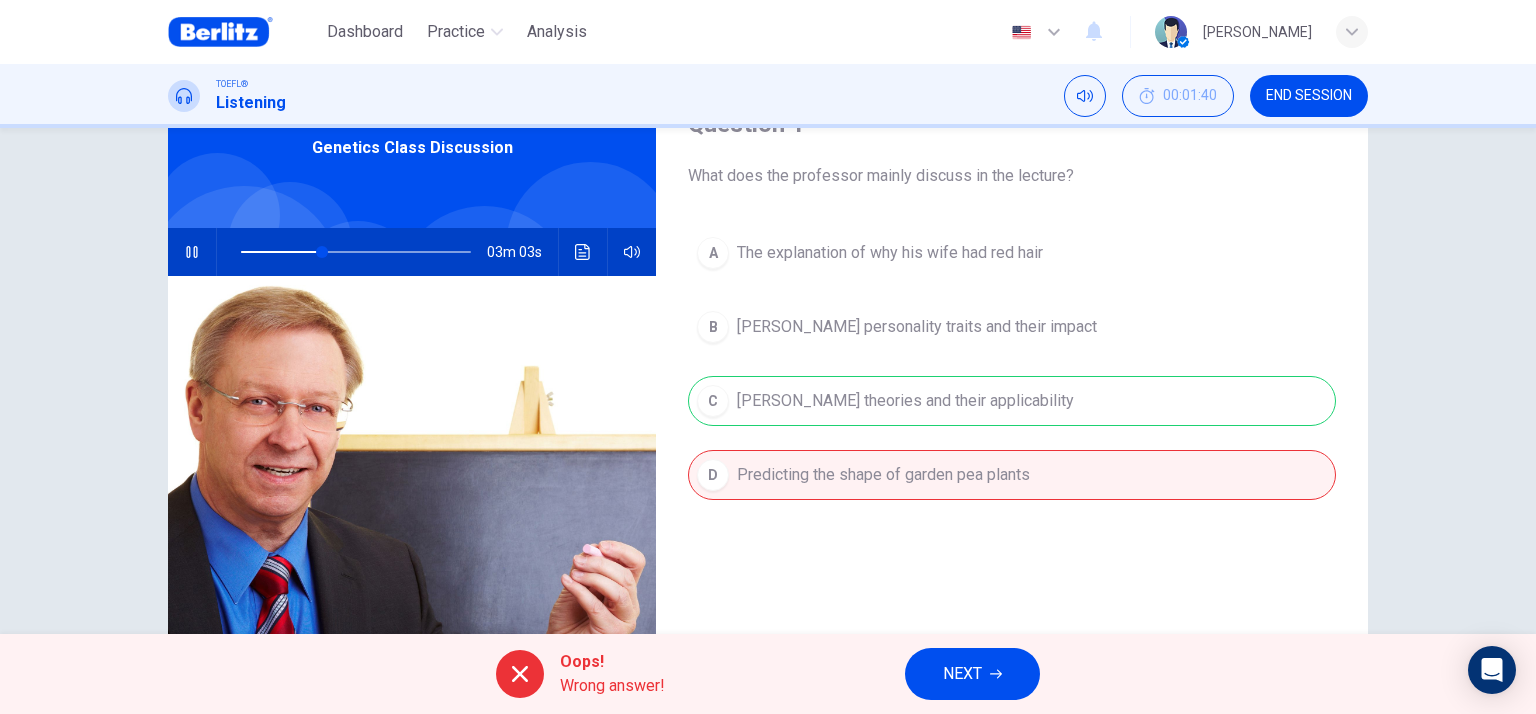 click on "NEXT" at bounding box center [962, 674] 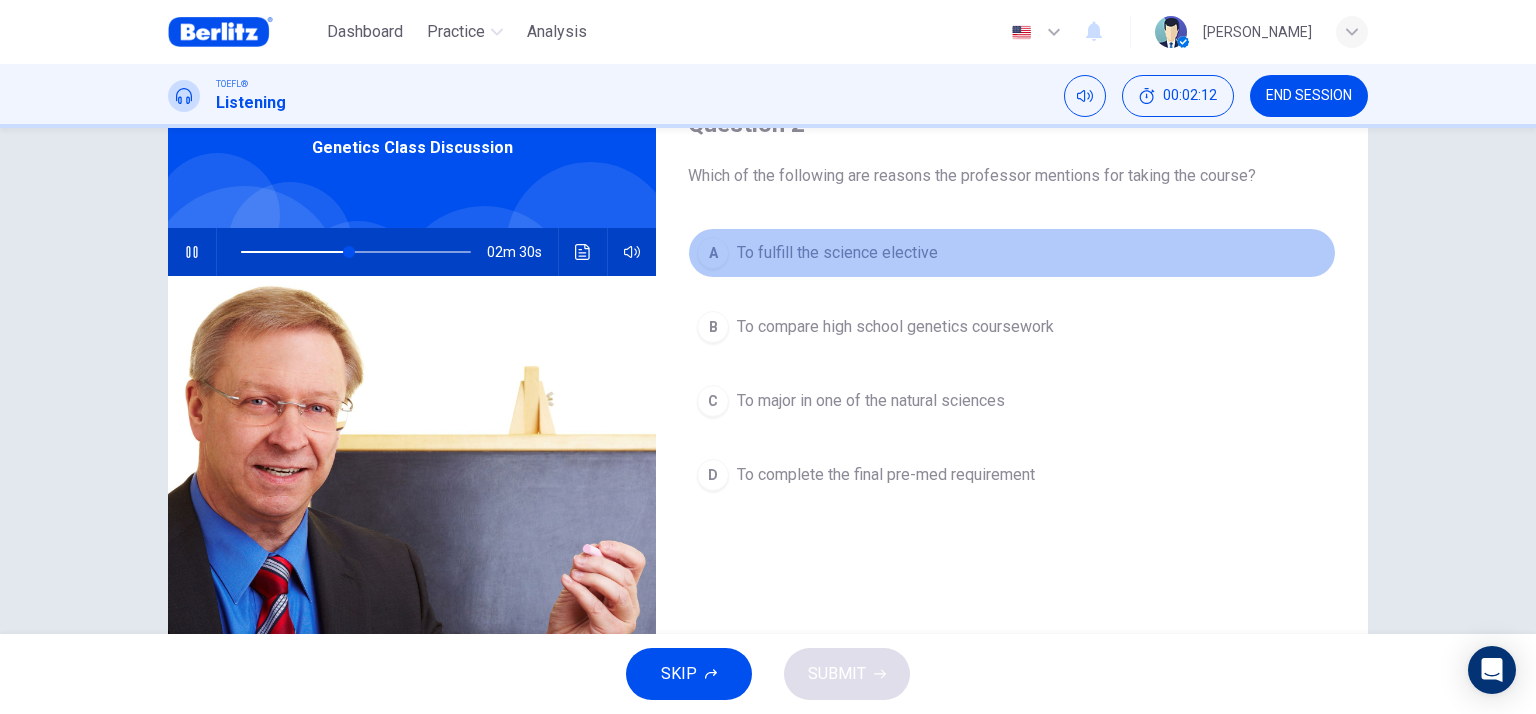 click on "To fulfill the science elective" at bounding box center (837, 253) 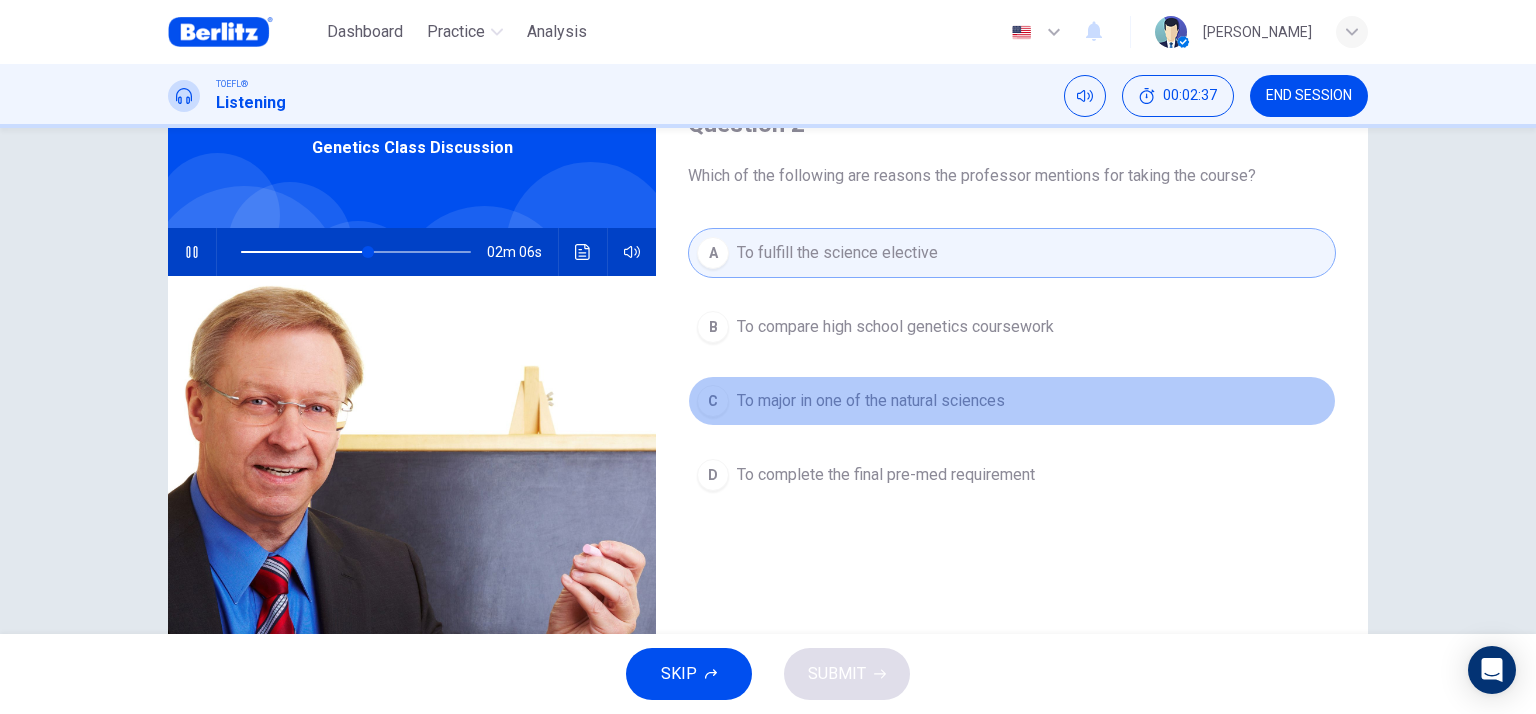 click on "To major in one of the natural sciences" at bounding box center [871, 401] 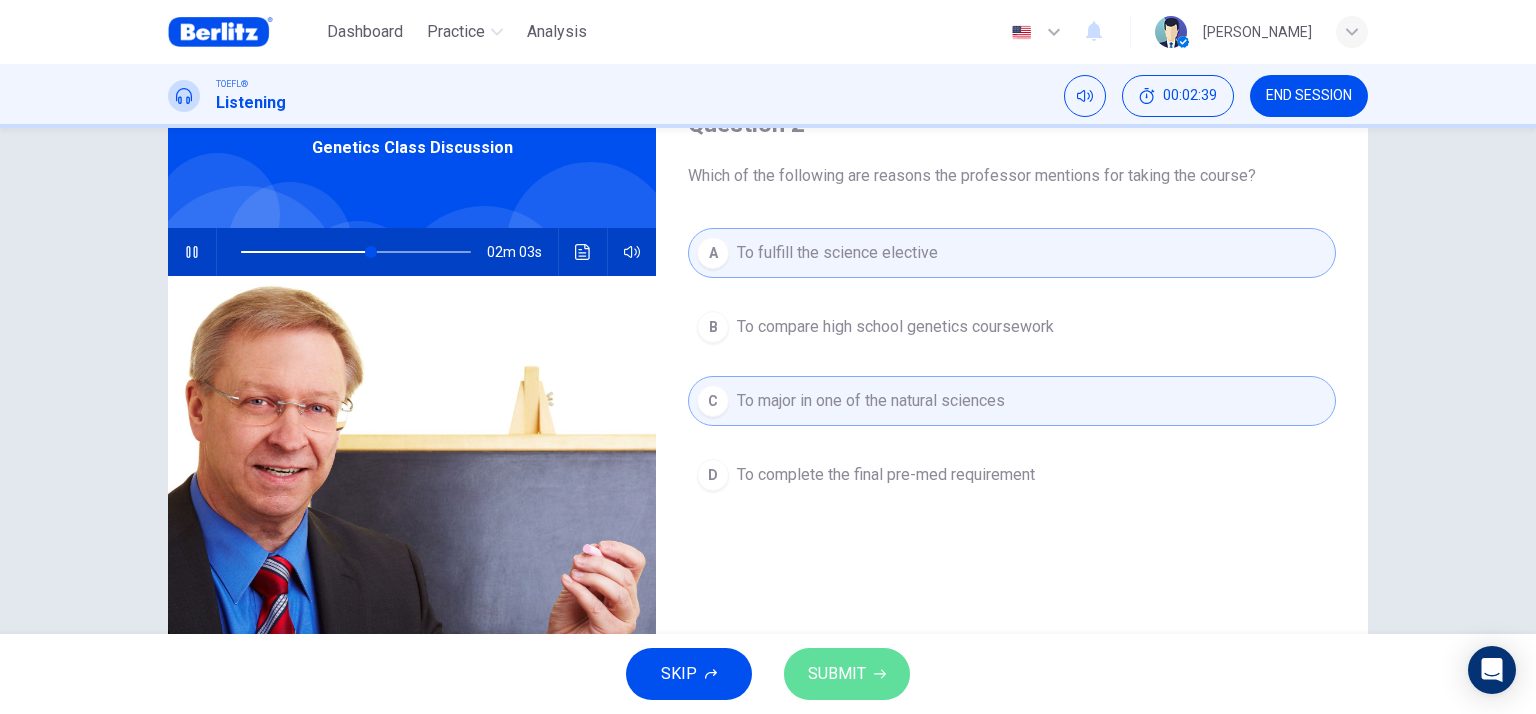 click on "SUBMIT" at bounding box center [847, 674] 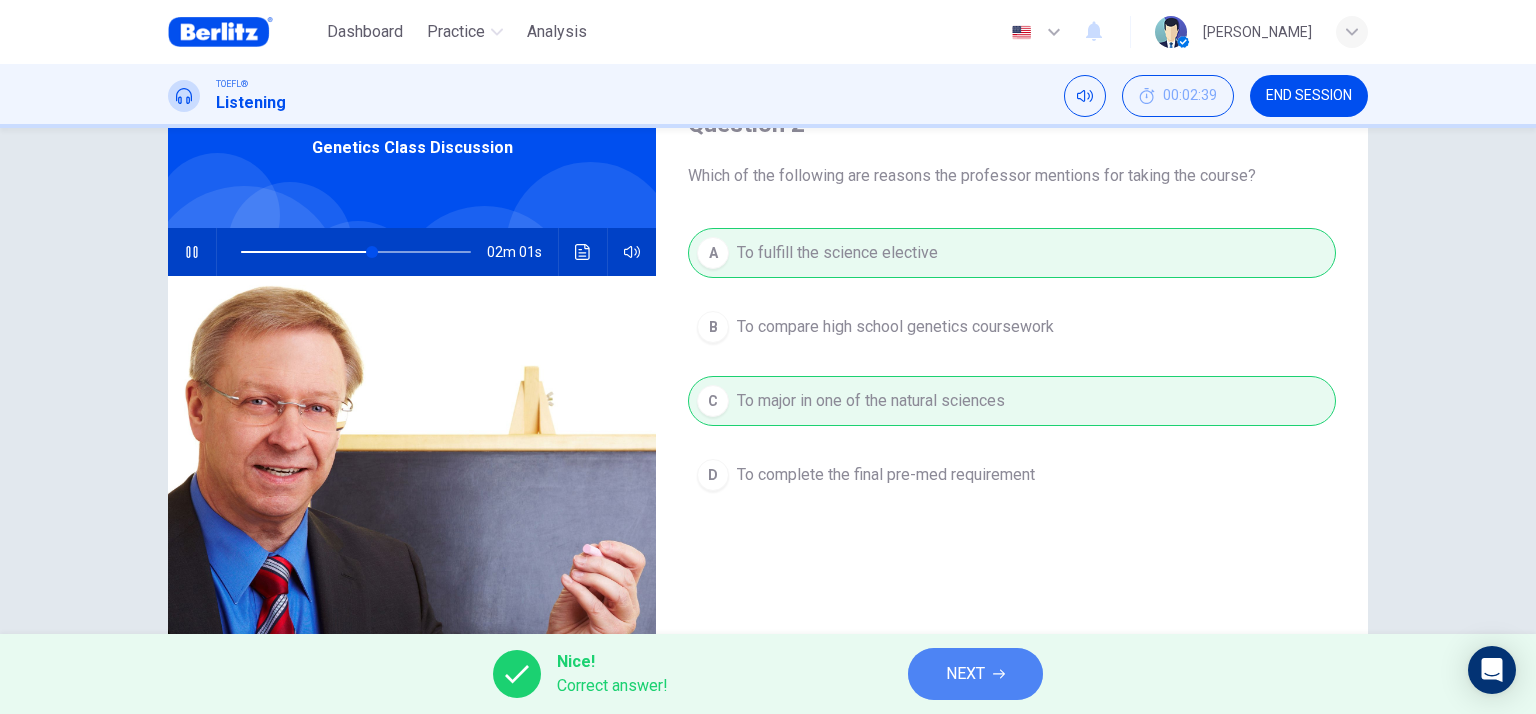 click on "NEXT" at bounding box center (965, 674) 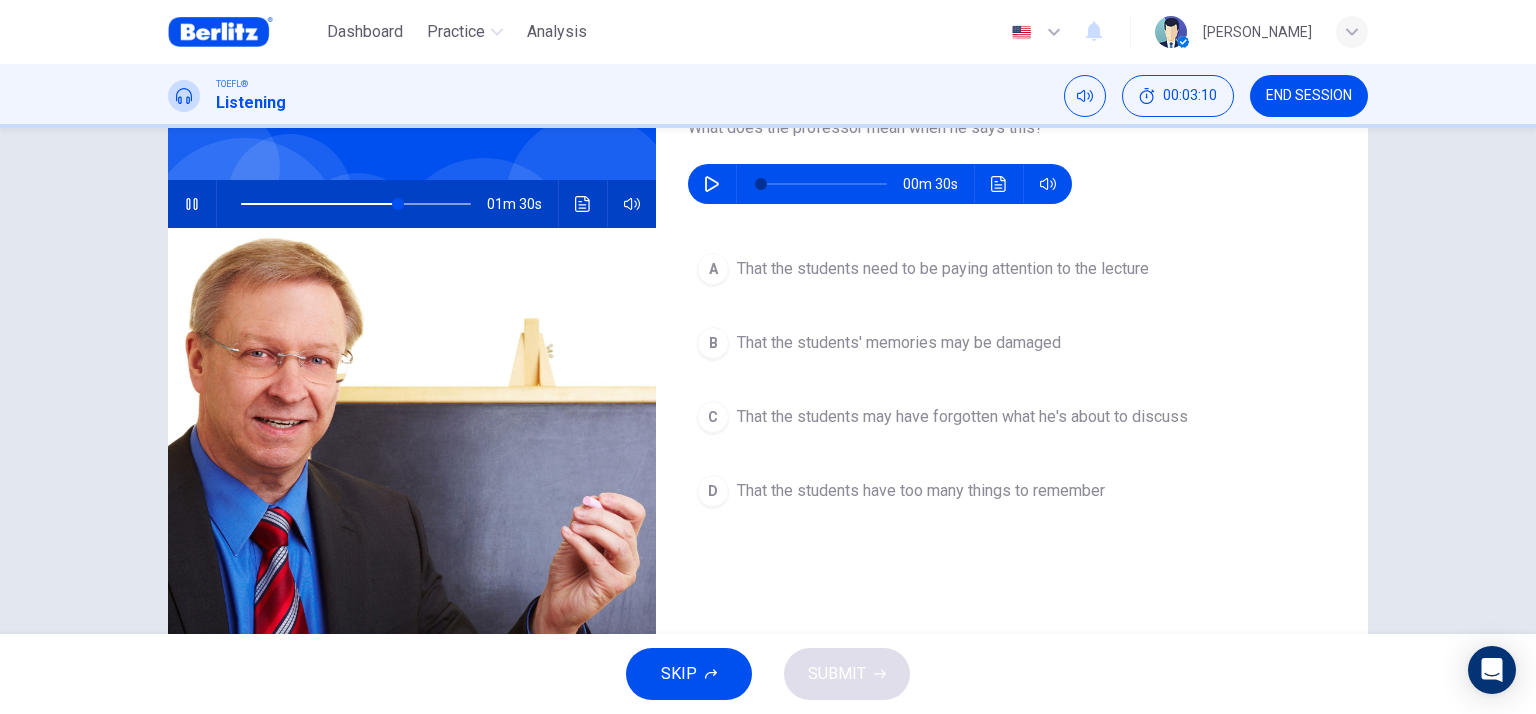 scroll, scrollTop: 100, scrollLeft: 0, axis: vertical 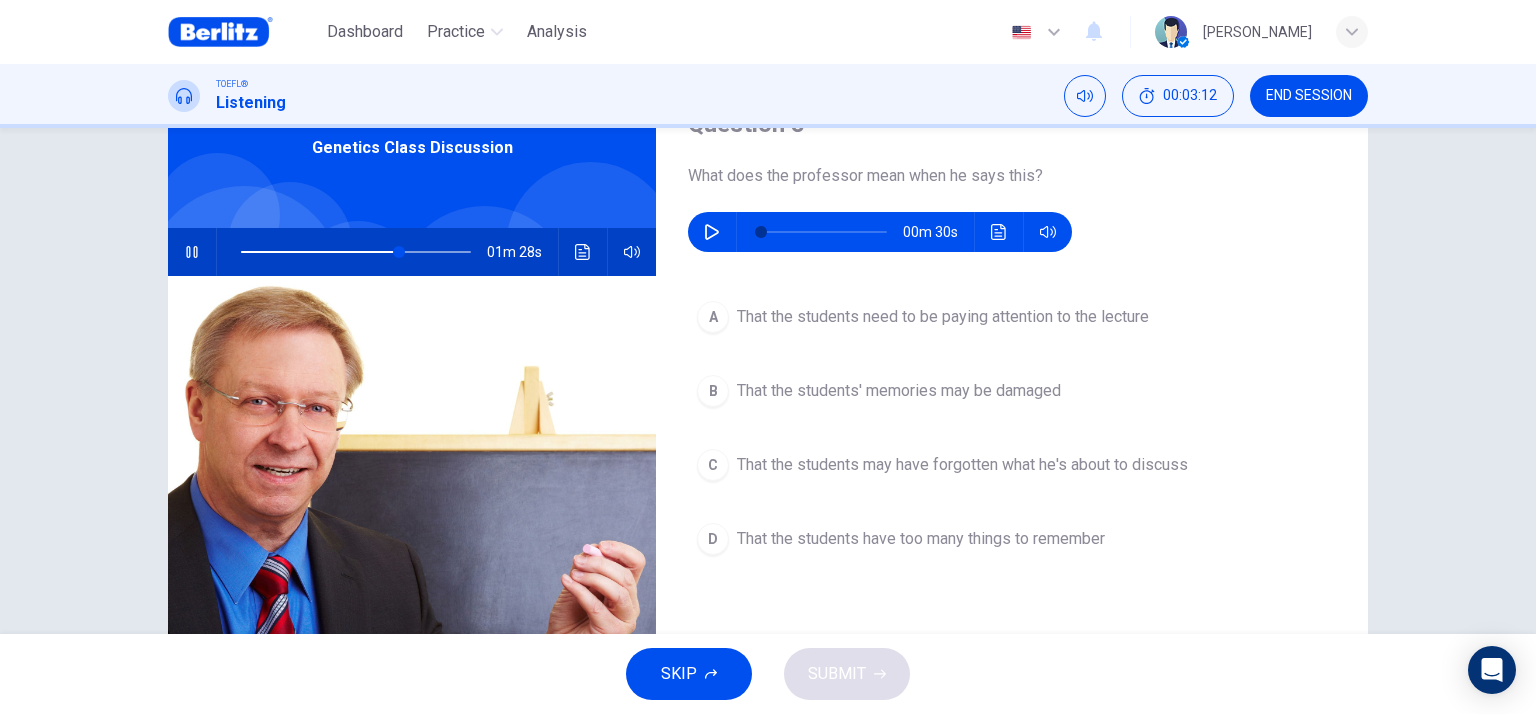 click 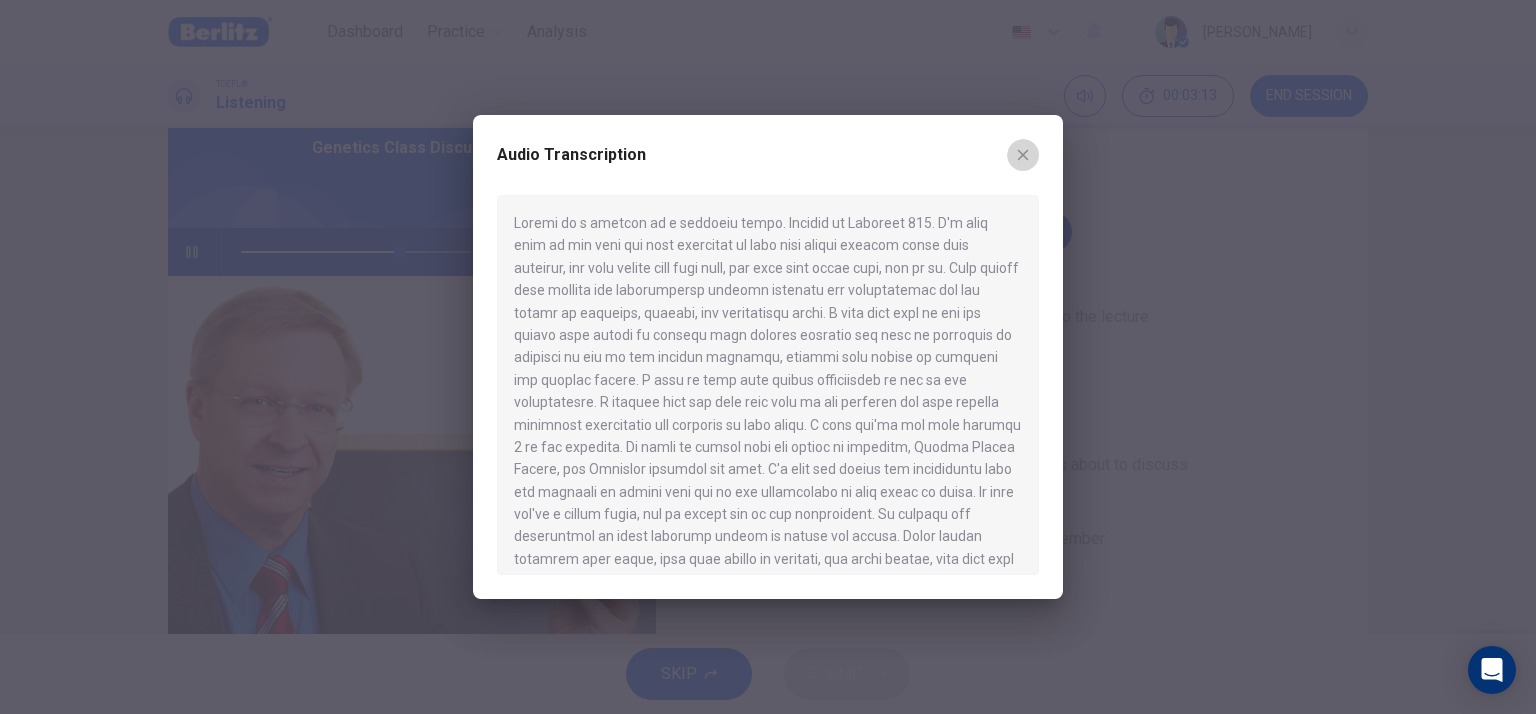 click at bounding box center (1023, 155) 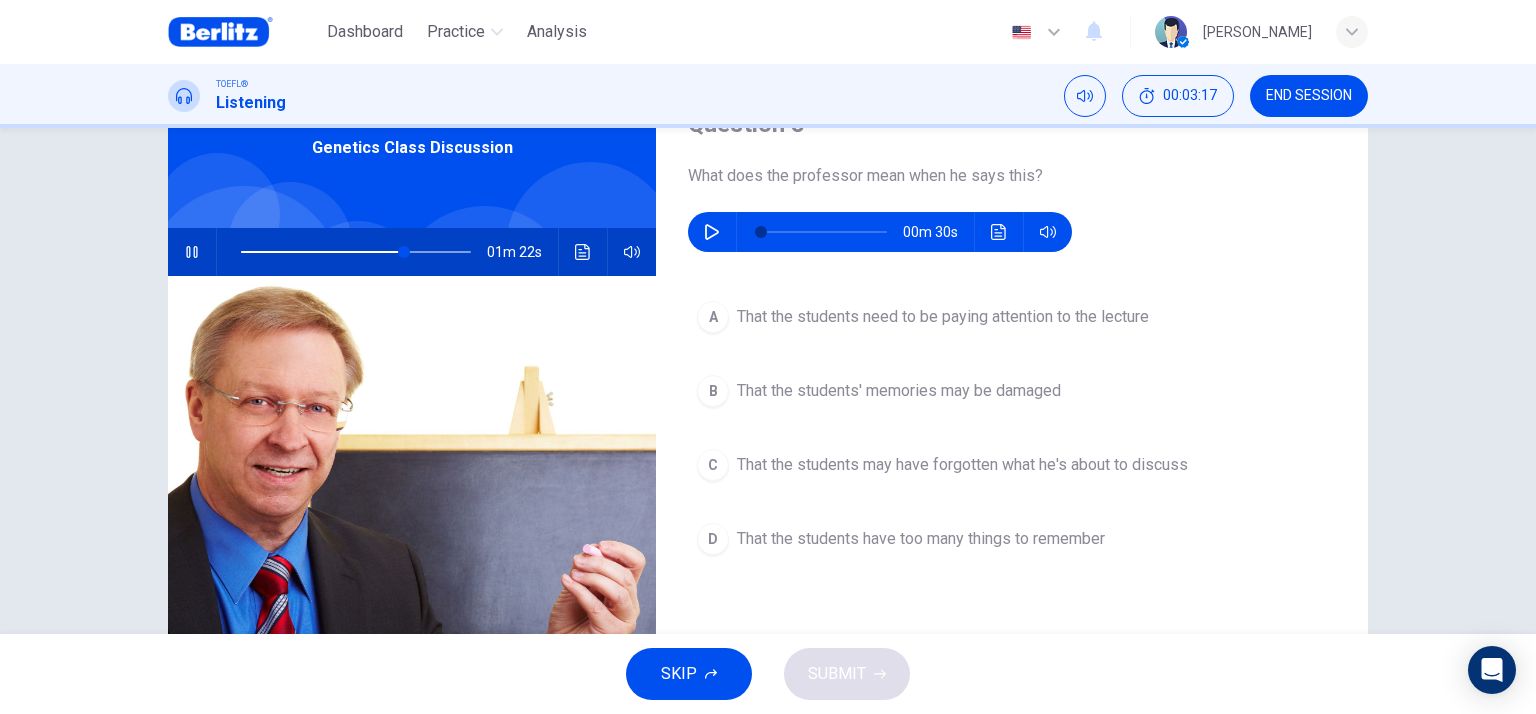 click on "B That the students' memories may be damaged" at bounding box center (1012, 391) 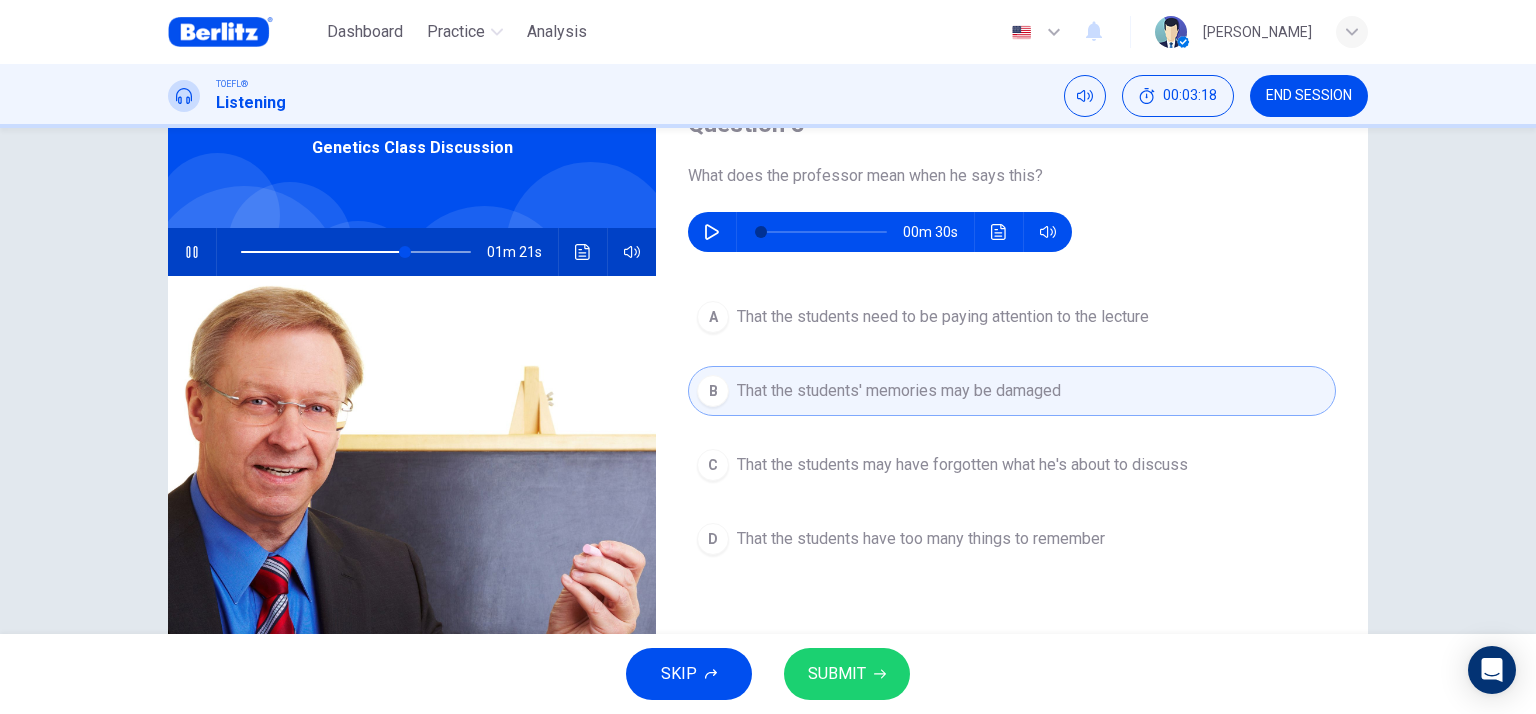 drag, startPoint x: 782, startPoint y: 394, endPoint x: 736, endPoint y: 319, distance: 87.982956 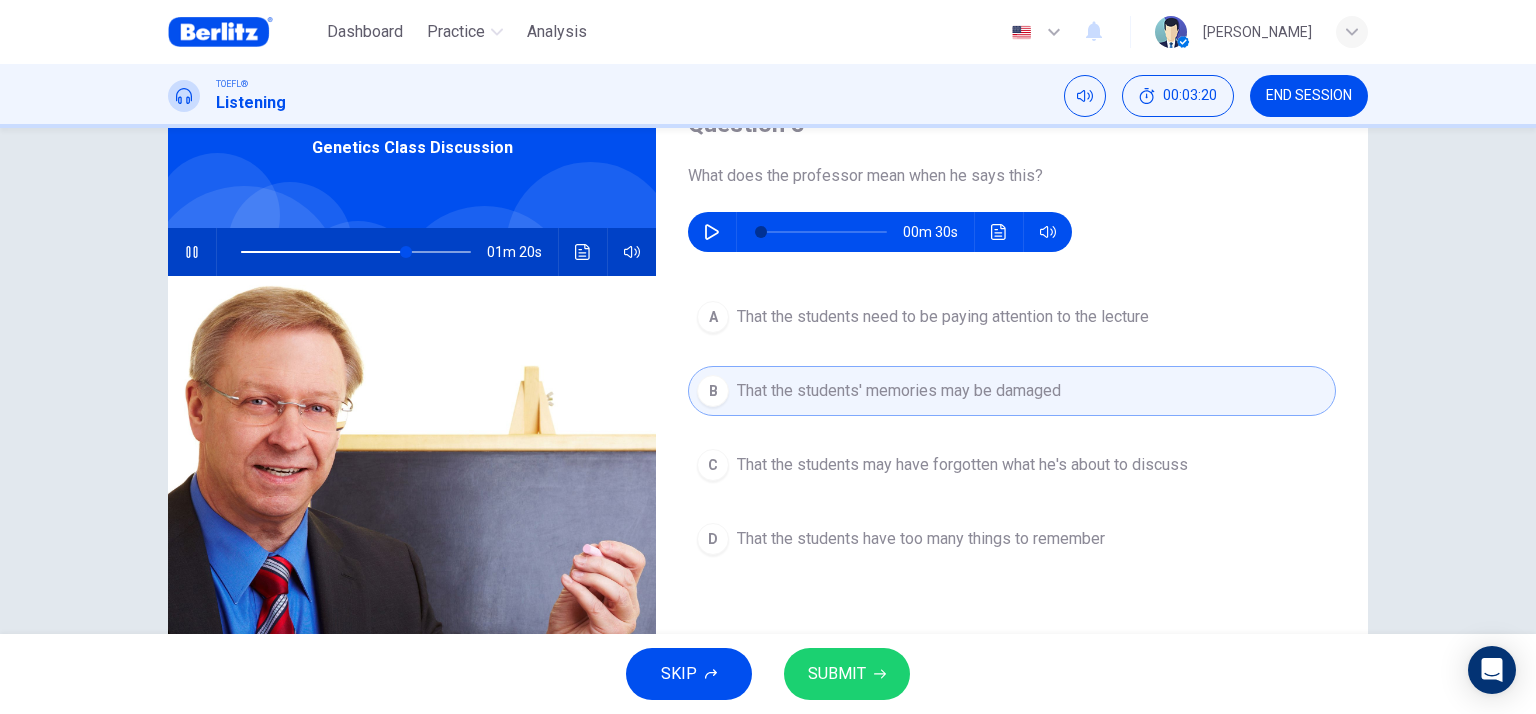 click at bounding box center [192, 252] 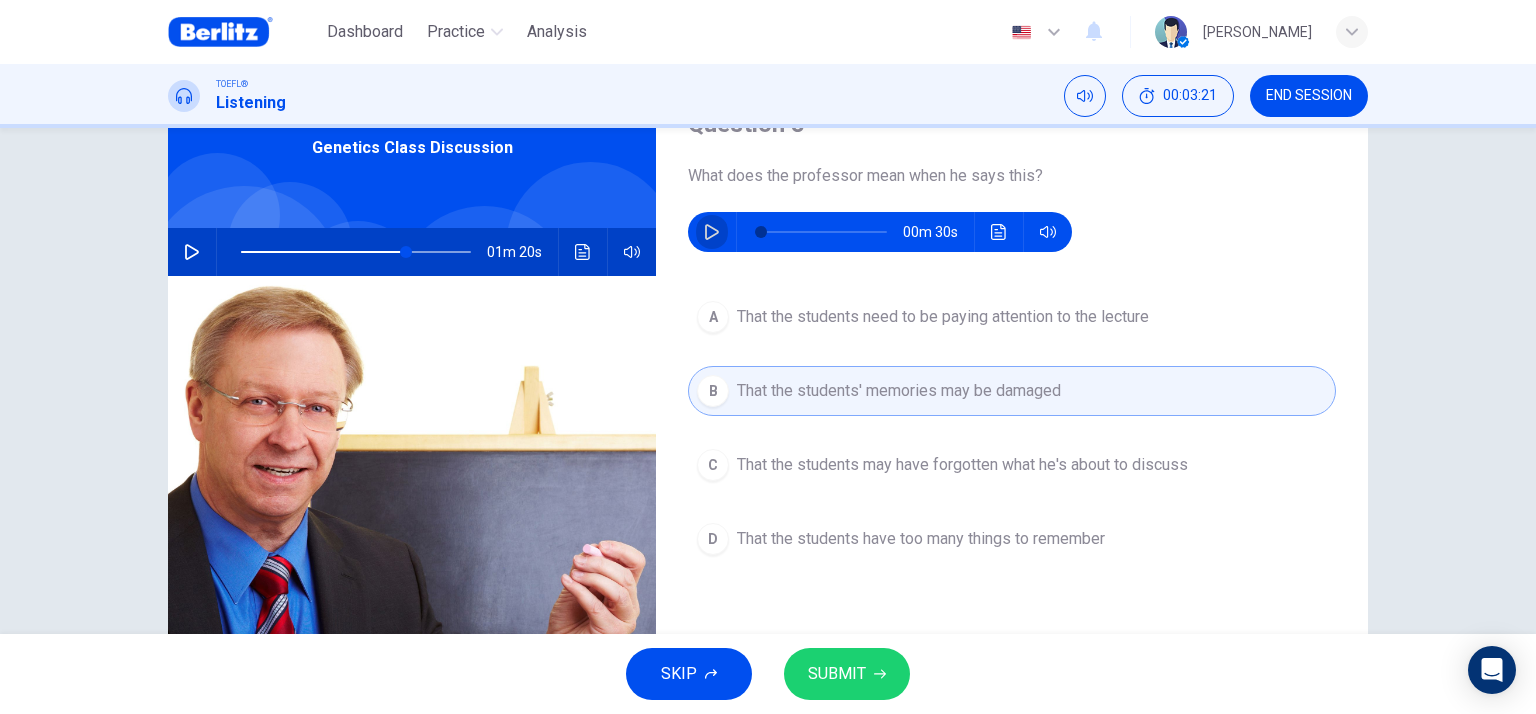 click 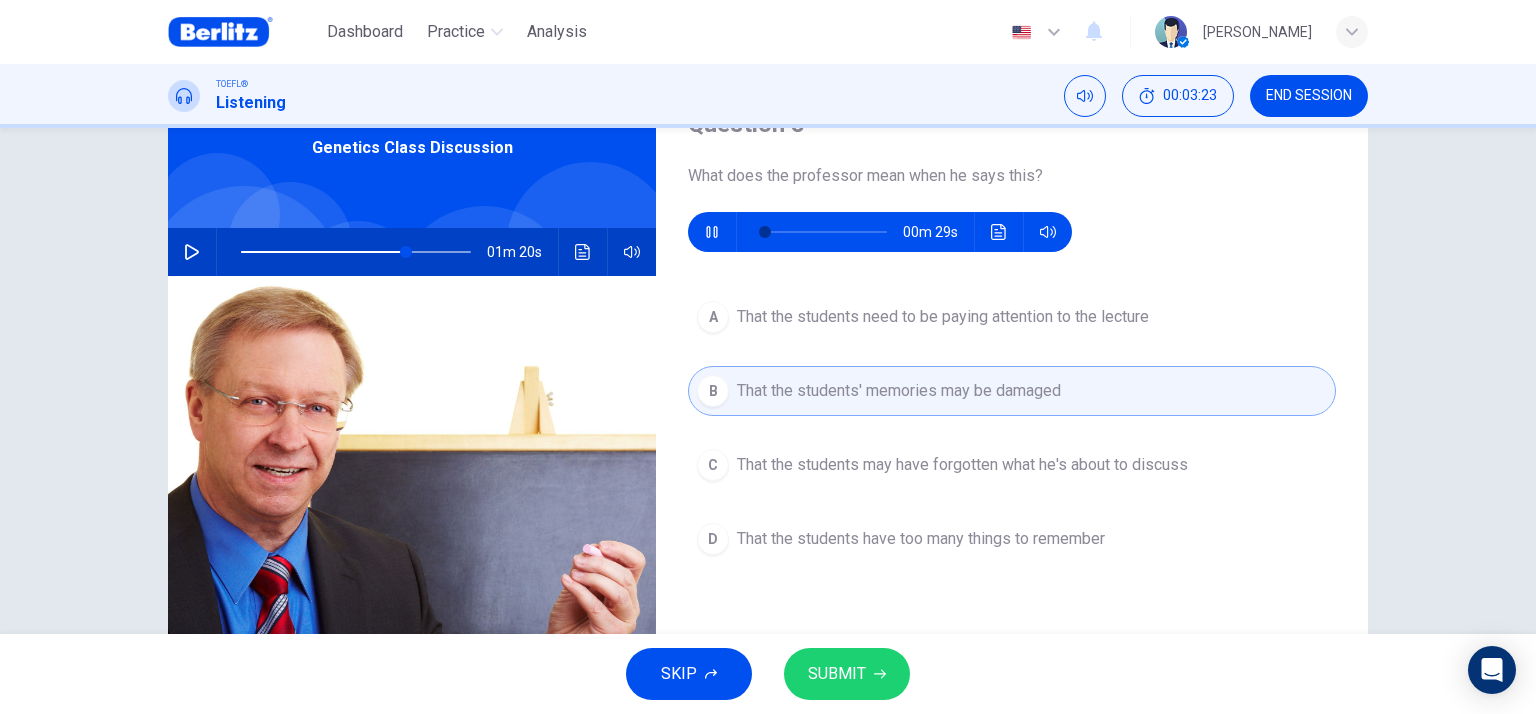 type on "*" 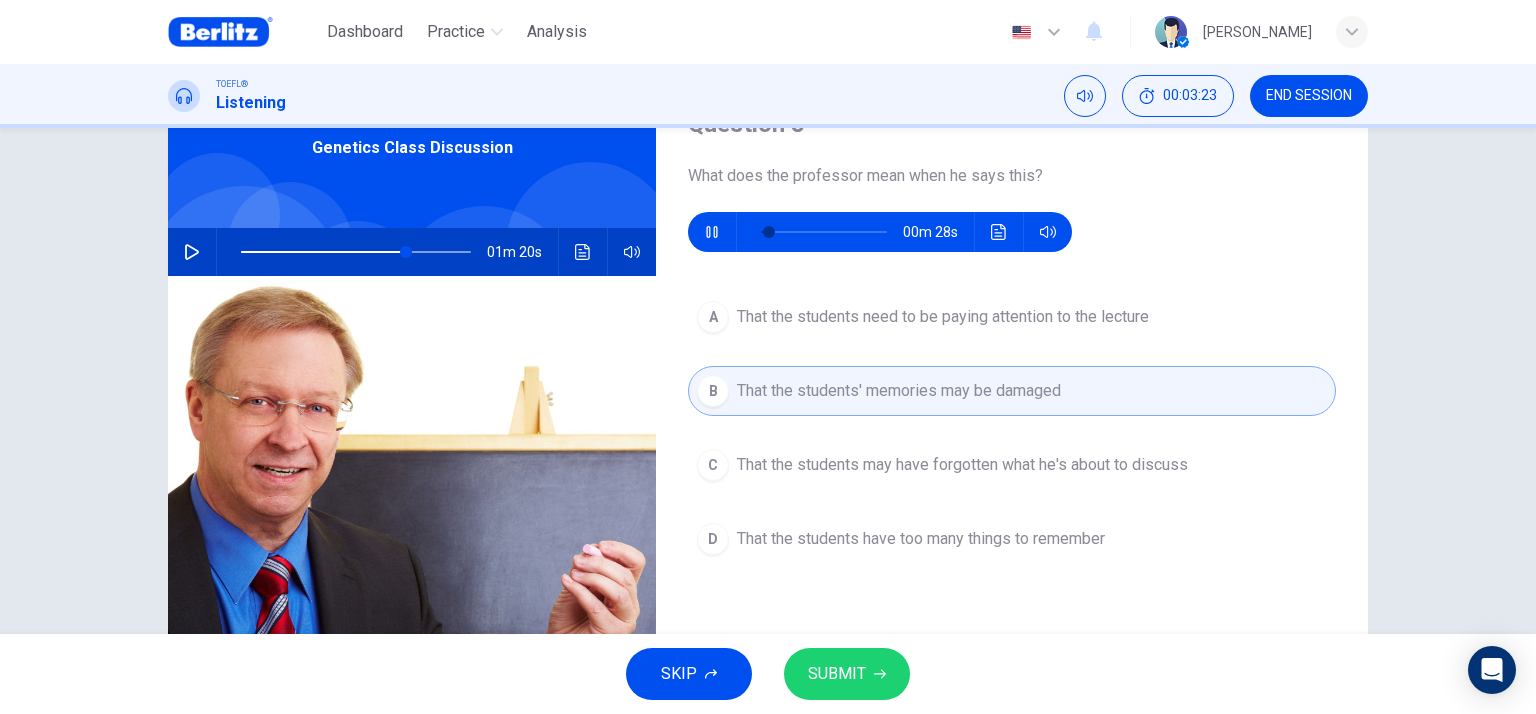 click on "That the students need to be paying attention to the lecture" at bounding box center (943, 317) 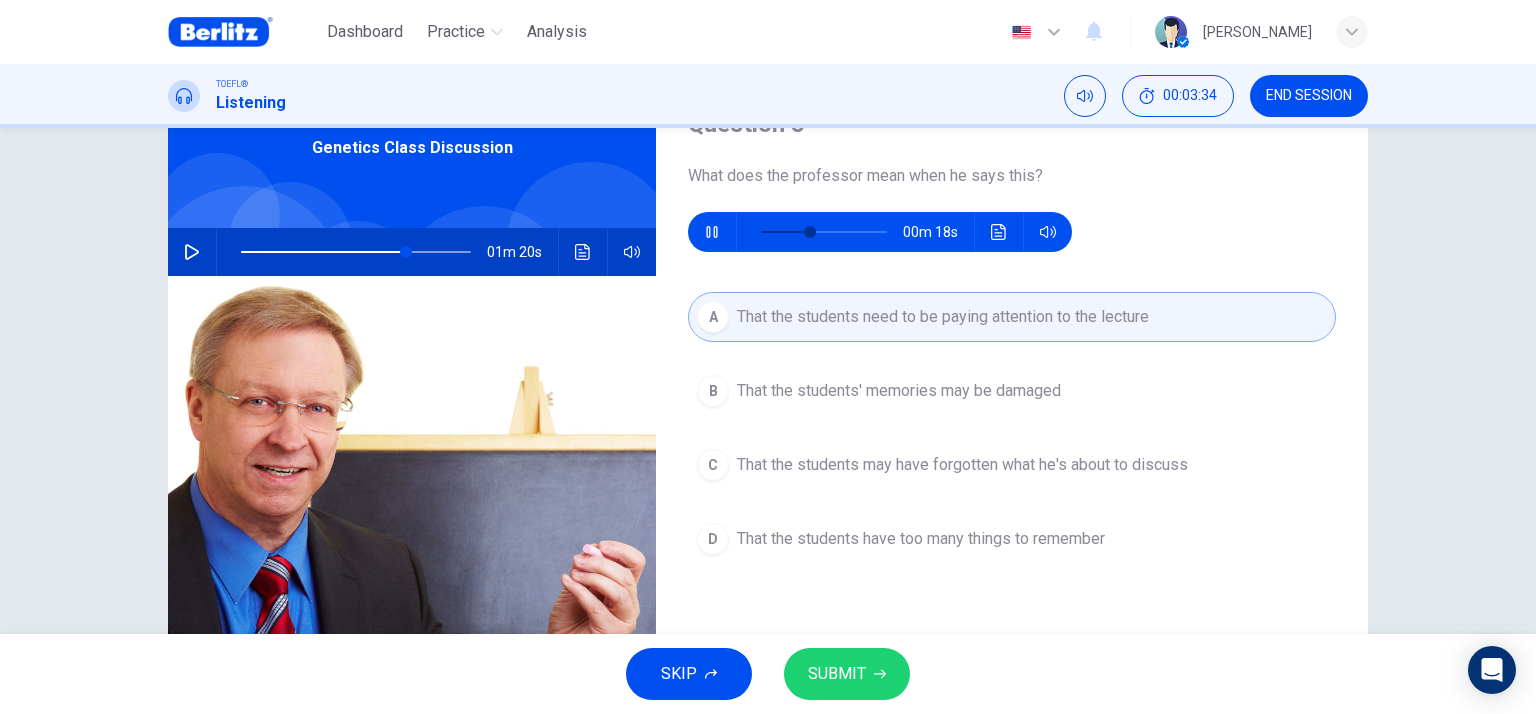 type on "**" 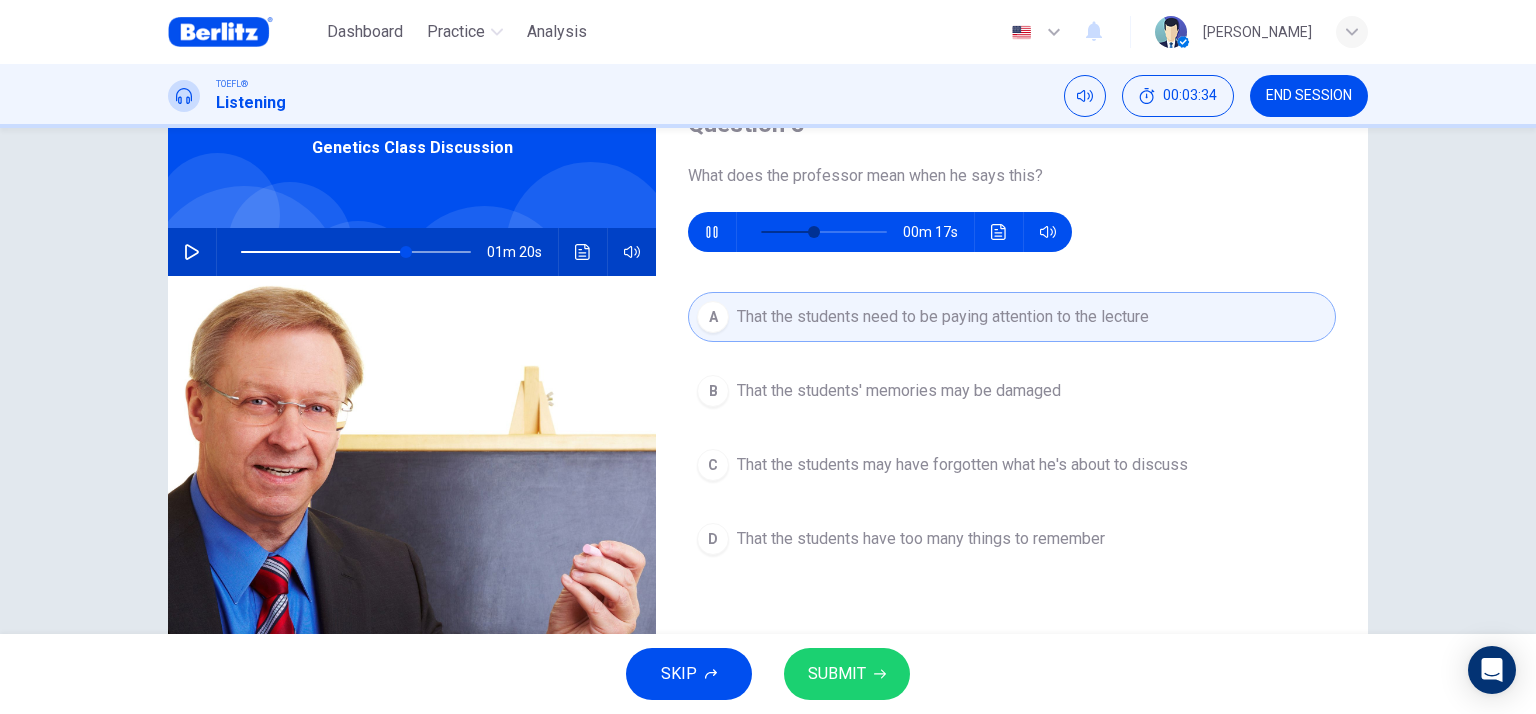 click on "That the students may have forgotten what he's about to discuss" at bounding box center [962, 465] 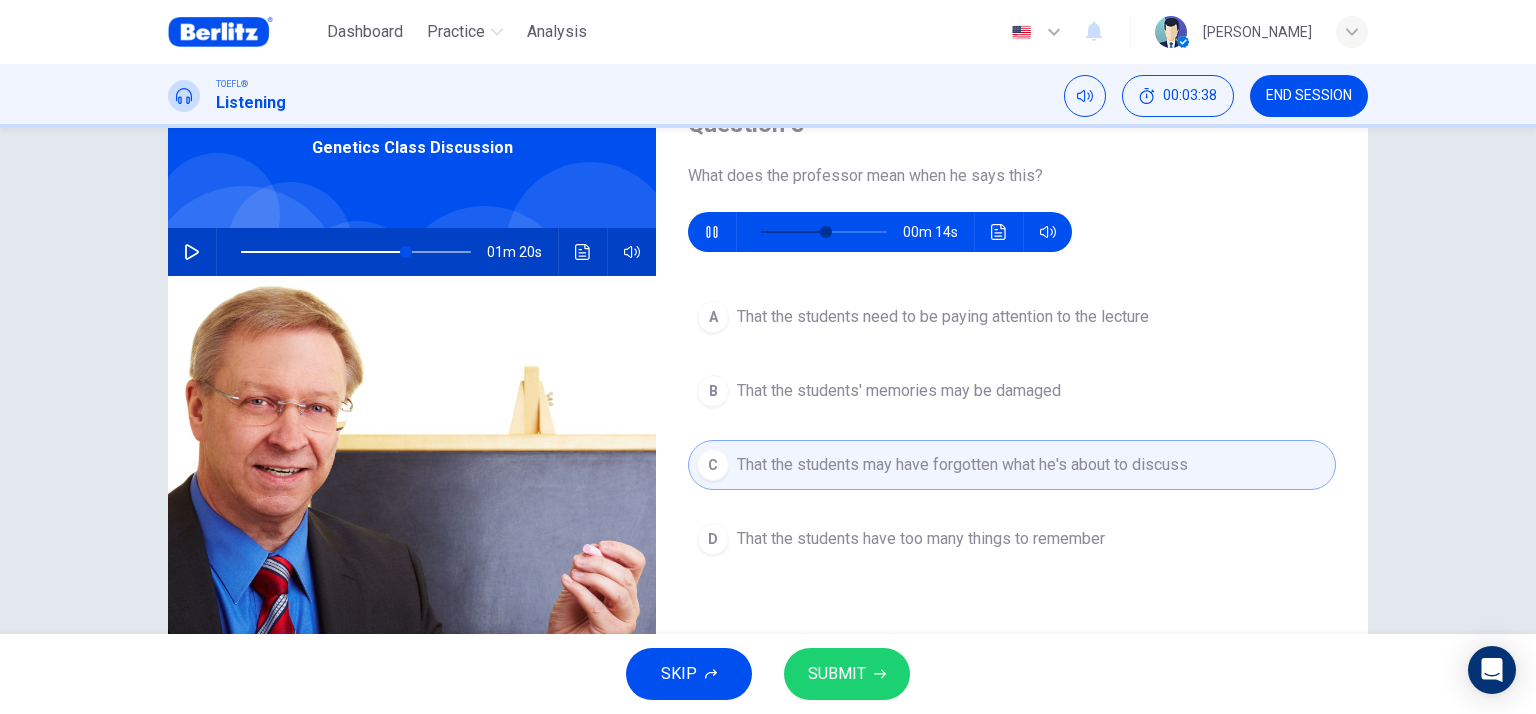 type on "**" 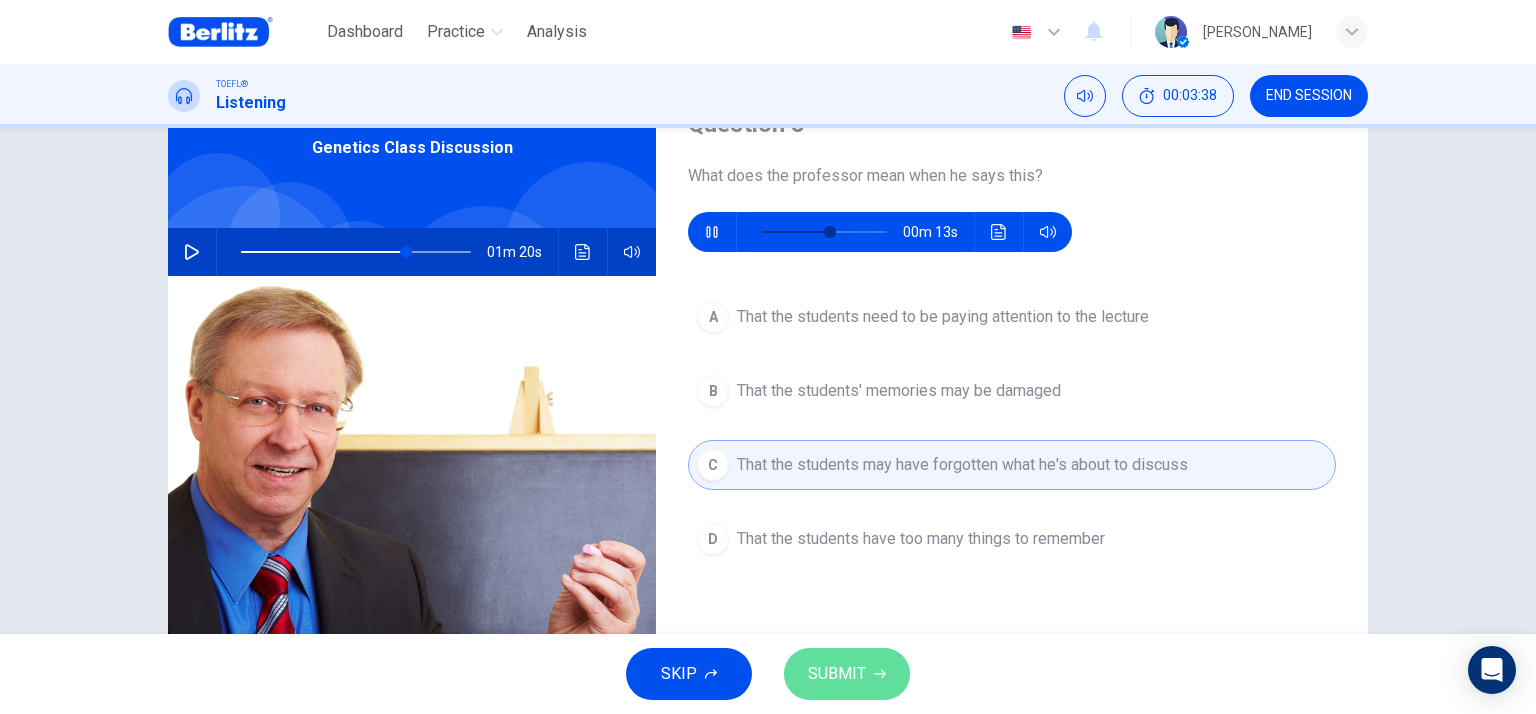 click on "SUBMIT" at bounding box center (837, 674) 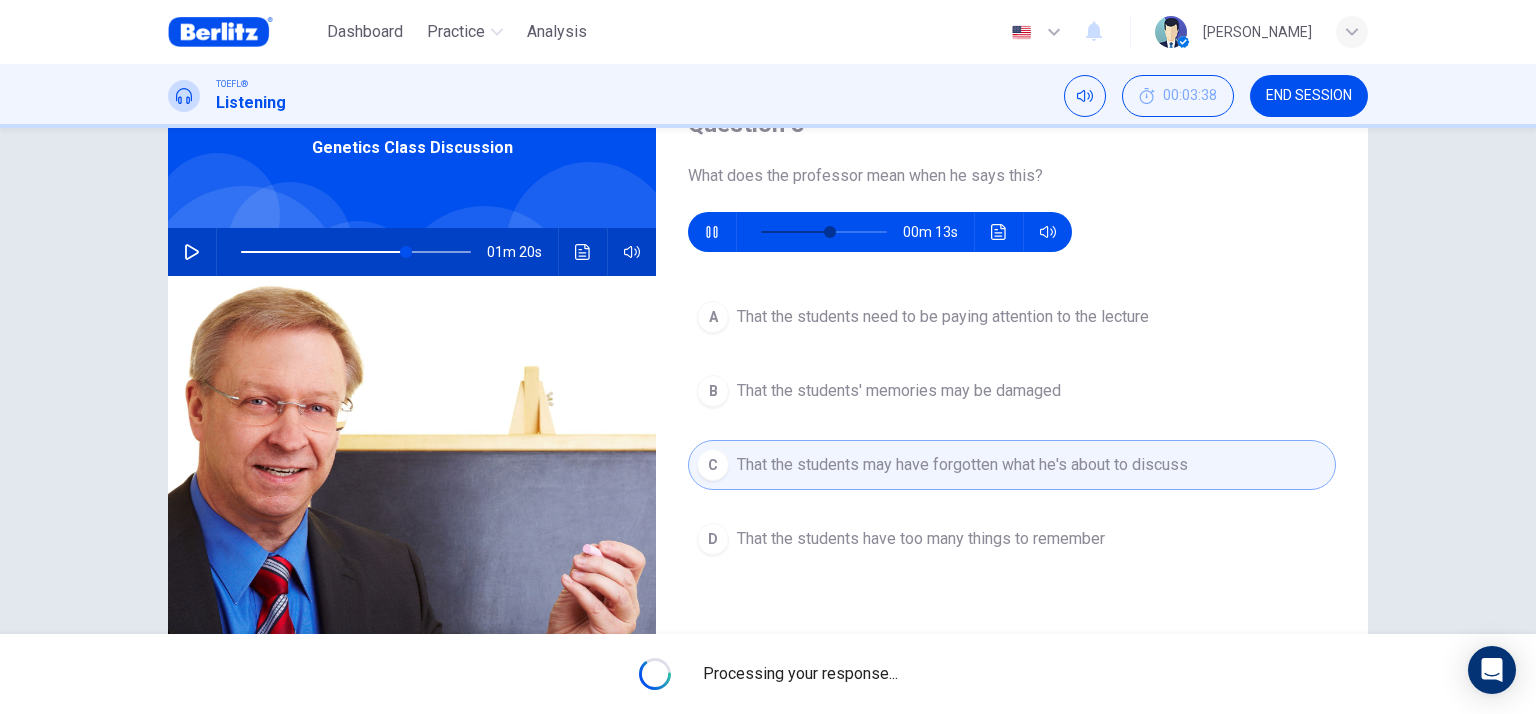 type on "**" 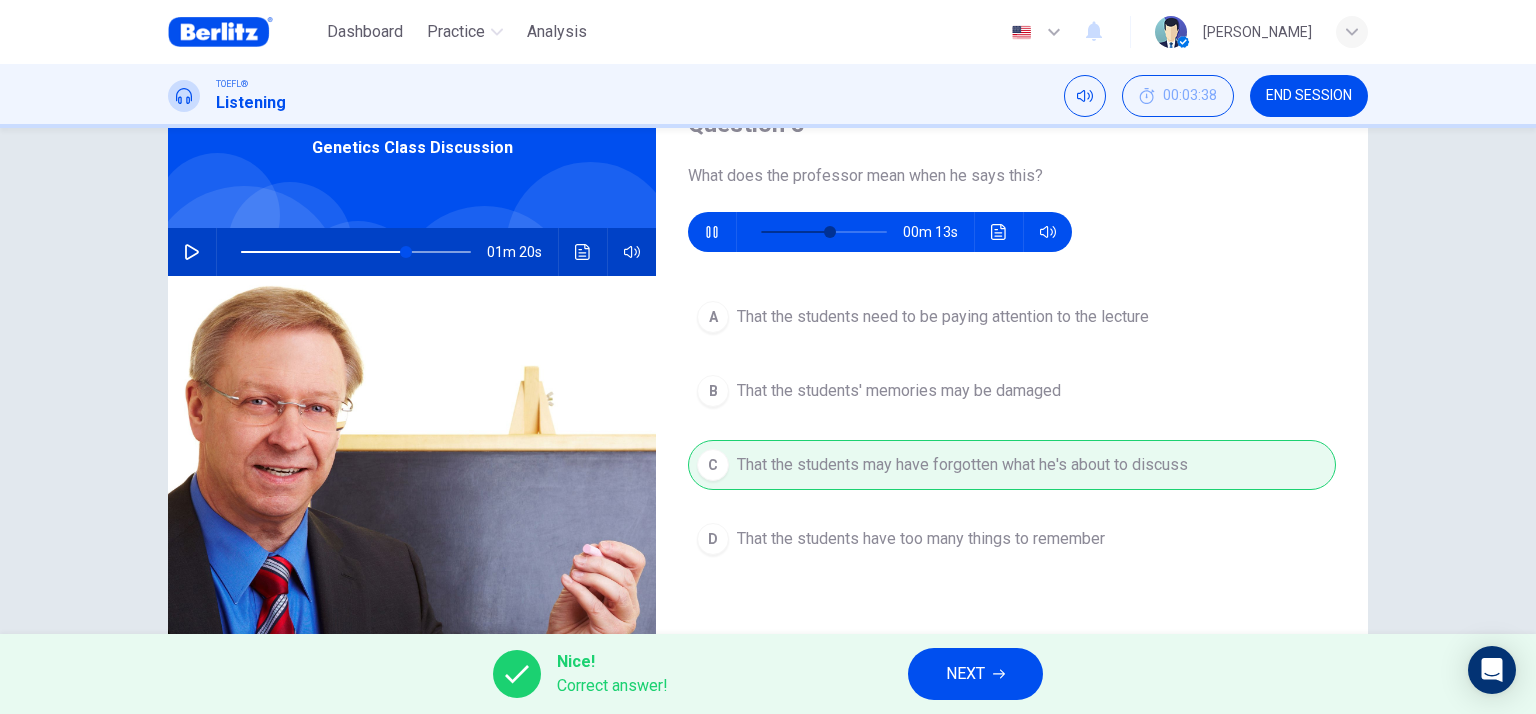 type on "**" 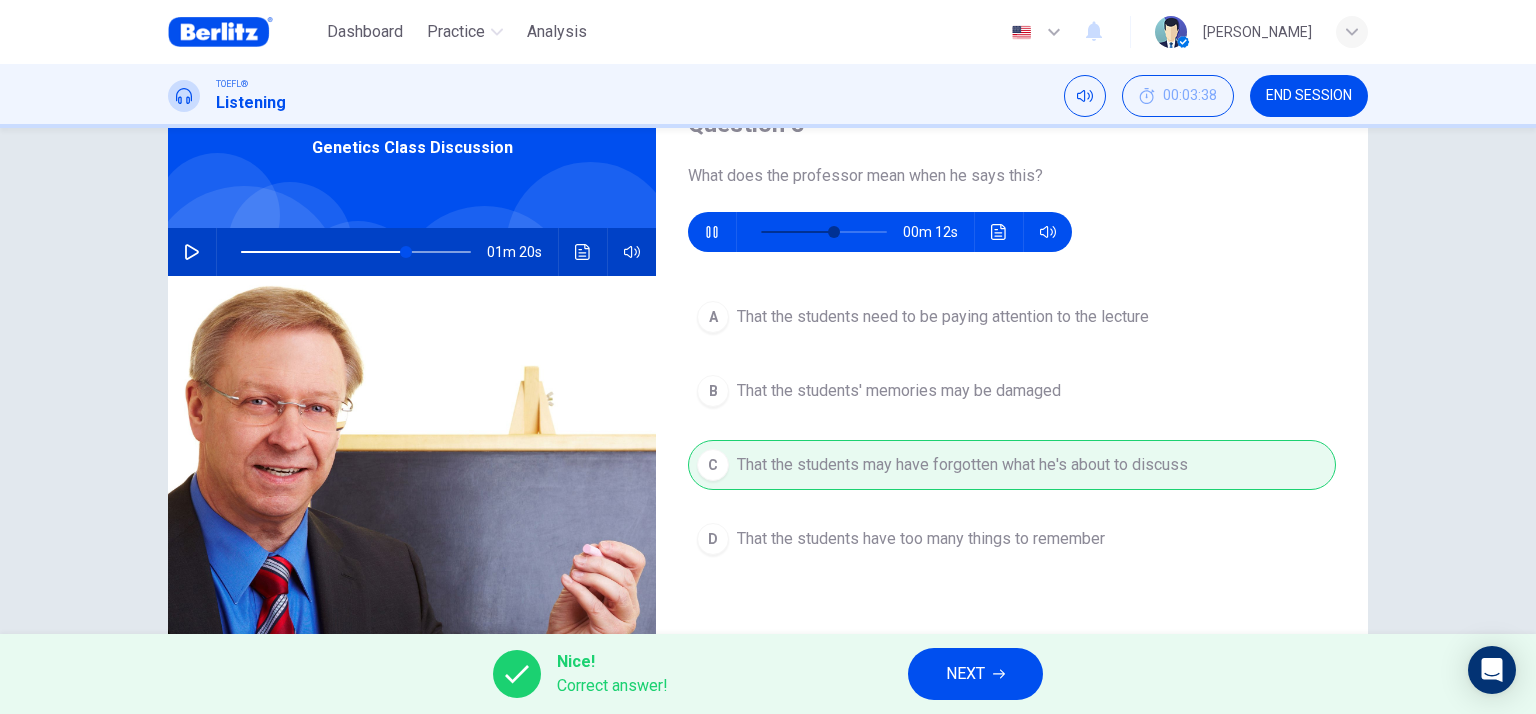 click on "NEXT" at bounding box center [975, 674] 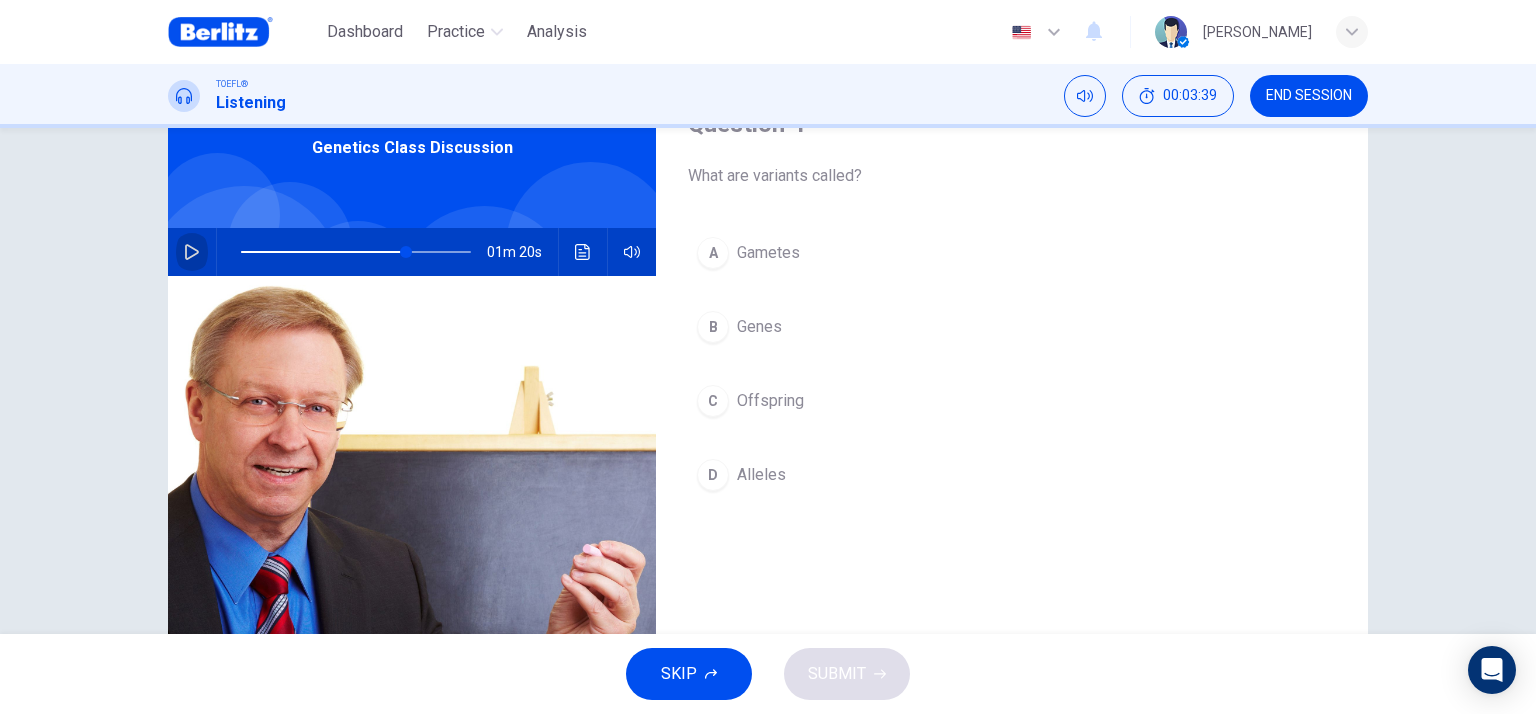 click at bounding box center [192, 252] 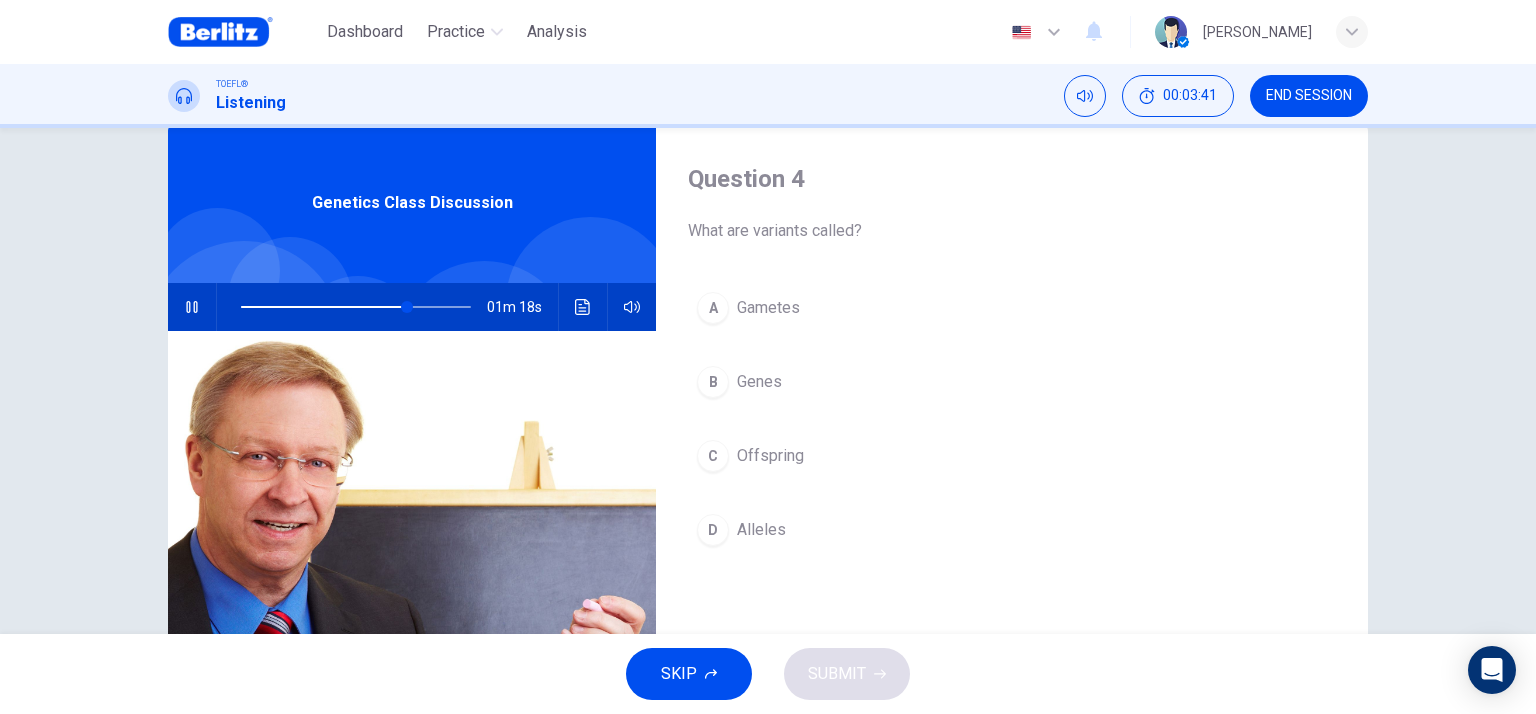 scroll, scrollTop: 0, scrollLeft: 0, axis: both 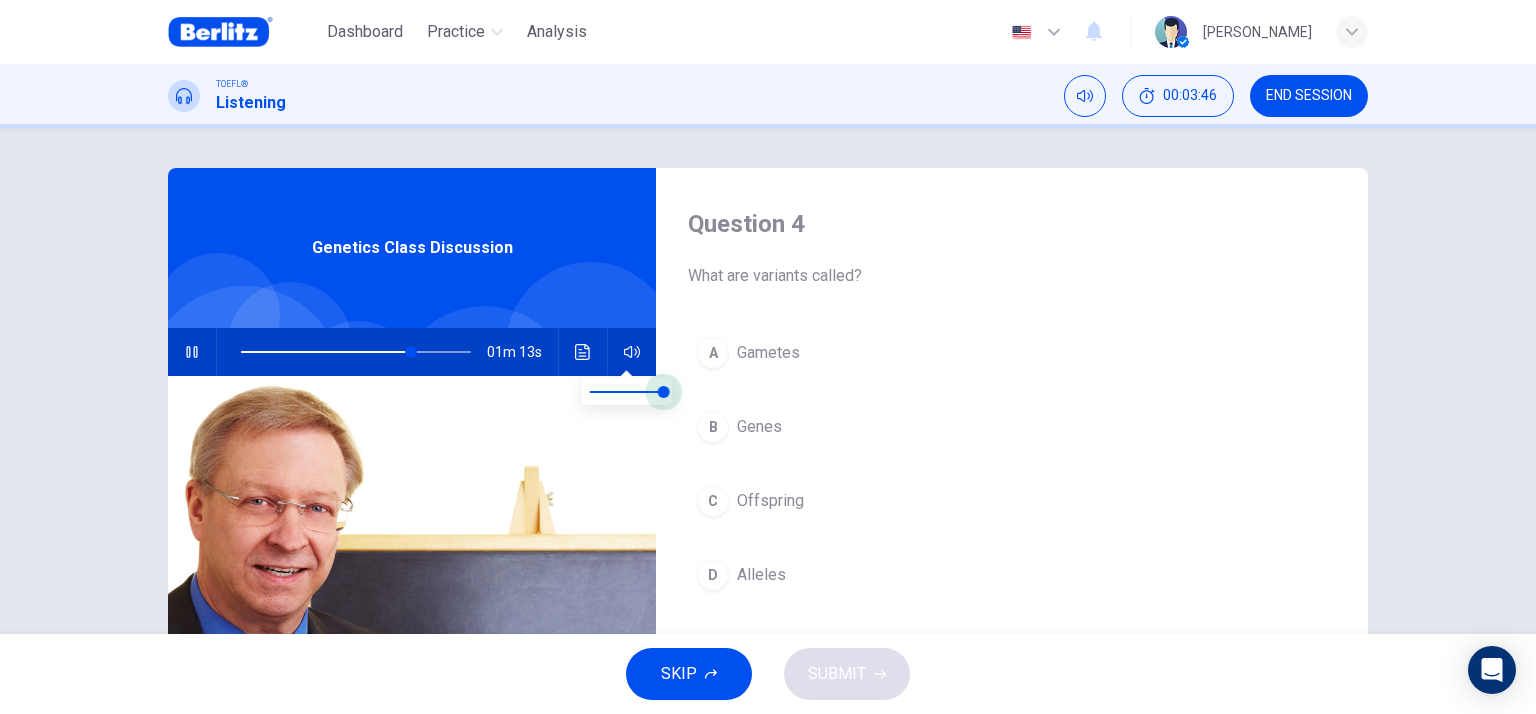 drag, startPoint x: 671, startPoint y: 384, endPoint x: 825, endPoint y: 419, distance: 157.9272 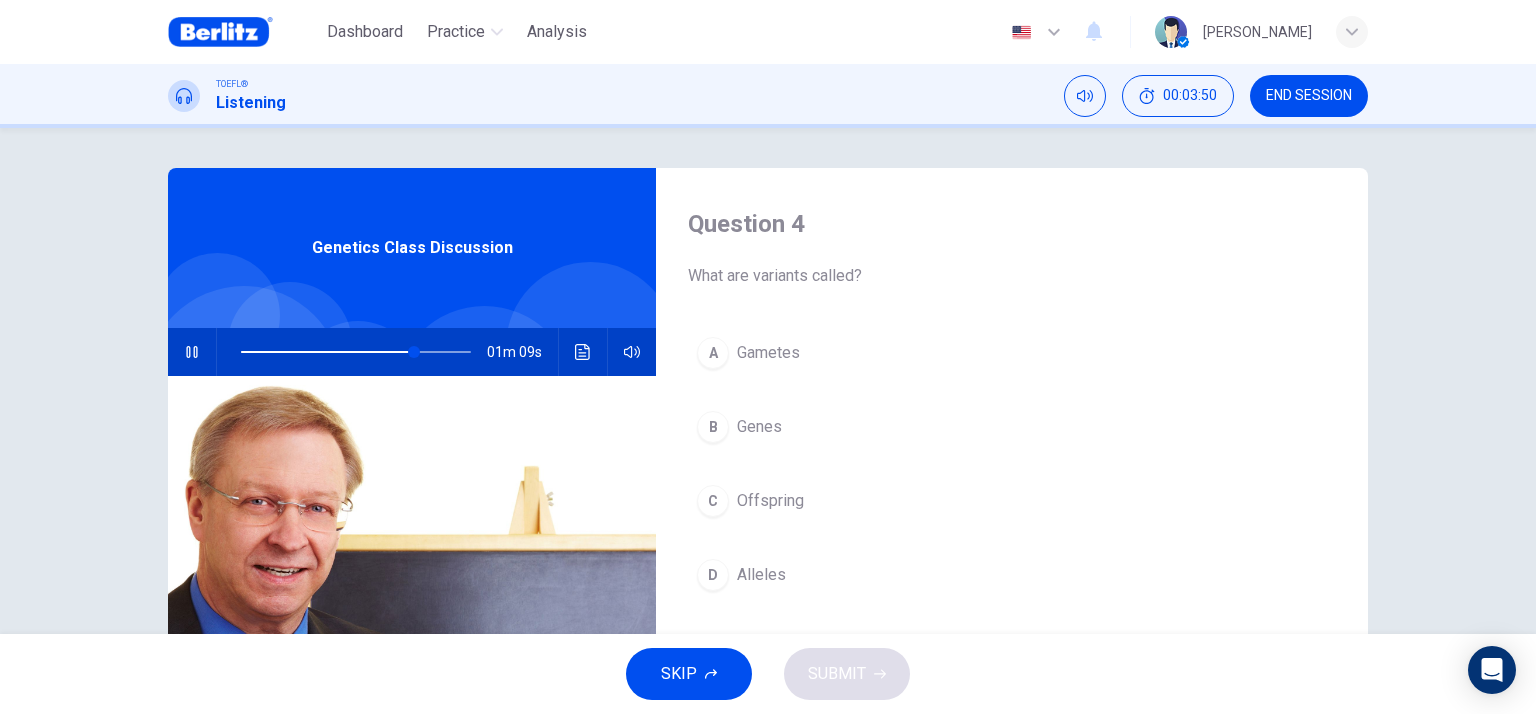 click on "A Gametes B Genes C Offspring D Alleles" at bounding box center (1012, 484) 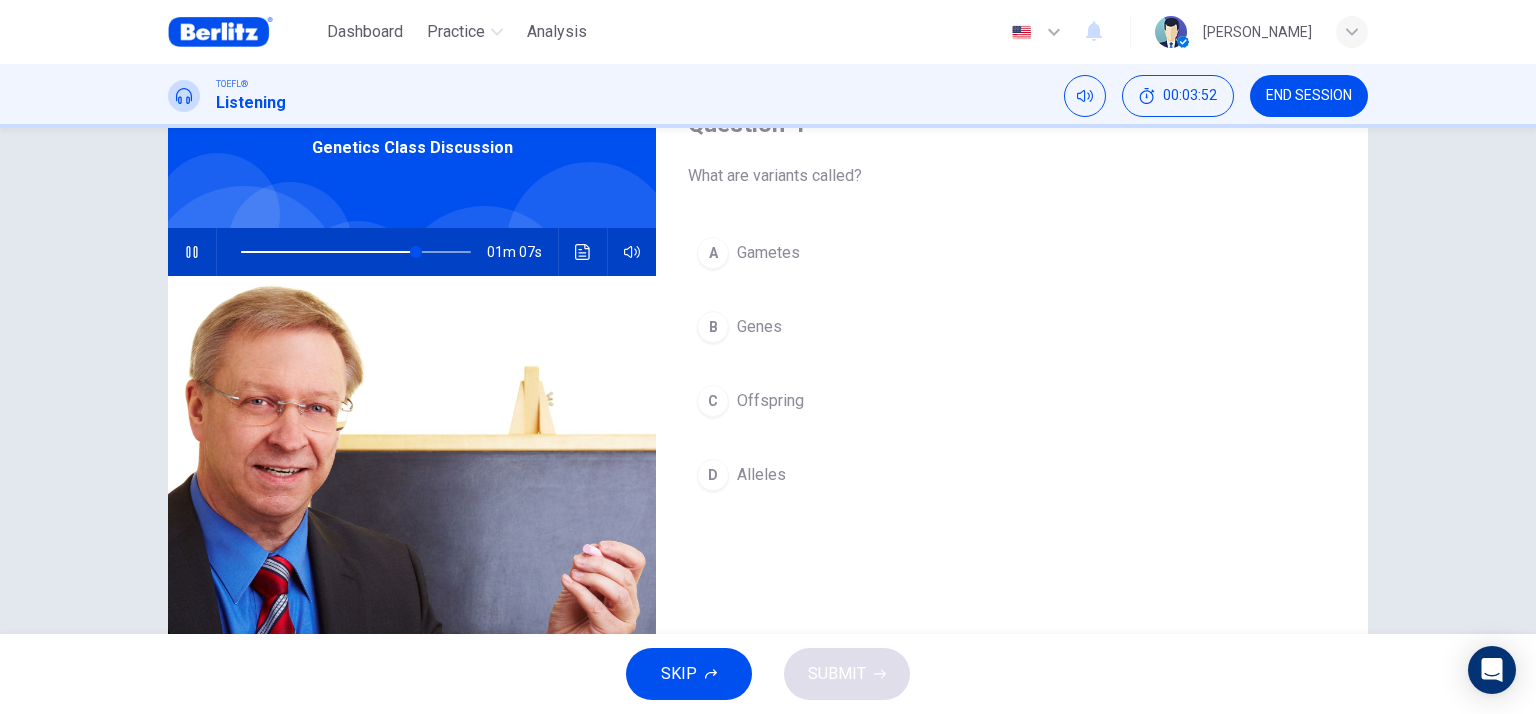 scroll, scrollTop: 0, scrollLeft: 0, axis: both 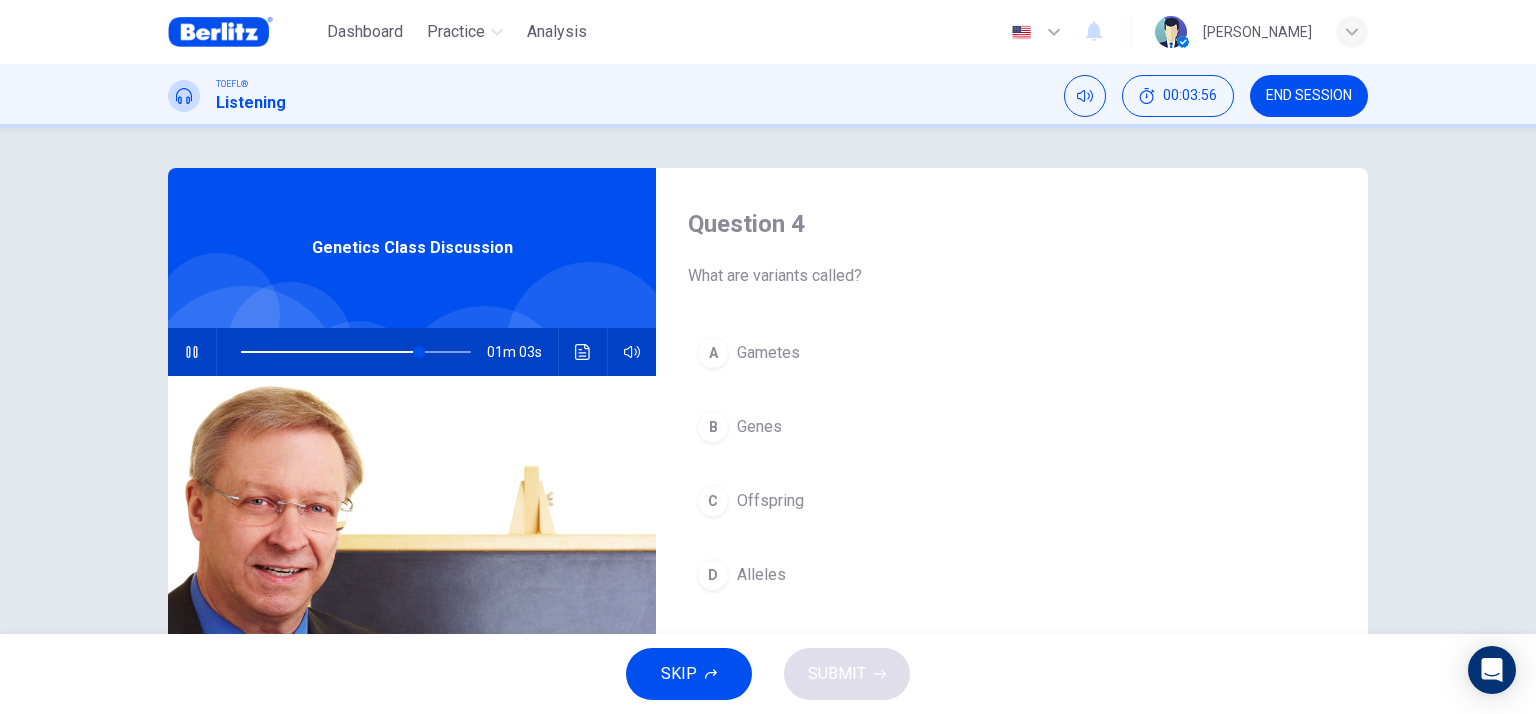 click on "B" at bounding box center (713, 427) 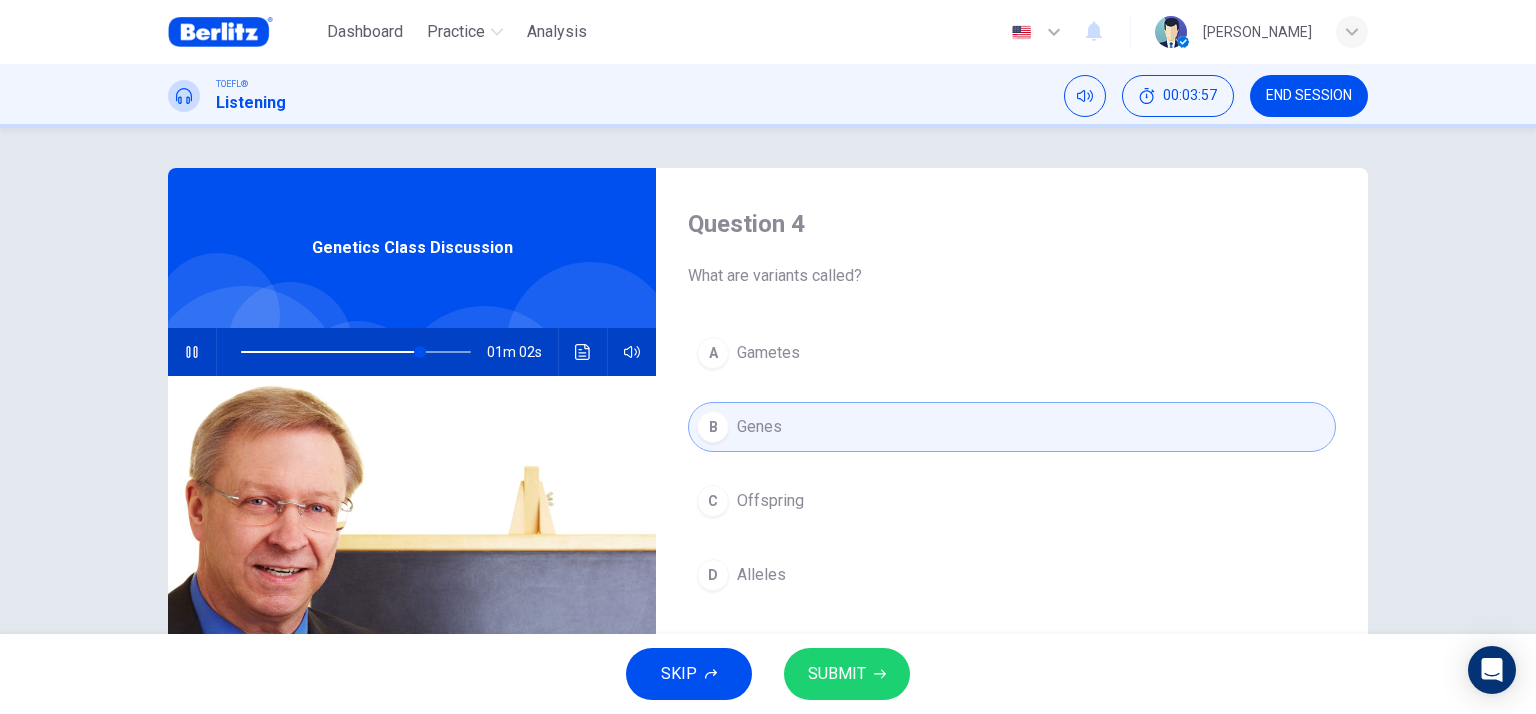 click on "SKIP SUBMIT" at bounding box center [768, 674] 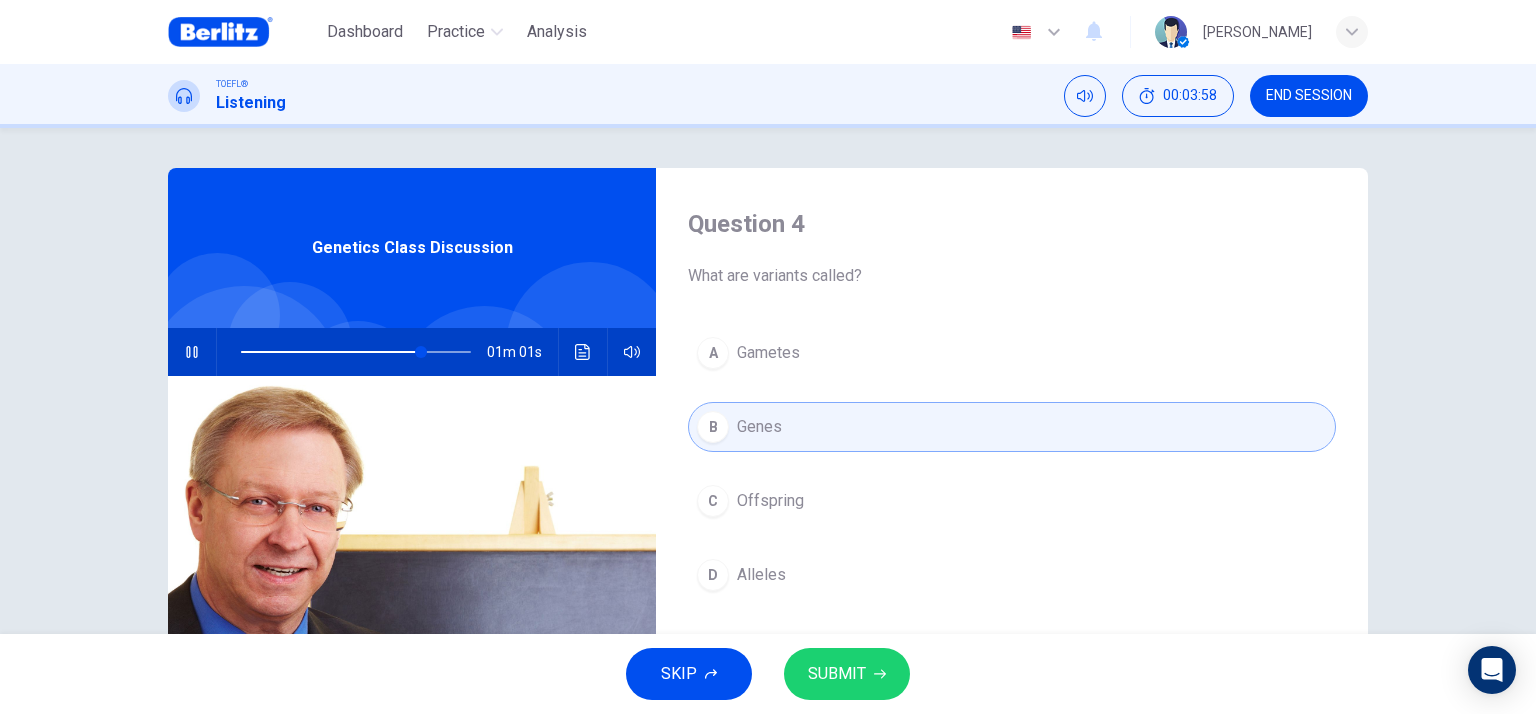 click on "SUBMIT" at bounding box center [847, 674] 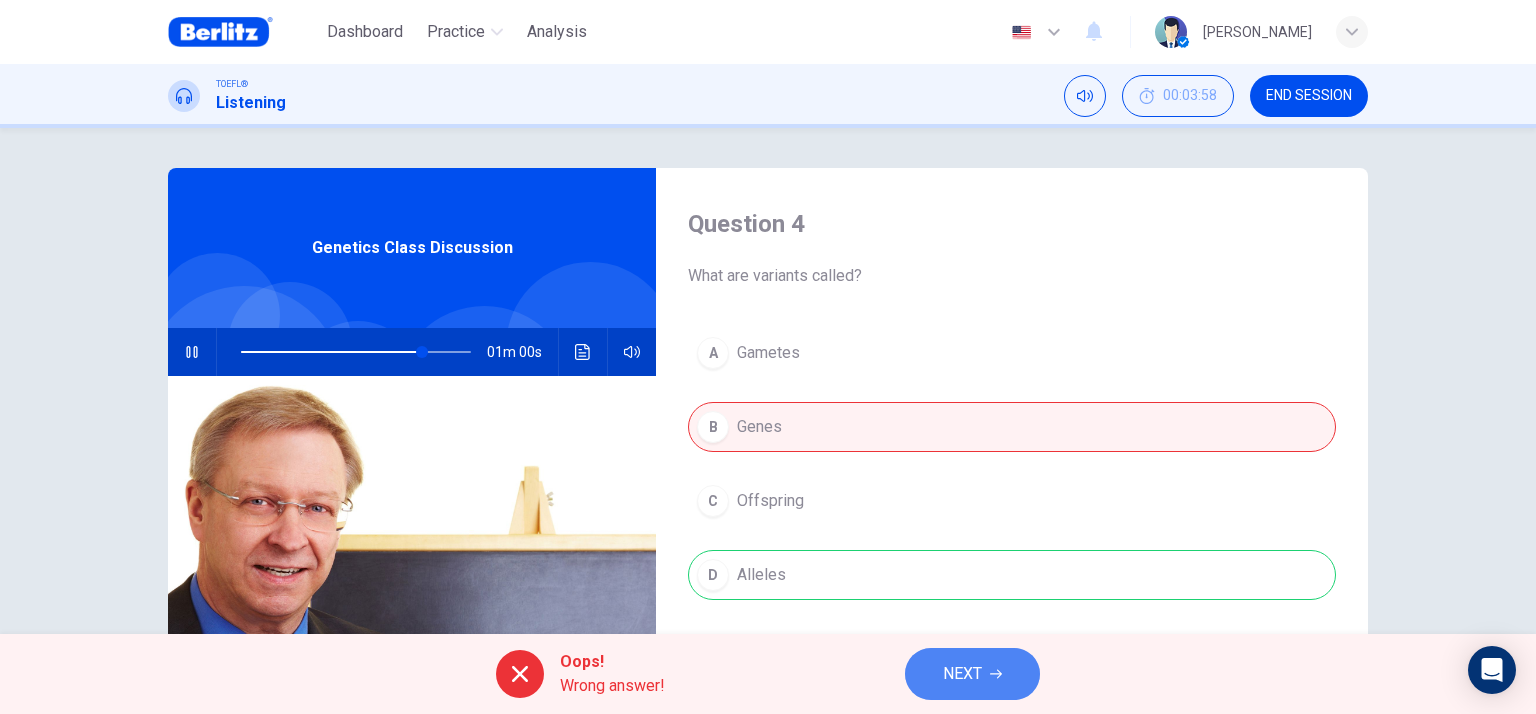click on "NEXT" at bounding box center [962, 674] 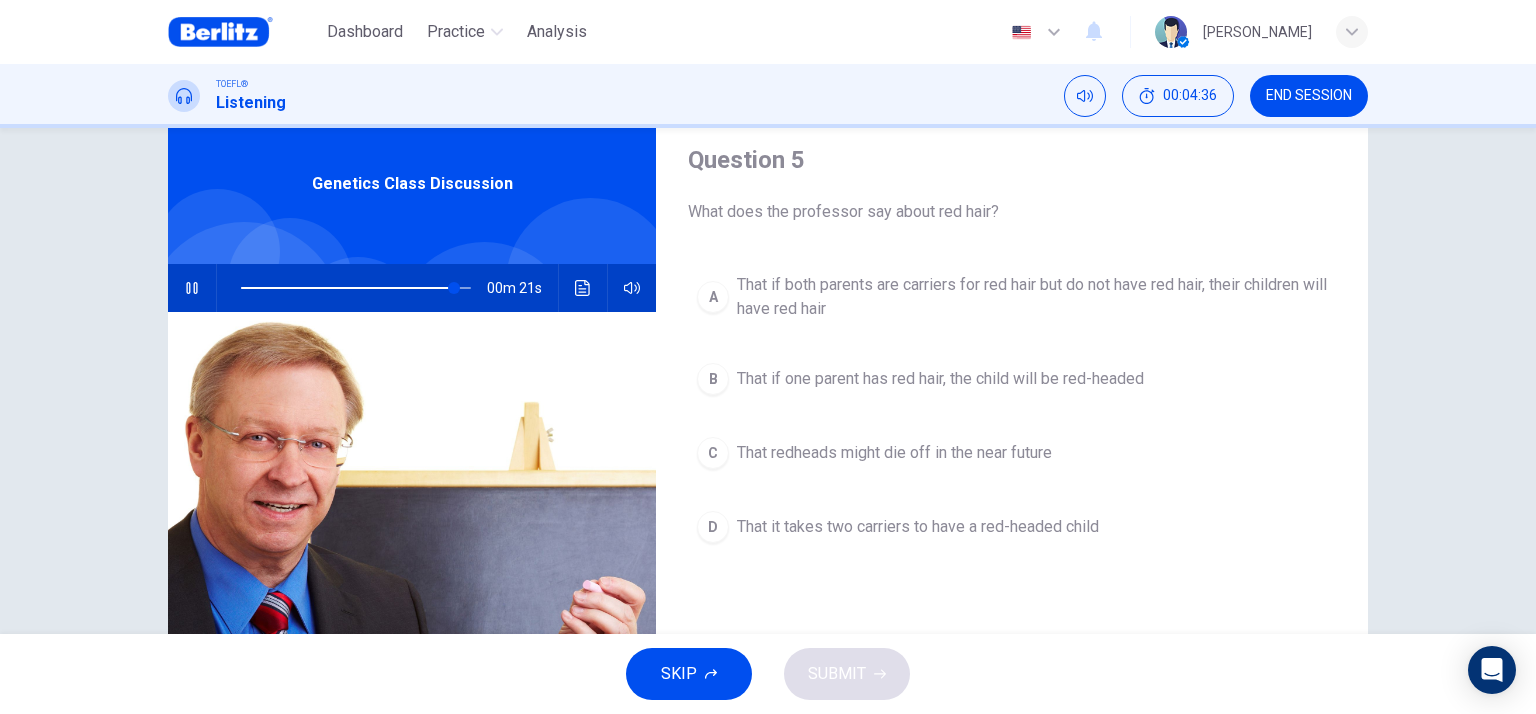 scroll, scrollTop: 100, scrollLeft: 0, axis: vertical 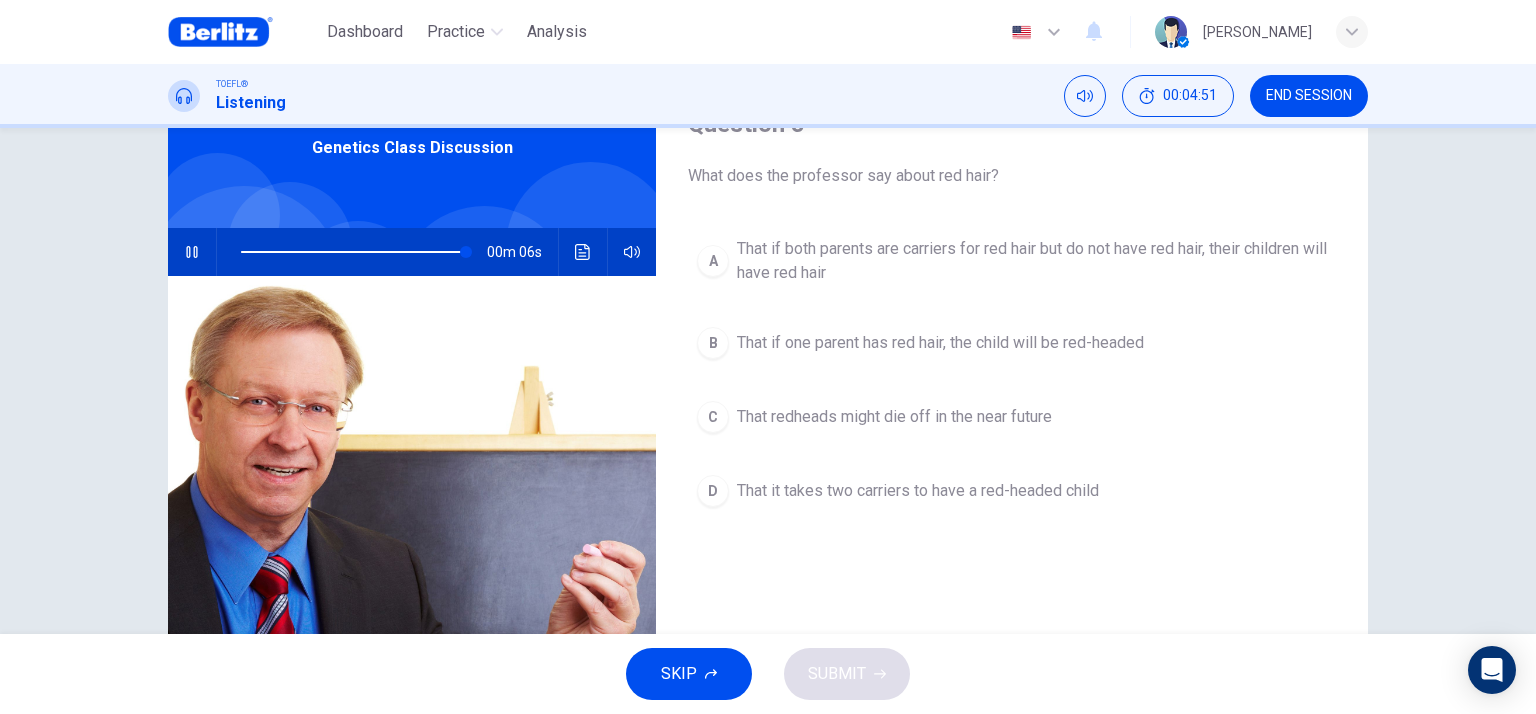 click on "That it takes two carriers to have a red-headed child" at bounding box center (918, 491) 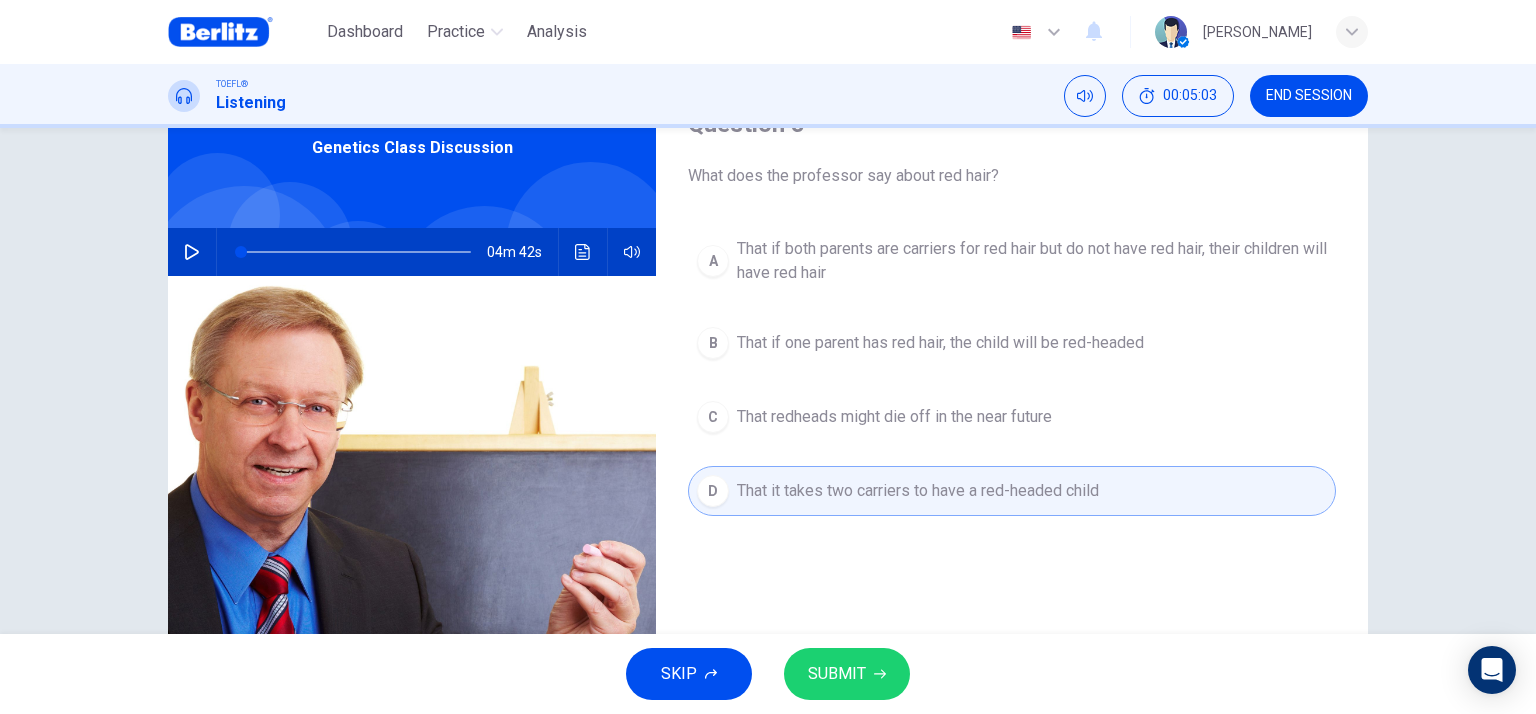click on "SUBMIT" at bounding box center [837, 674] 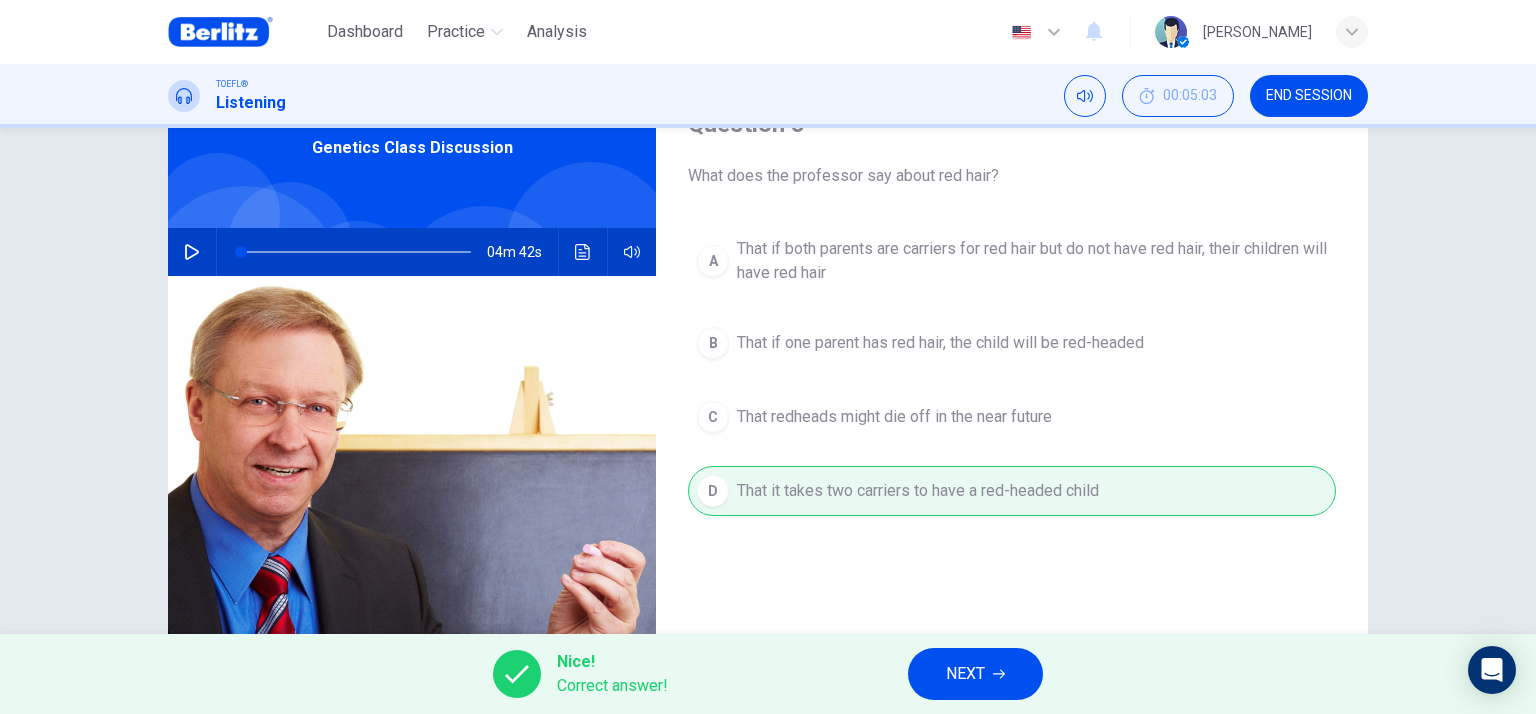 click on "NEXT" at bounding box center [975, 674] 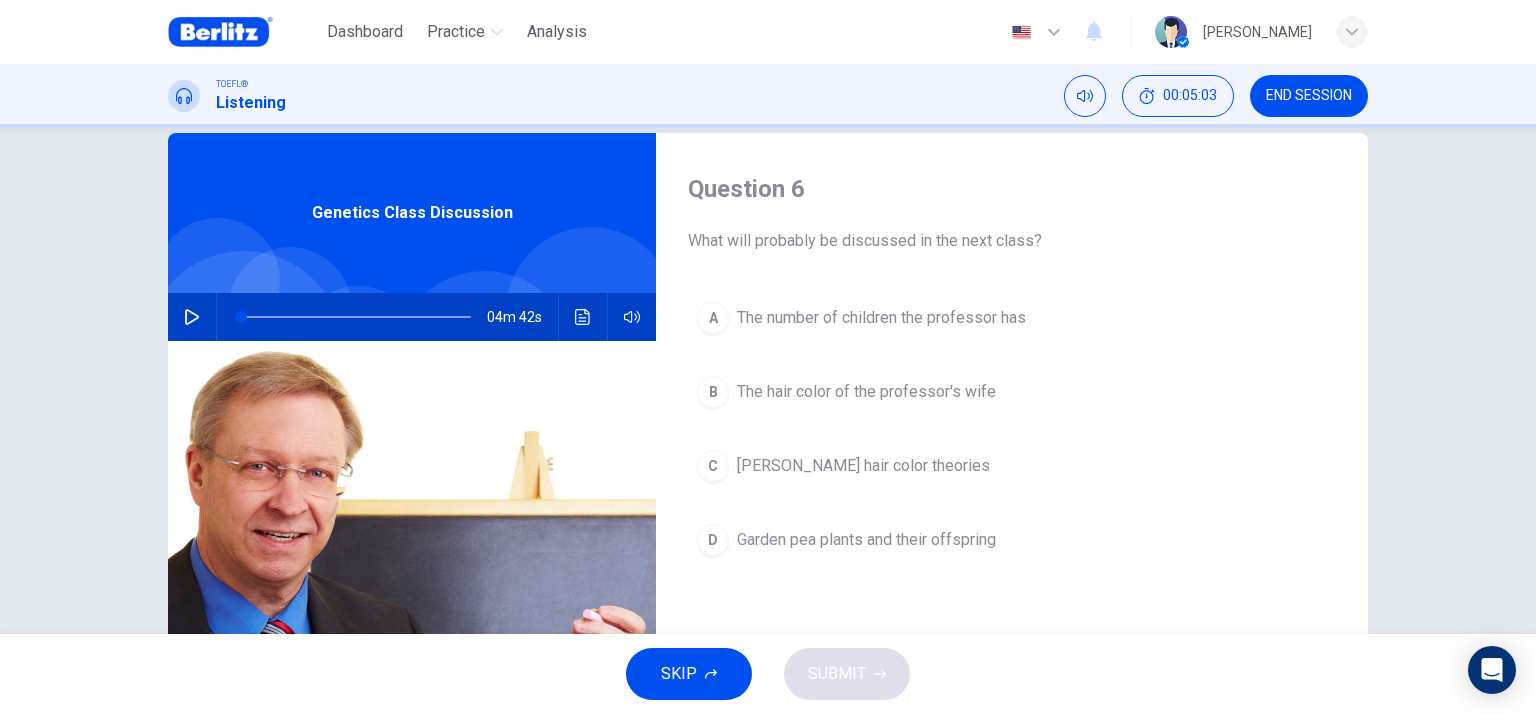 scroll, scrollTop: 0, scrollLeft: 0, axis: both 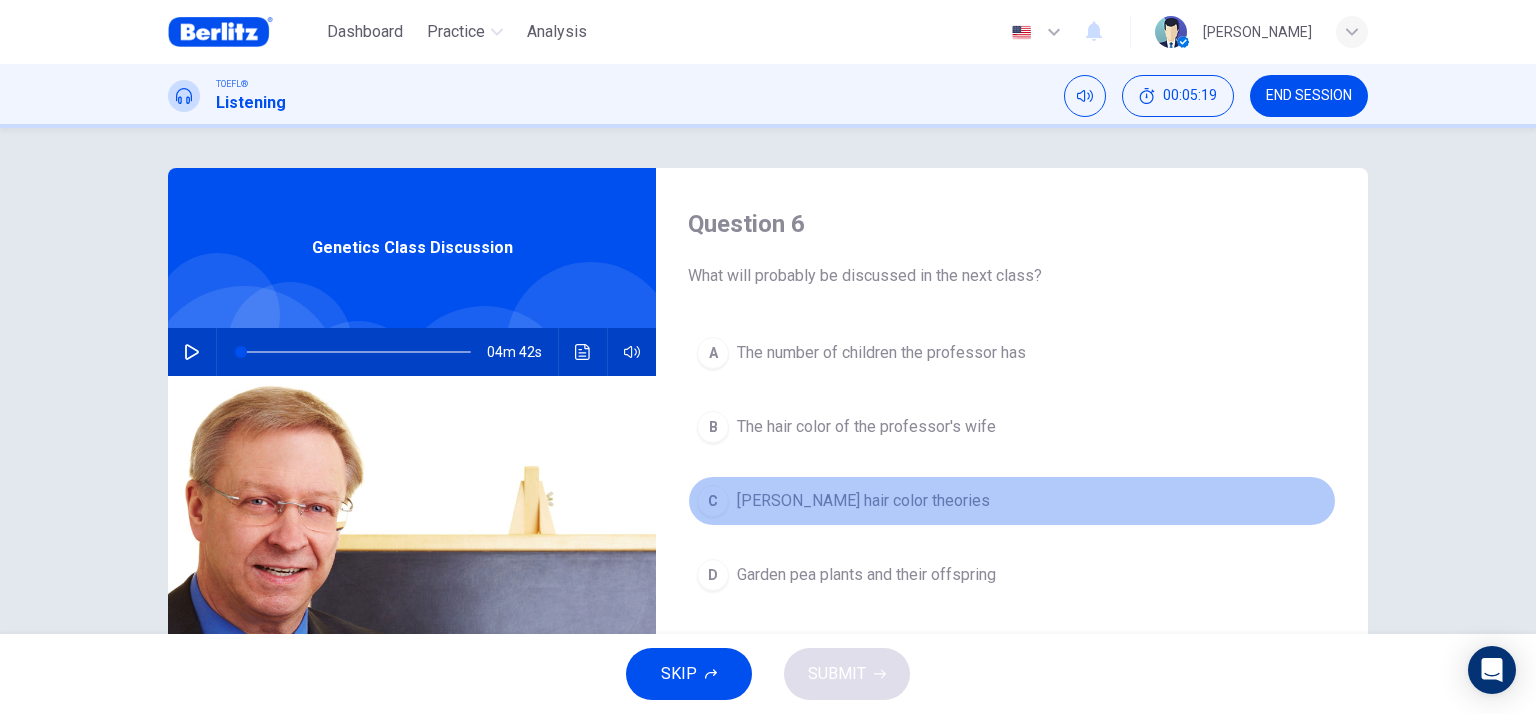 click on "Gregor Mendel's hair color theories" at bounding box center (863, 501) 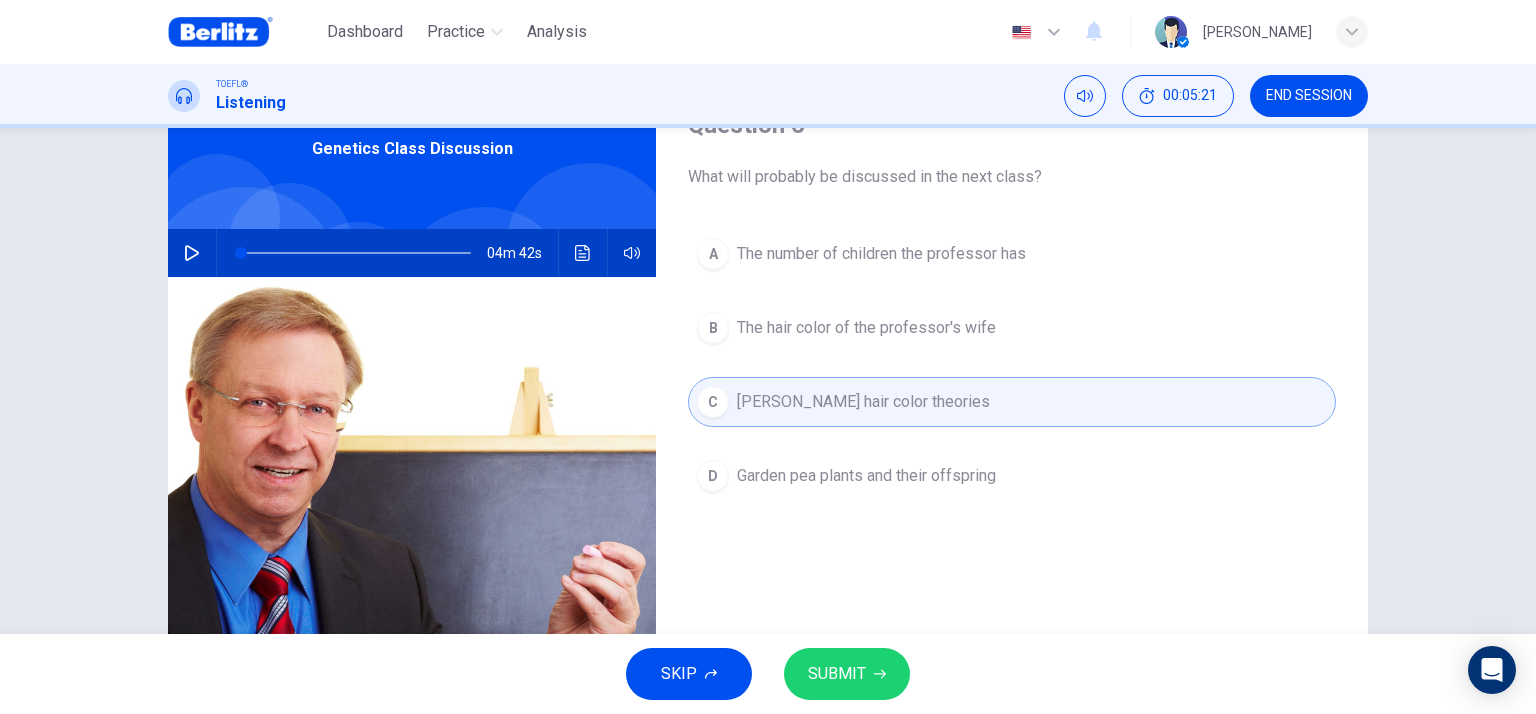 scroll, scrollTop: 100, scrollLeft: 0, axis: vertical 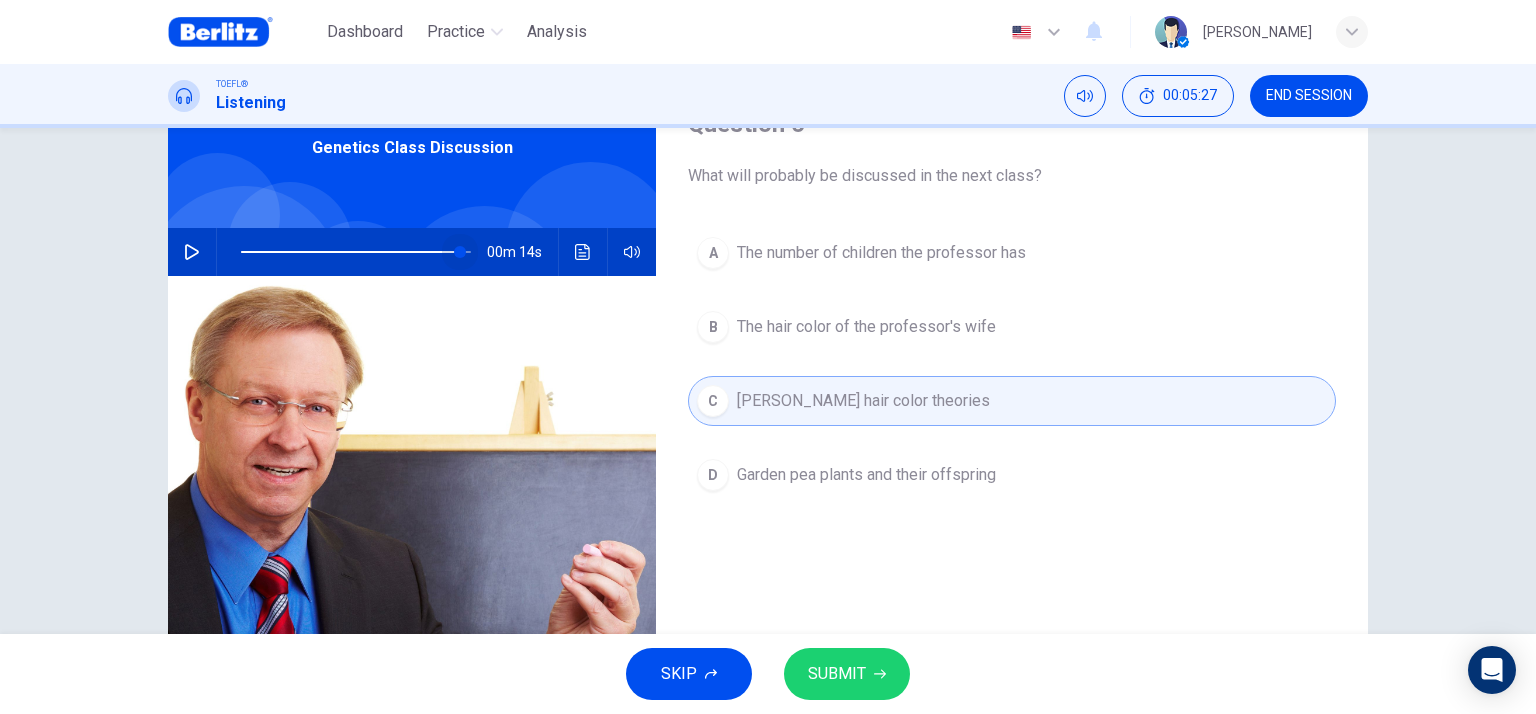 click at bounding box center (356, 252) 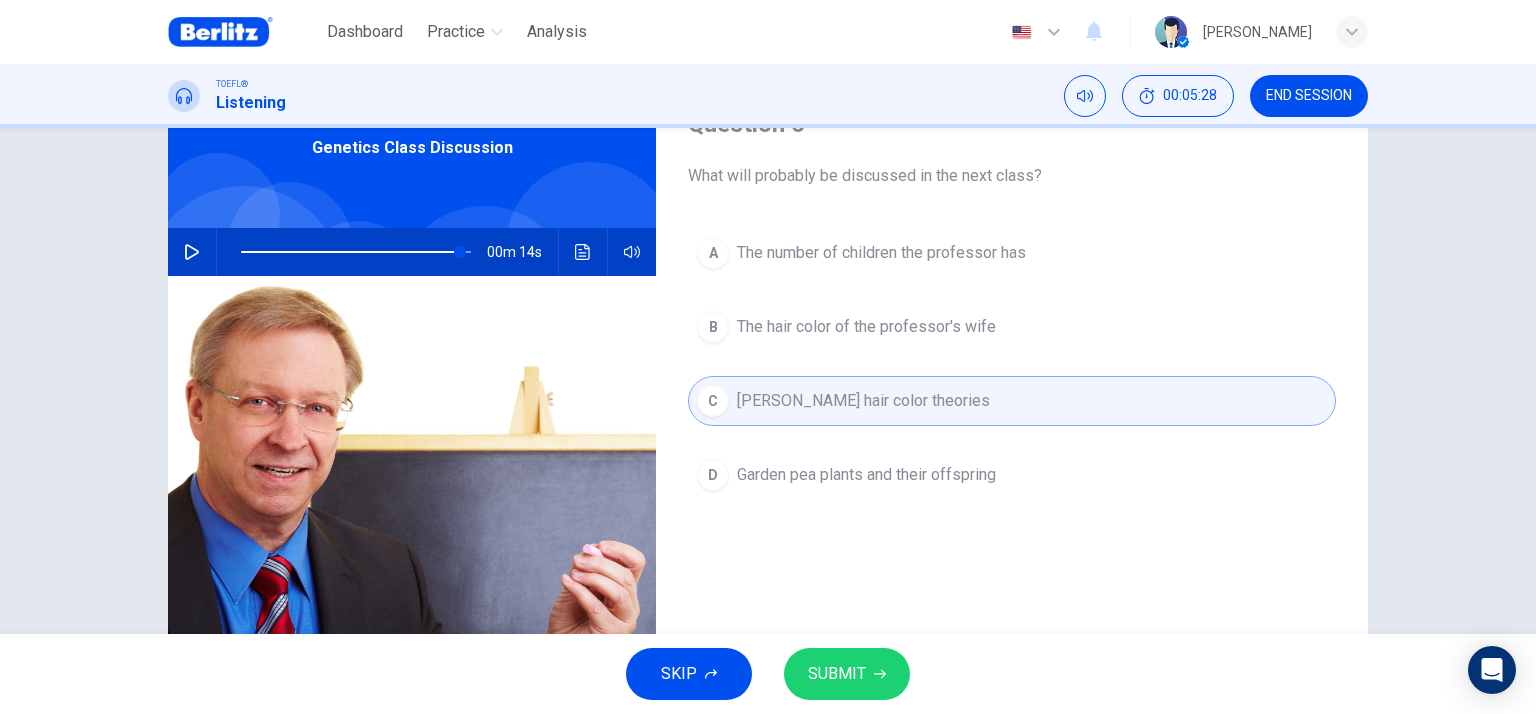 click at bounding box center (192, 252) 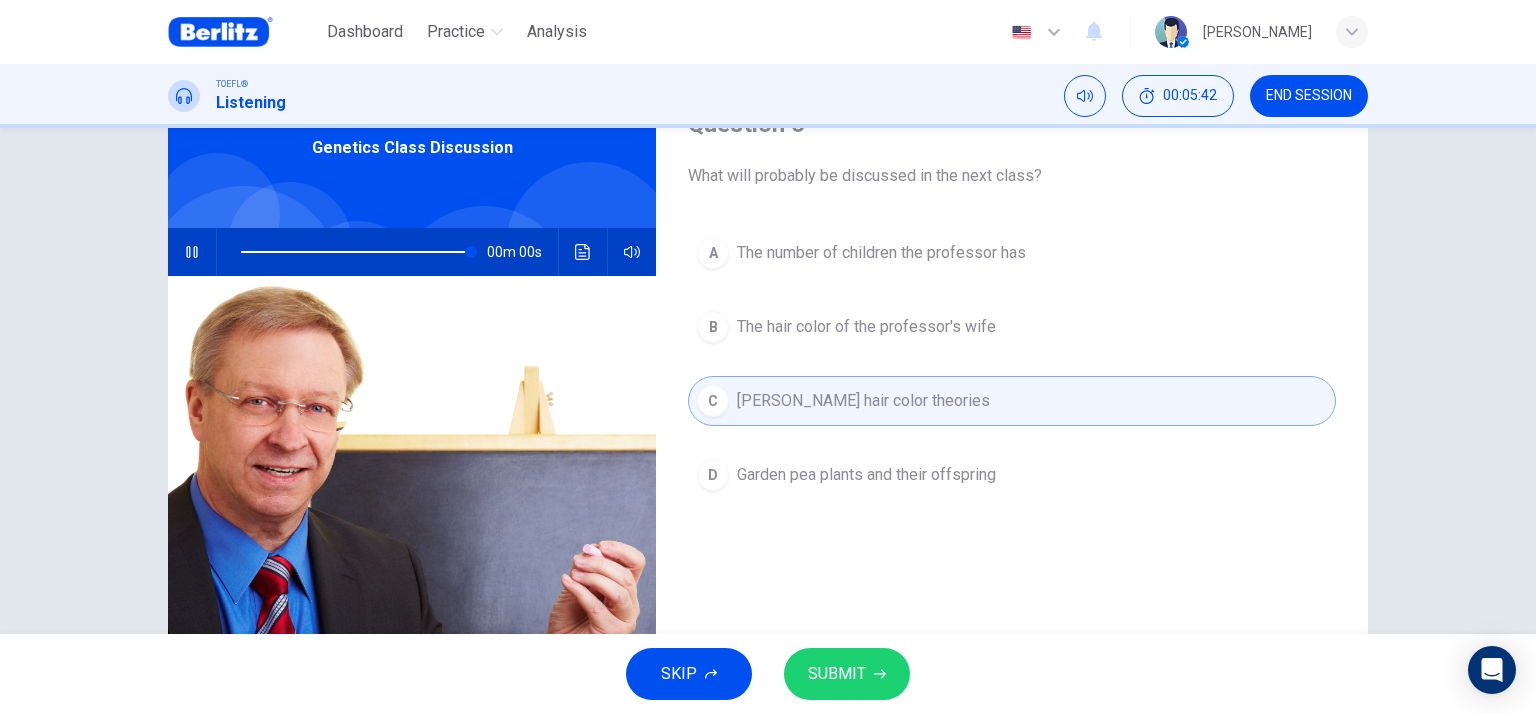 type on "*" 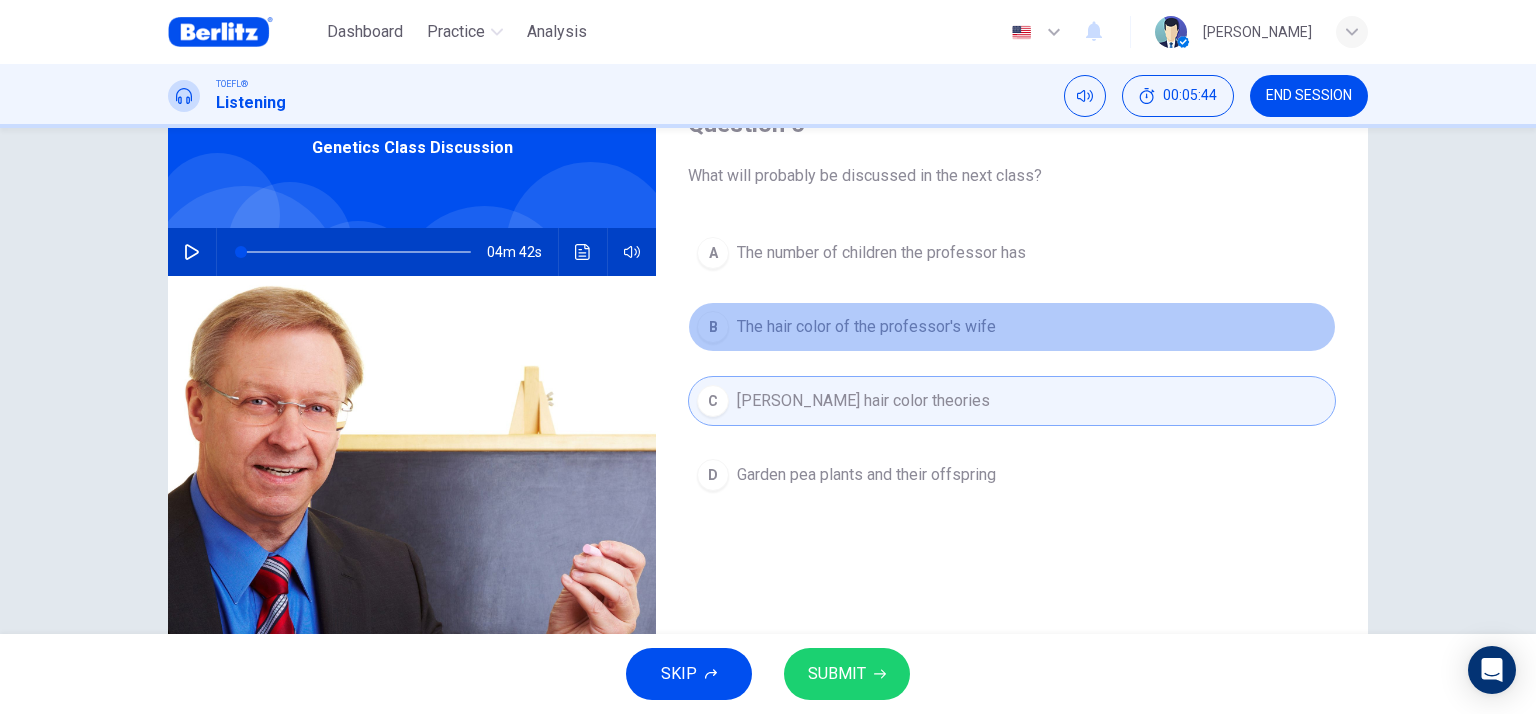 click on "B The hair color of the professor's wife" at bounding box center (1012, 327) 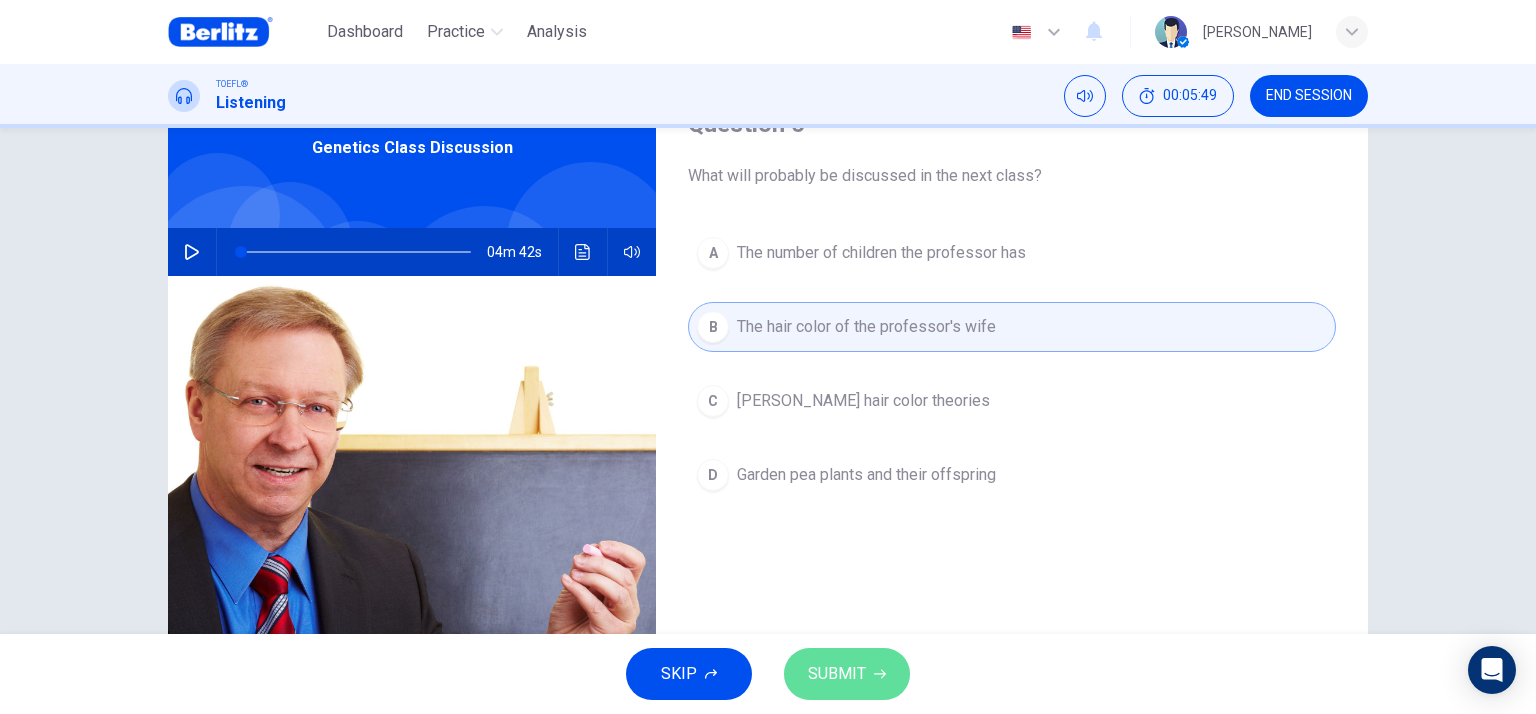 click on "SUBMIT" at bounding box center (837, 674) 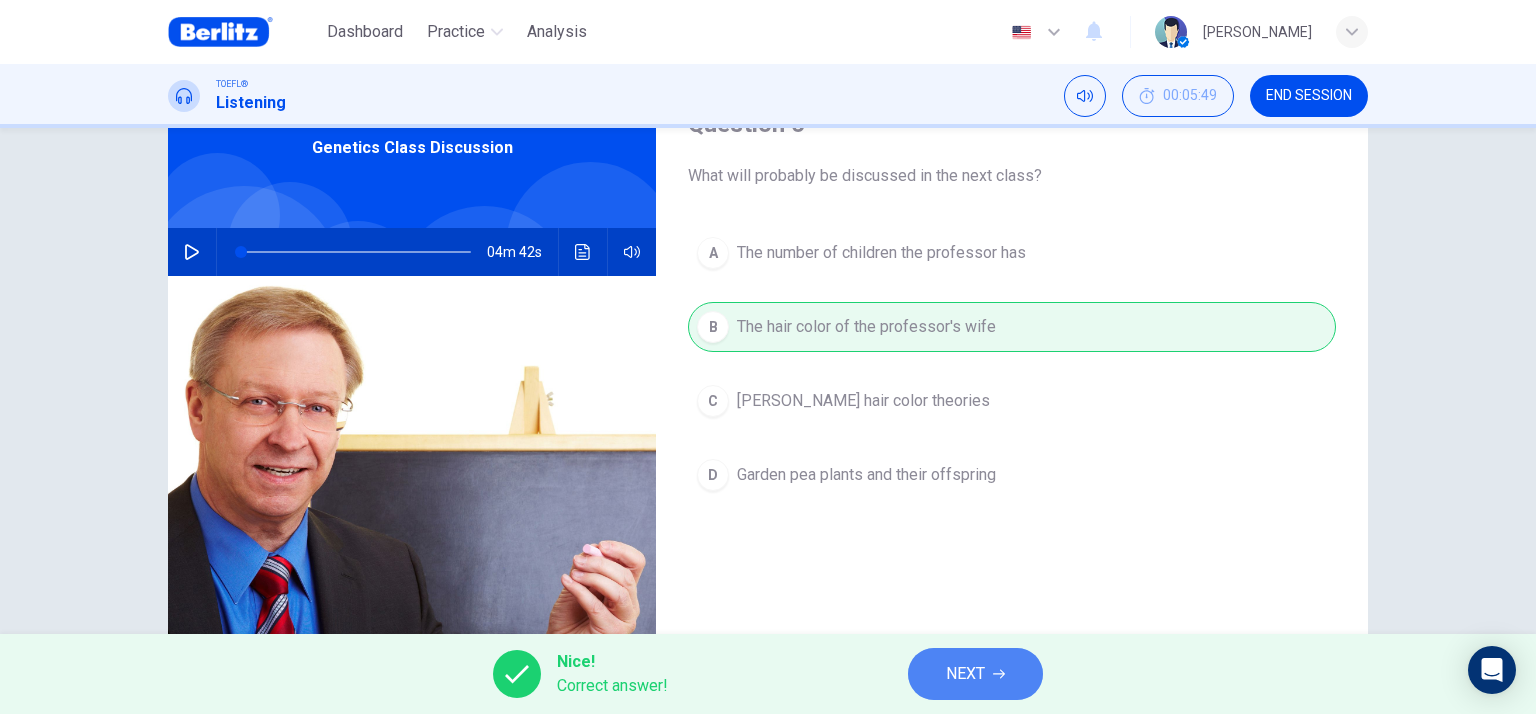 click on "NEXT" at bounding box center (975, 674) 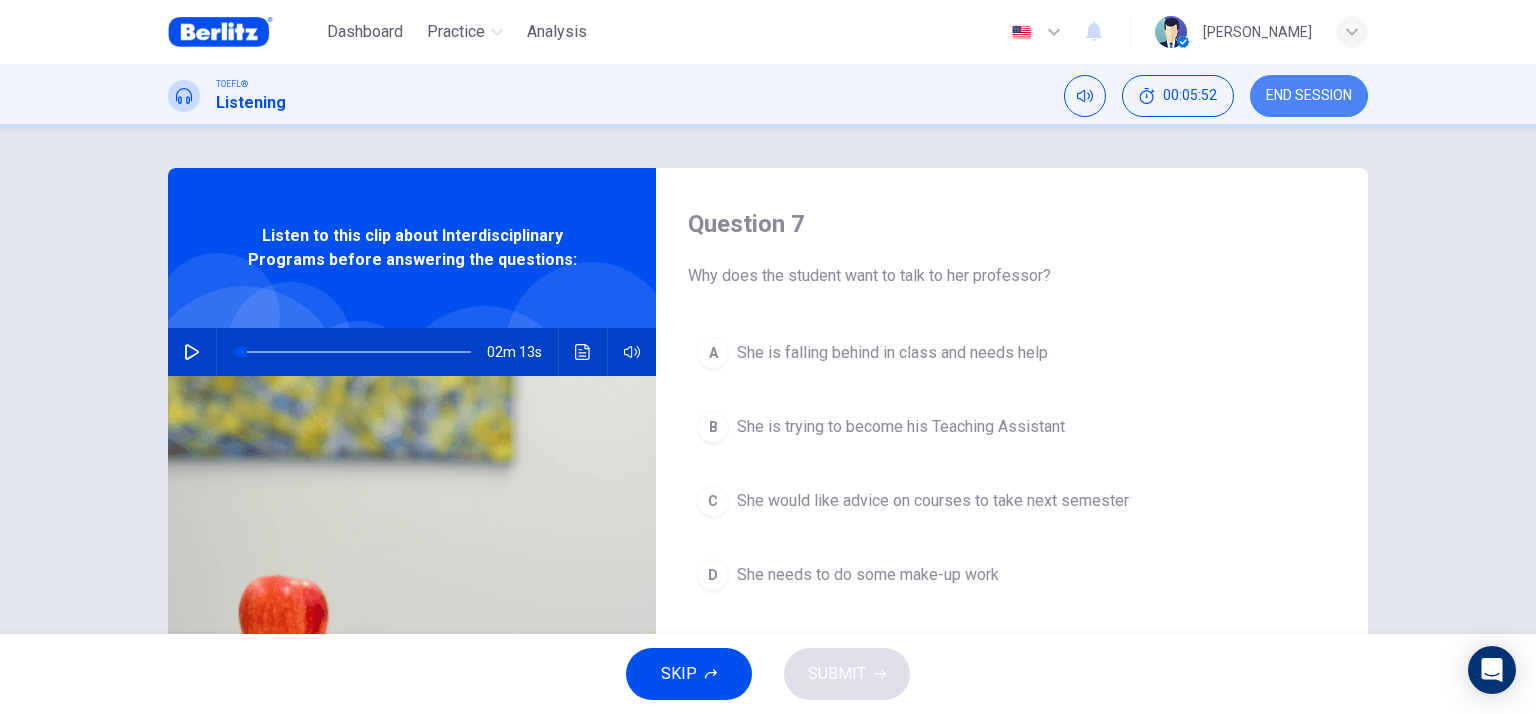 click on "END SESSION" at bounding box center (1309, 96) 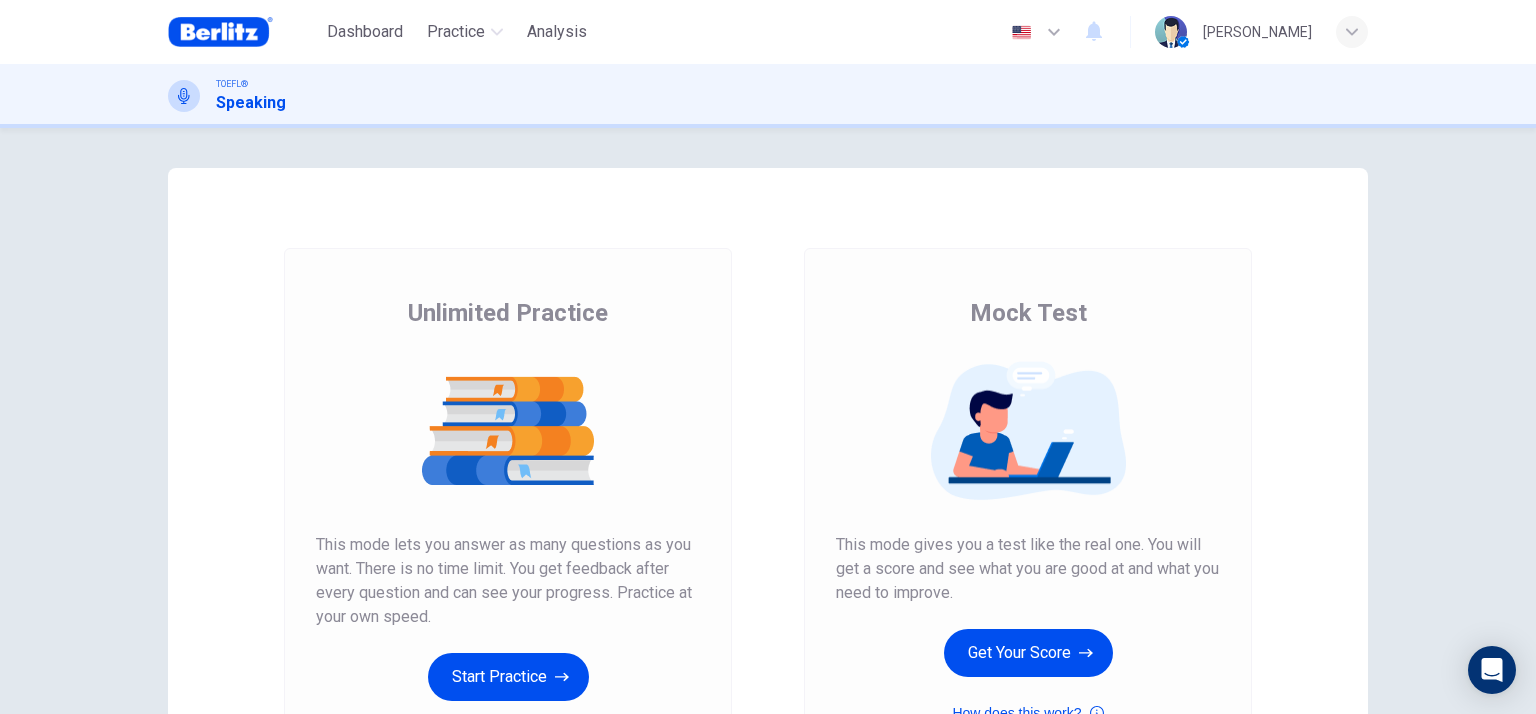 scroll, scrollTop: 0, scrollLeft: 0, axis: both 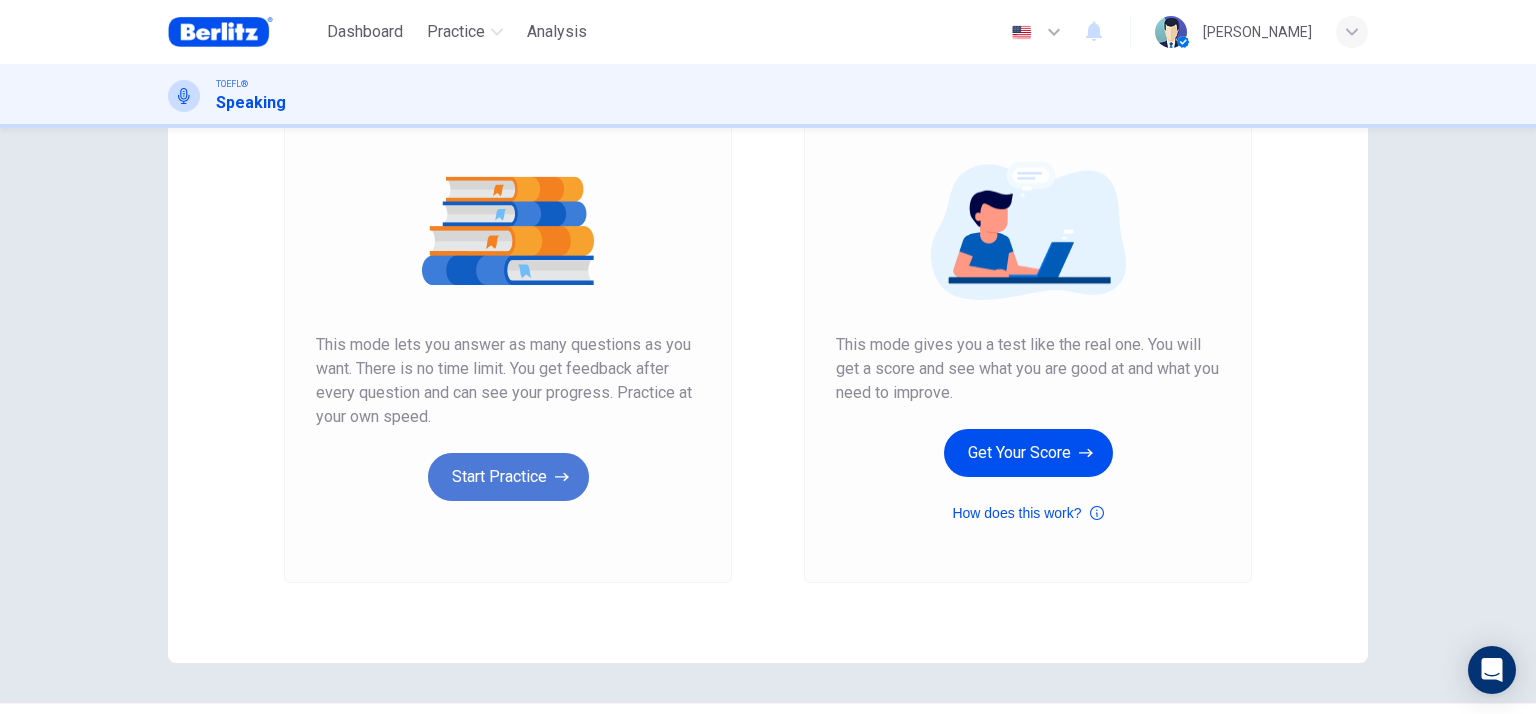 click on "Start Practice" at bounding box center (508, 477) 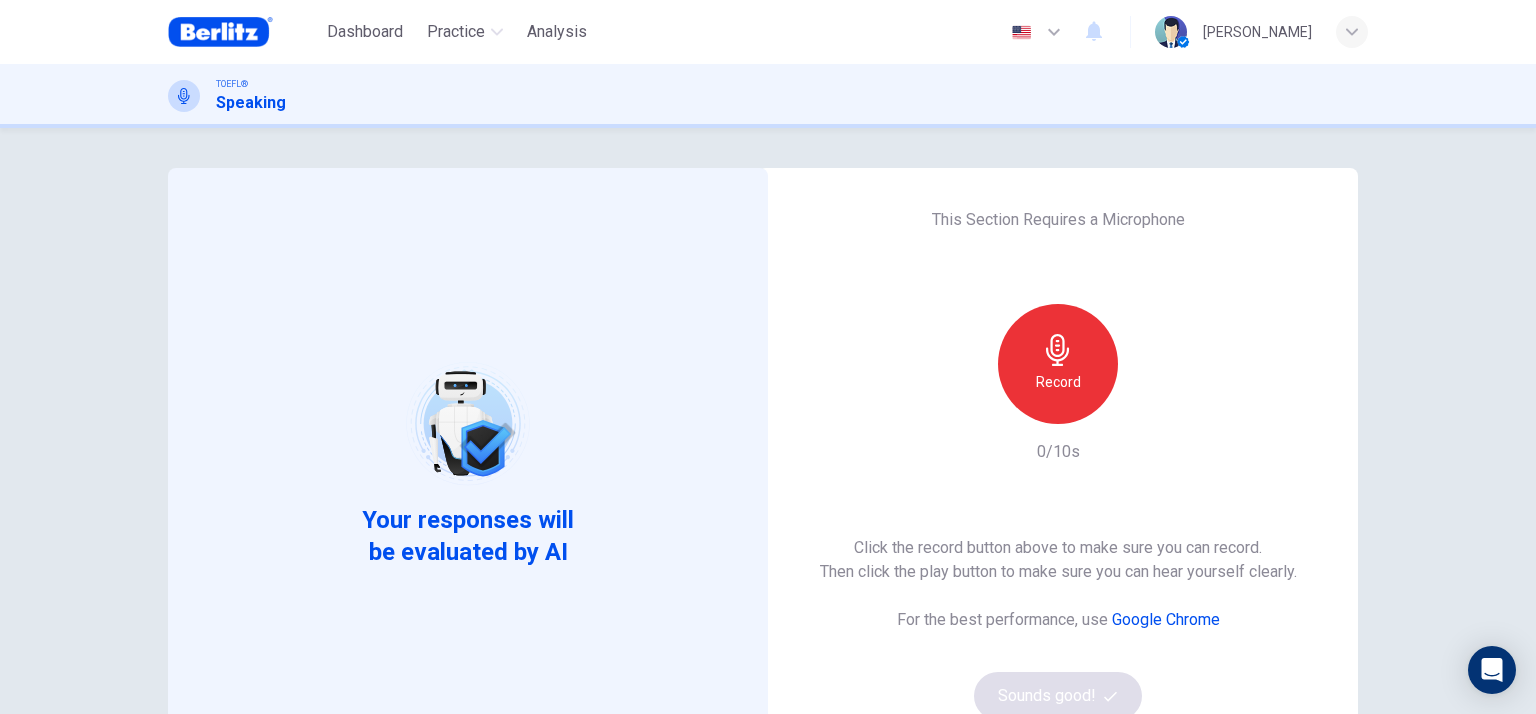 click 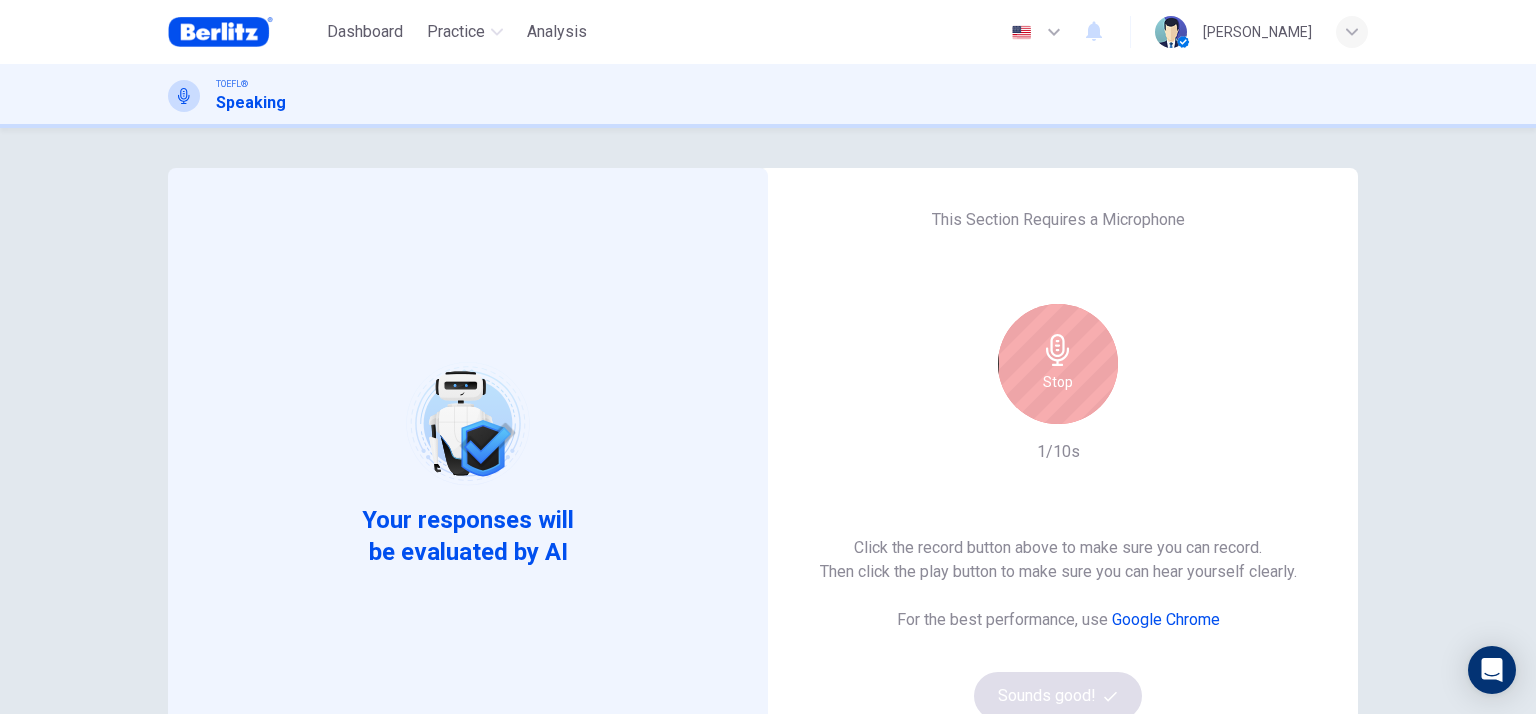 scroll, scrollTop: 100, scrollLeft: 0, axis: vertical 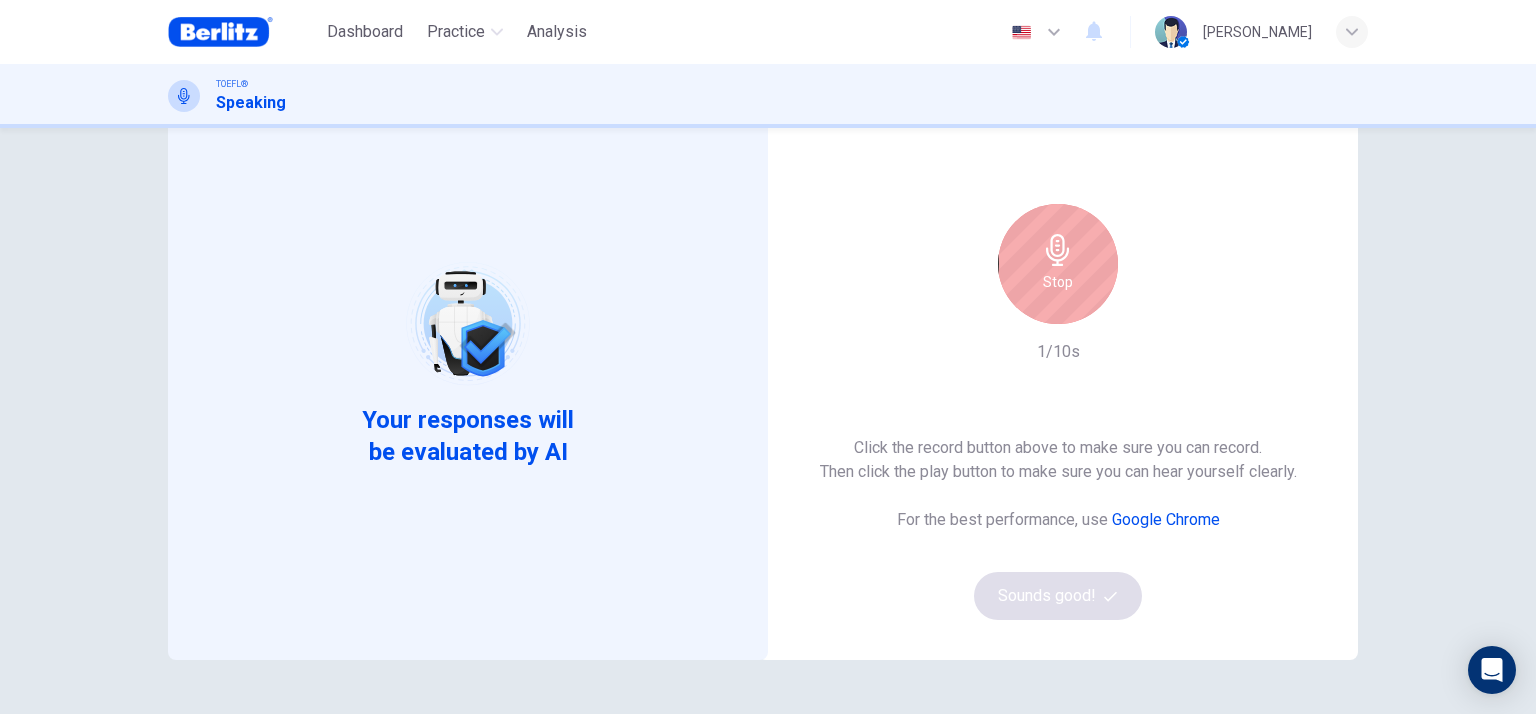 click on "Stop" at bounding box center (1058, 264) 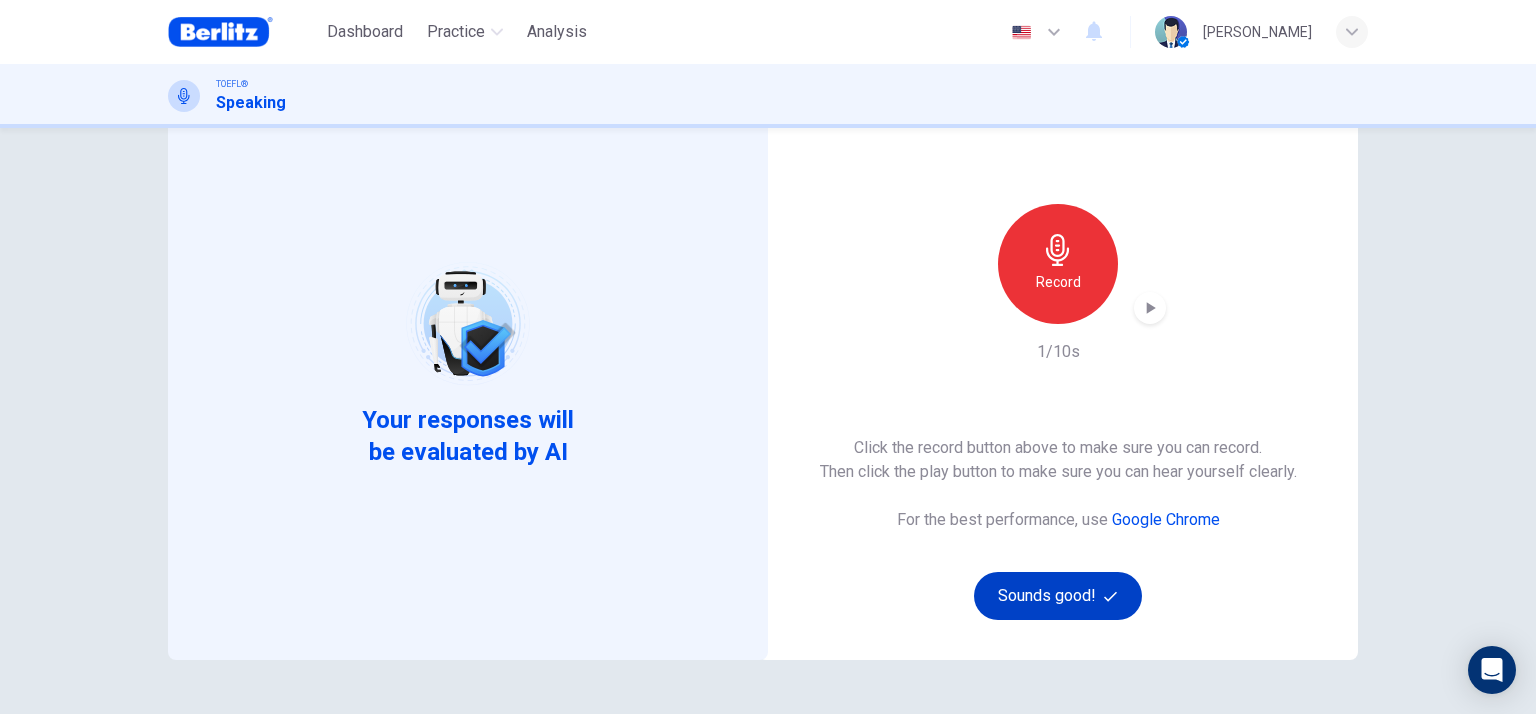 click on "Sounds good!" at bounding box center (1058, 596) 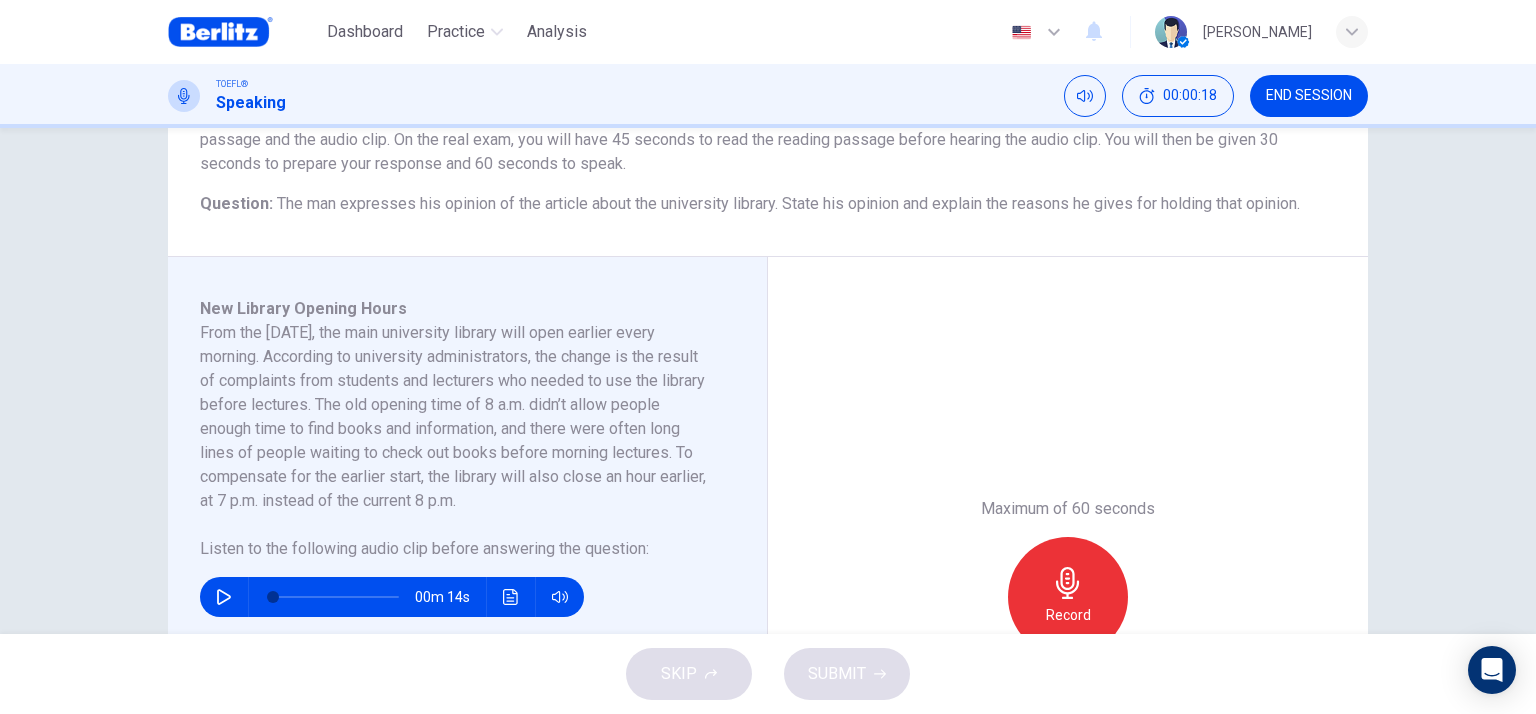 scroll, scrollTop: 300, scrollLeft: 0, axis: vertical 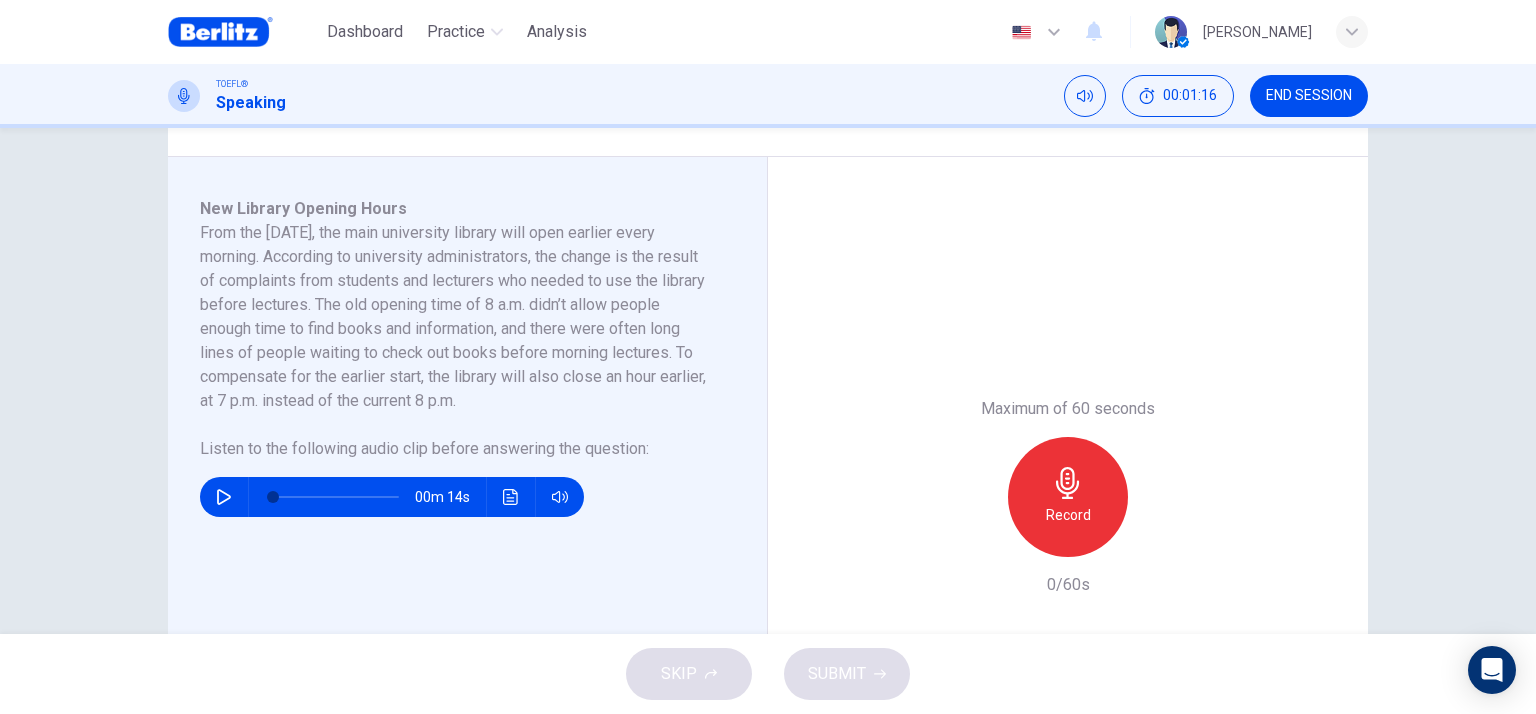 click at bounding box center (224, 497) 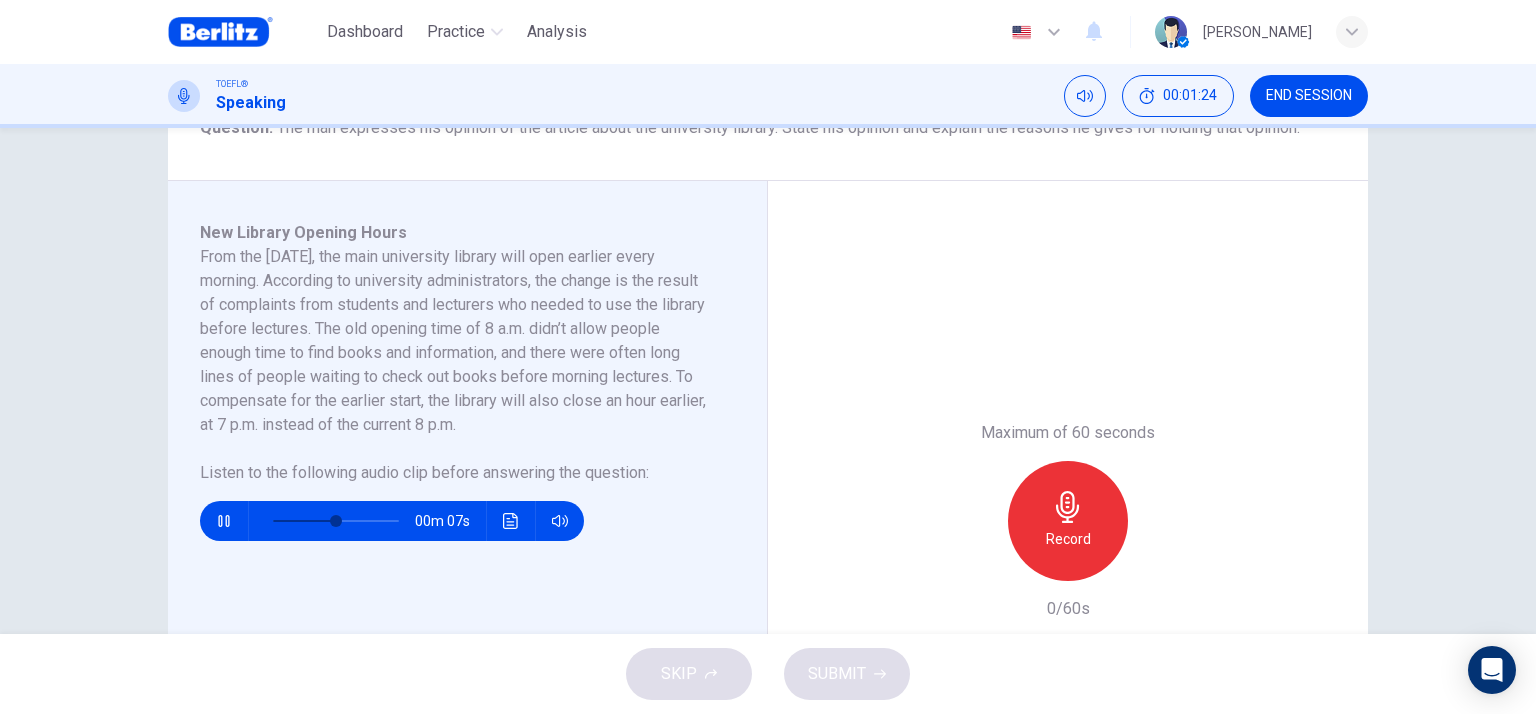 scroll, scrollTop: 243, scrollLeft: 0, axis: vertical 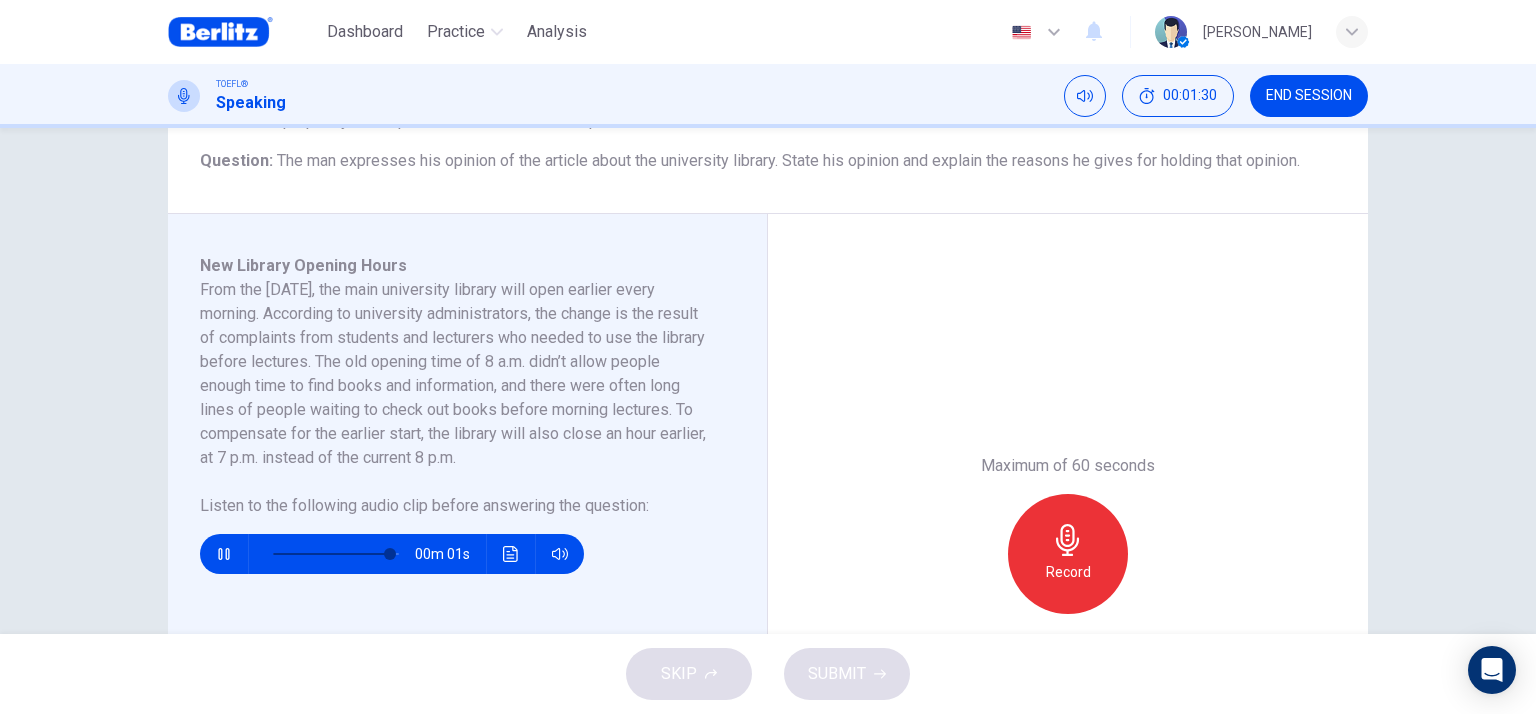 type on "*" 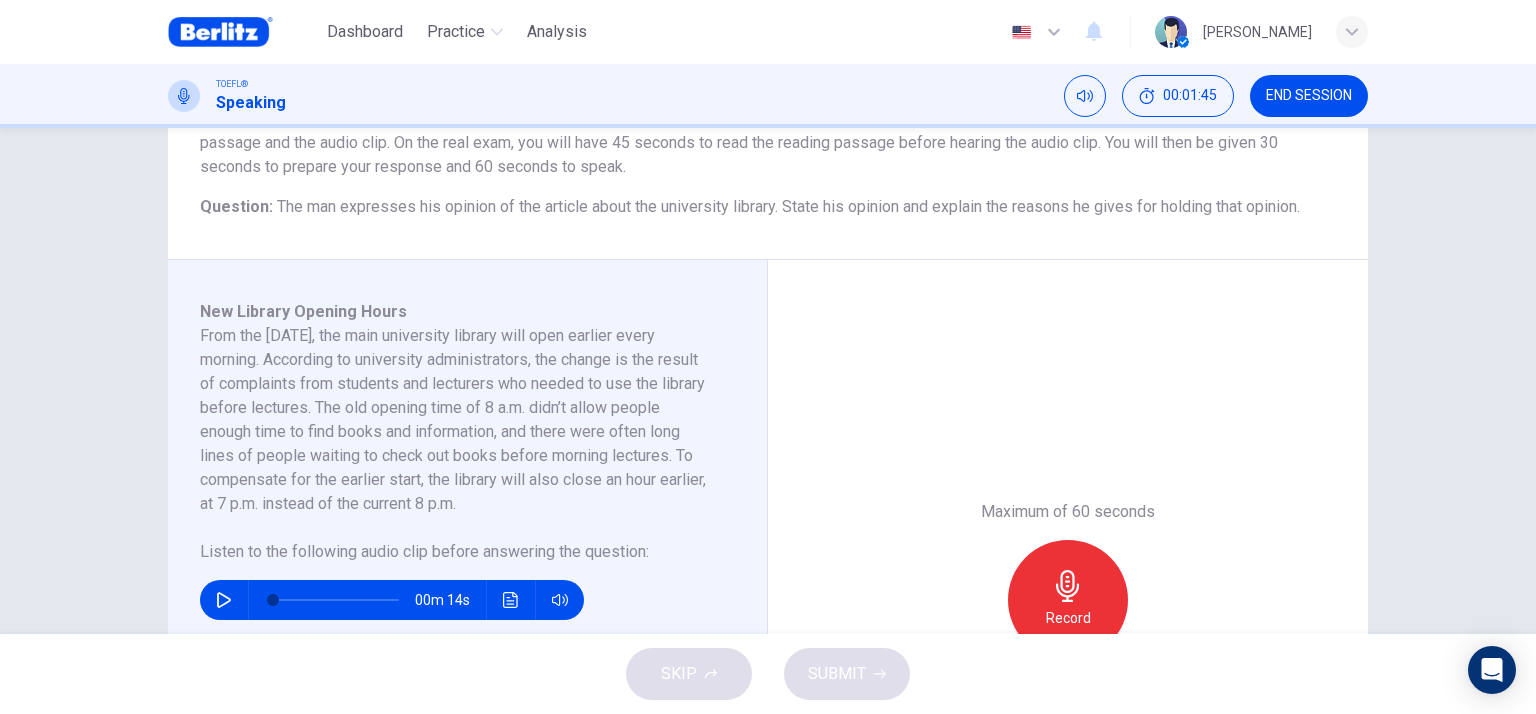 scroll, scrollTop: 243, scrollLeft: 0, axis: vertical 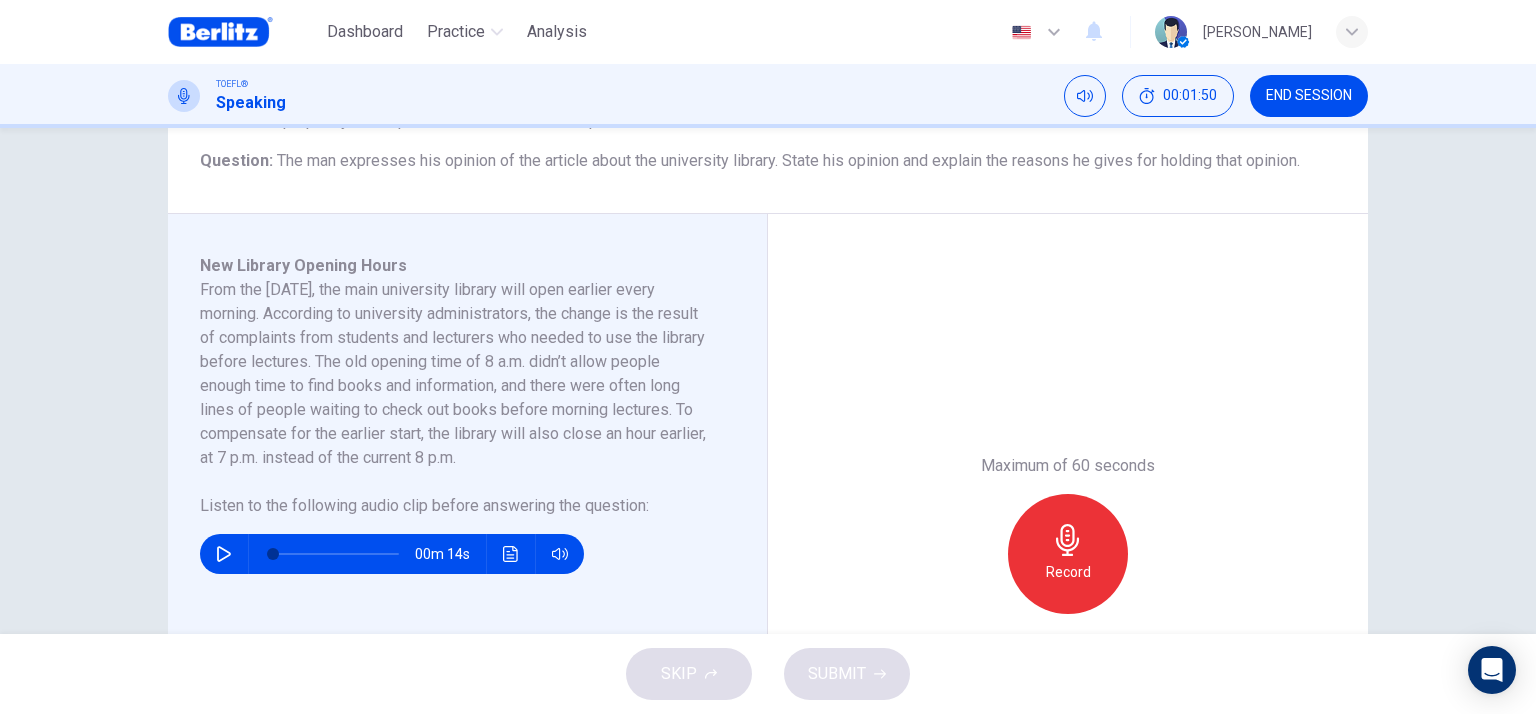 click on "Record" at bounding box center [1068, 554] 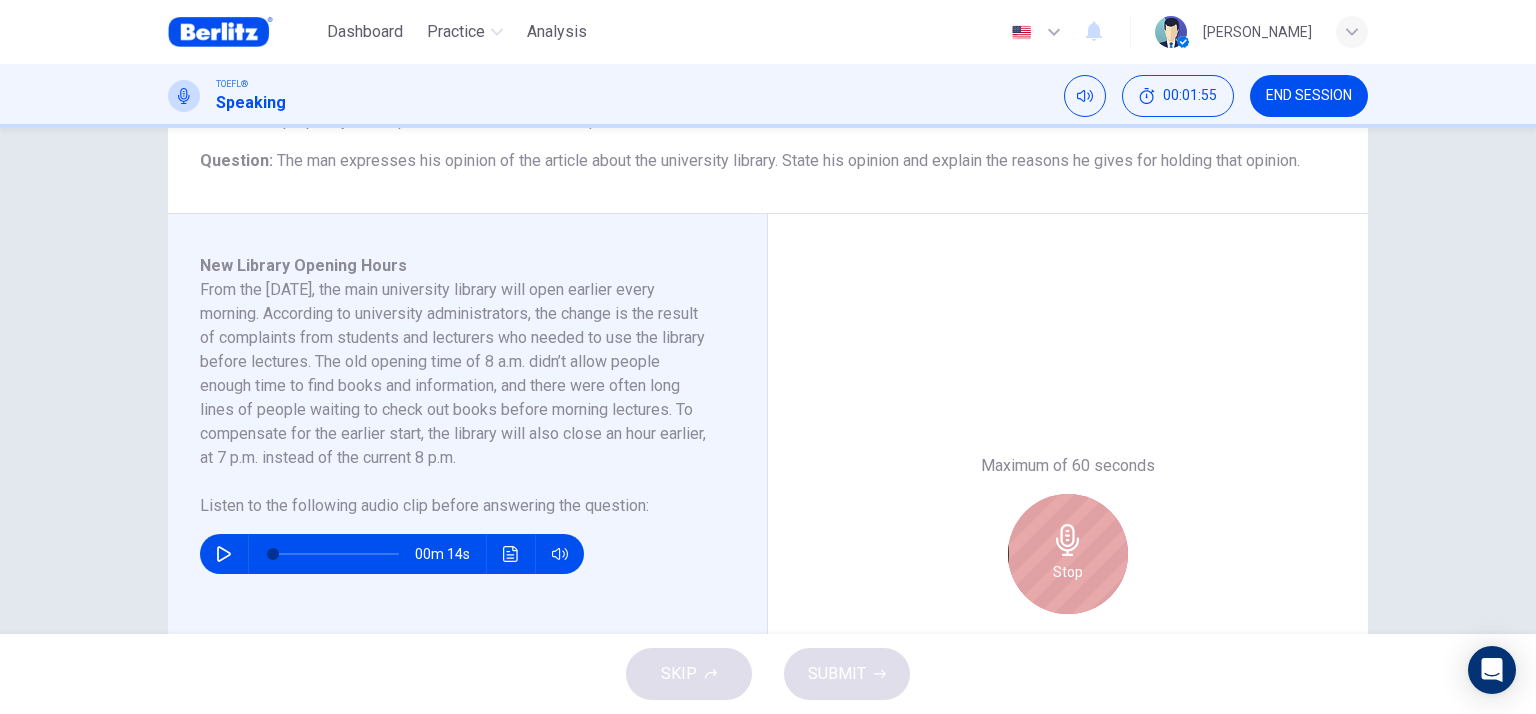 click on "Stop" at bounding box center [1068, 554] 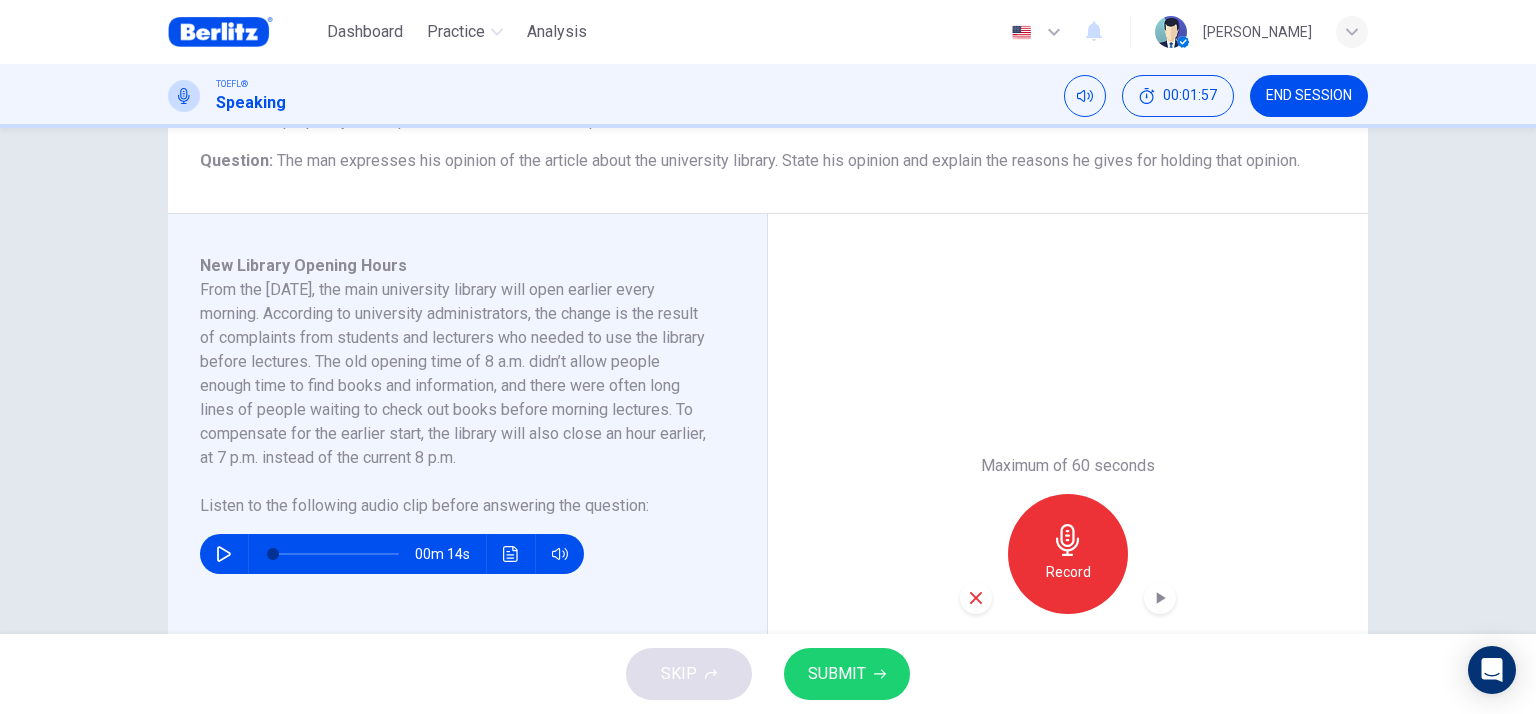 click 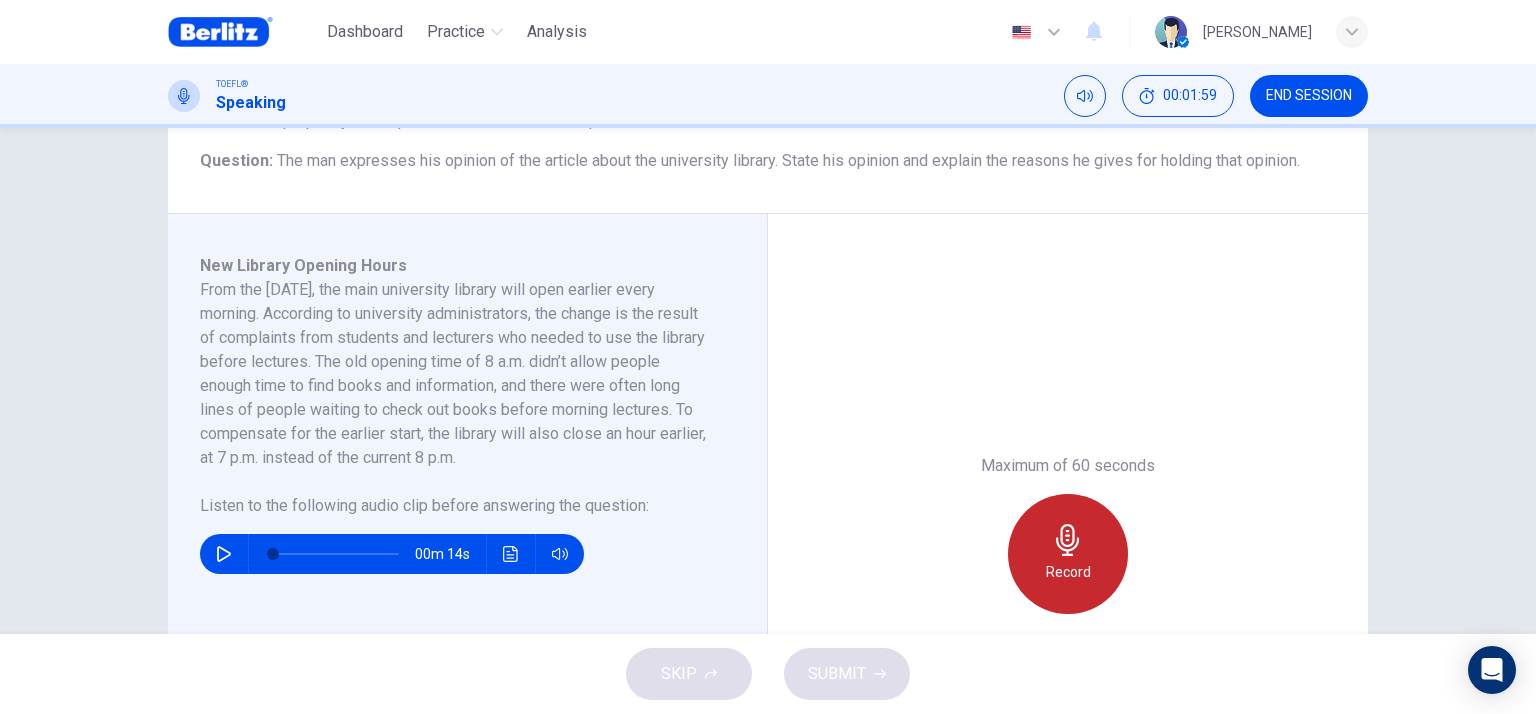 click 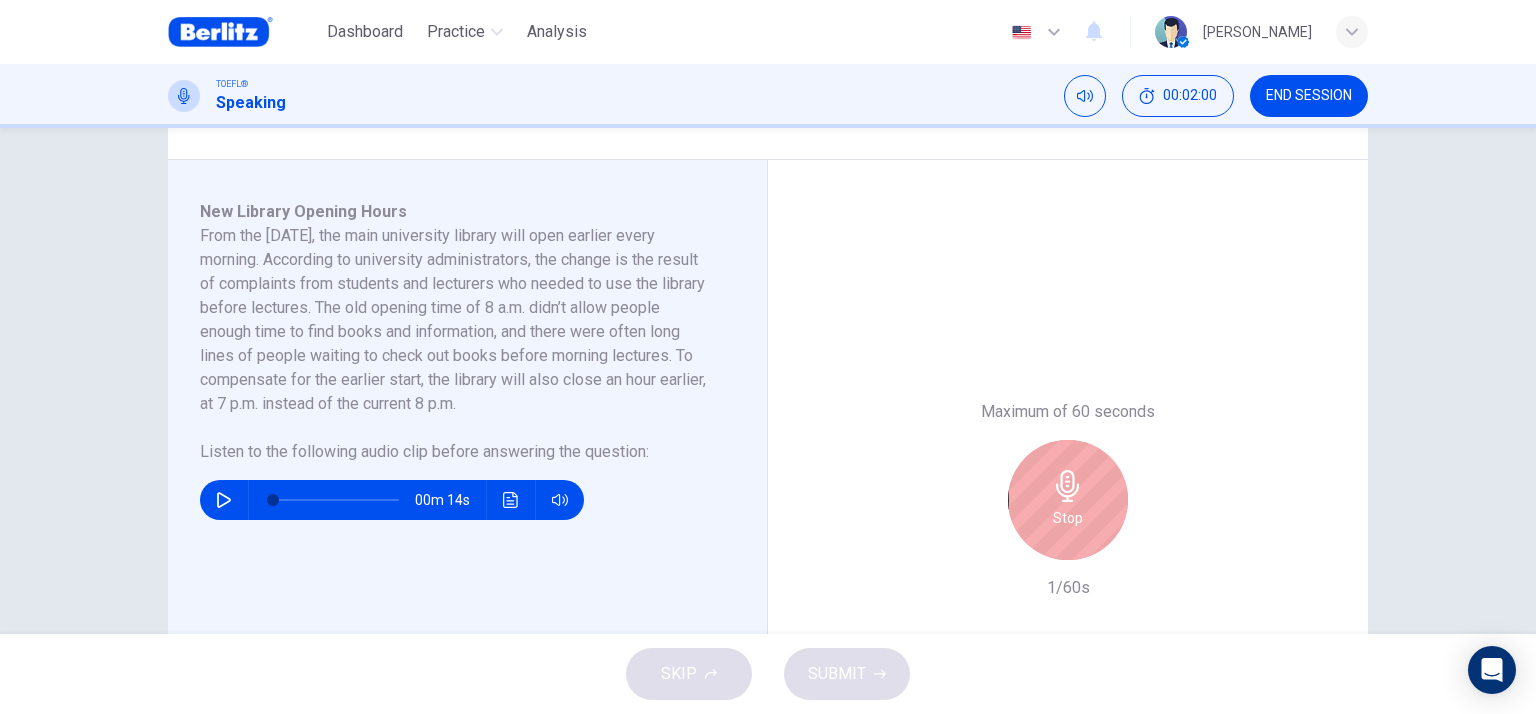 scroll, scrollTop: 343, scrollLeft: 0, axis: vertical 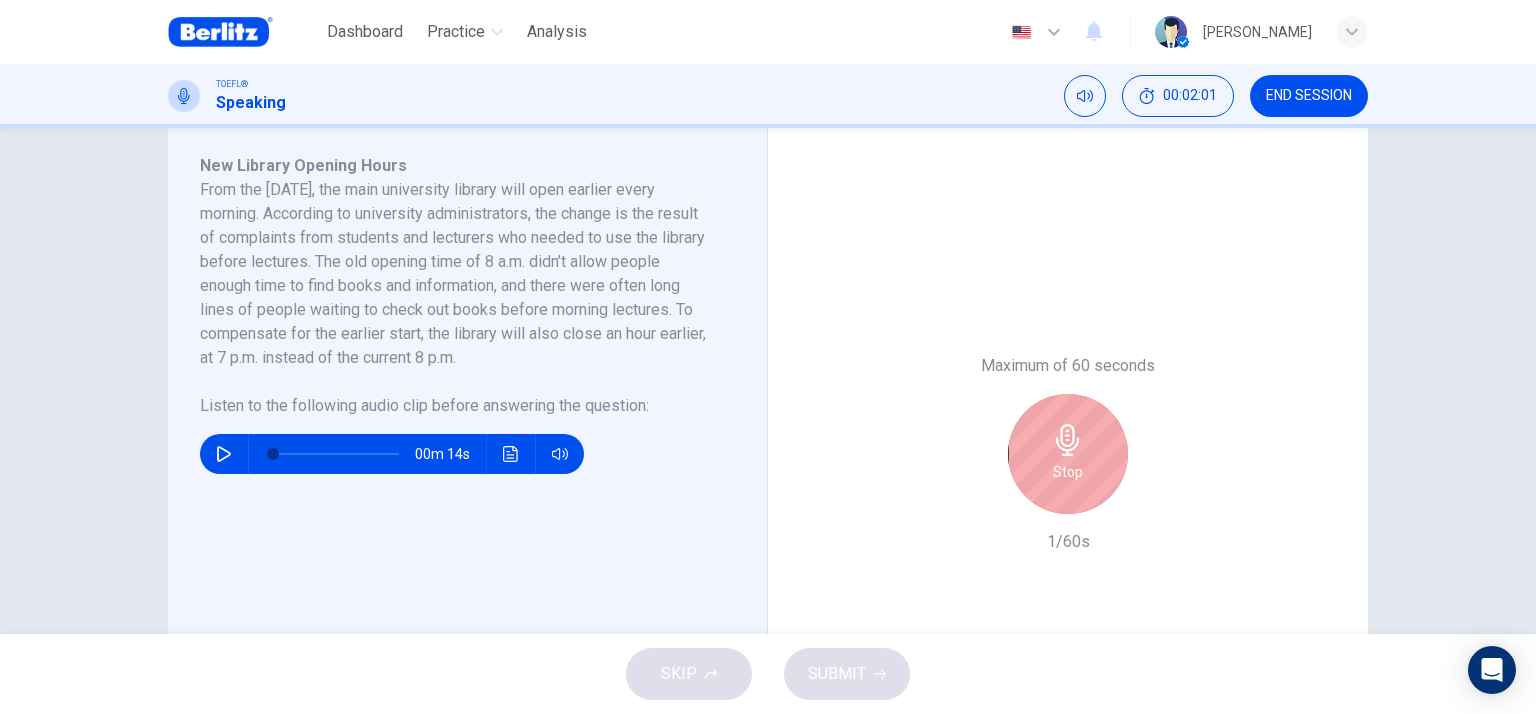 click on "Stop" at bounding box center (1068, 454) 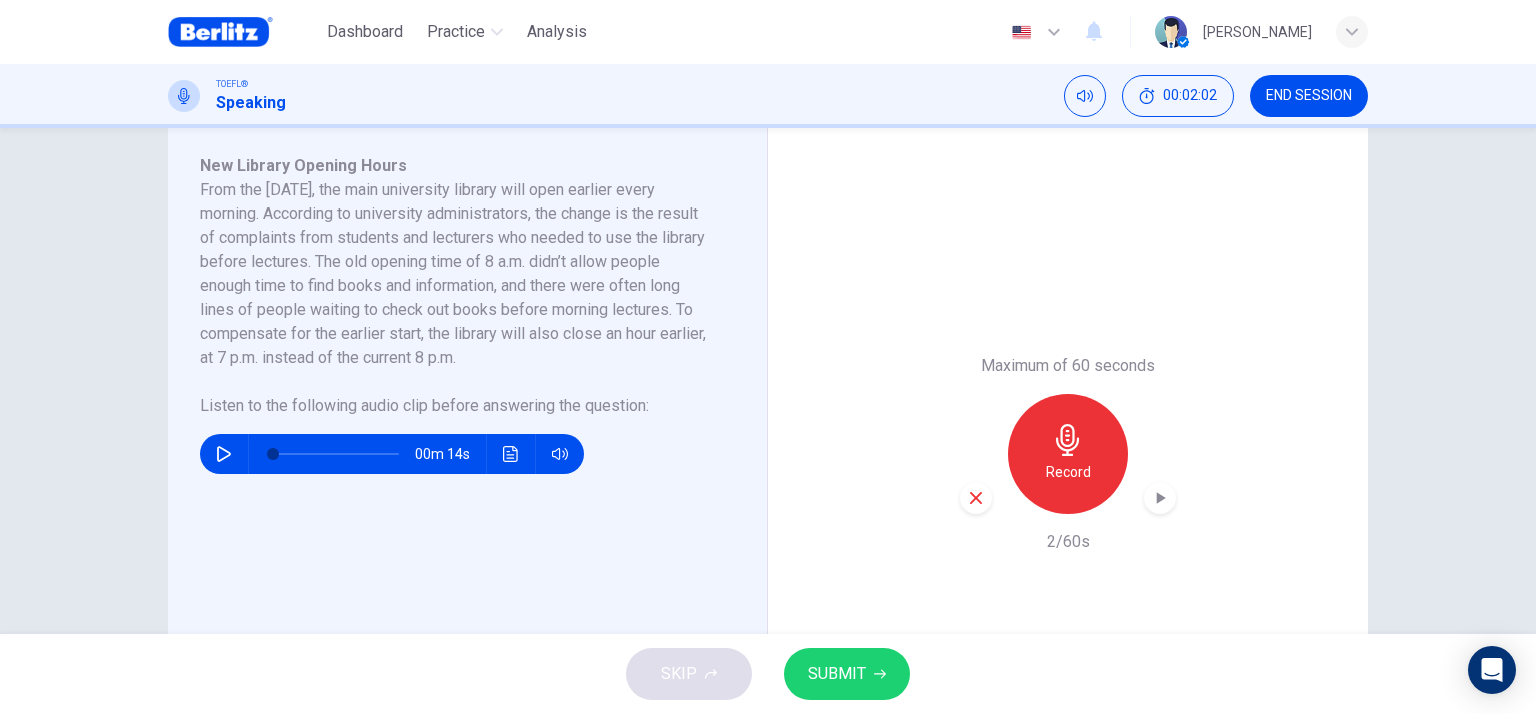 click on "Maximum of 60 seconds Record 2/60s" at bounding box center (1068, 454) 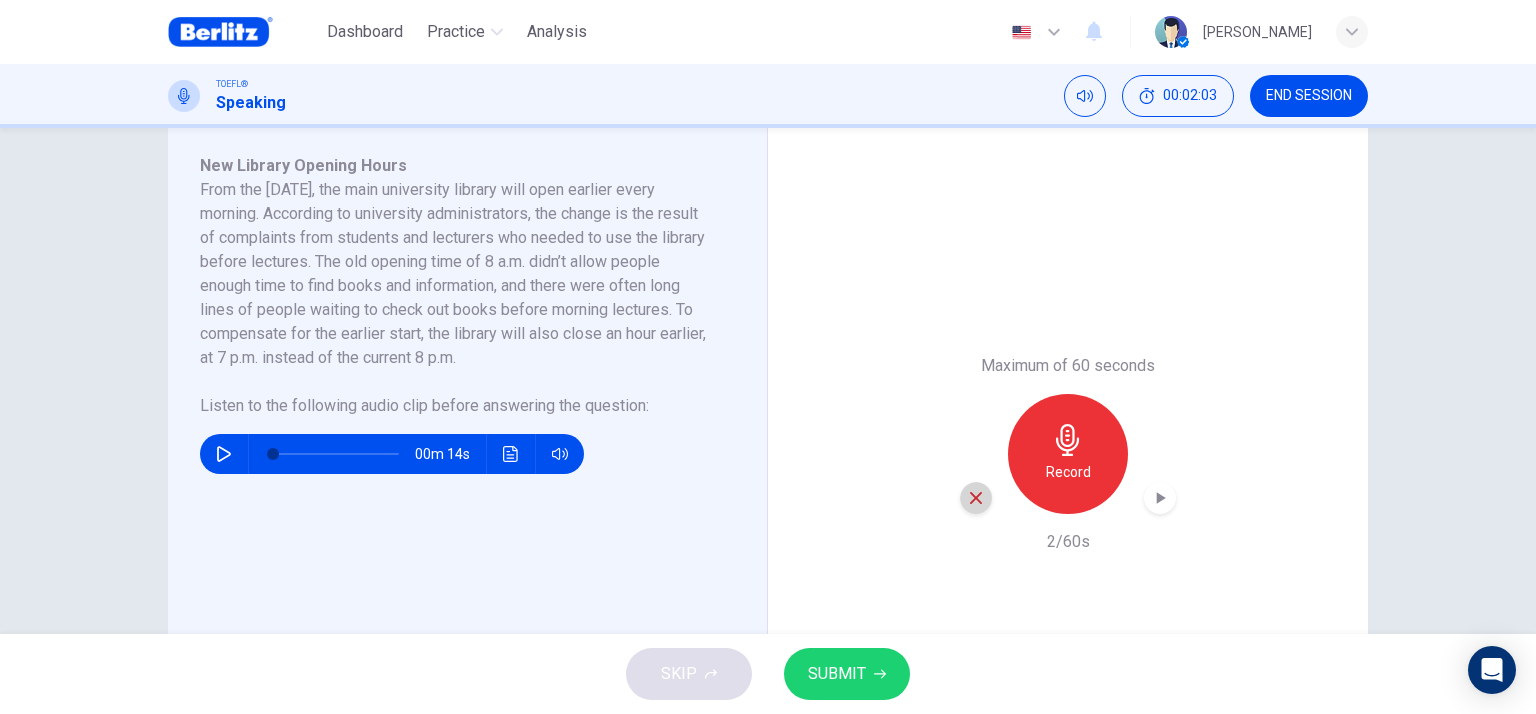 click 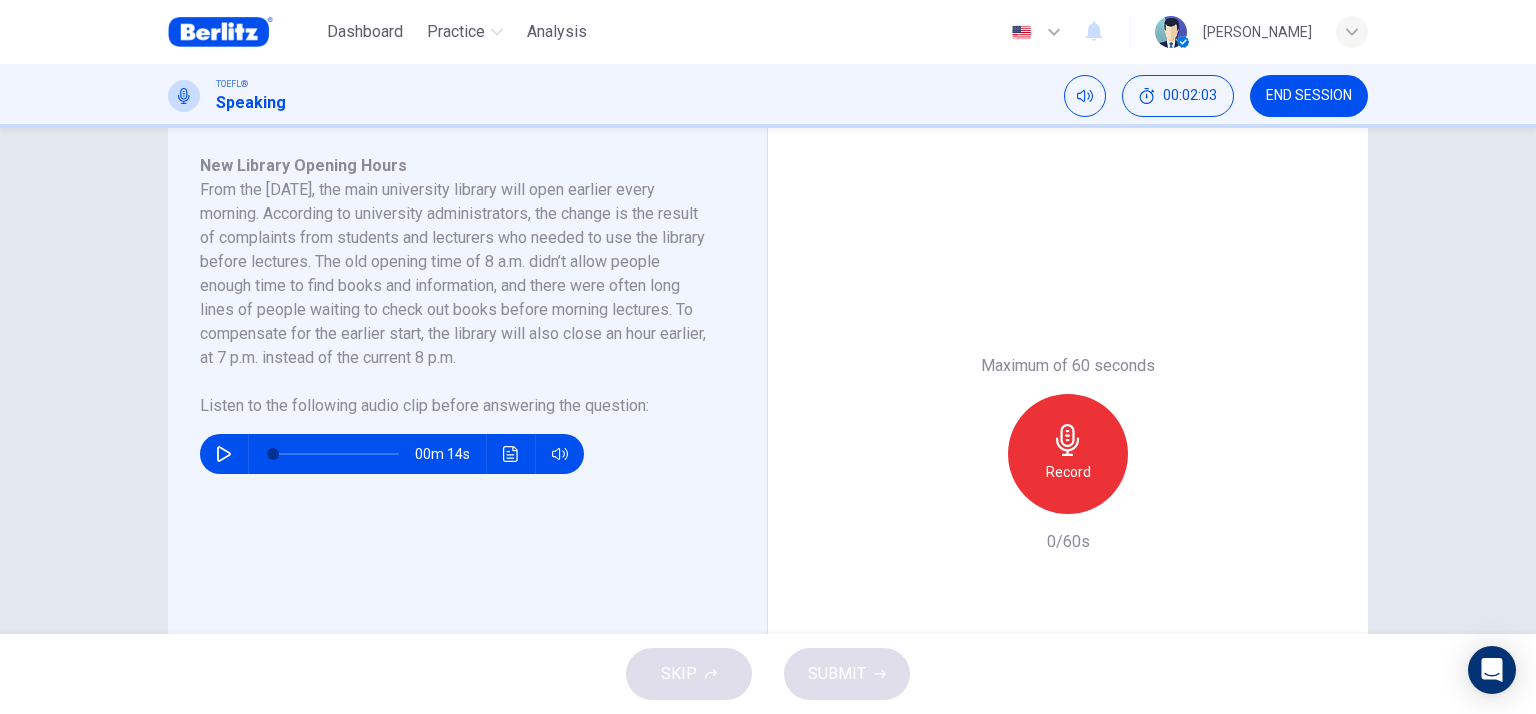 click on "Record" at bounding box center [1068, 454] 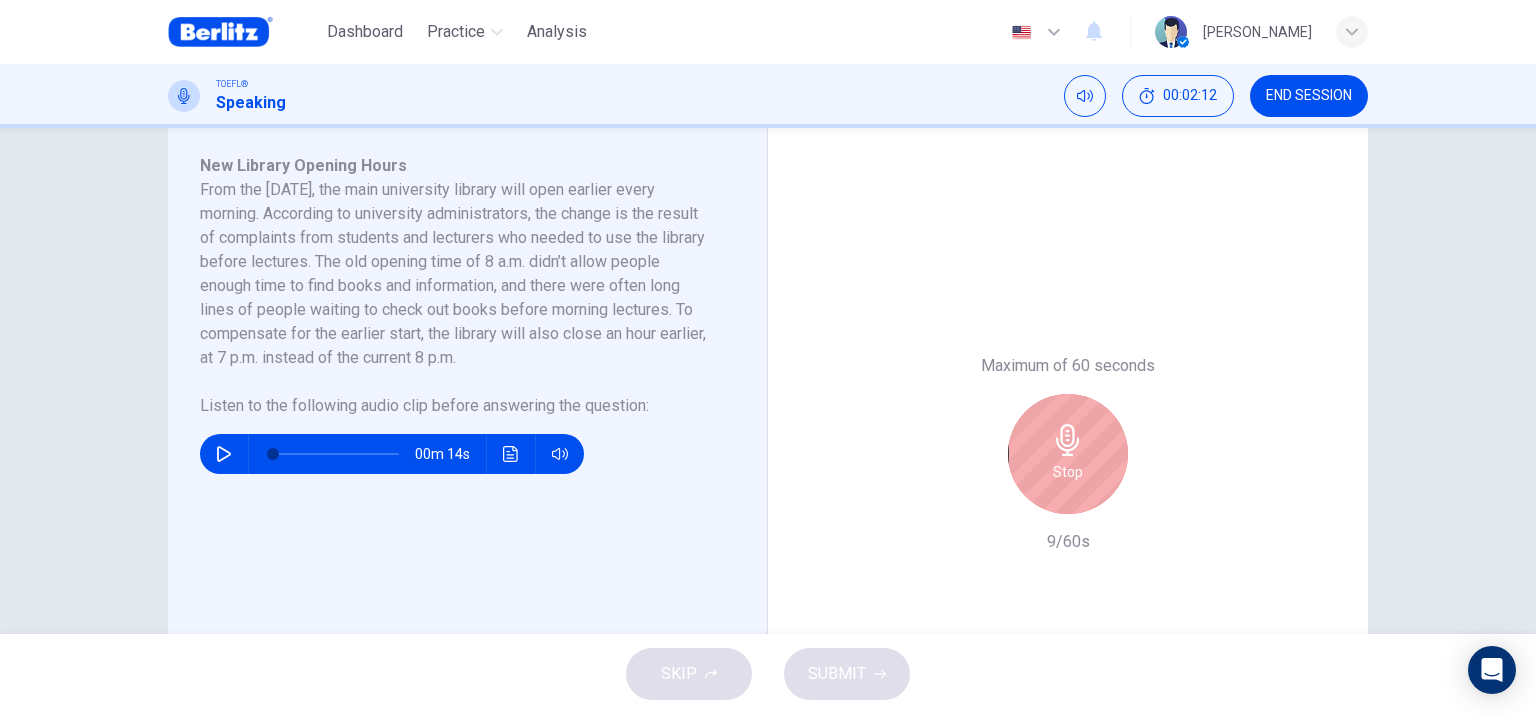 click on "Stop" at bounding box center [1068, 454] 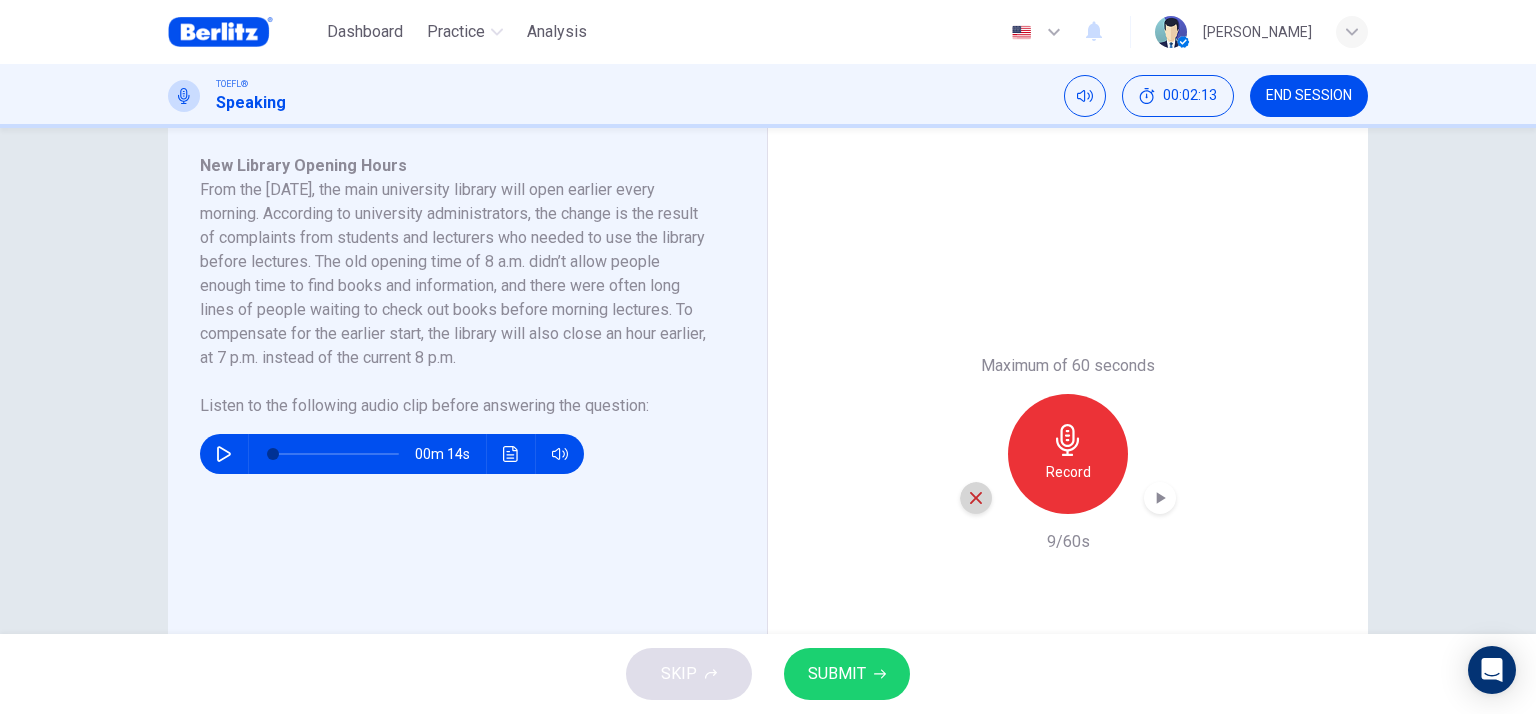 click 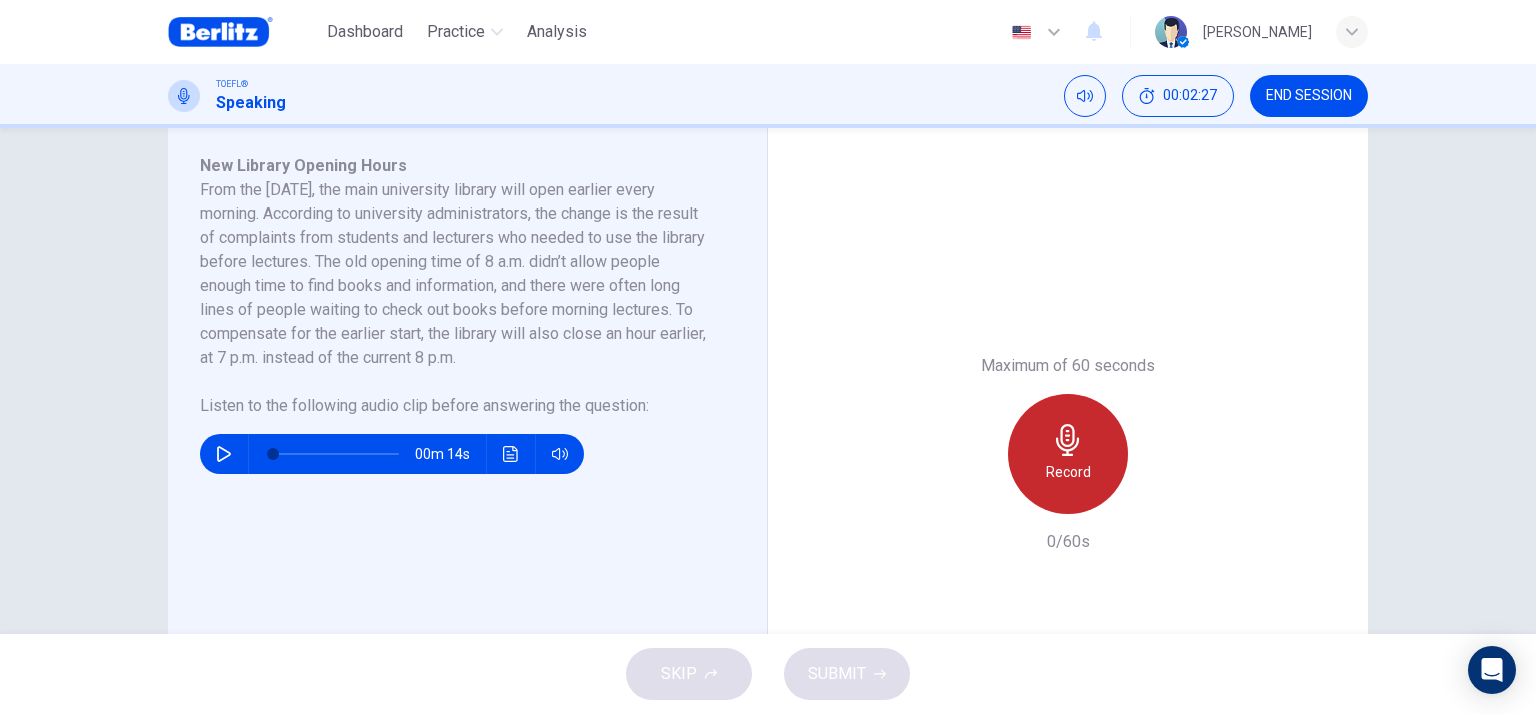 click 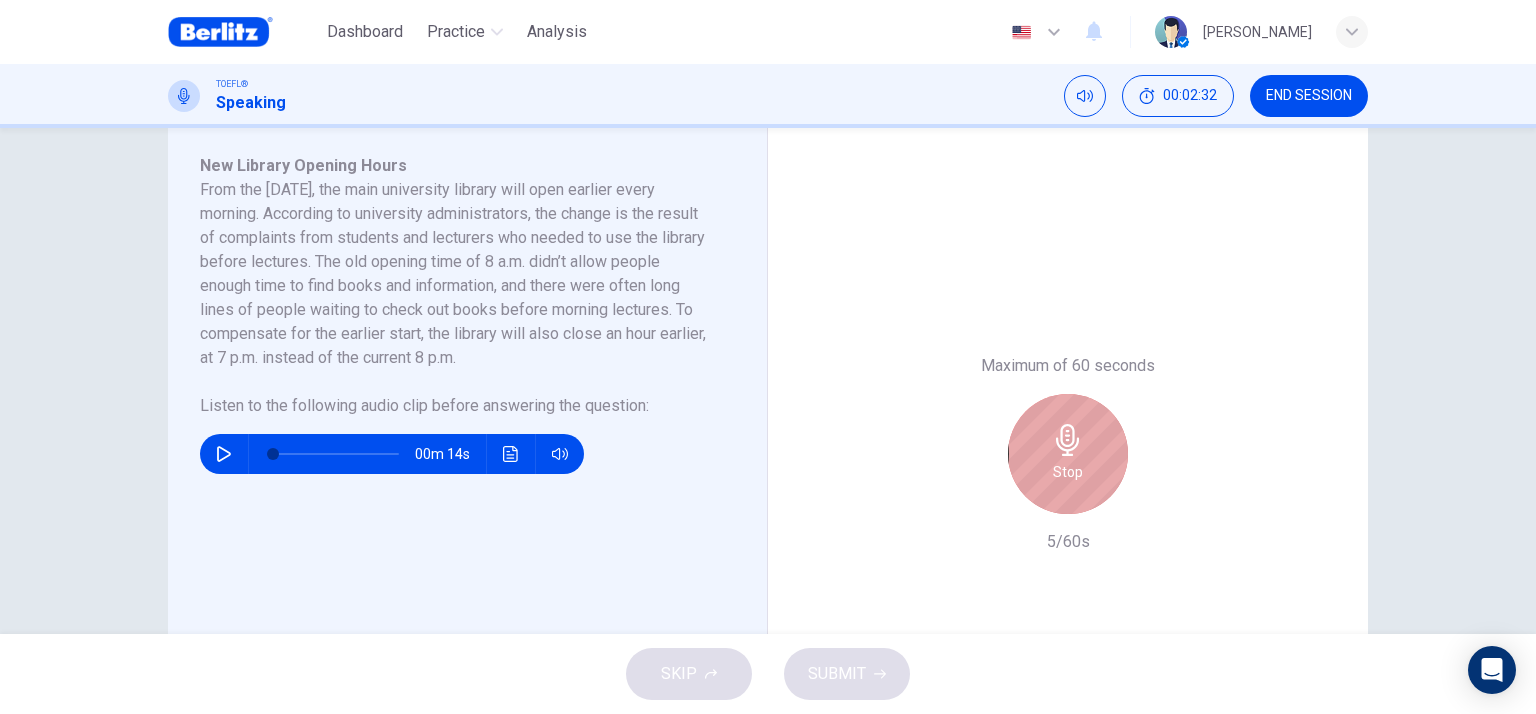 click 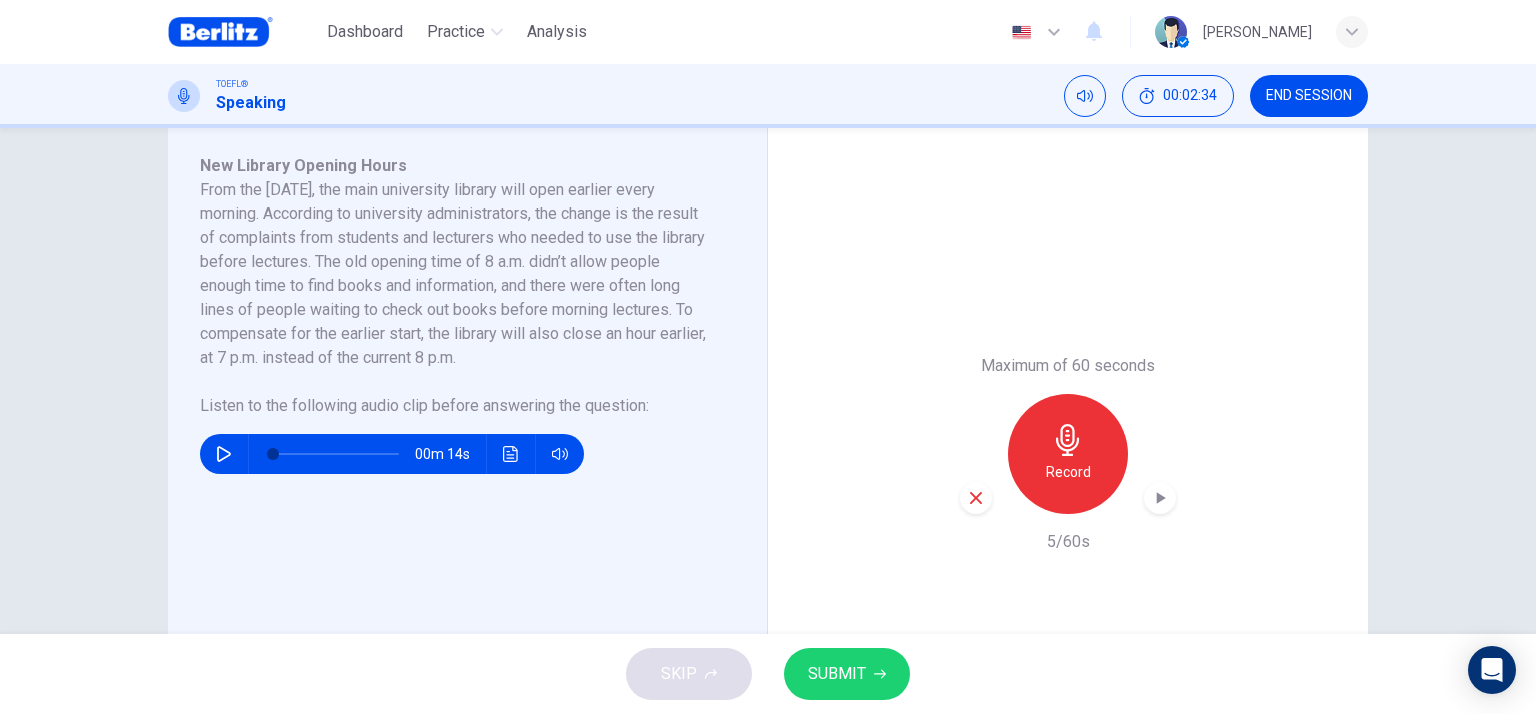 click on "SKIP SUBMIT" at bounding box center [768, 674] 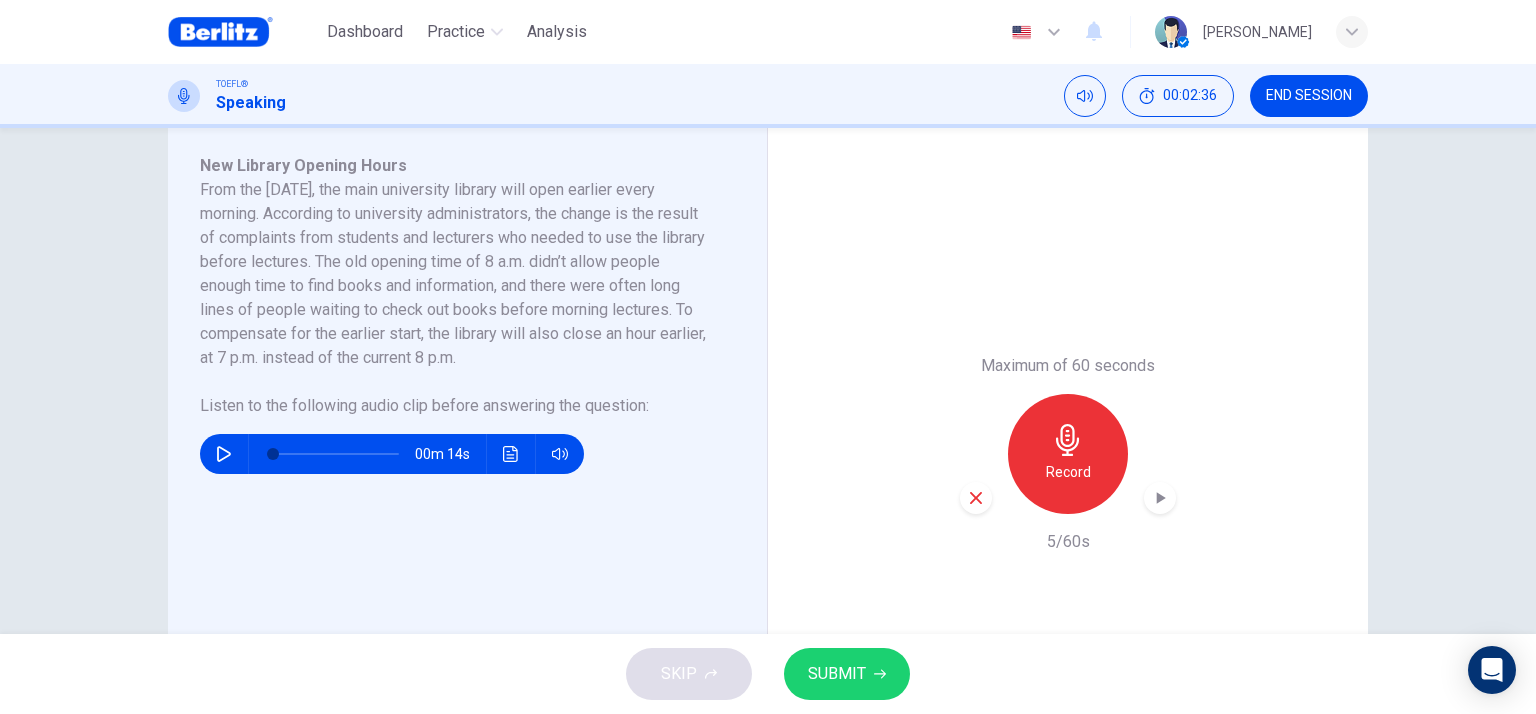 click 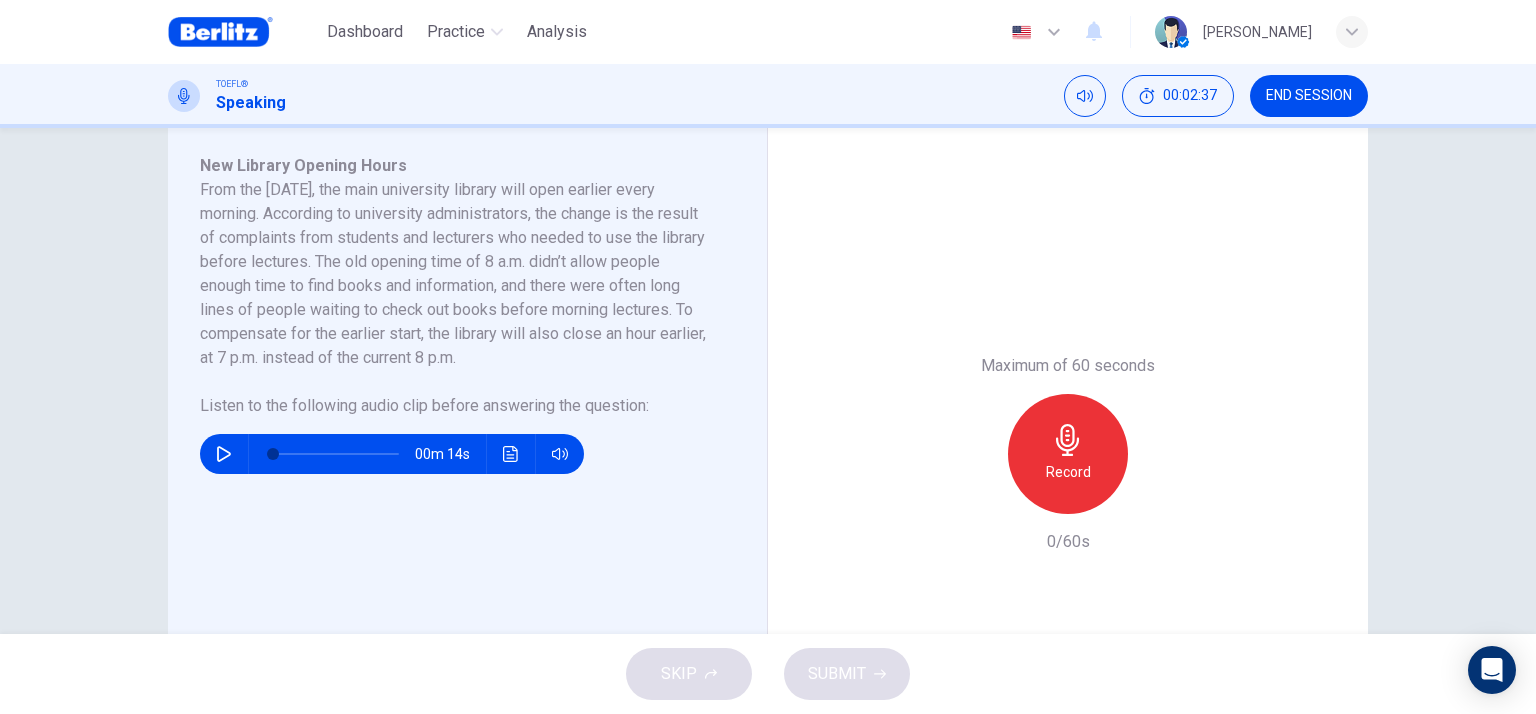 click on "END SESSION" at bounding box center (1309, 96) 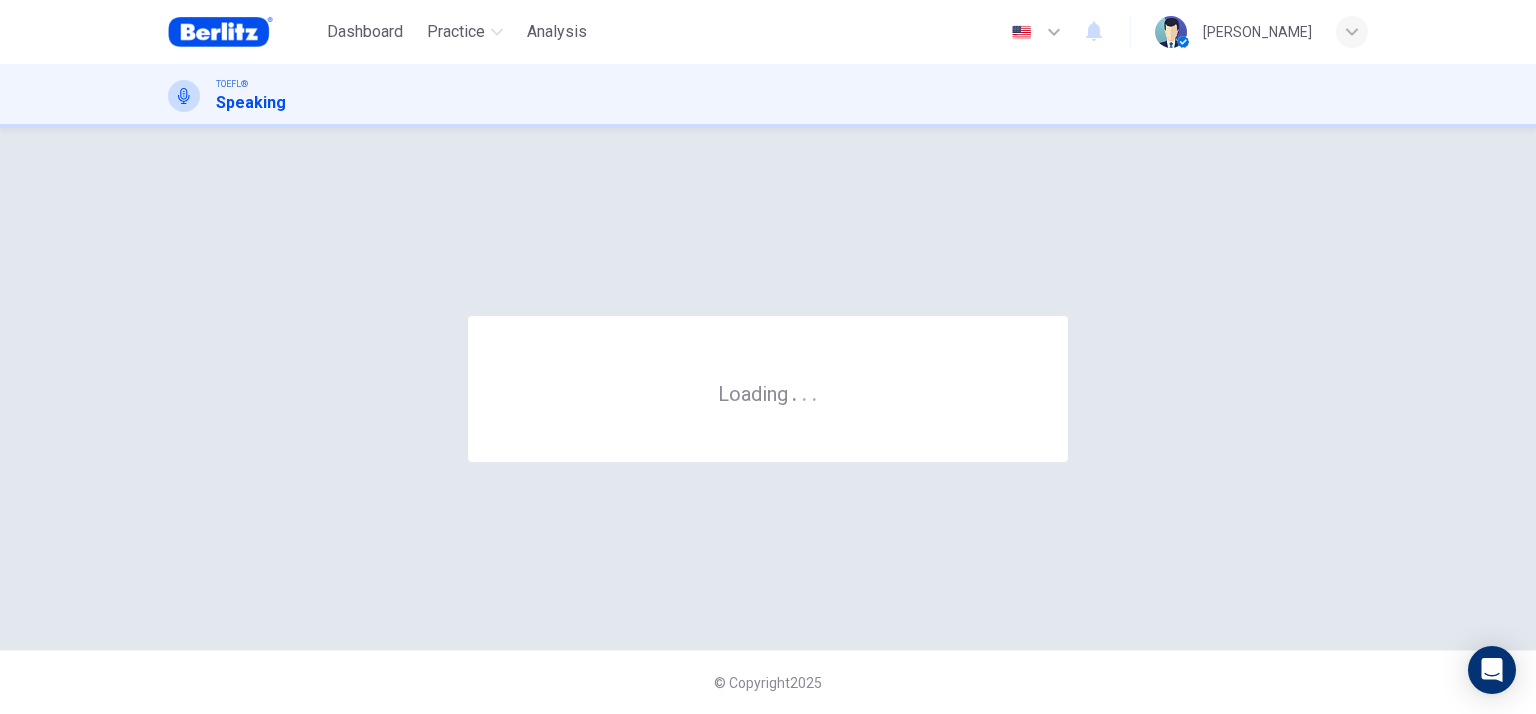 scroll, scrollTop: 0, scrollLeft: 0, axis: both 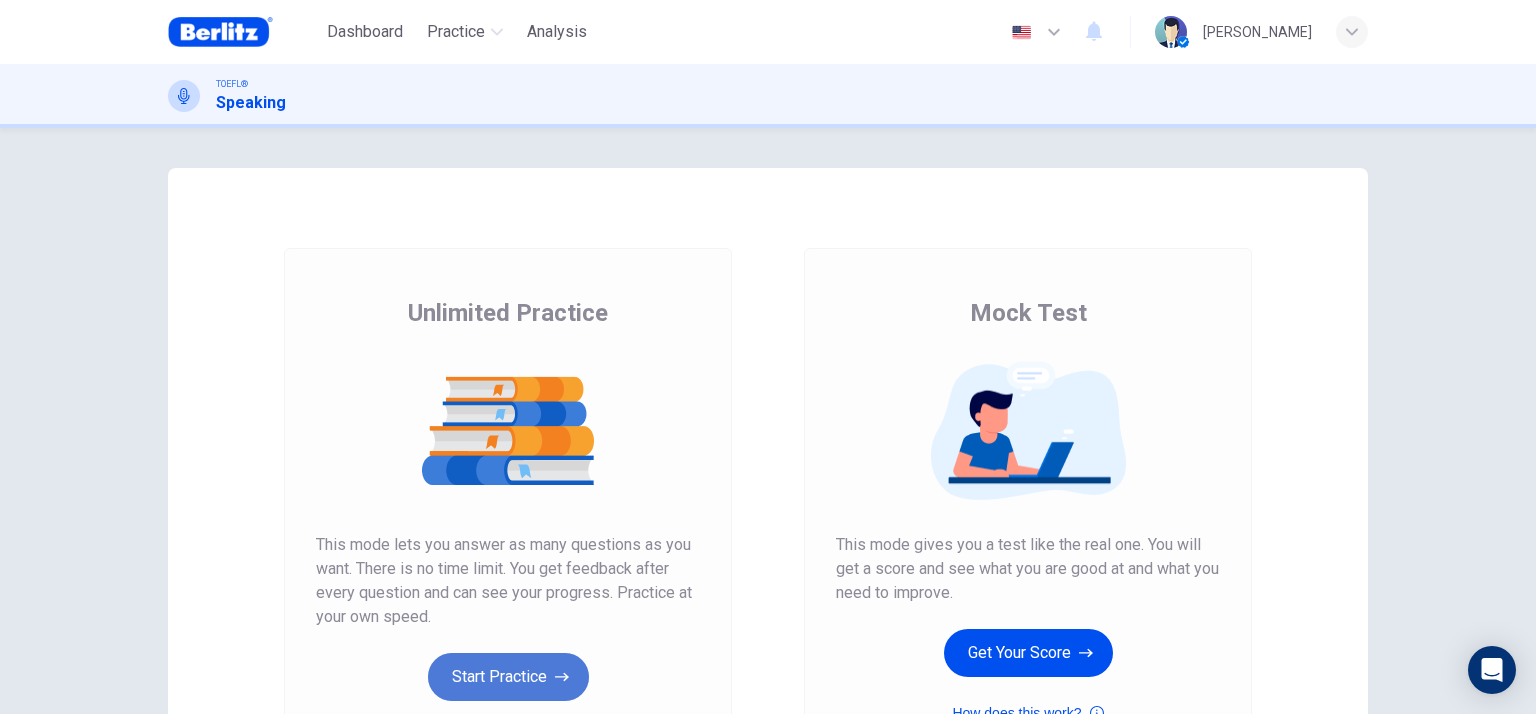click on "Start Practice" at bounding box center (508, 677) 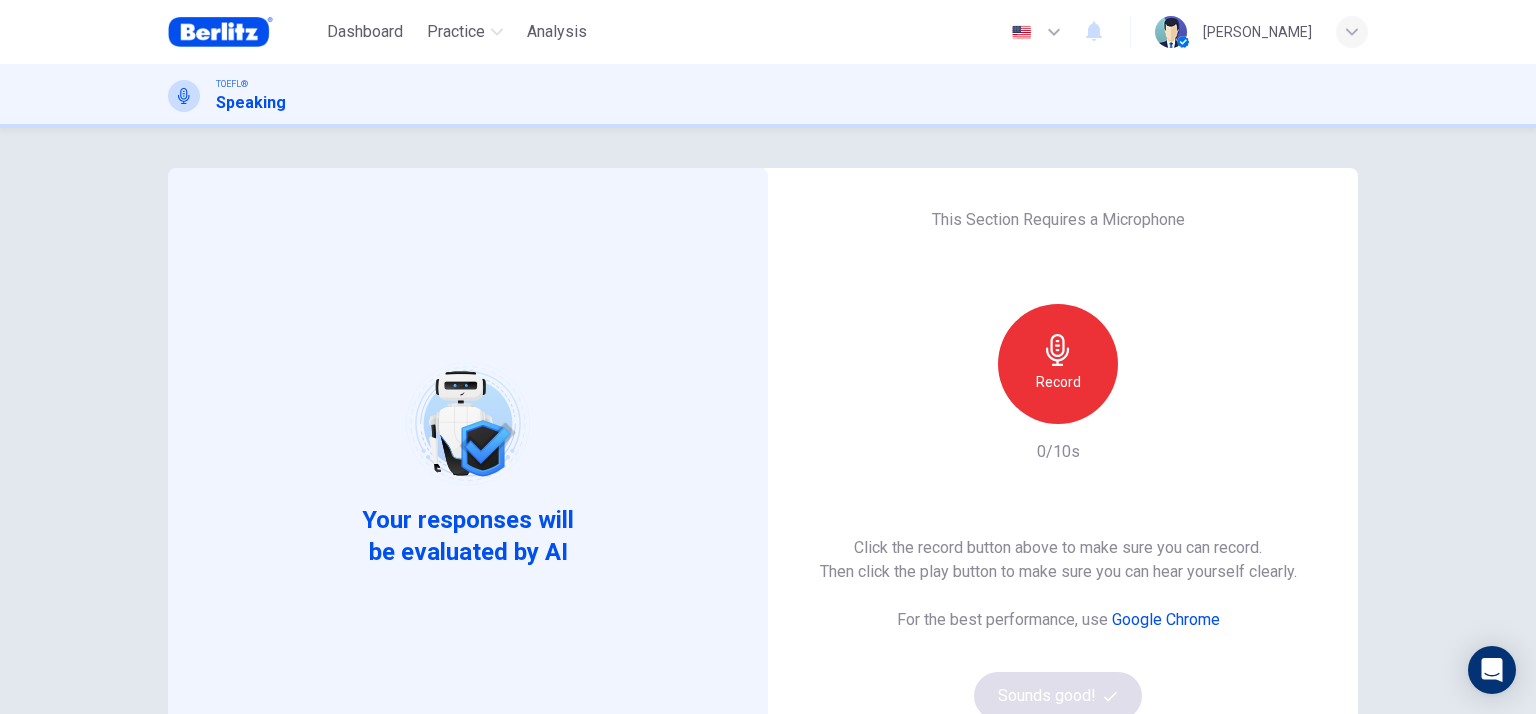 scroll, scrollTop: 100, scrollLeft: 0, axis: vertical 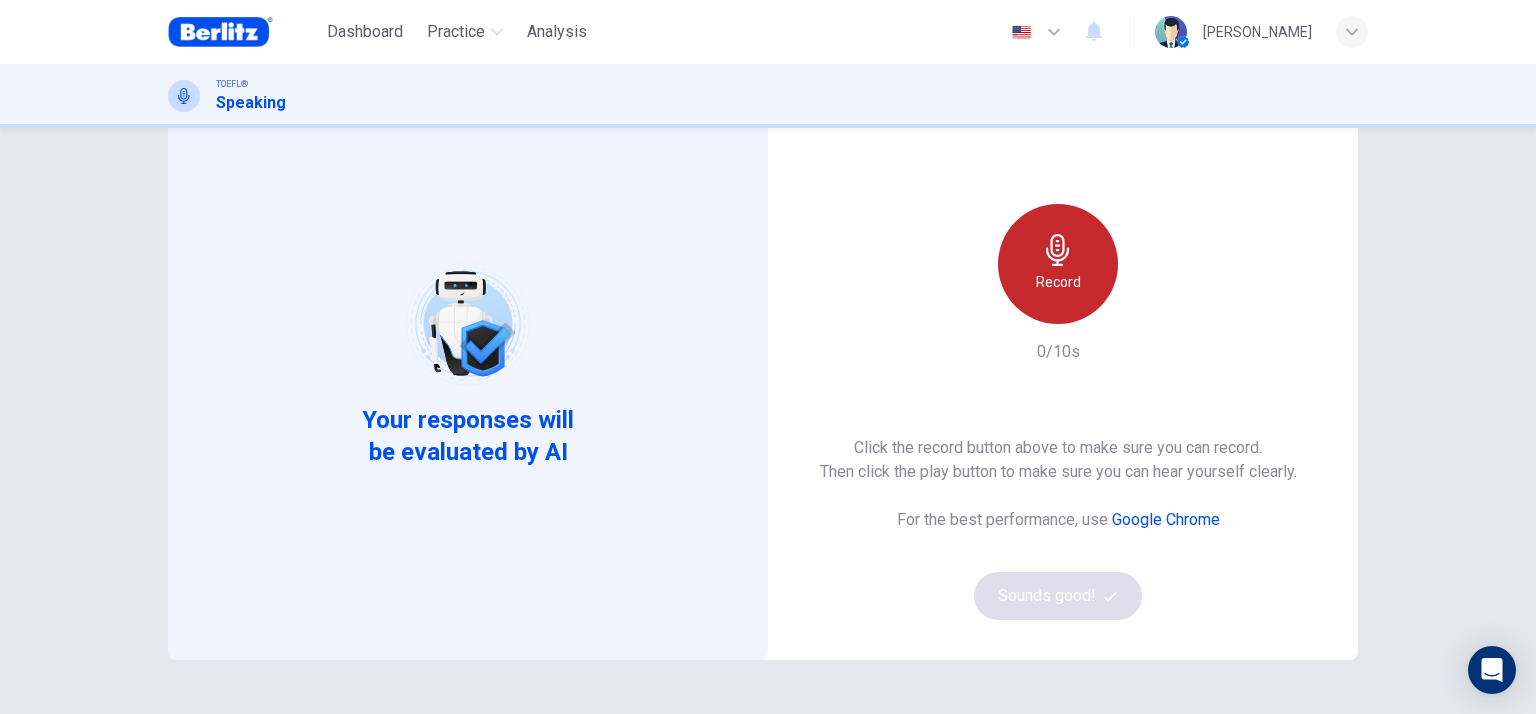 click on "Record" at bounding box center [1058, 282] 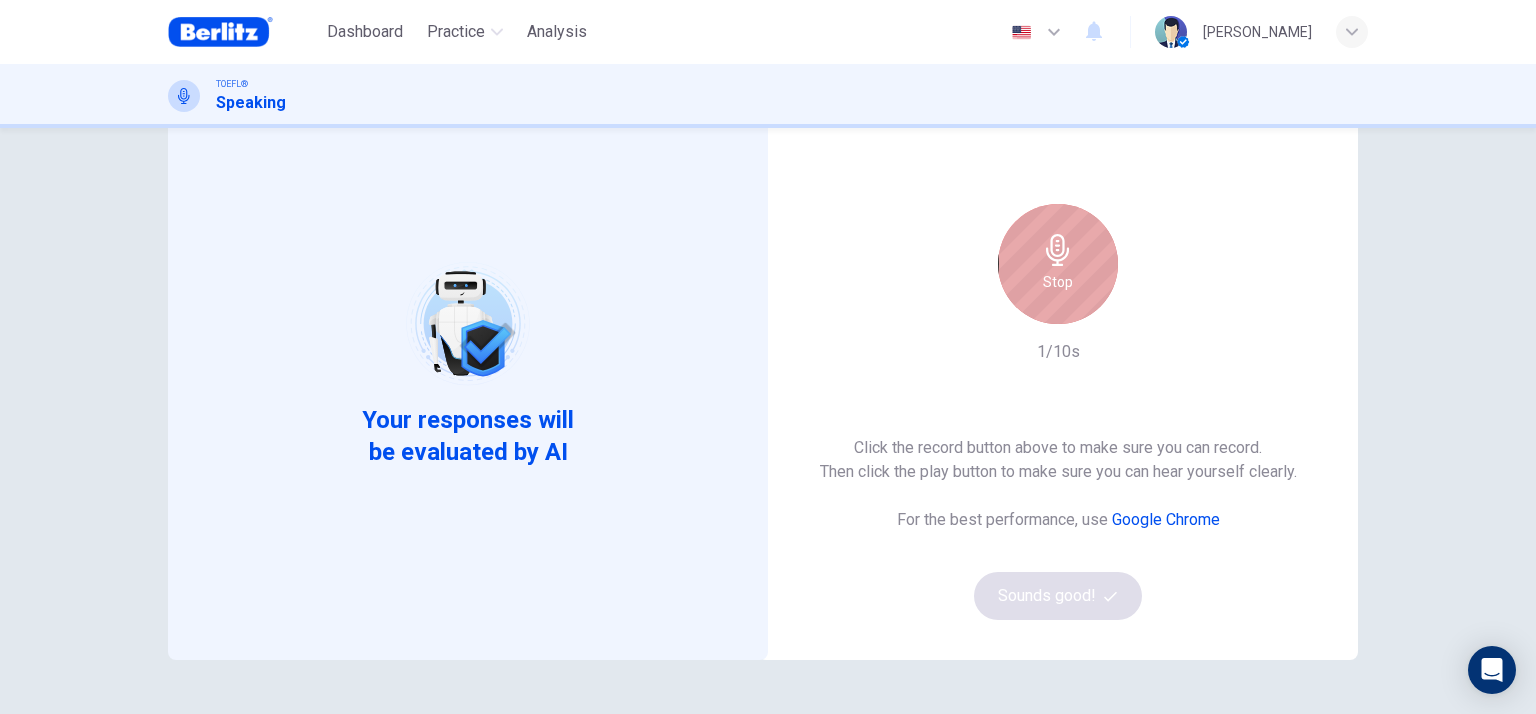 click 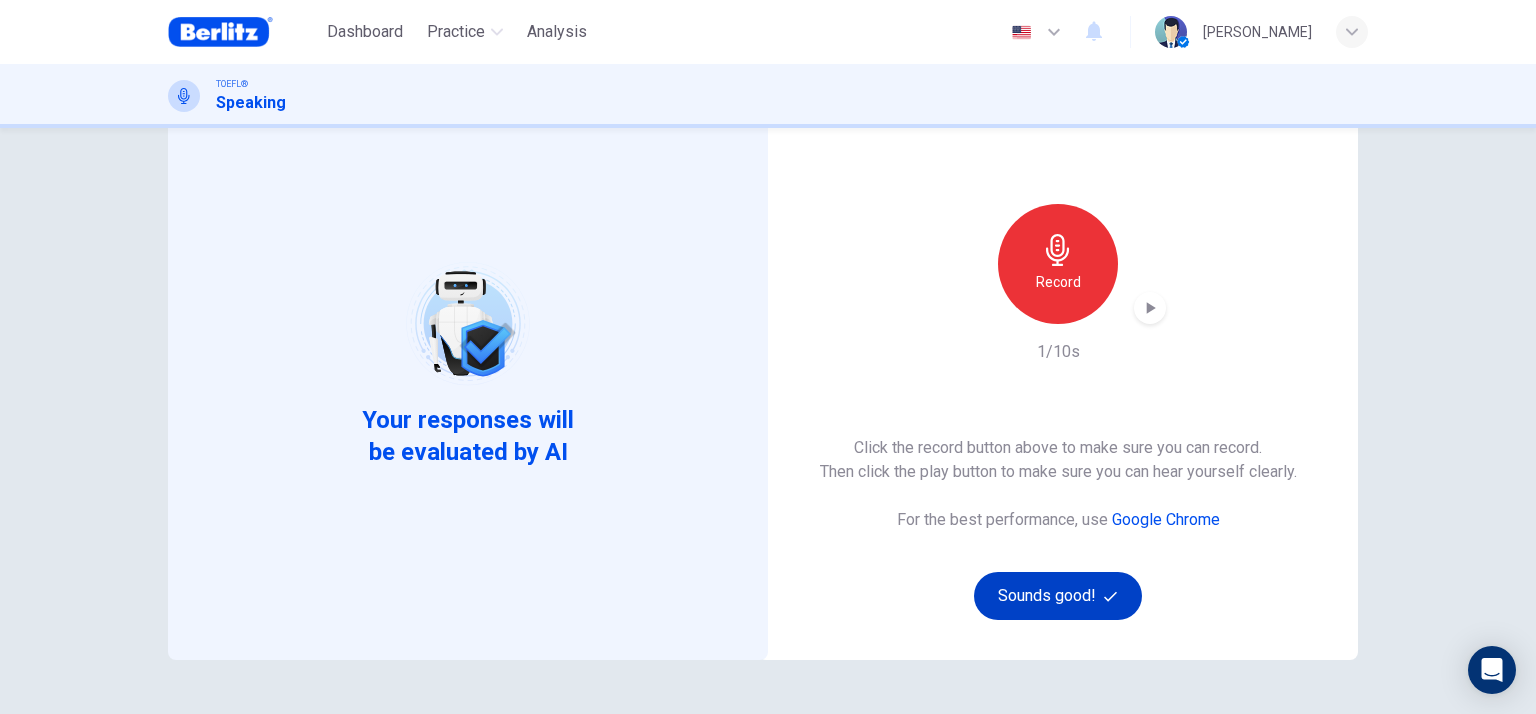 click on "Sounds good!" at bounding box center [1058, 596] 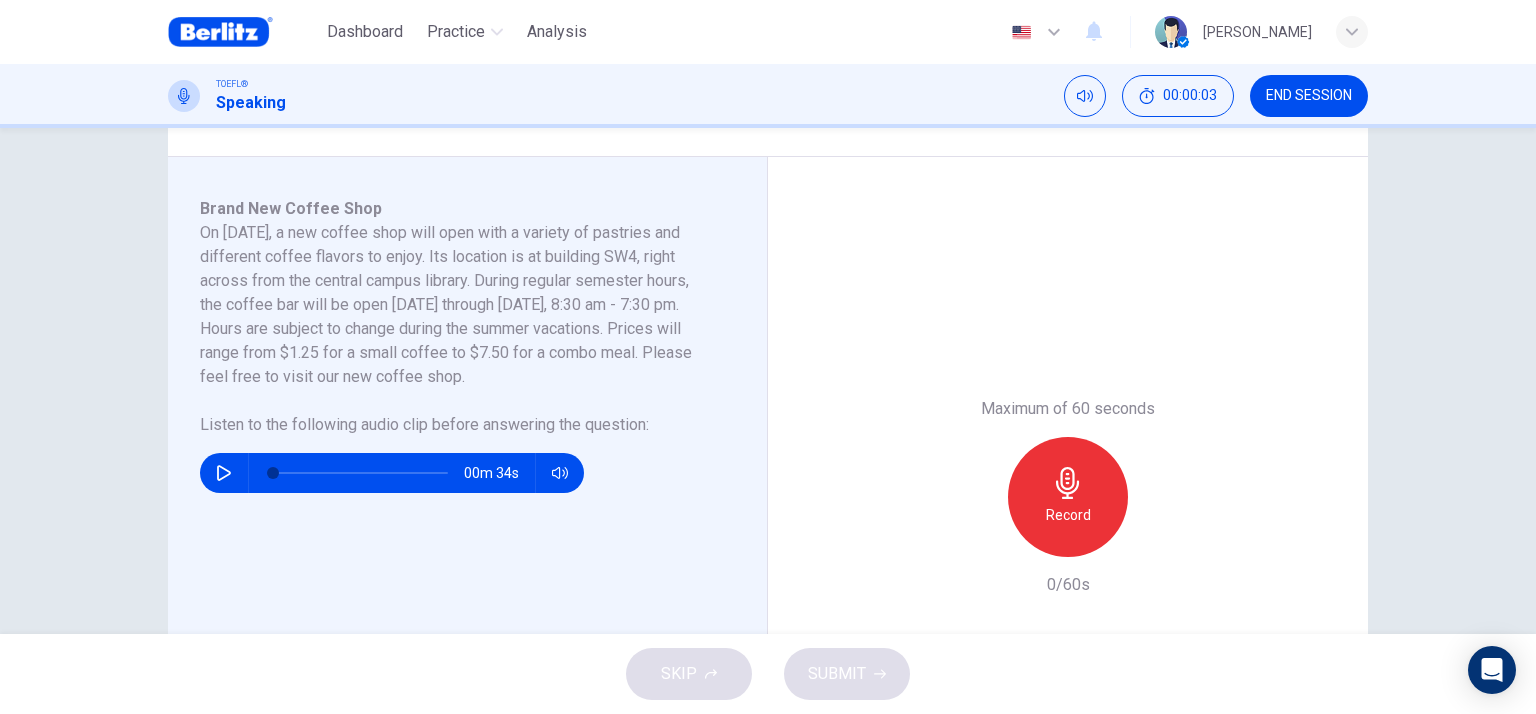 scroll, scrollTop: 200, scrollLeft: 0, axis: vertical 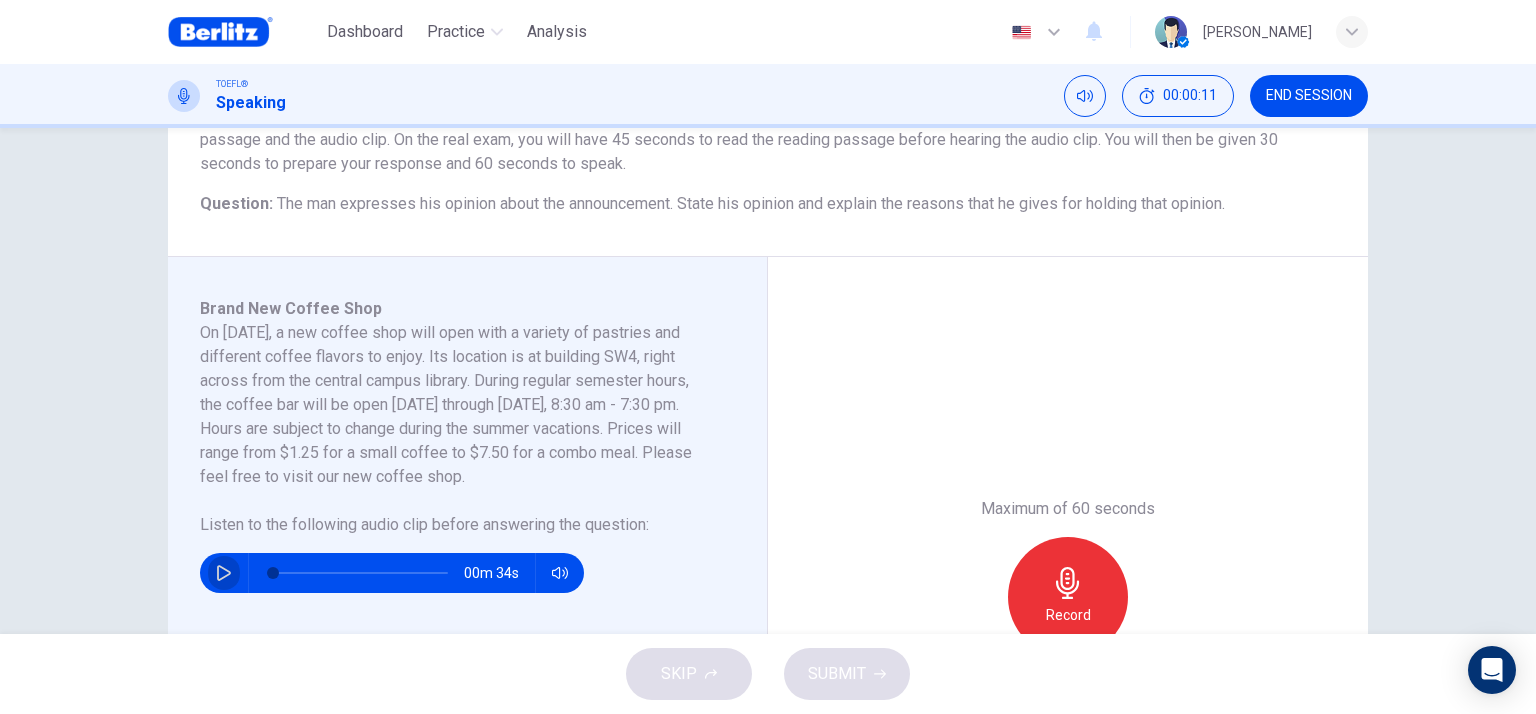 click 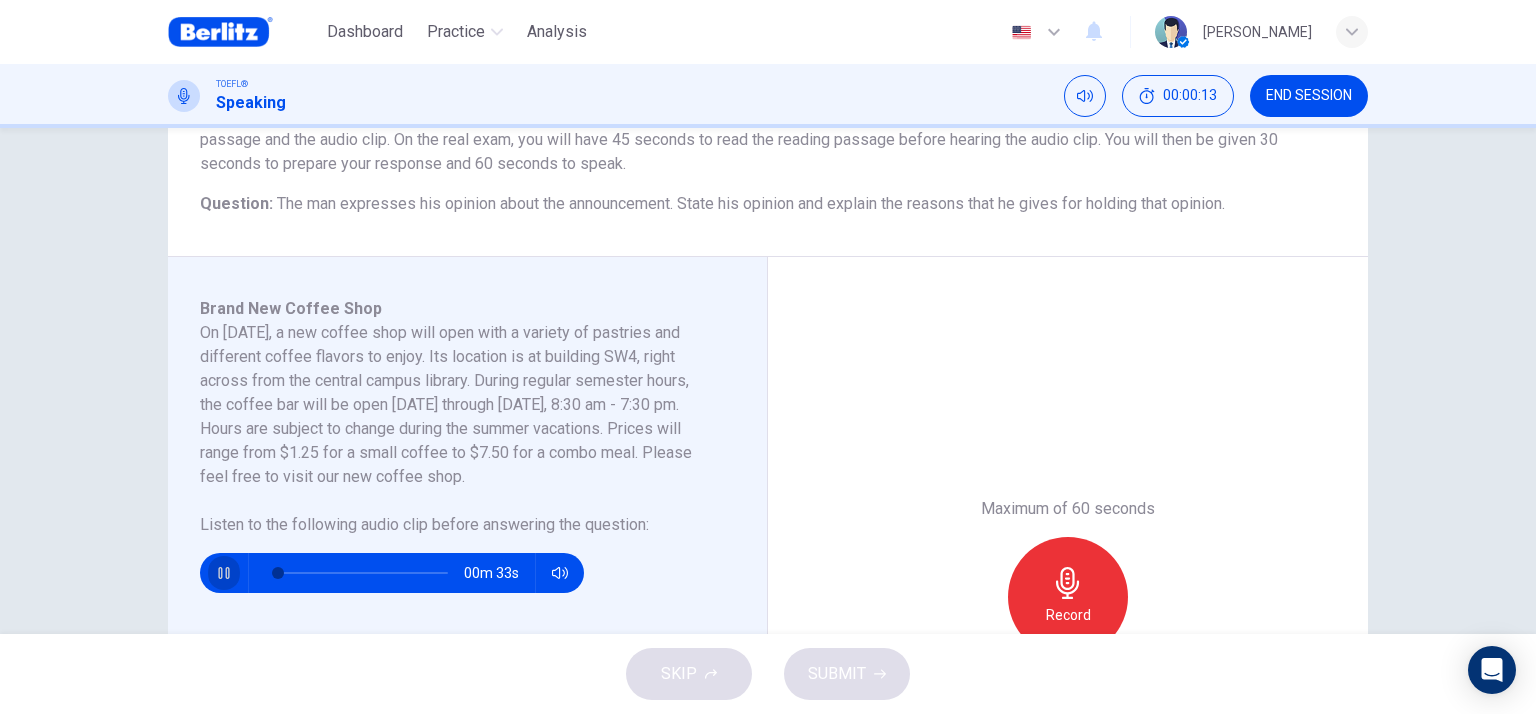 click 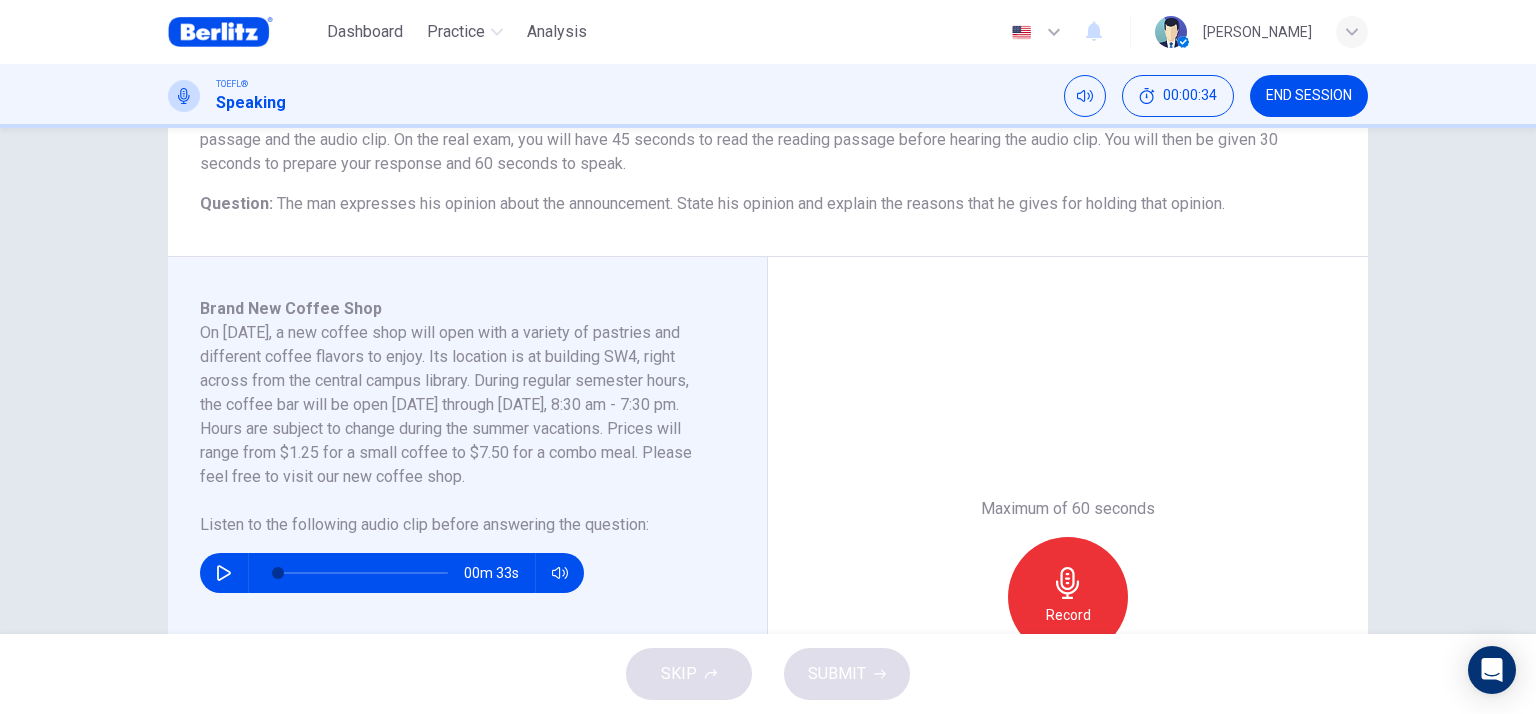 click 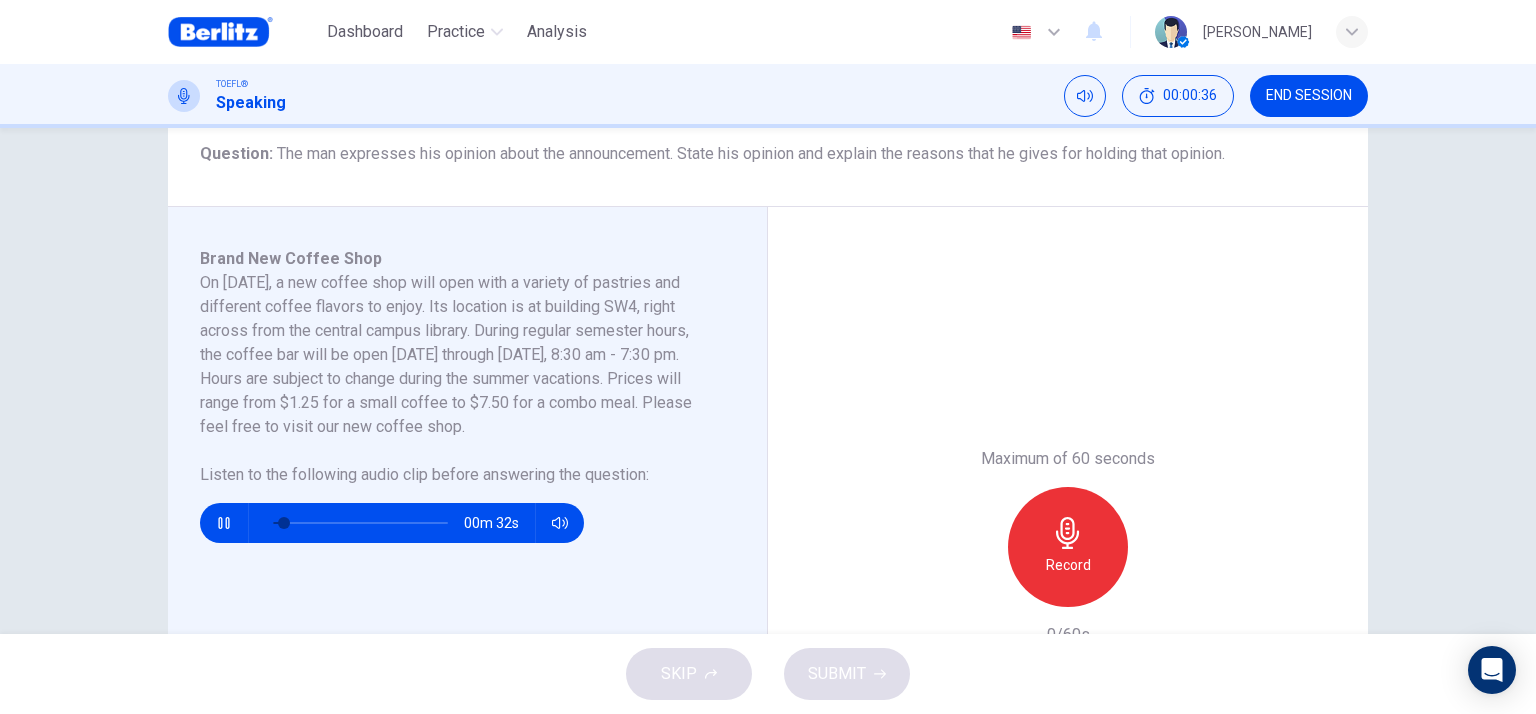 scroll, scrollTop: 300, scrollLeft: 0, axis: vertical 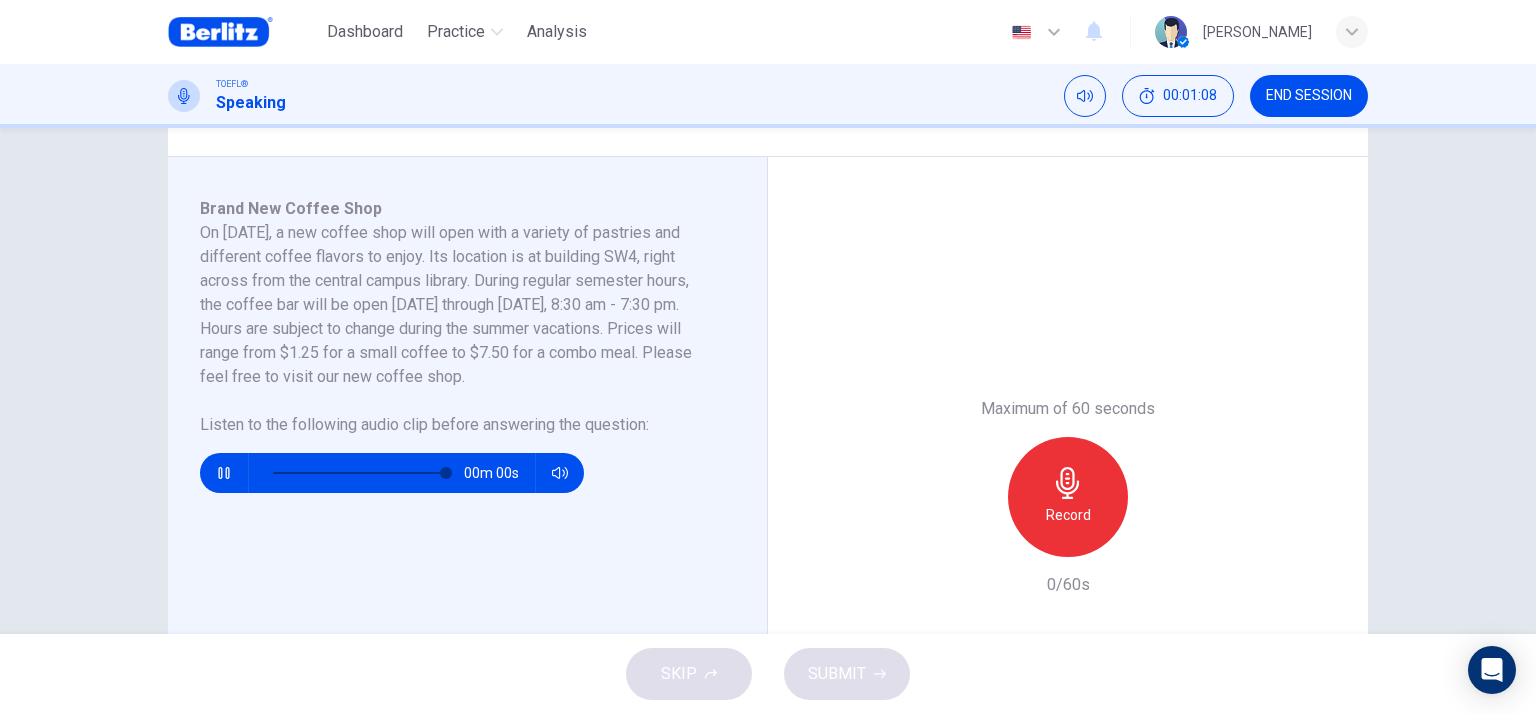 type on "*" 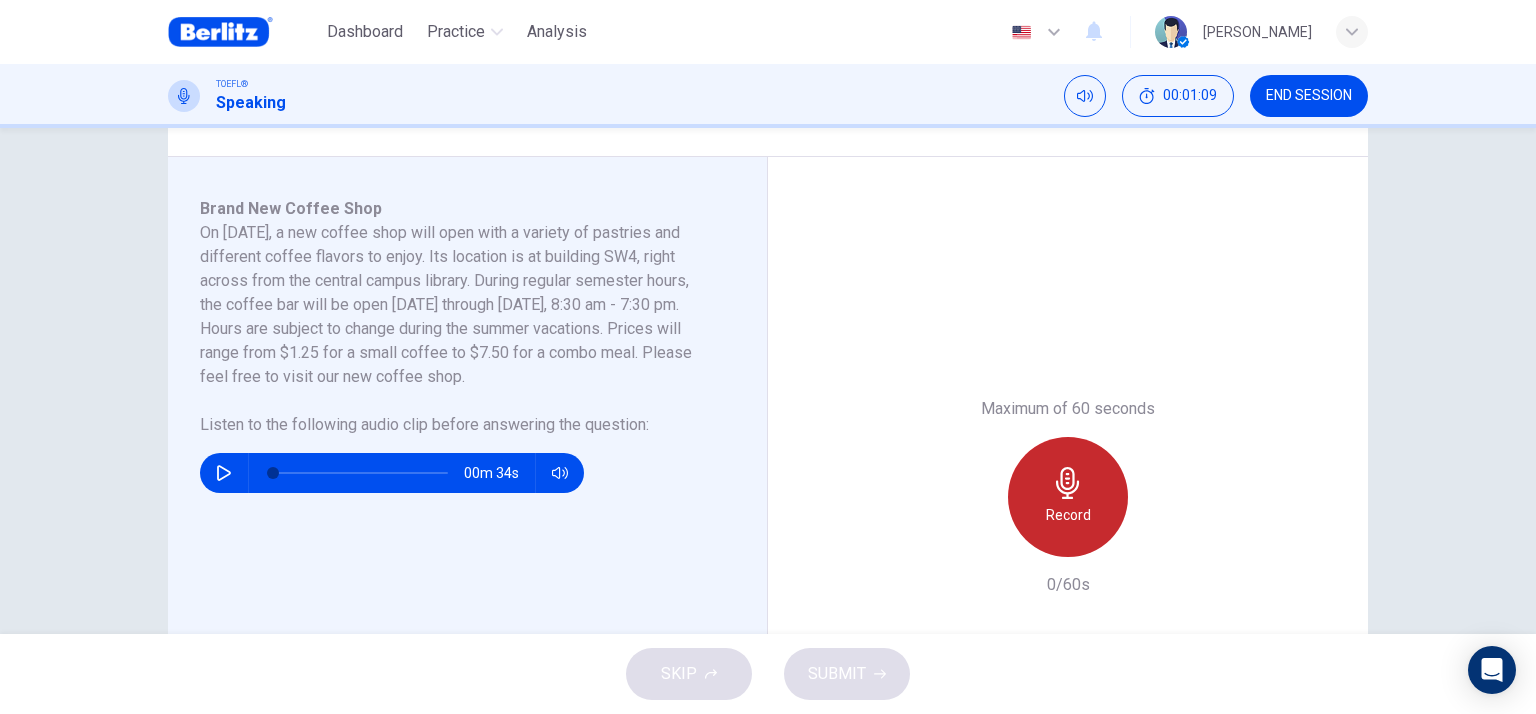 click on "Record" at bounding box center (1068, 497) 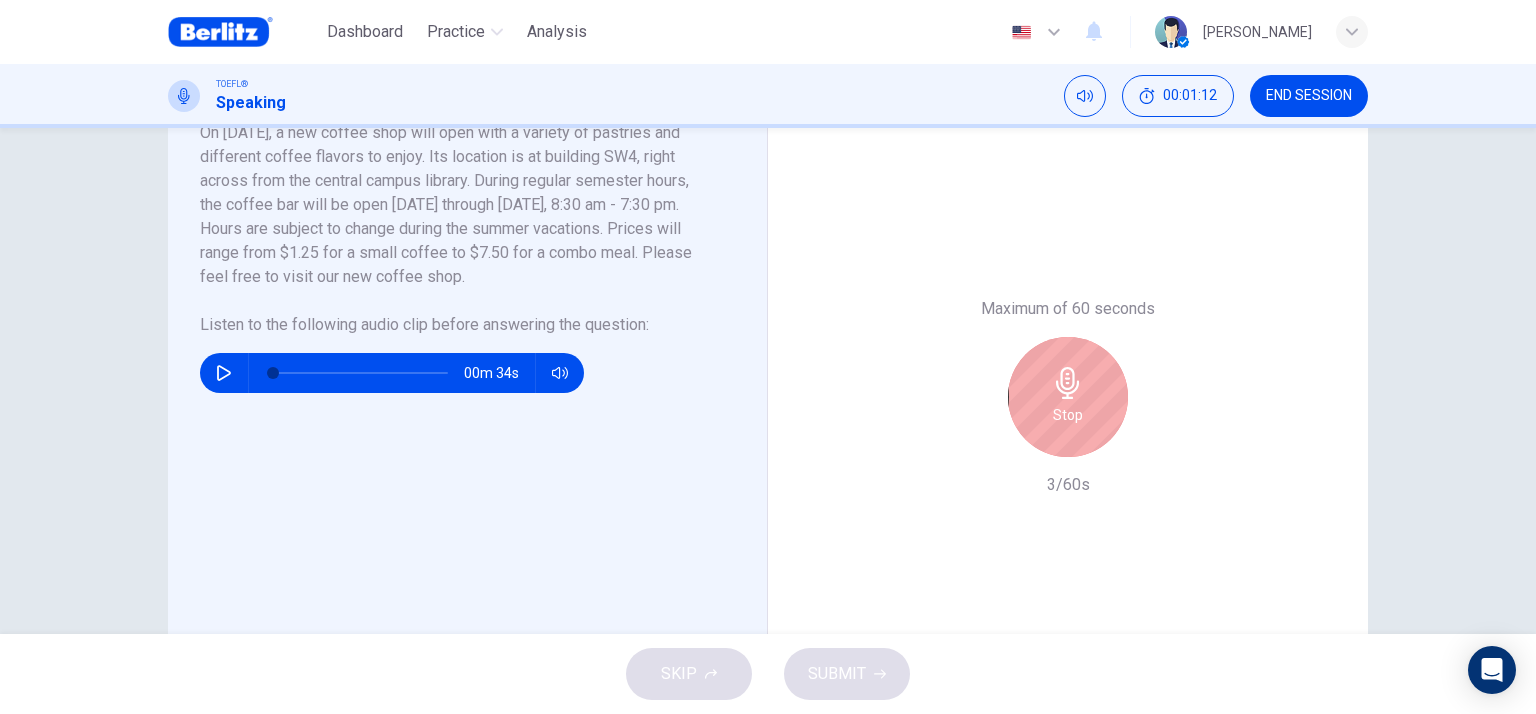 scroll, scrollTop: 300, scrollLeft: 0, axis: vertical 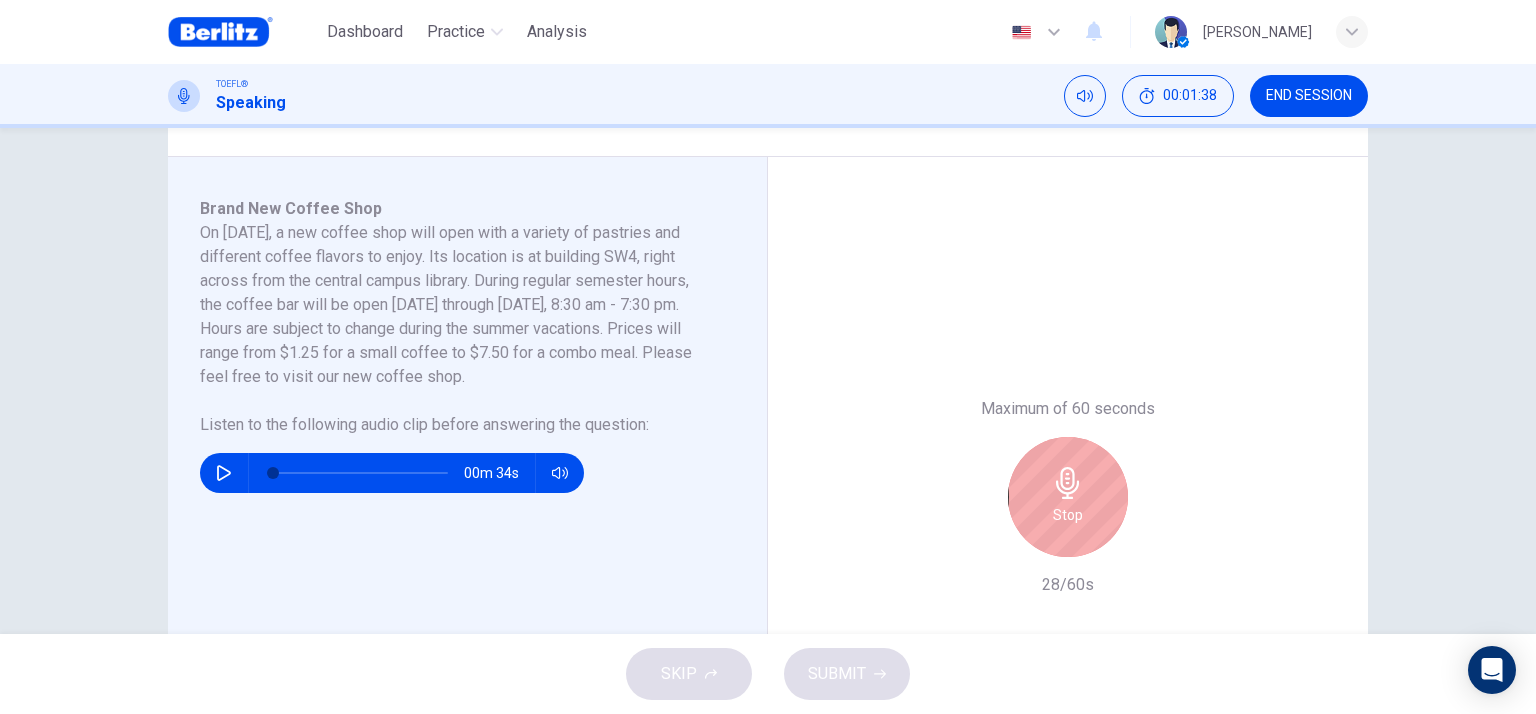 click 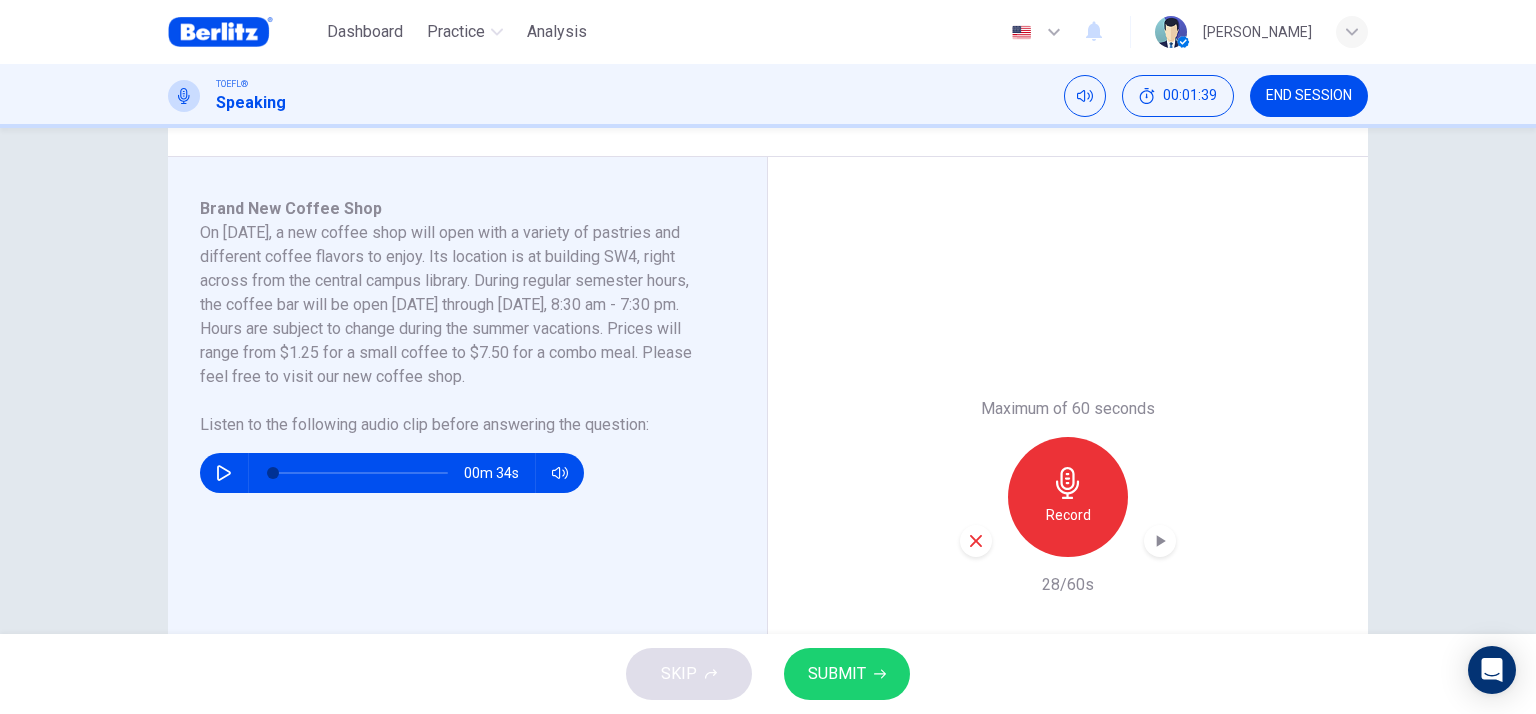 click on "SUBMIT" at bounding box center (847, 674) 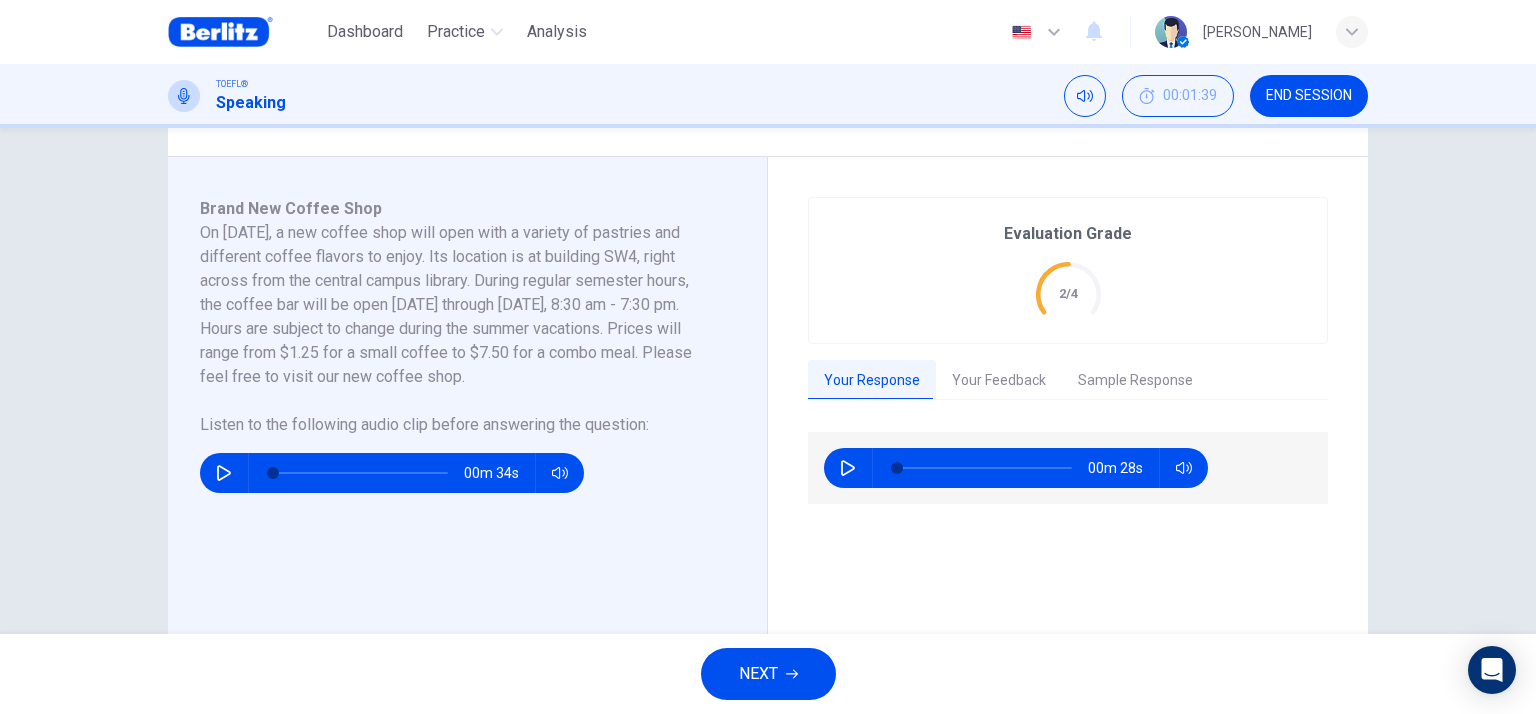 click on "Your Feedback" at bounding box center (999, 381) 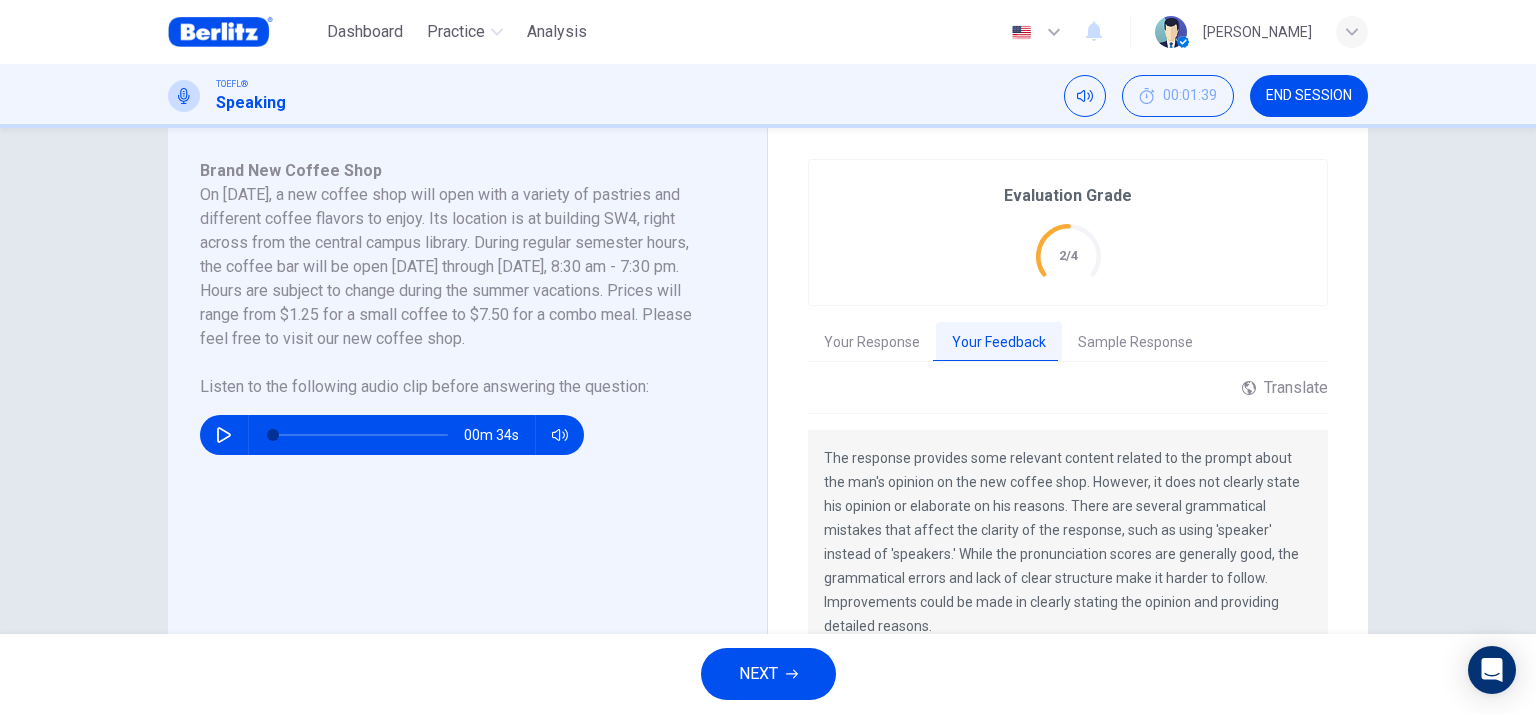 scroll, scrollTop: 400, scrollLeft: 0, axis: vertical 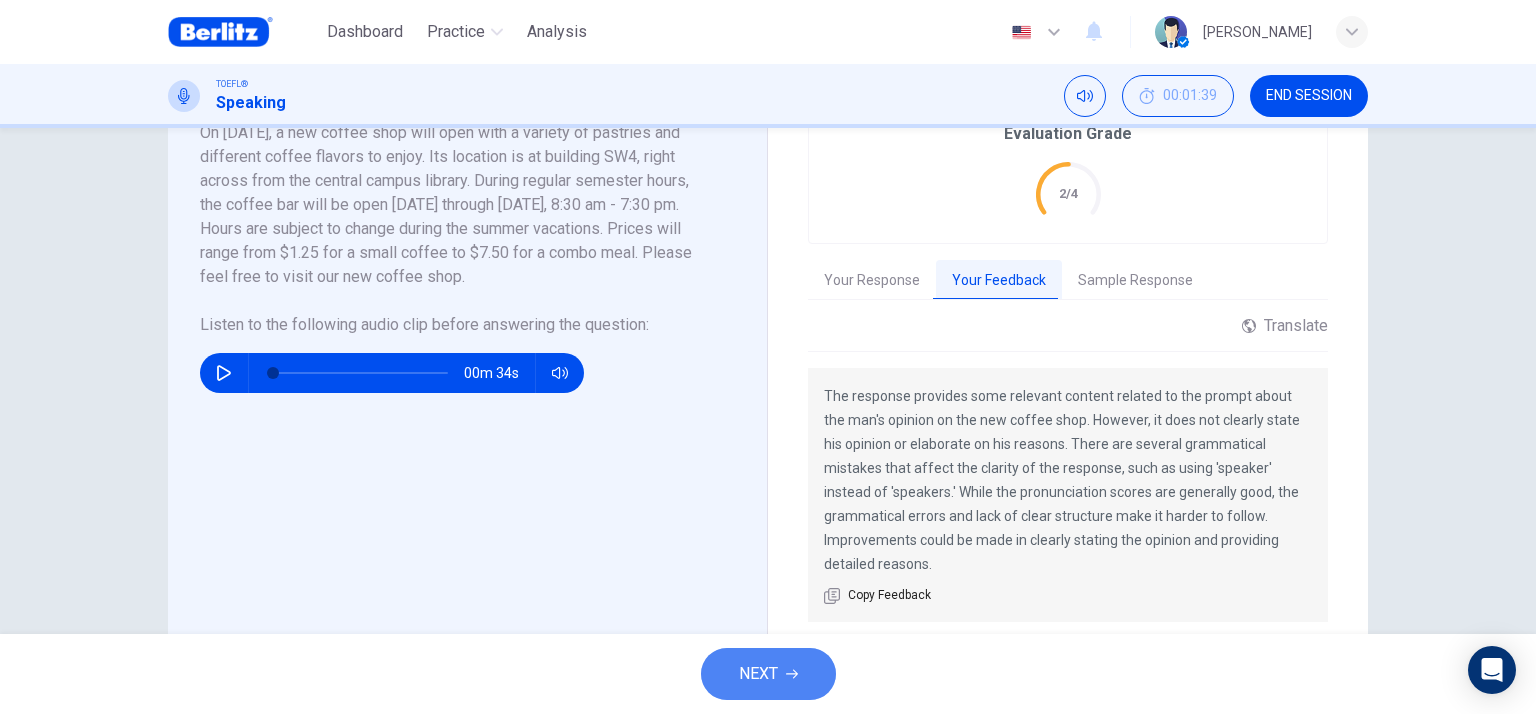 click on "NEXT" at bounding box center [768, 674] 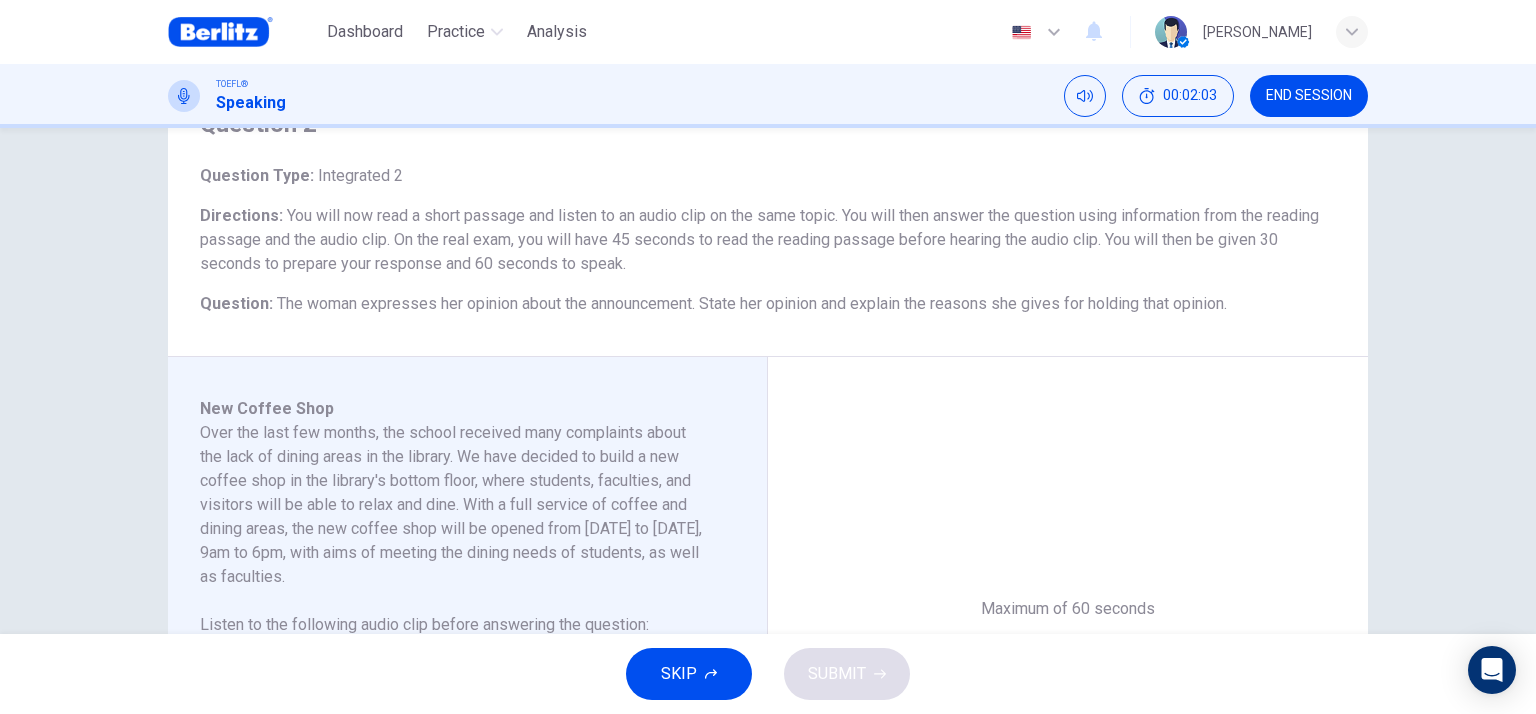 scroll, scrollTop: 200, scrollLeft: 0, axis: vertical 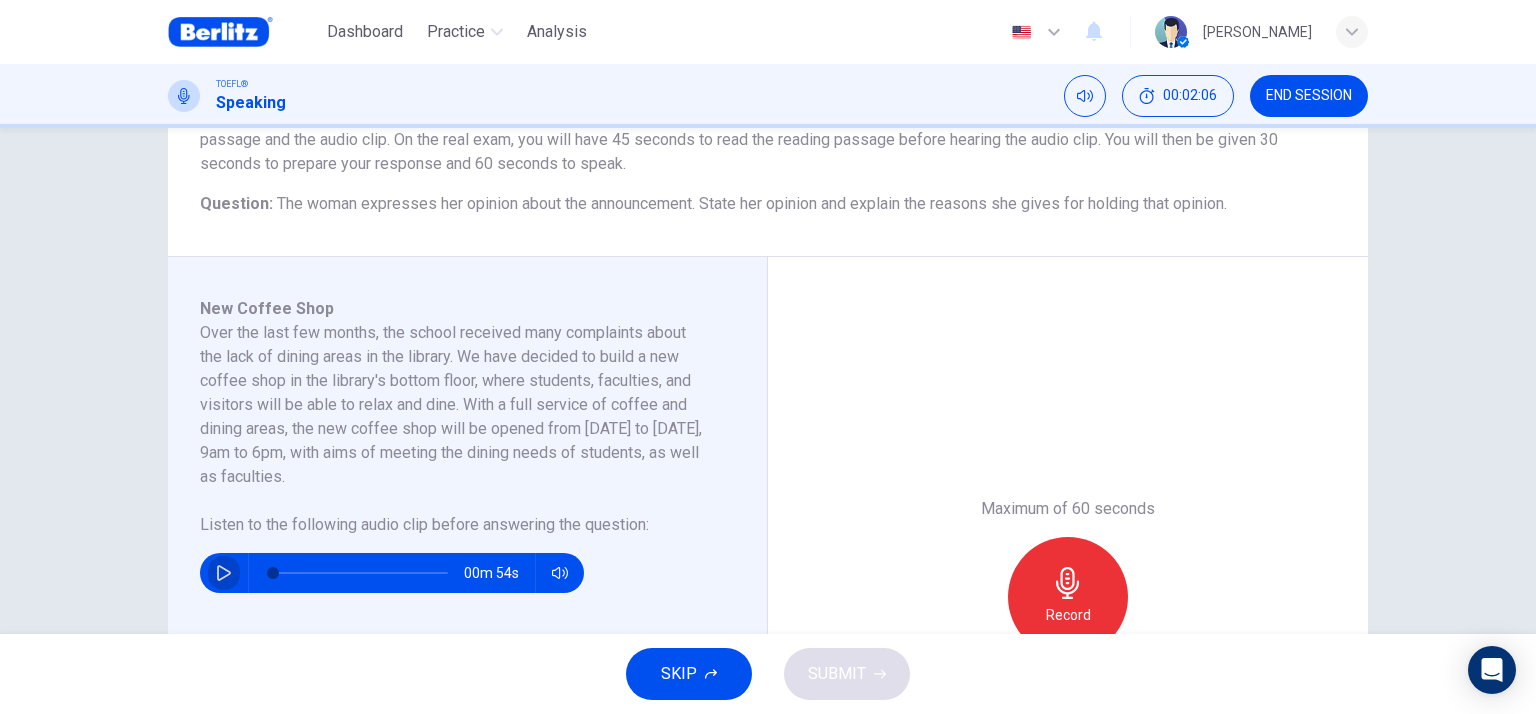 click 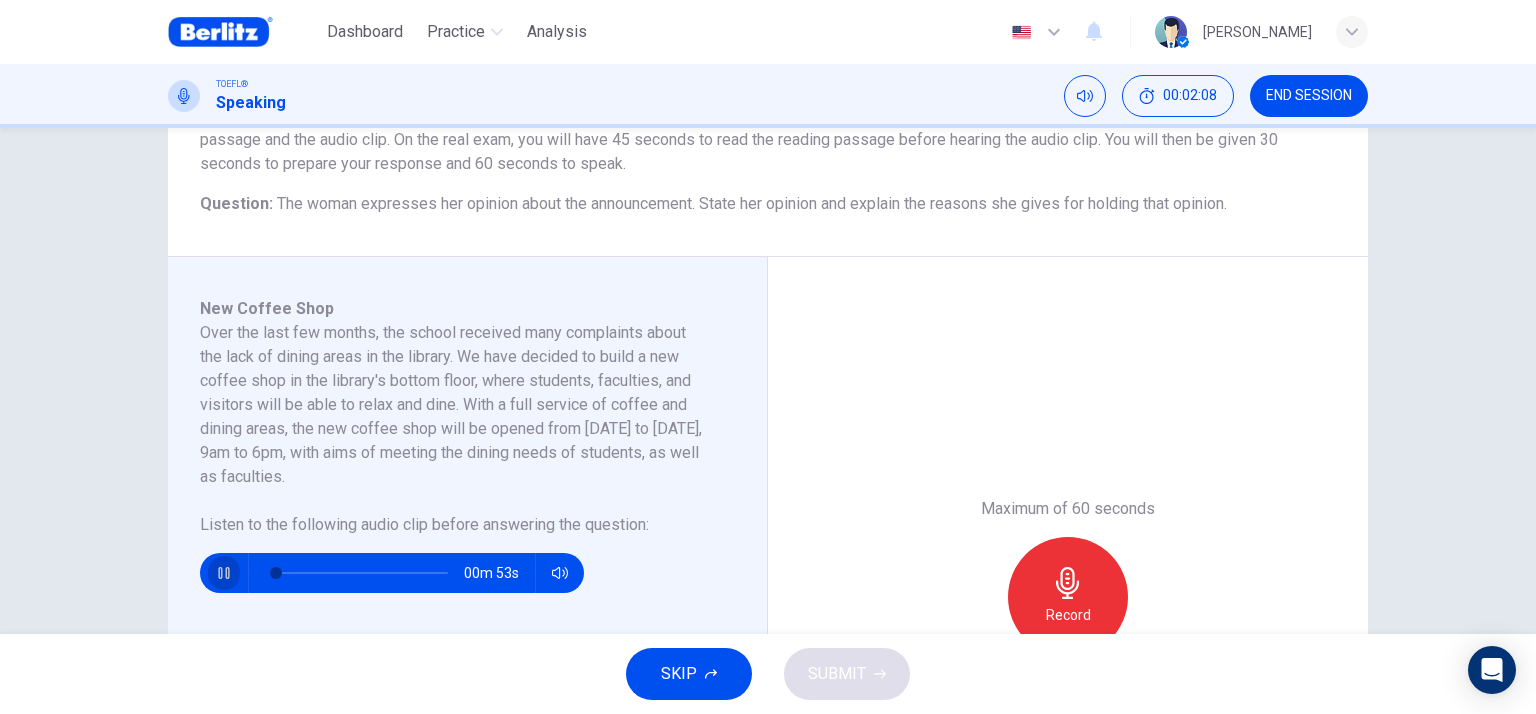 click at bounding box center [224, 573] 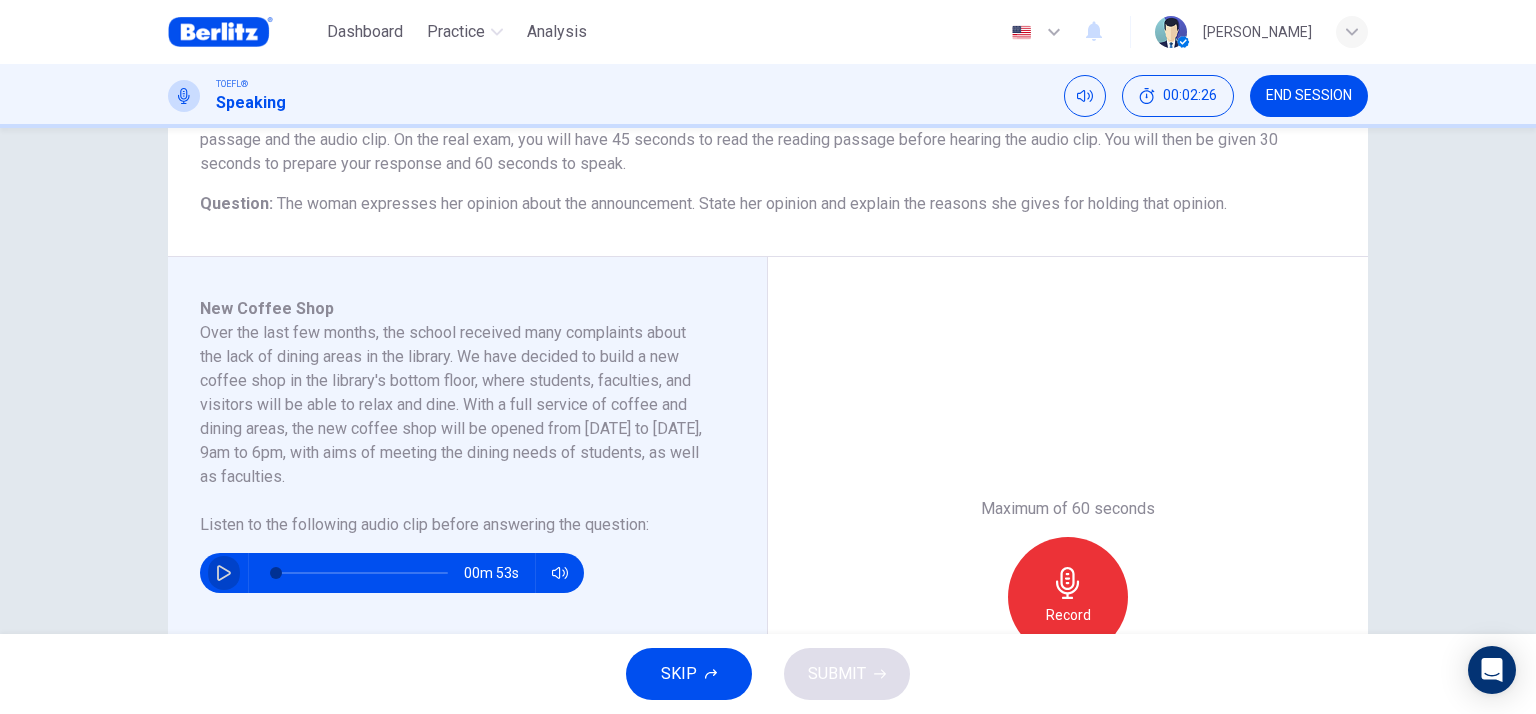 click at bounding box center [224, 573] 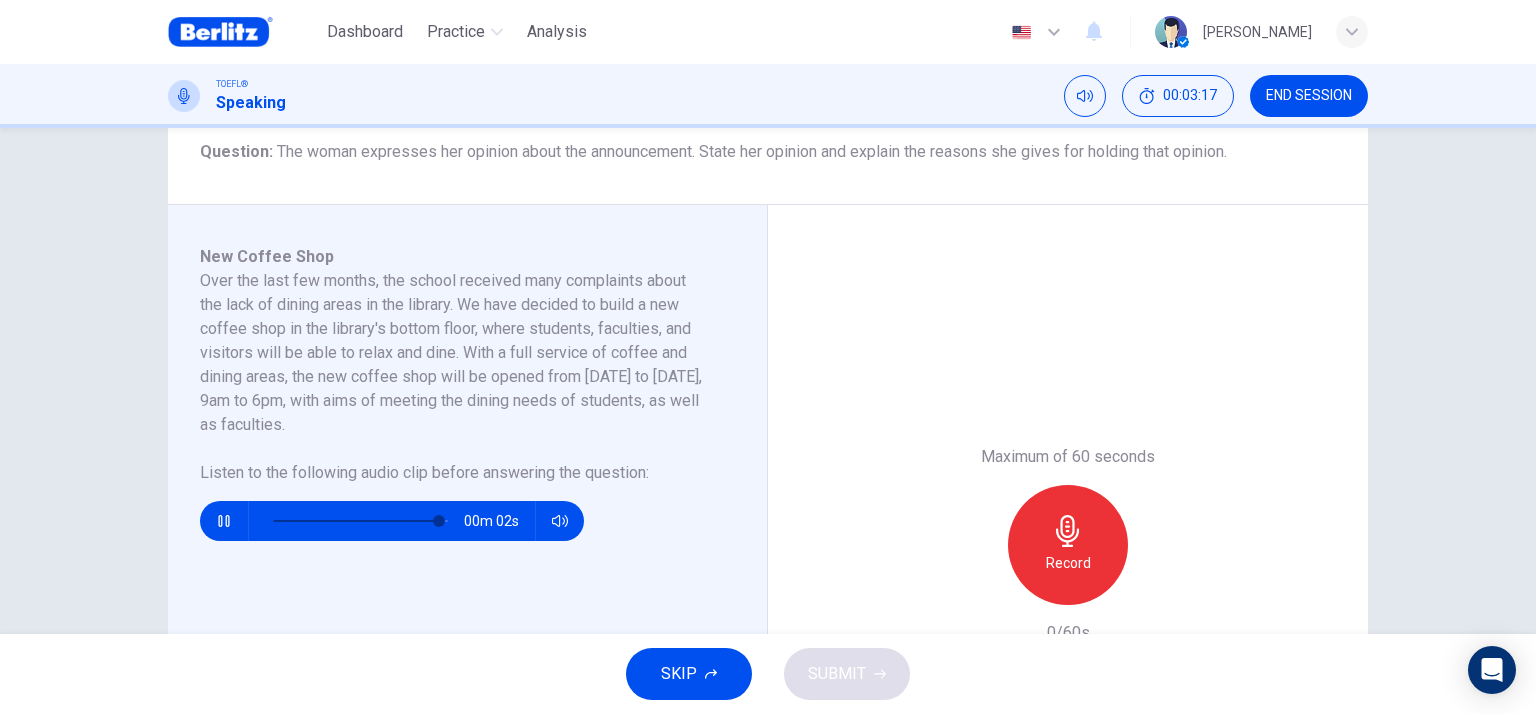 scroll, scrollTop: 300, scrollLeft: 0, axis: vertical 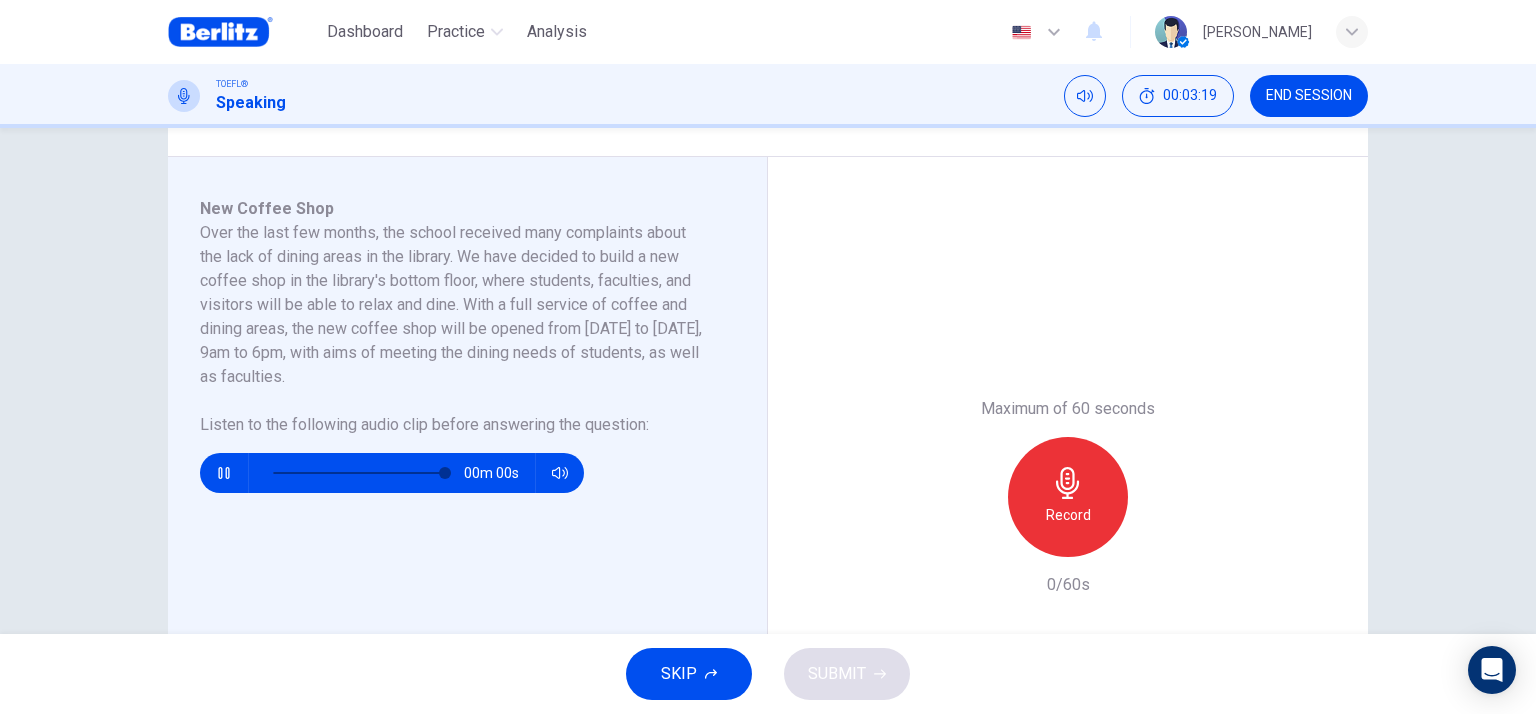 type on "*" 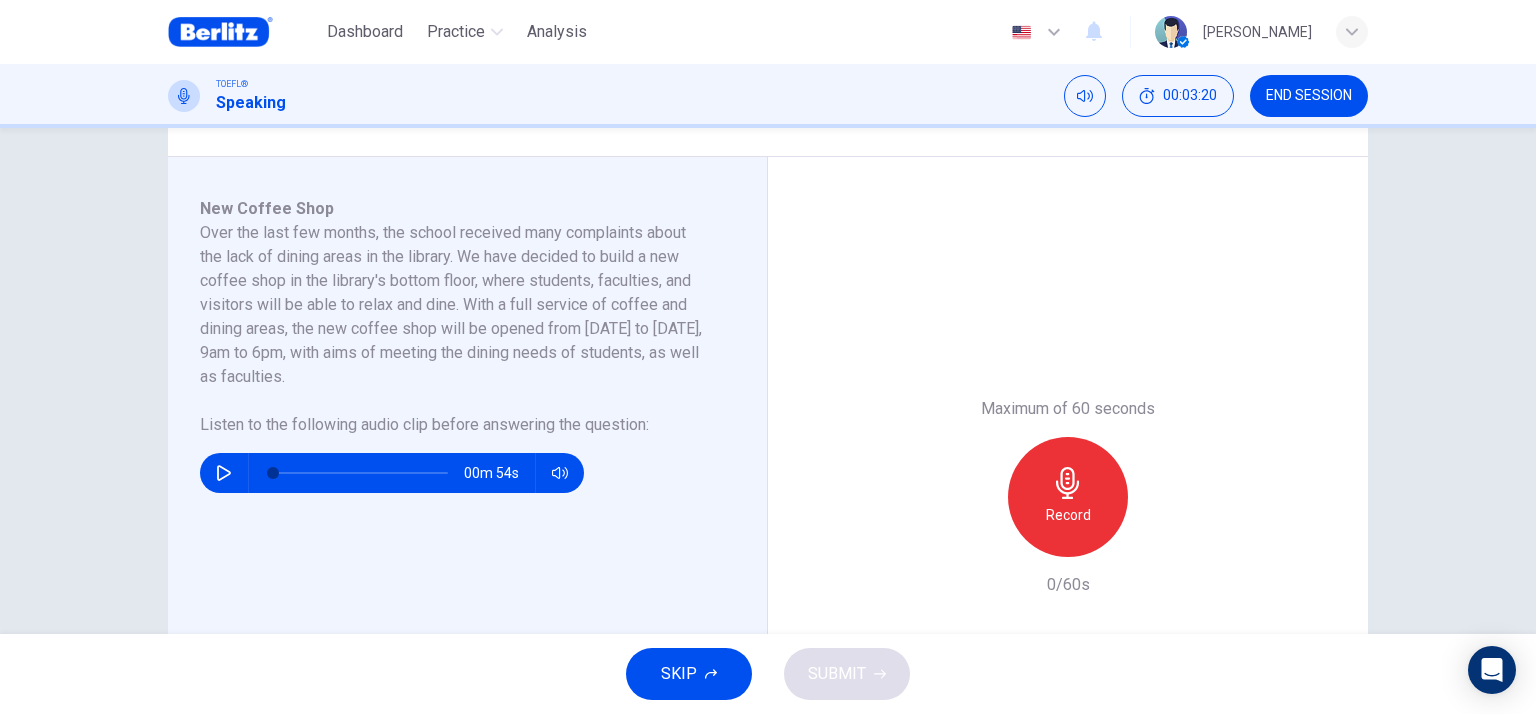 click on "Record" at bounding box center [1068, 497] 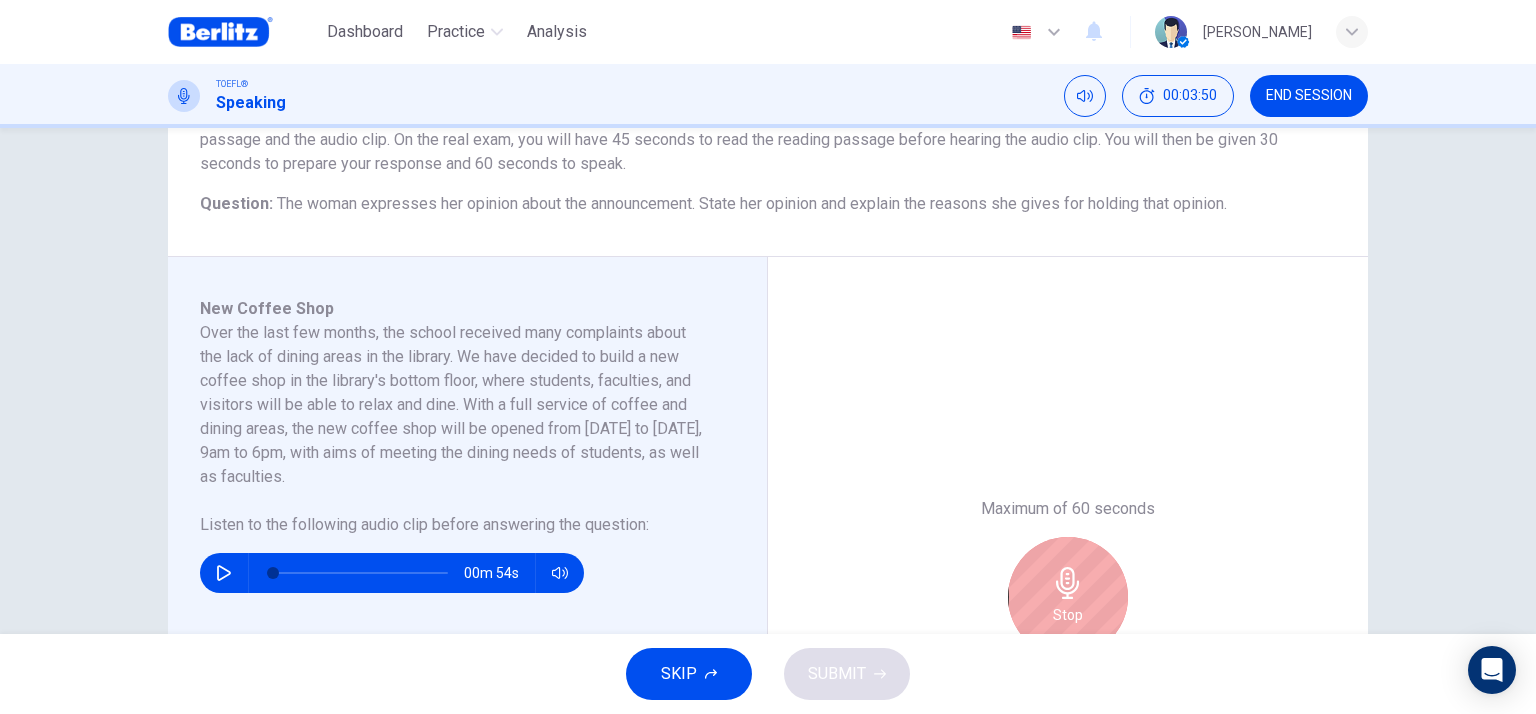 scroll, scrollTop: 300, scrollLeft: 0, axis: vertical 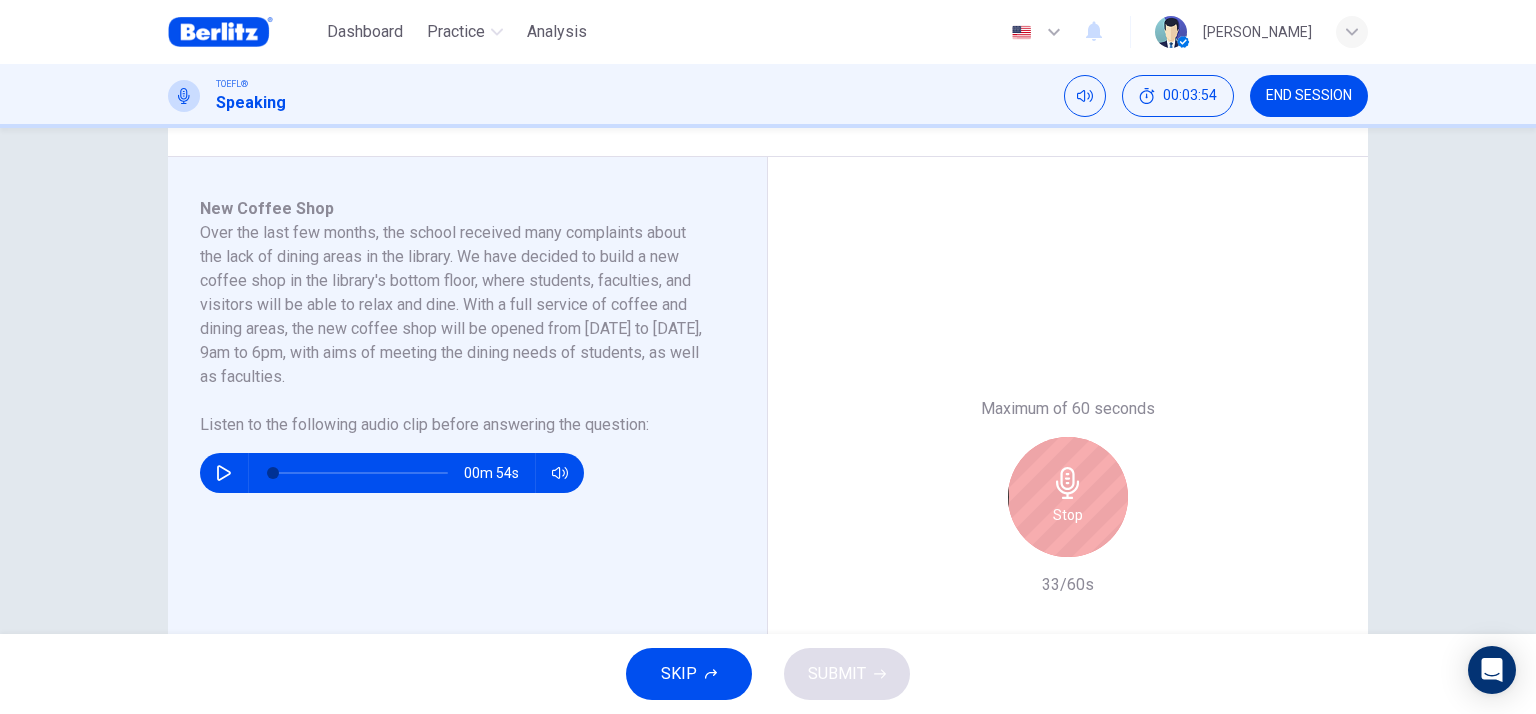 click 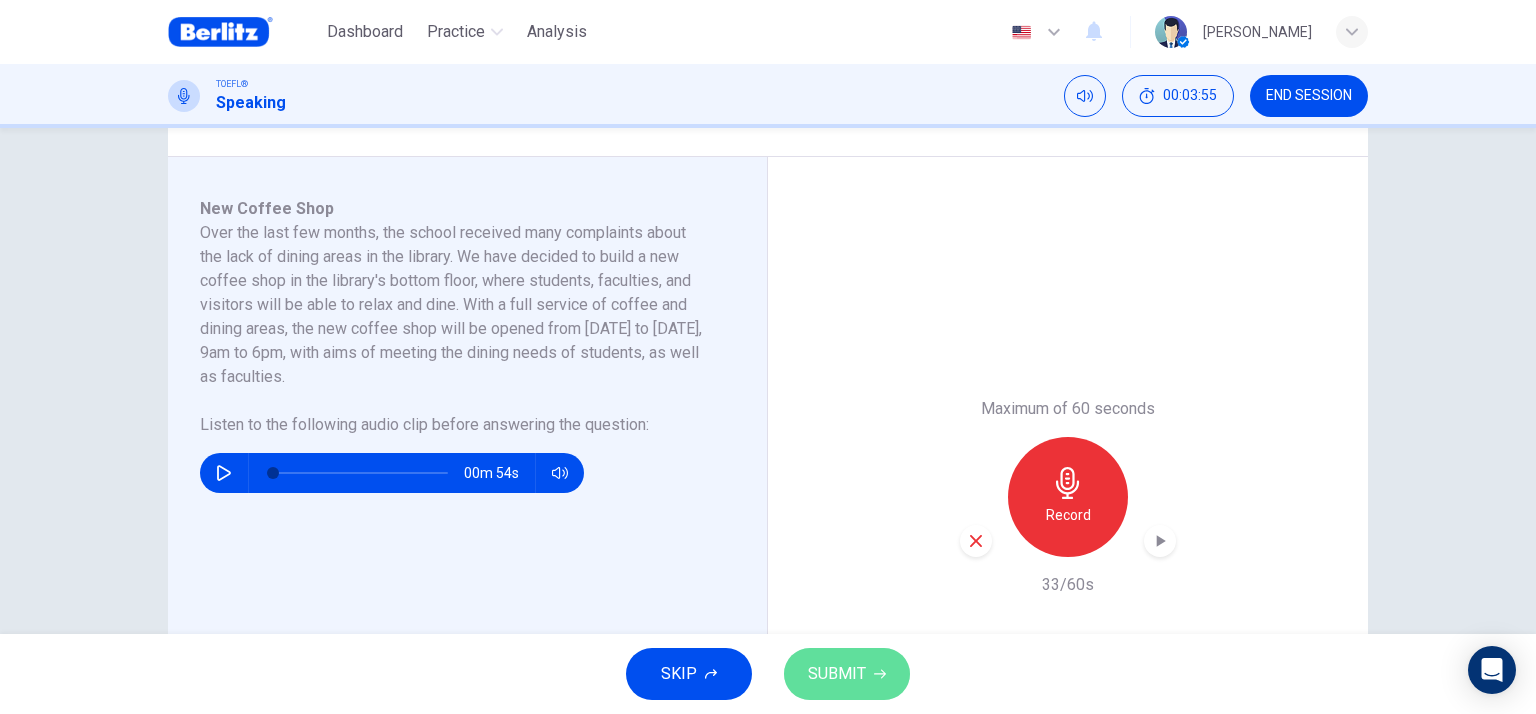 click on "SUBMIT" at bounding box center (837, 674) 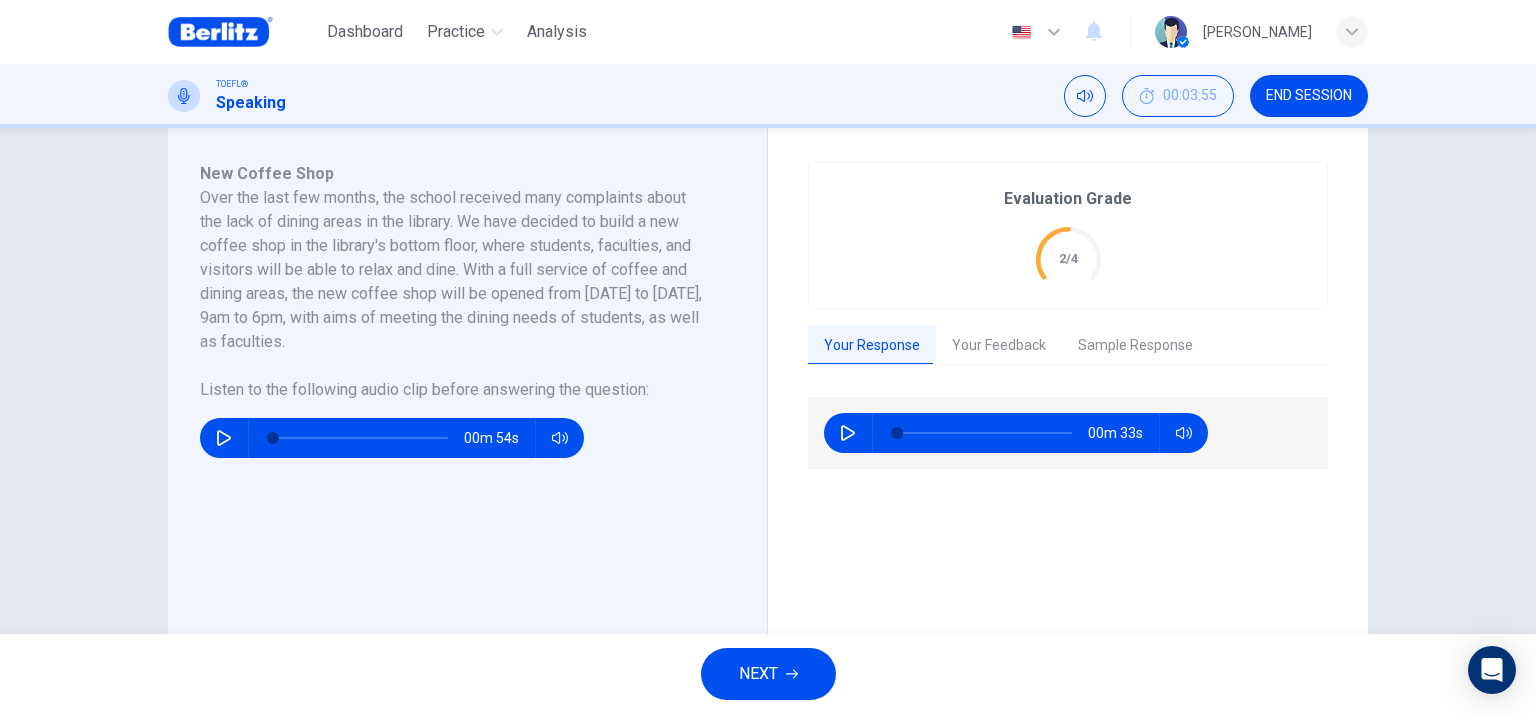 scroll, scrollTop: 300, scrollLeft: 0, axis: vertical 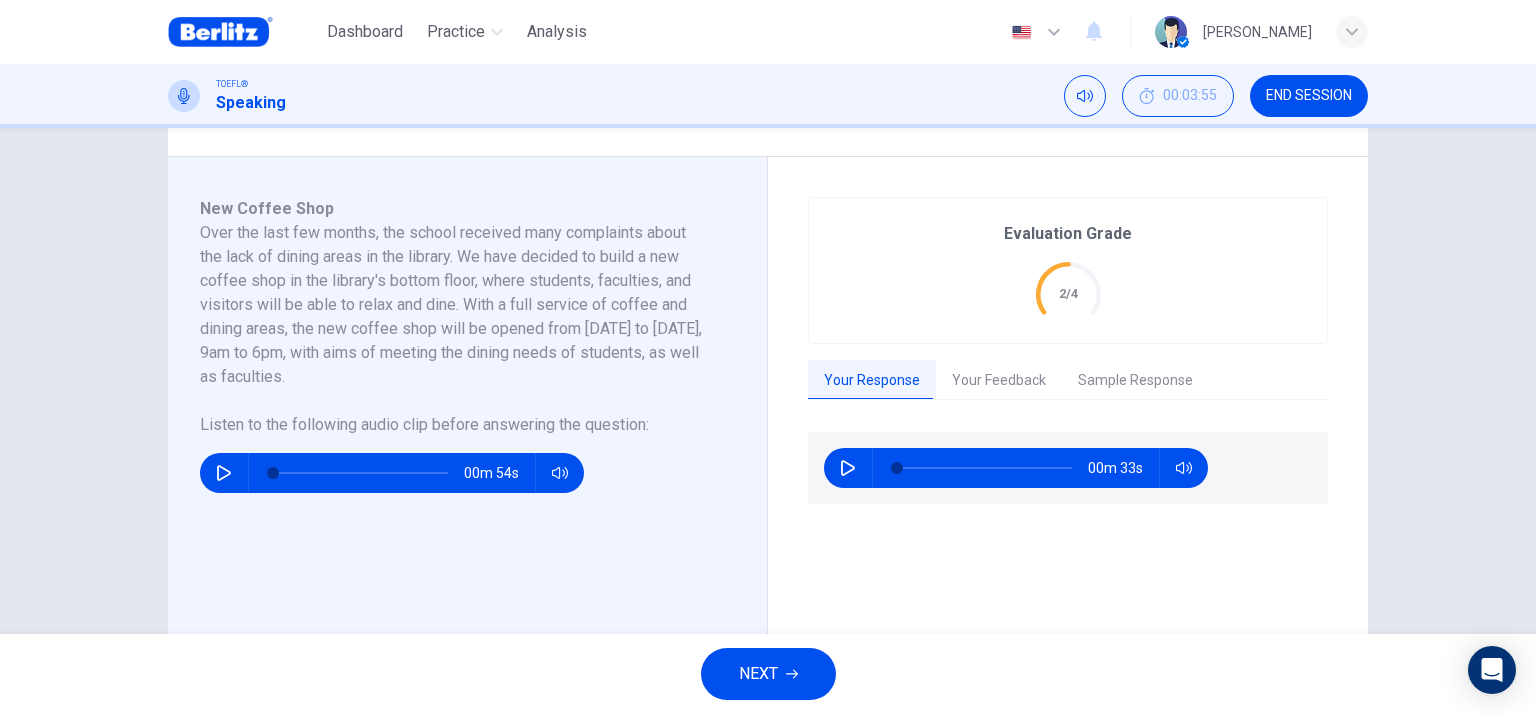 click on "Your Feedback" at bounding box center (999, 381) 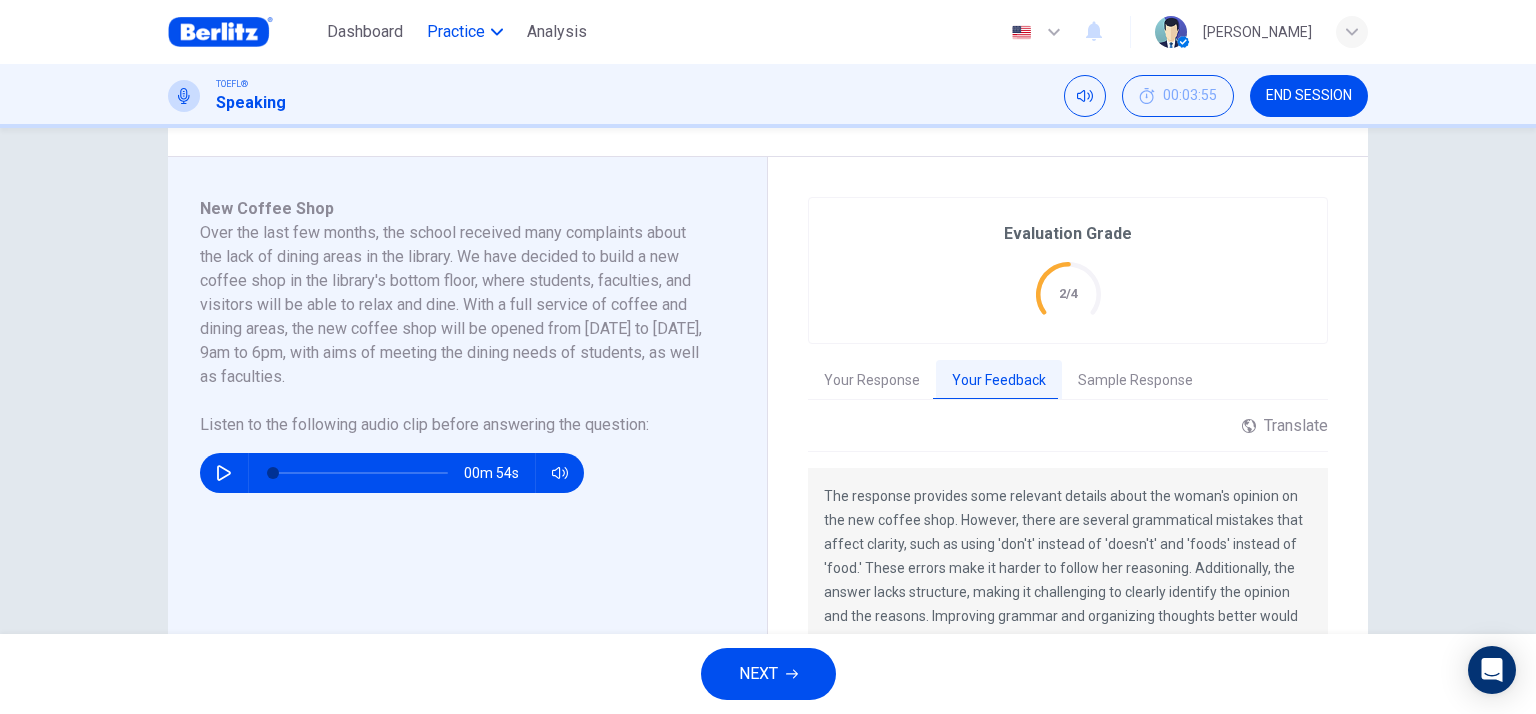 click on "Practice" at bounding box center [456, 32] 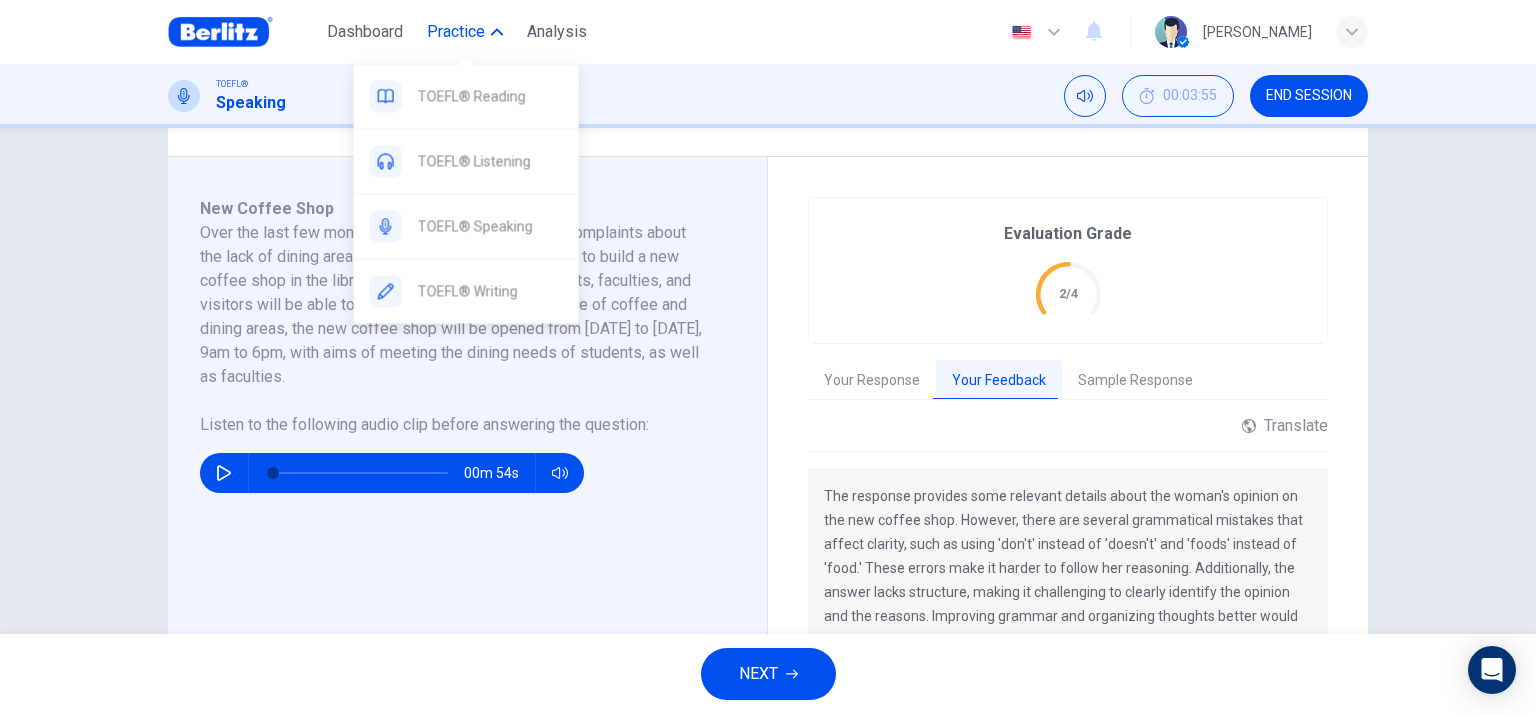click on "Practice" at bounding box center (456, 32) 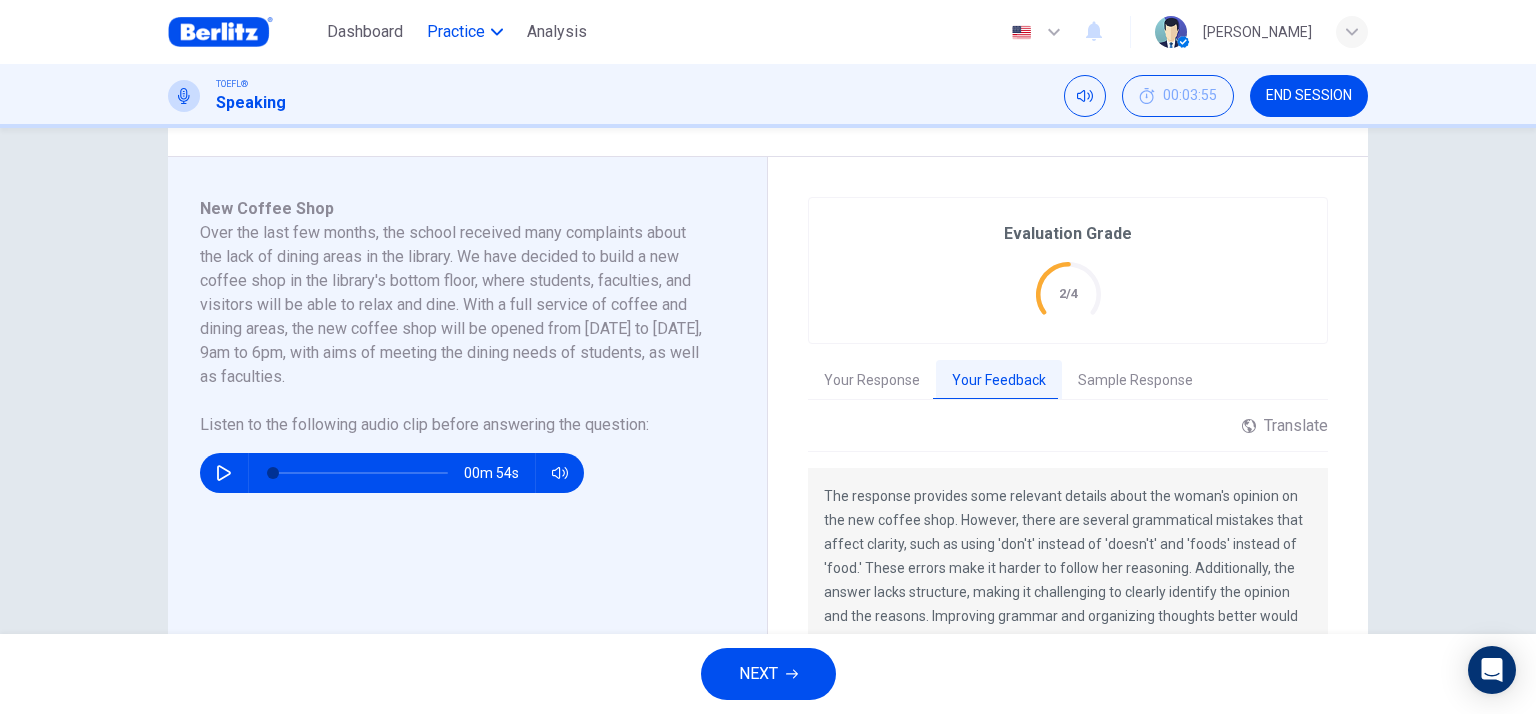 click on "Practice" at bounding box center [456, 32] 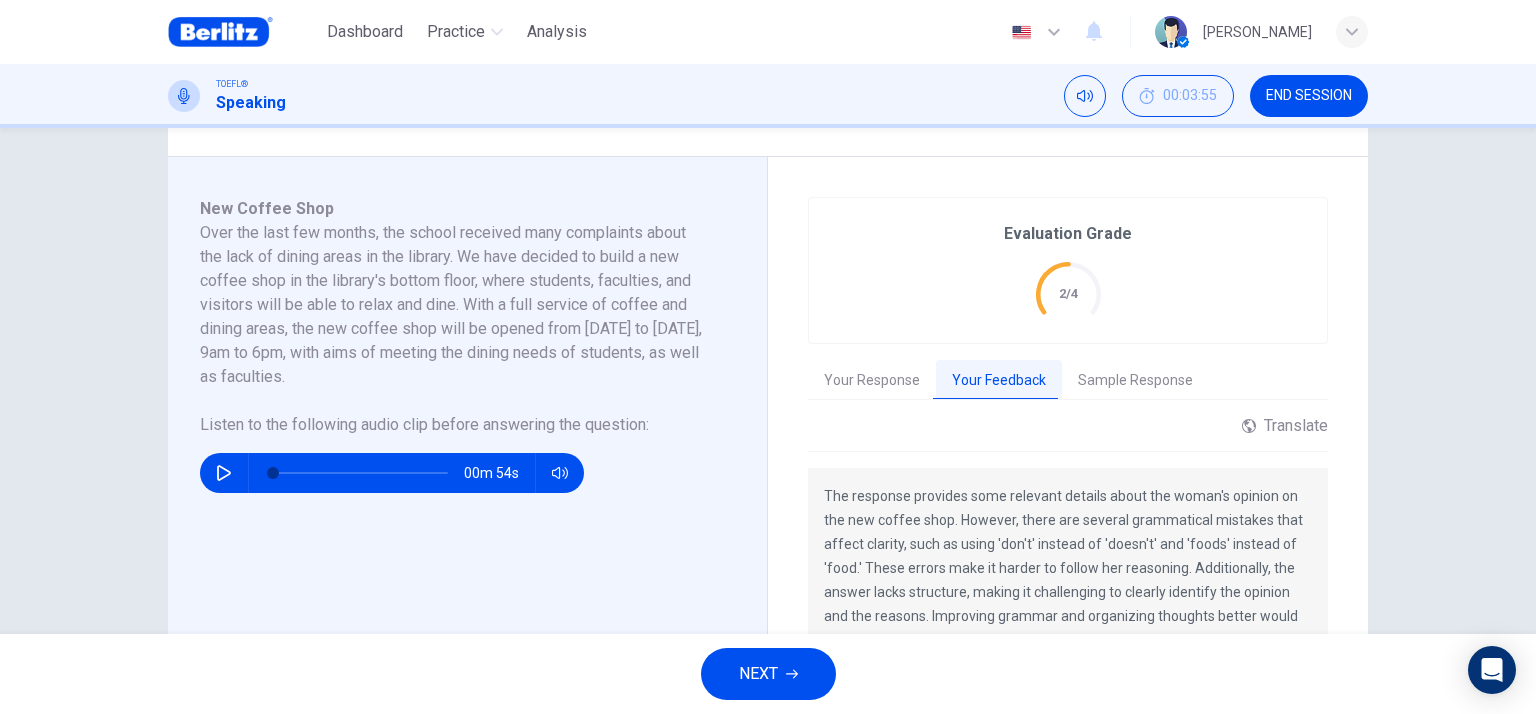 click on "END SESSION" at bounding box center (1309, 96) 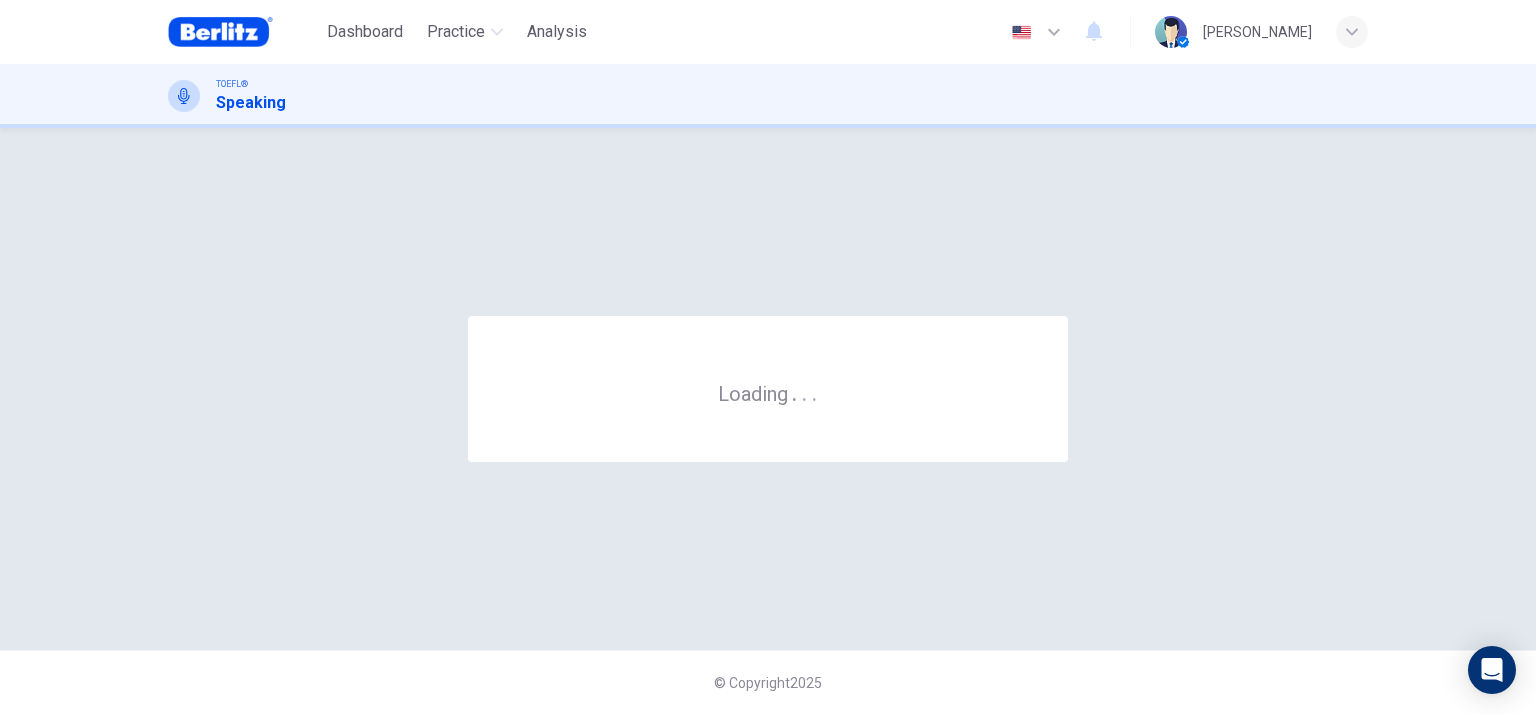 scroll, scrollTop: 0, scrollLeft: 0, axis: both 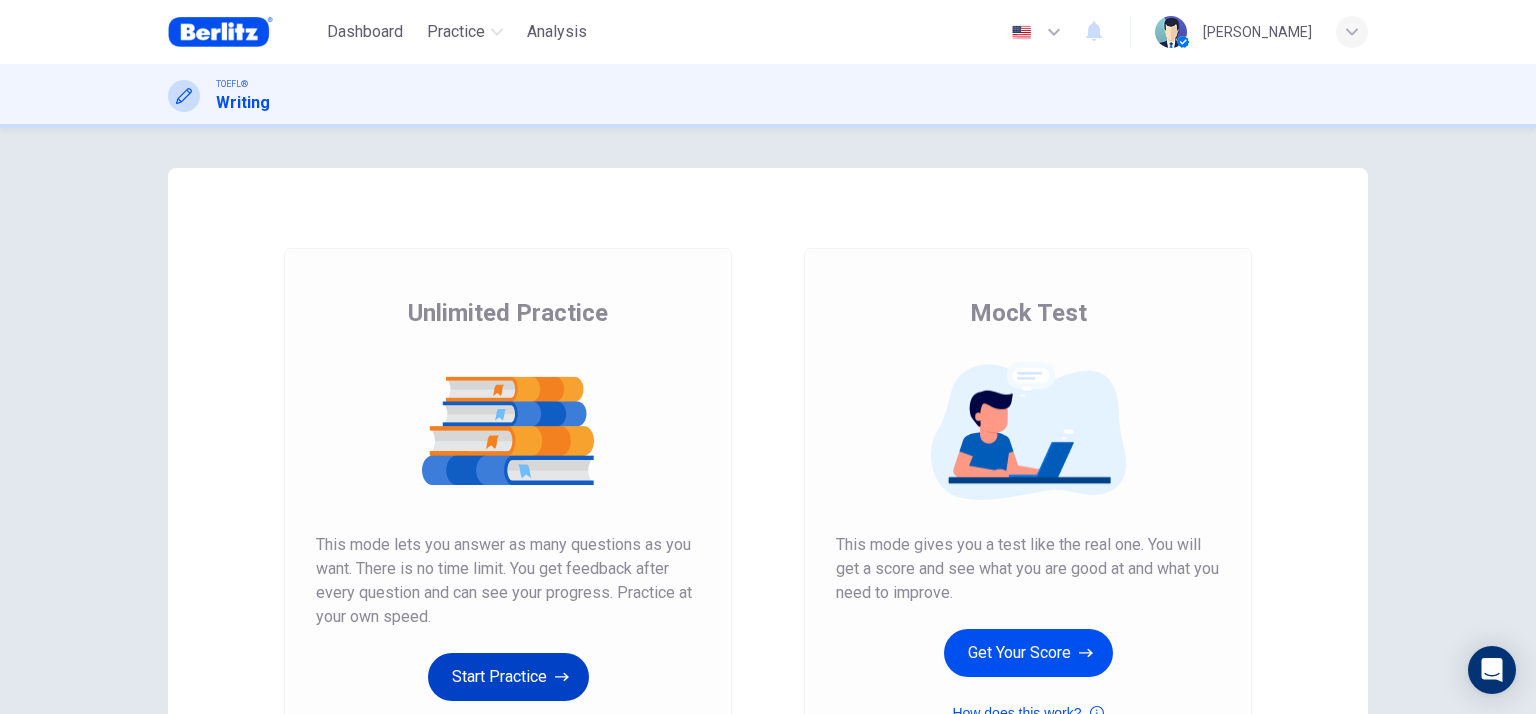 click on "Start Practice" at bounding box center (508, 677) 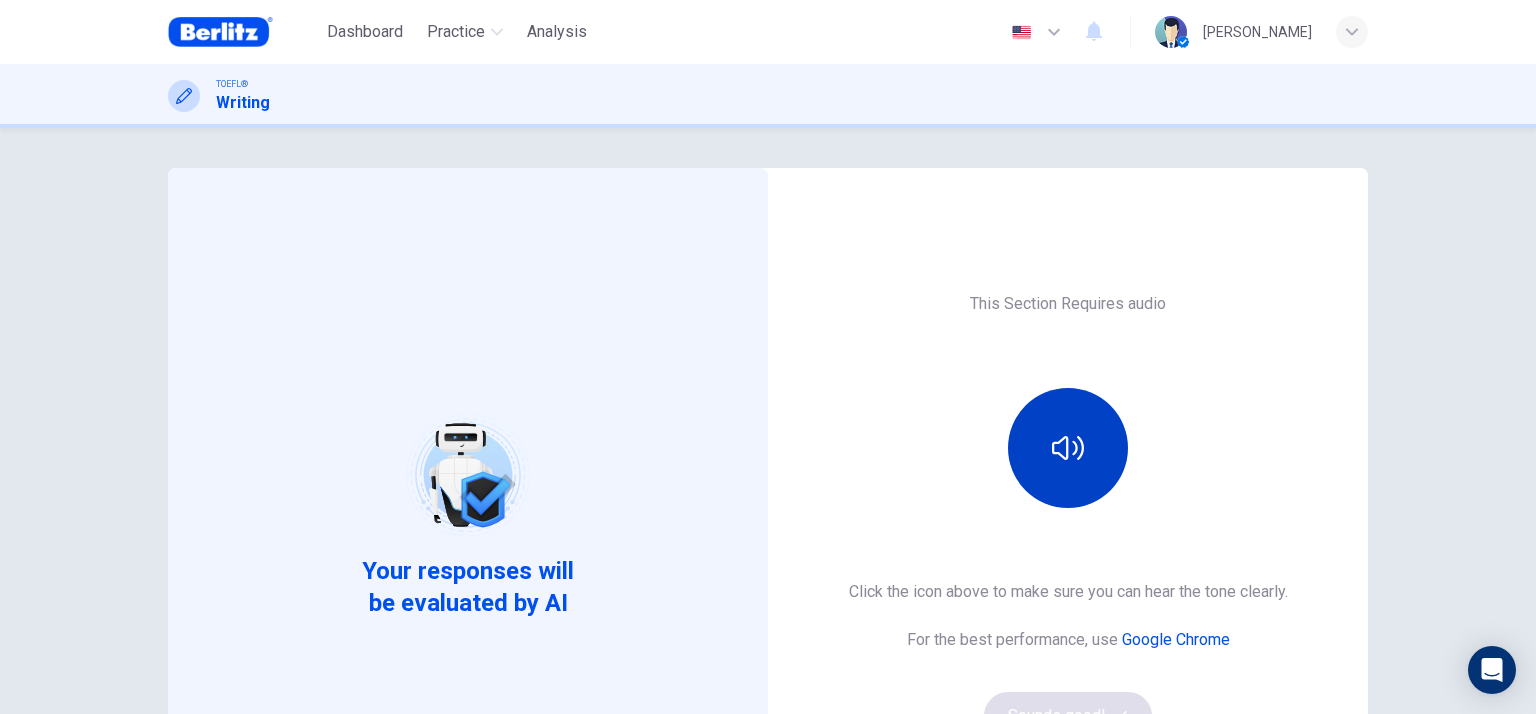scroll, scrollTop: 100, scrollLeft: 0, axis: vertical 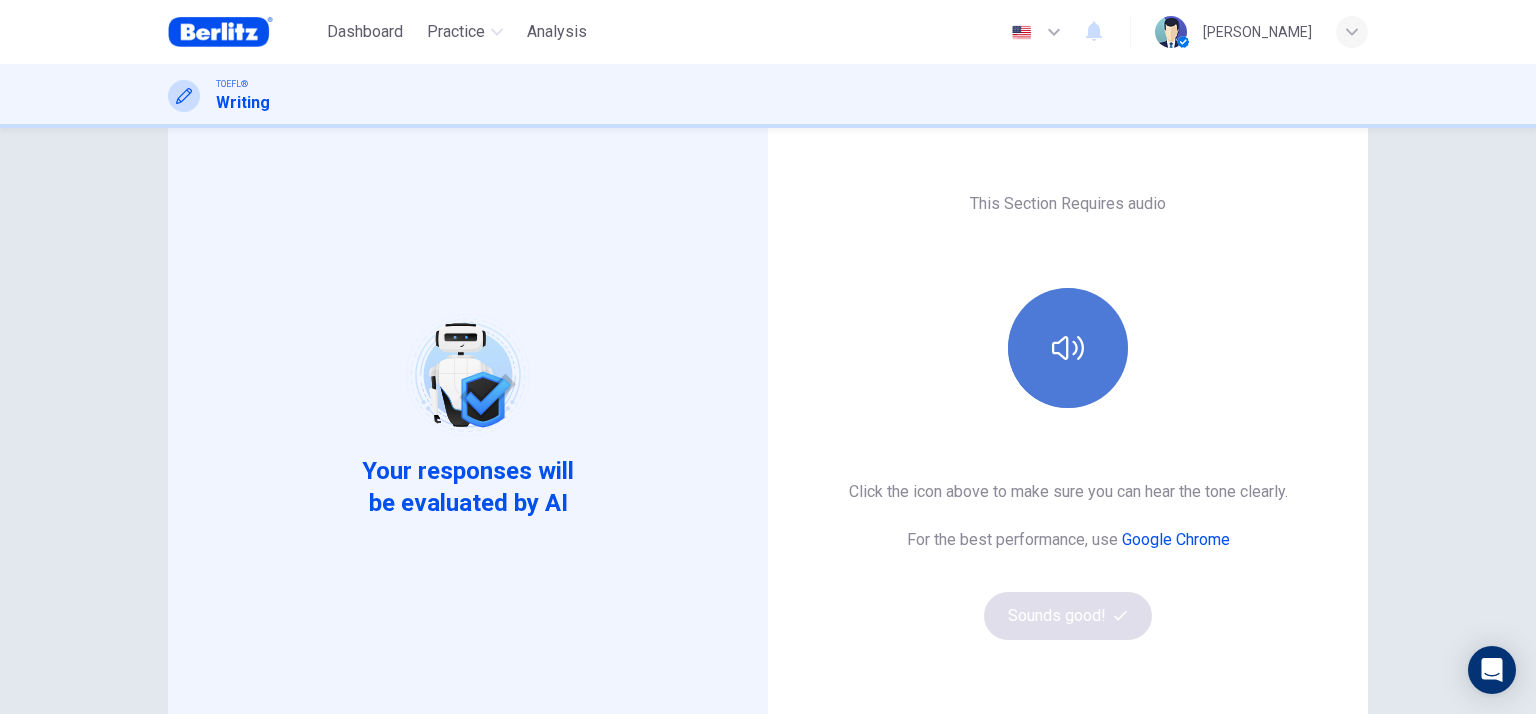 click at bounding box center (1068, 348) 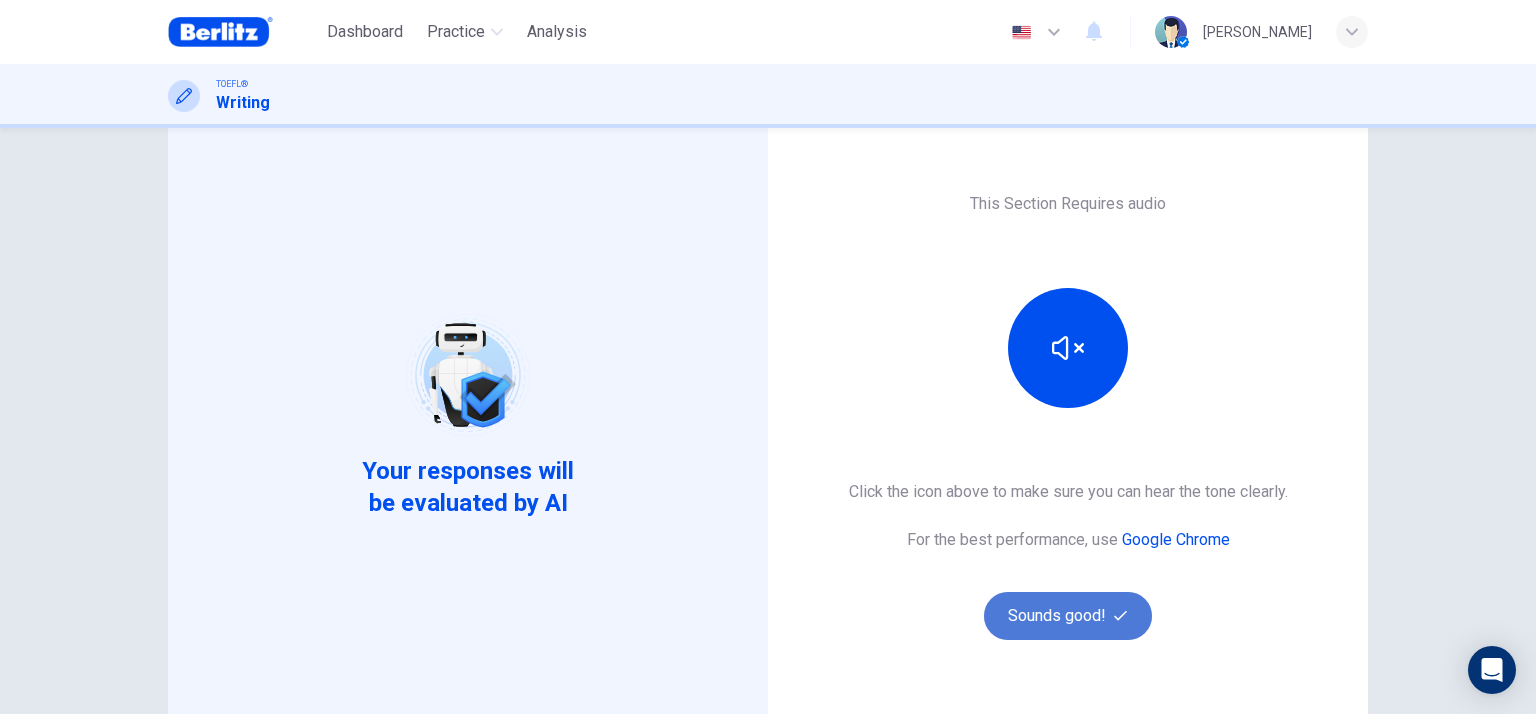 click on "Sounds good!" at bounding box center (1068, 616) 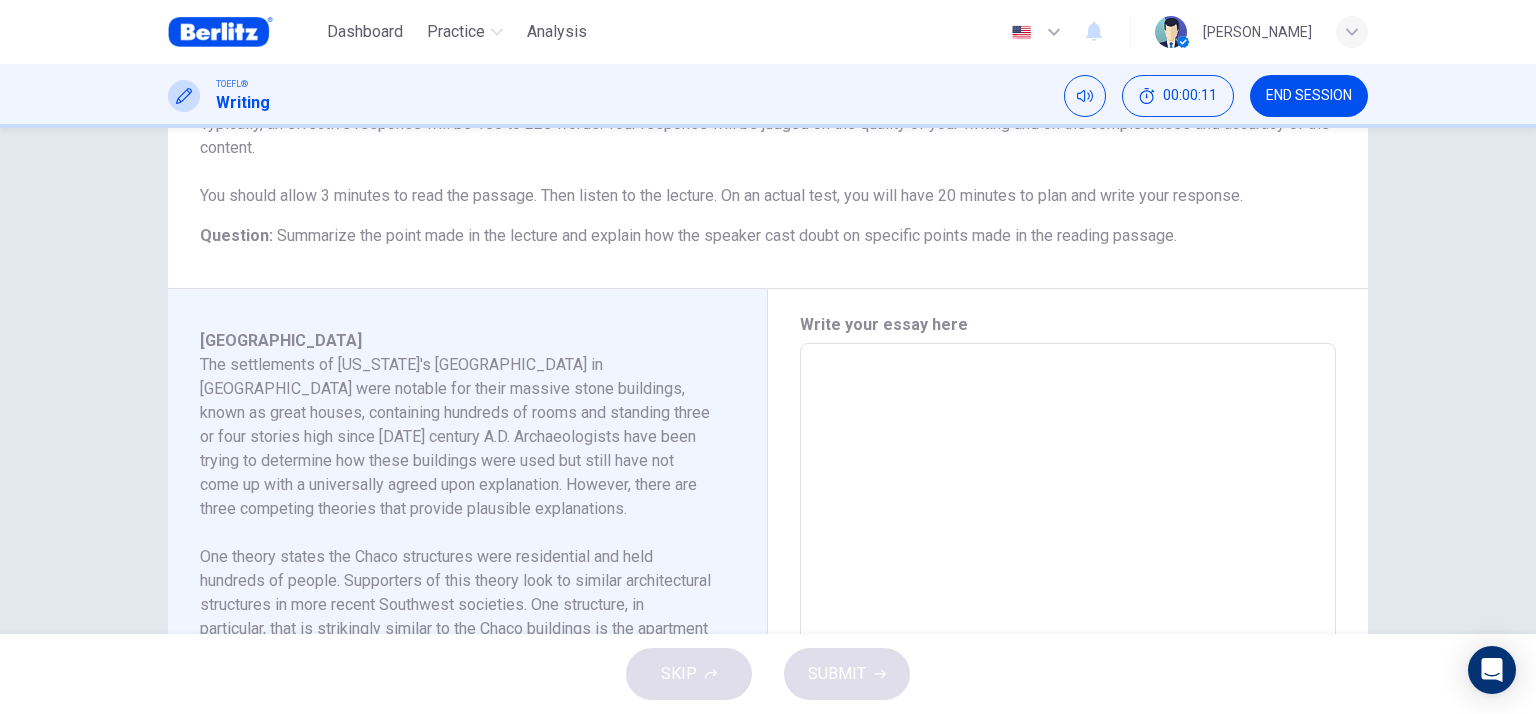 scroll, scrollTop: 300, scrollLeft: 0, axis: vertical 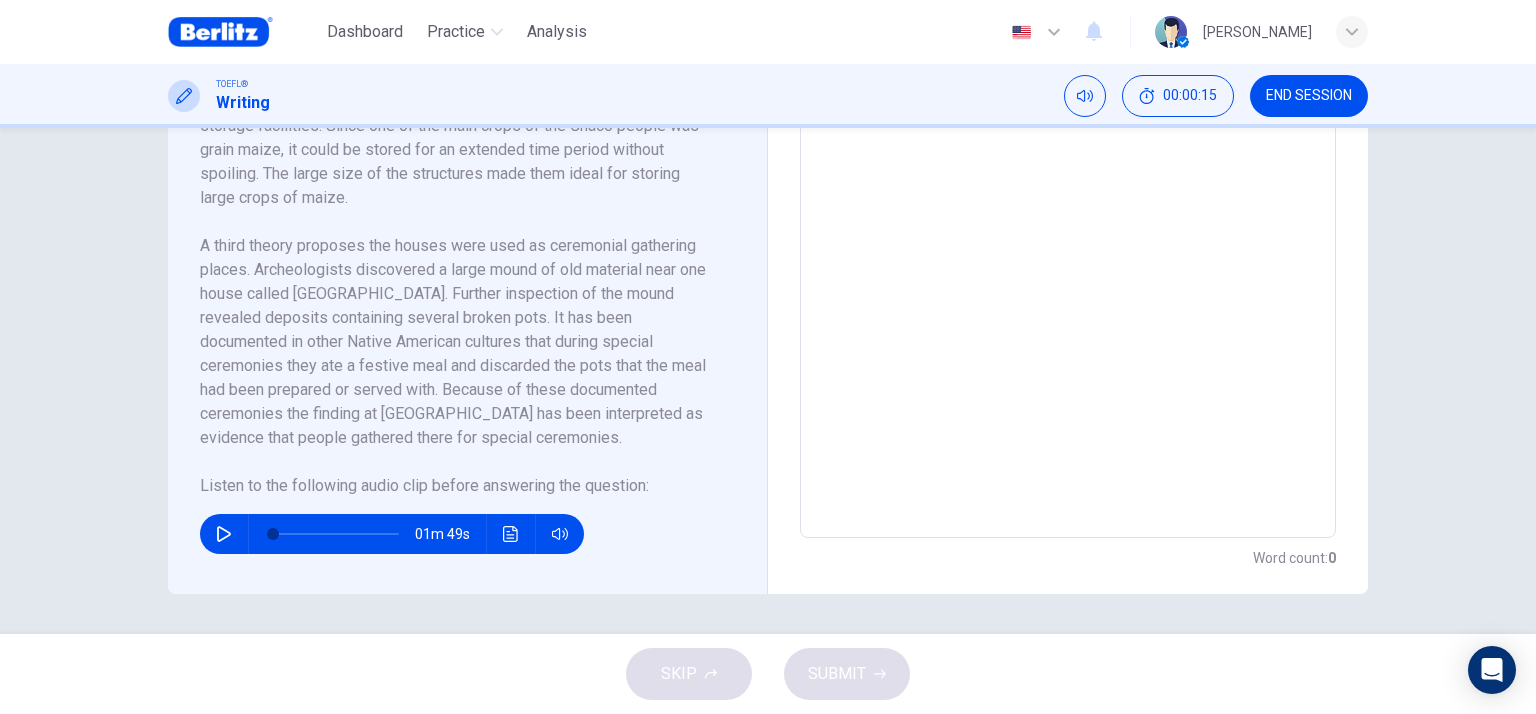 click 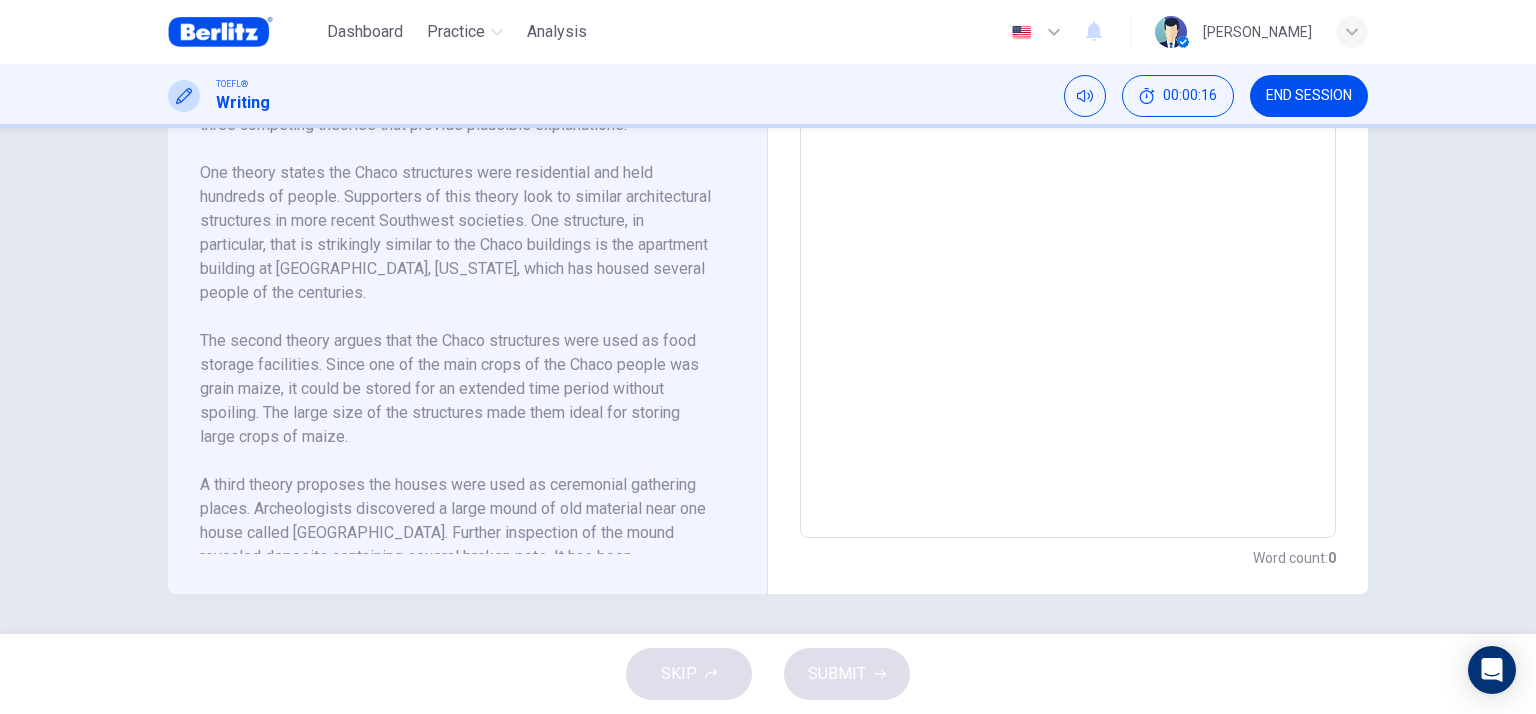 scroll, scrollTop: 0, scrollLeft: 0, axis: both 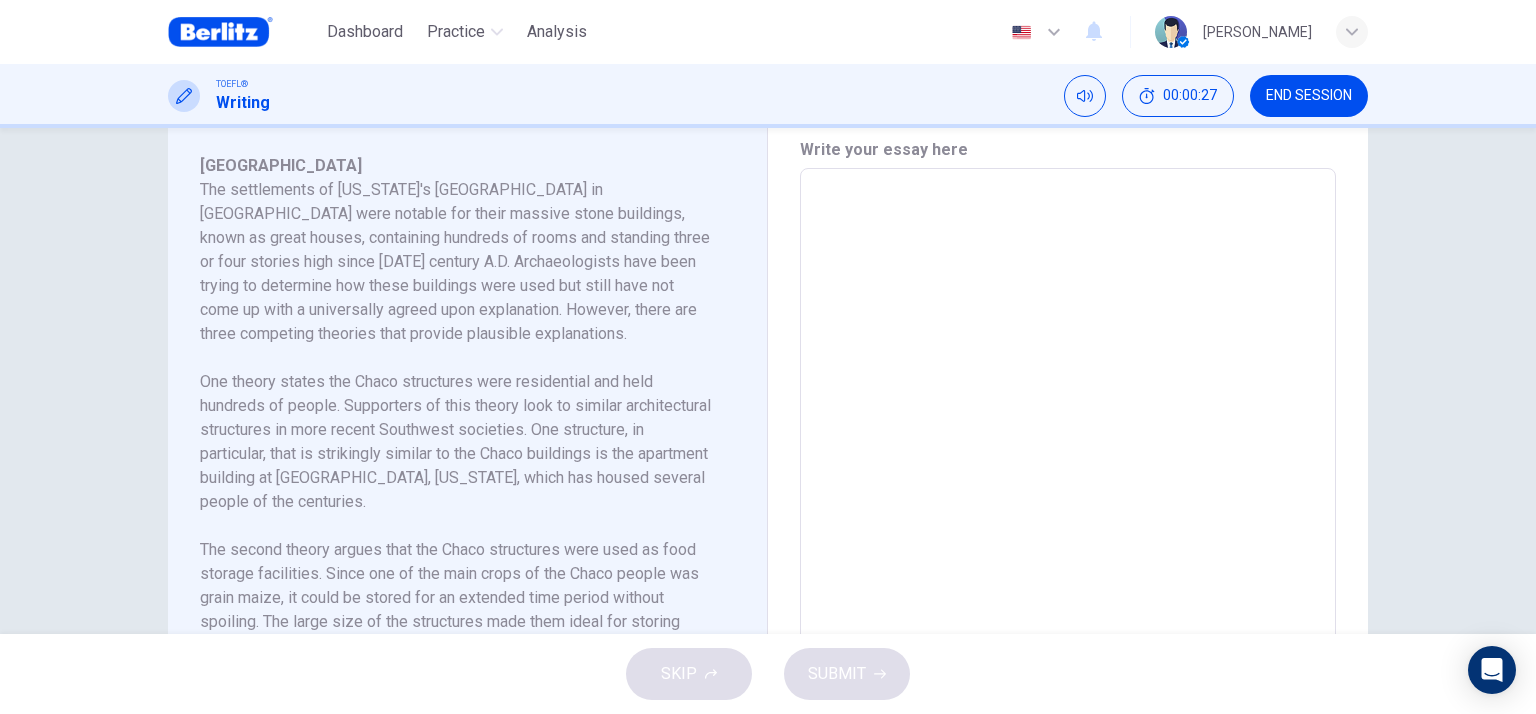 click at bounding box center [1068, 453] 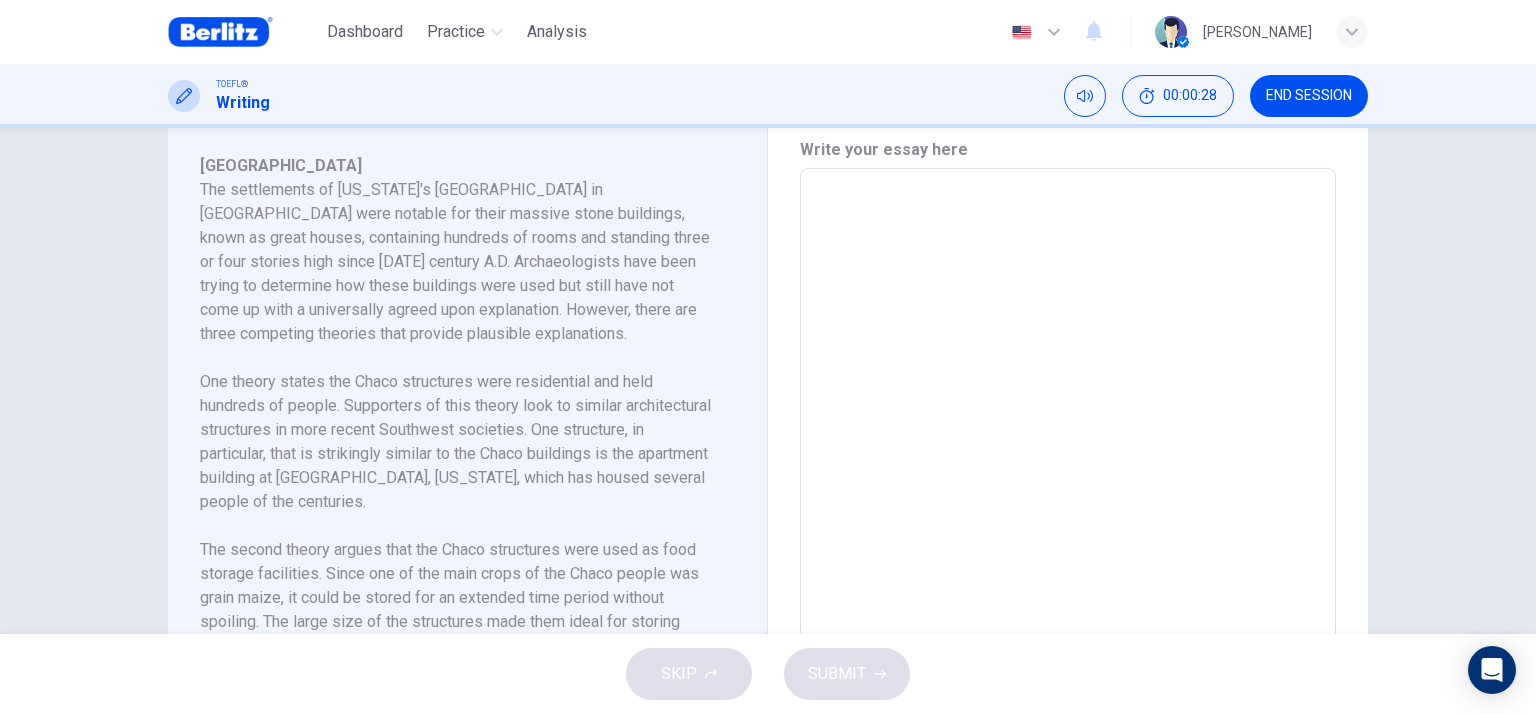 type on "*" 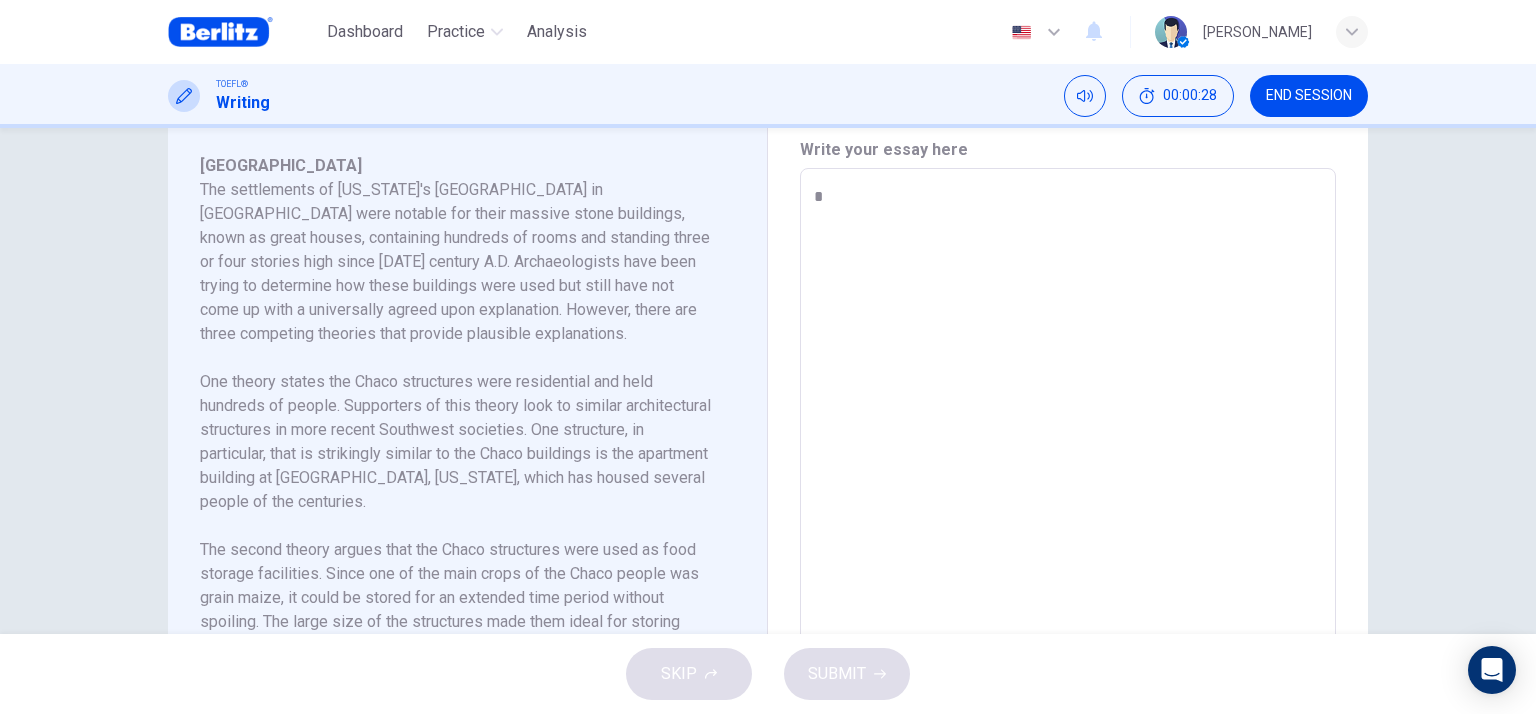 type on "**" 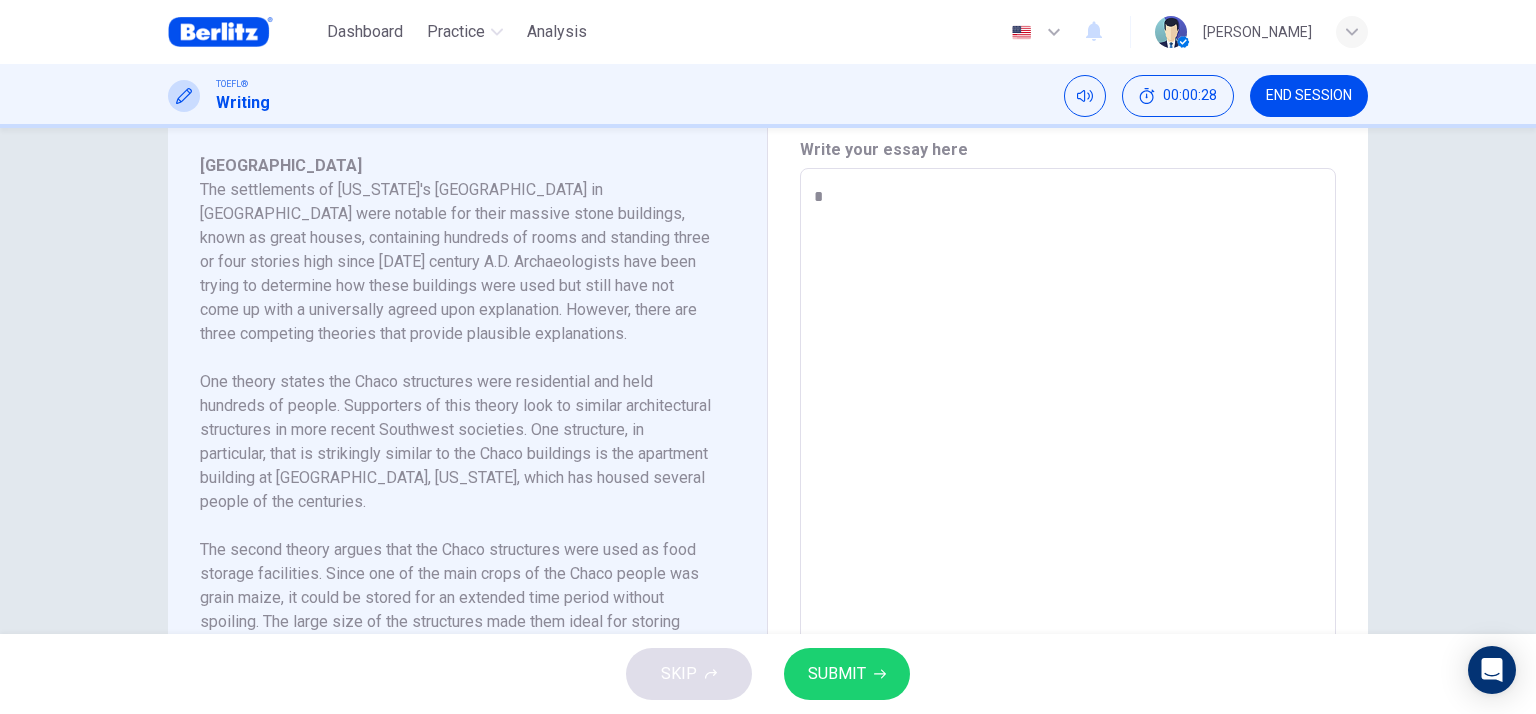 type on "**" 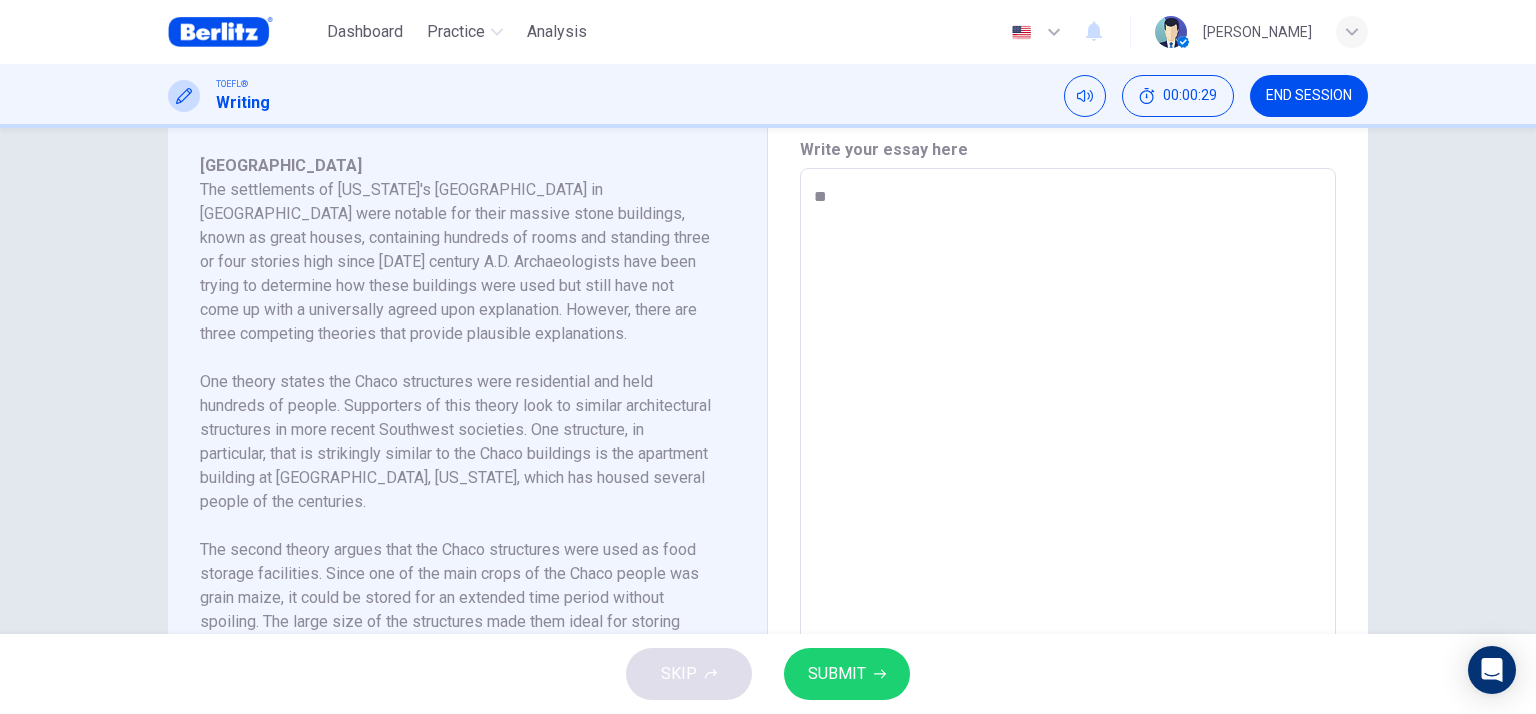 type on "***" 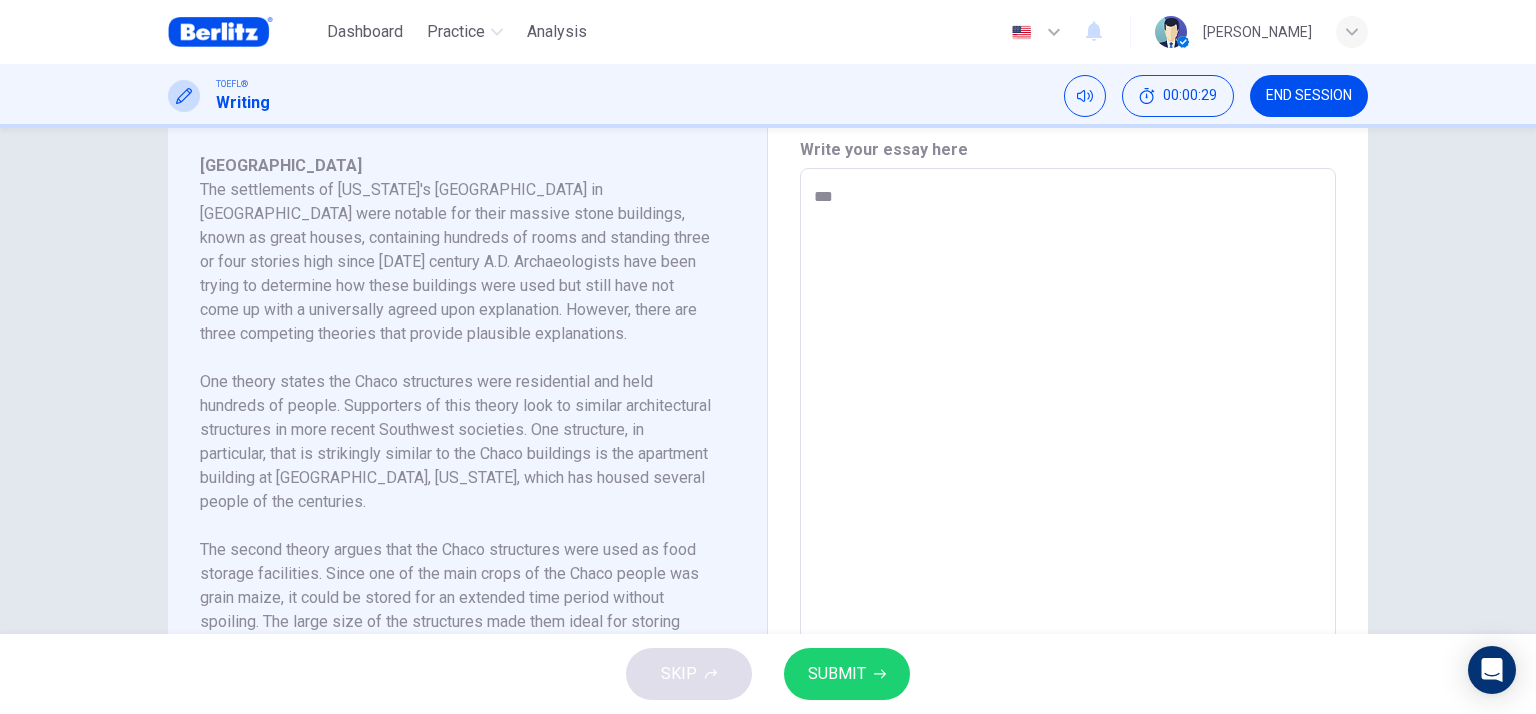 type on "**" 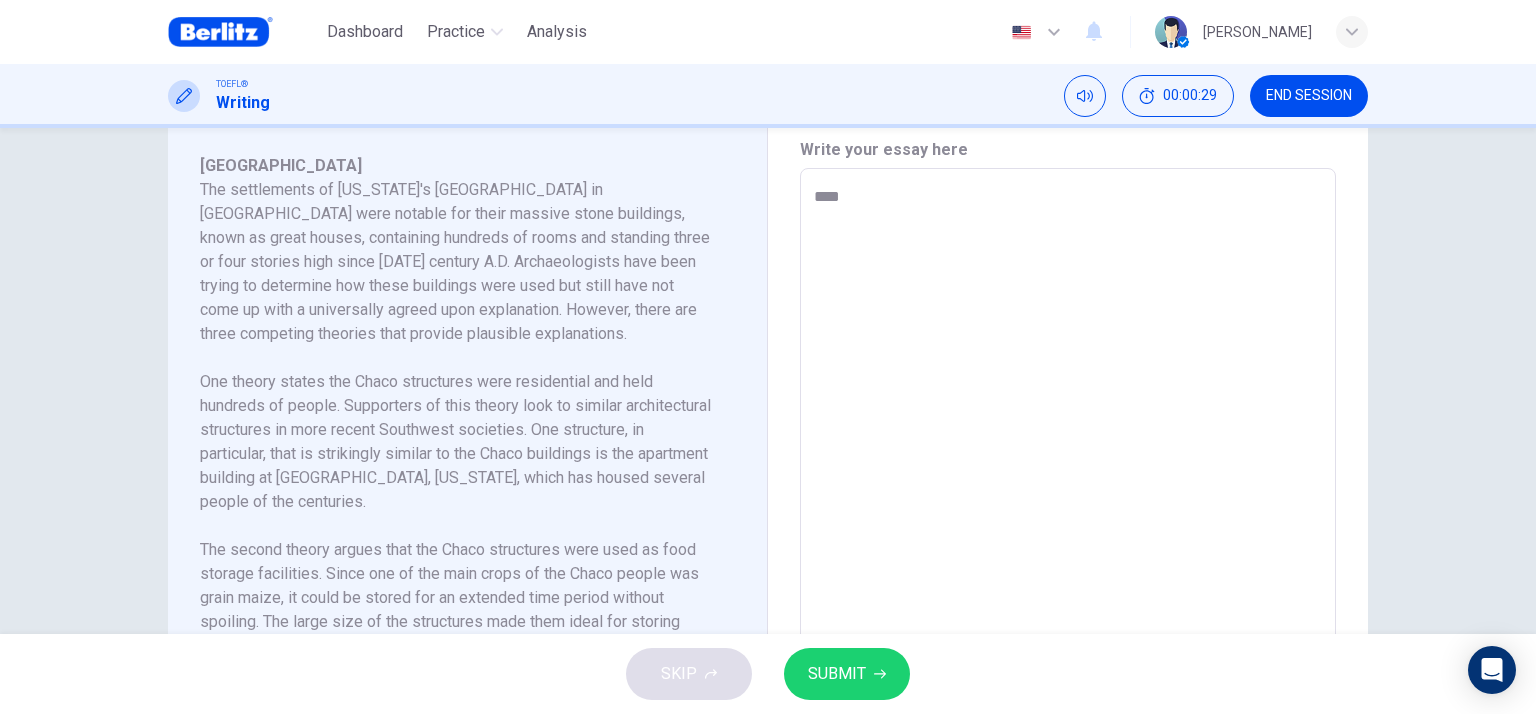 type on "**" 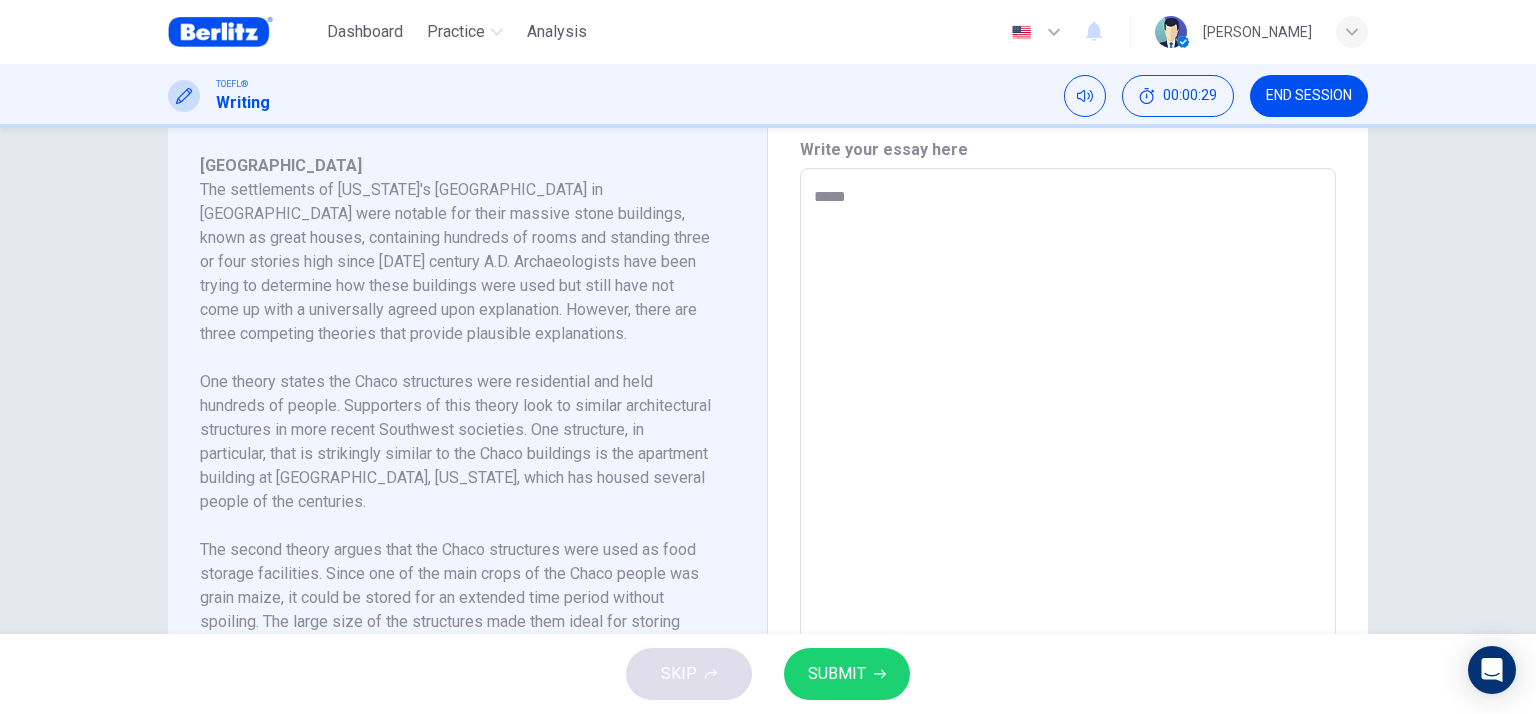 type on "**" 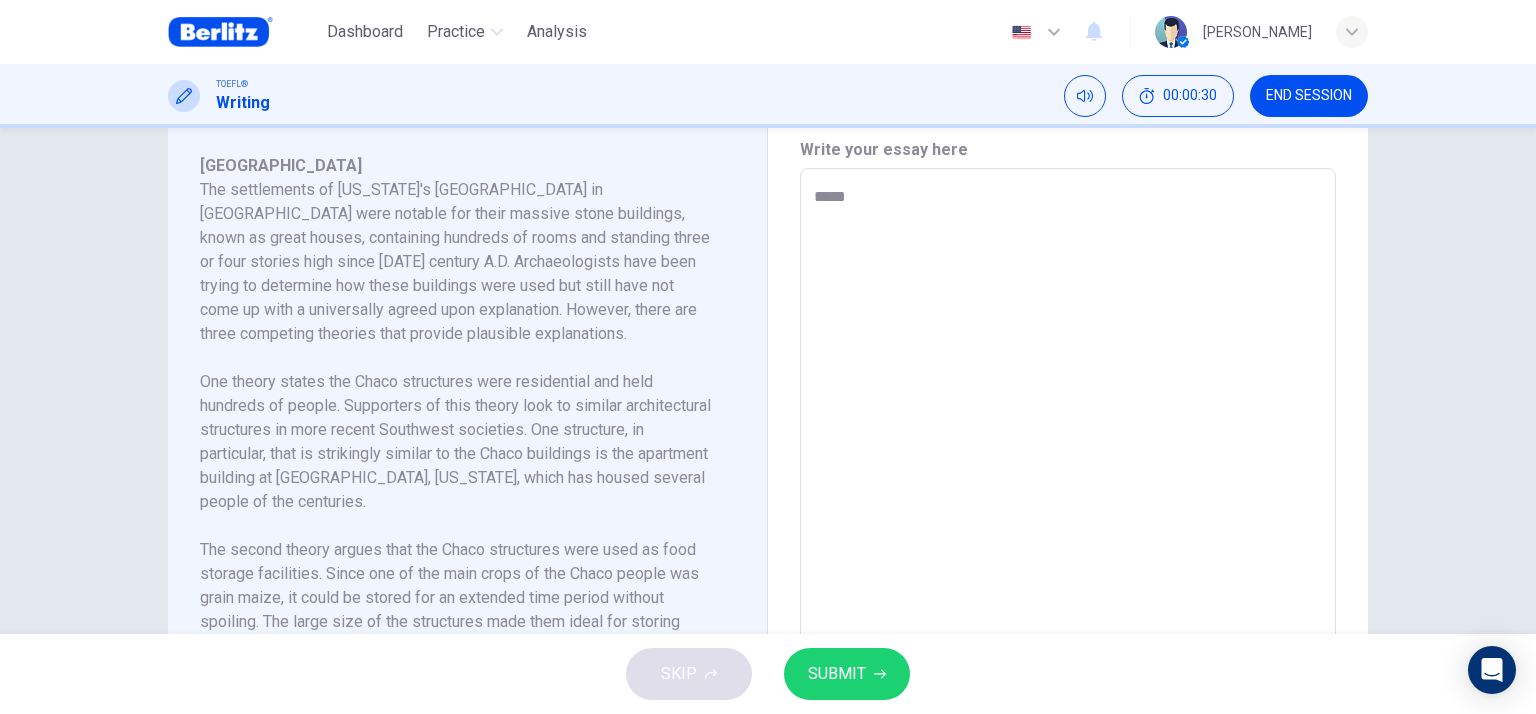 type on "**" 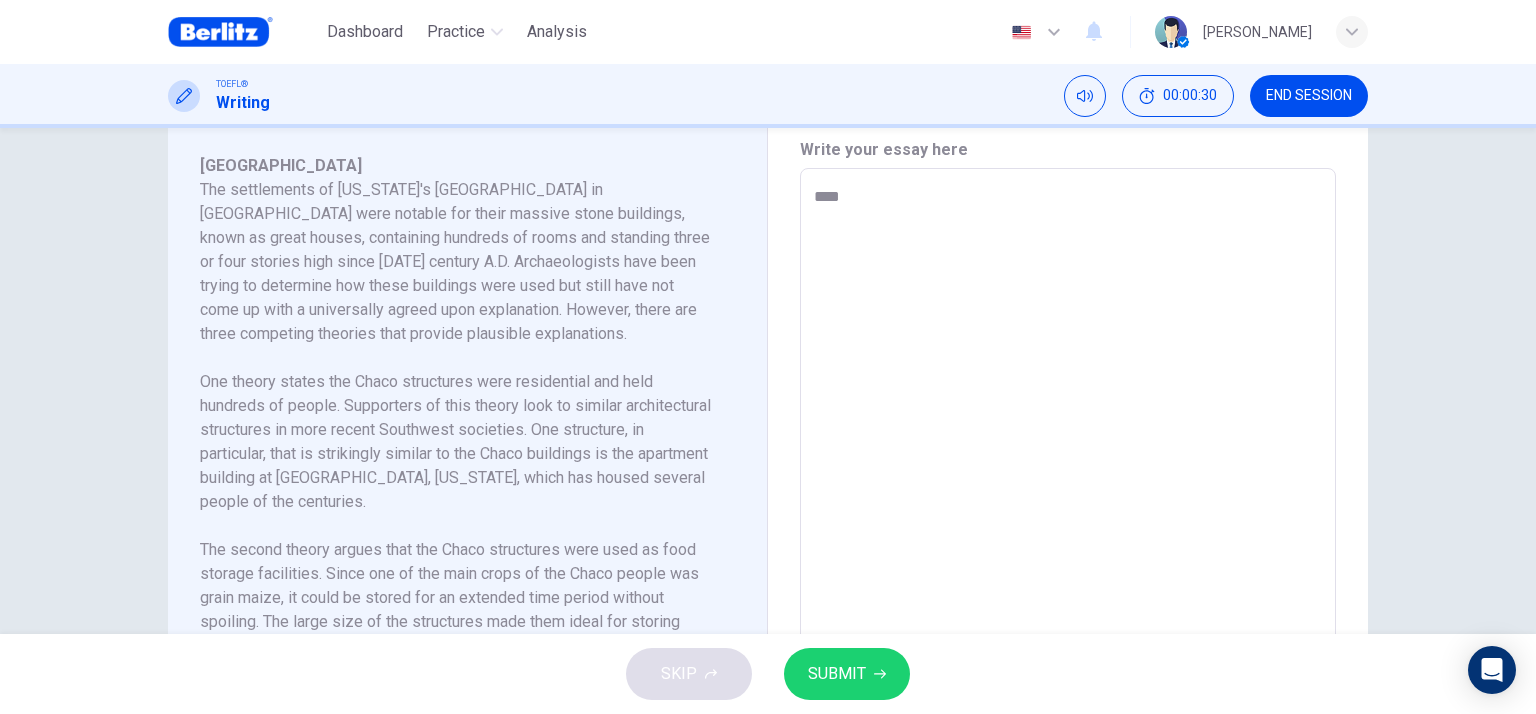 type on "*****" 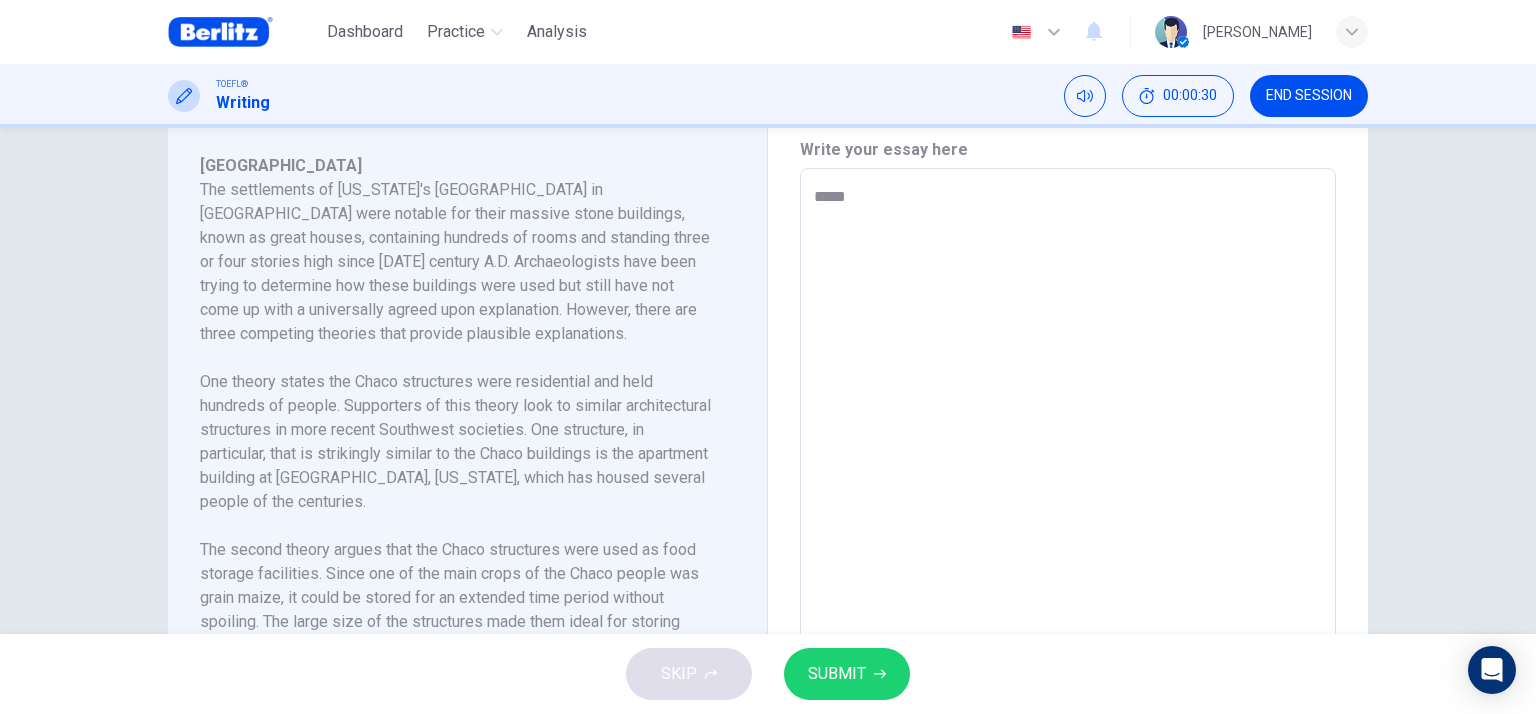 type on "**" 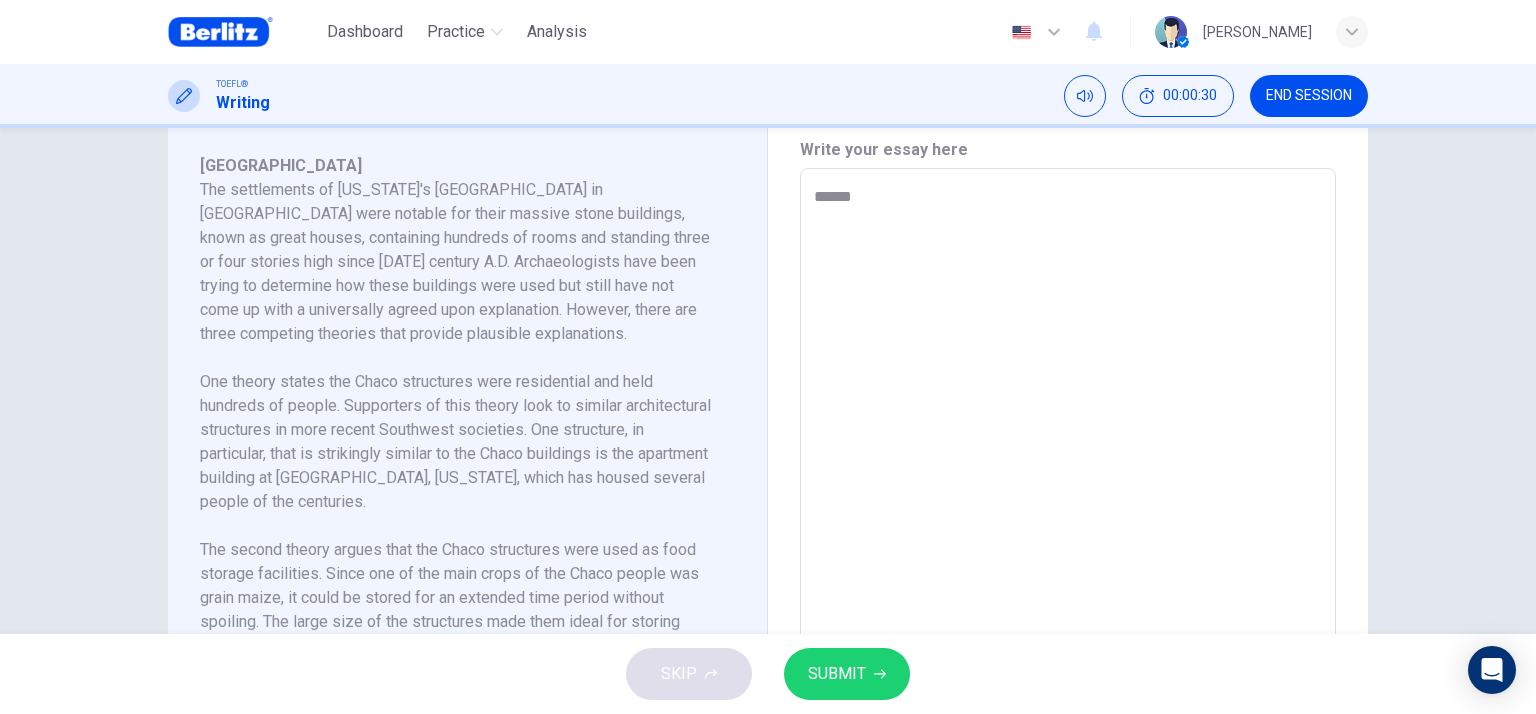 type on "******" 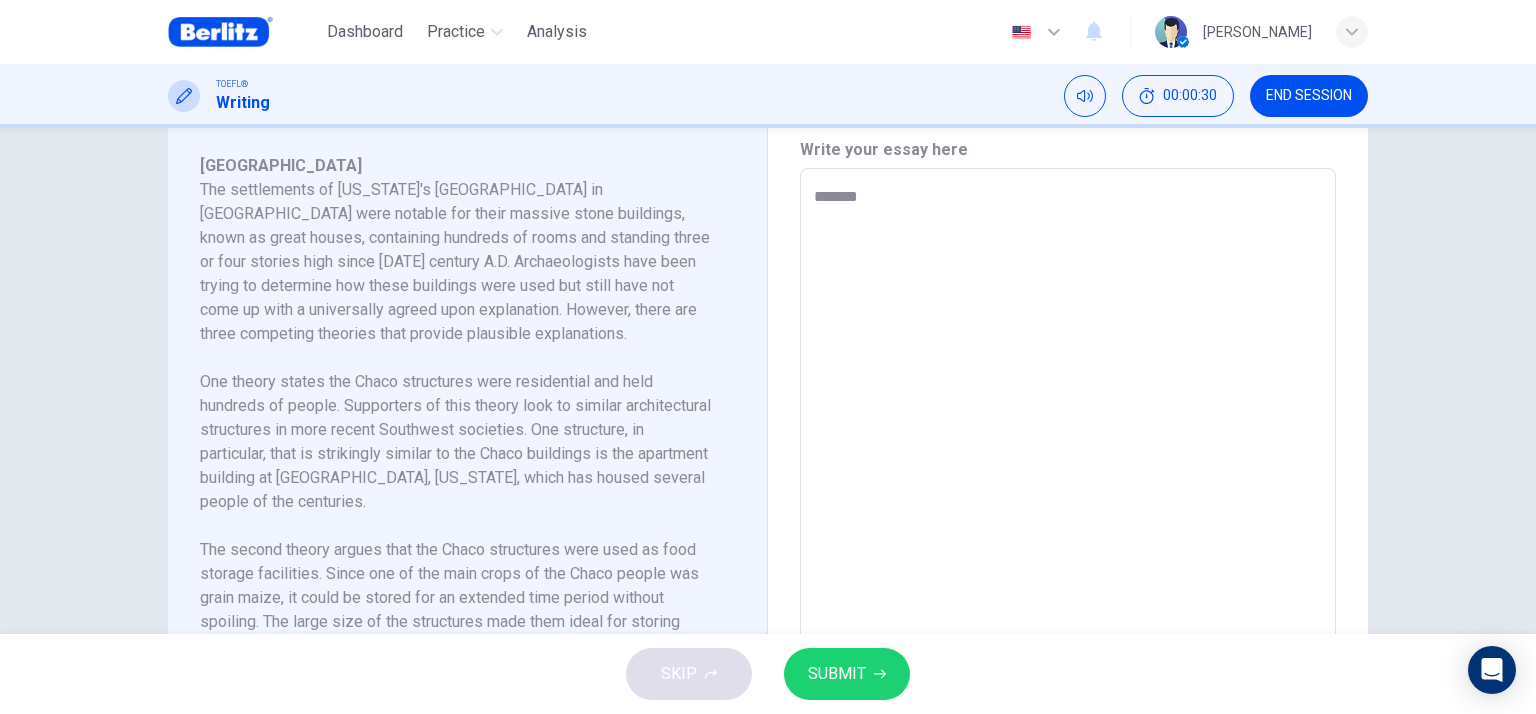 type on "**" 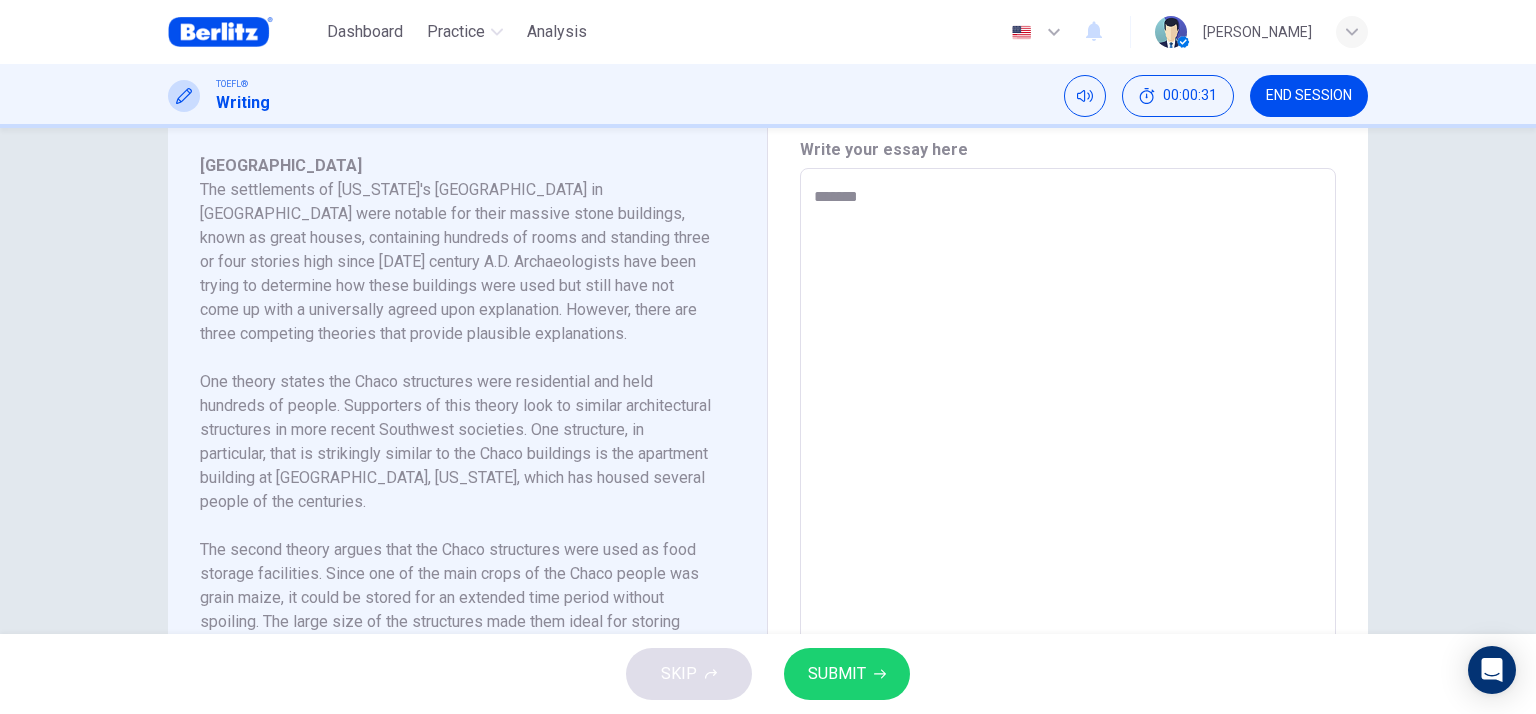 type on "********" 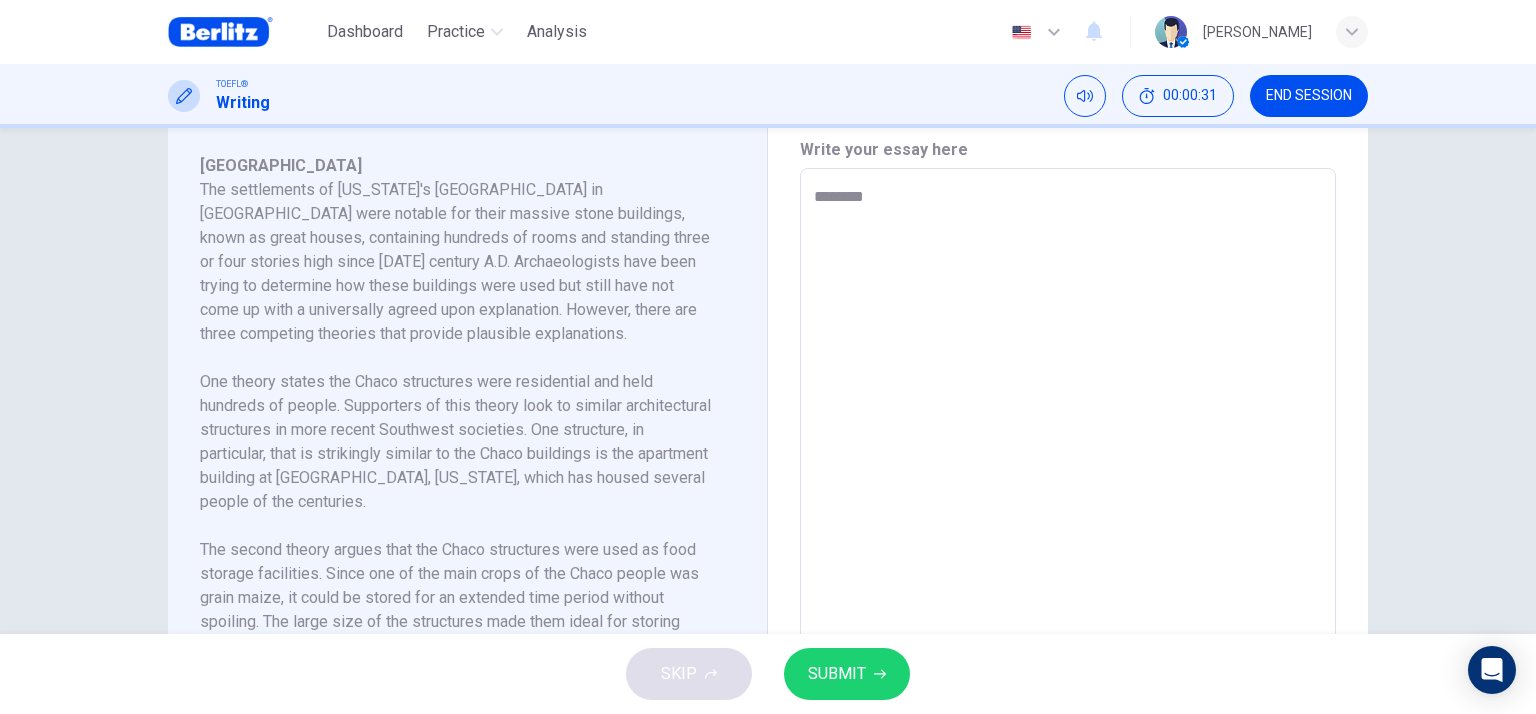type on "**" 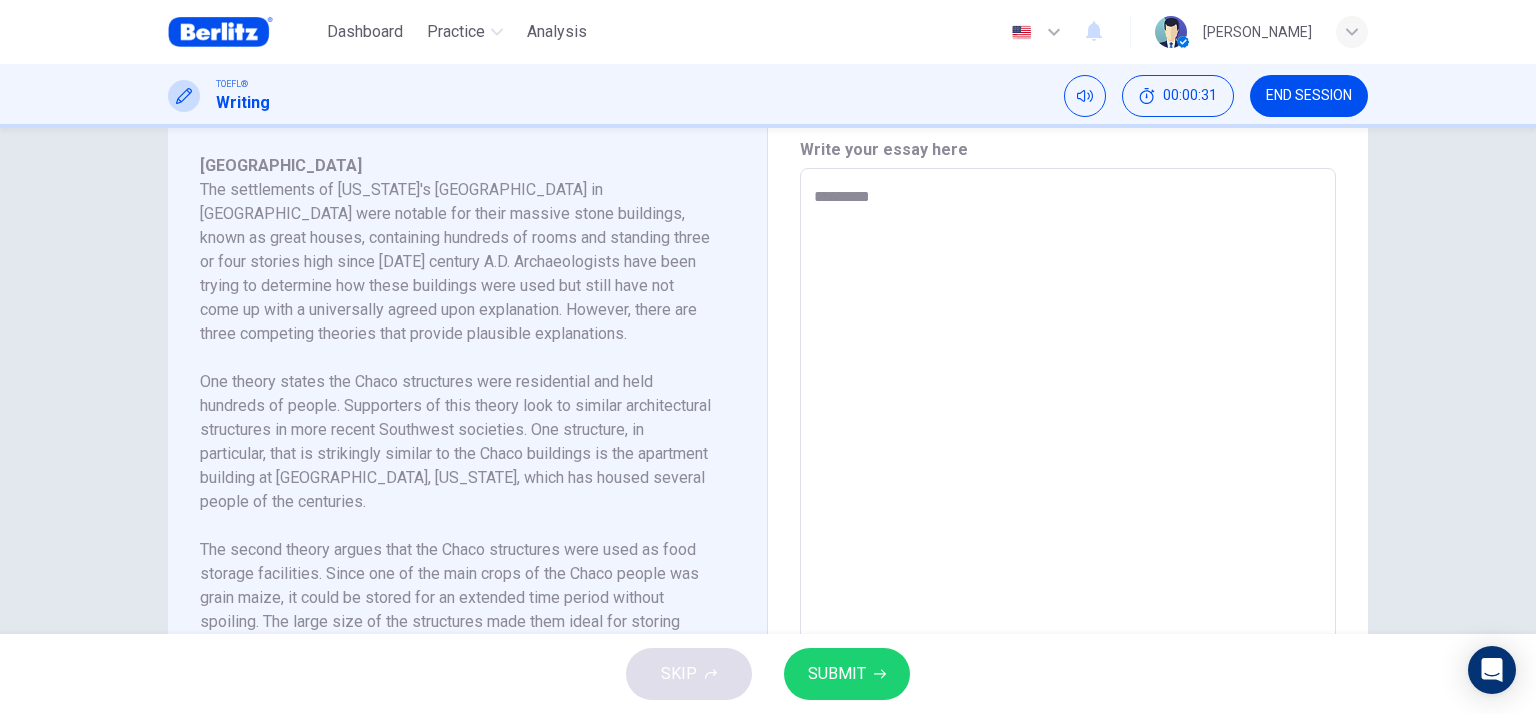 type on "**" 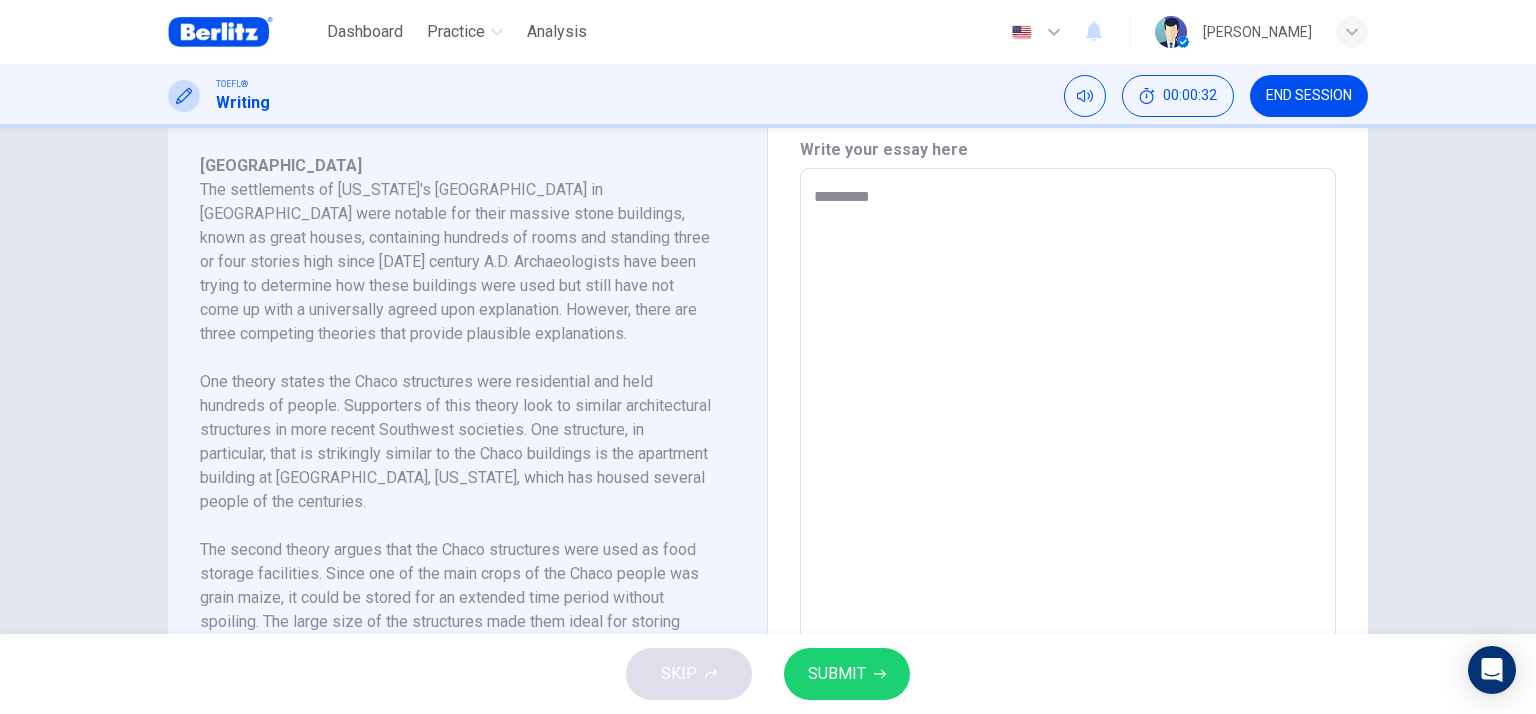 type on "**" 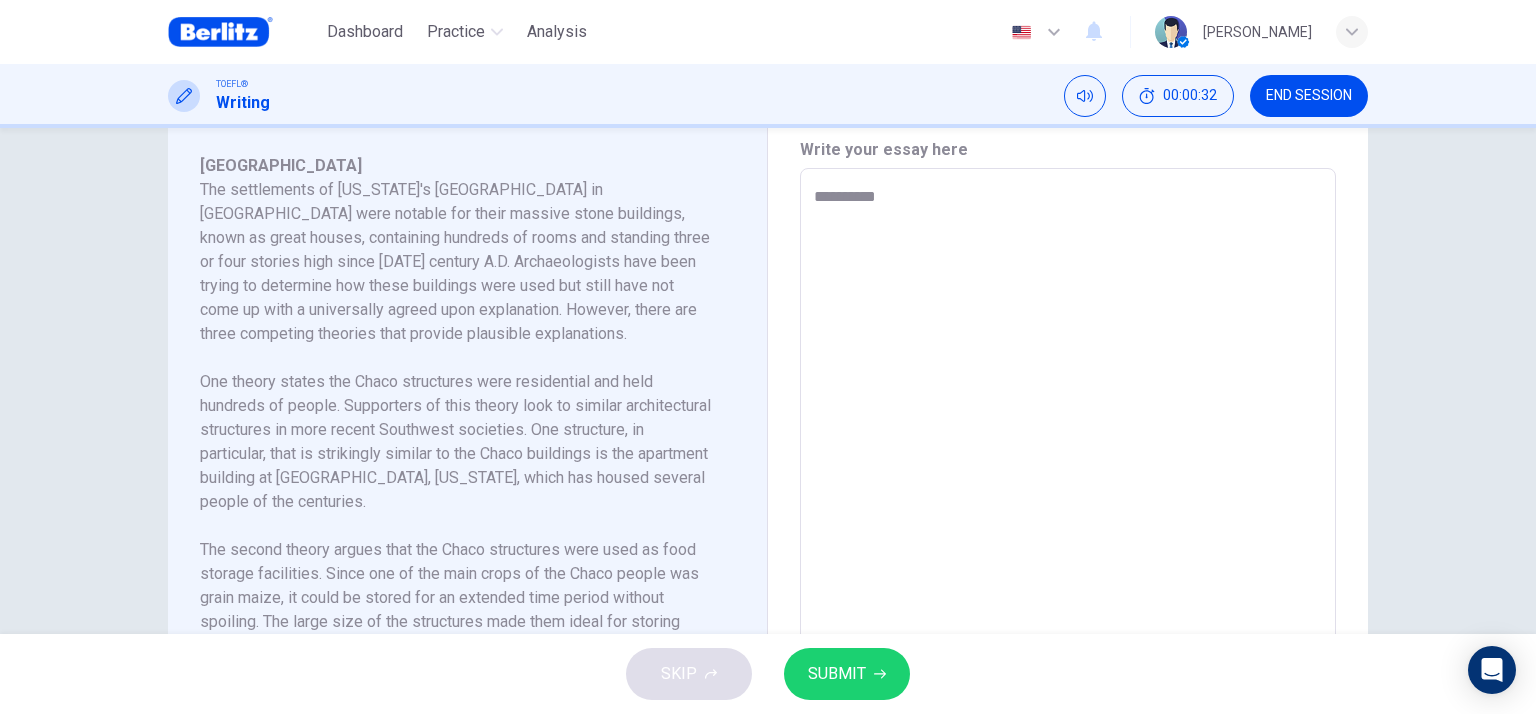 type on "**********" 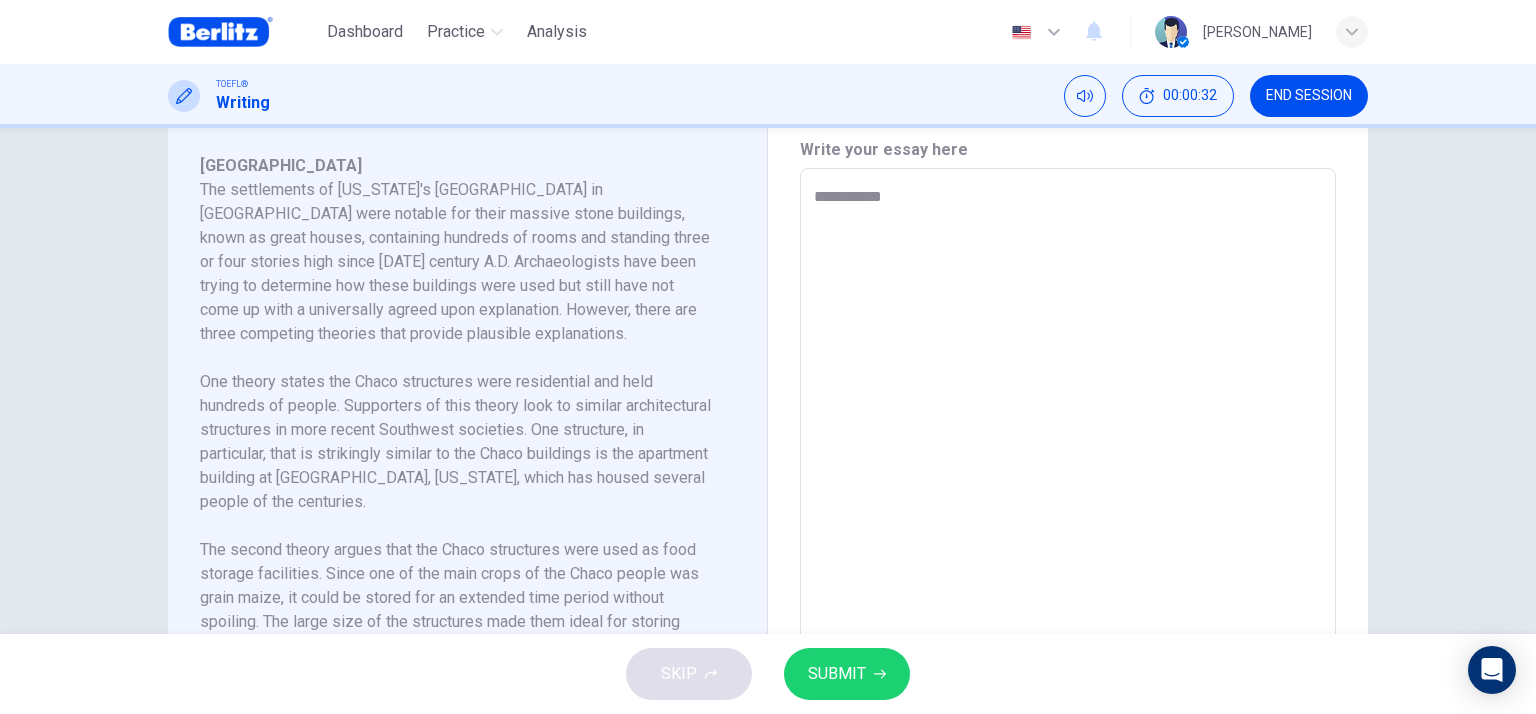 type on "**" 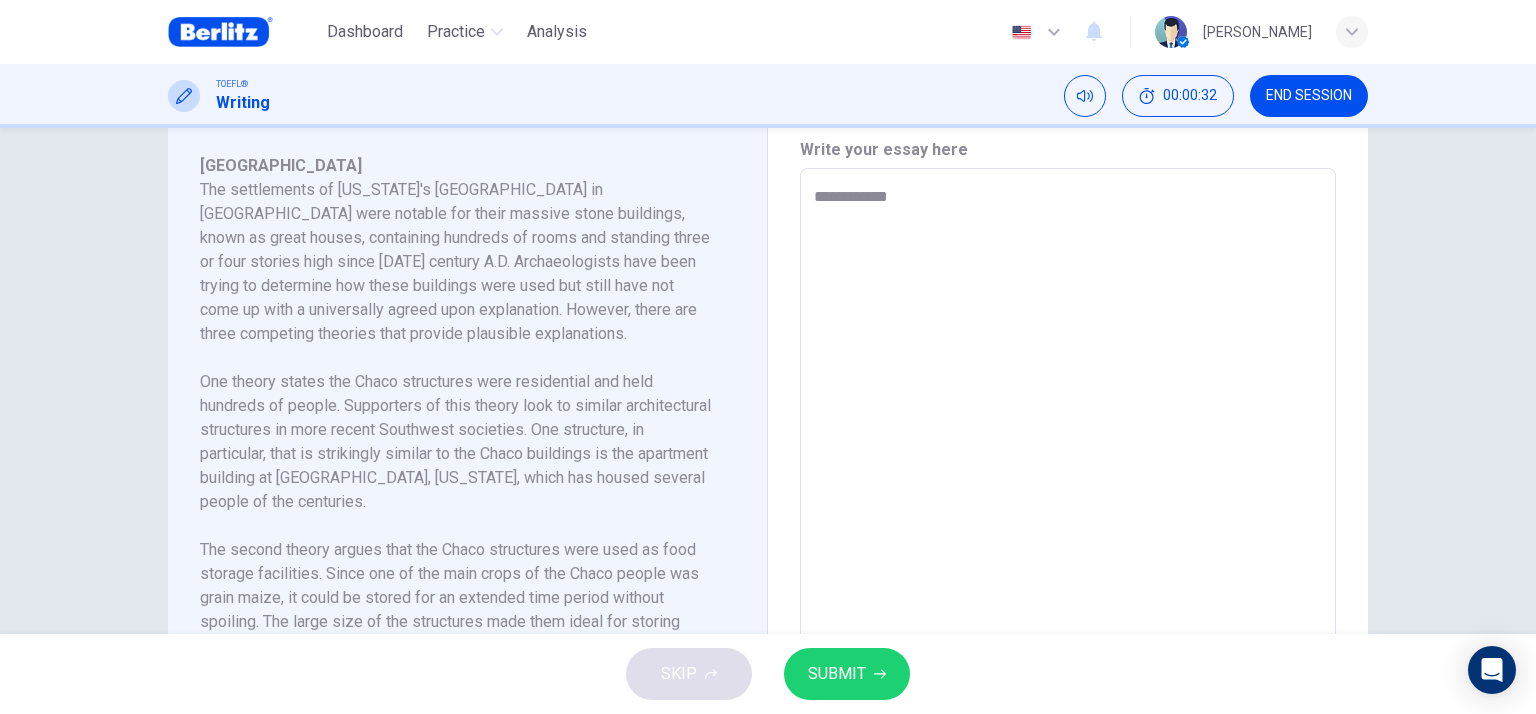 type on "**" 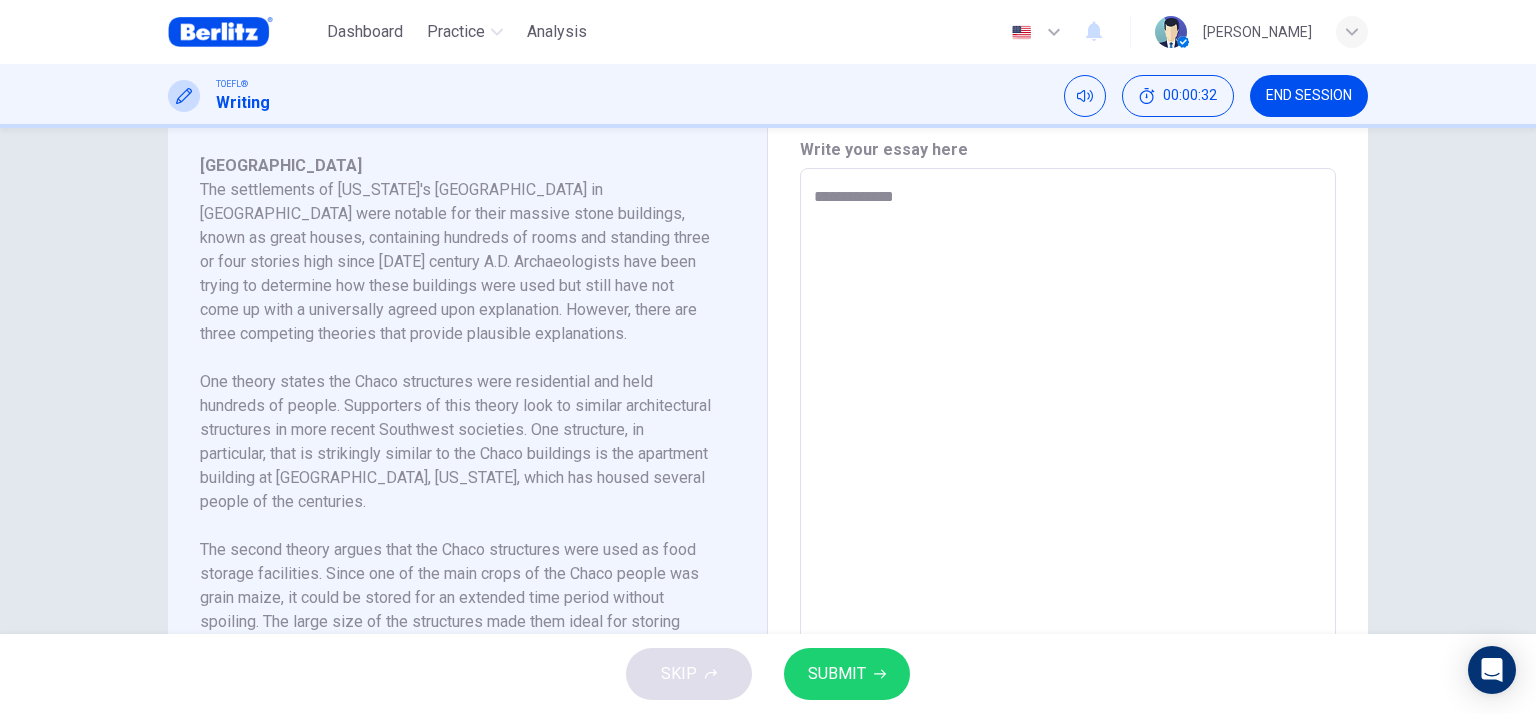 type on "**" 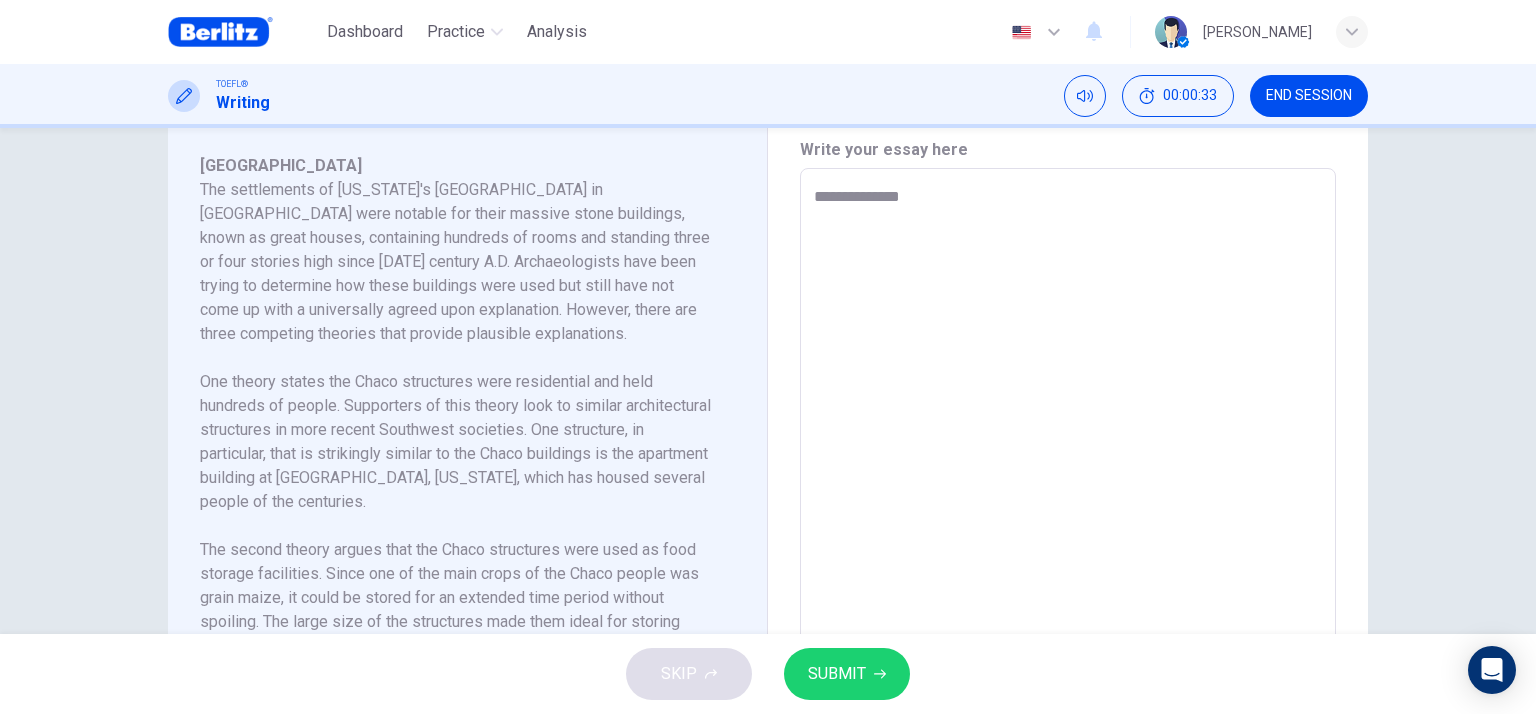 type on "**********" 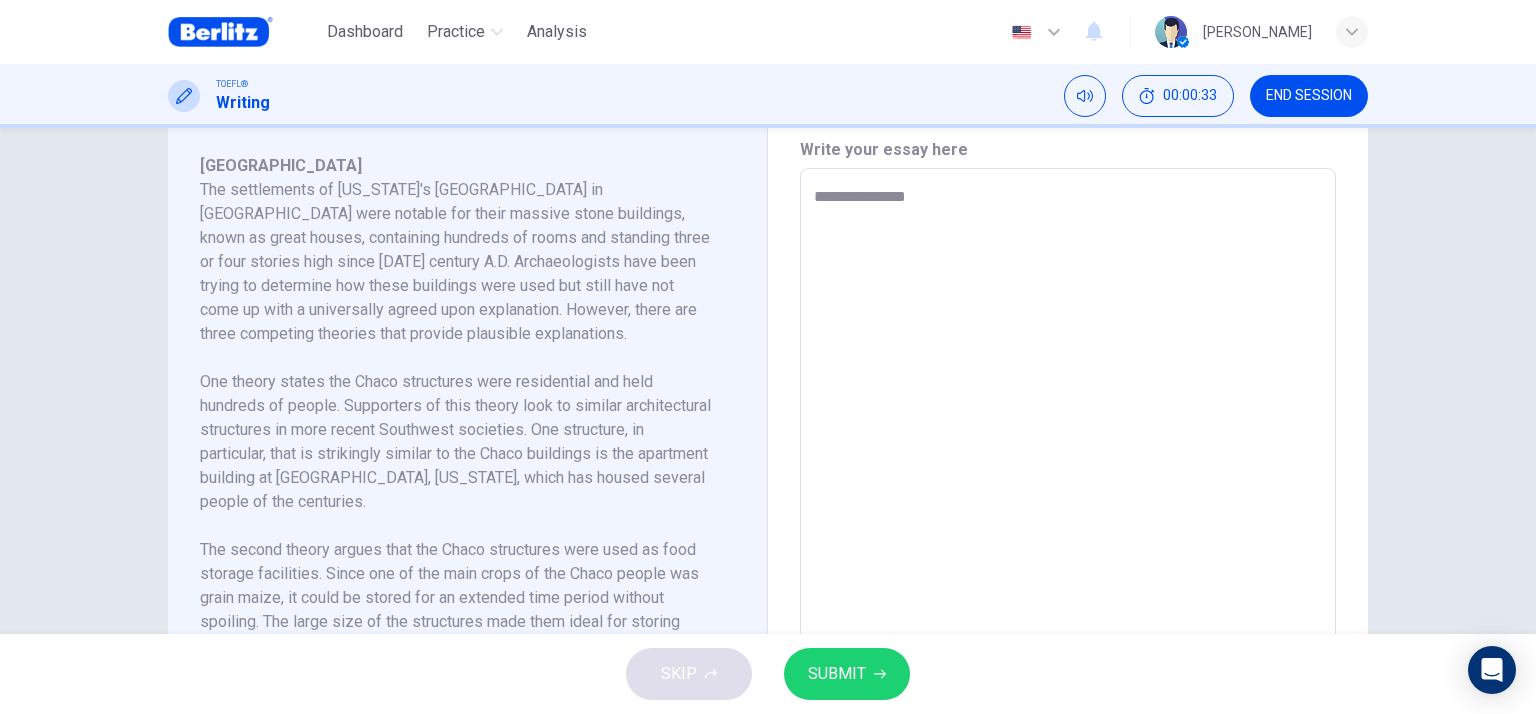type on "**" 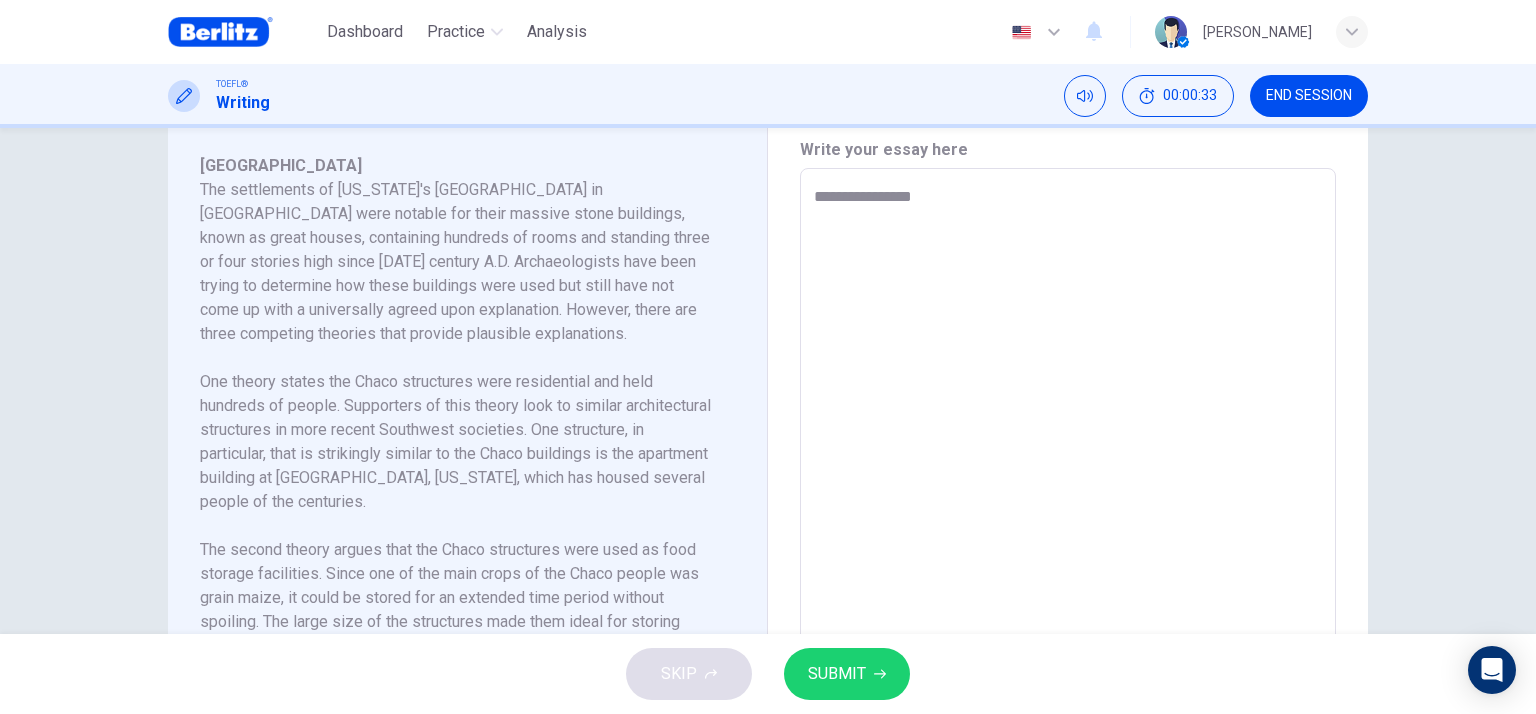 type on "**" 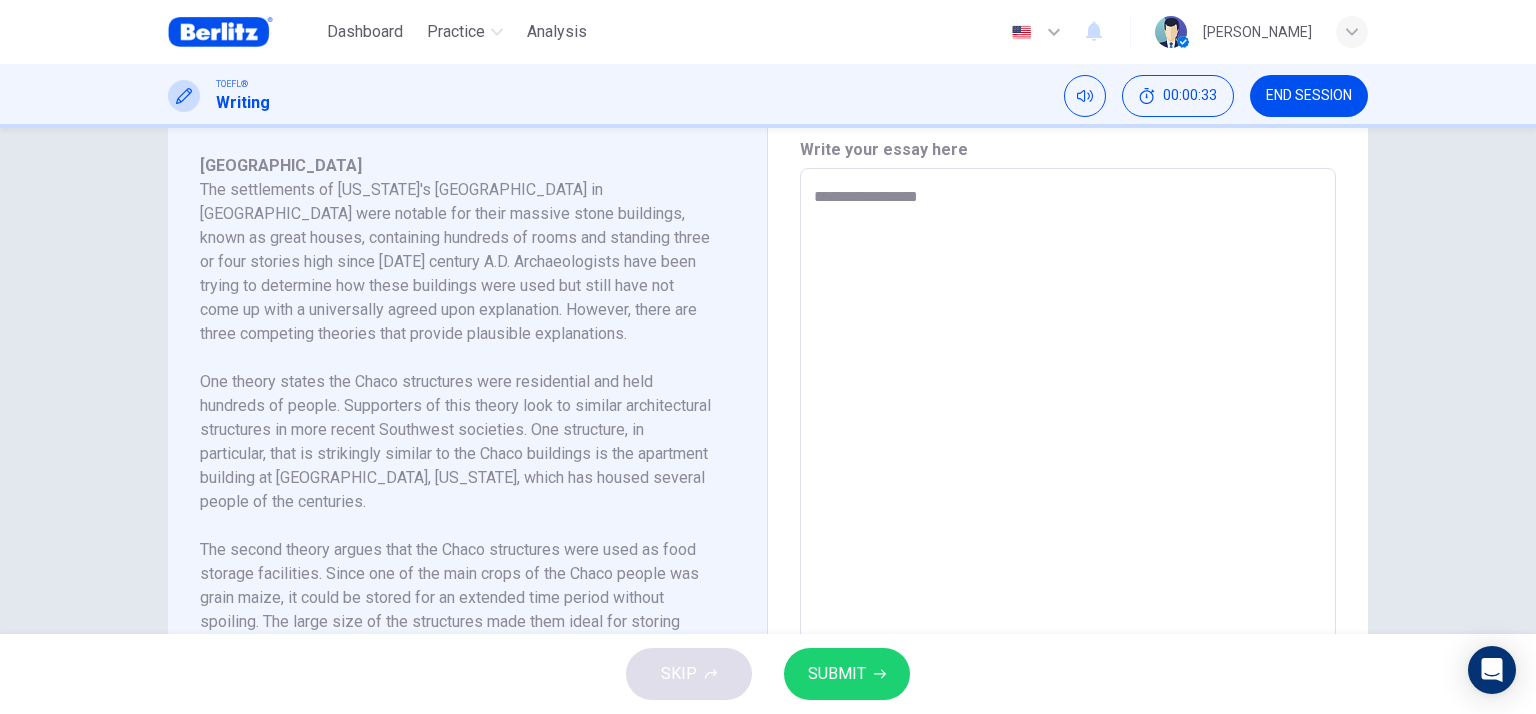 type on "**" 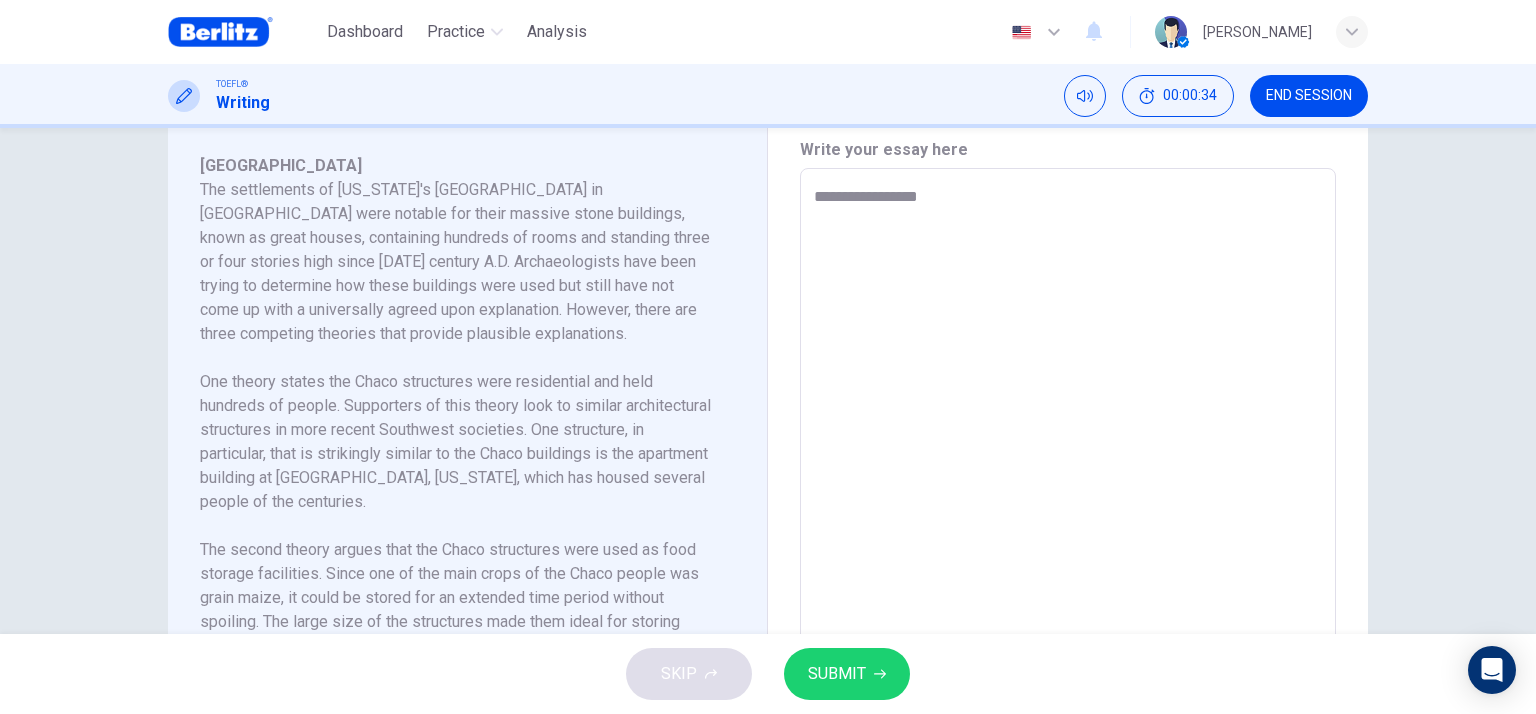 type on "**" 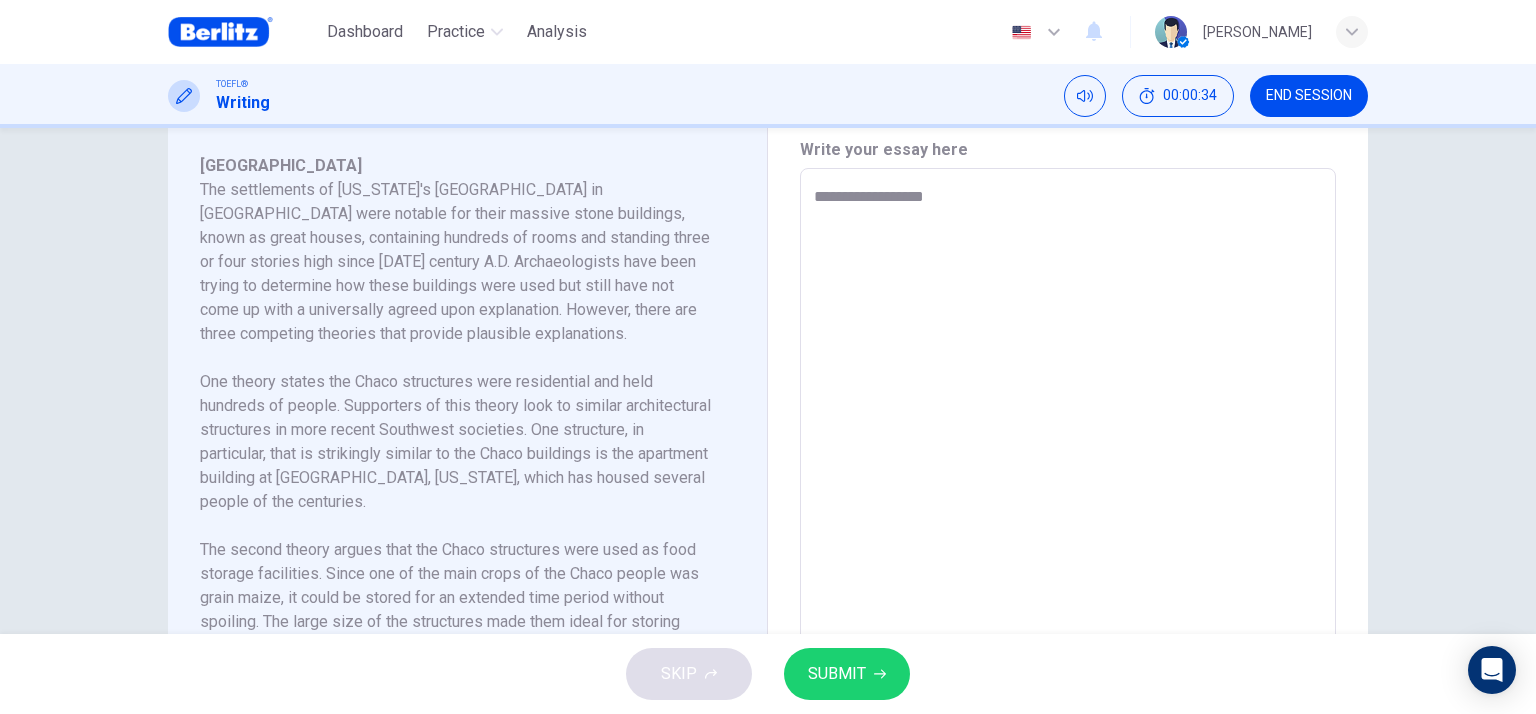 type on "**********" 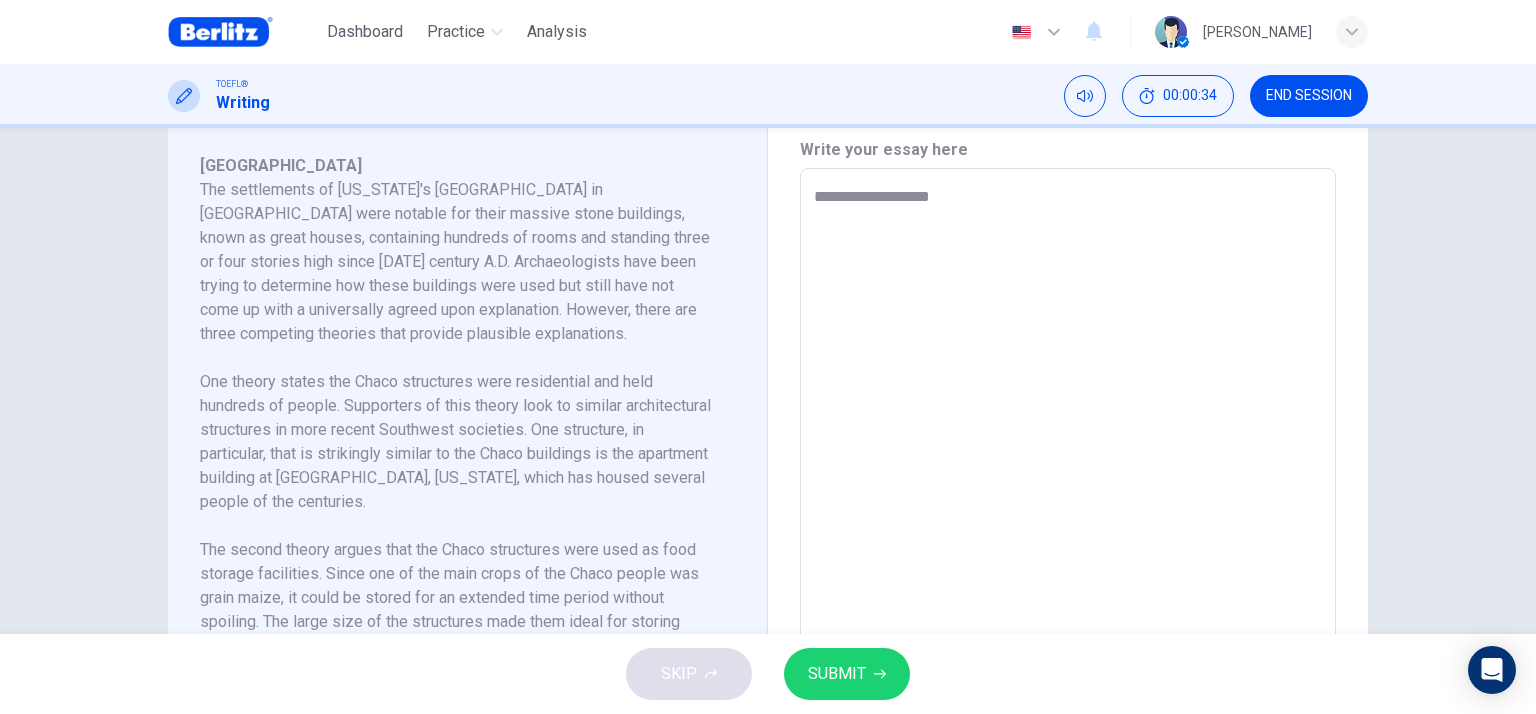 type on "**" 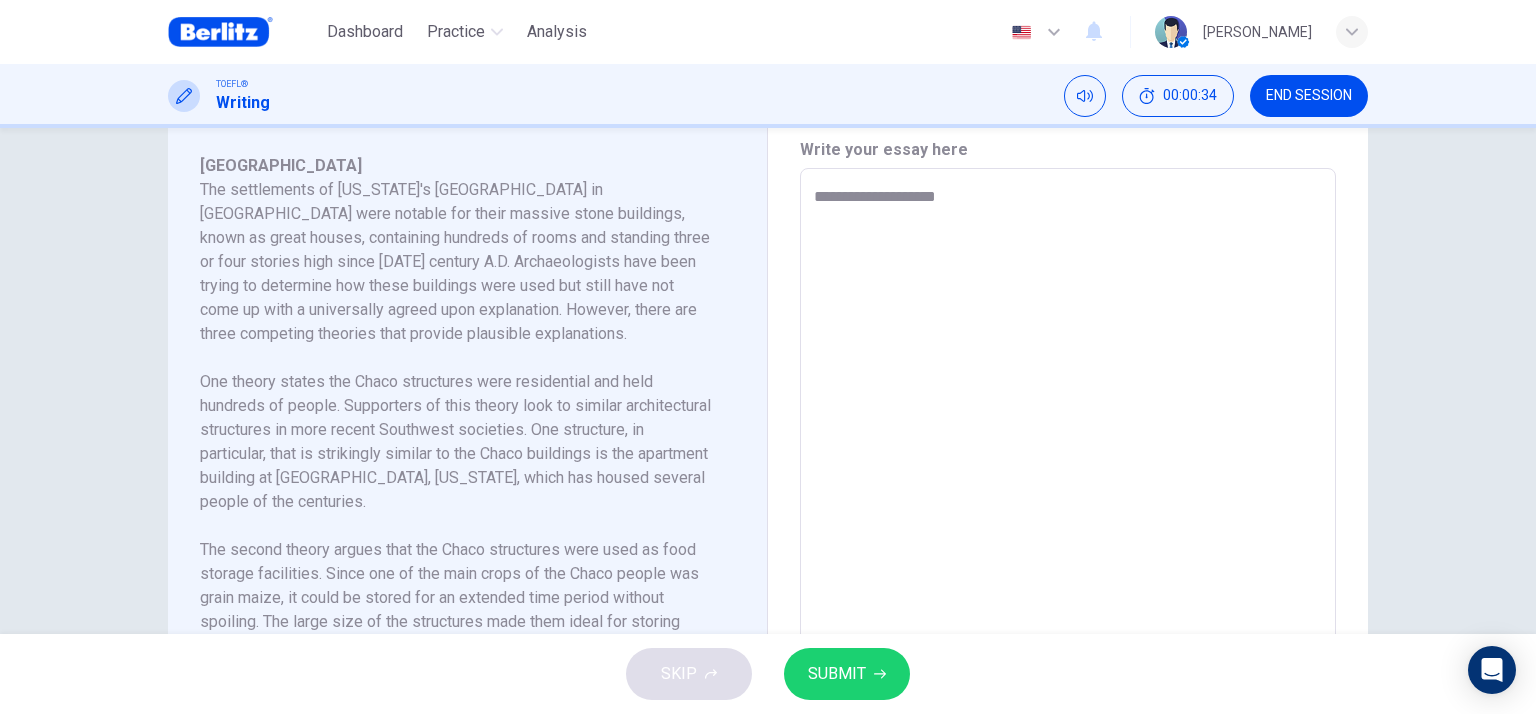 type on "**" 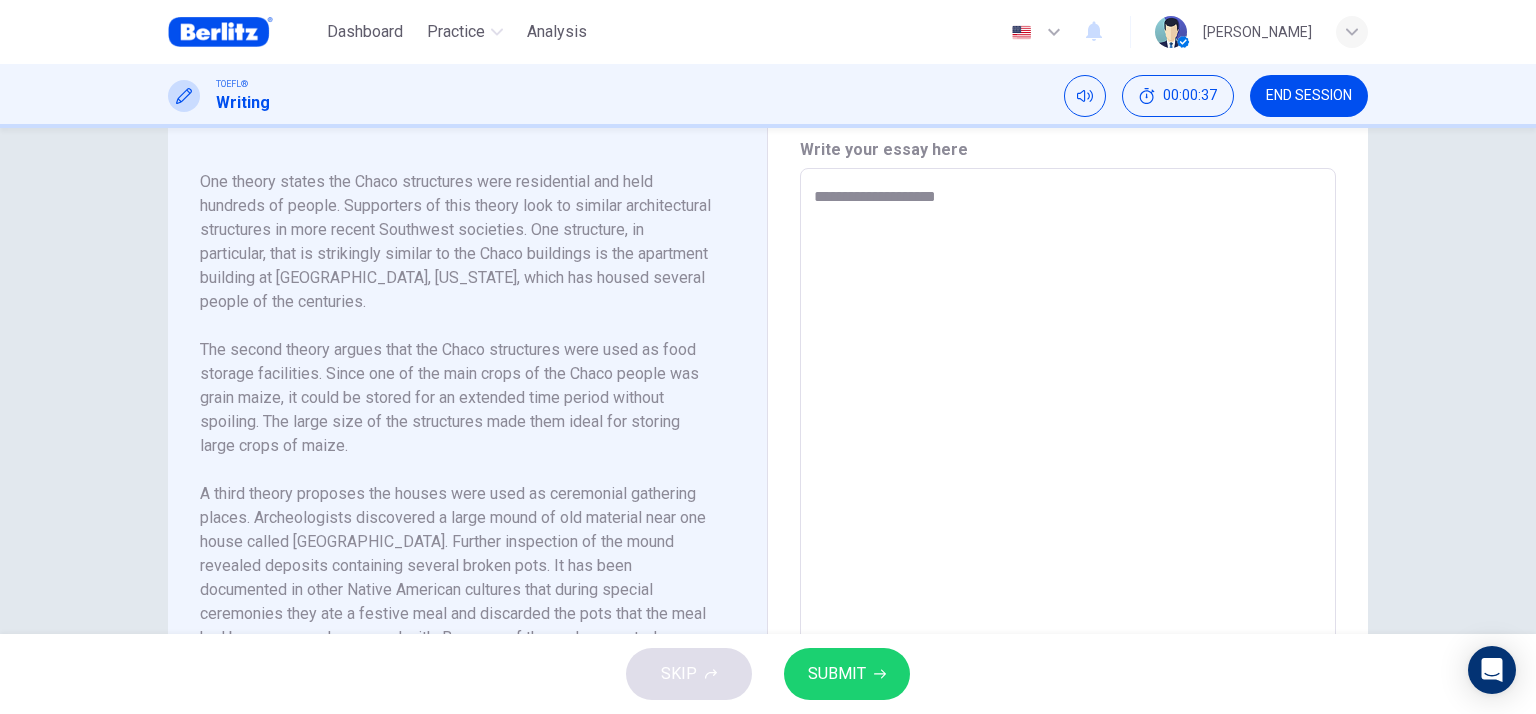 scroll, scrollTop: 248, scrollLeft: 0, axis: vertical 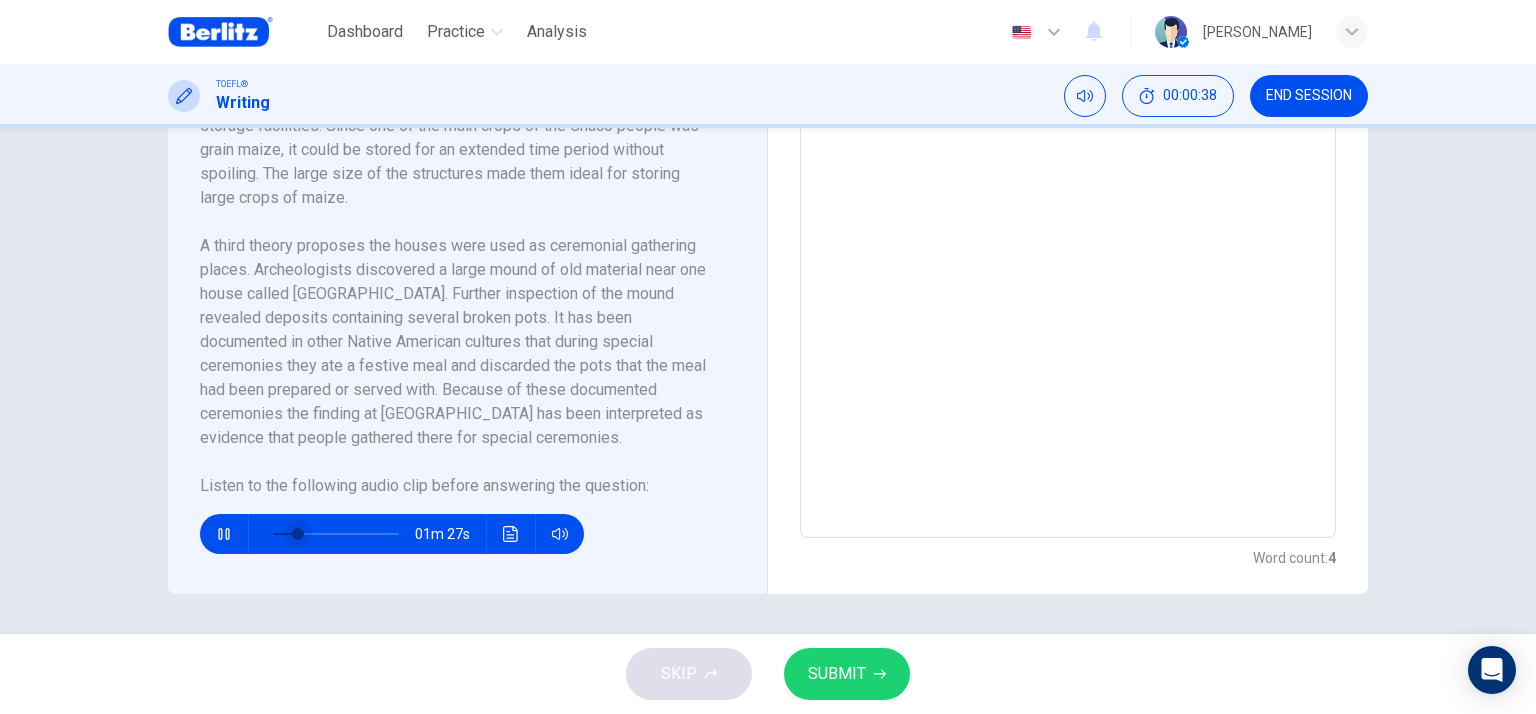 type on "**" 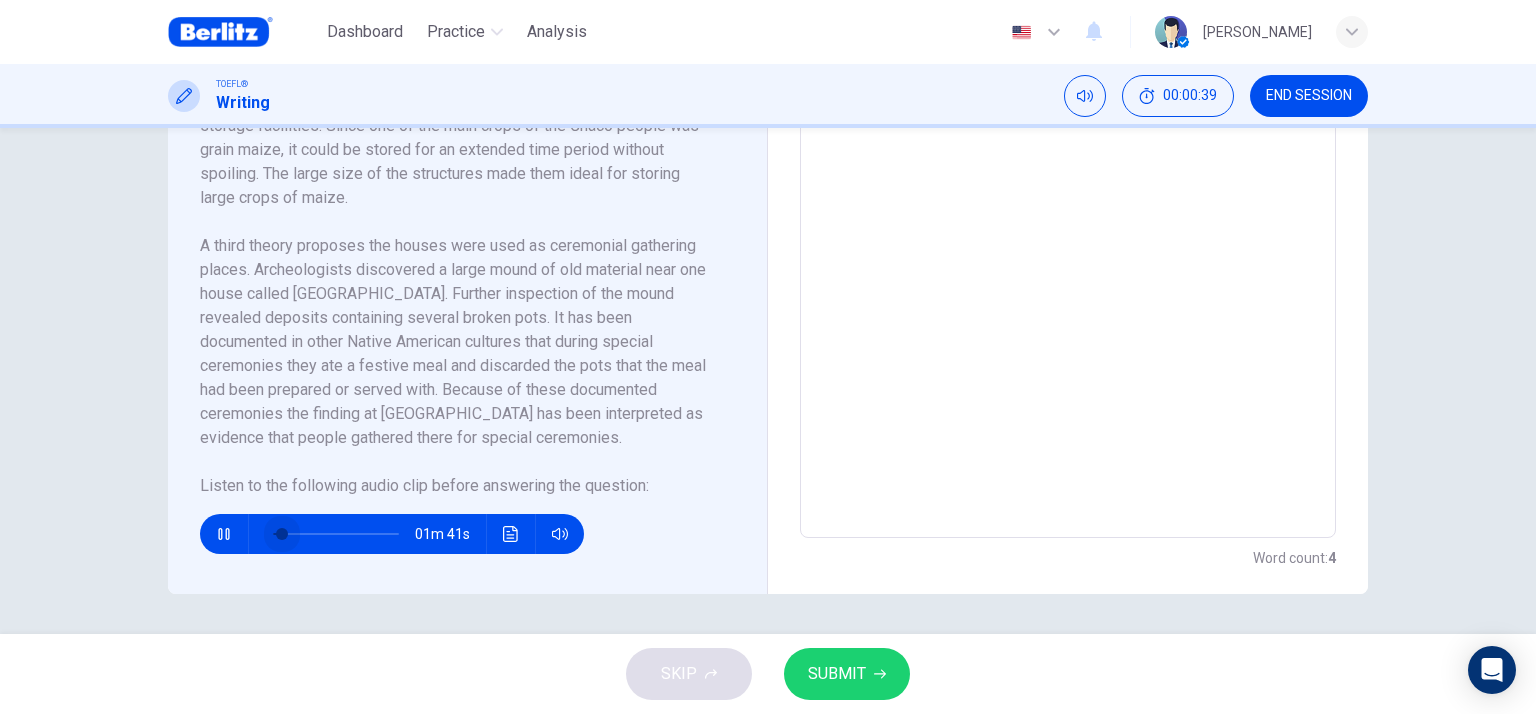 click at bounding box center [282, 534] 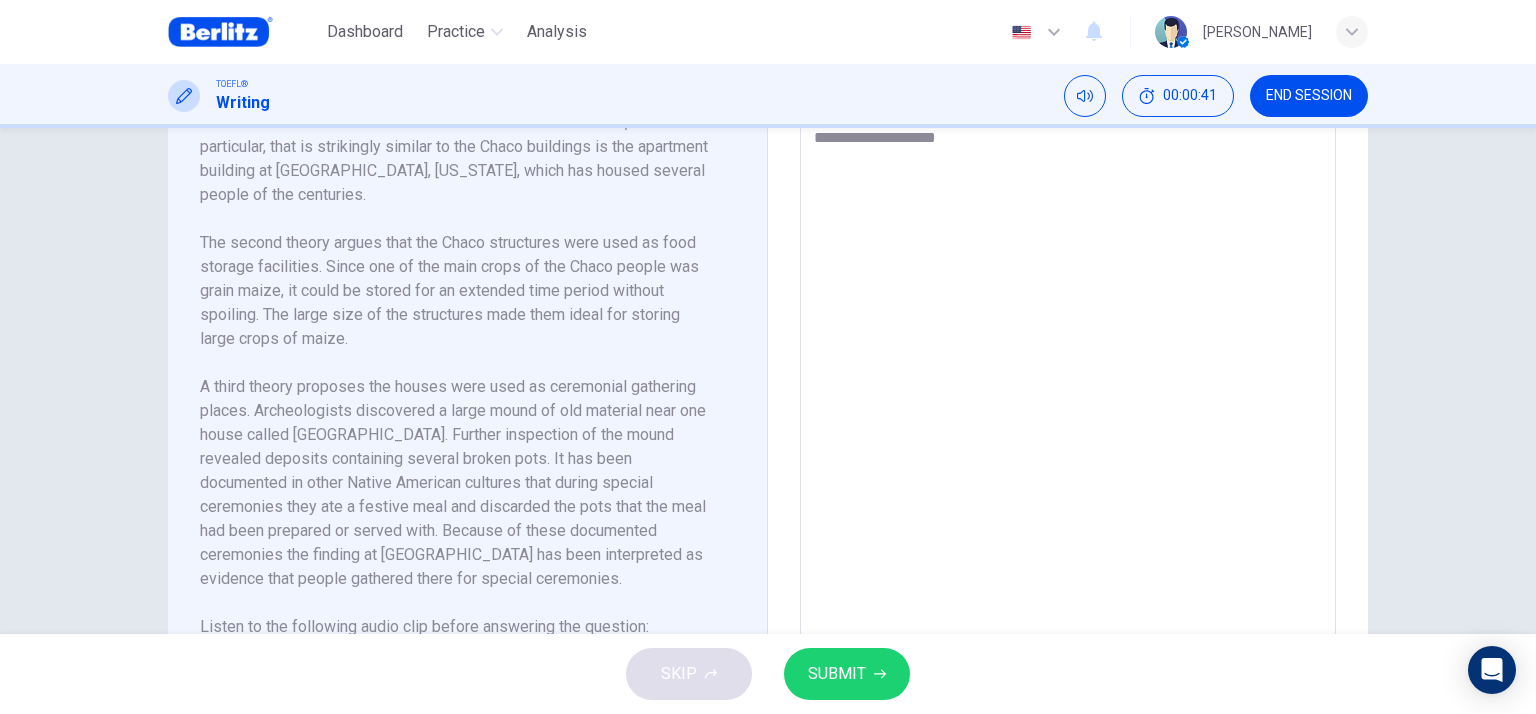 scroll, scrollTop: 239, scrollLeft: 0, axis: vertical 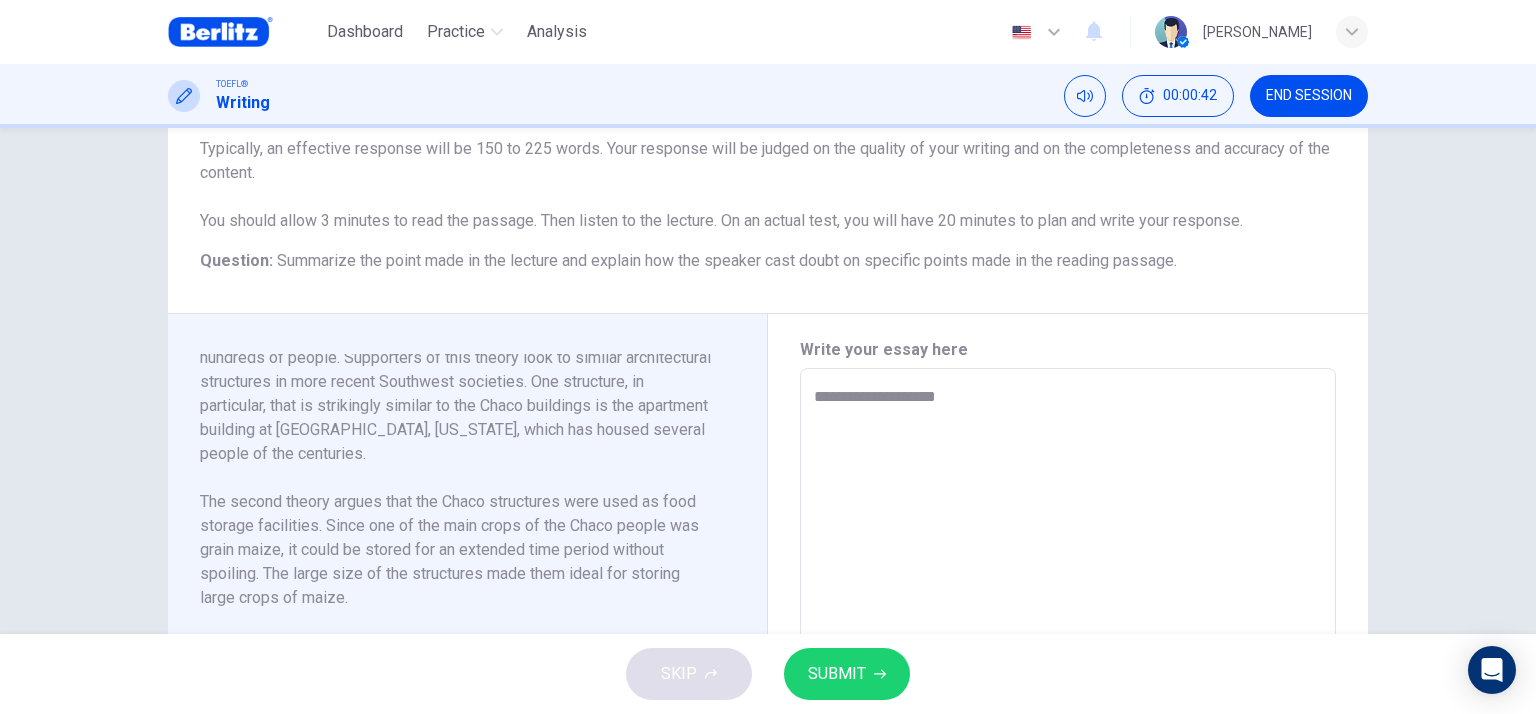 type on "**" 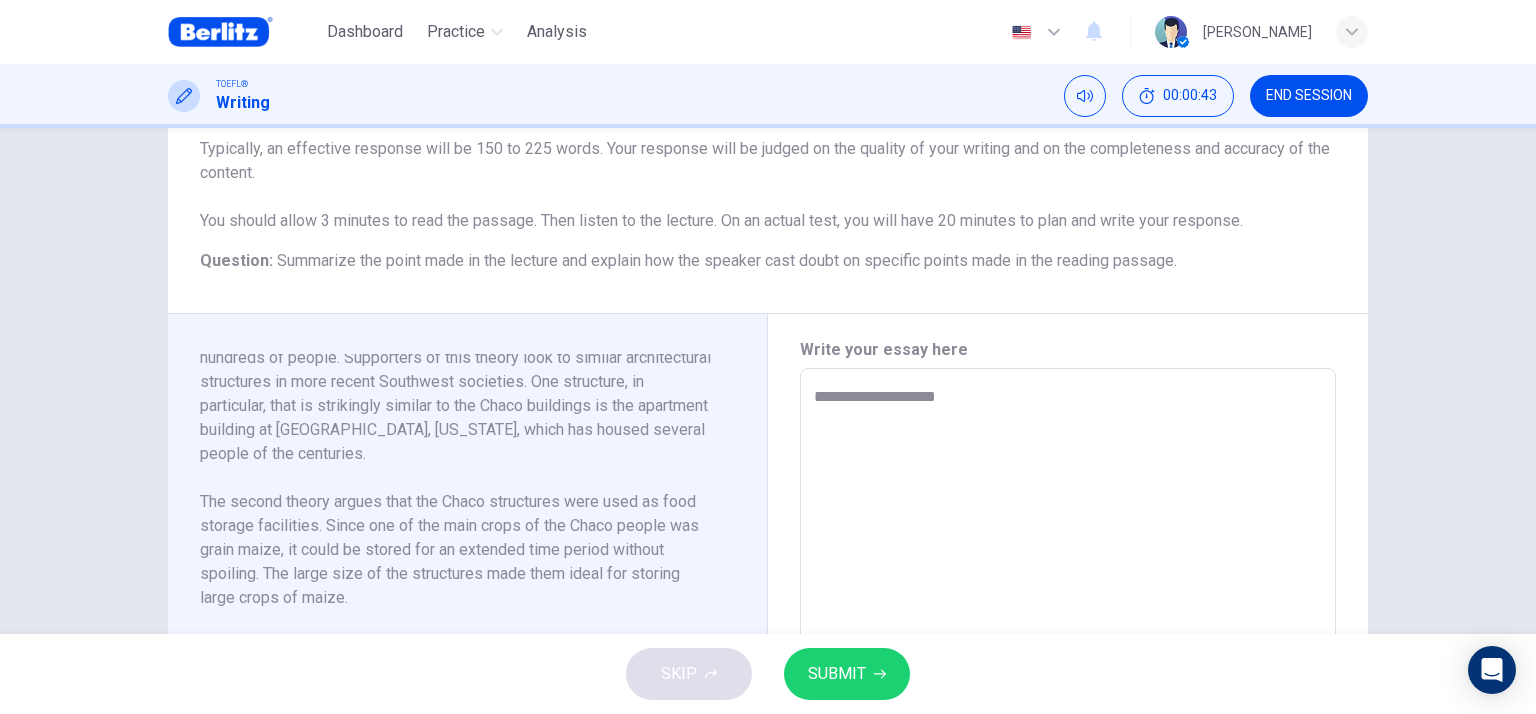 type on "**" 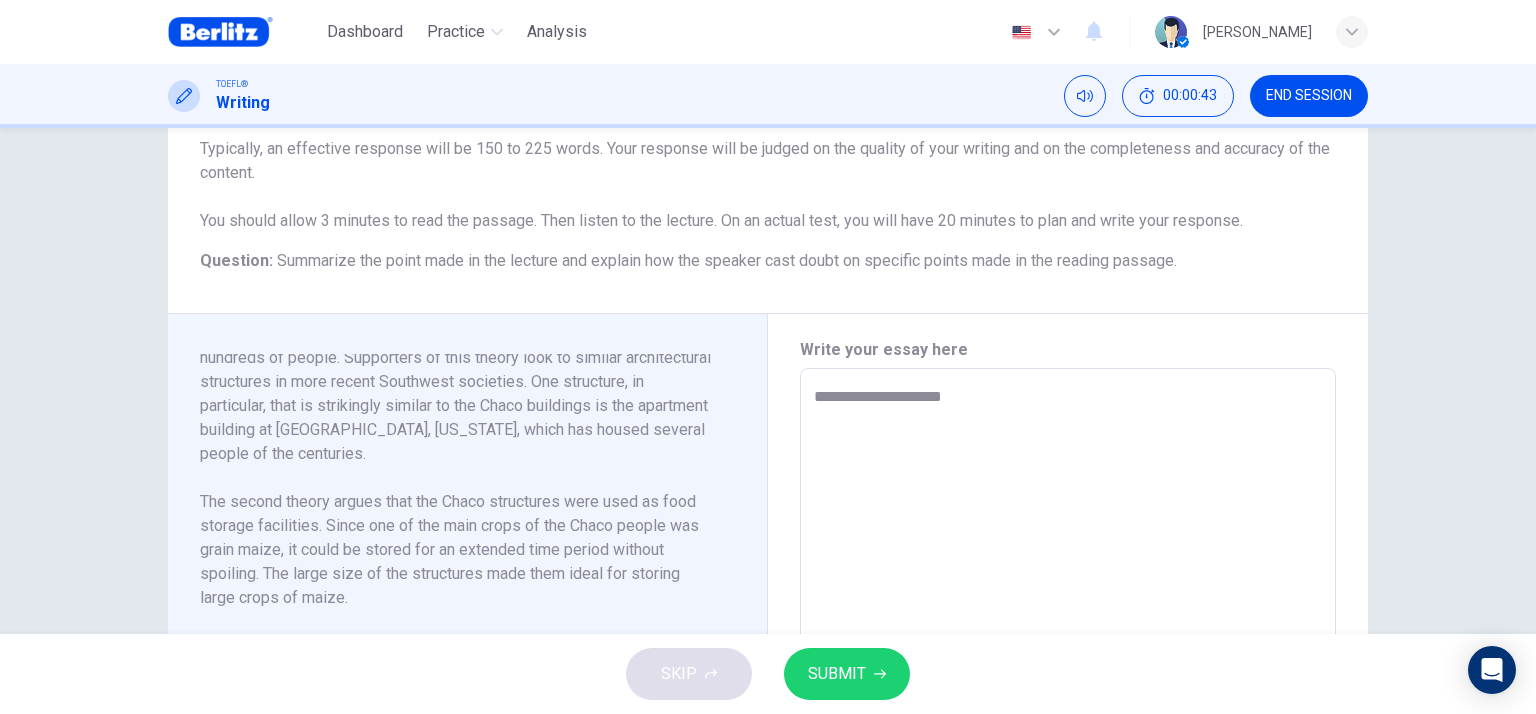 type on "**" 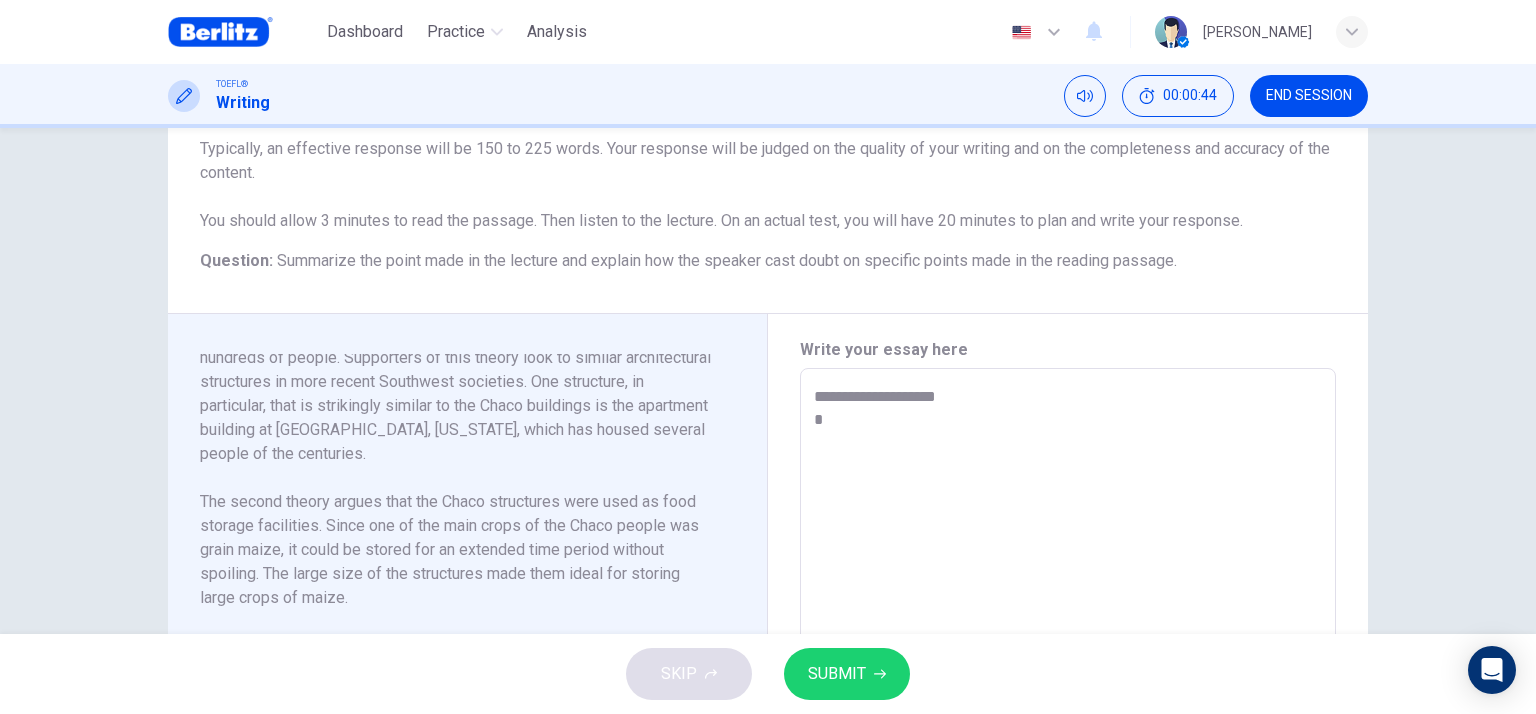 type on "**********" 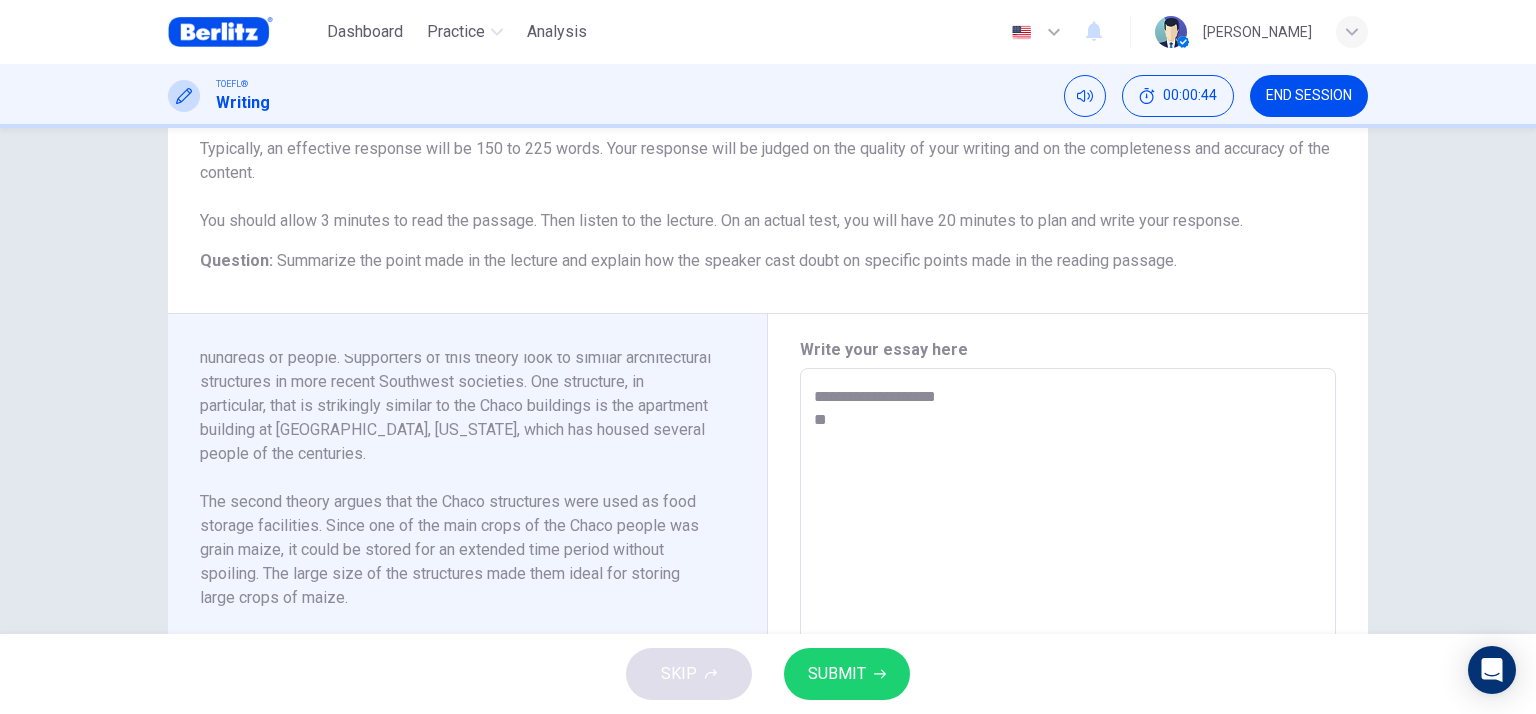 type on "**" 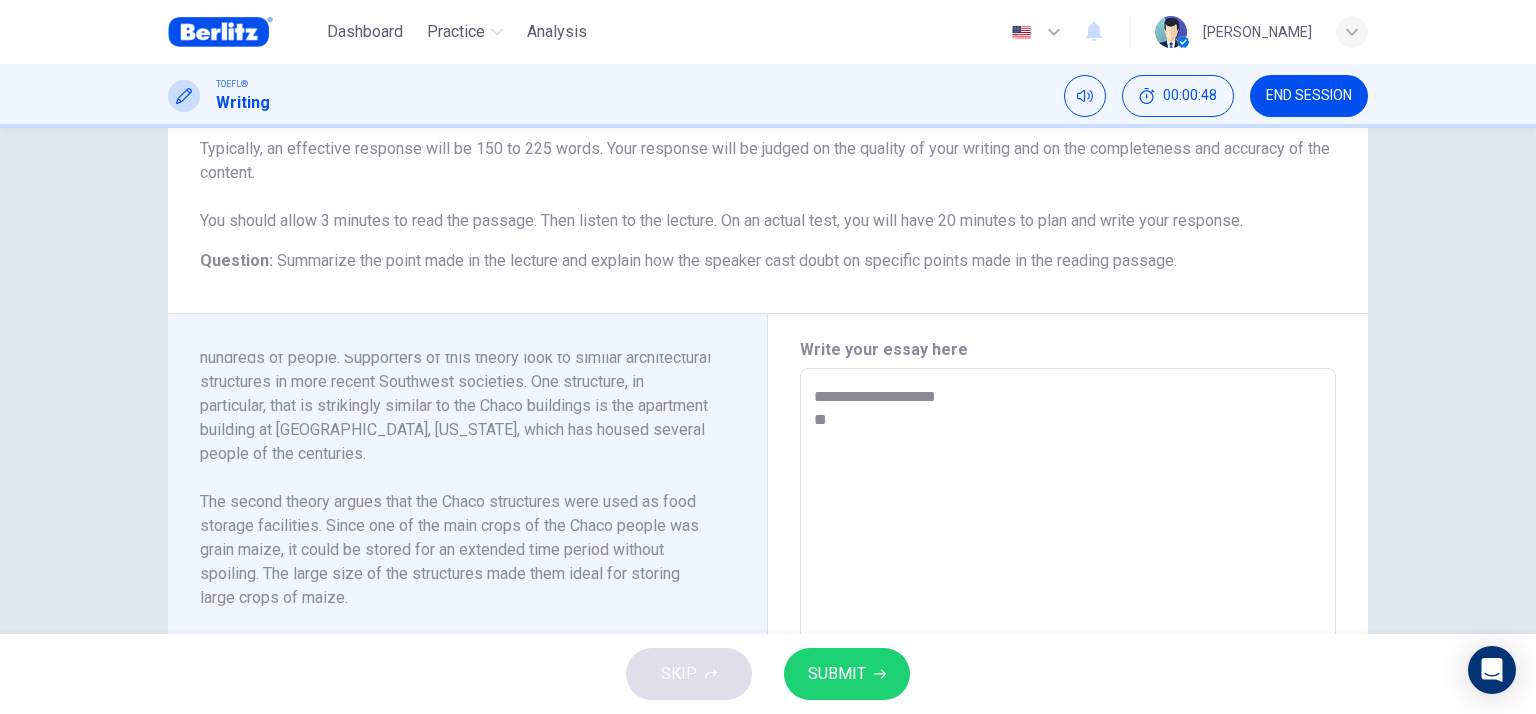 type on "**" 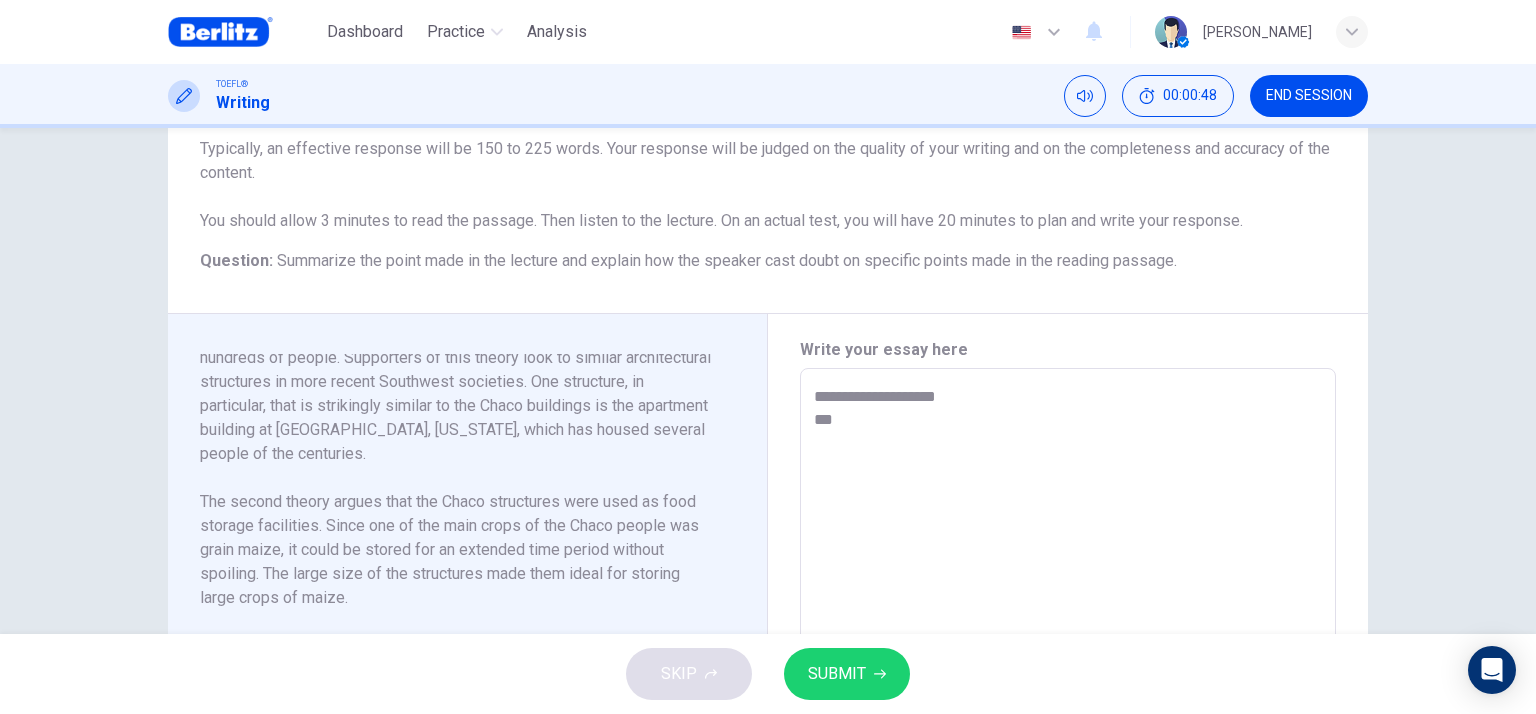 type on "**********" 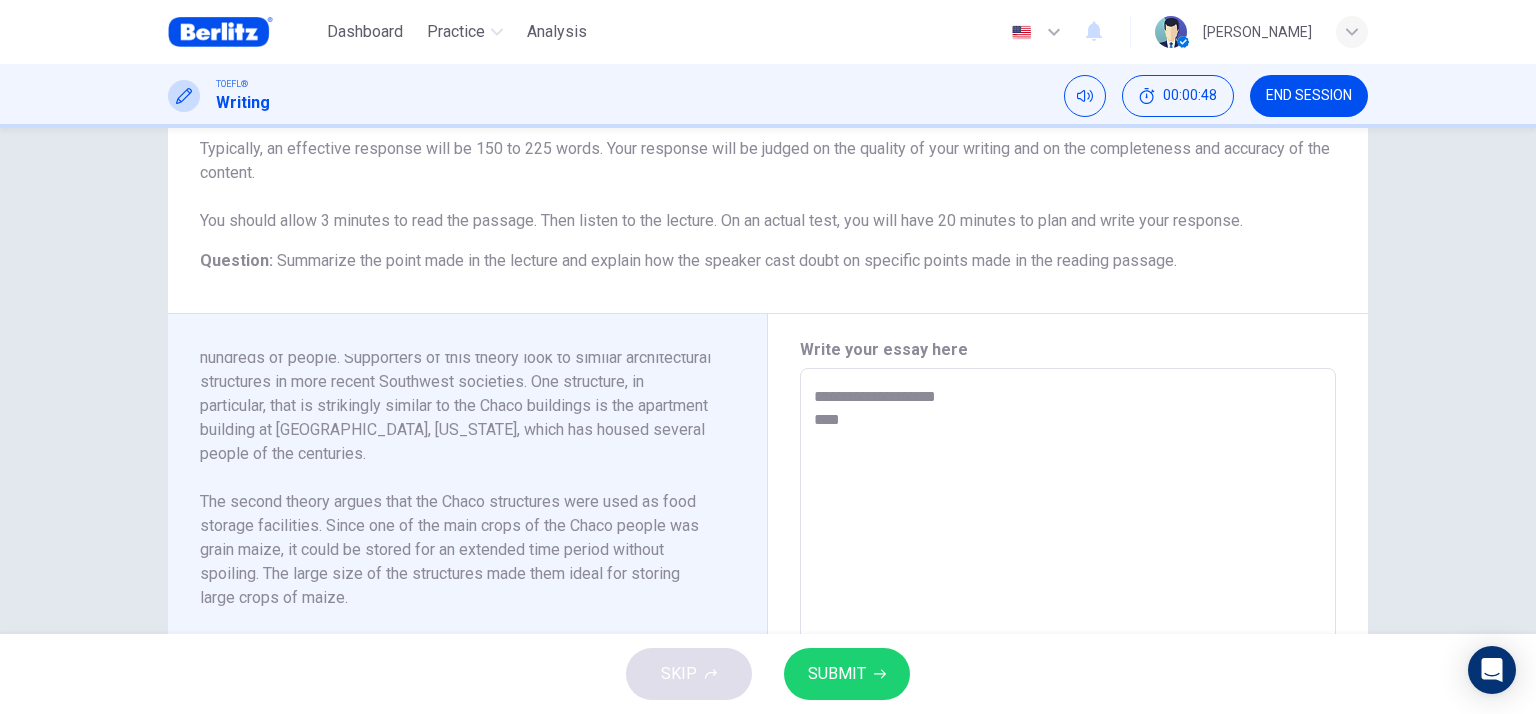 type on "**" 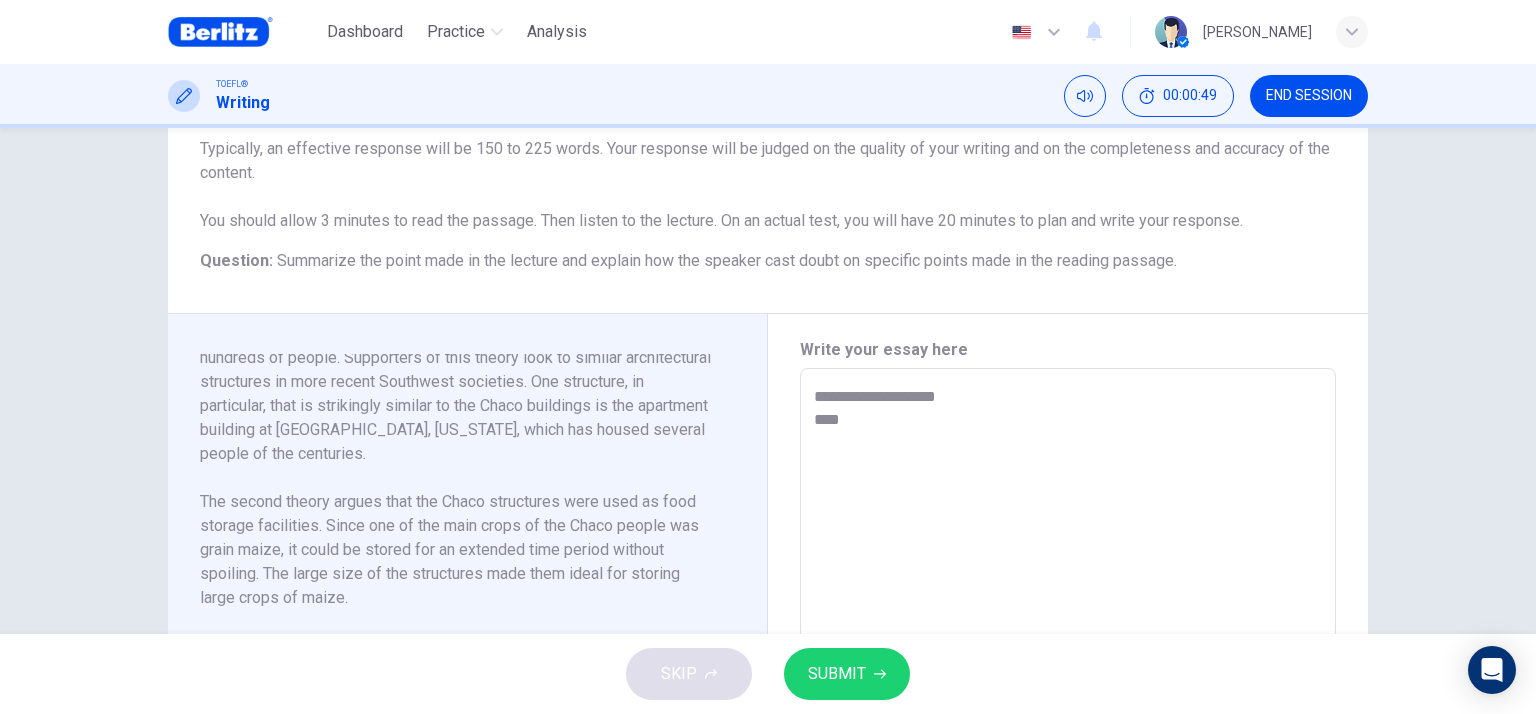 type on "**" 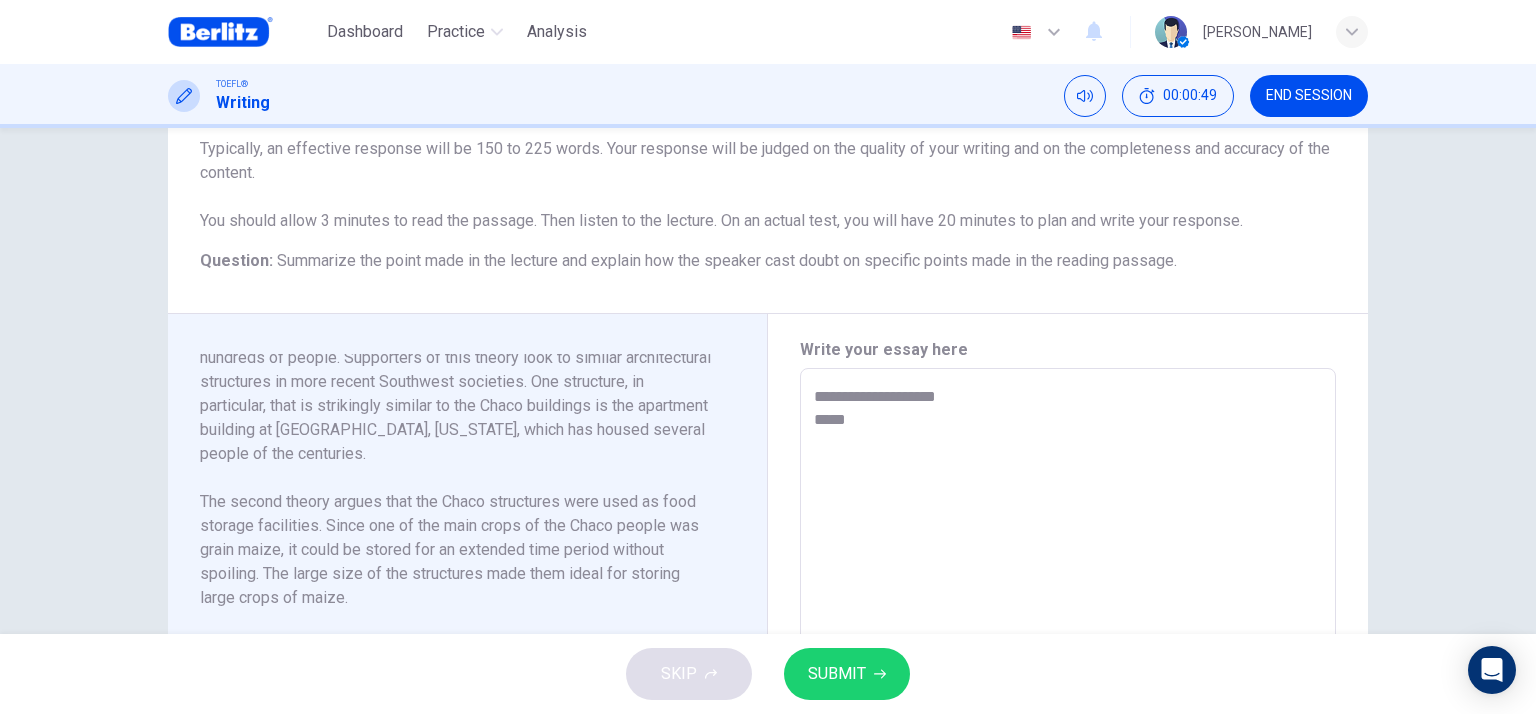 type on "**" 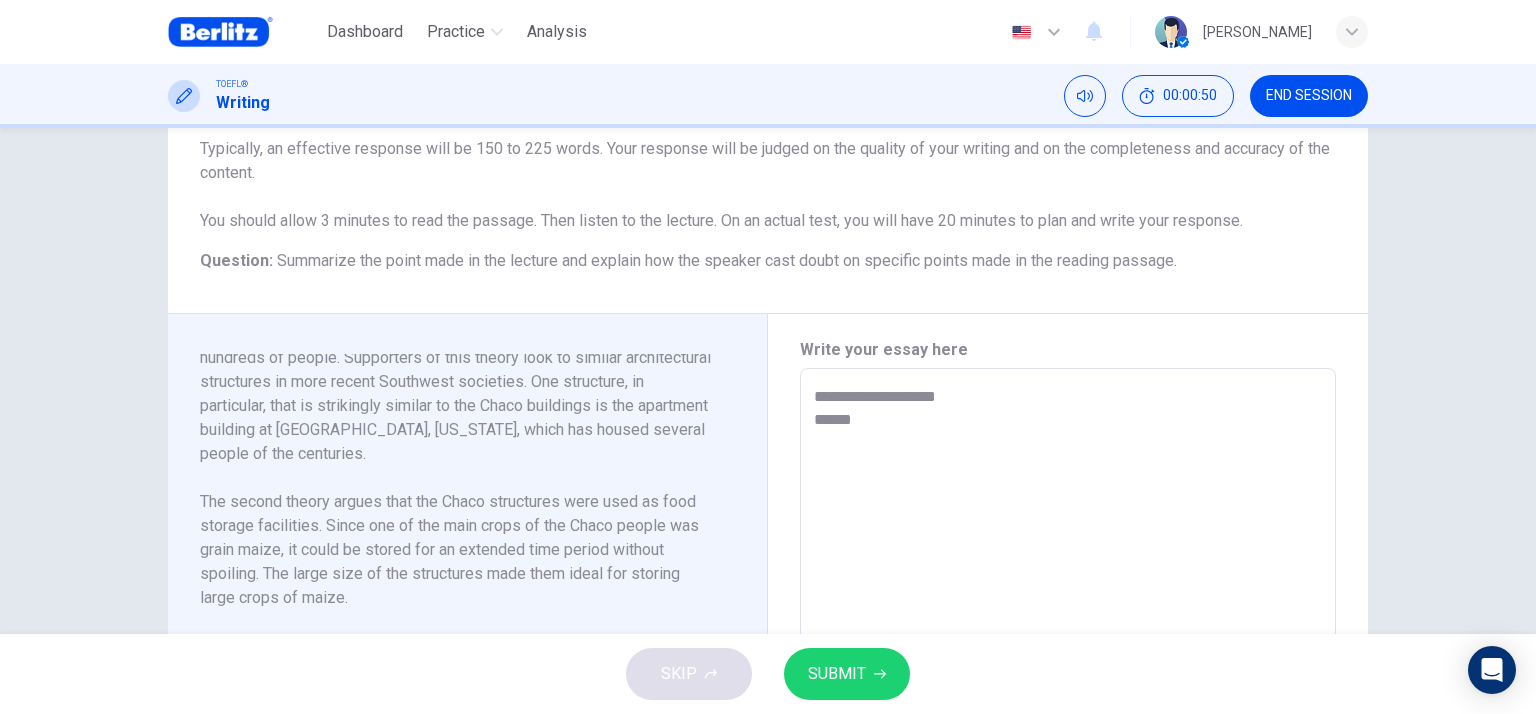 type on "**********" 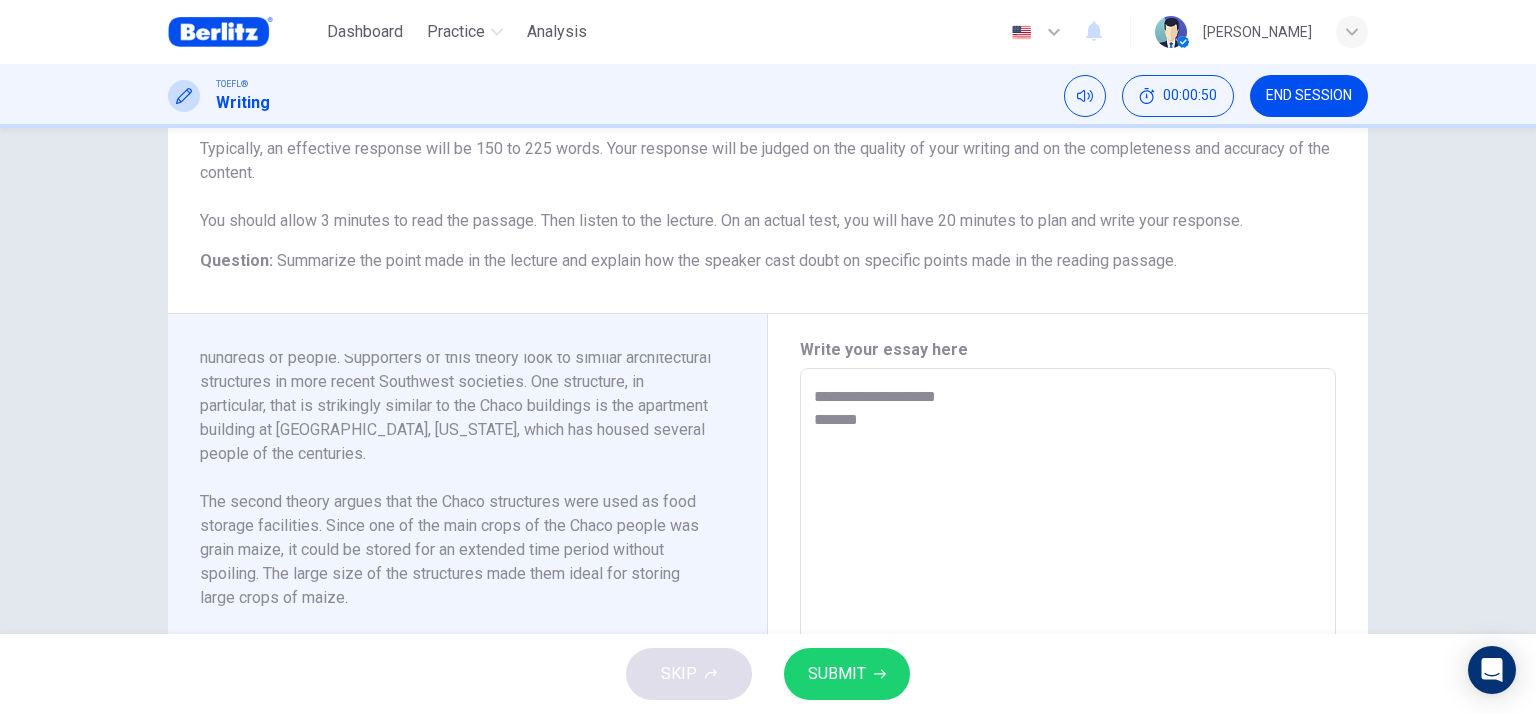 type on "**" 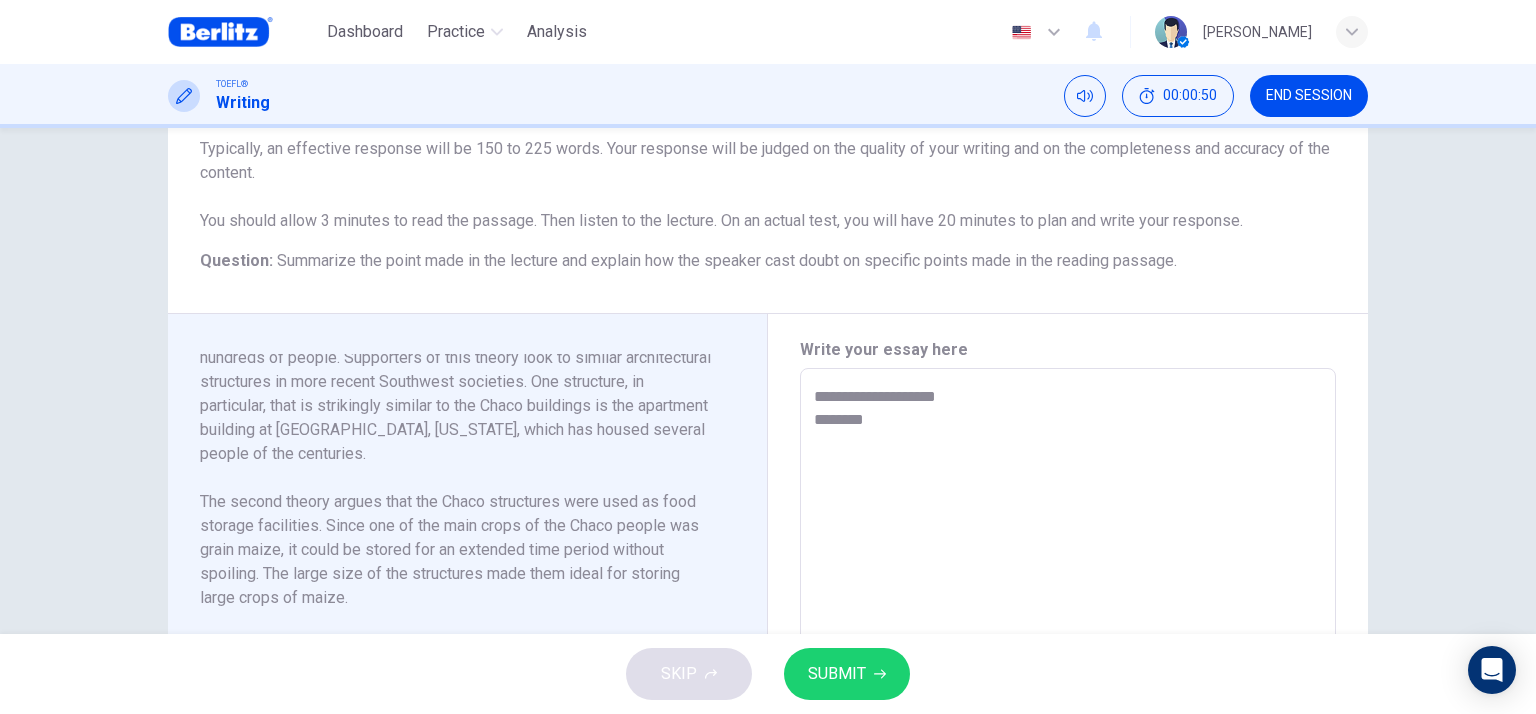 type on "**" 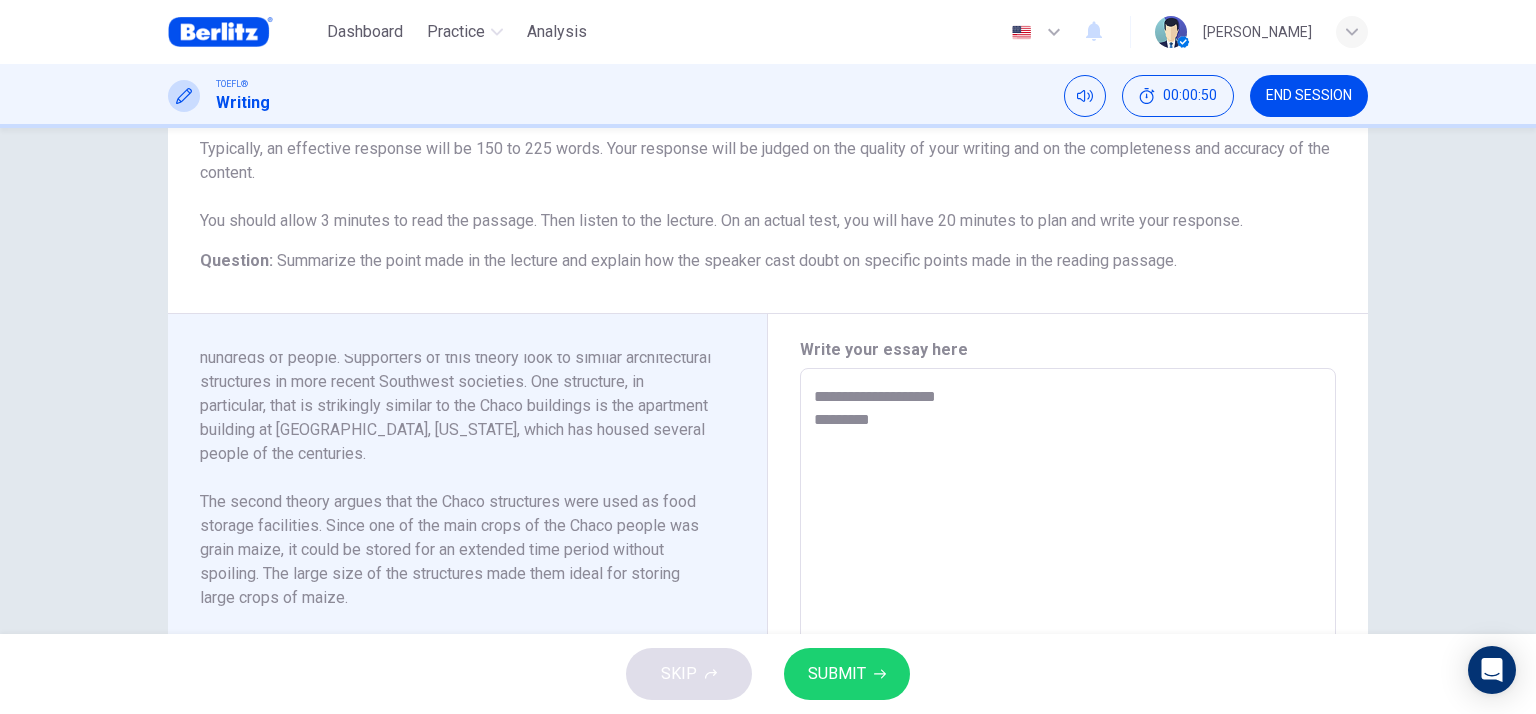 type on "**" 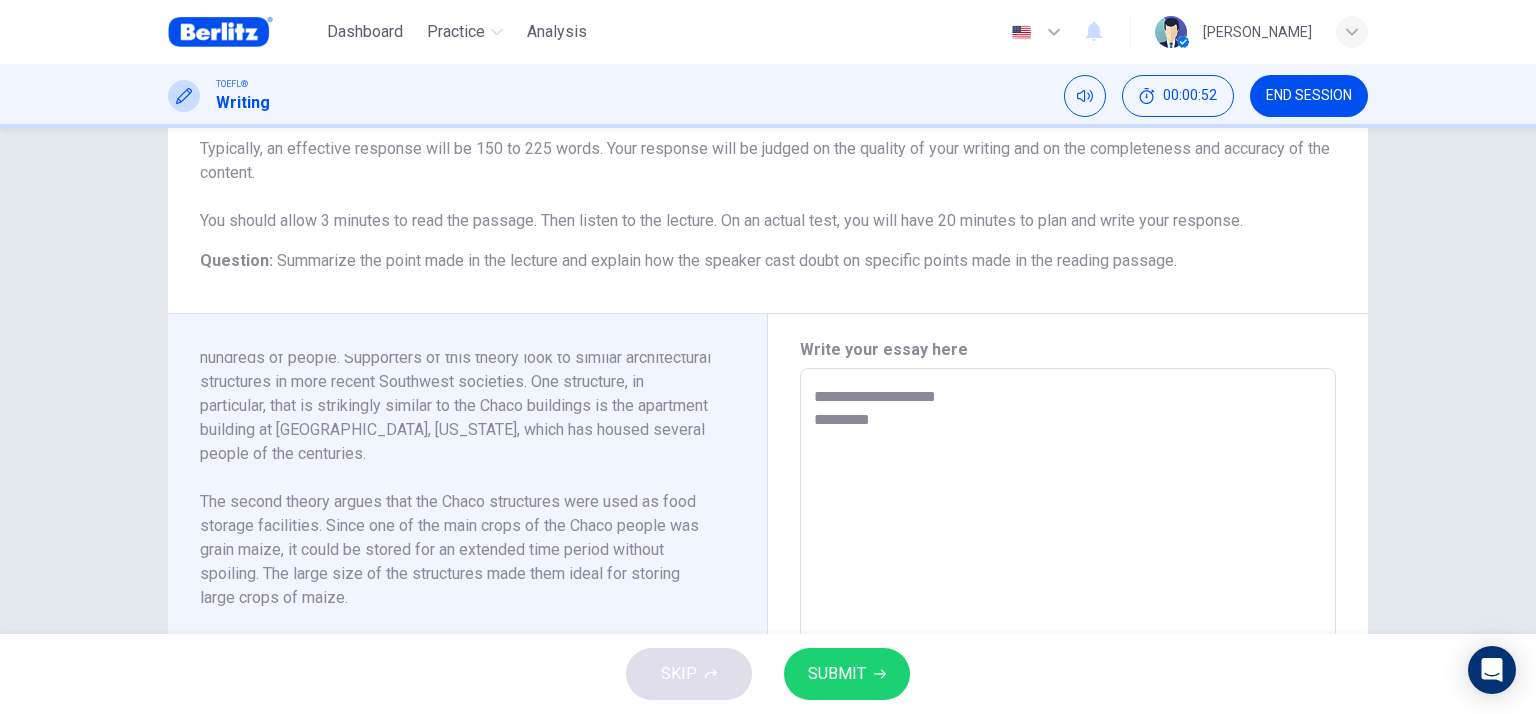 type on "**" 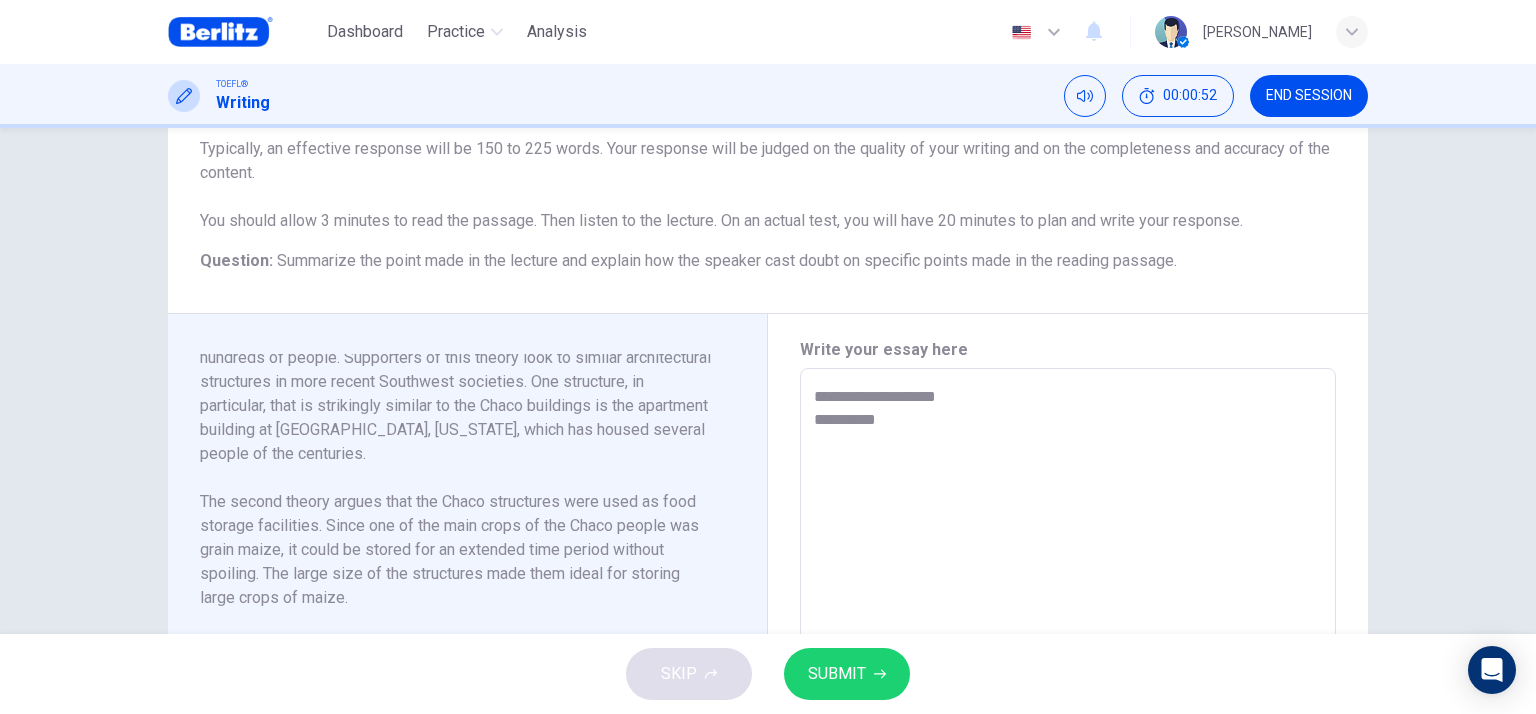 type on "**********" 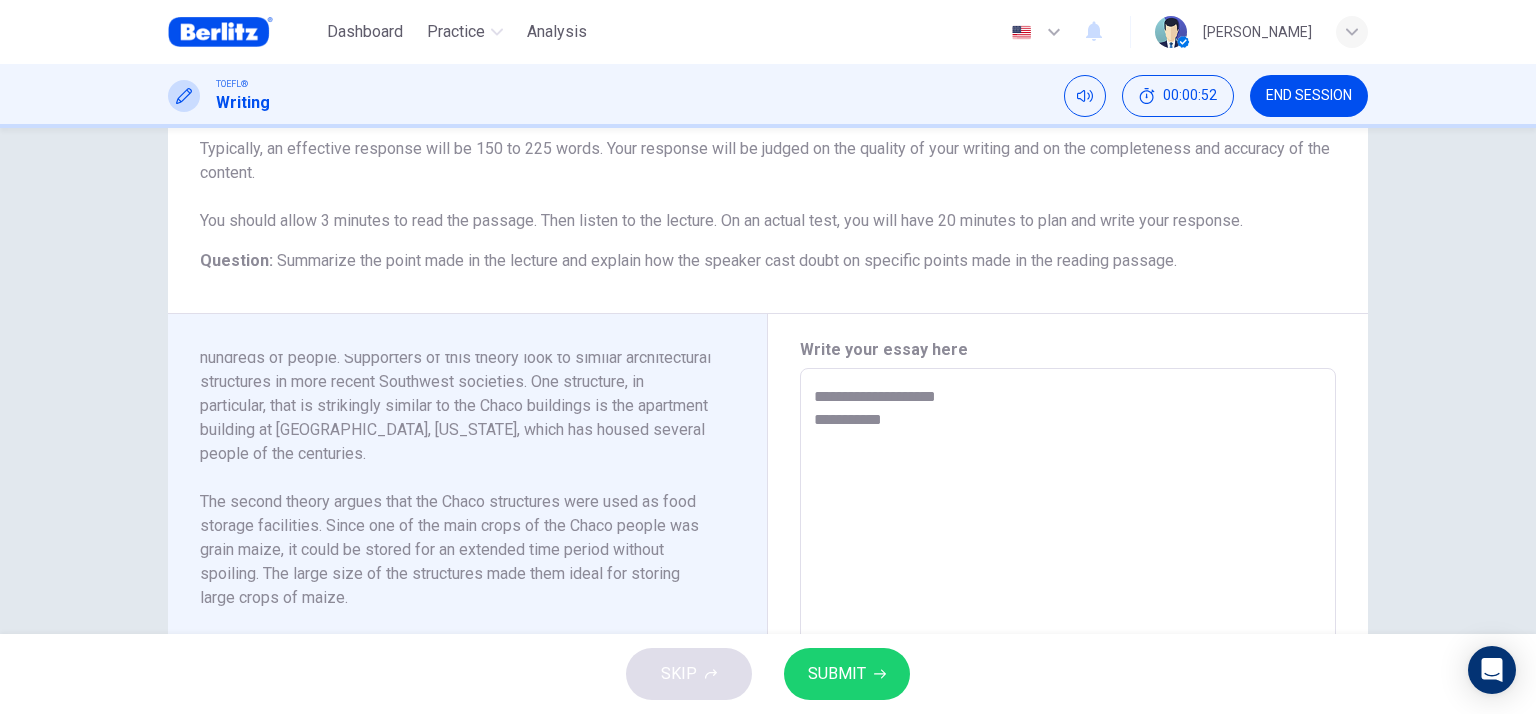 type on "**" 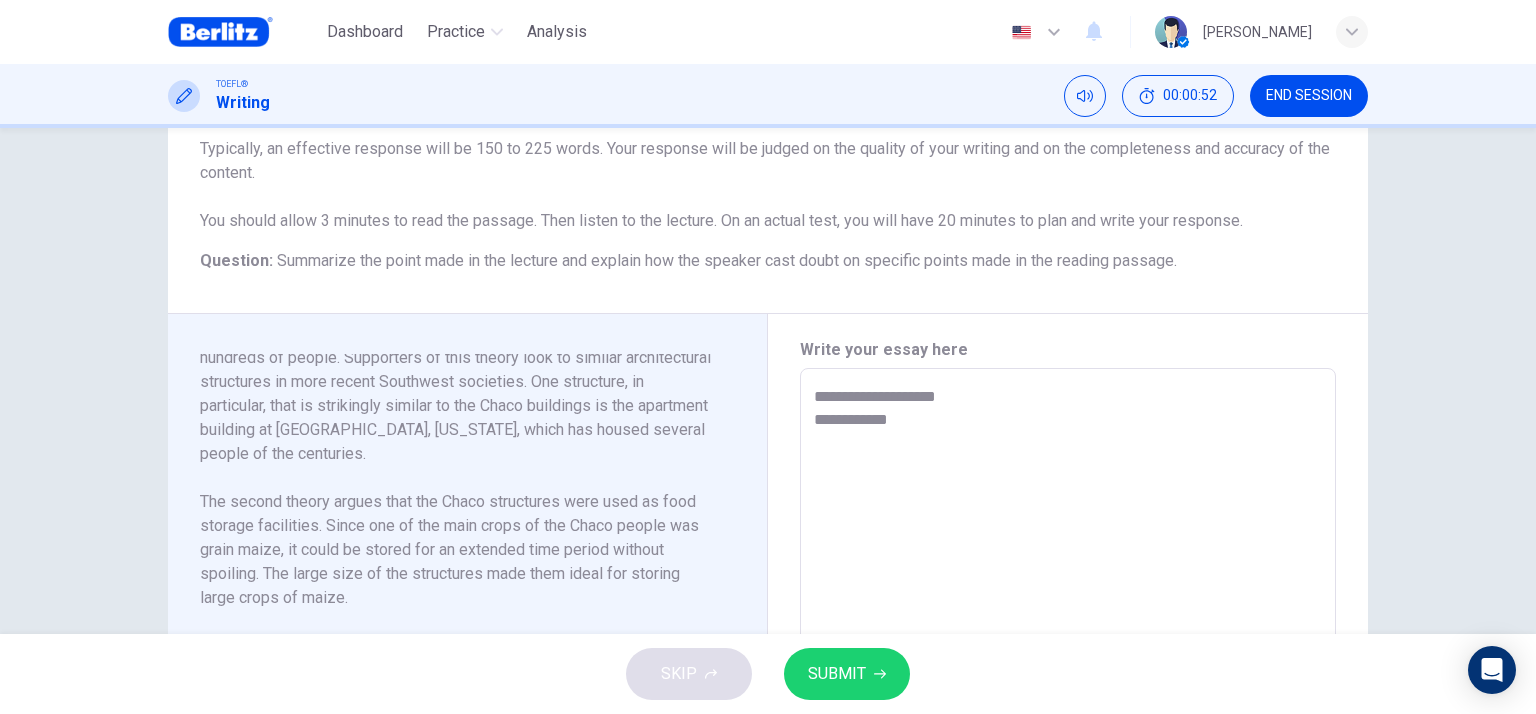 type on "**" 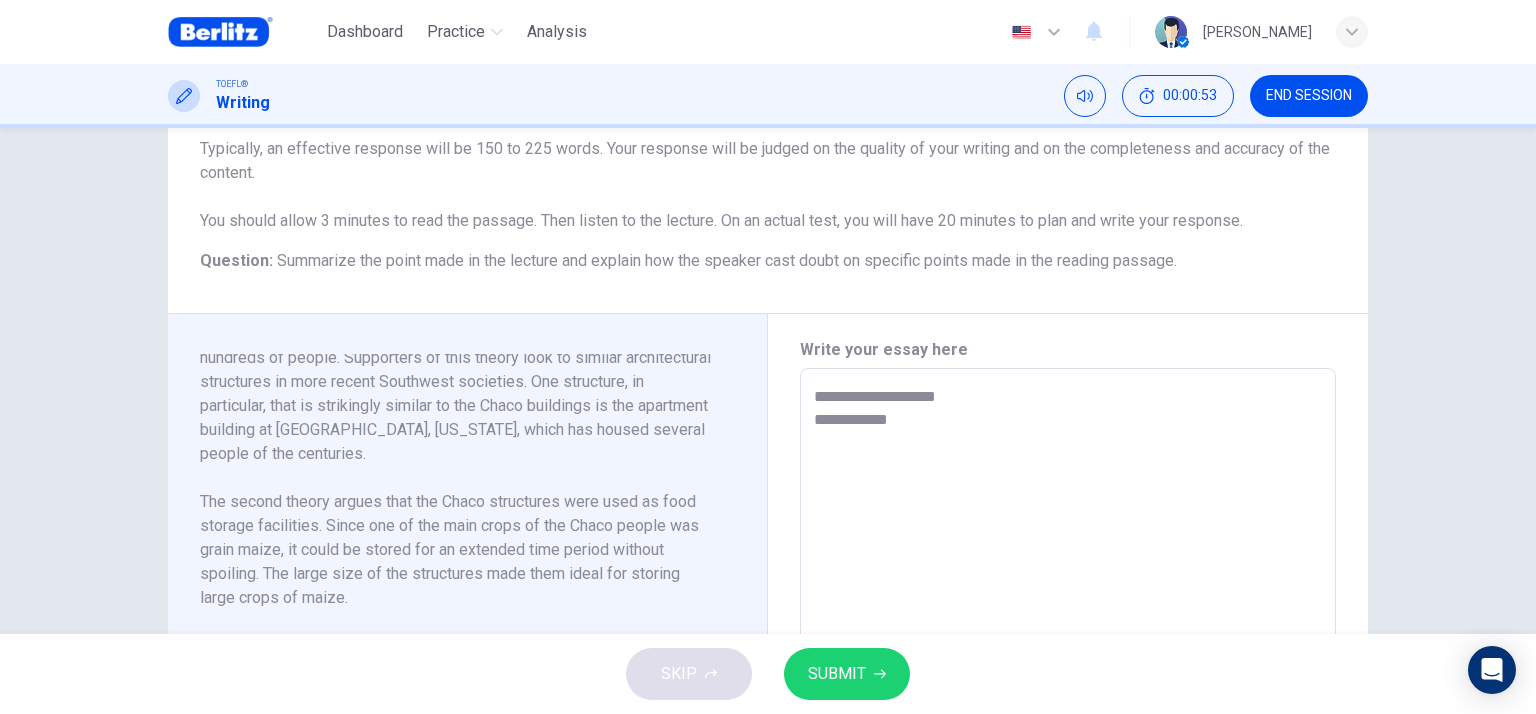 type on "**" 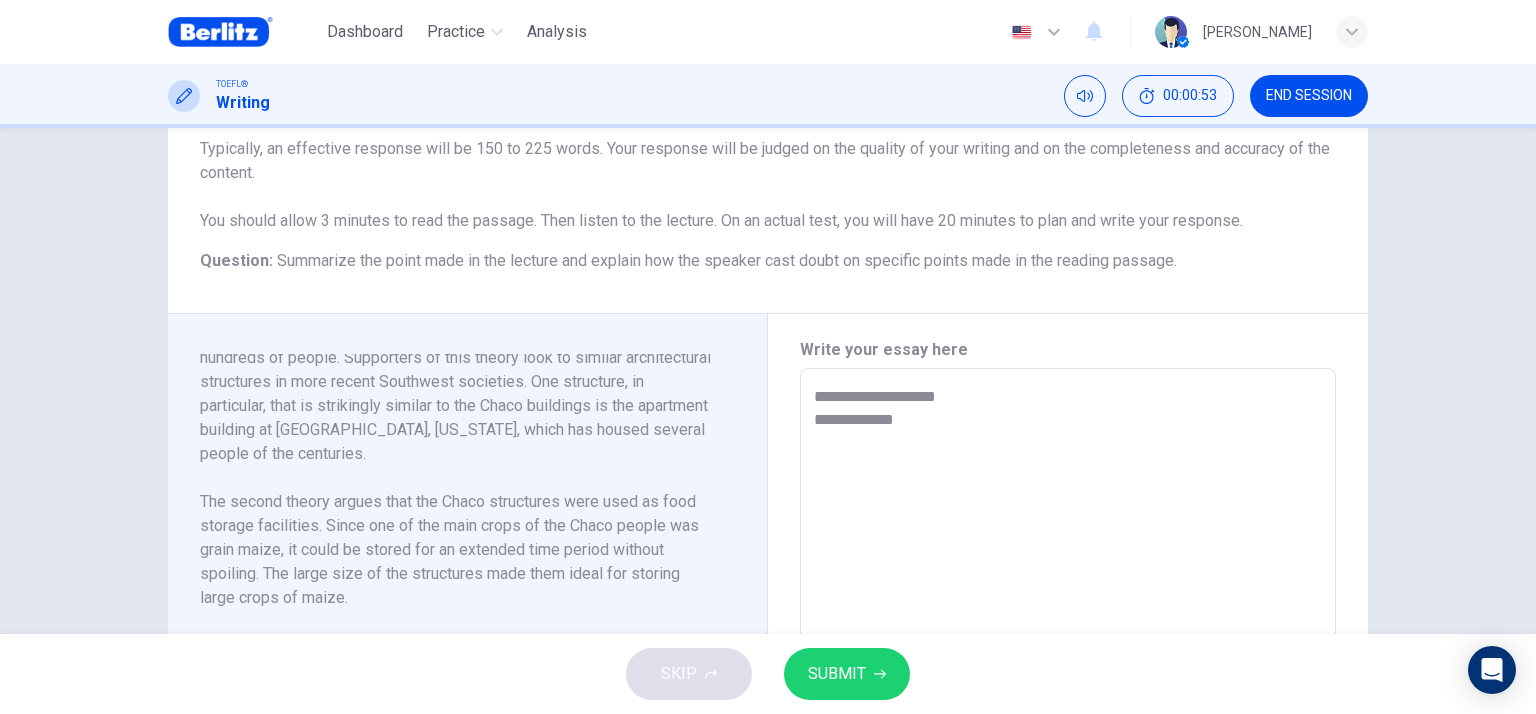 type on "**********" 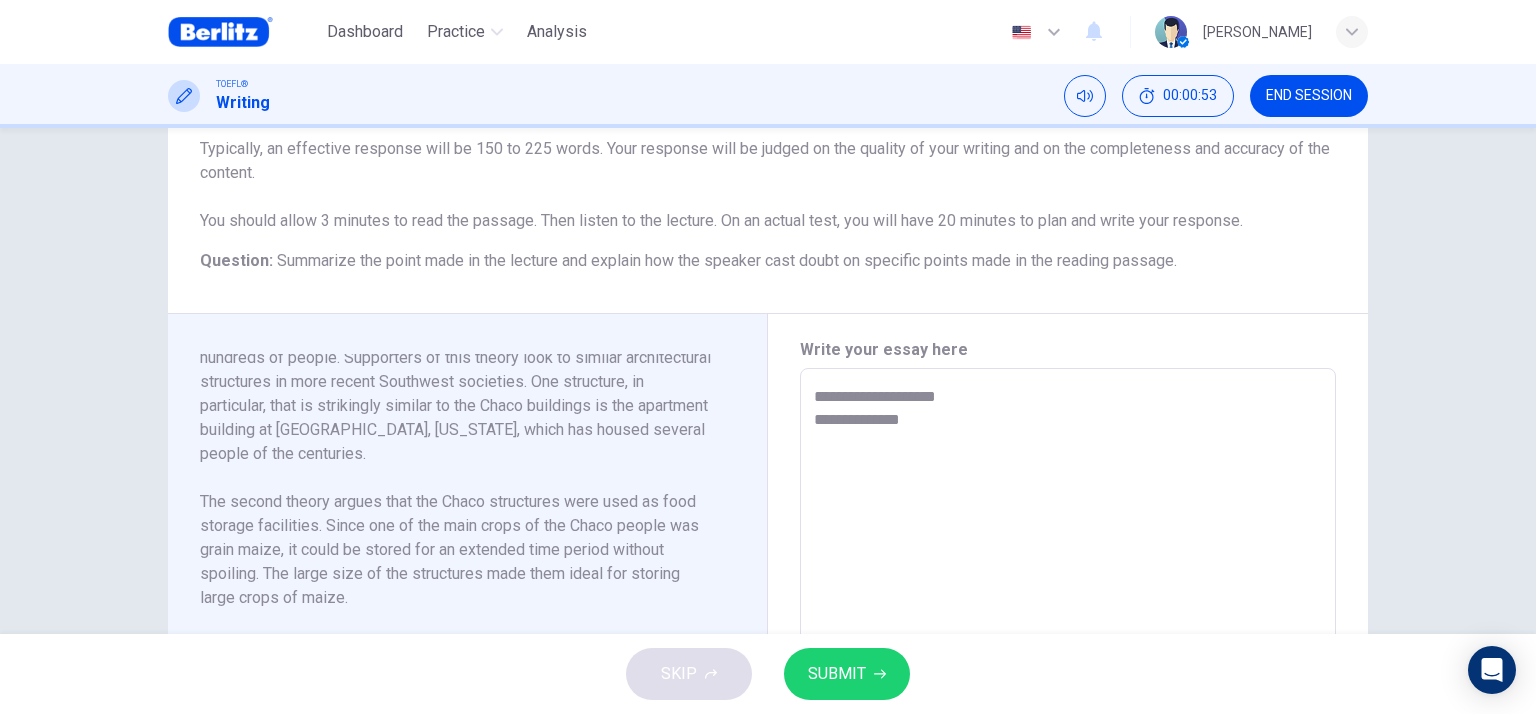 type on "**" 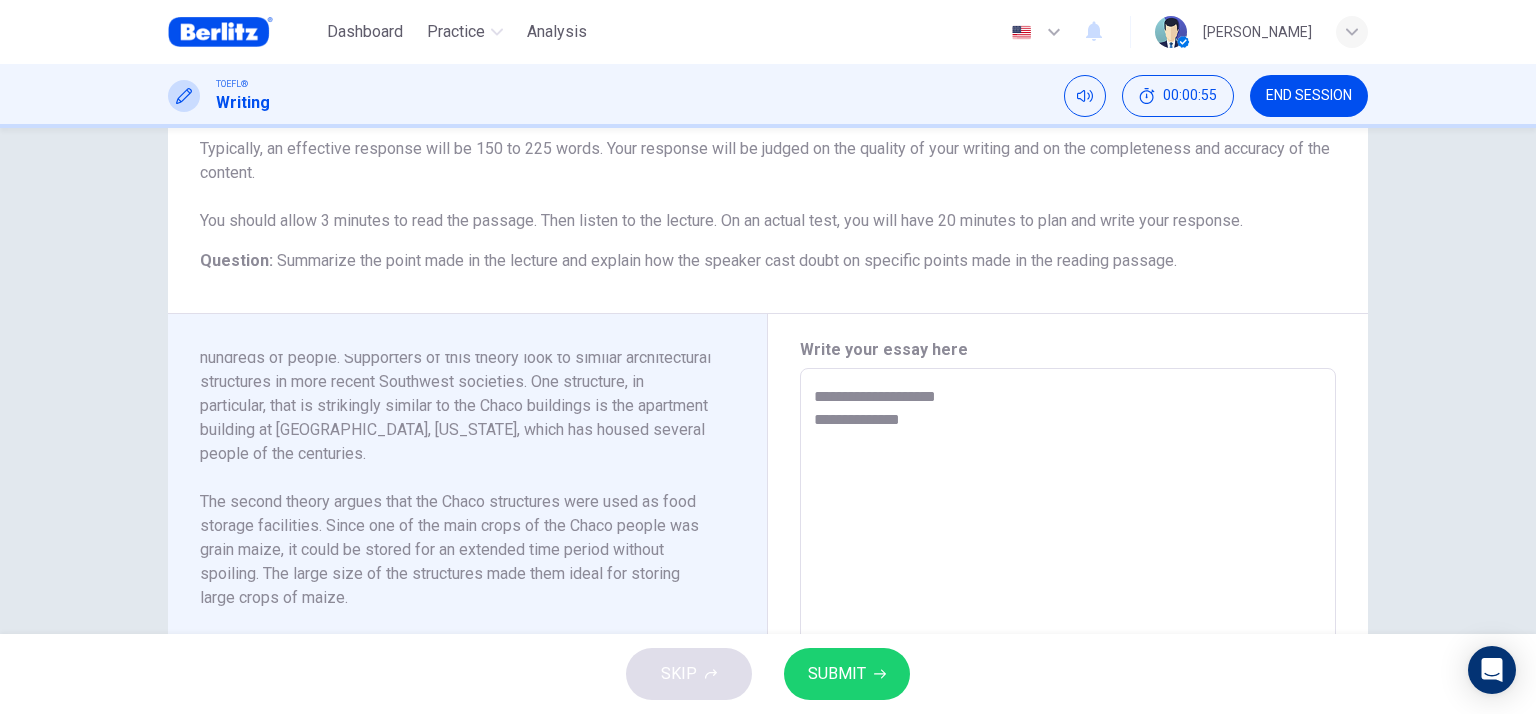 type on "**" 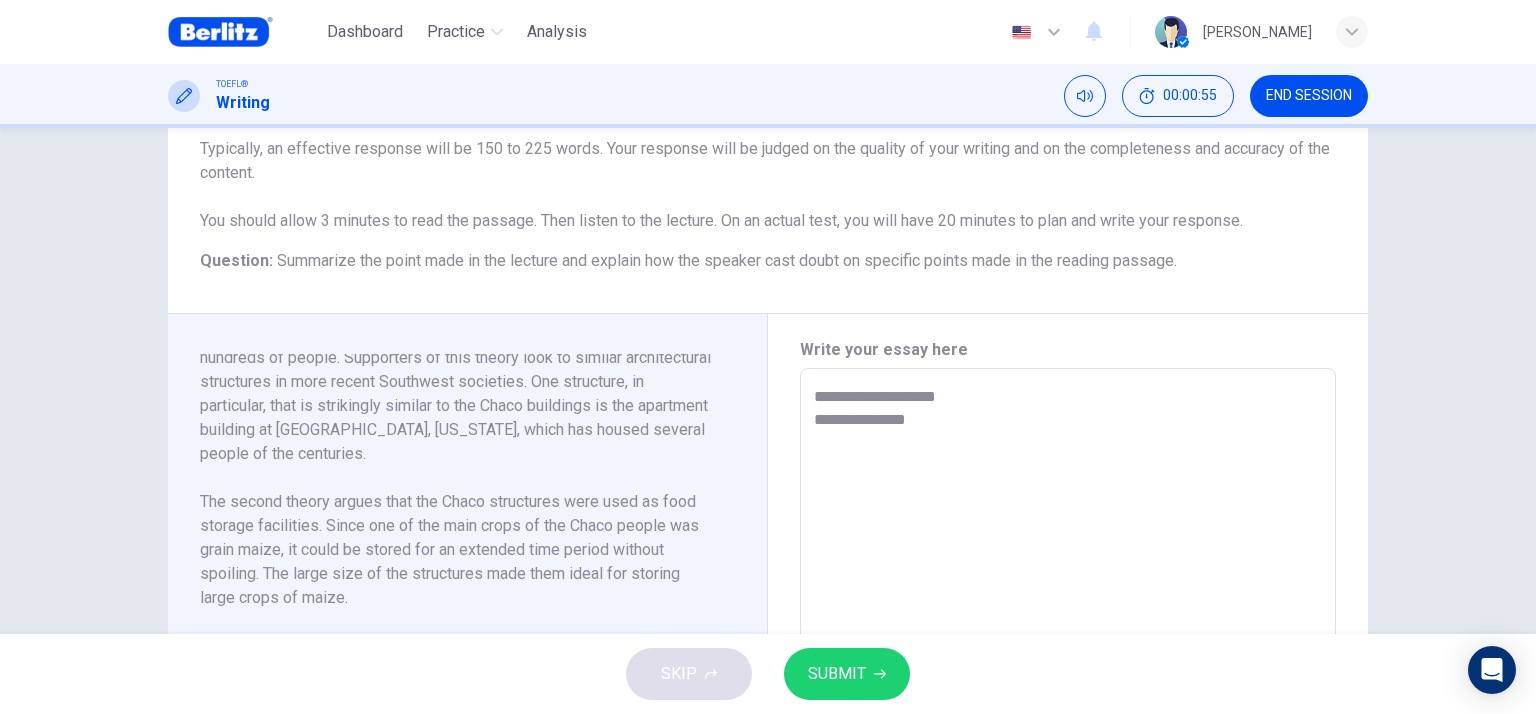 type on "**********" 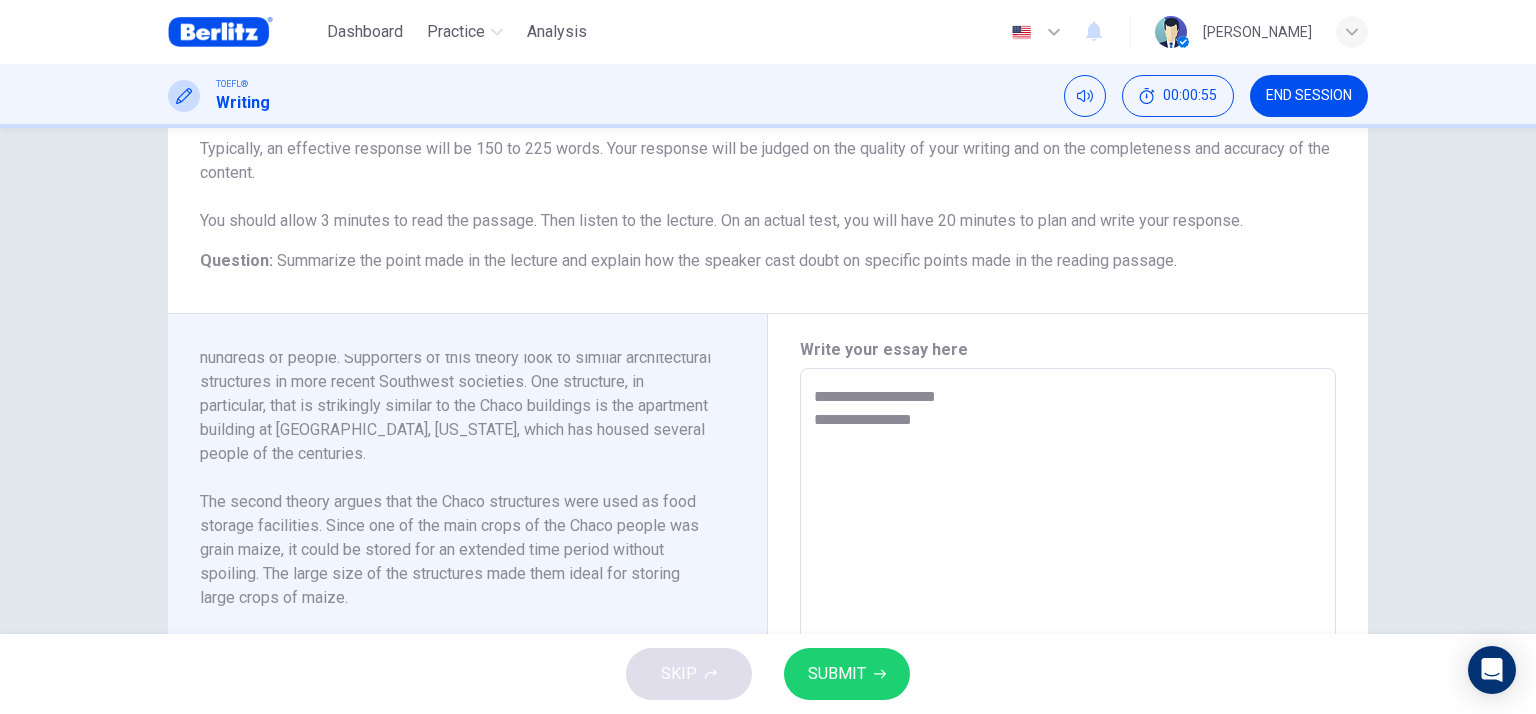 type on "**" 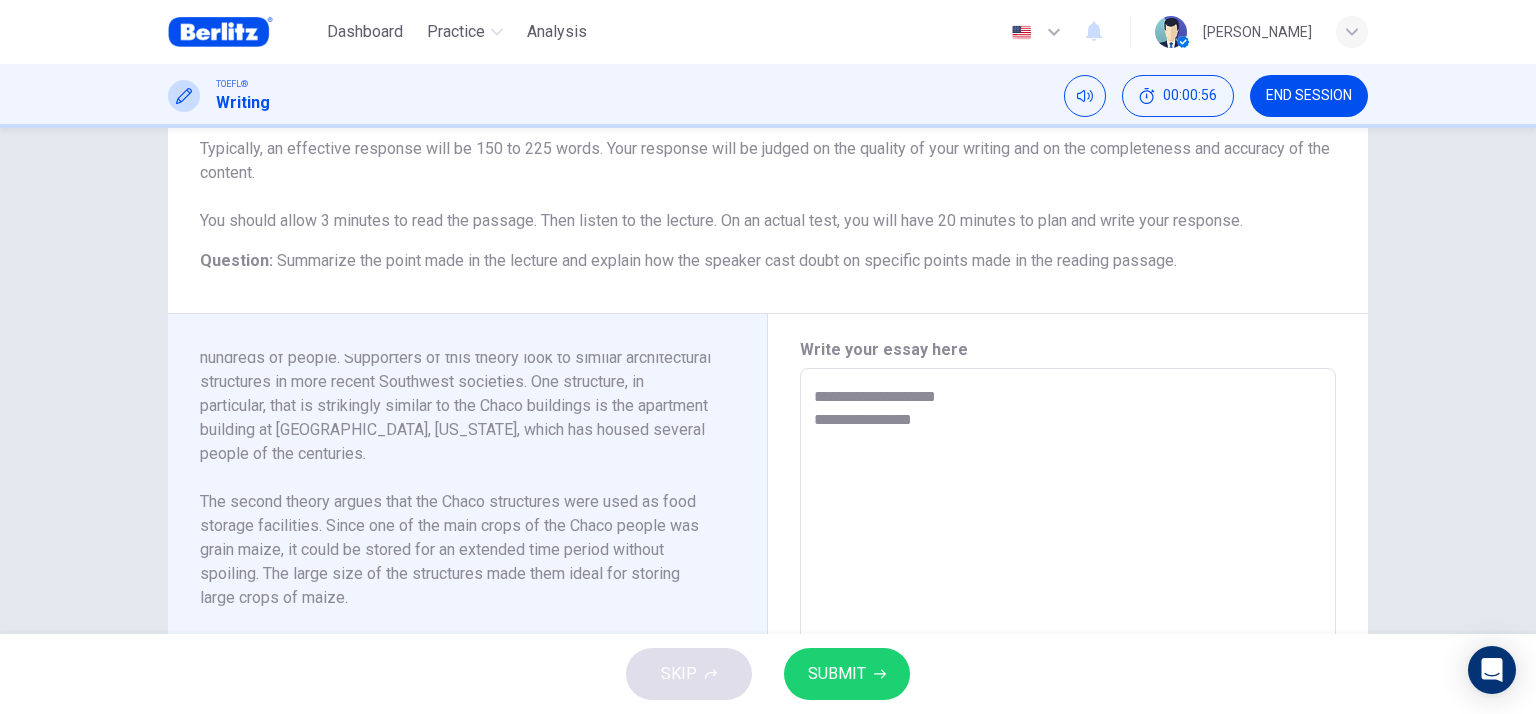 type on "**" 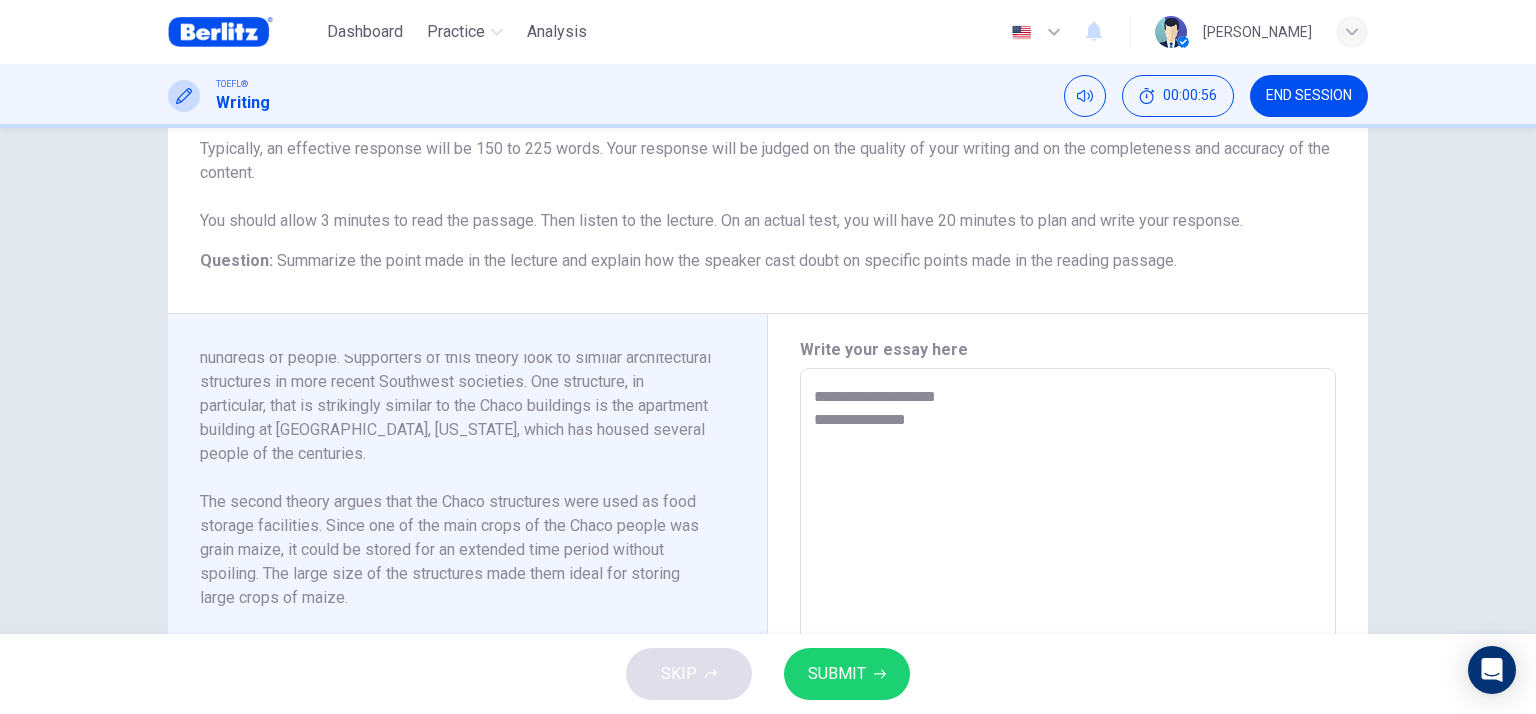 type on "**********" 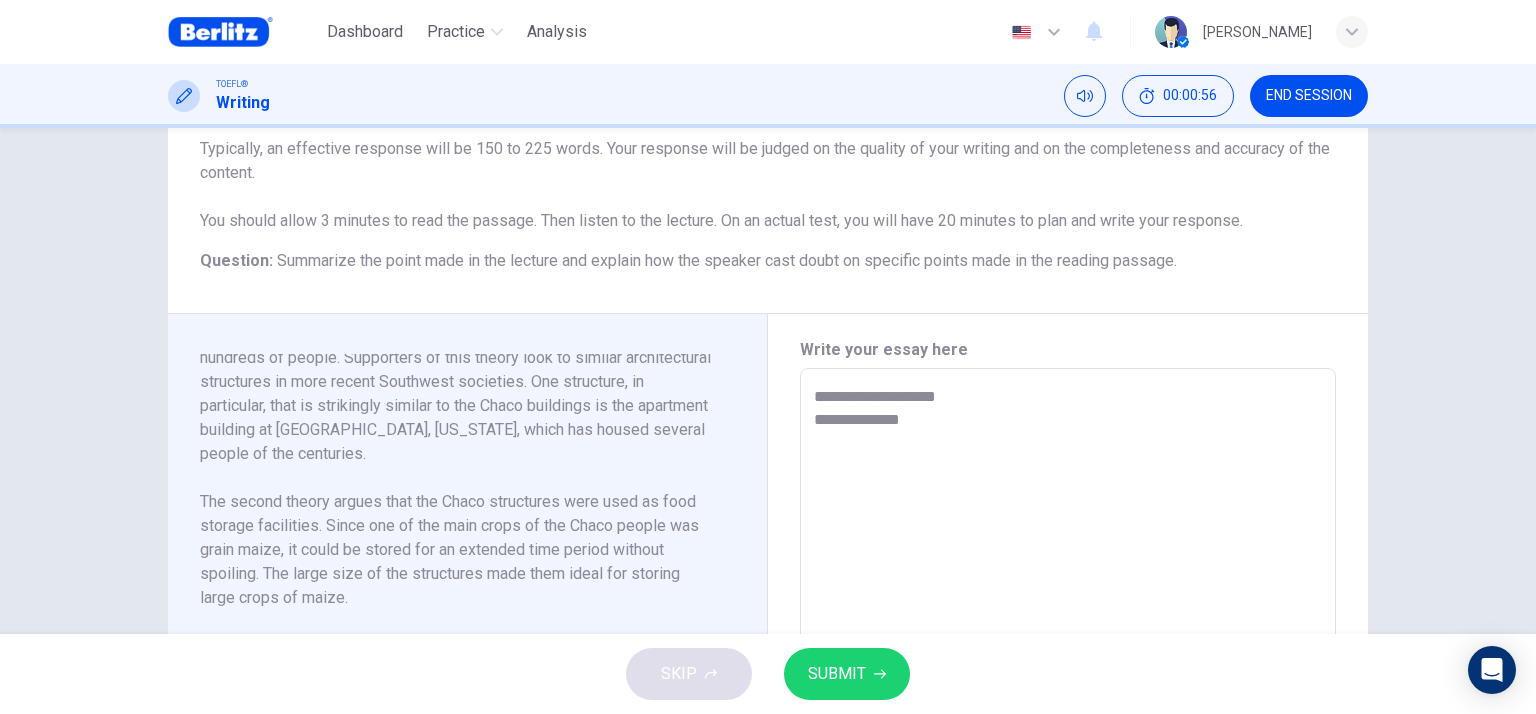 type on "**" 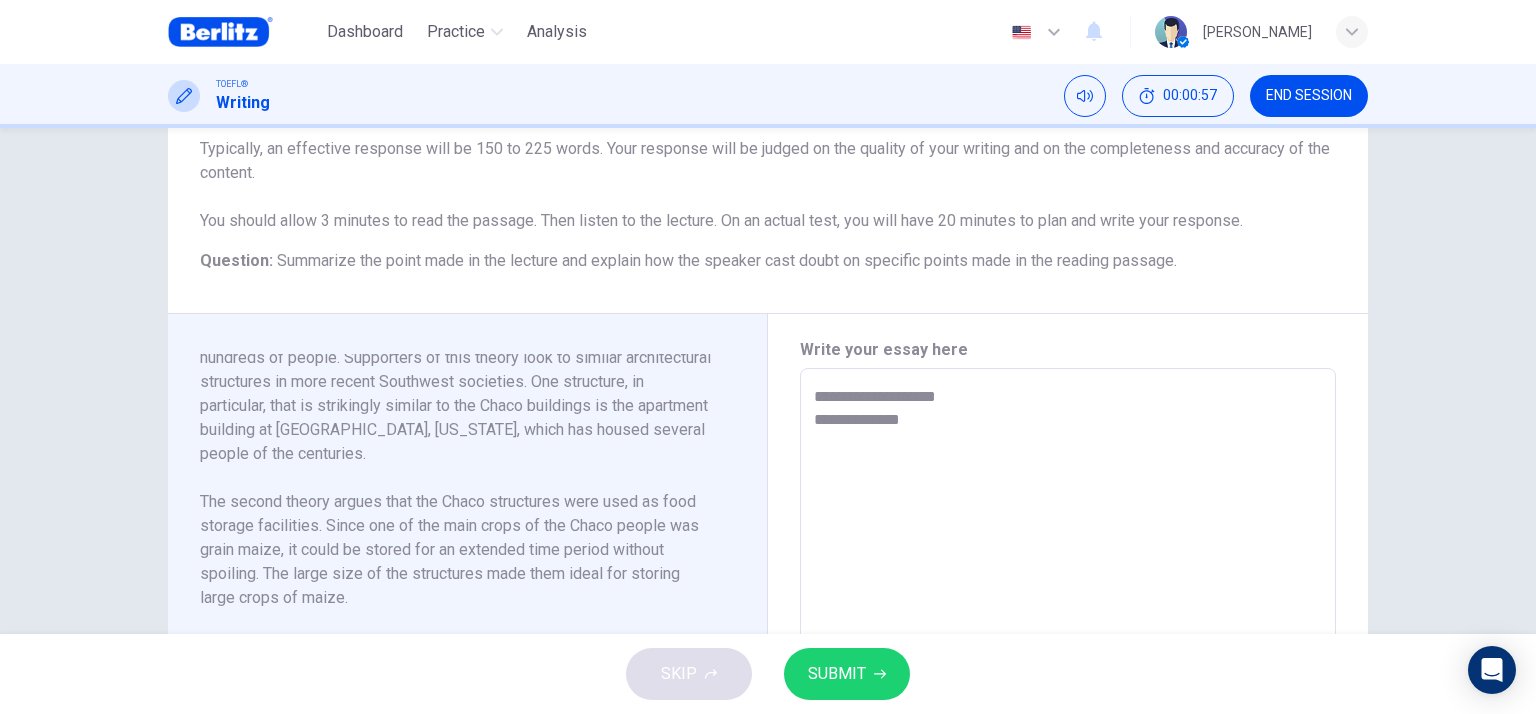 type on "**" 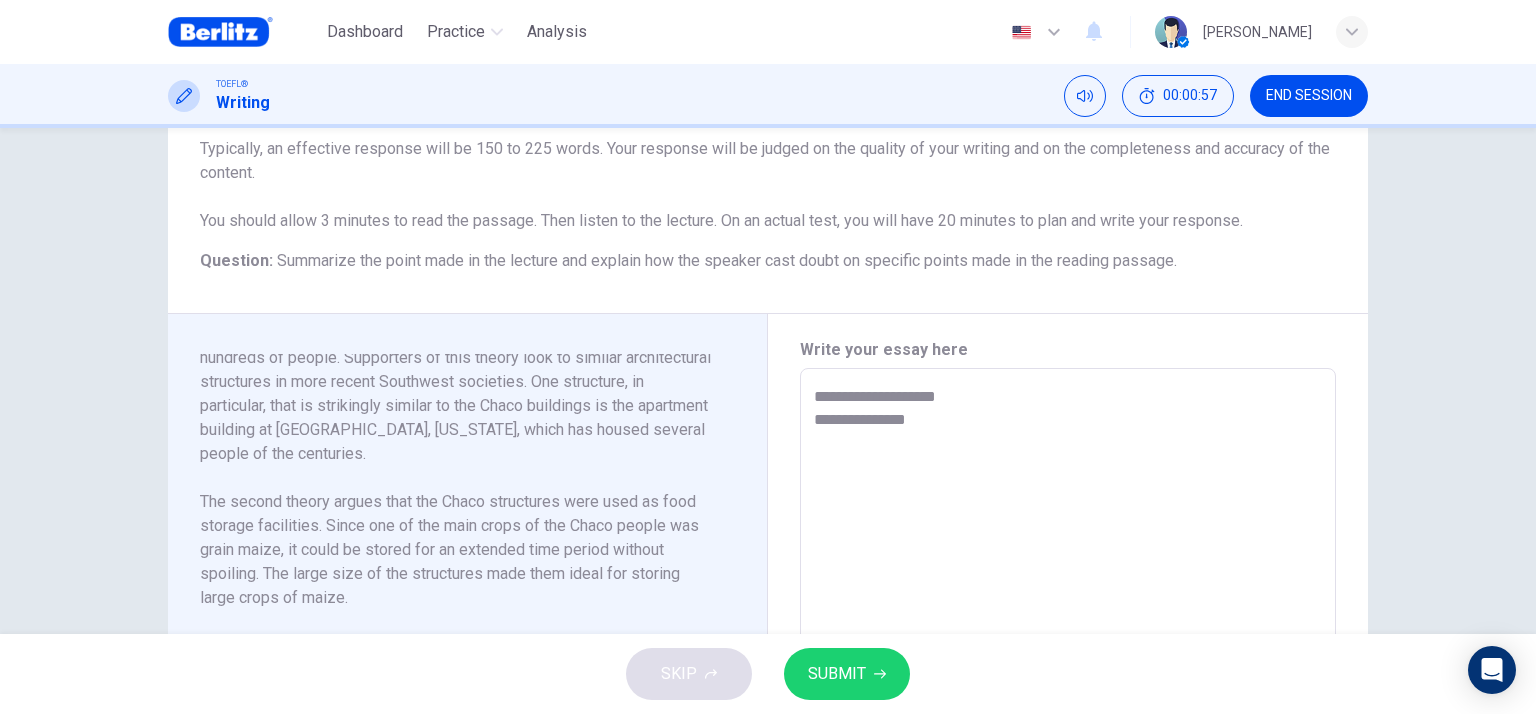 type on "**********" 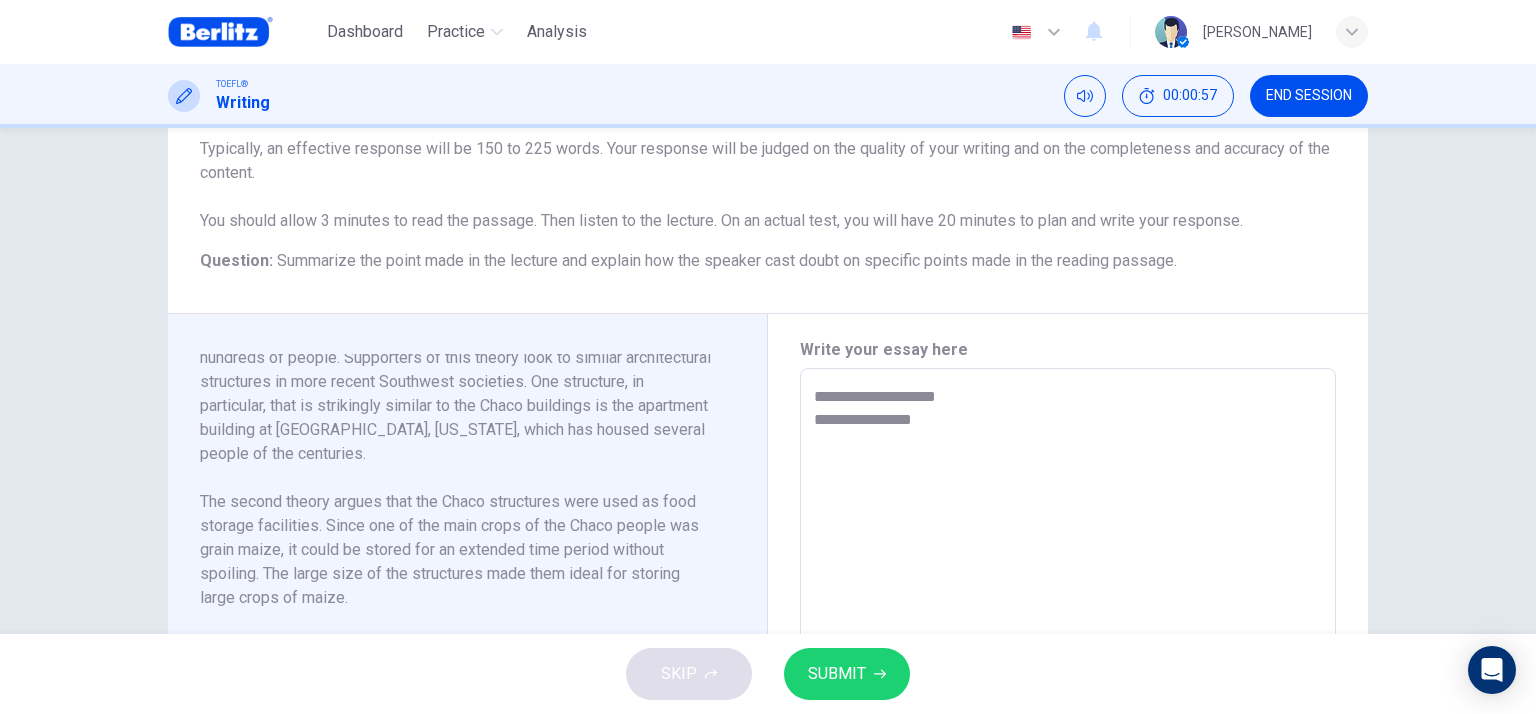 type on "**" 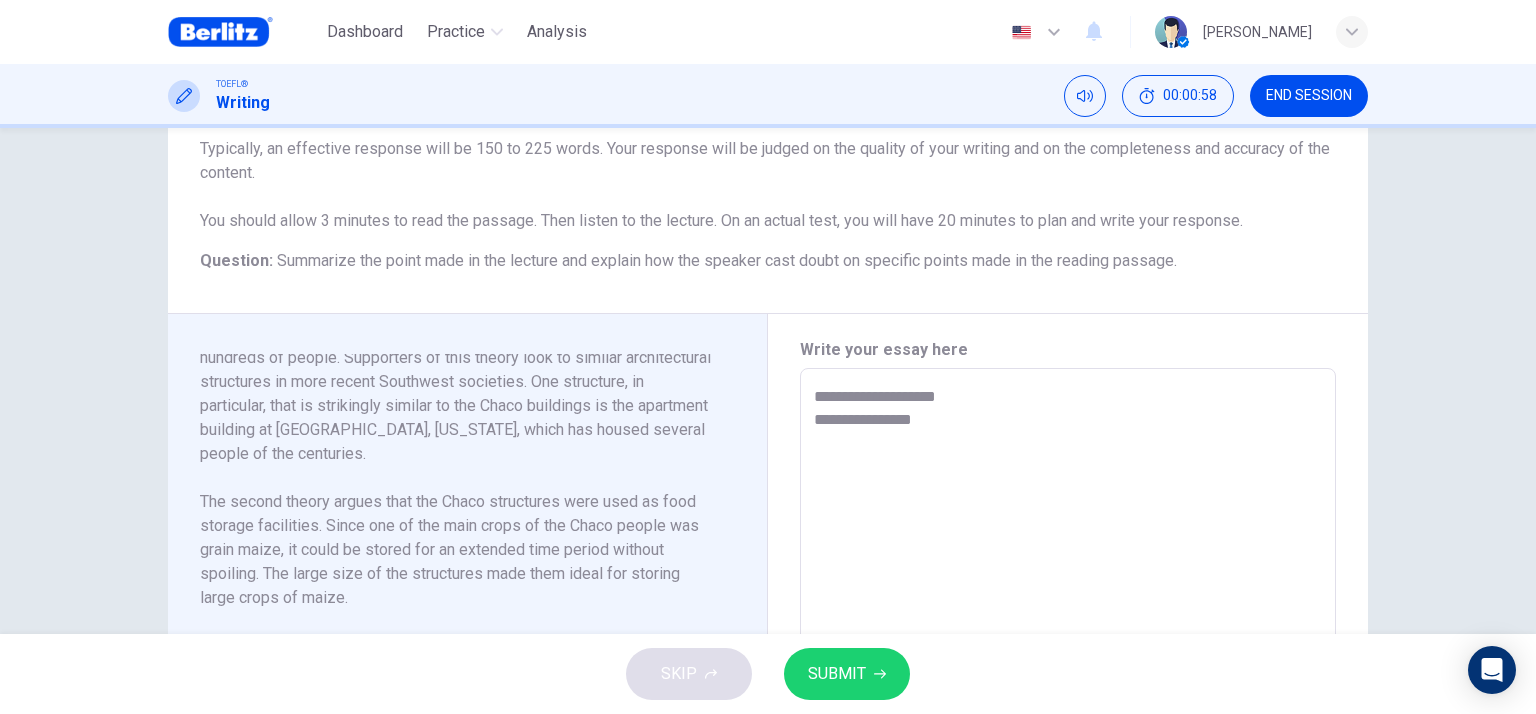type on "**" 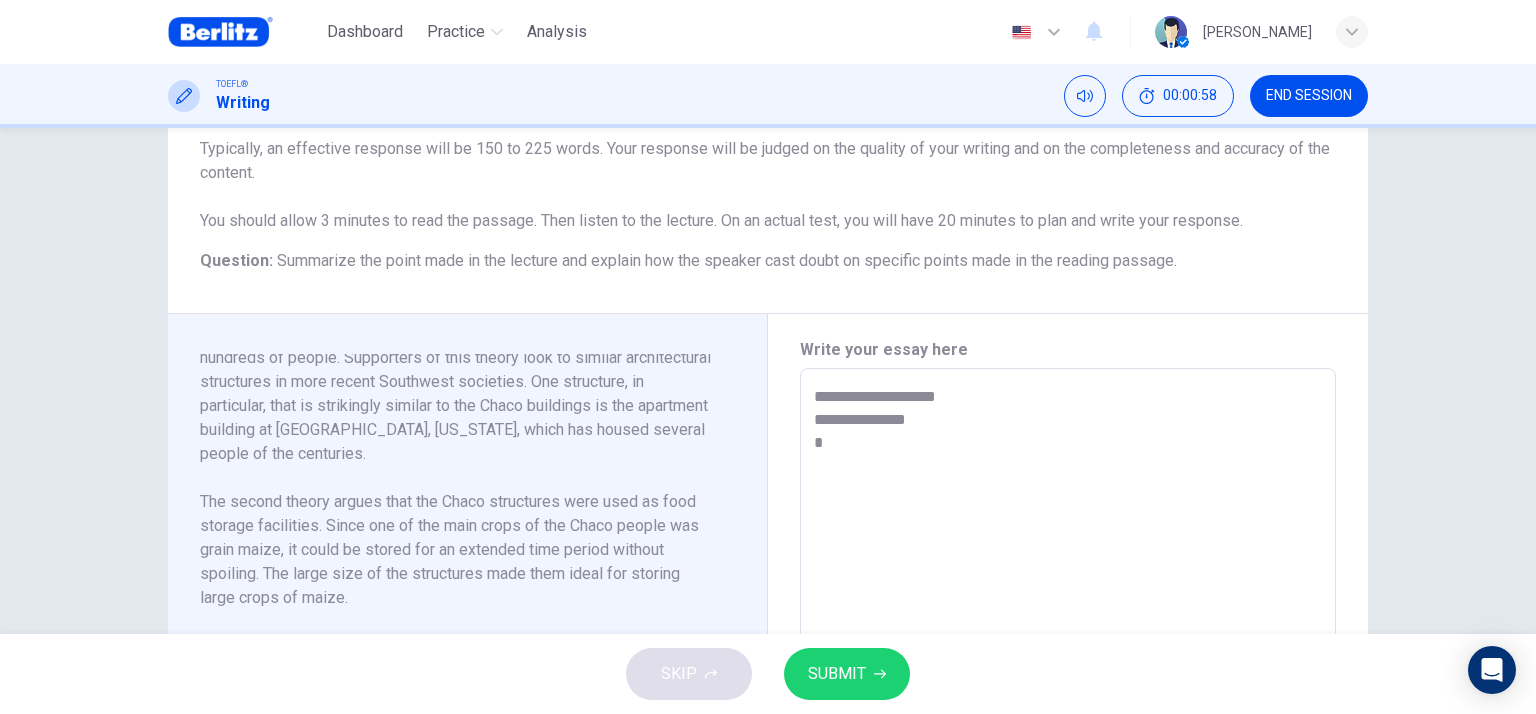 type on "**********" 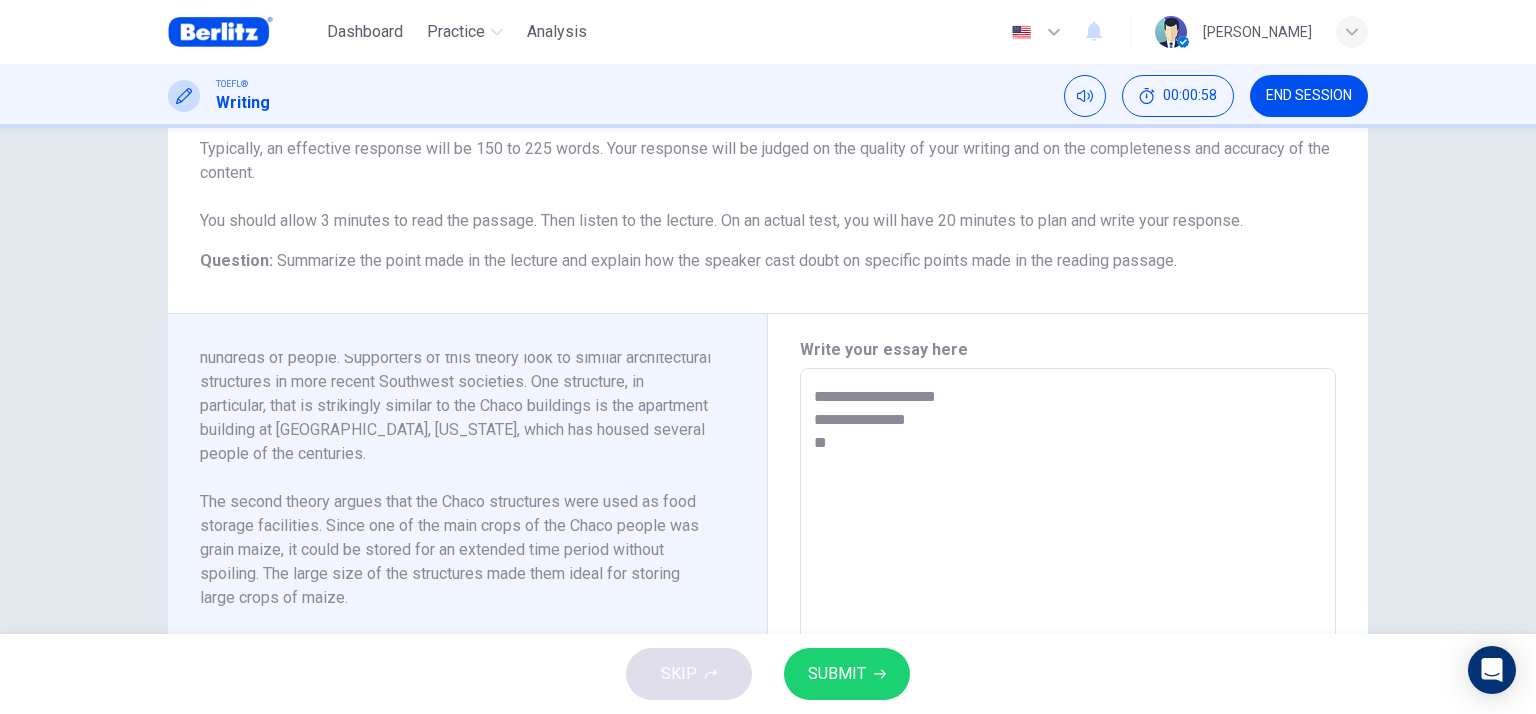 type on "**" 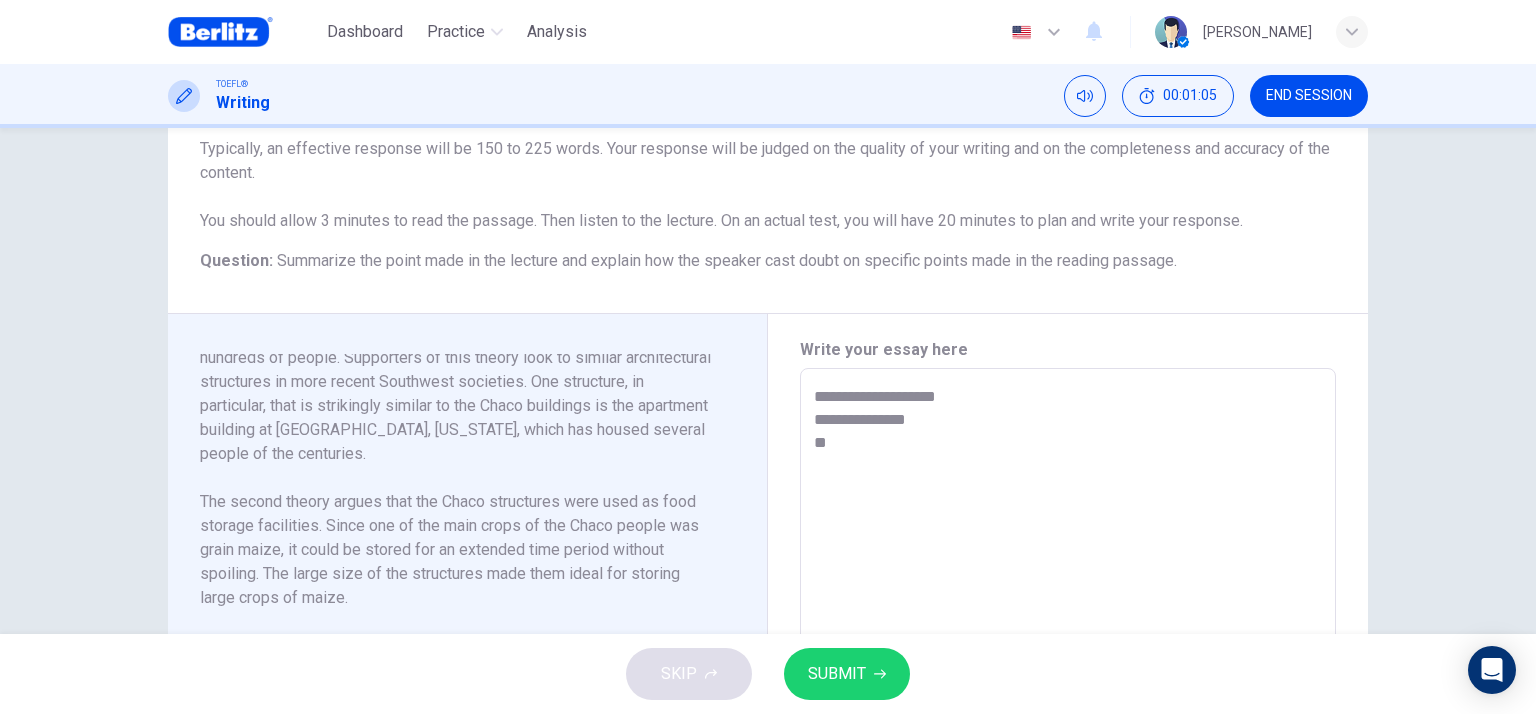 type on "**" 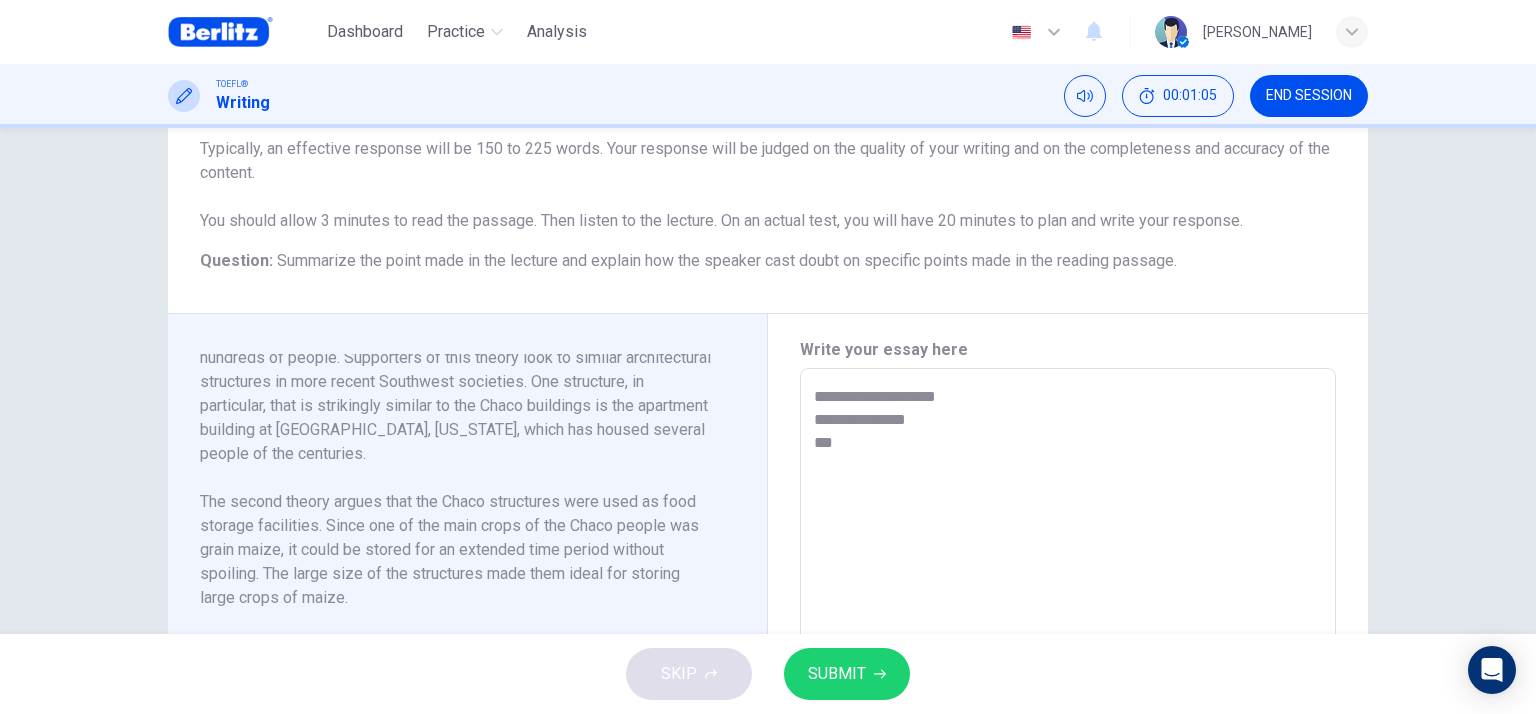 type on "**********" 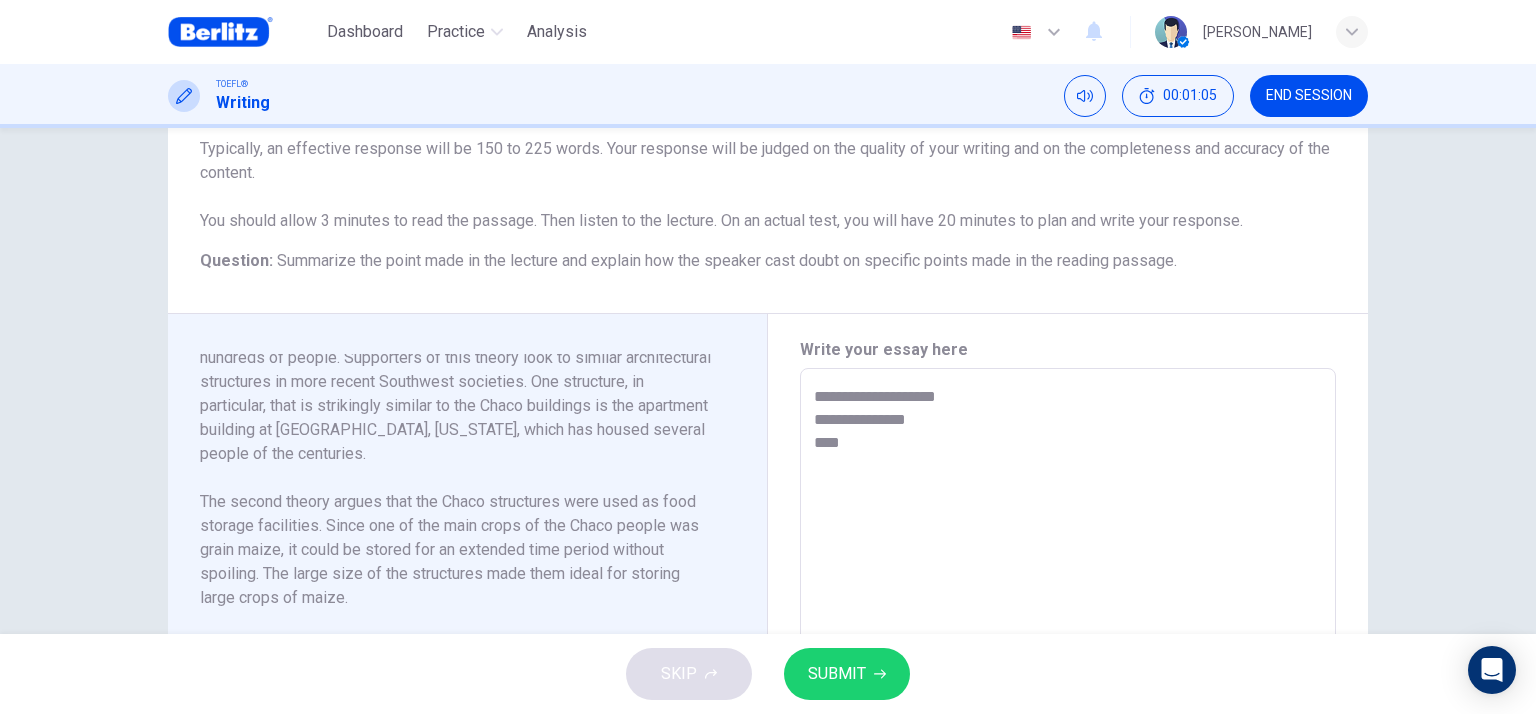 type on "**" 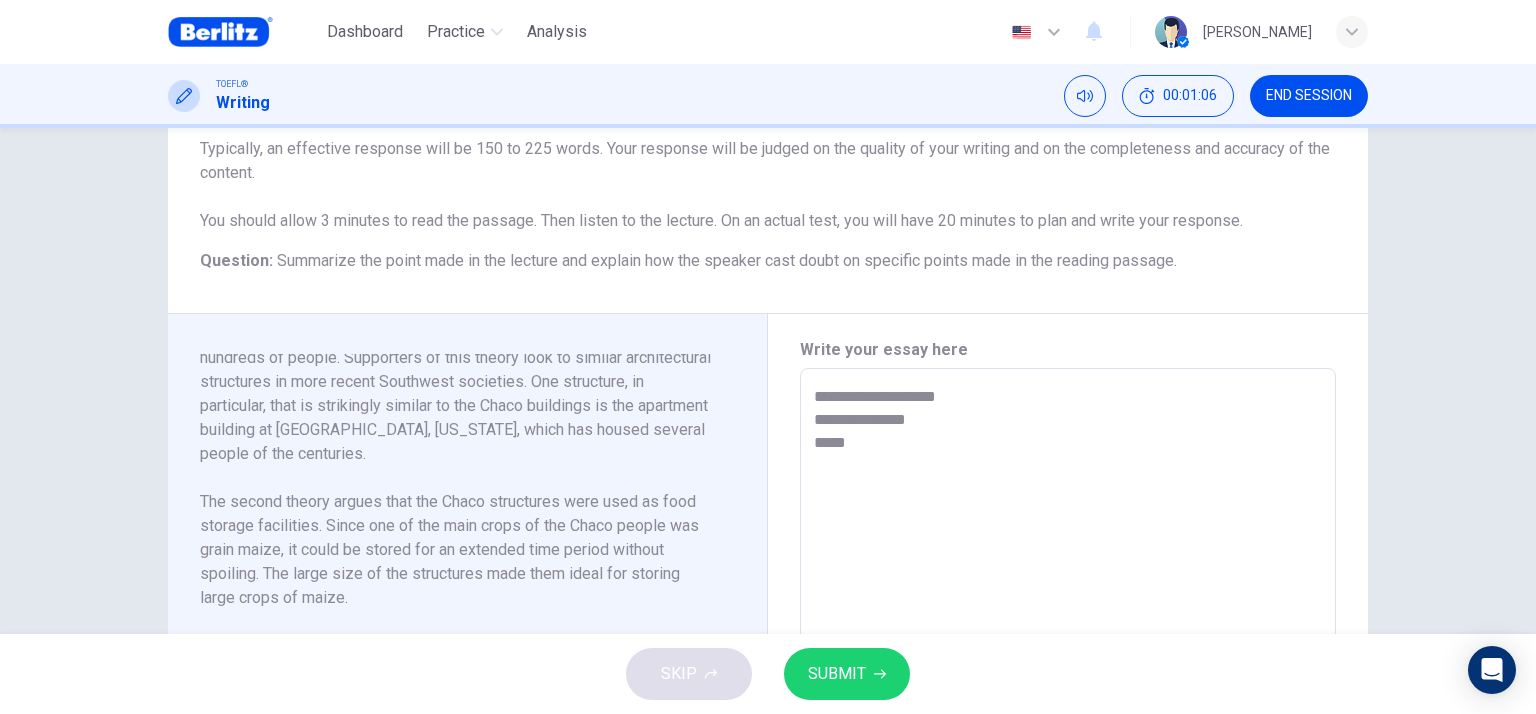 type on "**********" 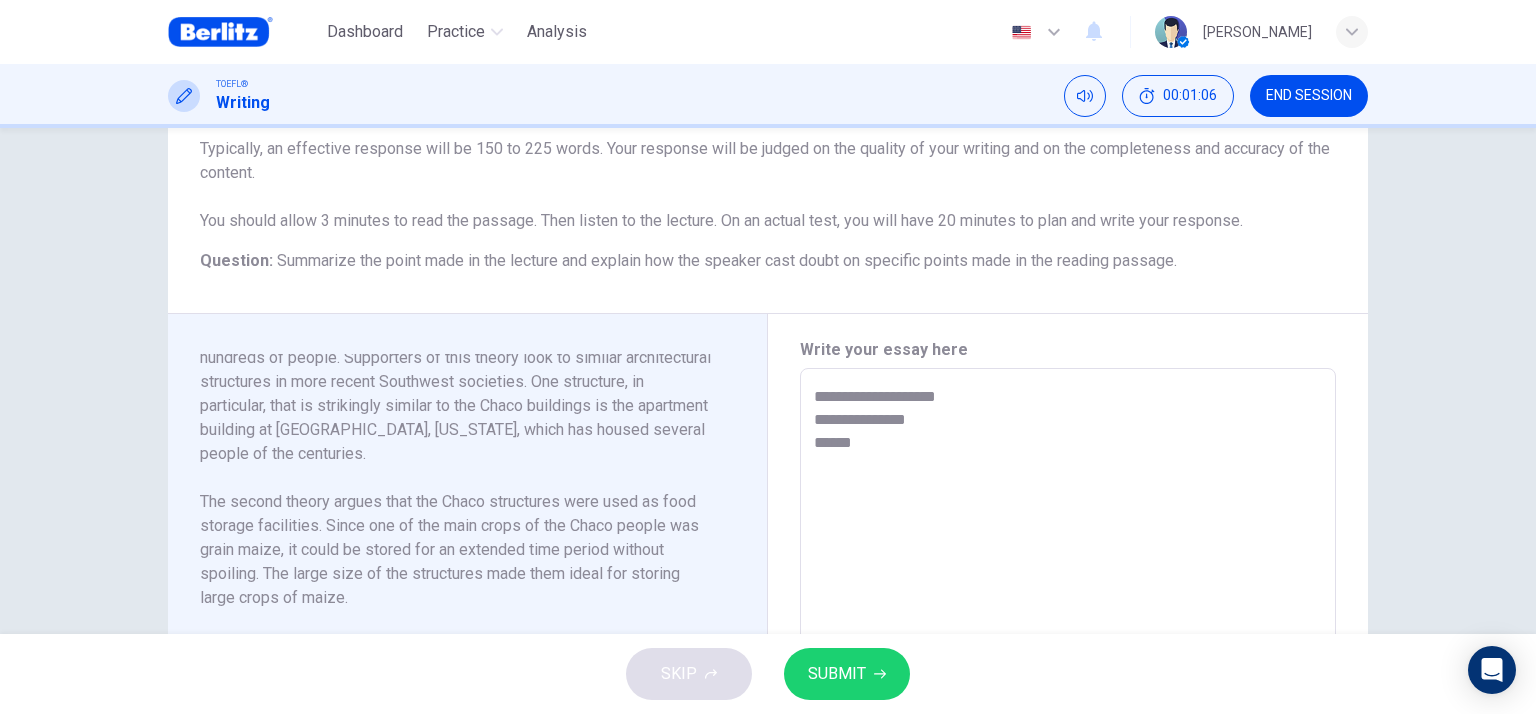 type on "**" 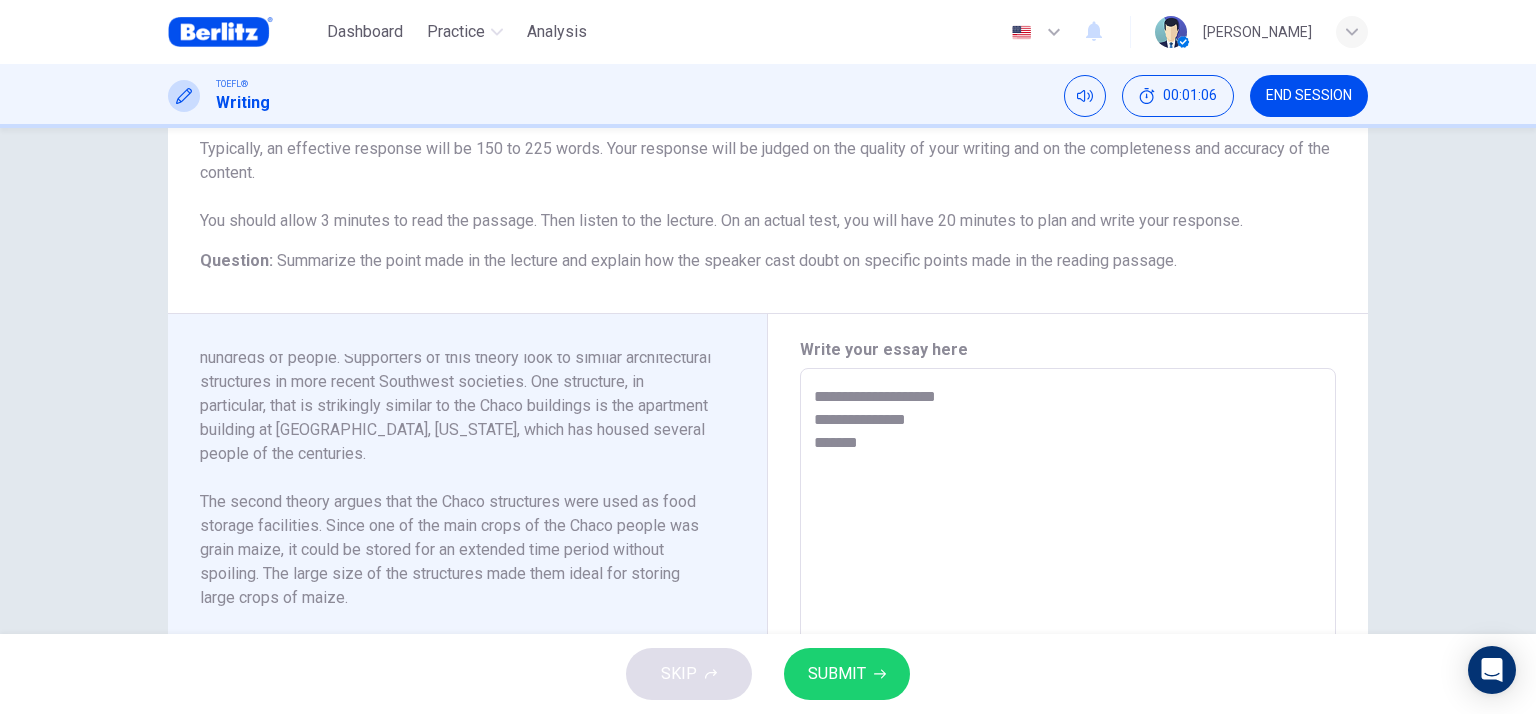 type on "**" 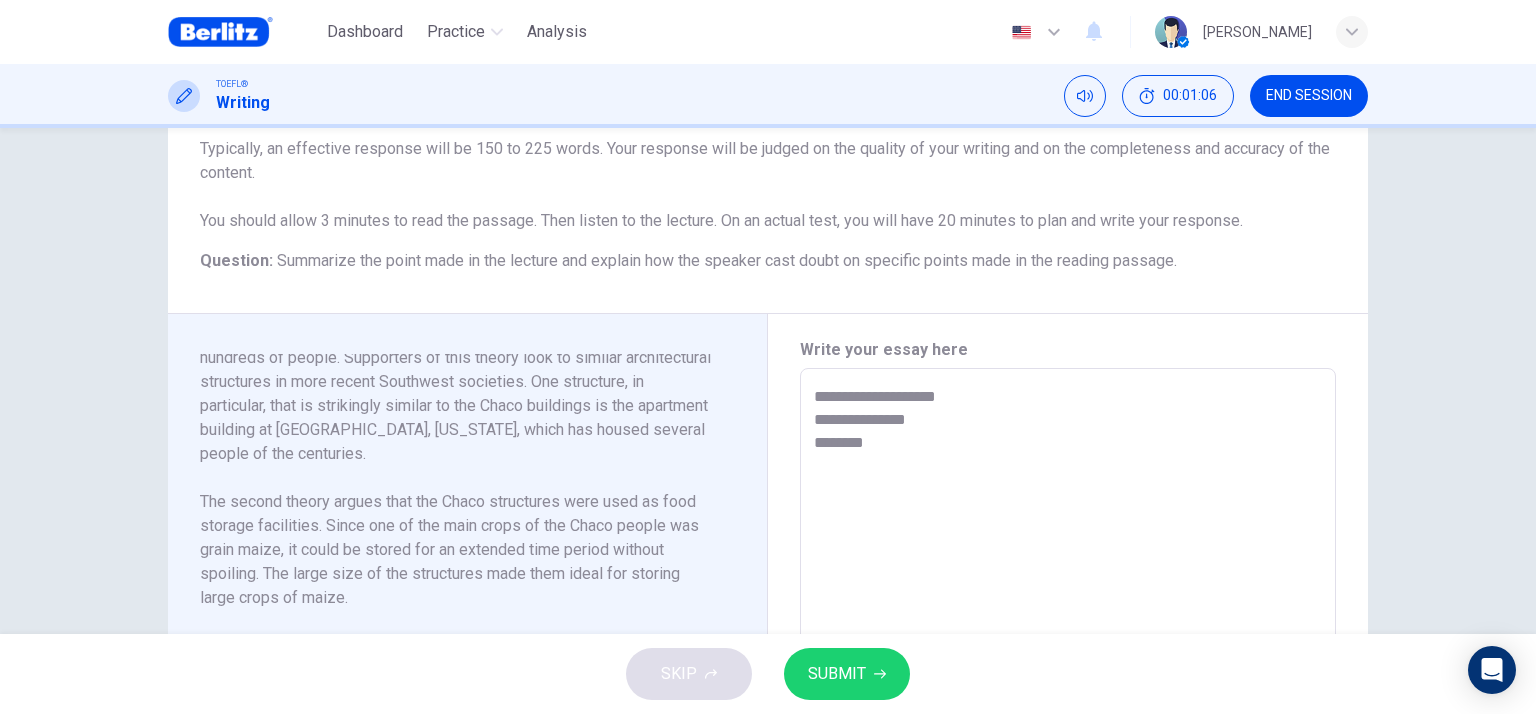 type on "**" 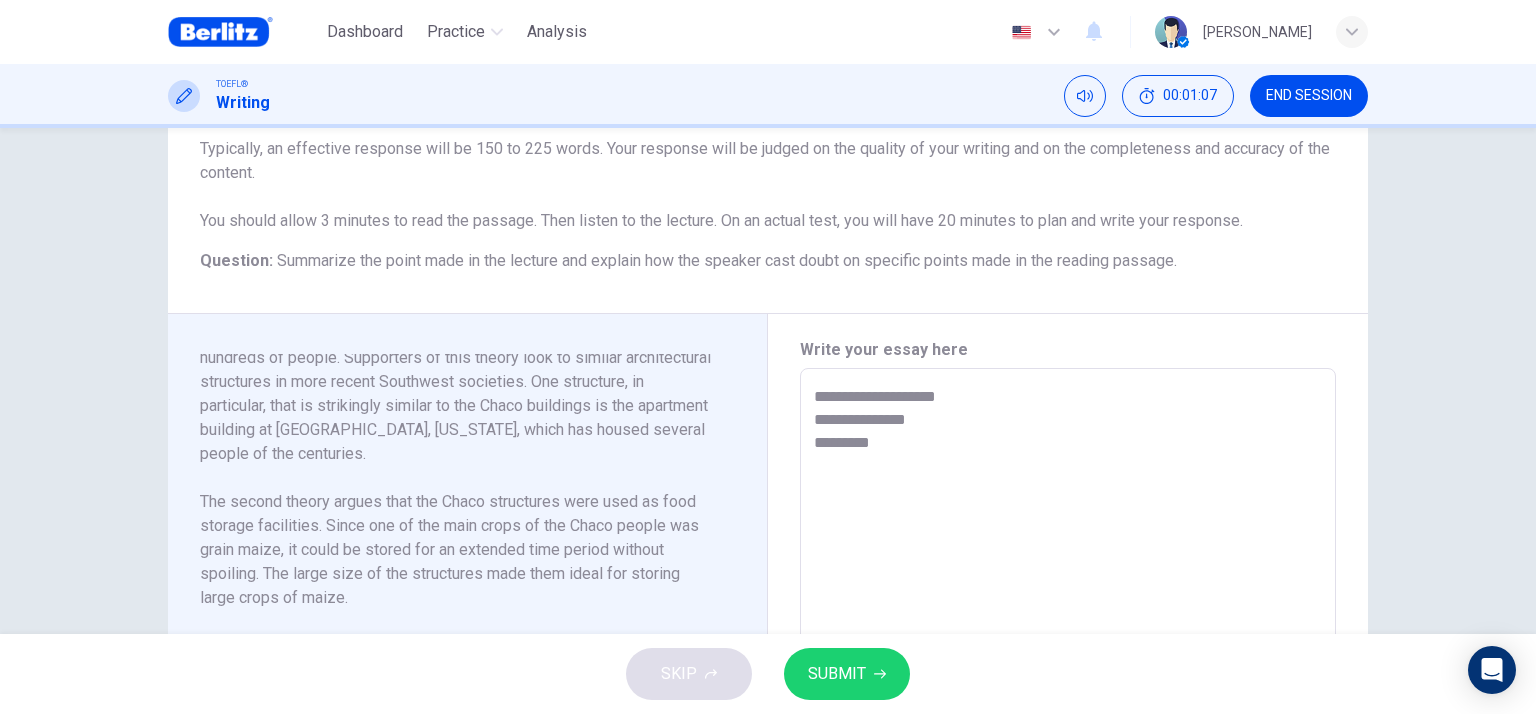 type on "**********" 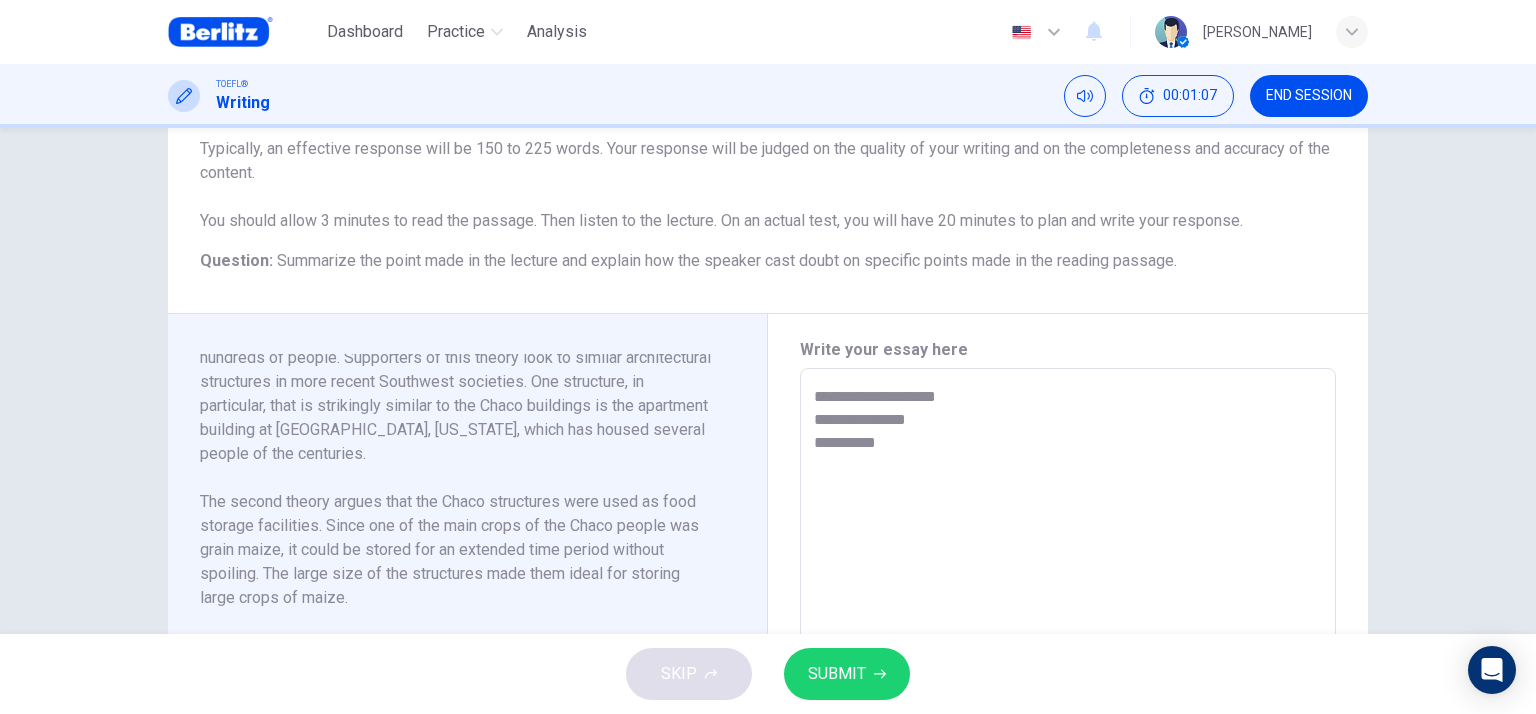 type on "**" 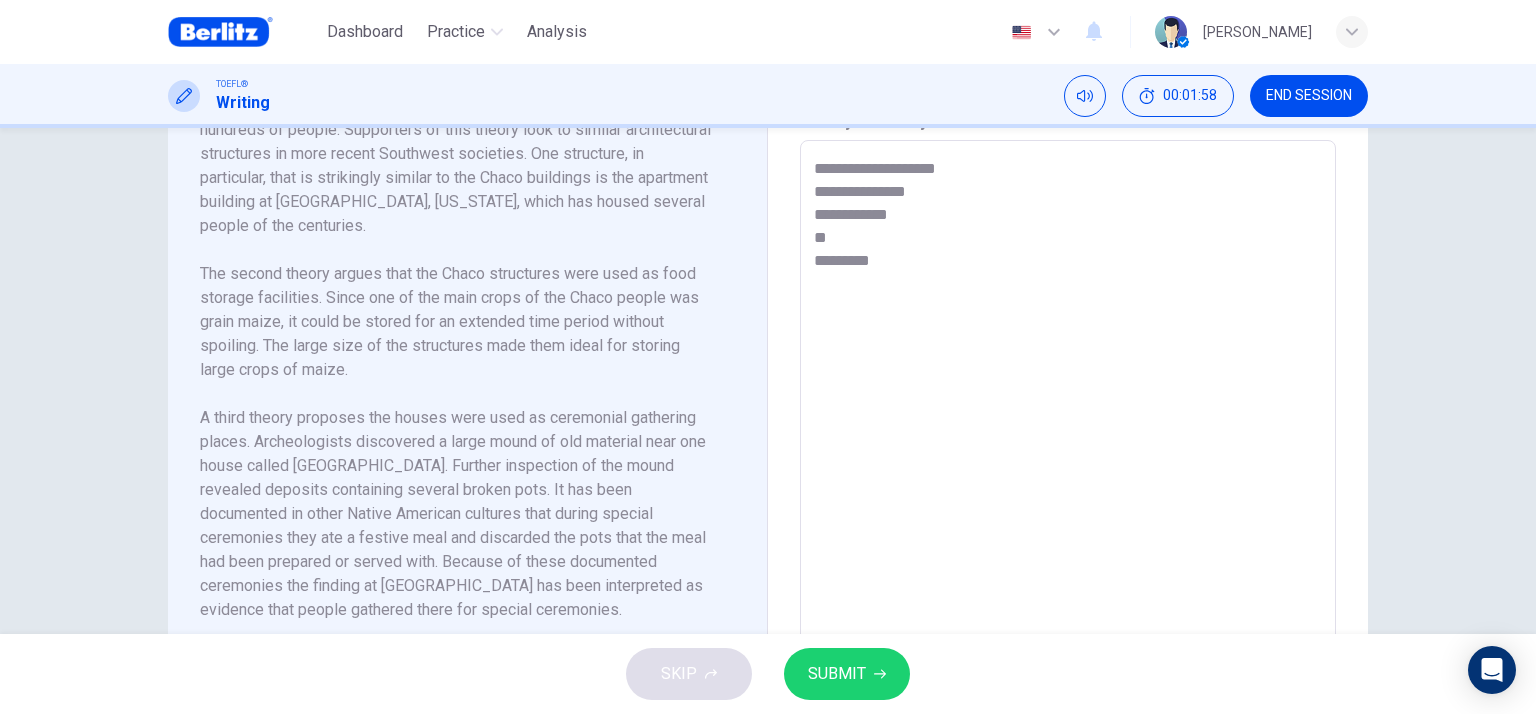 scroll, scrollTop: 339, scrollLeft: 0, axis: vertical 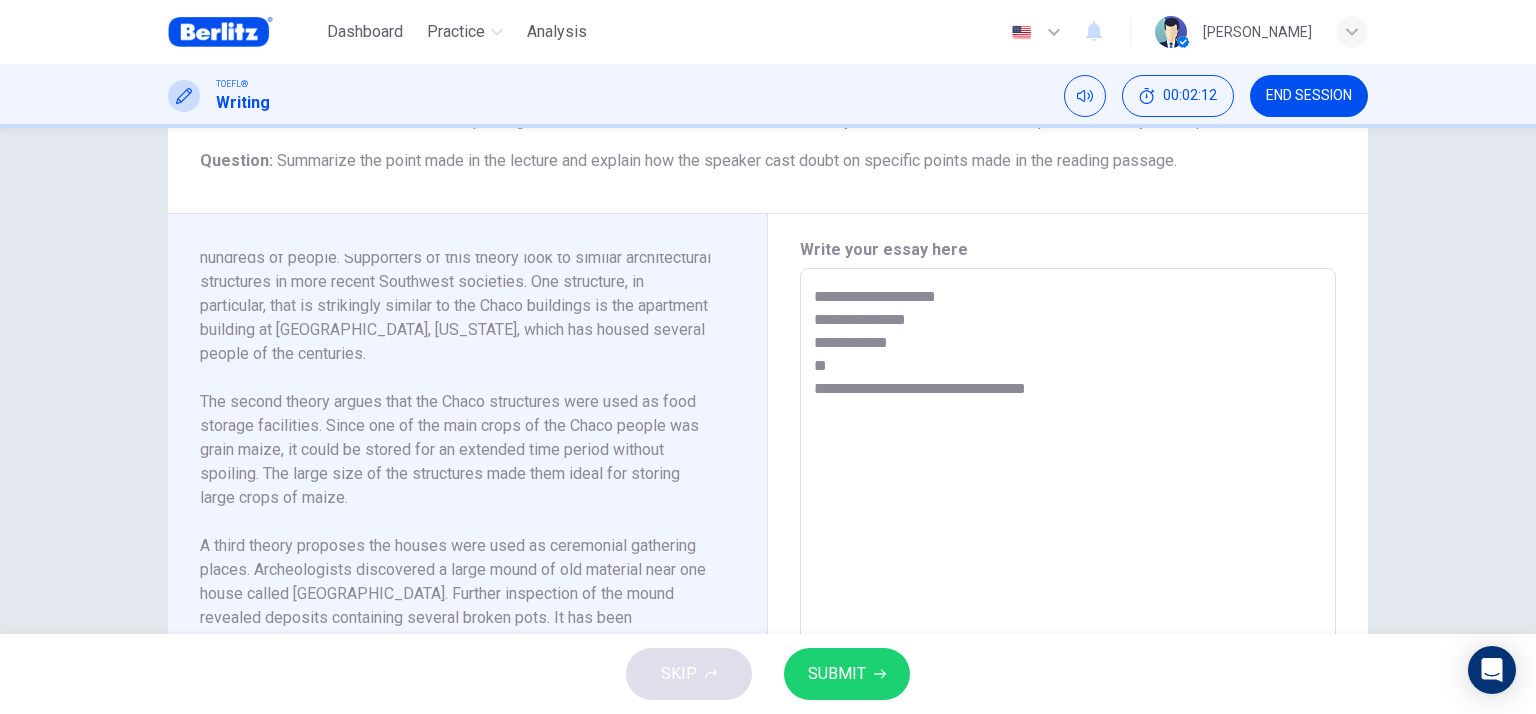 click on "**********" at bounding box center (1068, 553) 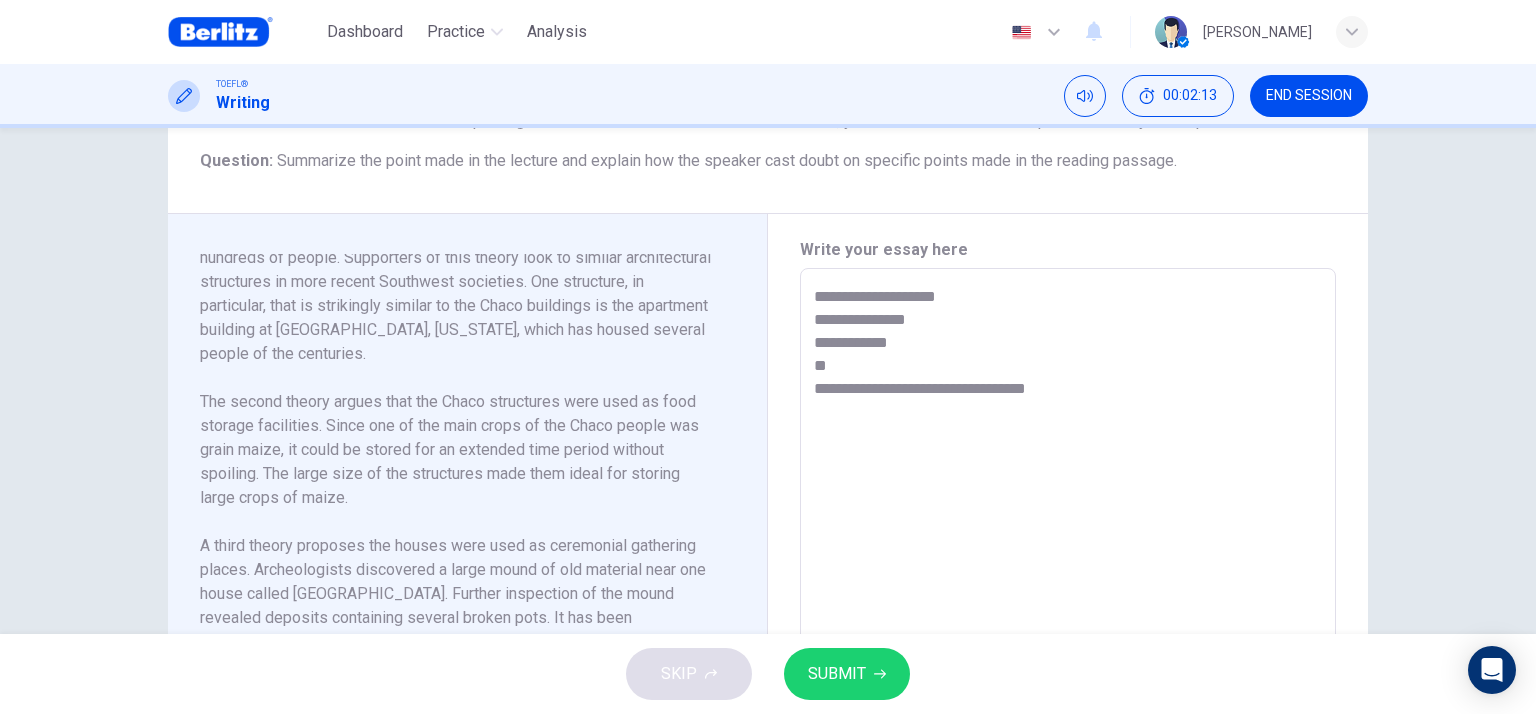 click on "**********" at bounding box center [1068, 553] 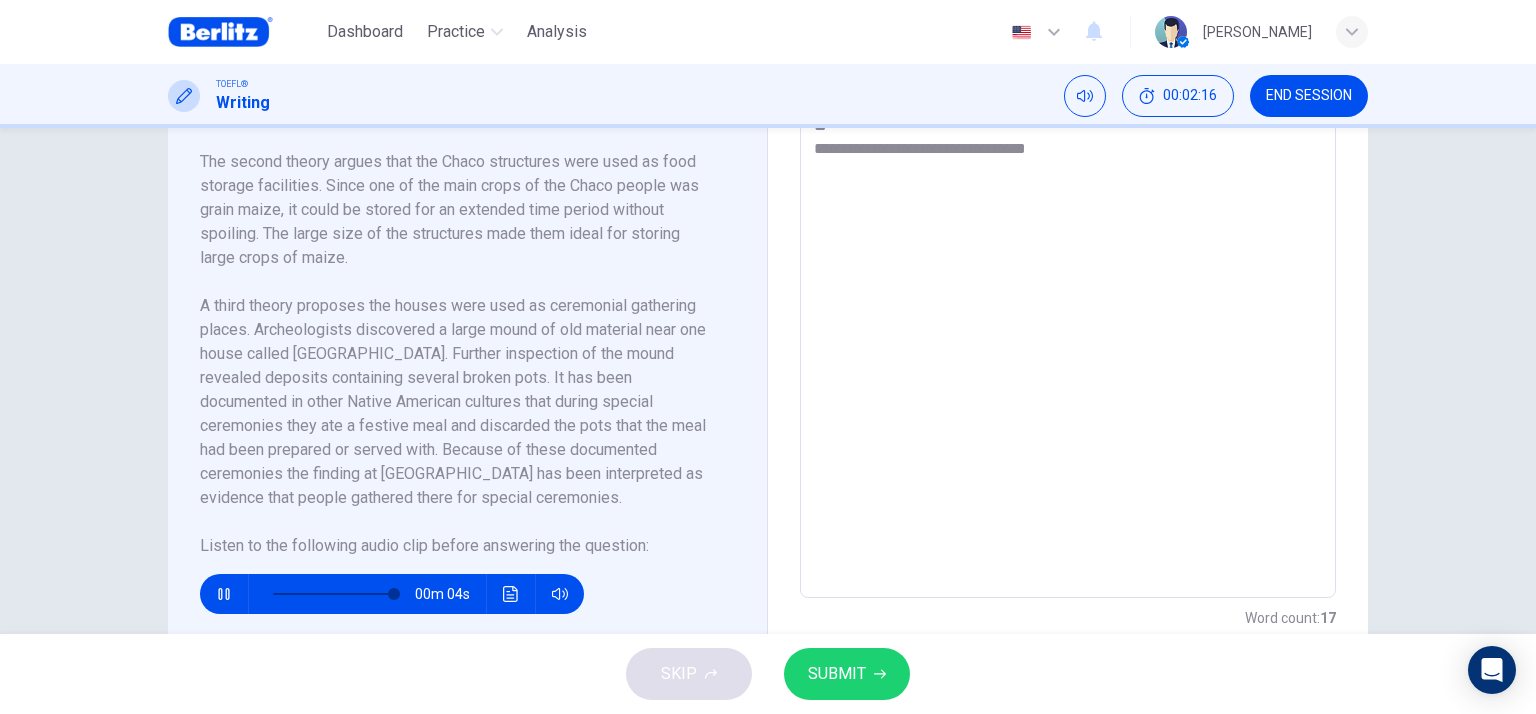 scroll, scrollTop: 639, scrollLeft: 0, axis: vertical 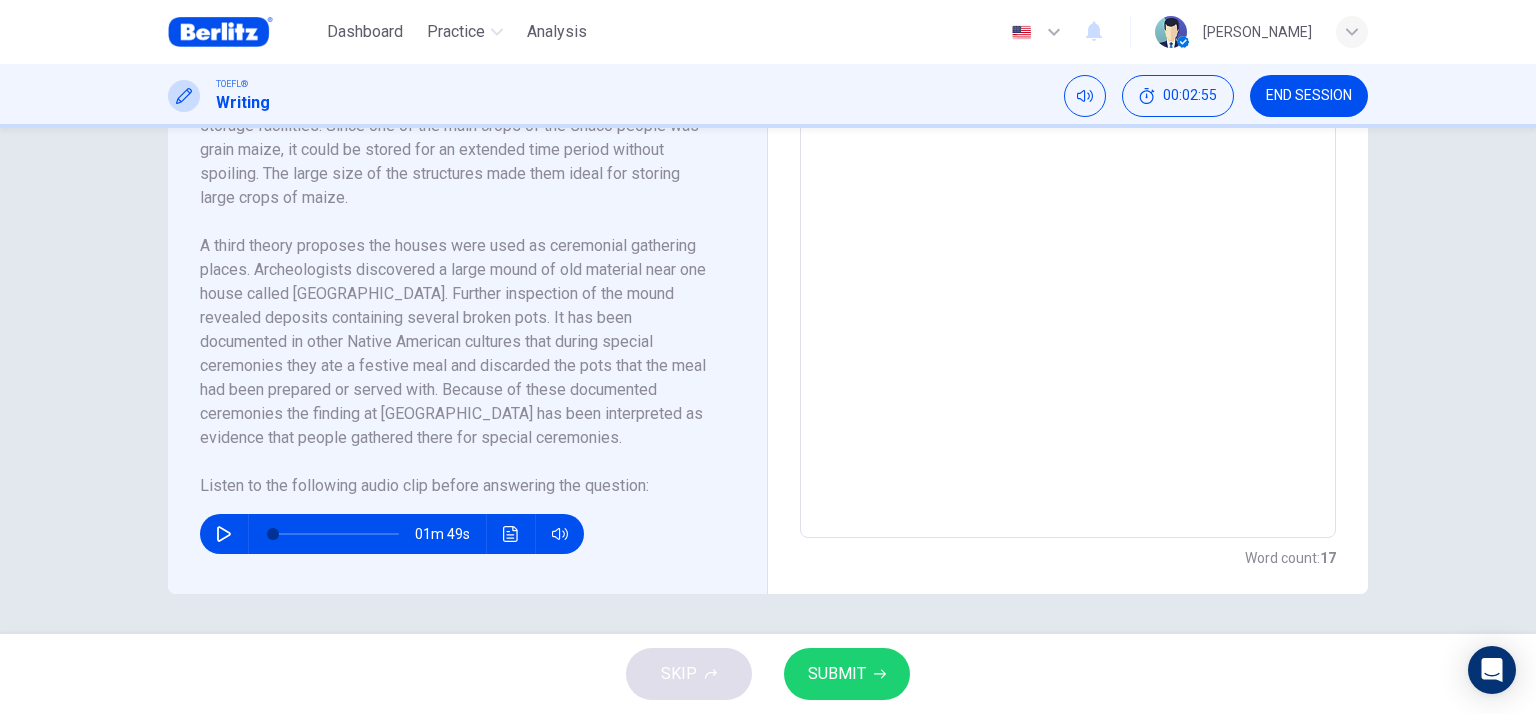 click 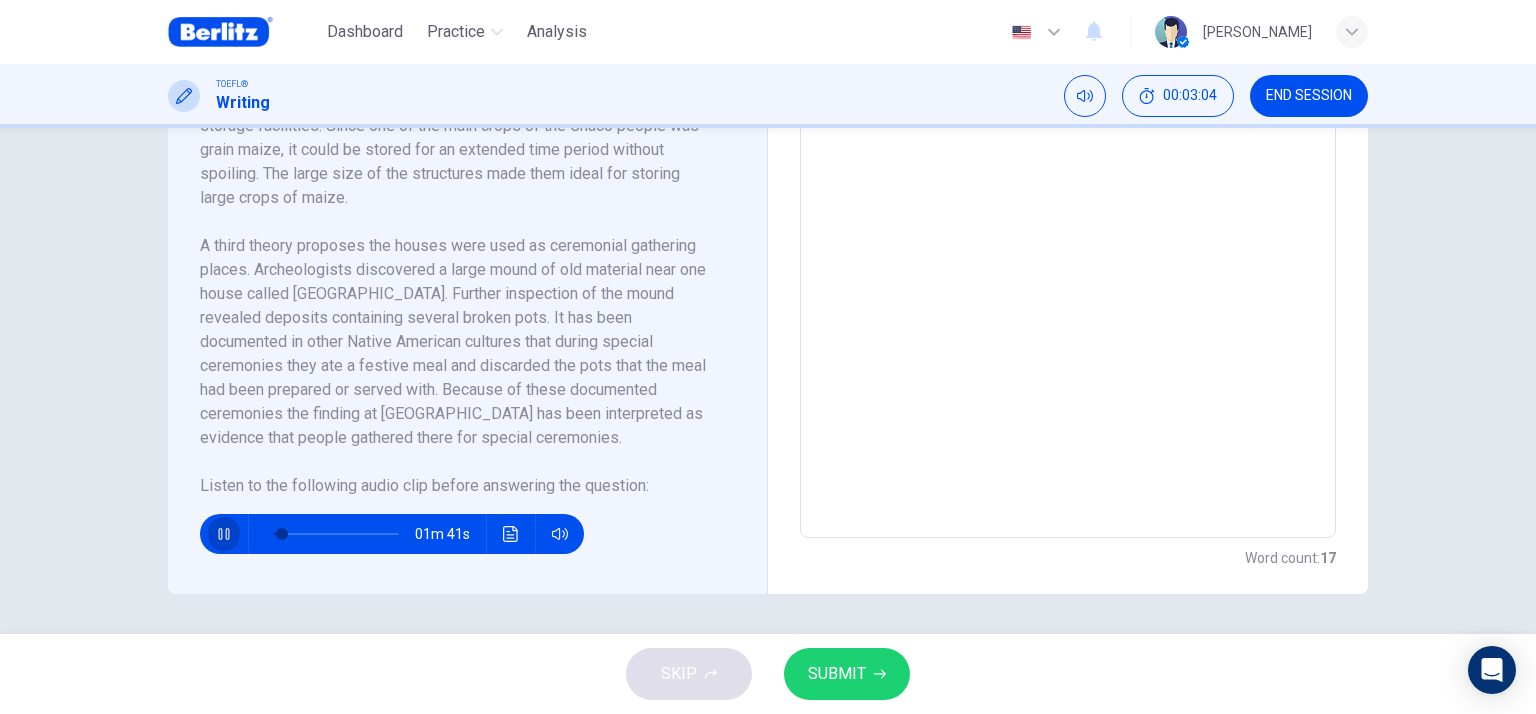 click 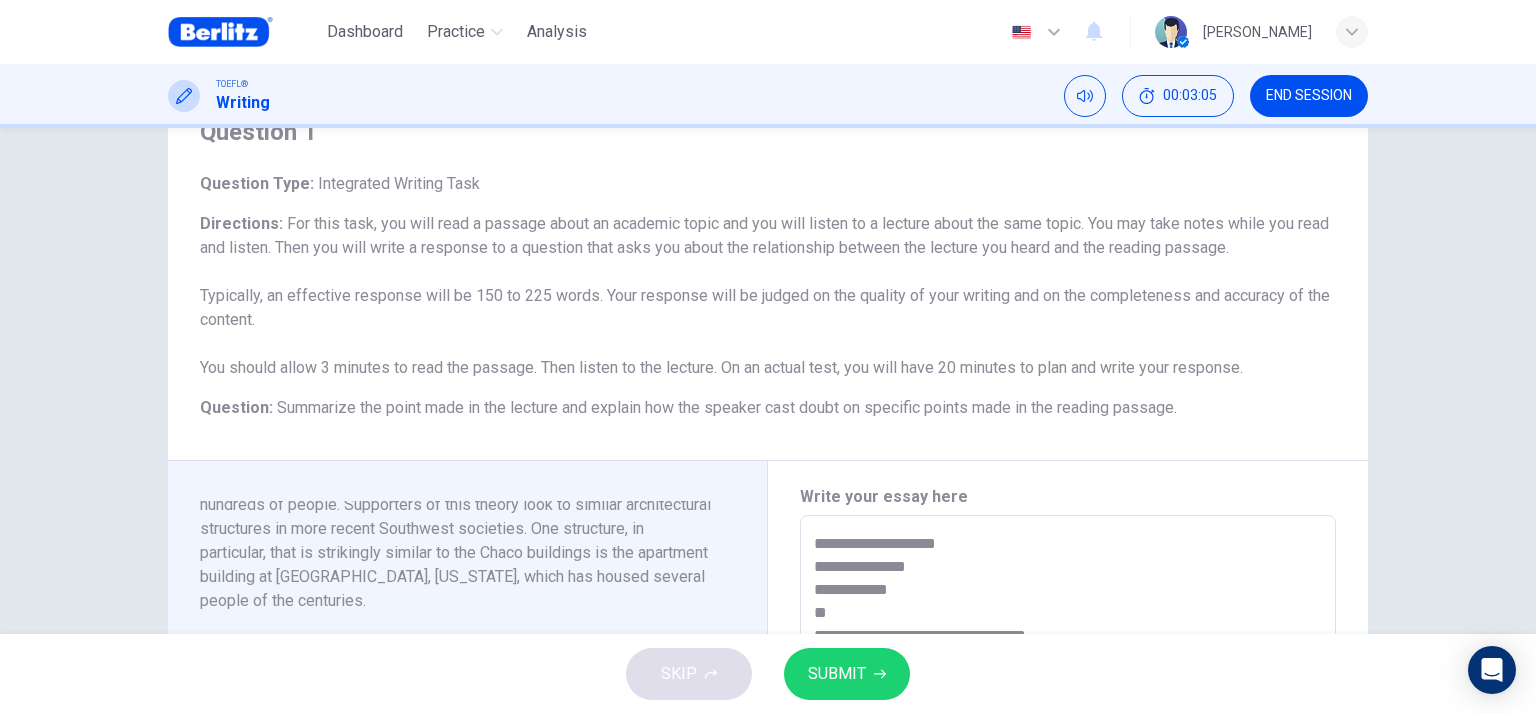 scroll, scrollTop: 139, scrollLeft: 0, axis: vertical 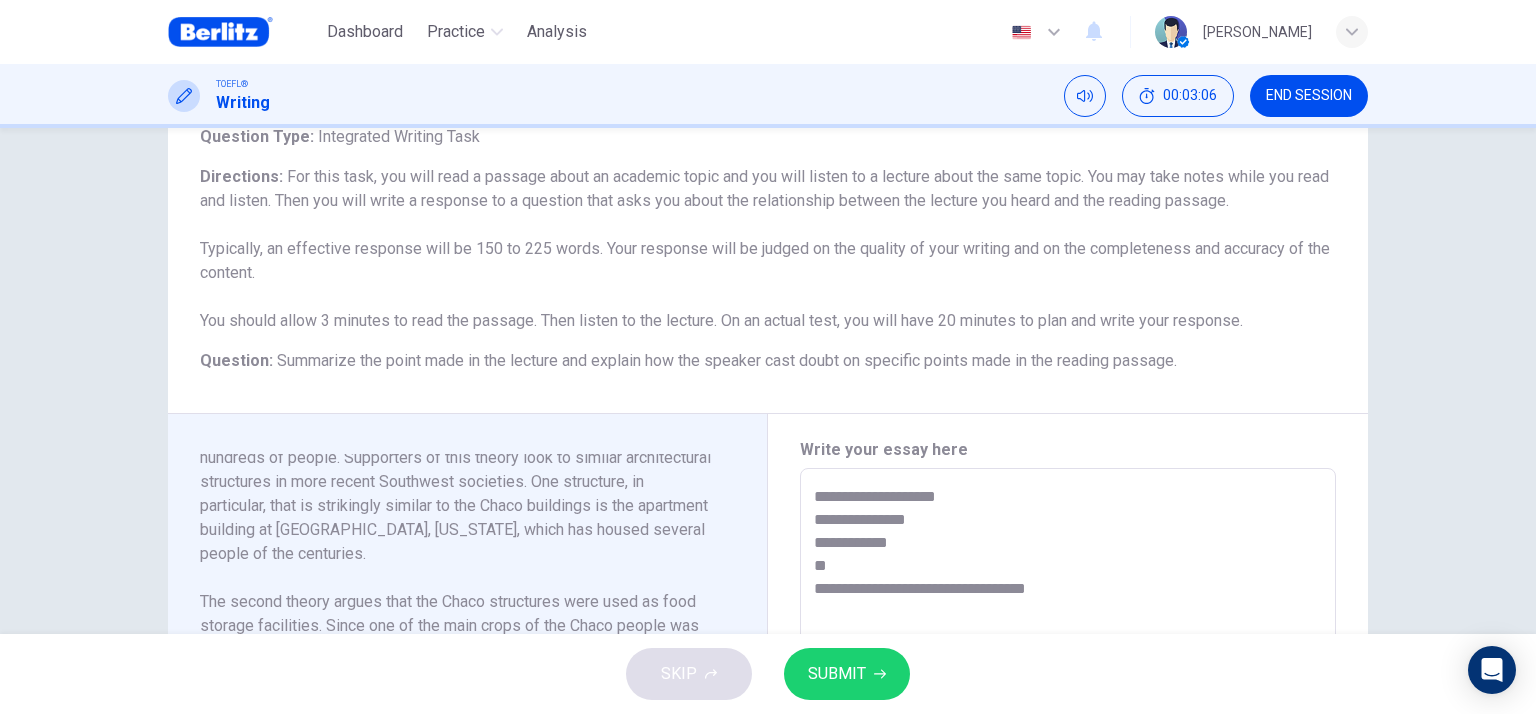 click on "**********" at bounding box center [1068, 753] 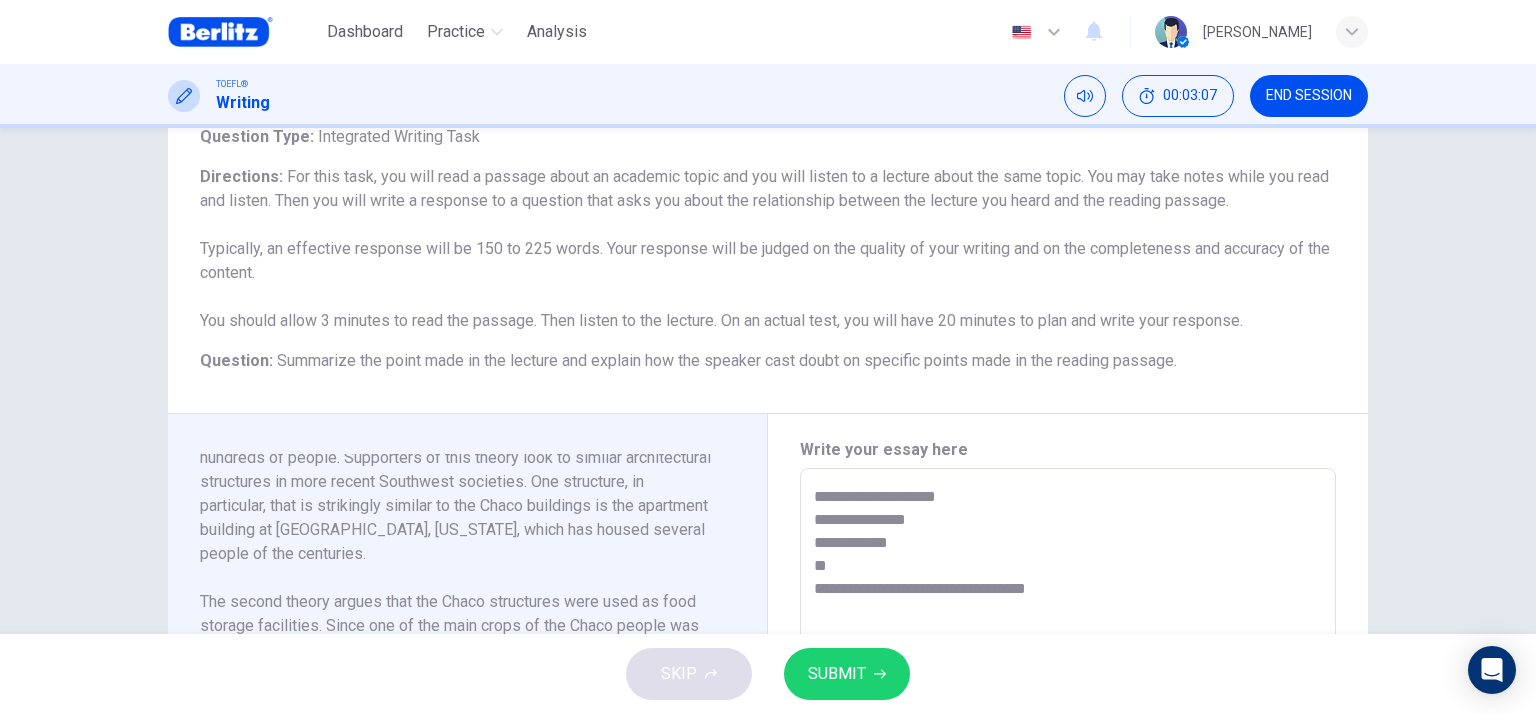 click on "**********" at bounding box center (1068, 753) 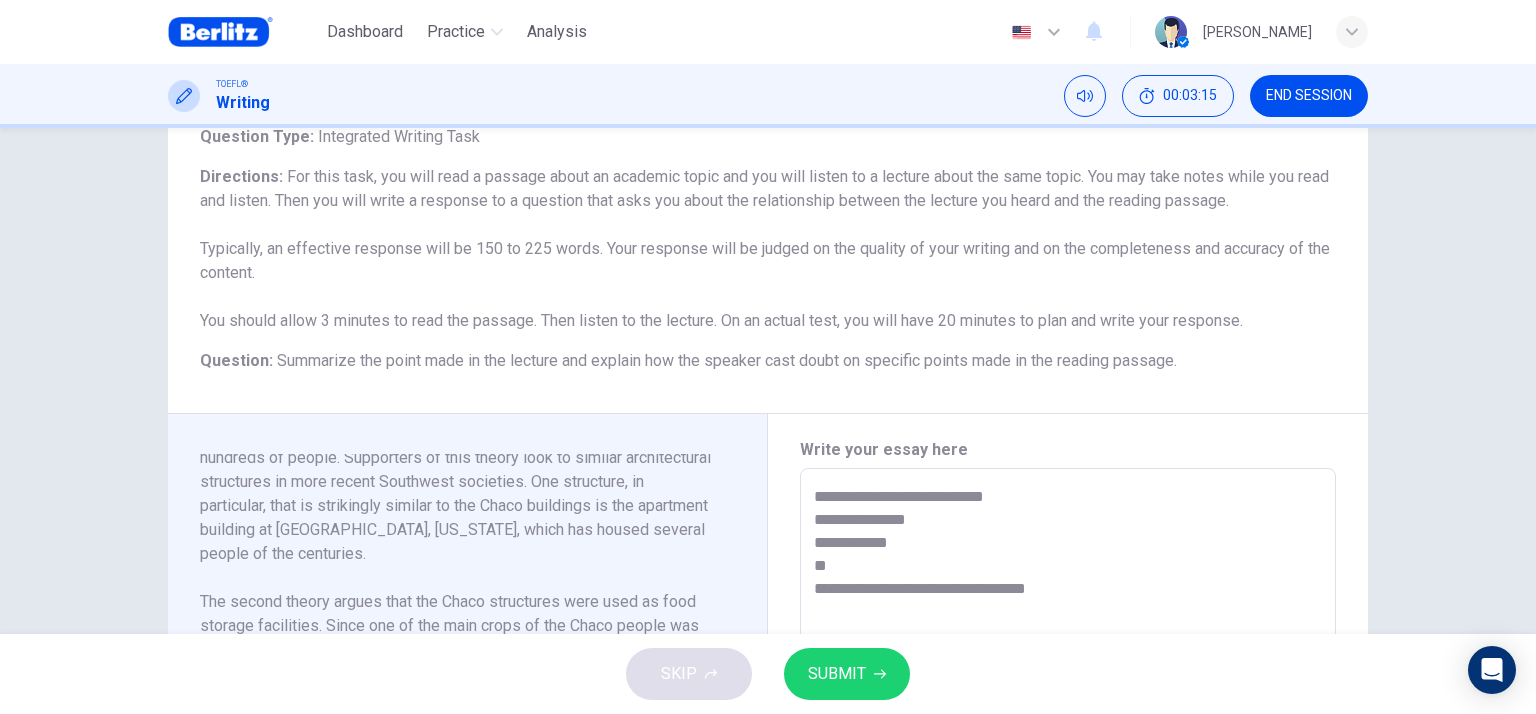 click on "**********" at bounding box center (1068, 753) 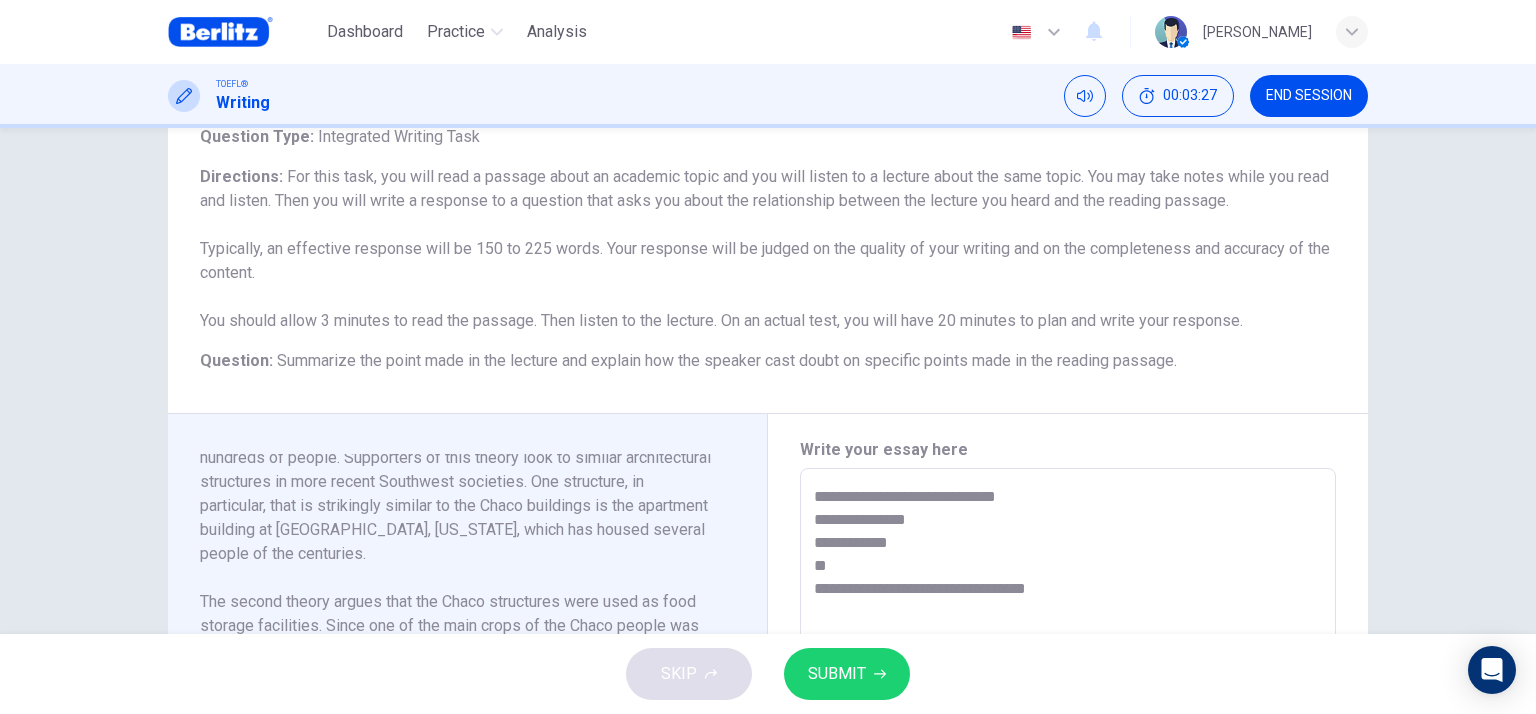 click on "**********" at bounding box center (1068, 753) 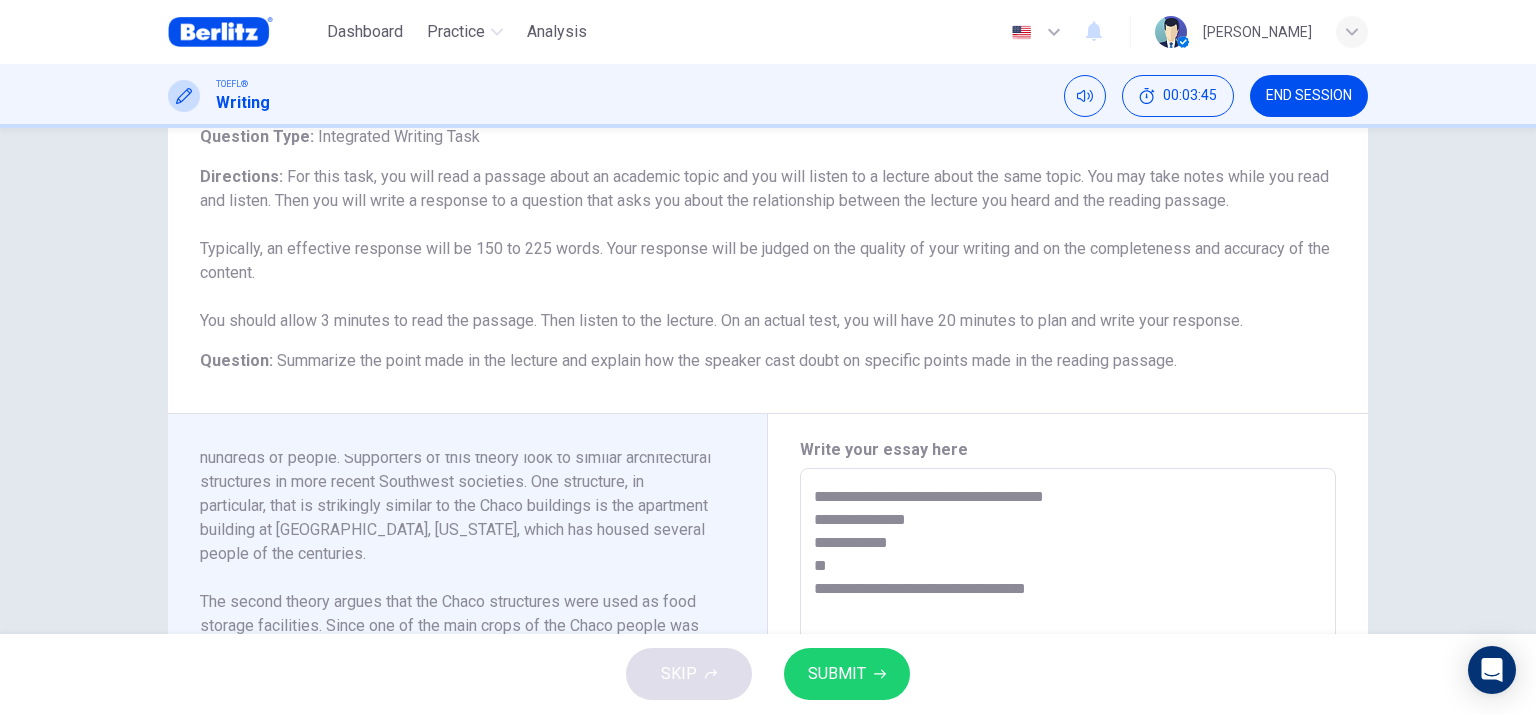 click on "**********" at bounding box center [1068, 753] 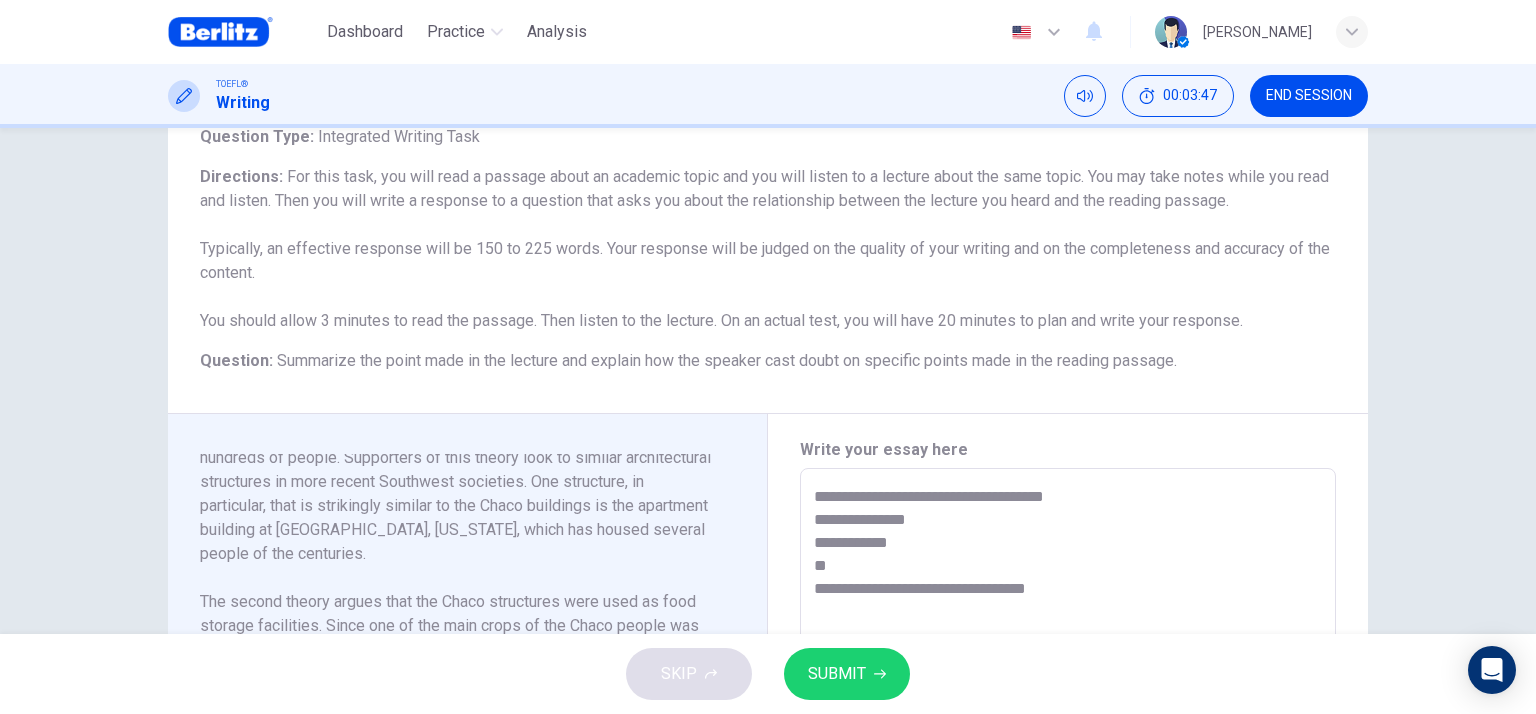 drag, startPoint x: 884, startPoint y: 492, endPoint x: 840, endPoint y: 489, distance: 44.102154 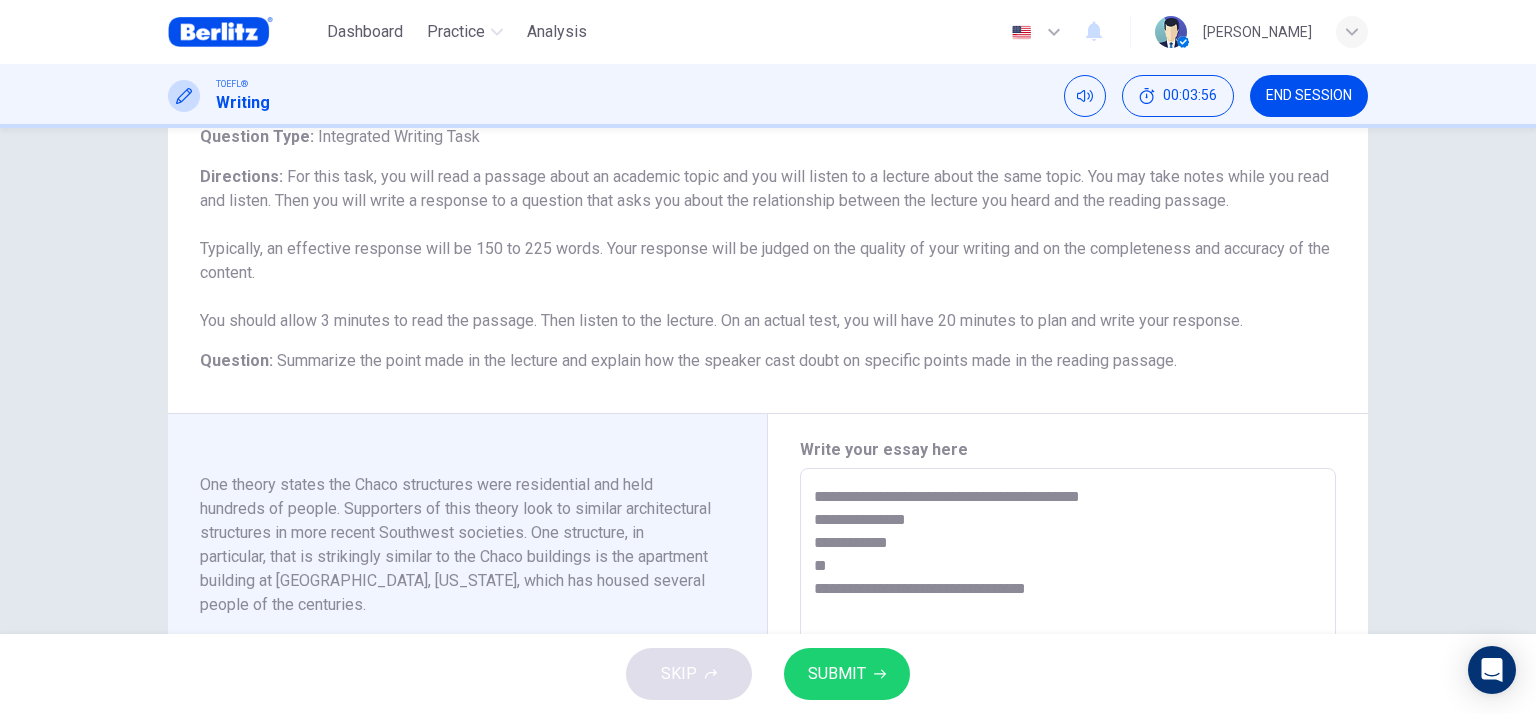 scroll, scrollTop: 148, scrollLeft: 0, axis: vertical 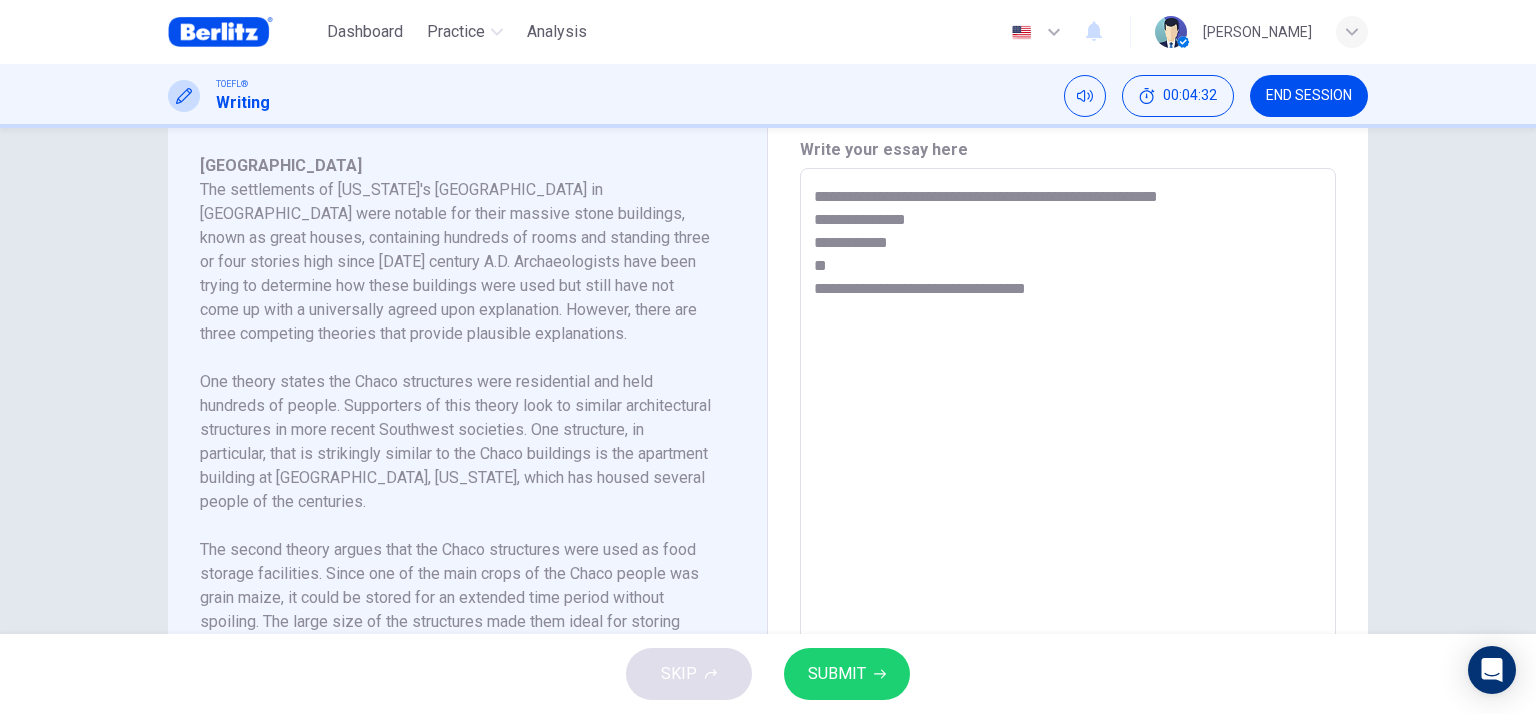 click on "**********" at bounding box center [1068, 453] 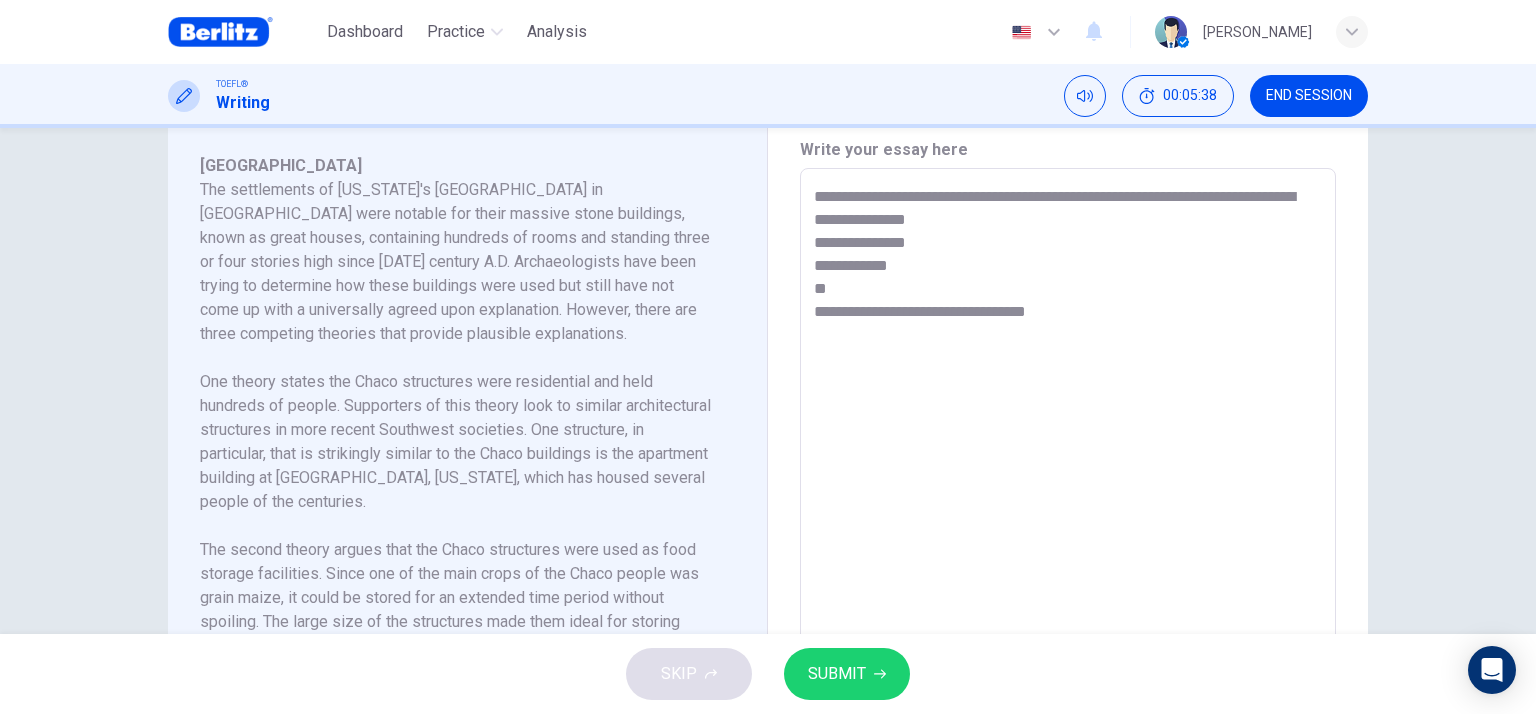 click on "**********" at bounding box center [1068, 453] 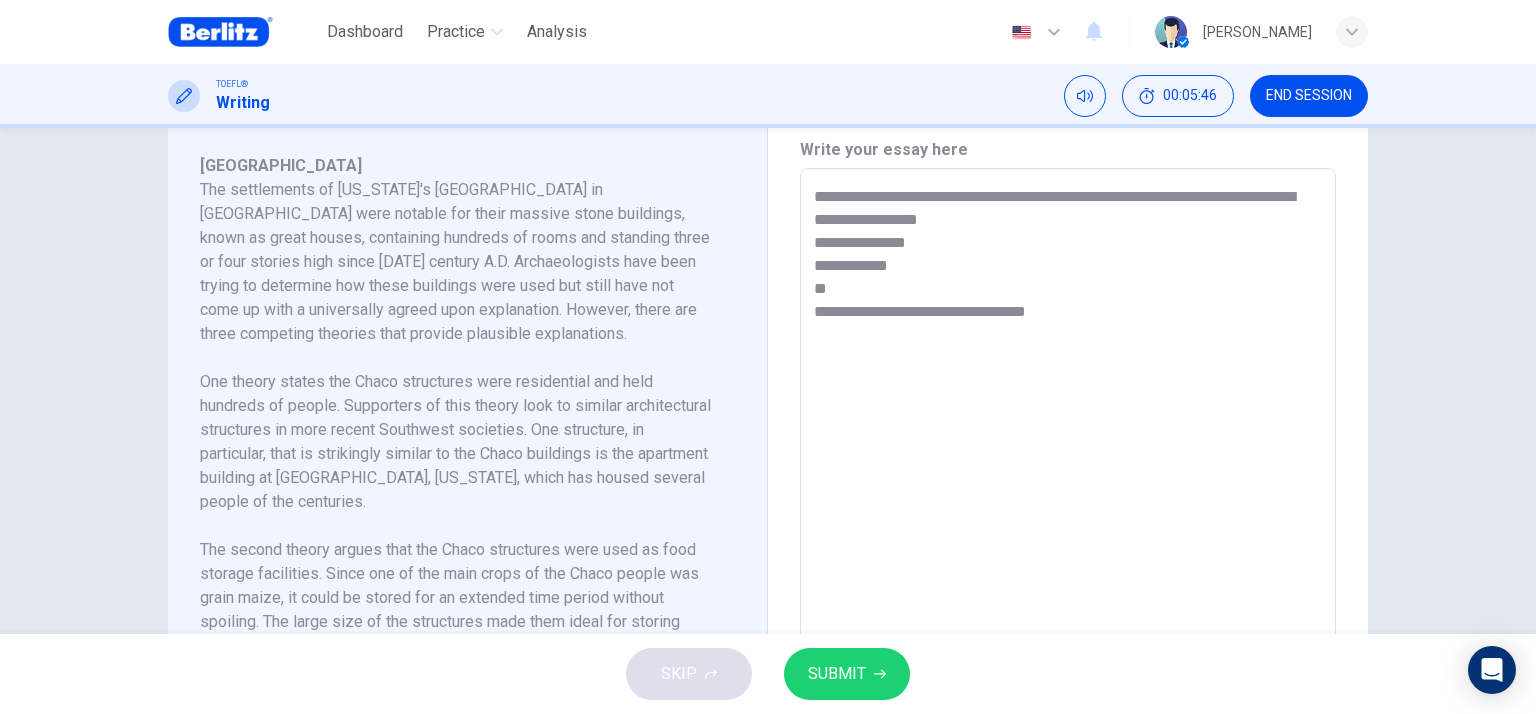 click on "**********" at bounding box center [1068, 453] 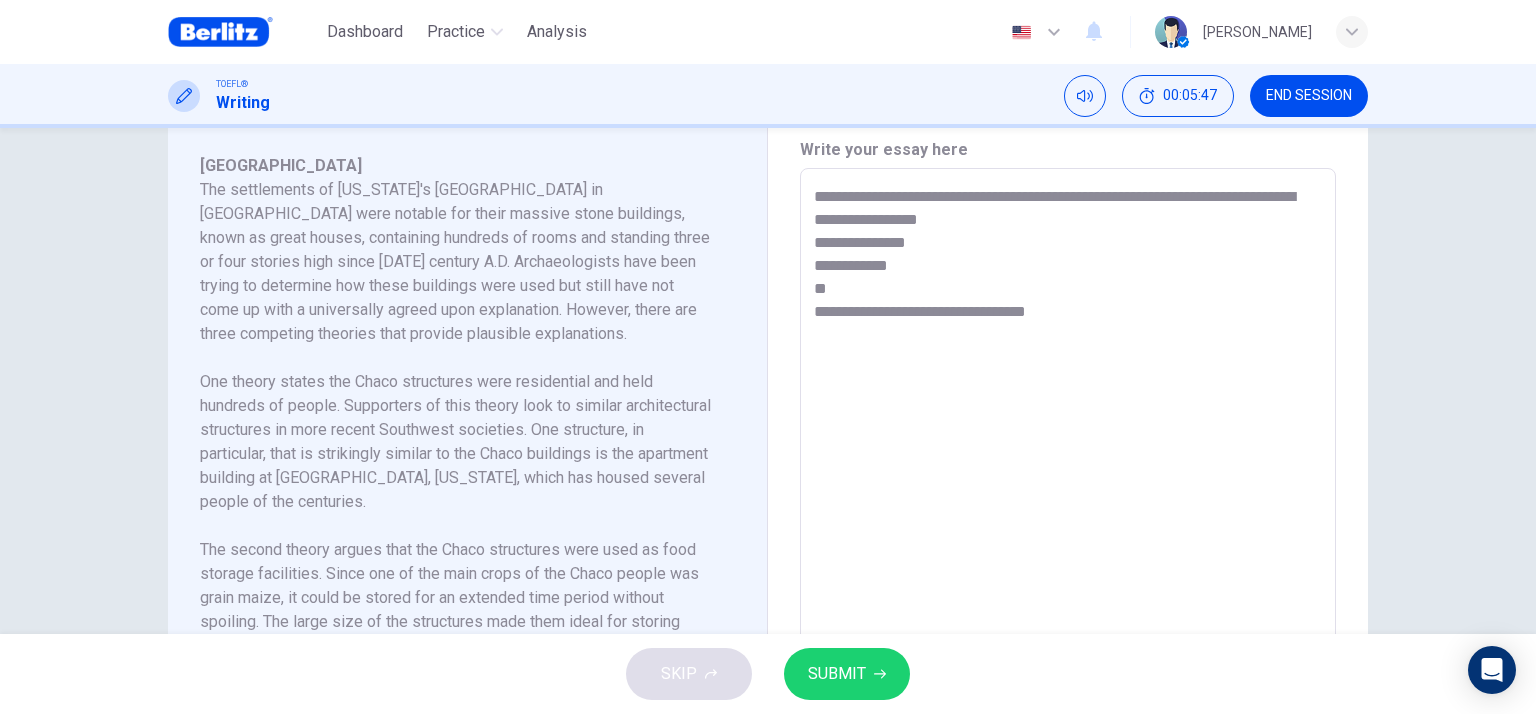 click on "**********" at bounding box center [1068, 453] 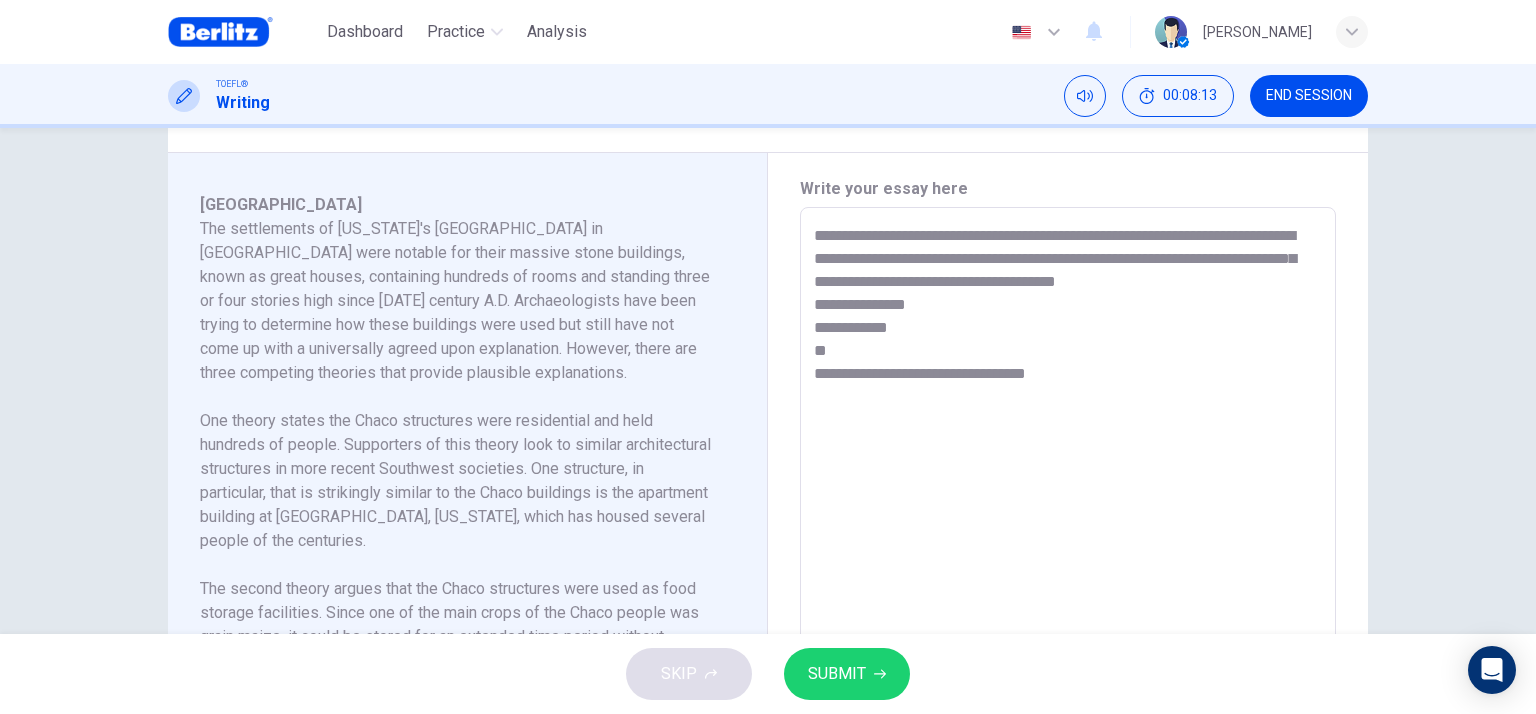 scroll, scrollTop: 339, scrollLeft: 0, axis: vertical 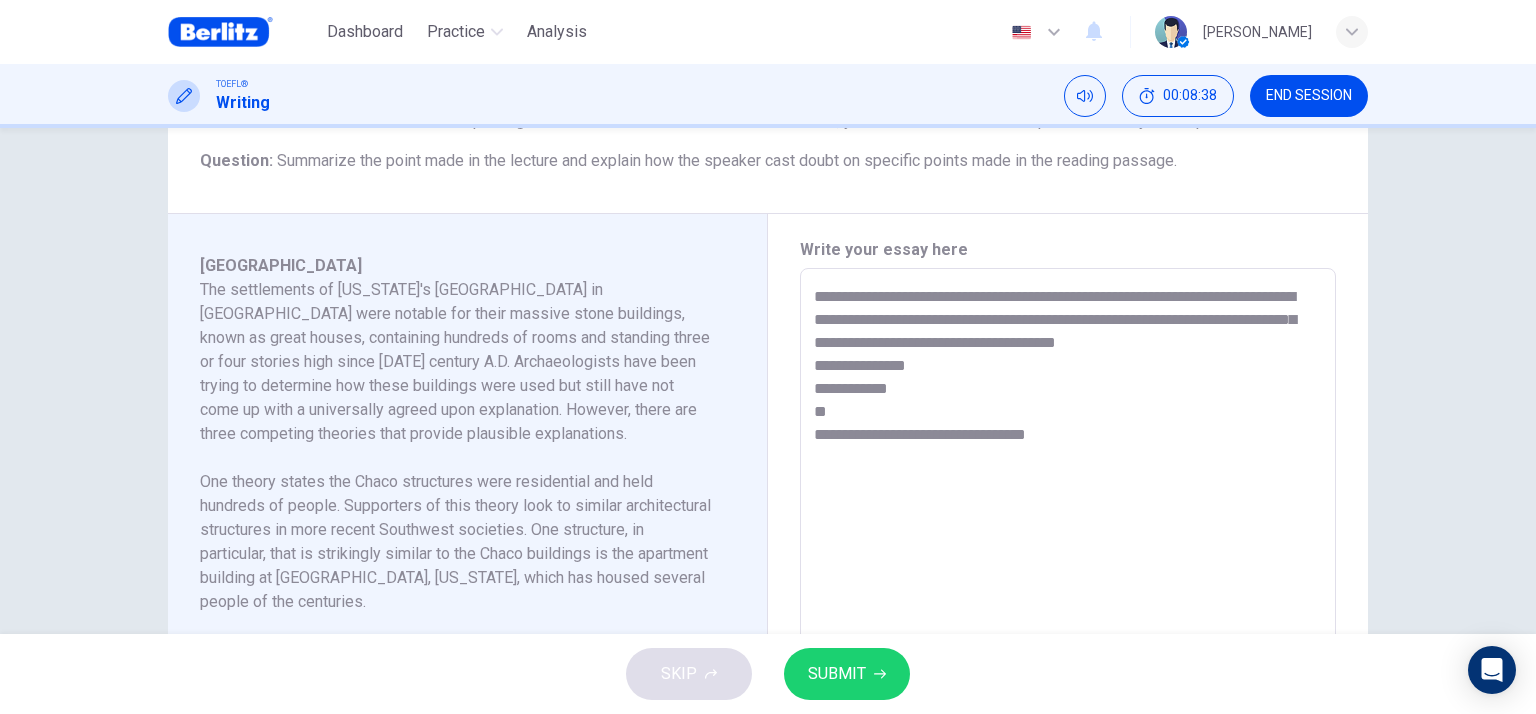 click on "**********" at bounding box center (1068, 553) 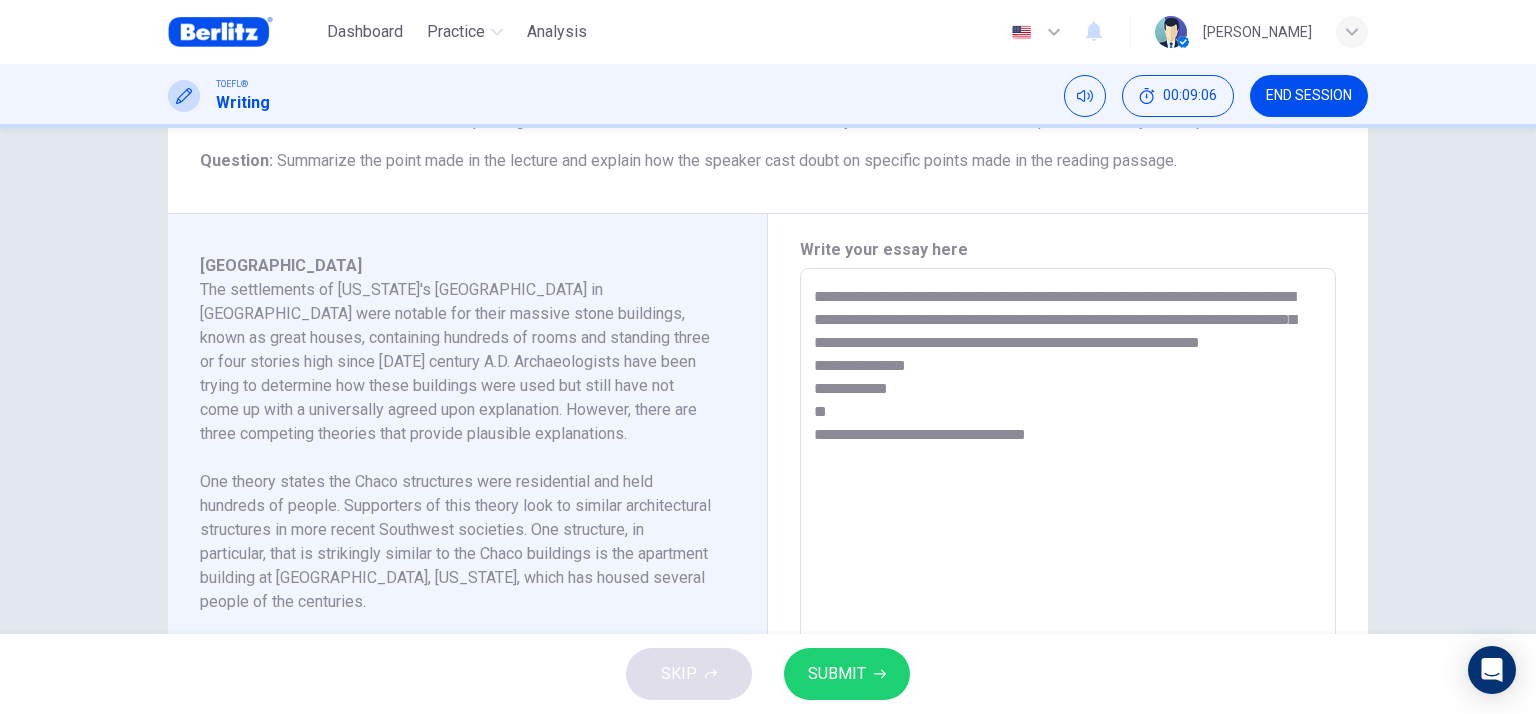 click on "**********" at bounding box center (1068, 553) 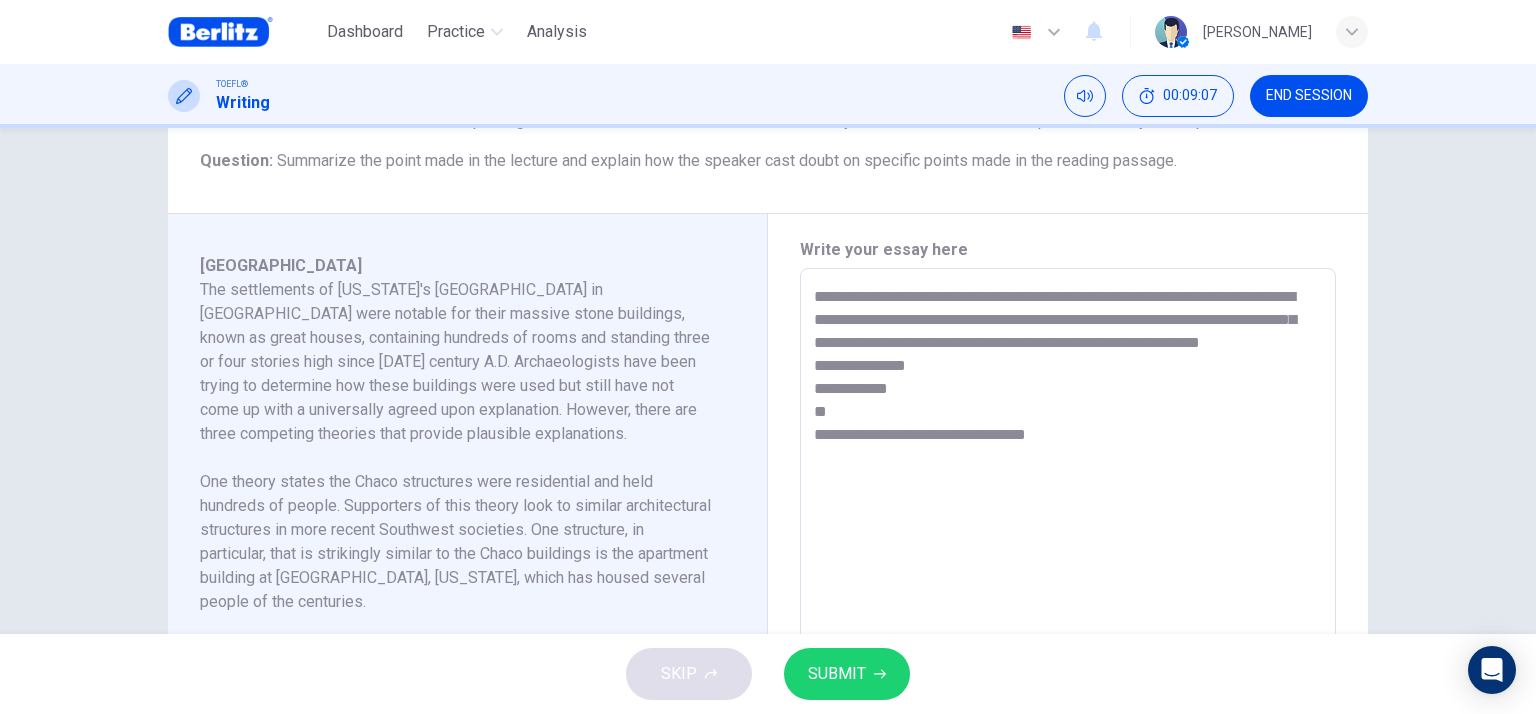 click on "**********" at bounding box center [1068, 553] 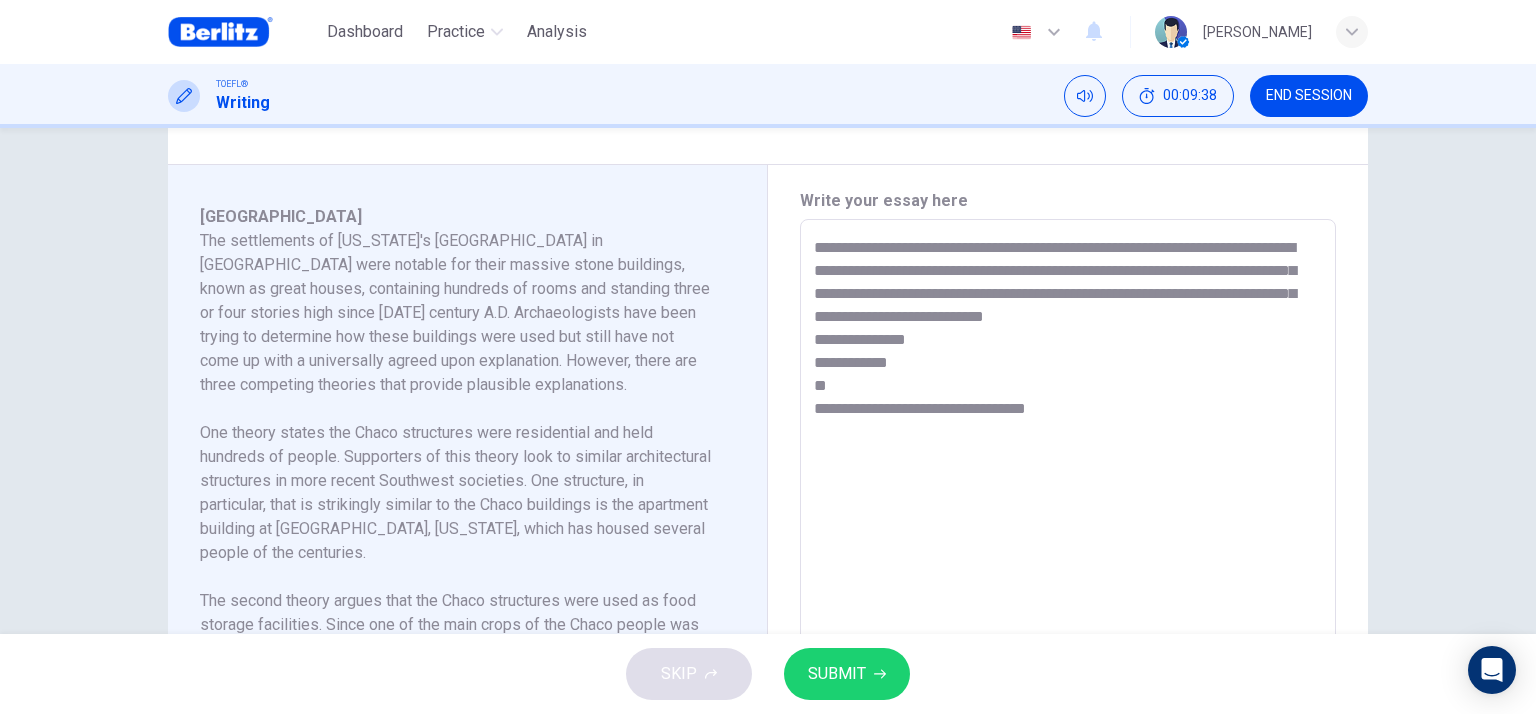 scroll, scrollTop: 339, scrollLeft: 0, axis: vertical 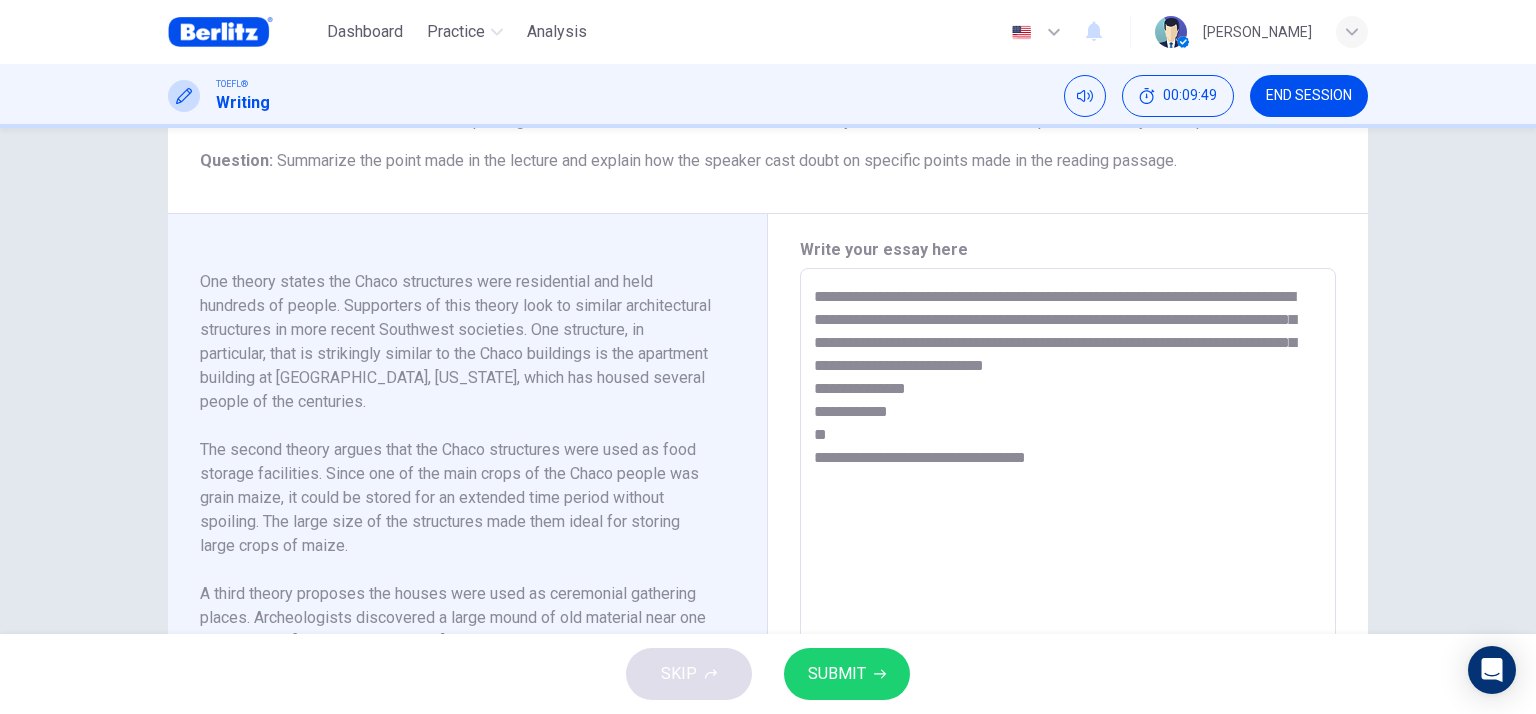 drag, startPoint x: 1002, startPoint y: 359, endPoint x: 1016, endPoint y: 369, distance: 17.20465 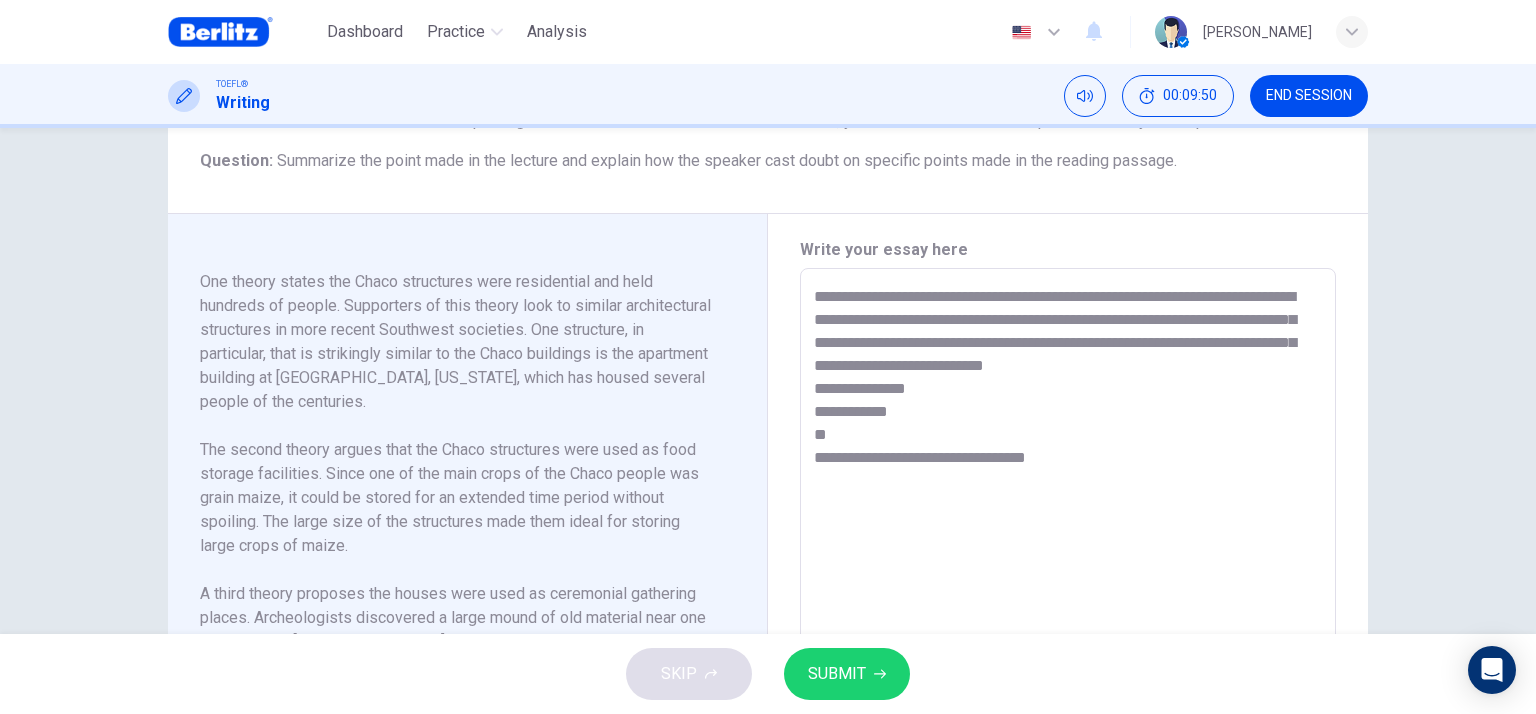 click on "**********" at bounding box center (1068, 553) 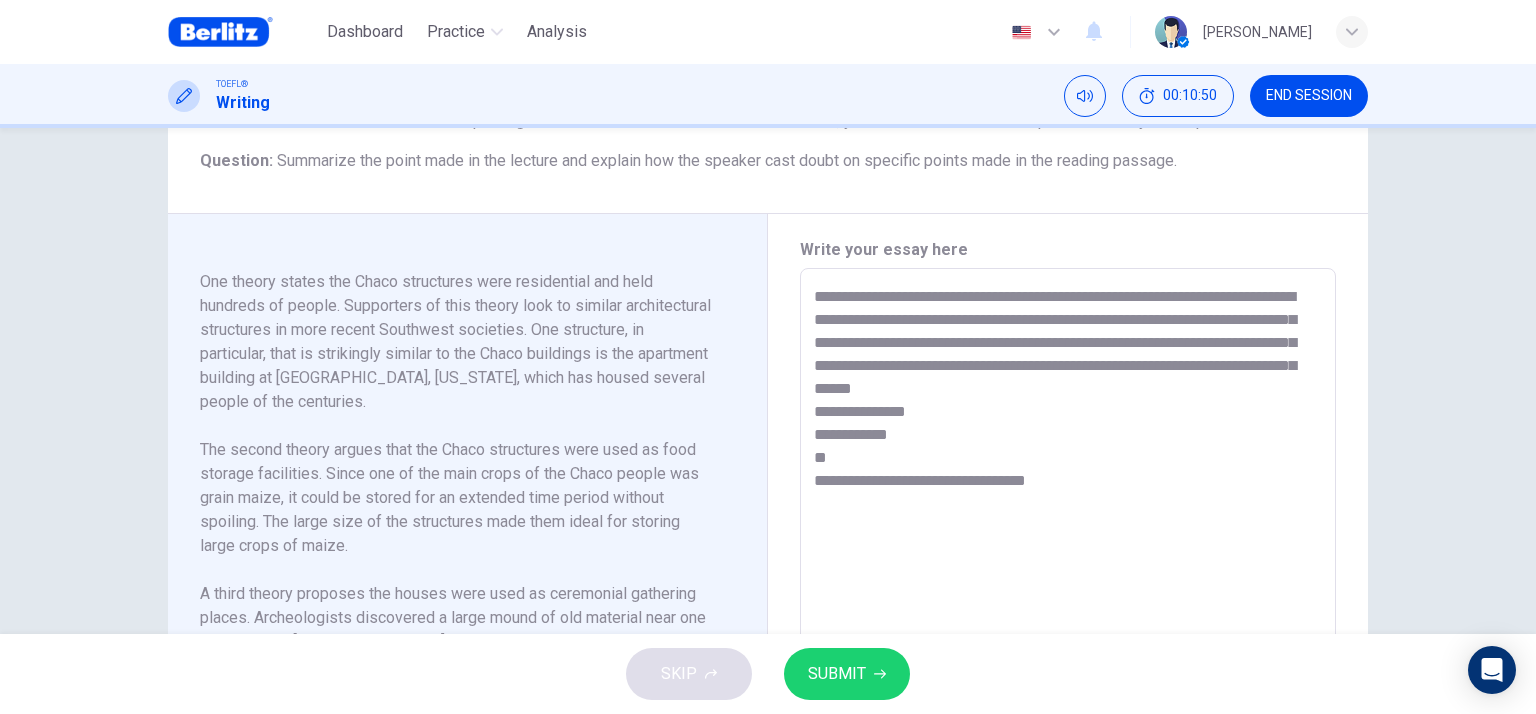 click on "**********" at bounding box center (1068, 553) 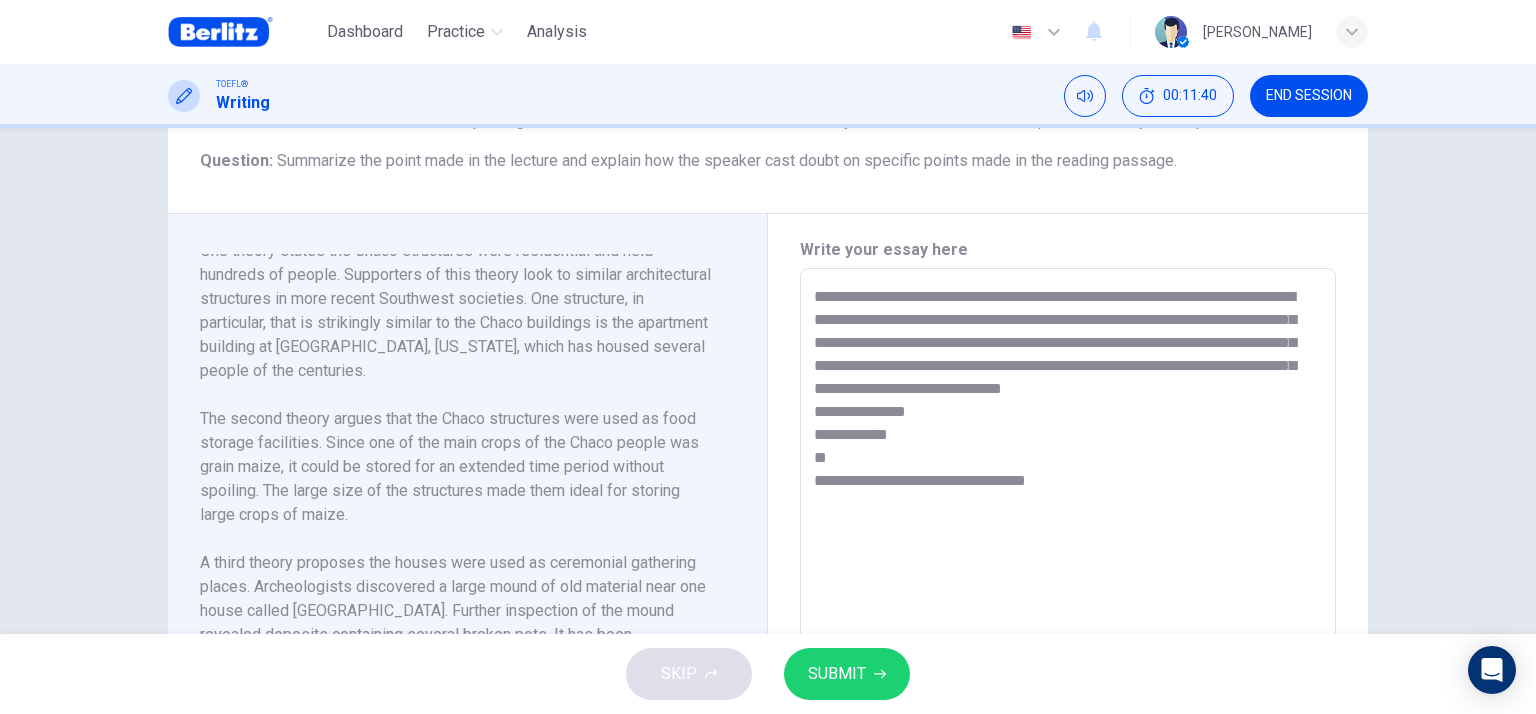scroll, scrollTop: 248, scrollLeft: 0, axis: vertical 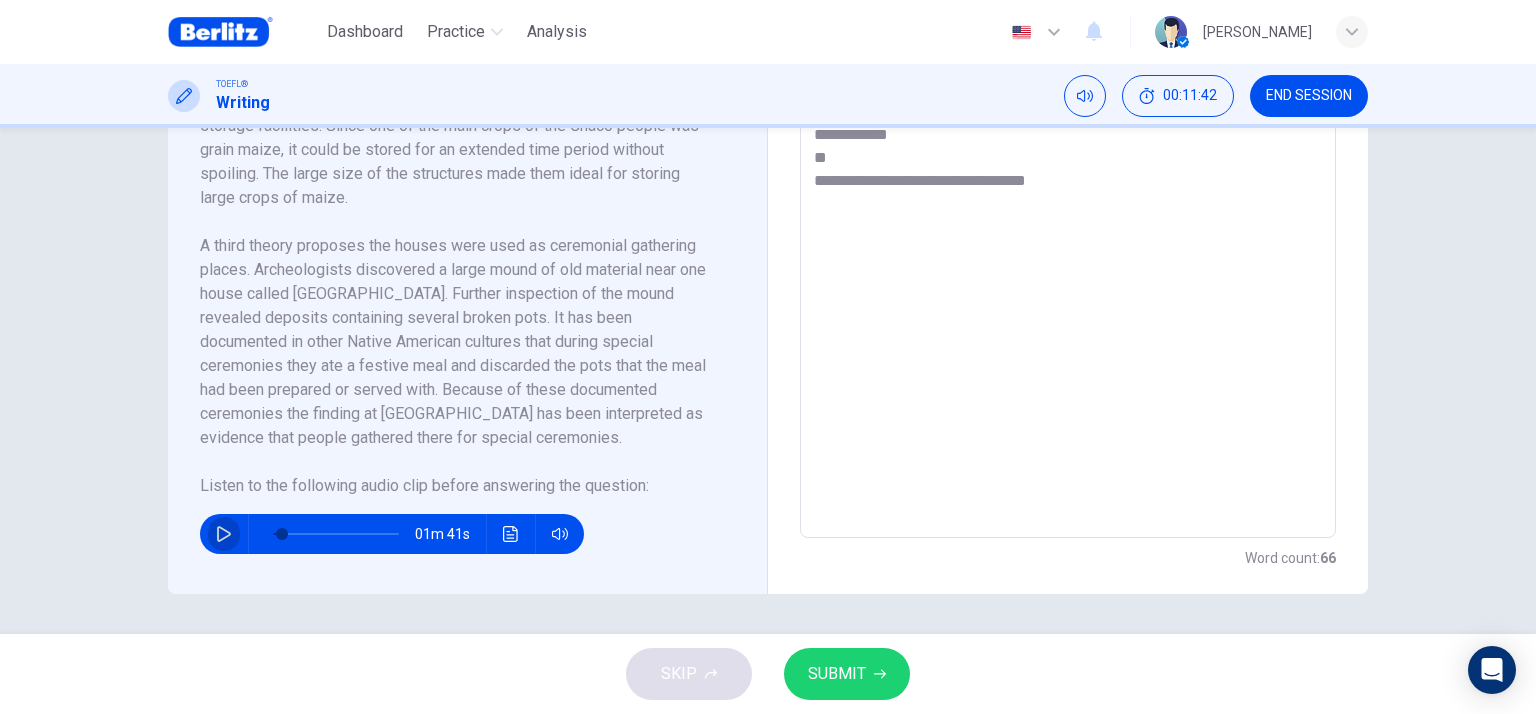 click at bounding box center [224, 534] 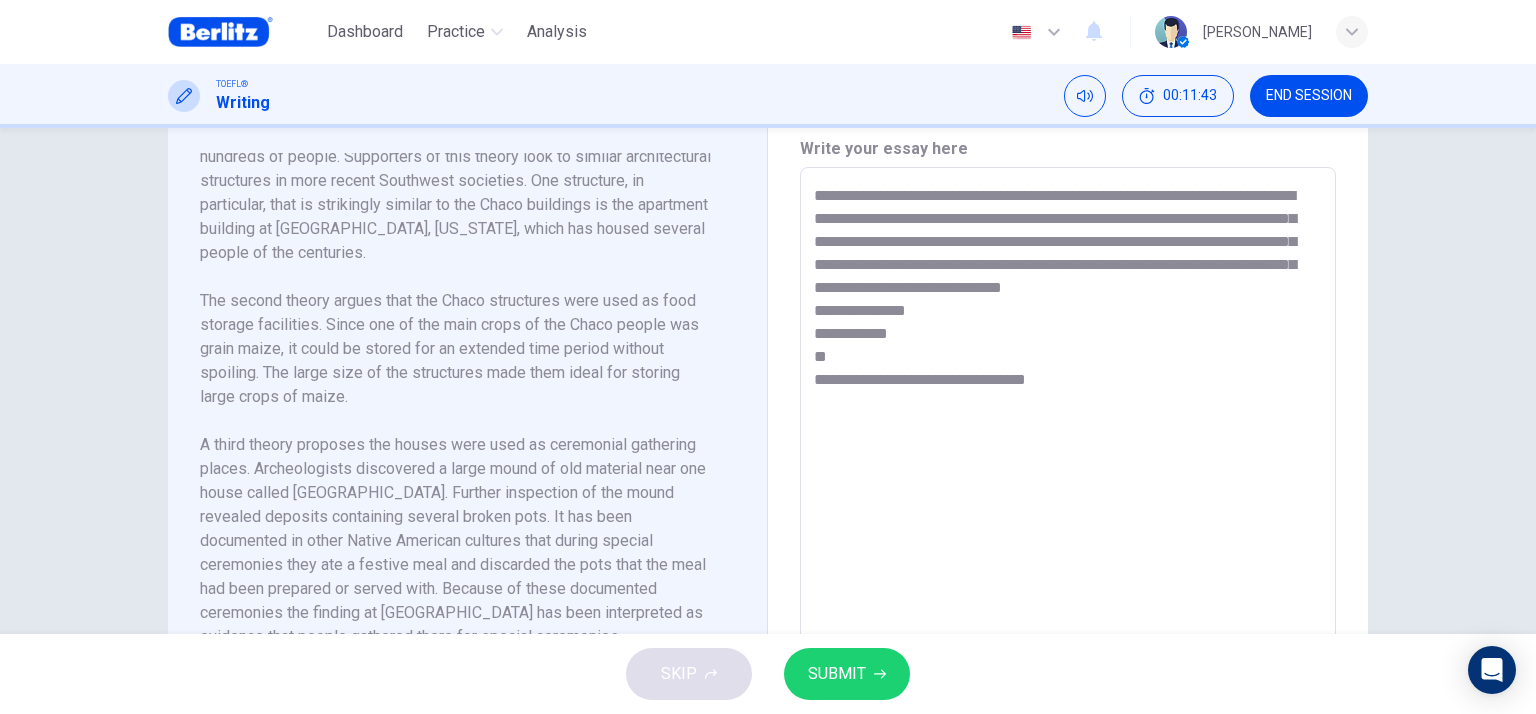 scroll, scrollTop: 439, scrollLeft: 0, axis: vertical 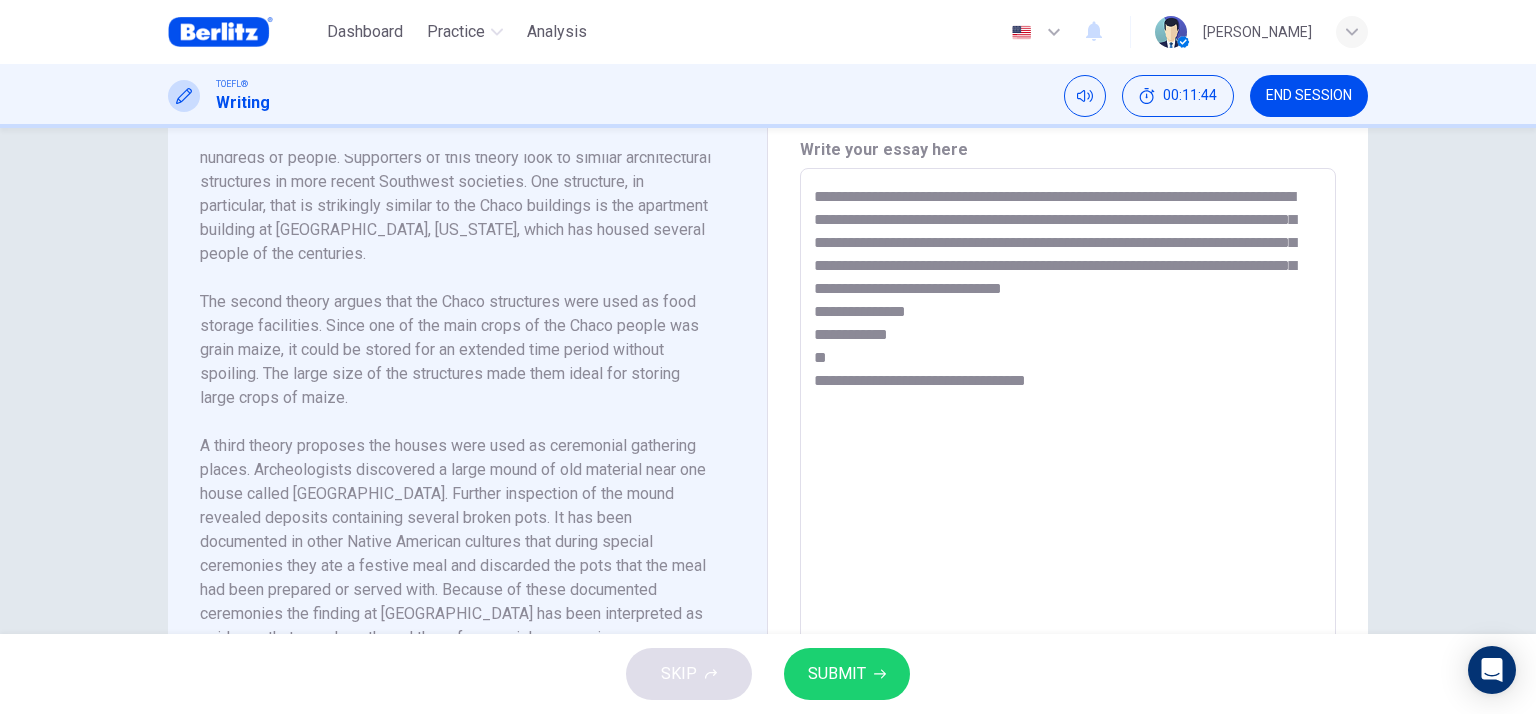 click on "**********" at bounding box center (1068, 453) 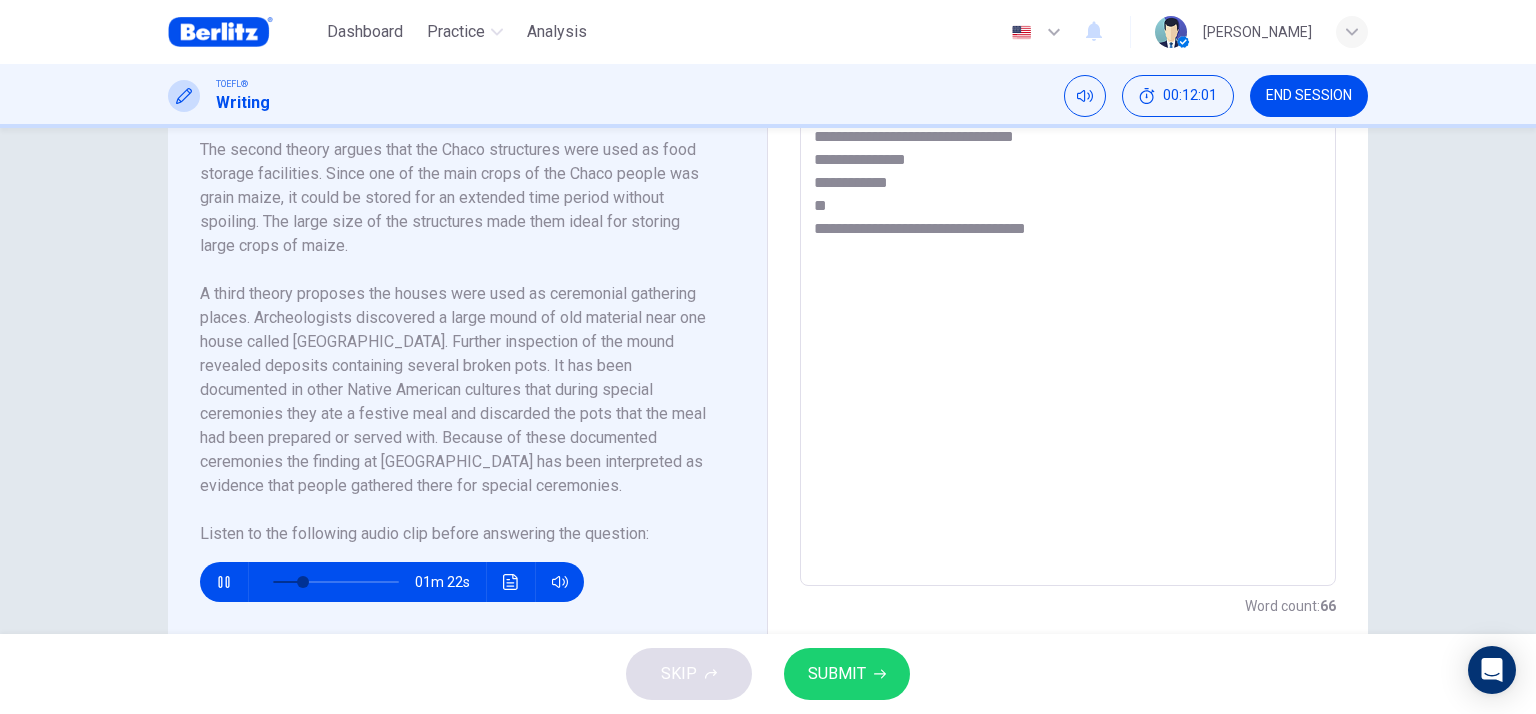 scroll, scrollTop: 639, scrollLeft: 0, axis: vertical 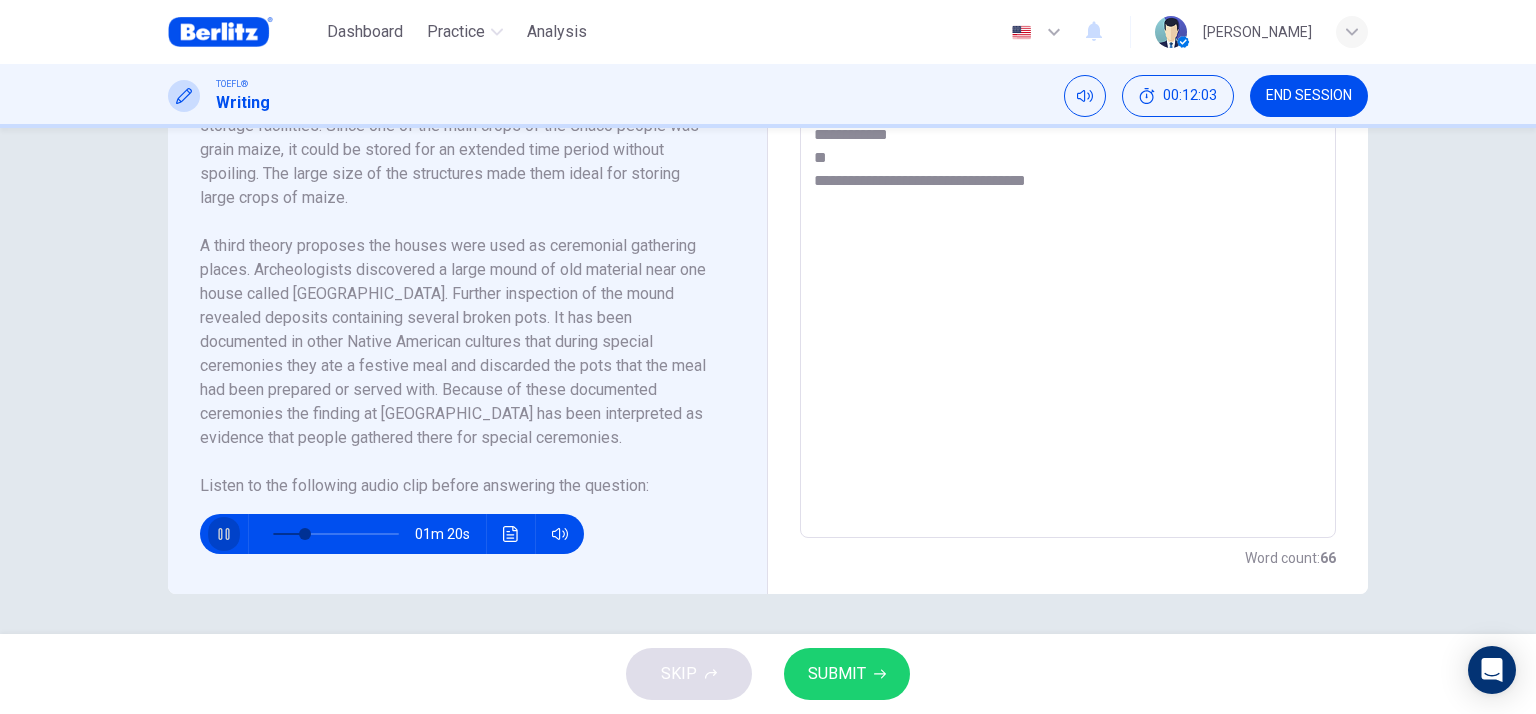 click 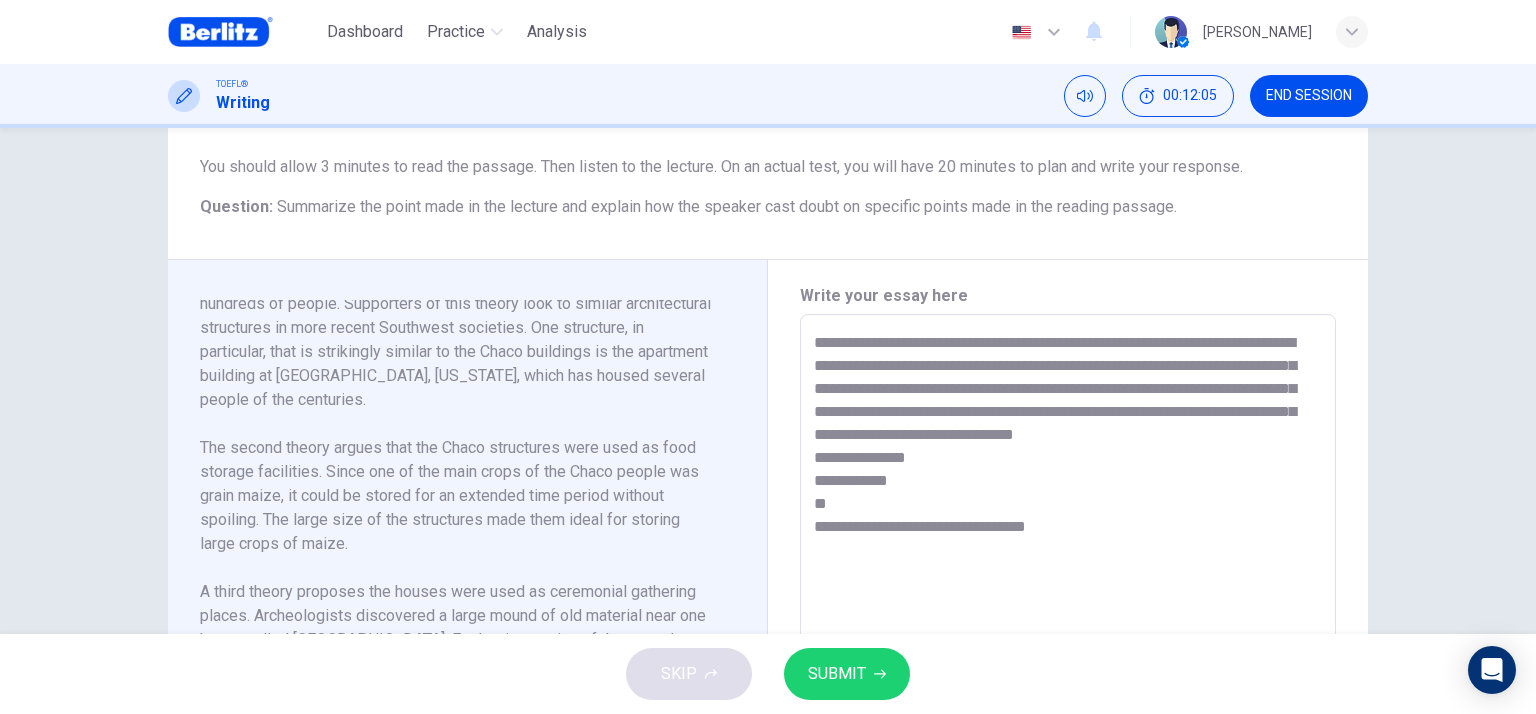 scroll, scrollTop: 339, scrollLeft: 0, axis: vertical 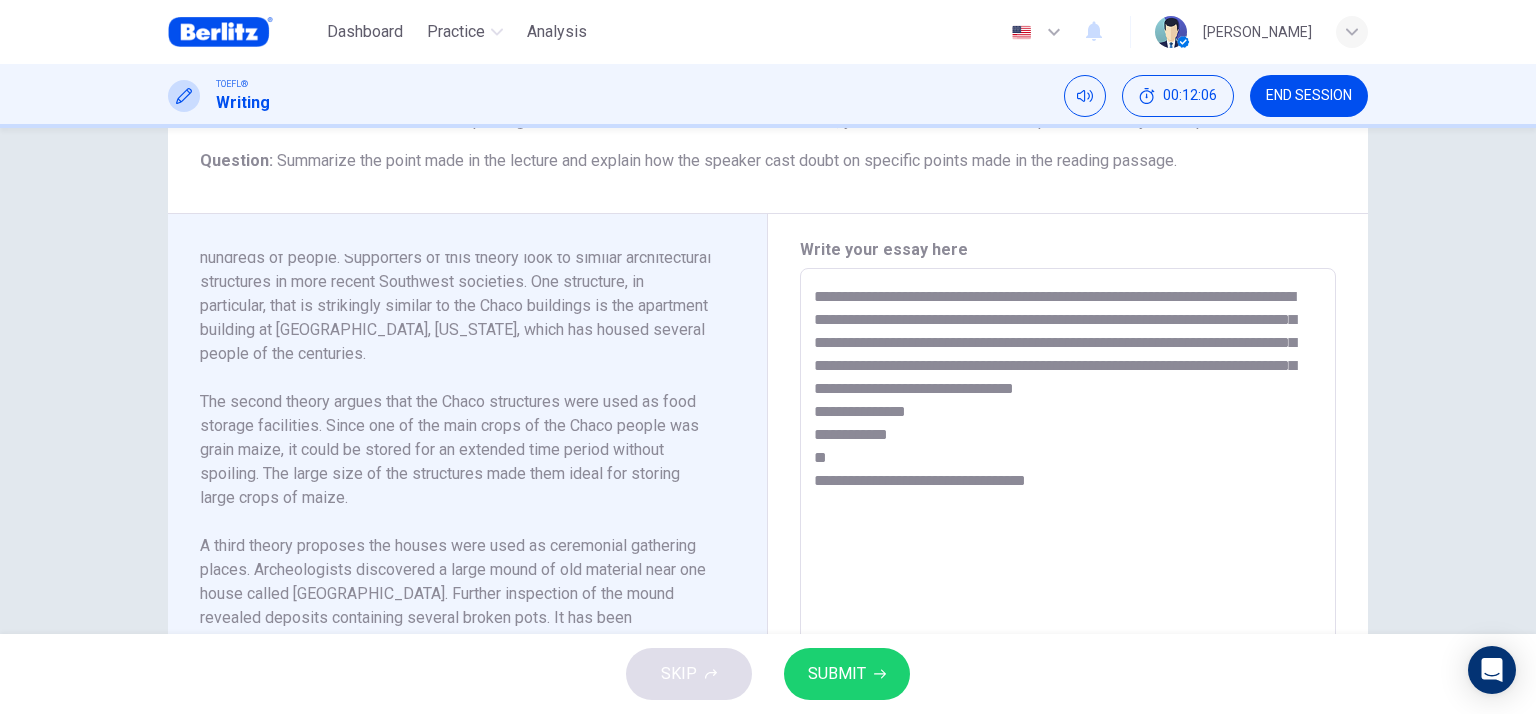 click on "**********" at bounding box center (1068, 553) 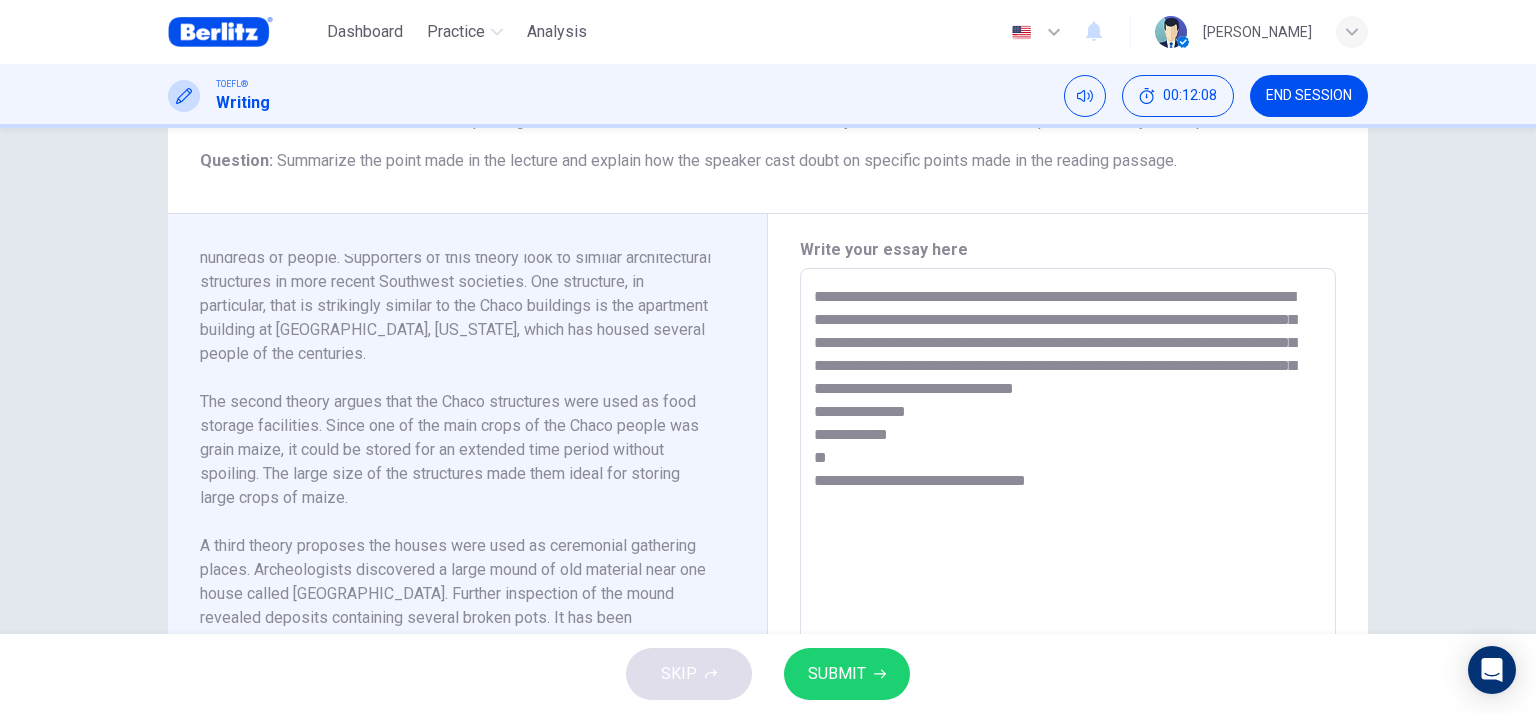 click on "**********" at bounding box center (1068, 553) 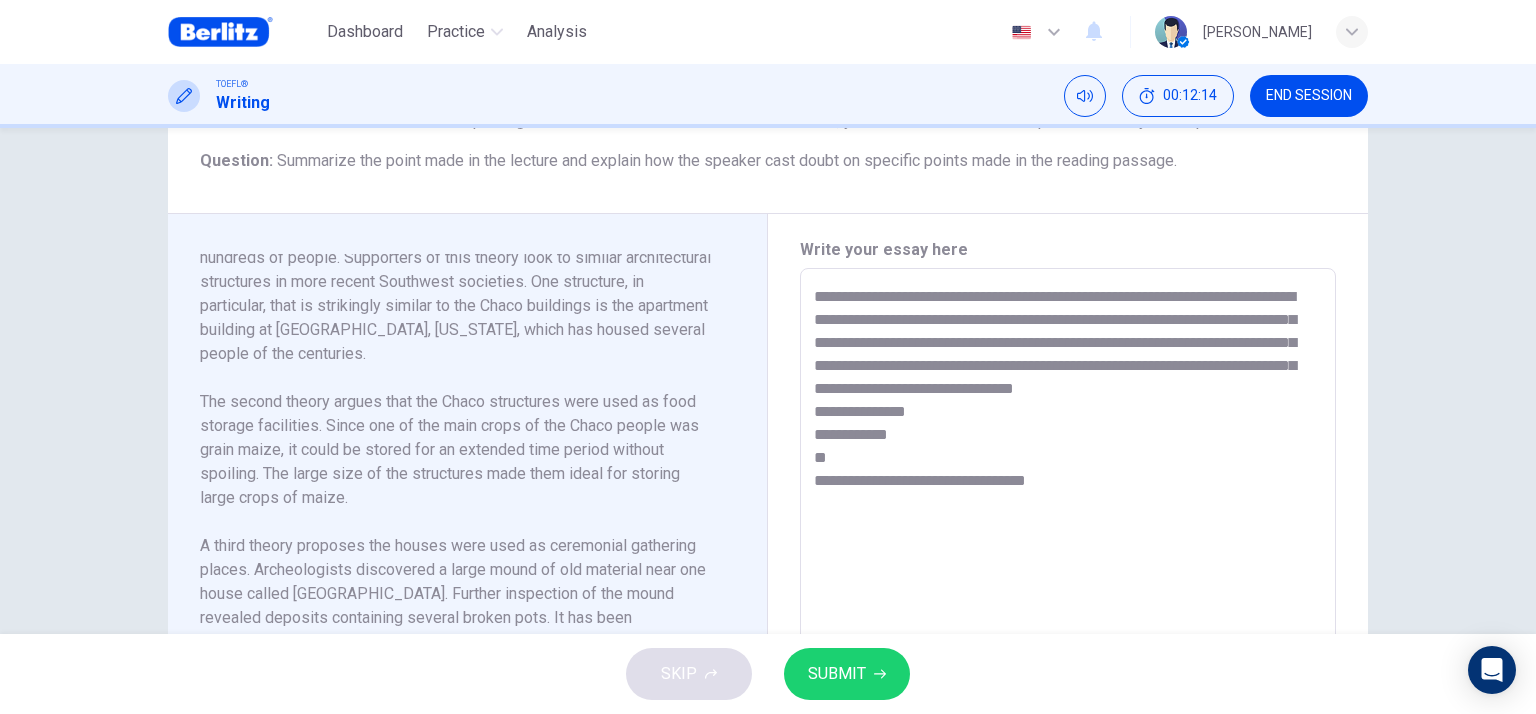drag, startPoint x: 932, startPoint y: 412, endPoint x: 988, endPoint y: 415, distance: 56.0803 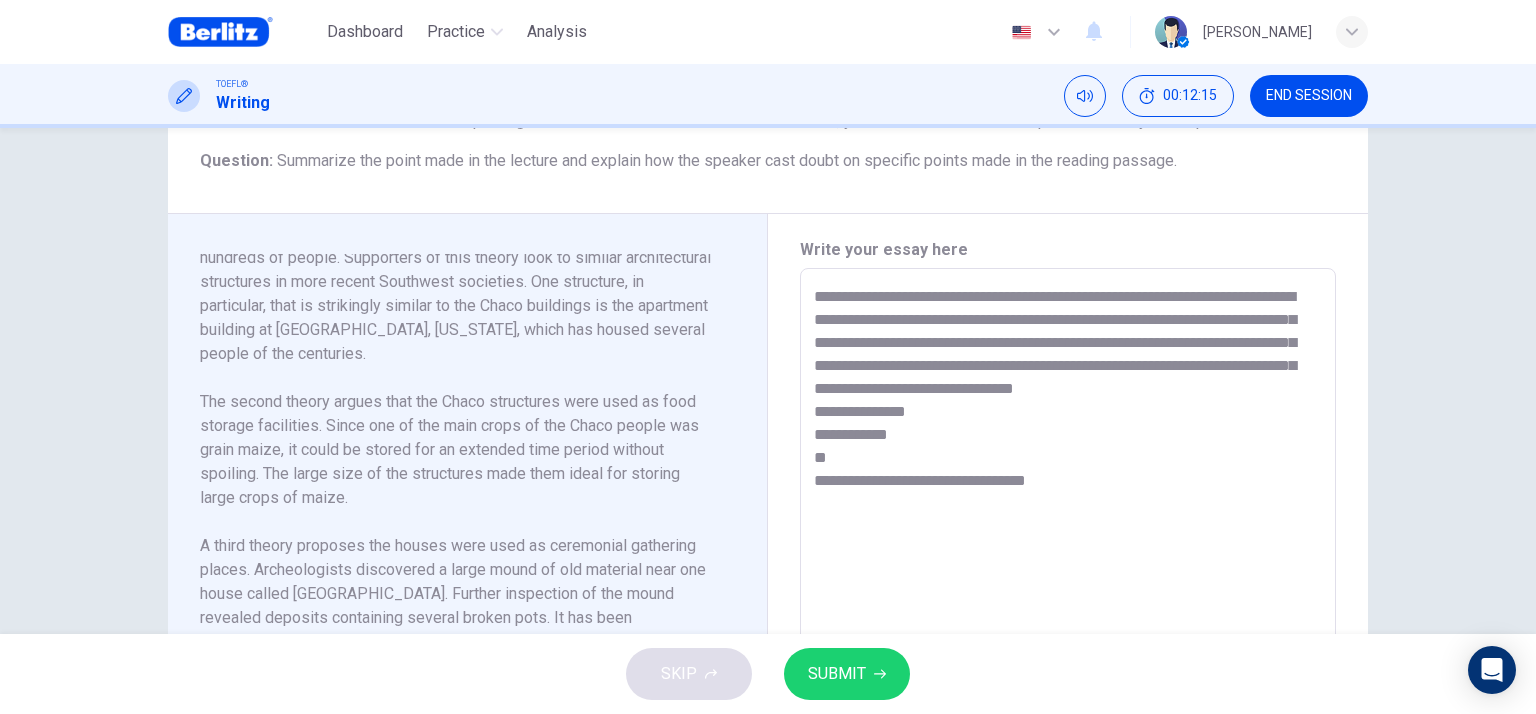 drag, startPoint x: 1125, startPoint y: 415, endPoint x: 1084, endPoint y: 415, distance: 41 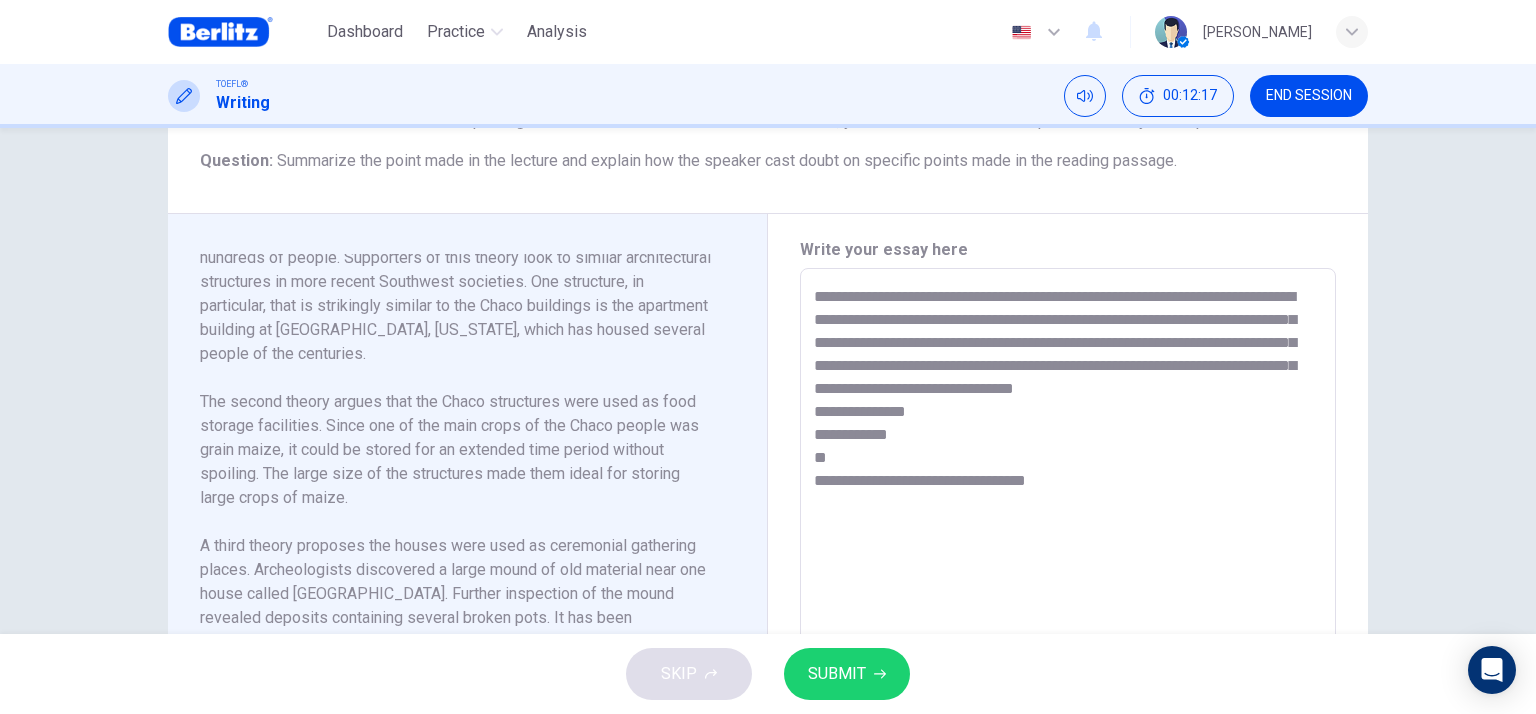 click on "**********" at bounding box center (1068, 553) 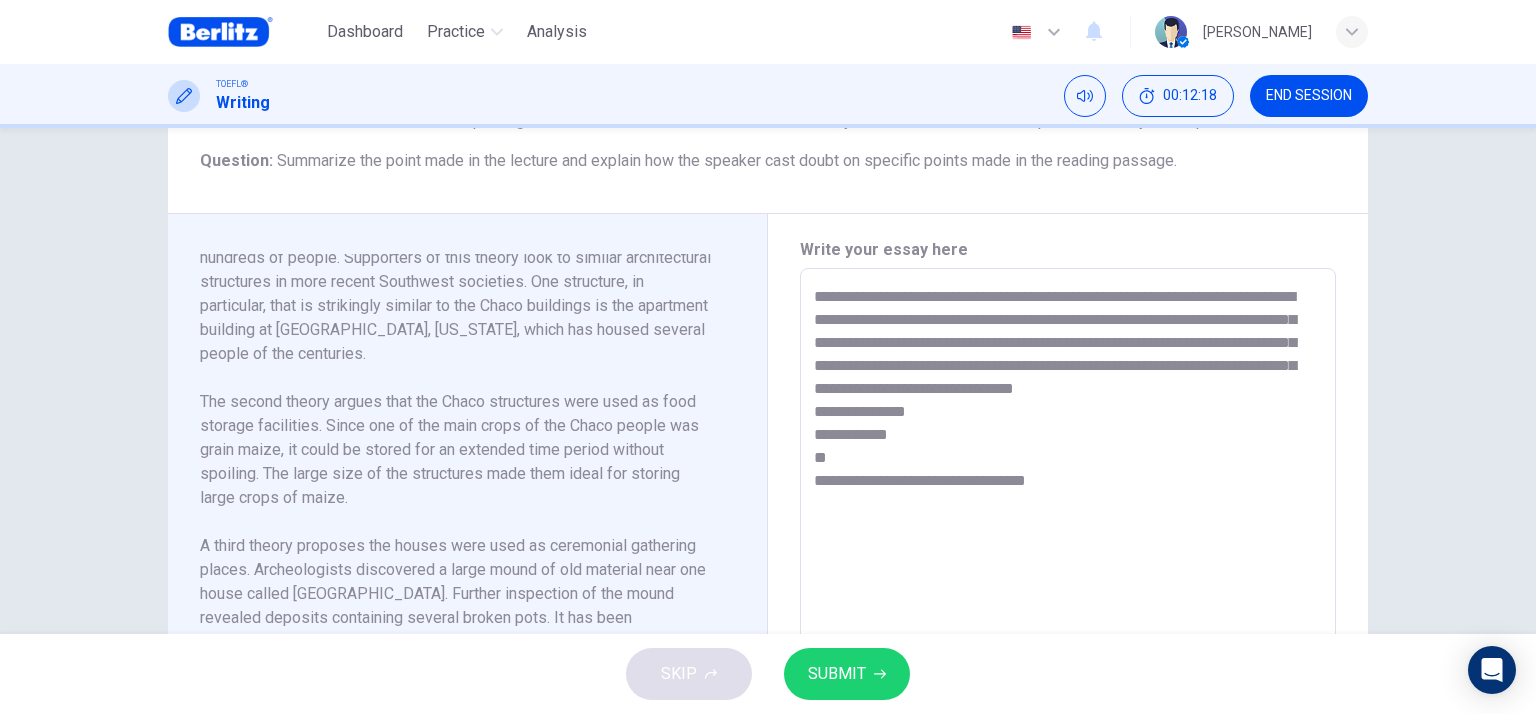 click on "**********" at bounding box center [1068, 553] 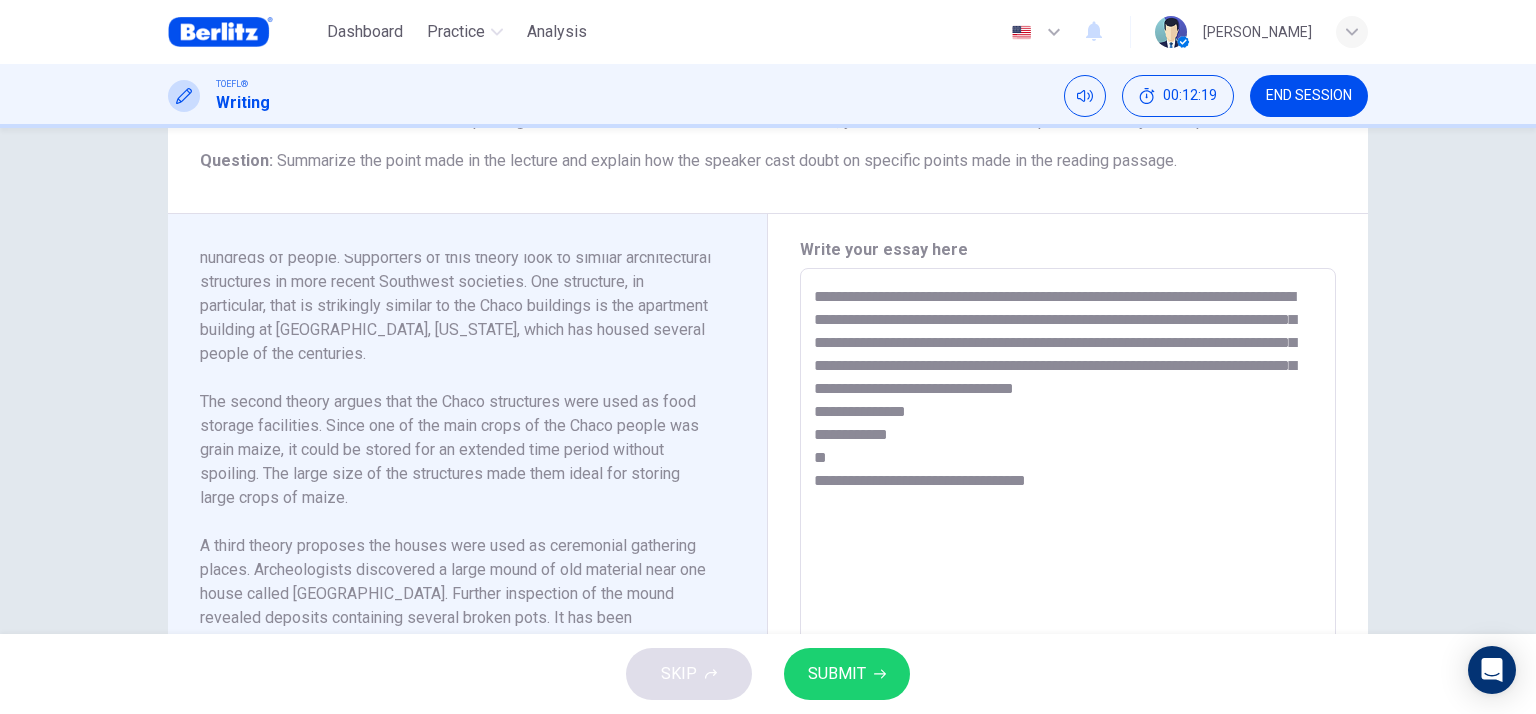 click on "**********" at bounding box center [1068, 553] 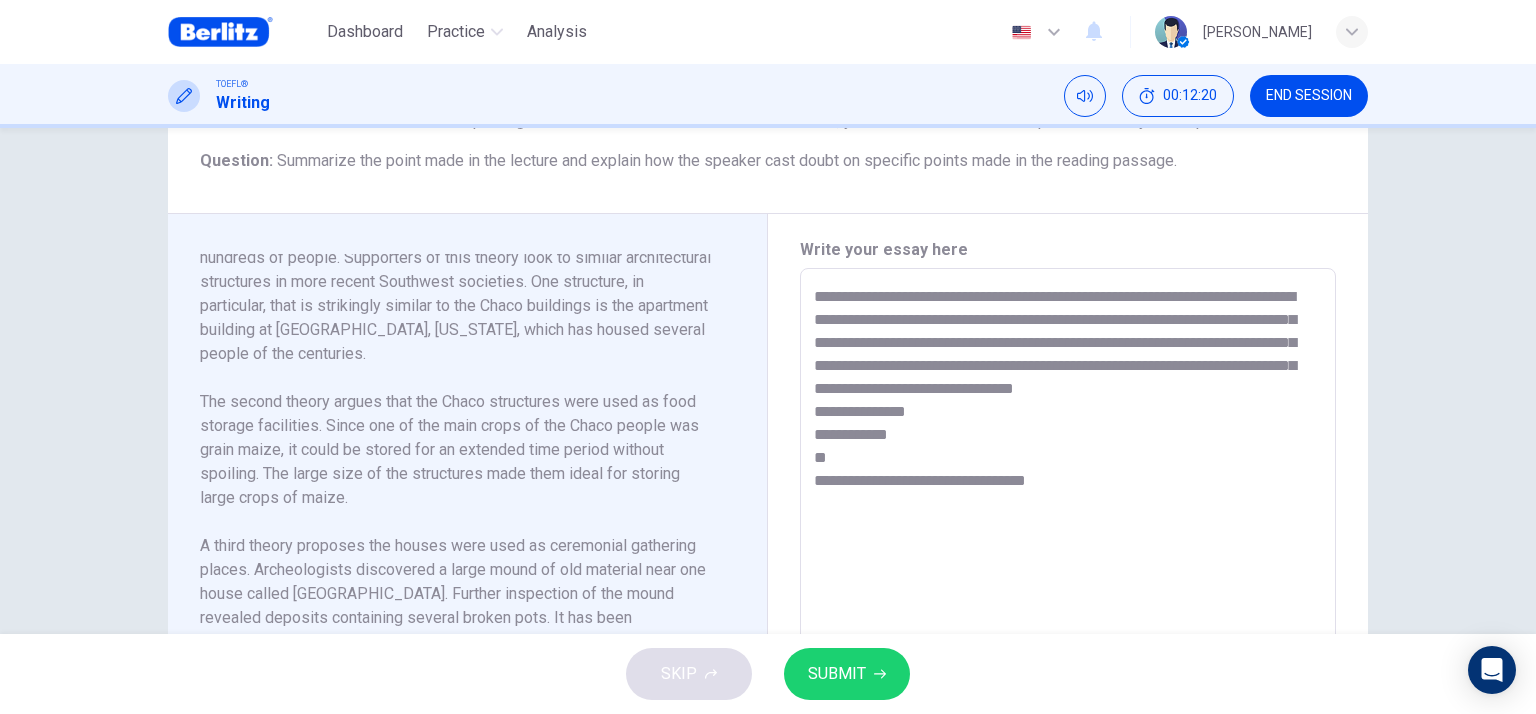 click on "**********" at bounding box center (1068, 553) 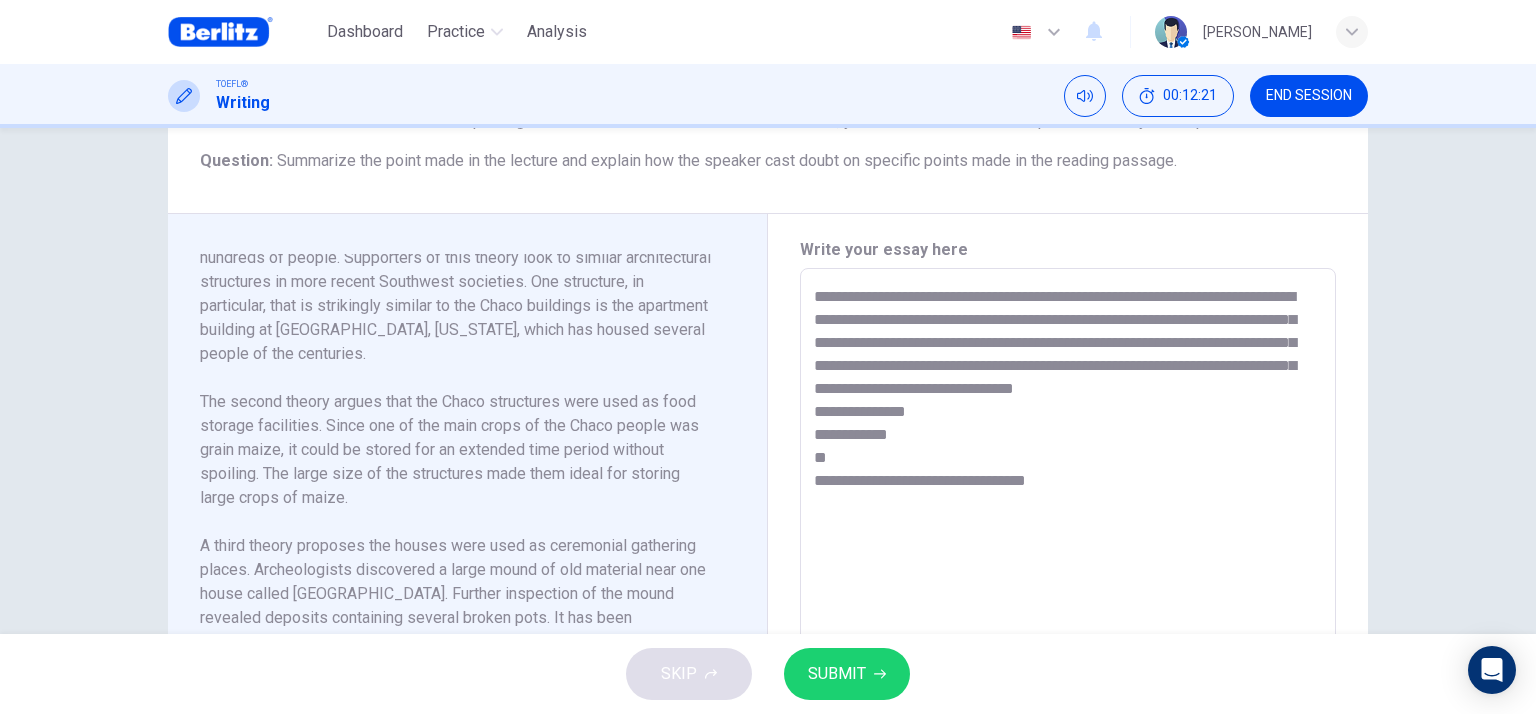 click on "**********" at bounding box center [1068, 553] 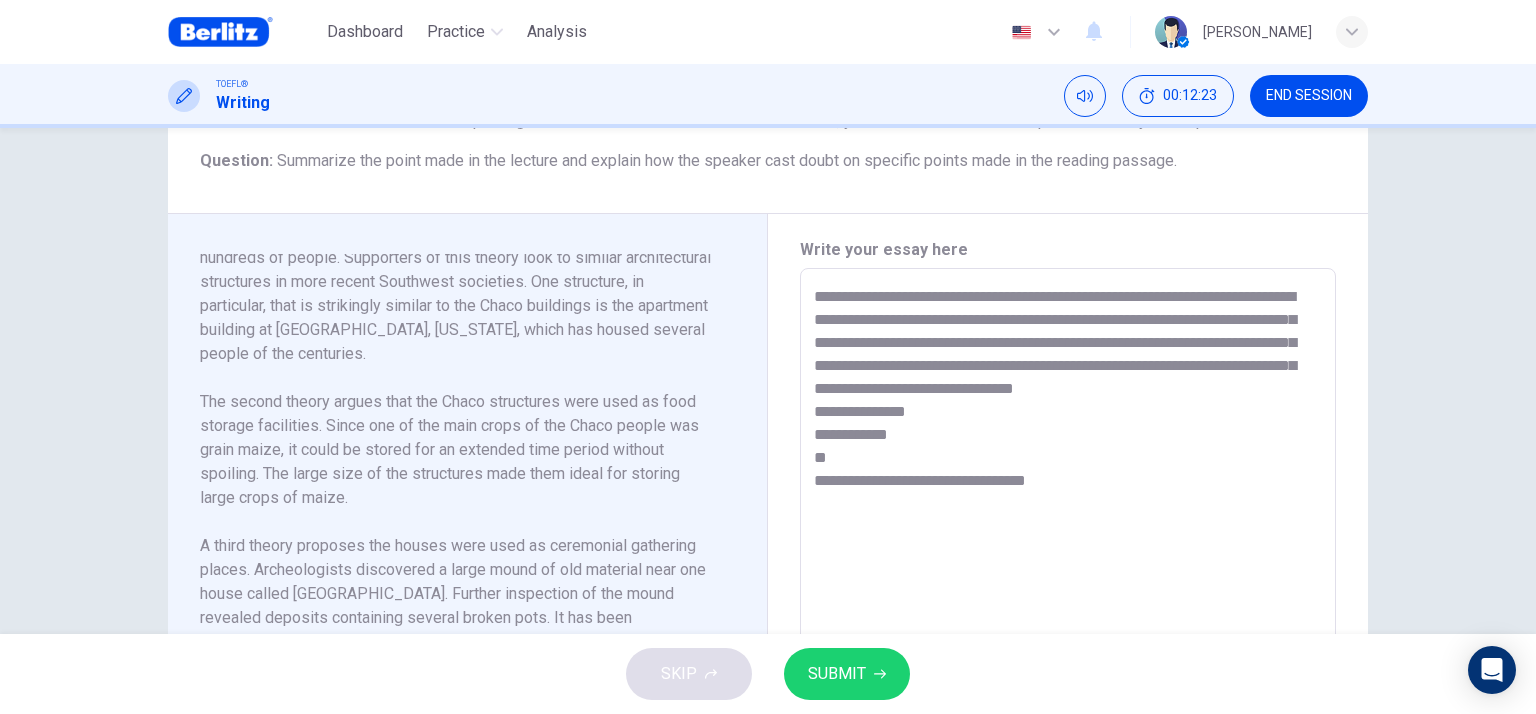 drag, startPoint x: 956, startPoint y: 387, endPoint x: 972, endPoint y: 390, distance: 16.27882 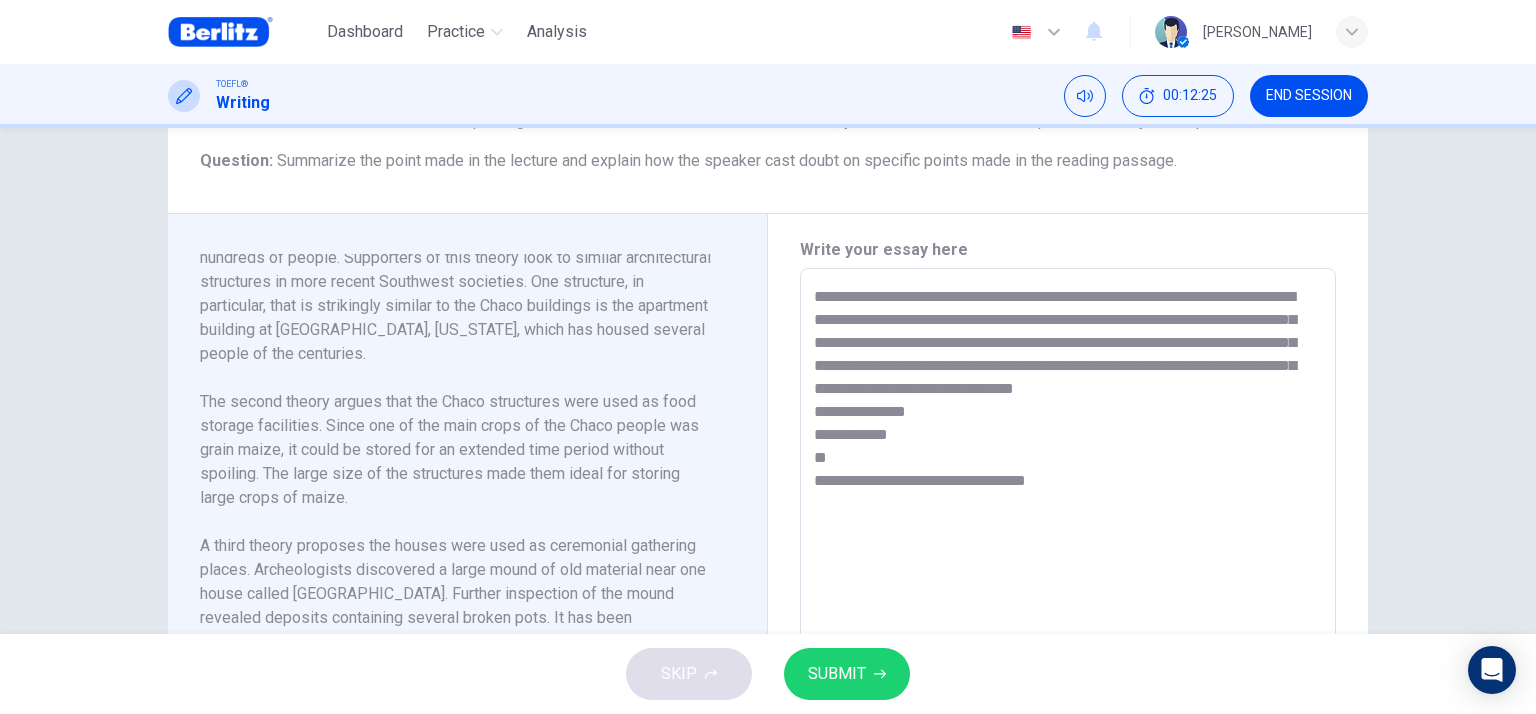drag, startPoint x: 1007, startPoint y: 385, endPoint x: 981, endPoint y: 386, distance: 26.019224 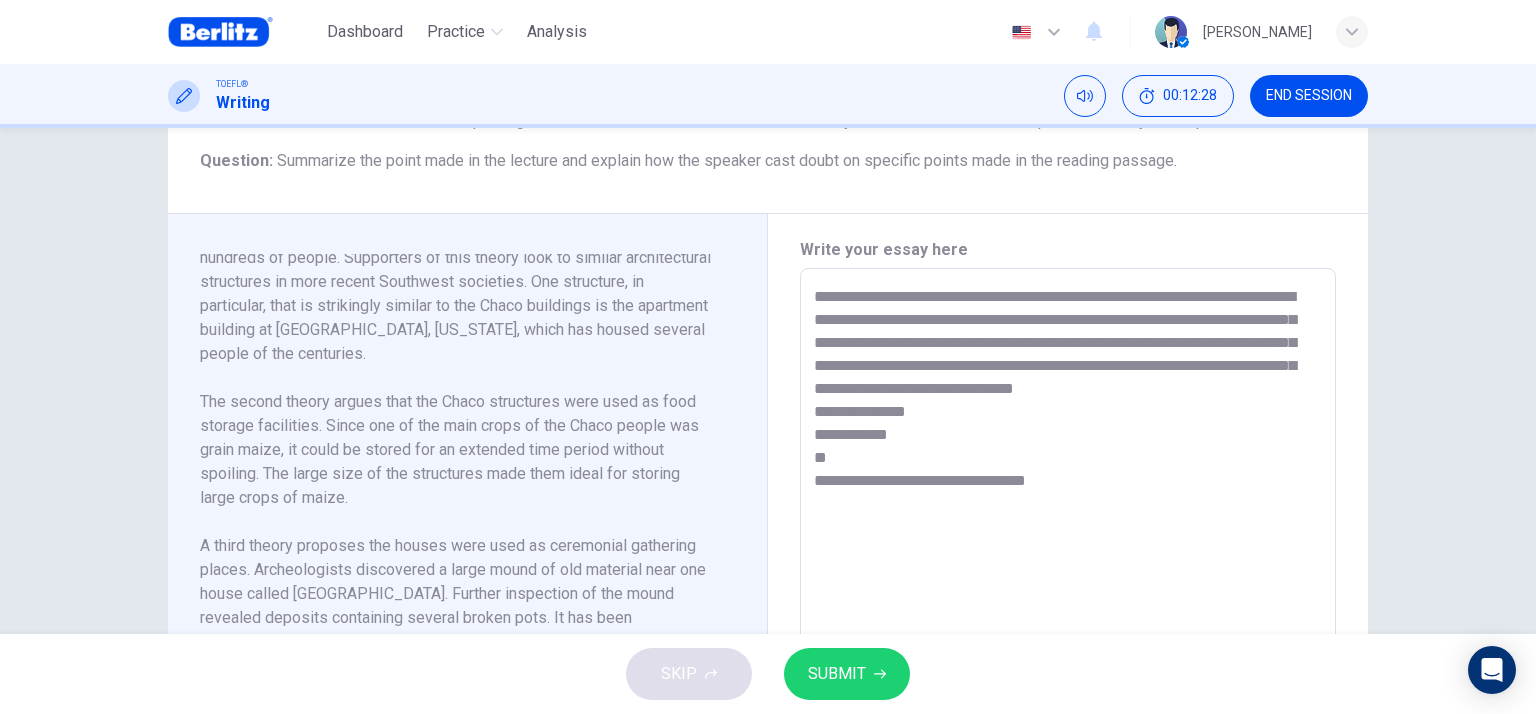 drag, startPoint x: 1011, startPoint y: 392, endPoint x: 952, endPoint y: 392, distance: 59 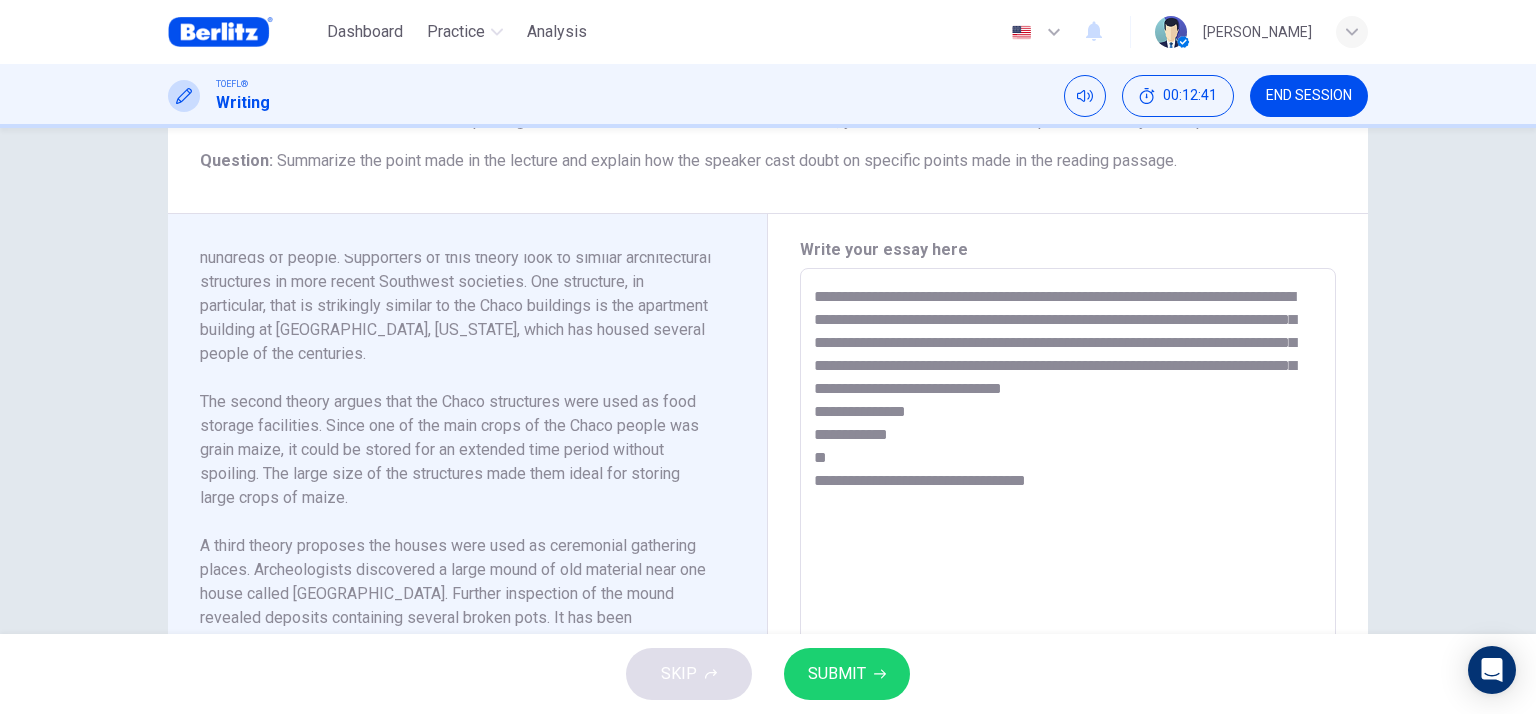 click on "**********" at bounding box center (1068, 553) 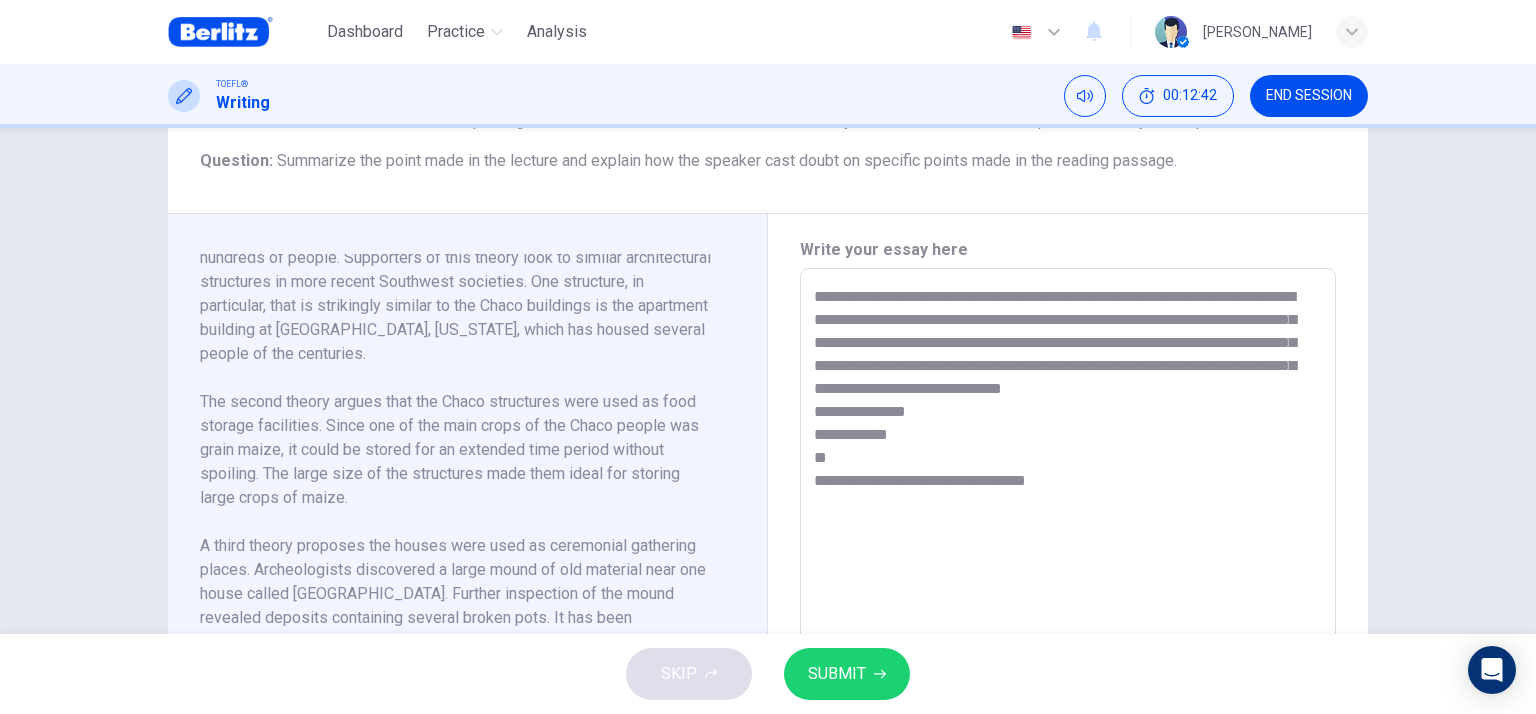 click on "**********" at bounding box center [1068, 553] 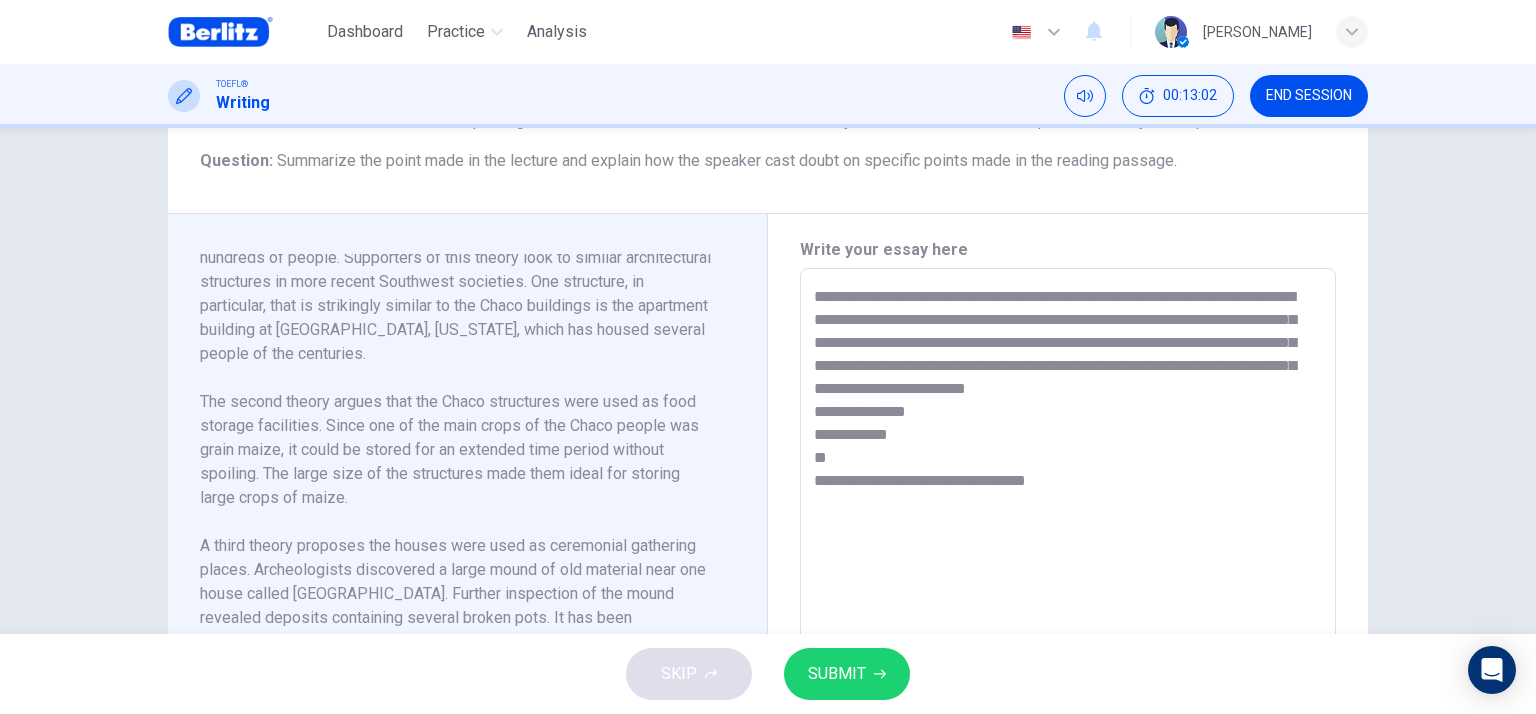drag, startPoint x: 1132, startPoint y: 391, endPoint x: 1136, endPoint y: 409, distance: 18.439089 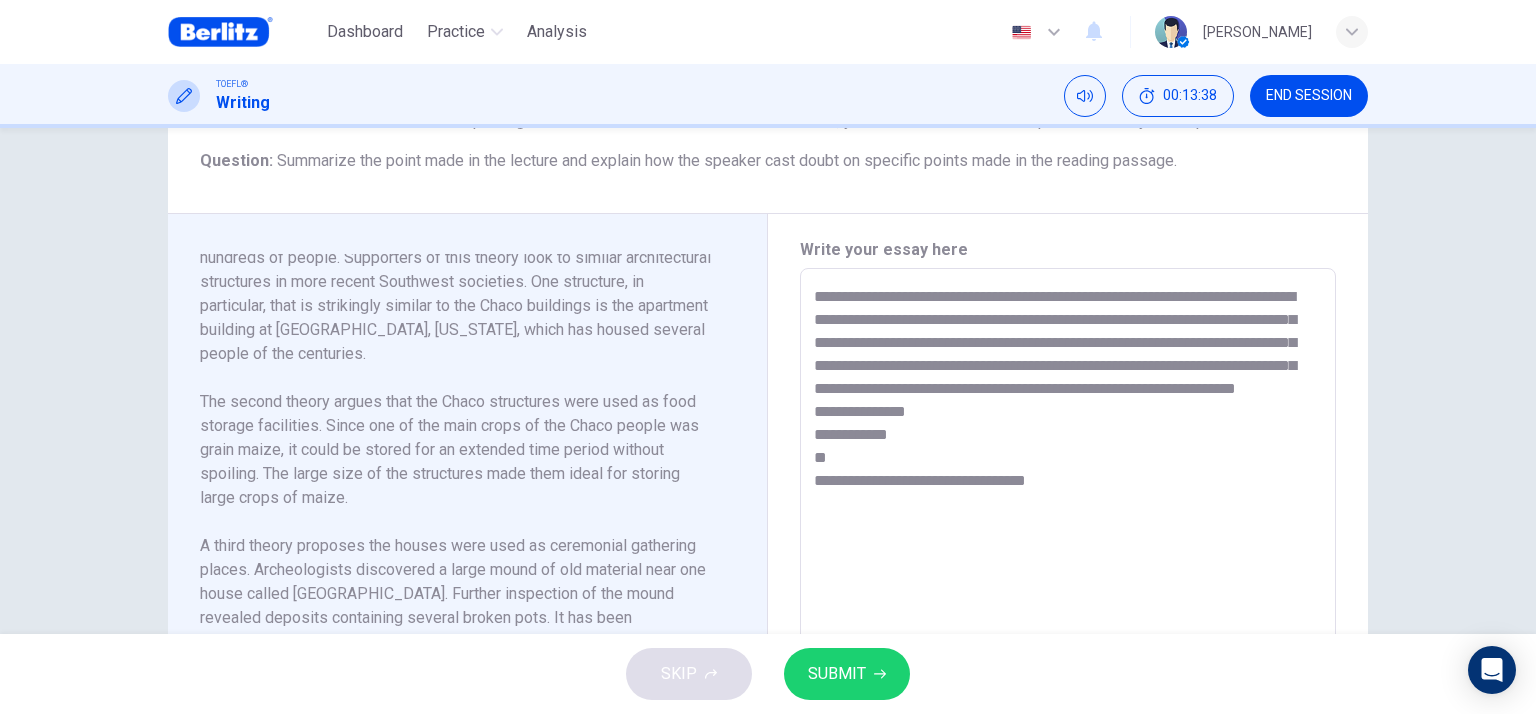 drag, startPoint x: 1041, startPoint y: 417, endPoint x: 1331, endPoint y: 415, distance: 290.0069 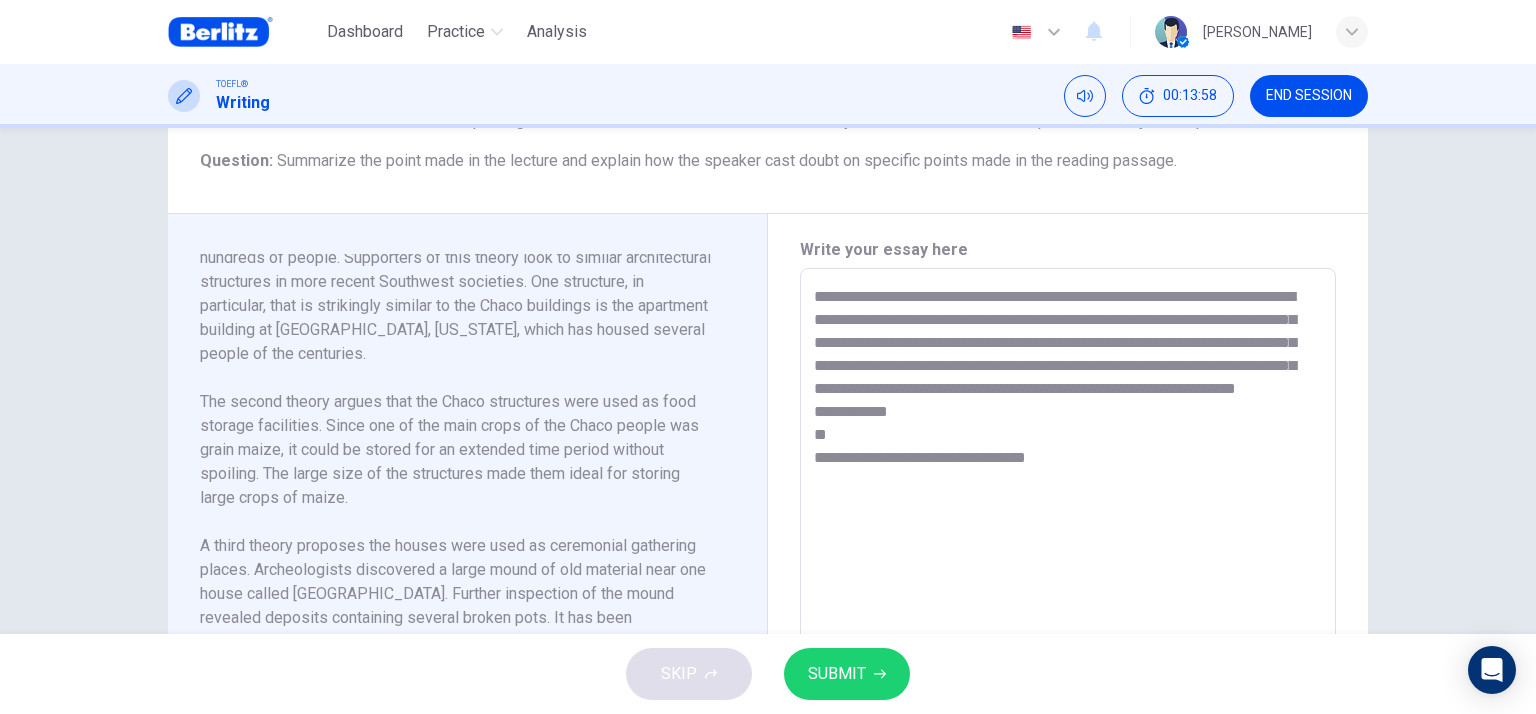 drag, startPoint x: 1248, startPoint y: 400, endPoint x: 1175, endPoint y: 415, distance: 74.52516 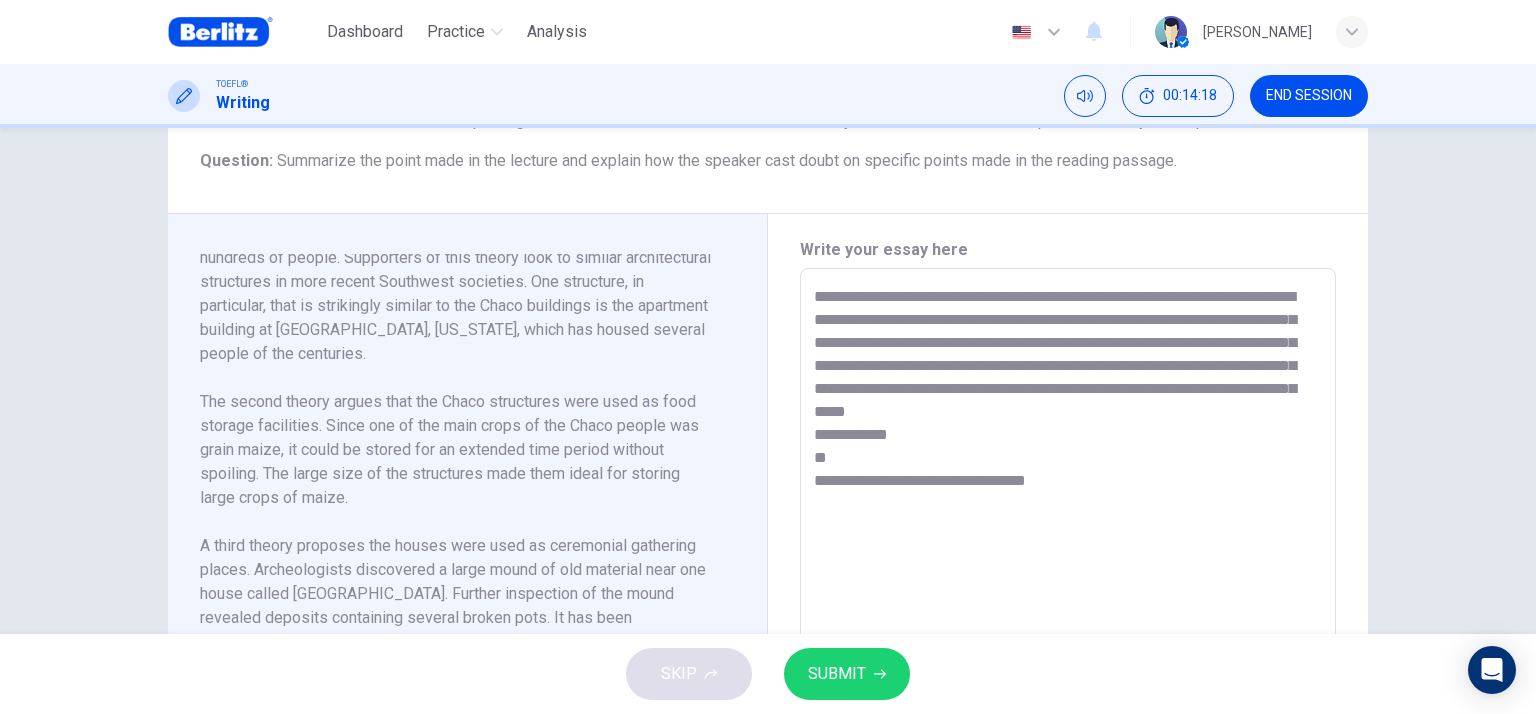 click on "**********" at bounding box center (1068, 553) 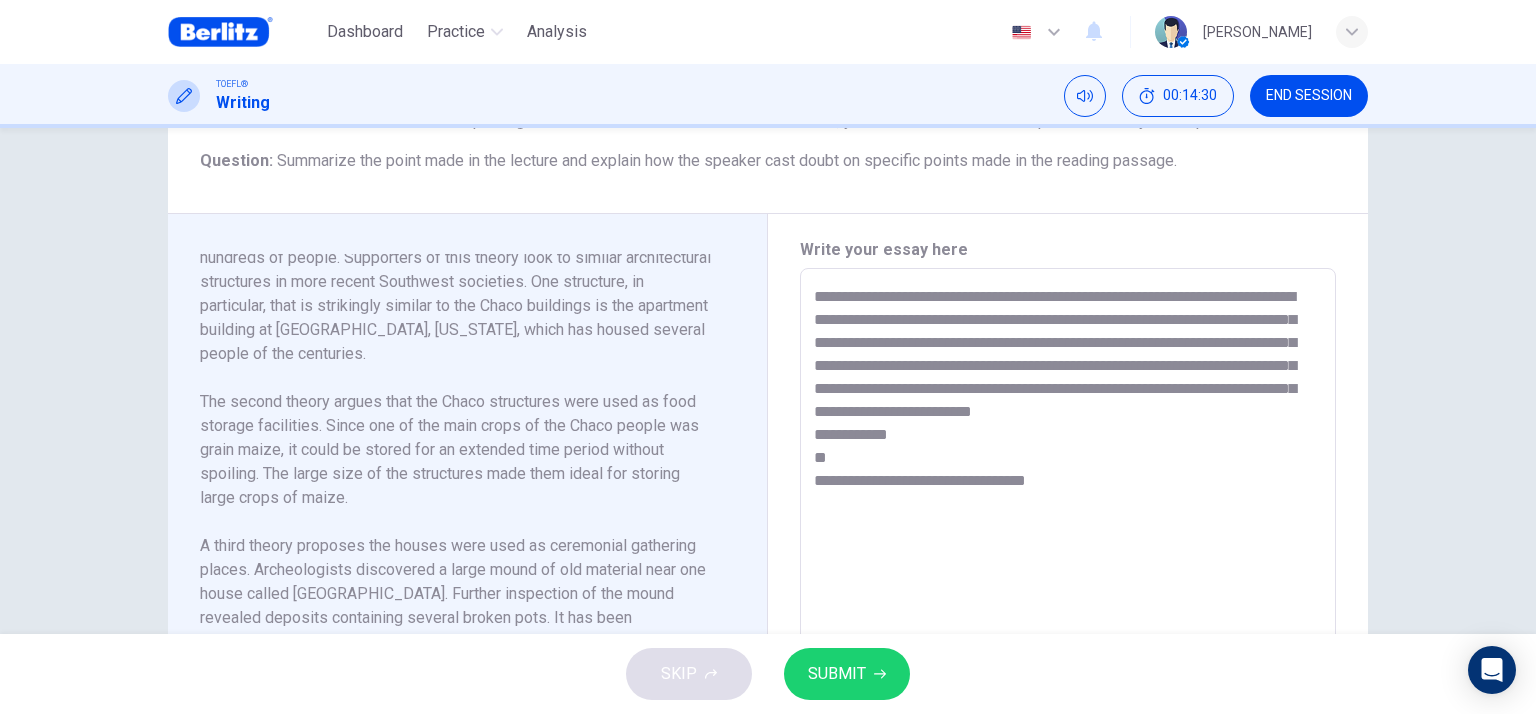 click on "**********" at bounding box center [1068, 553] 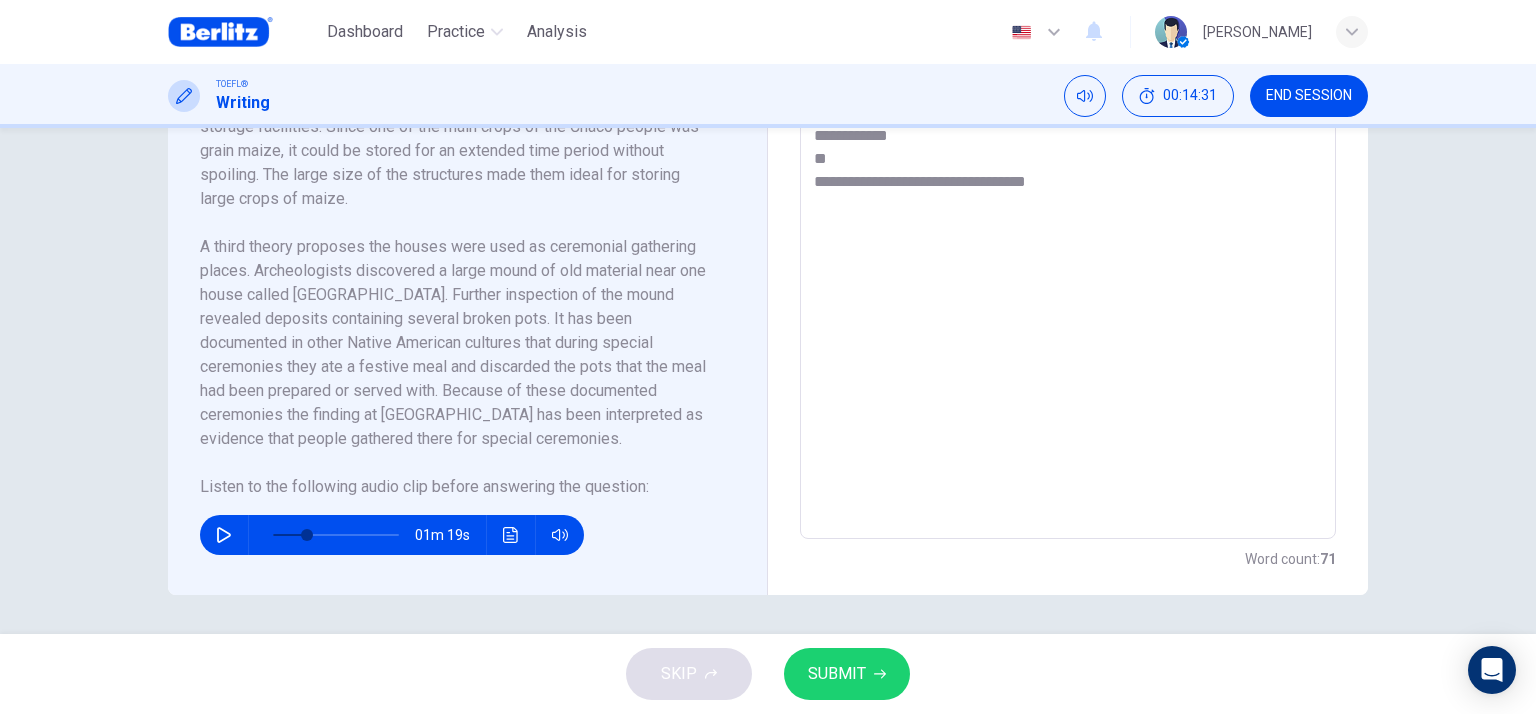scroll, scrollTop: 639, scrollLeft: 0, axis: vertical 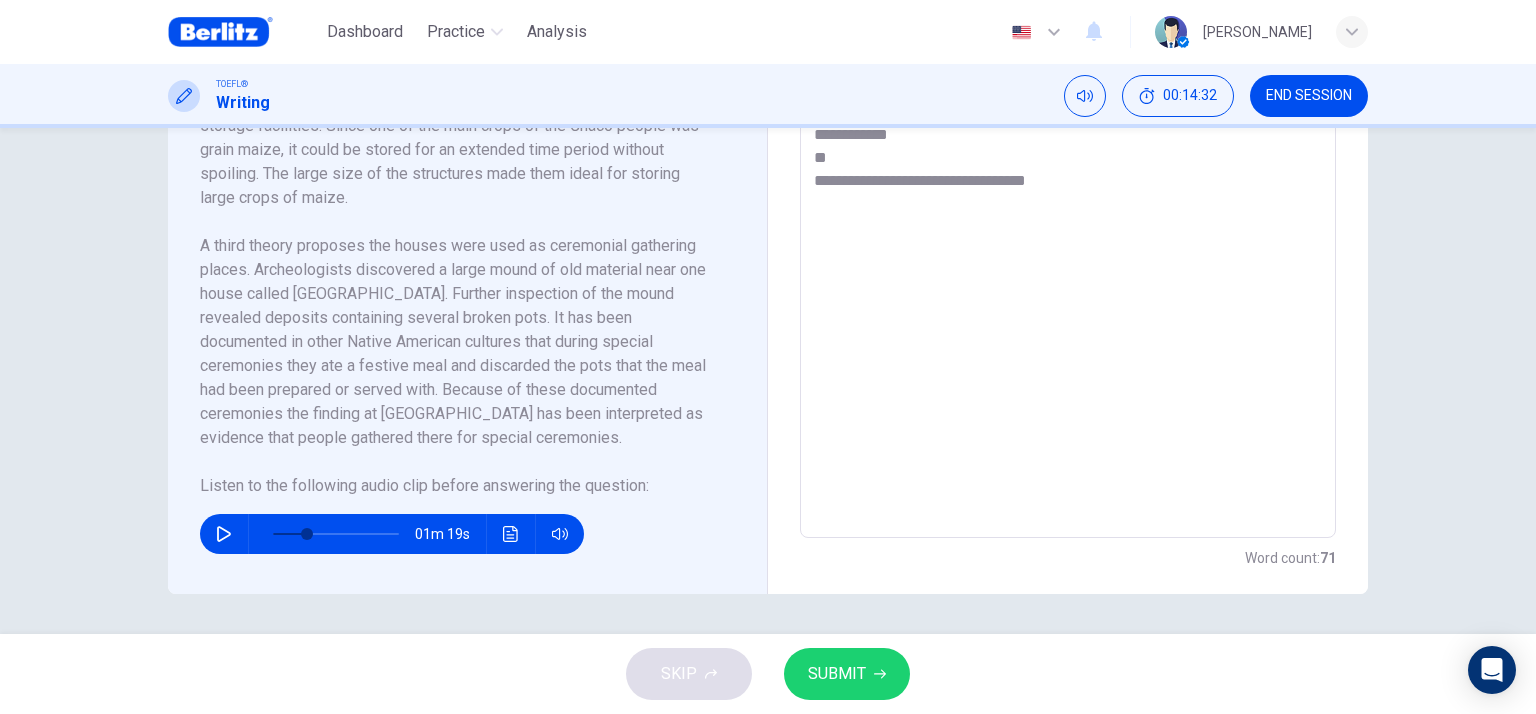 click on "01m 19s" at bounding box center (455, 526) 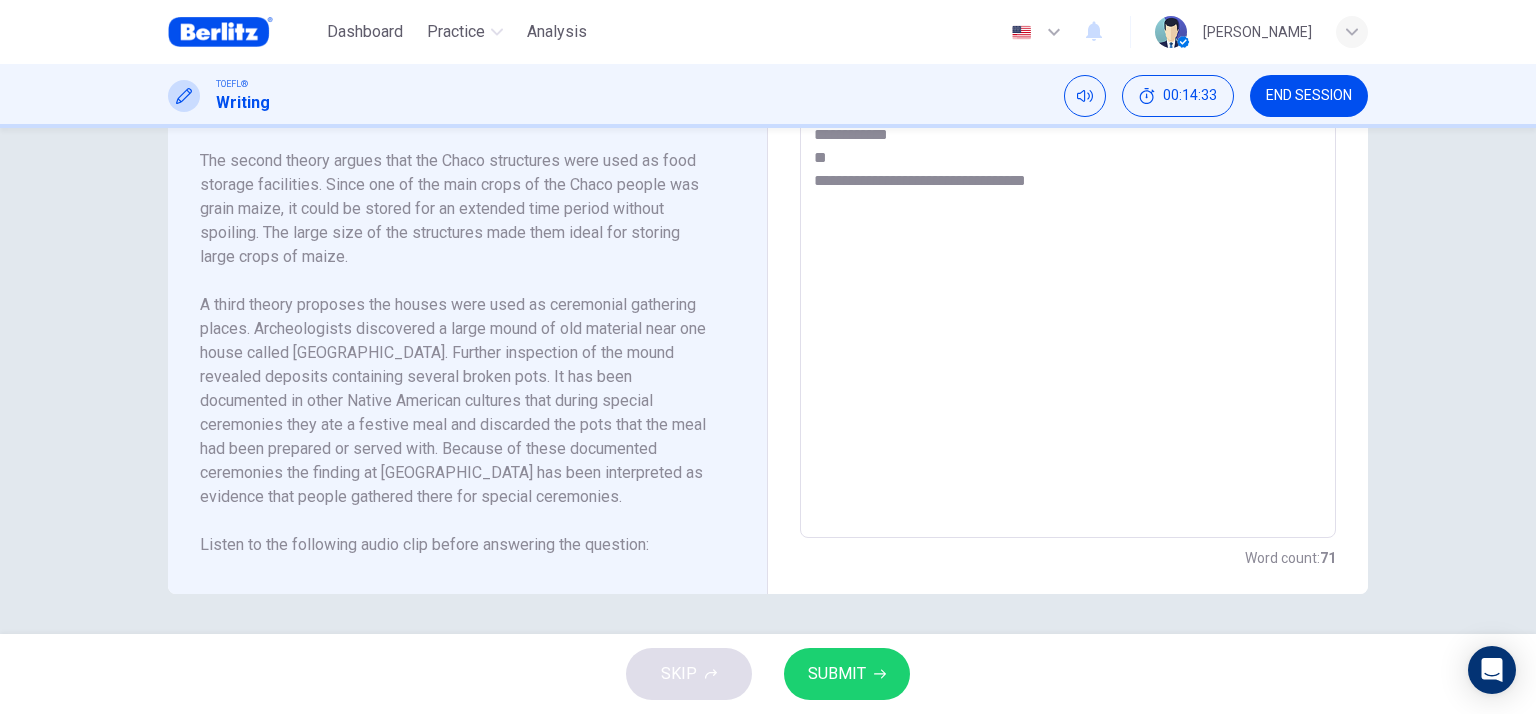 scroll, scrollTop: 48, scrollLeft: 0, axis: vertical 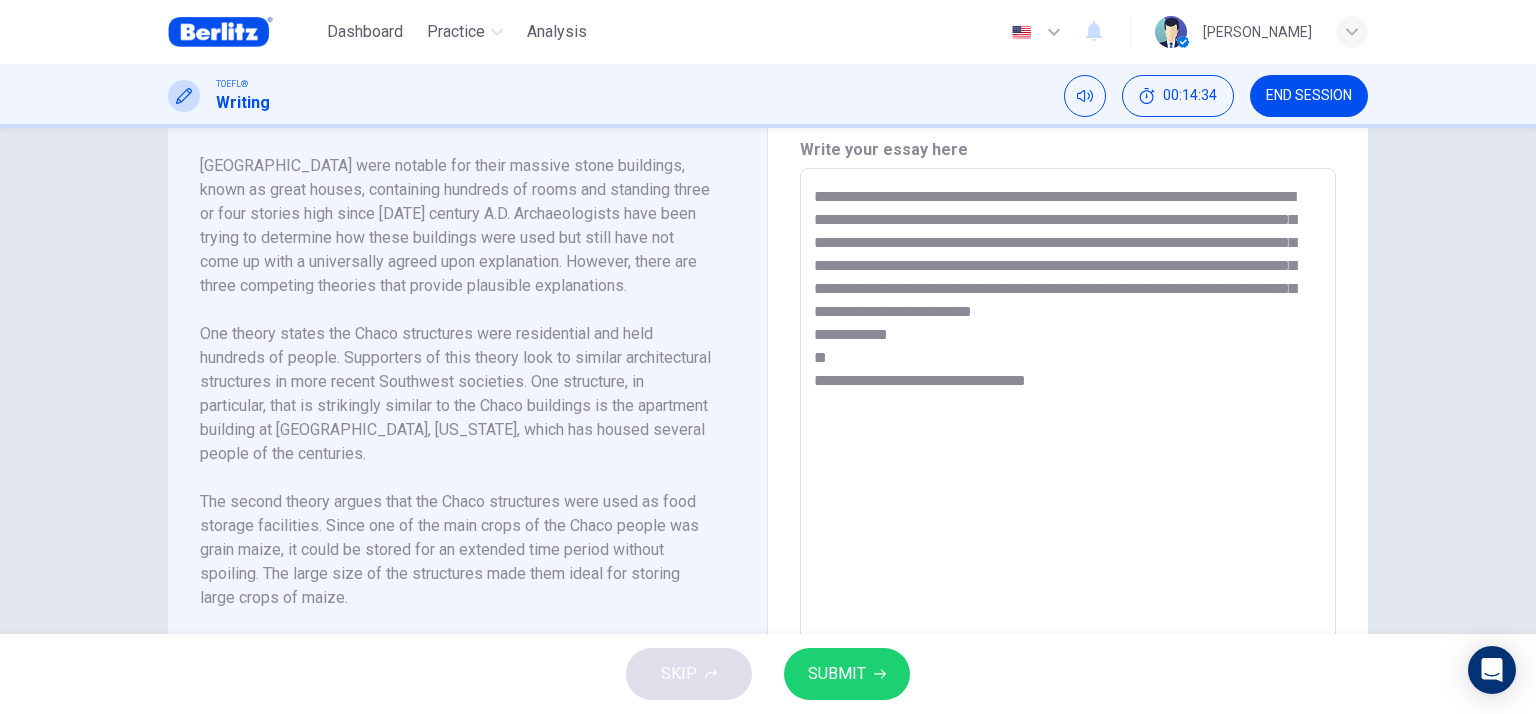 click on "**********" at bounding box center (1068, 453) 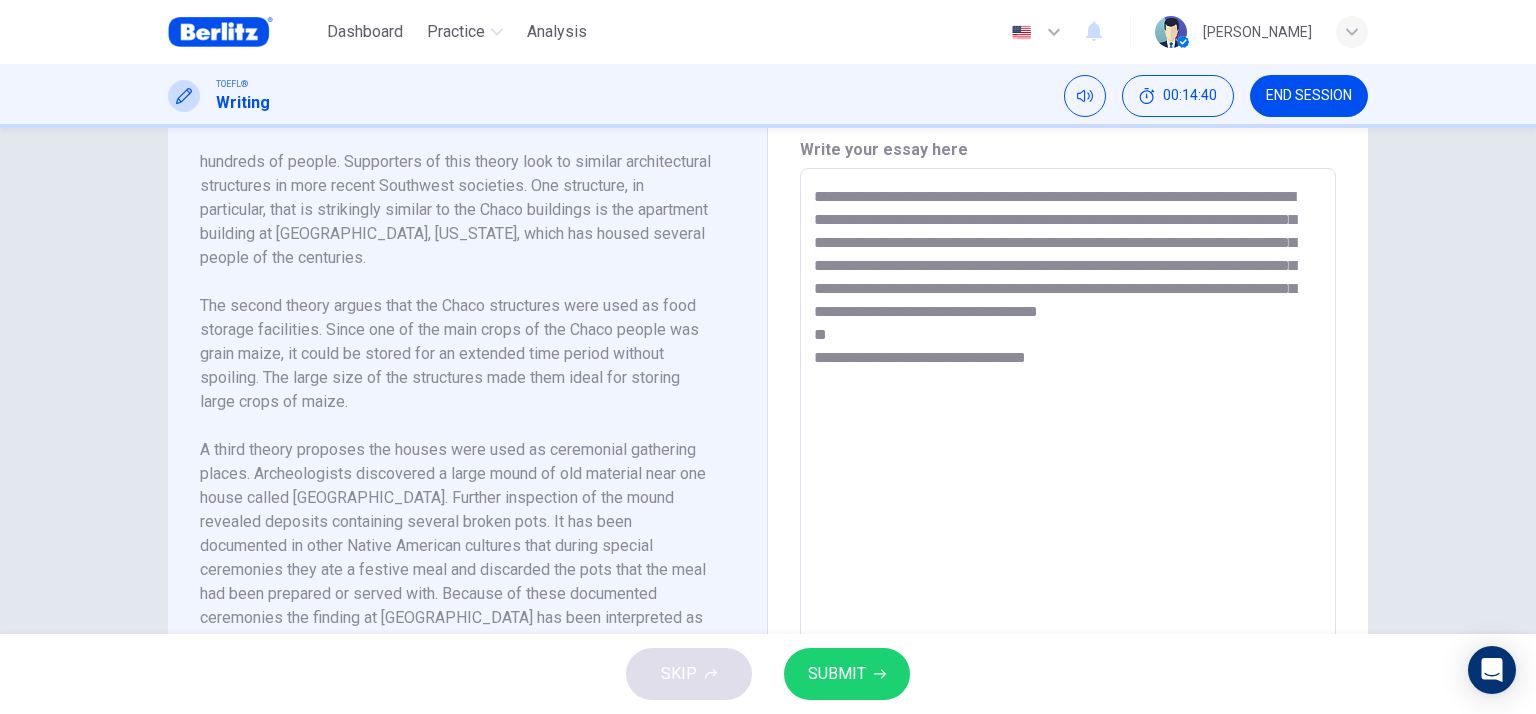 scroll, scrollTop: 248, scrollLeft: 0, axis: vertical 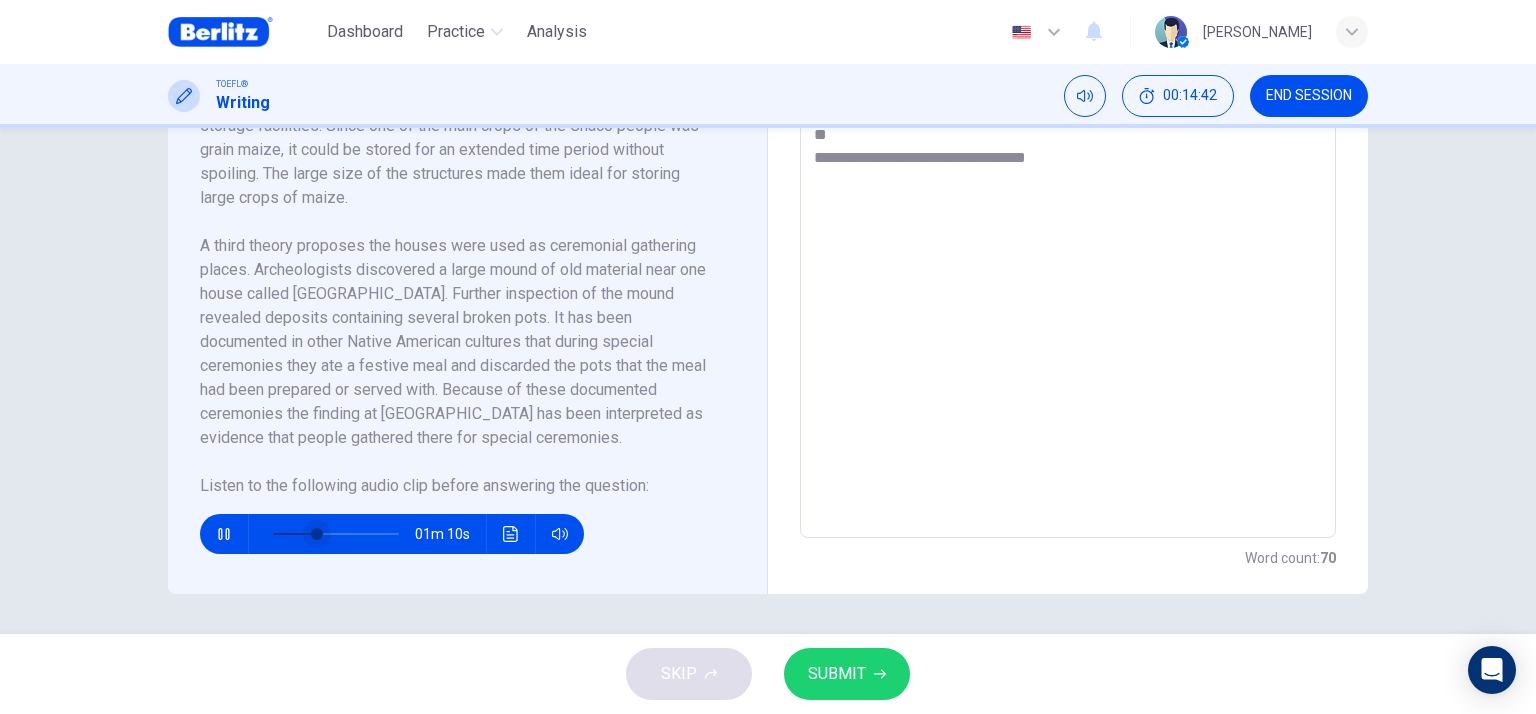click at bounding box center (317, 534) 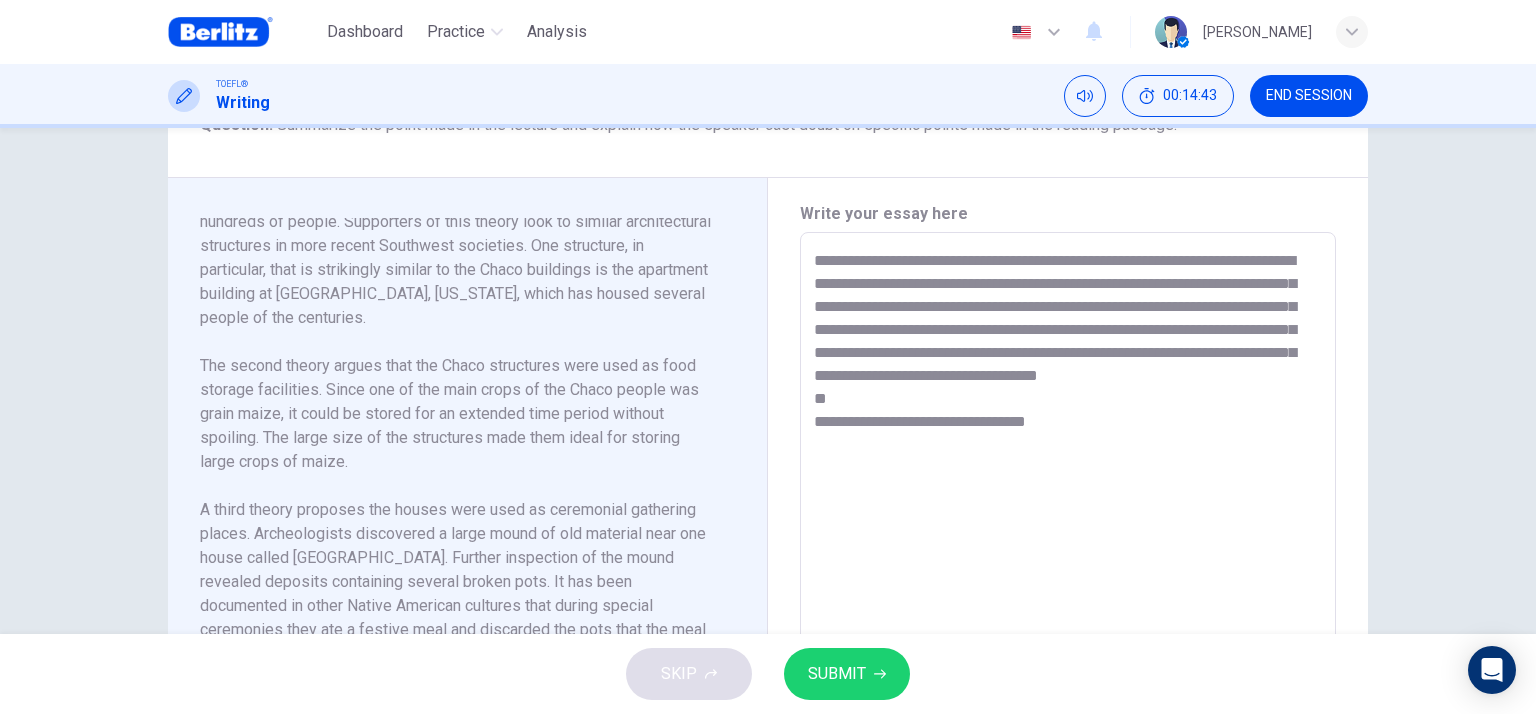 scroll, scrollTop: 339, scrollLeft: 0, axis: vertical 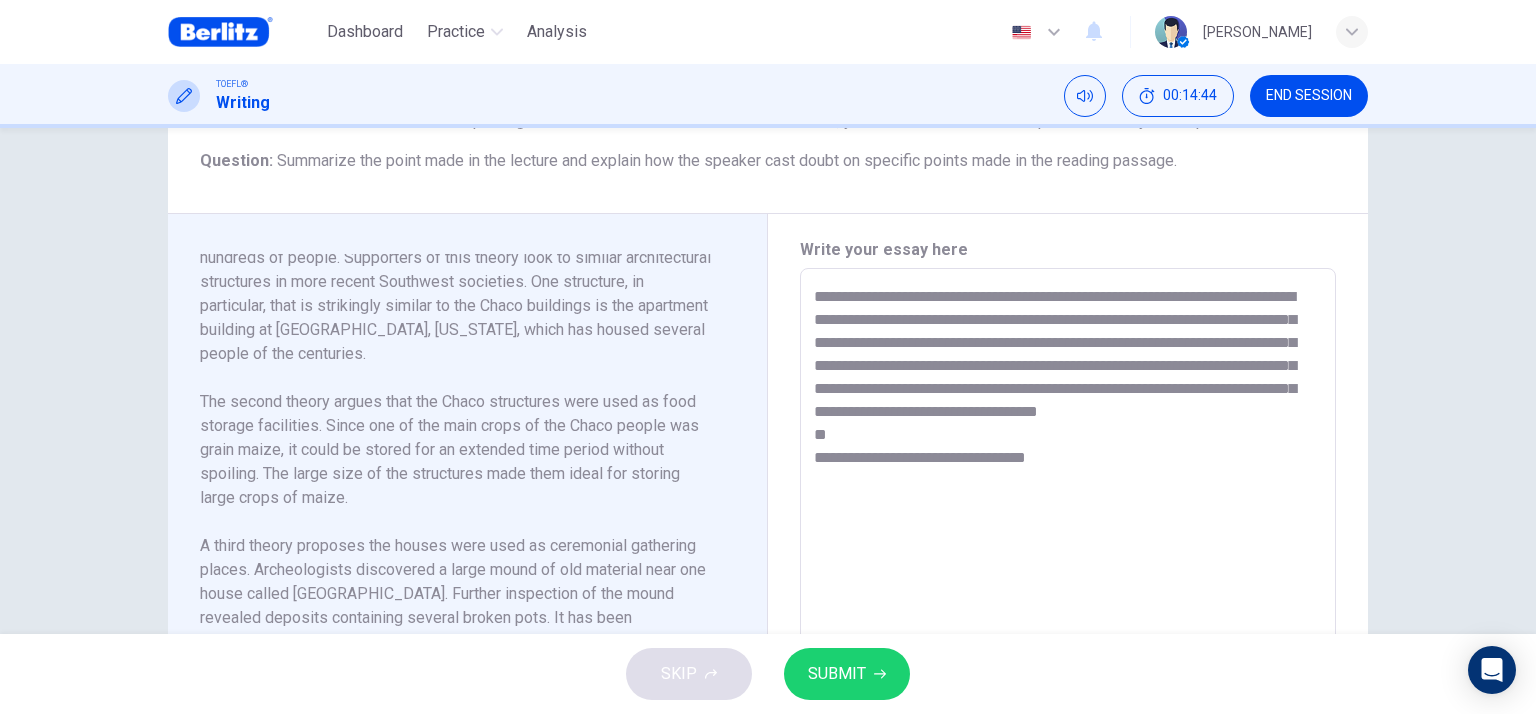 click on "**********" at bounding box center (1068, 553) 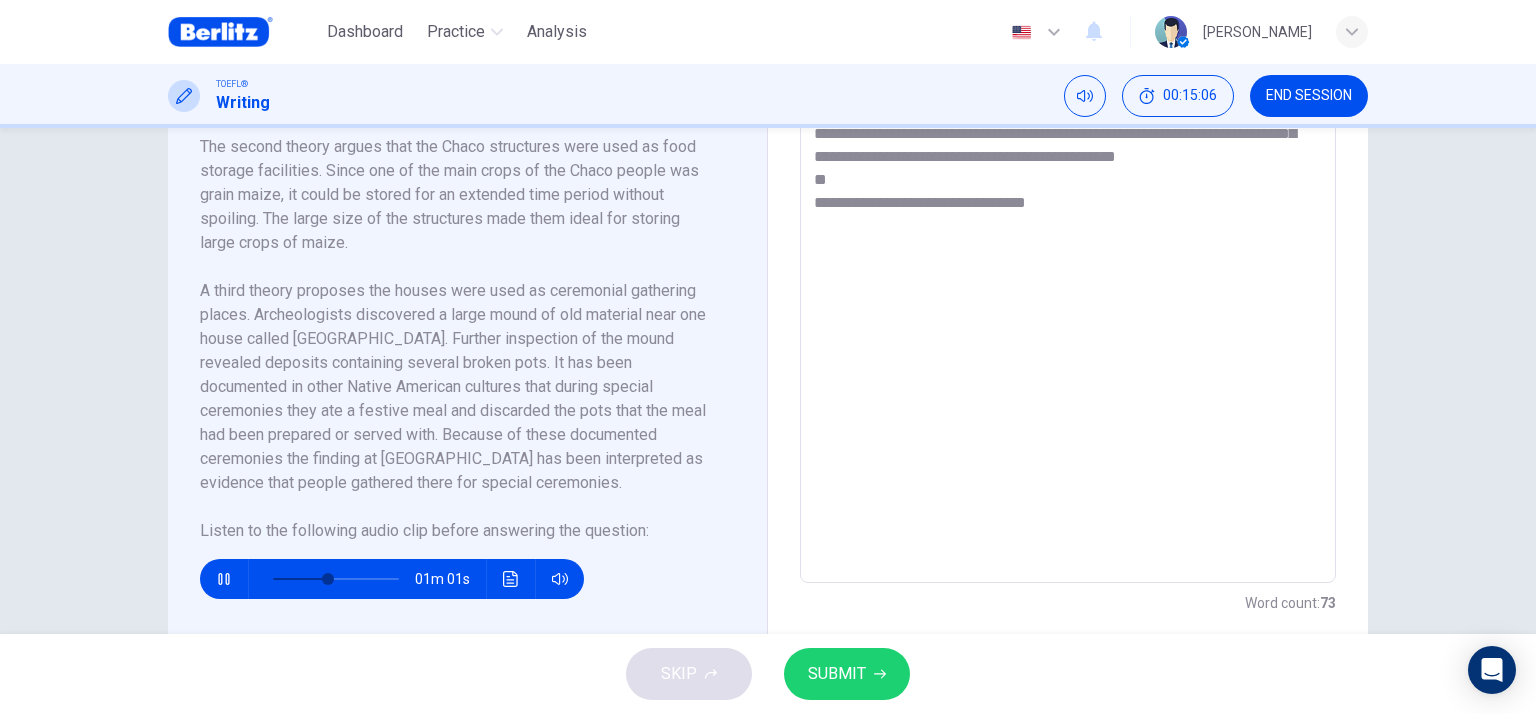 scroll, scrollTop: 639, scrollLeft: 0, axis: vertical 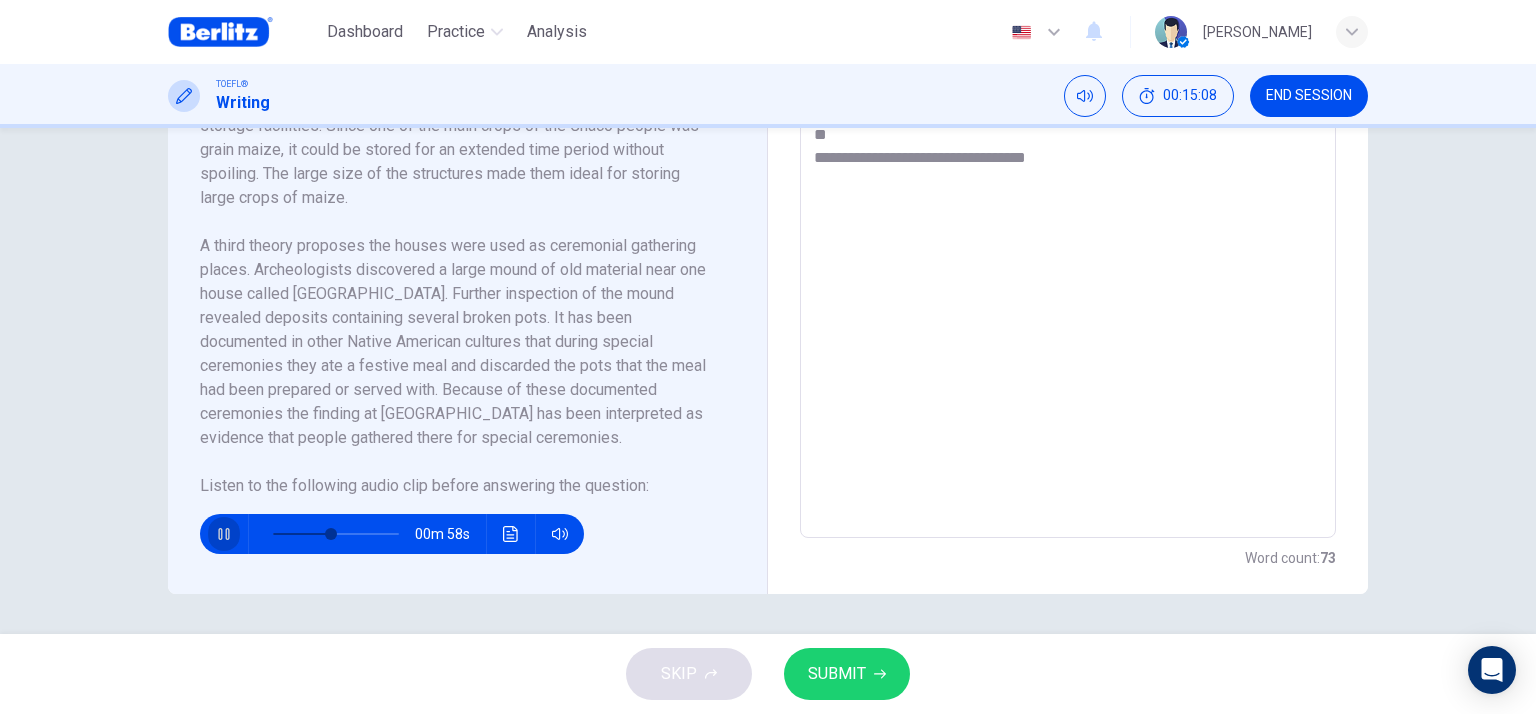 click at bounding box center (224, 534) 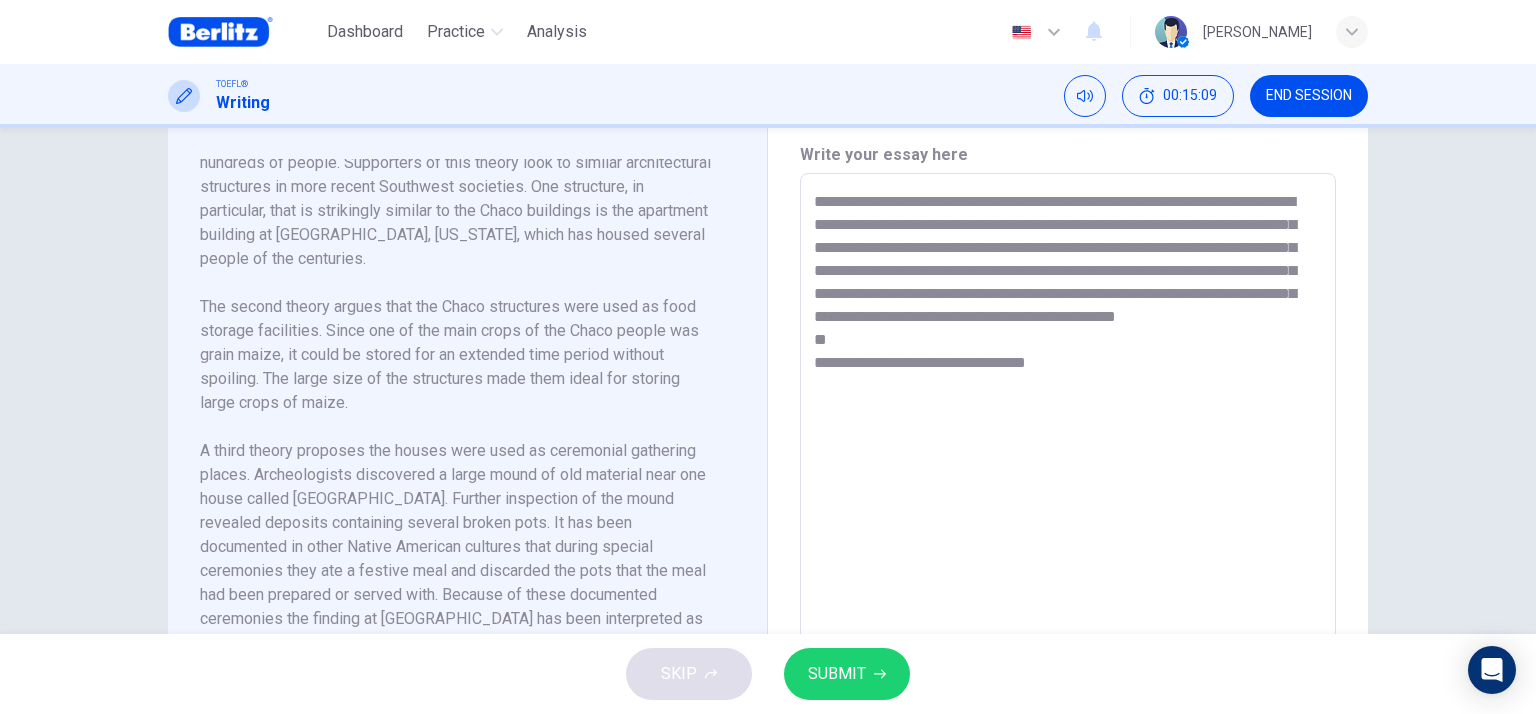 scroll, scrollTop: 439, scrollLeft: 0, axis: vertical 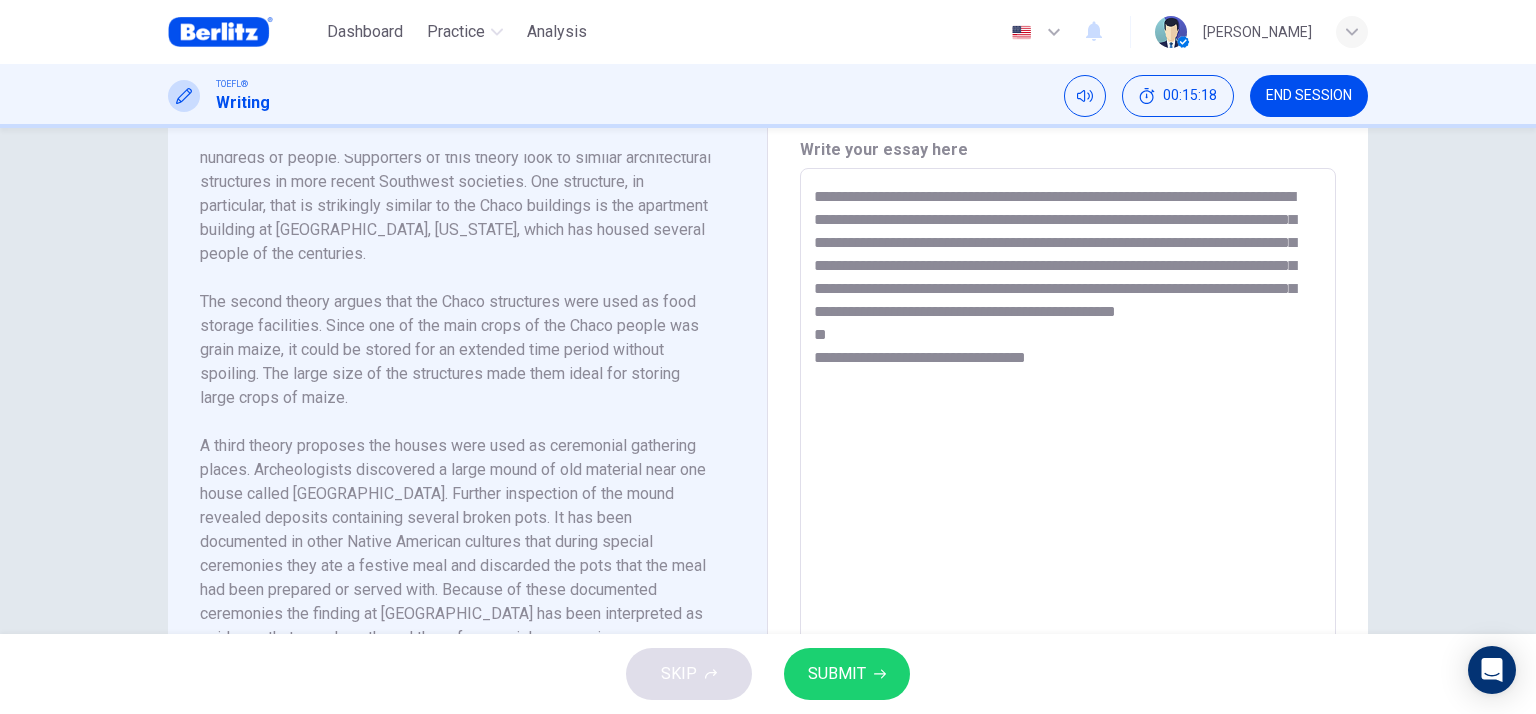 click on "**********" at bounding box center (1068, 453) 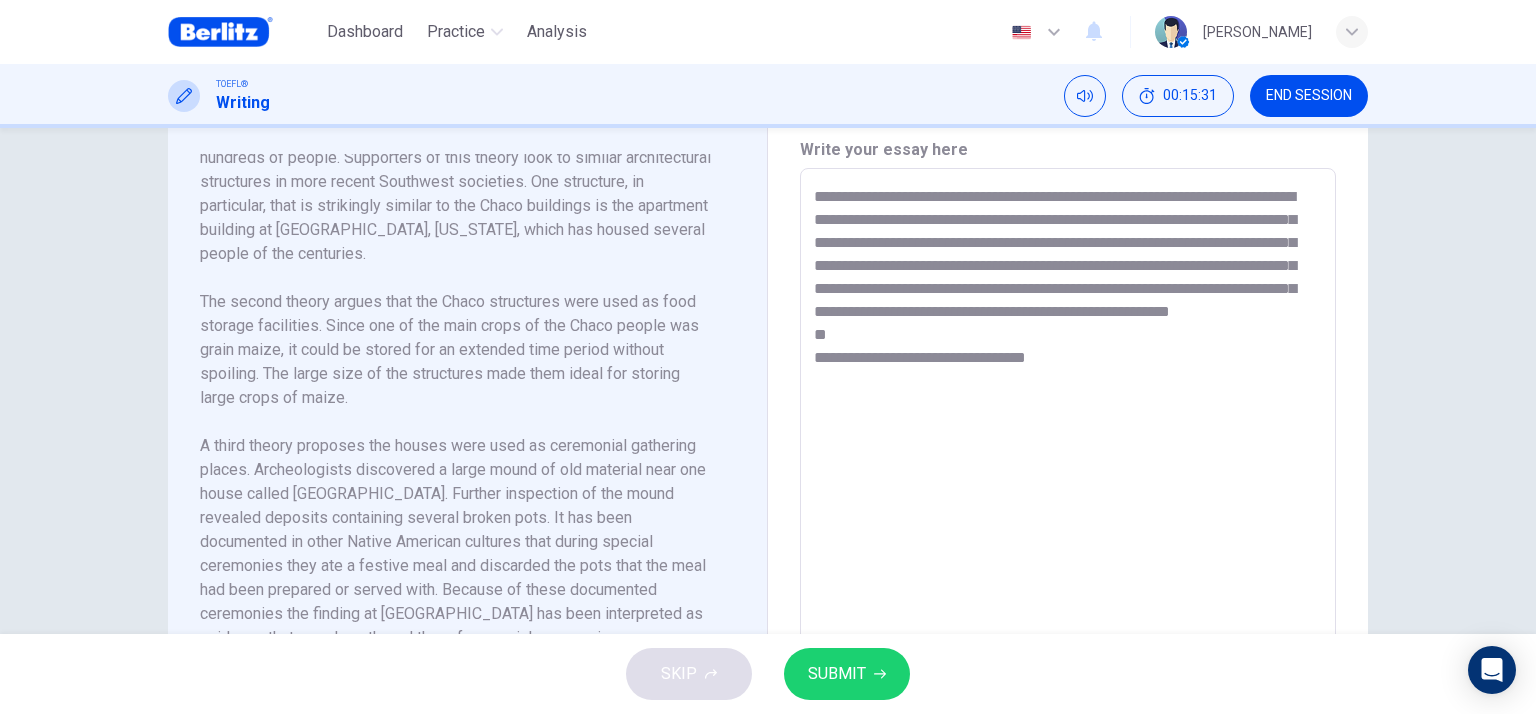 drag, startPoint x: 1204, startPoint y: 322, endPoint x: 1233, endPoint y: 332, distance: 30.675724 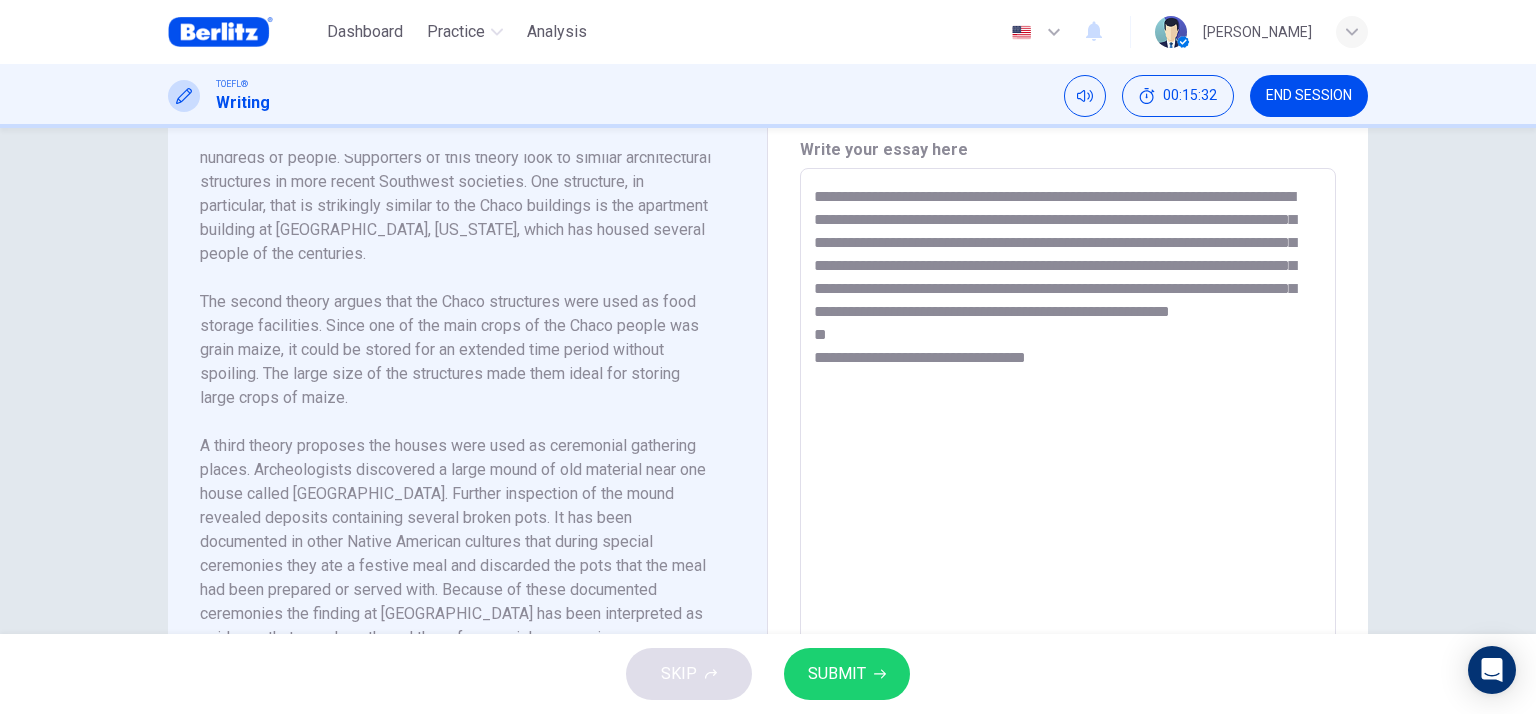 click on "**********" at bounding box center [1068, 453] 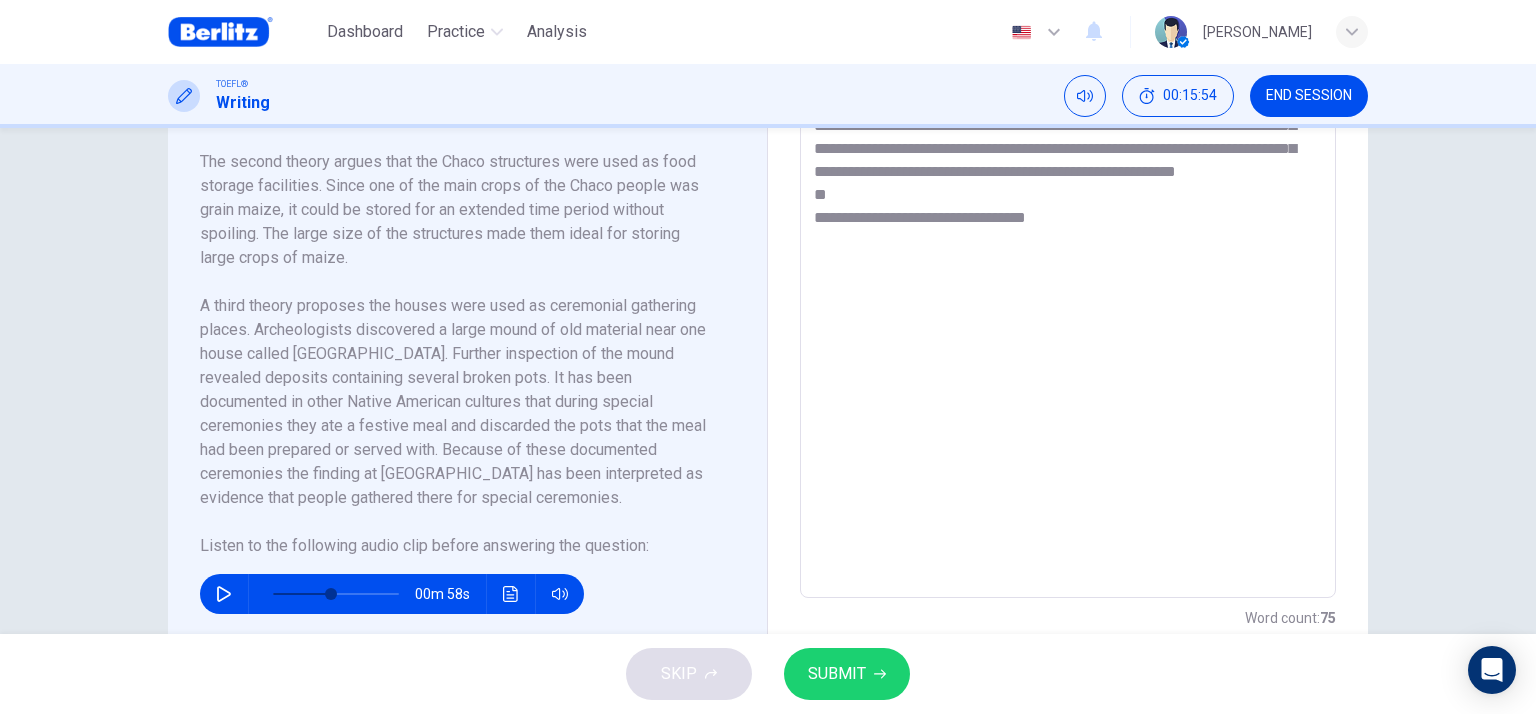 scroll, scrollTop: 639, scrollLeft: 0, axis: vertical 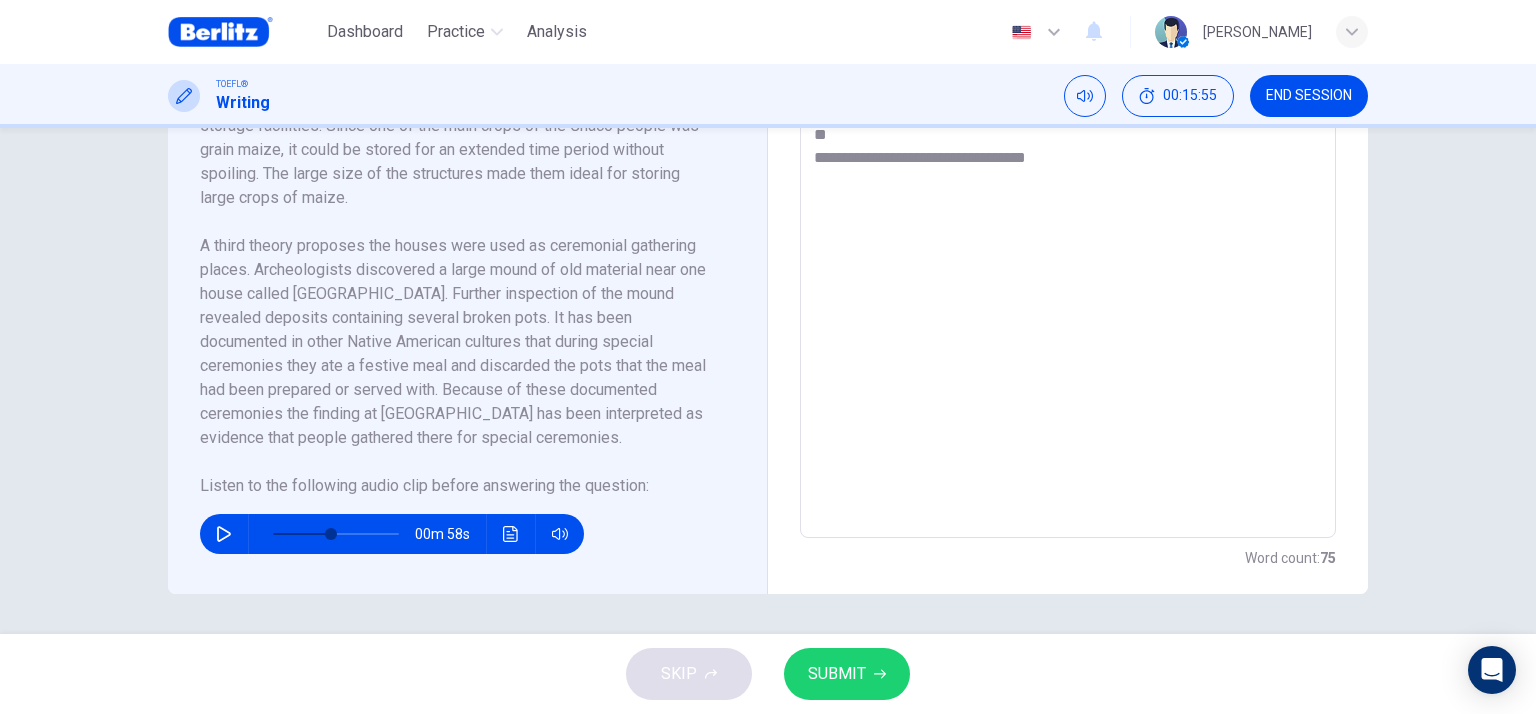 click at bounding box center (224, 534) 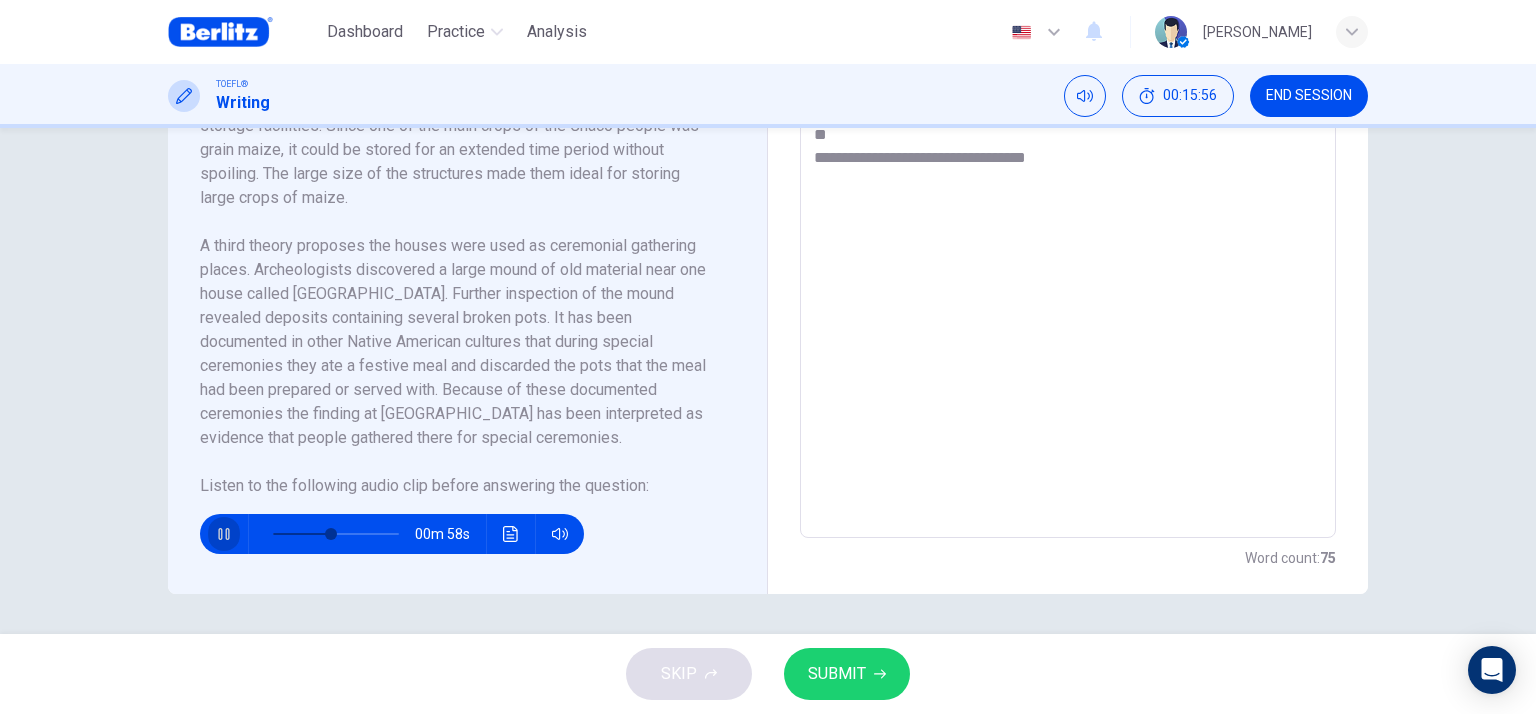 click 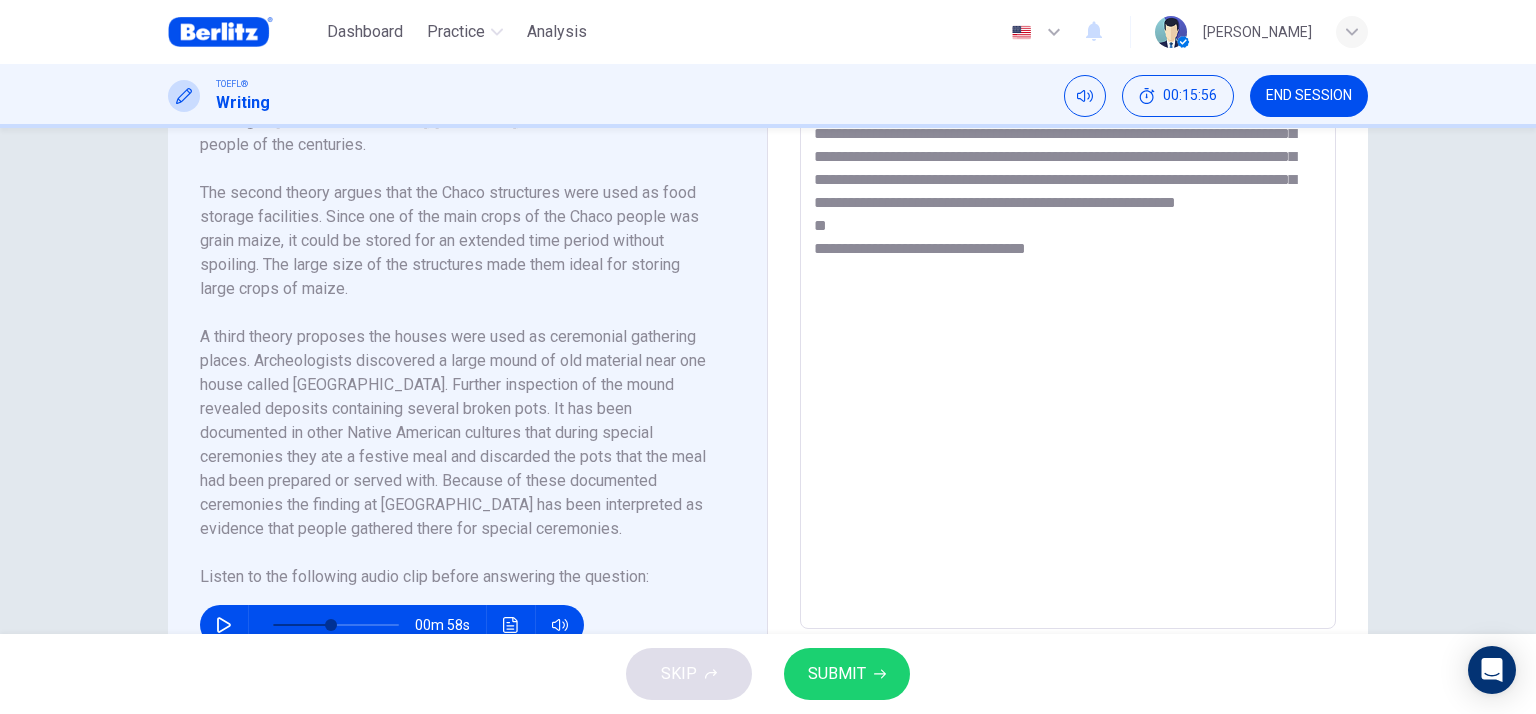 scroll, scrollTop: 439, scrollLeft: 0, axis: vertical 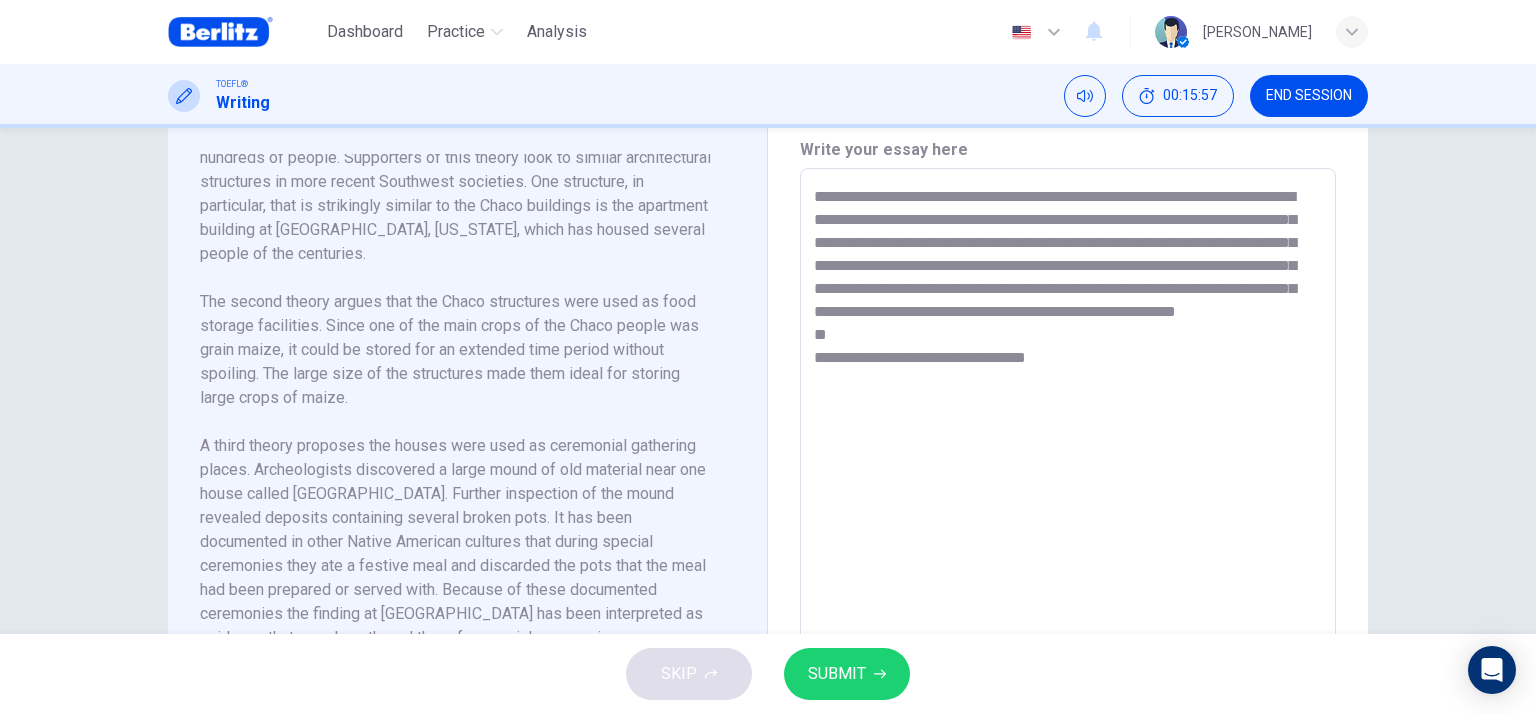 click on "**********" at bounding box center [1068, 453] 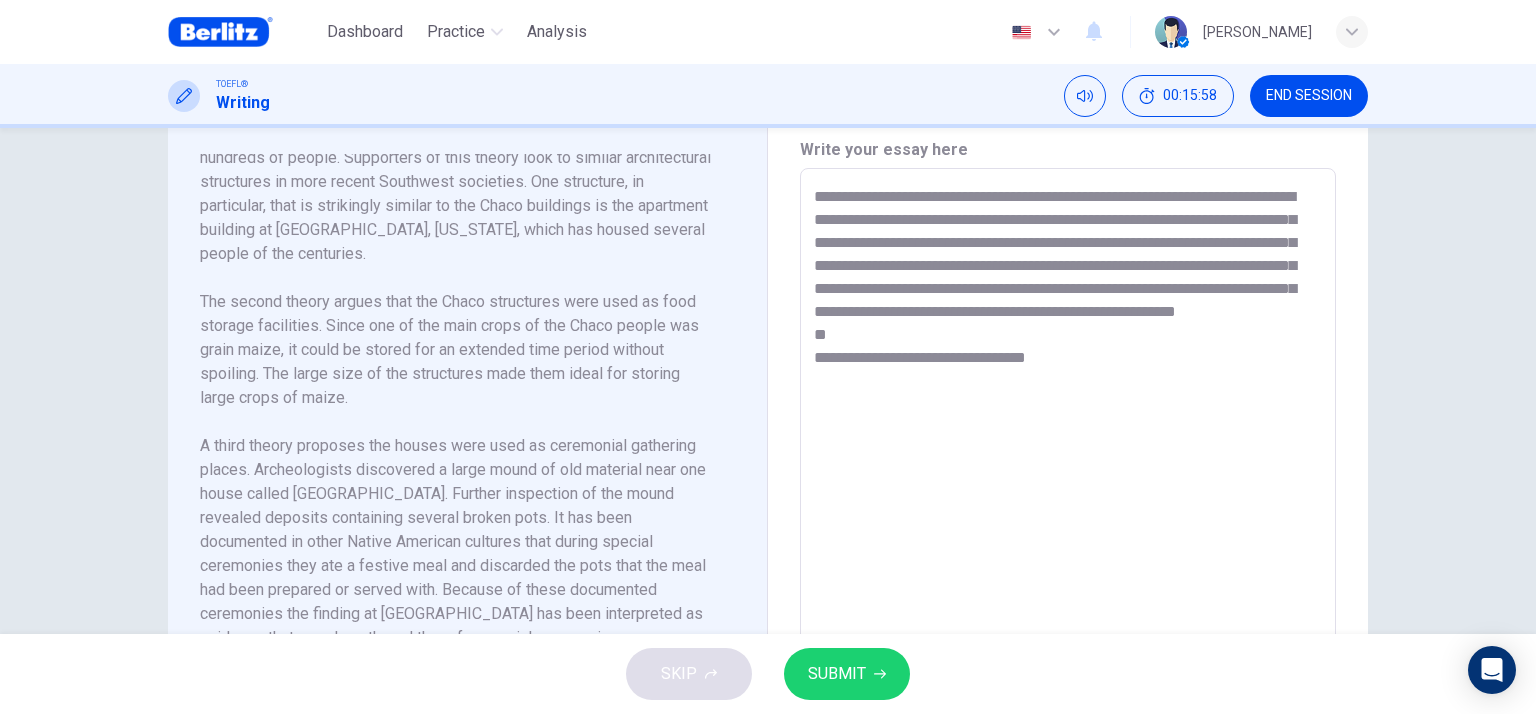 click on "**********" at bounding box center [1068, 453] 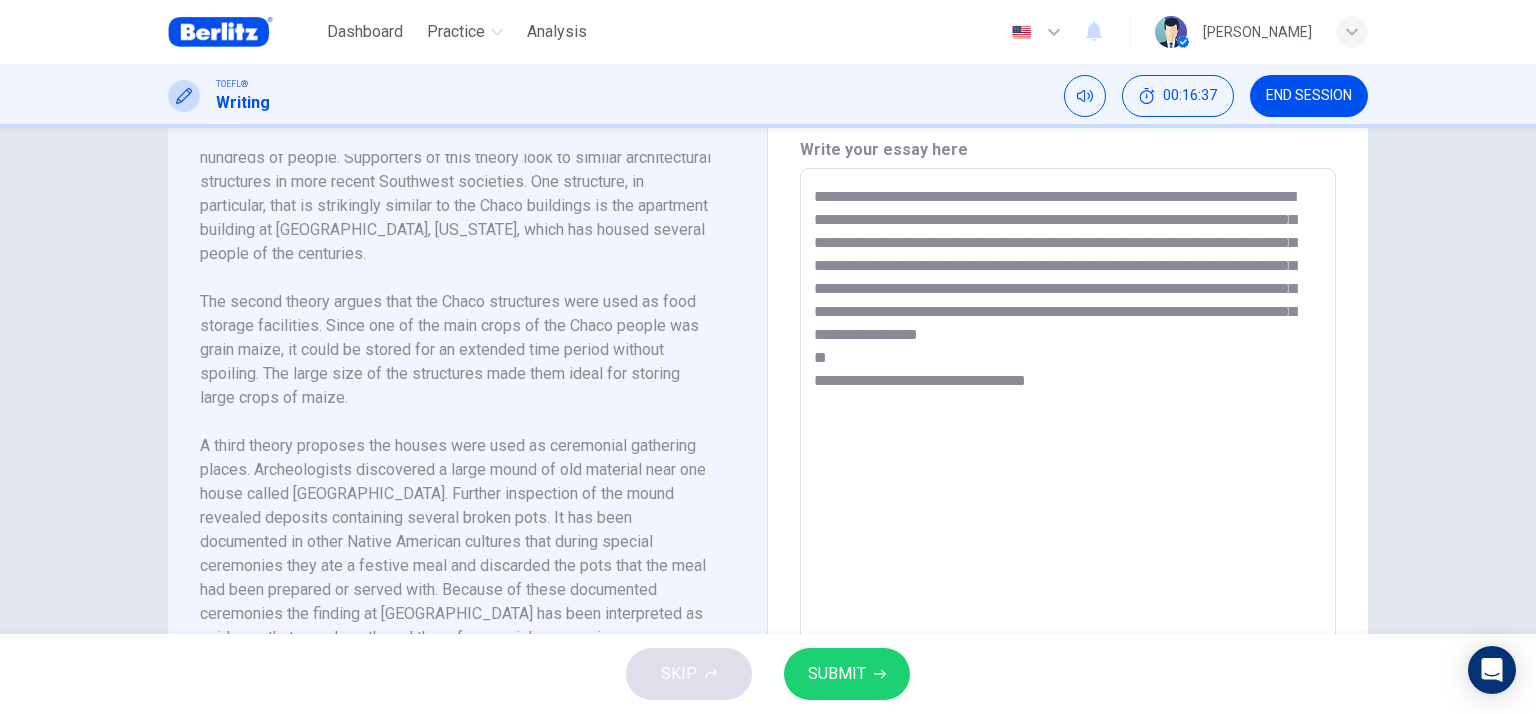 click on "**********" at bounding box center [1068, 453] 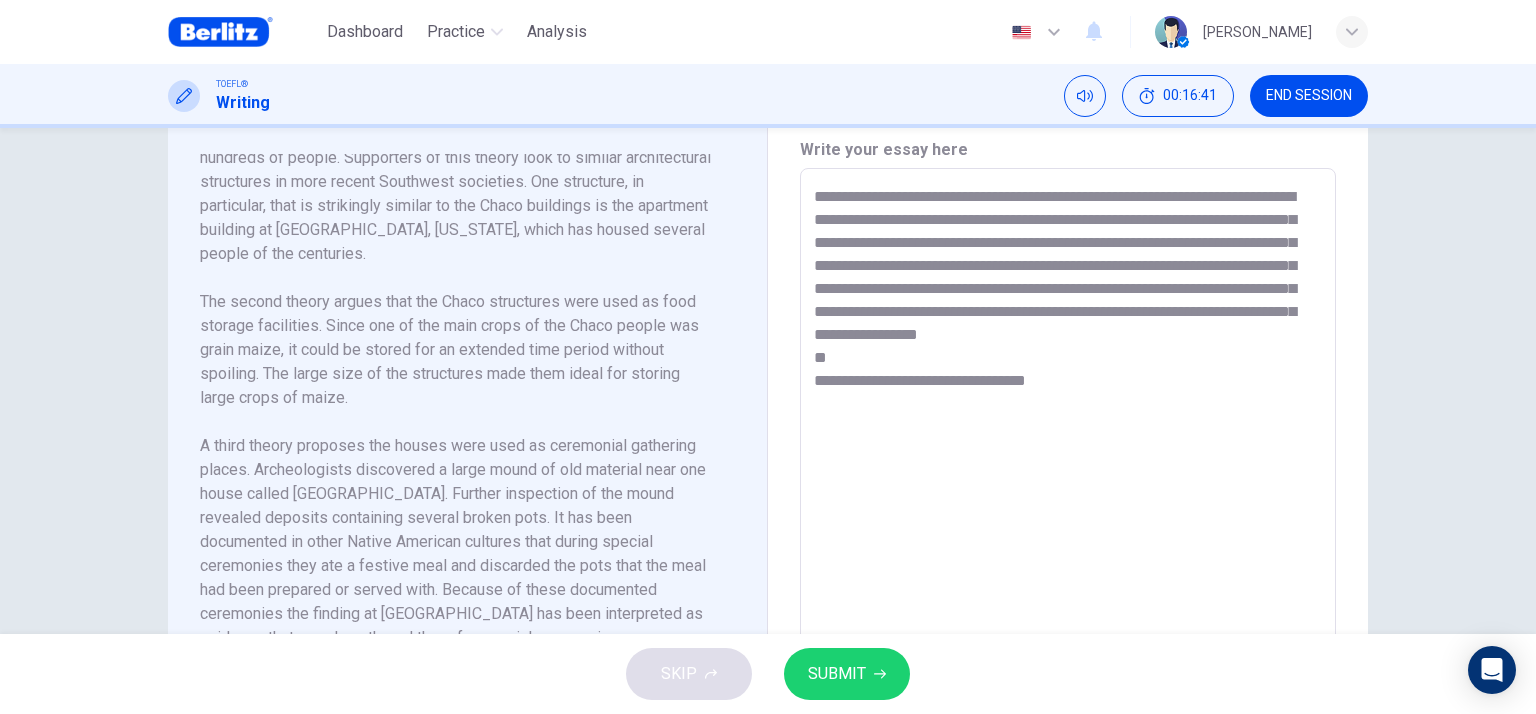 scroll, scrollTop: 539, scrollLeft: 0, axis: vertical 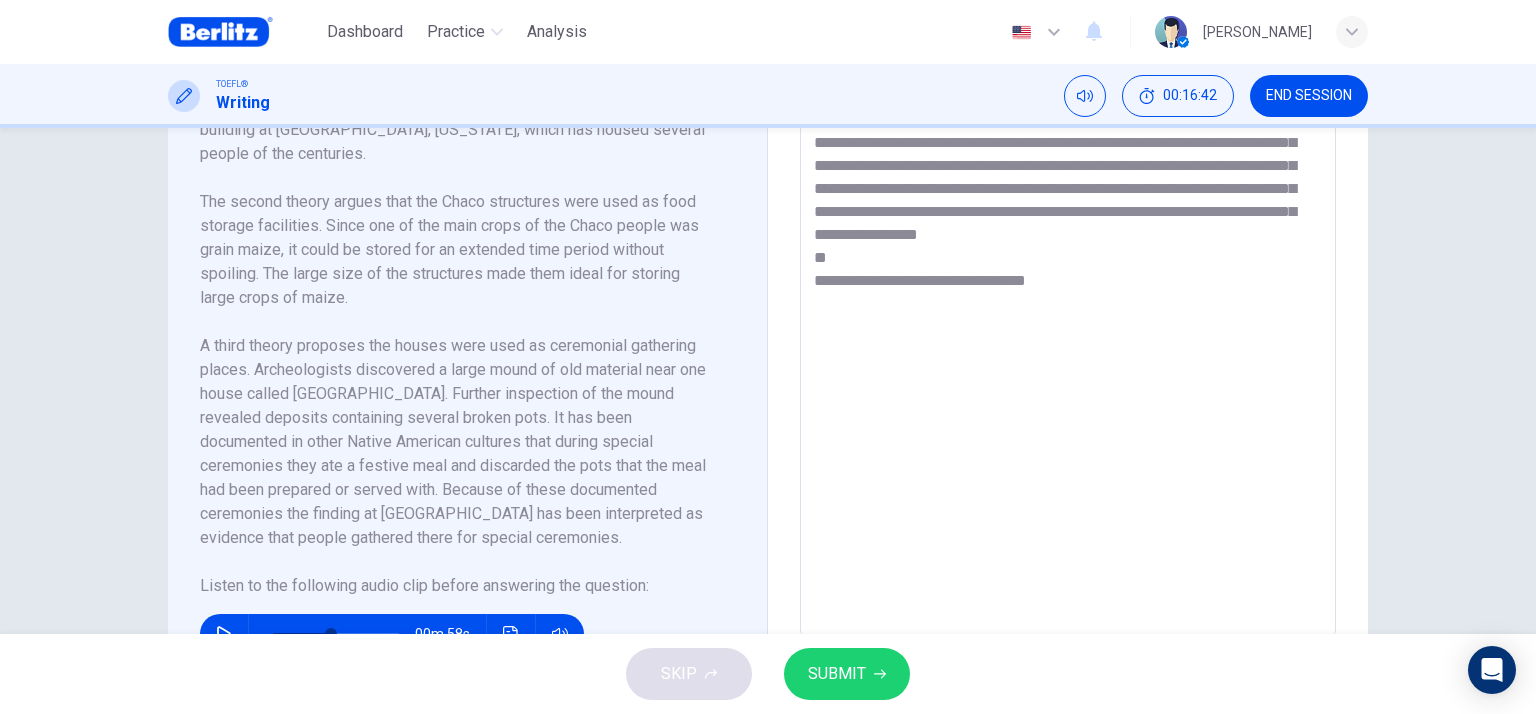 click on "**********" at bounding box center (1068, 353) 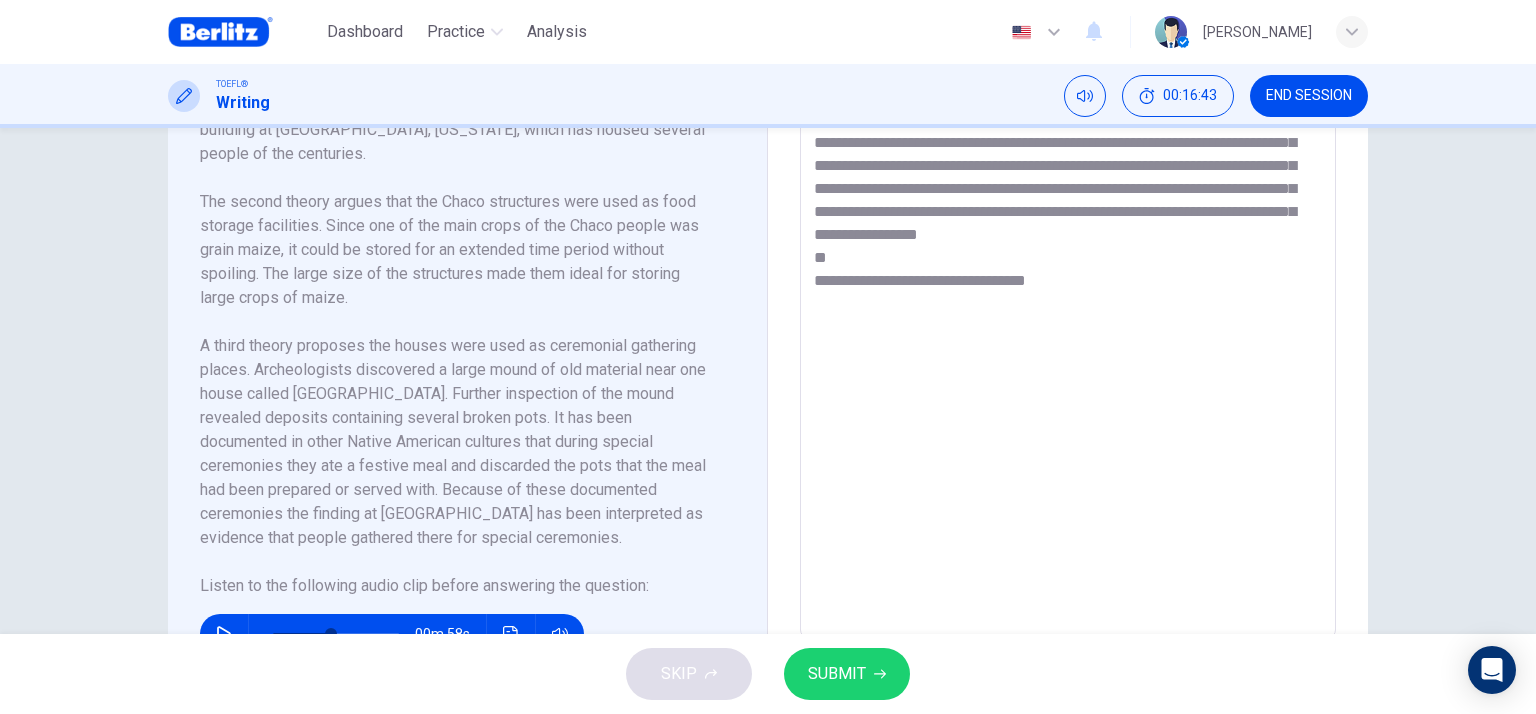click on "**********" at bounding box center [1068, 353] 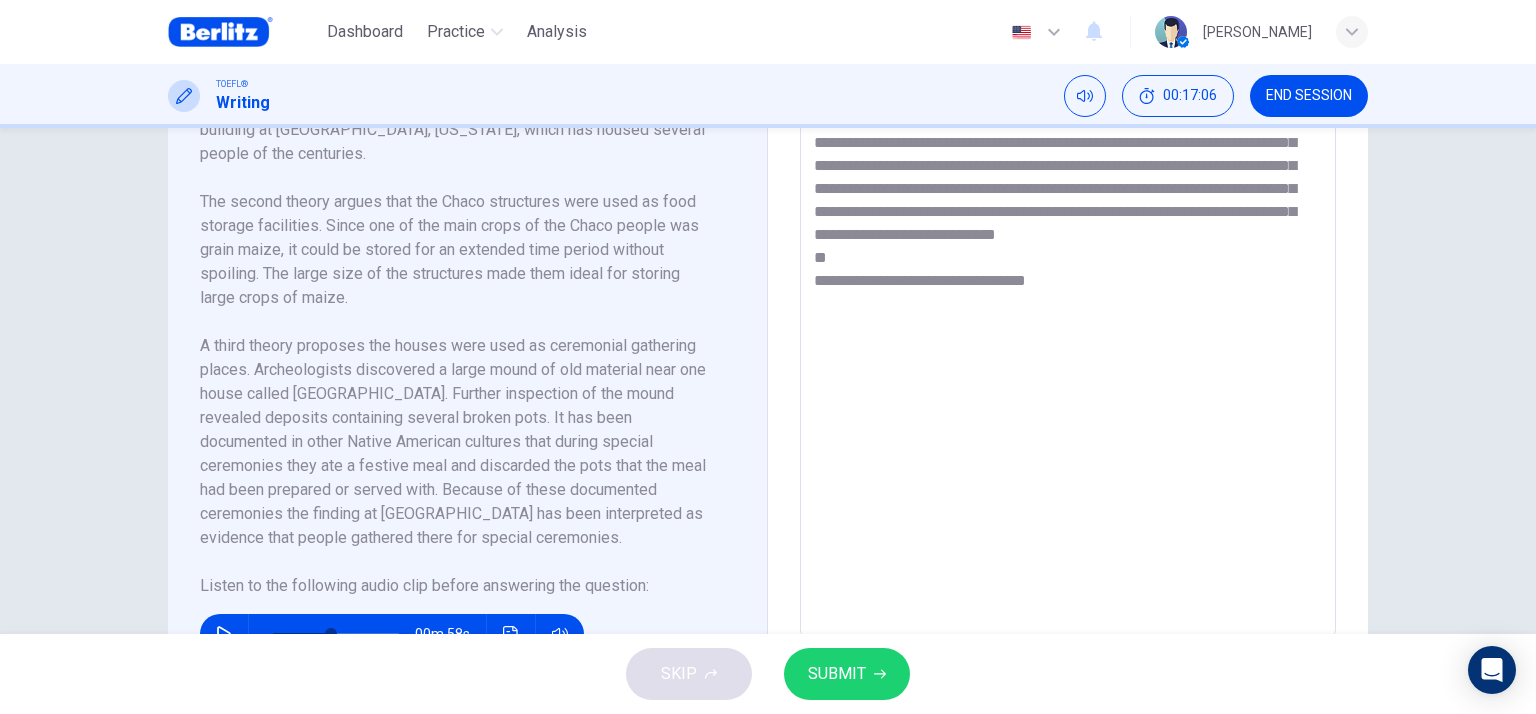 click on "**********" at bounding box center [1068, 353] 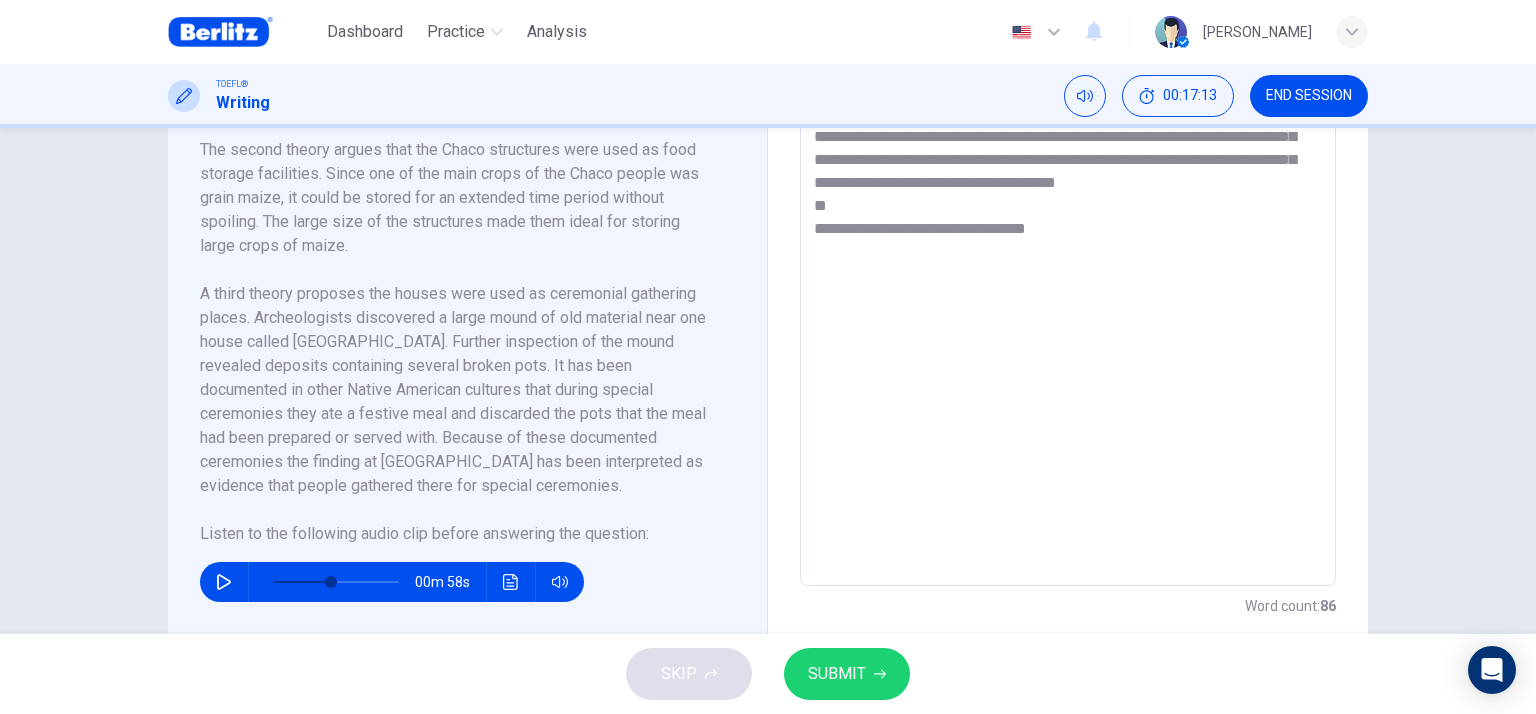 scroll, scrollTop: 639, scrollLeft: 0, axis: vertical 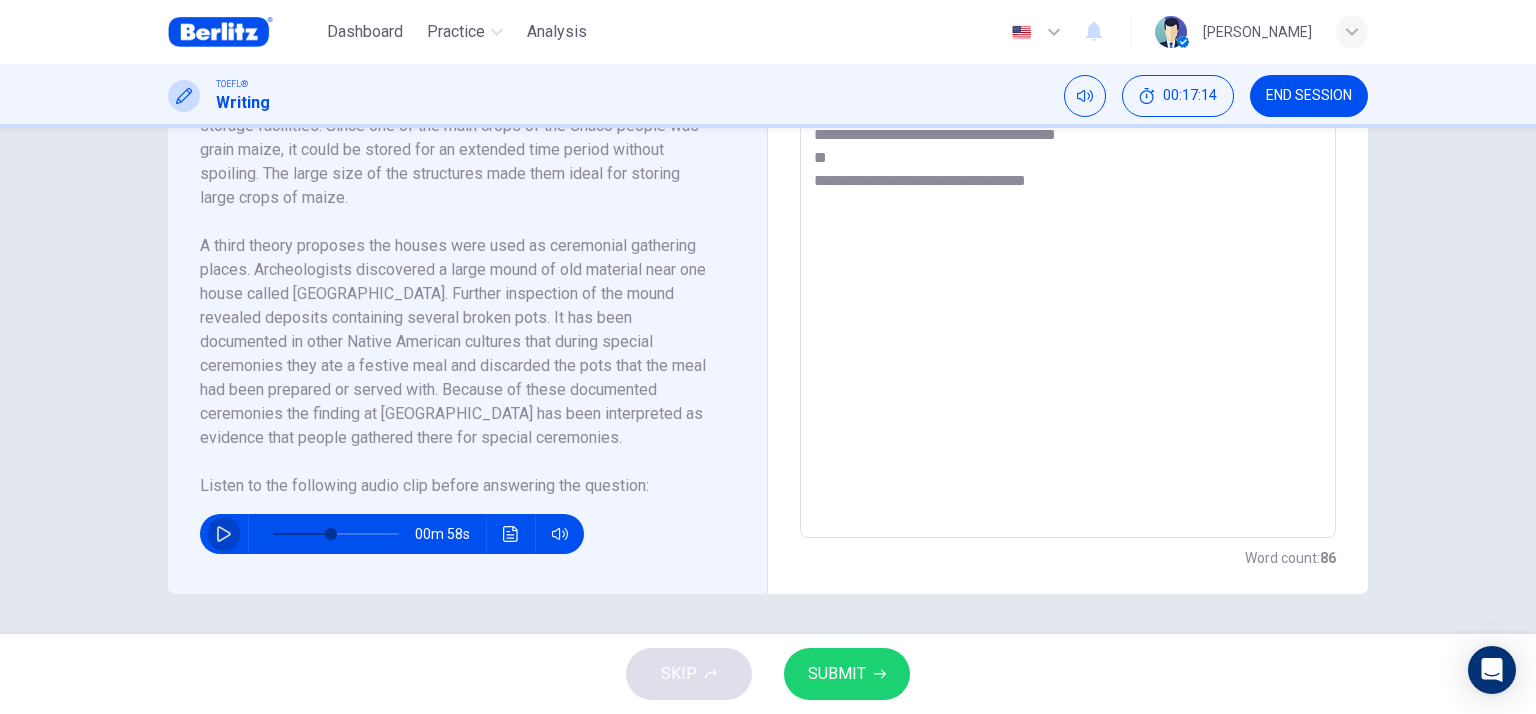 click 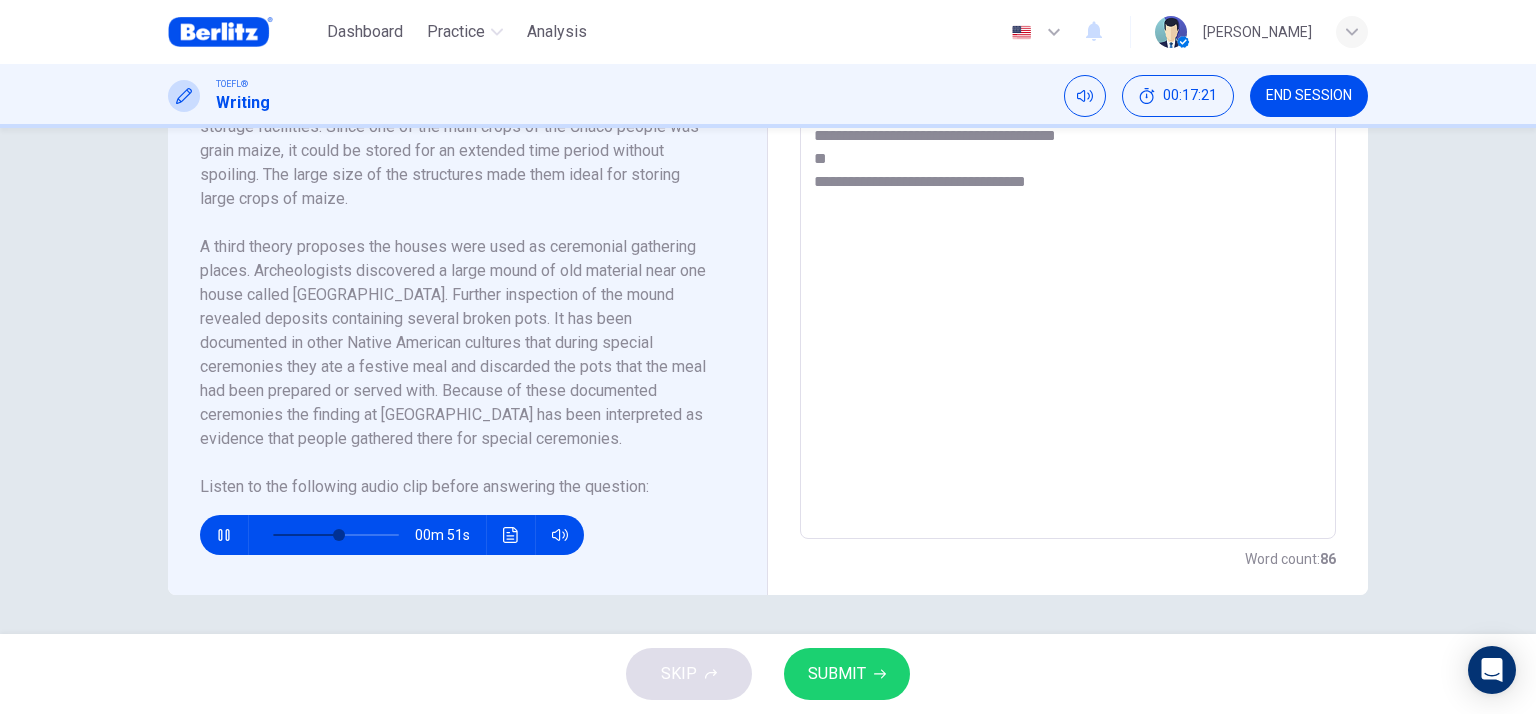 scroll, scrollTop: 639, scrollLeft: 0, axis: vertical 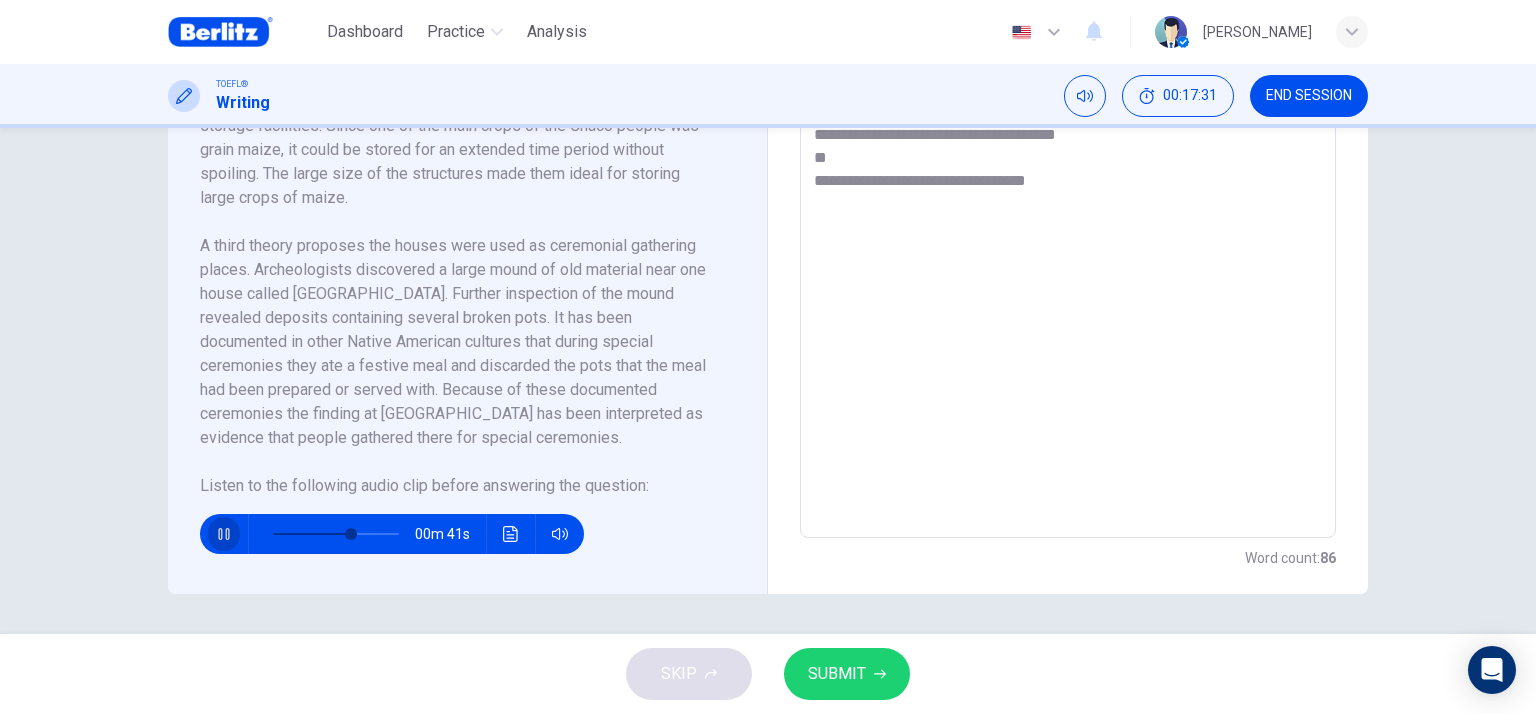 click at bounding box center (224, 534) 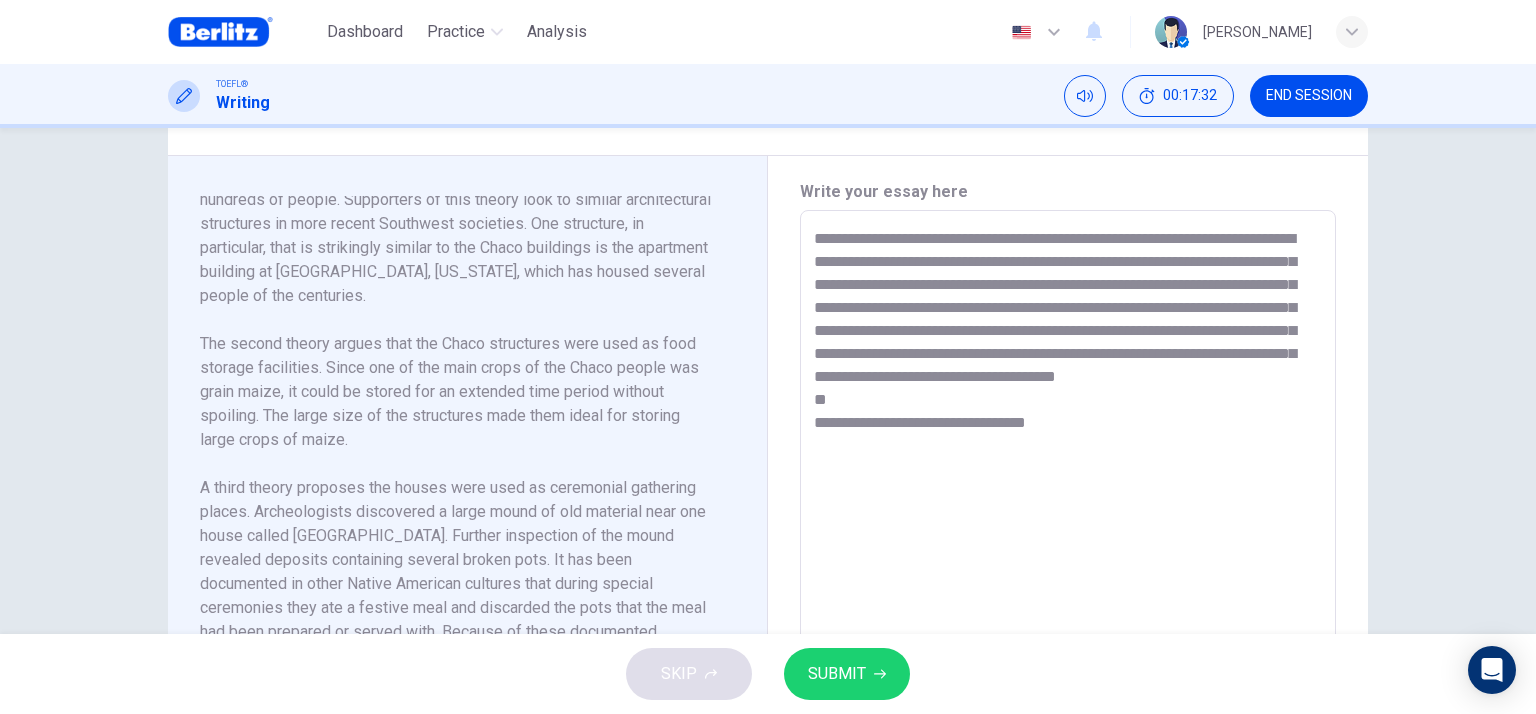 scroll, scrollTop: 339, scrollLeft: 0, axis: vertical 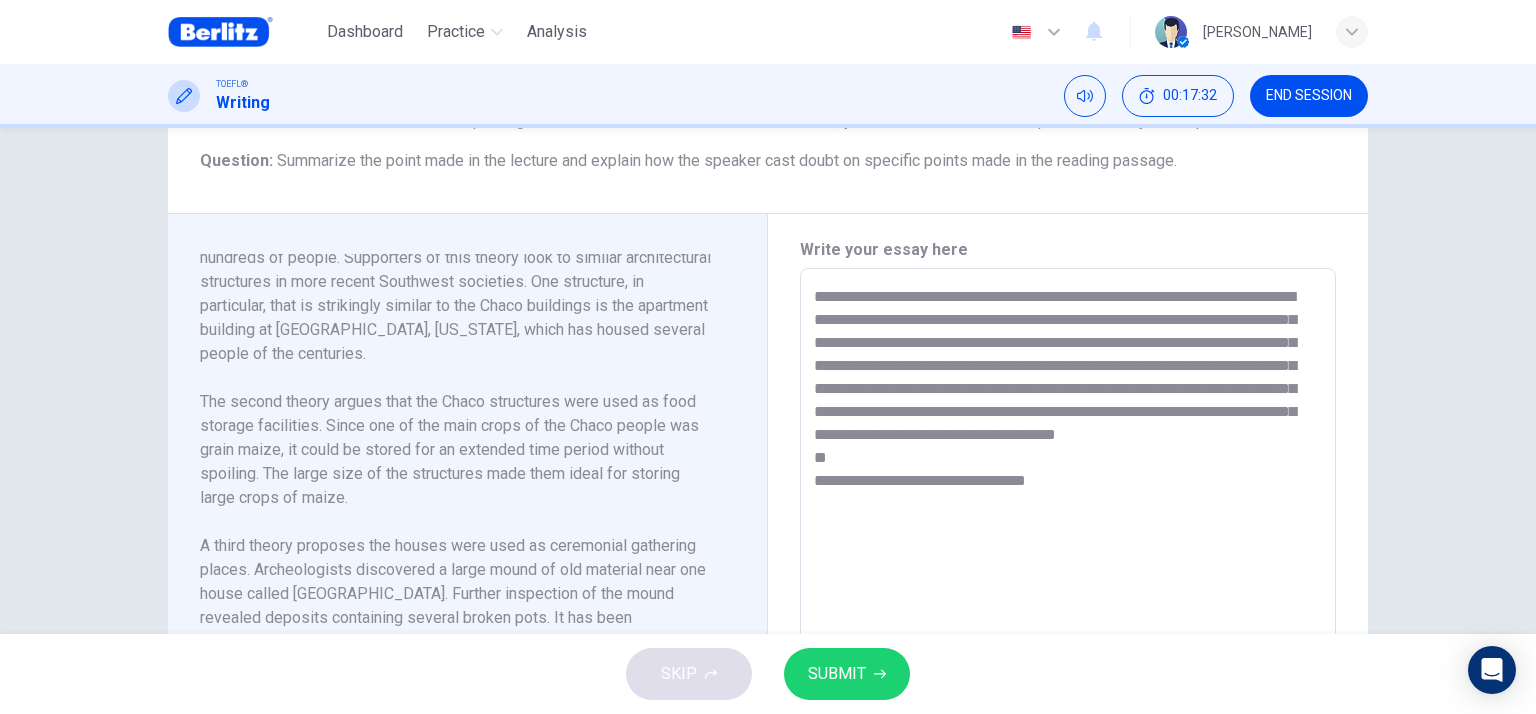 click on "**********" at bounding box center (1068, 553) 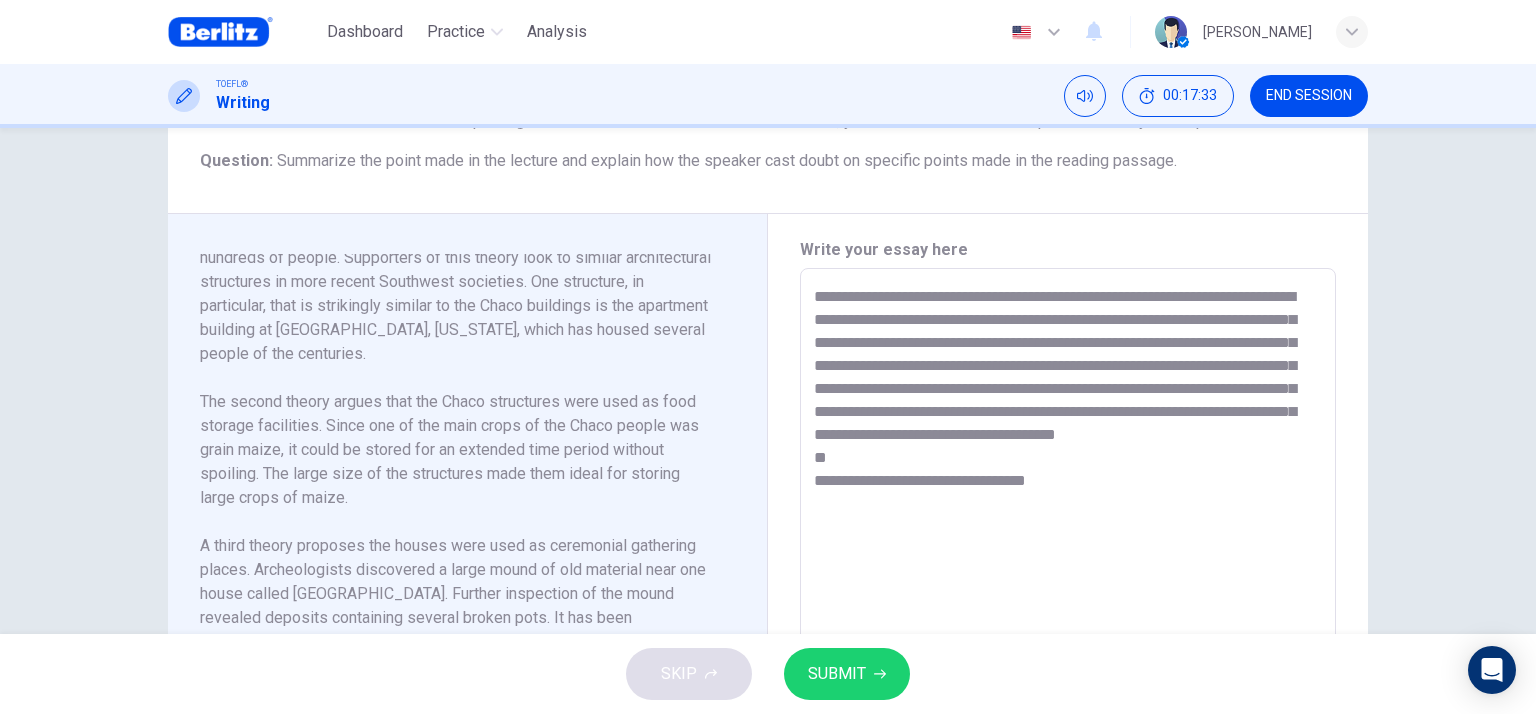click on "**********" at bounding box center (1068, 553) 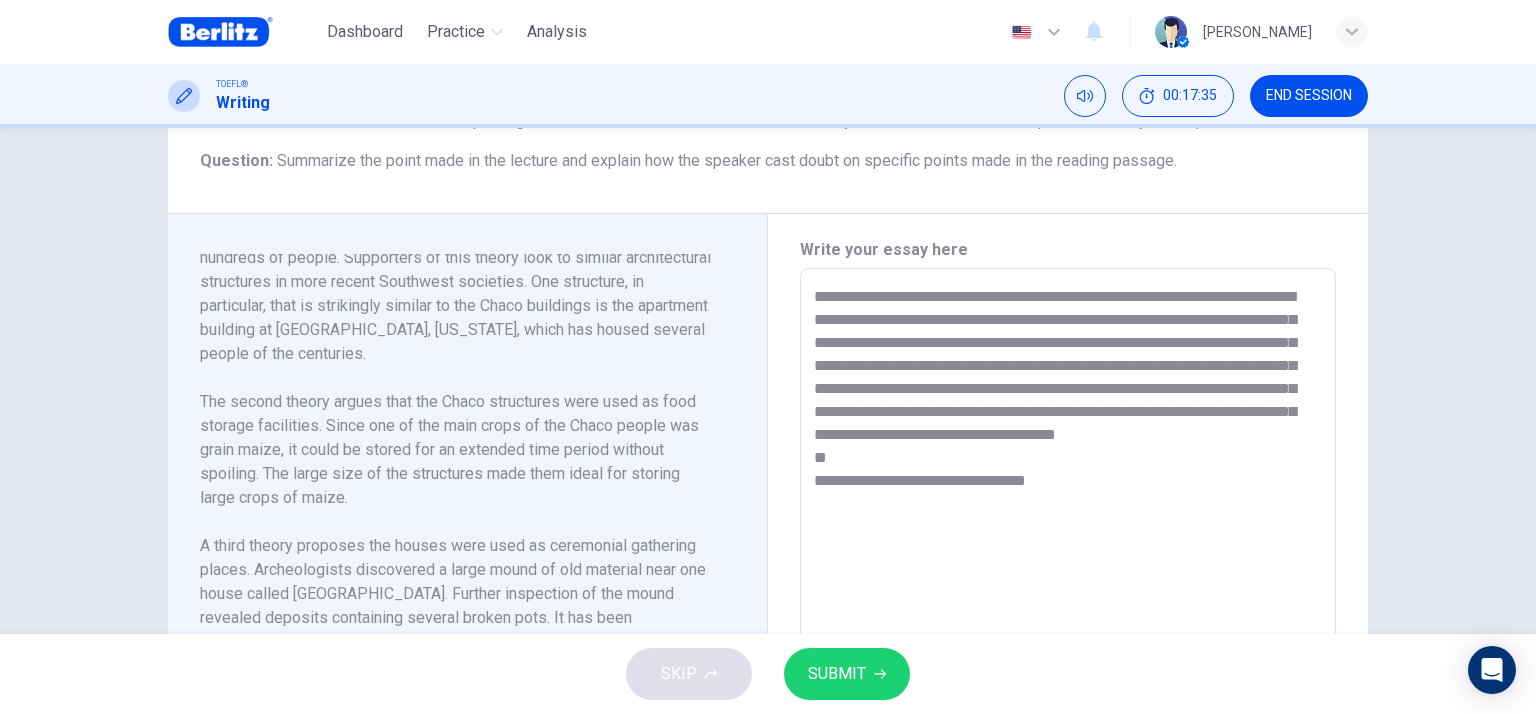 click on "**********" at bounding box center (1068, 553) 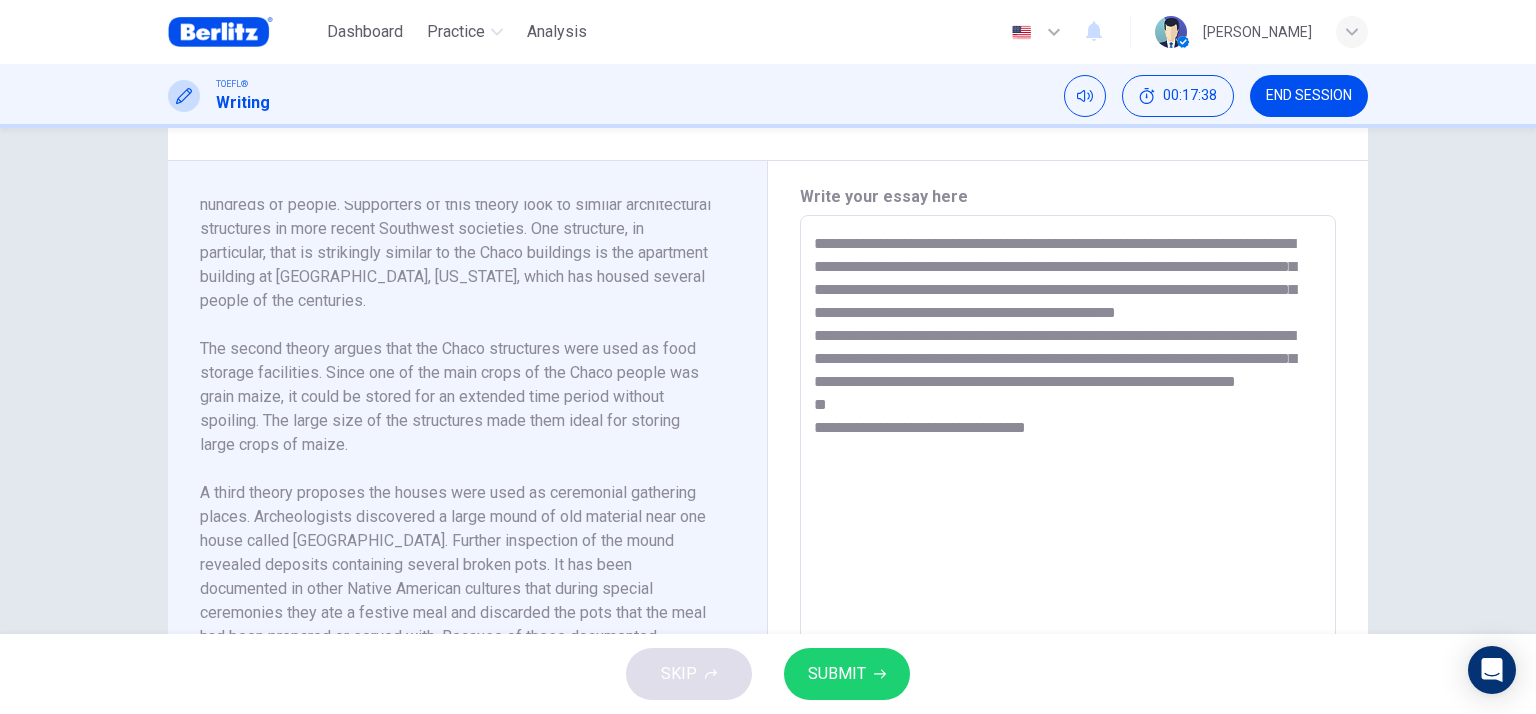 scroll, scrollTop: 439, scrollLeft: 0, axis: vertical 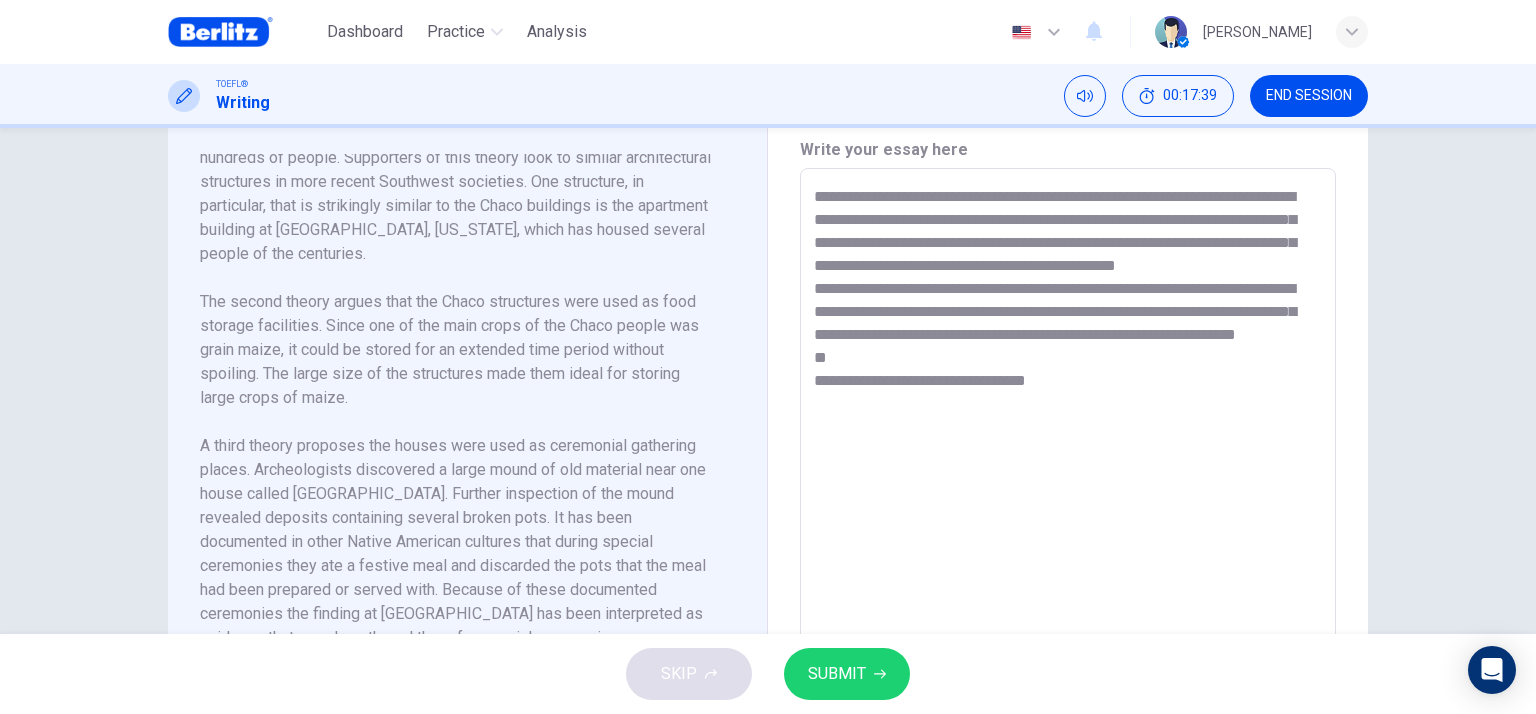 click on "**********" at bounding box center [1068, 453] 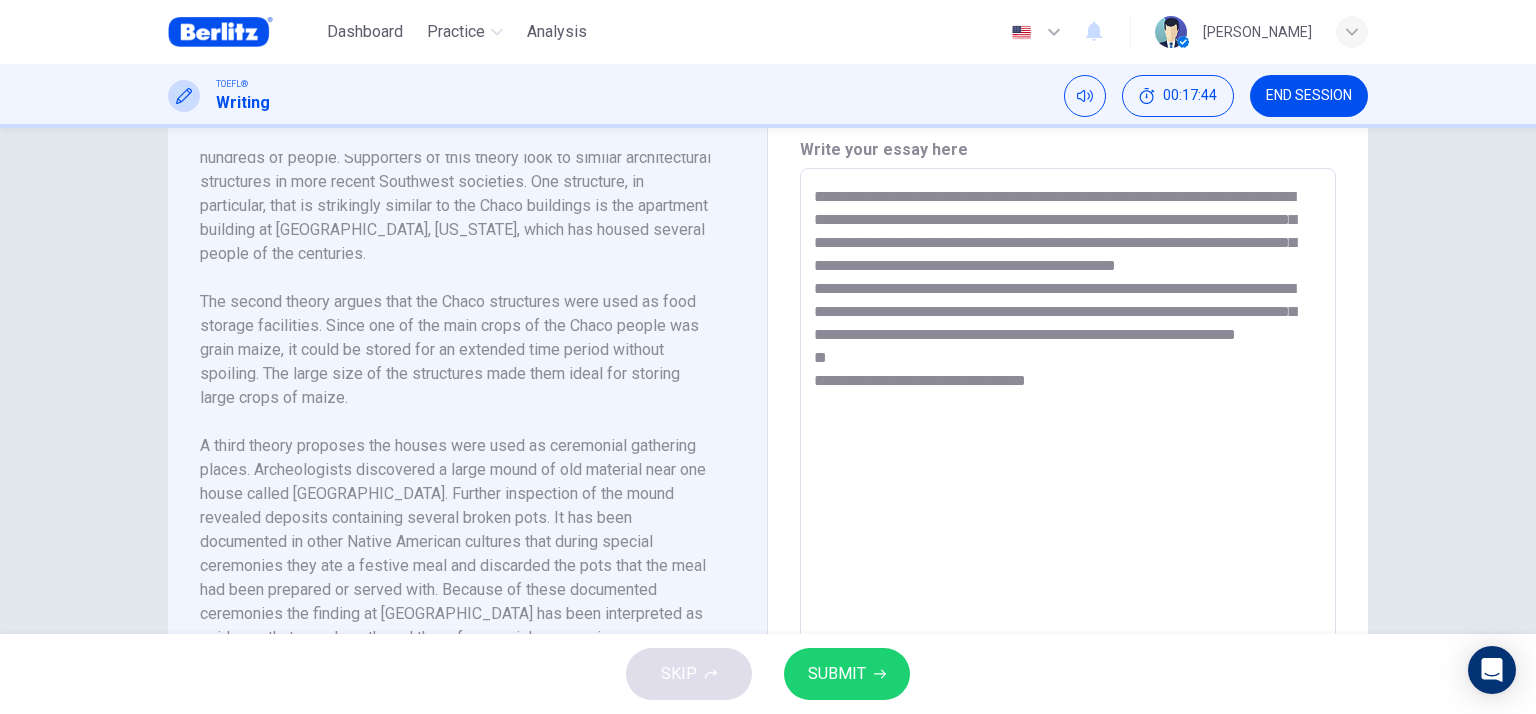 drag, startPoint x: 1094, startPoint y: 443, endPoint x: 807, endPoint y: 400, distance: 290.20337 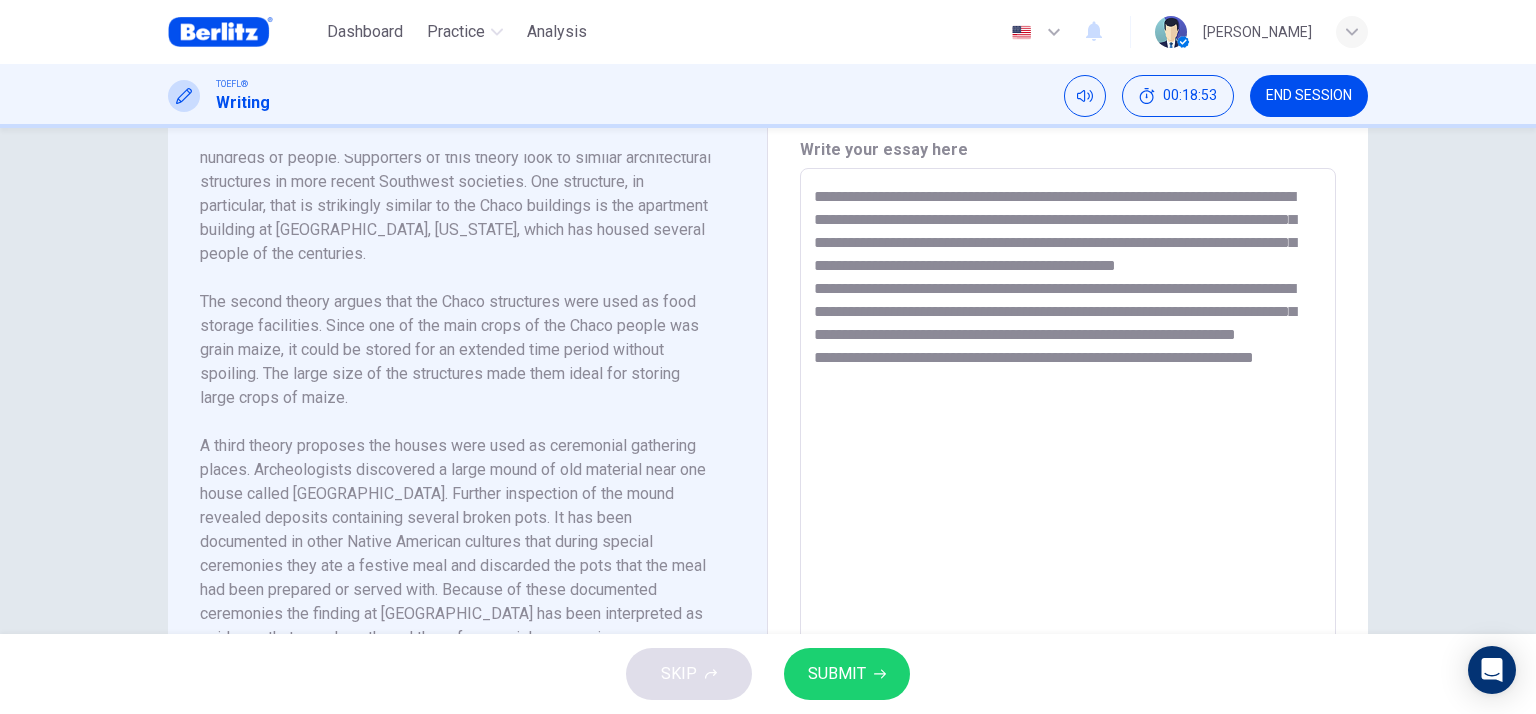 drag, startPoint x: 853, startPoint y: 426, endPoint x: 782, endPoint y: 427, distance: 71.00704 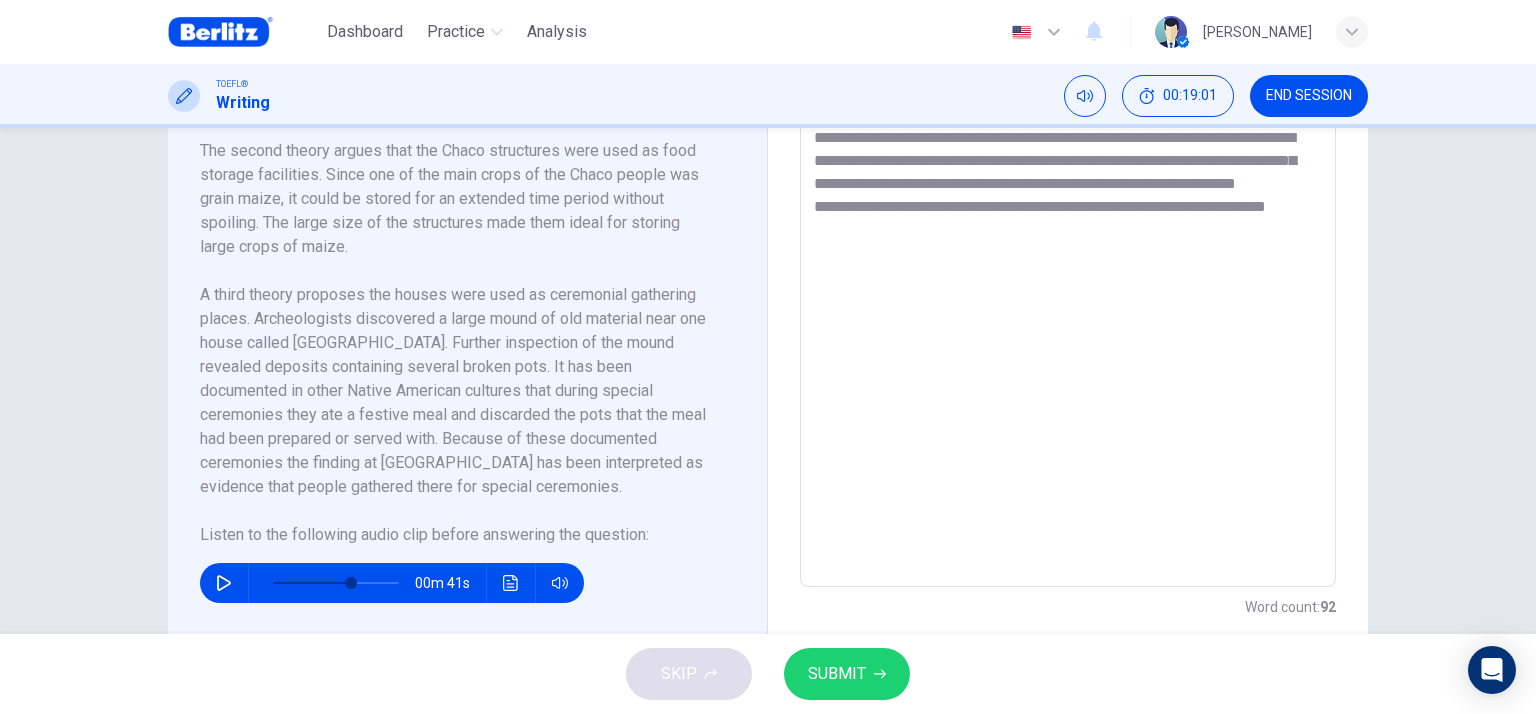 scroll, scrollTop: 639, scrollLeft: 0, axis: vertical 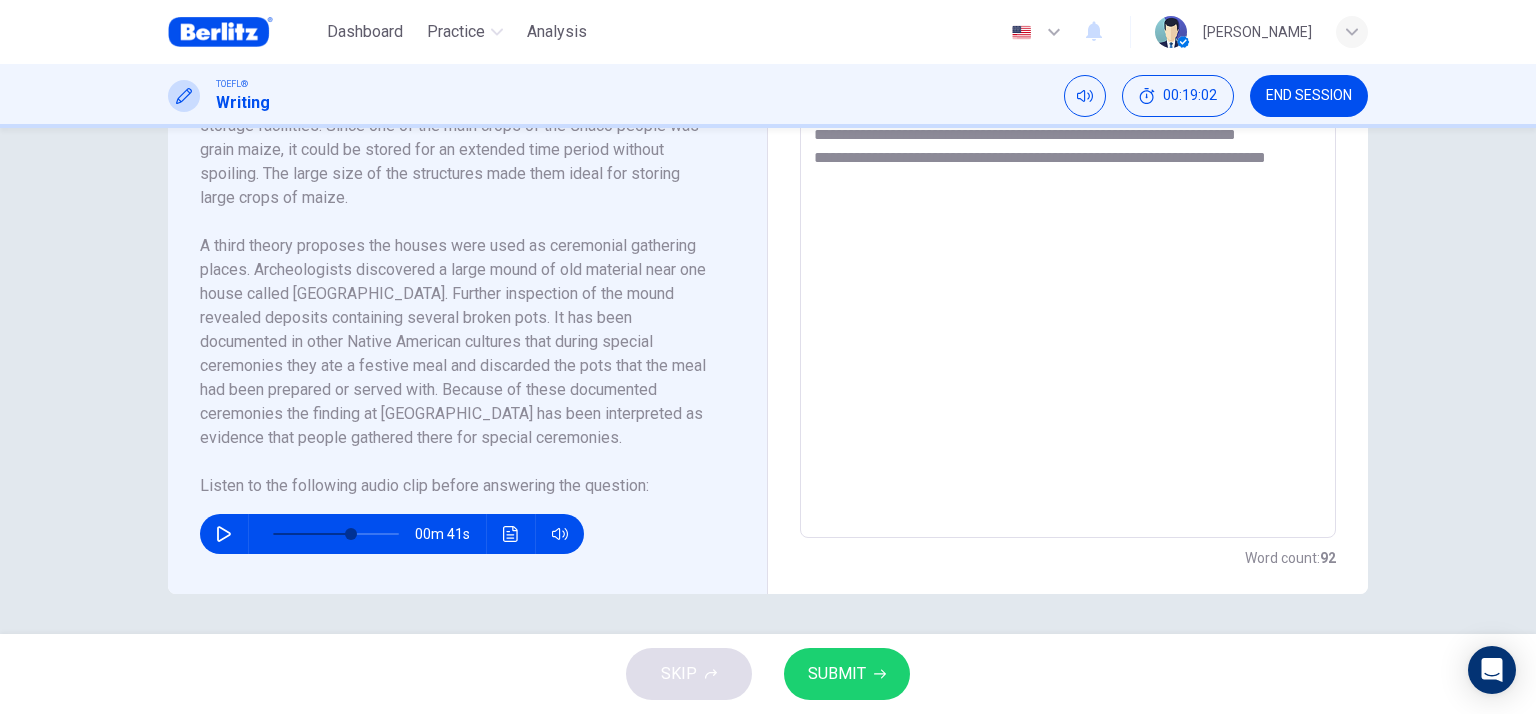 click at bounding box center (224, 534) 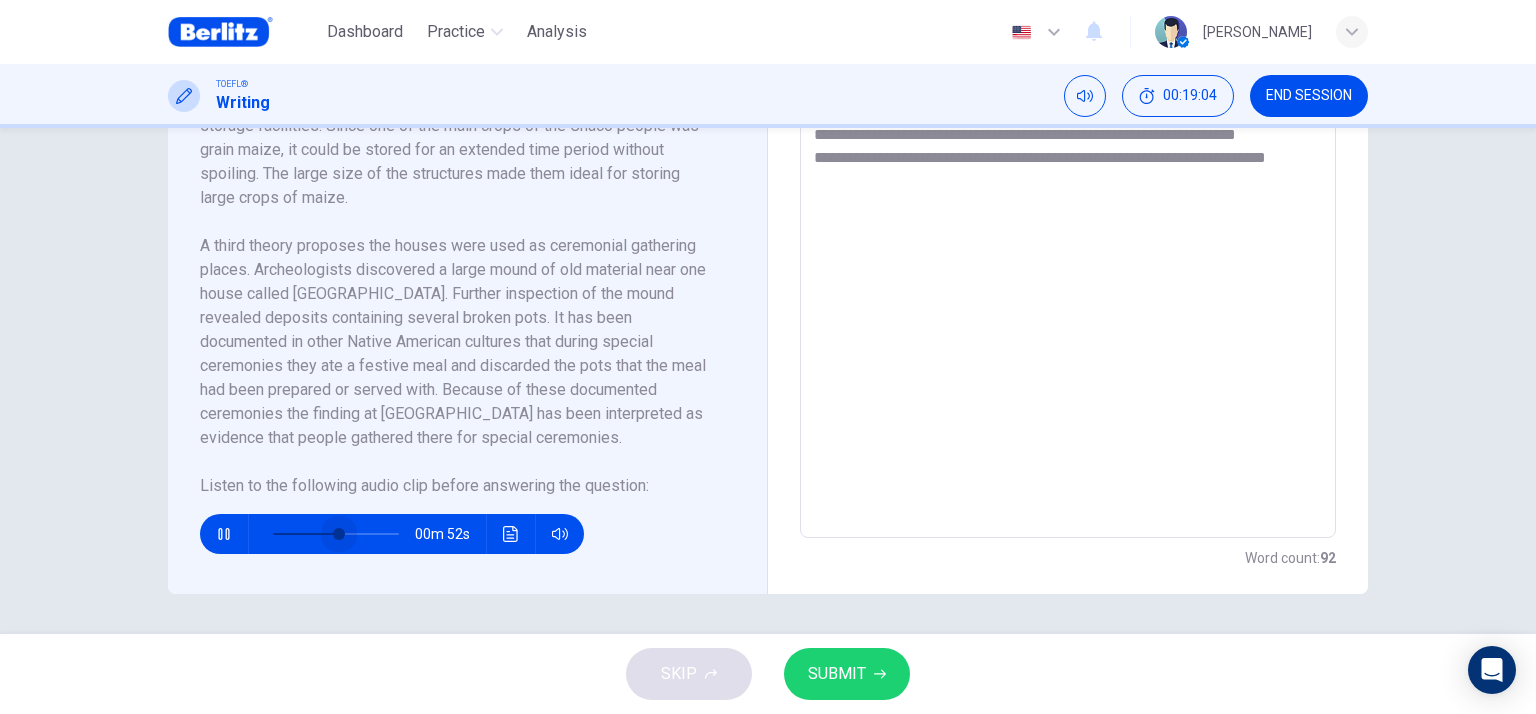 click at bounding box center (339, 534) 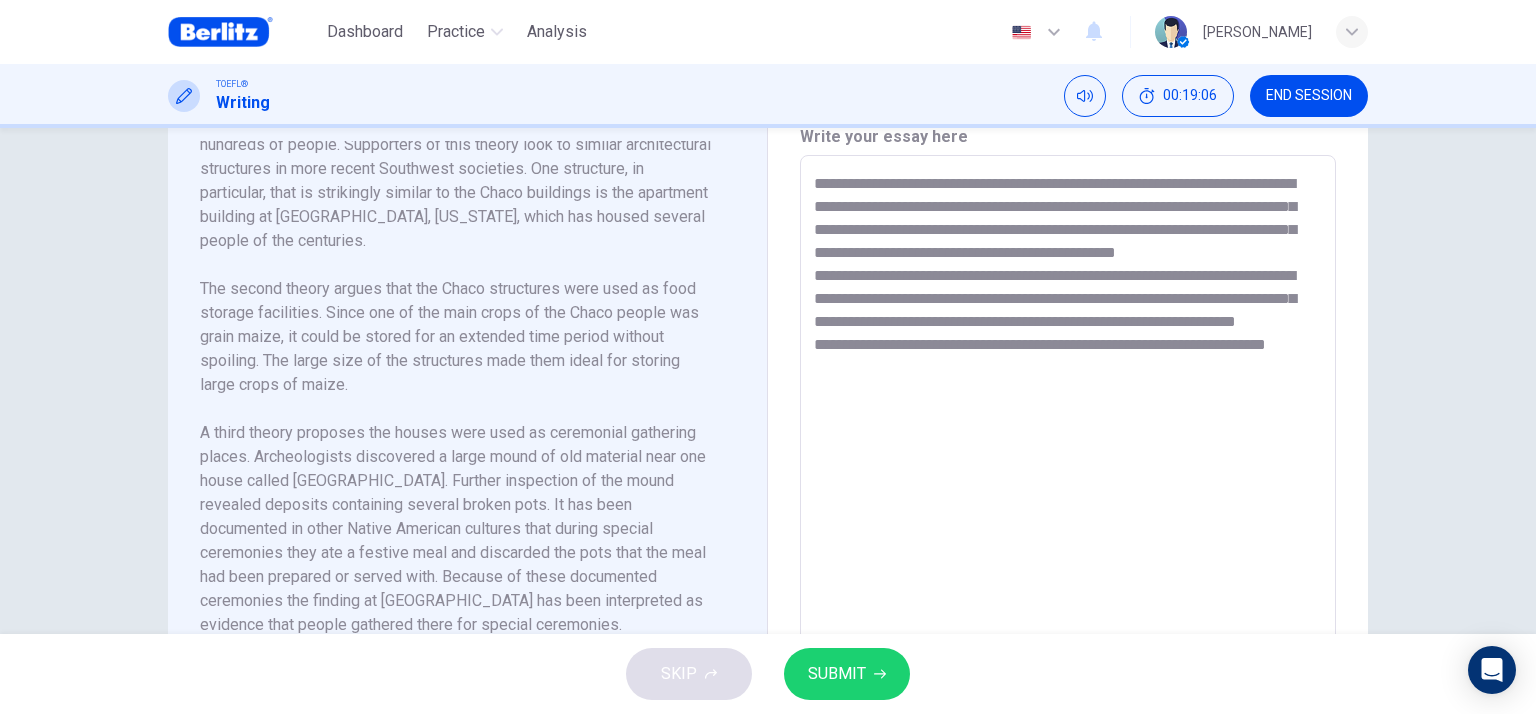 scroll, scrollTop: 439, scrollLeft: 0, axis: vertical 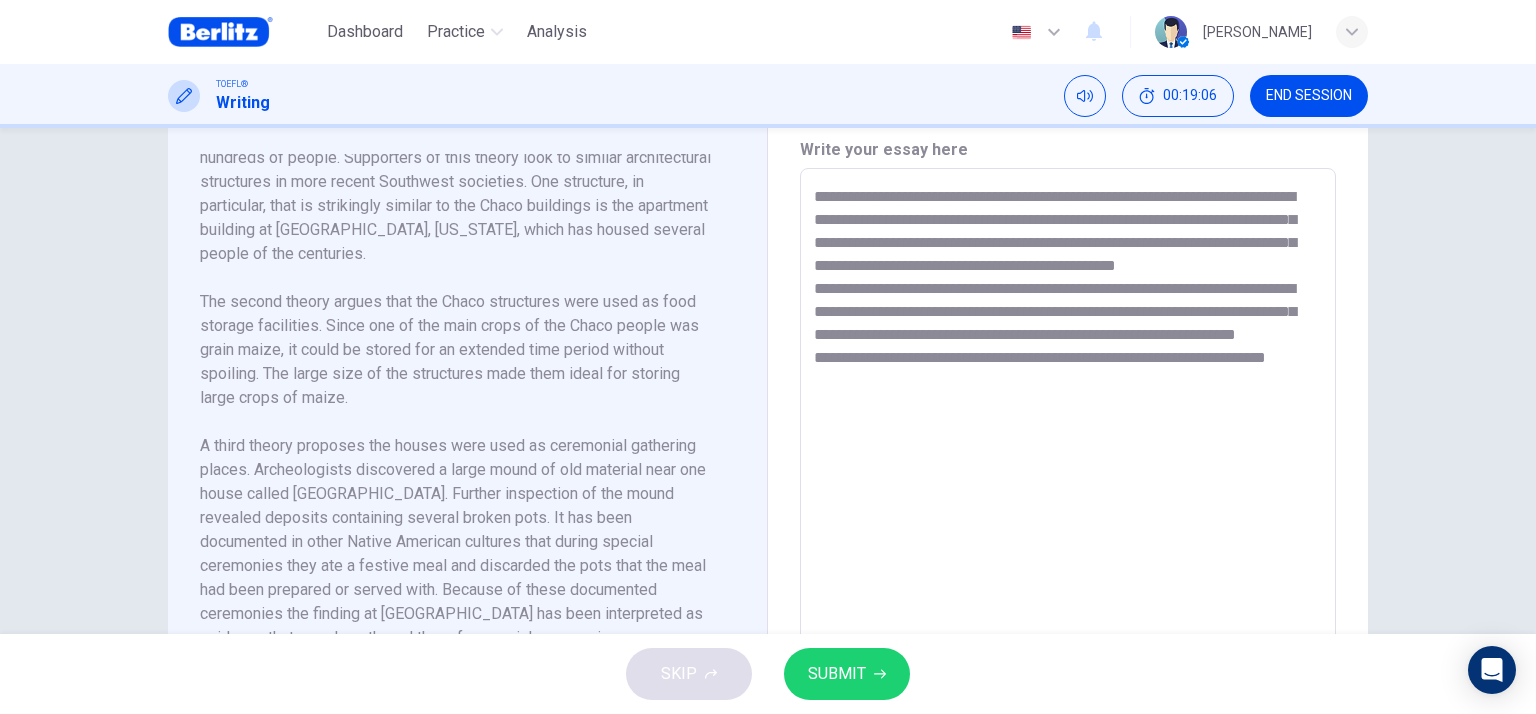 click on "**********" at bounding box center [1068, 453] 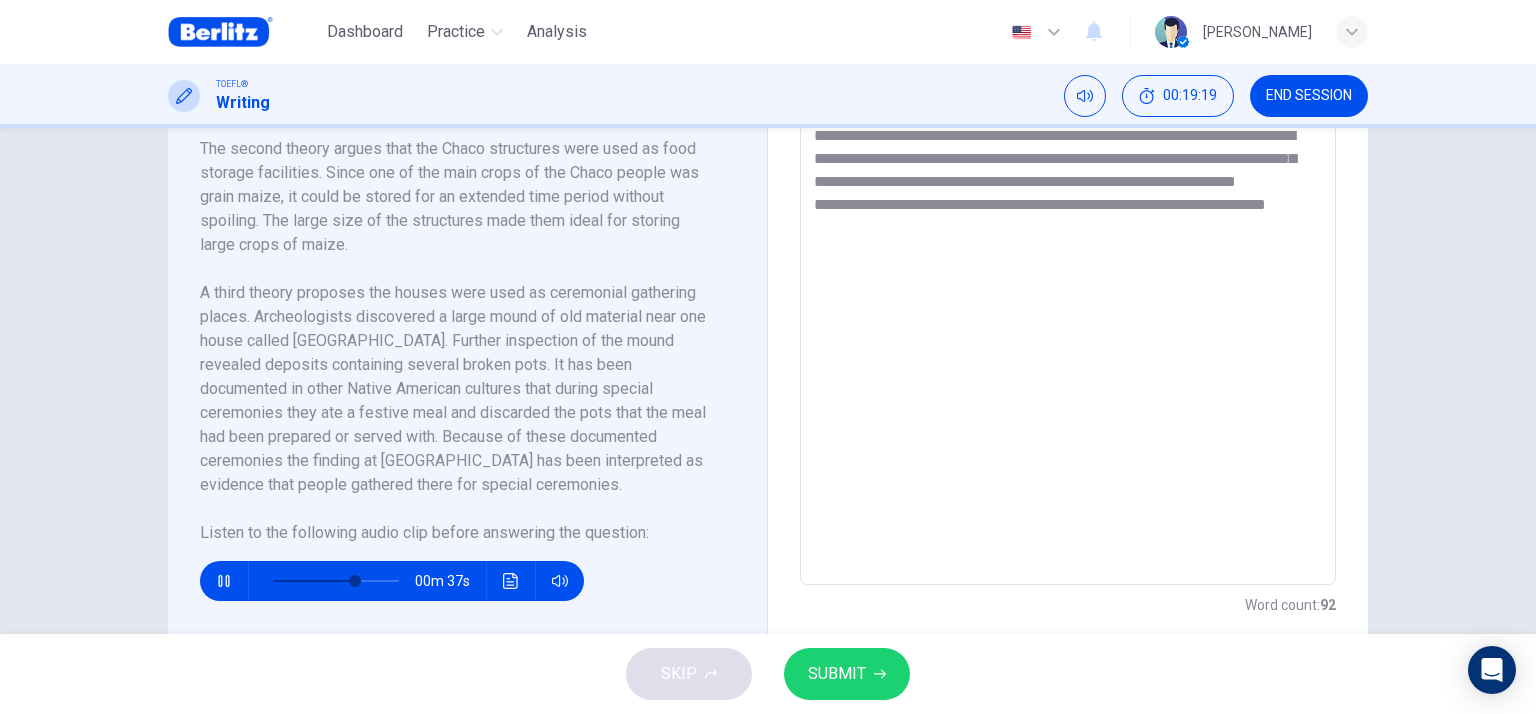 scroll, scrollTop: 639, scrollLeft: 0, axis: vertical 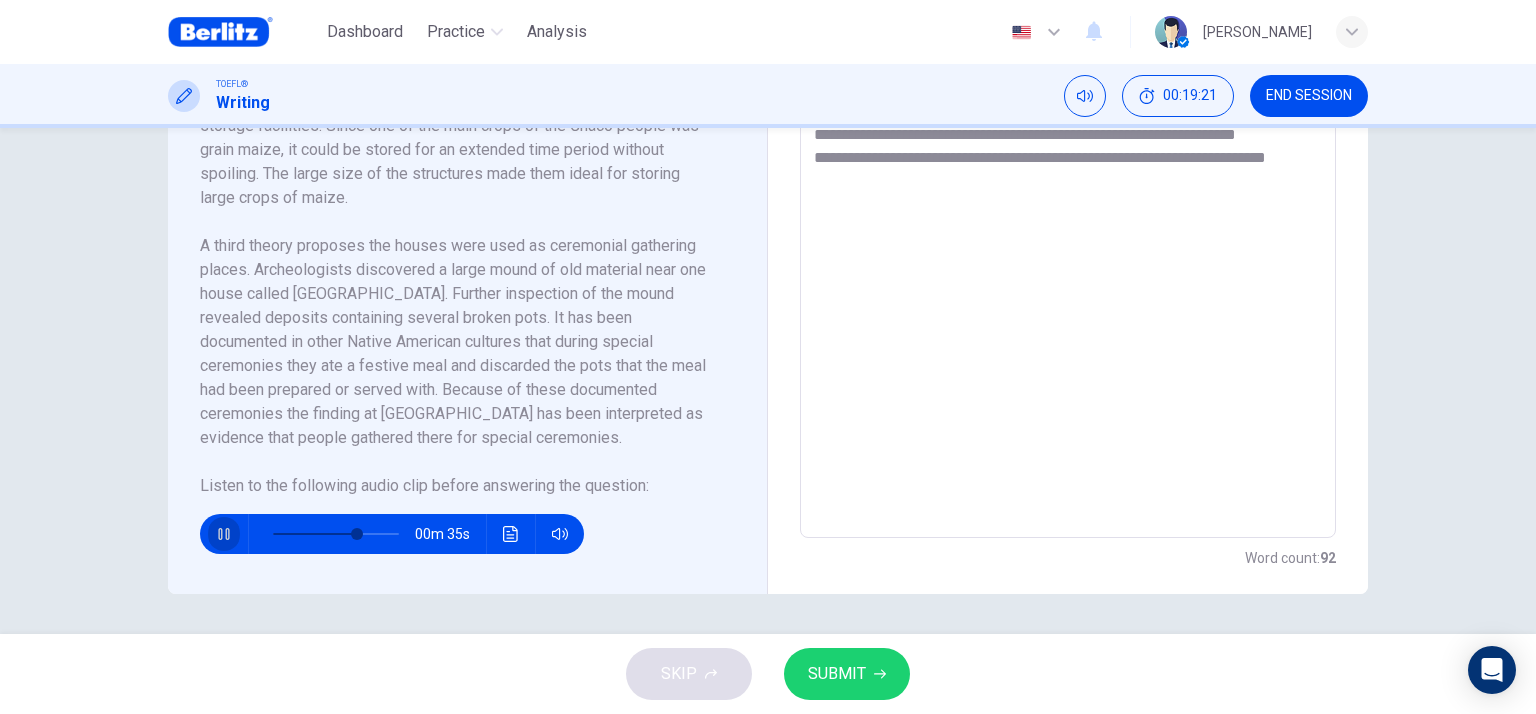 click 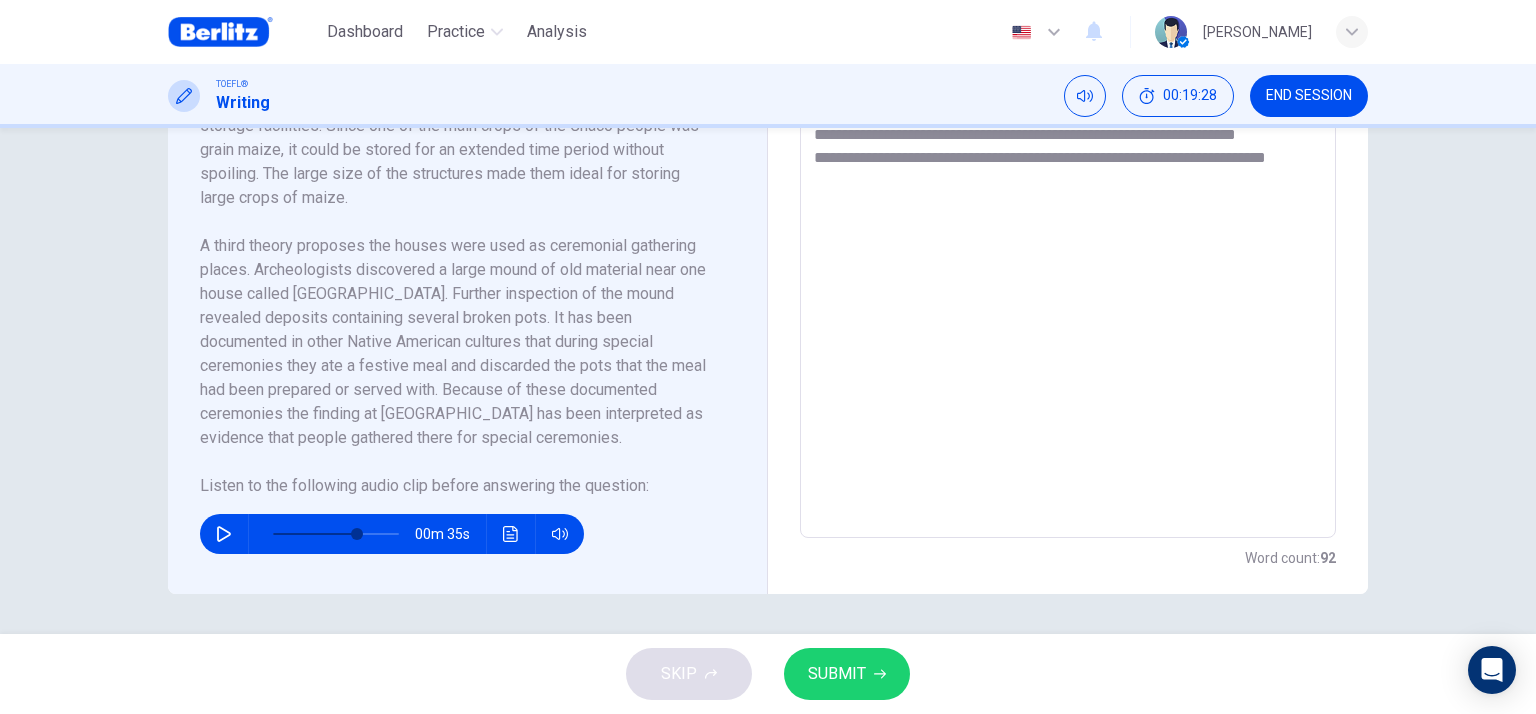 click on "**********" at bounding box center [1068, 253] 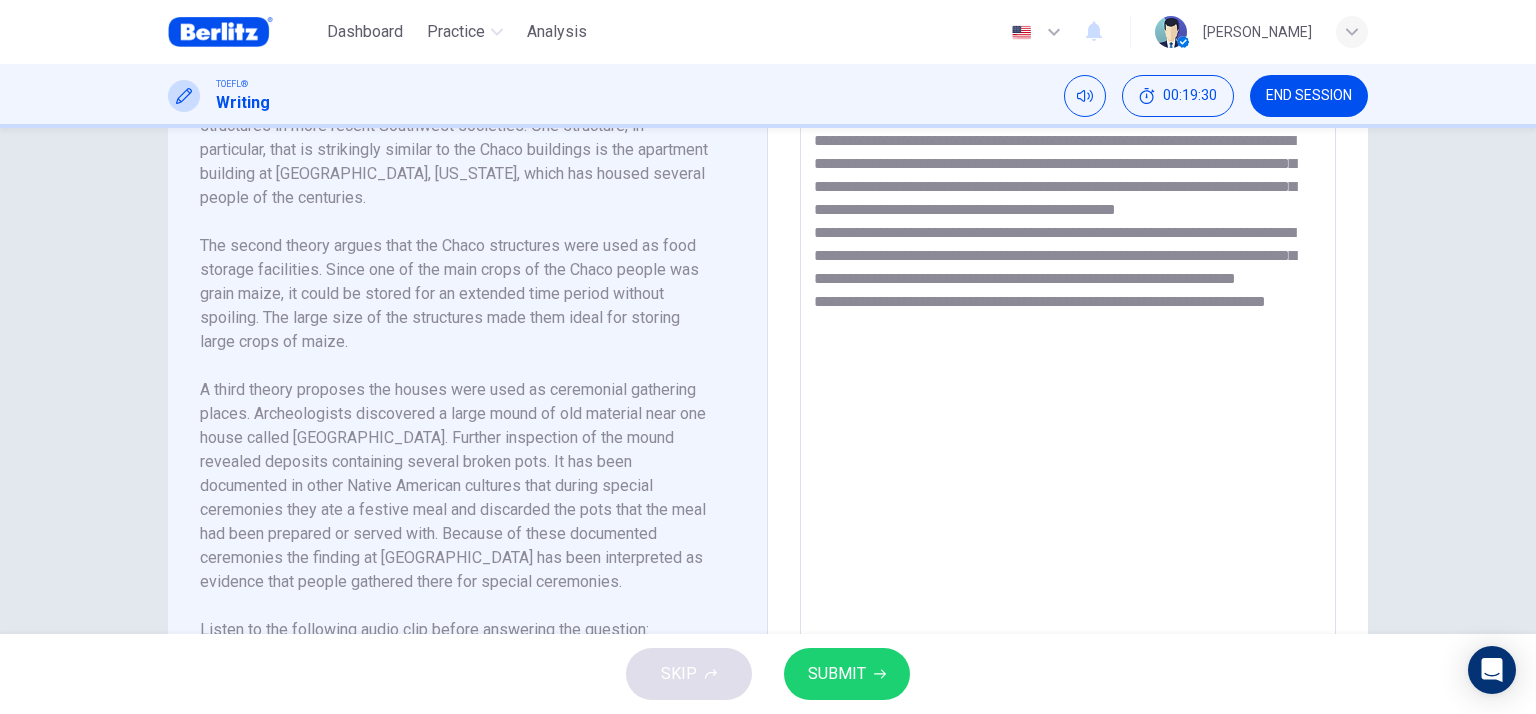 scroll, scrollTop: 539, scrollLeft: 0, axis: vertical 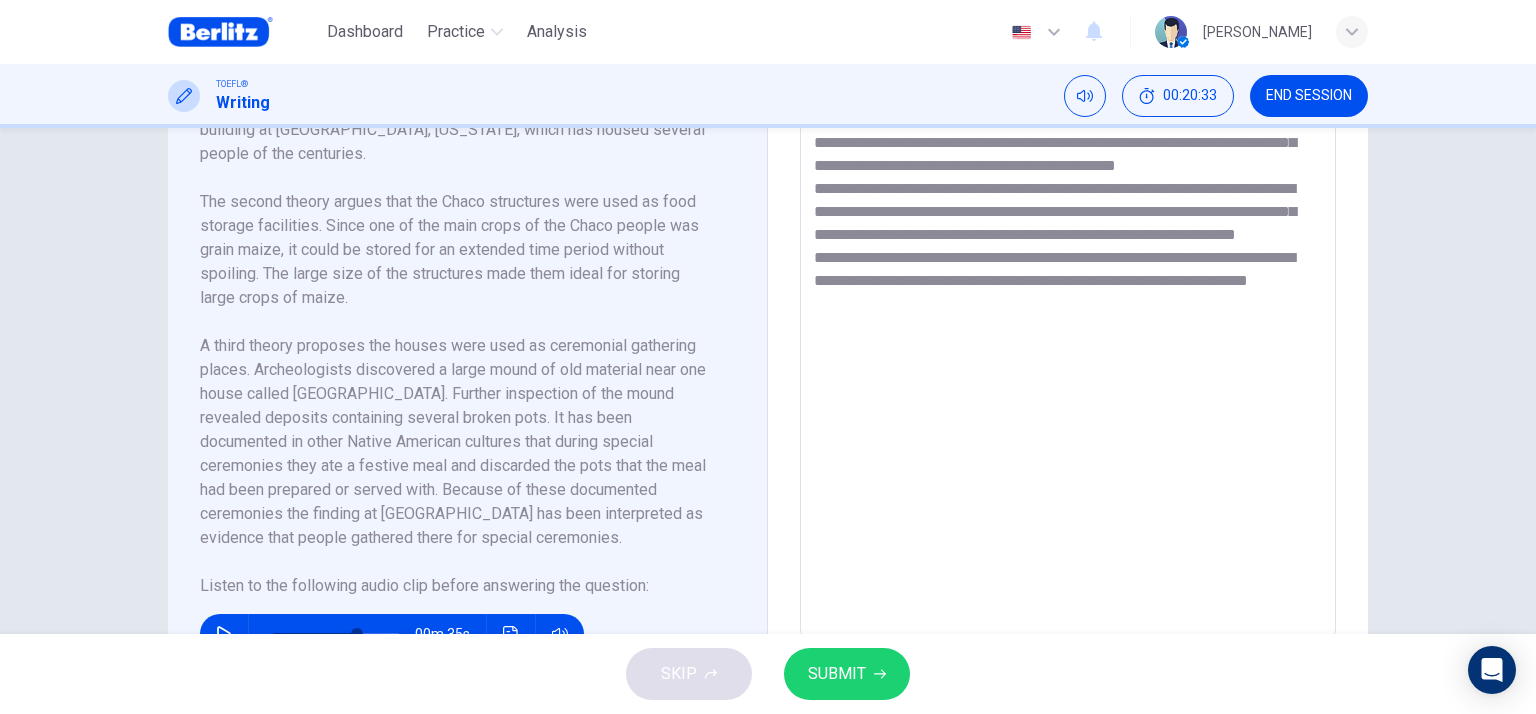 click on "**********" at bounding box center [1068, 353] 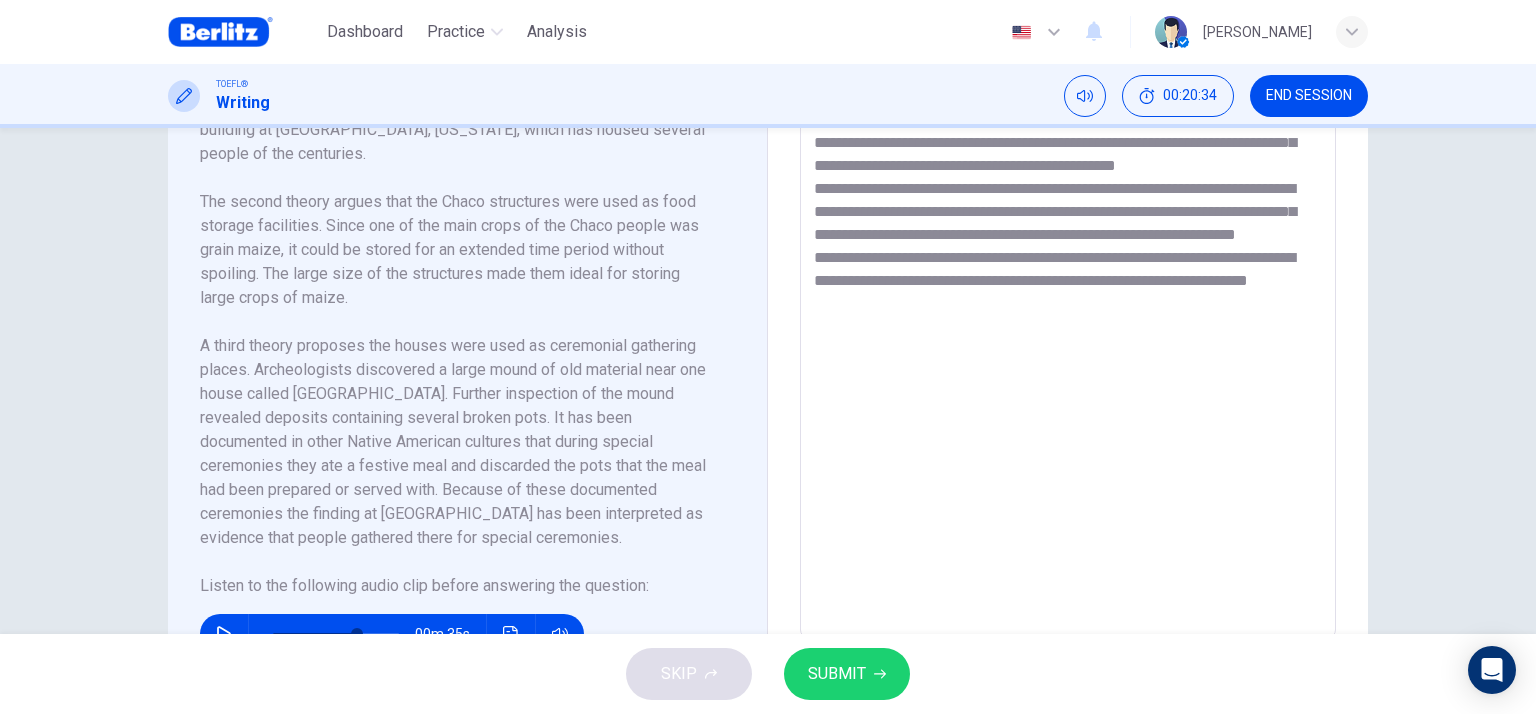 click on "**********" at bounding box center [1068, 353] 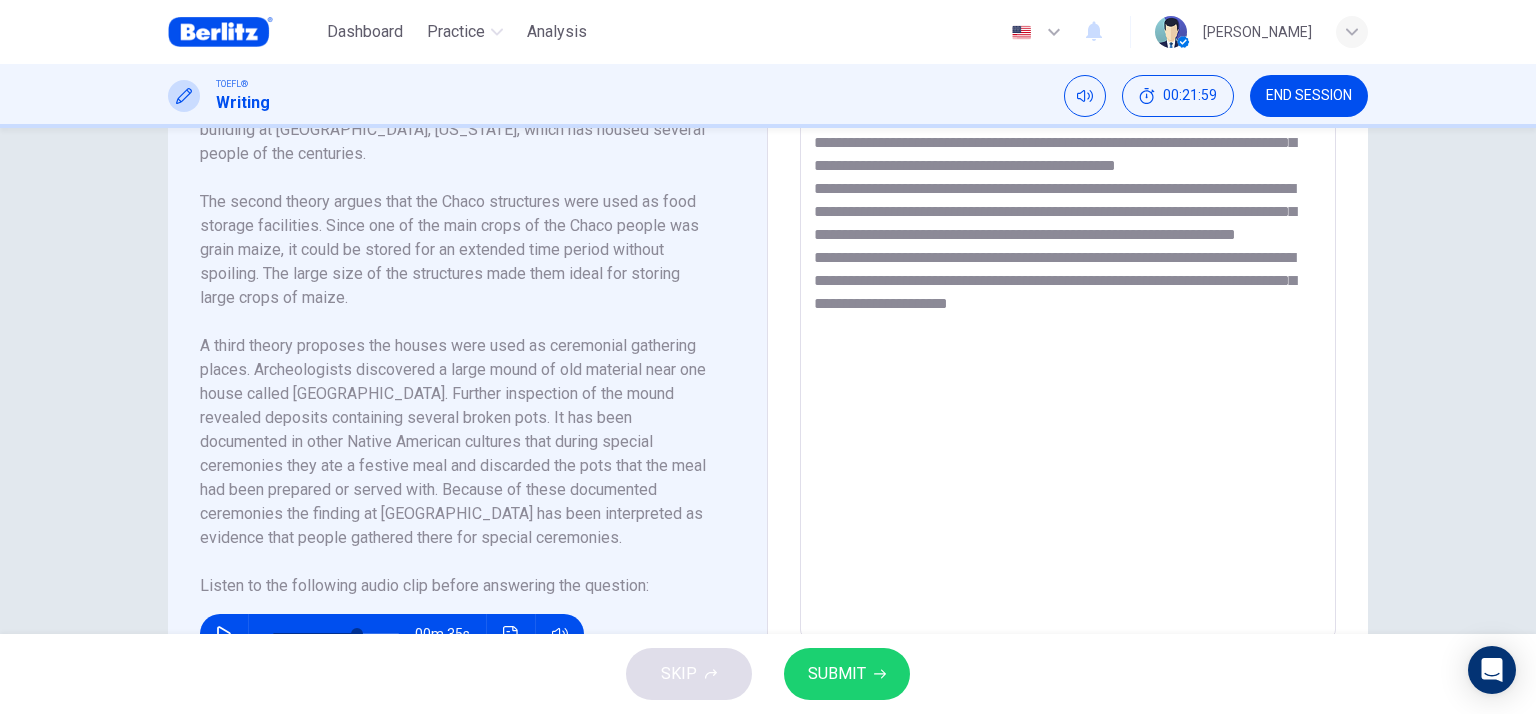 drag, startPoint x: 1096, startPoint y: 361, endPoint x: 1005, endPoint y: 355, distance: 91.197586 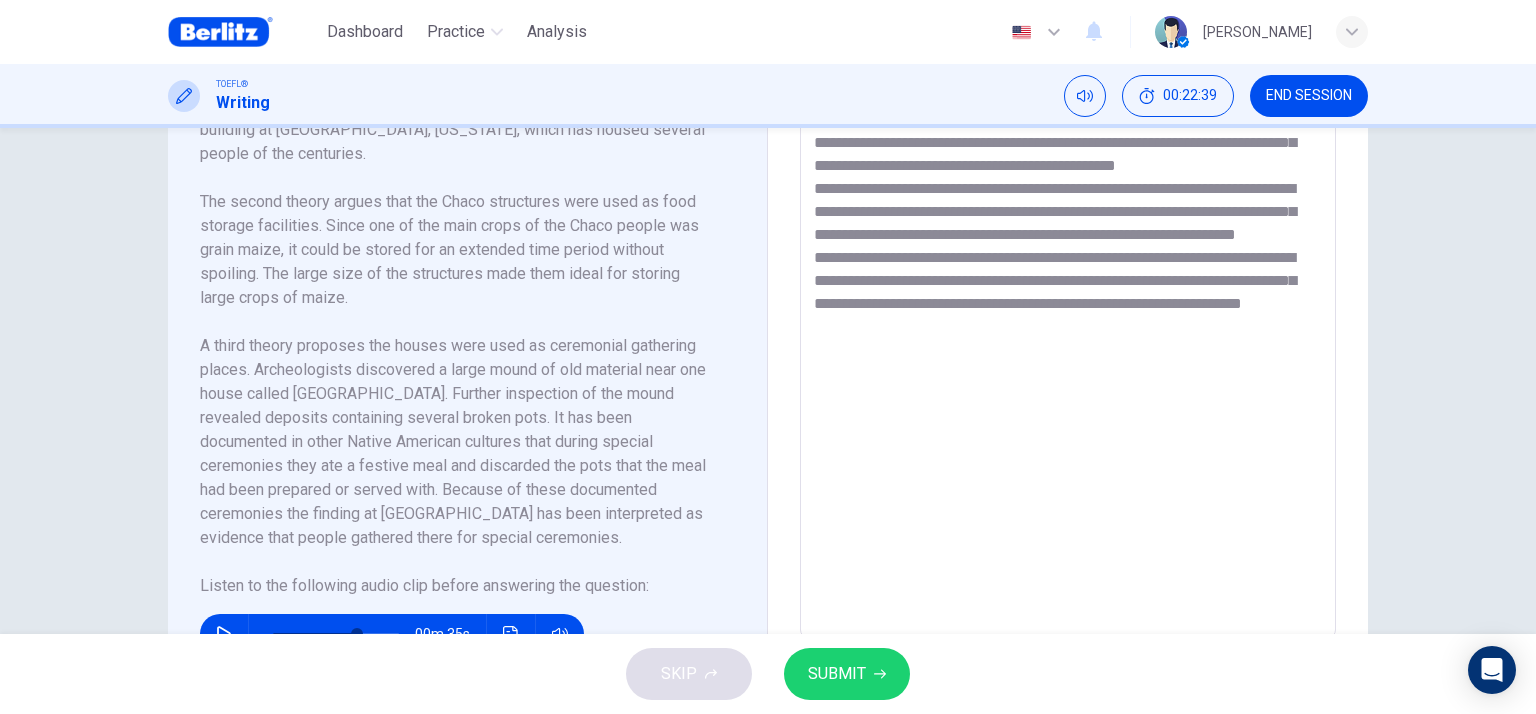 scroll, scrollTop: 639, scrollLeft: 0, axis: vertical 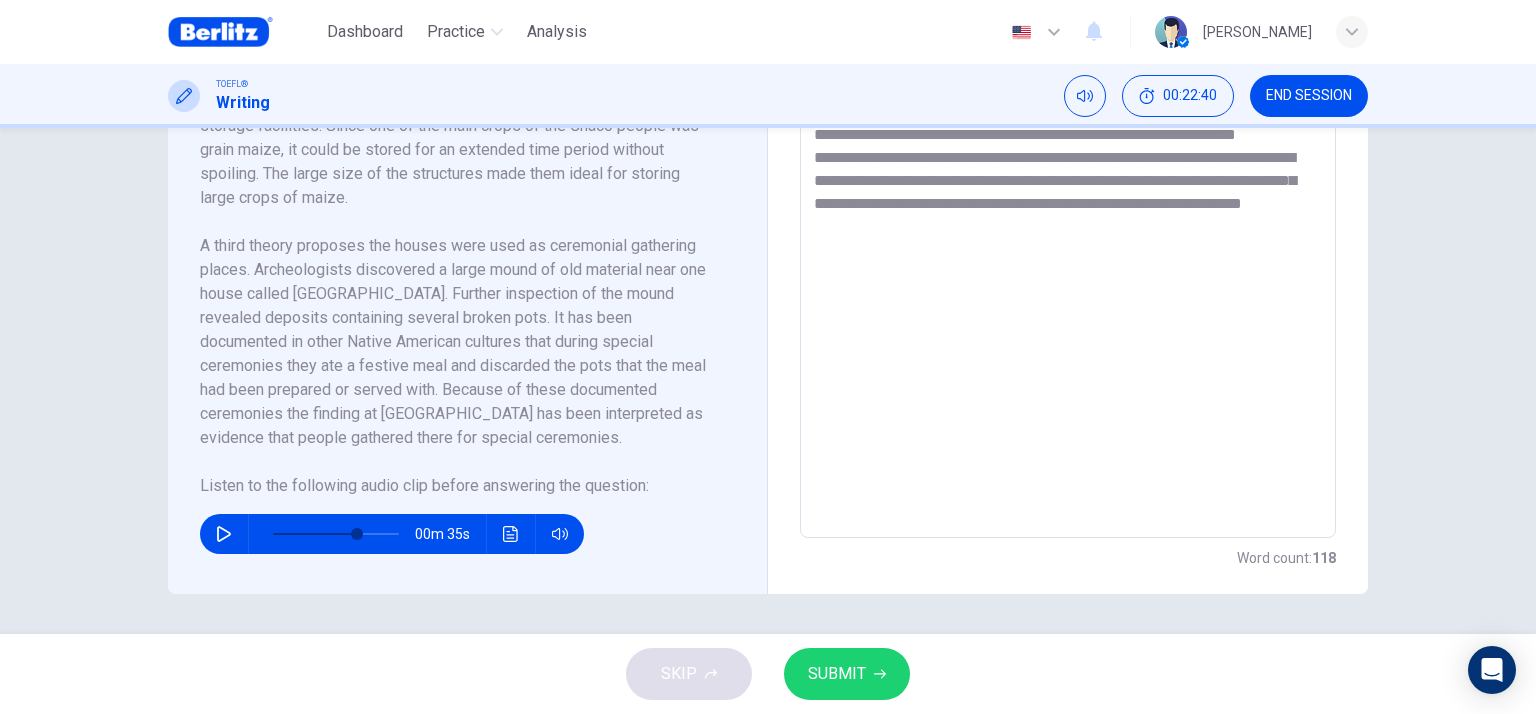 click at bounding box center [224, 534] 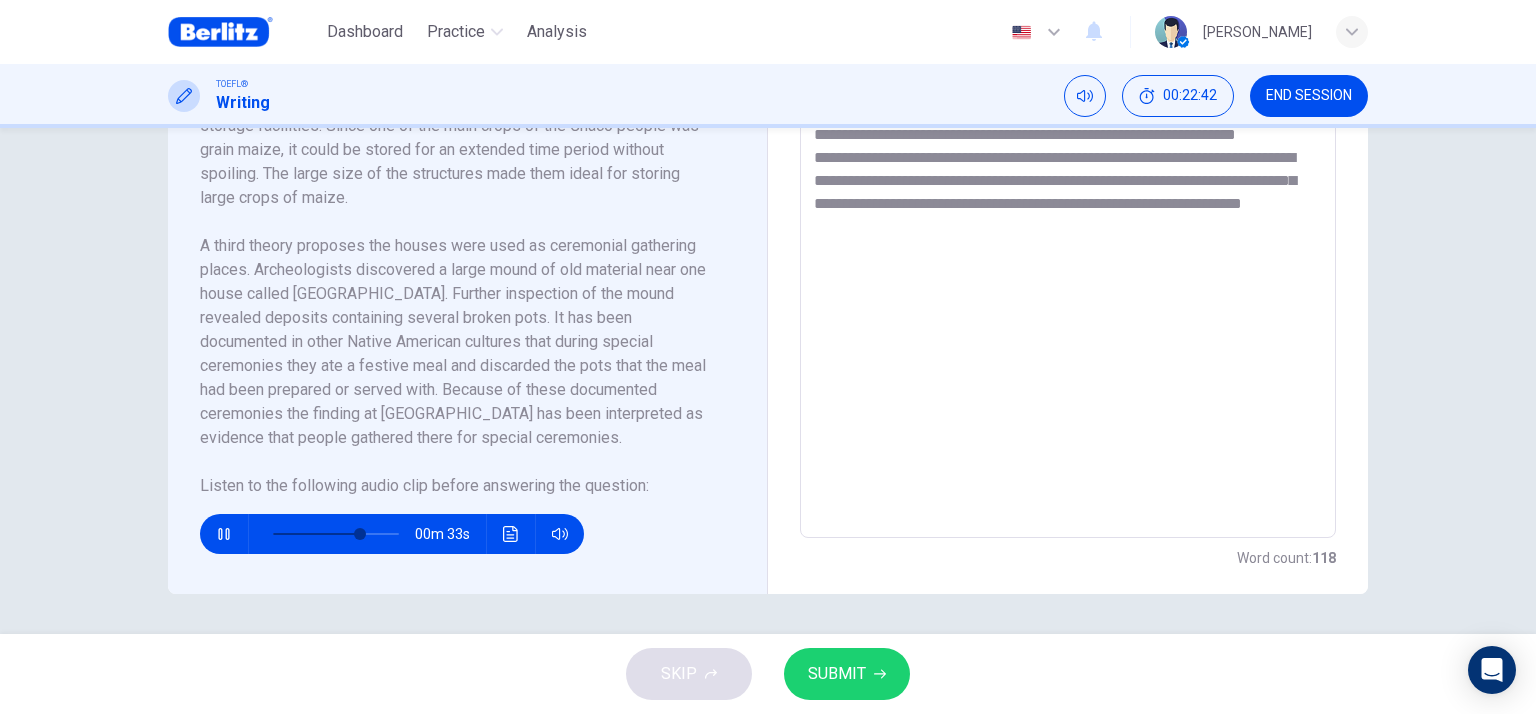 click on "**********" at bounding box center (1068, 253) 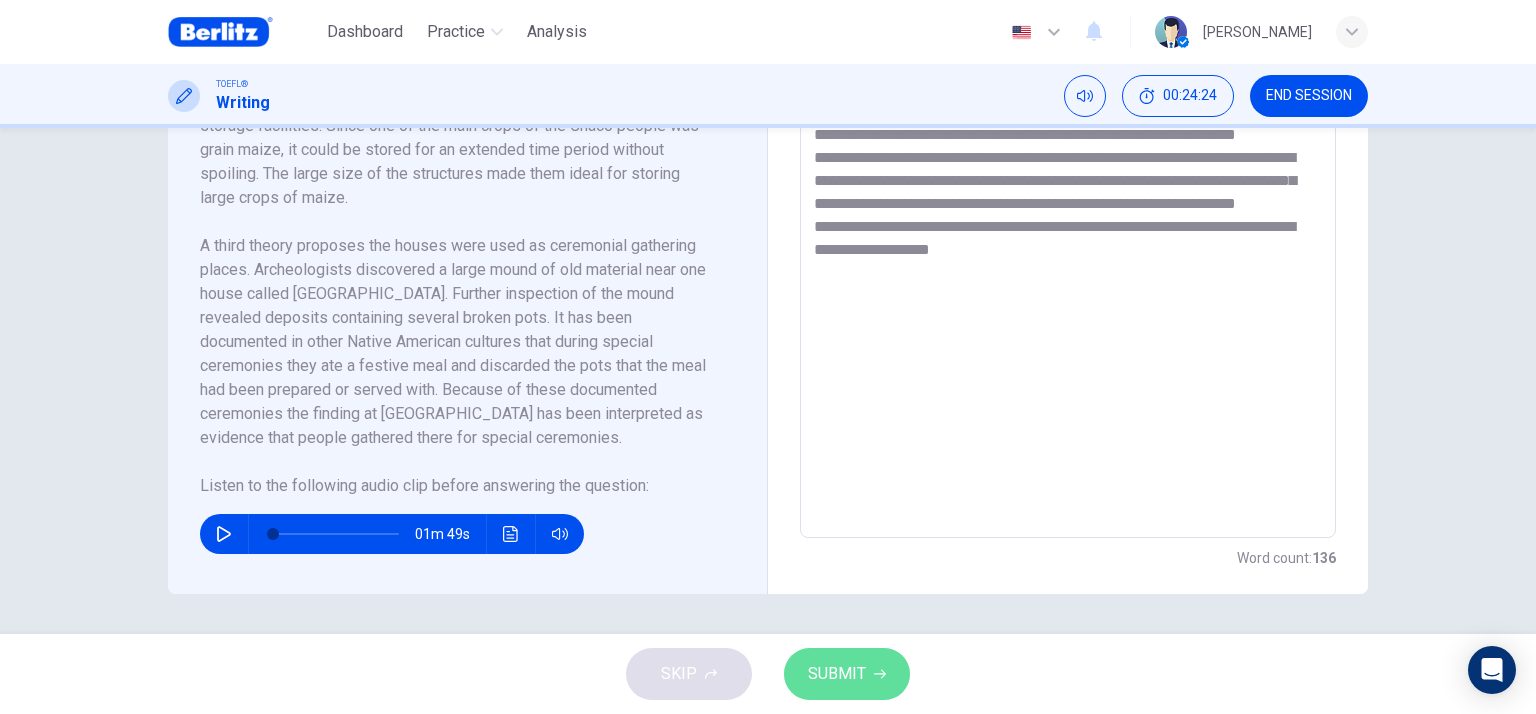 click on "SUBMIT" at bounding box center (837, 674) 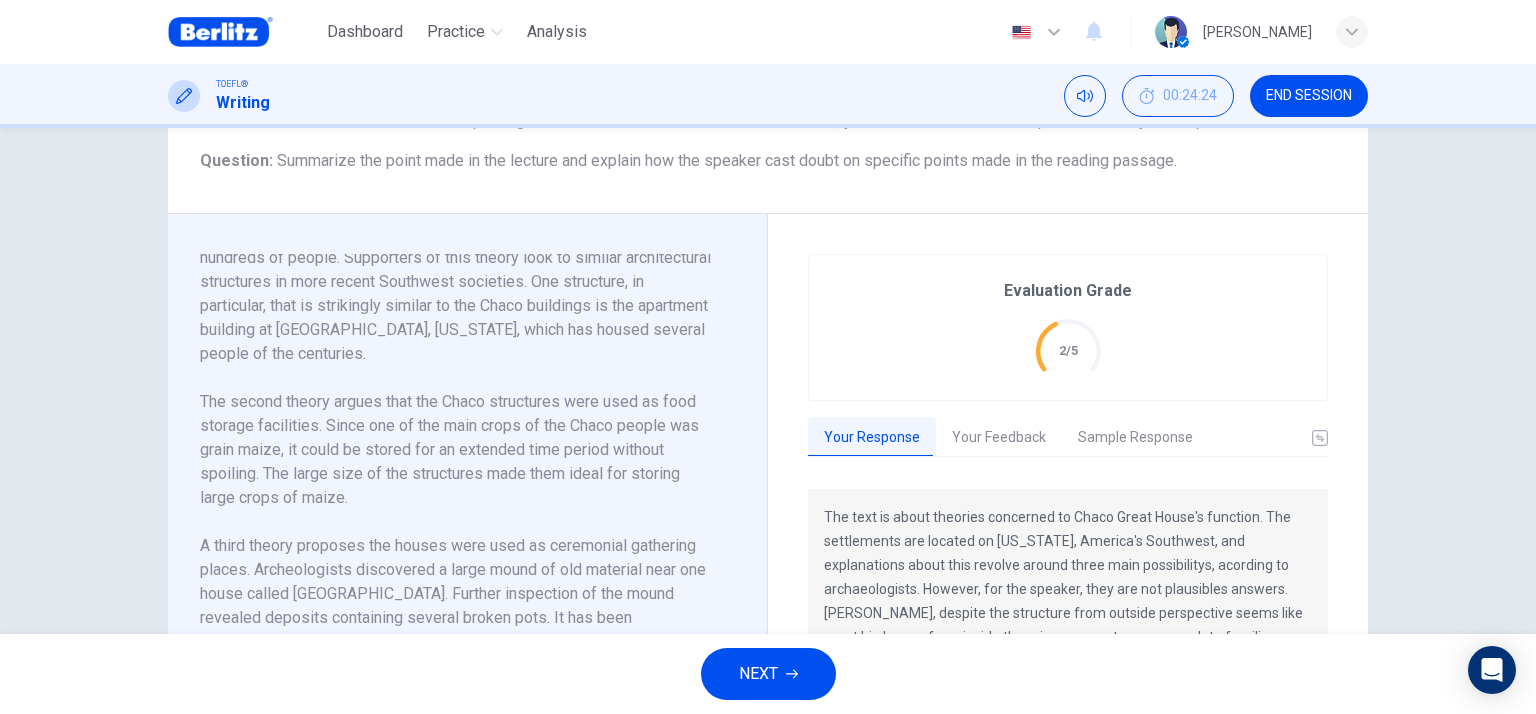 scroll, scrollTop: 539, scrollLeft: 0, axis: vertical 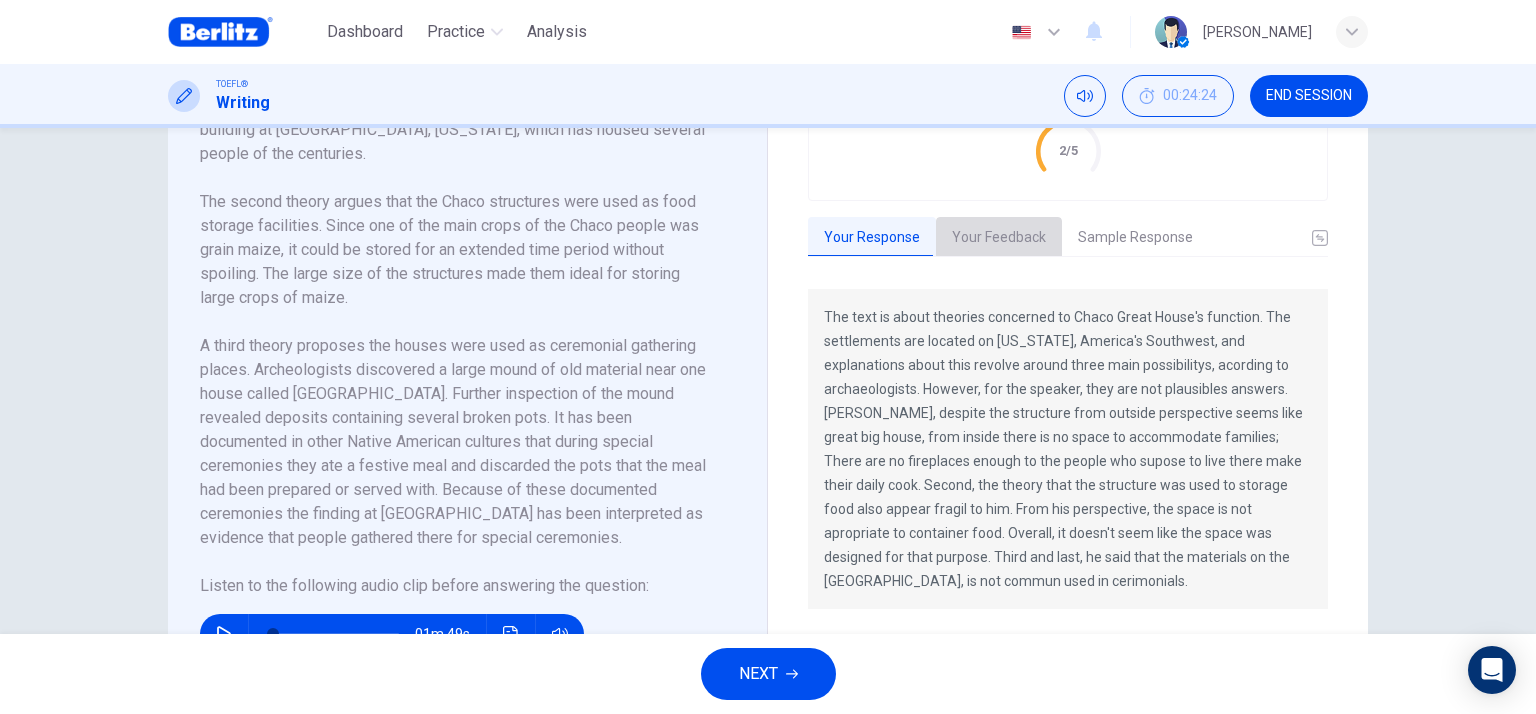 click on "Your Feedback" at bounding box center (999, 238) 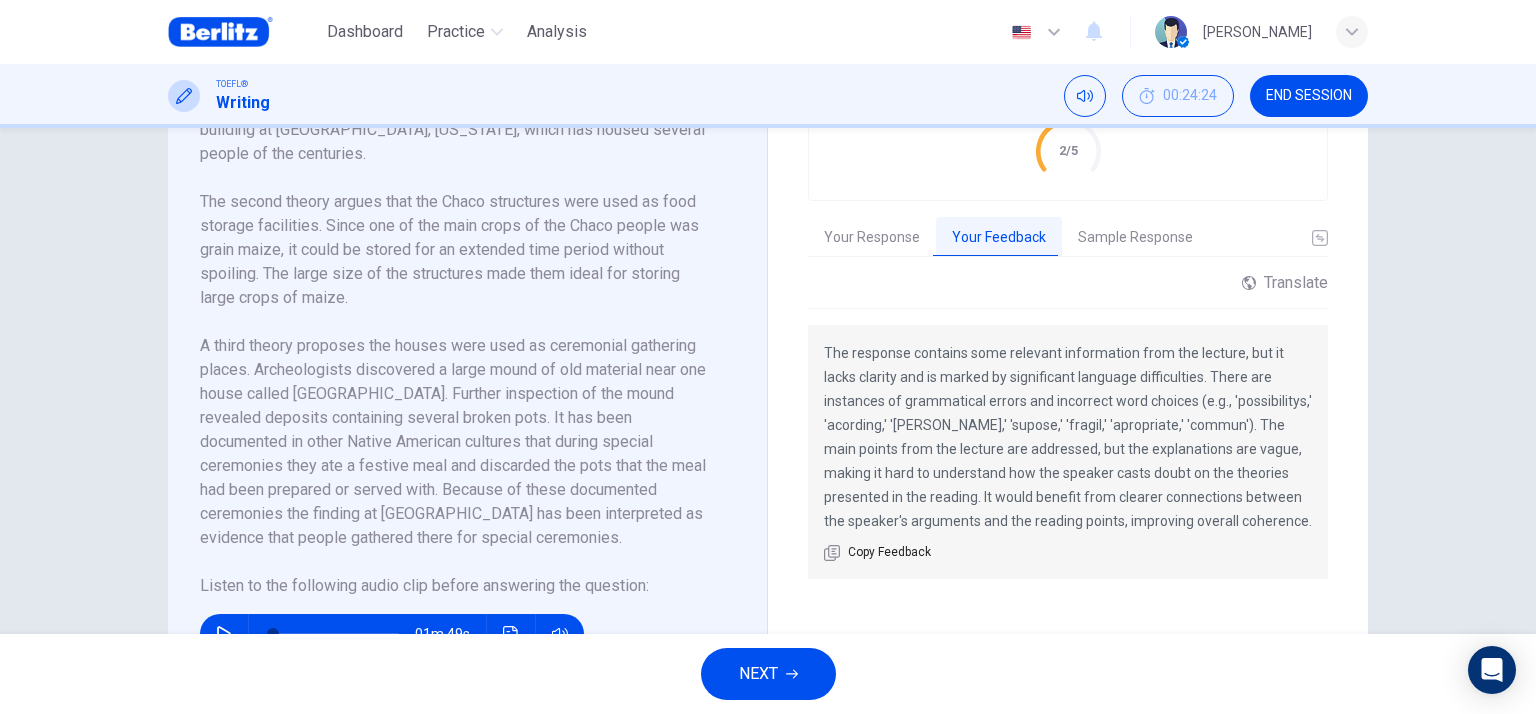 click on "Sample Response" at bounding box center (1135, 238) 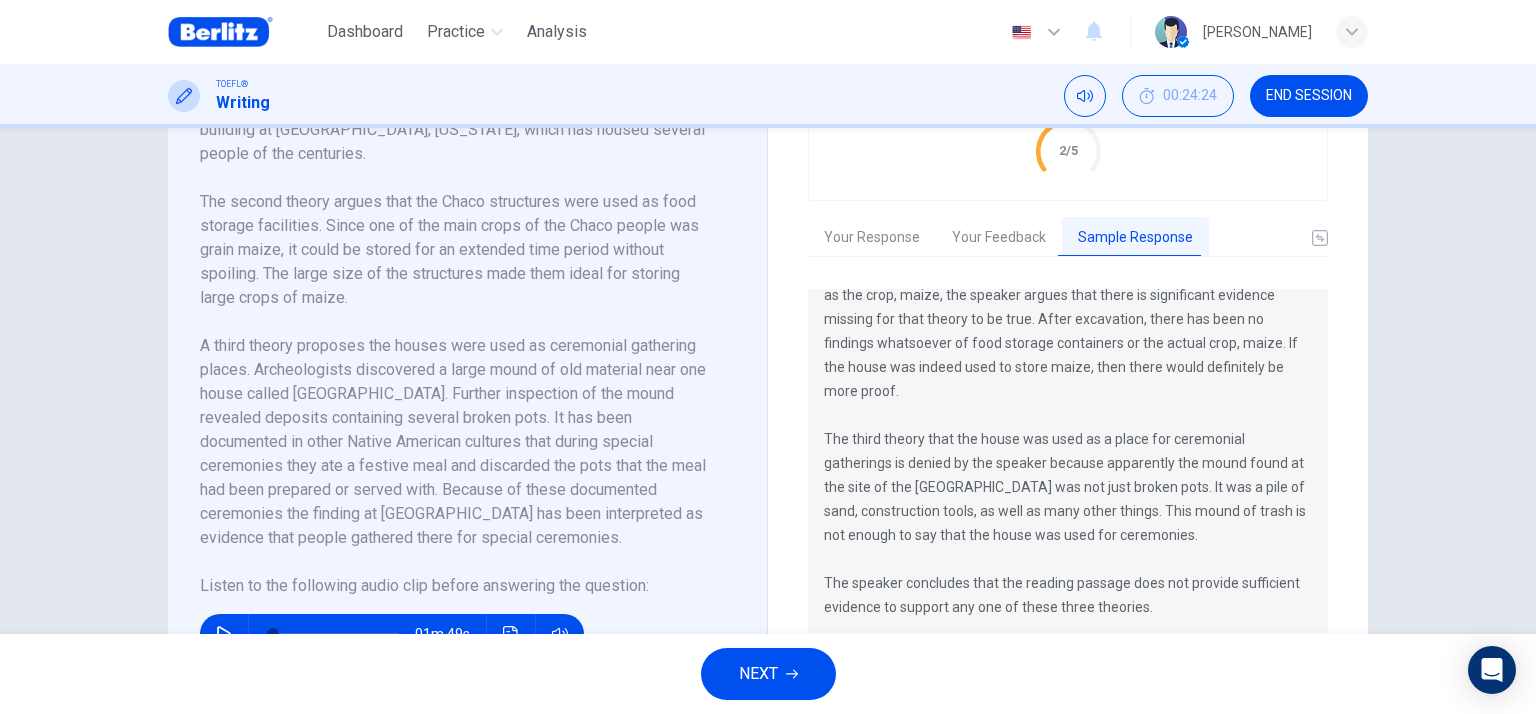 scroll, scrollTop: 336, scrollLeft: 0, axis: vertical 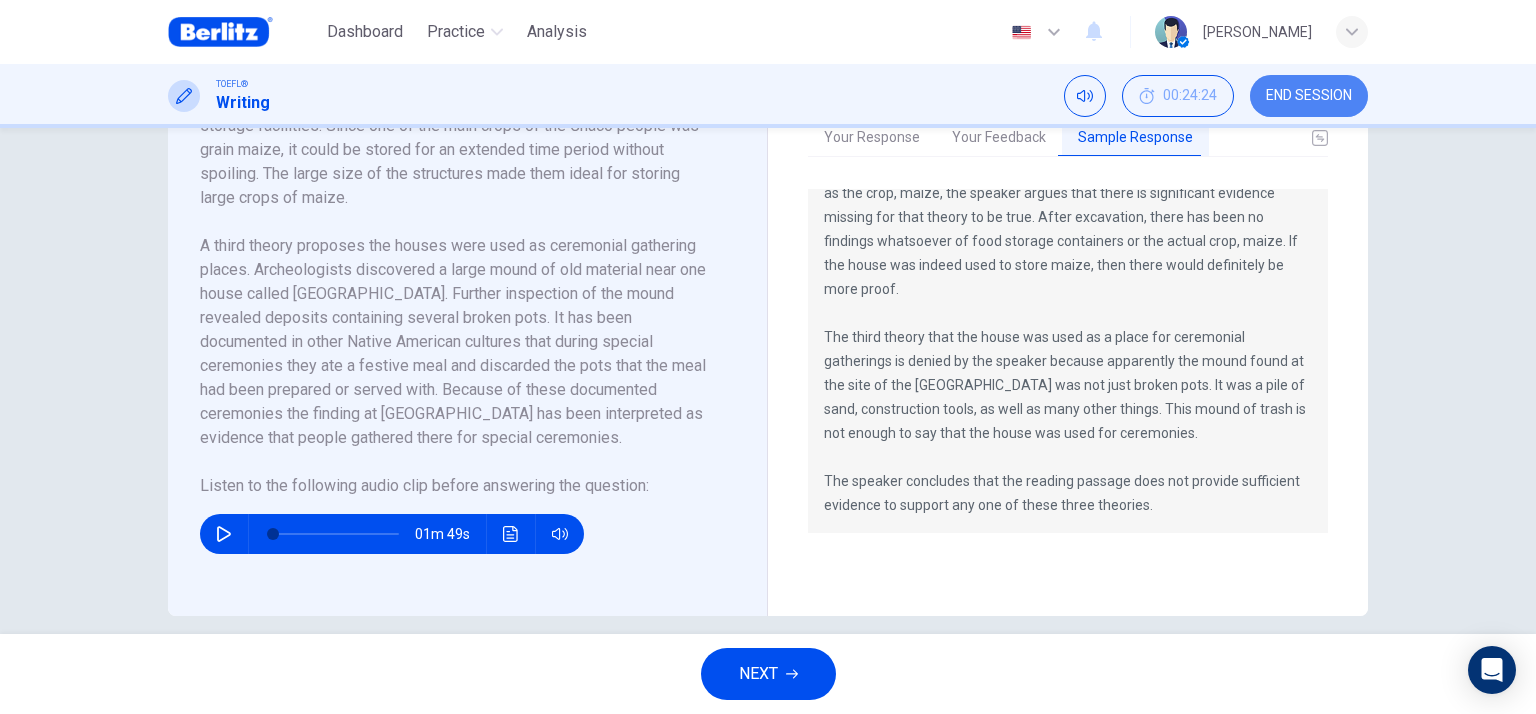 click on "END SESSION" at bounding box center (1309, 96) 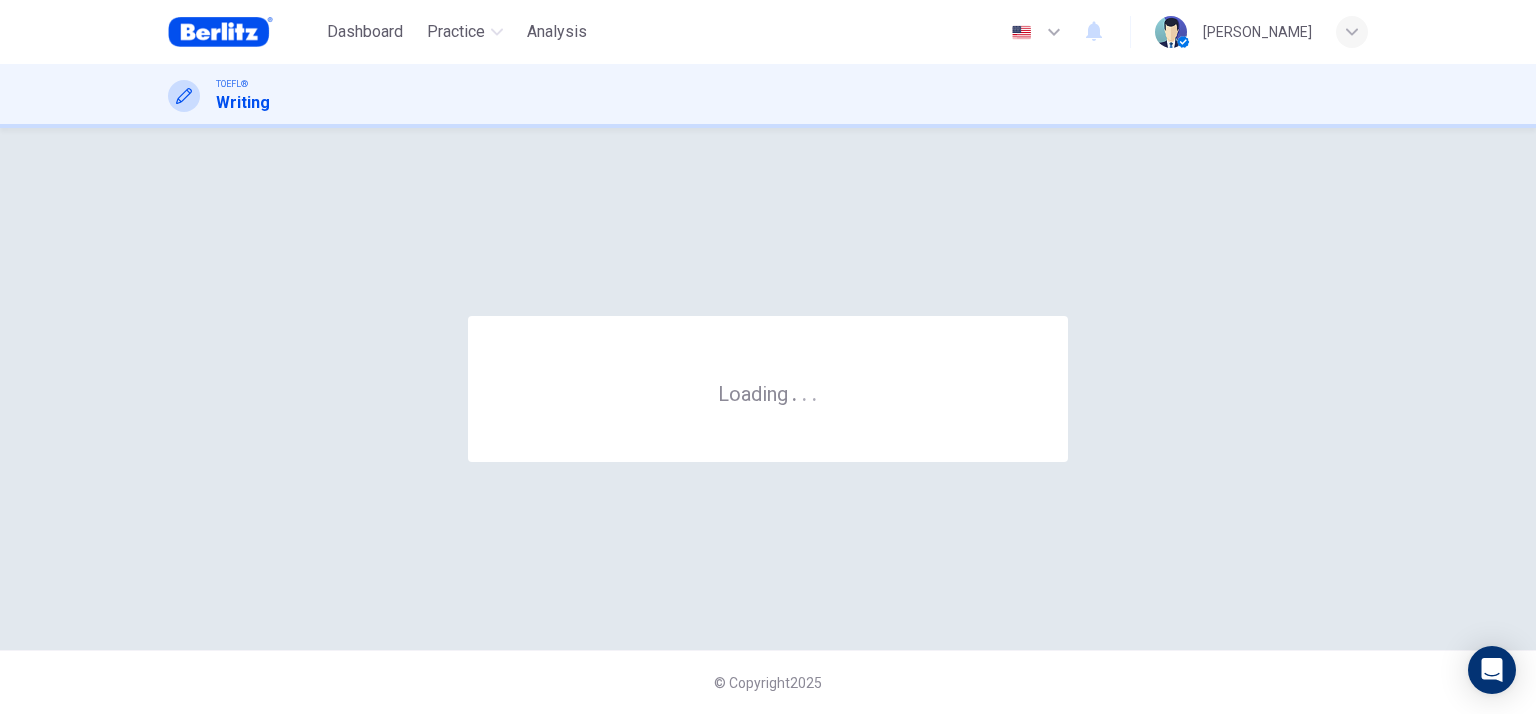 scroll, scrollTop: 0, scrollLeft: 0, axis: both 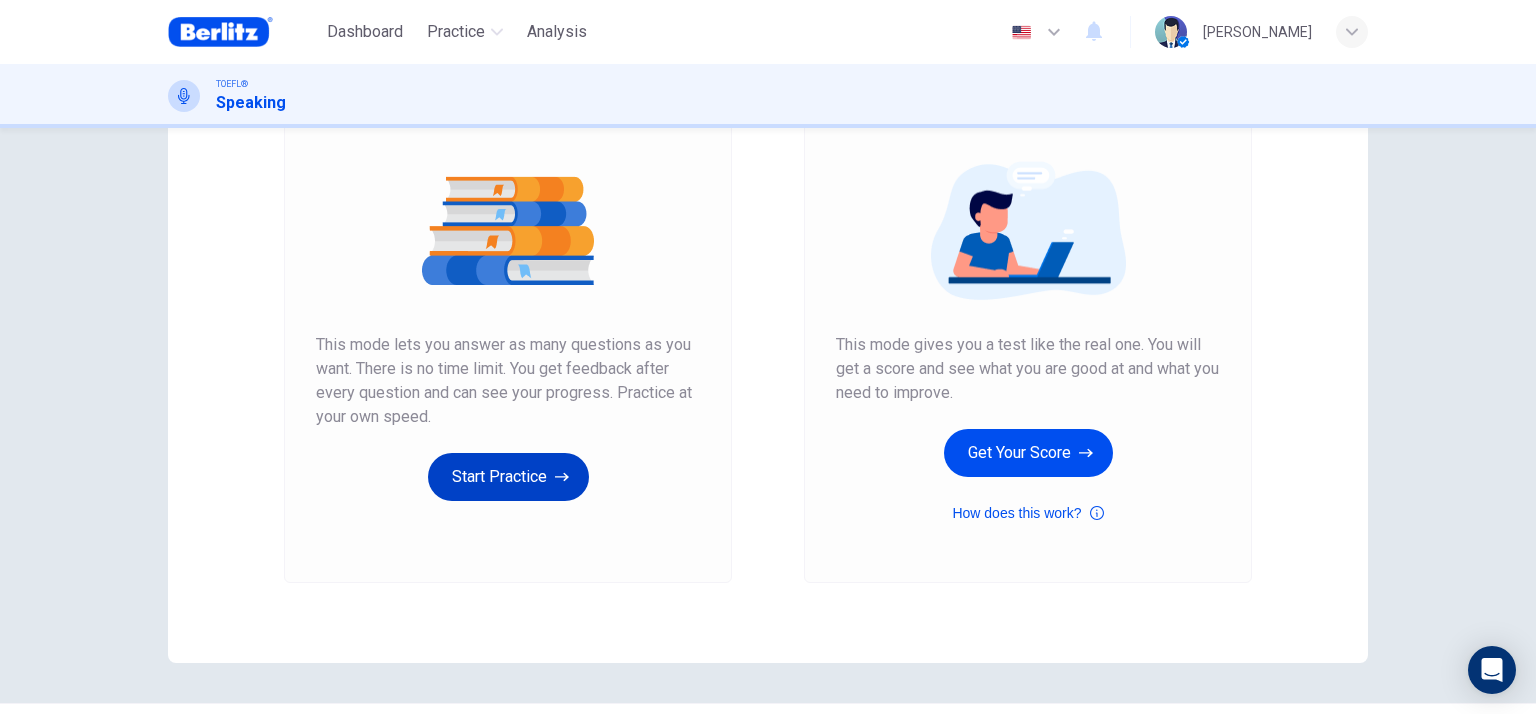 click on "Start Practice" at bounding box center [508, 477] 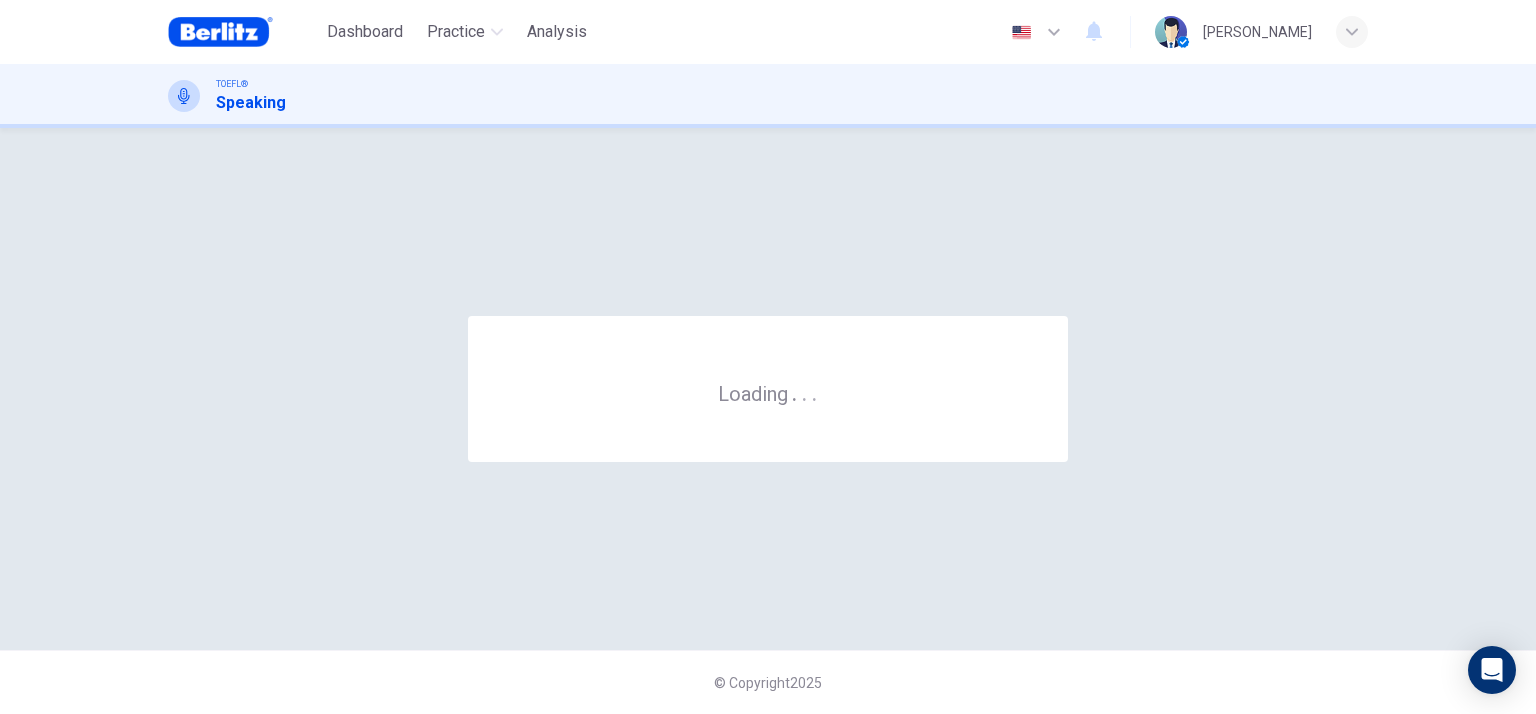 scroll, scrollTop: 0, scrollLeft: 0, axis: both 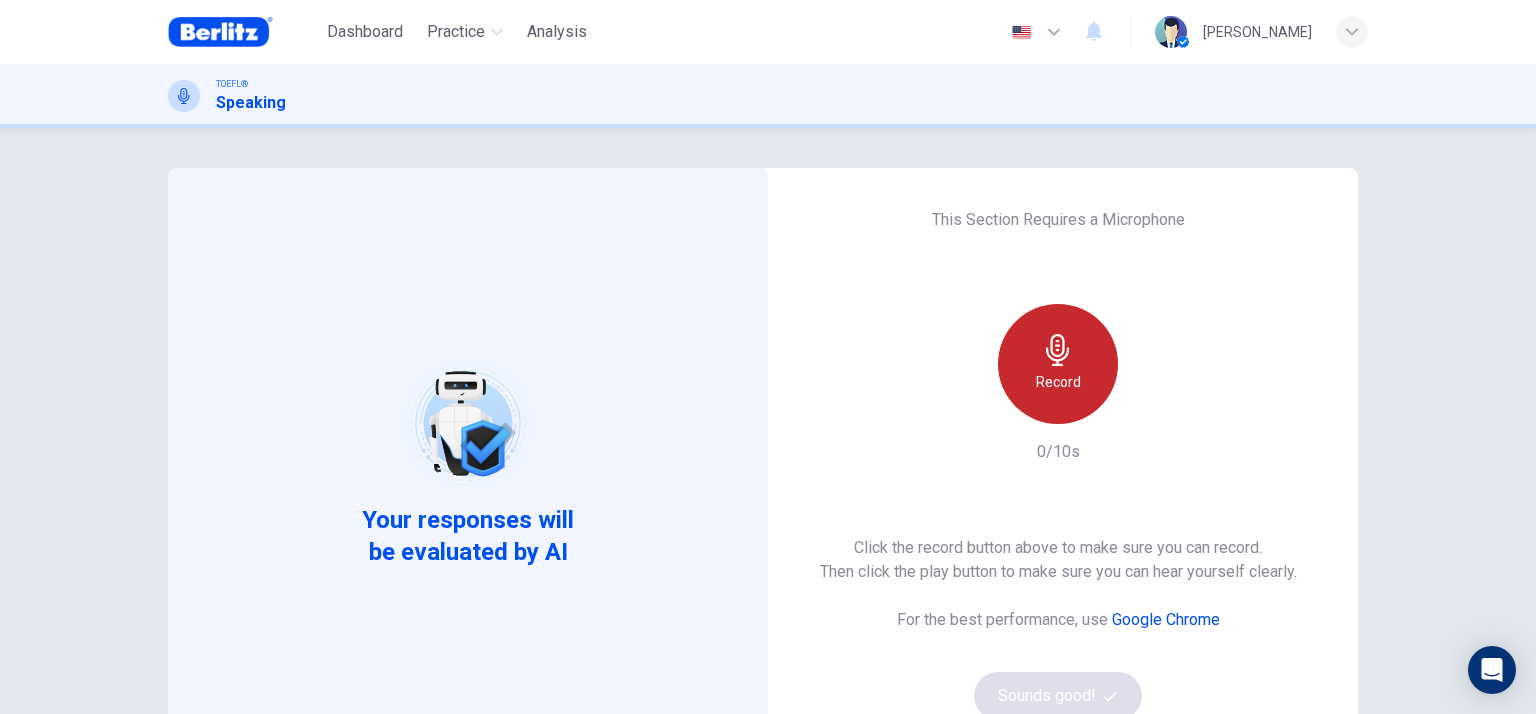 click on "Record" at bounding box center [1058, 364] 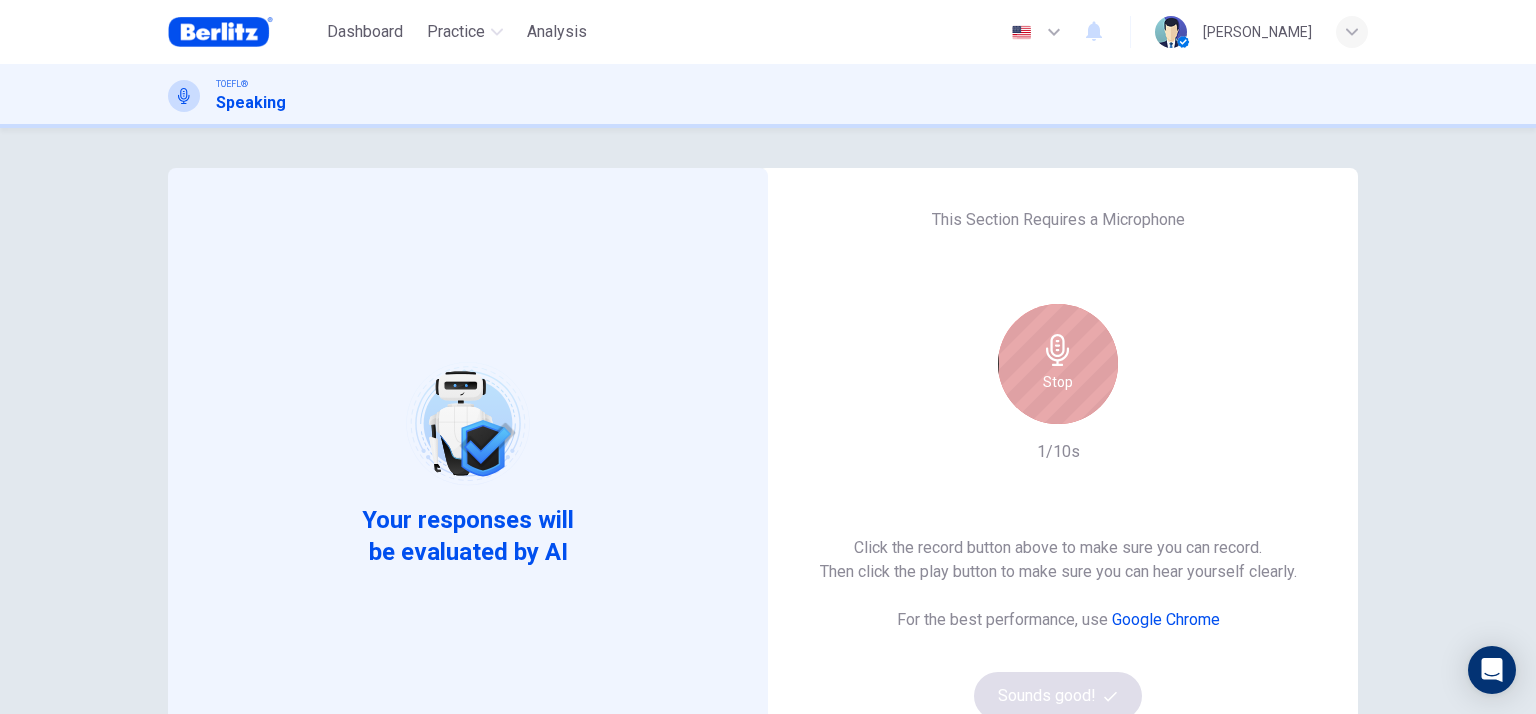 click on "Stop" at bounding box center [1058, 364] 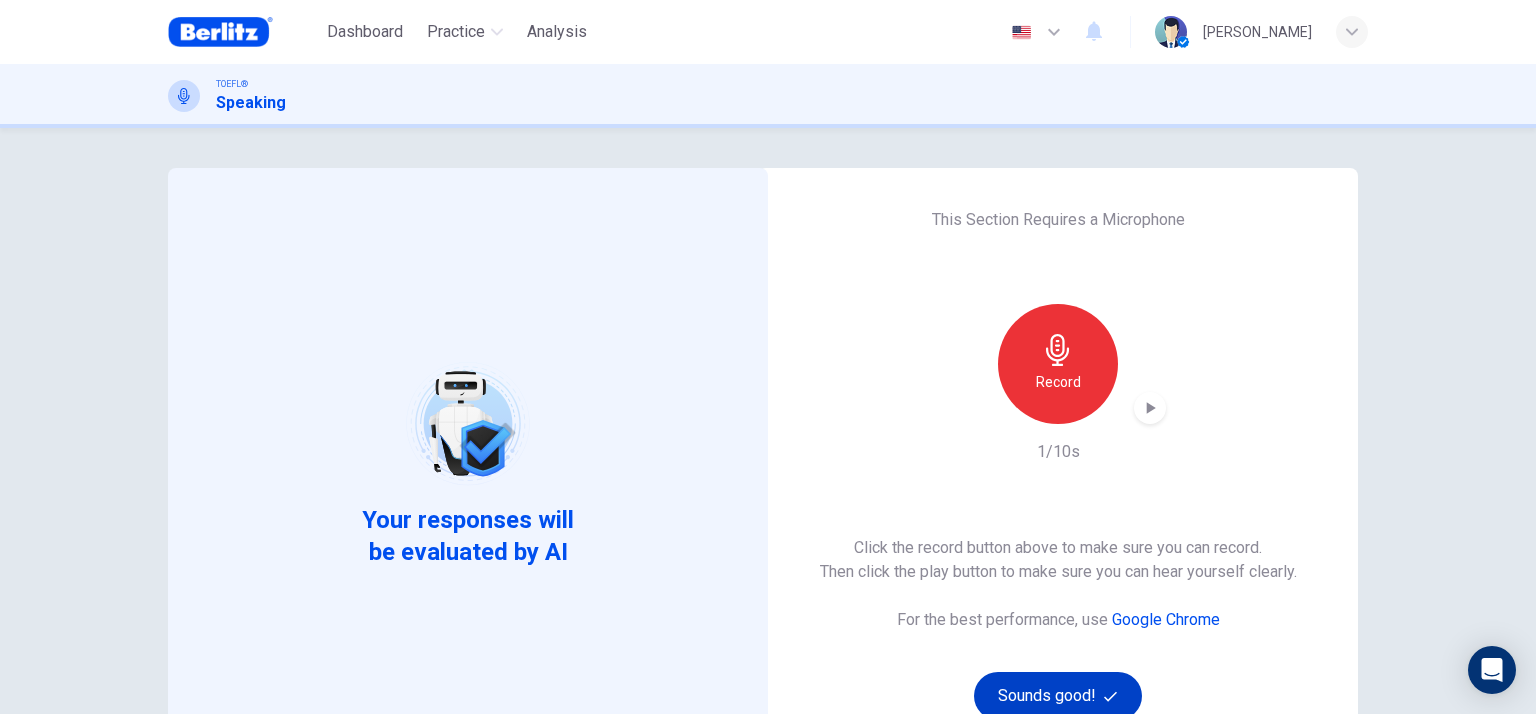 click on "Sounds good!" at bounding box center [1058, 696] 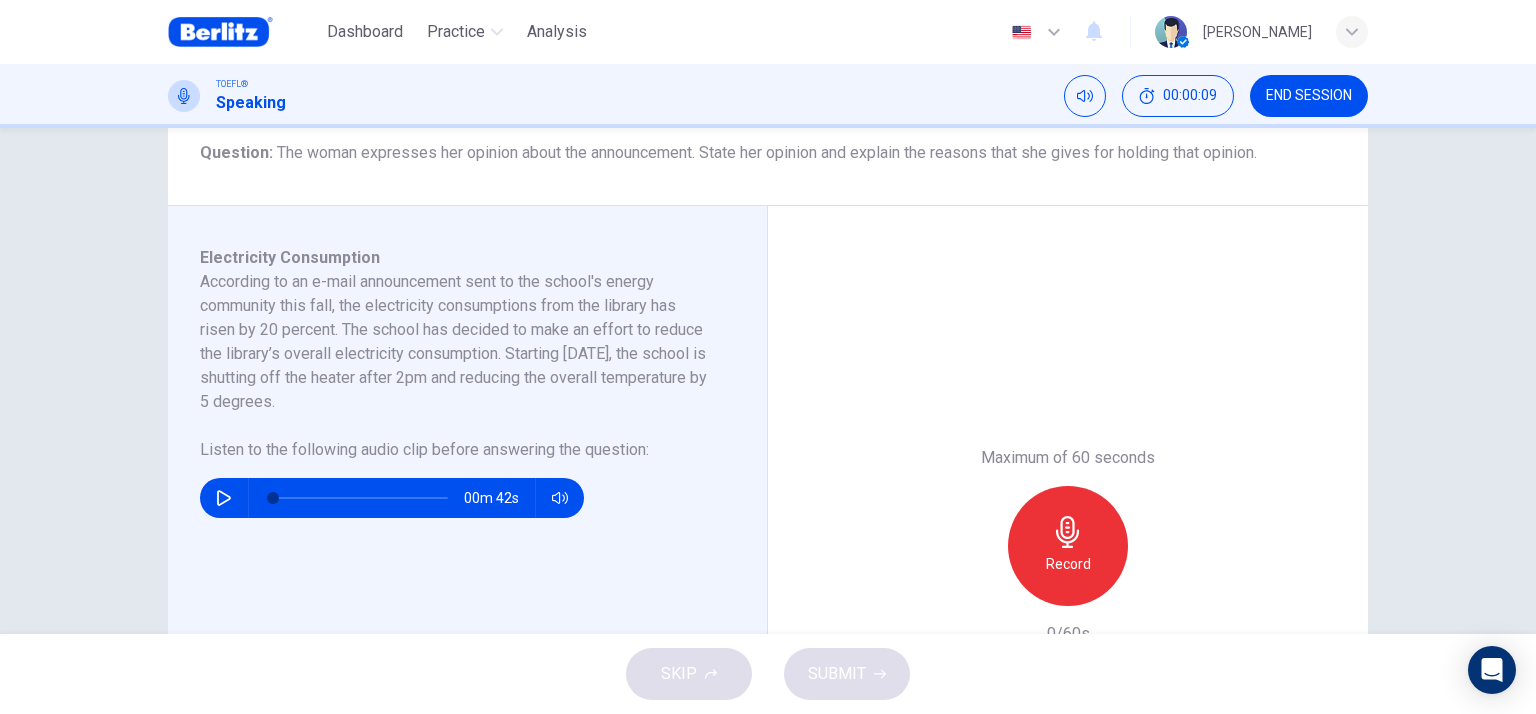 scroll, scrollTop: 300, scrollLeft: 0, axis: vertical 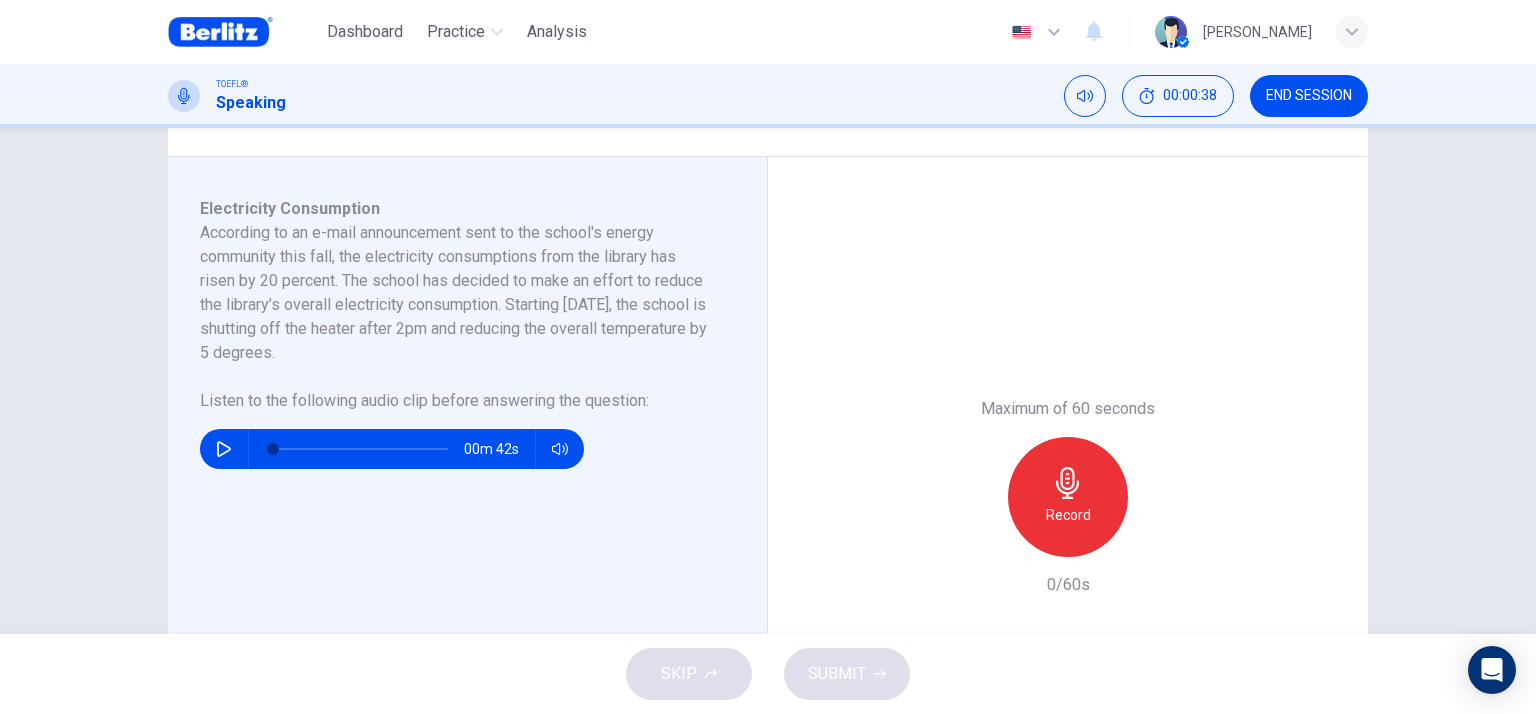 click 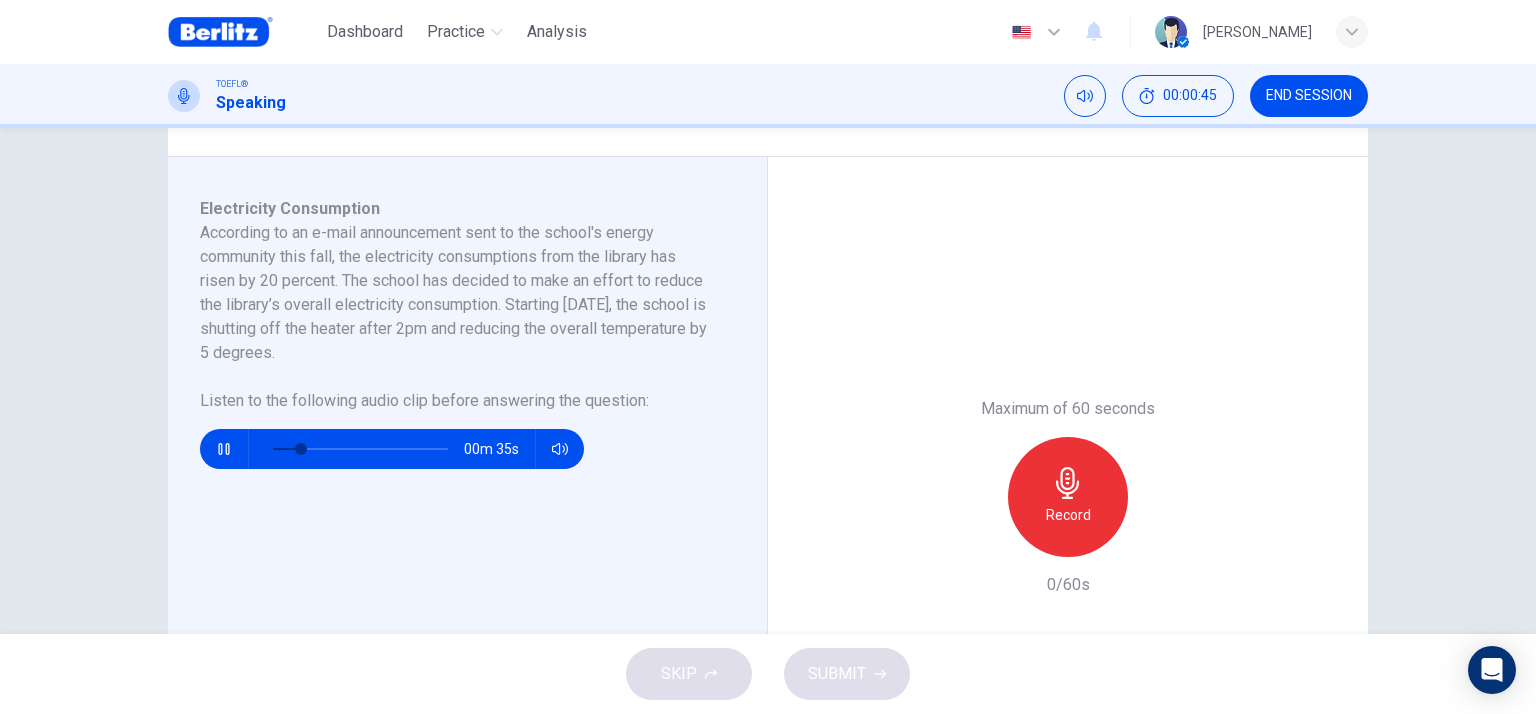 click on "Maximum of 60 seconds Record 0/60s" at bounding box center [1068, 497] 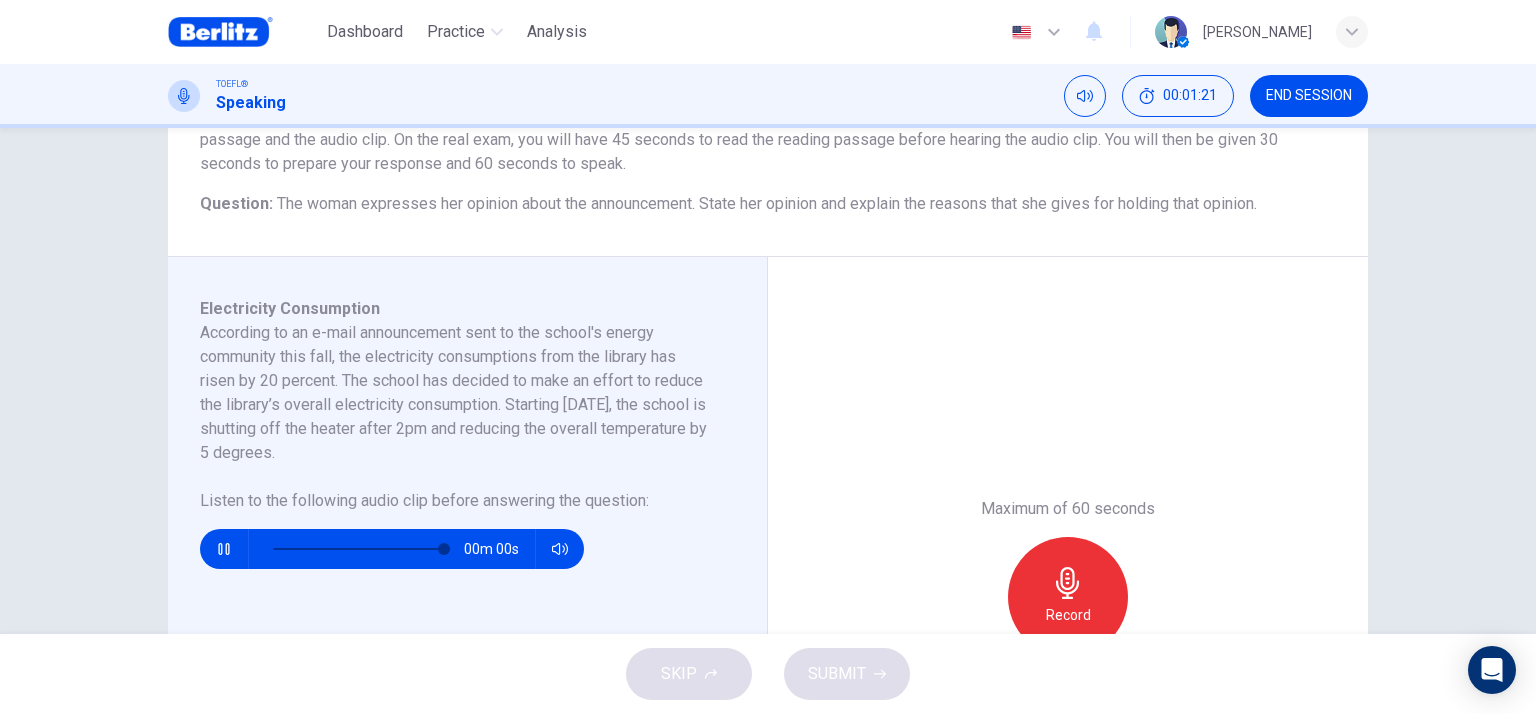 type on "*" 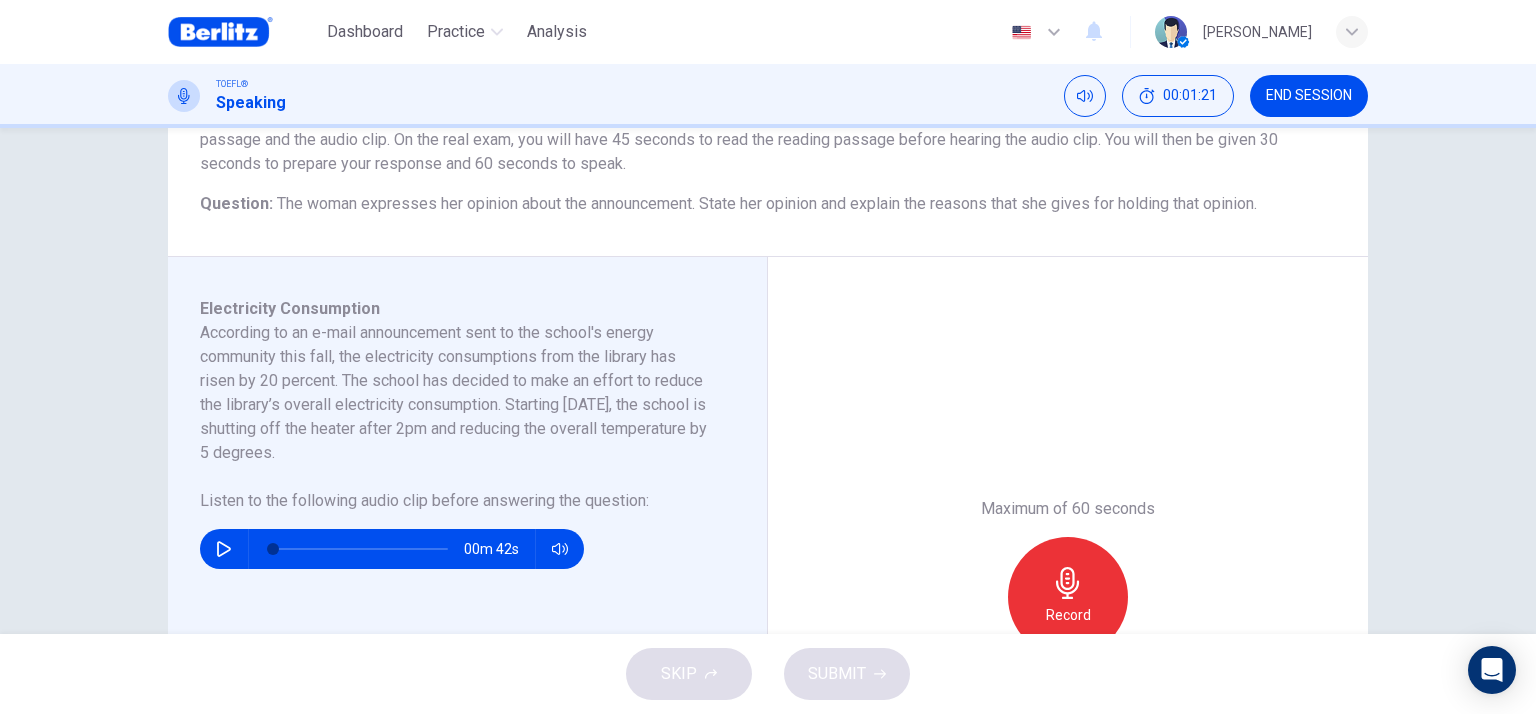 scroll, scrollTop: 300, scrollLeft: 0, axis: vertical 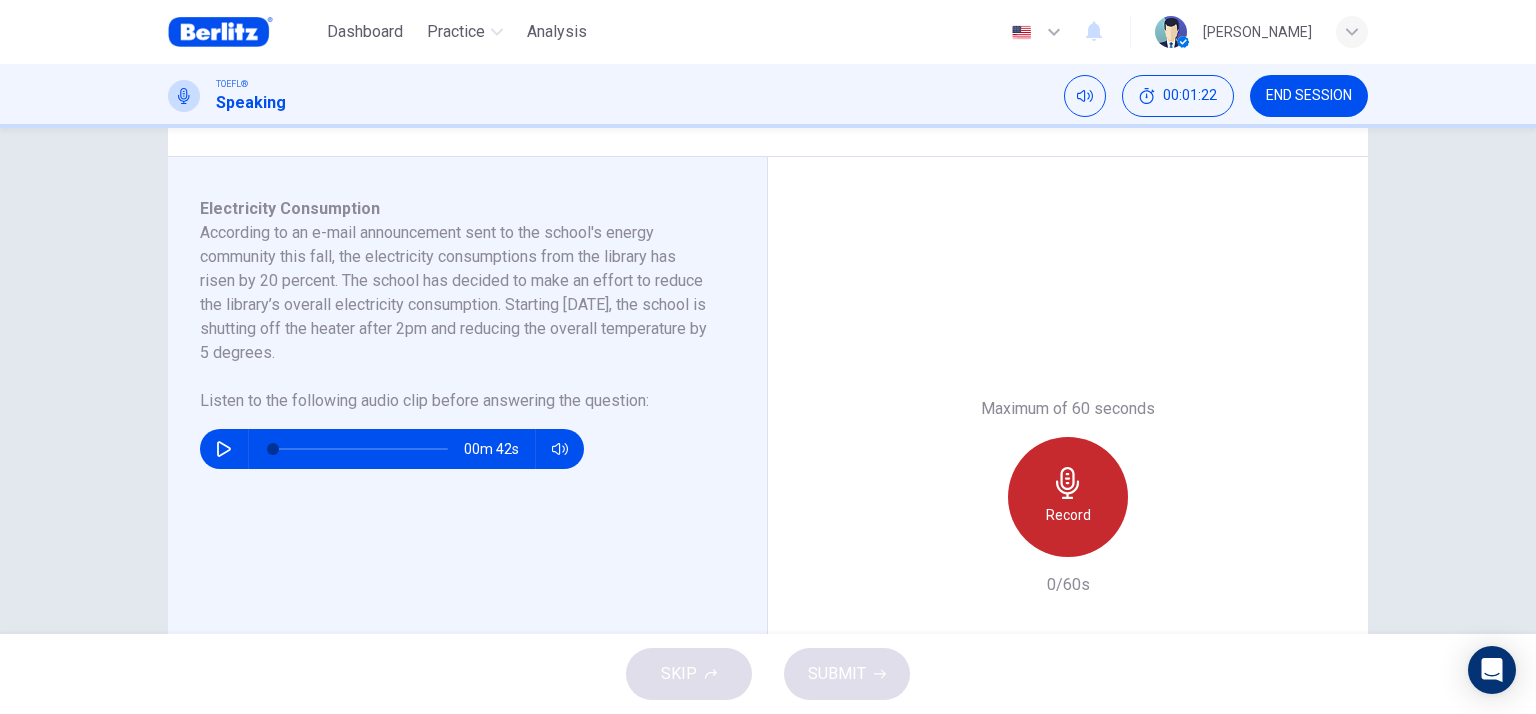 click on "Record" at bounding box center [1068, 497] 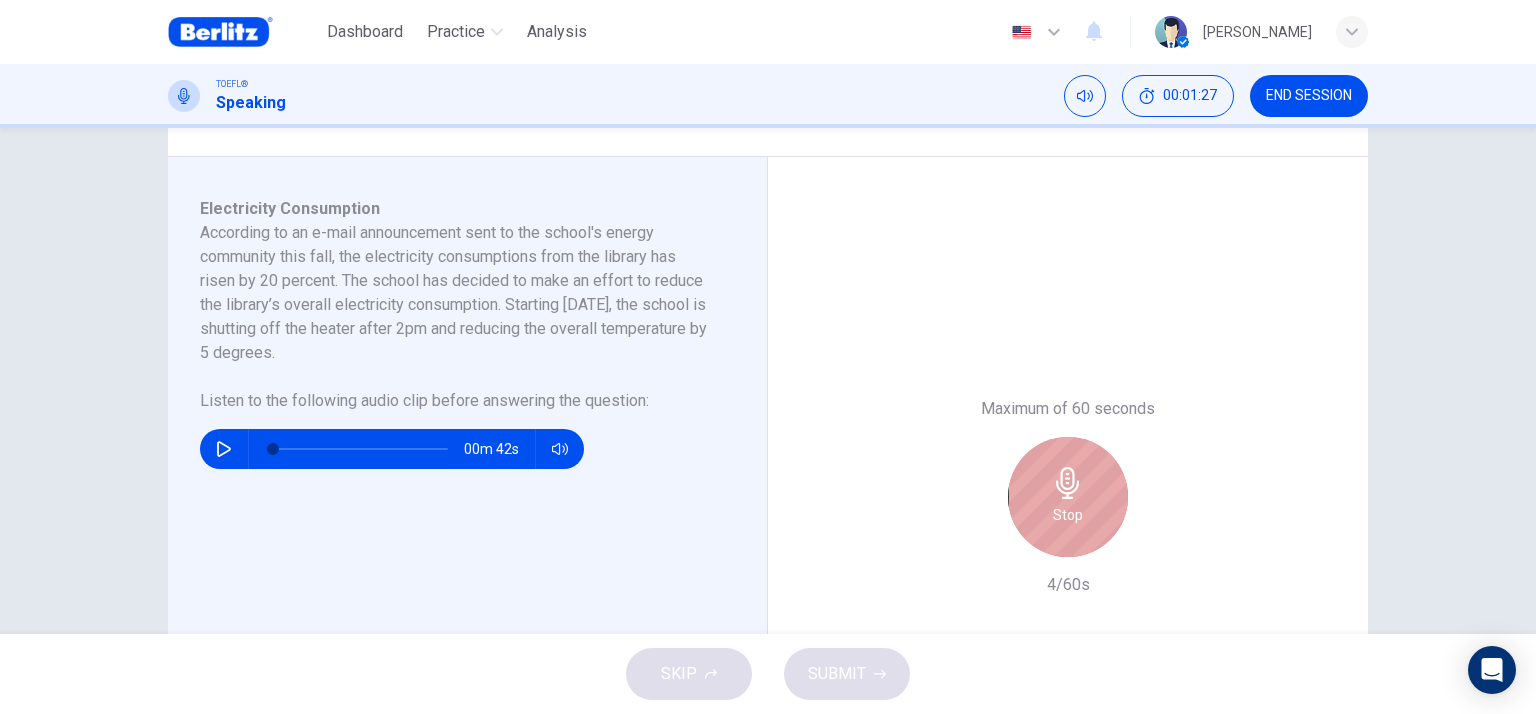 click on "Stop" at bounding box center (1068, 515) 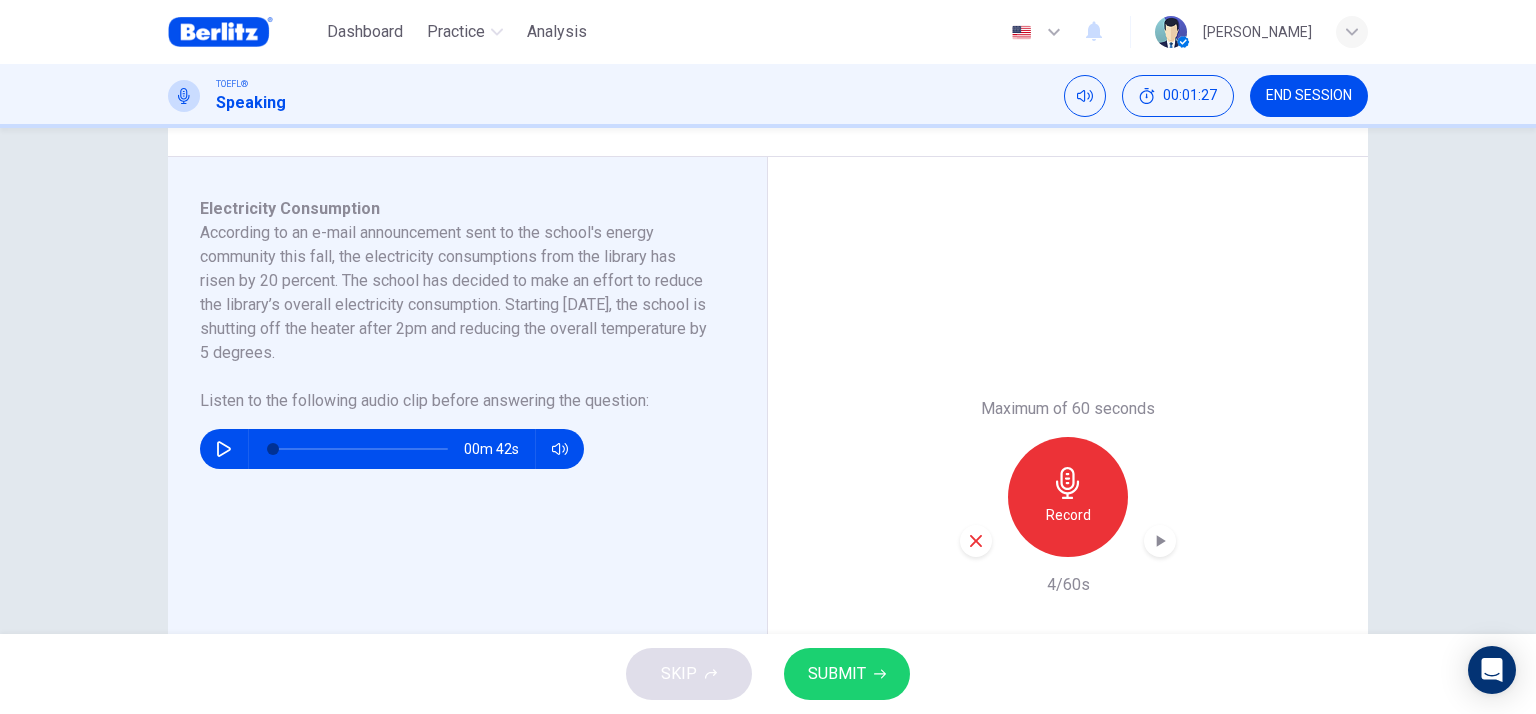 click at bounding box center [976, 541] 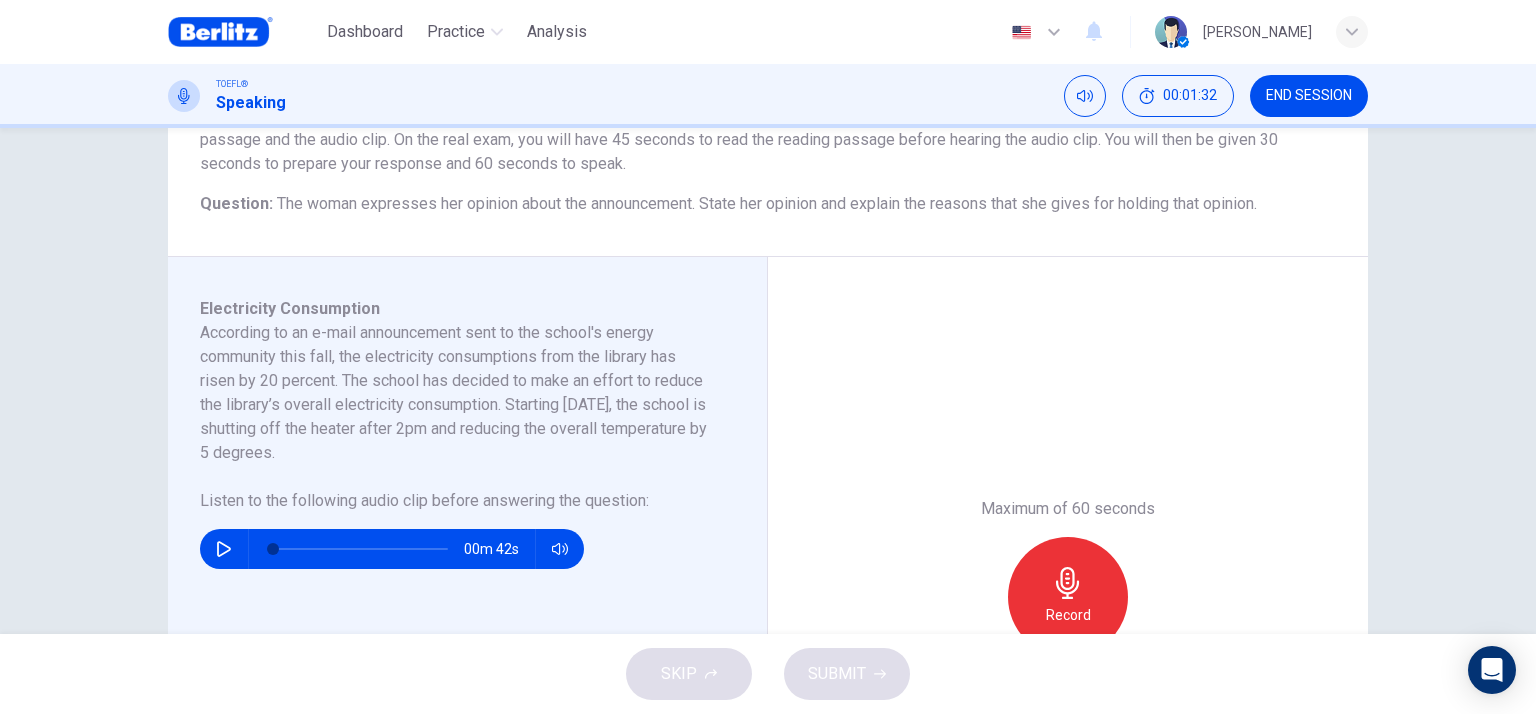 scroll, scrollTop: 300, scrollLeft: 0, axis: vertical 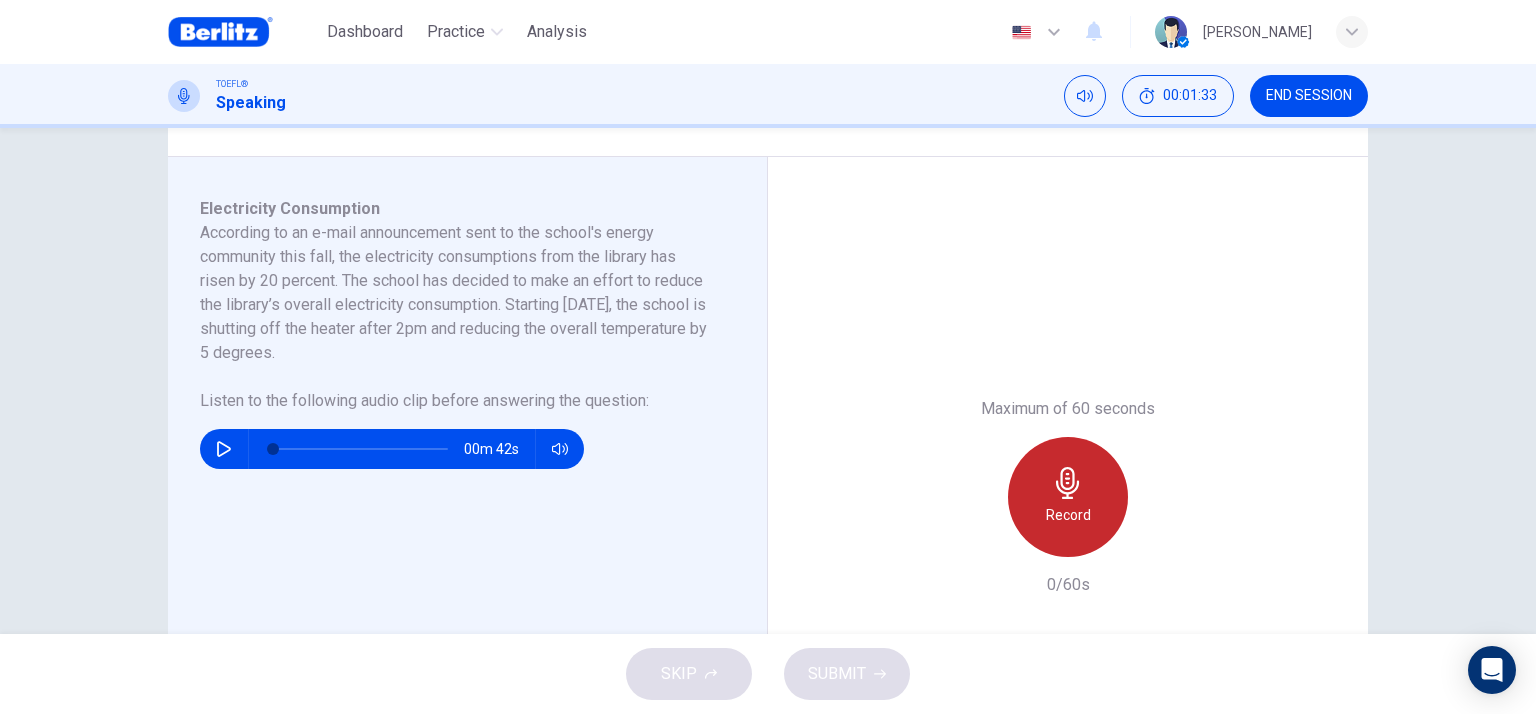 click 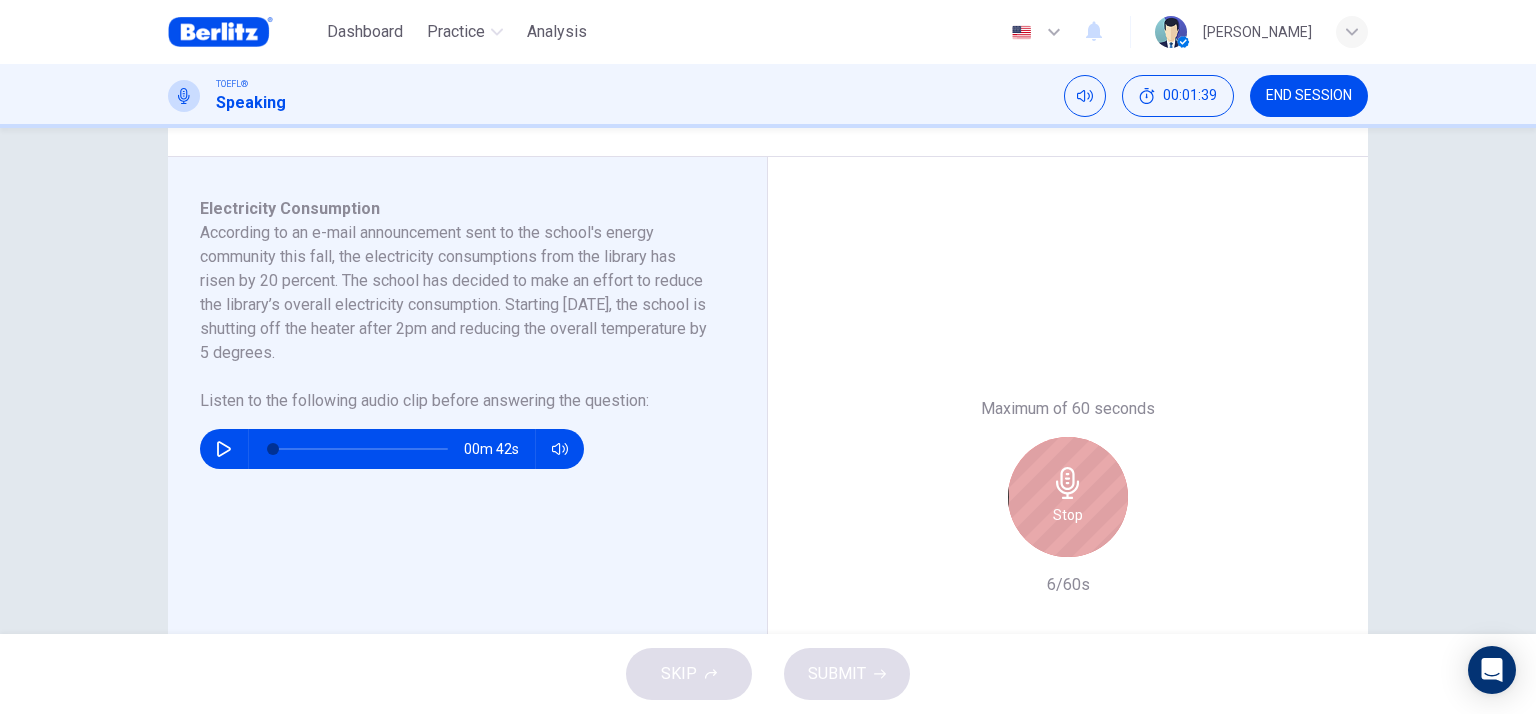 click on "Stop" at bounding box center (1068, 497) 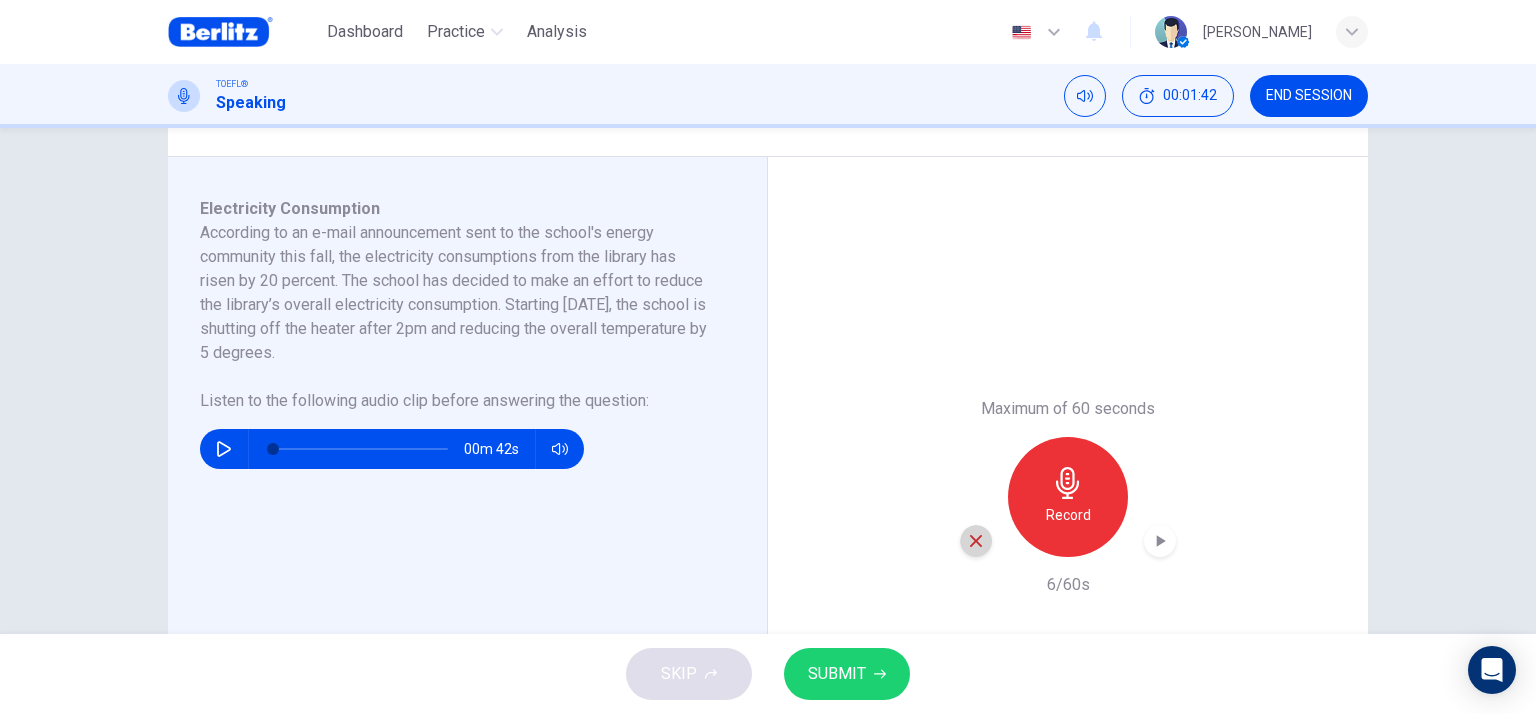 click at bounding box center [976, 541] 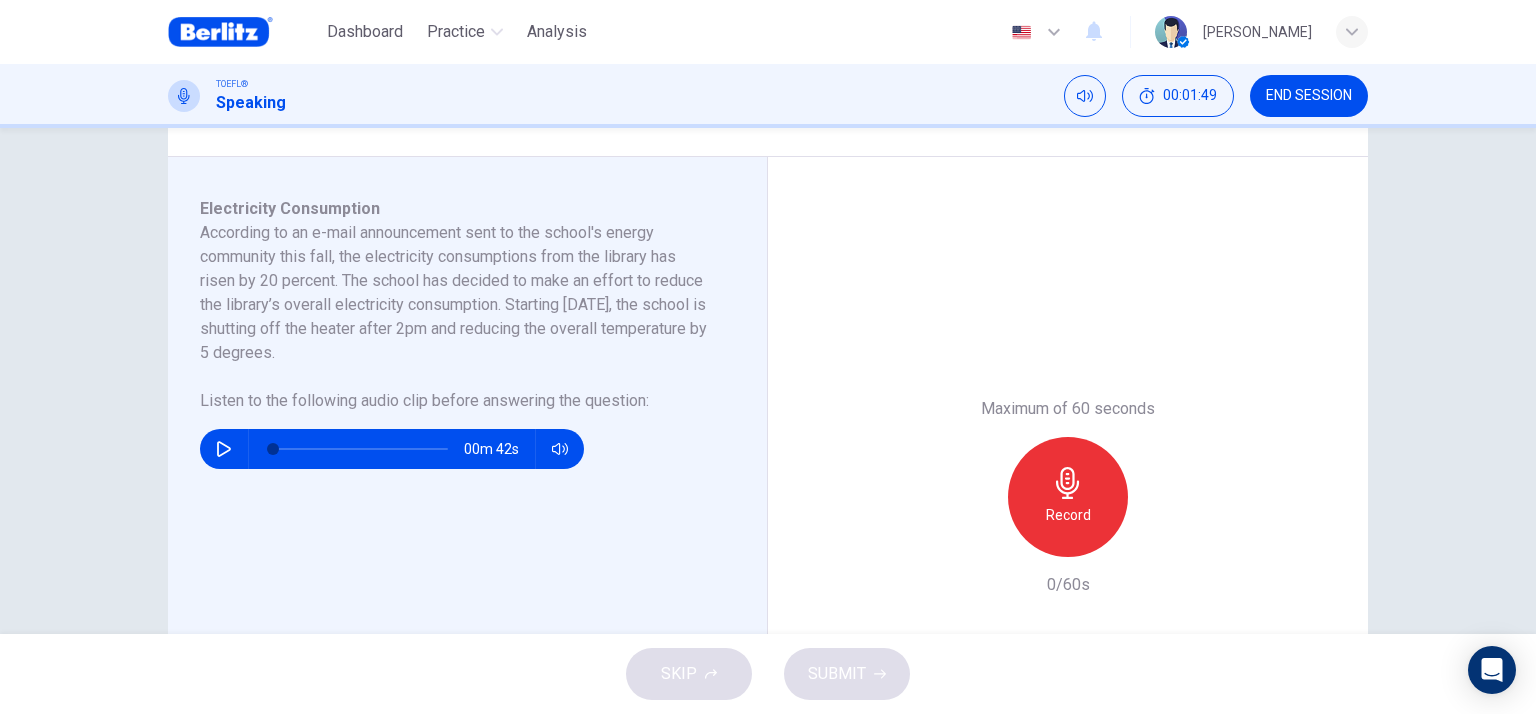 click on "Record" at bounding box center [1068, 515] 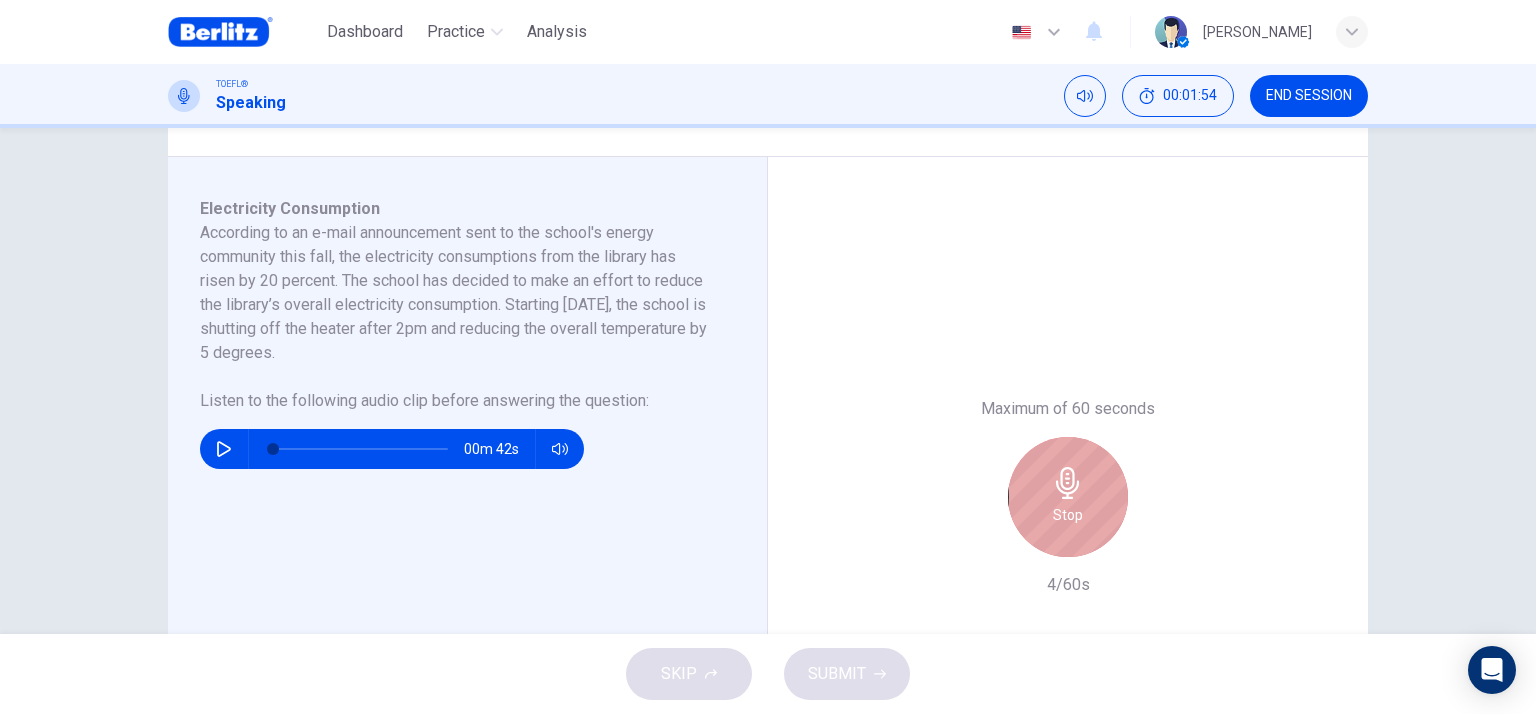click on "Stop" at bounding box center [1068, 515] 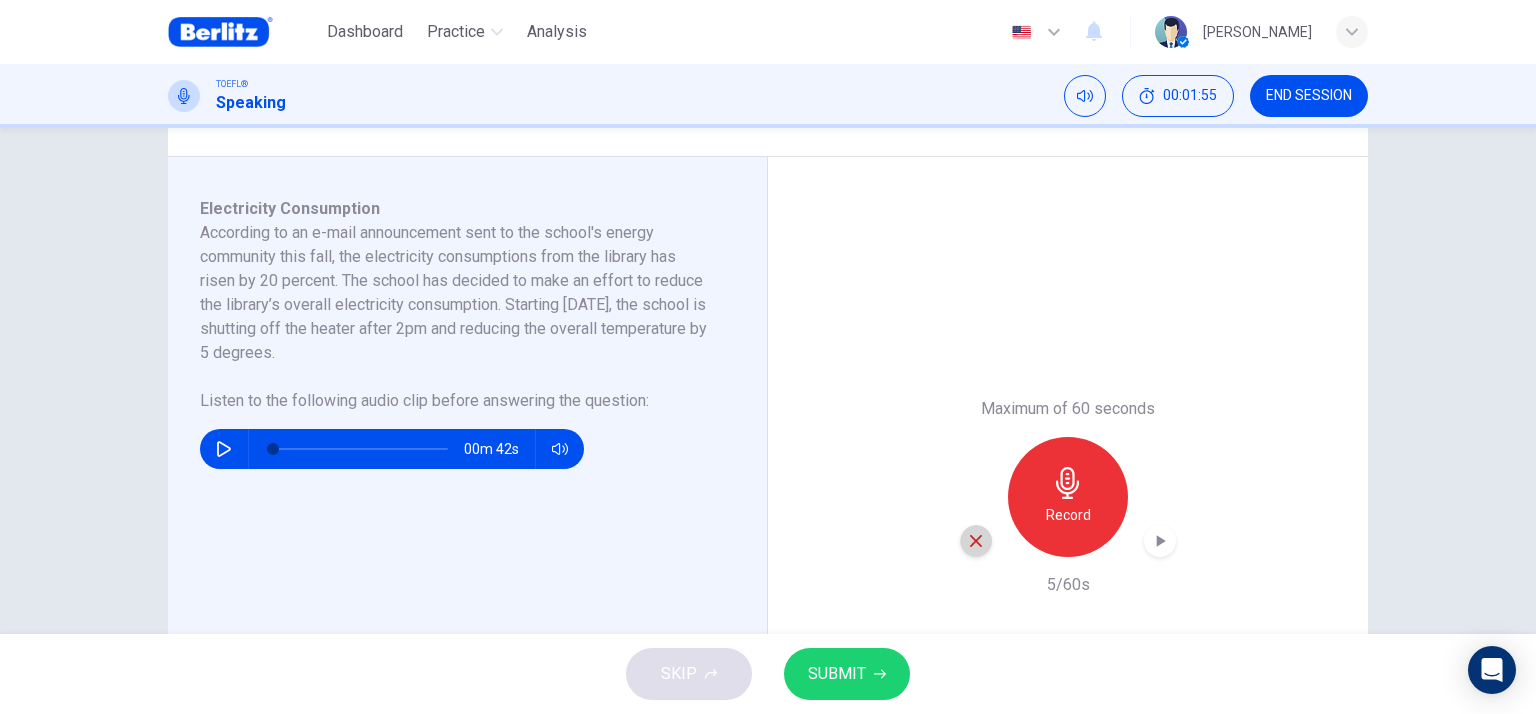 click 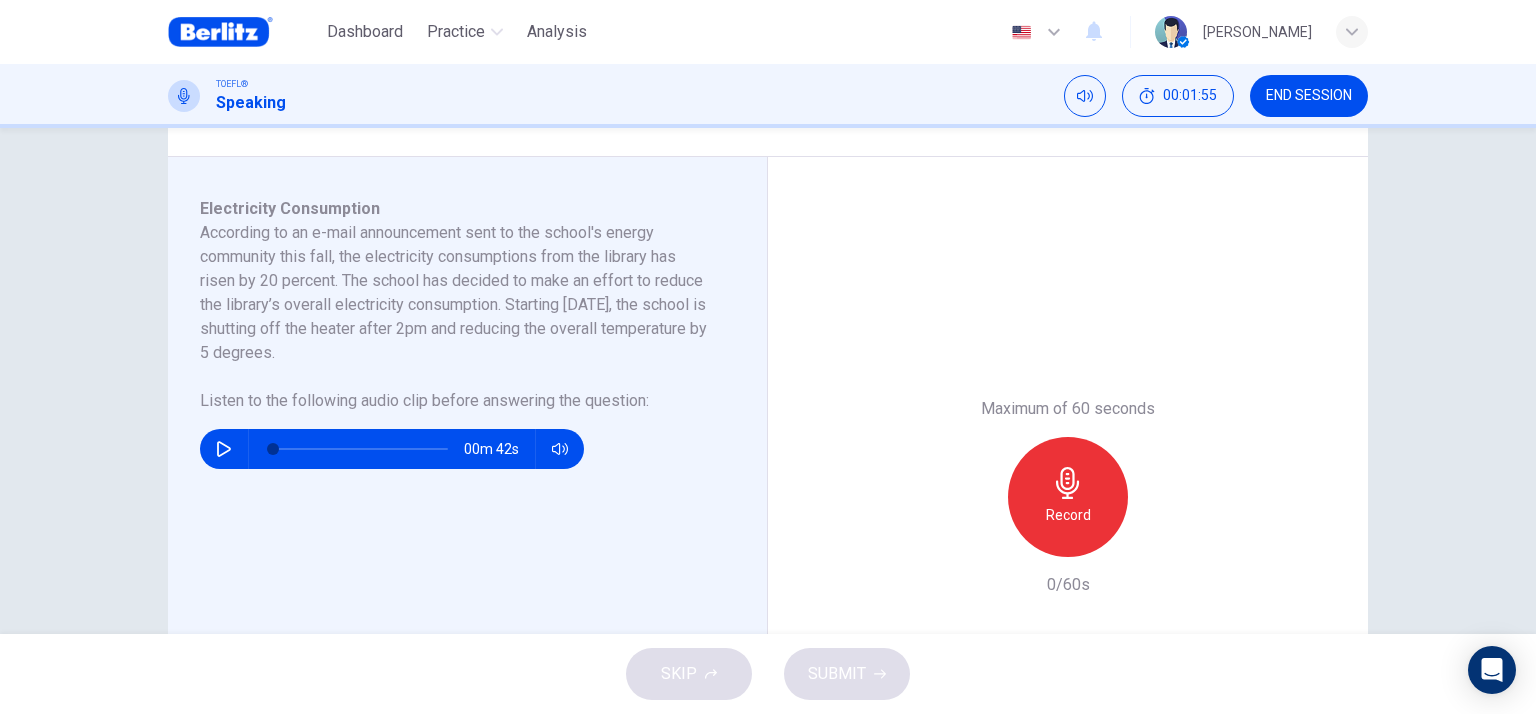 click 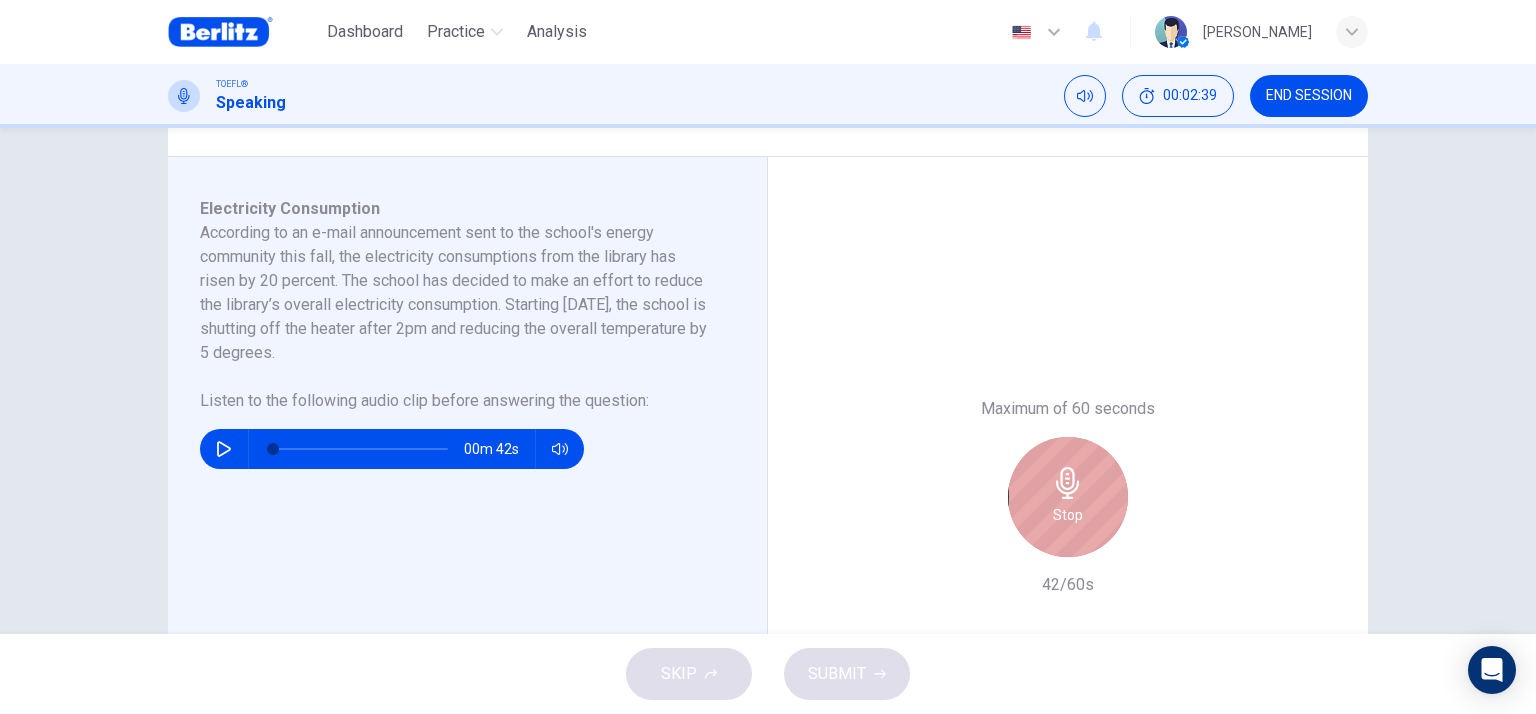 click 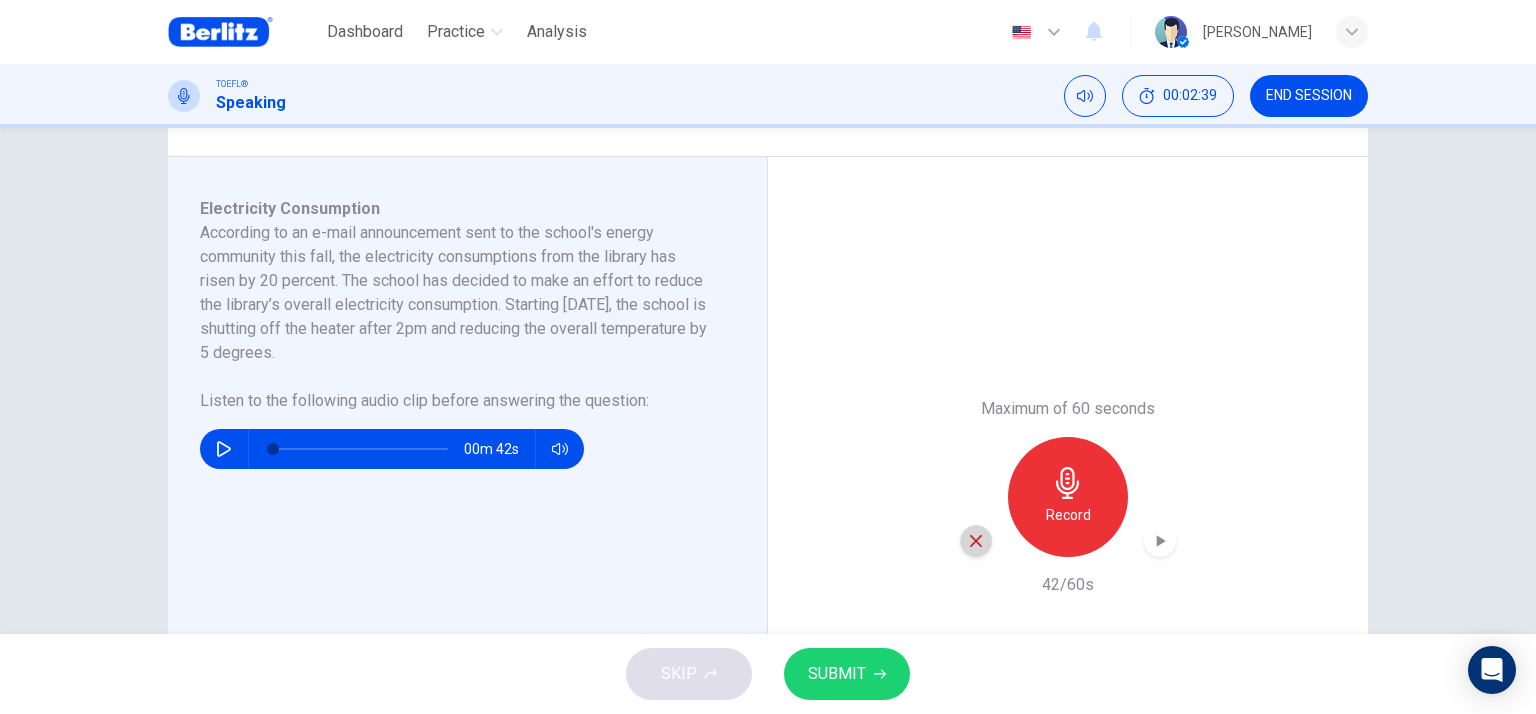 click 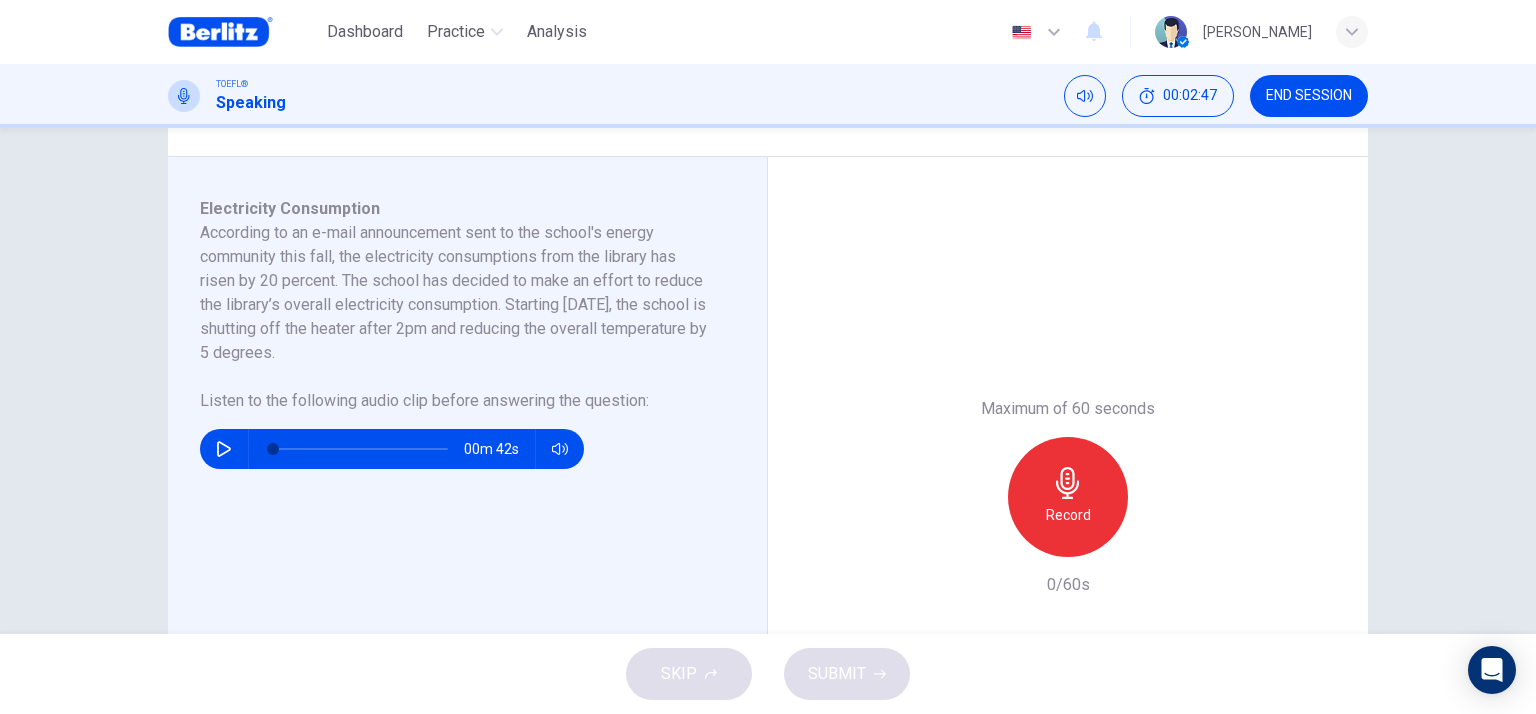 click on "Record" at bounding box center (1068, 497) 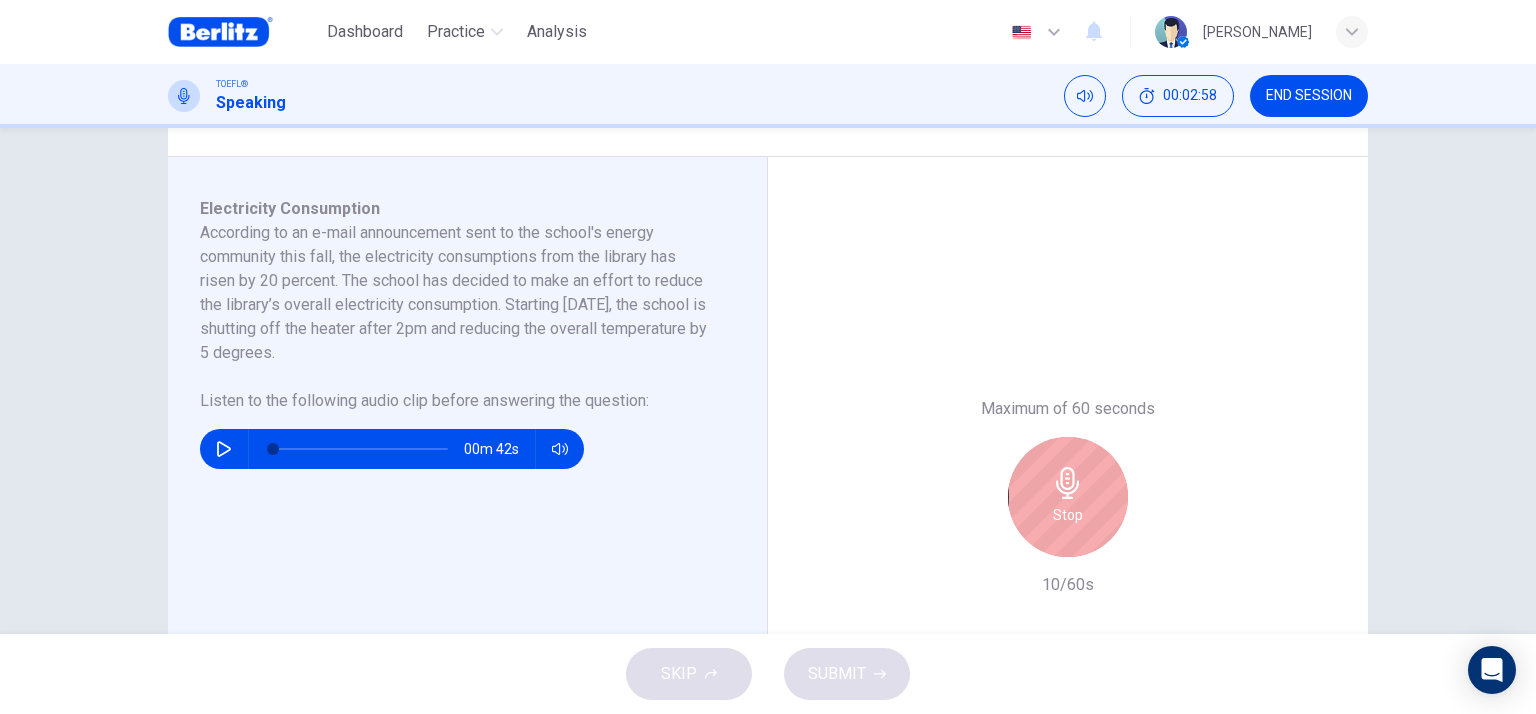 click on "Stop" at bounding box center (1068, 497) 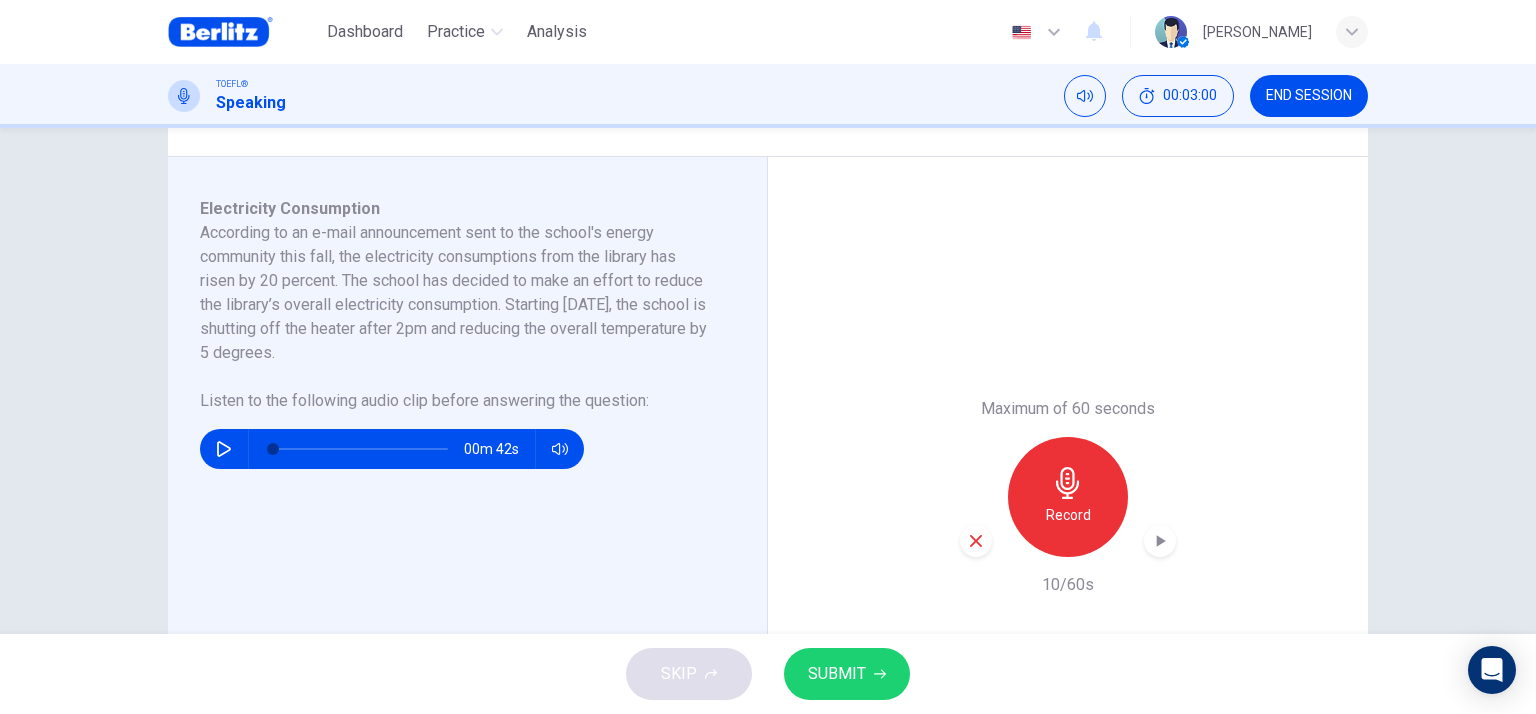 click at bounding box center [976, 541] 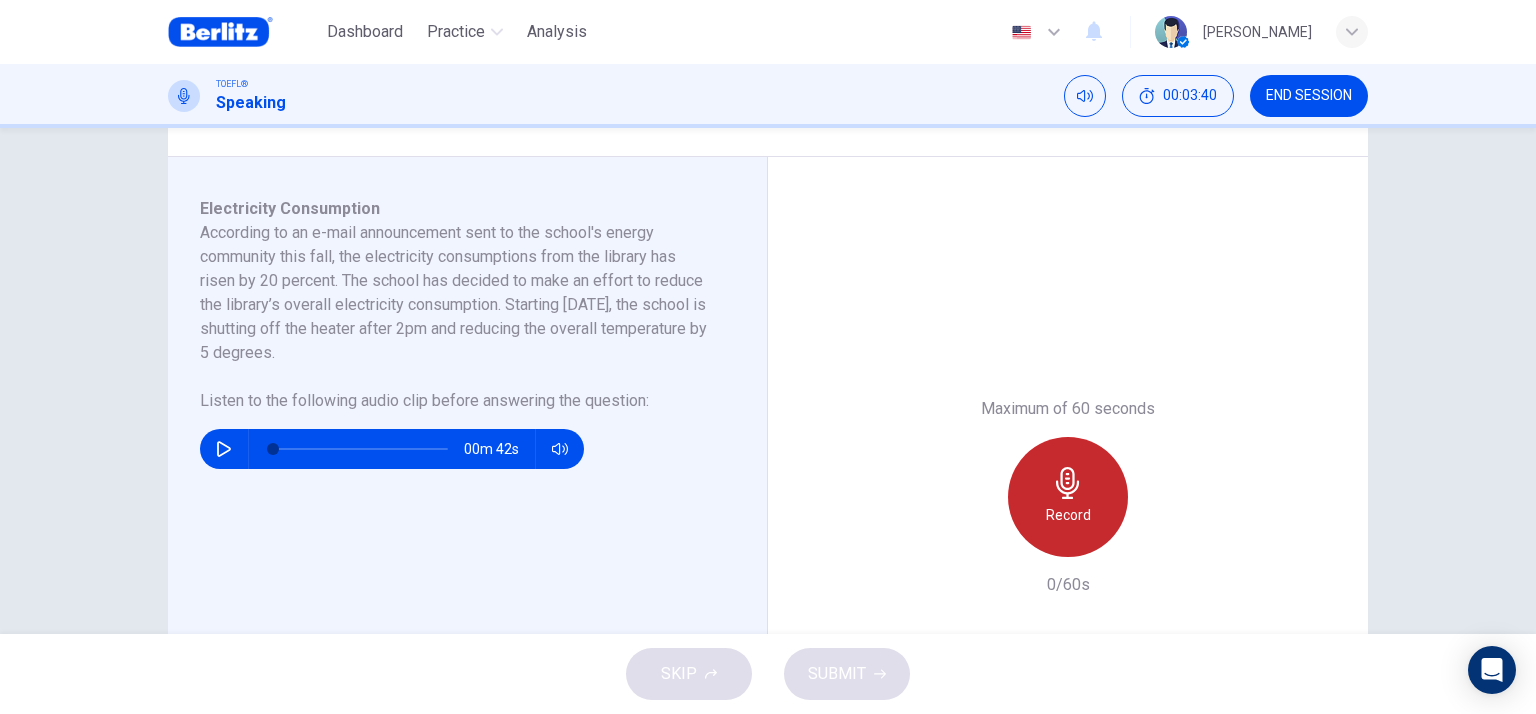 click on "Record" at bounding box center [1068, 497] 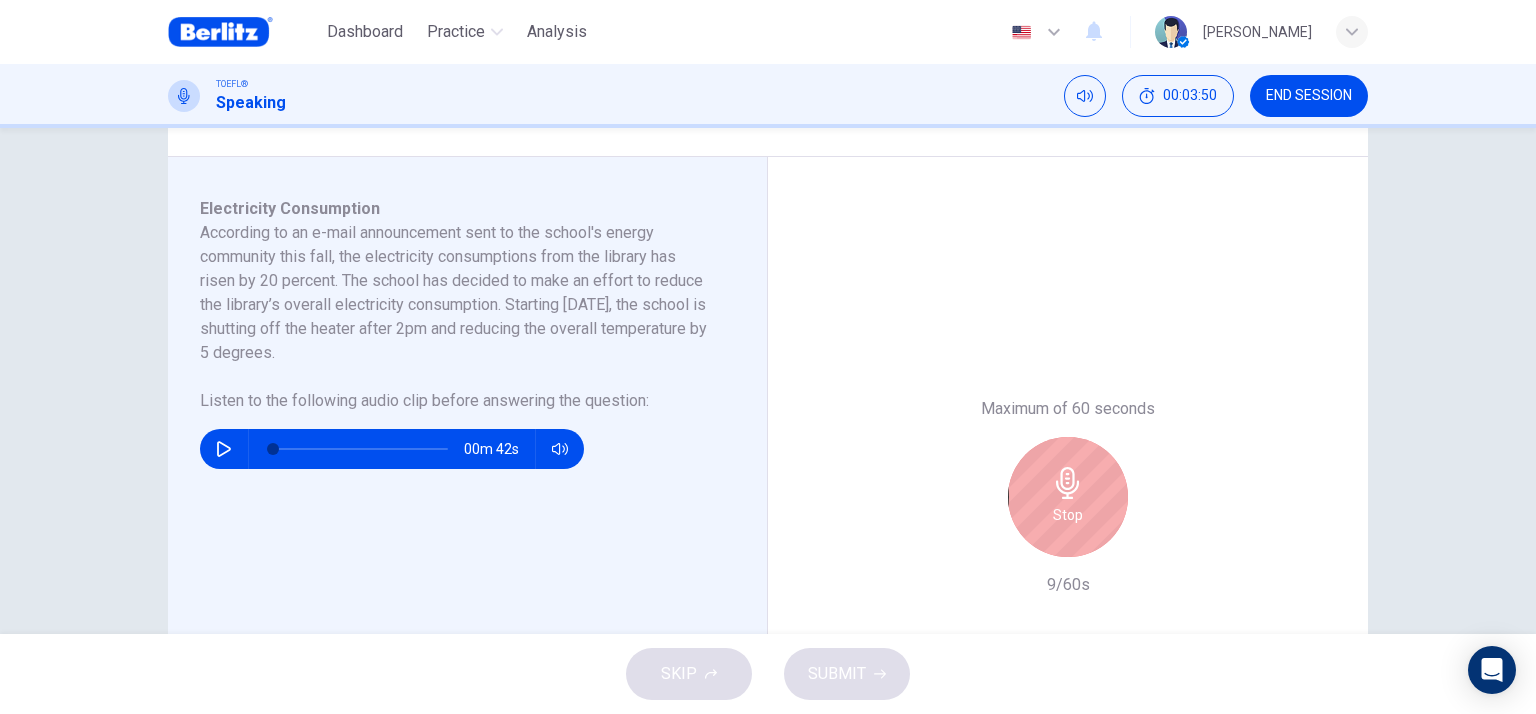 click on "Stop" at bounding box center (1068, 497) 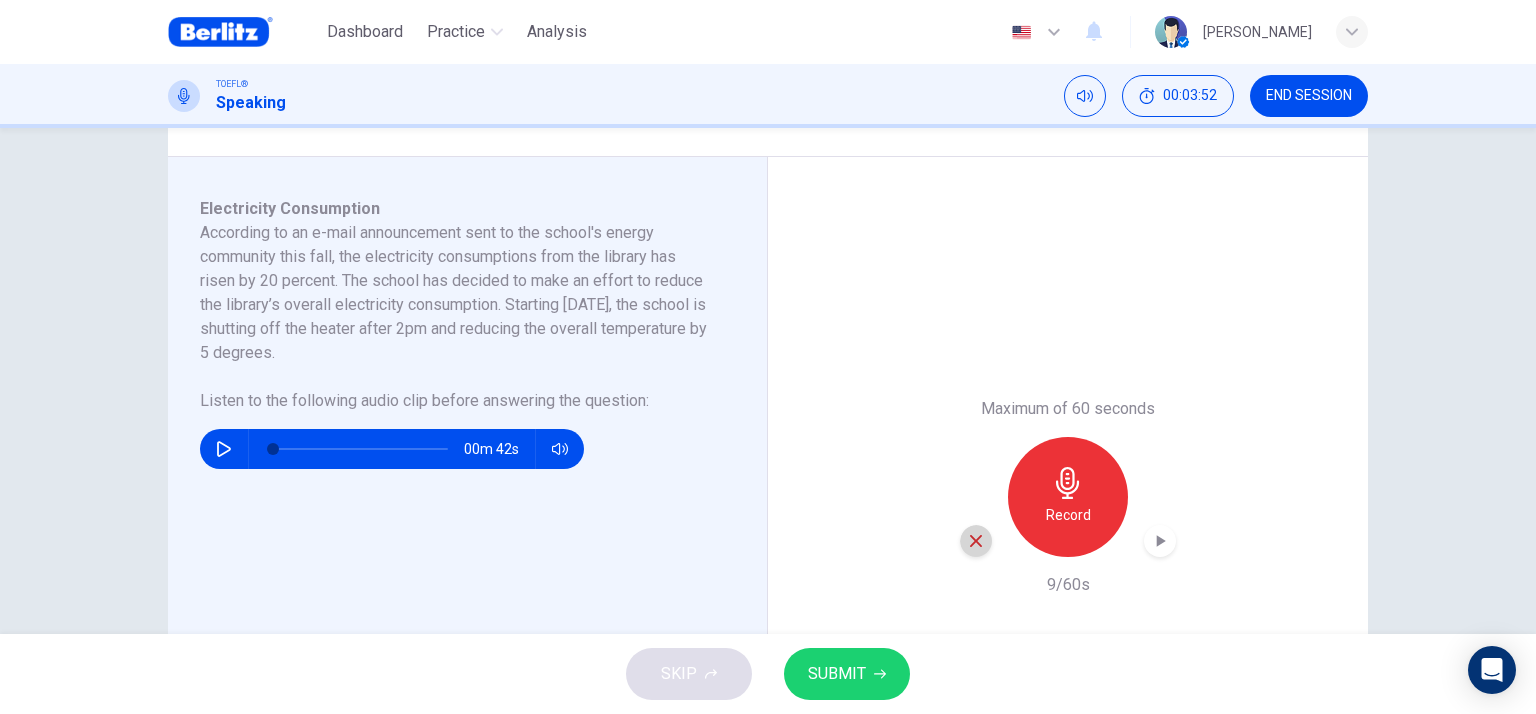 click 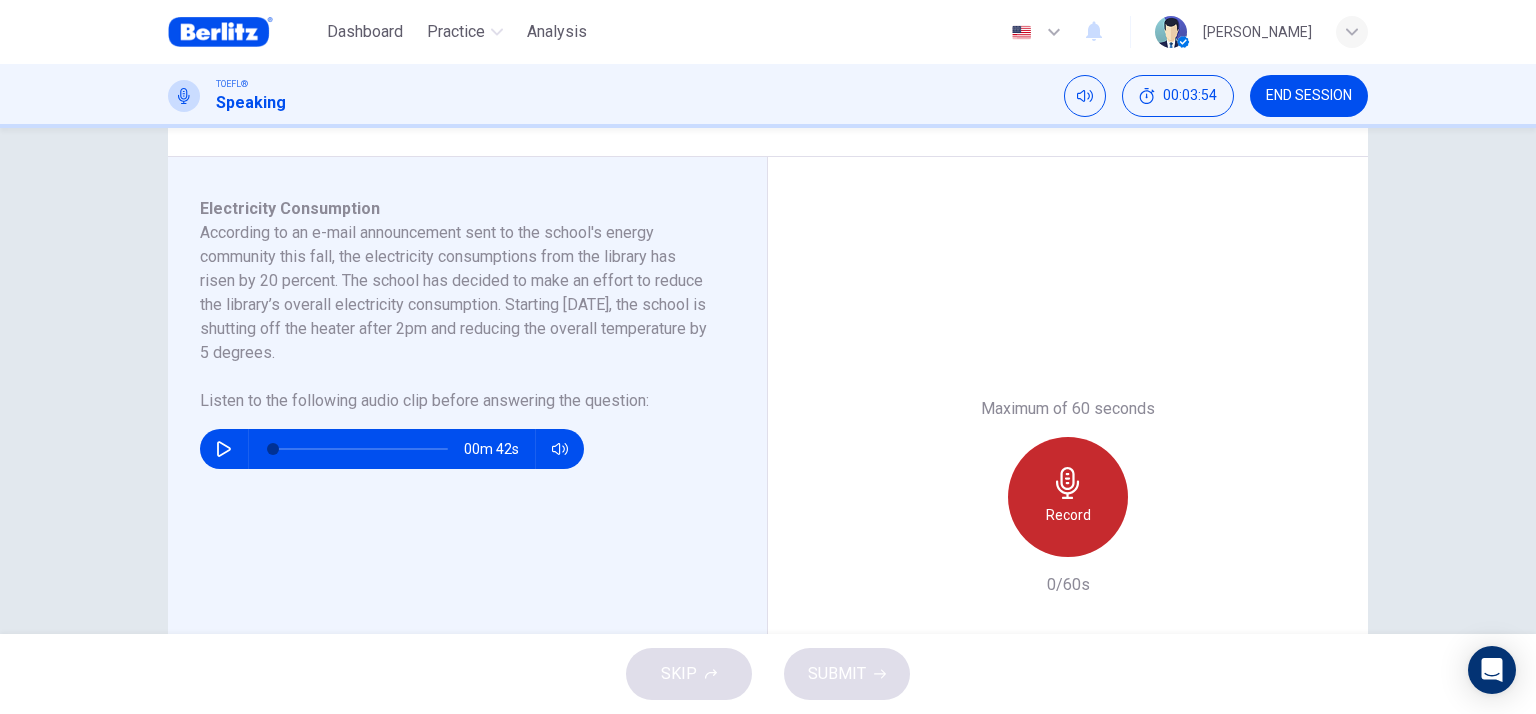 click on "Record" at bounding box center [1068, 515] 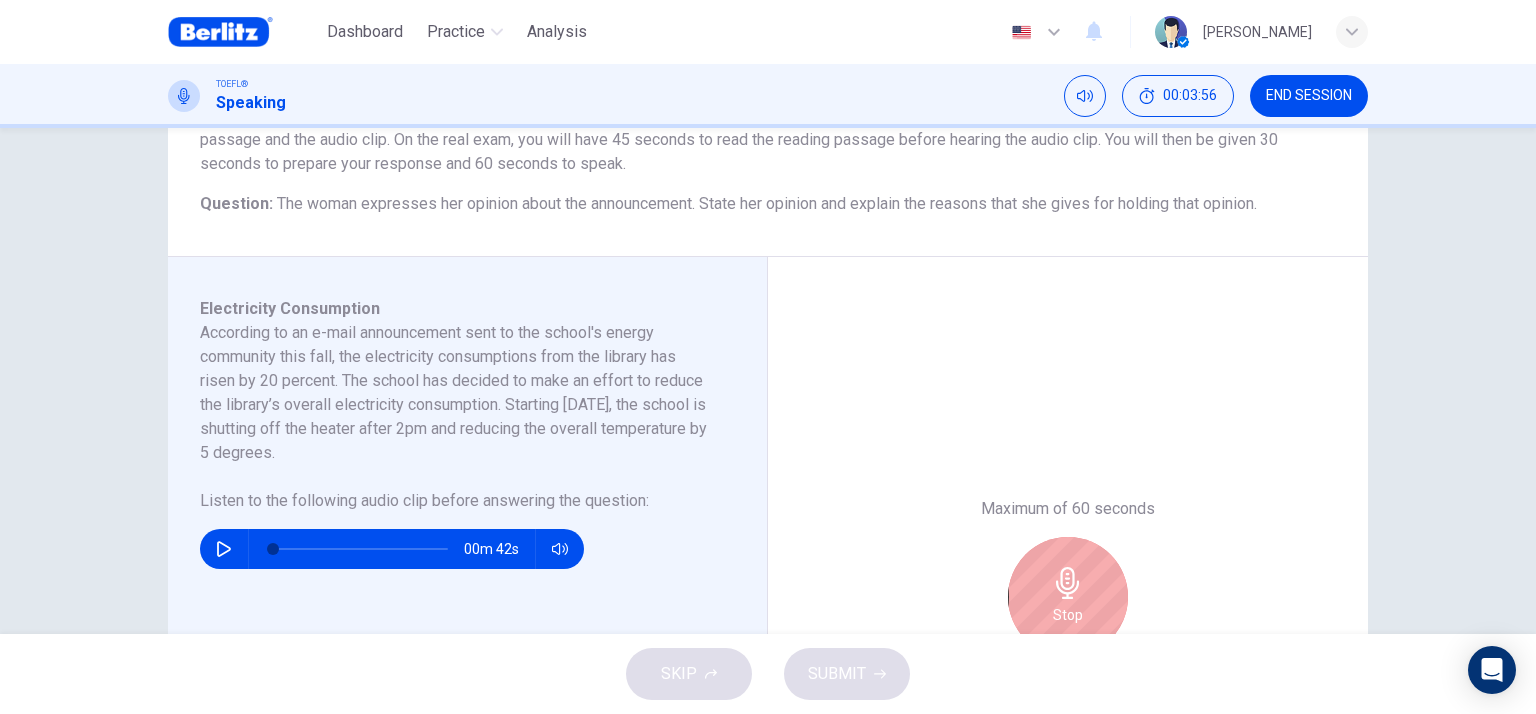 scroll, scrollTop: 300, scrollLeft: 0, axis: vertical 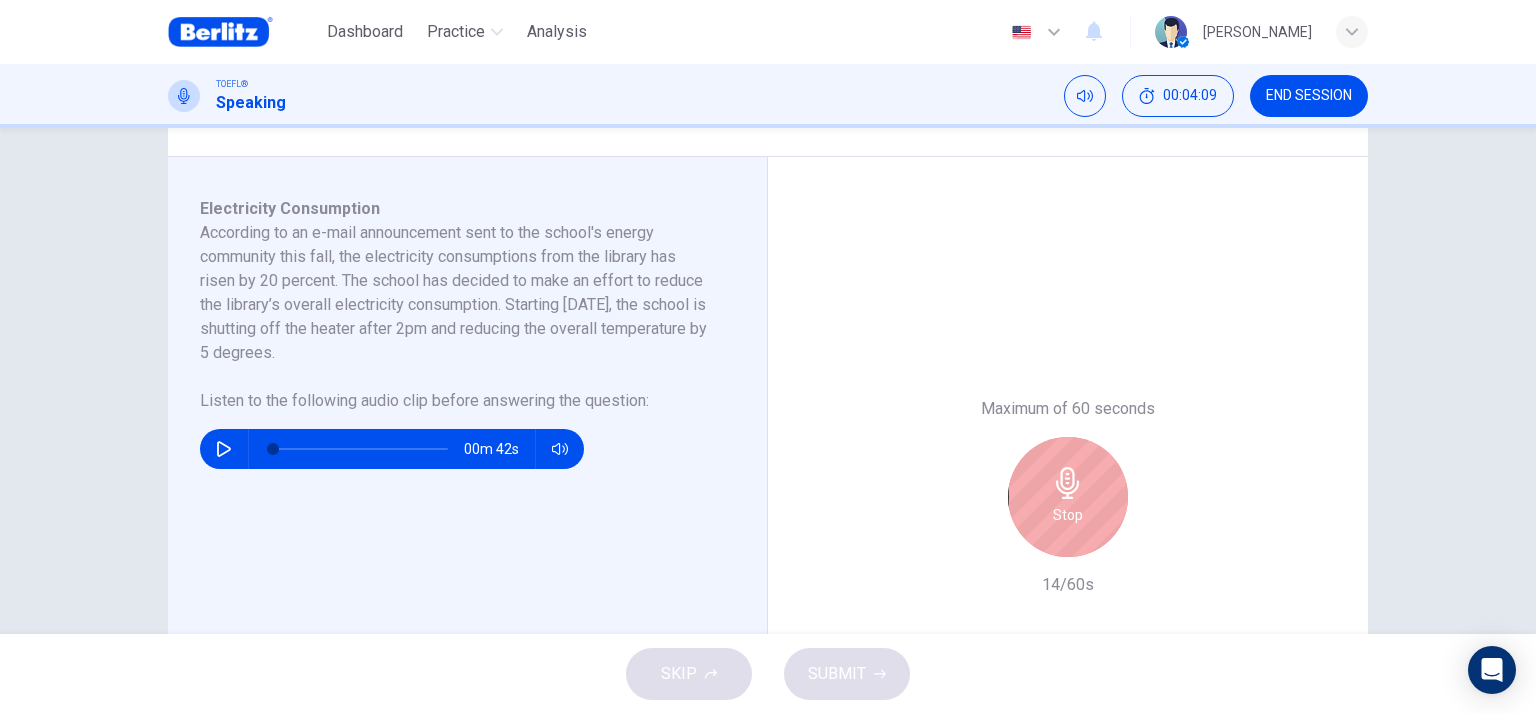 click 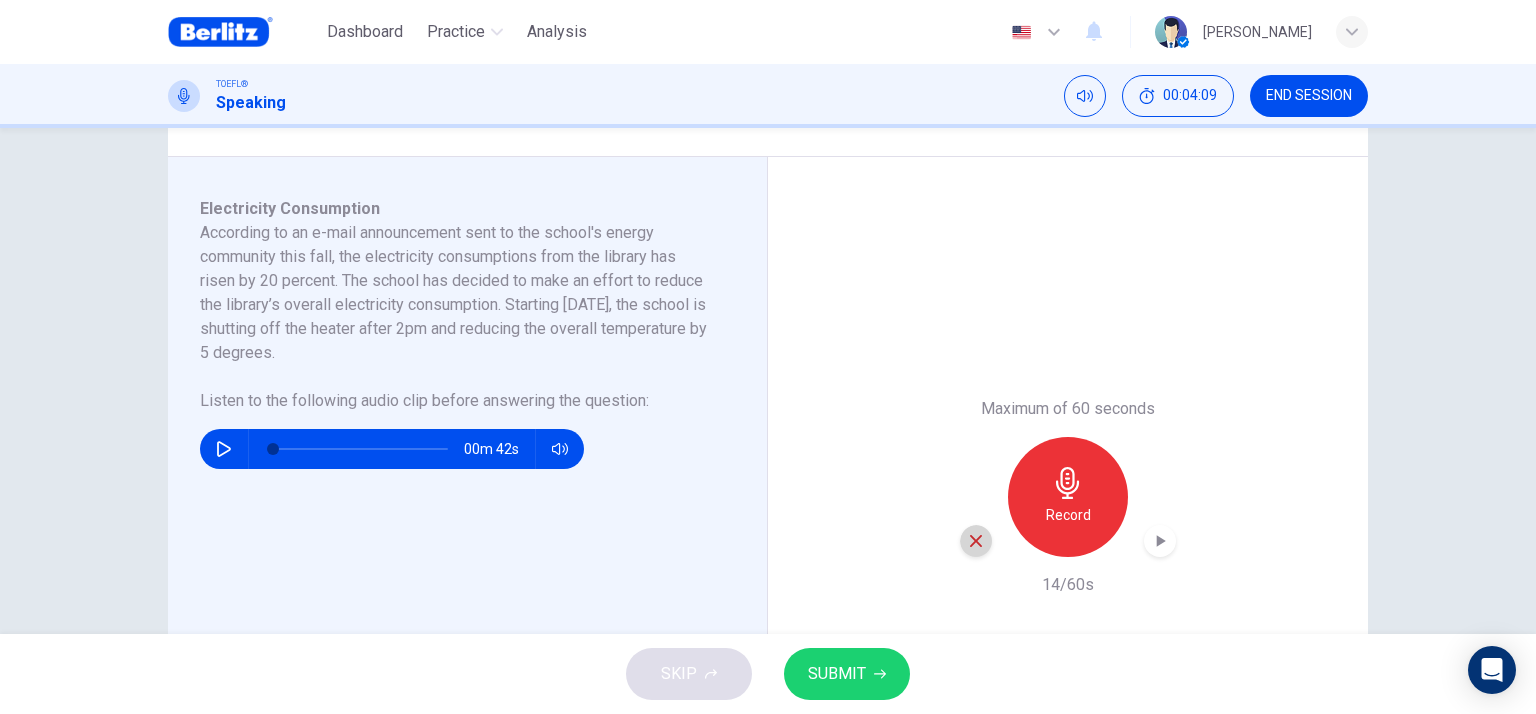 click at bounding box center [976, 541] 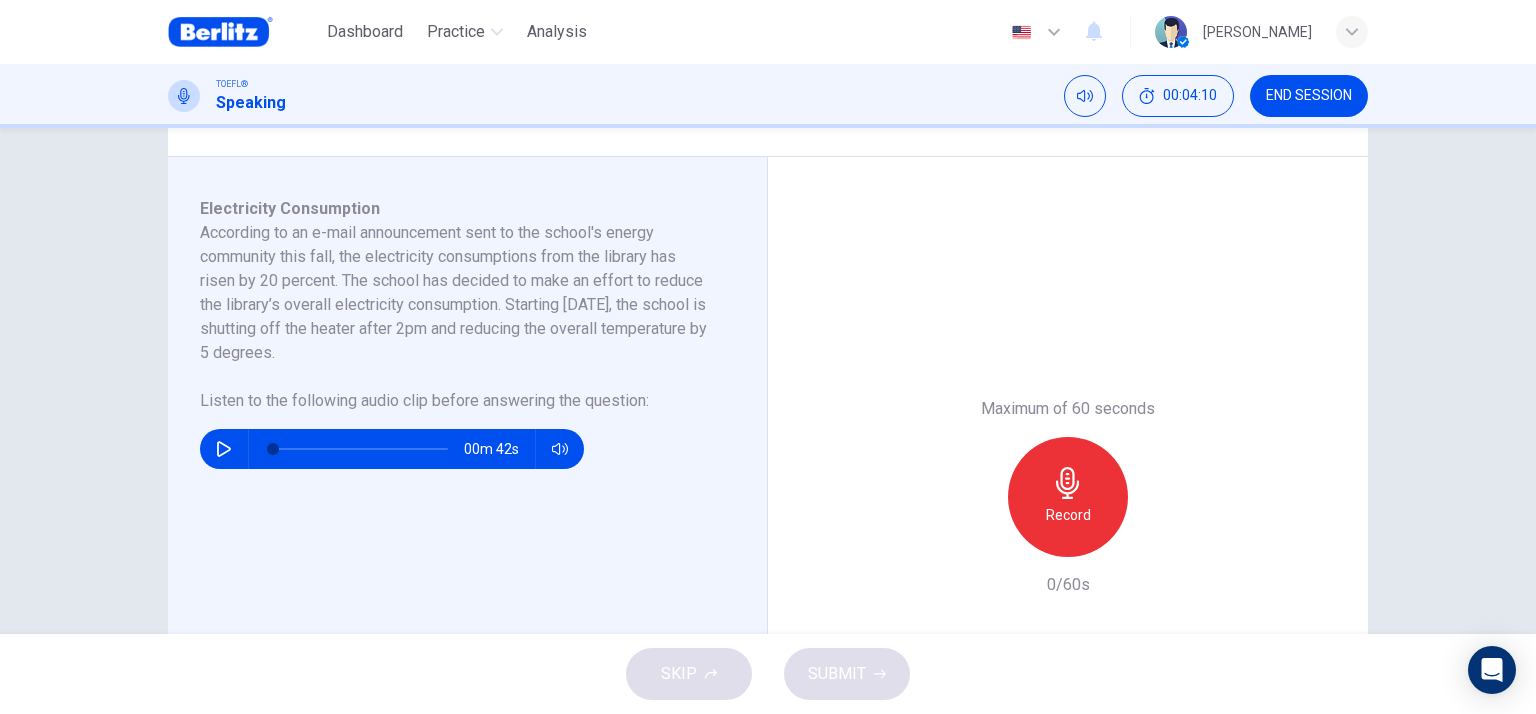 click on "Record" at bounding box center (1068, 515) 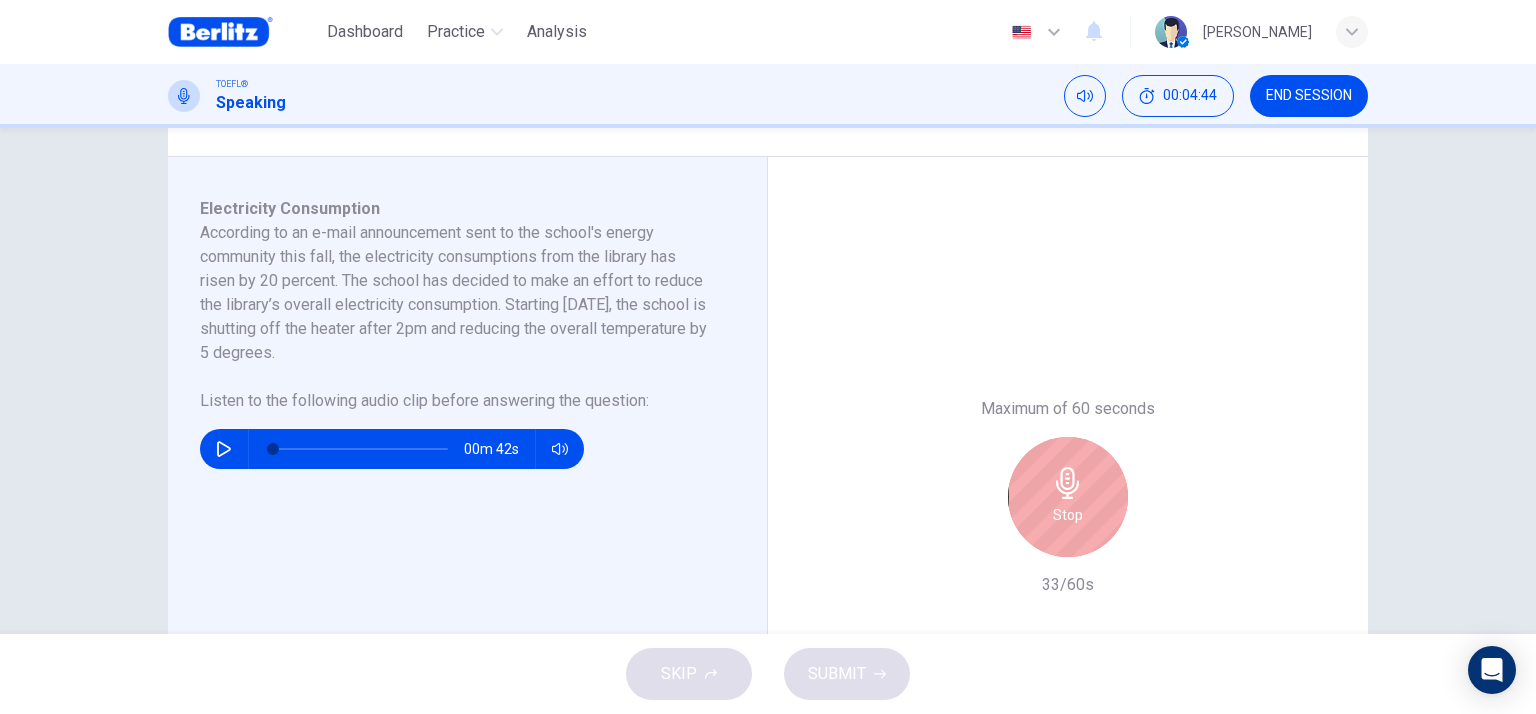 click on "Stop" at bounding box center (1068, 497) 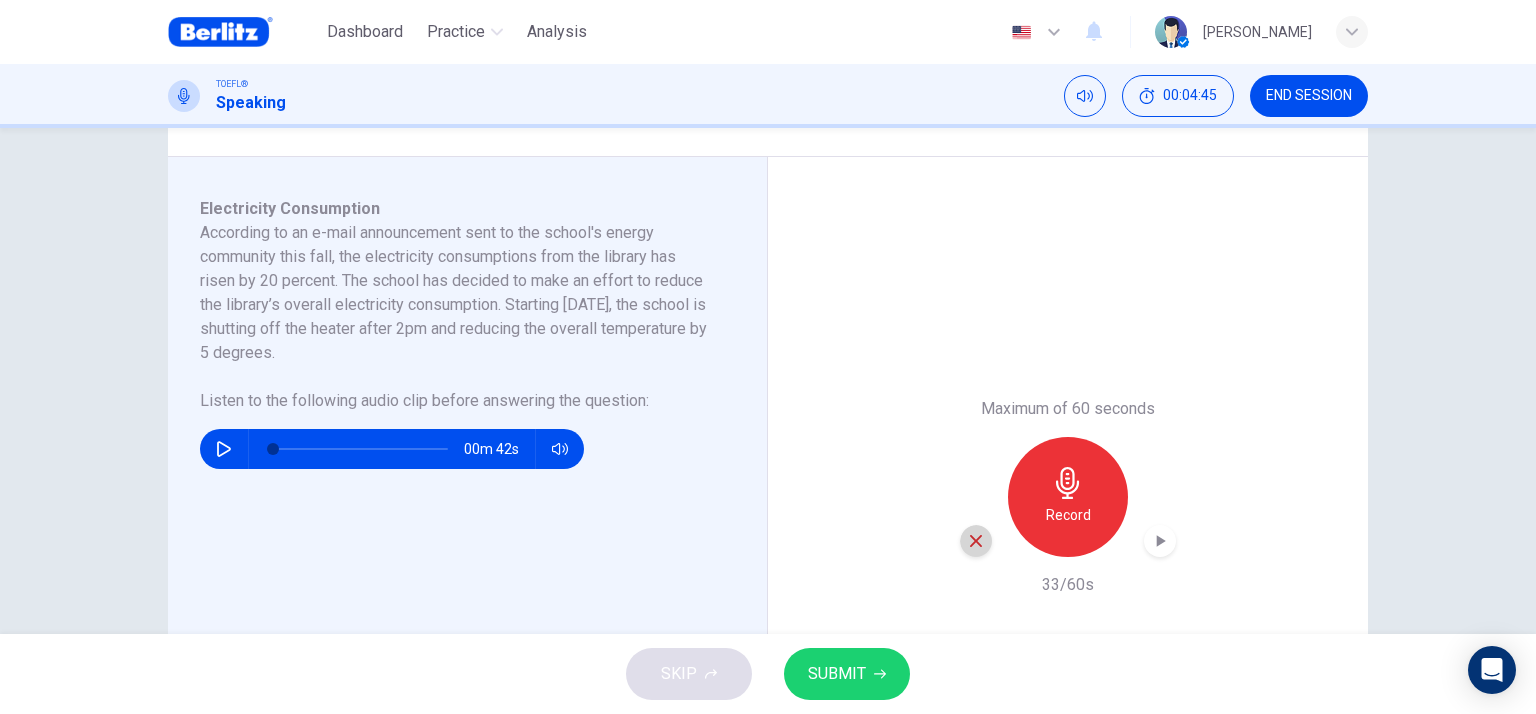 click 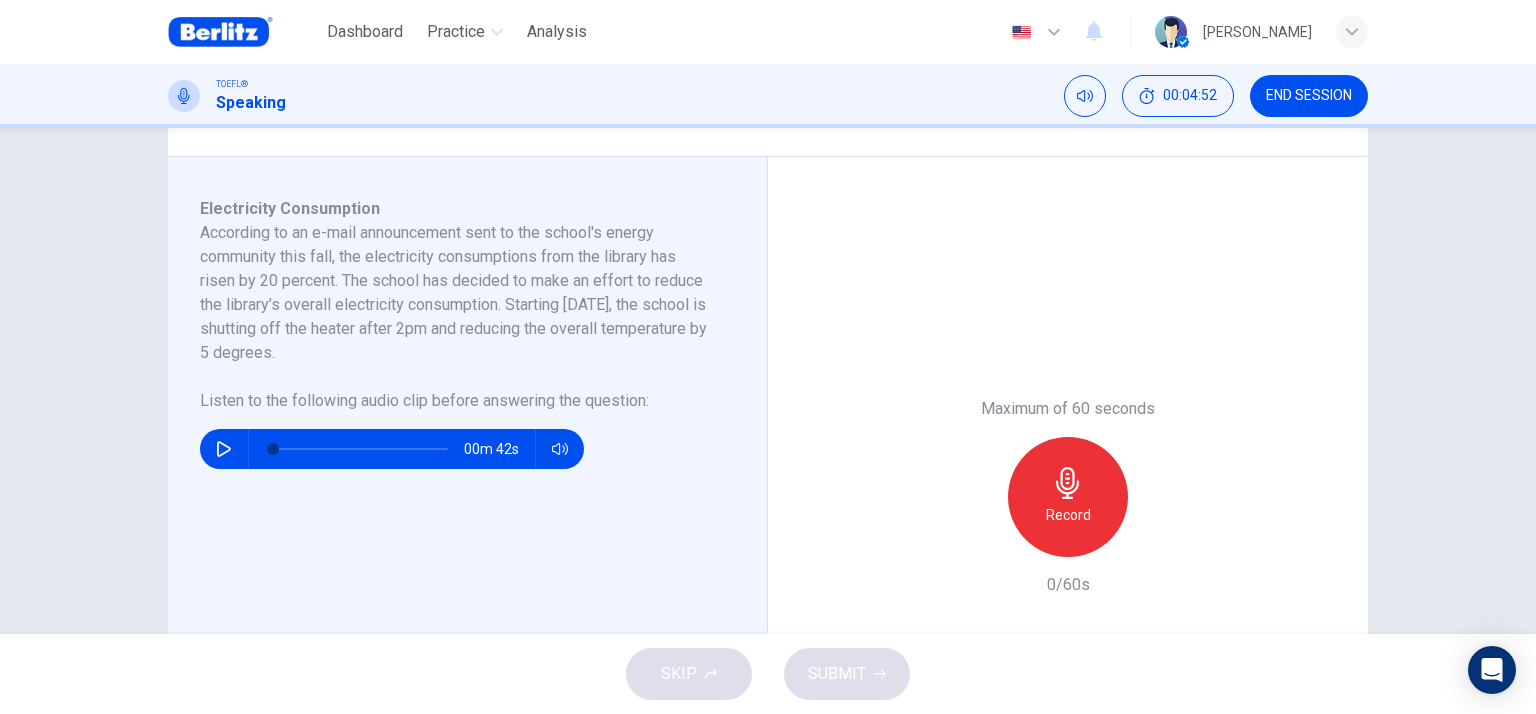 click on "Record" at bounding box center (1068, 515) 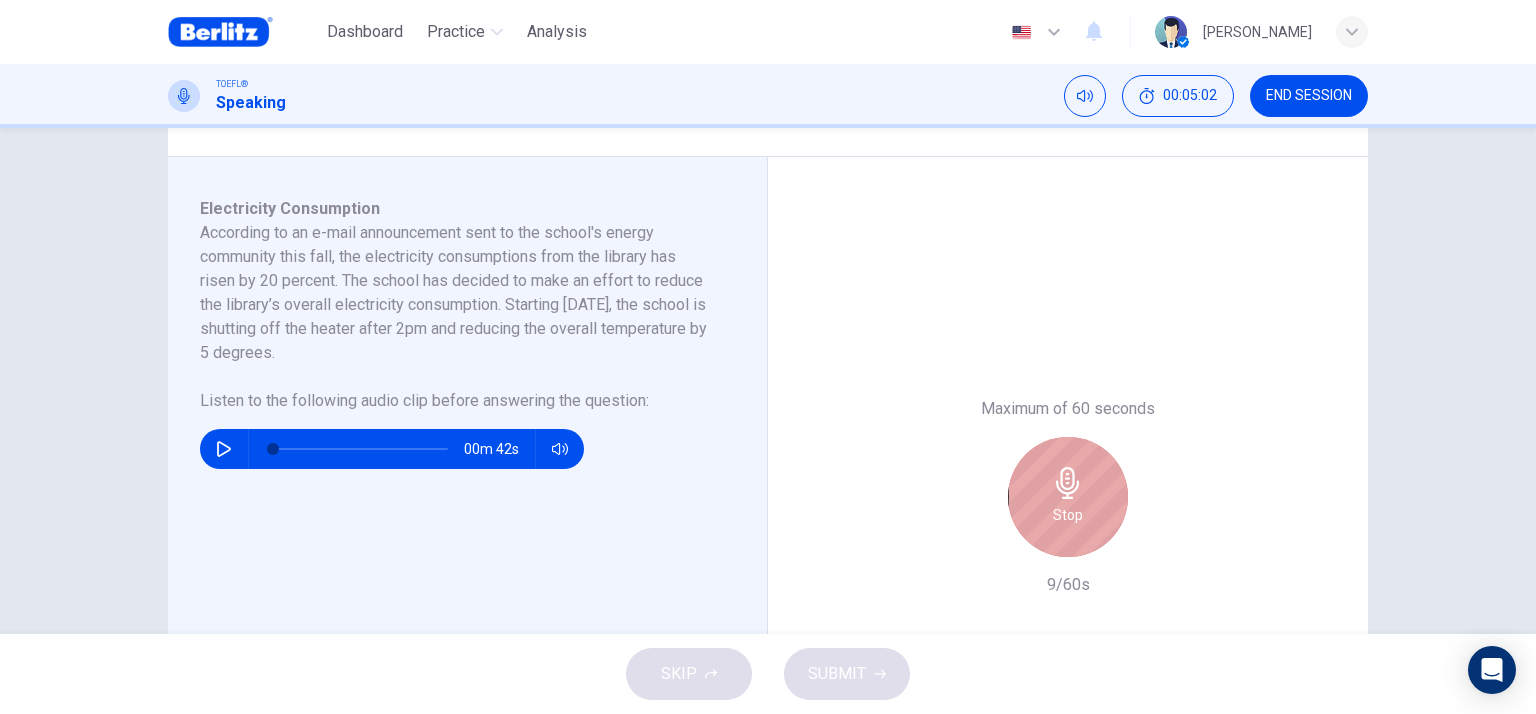 click on "Stop" at bounding box center [1068, 515] 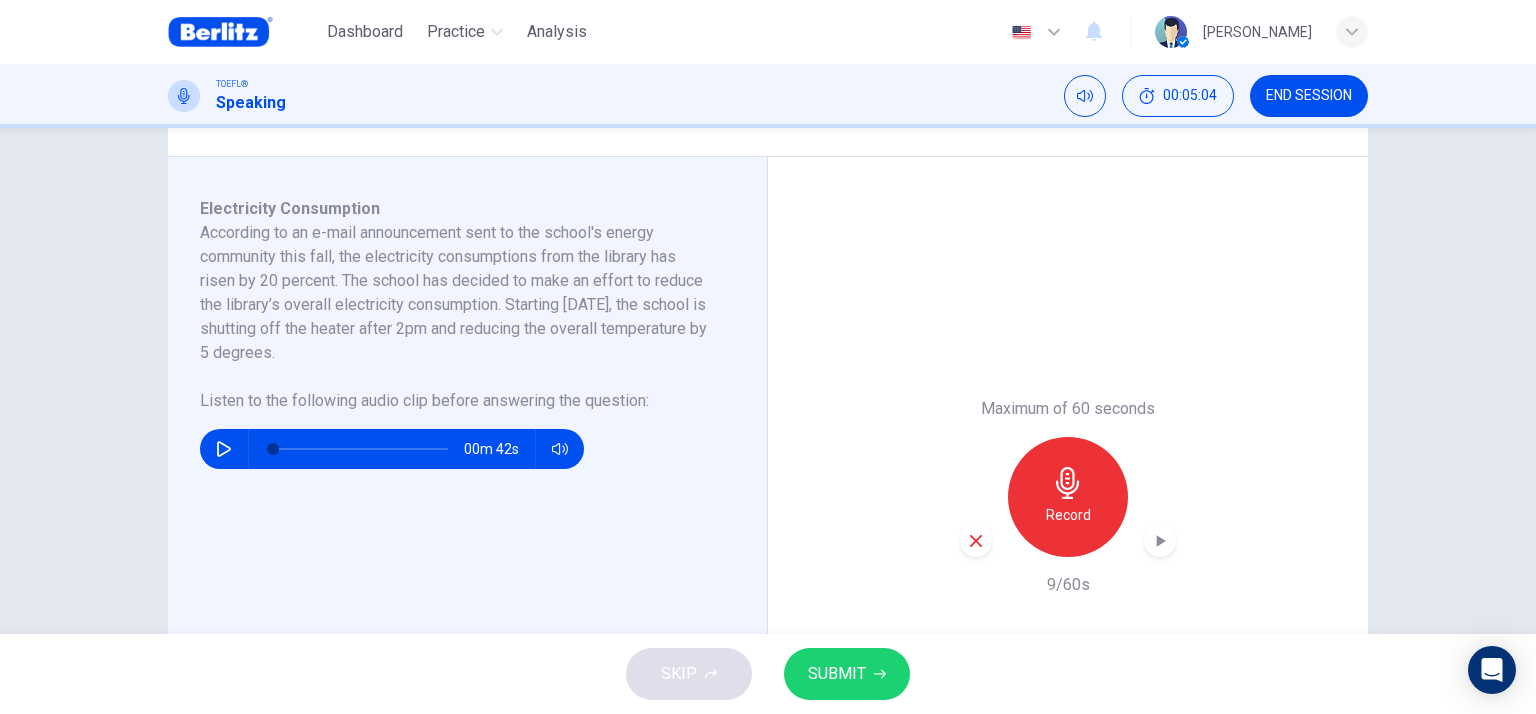 click on "Maximum of 60 seconds Record 9/60s" at bounding box center [1068, 497] 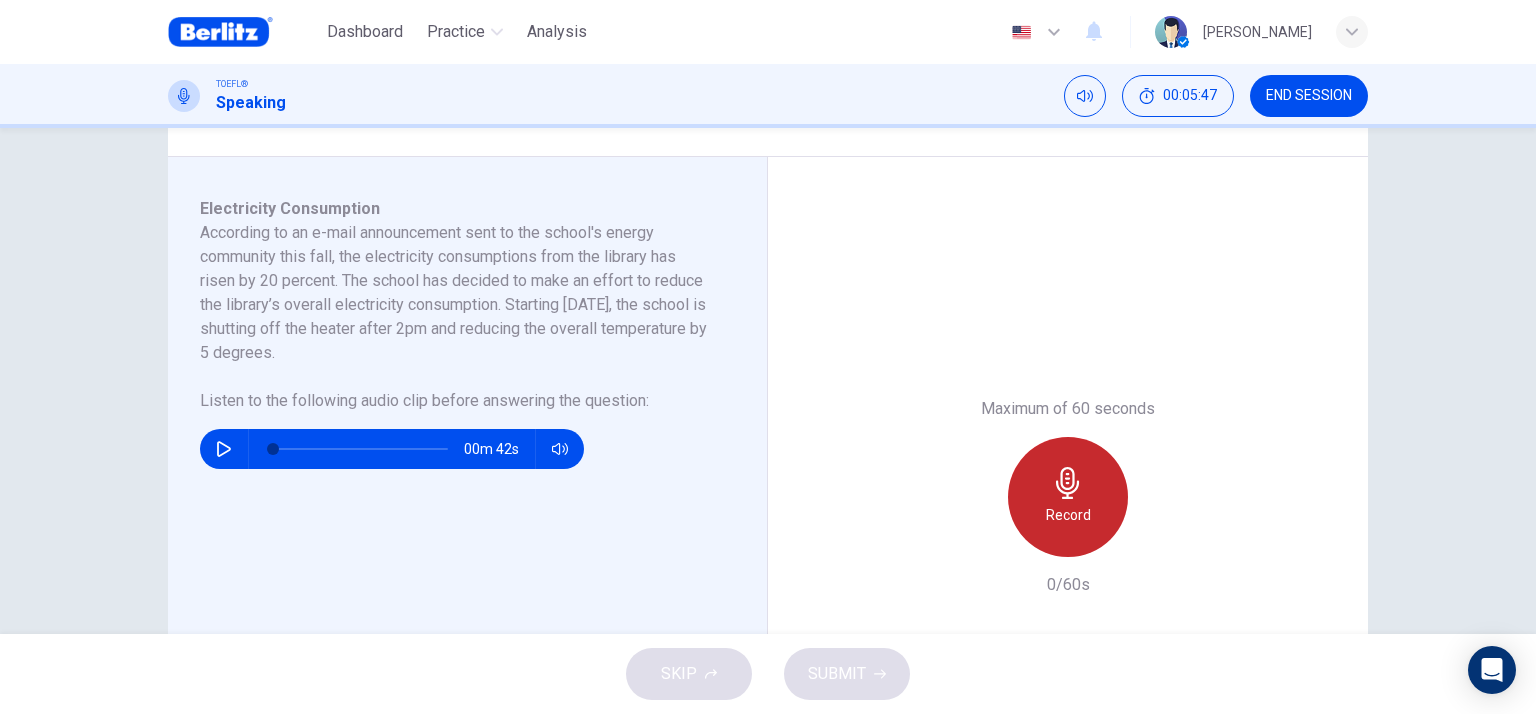 click on "Record" at bounding box center (1068, 497) 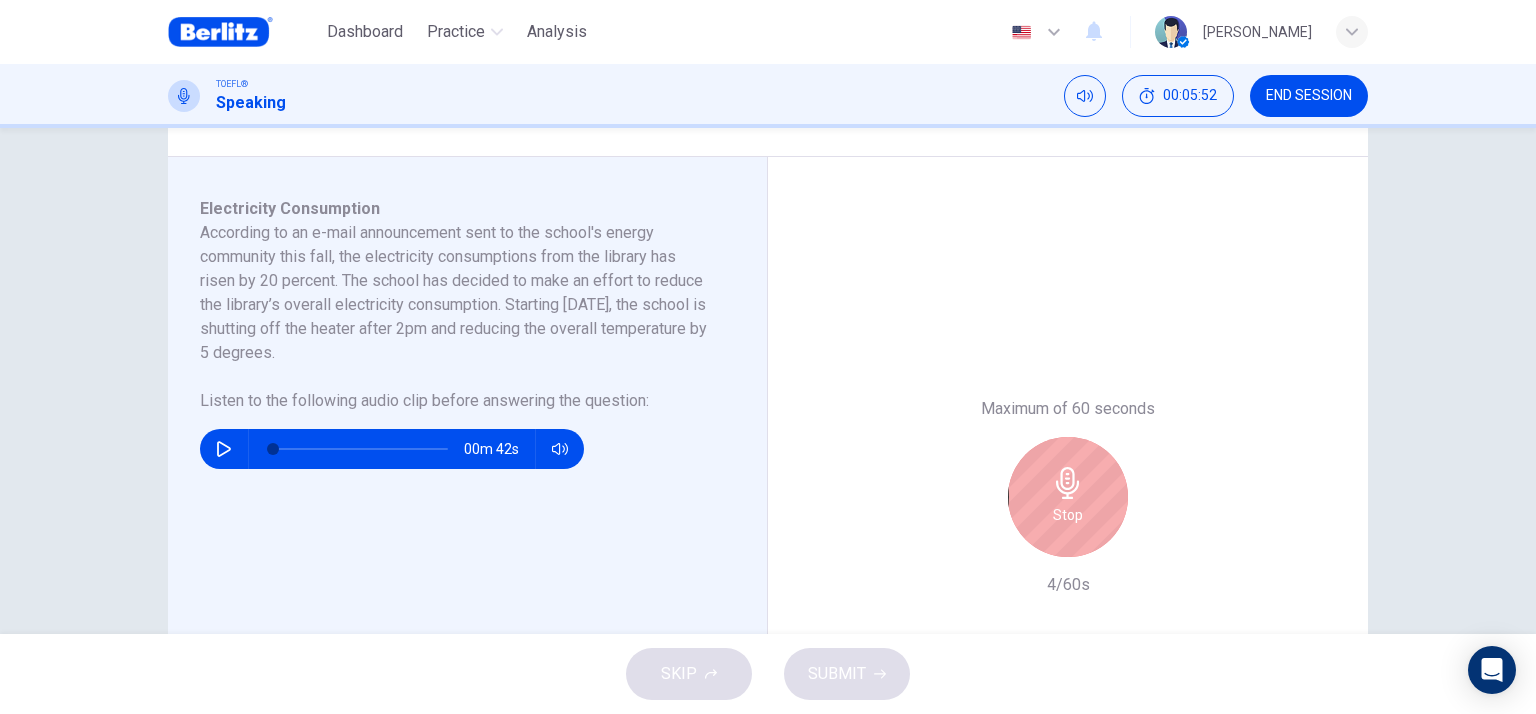click on "Stop" at bounding box center (1068, 497) 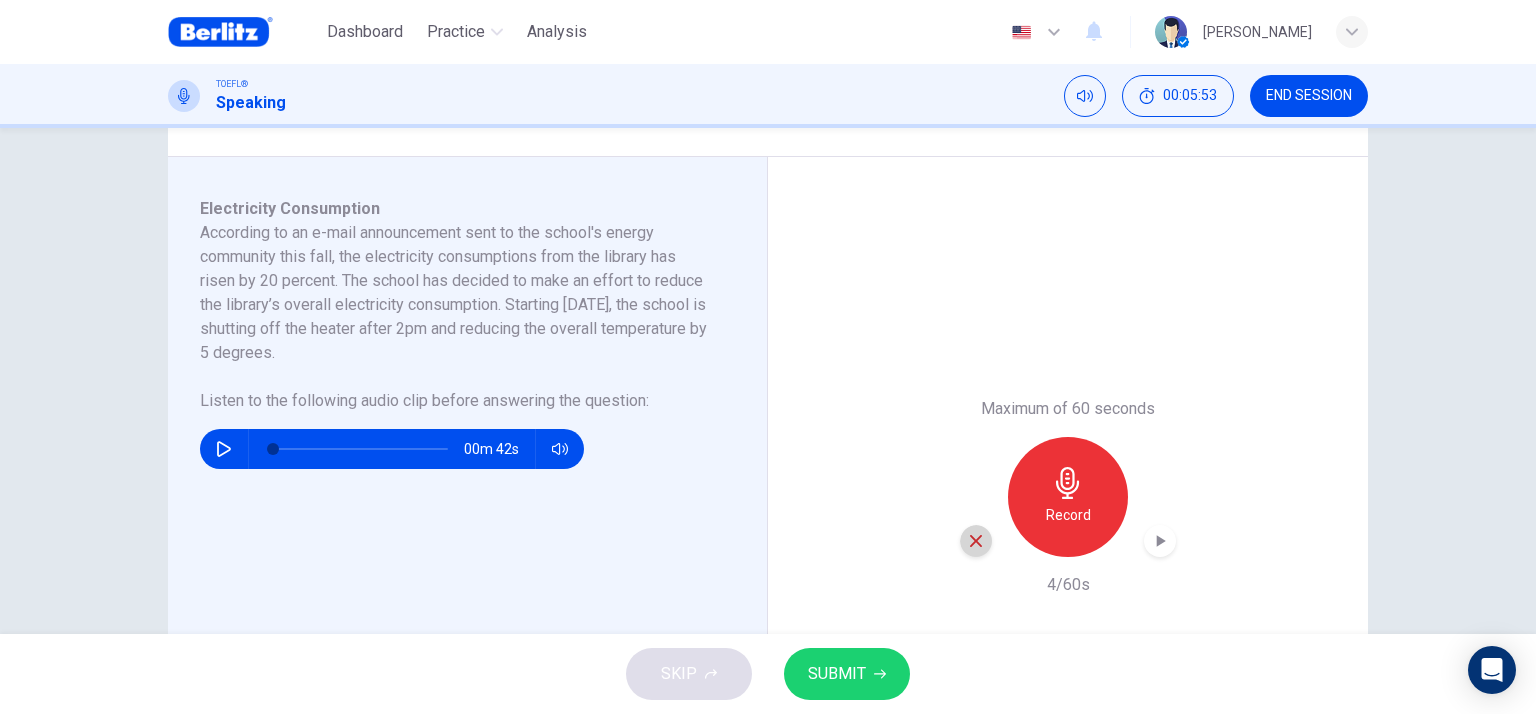 click at bounding box center [976, 541] 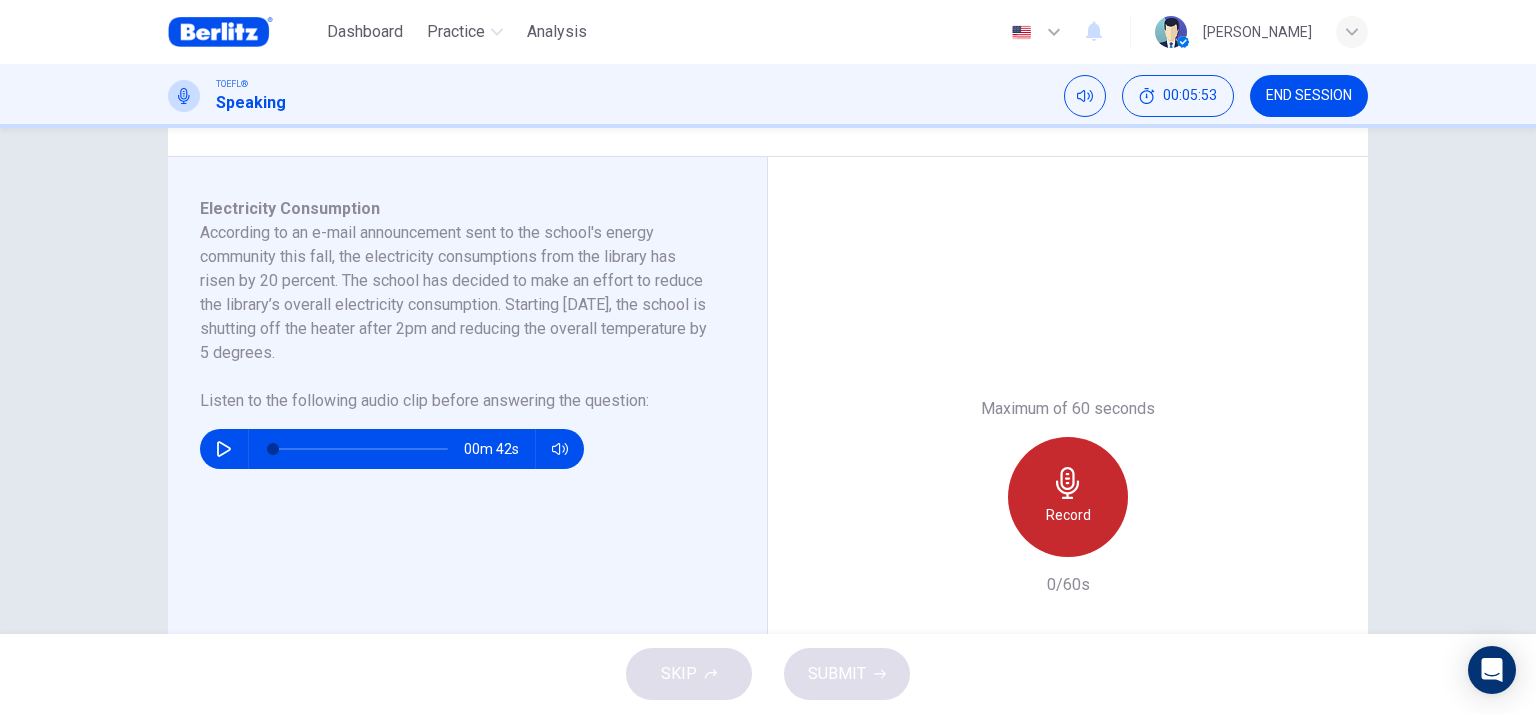 click 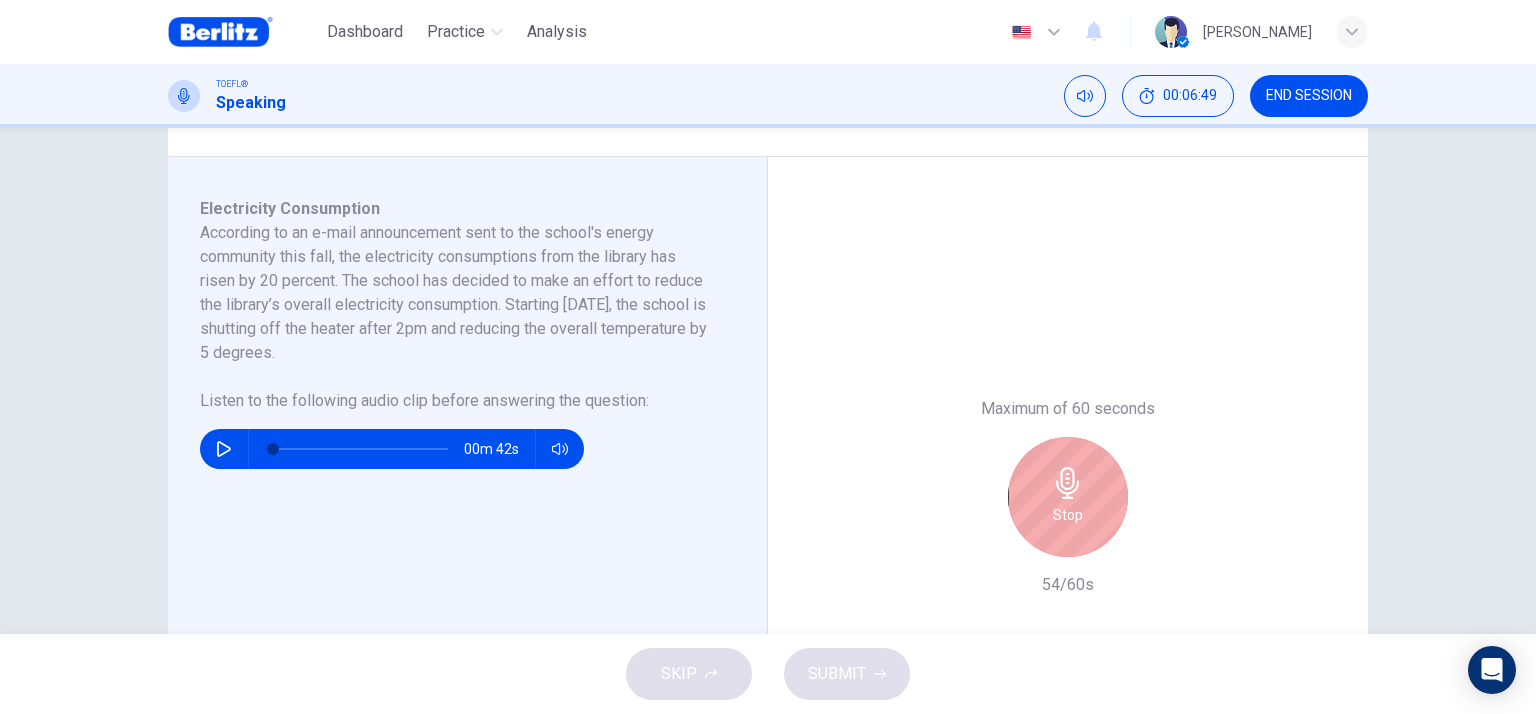 click on "Stop" at bounding box center [1068, 497] 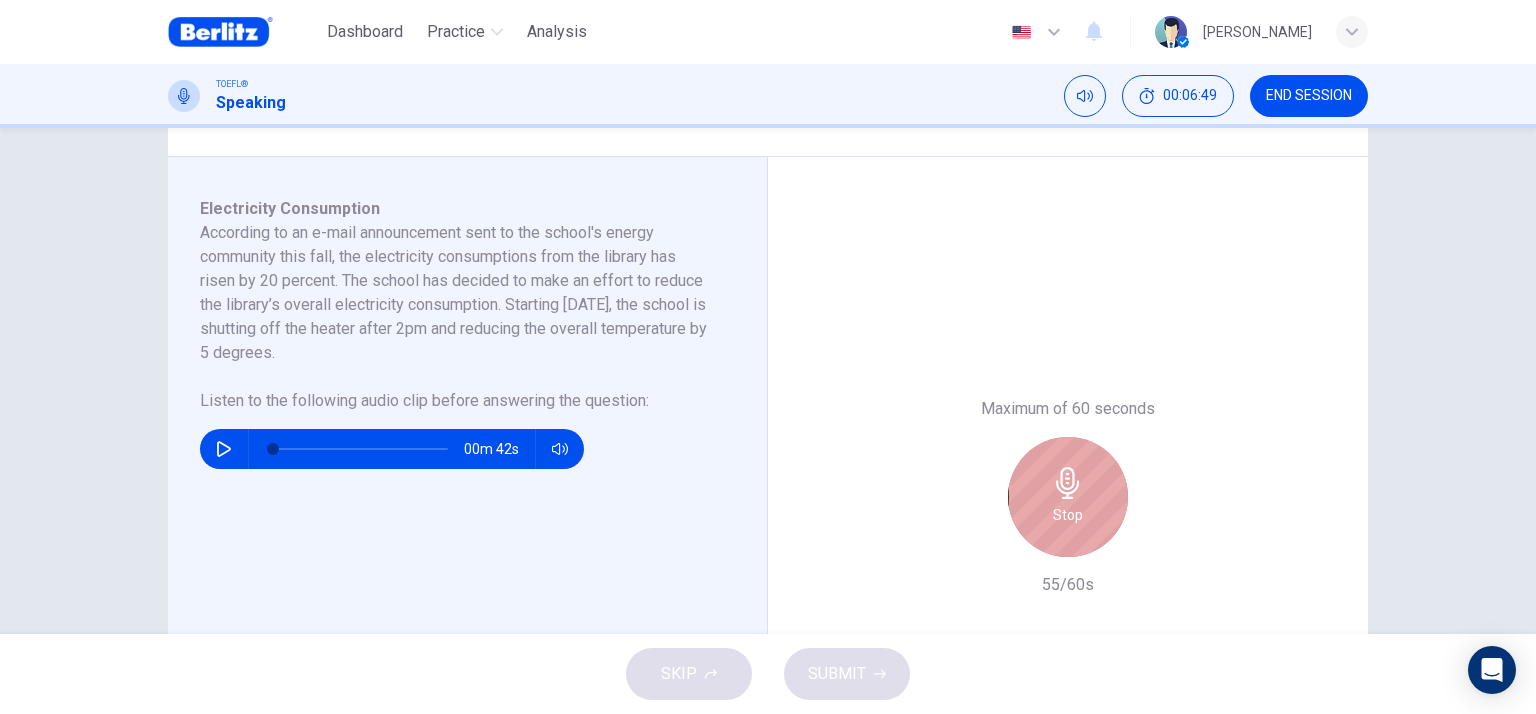 click on "Stop" at bounding box center [1068, 497] 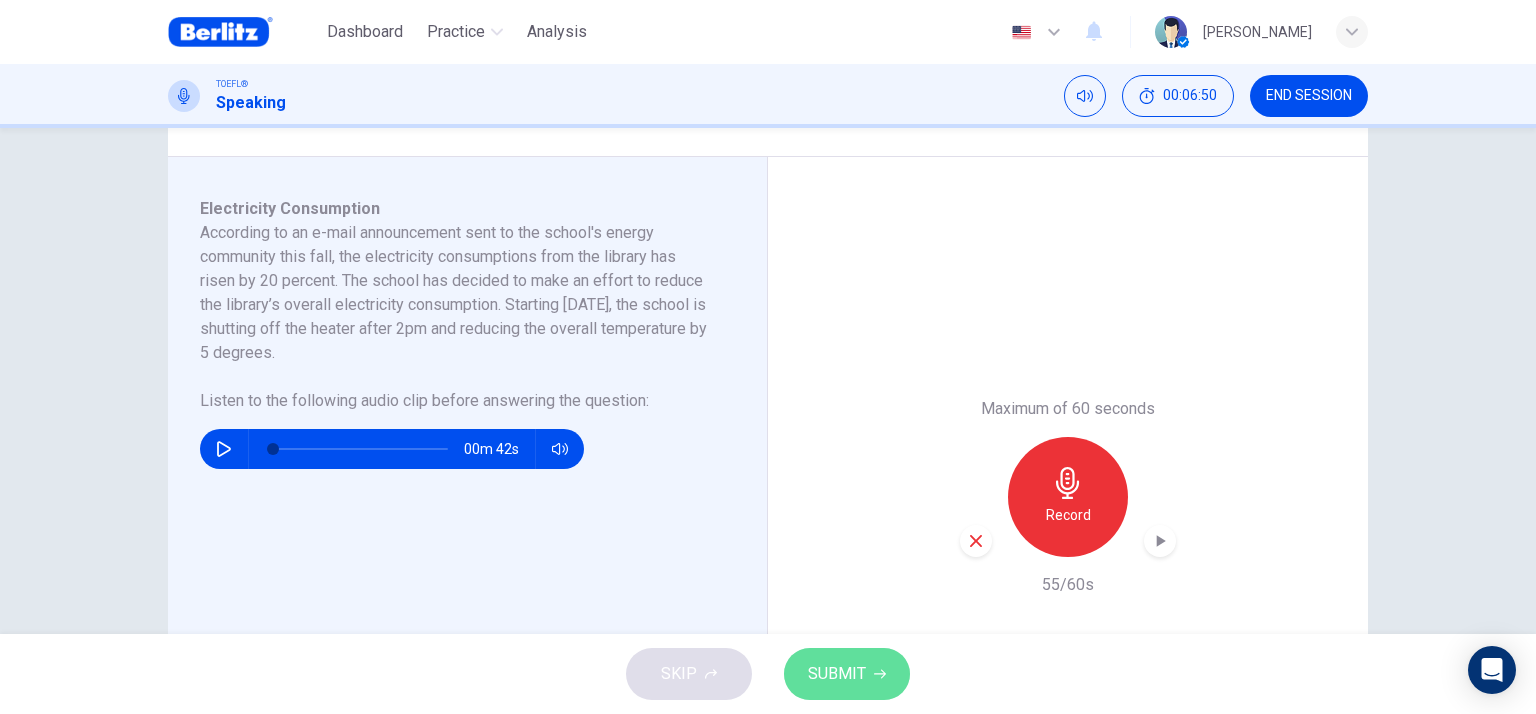 click on "SUBMIT" at bounding box center (837, 674) 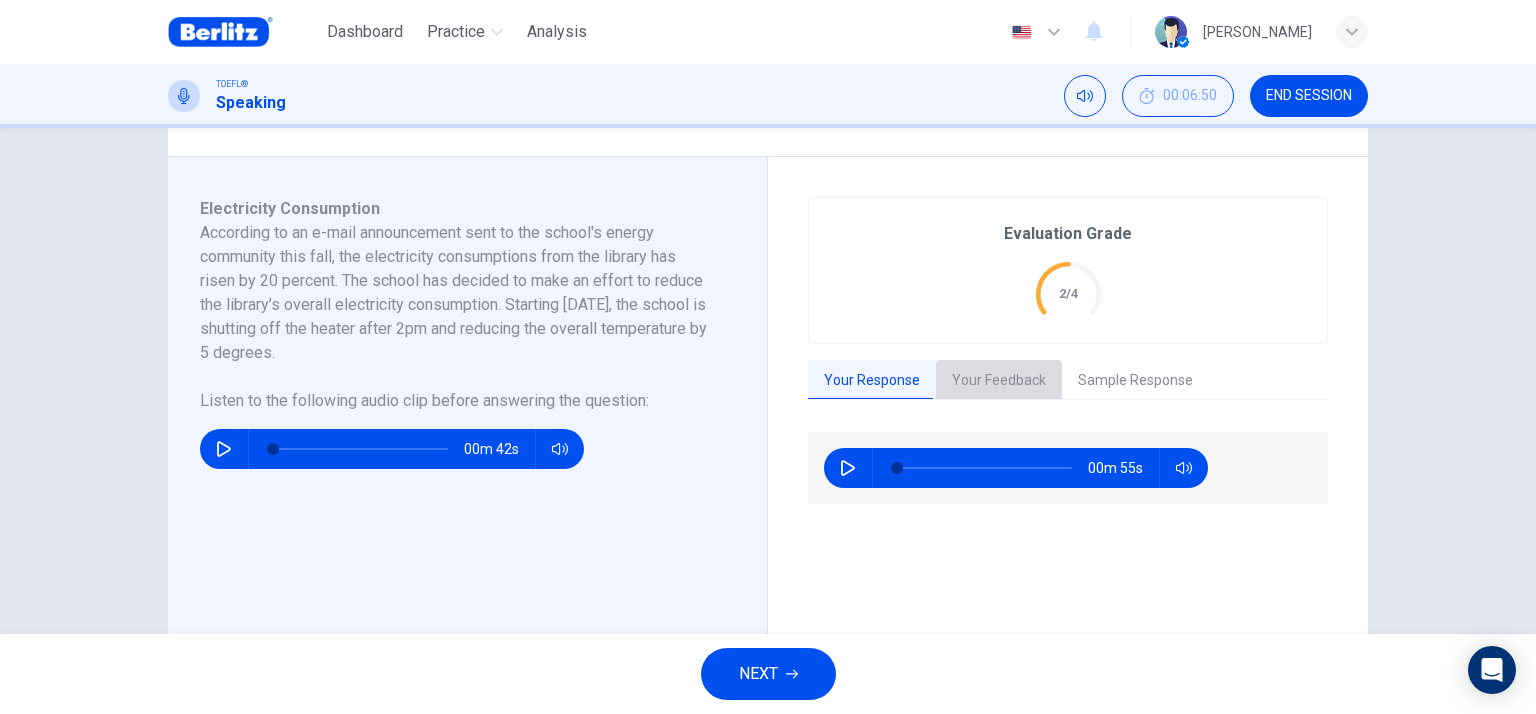 click on "Your Feedback" at bounding box center [999, 381] 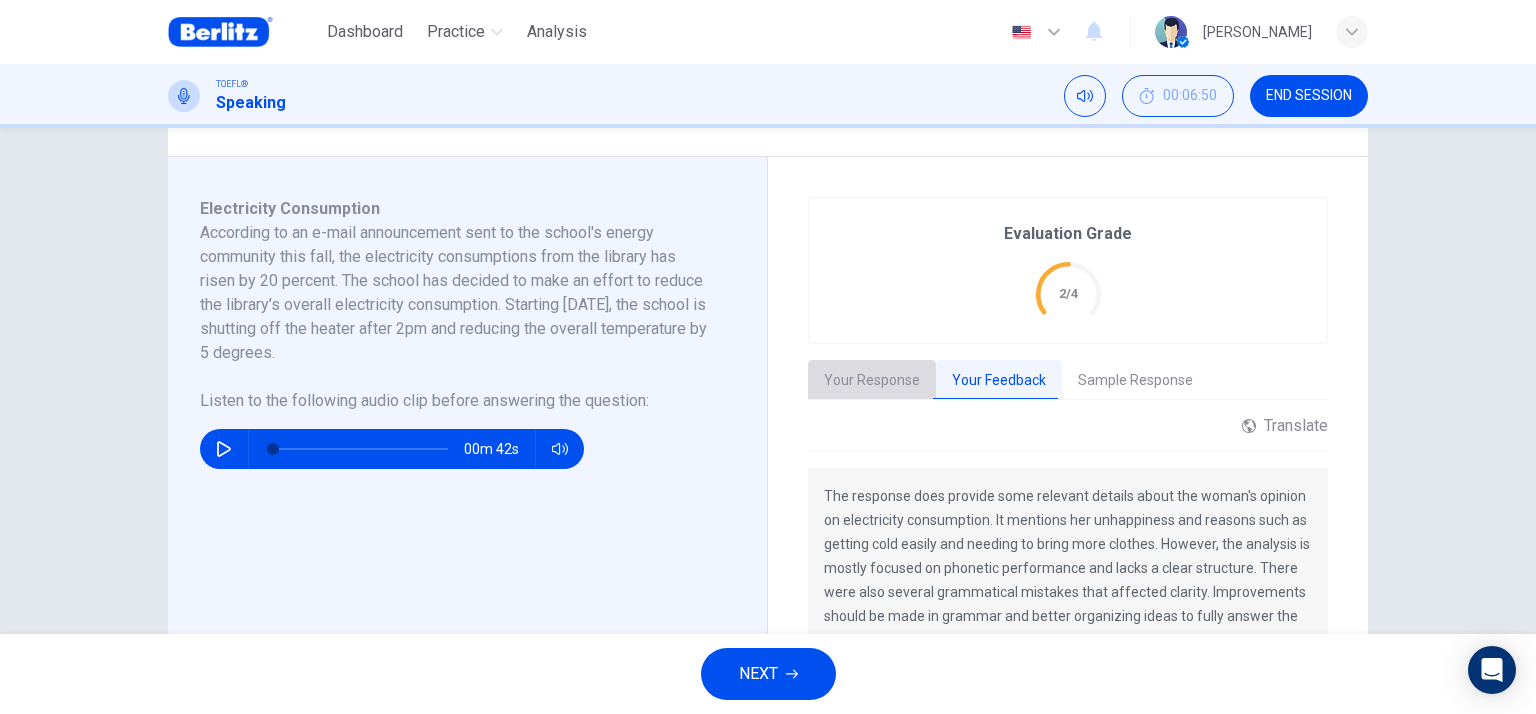 click on "Your Response" at bounding box center [872, 381] 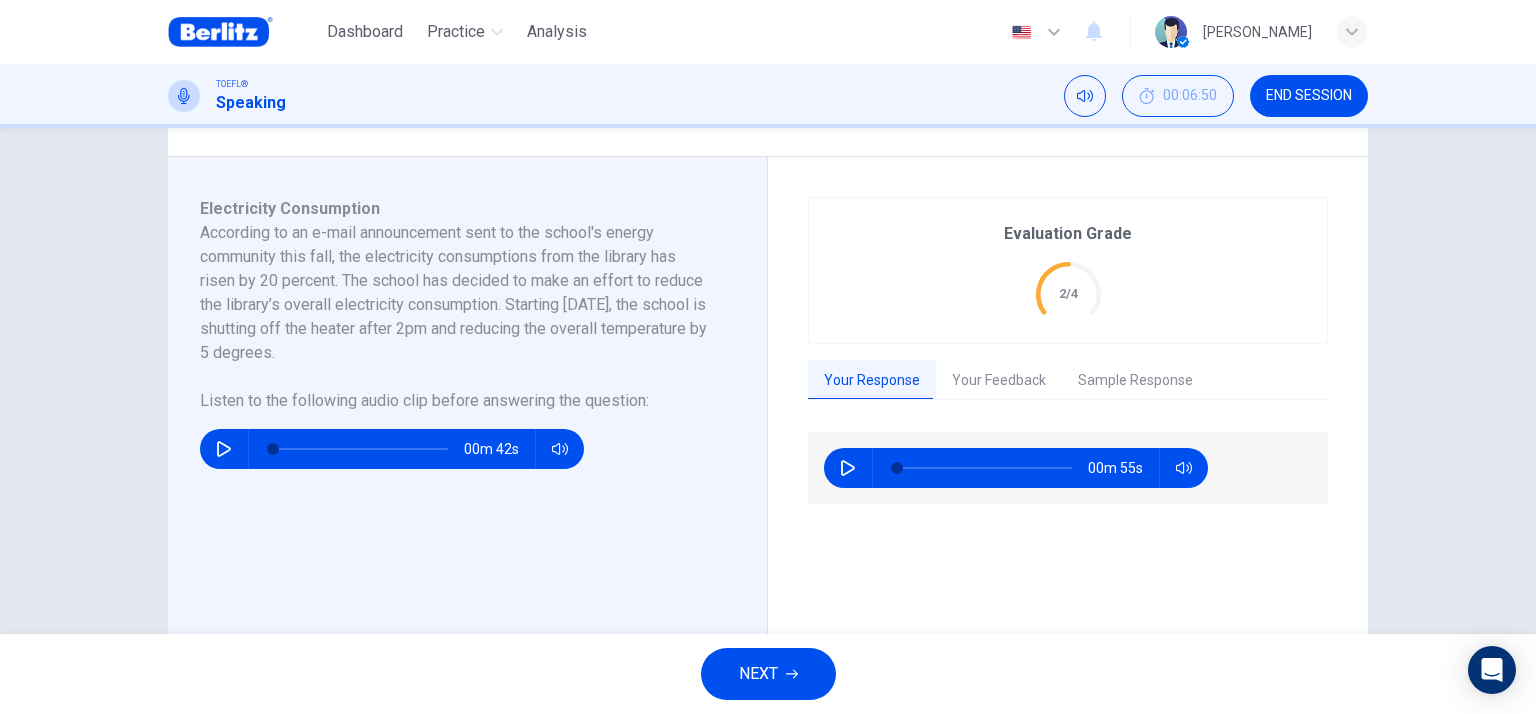 drag, startPoint x: 870, startPoint y: 449, endPoint x: 850, endPoint y: 475, distance: 32.80244 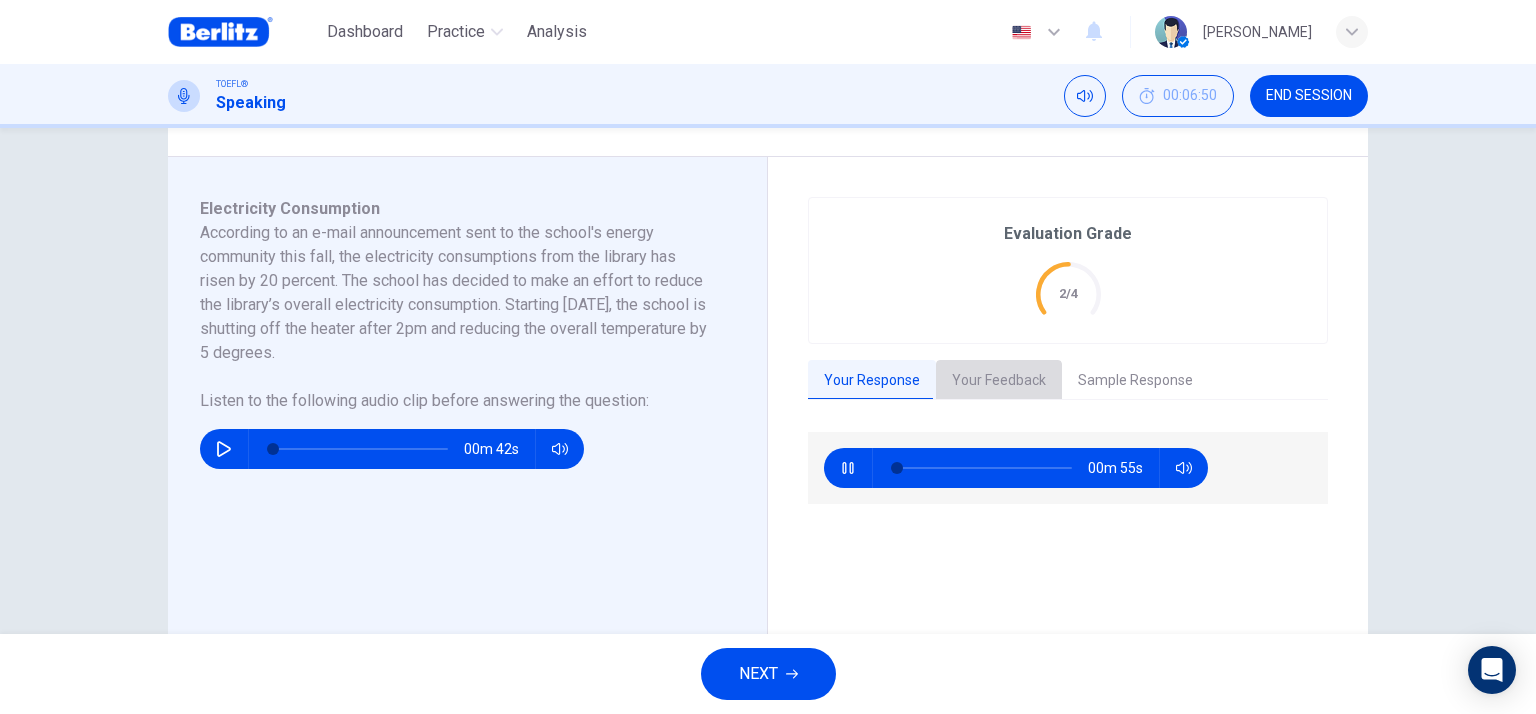 click on "Your Feedback" at bounding box center (999, 381) 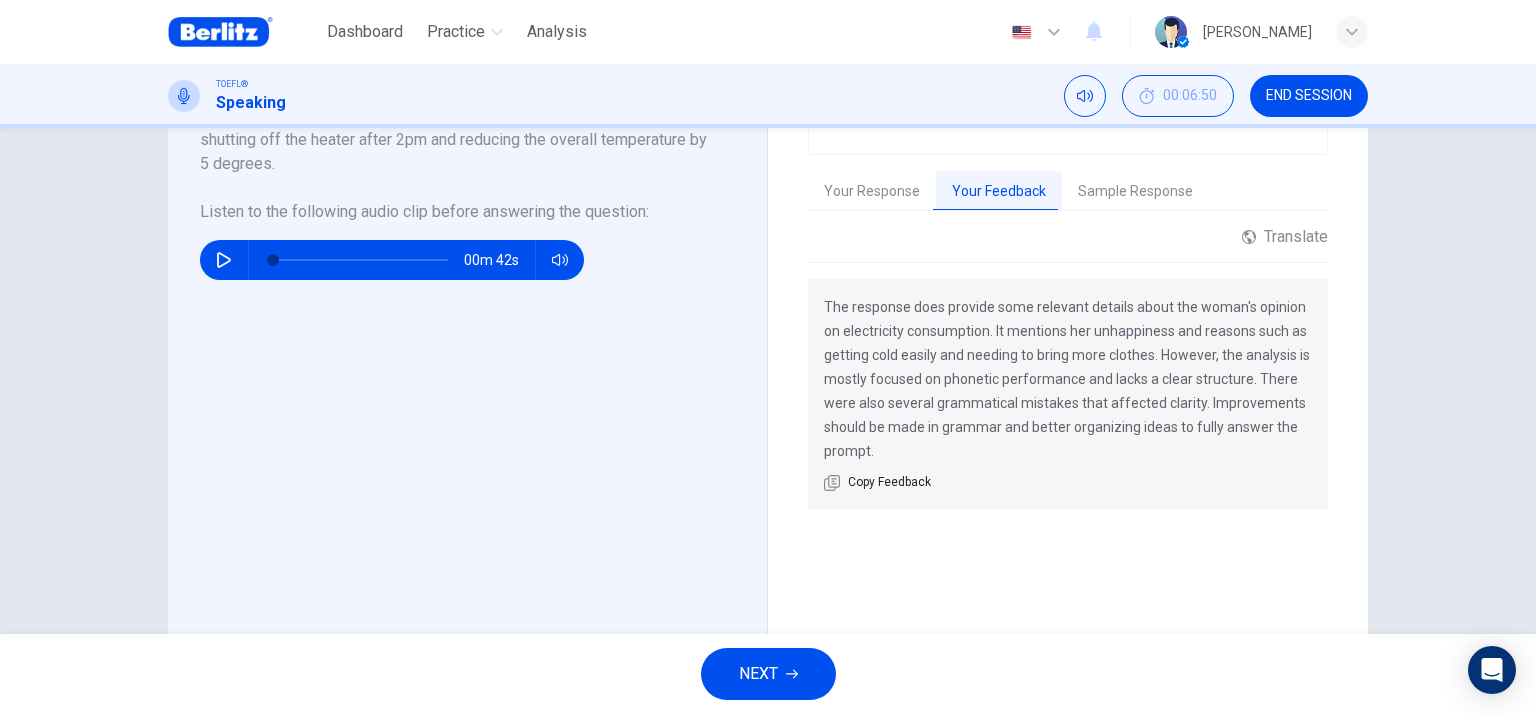 scroll, scrollTop: 500, scrollLeft: 0, axis: vertical 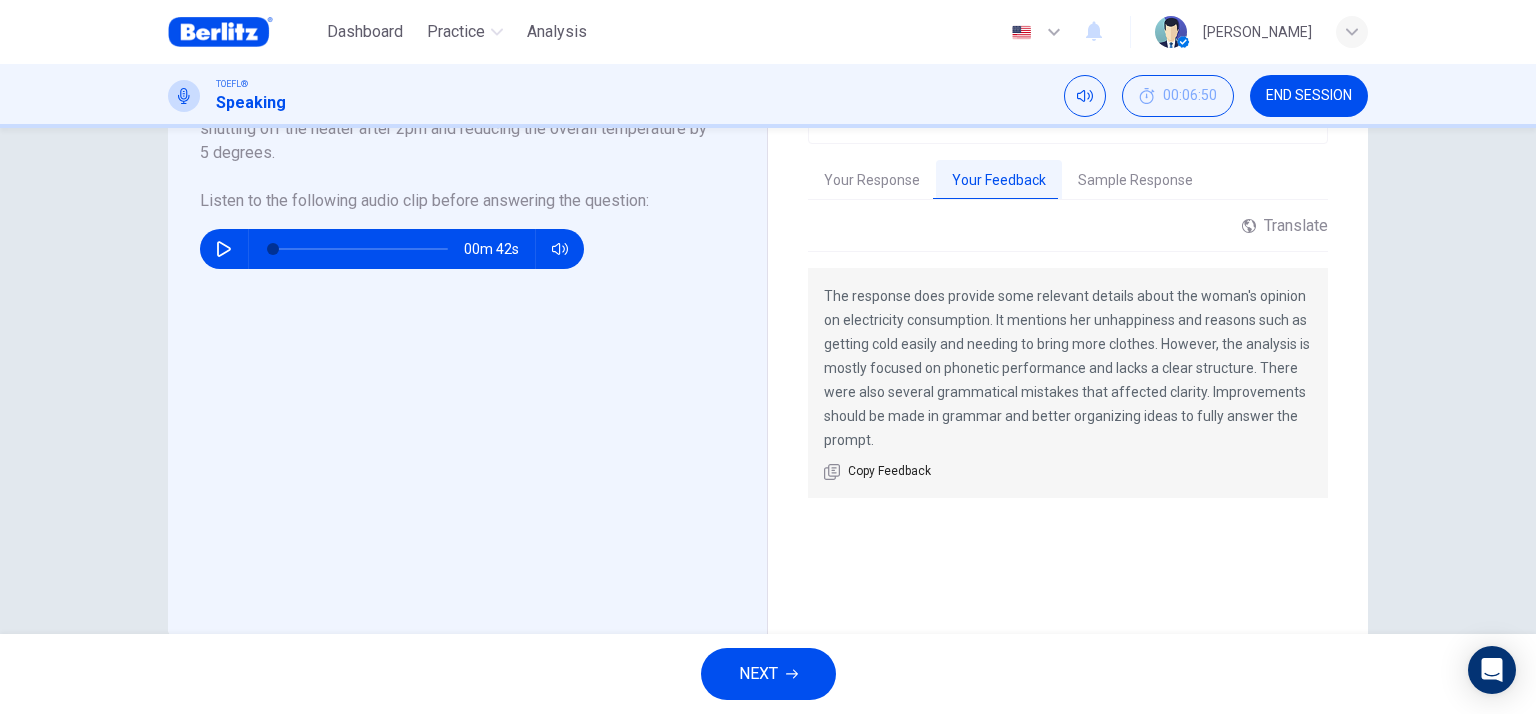 click on "Sample Response" at bounding box center [1135, 181] 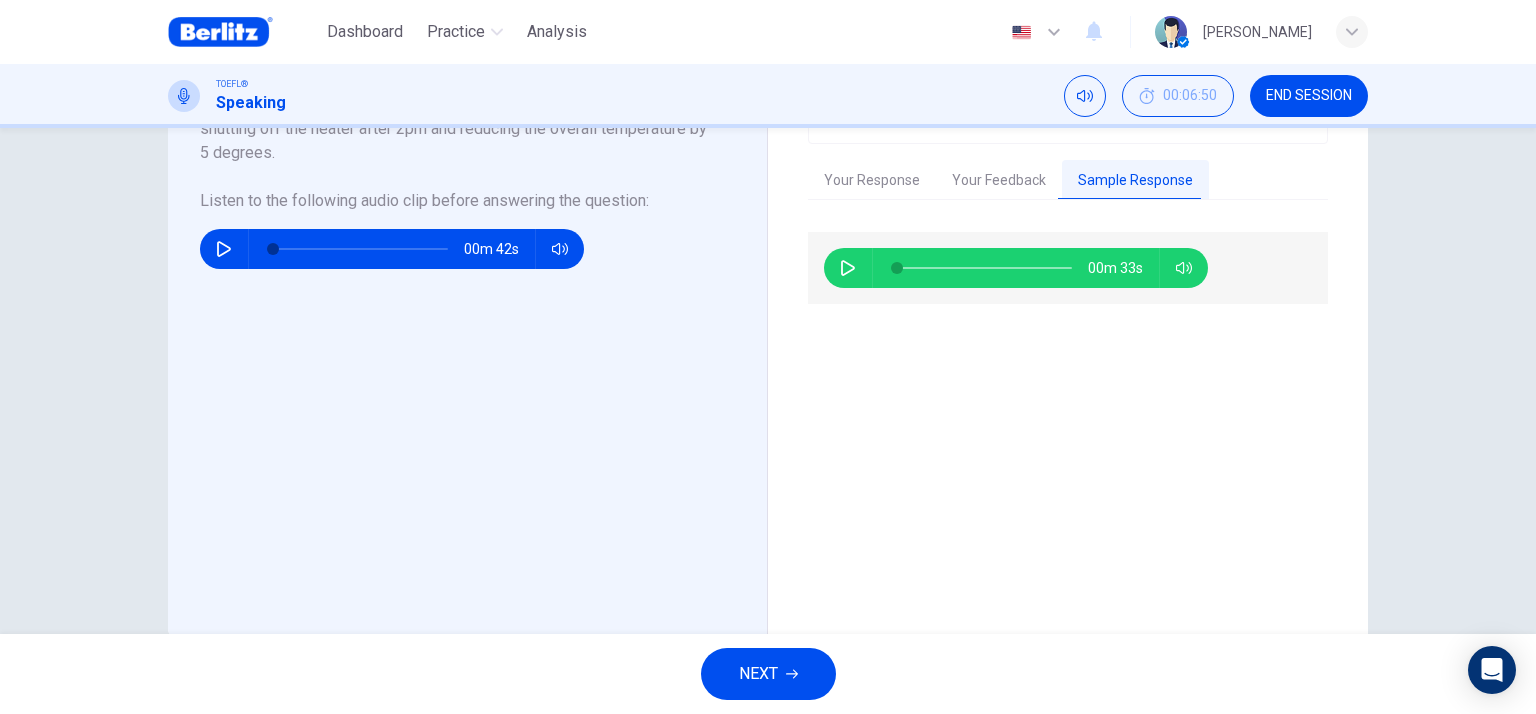 click on "Your Response" at bounding box center (872, 181) 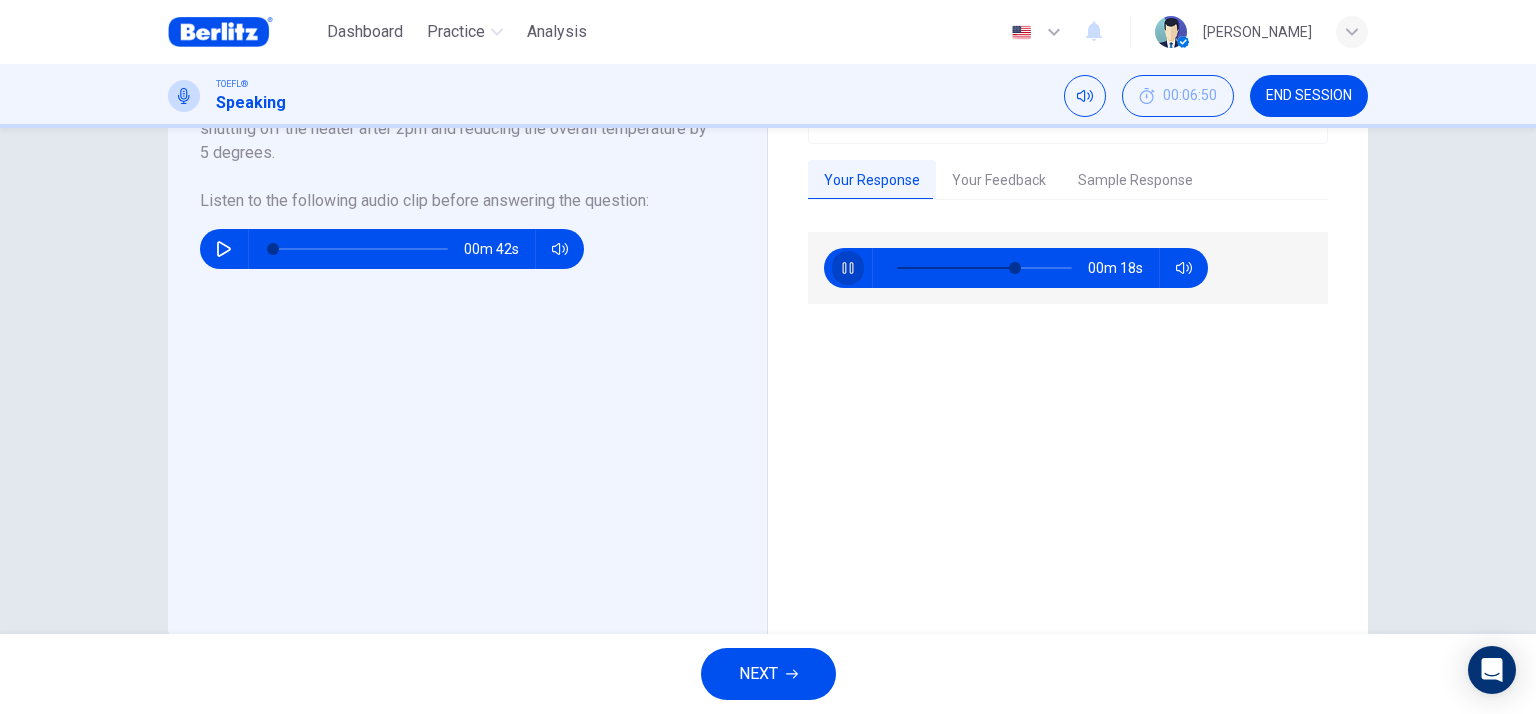 click 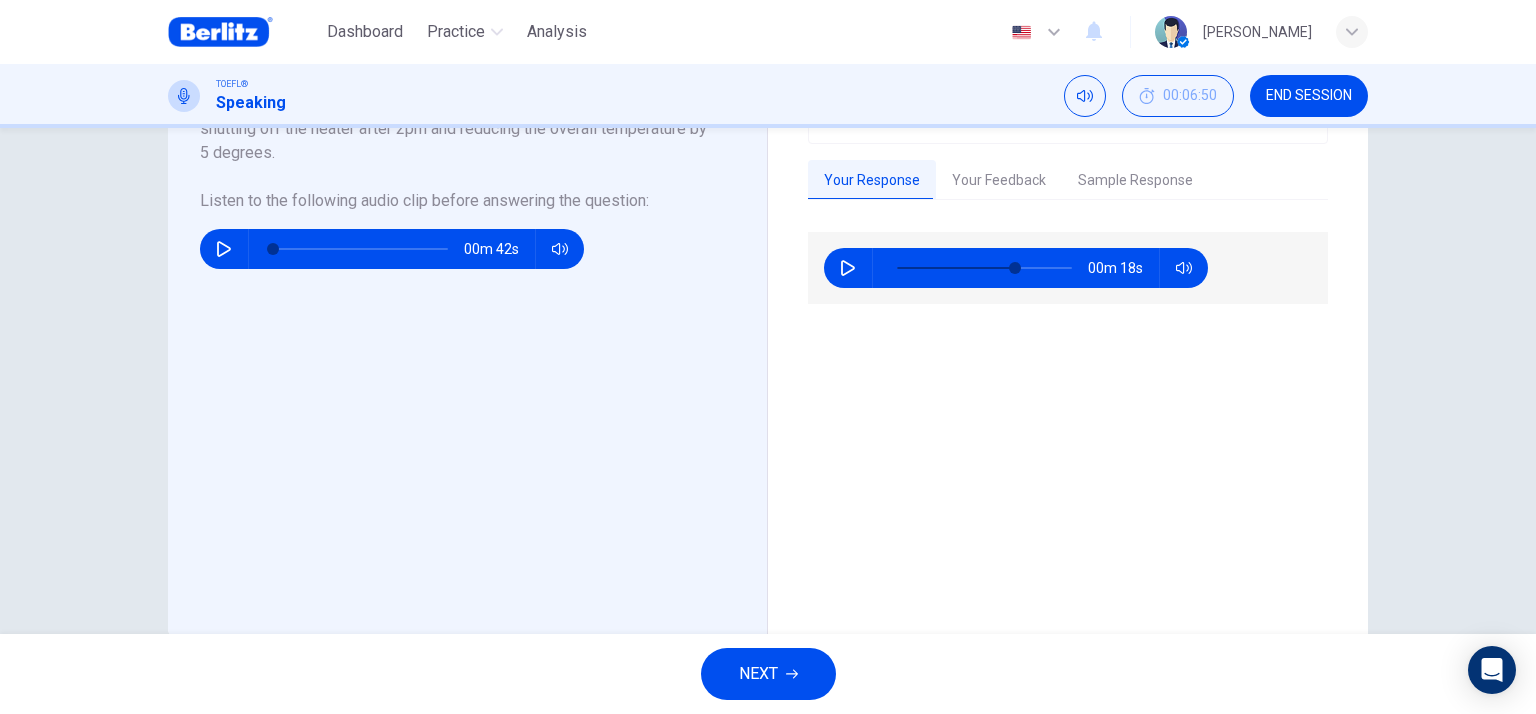 click on "Evaluation Grade 2/4 Your Response Your Feedback Sample Response 00m 18s  Translate ​ ​ Powered by  The response does provide some relevant details about the woman's opinion on electricity consumption. It mentions her unhappiness and reasons such as getting cold easily and needing to bring more clothes. However, the analysis is mostly focused on phonetic performance and lacks a clear structure. There were also several grammatical mistakes that affected clarity. Improvements should be made in grammar and better organizing ideas to fully answer the prompt.   Copy Feedback 00m 33s" at bounding box center (1068, 297) 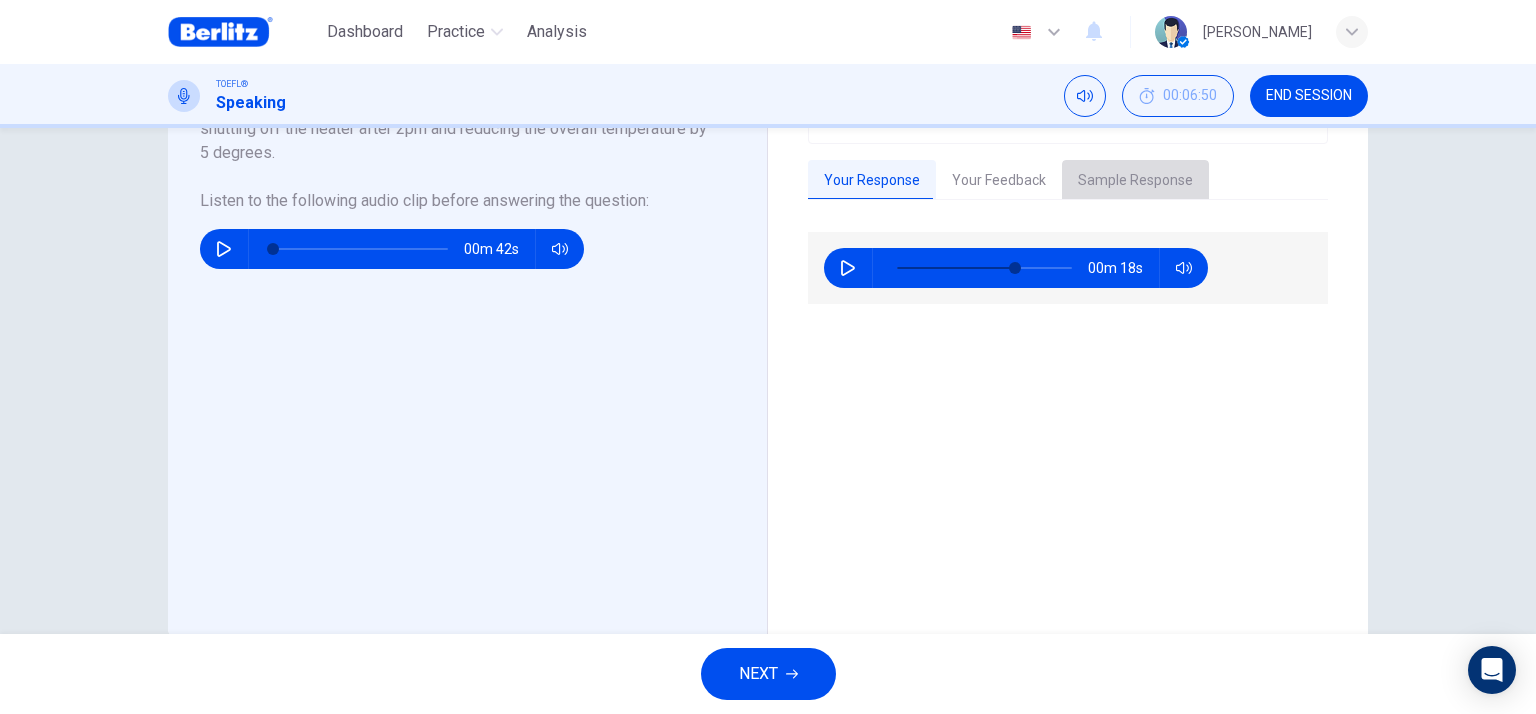 click on "Sample Response" at bounding box center [1135, 181] 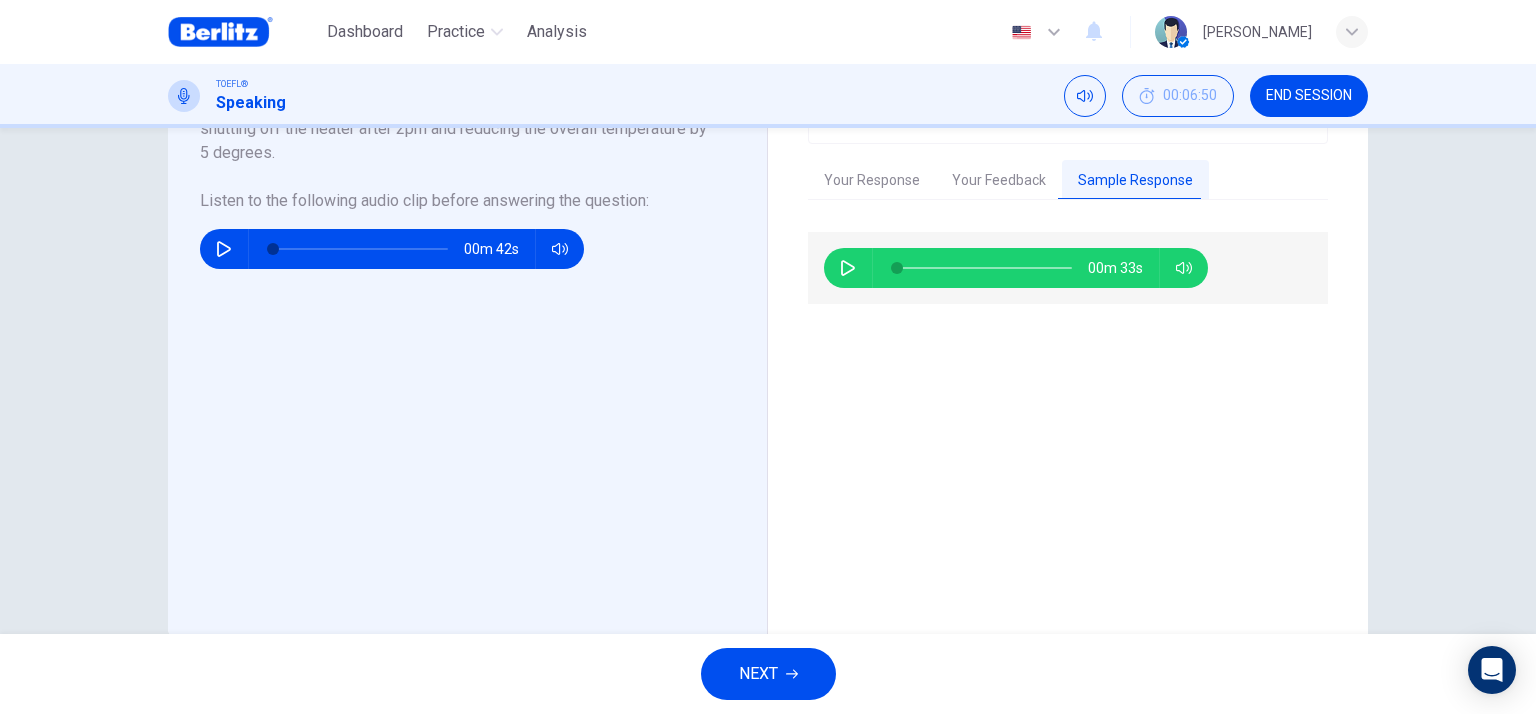 click 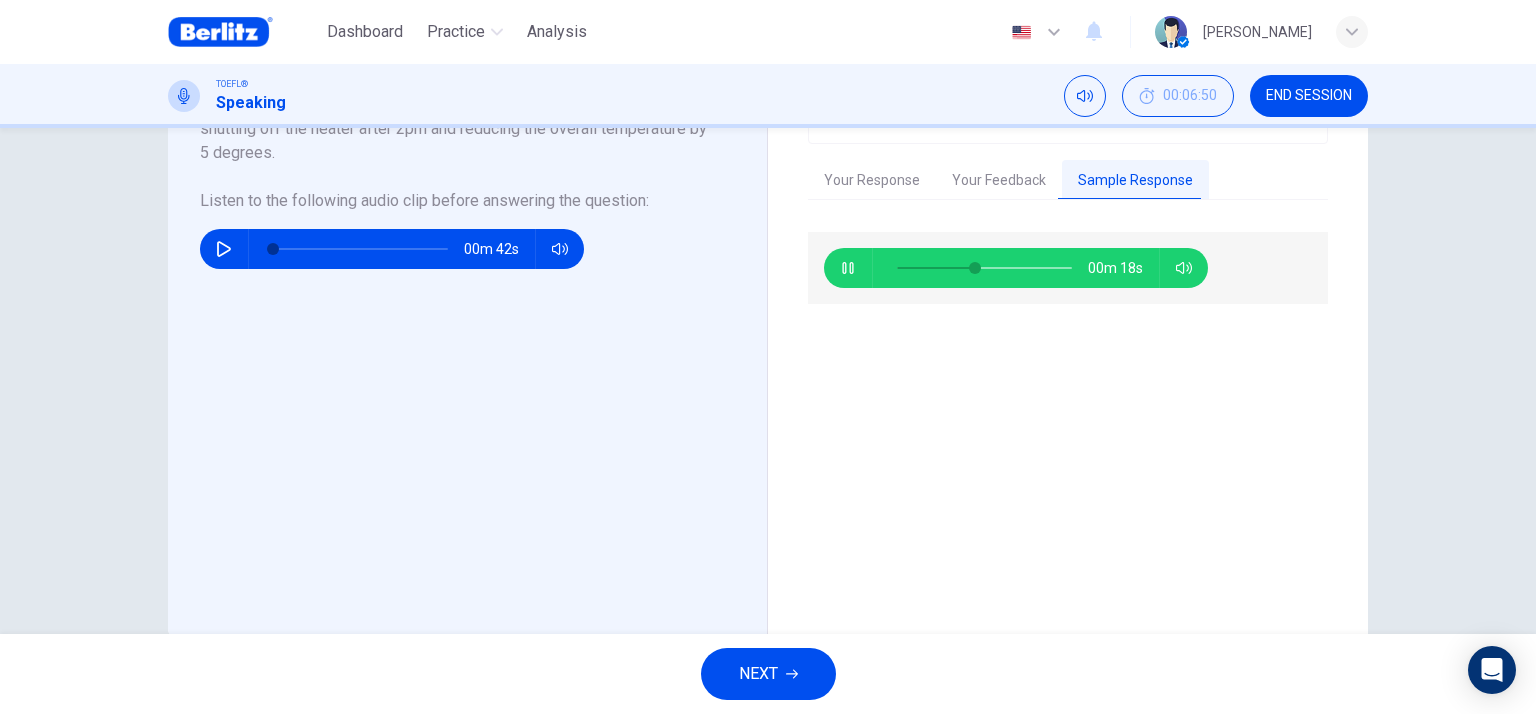 click on "00m 18s" at bounding box center (1068, 422) 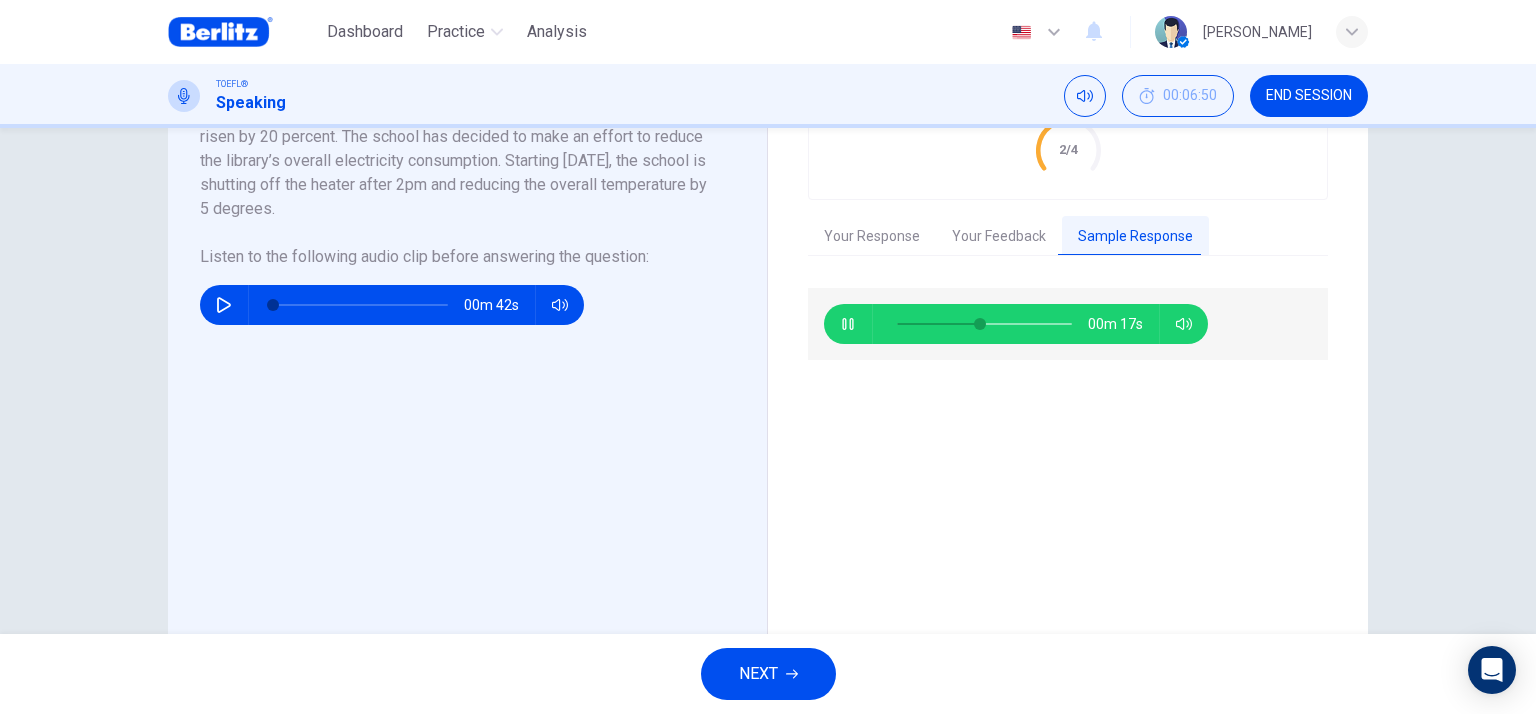 scroll, scrollTop: 300, scrollLeft: 0, axis: vertical 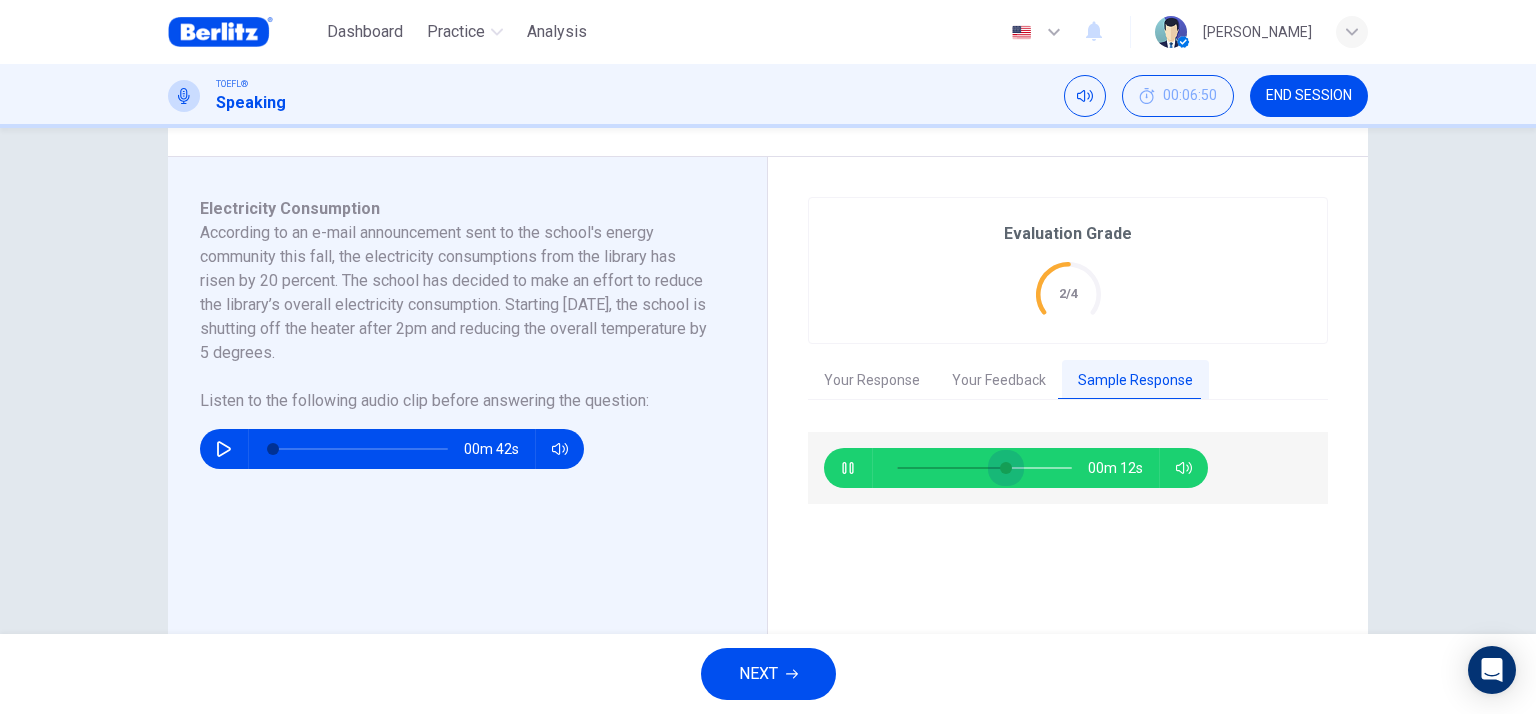 click at bounding box center [984, 468] 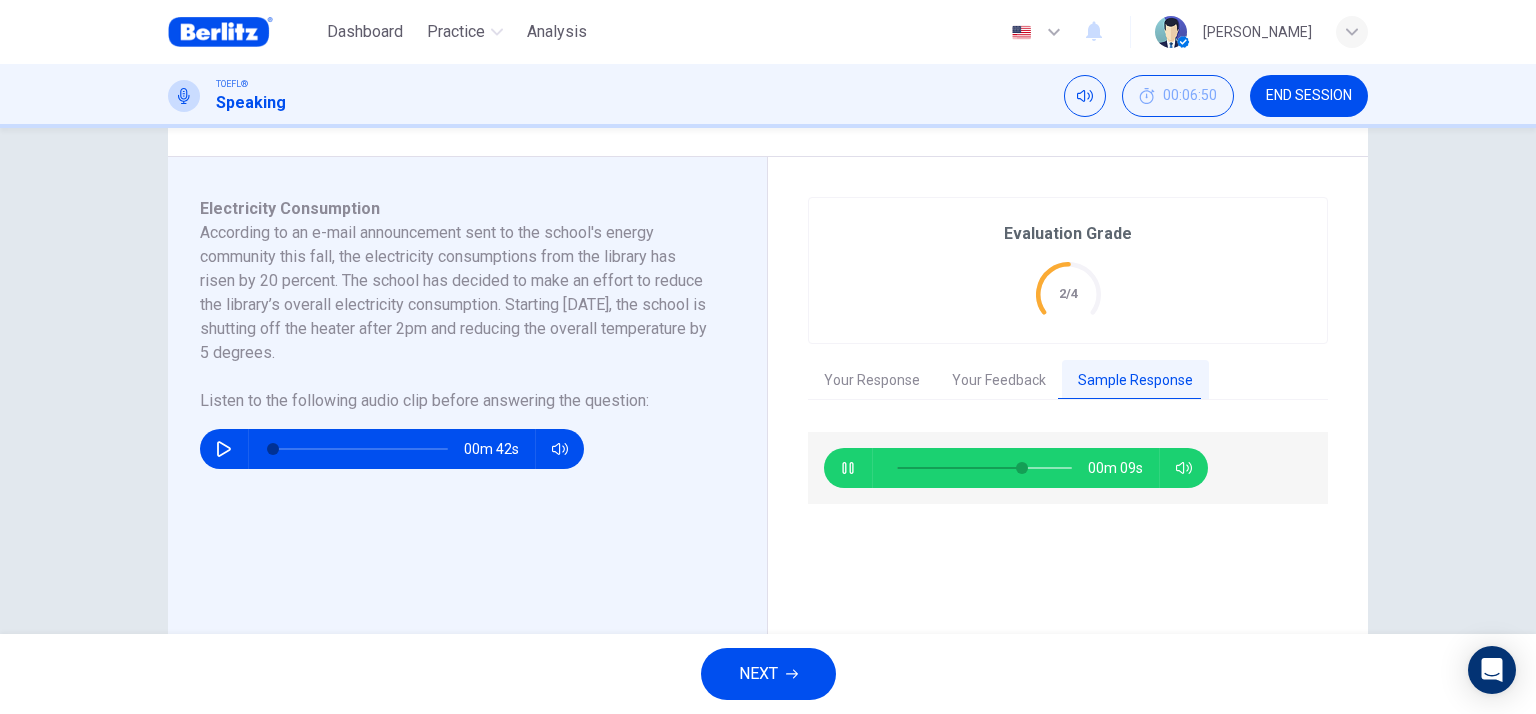 click at bounding box center [984, 468] 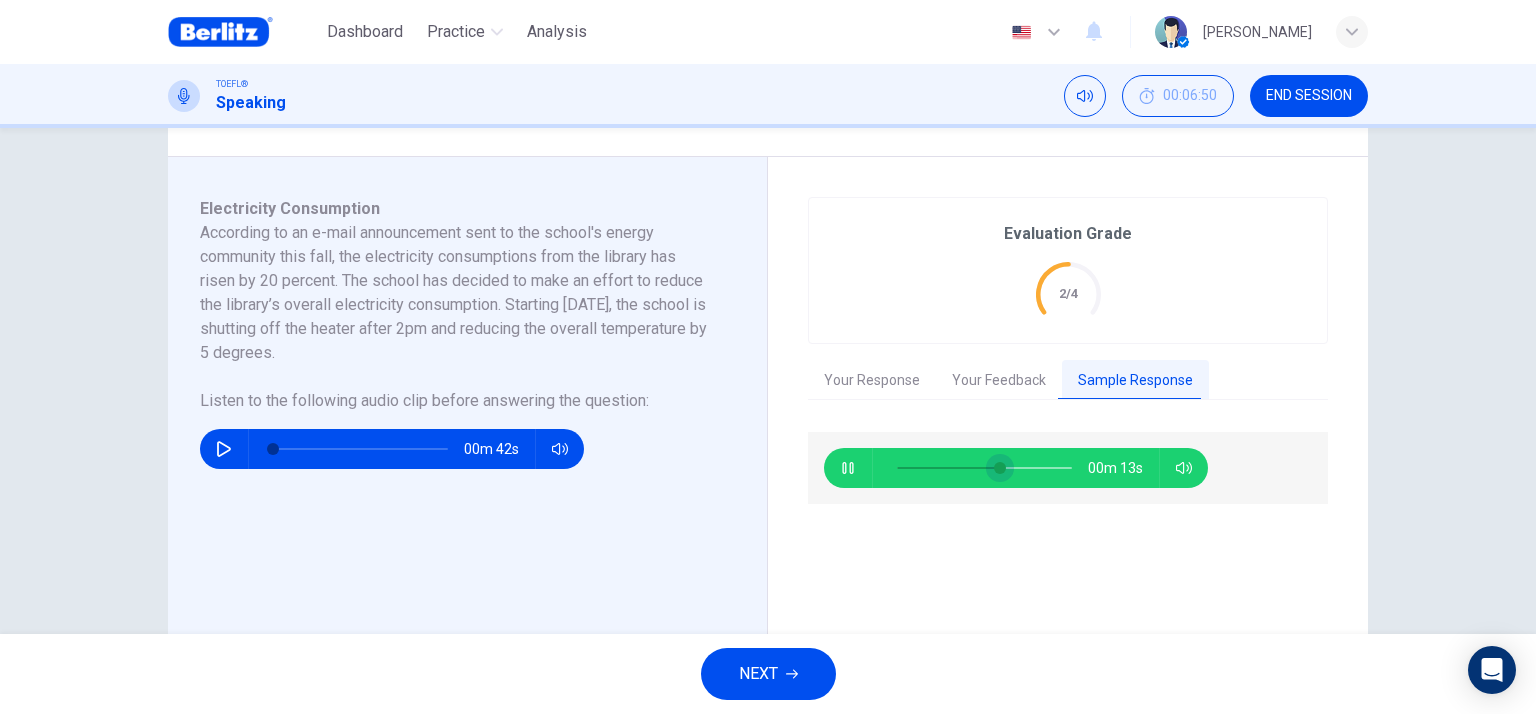 click at bounding box center (1000, 468) 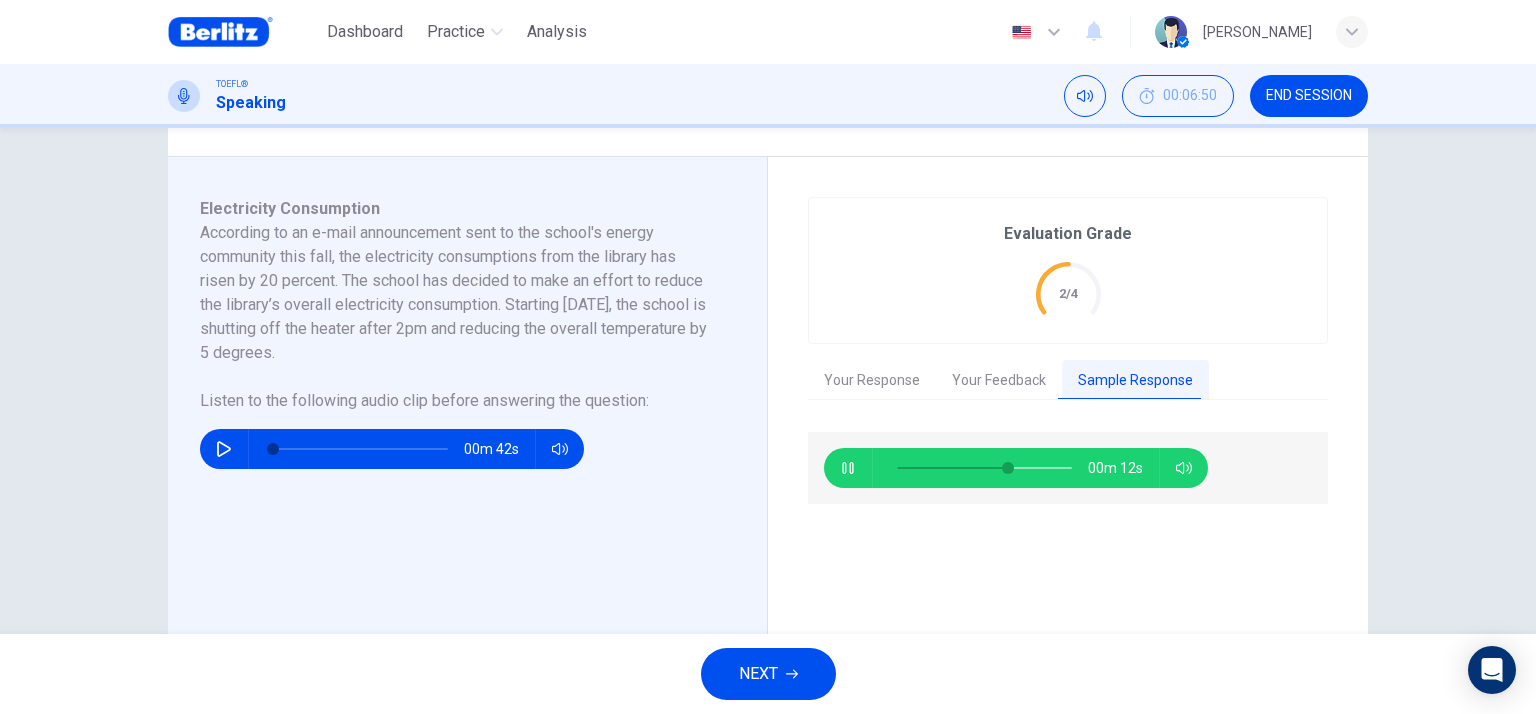 type on "**" 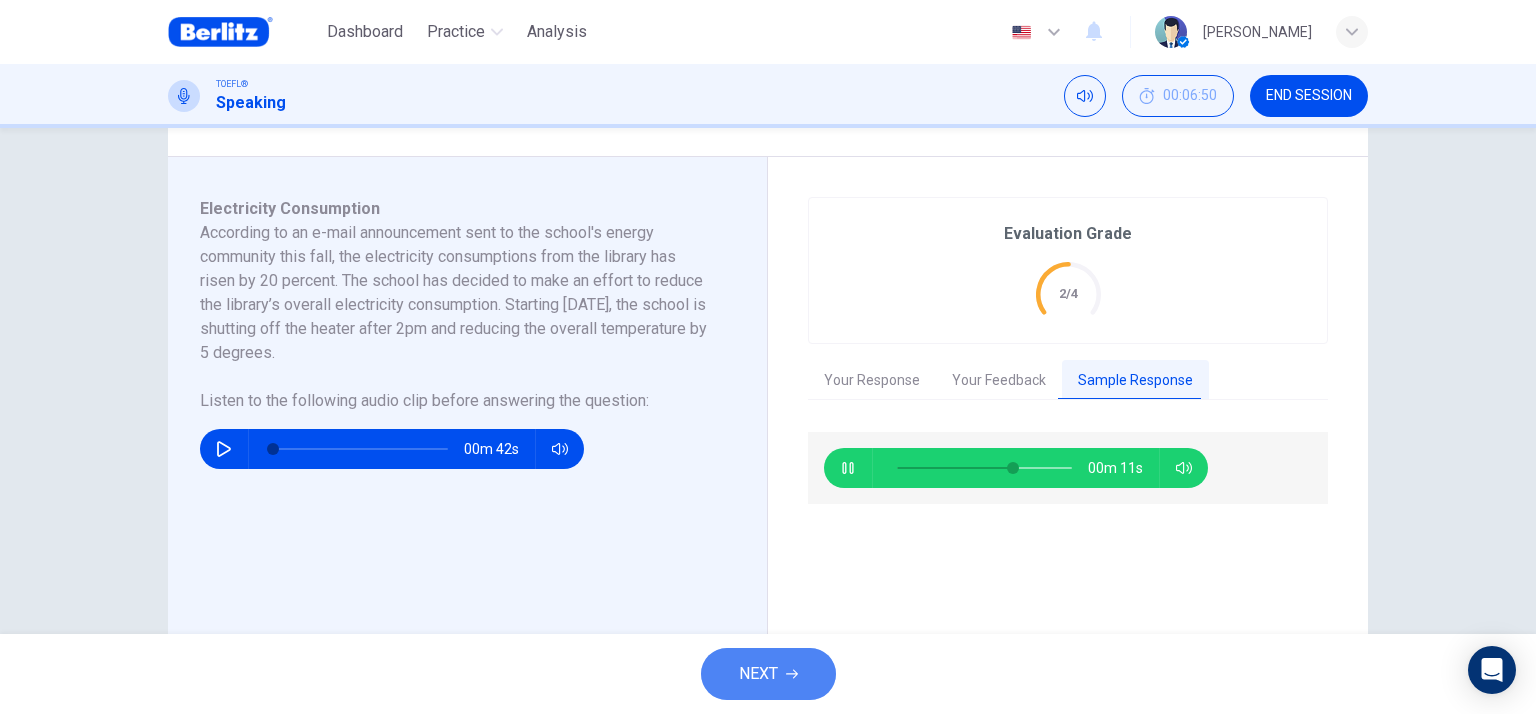 click on "NEXT" at bounding box center [758, 674] 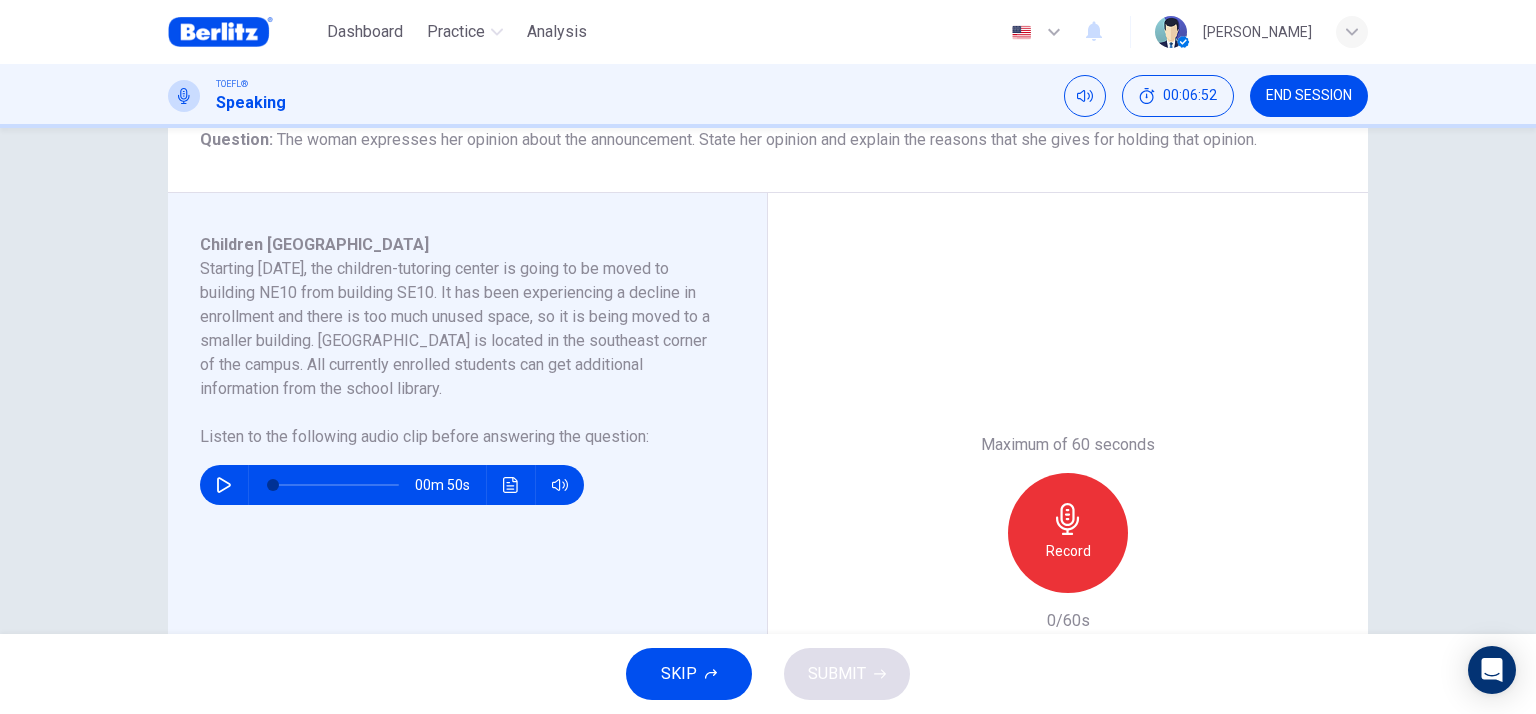 scroll, scrollTop: 300, scrollLeft: 0, axis: vertical 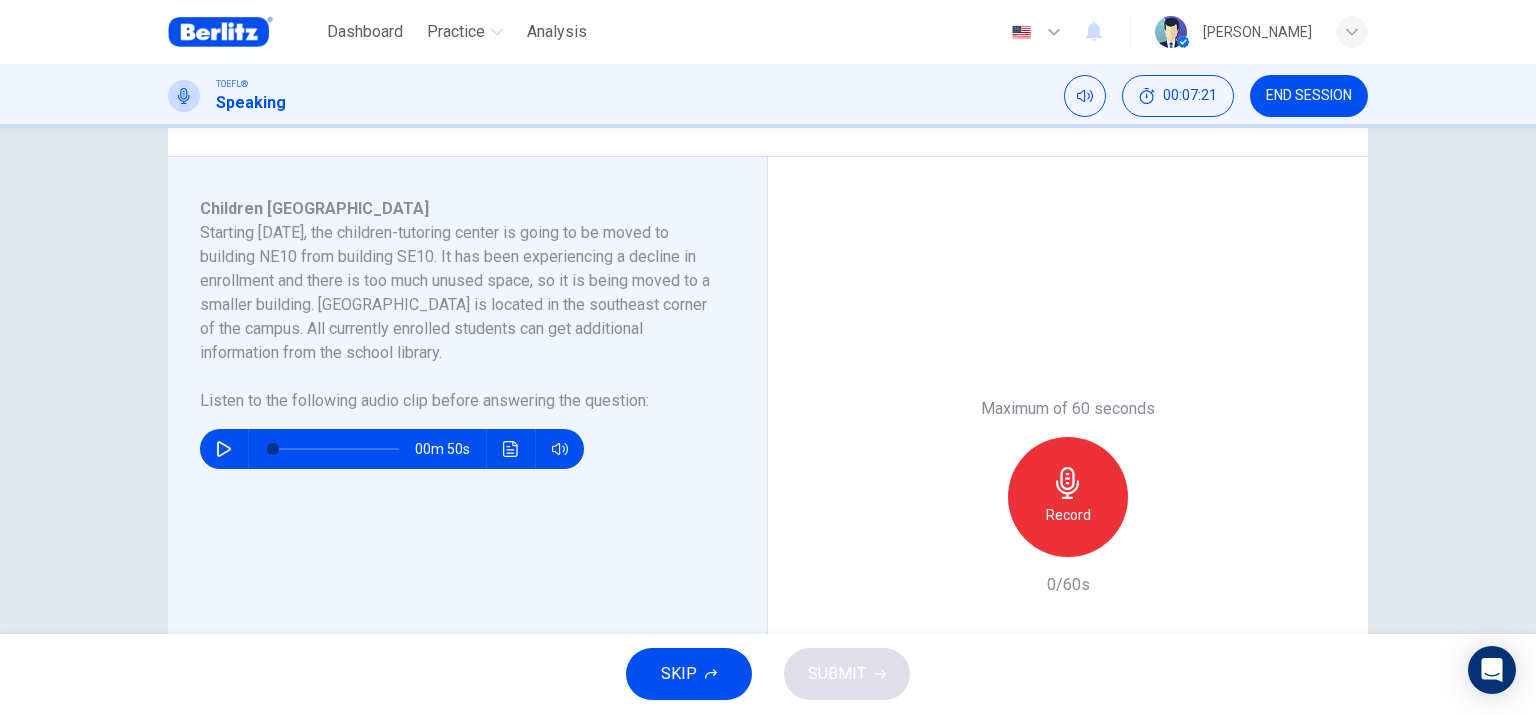 click at bounding box center (224, 449) 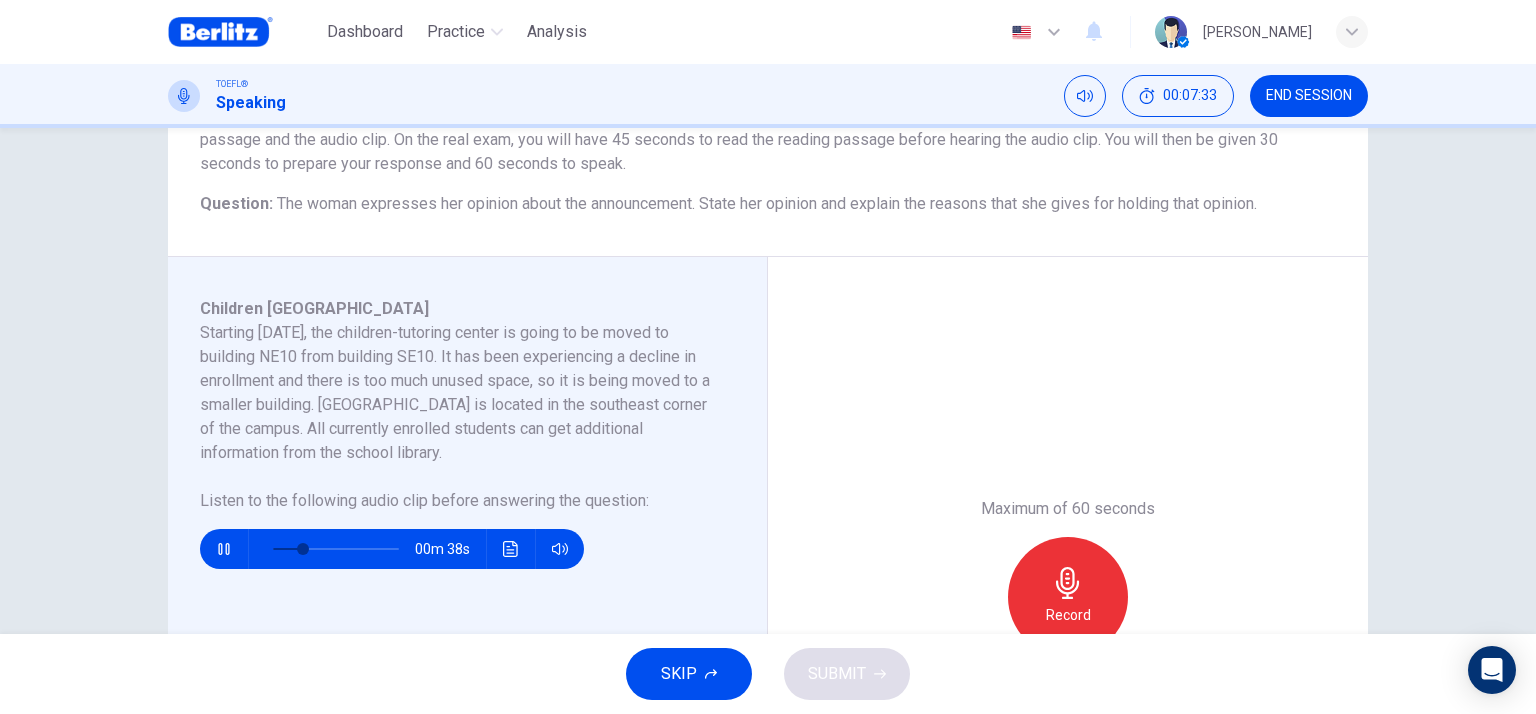 scroll, scrollTop: 300, scrollLeft: 0, axis: vertical 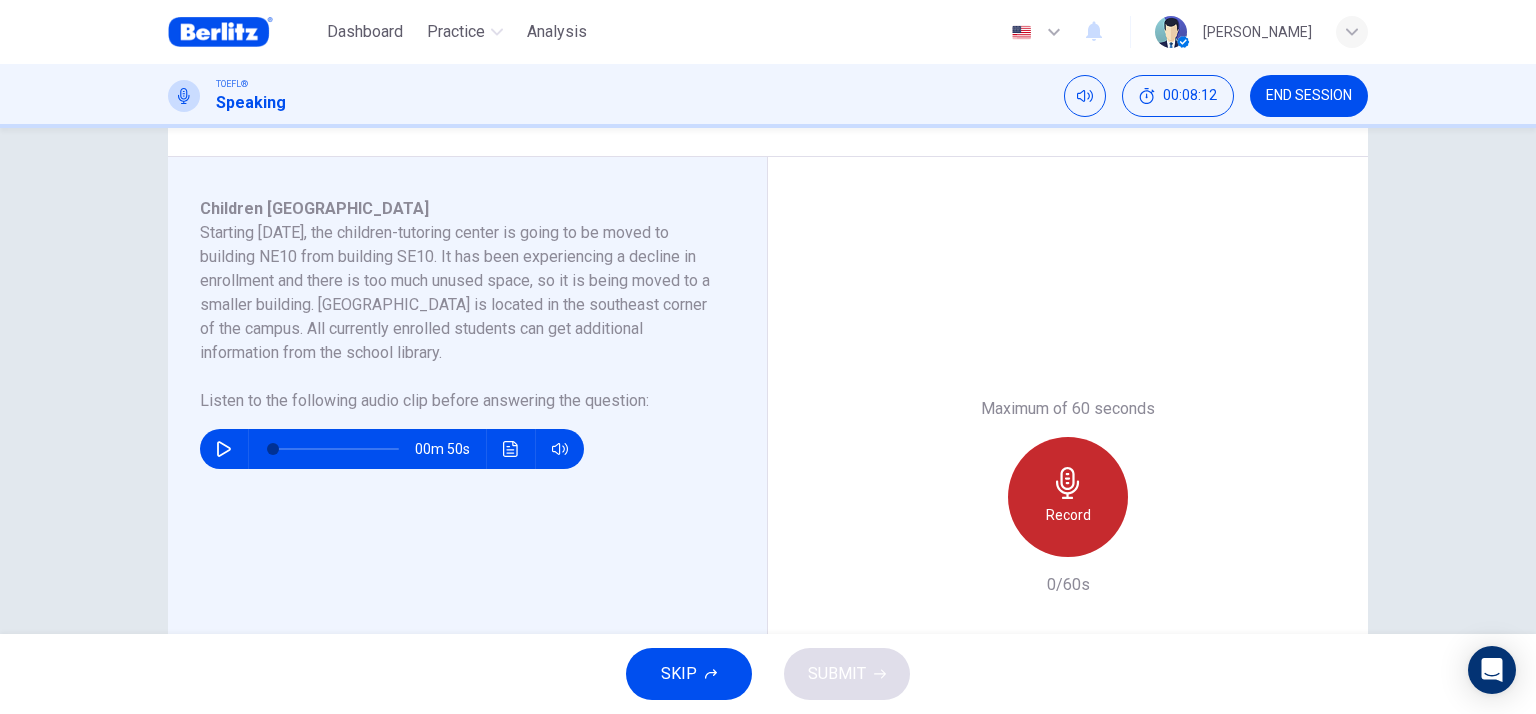 click on "Record" at bounding box center [1068, 497] 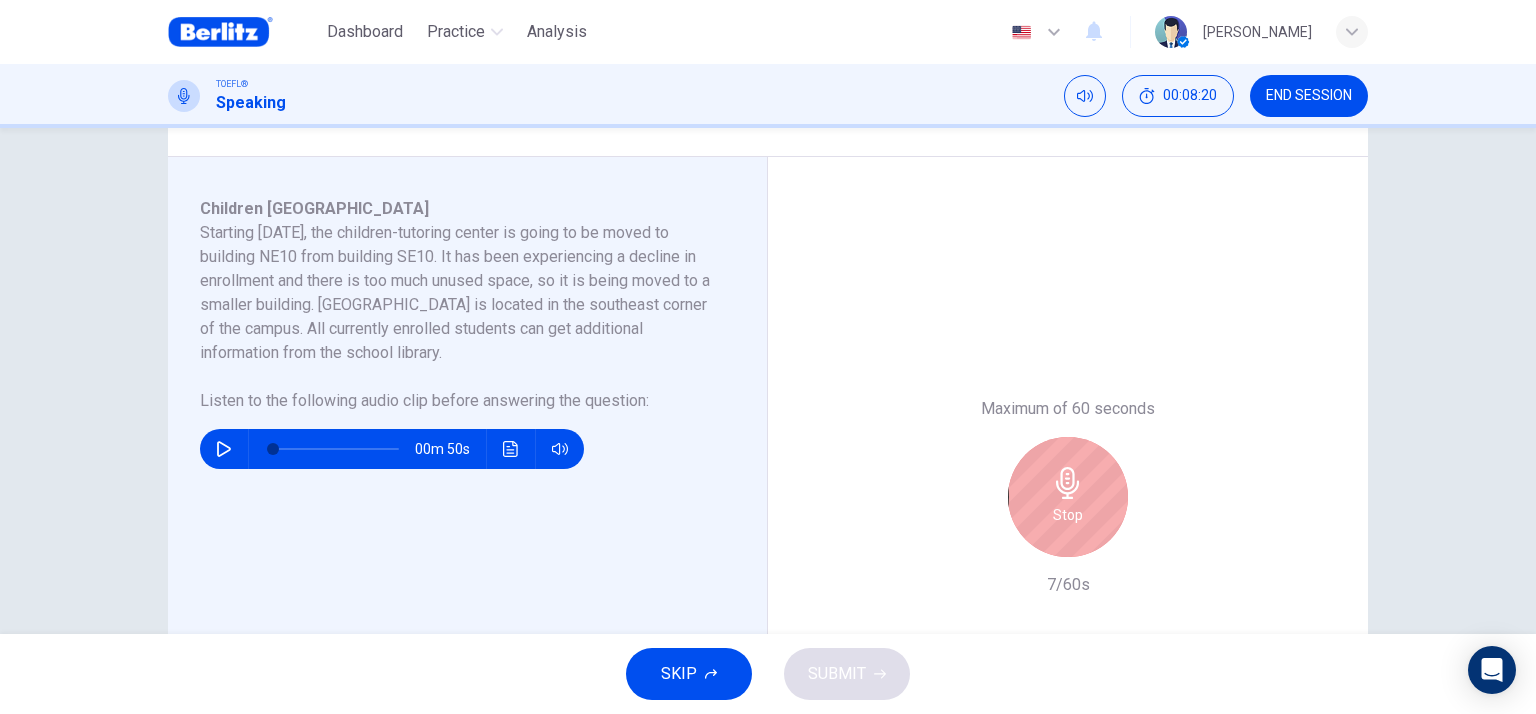 click on "Stop" at bounding box center [1068, 497] 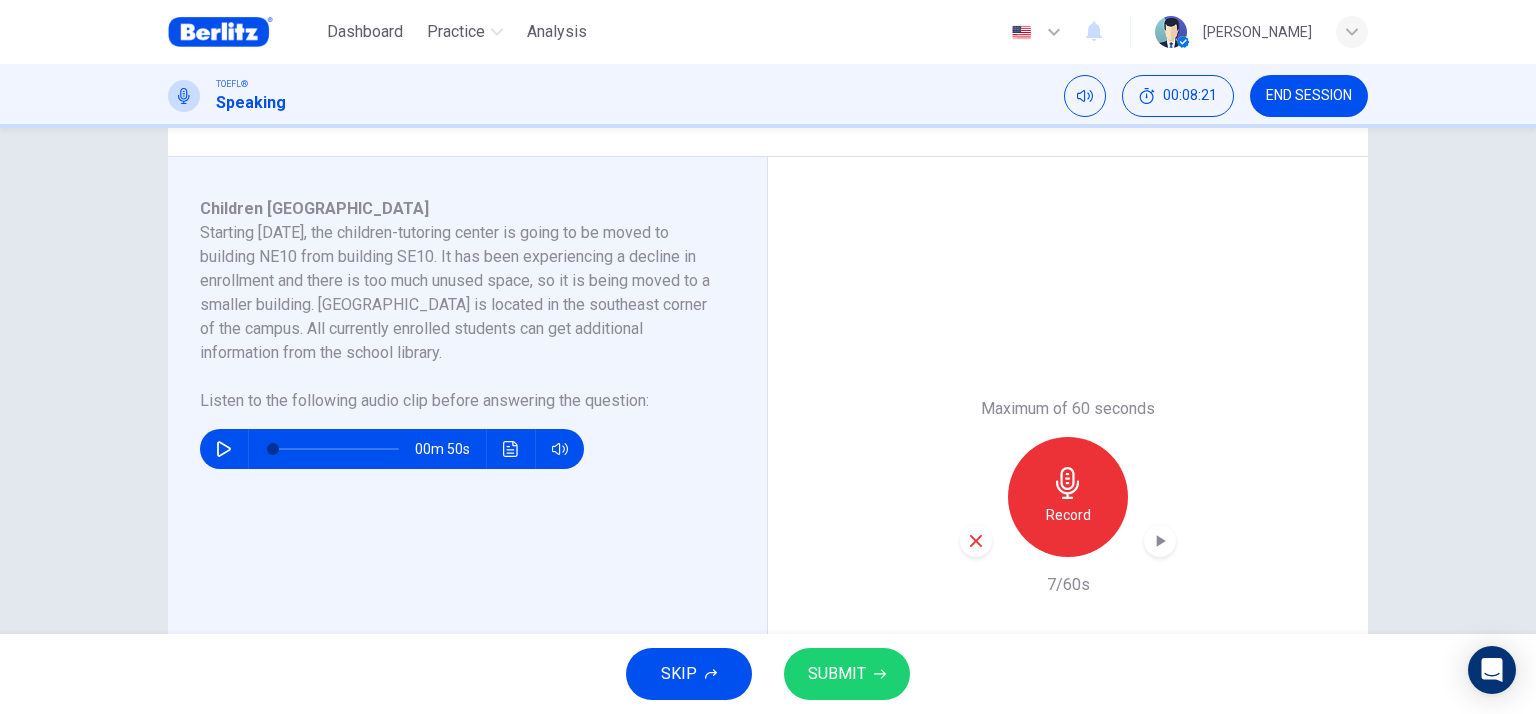 click 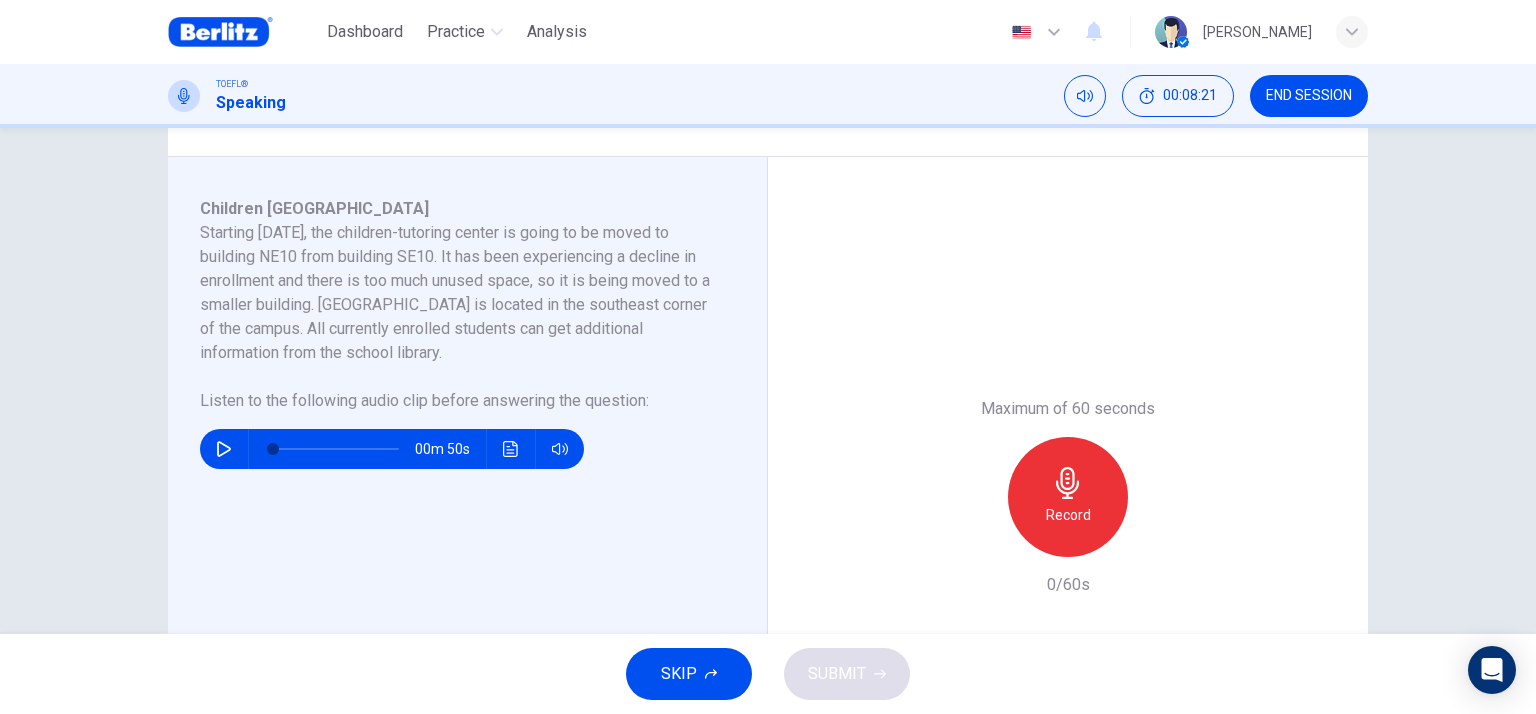 click on "Record" at bounding box center [1068, 497] 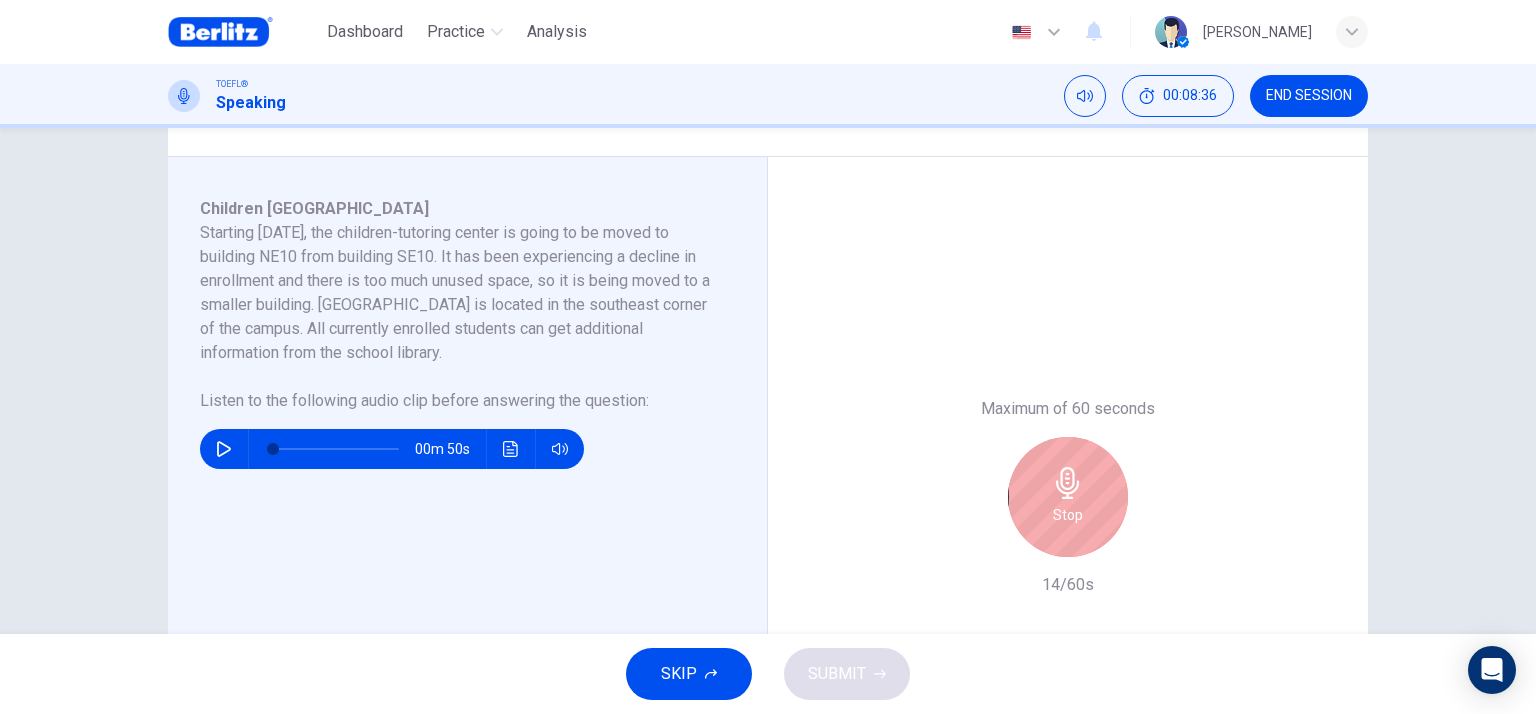 click on "Stop" at bounding box center [1068, 497] 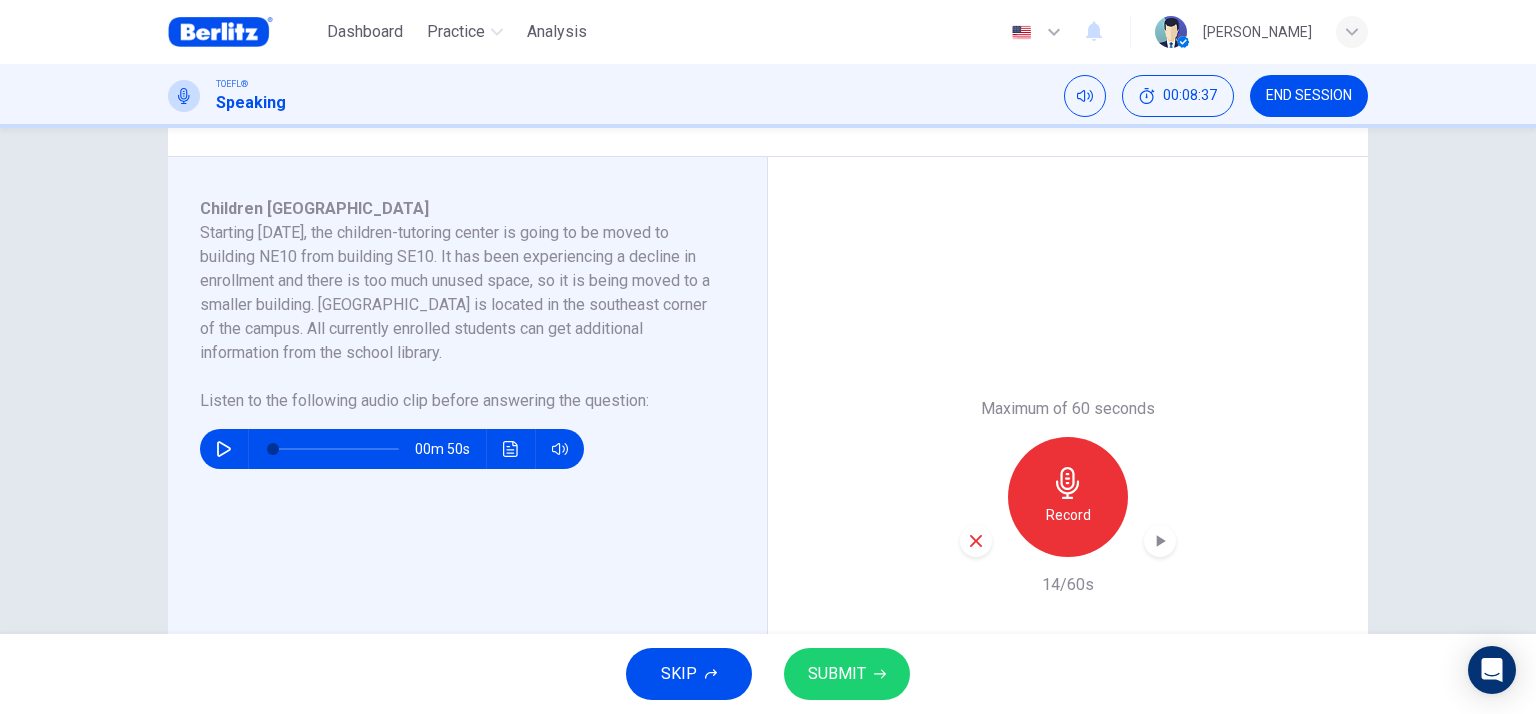 click 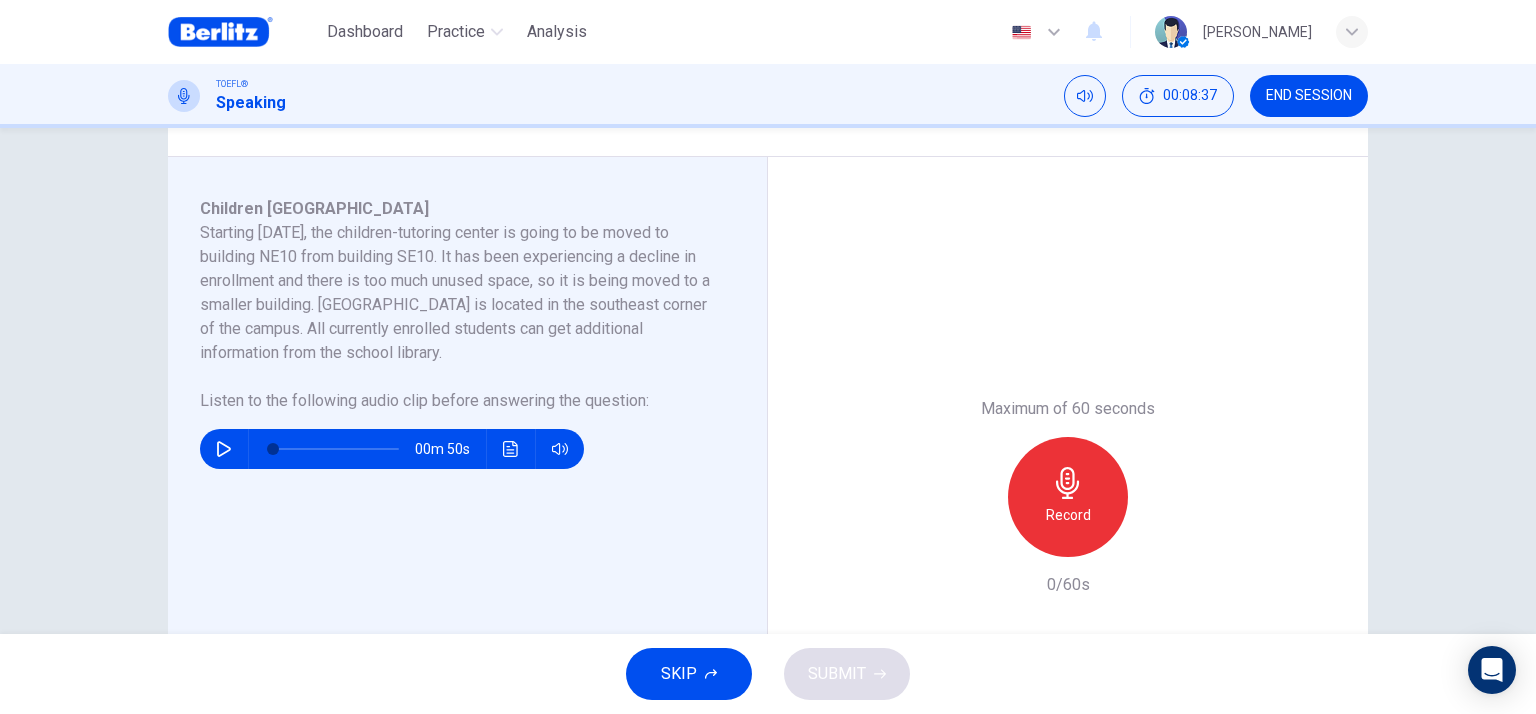 click on "Record" at bounding box center [1068, 515] 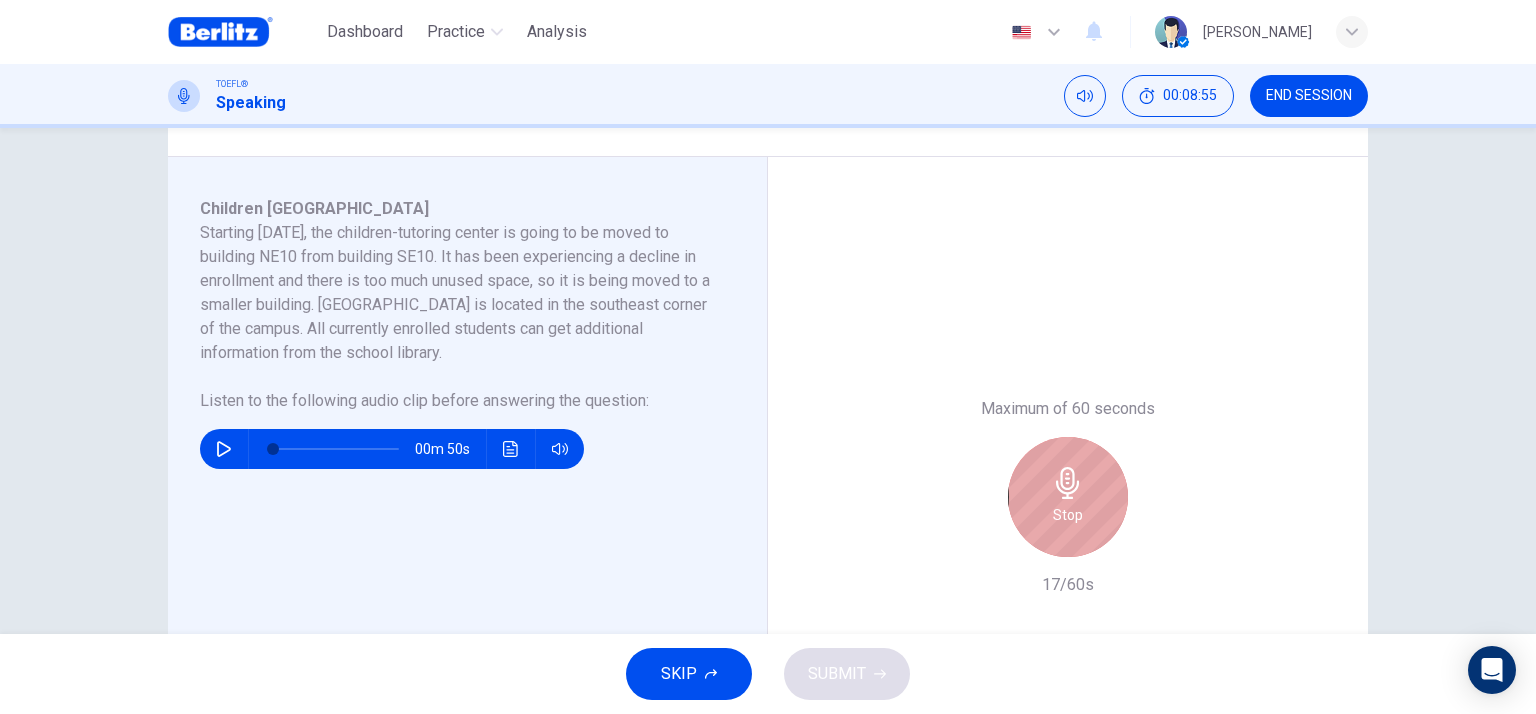 click 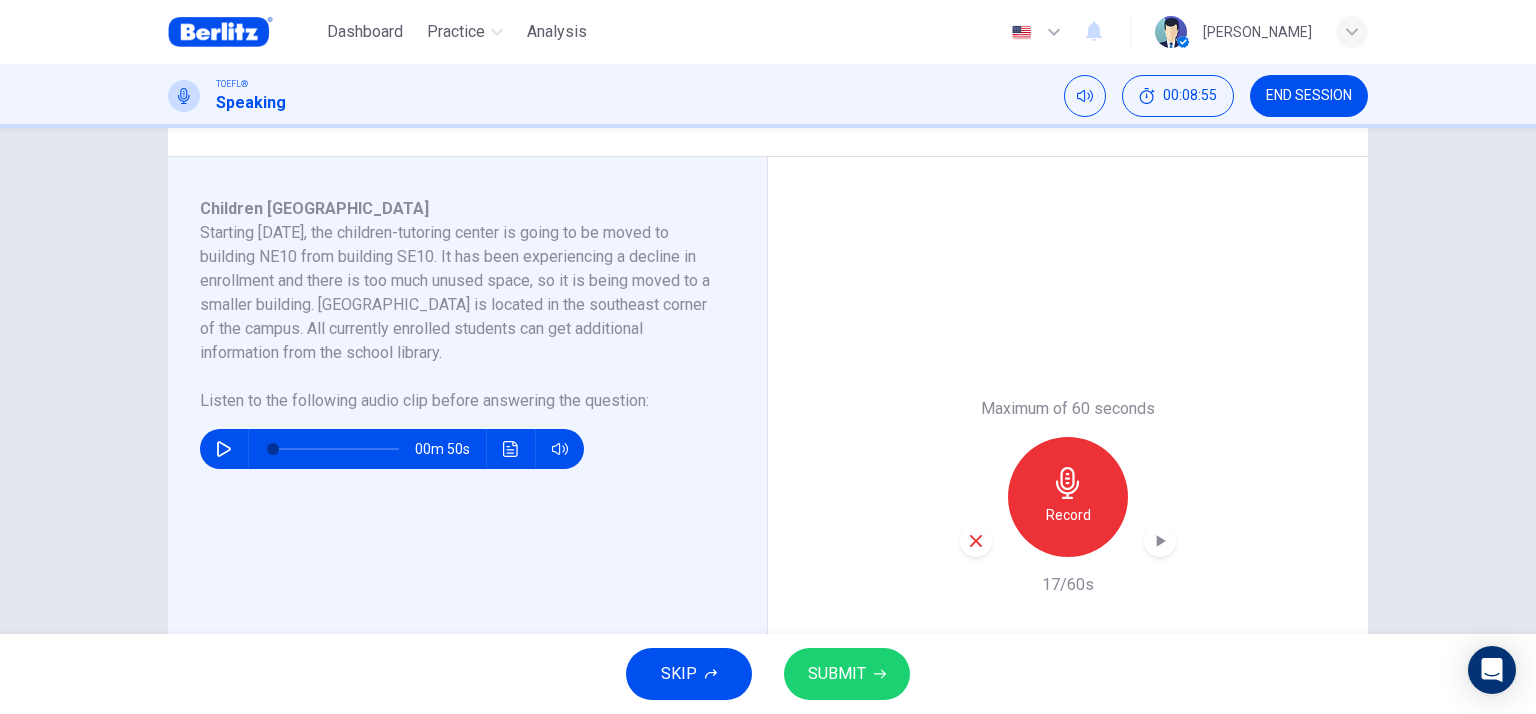 click 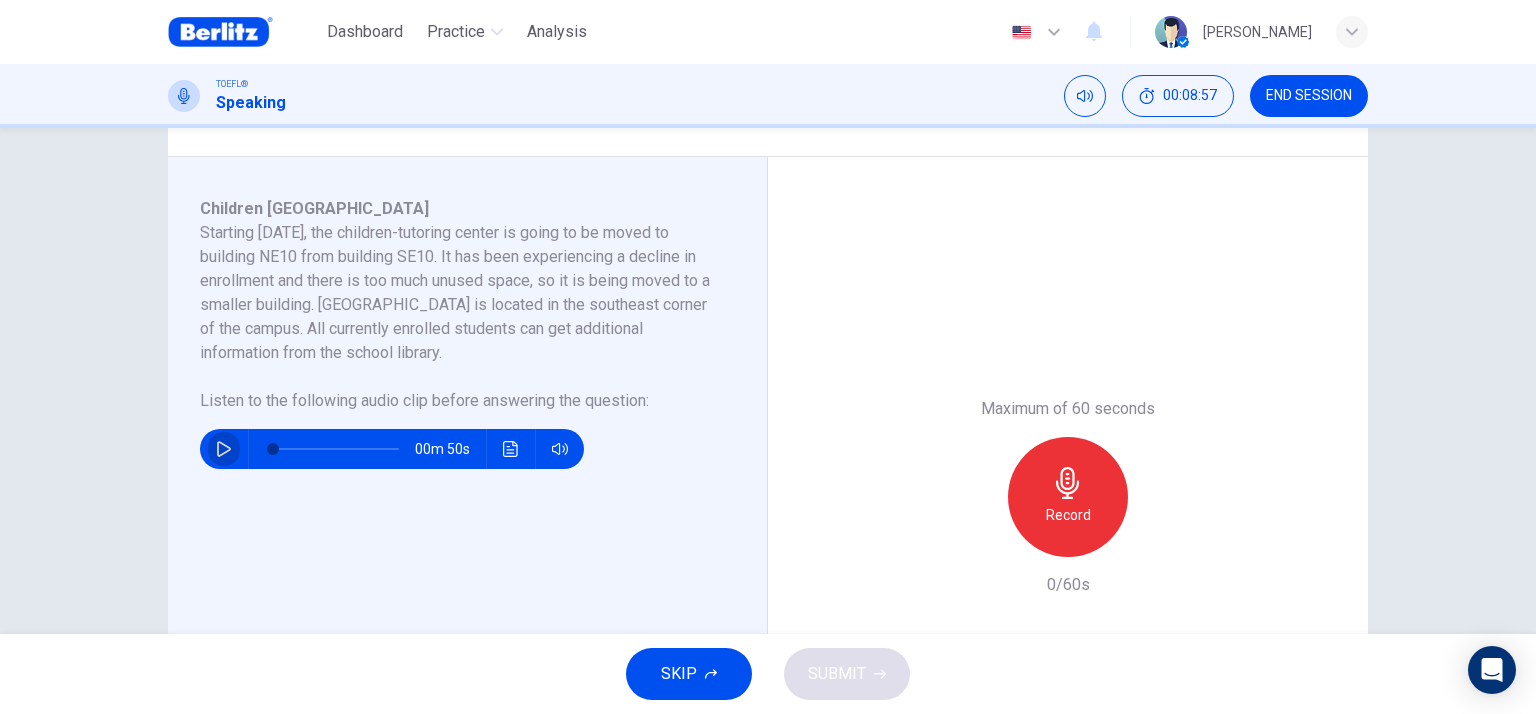 click at bounding box center [224, 449] 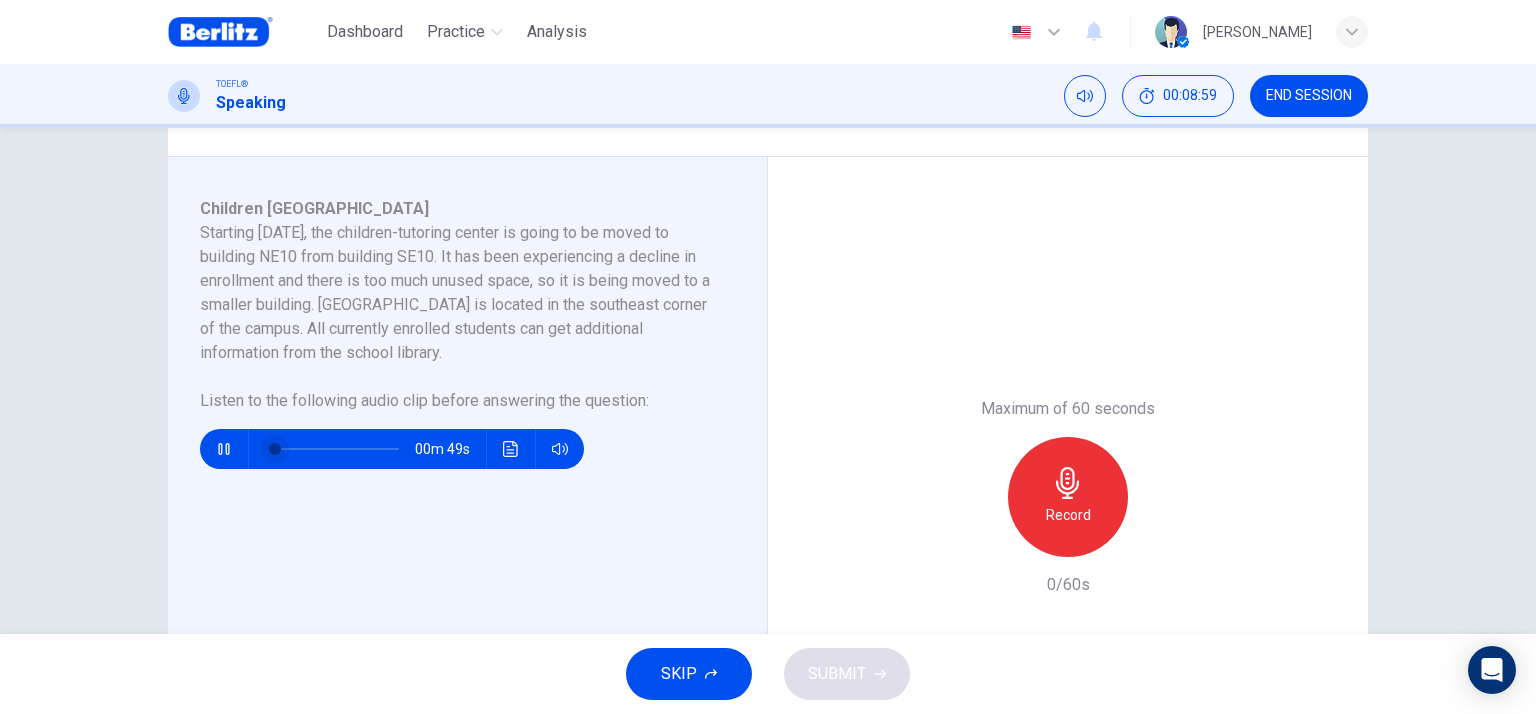 click at bounding box center [275, 449] 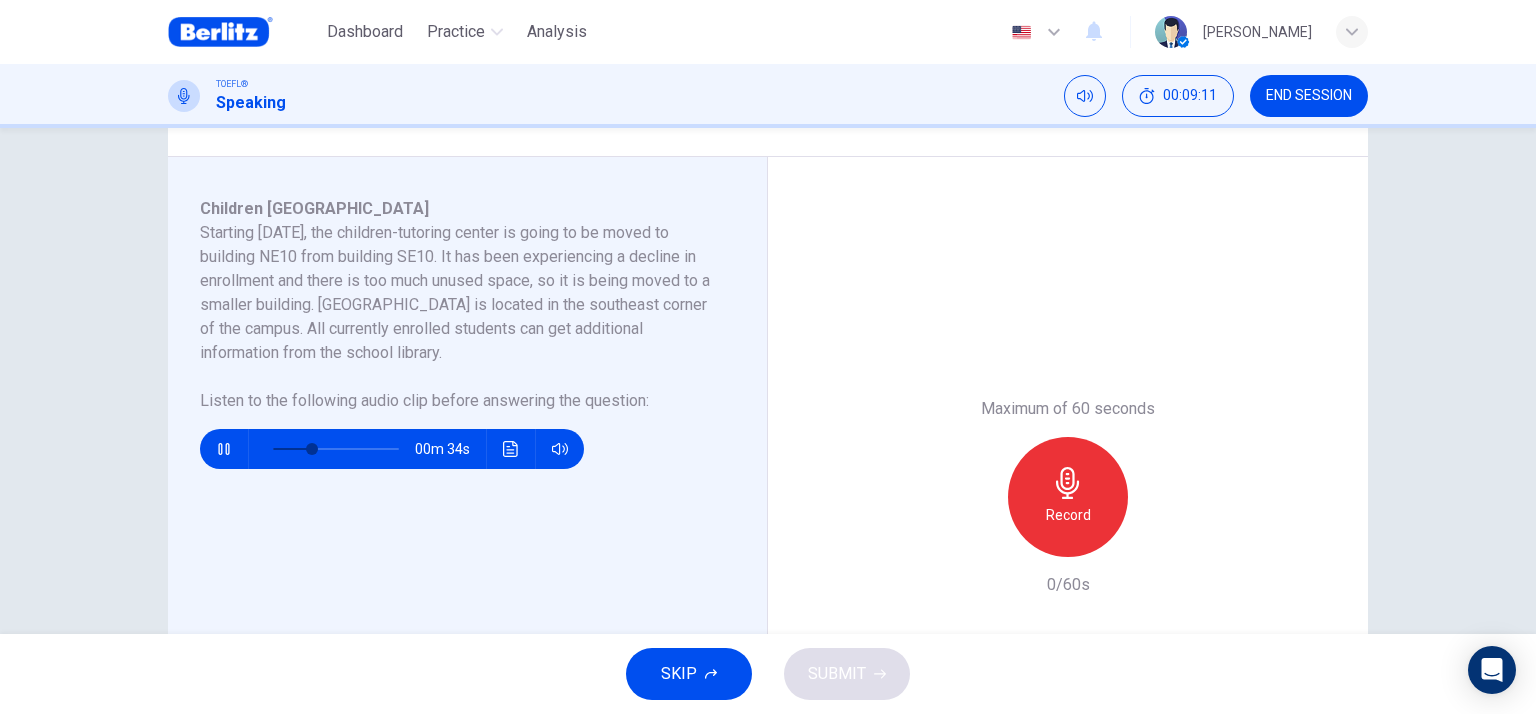 click 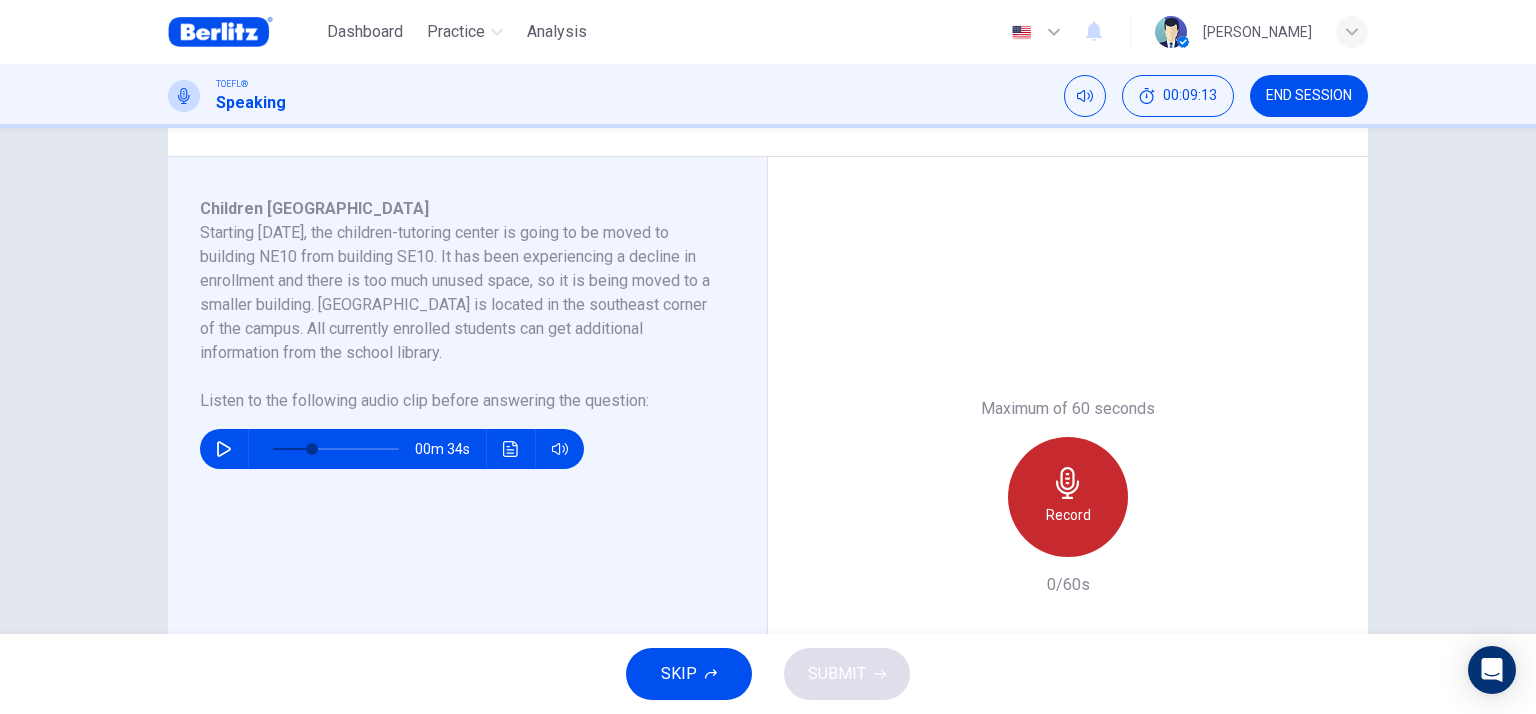 click 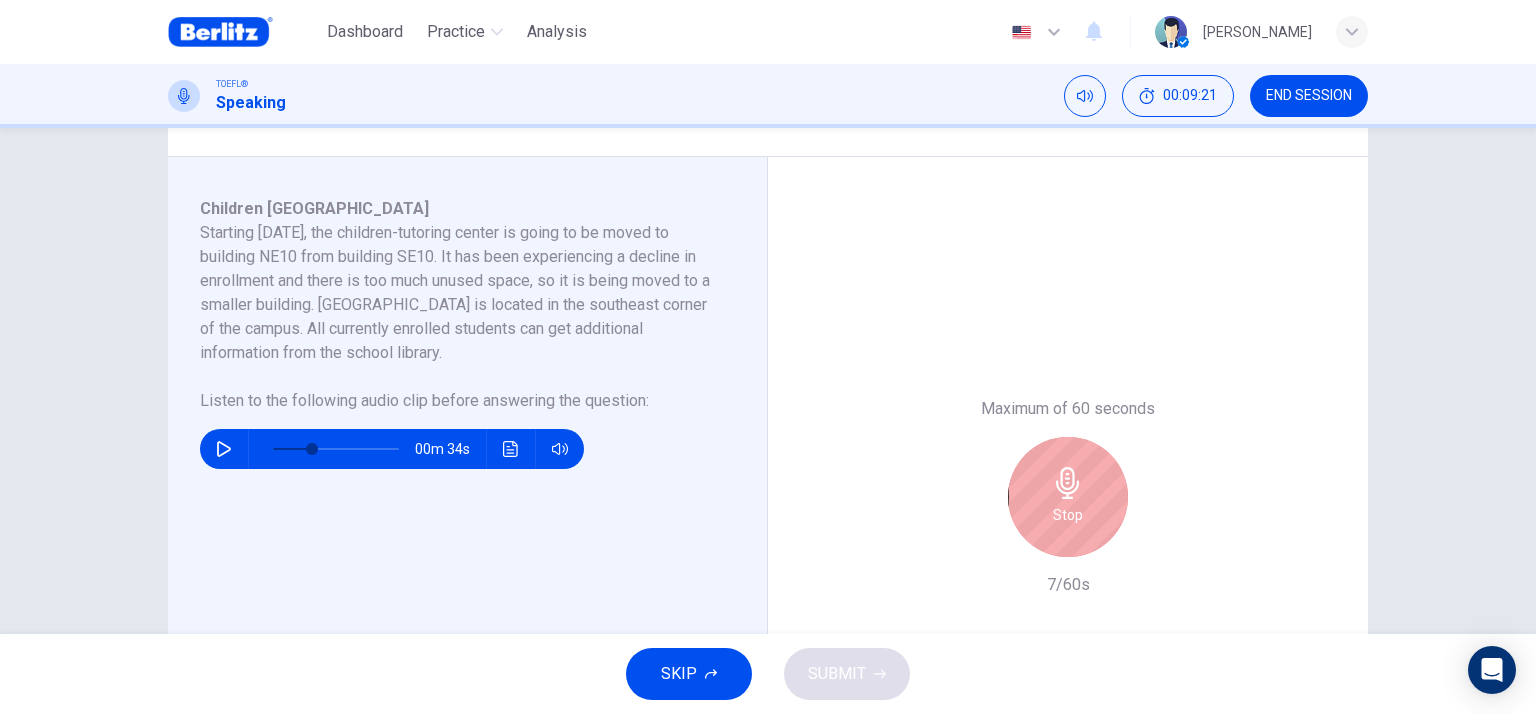 click on "Stop" at bounding box center [1068, 497] 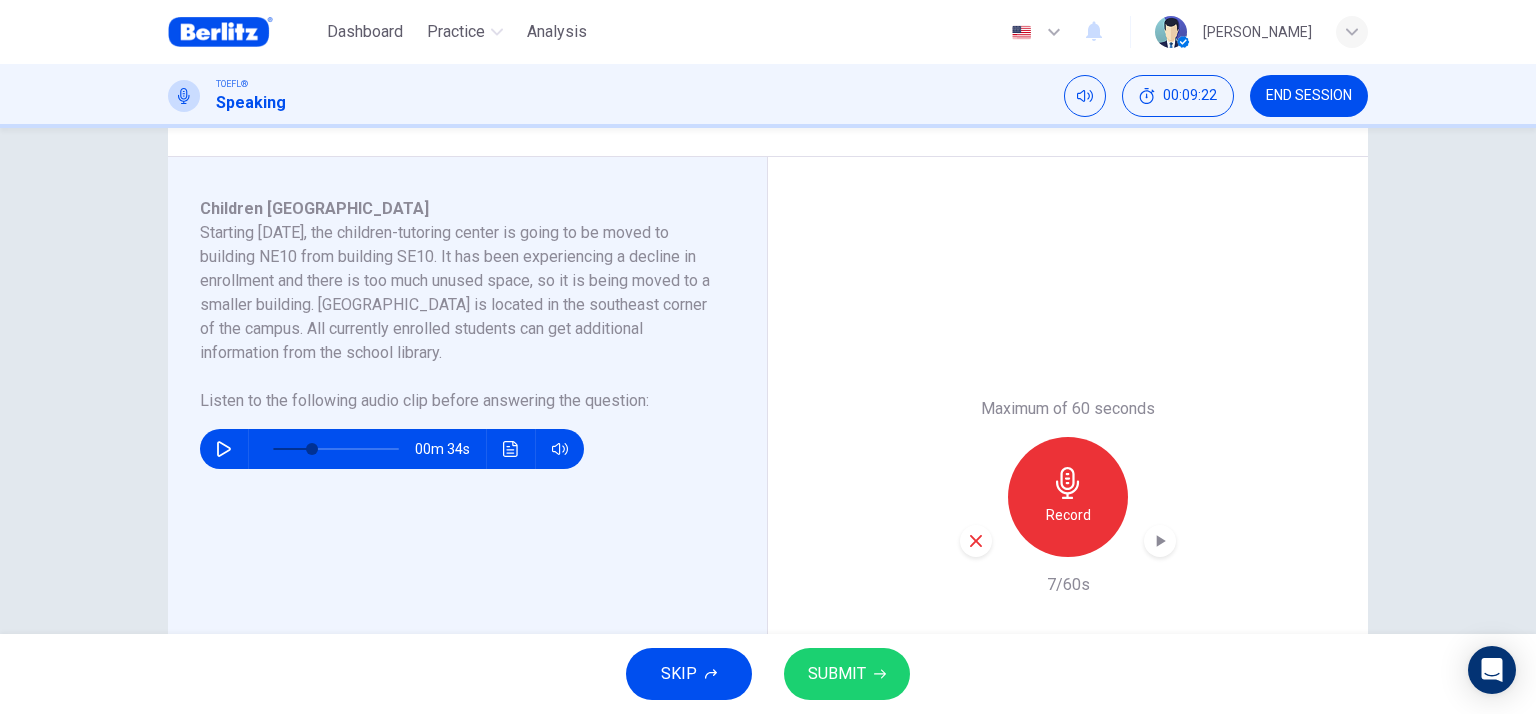 click 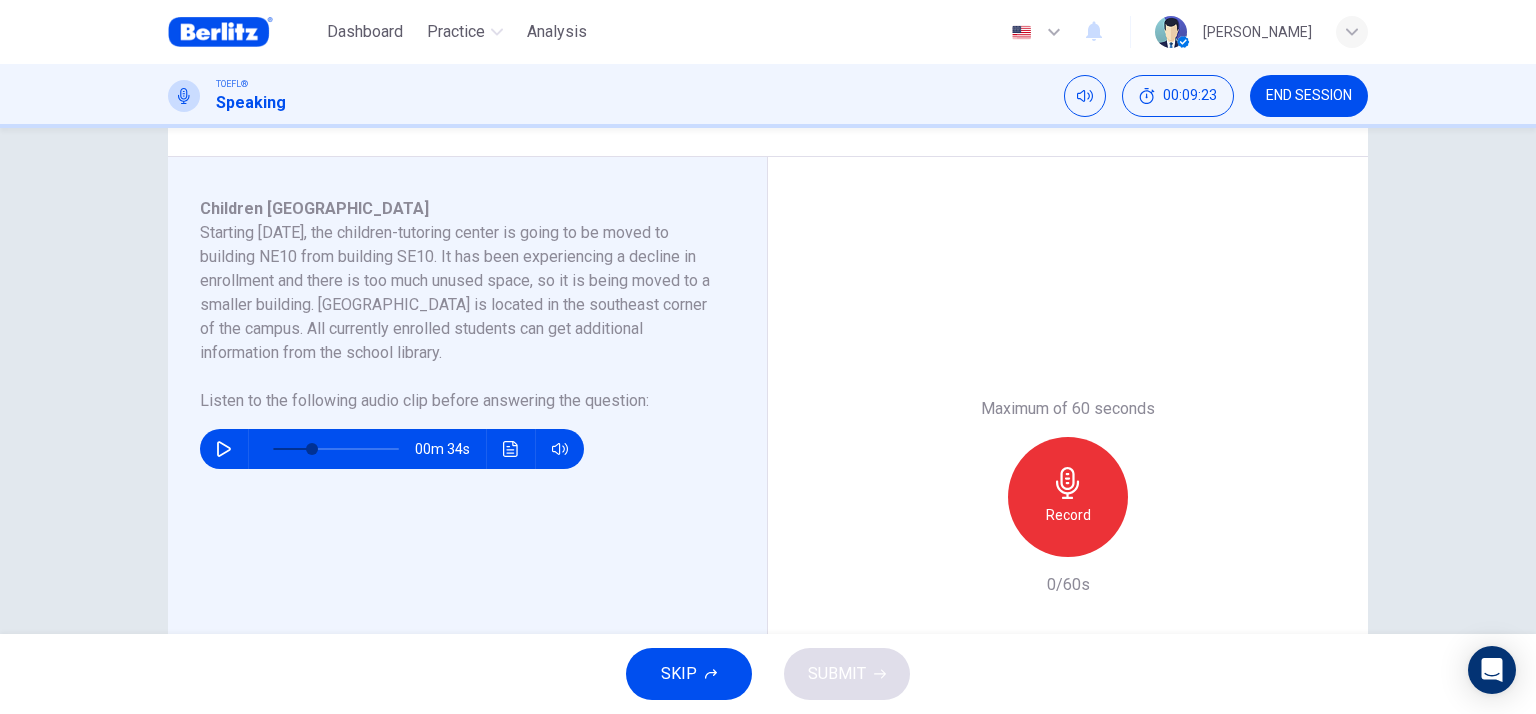 click on "Record" at bounding box center [1068, 497] 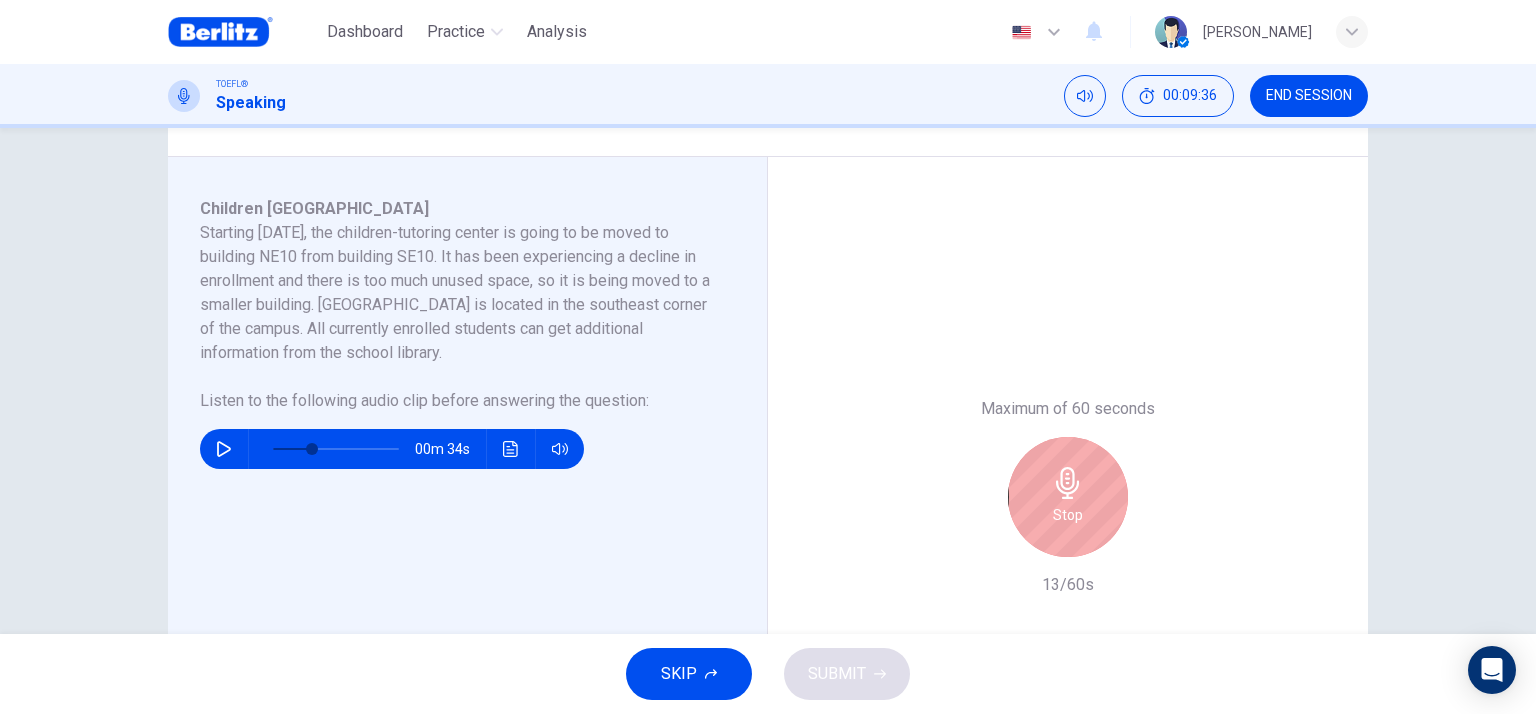 click on "Stop" at bounding box center [1068, 497] 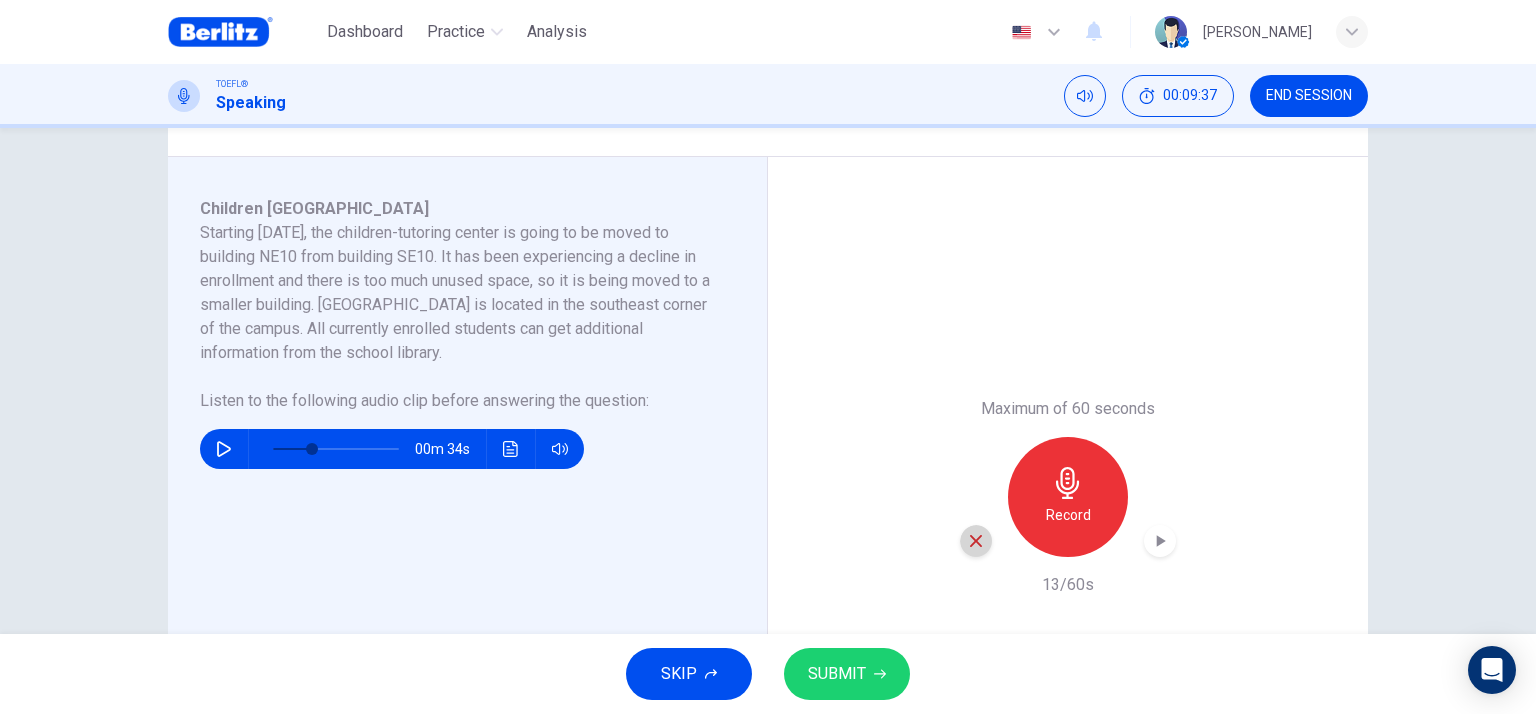 click at bounding box center [976, 541] 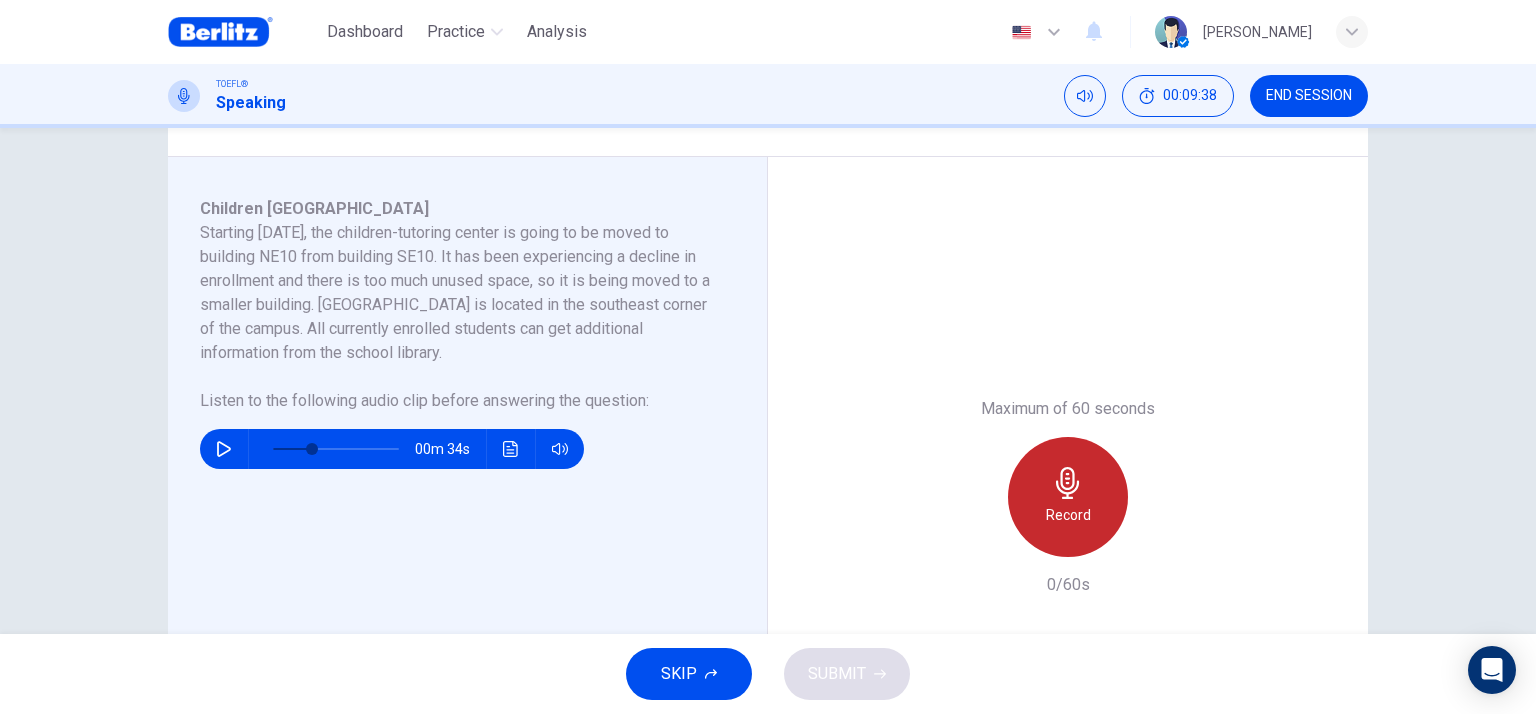 click on "Record" at bounding box center (1068, 515) 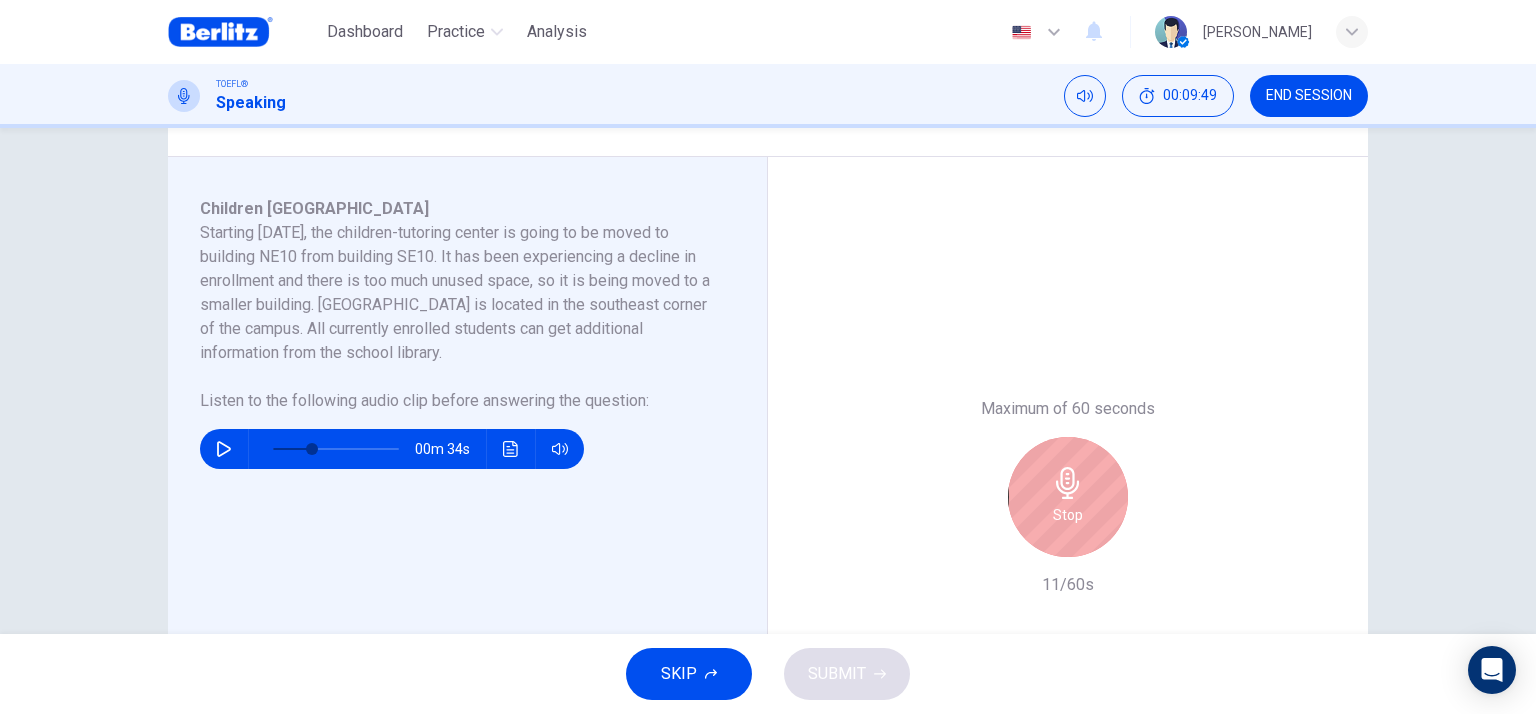 click on "Stop" at bounding box center [1068, 515] 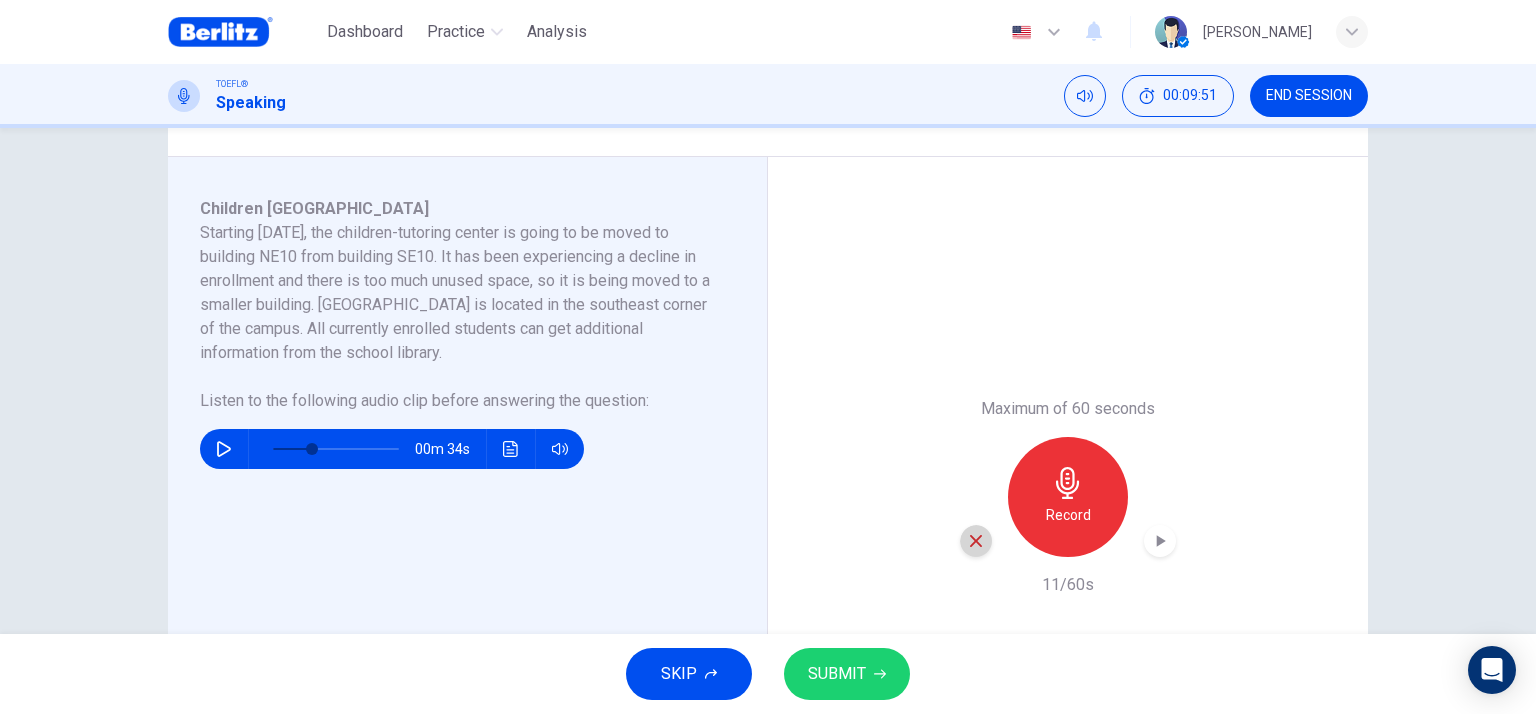click 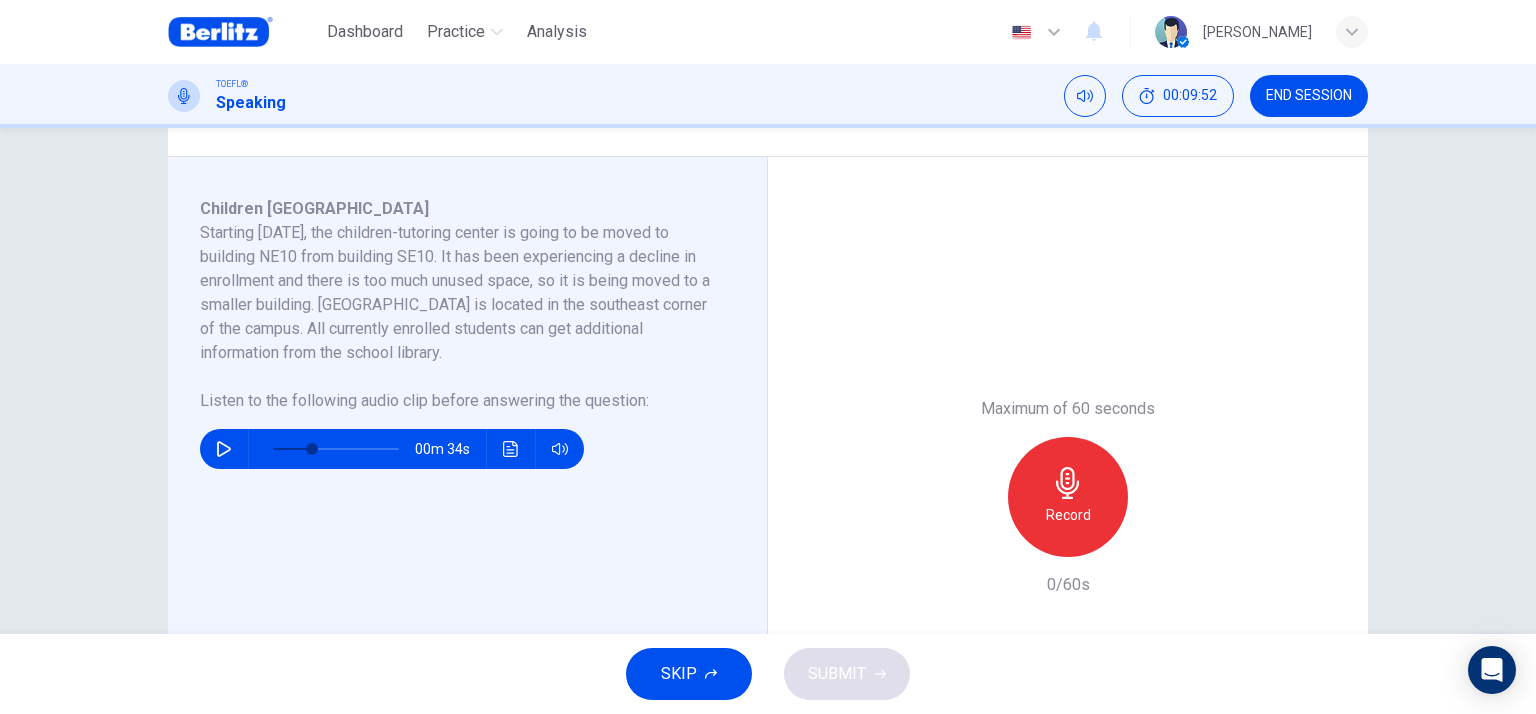 click on "Record" at bounding box center (1068, 497) 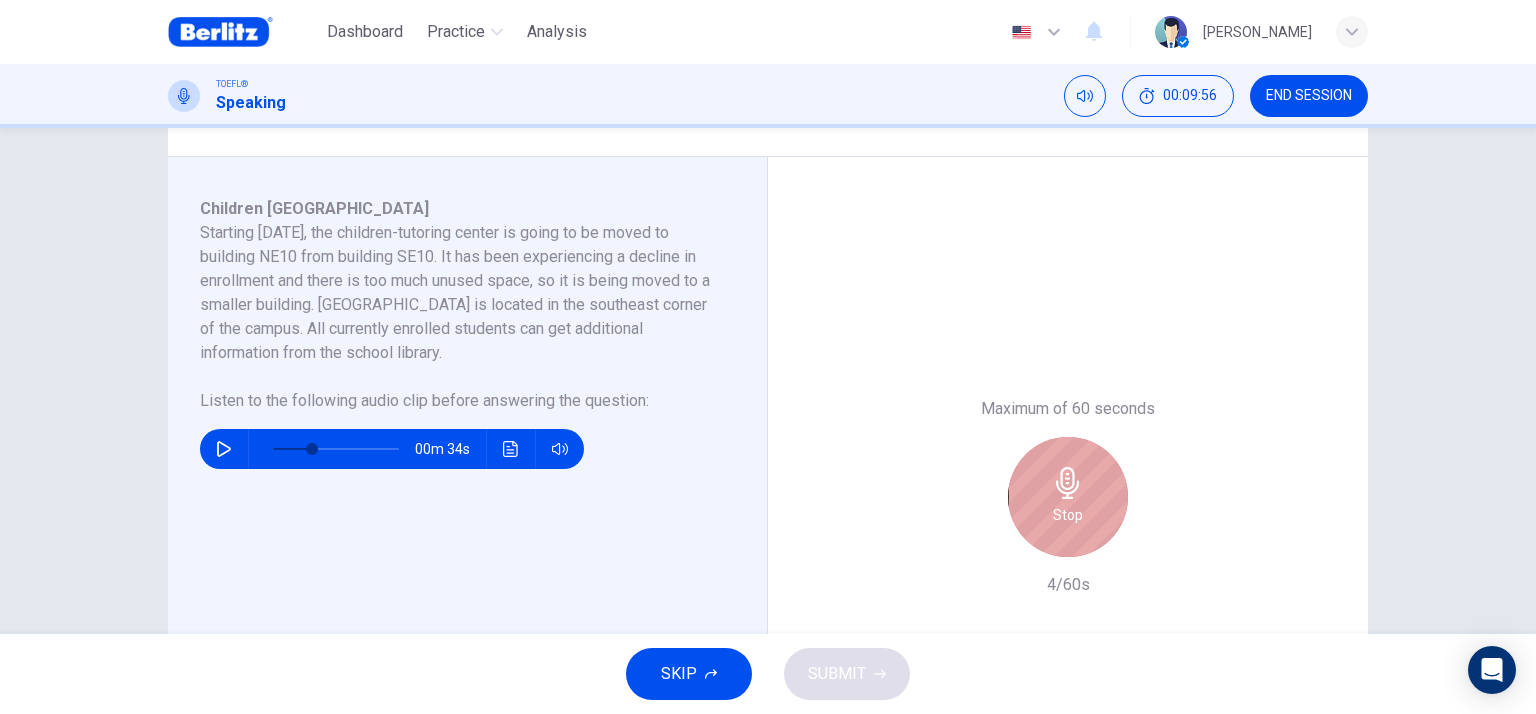 click on "Stop" at bounding box center (1068, 497) 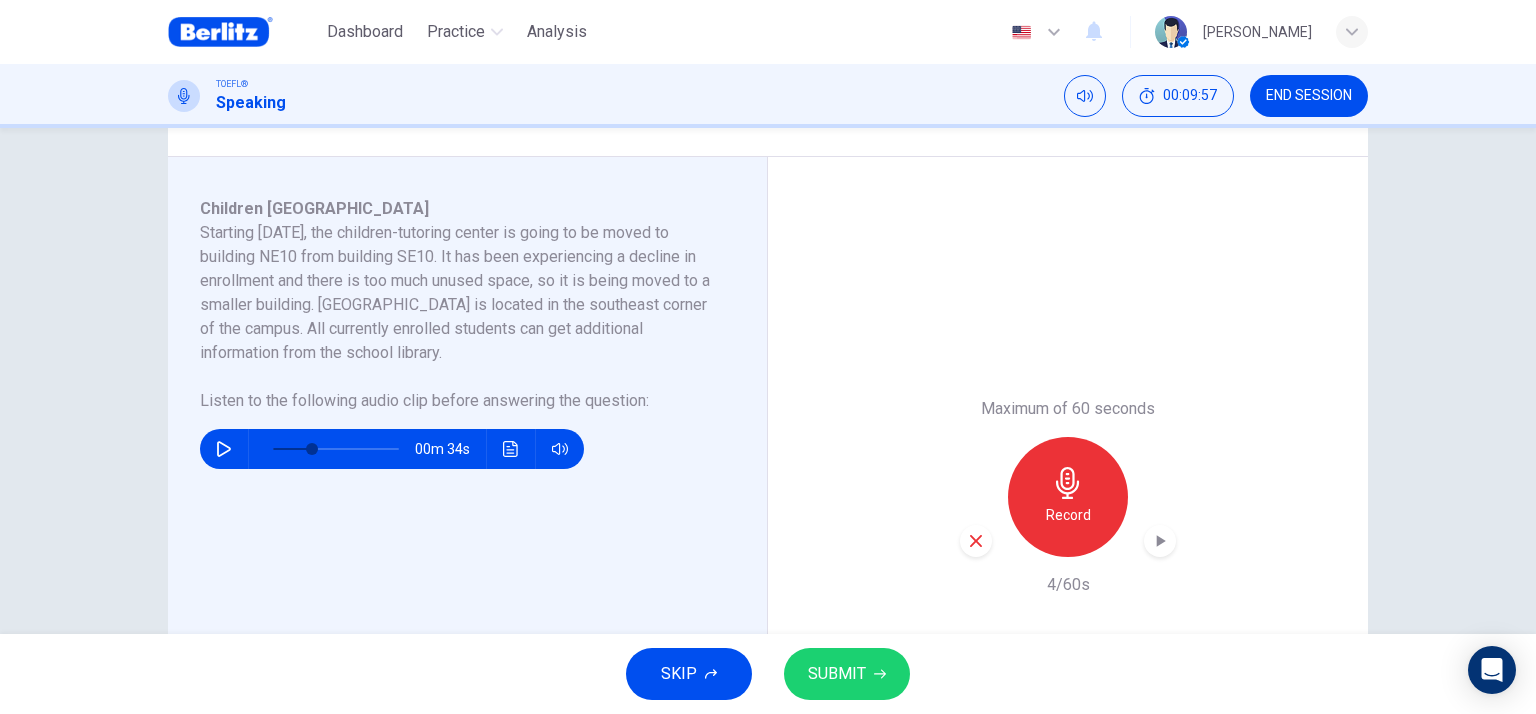 click on "Record" at bounding box center (1068, 497) 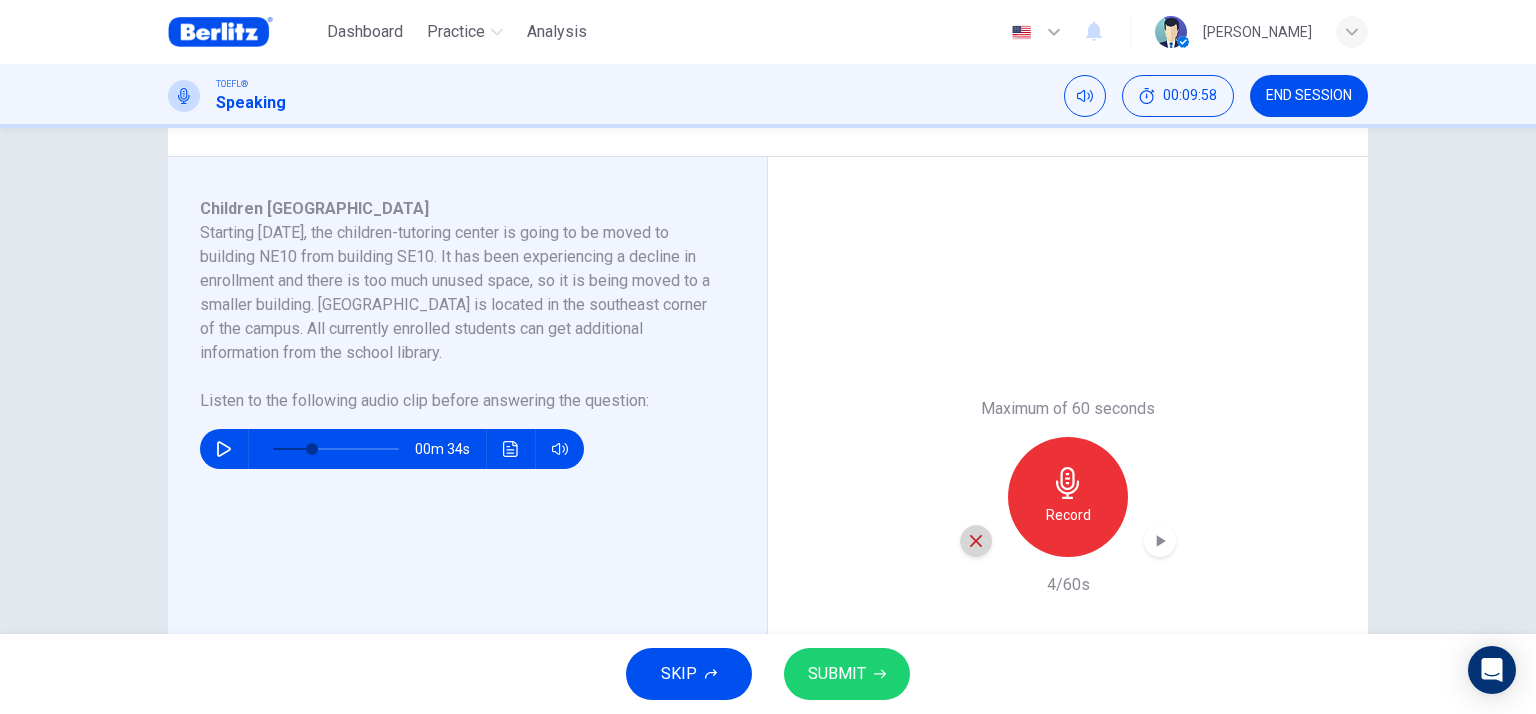 click 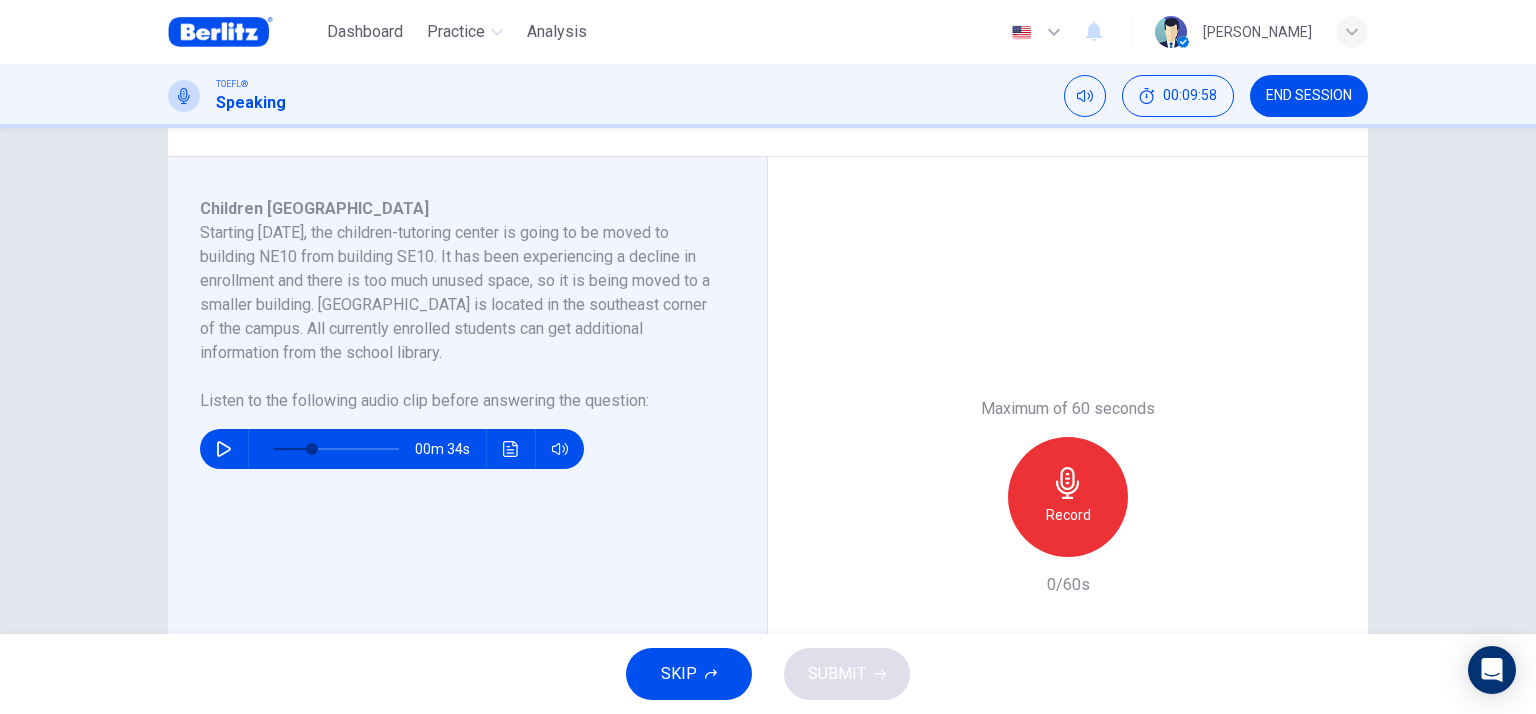 click on "Record" at bounding box center [1068, 497] 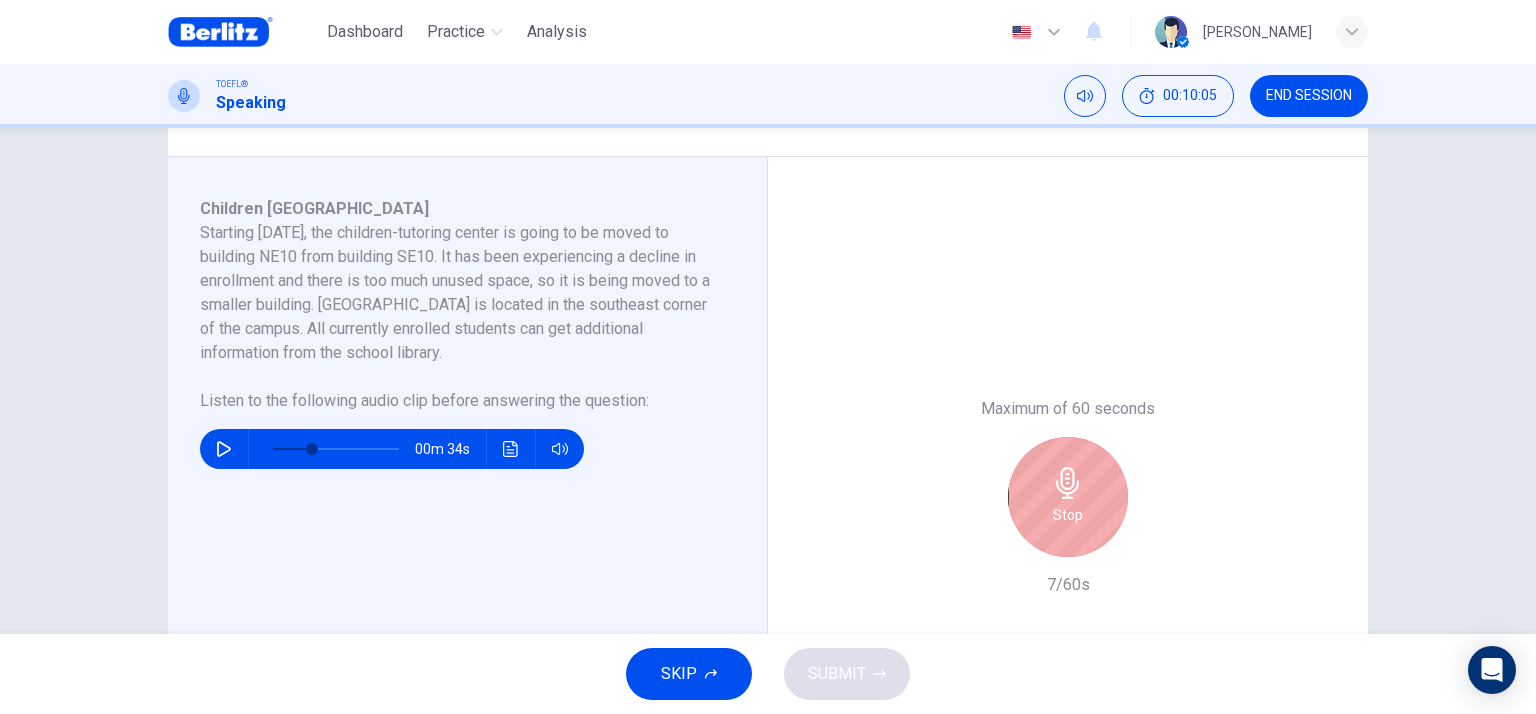 click on "Stop" at bounding box center (1068, 497) 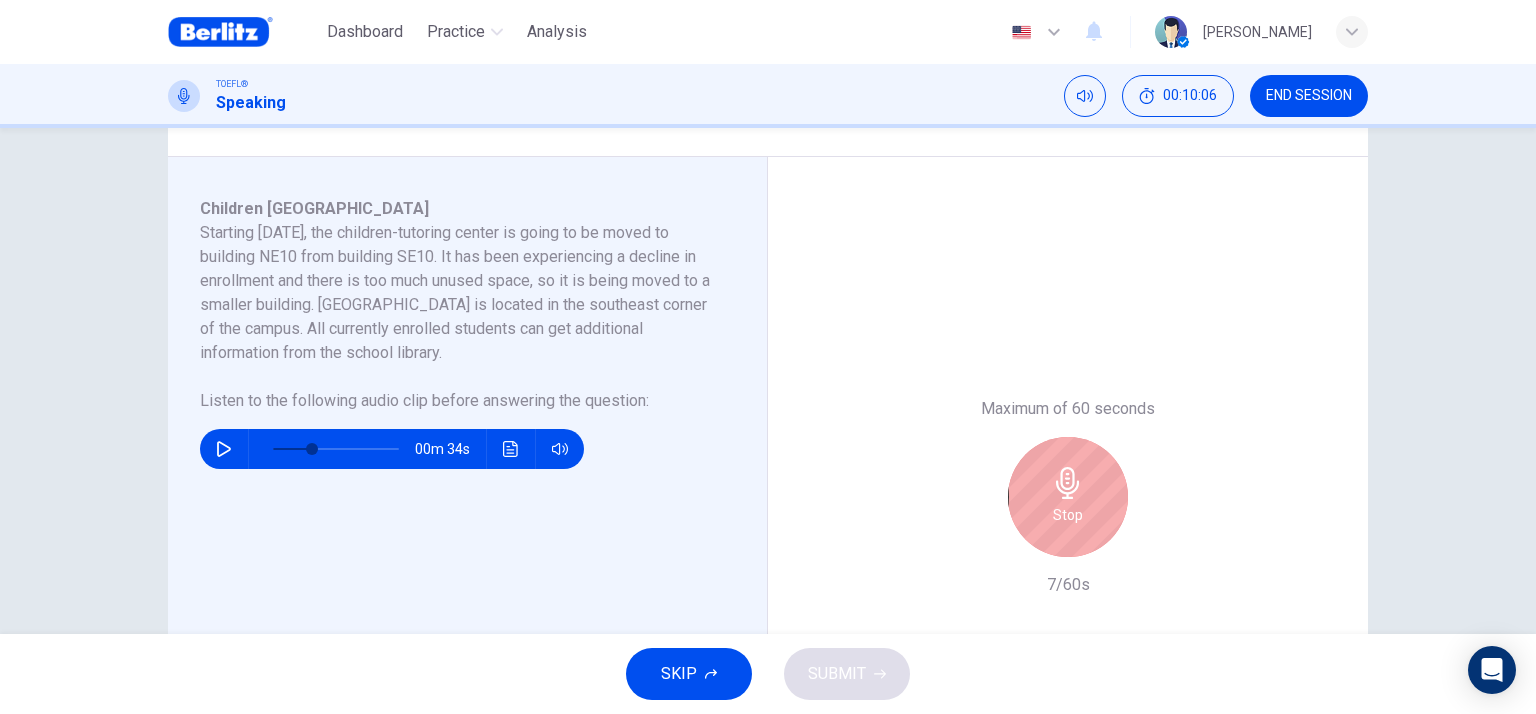 click on "Stop" at bounding box center (1068, 497) 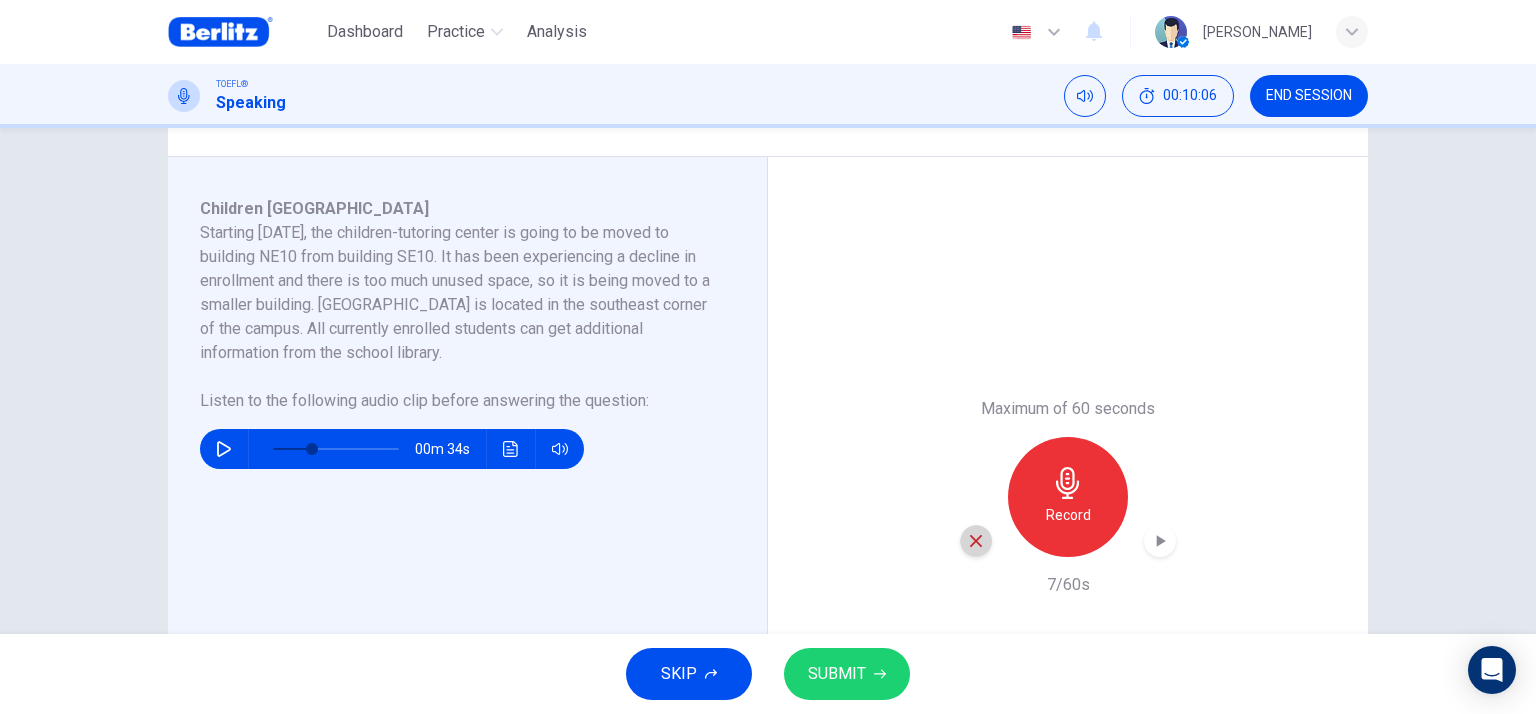 click 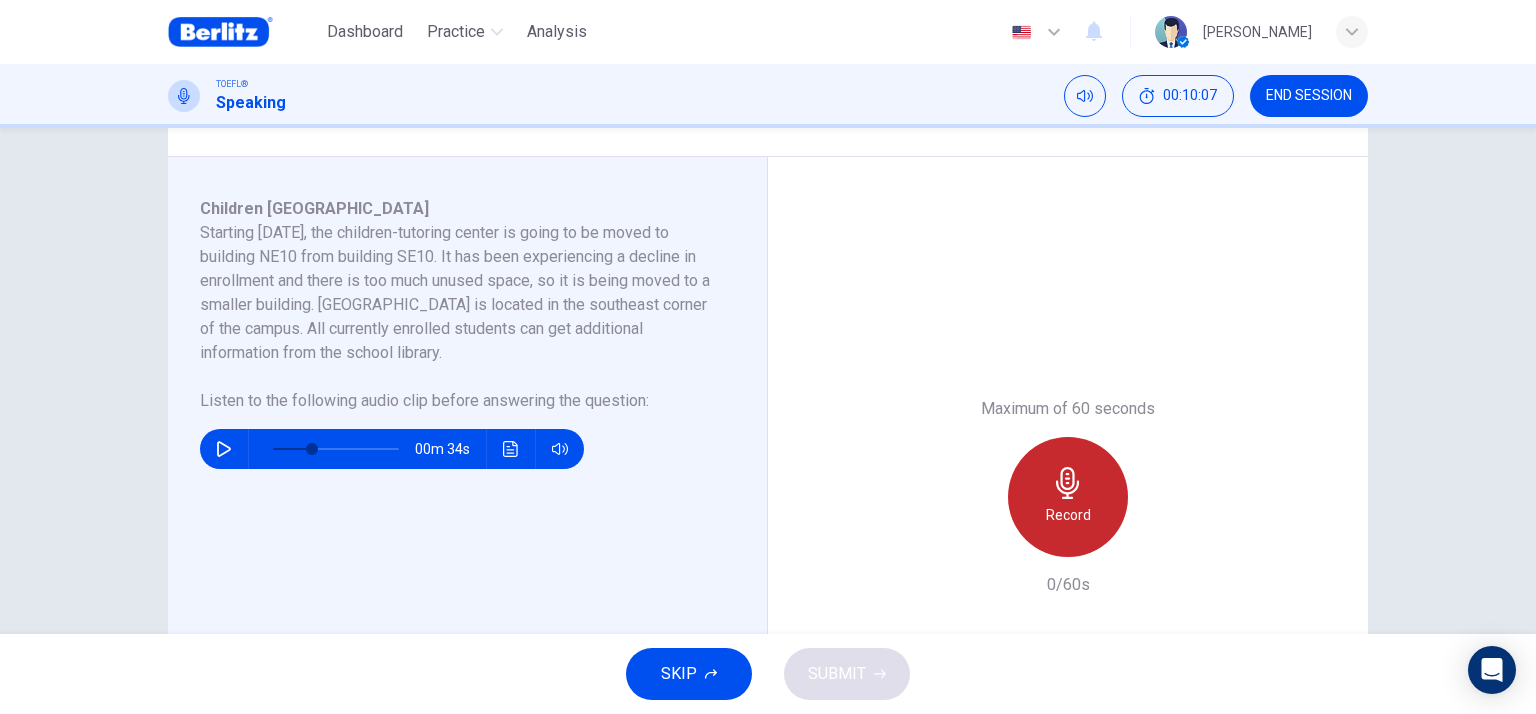 click on "Record" at bounding box center [1068, 497] 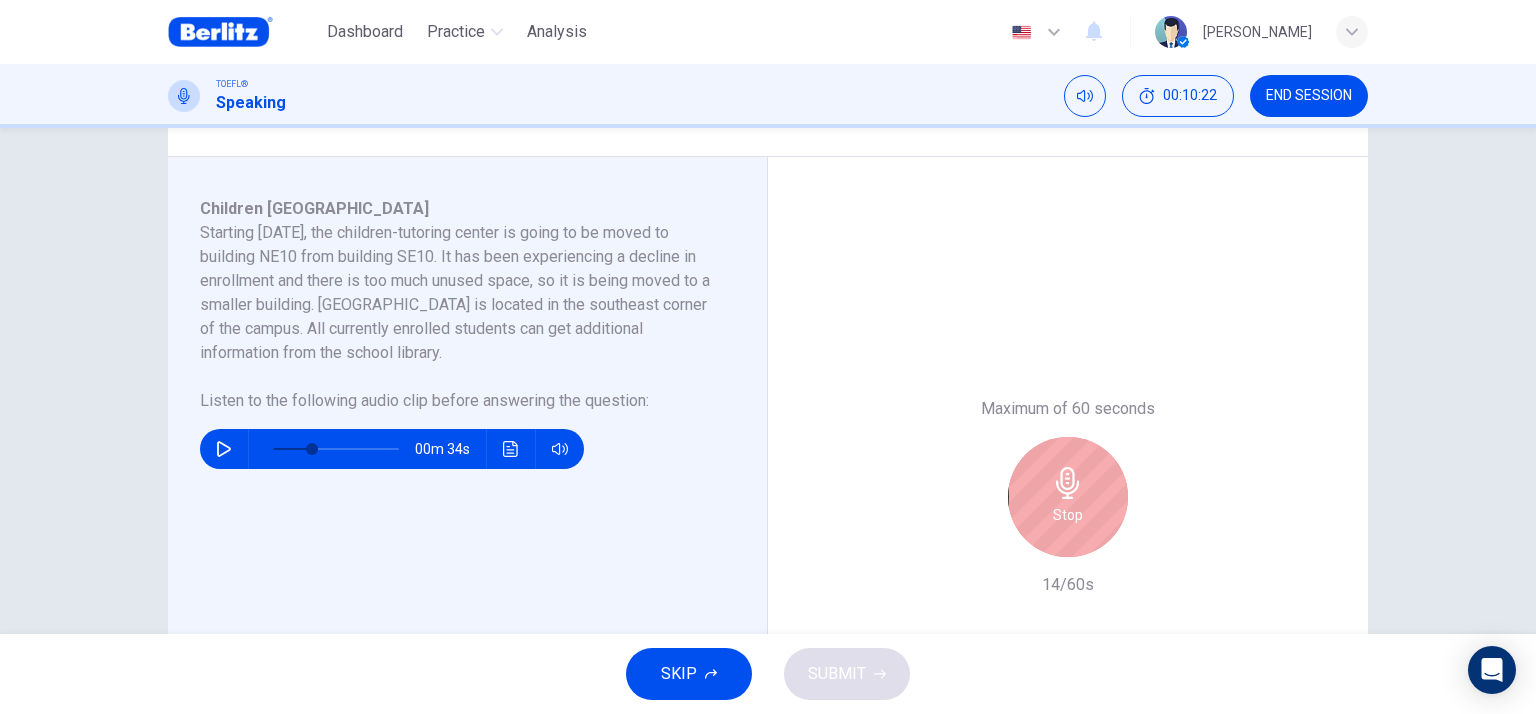 drag, startPoint x: 1065, startPoint y: 506, endPoint x: 1019, endPoint y: 505, distance: 46.010868 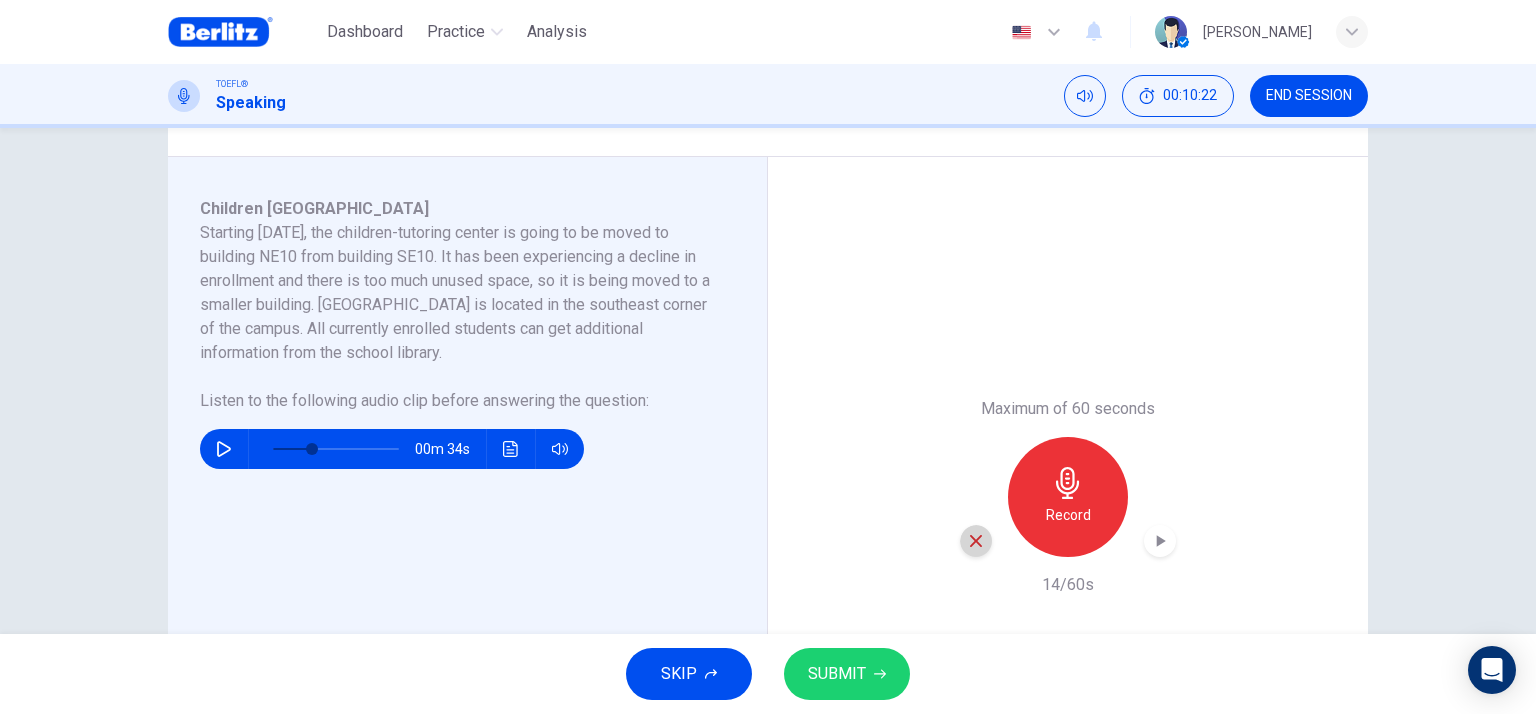 click 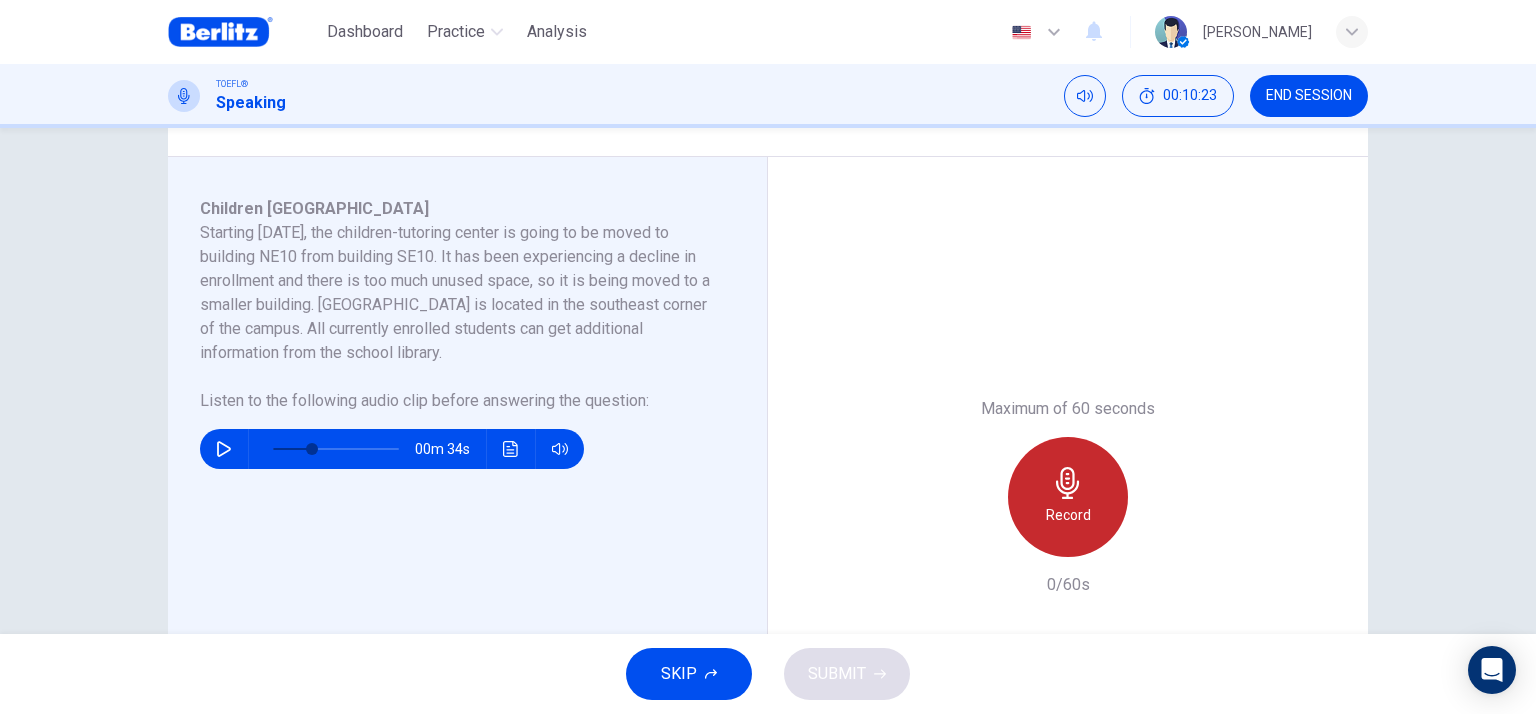 click on "Record" at bounding box center [1068, 515] 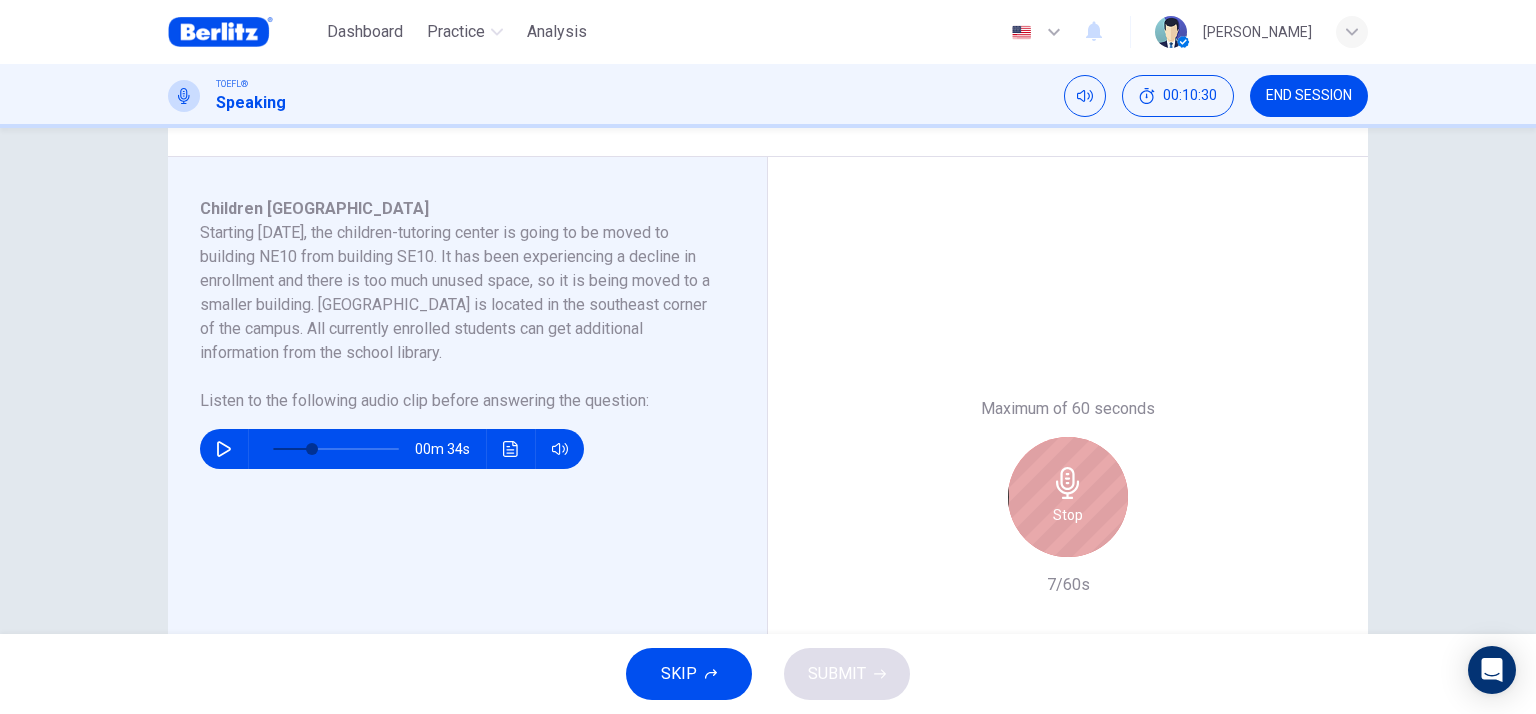 click on "Stop" at bounding box center (1068, 497) 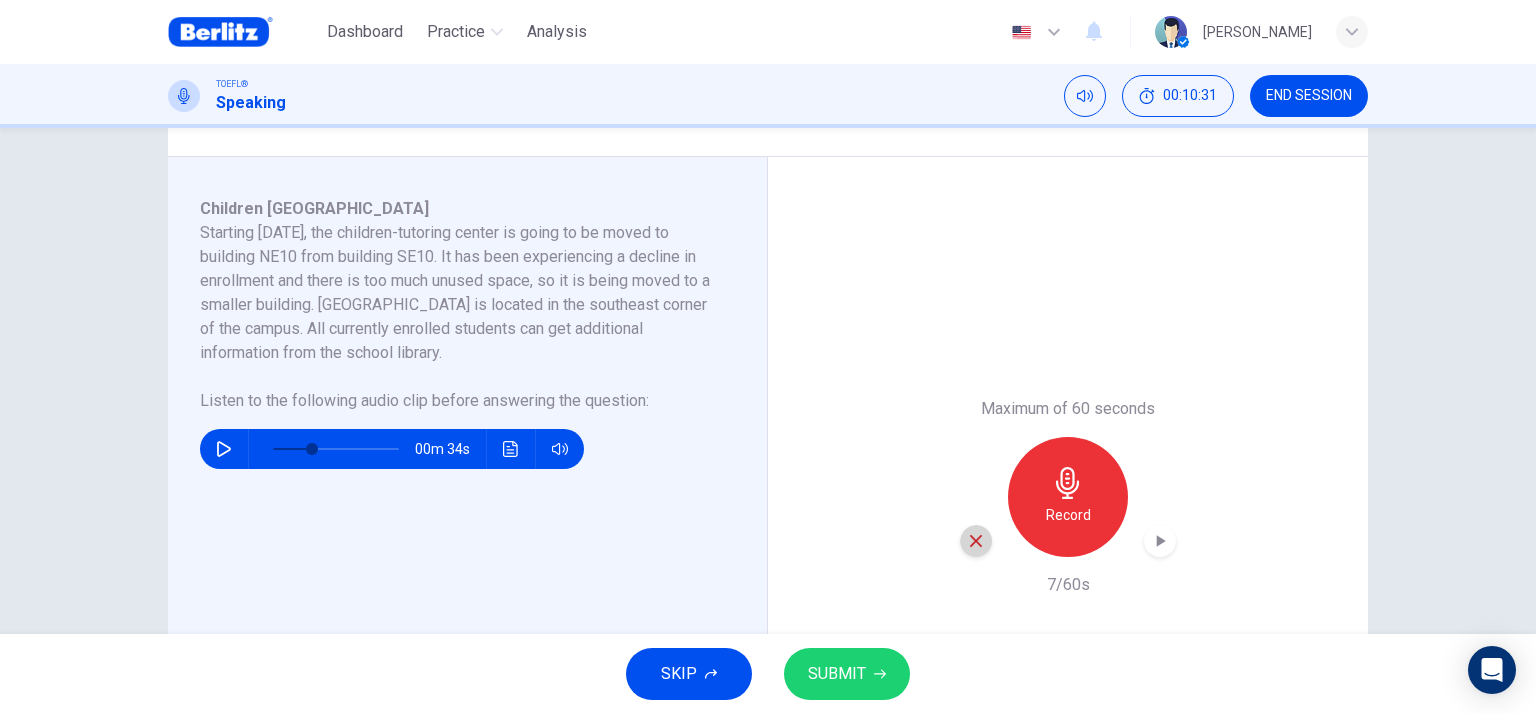 click 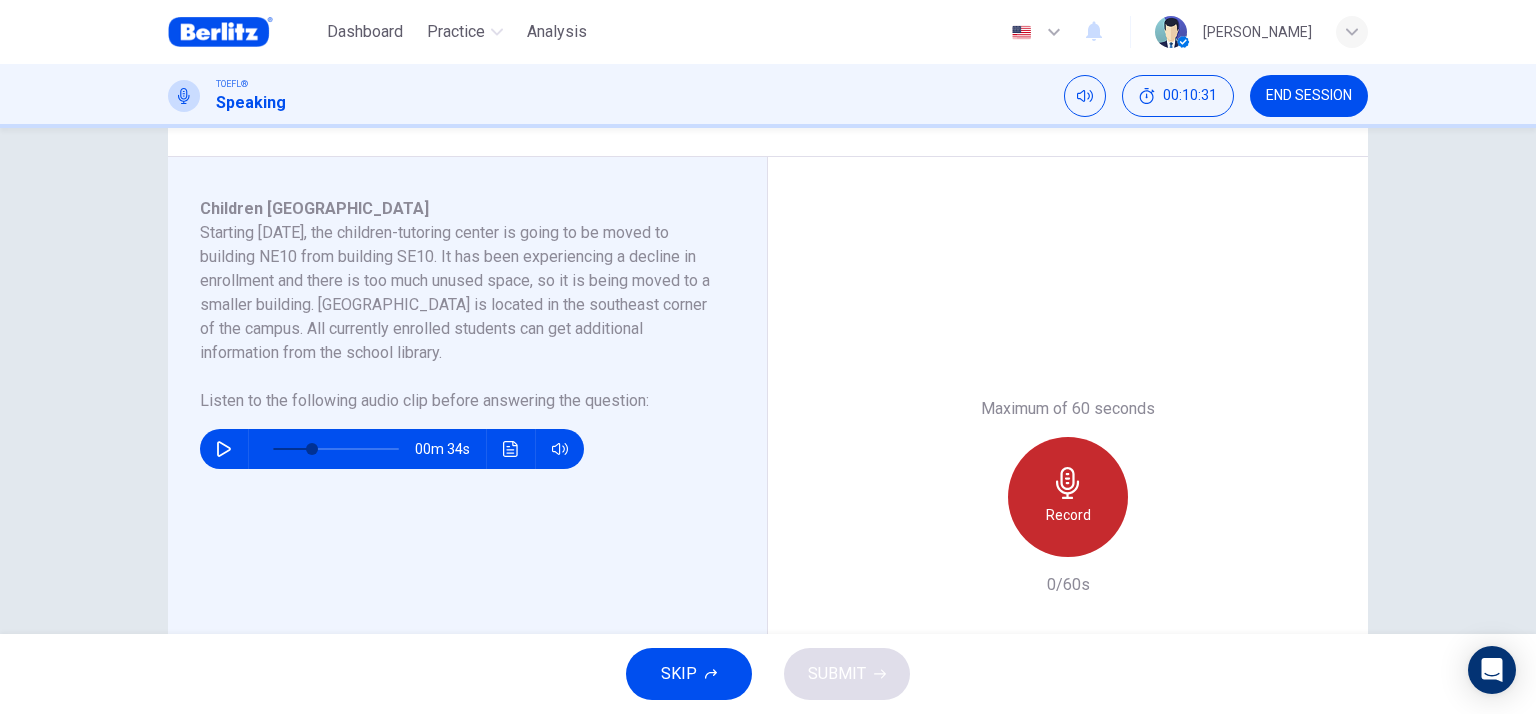 click on "Record" at bounding box center (1068, 497) 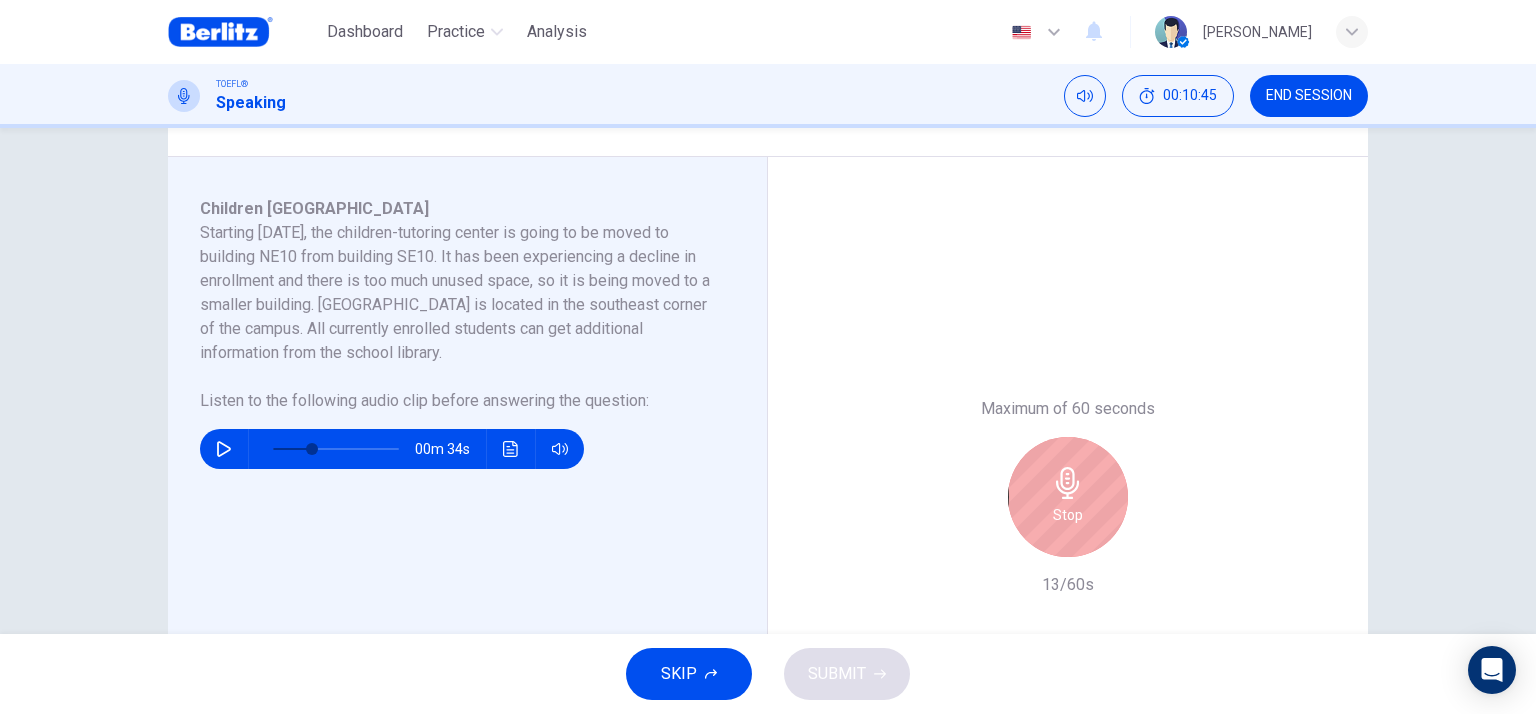 click on "Stop" at bounding box center [1068, 497] 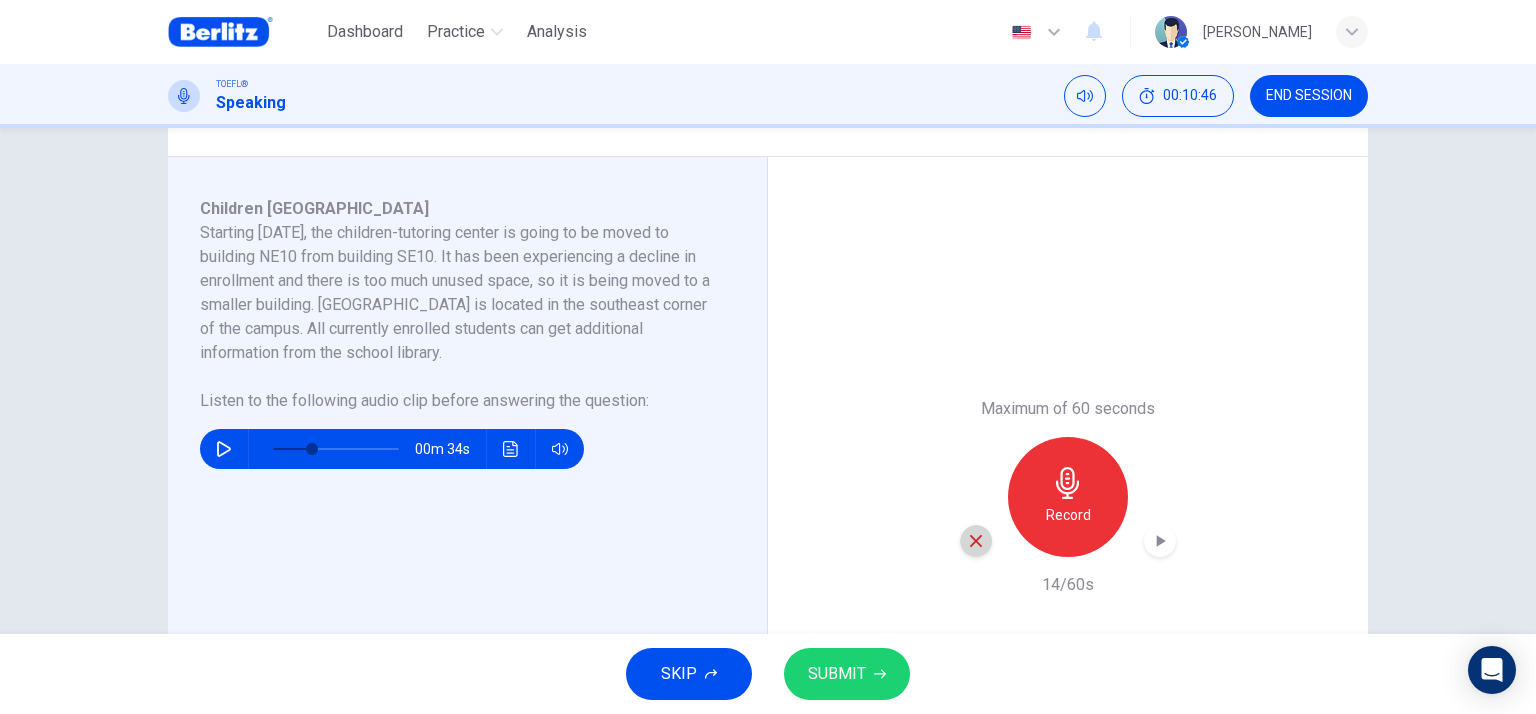 click 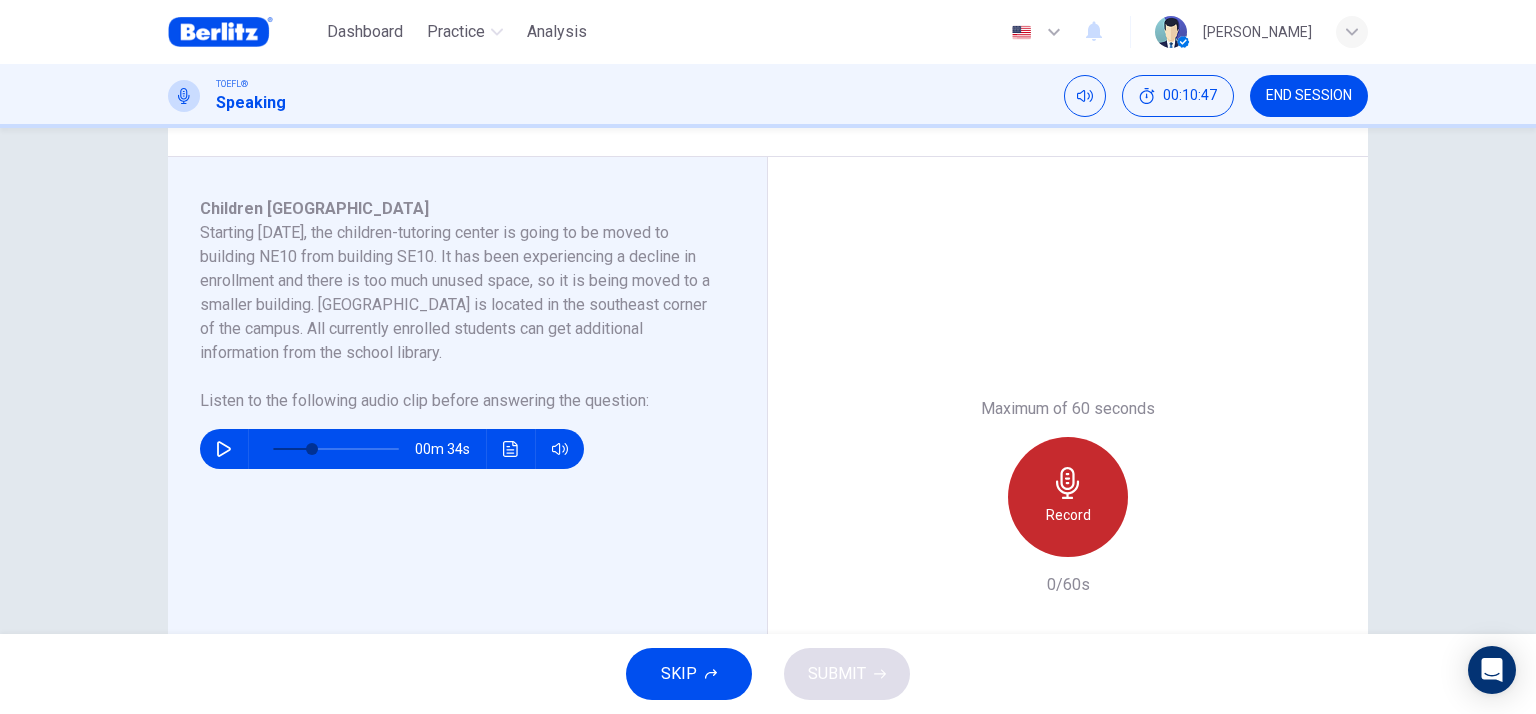click 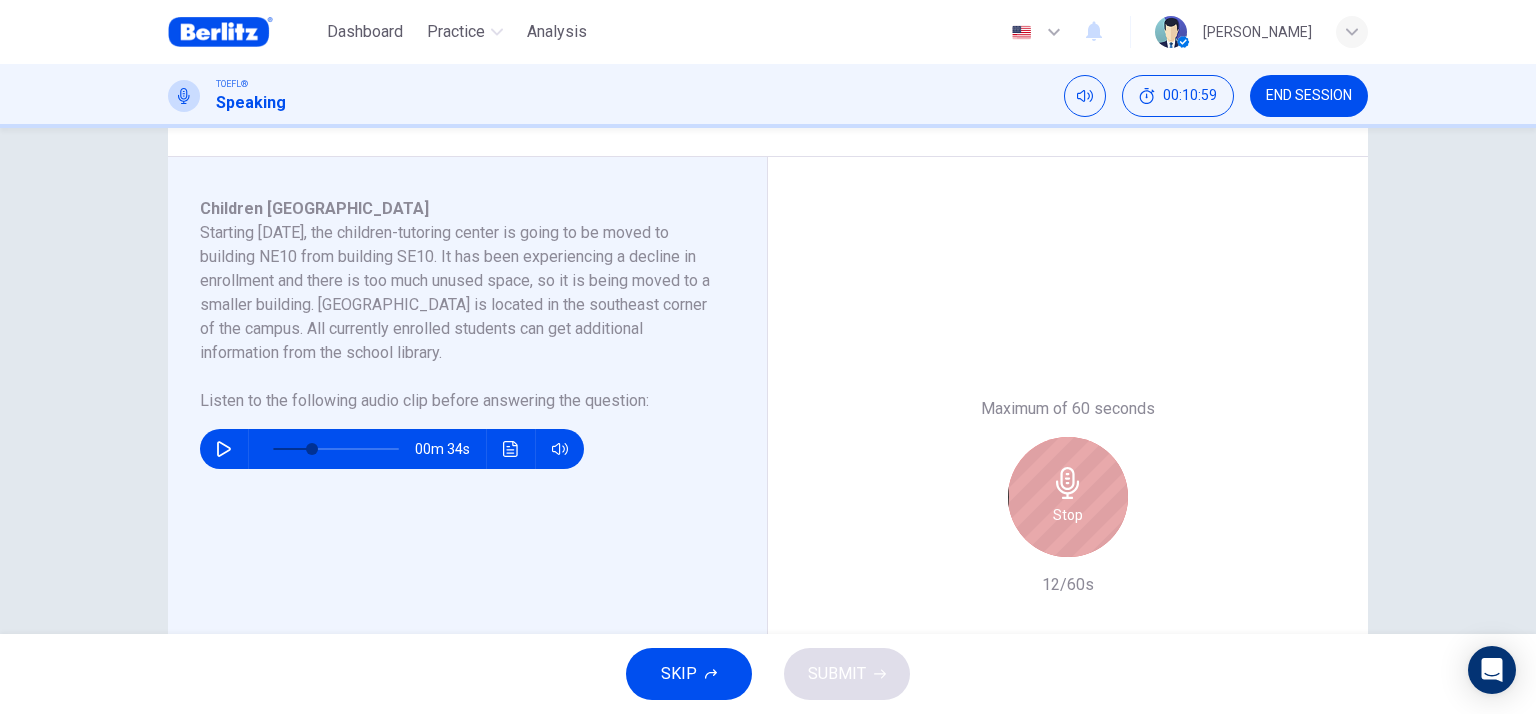 click 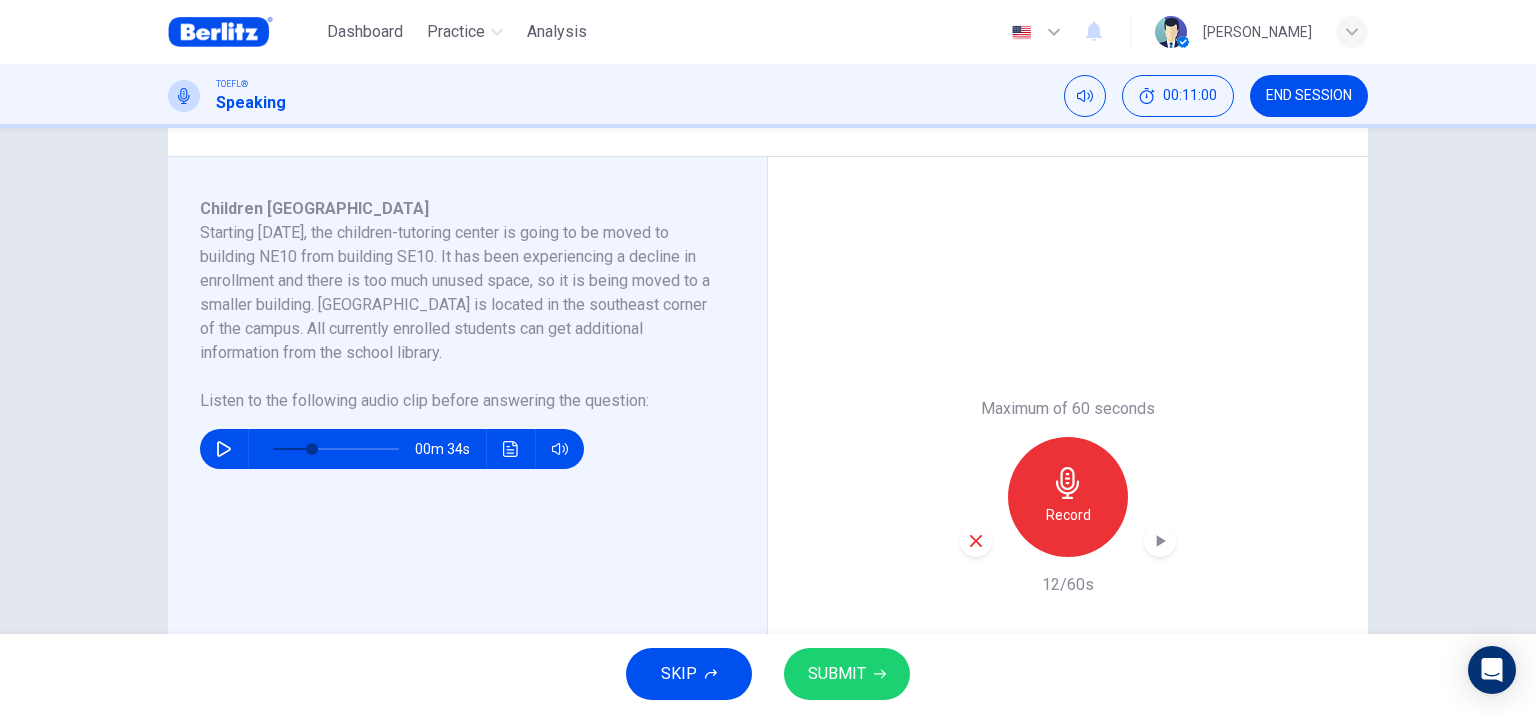 click at bounding box center (976, 541) 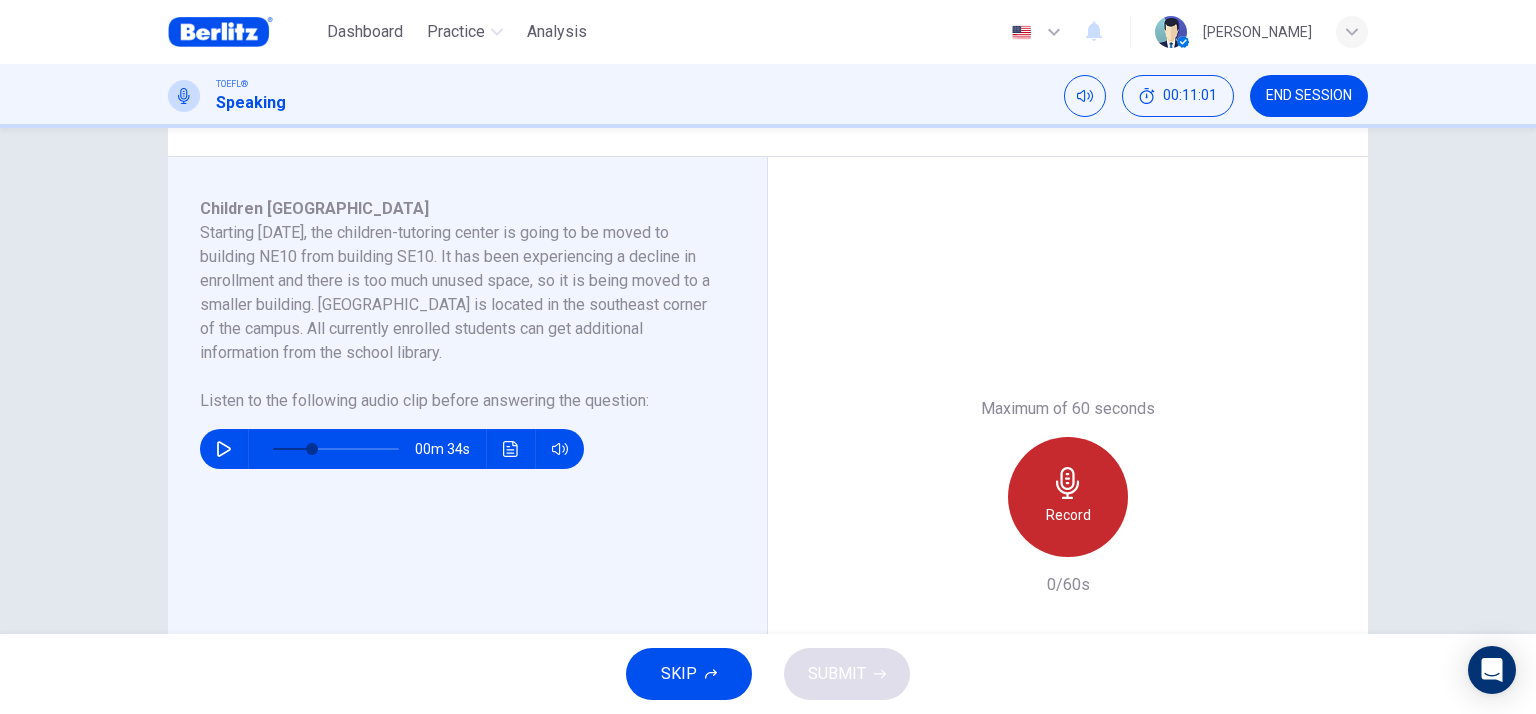 click on "Record" at bounding box center (1068, 515) 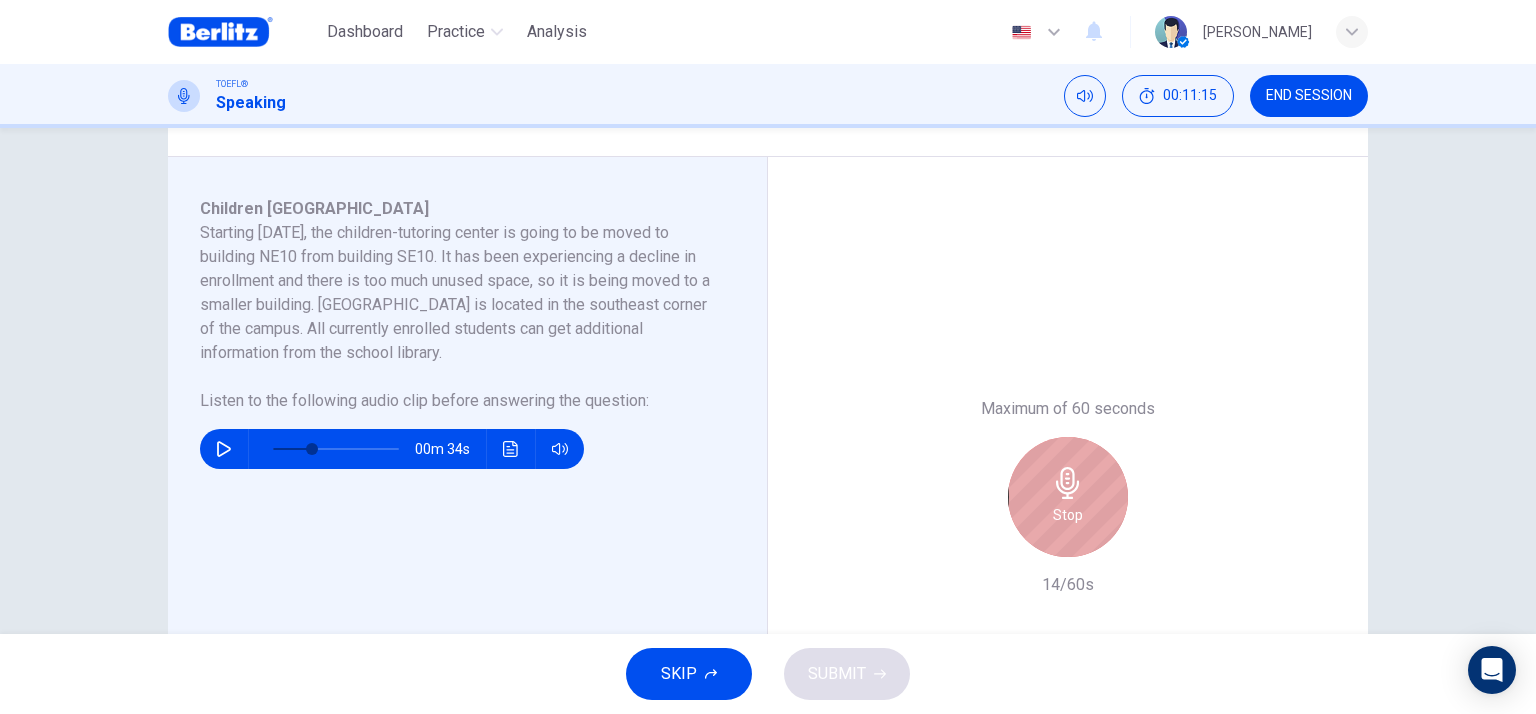 click on "Stop" at bounding box center [1068, 497] 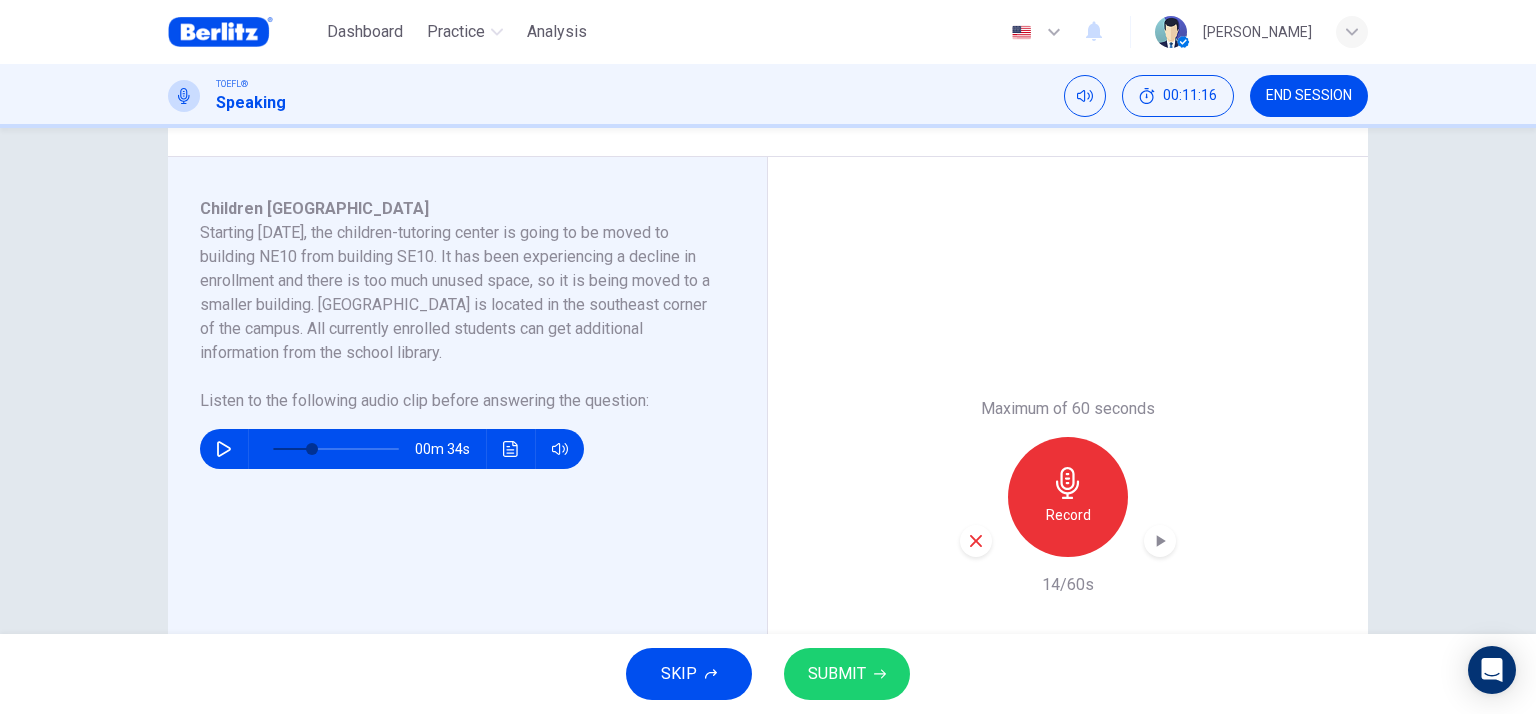 click 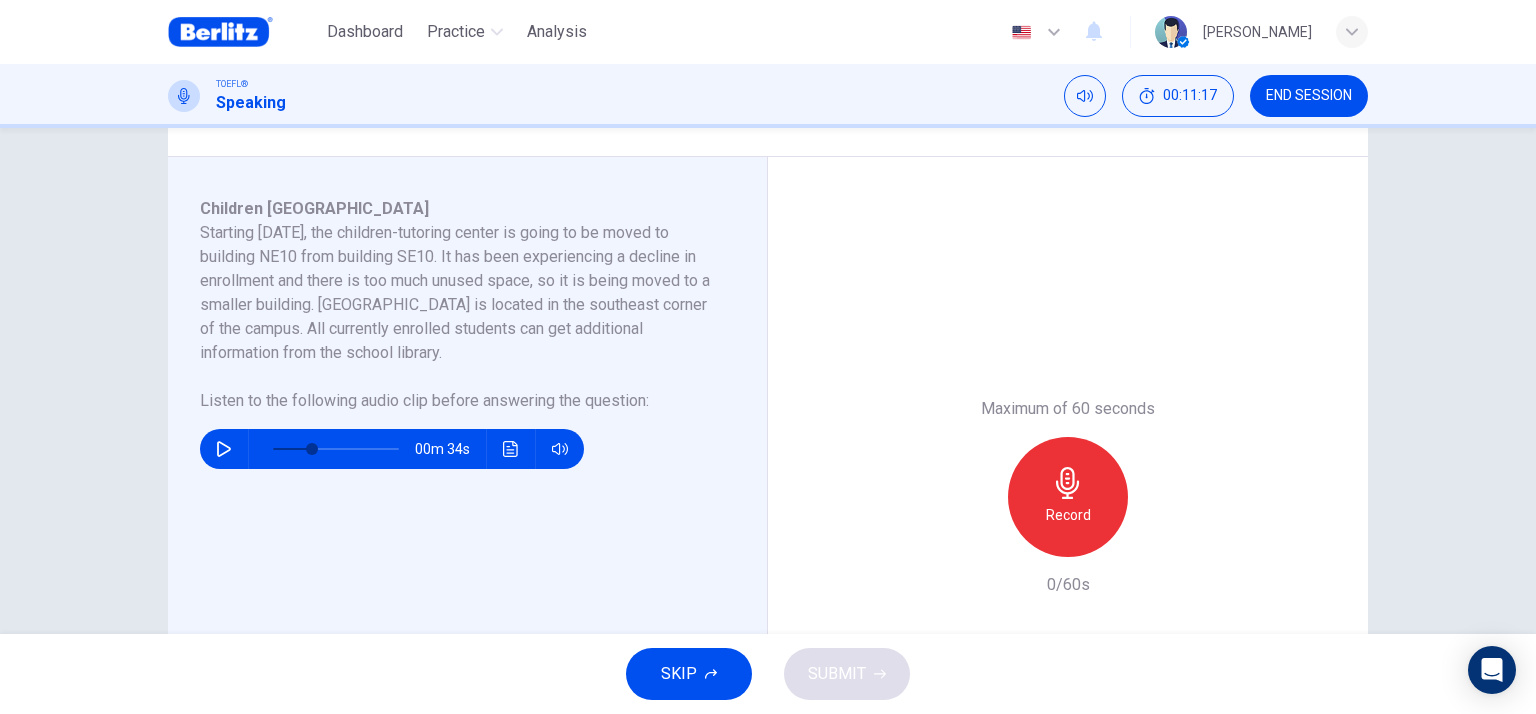 click on "Record" at bounding box center [1068, 497] 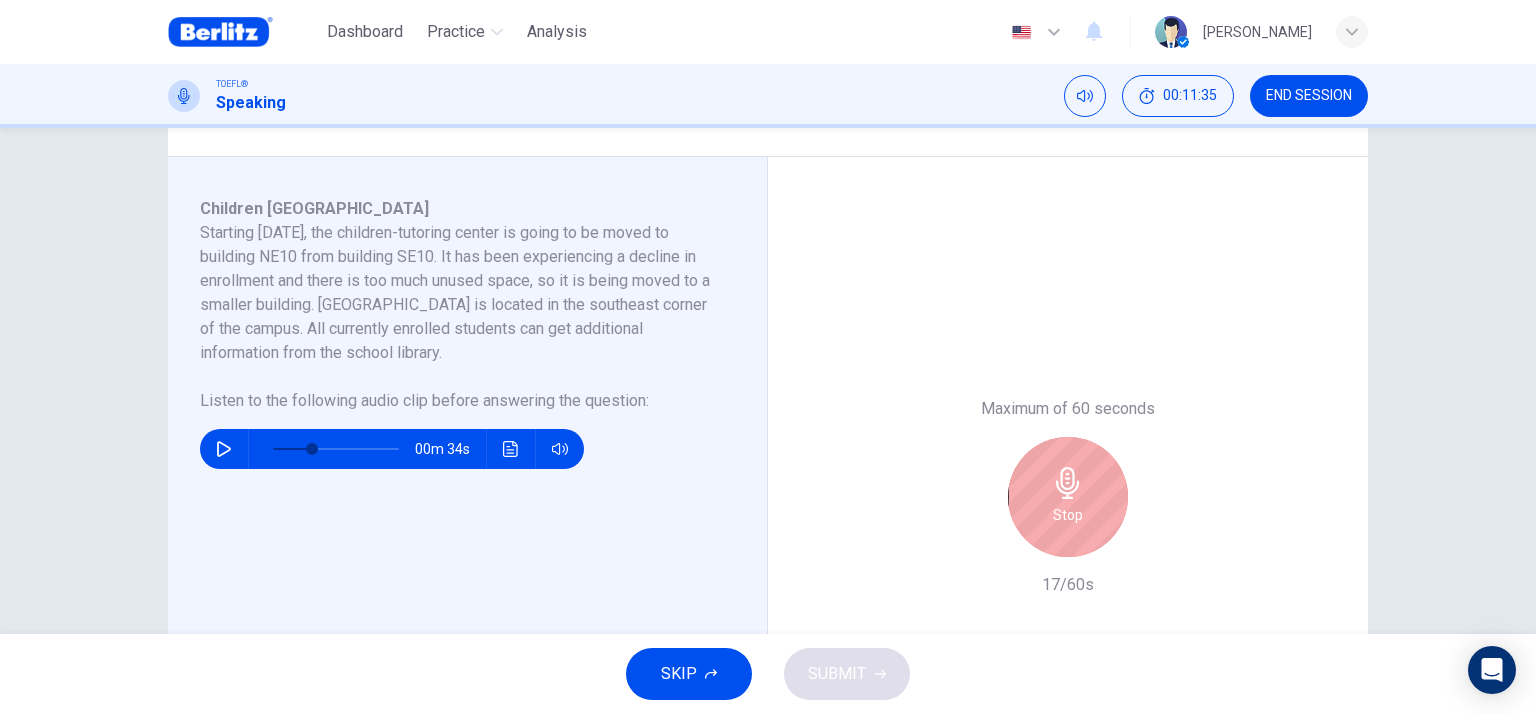 click on "Stop" at bounding box center (1068, 497) 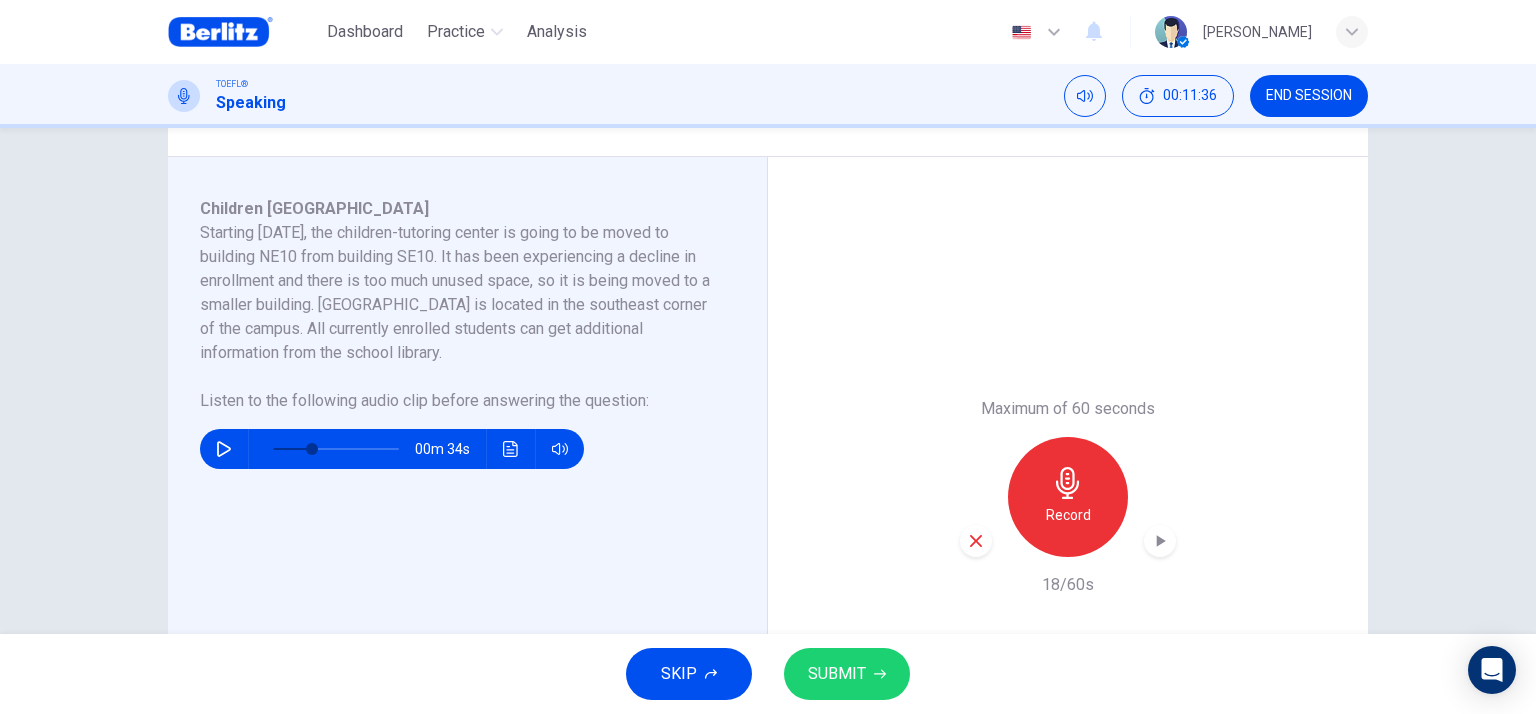 drag, startPoint x: 986, startPoint y: 523, endPoint x: 959, endPoint y: 540, distance: 31.906113 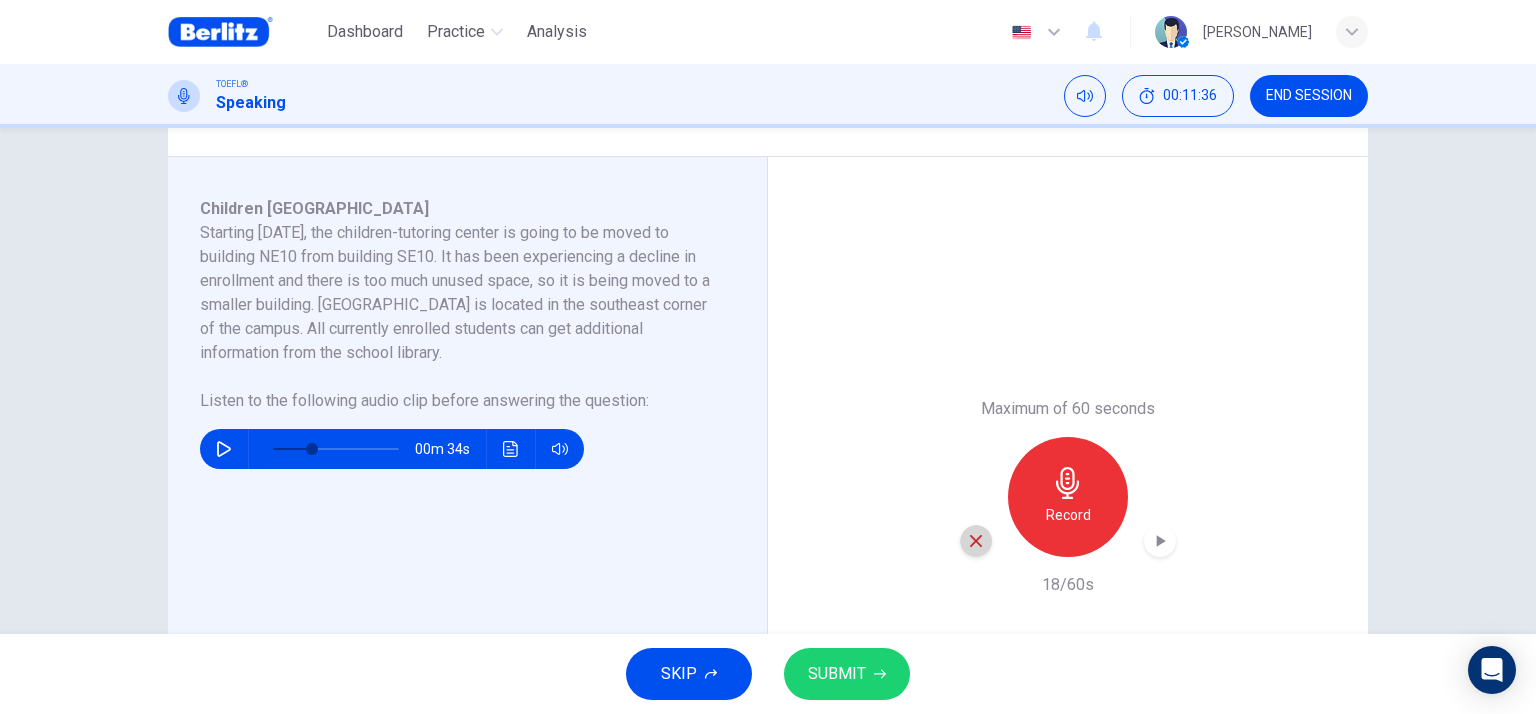 click at bounding box center (976, 541) 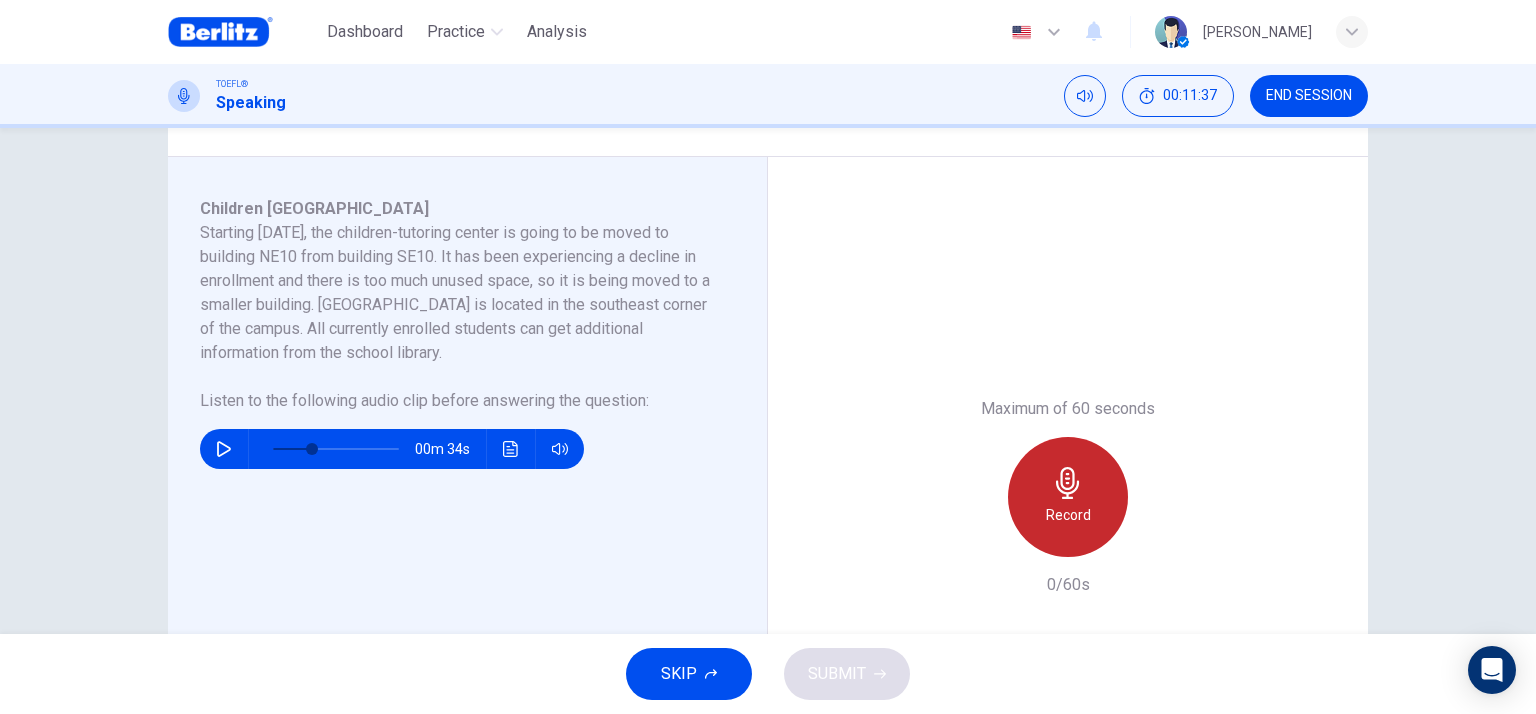 click on "Record" at bounding box center (1068, 497) 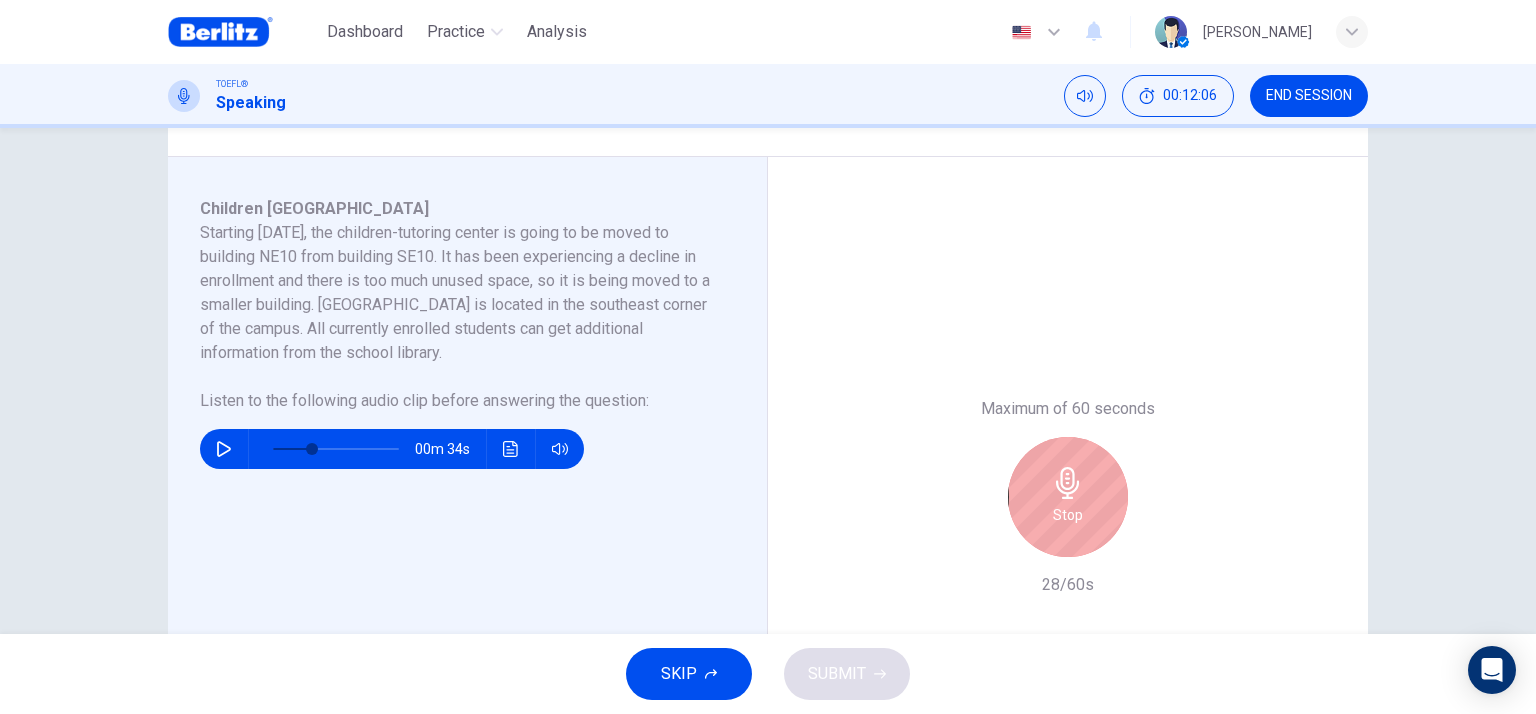 click 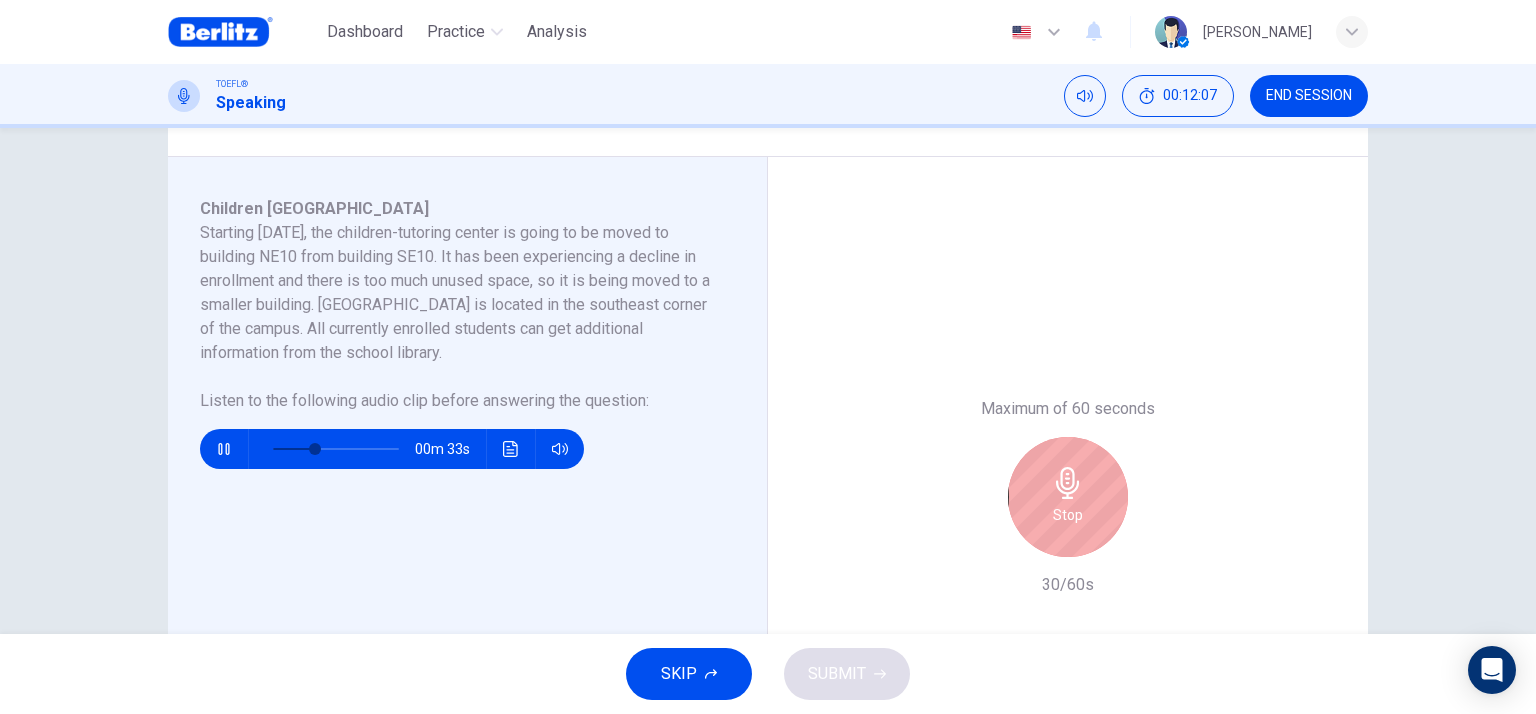 click on "Stop" at bounding box center [1068, 497] 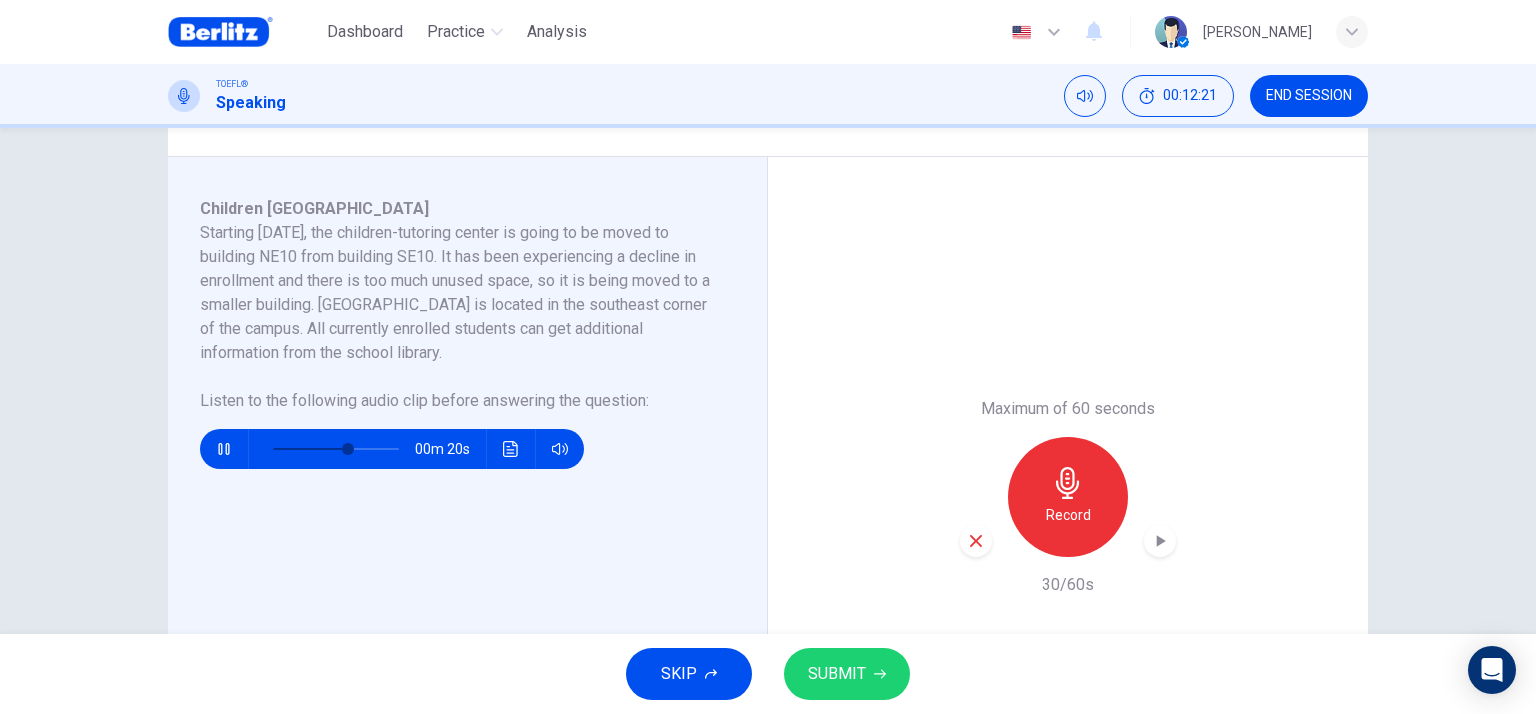 click 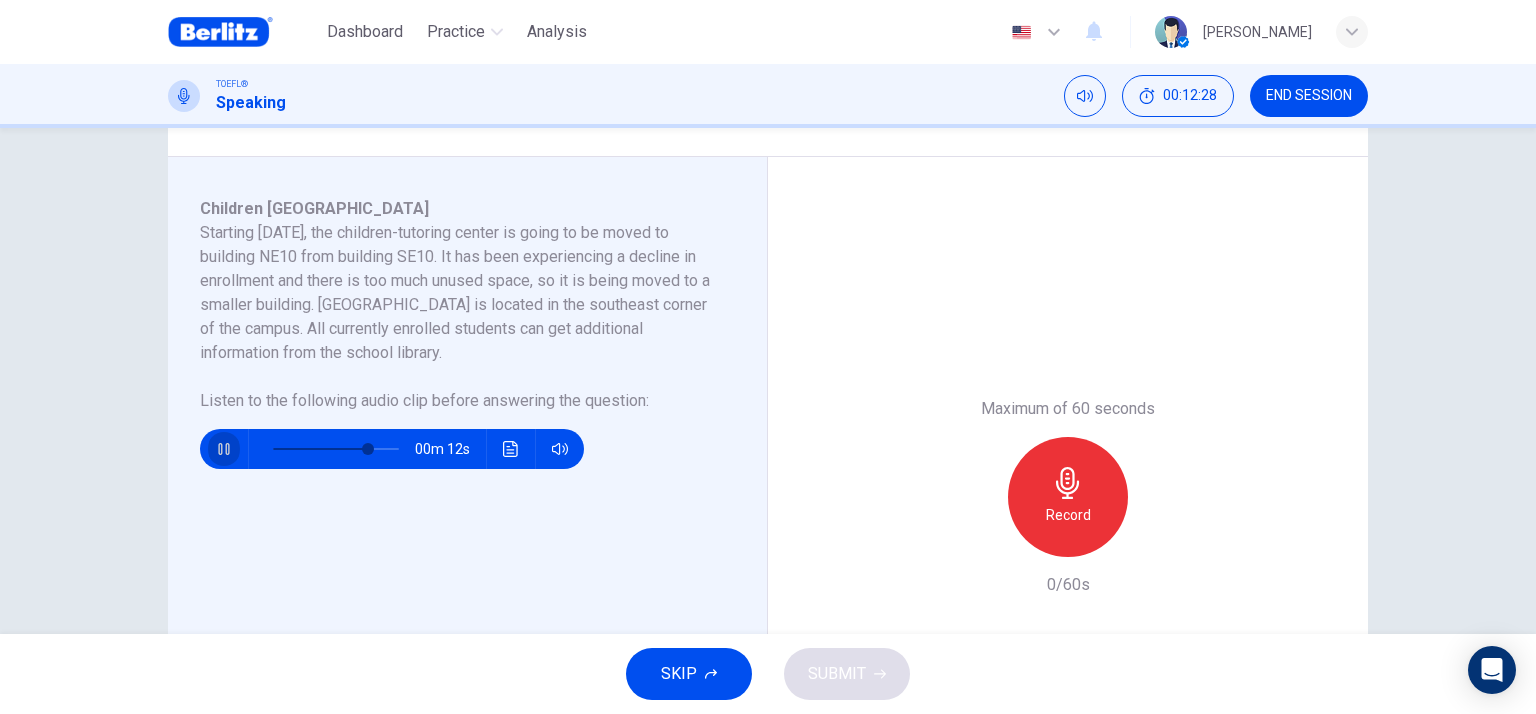 click 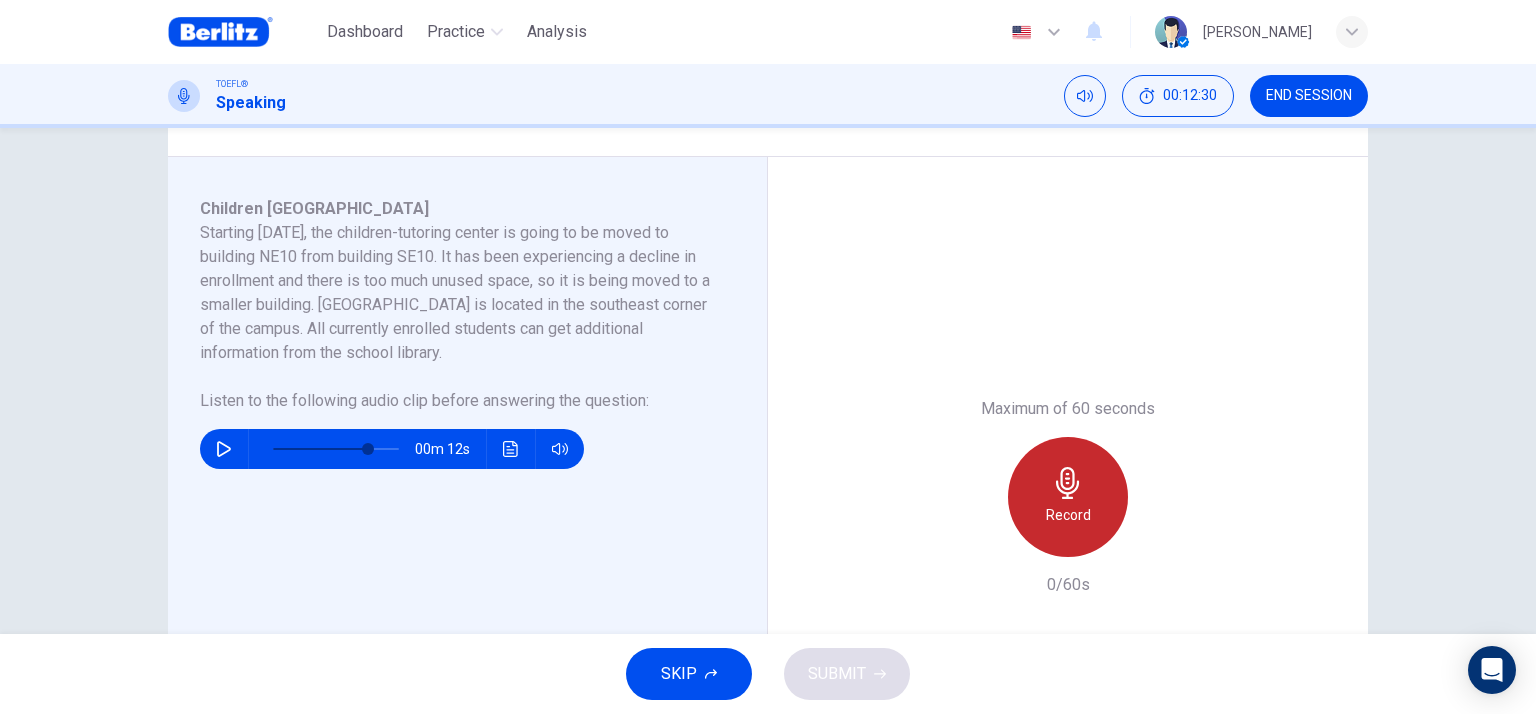 click 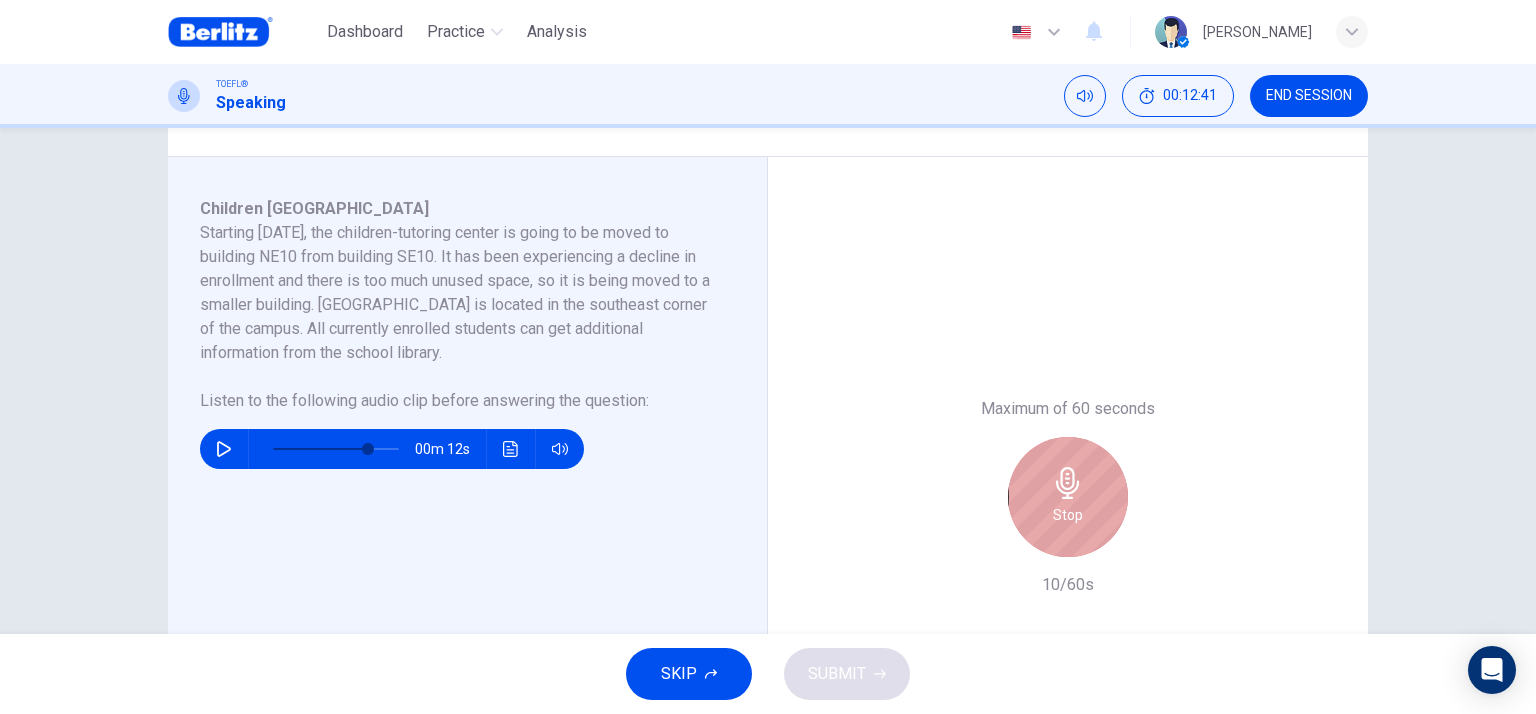 click on "Stop" at bounding box center (1068, 497) 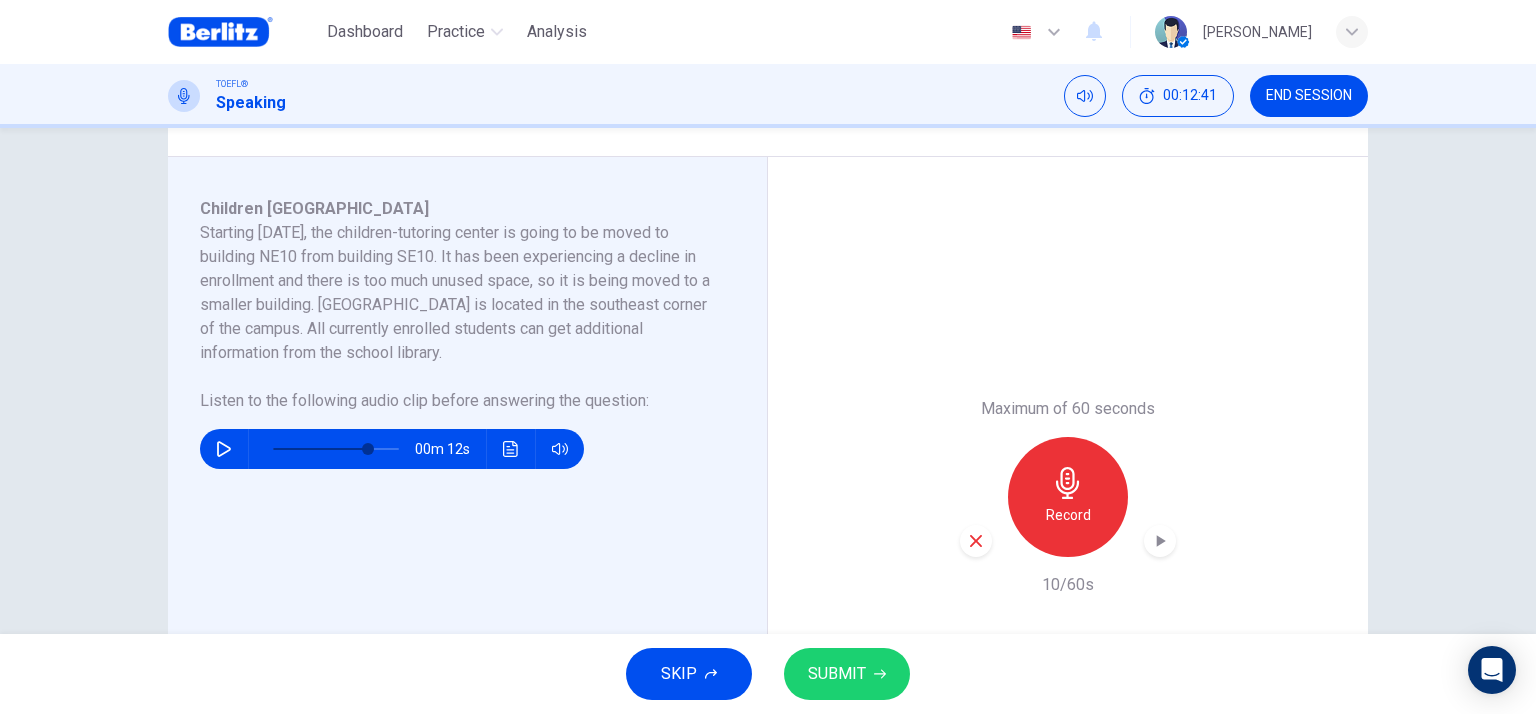 click 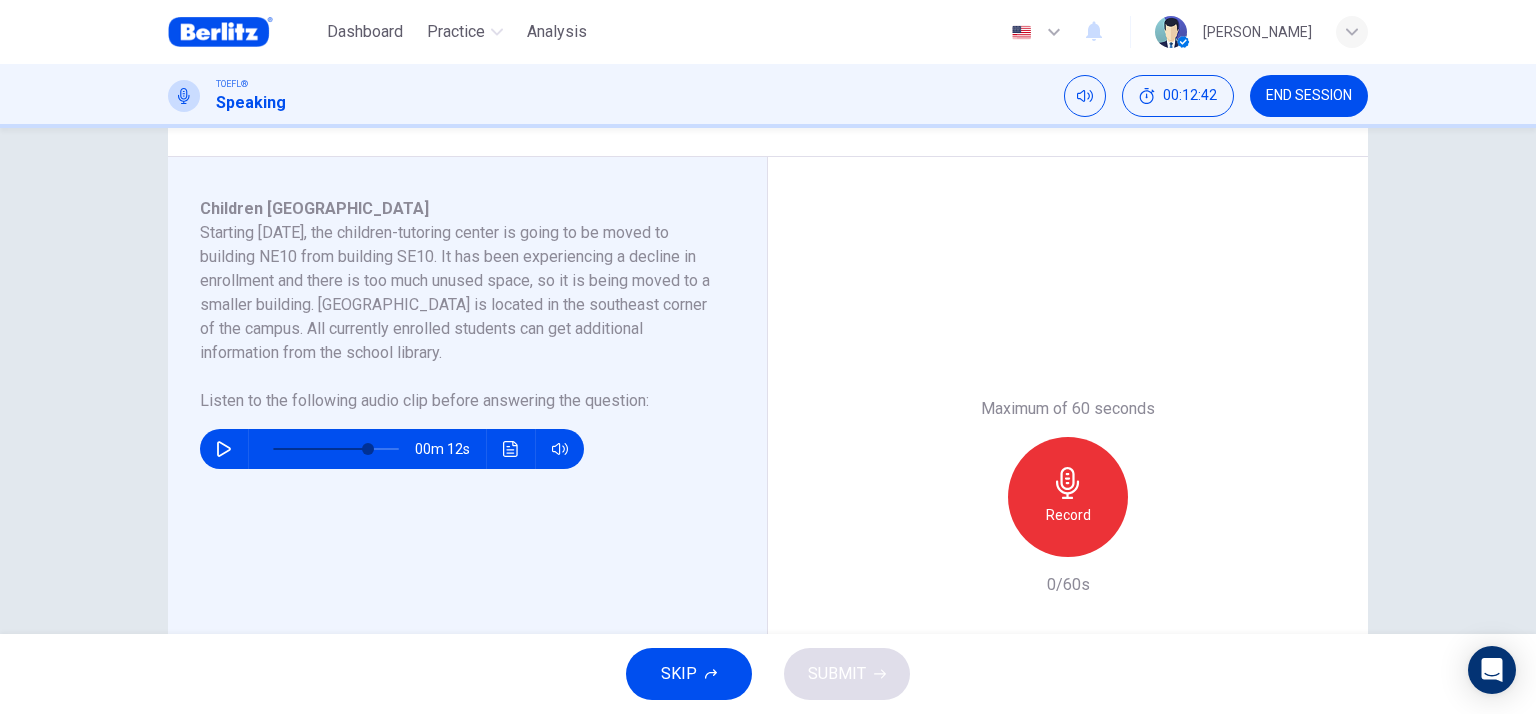 click on "Record" at bounding box center [1068, 497] 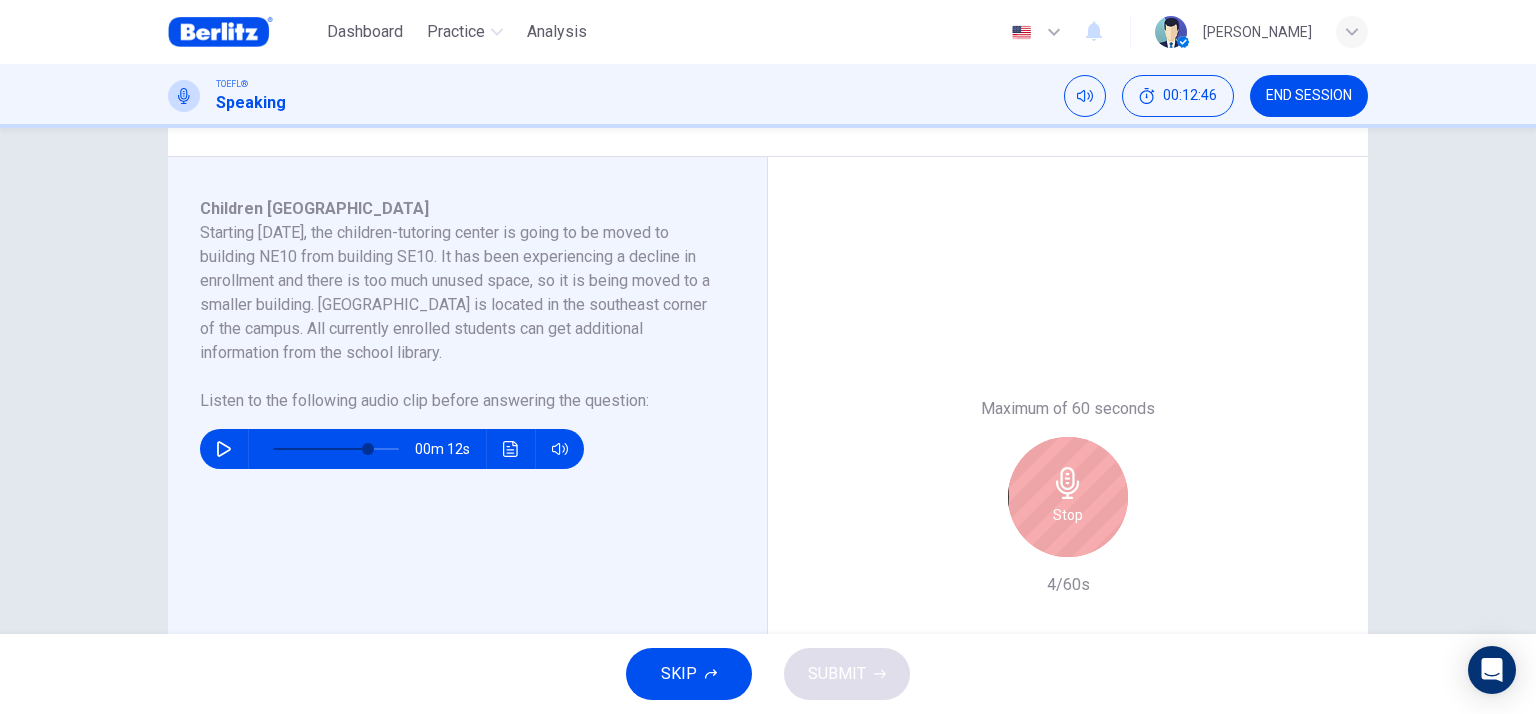 click on "Stop" at bounding box center [1068, 497] 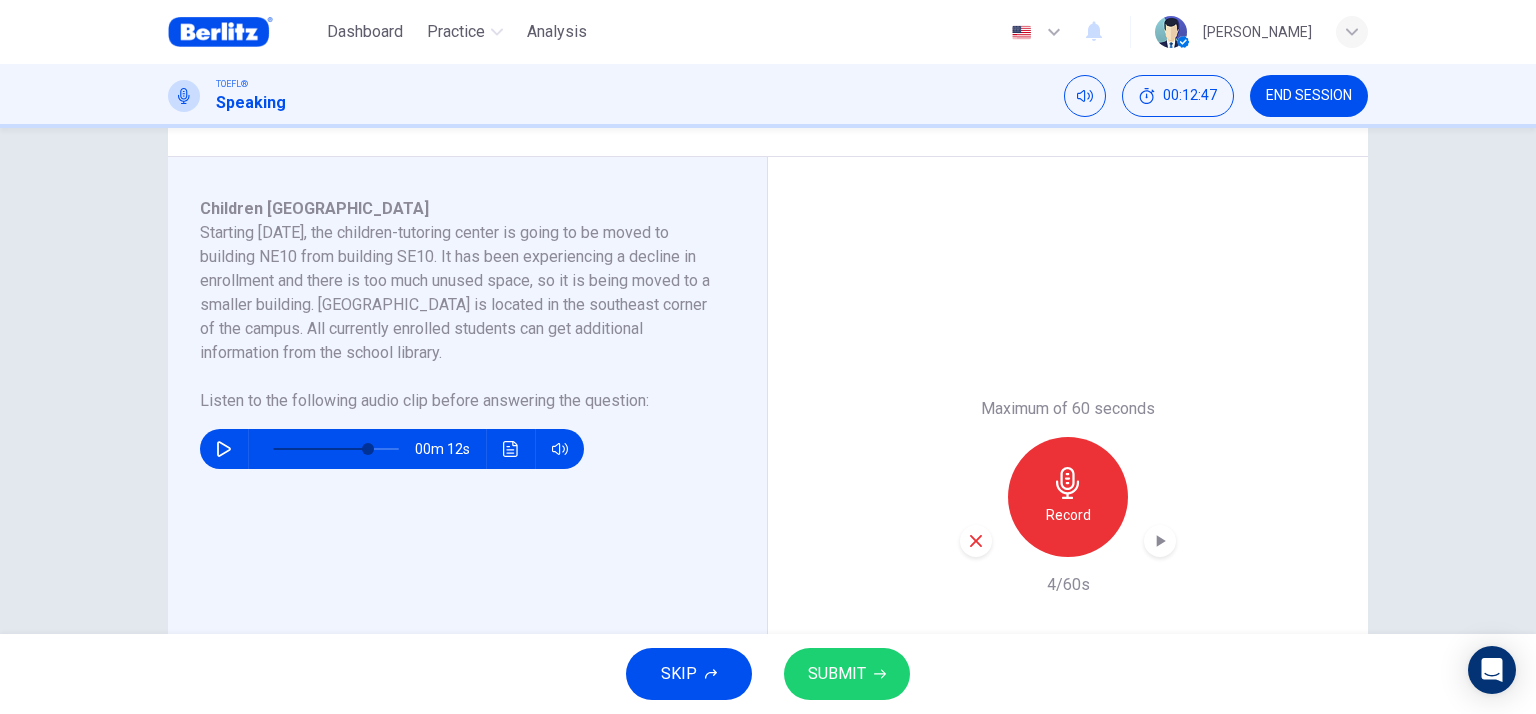 click at bounding box center [976, 541] 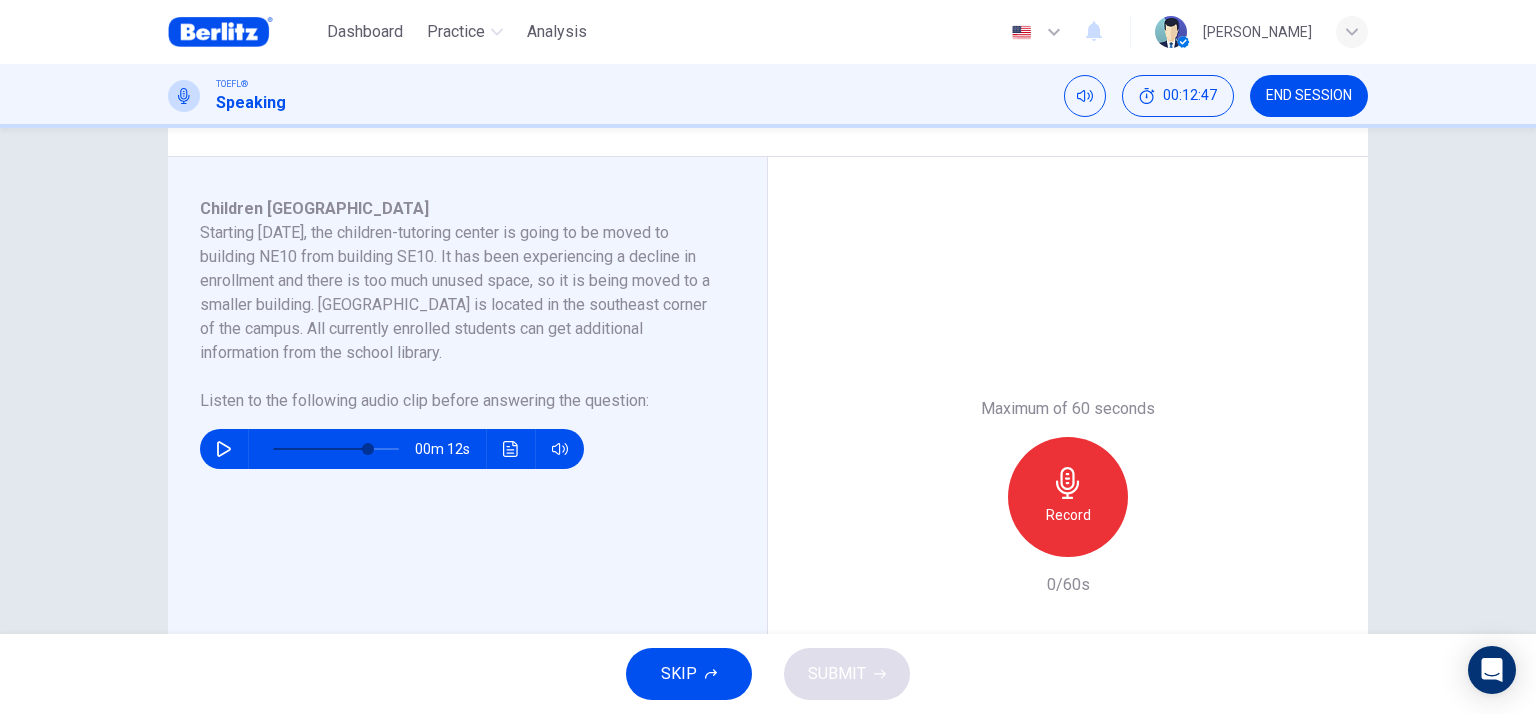 click on "Record" at bounding box center (1068, 497) 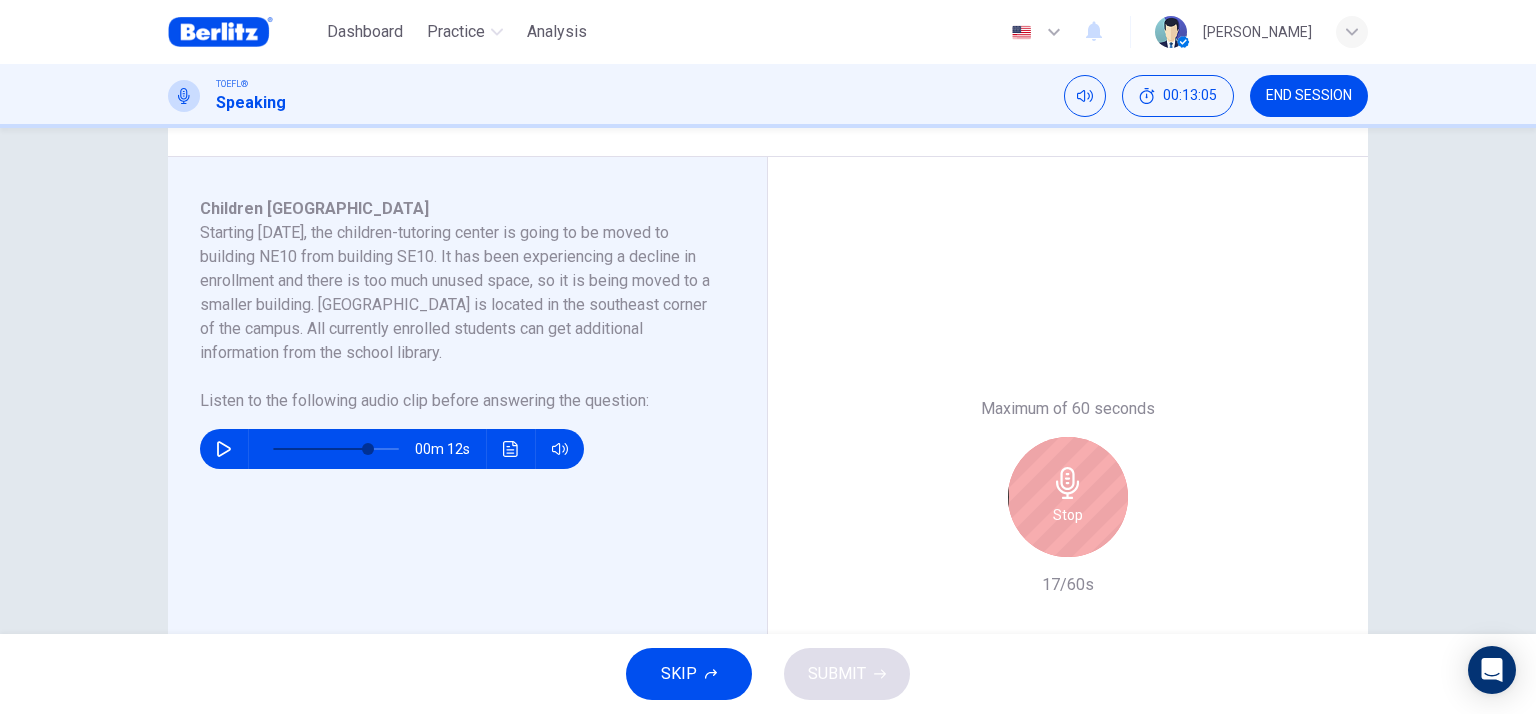click on "Stop" at bounding box center (1068, 497) 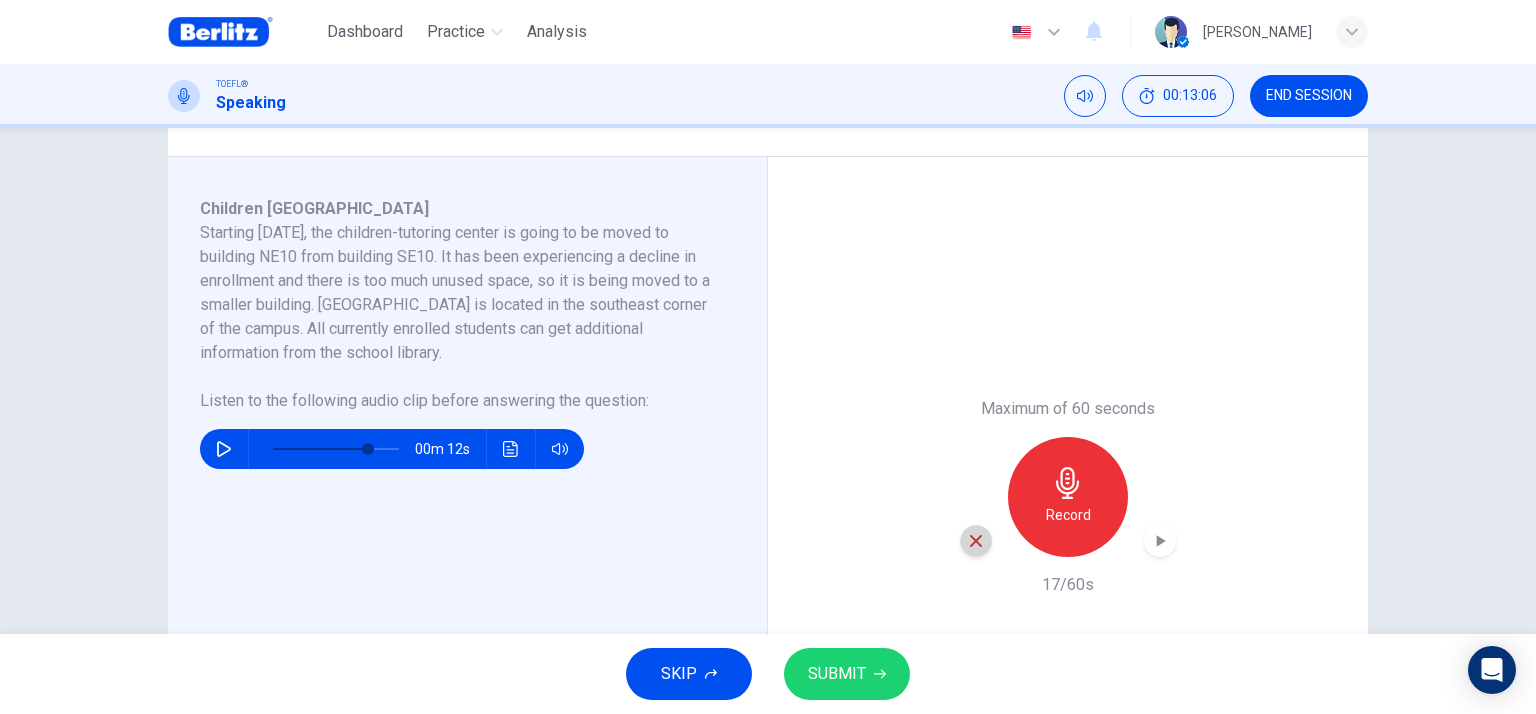 click 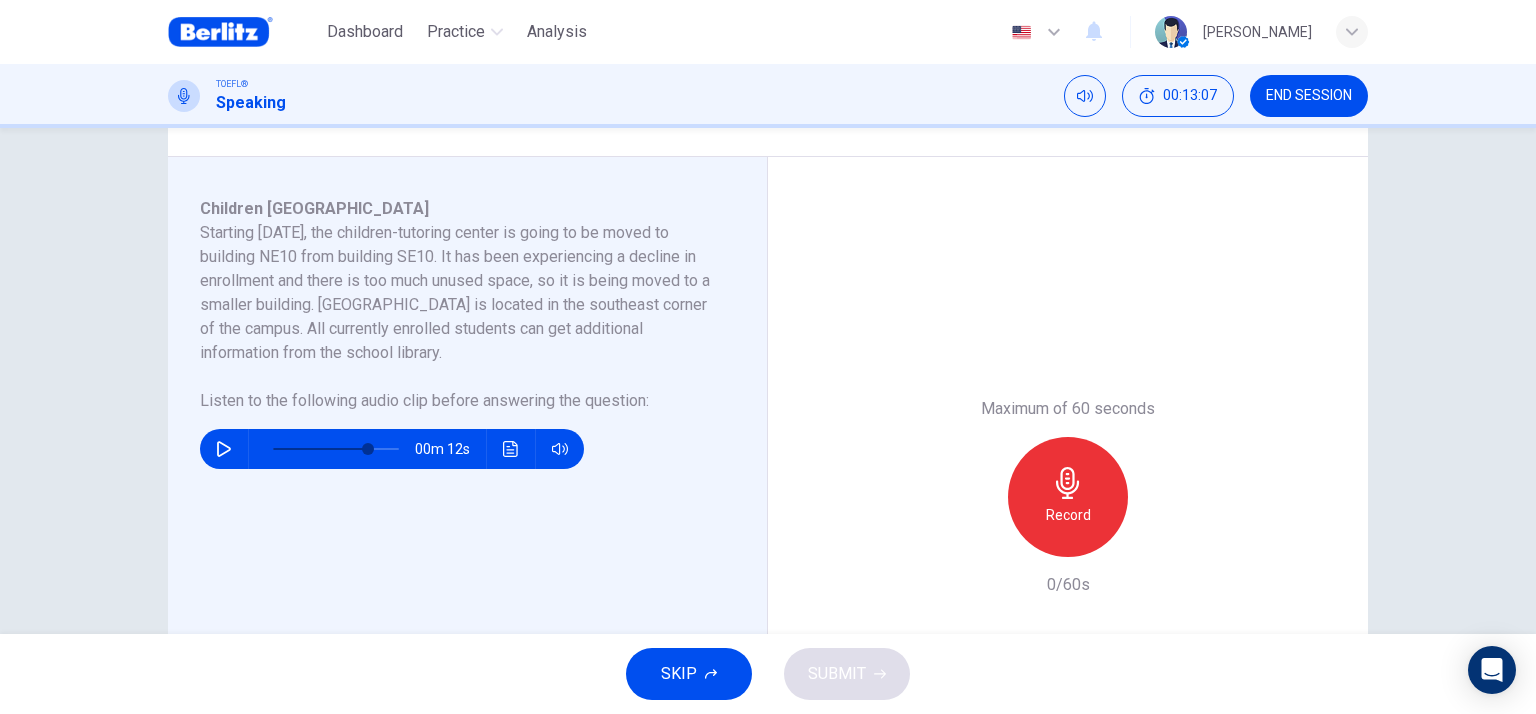 click on "Record" at bounding box center [1068, 497] 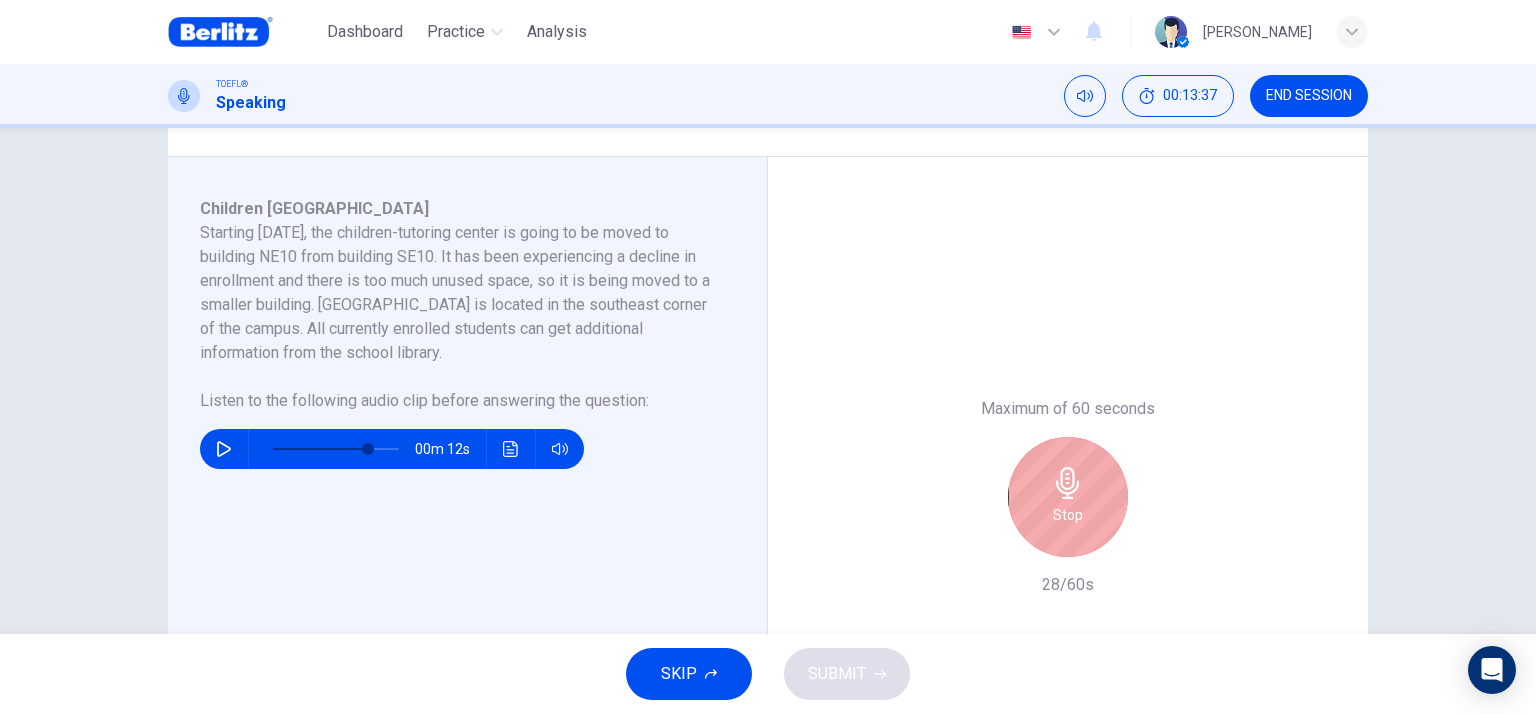 click on "Stop" at bounding box center (1068, 497) 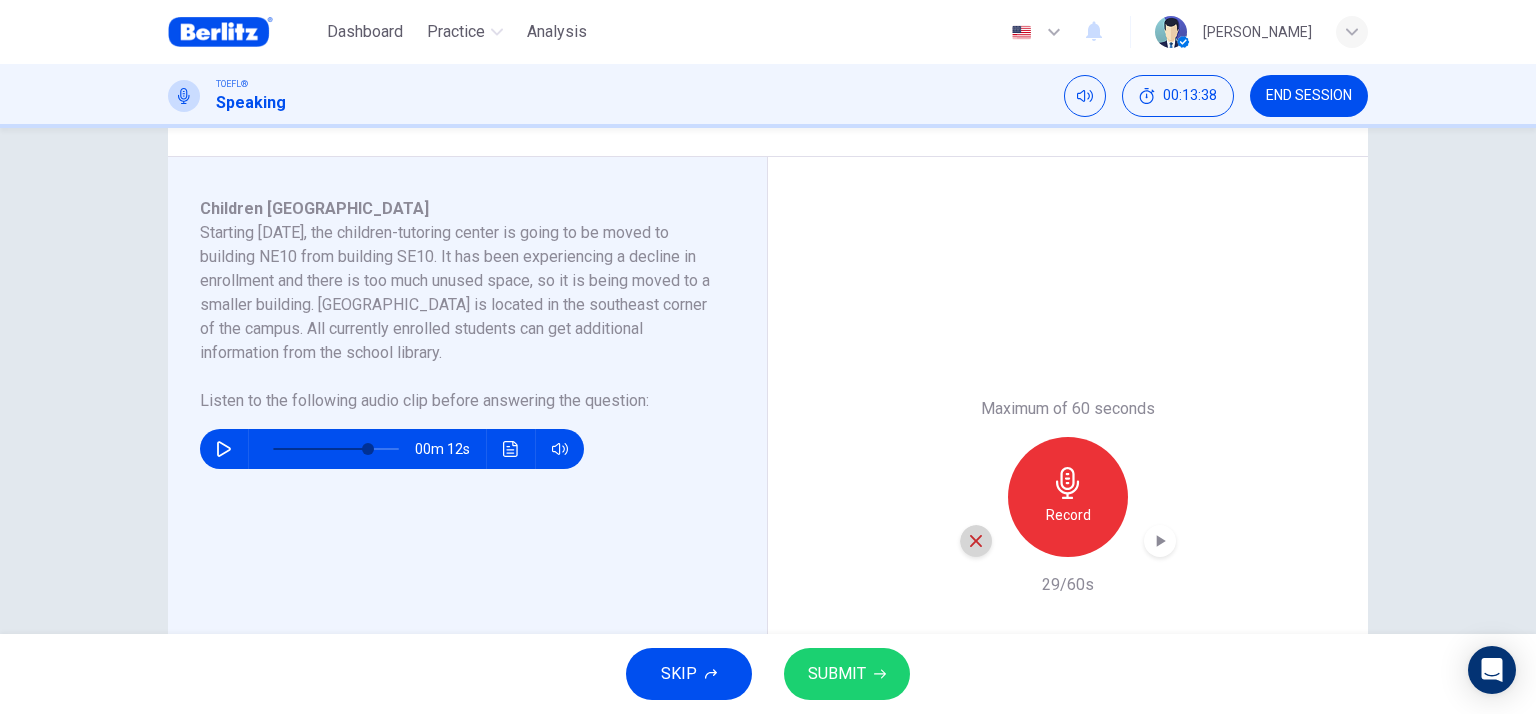click at bounding box center (976, 541) 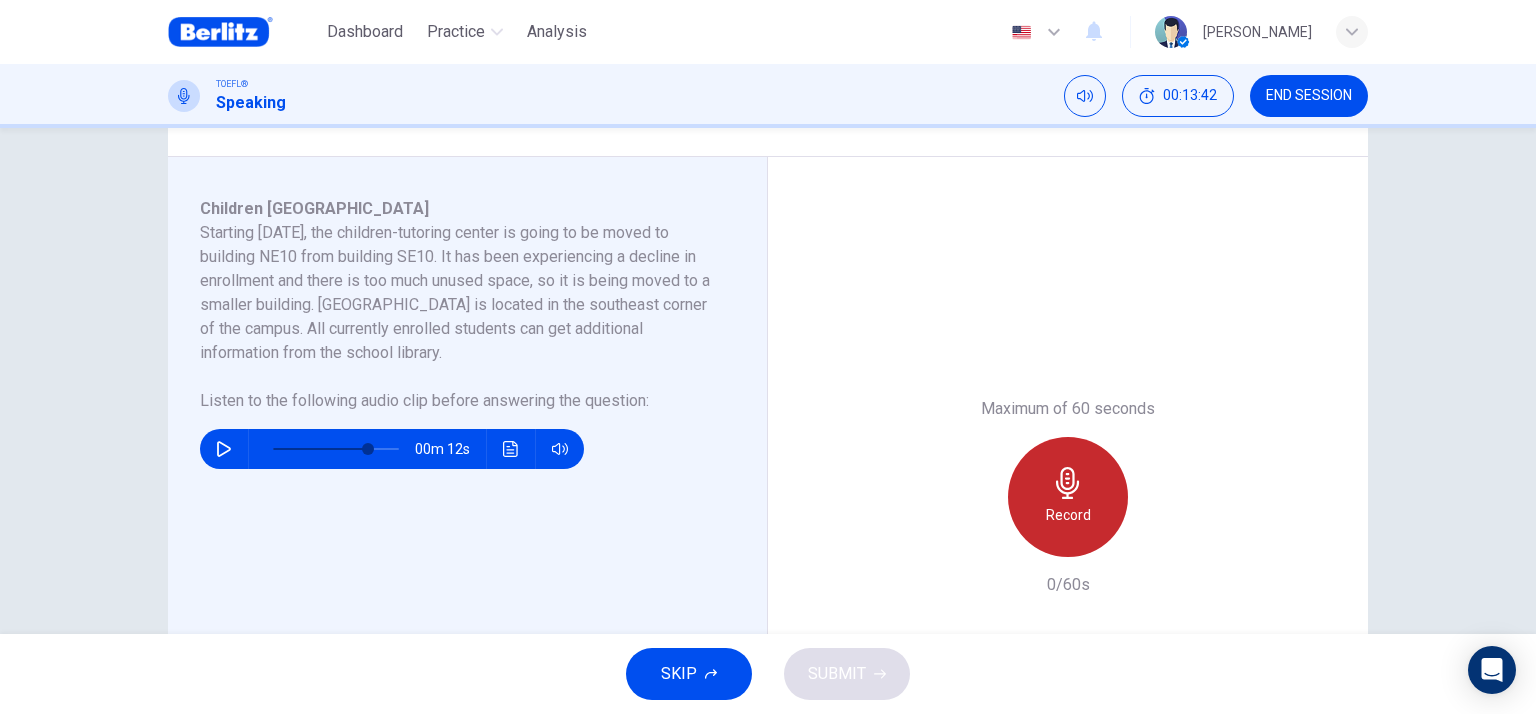 click on "Record" at bounding box center (1068, 497) 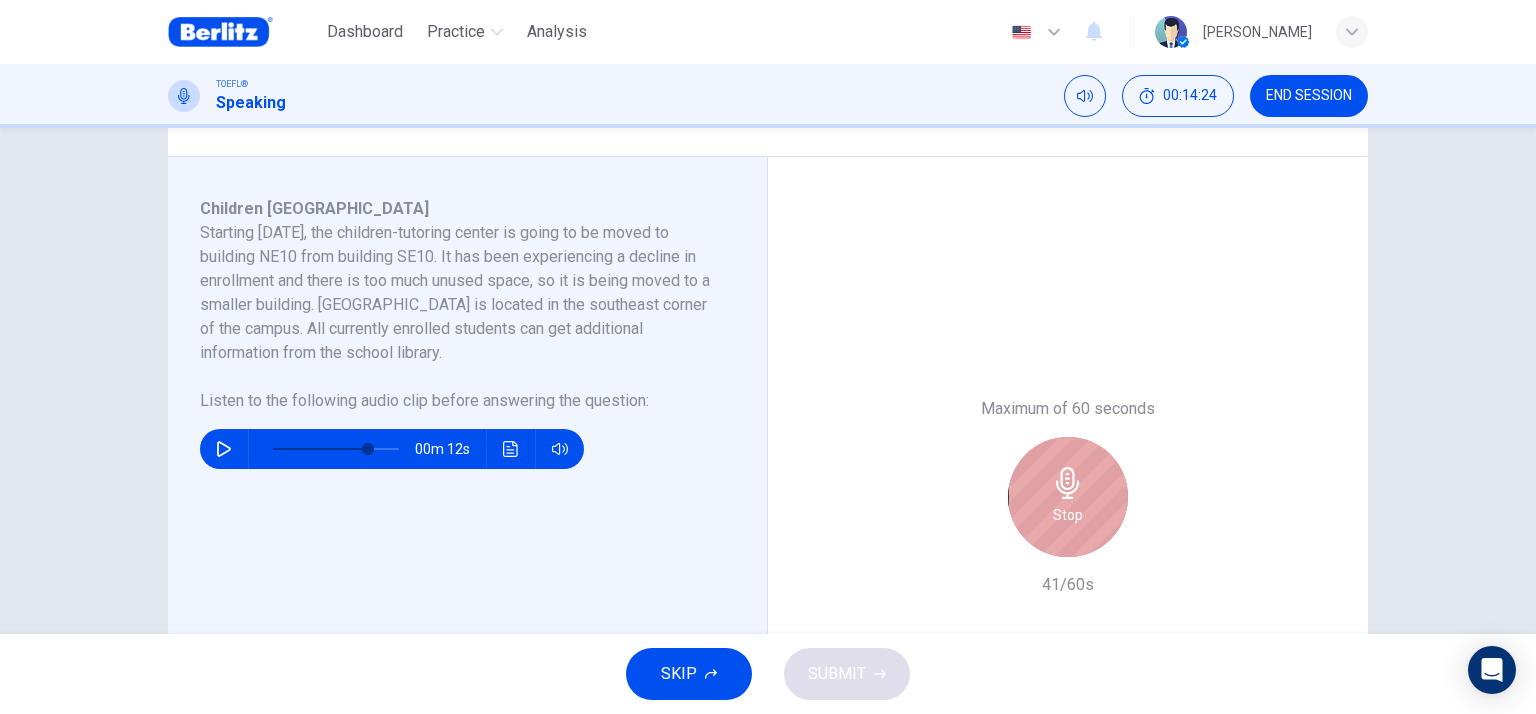 click on "Stop" at bounding box center (1068, 497) 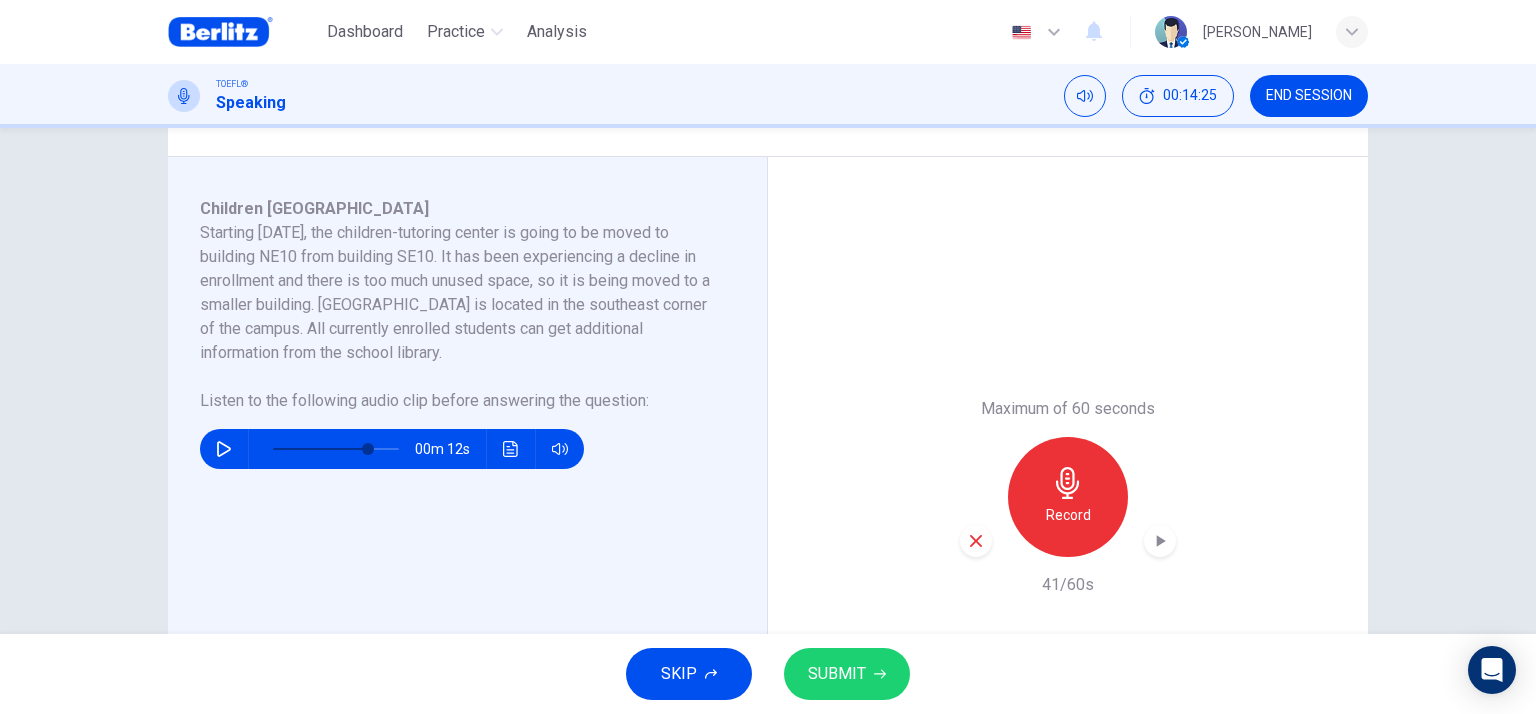 click on "SUBMIT" at bounding box center (837, 674) 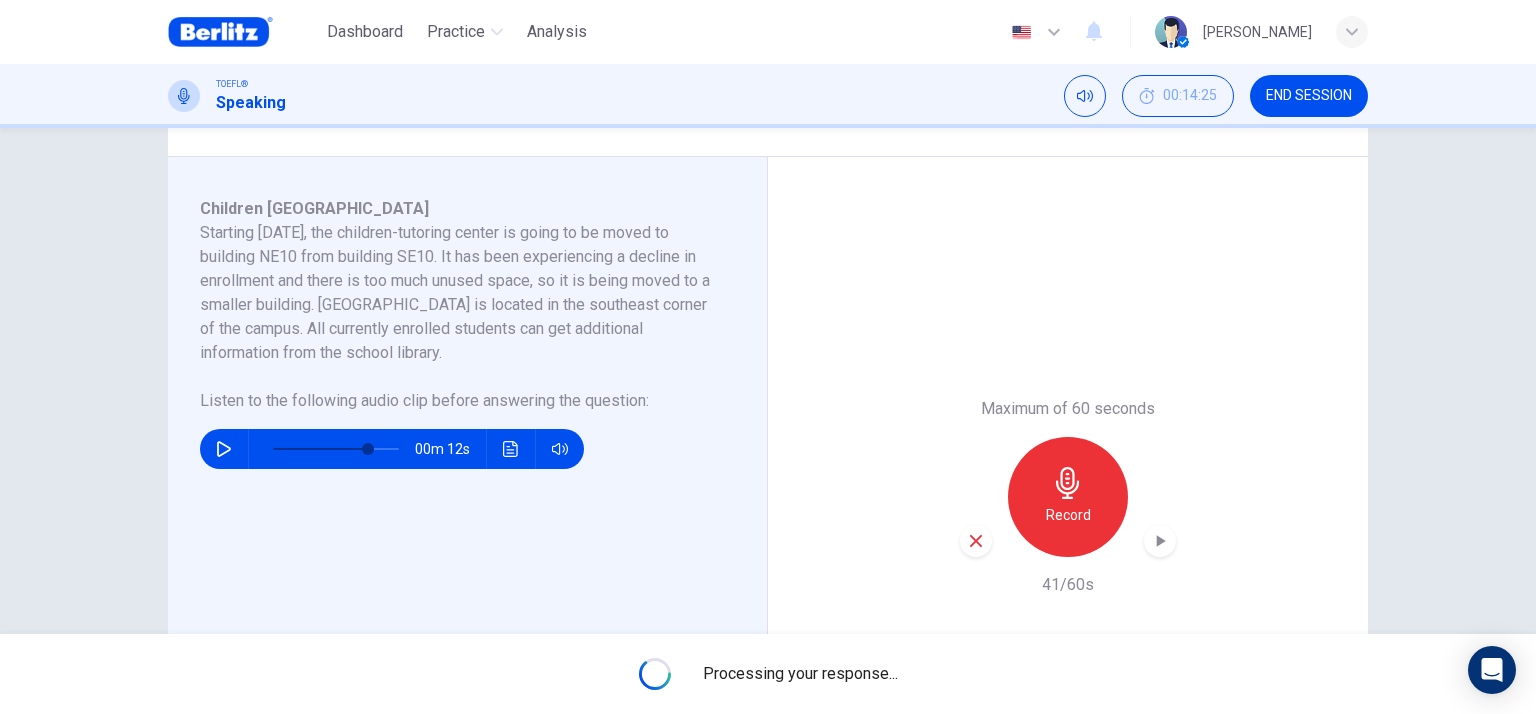type on "*" 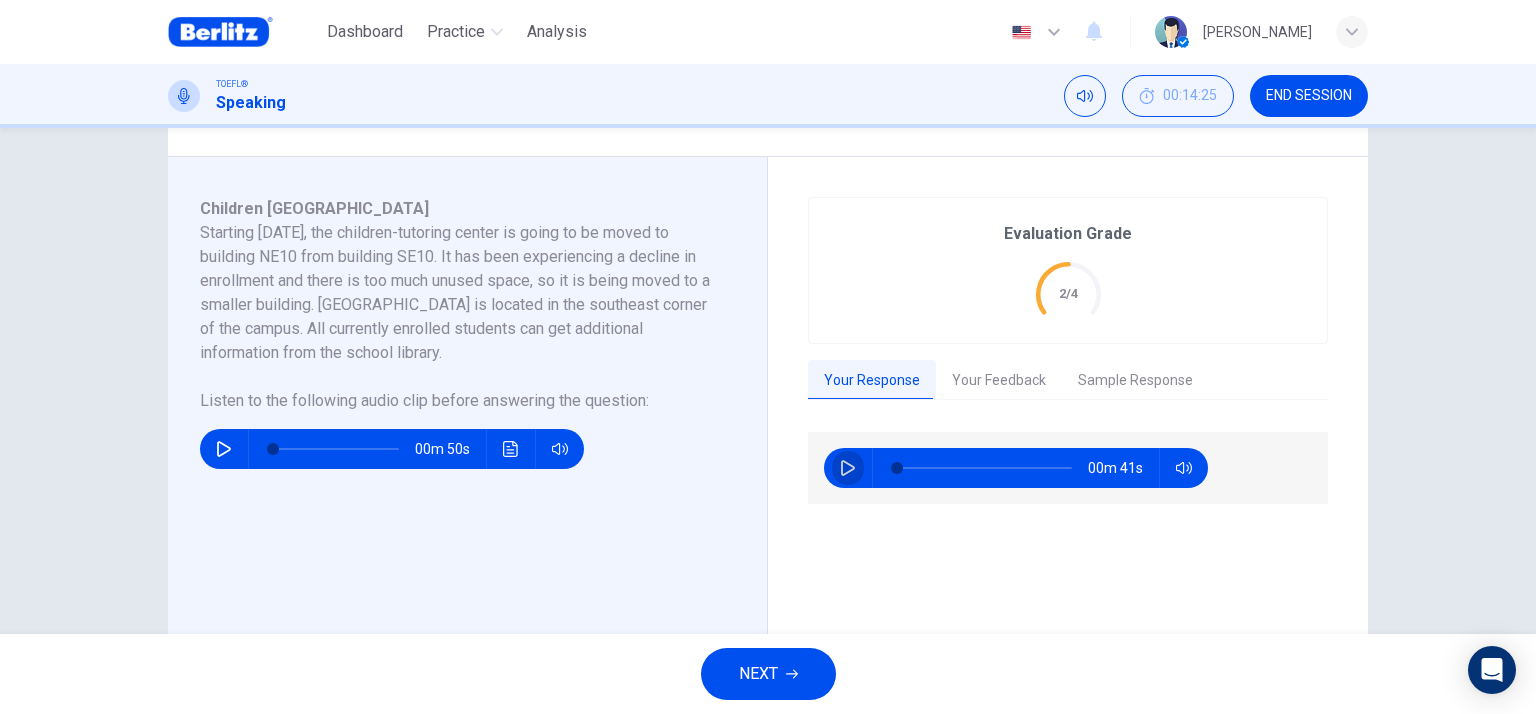 click 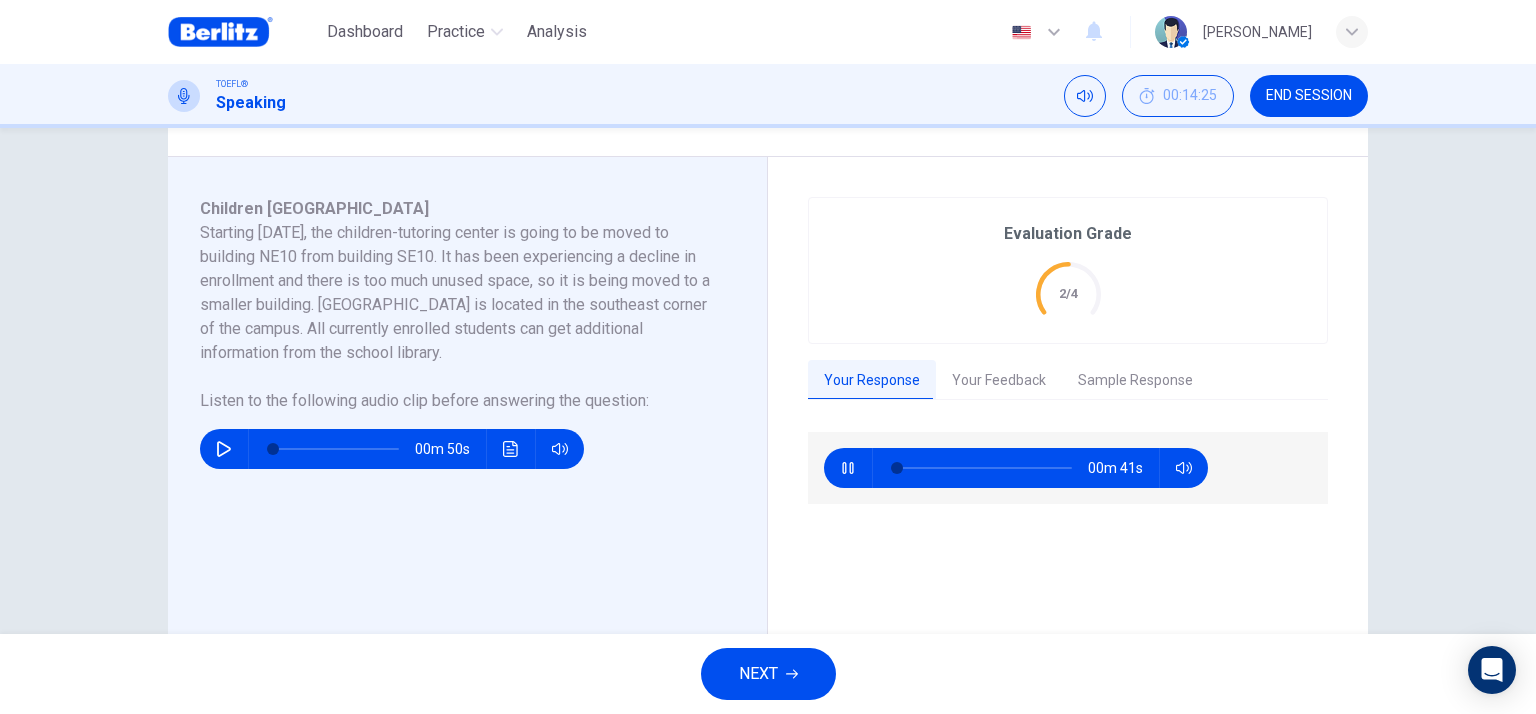 click on "Your Feedback" at bounding box center (999, 381) 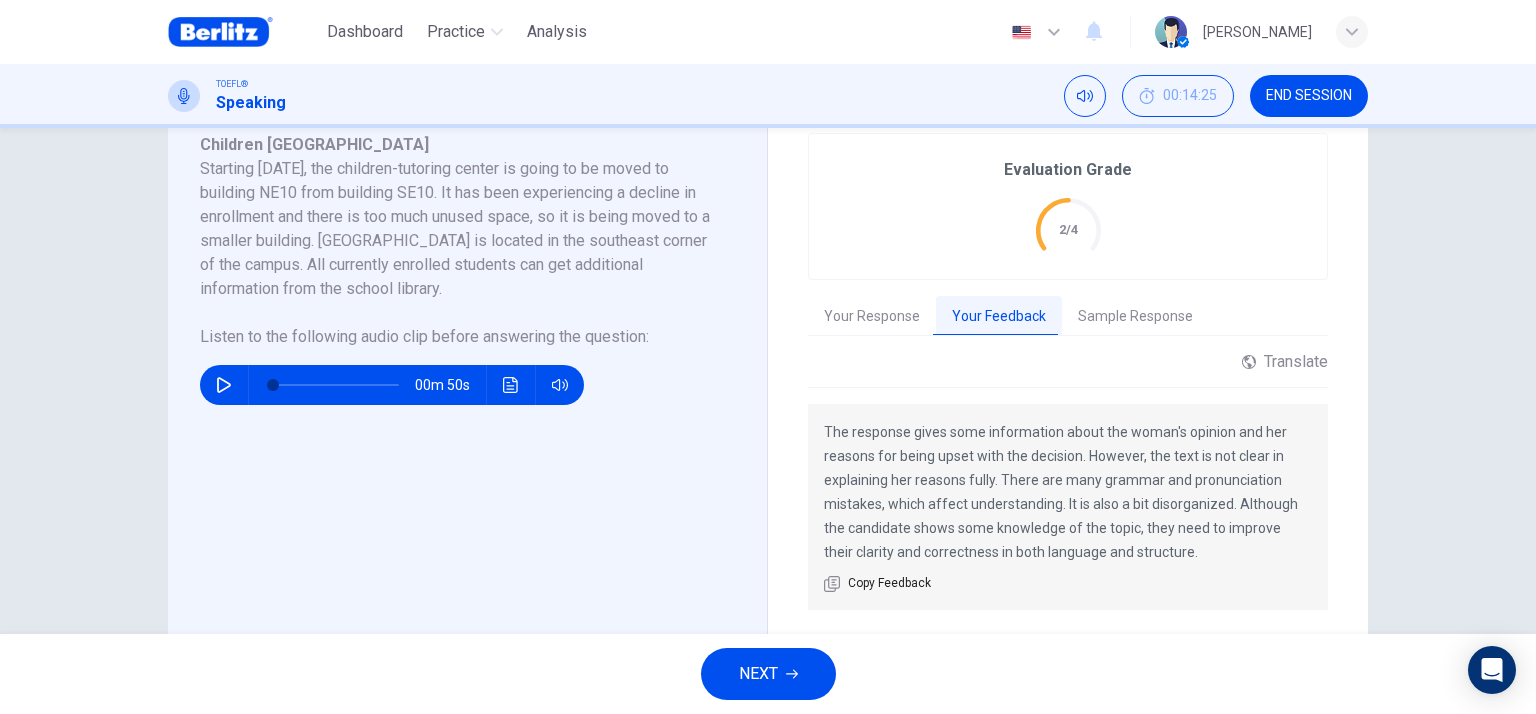 scroll, scrollTop: 400, scrollLeft: 0, axis: vertical 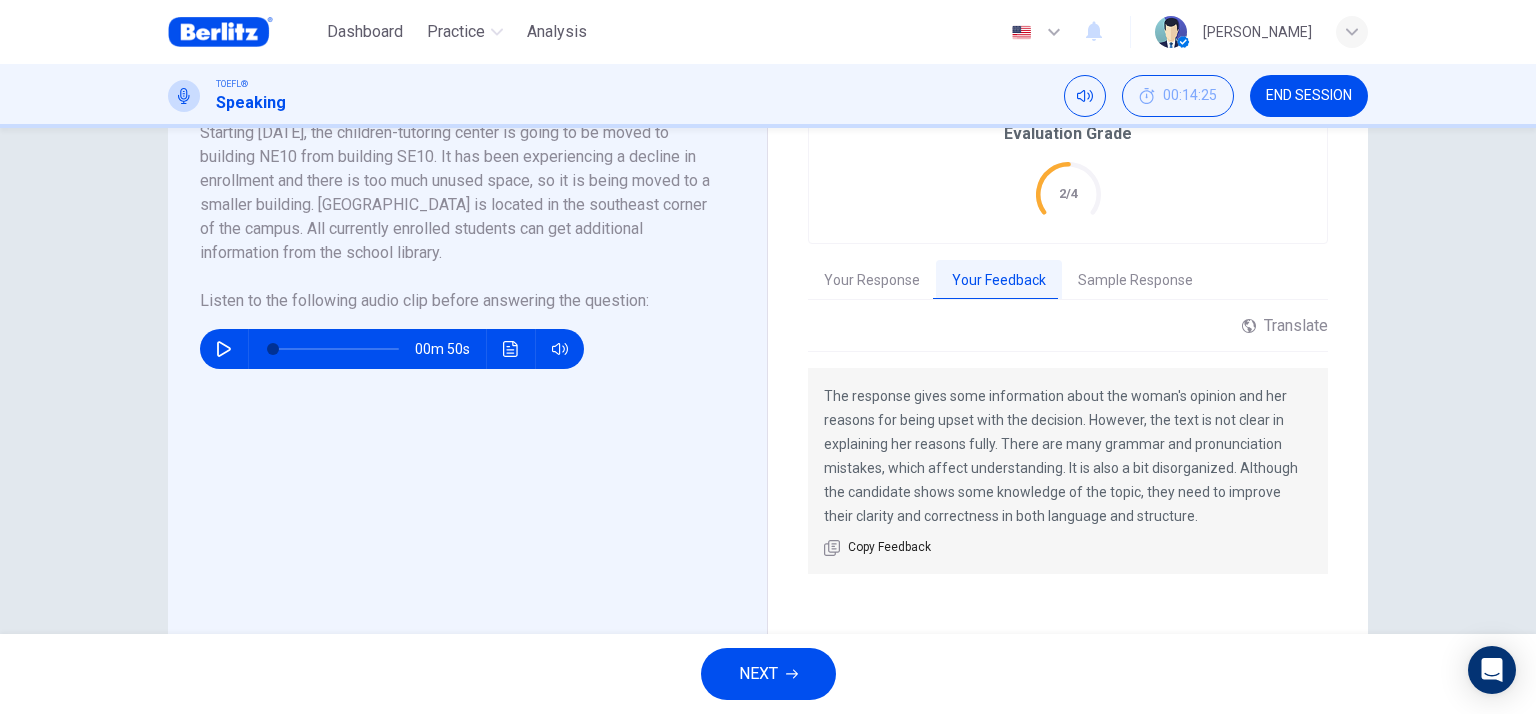 click on "Sample Response" at bounding box center (1135, 281) 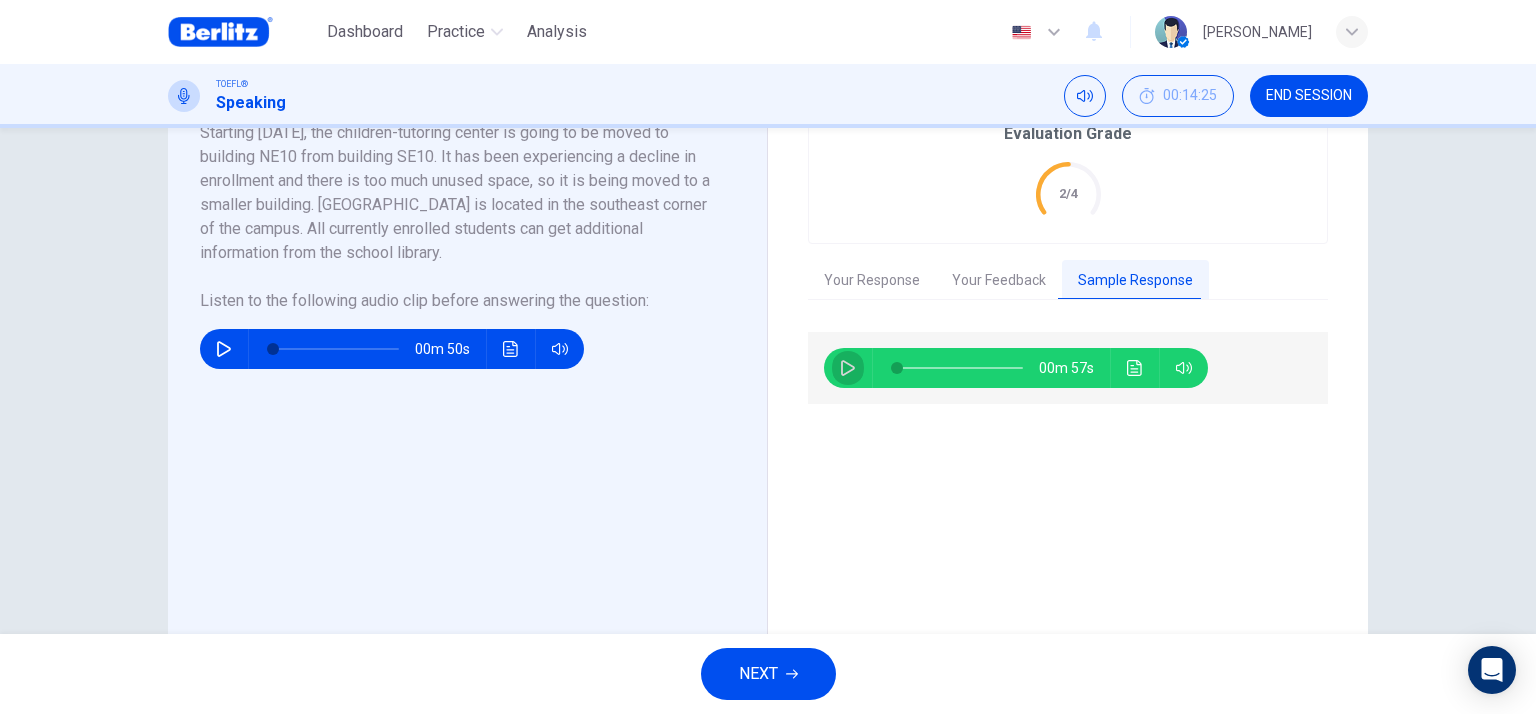 click 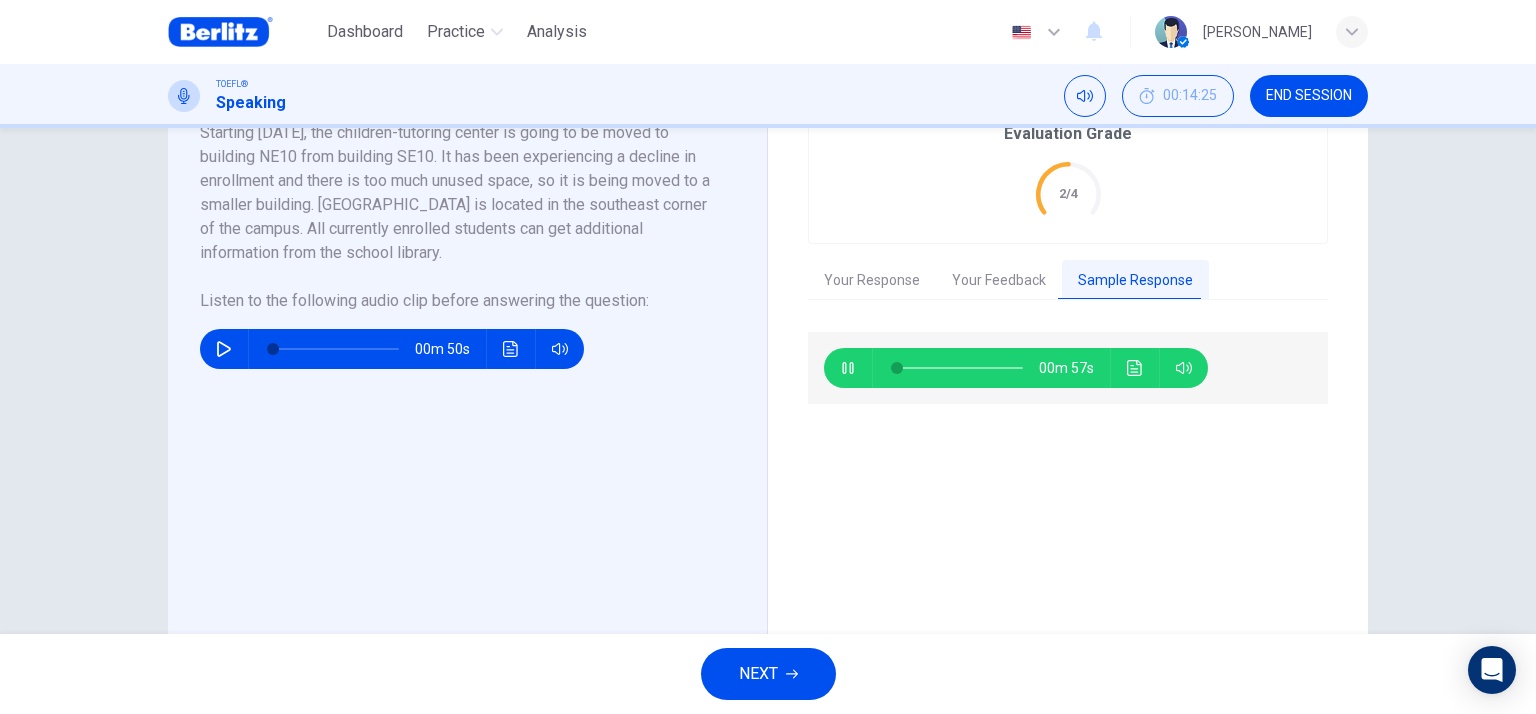 type on "*" 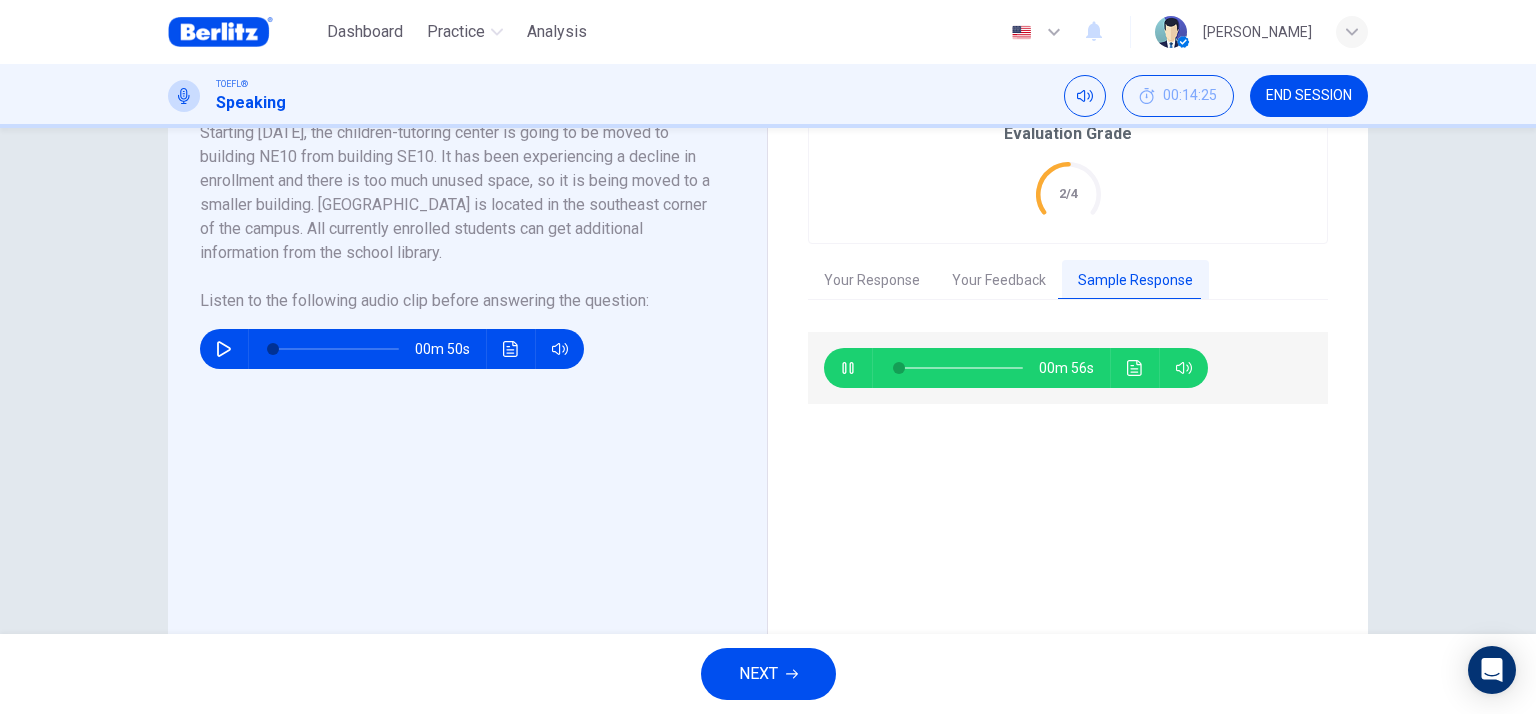 click on "Your Response" at bounding box center (872, 281) 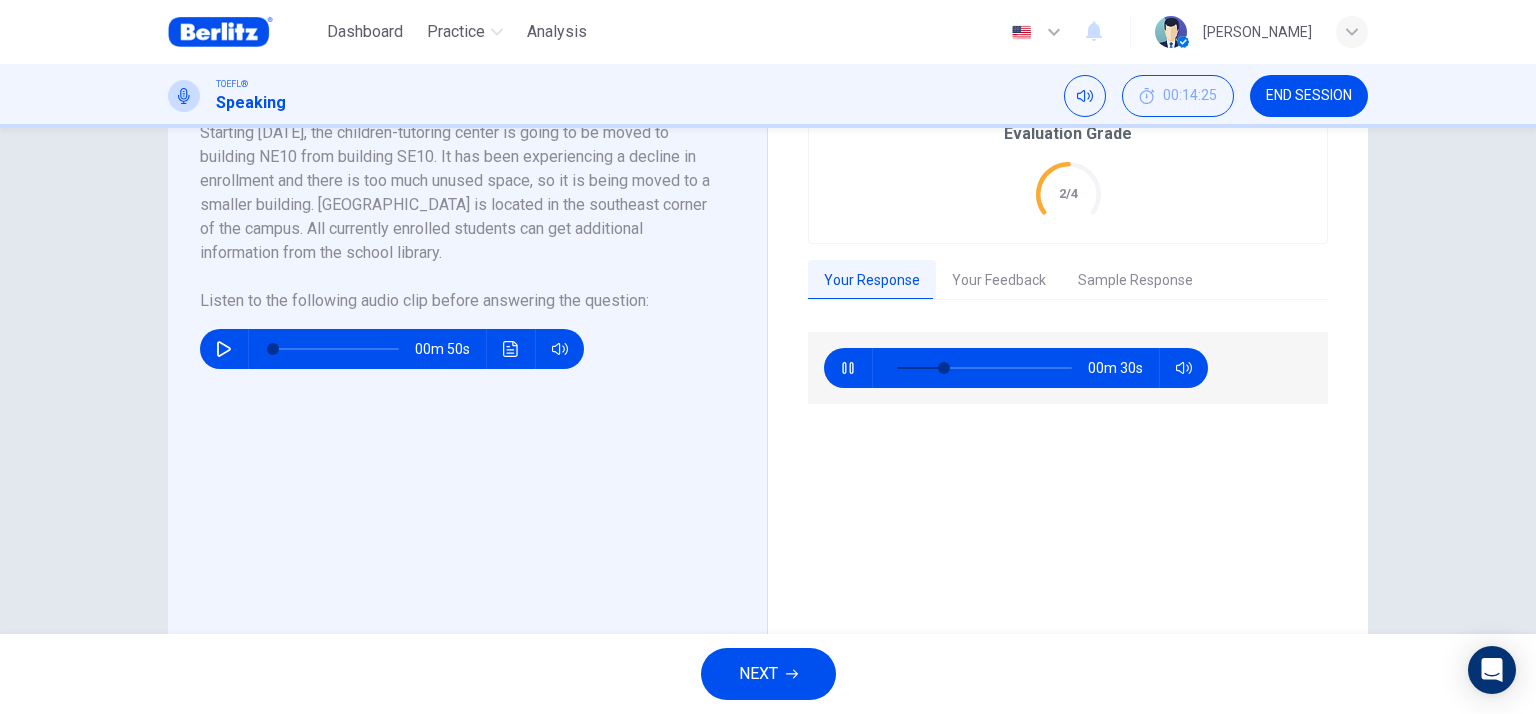 type on "*" 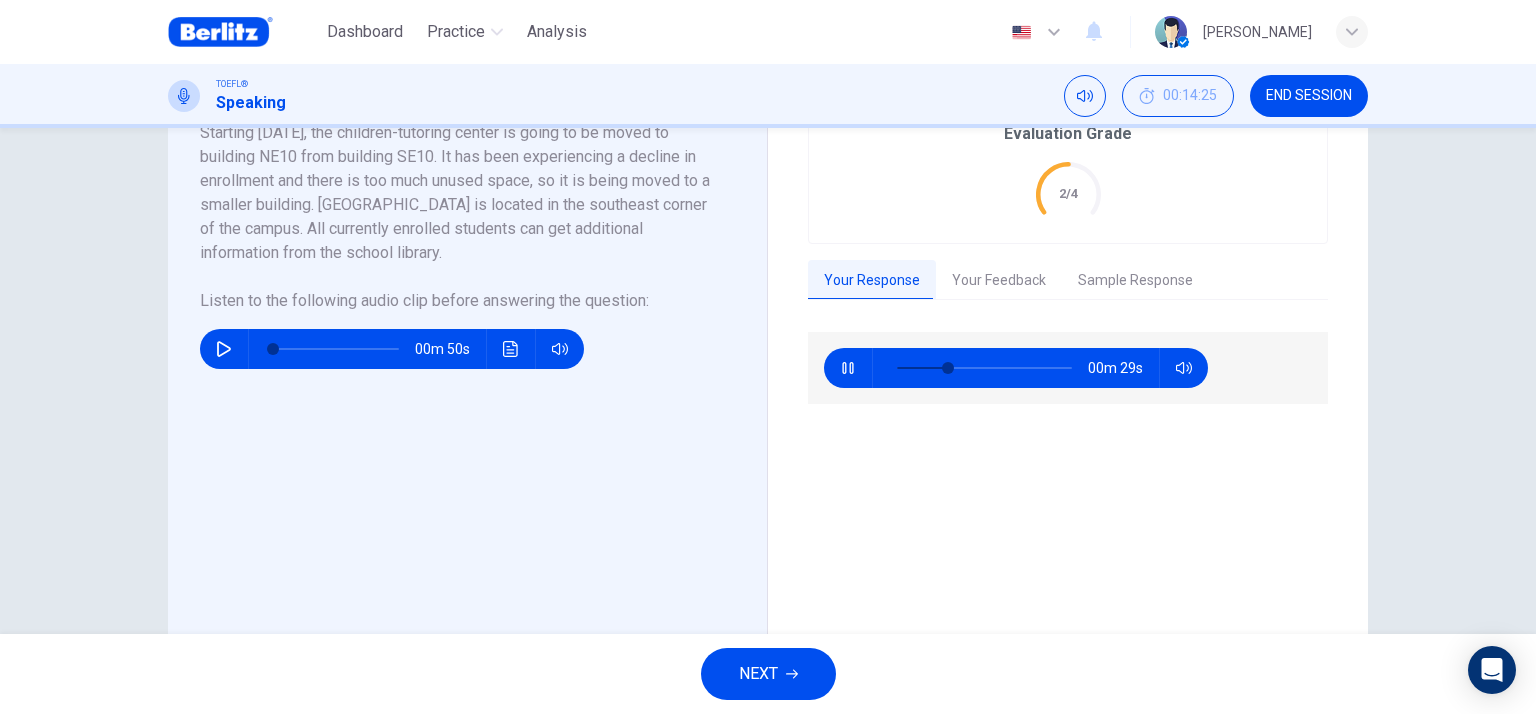 click on "00m 29s" at bounding box center [1016, 368] 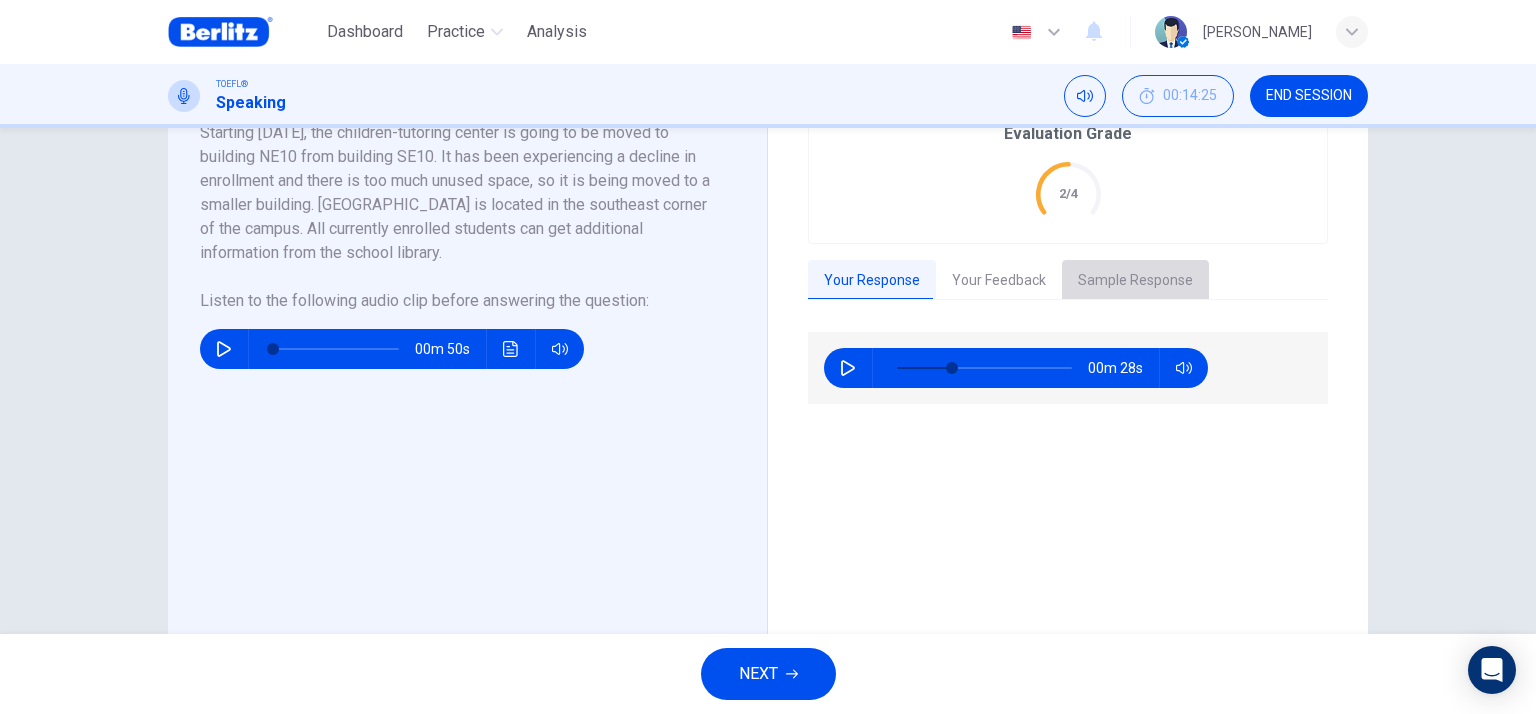 click on "Sample Response" at bounding box center [1135, 281] 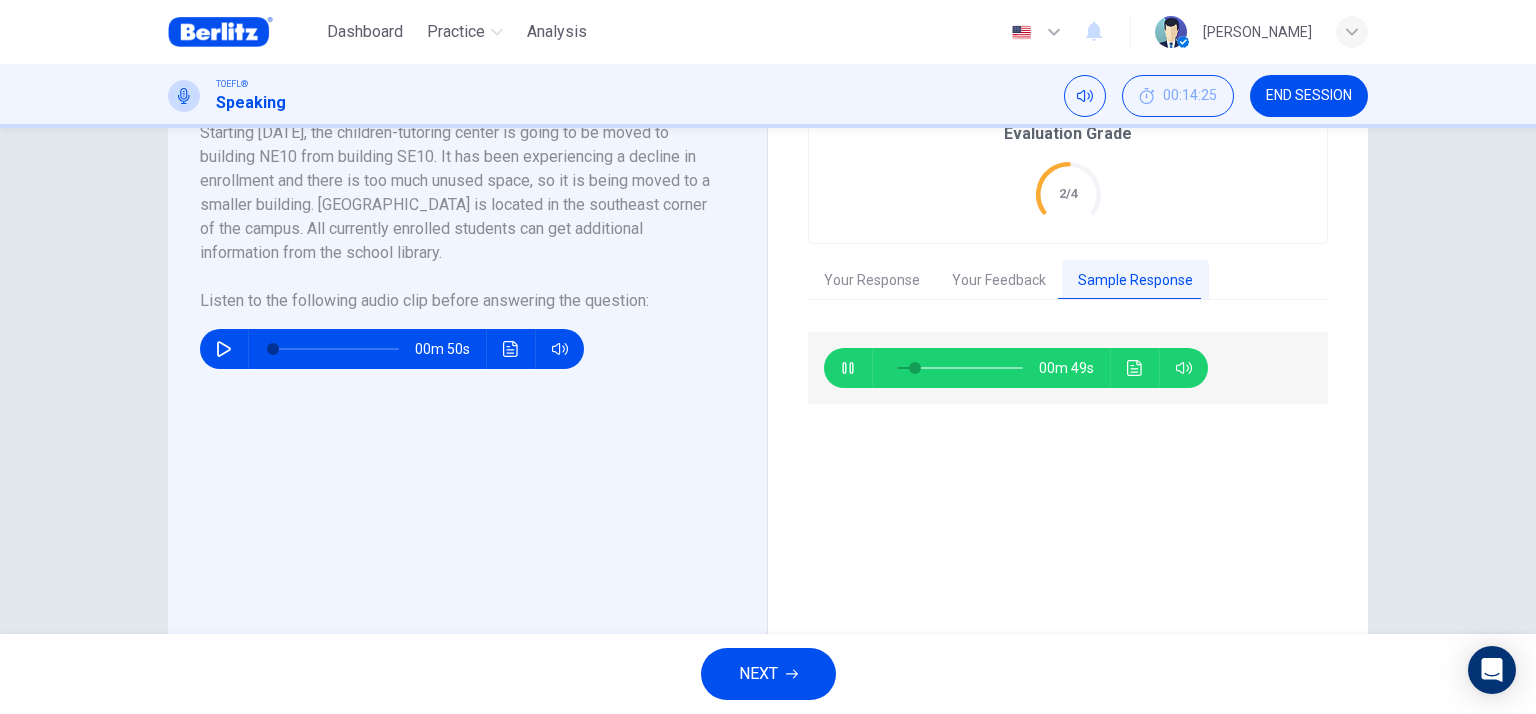 click on "00m 49s" at bounding box center (1068, 522) 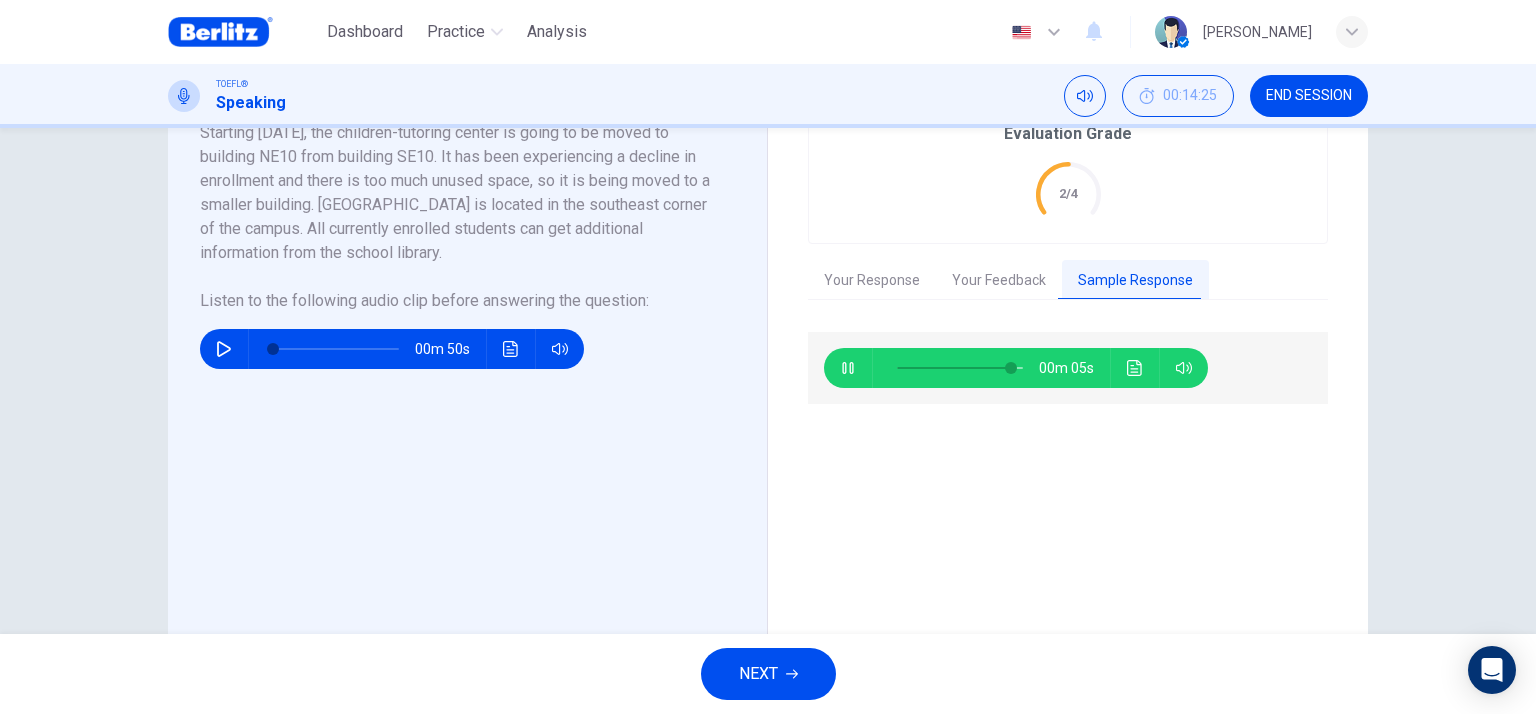 type on "**" 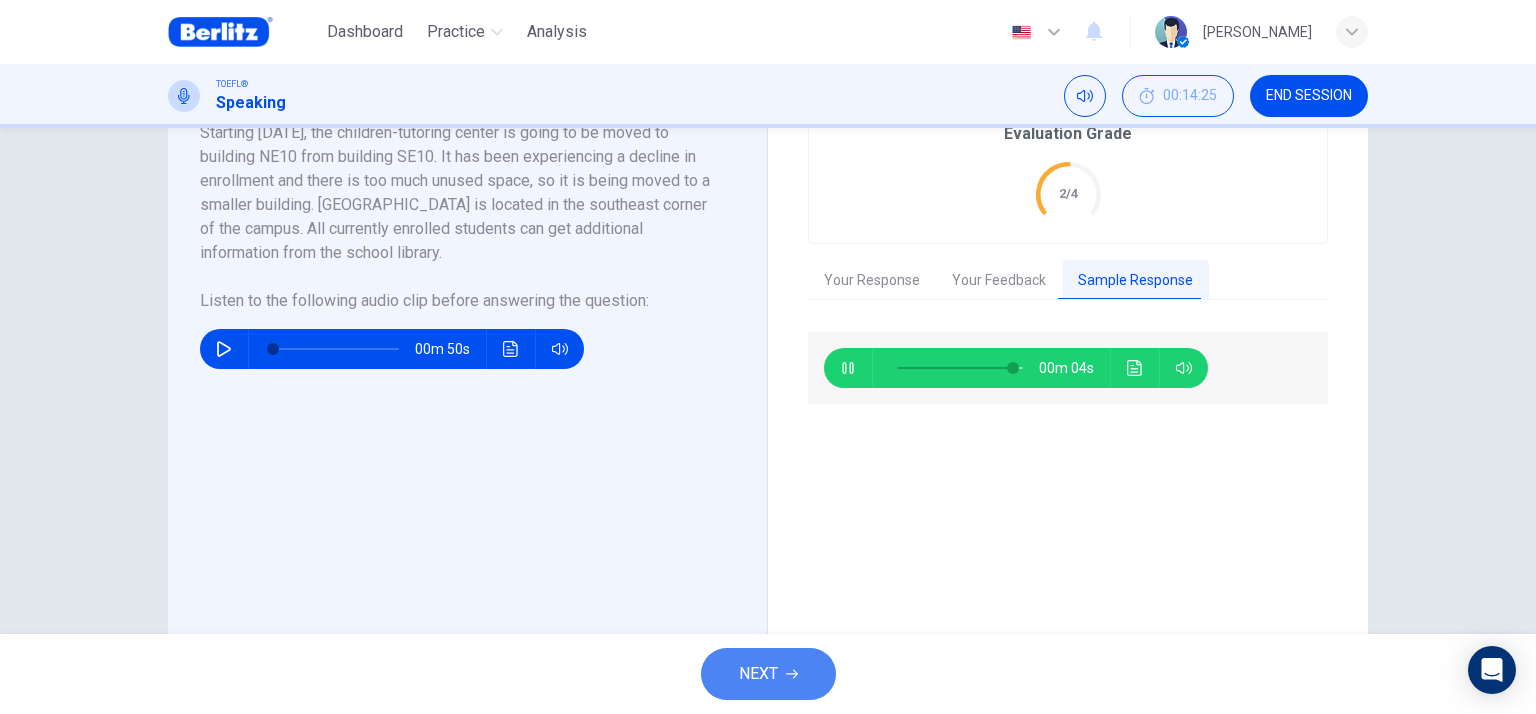 click 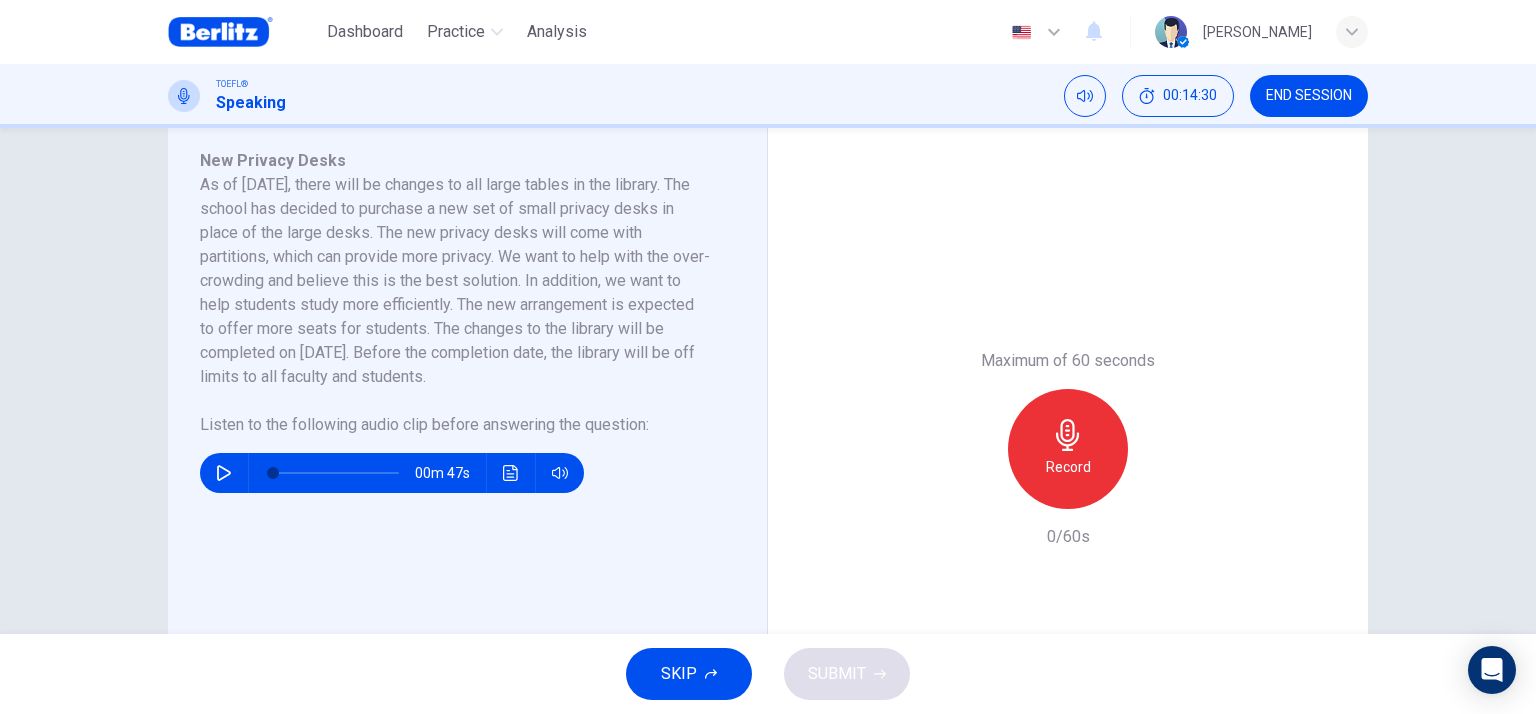 scroll, scrollTop: 300, scrollLeft: 0, axis: vertical 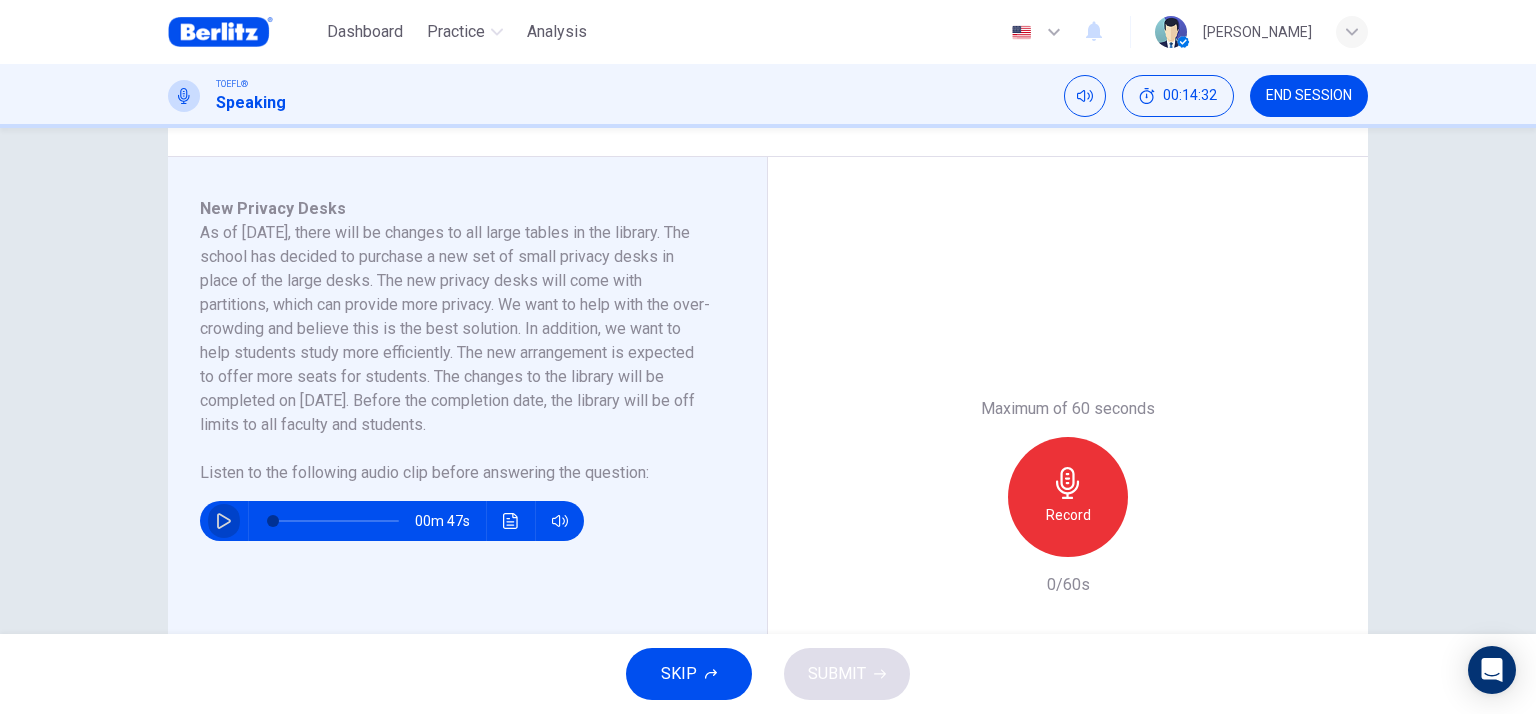 click 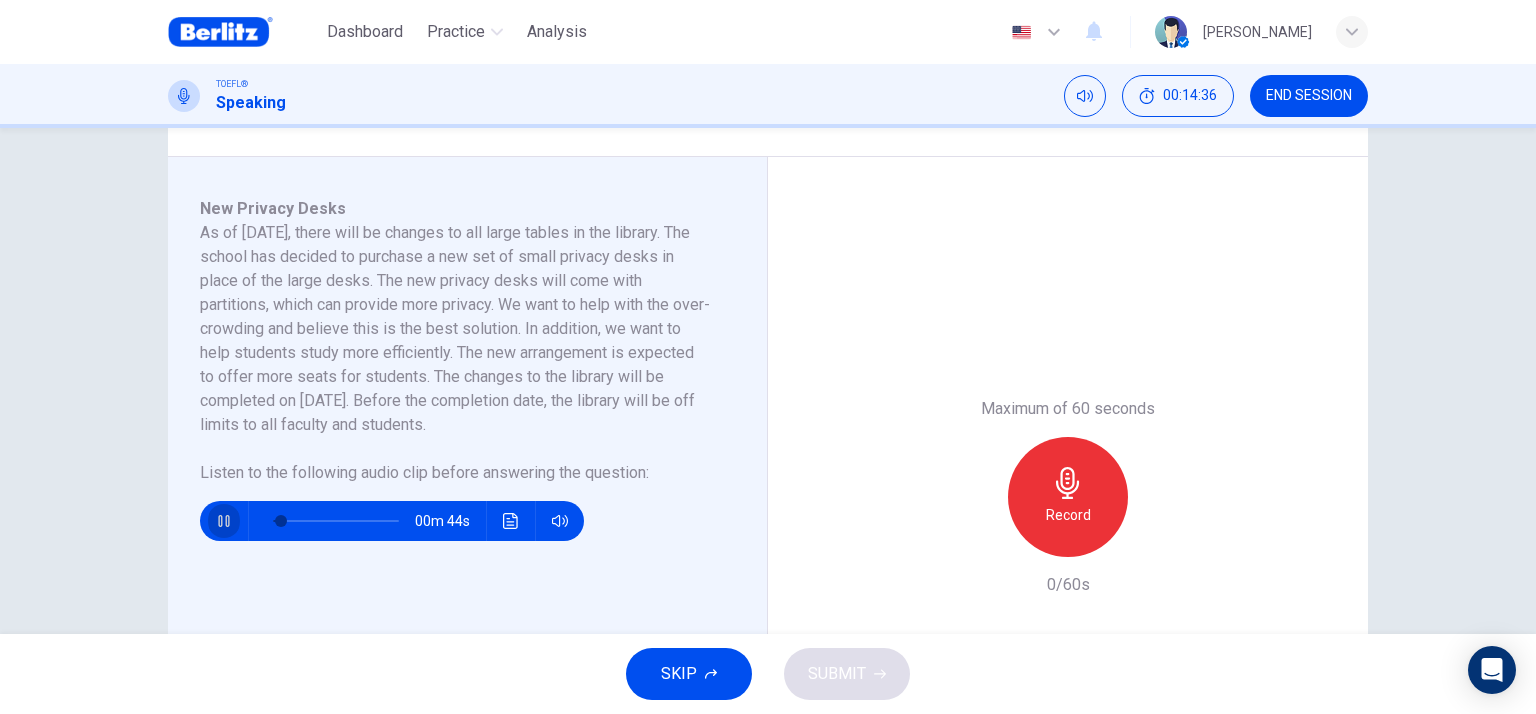 click at bounding box center (224, 521) 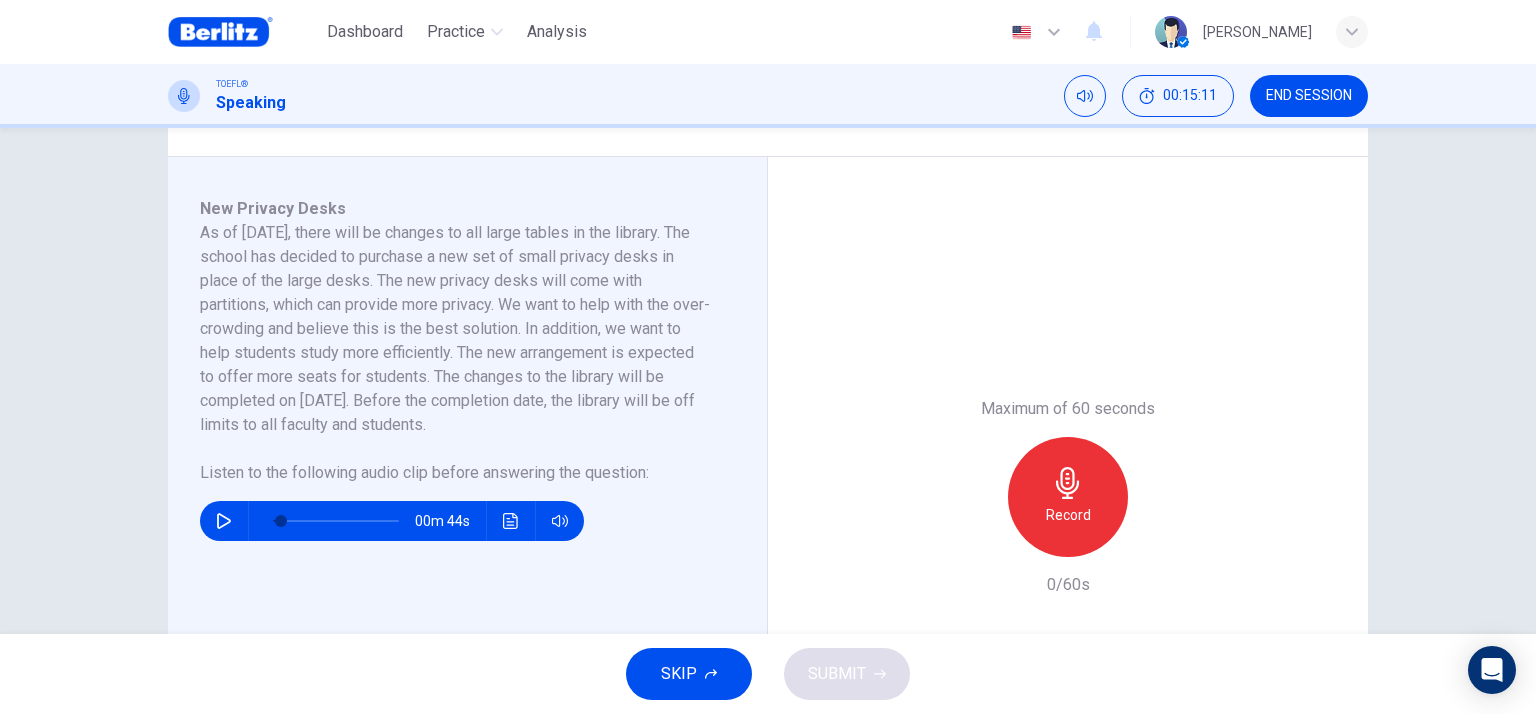 click on "00m 44s" at bounding box center (455, 513) 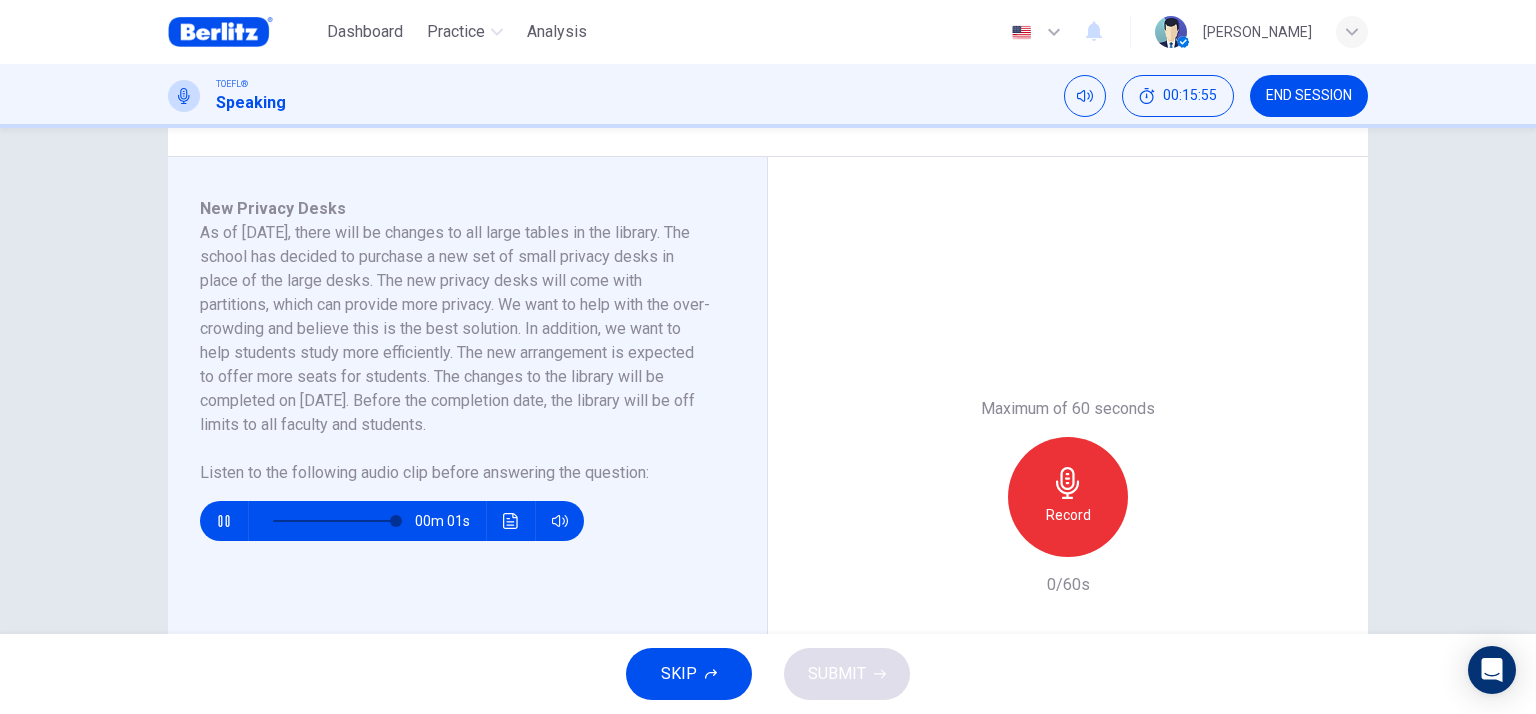 type on "*" 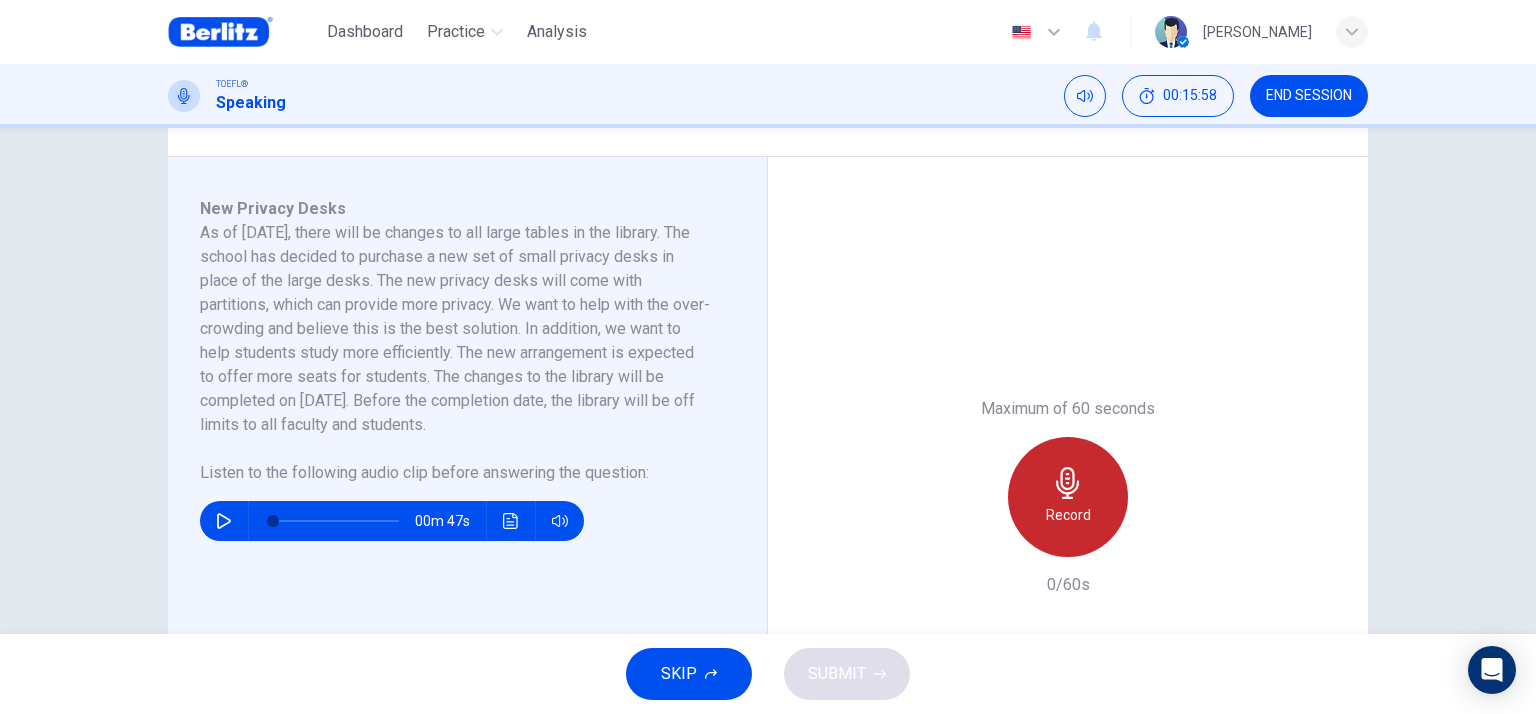 click 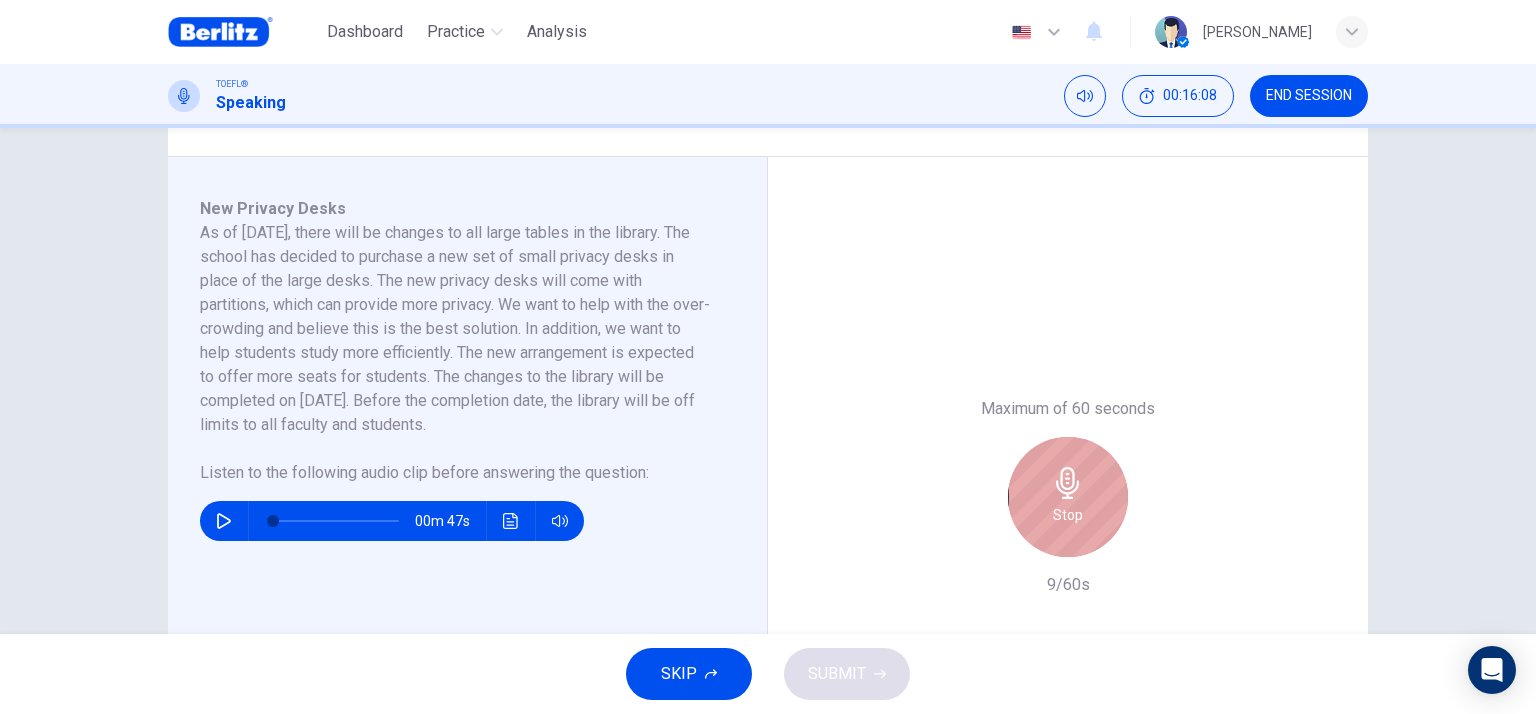 click on "Stop" at bounding box center (1068, 497) 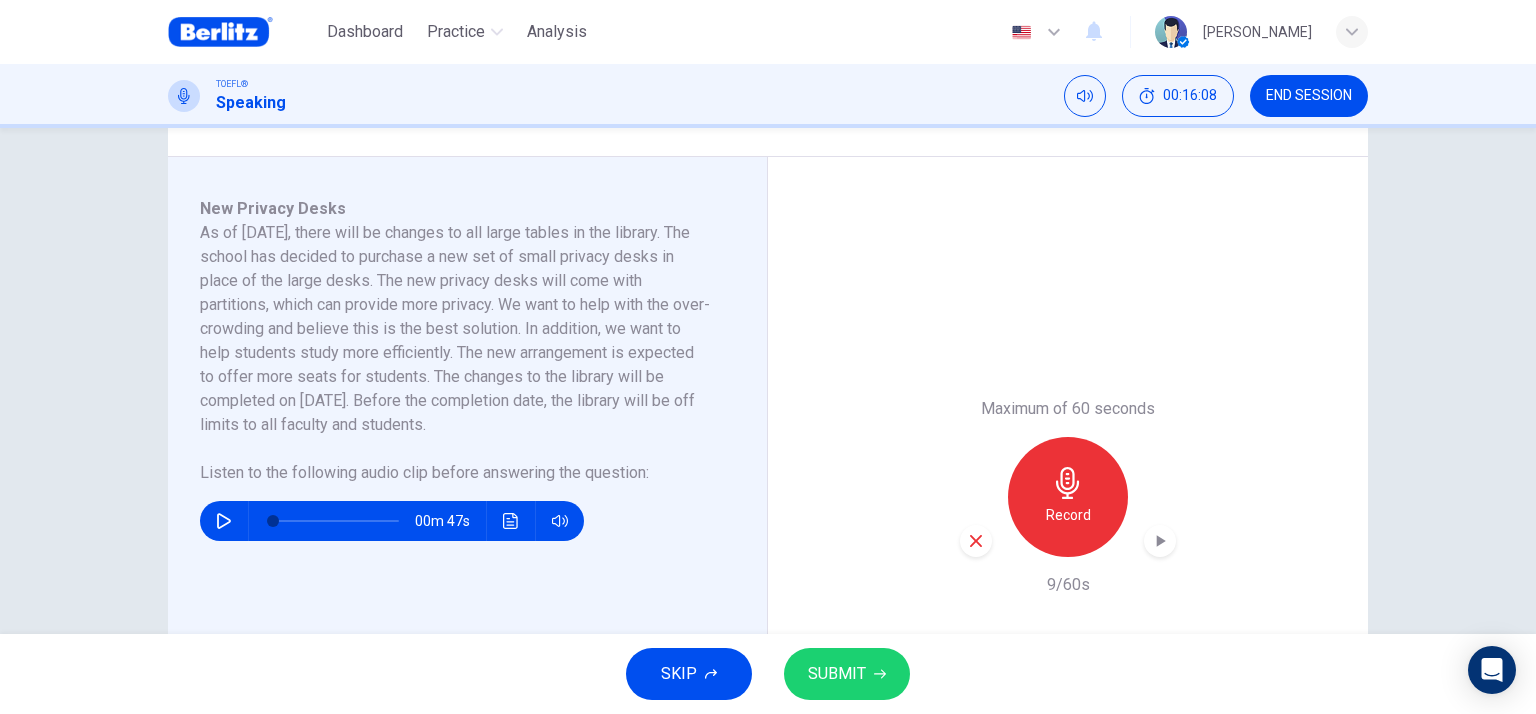 click at bounding box center (976, 541) 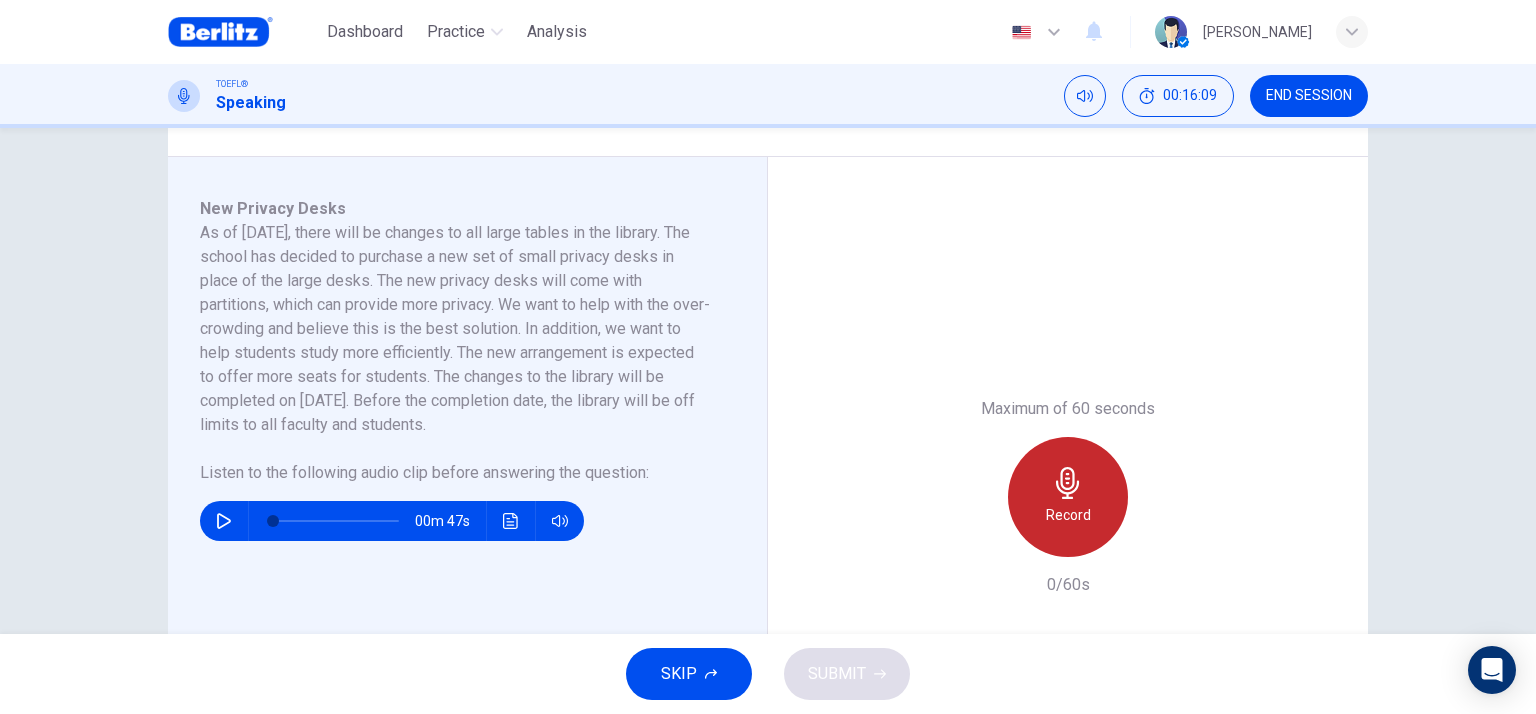 click on "Record" at bounding box center (1068, 497) 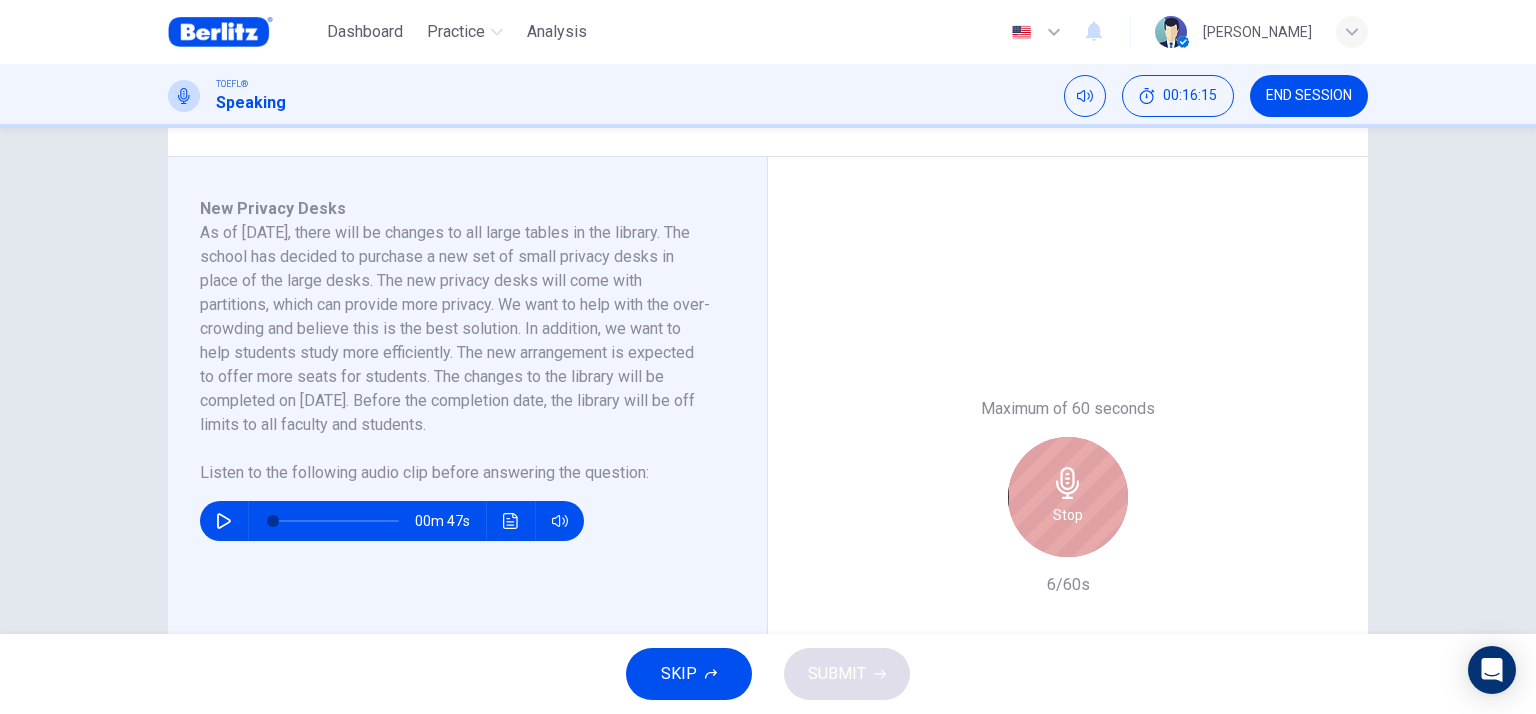 click on "Stop" at bounding box center (1068, 497) 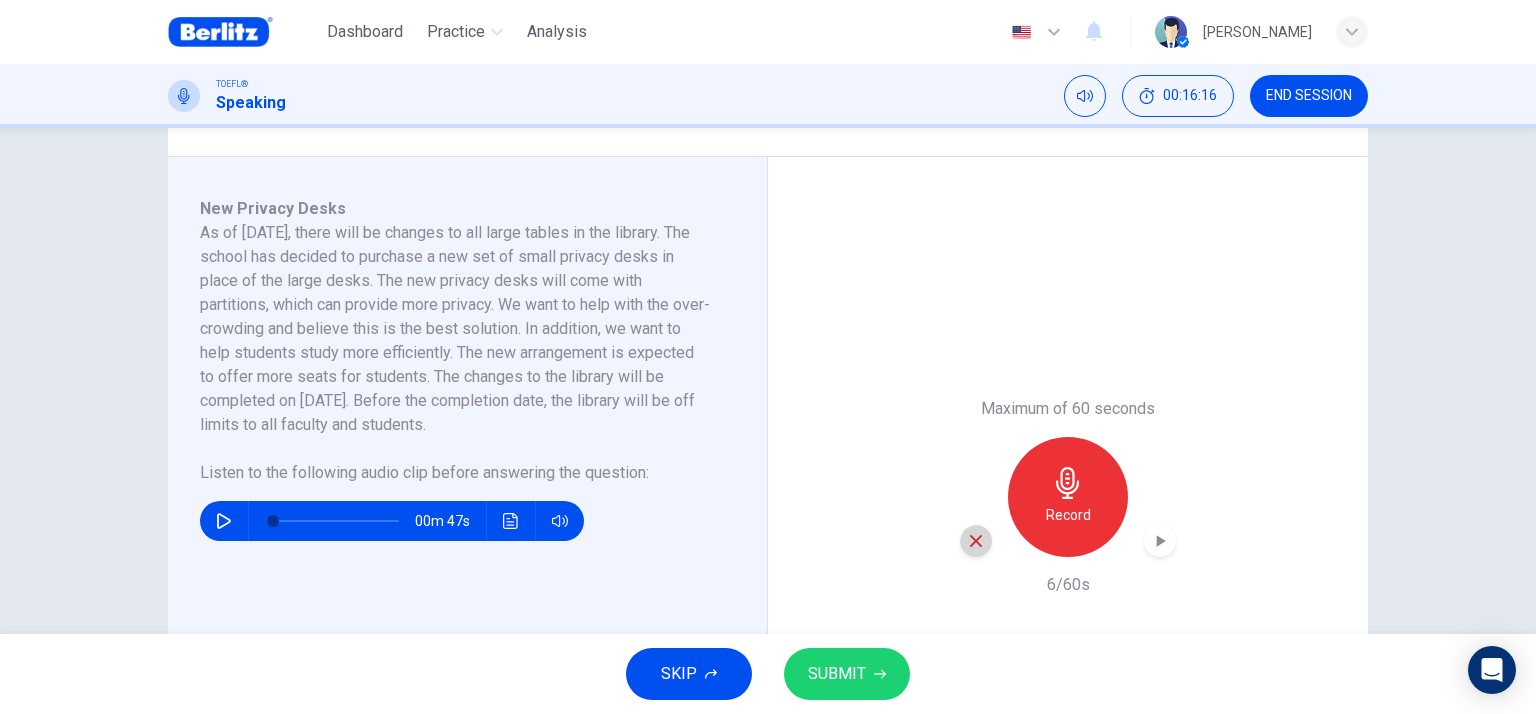 click 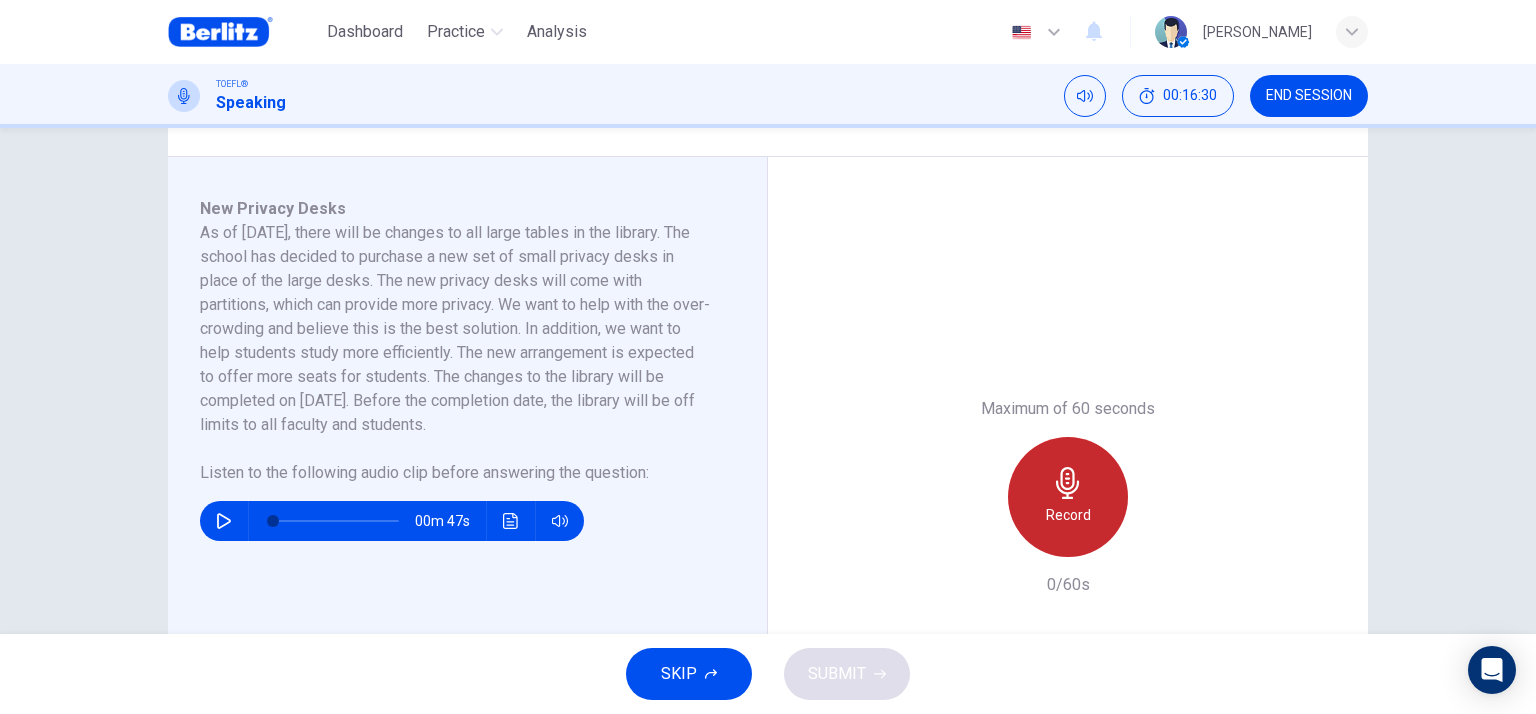 click on "Record" at bounding box center [1068, 515] 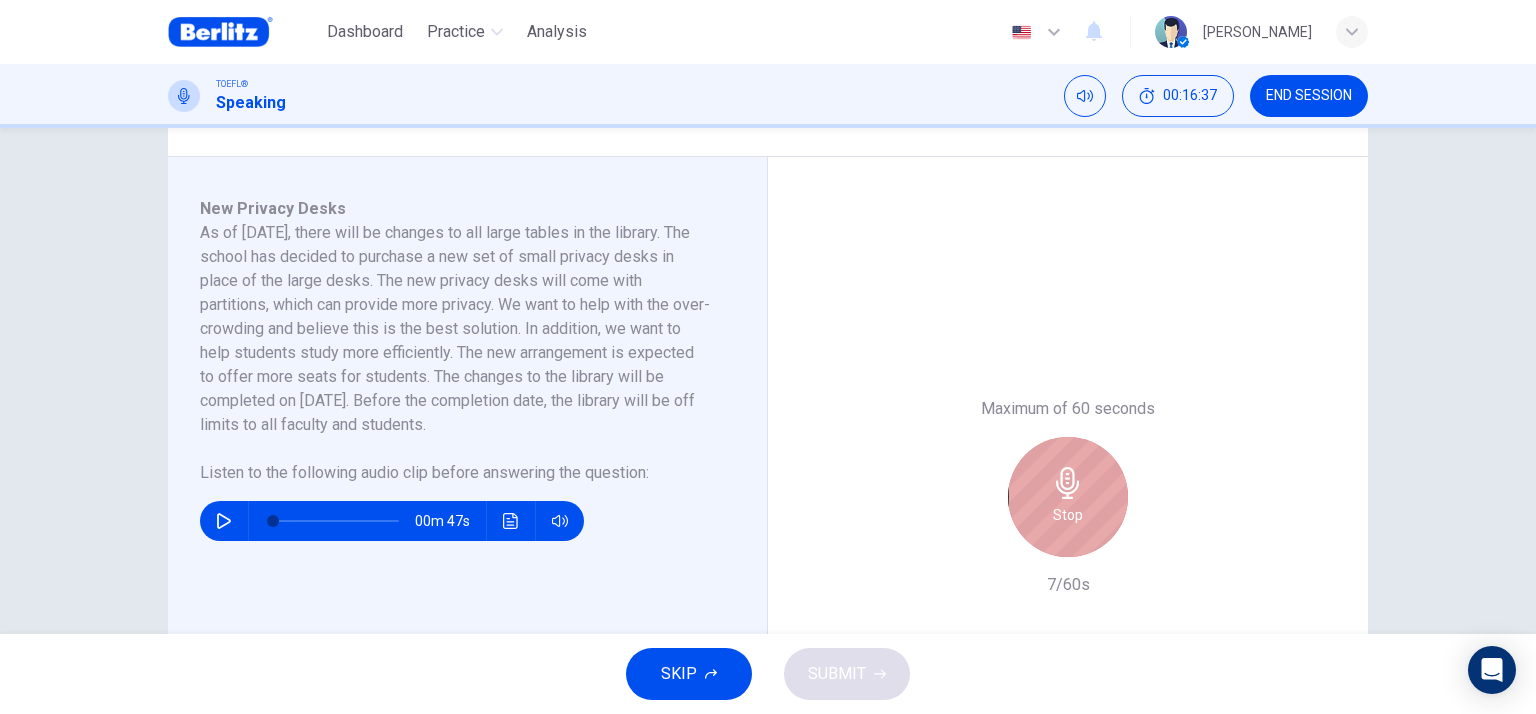 click on "Stop" at bounding box center [1068, 515] 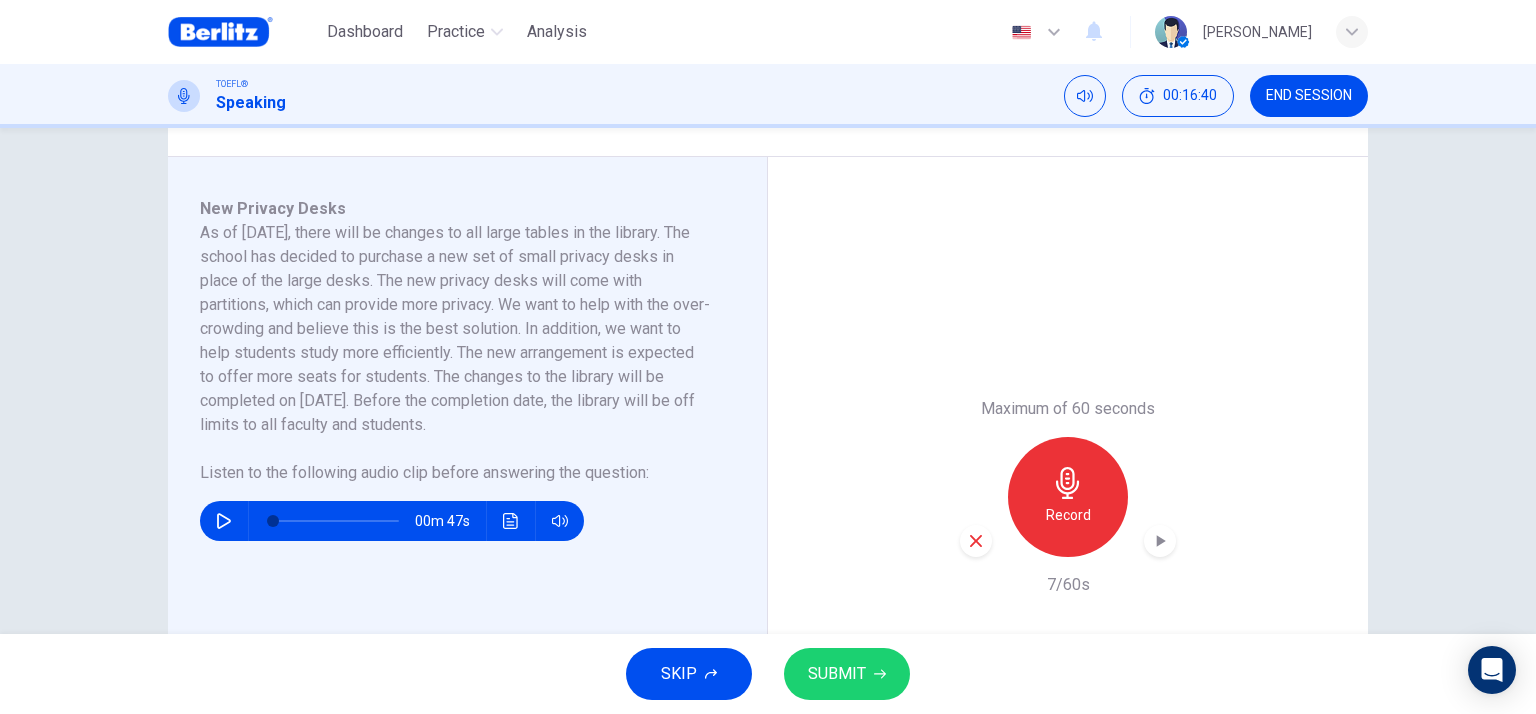 click on "Maximum of 60 seconds Record 7/60s" at bounding box center [1068, 497] 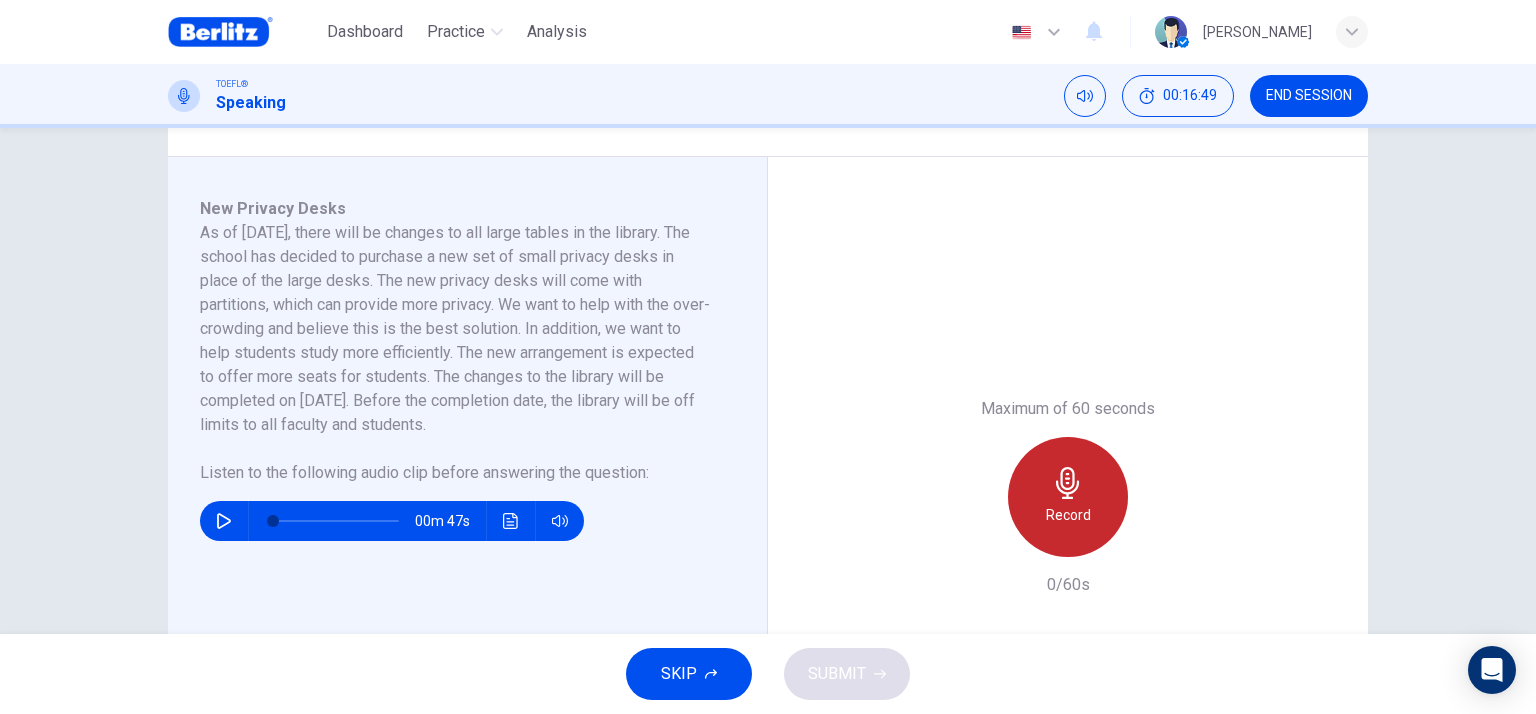 click on "Record" at bounding box center (1068, 497) 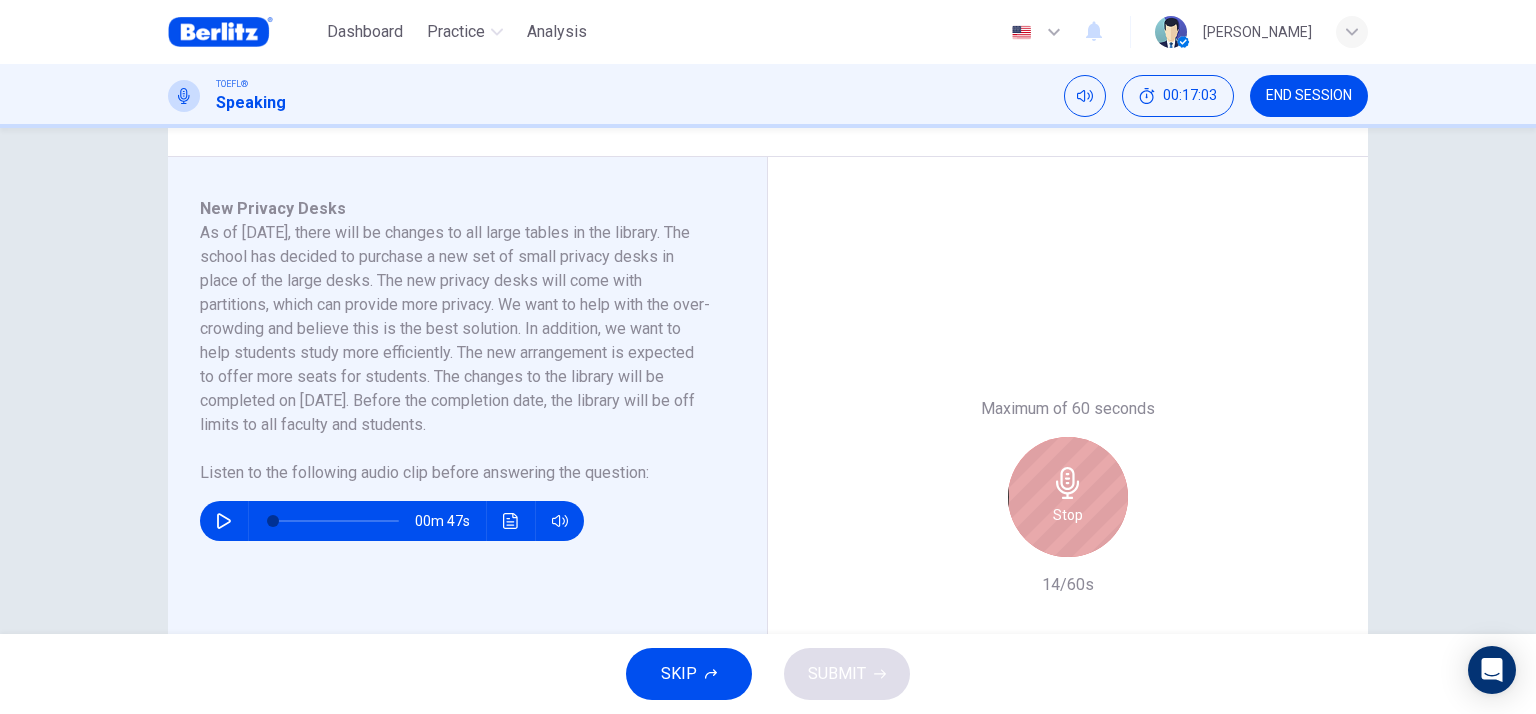 click 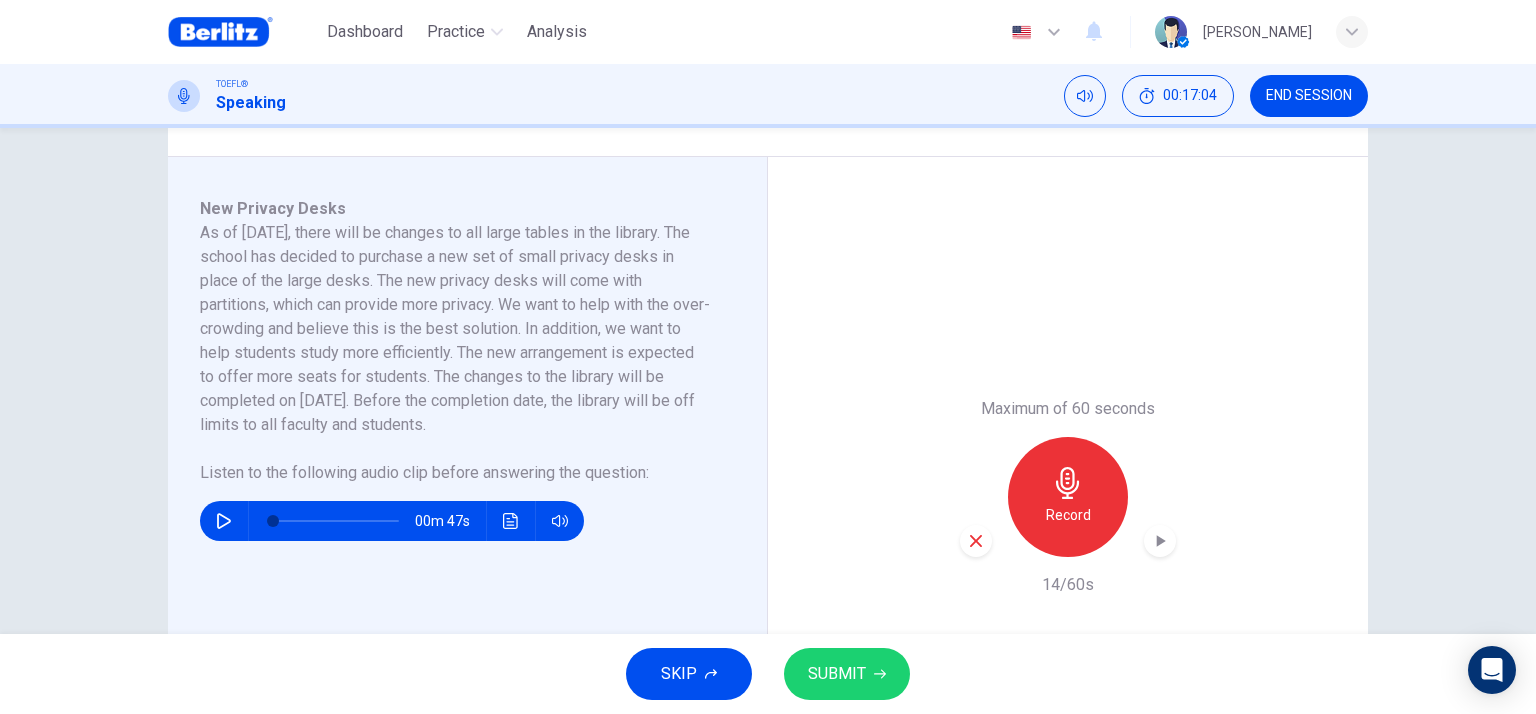 drag, startPoint x: 994, startPoint y: 525, endPoint x: 954, endPoint y: 557, distance: 51.224995 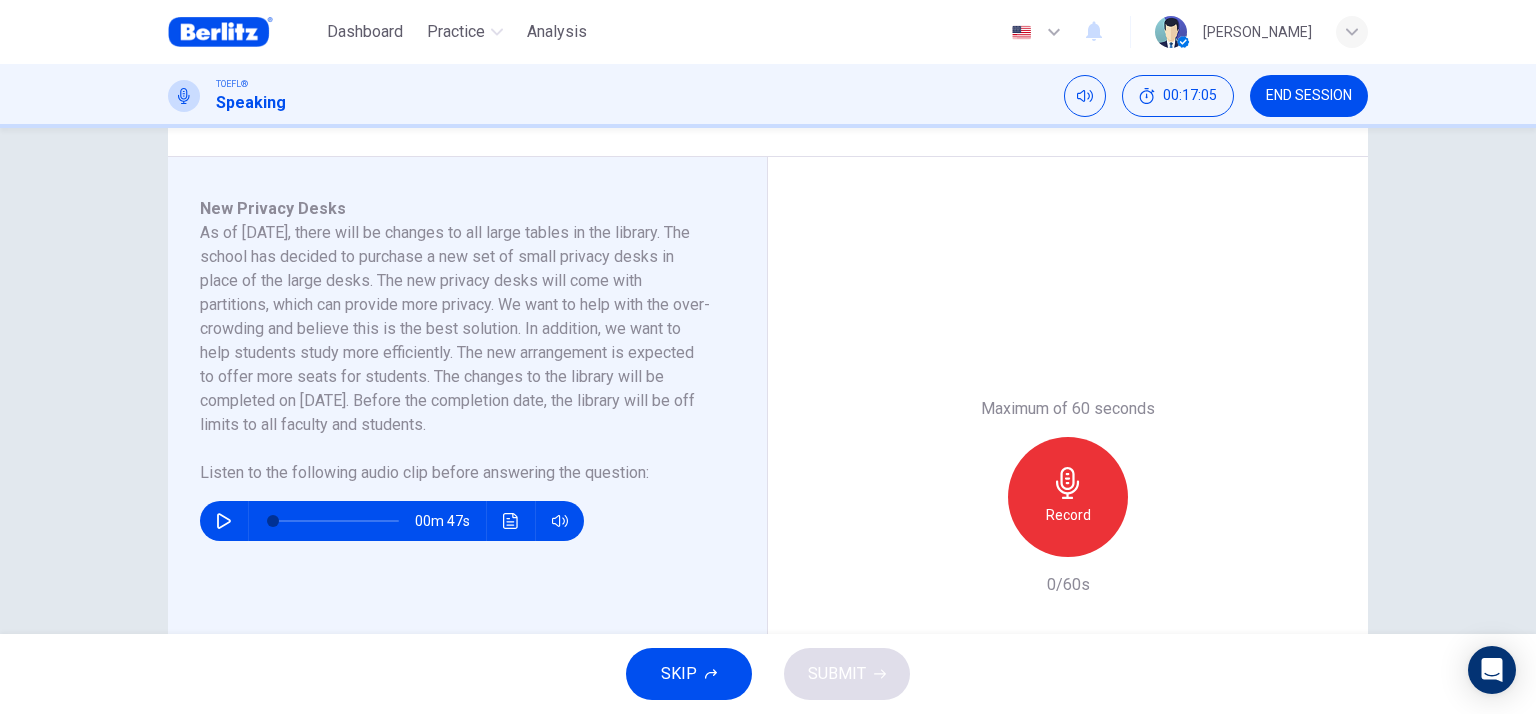 click on "Record" at bounding box center (1068, 497) 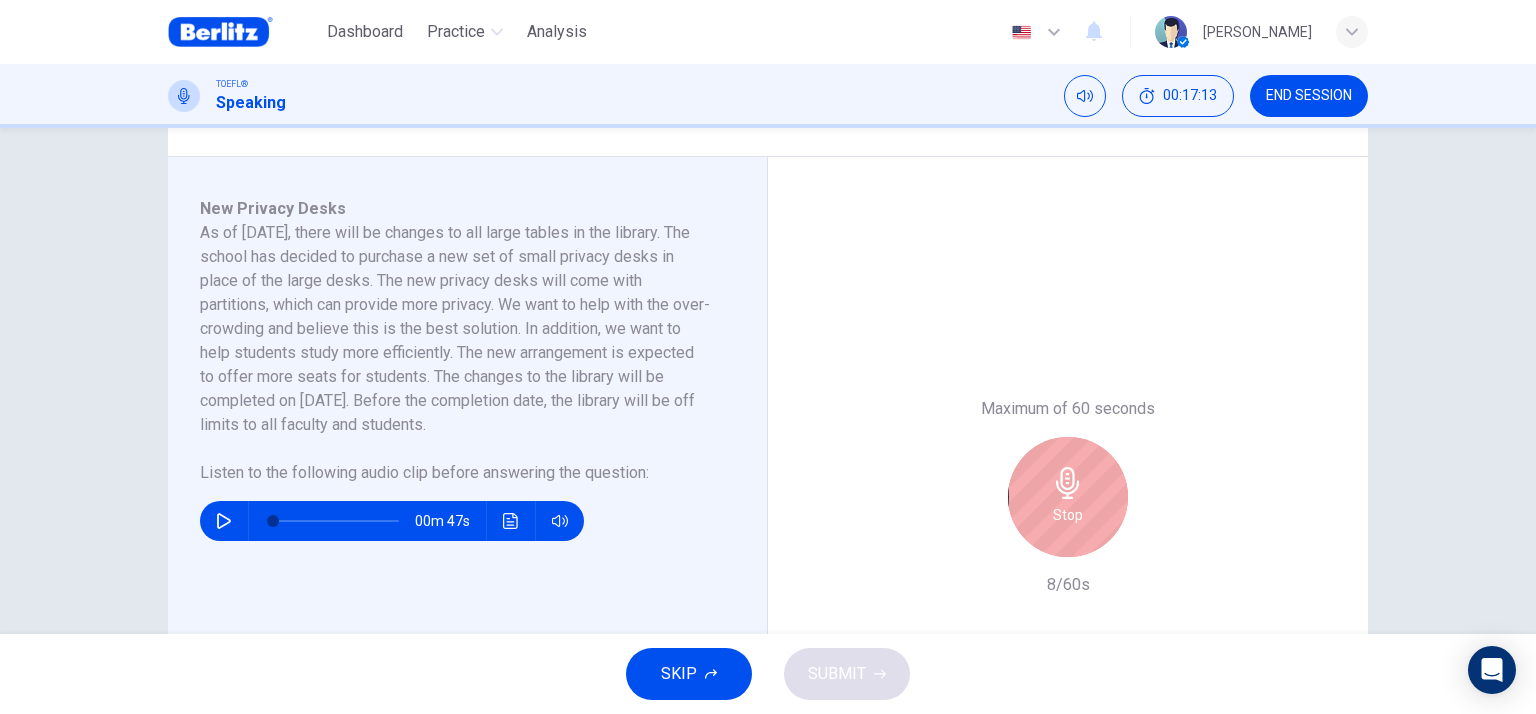 click on "Stop" at bounding box center (1068, 497) 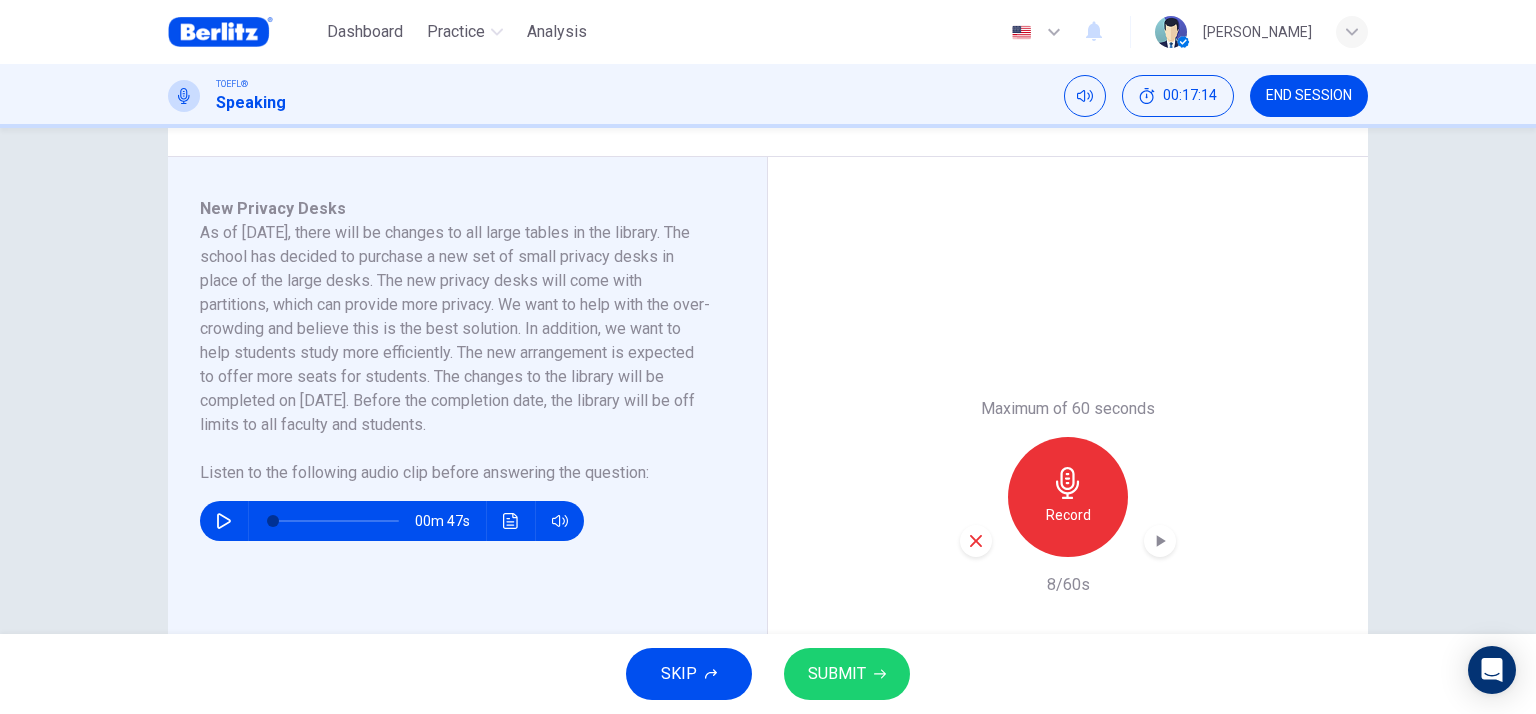 click at bounding box center (976, 541) 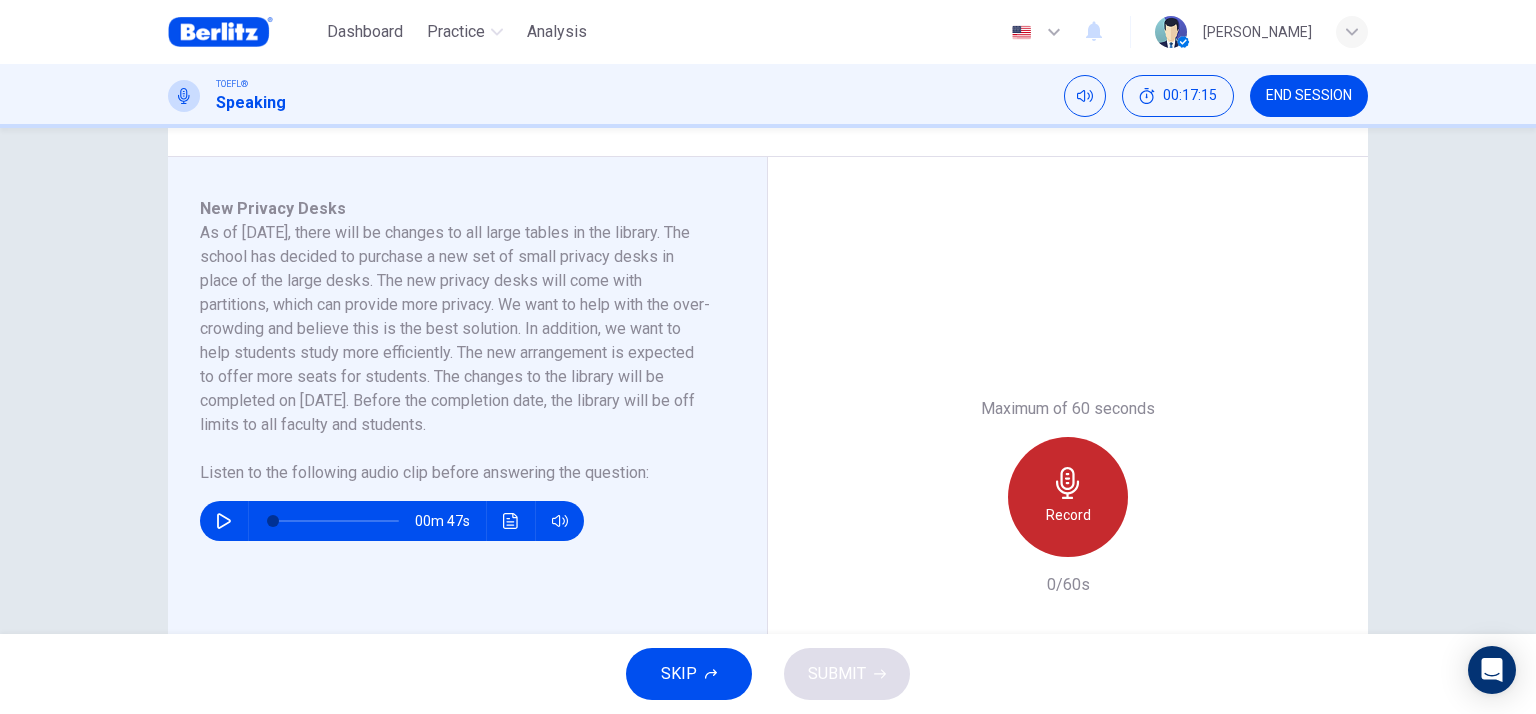 click on "Record" at bounding box center (1068, 497) 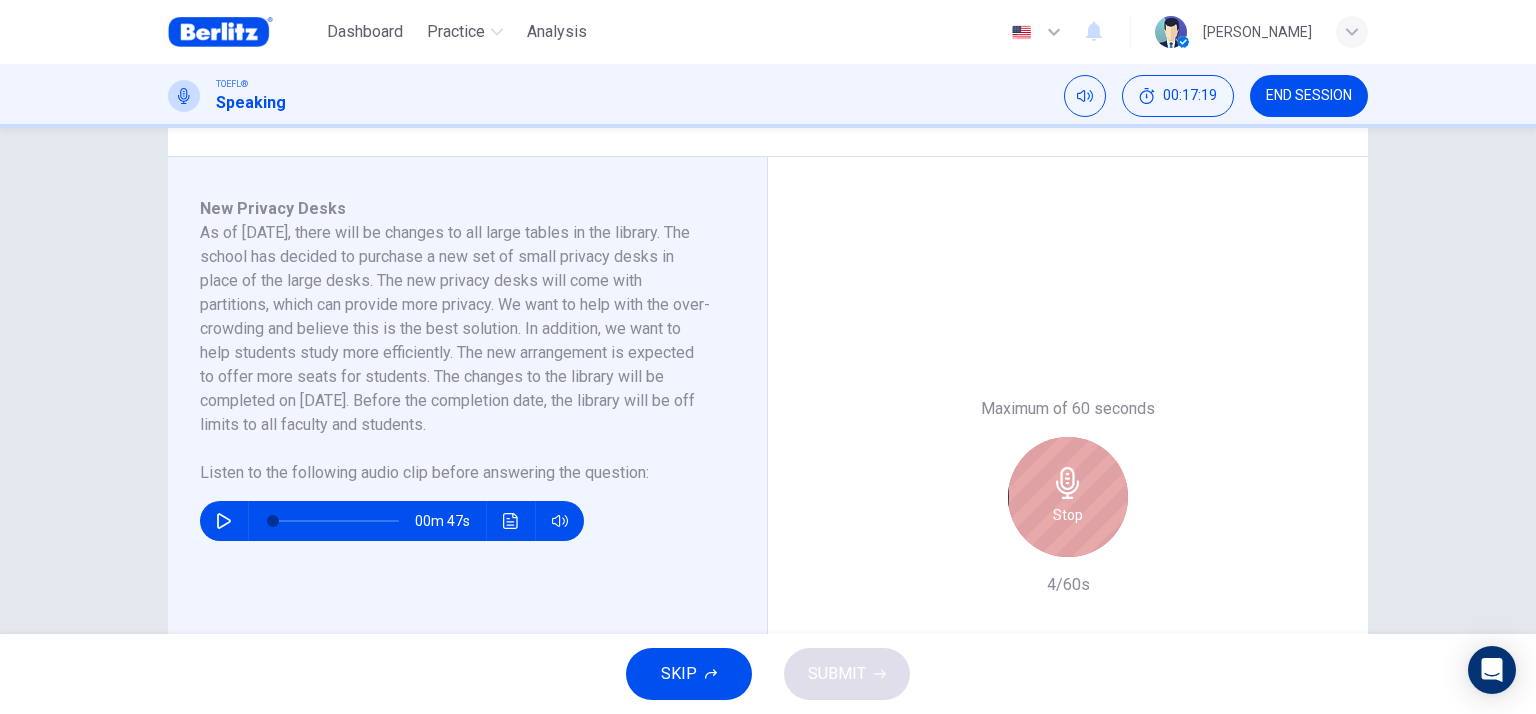 click on "Stop" at bounding box center [1068, 497] 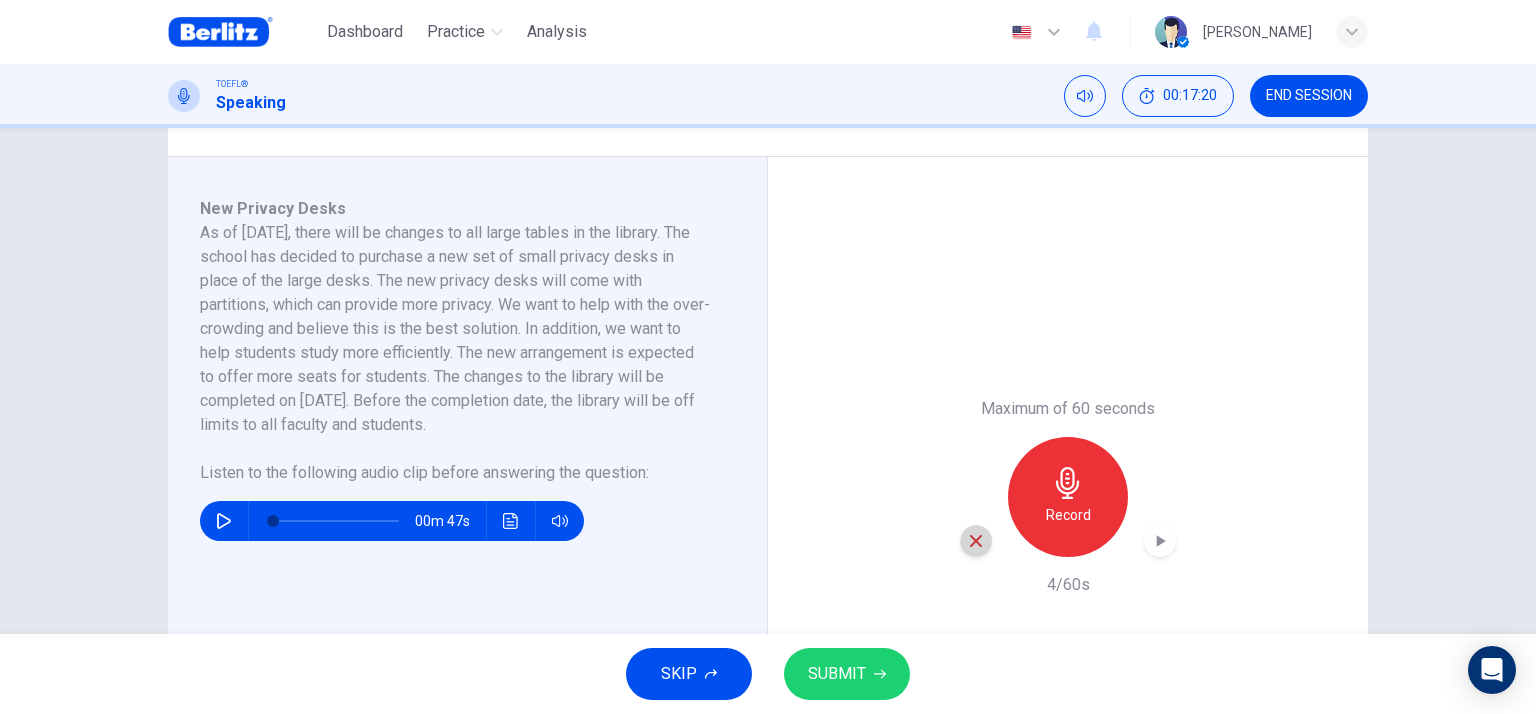 click at bounding box center (976, 541) 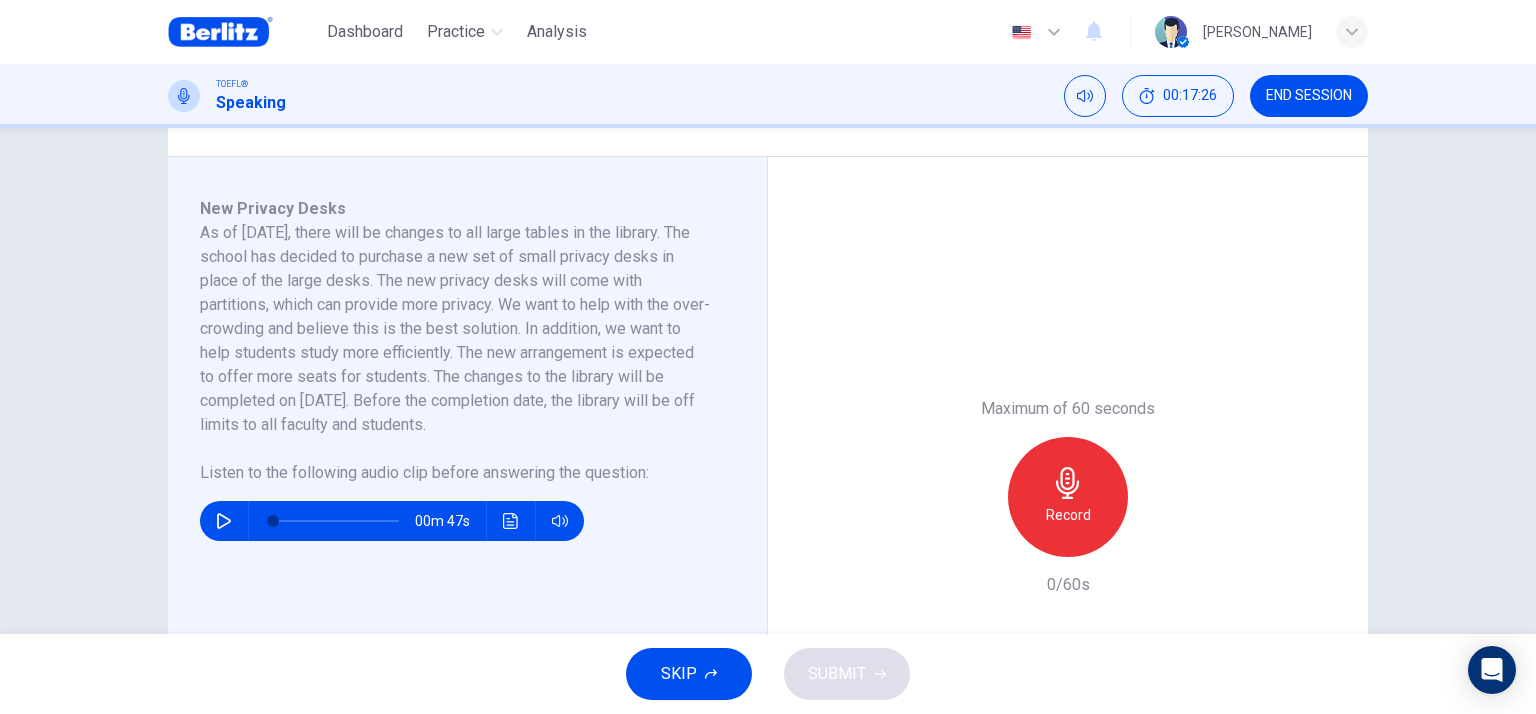 click on "Record" at bounding box center (1068, 497) 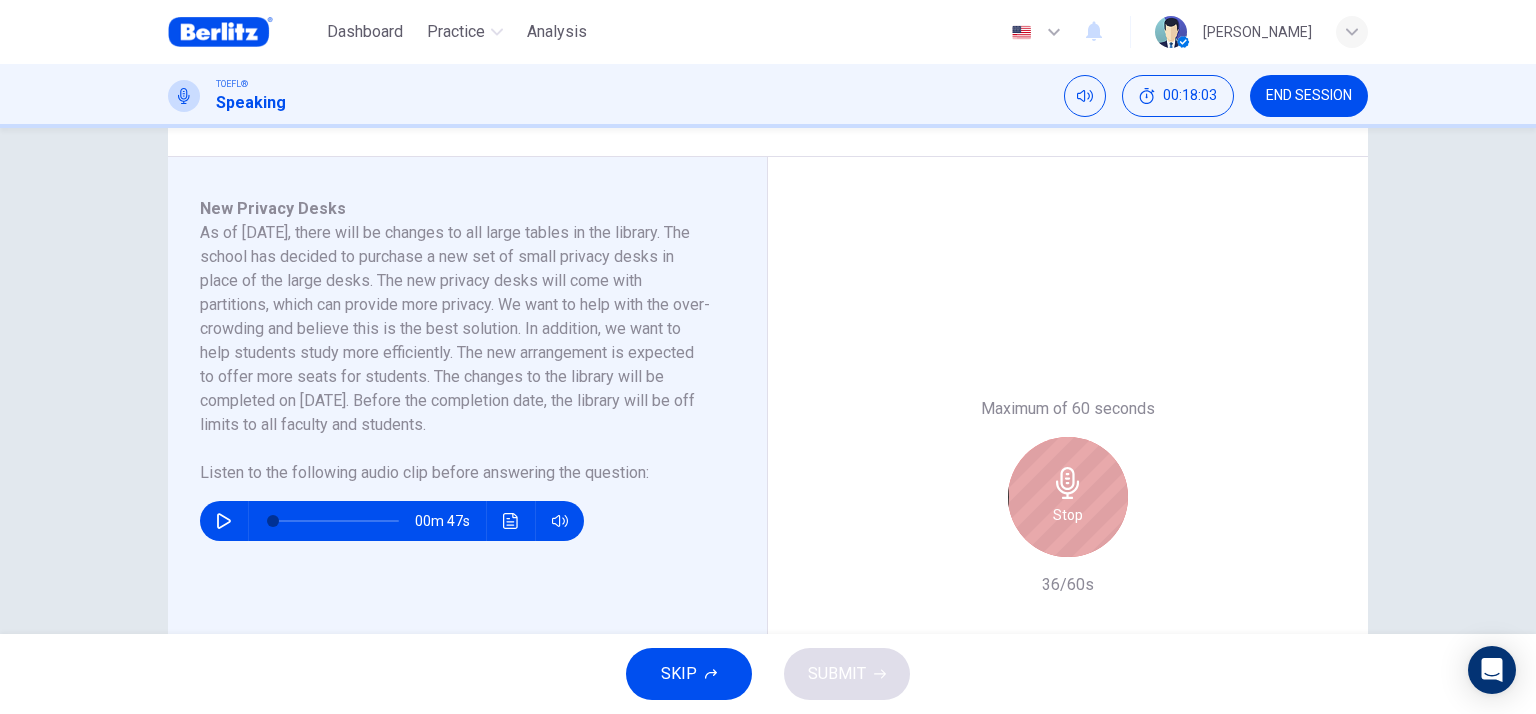 click on "Stop" at bounding box center [1068, 497] 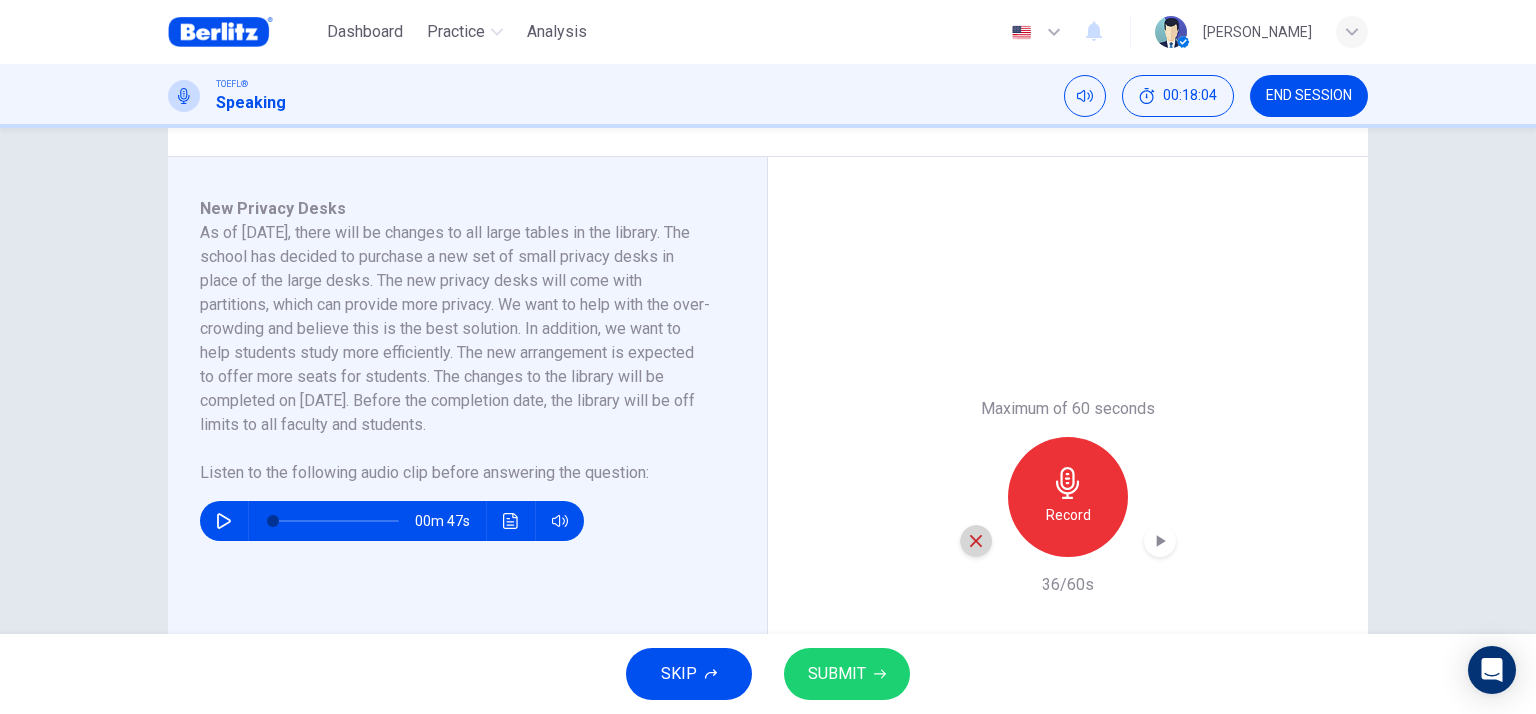 click at bounding box center (976, 541) 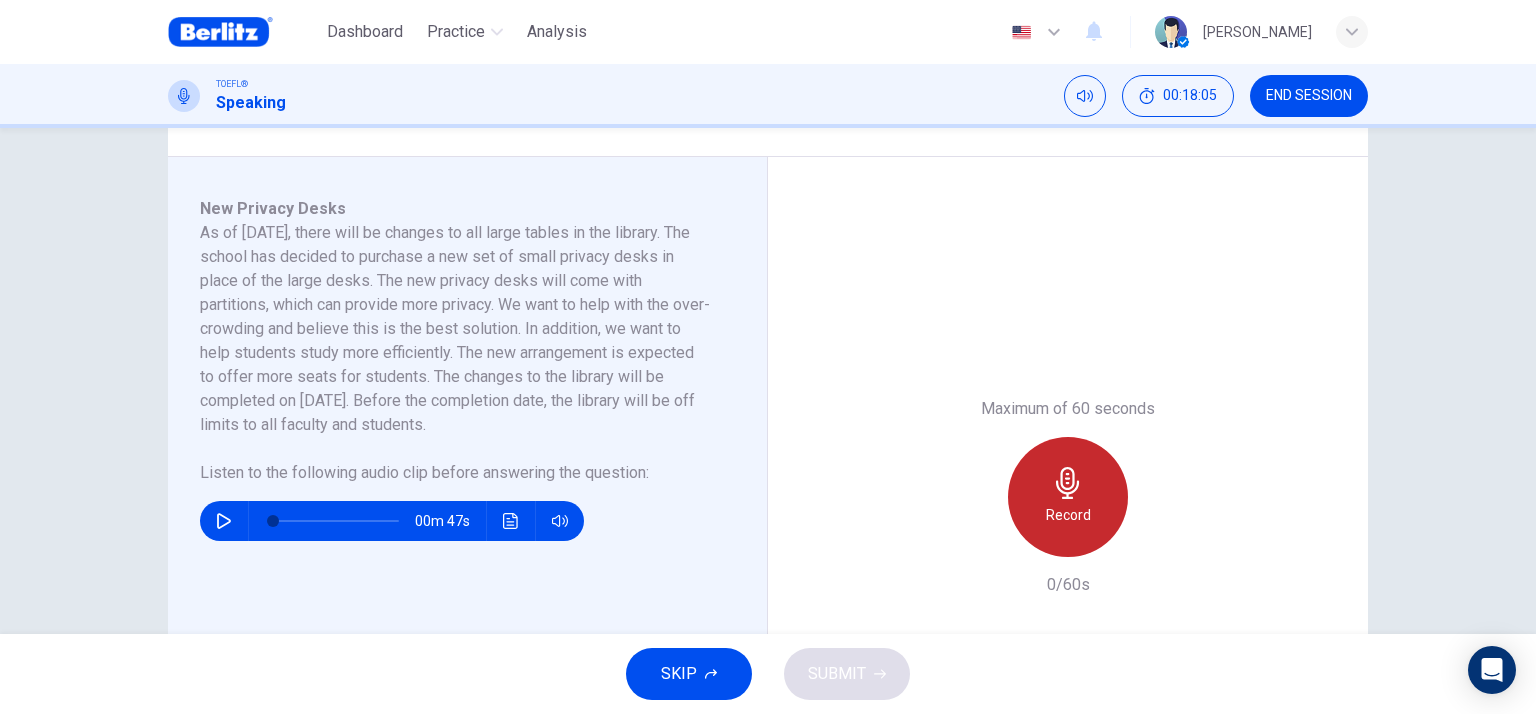 click on "Record" at bounding box center [1068, 515] 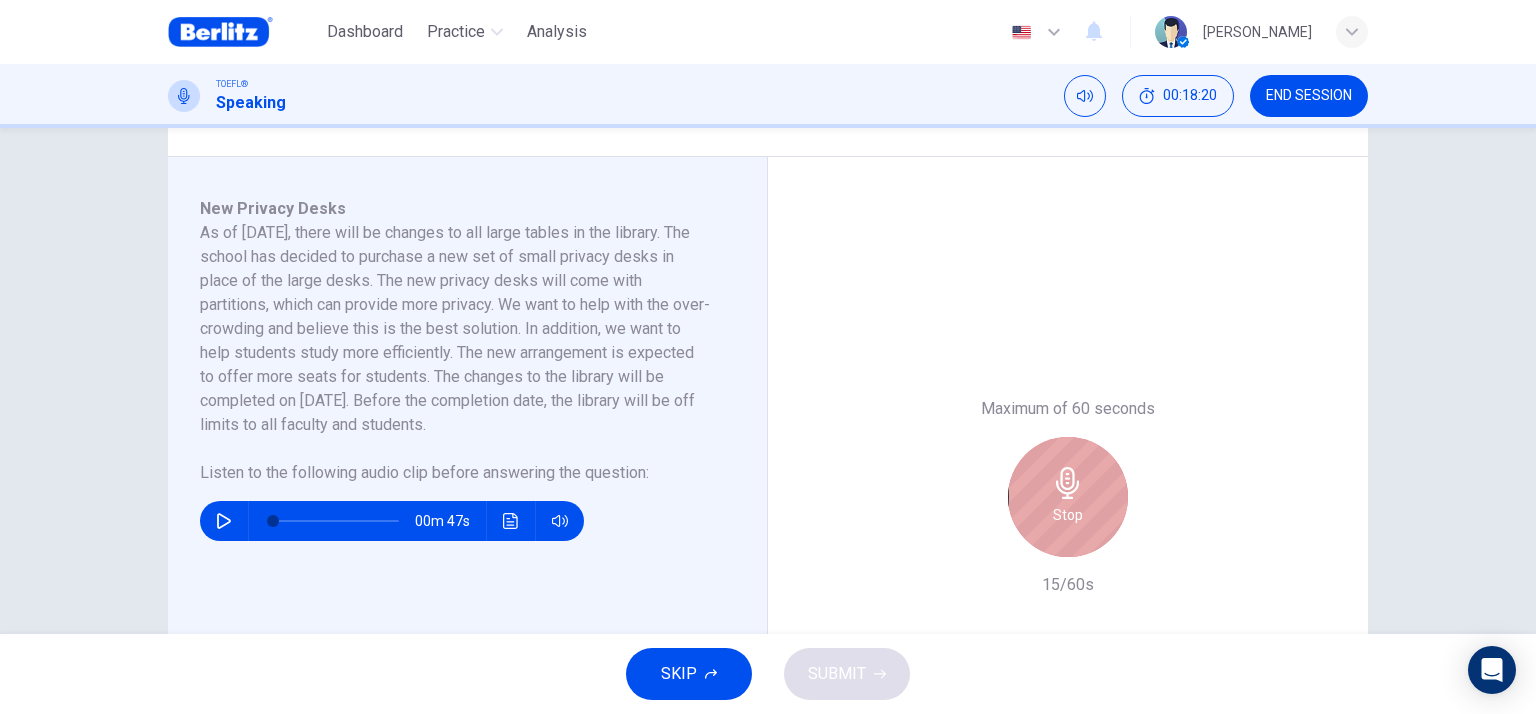 click on "Stop" at bounding box center (1068, 497) 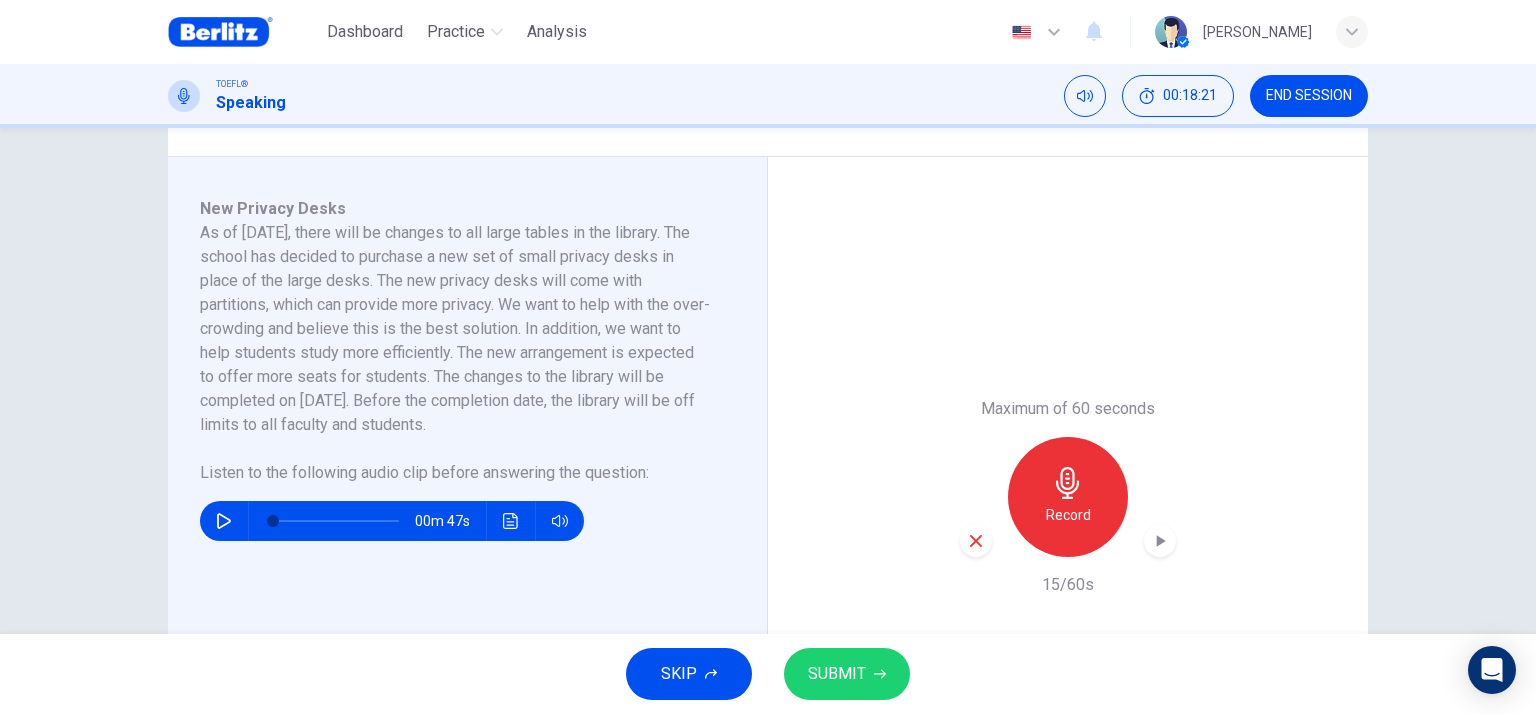 click 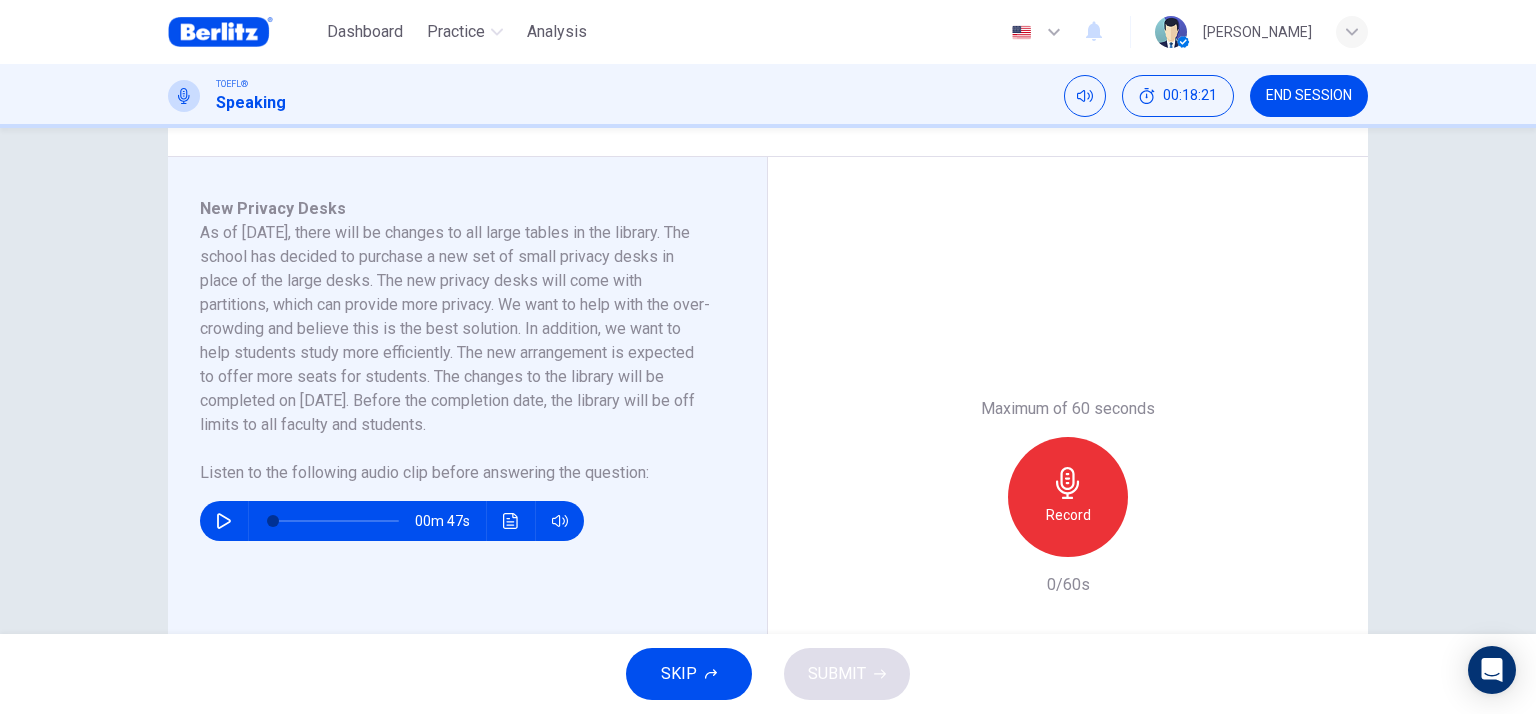 click on "Record" at bounding box center [1068, 497] 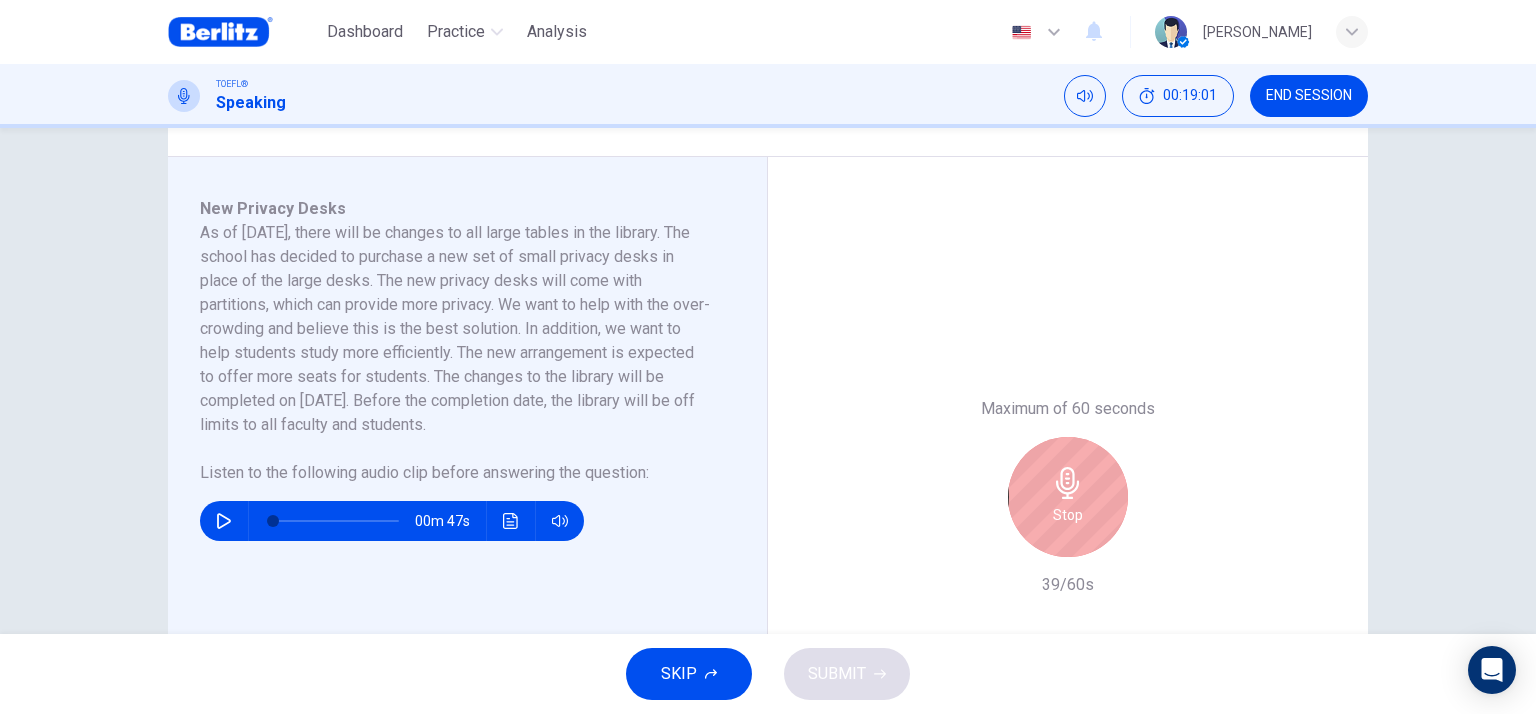 click on "Stop" at bounding box center (1068, 497) 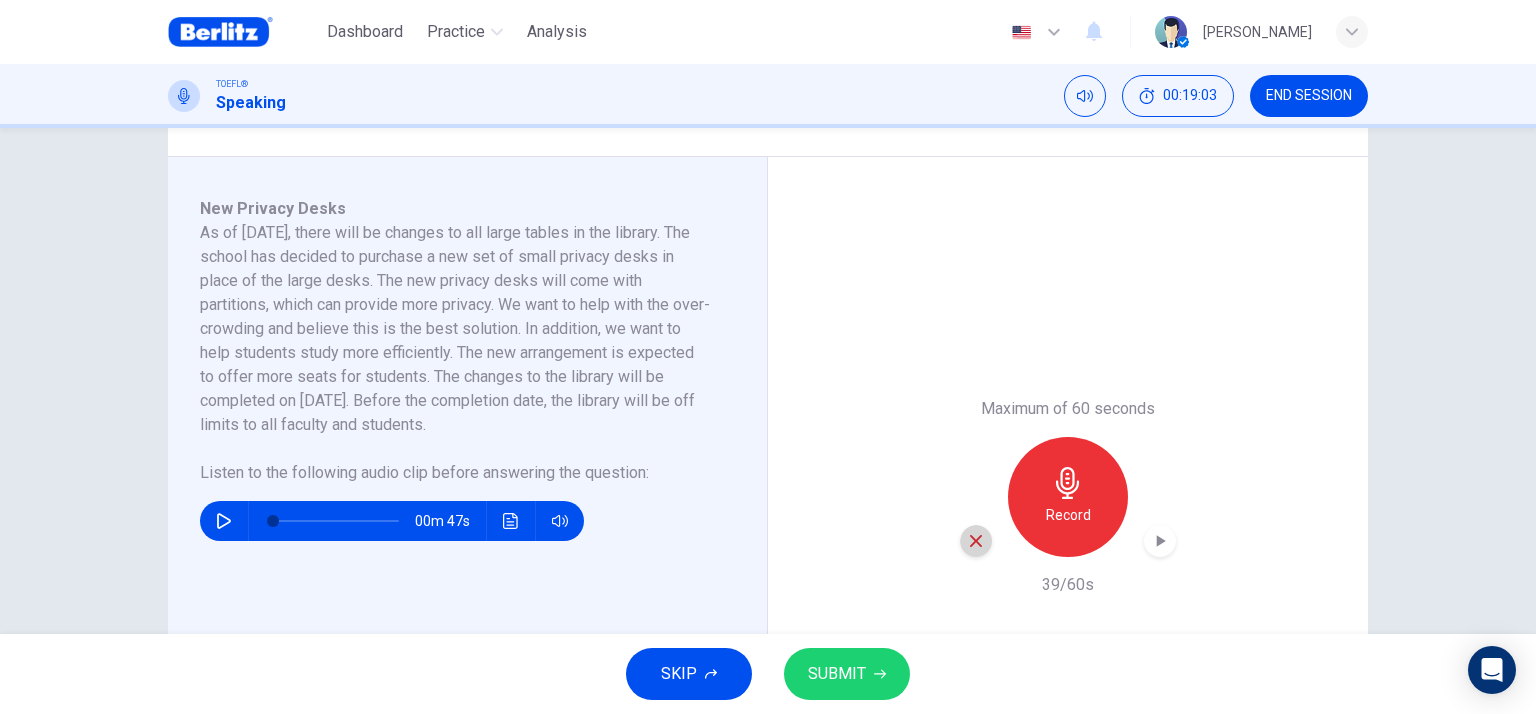 click at bounding box center (976, 541) 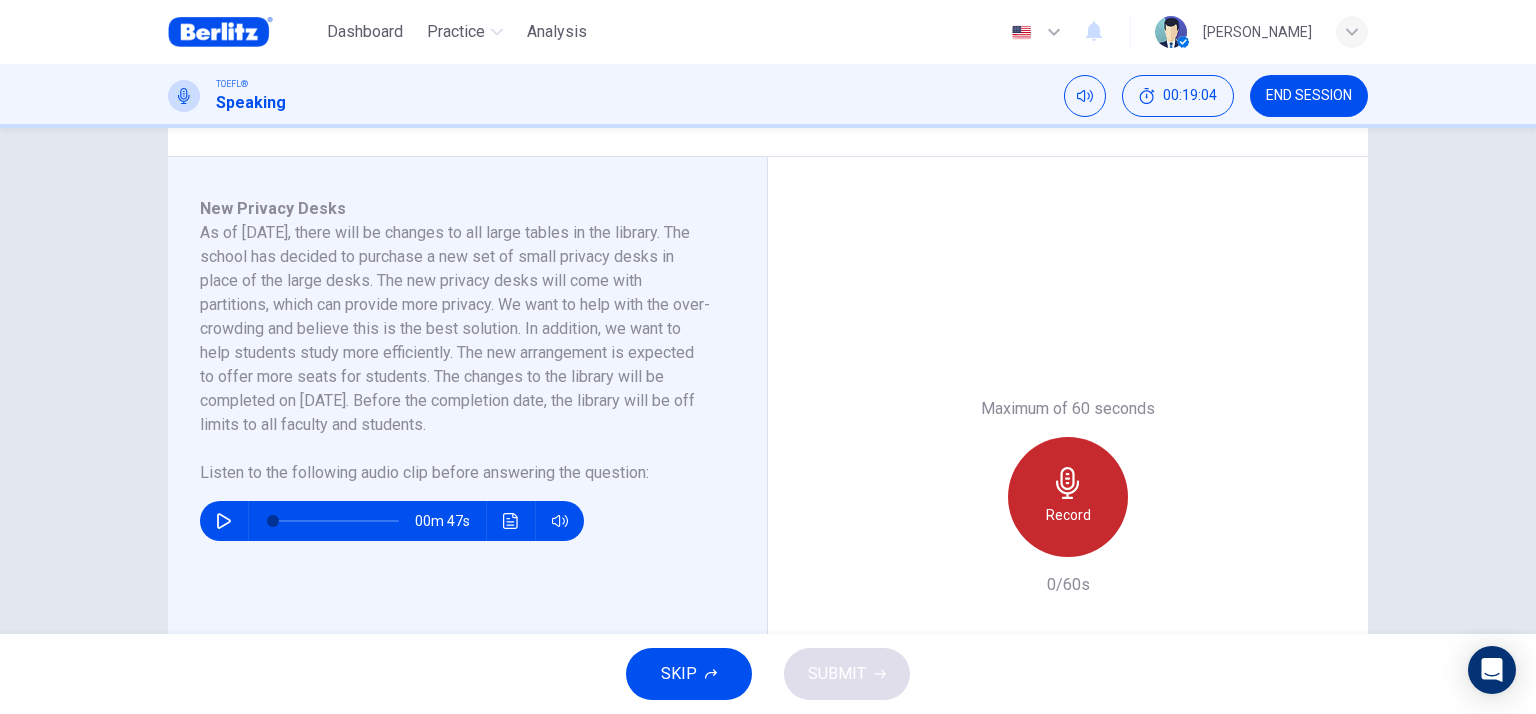 click on "Record" at bounding box center [1068, 515] 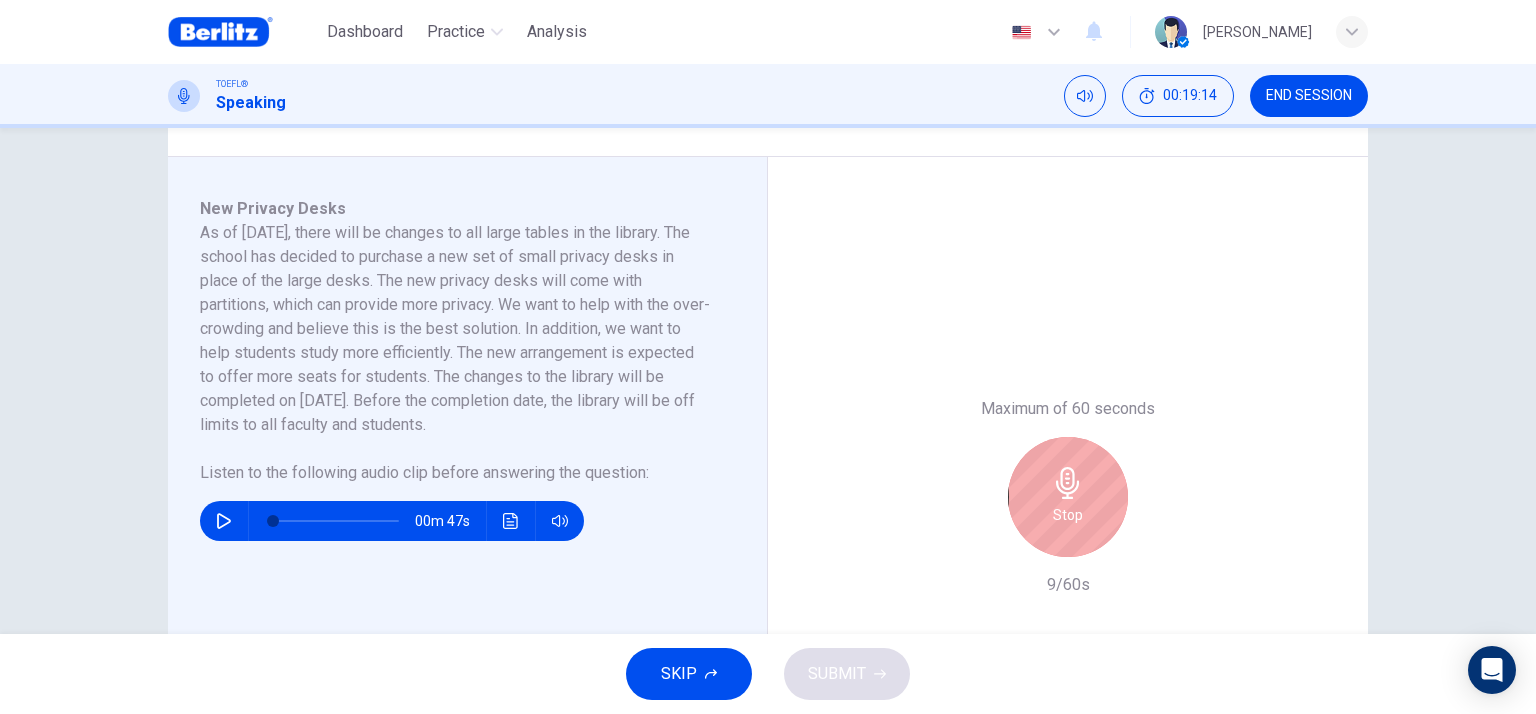 click on "Stop" at bounding box center (1068, 497) 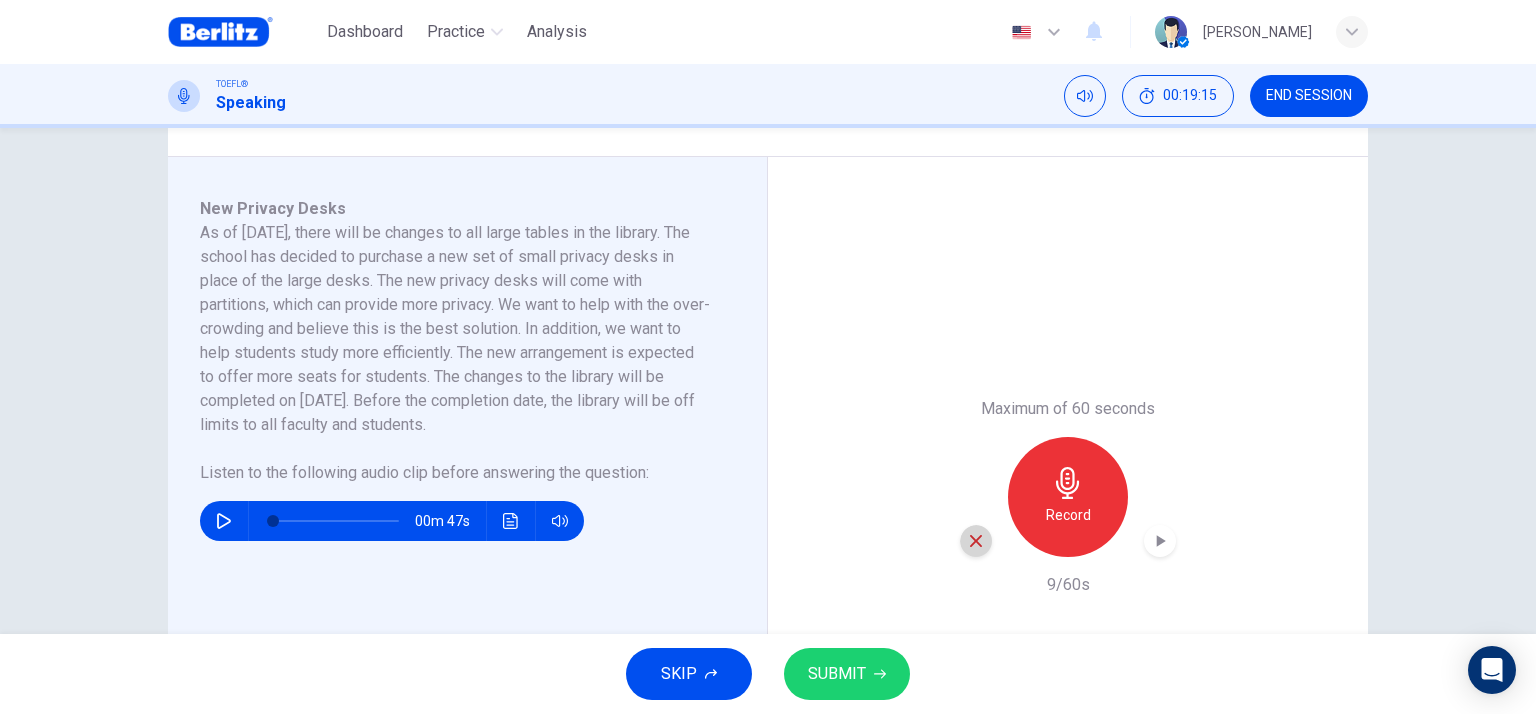 click at bounding box center (976, 541) 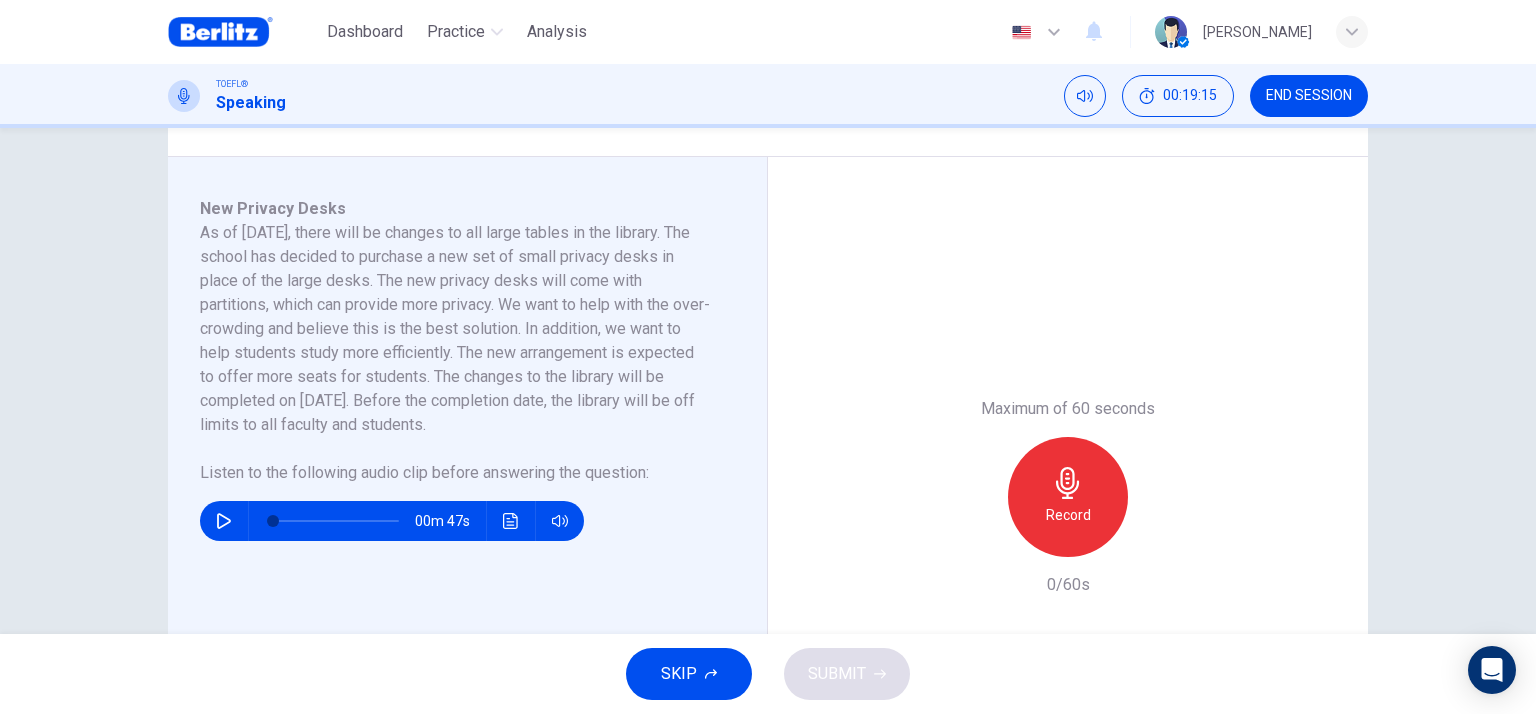 click on "Record" at bounding box center [1068, 497] 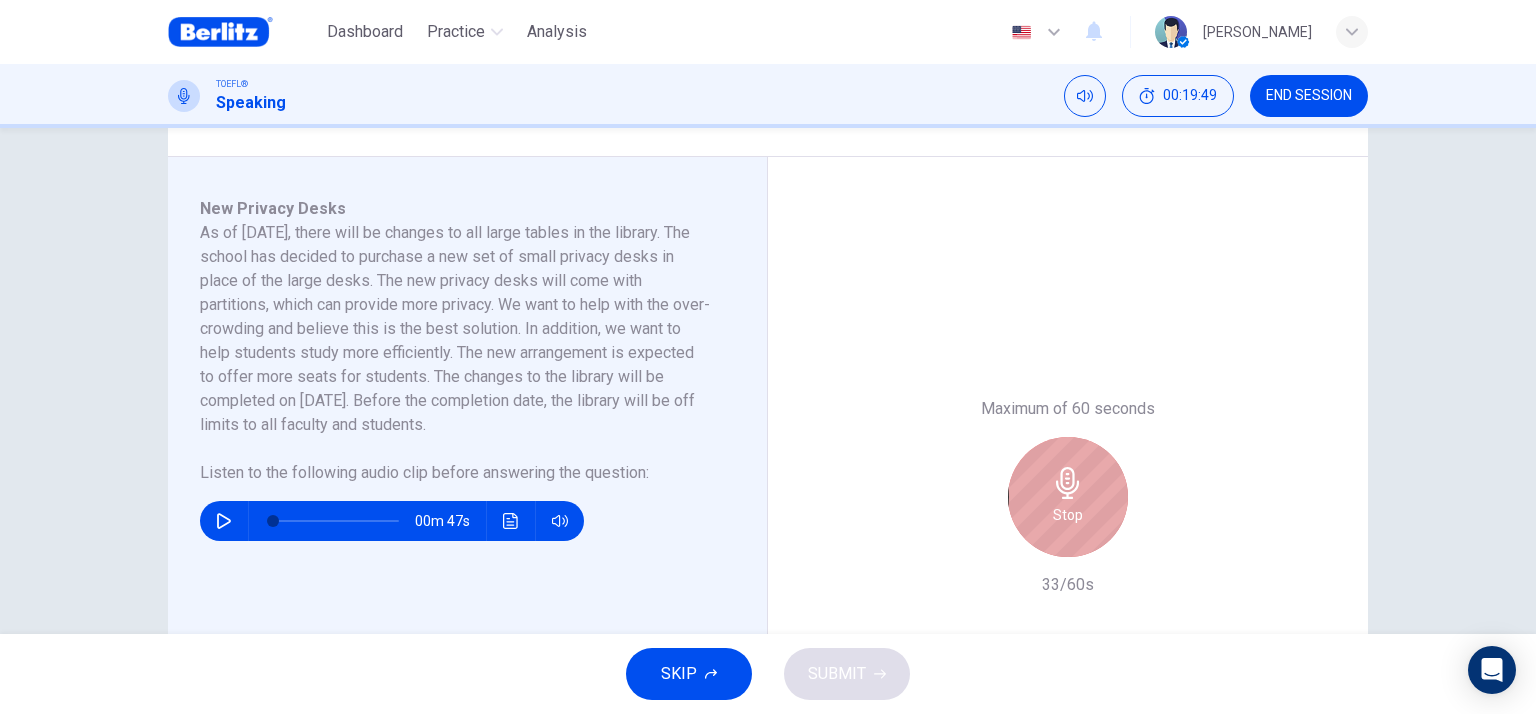 click on "Stop" at bounding box center (1068, 497) 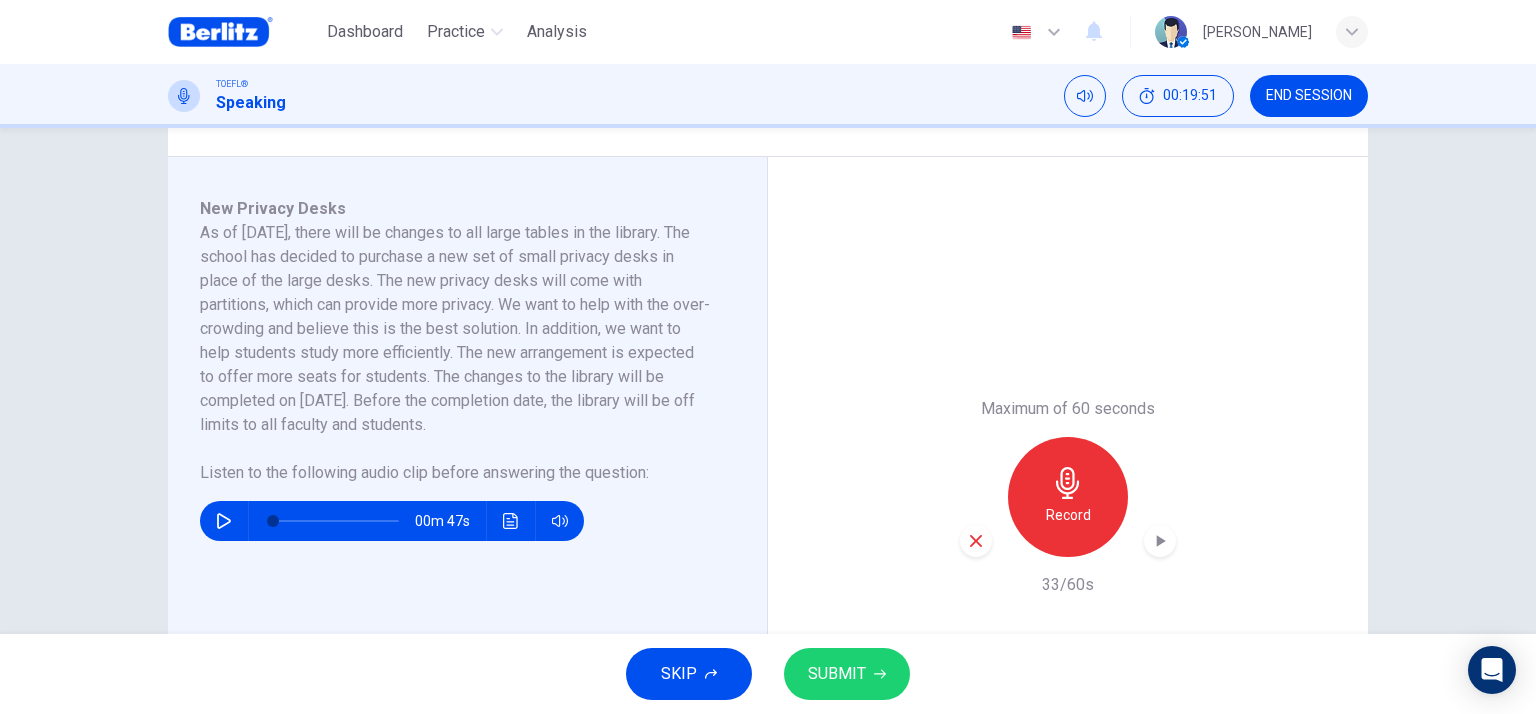 click 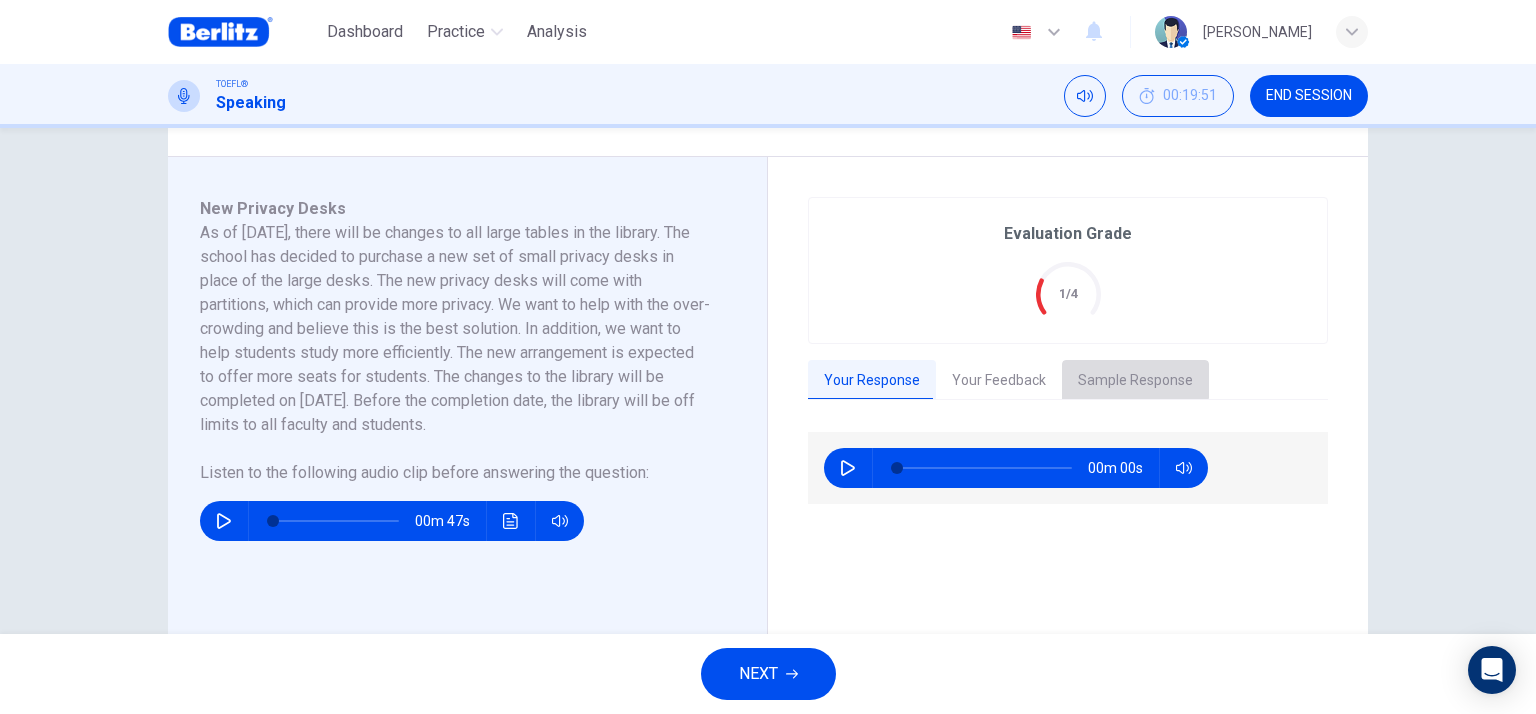 click on "Sample Response" at bounding box center [1135, 381] 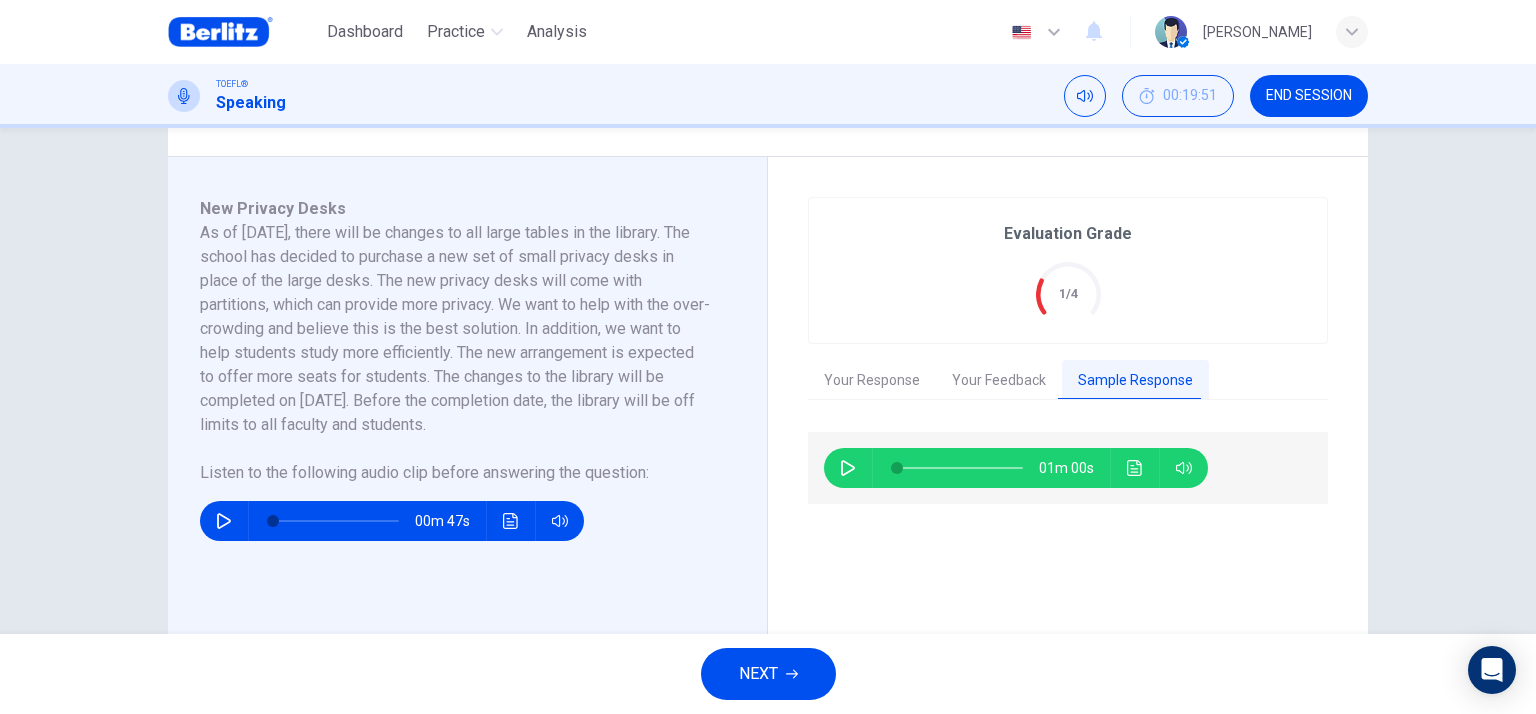 click 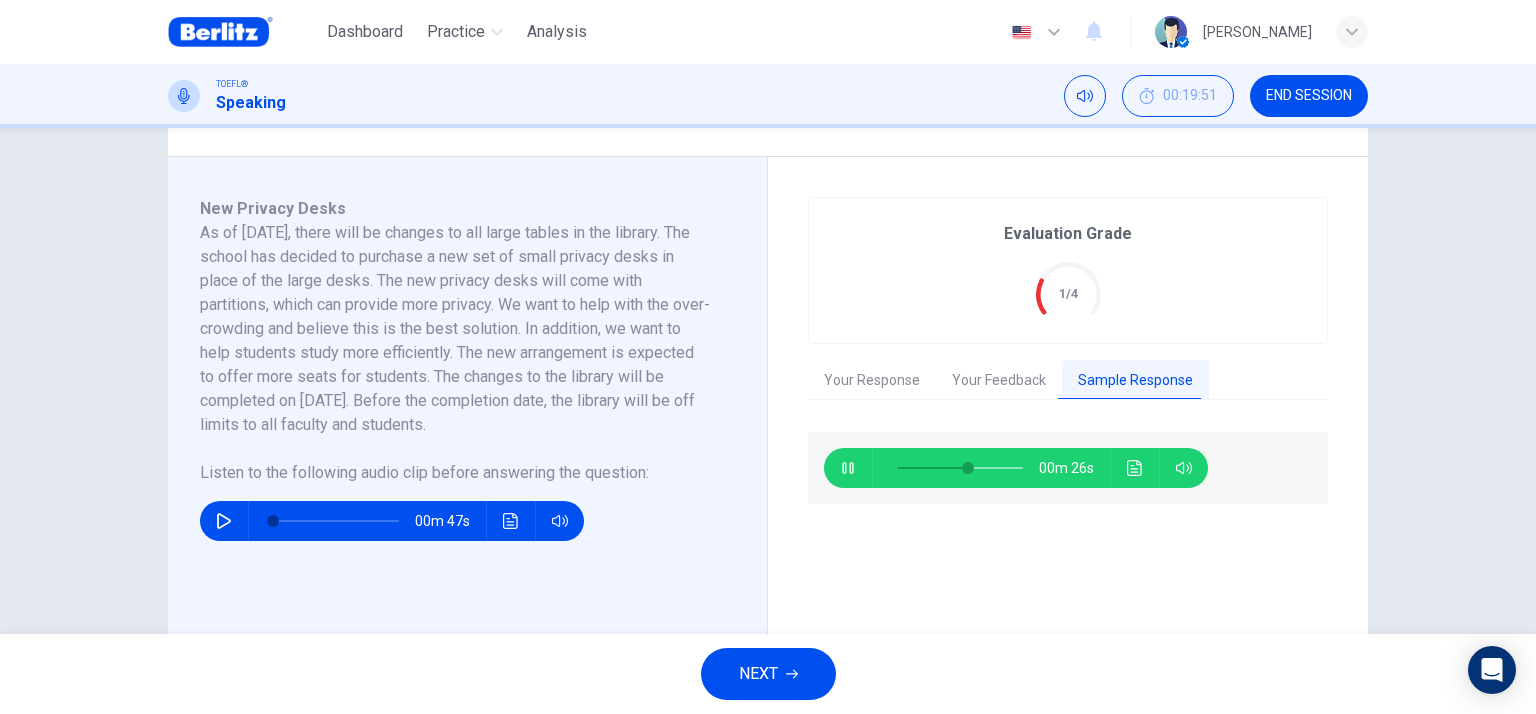 type on "**" 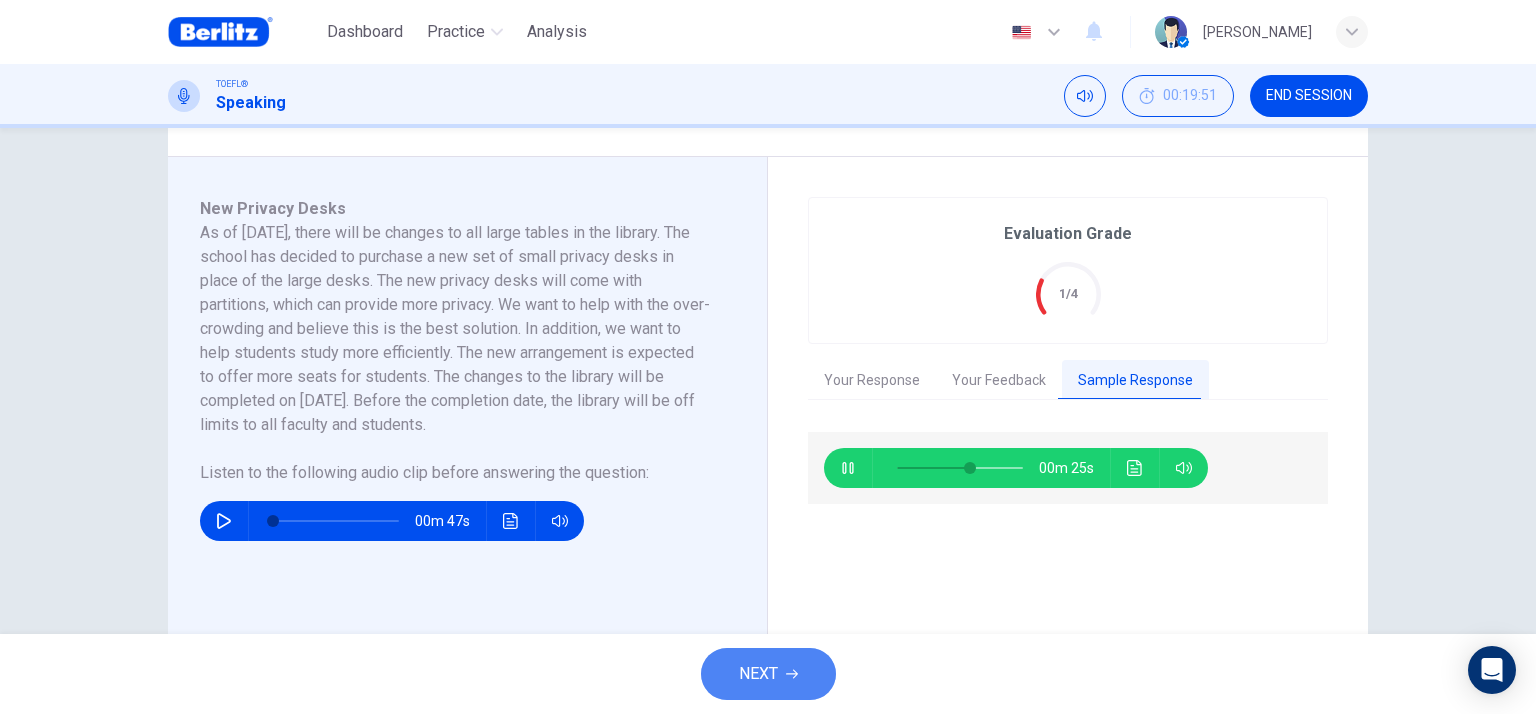 click on "NEXT" at bounding box center [768, 674] 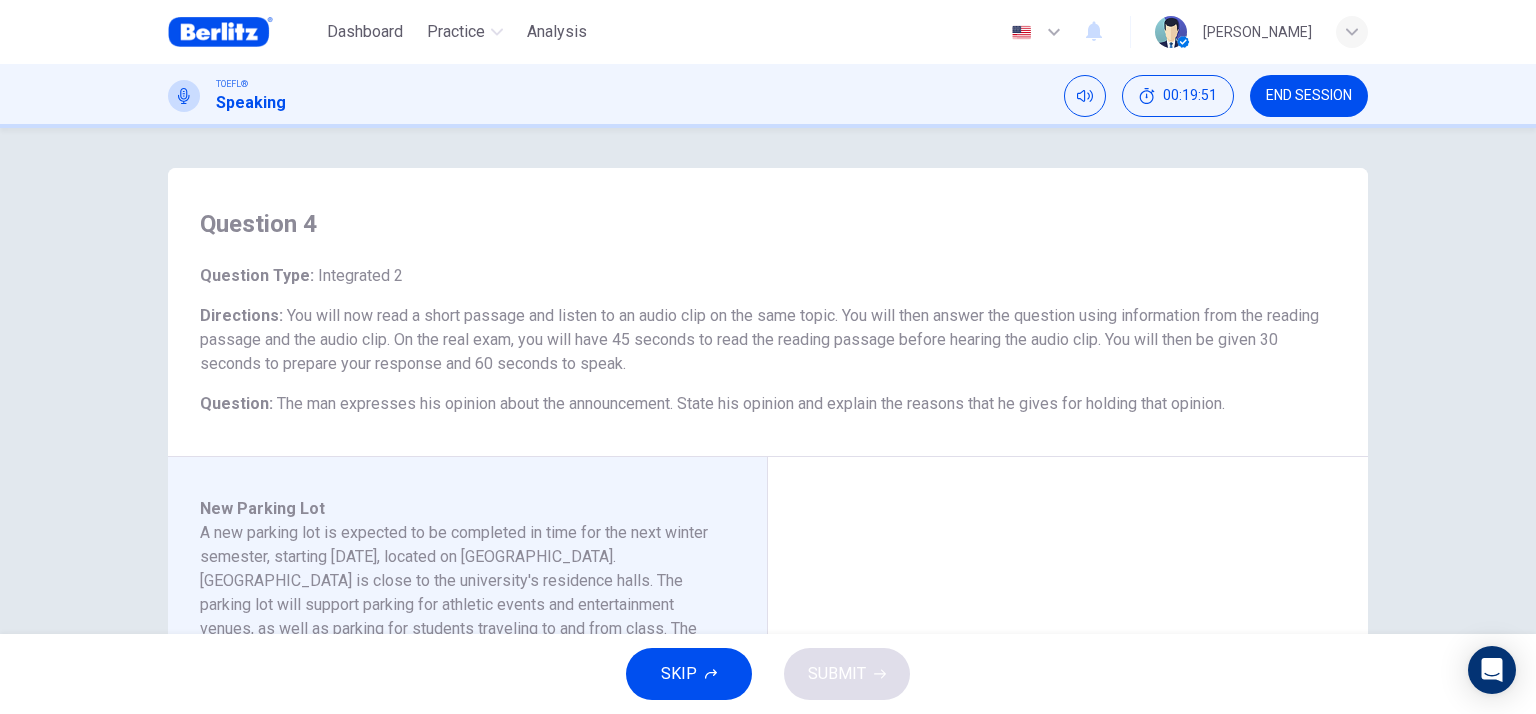scroll, scrollTop: 200, scrollLeft: 0, axis: vertical 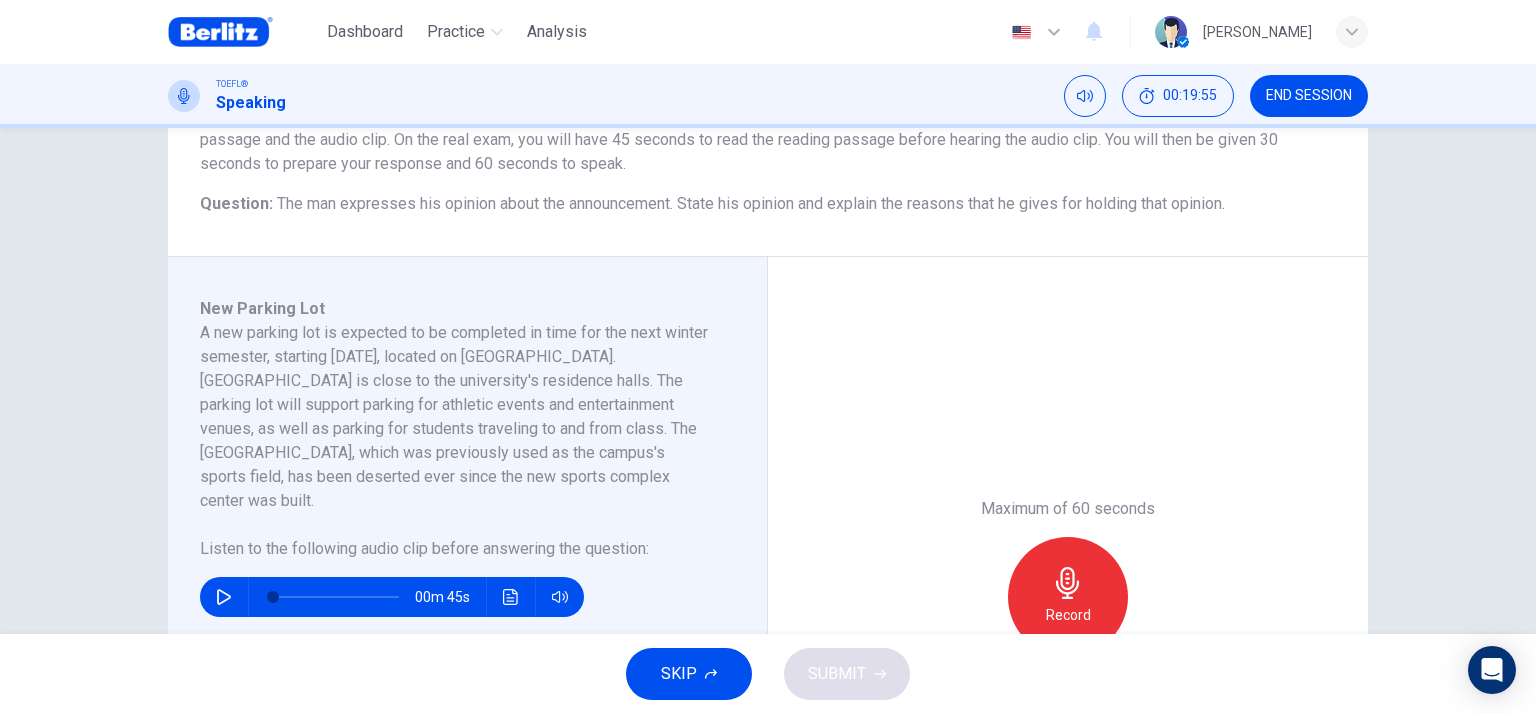 click on "00m 45s" at bounding box center (455, 589) 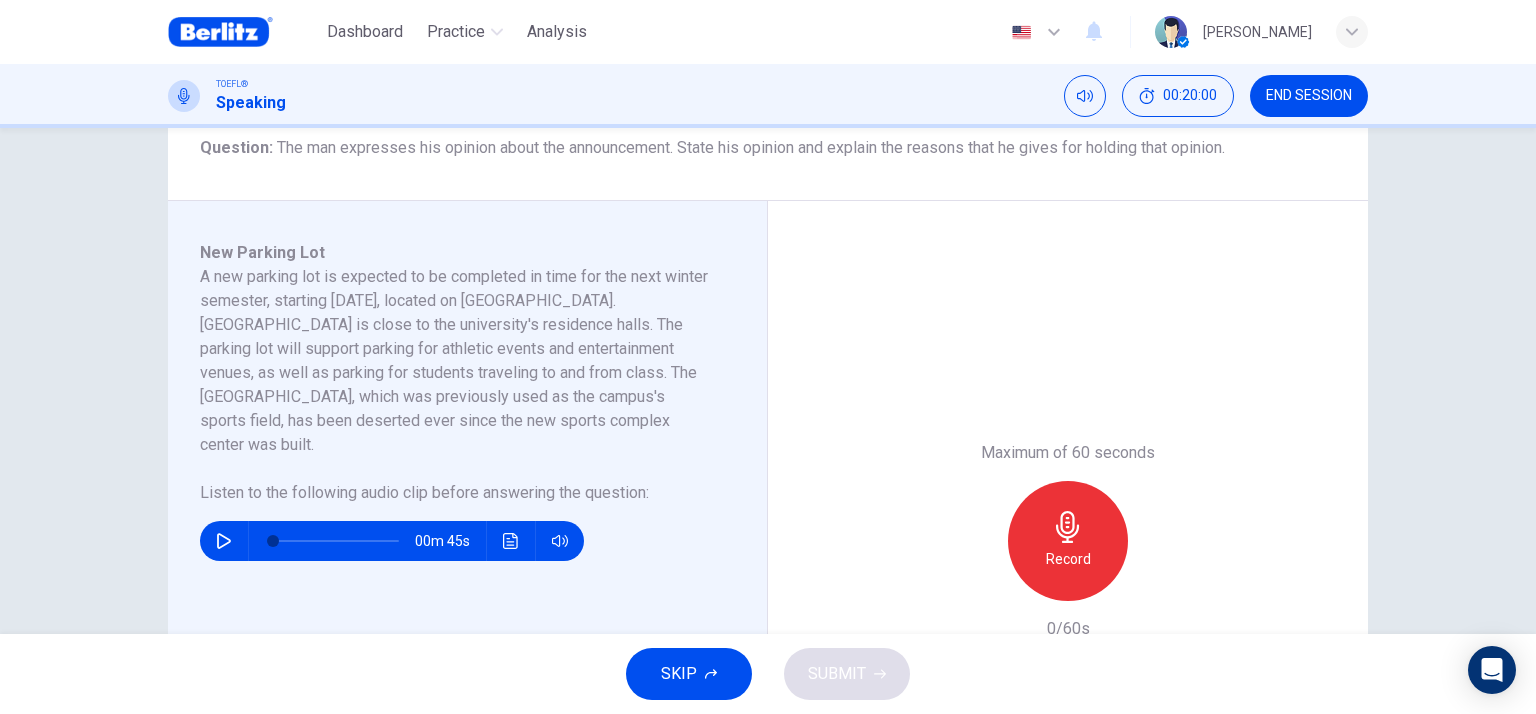 scroll, scrollTop: 300, scrollLeft: 0, axis: vertical 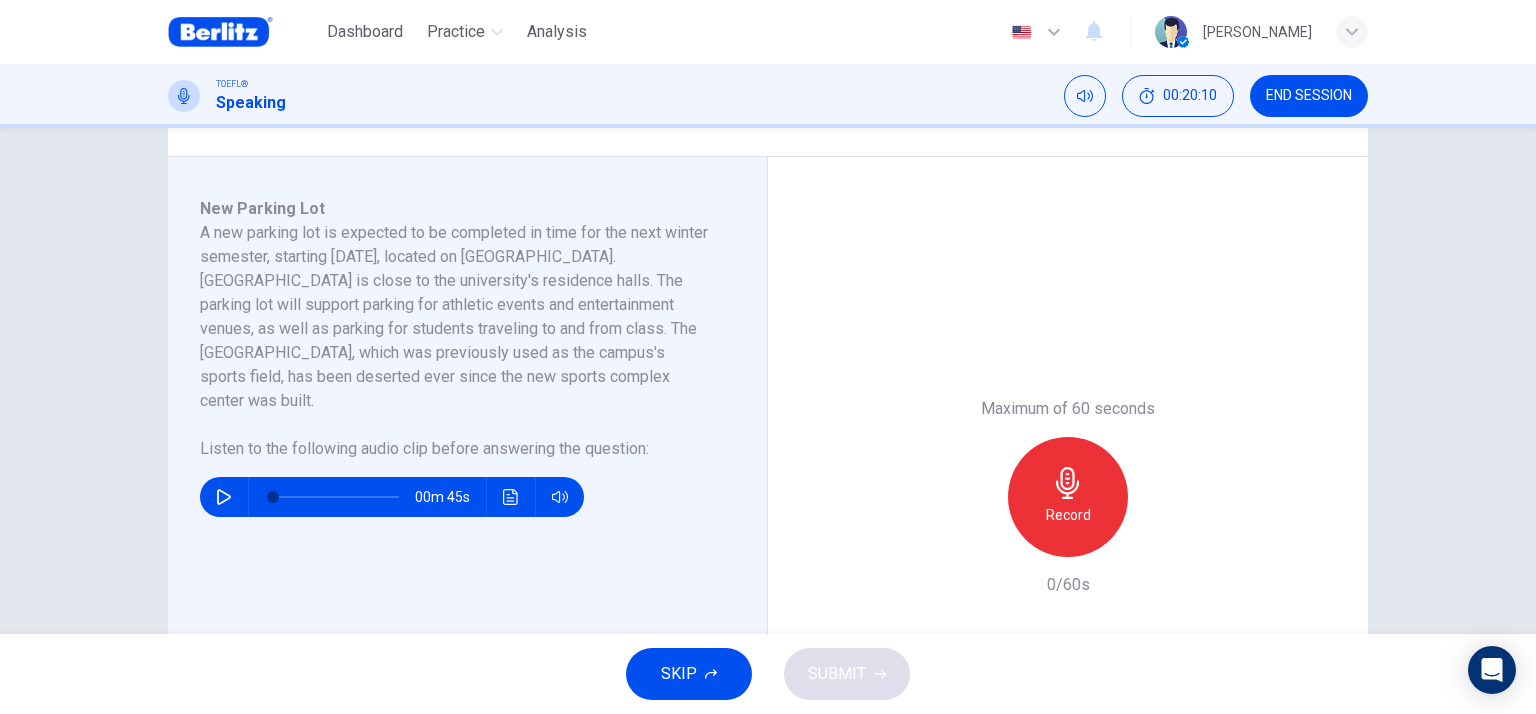 click at bounding box center [224, 497] 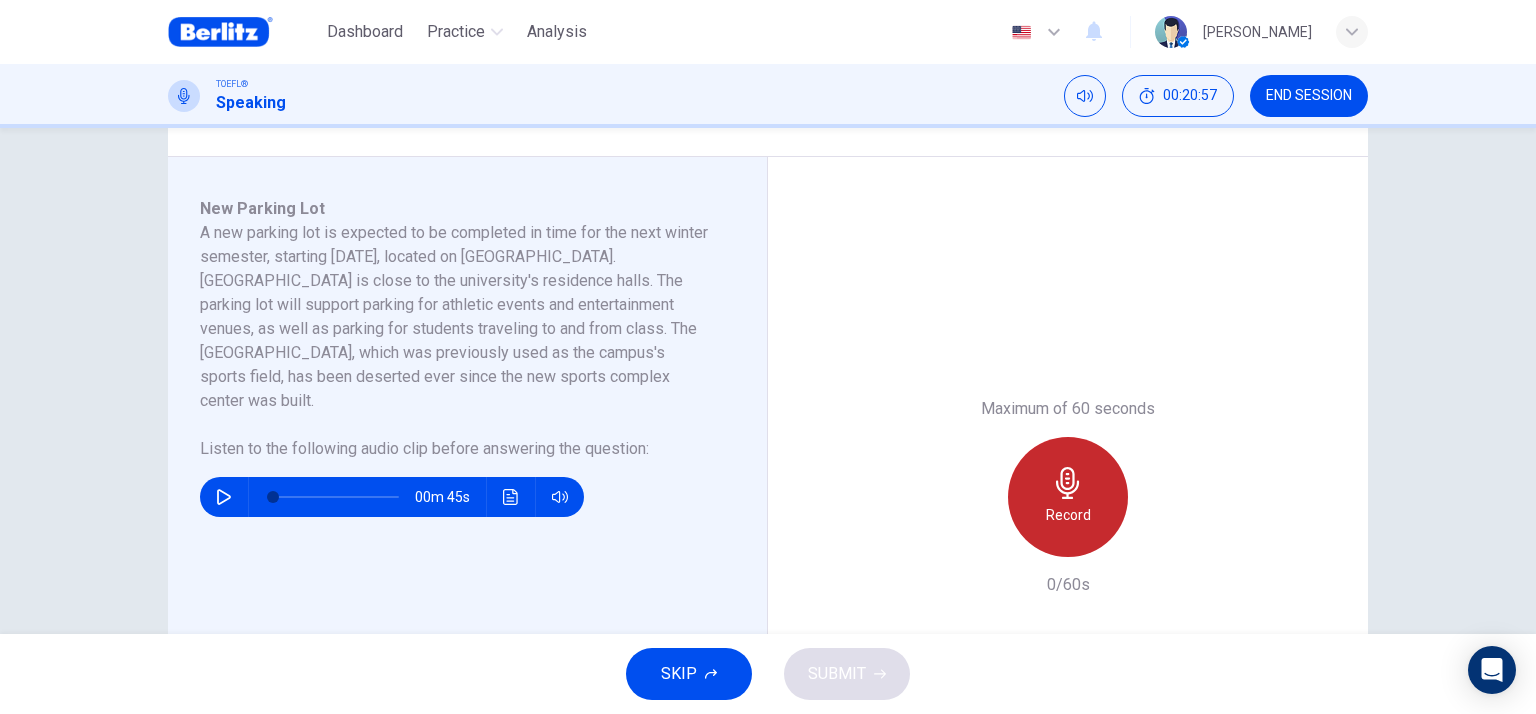 click 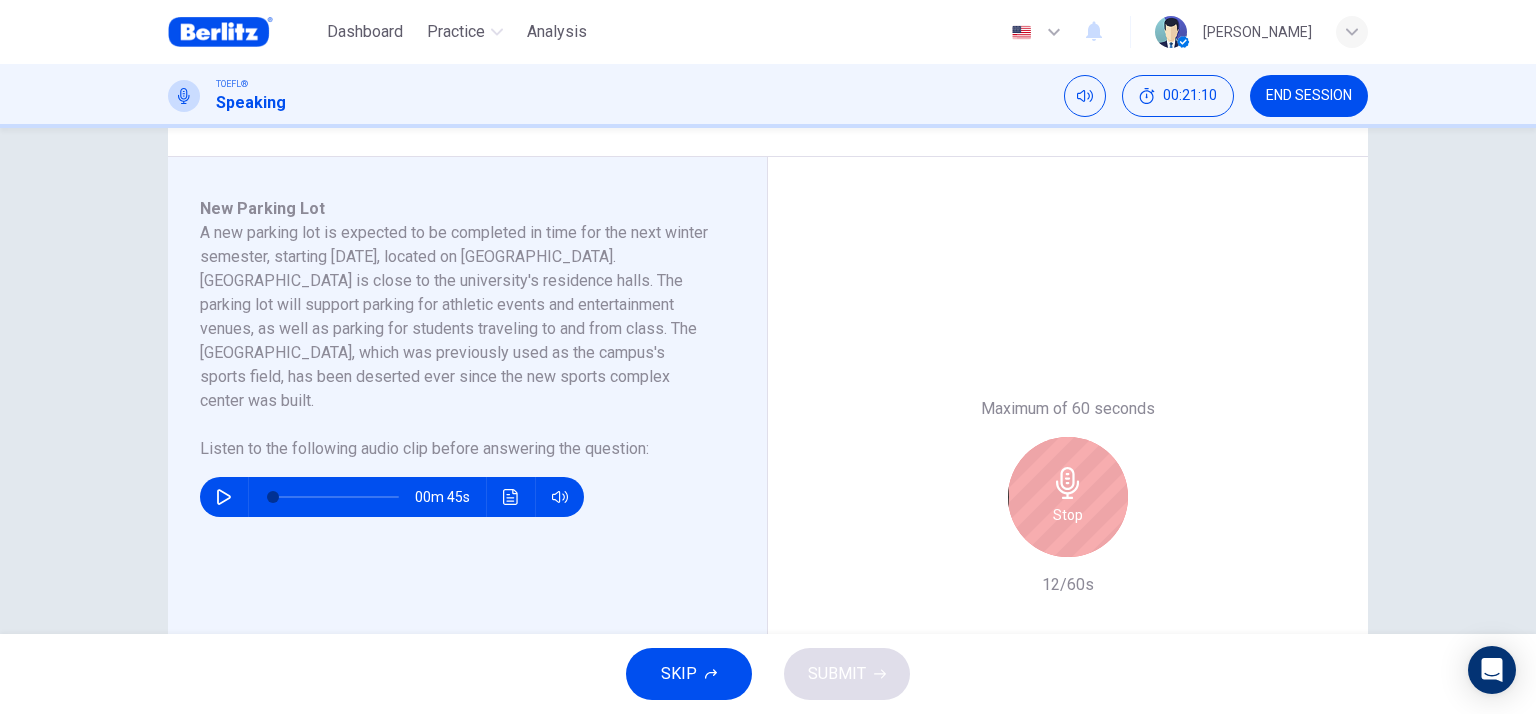 click on "Stop" at bounding box center [1068, 497] 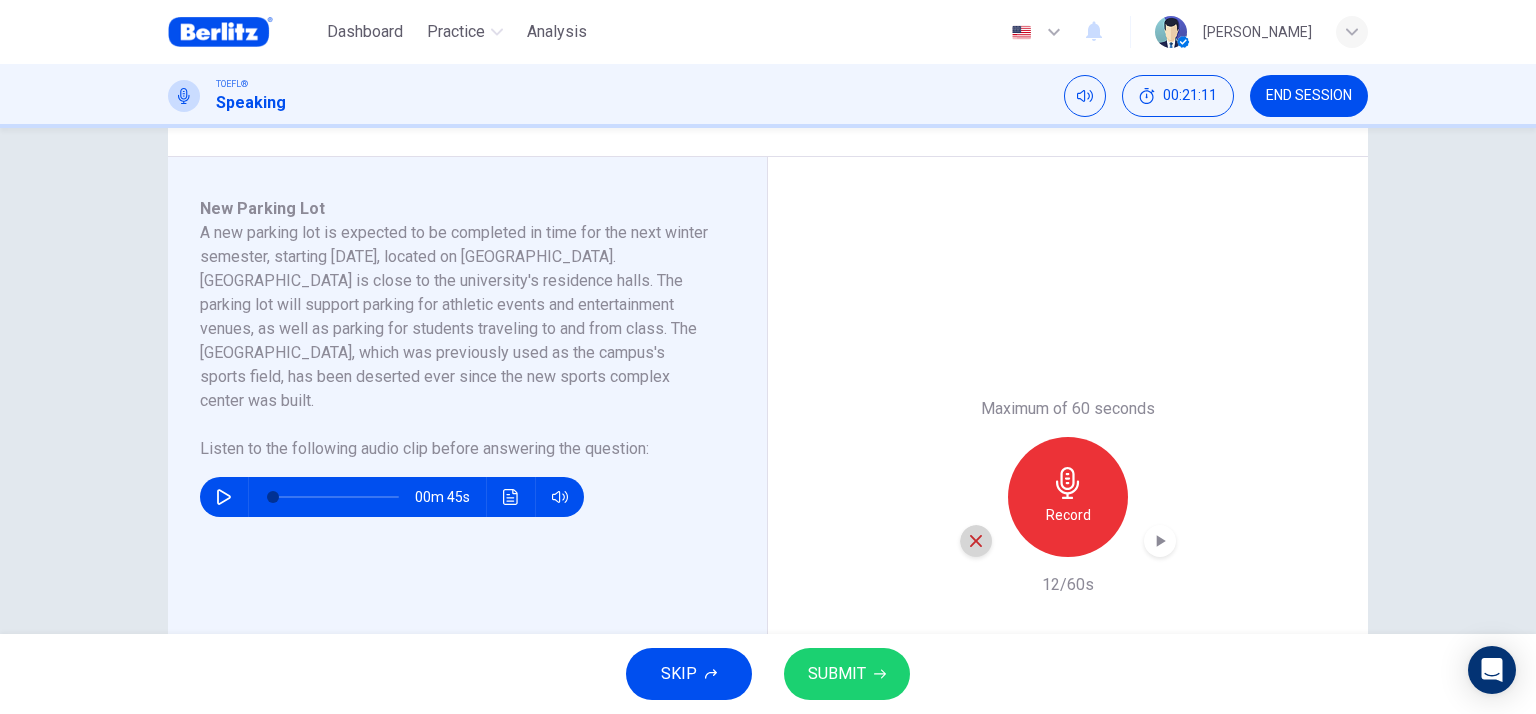 click at bounding box center (976, 541) 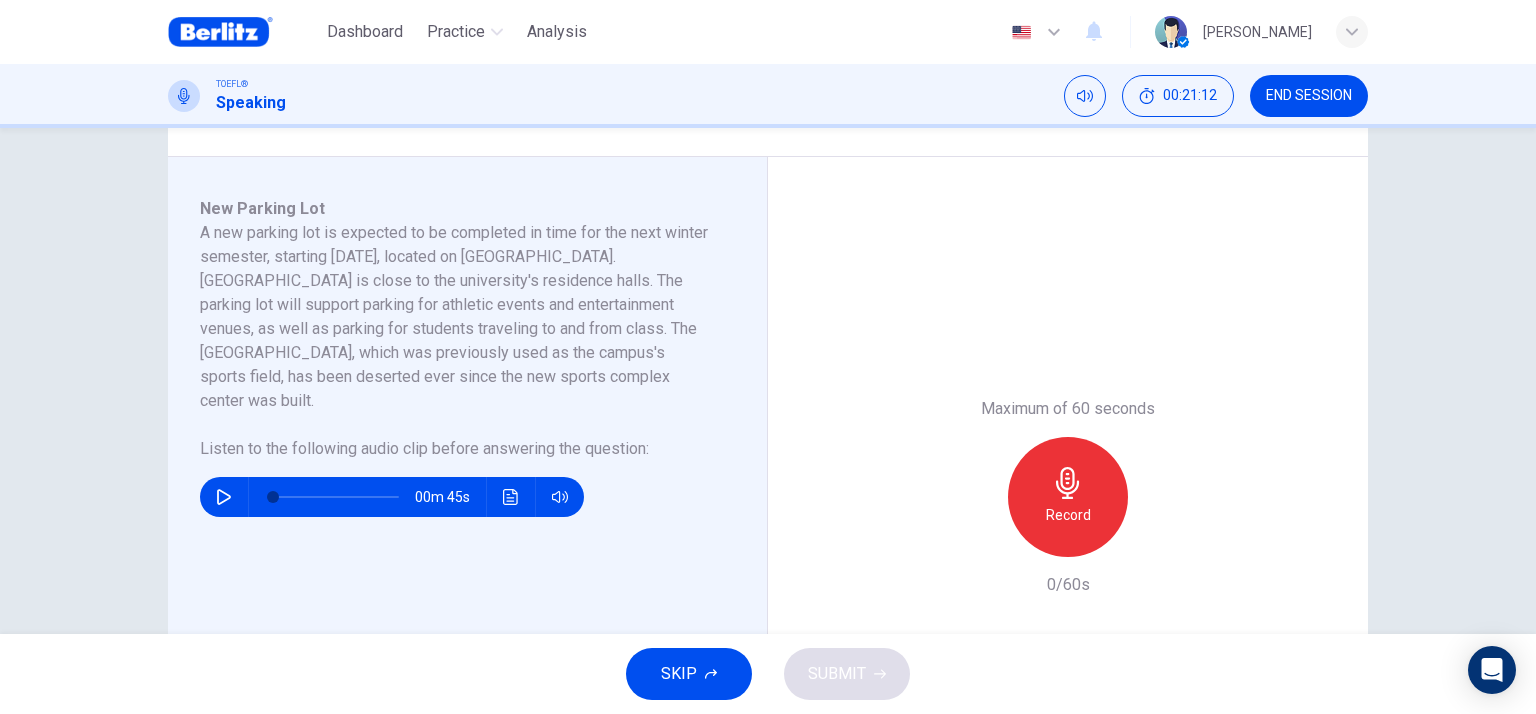 click on "Record" at bounding box center (1068, 497) 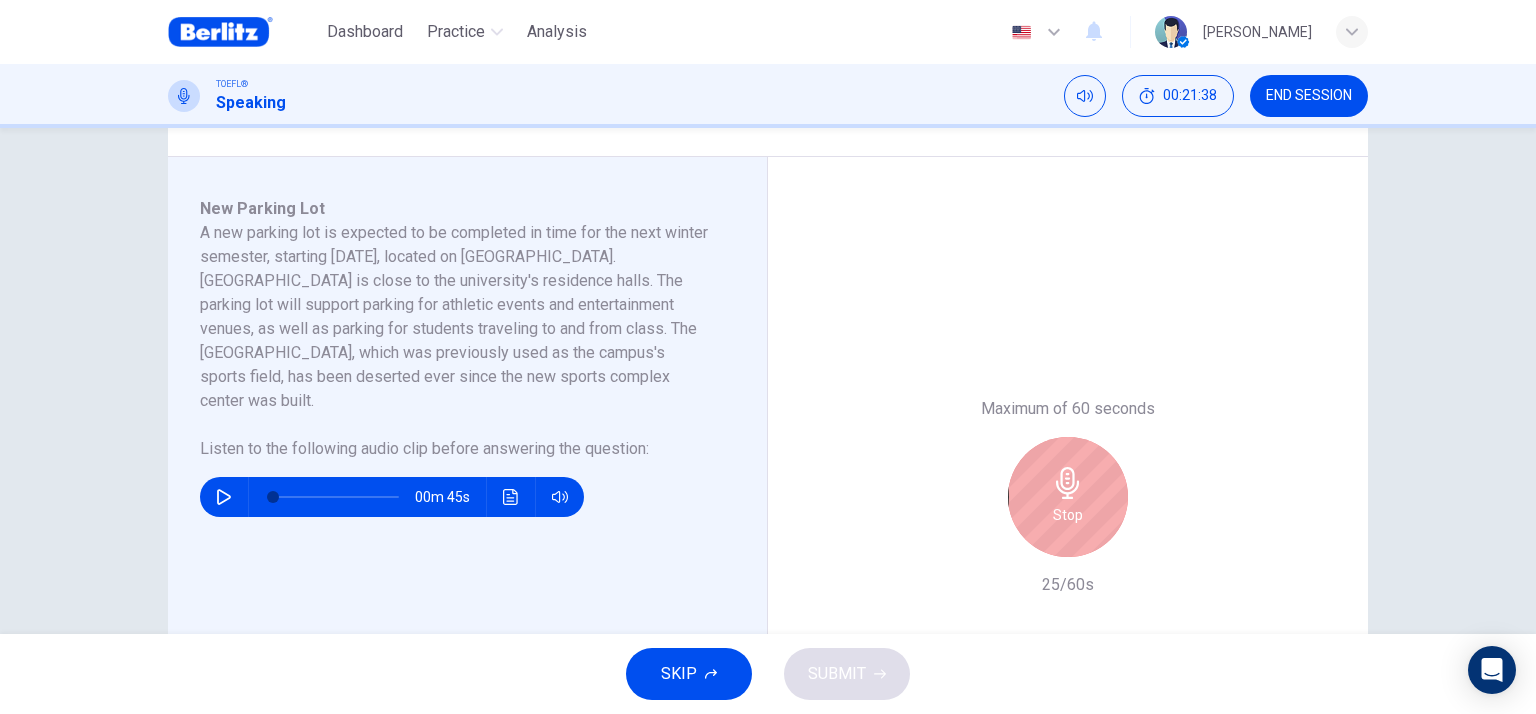 click on "Stop" at bounding box center [1068, 497] 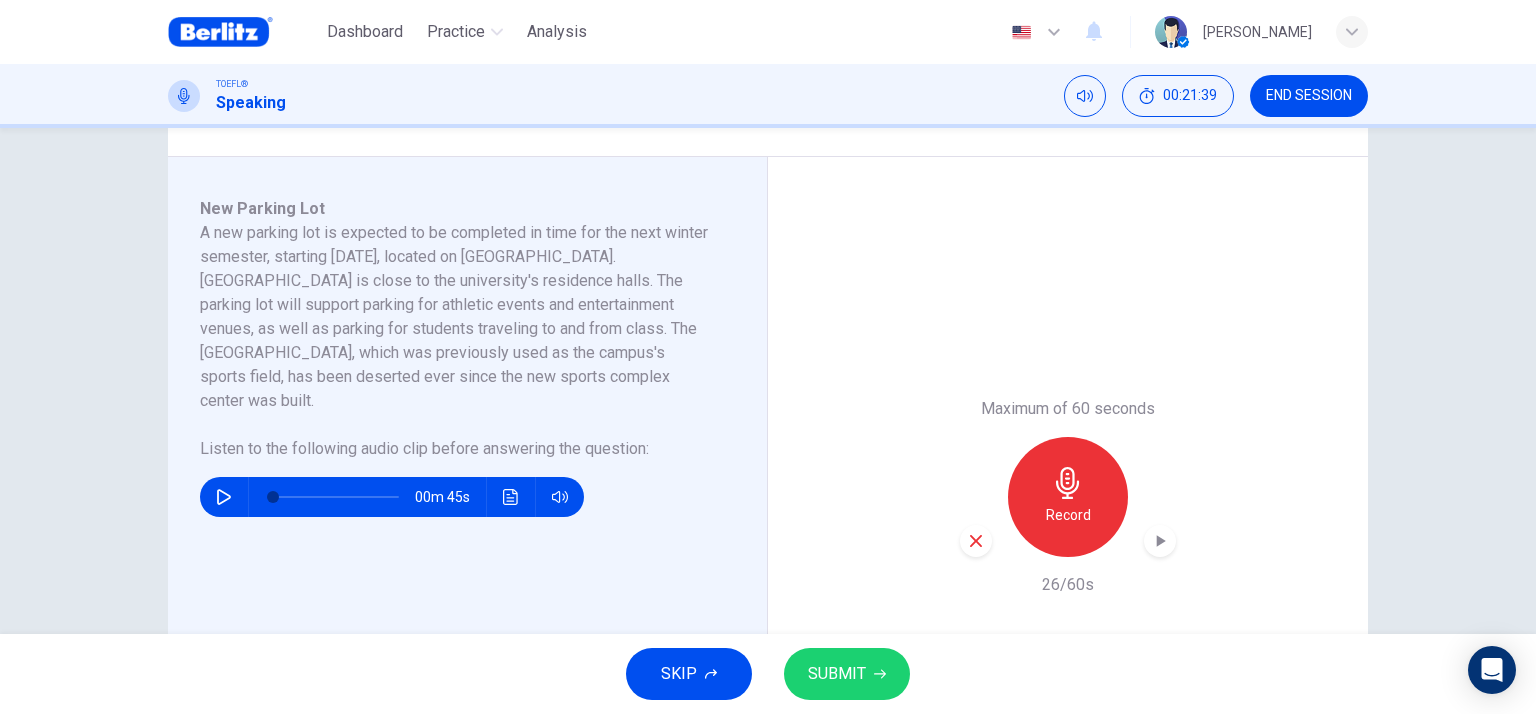 click at bounding box center (976, 541) 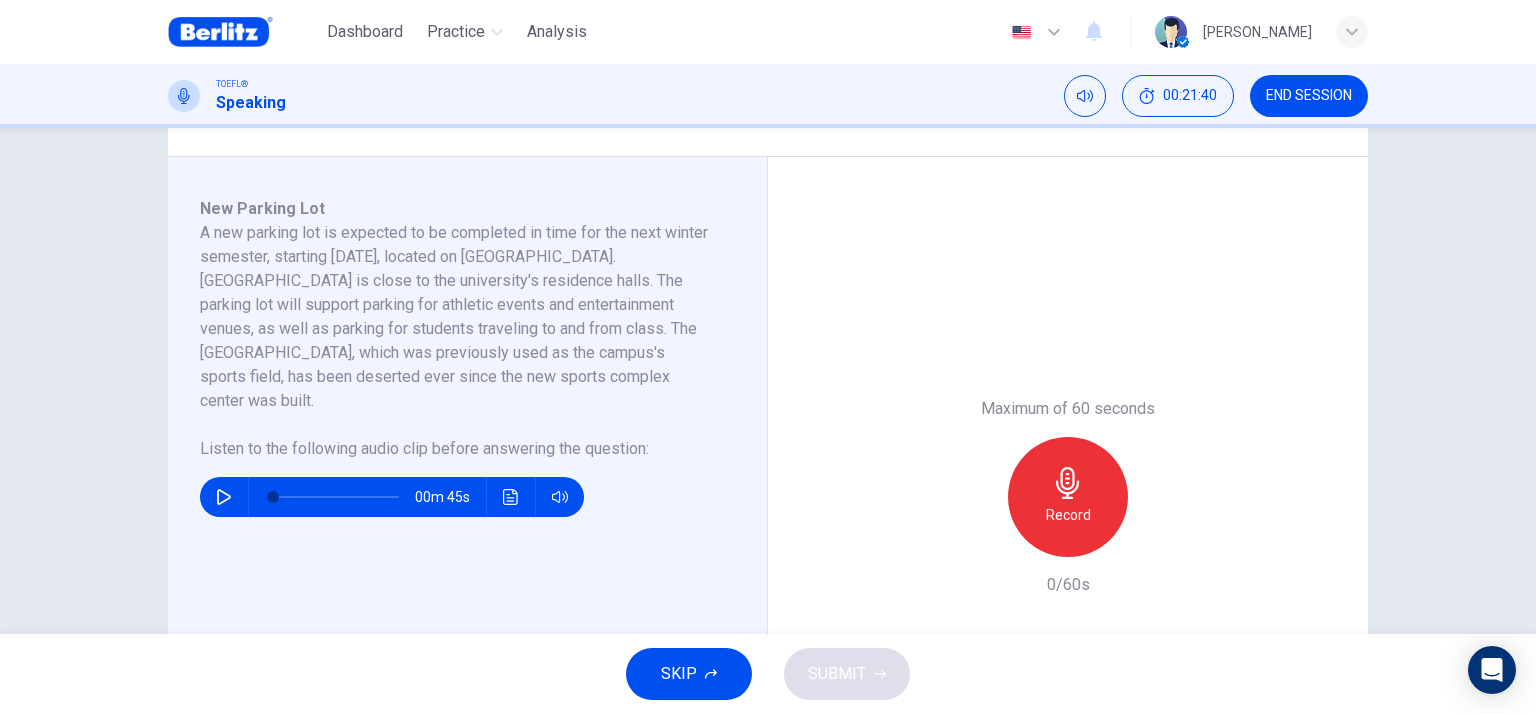 click at bounding box center [336, 497] 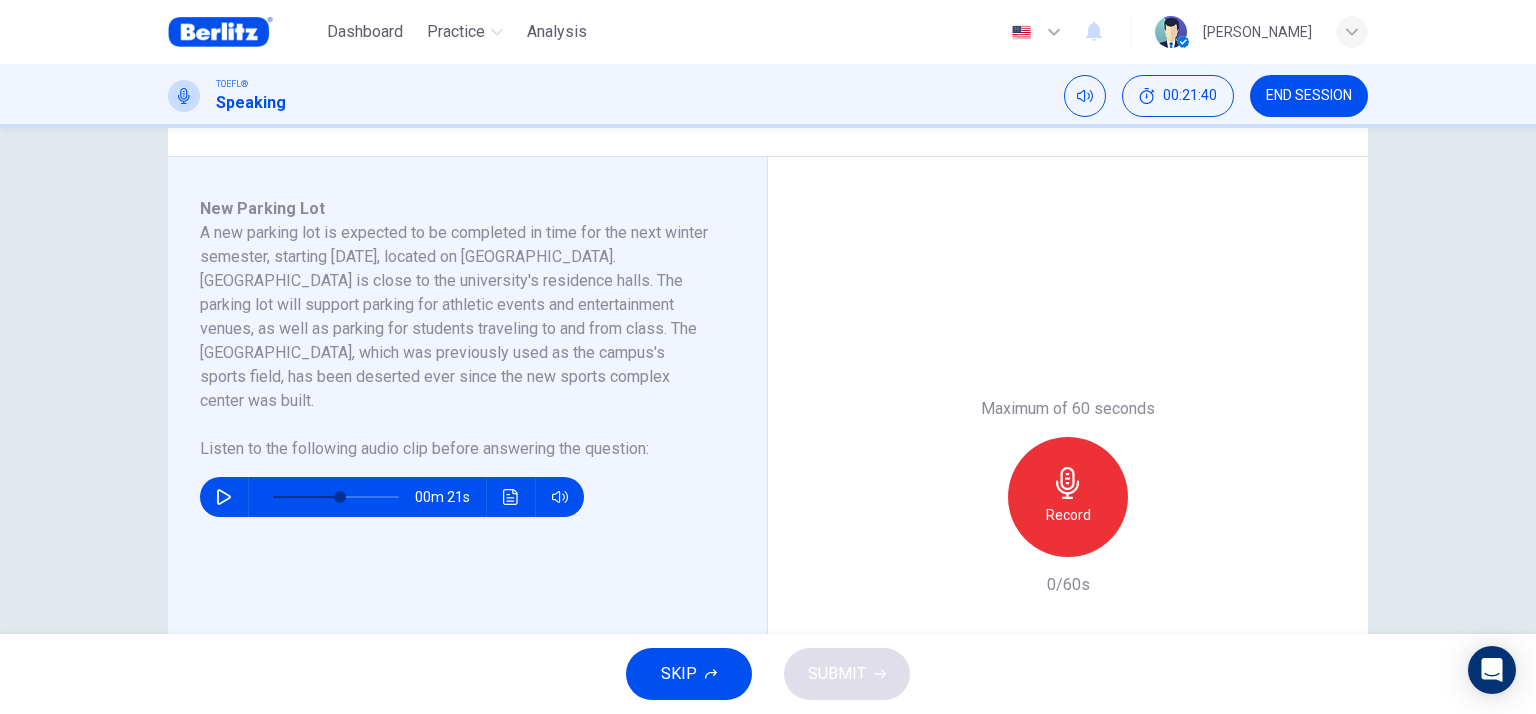 click at bounding box center (332, 497) 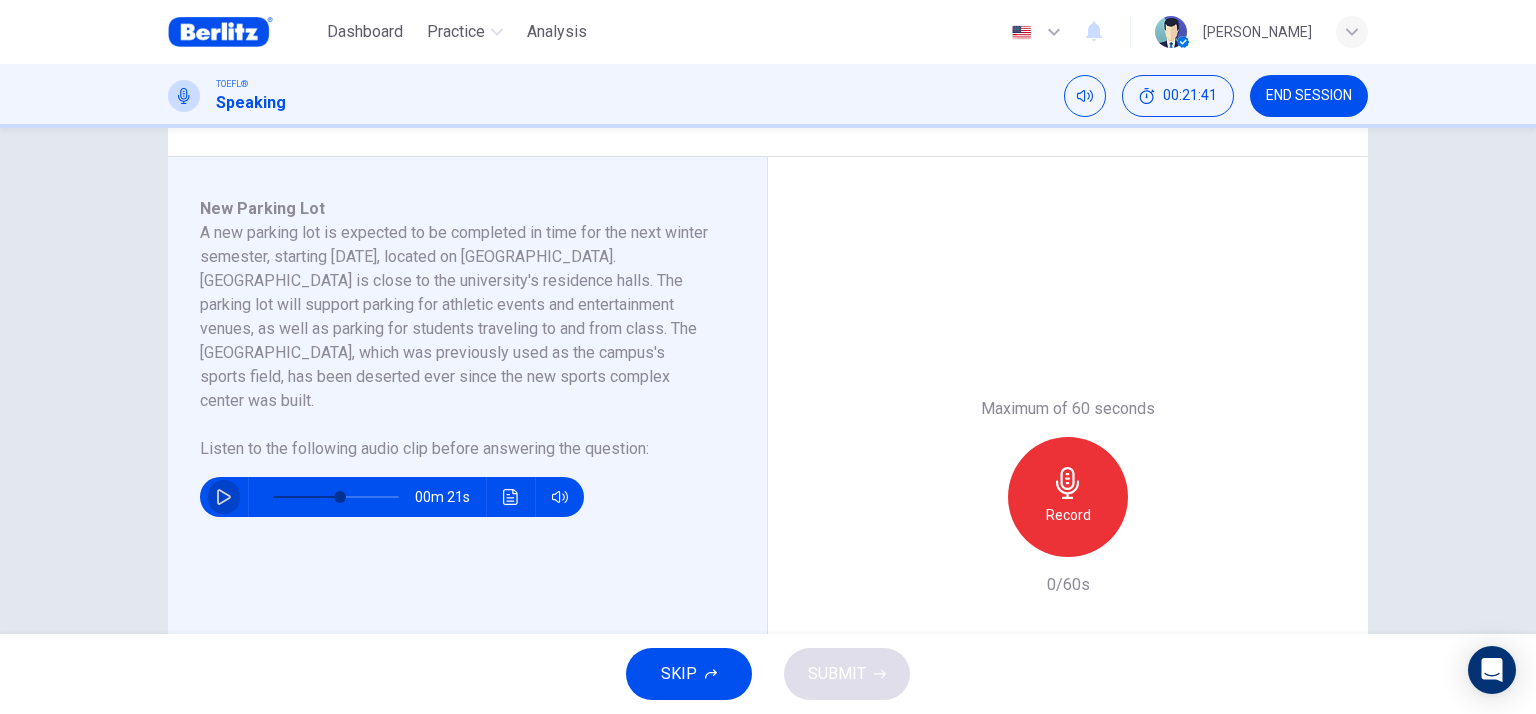 click 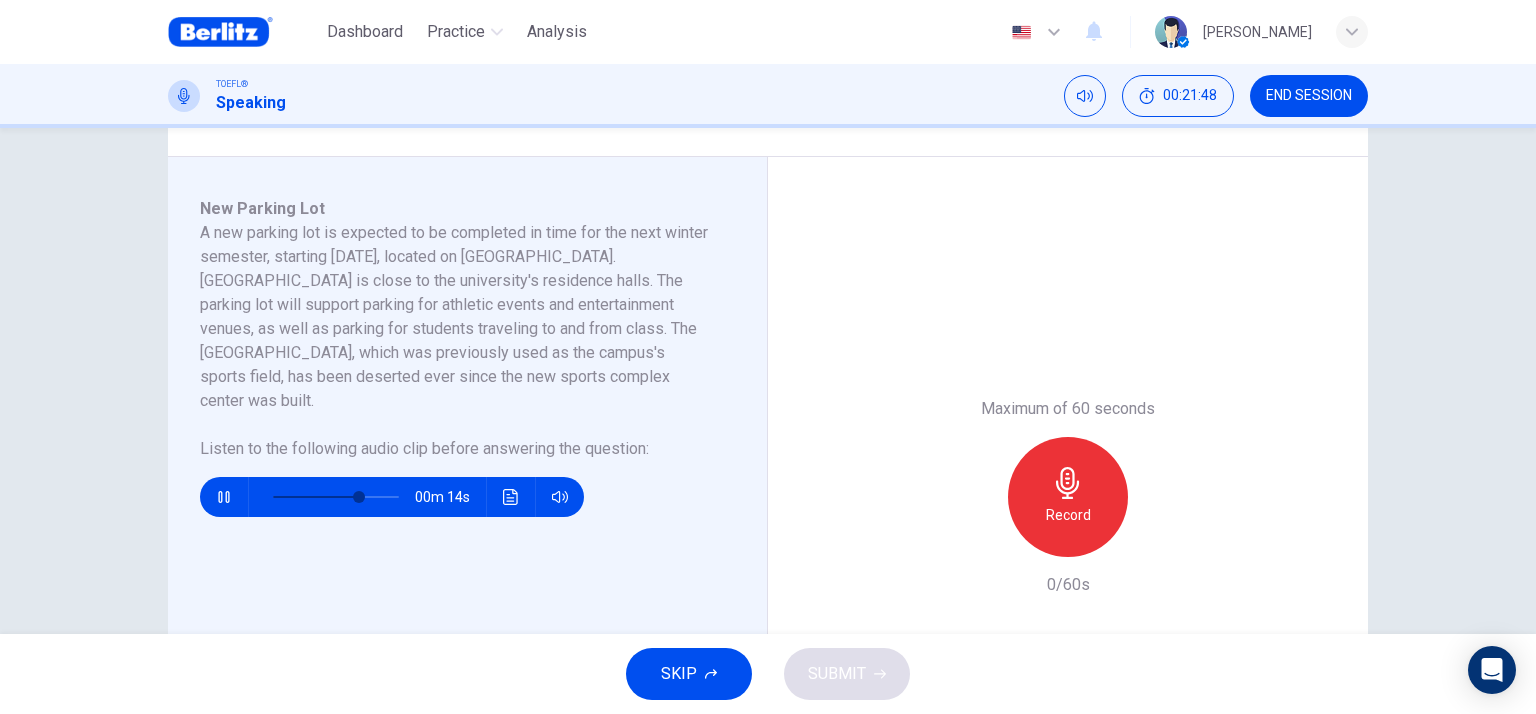 click 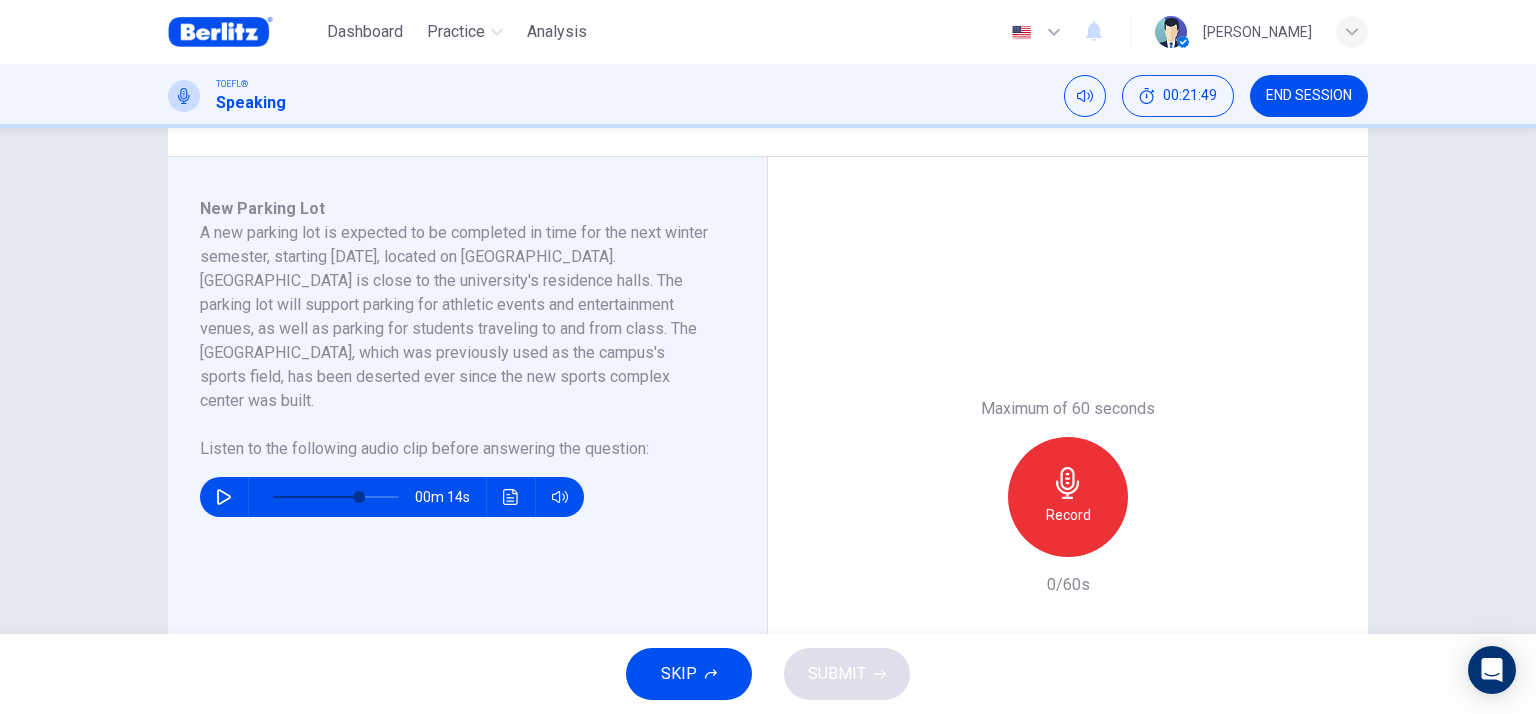 click on "Record" at bounding box center [1068, 497] 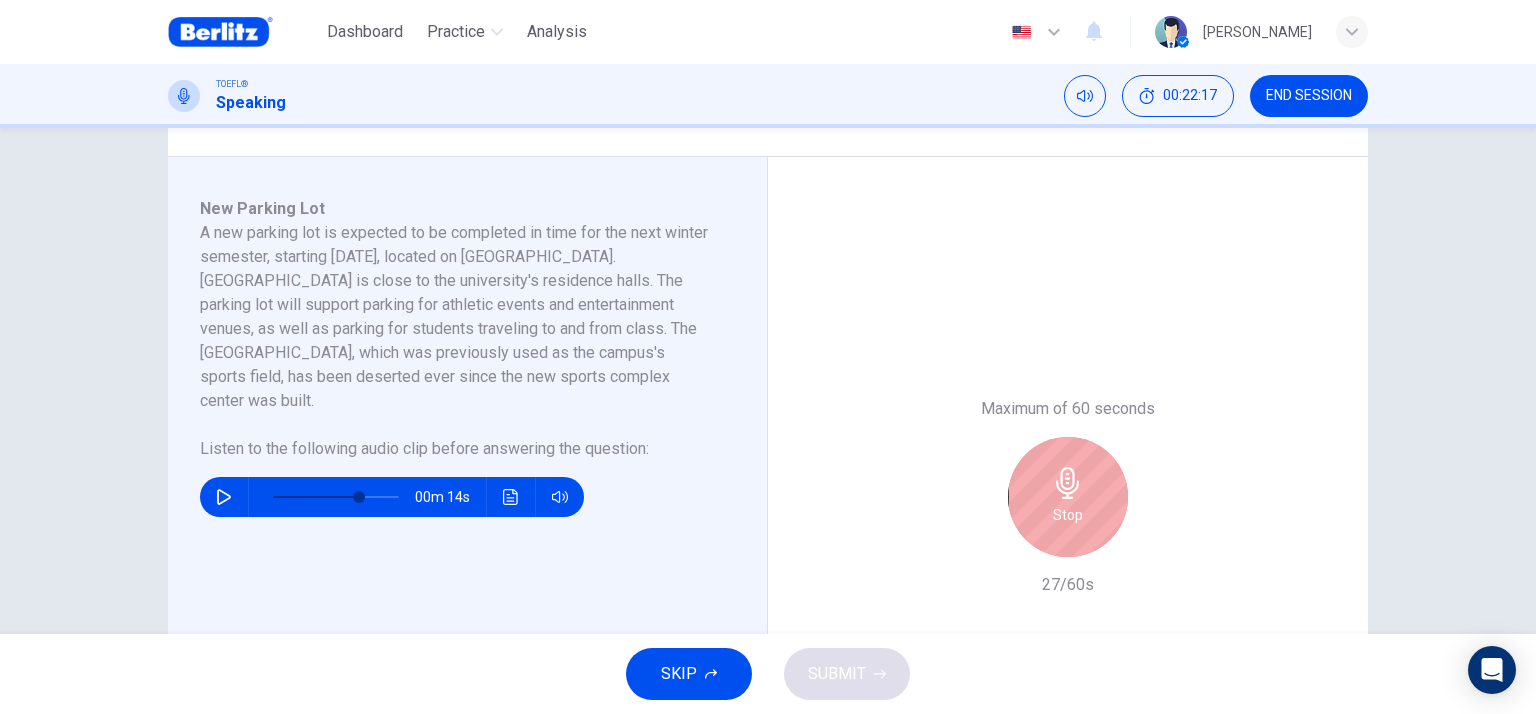 click on "Stop" at bounding box center (1068, 497) 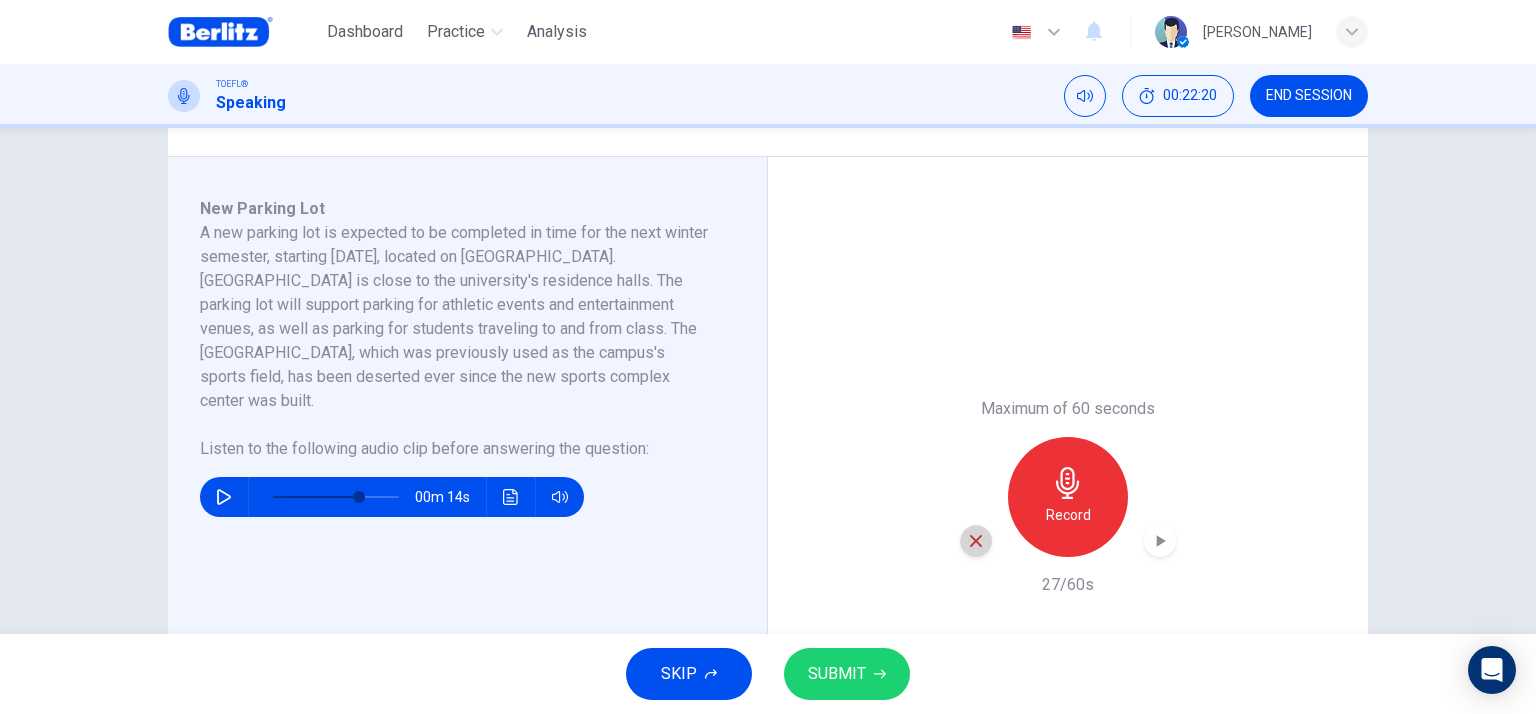 click at bounding box center [976, 541] 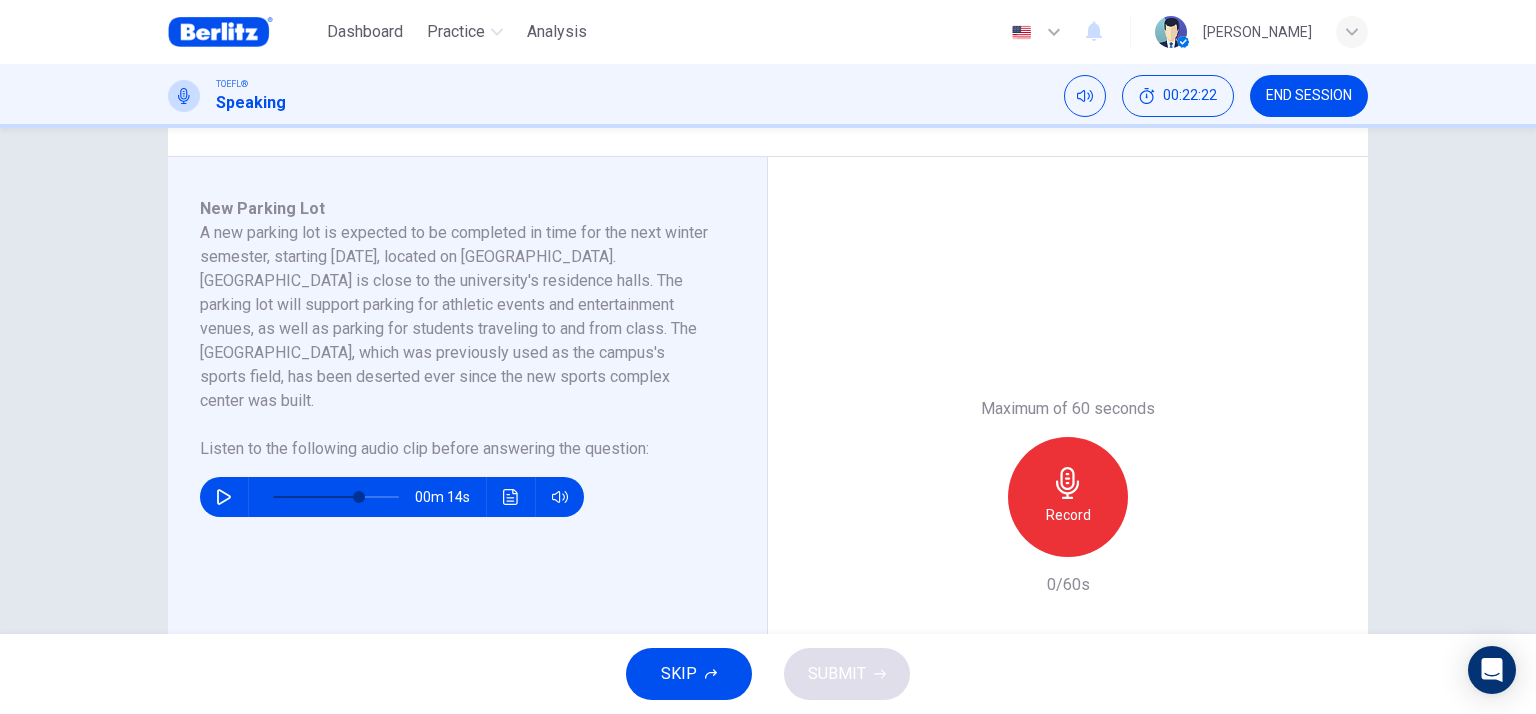 click at bounding box center [336, 497] 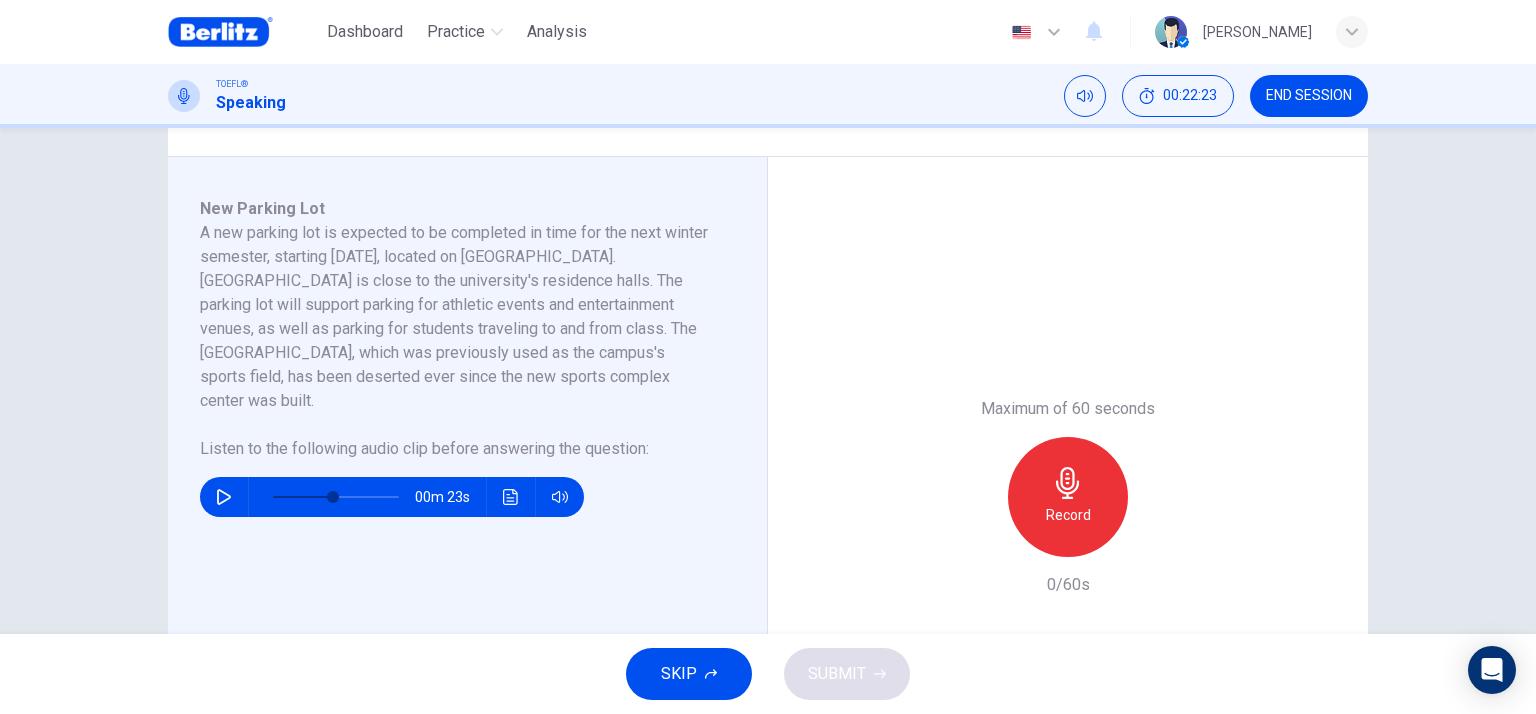 click 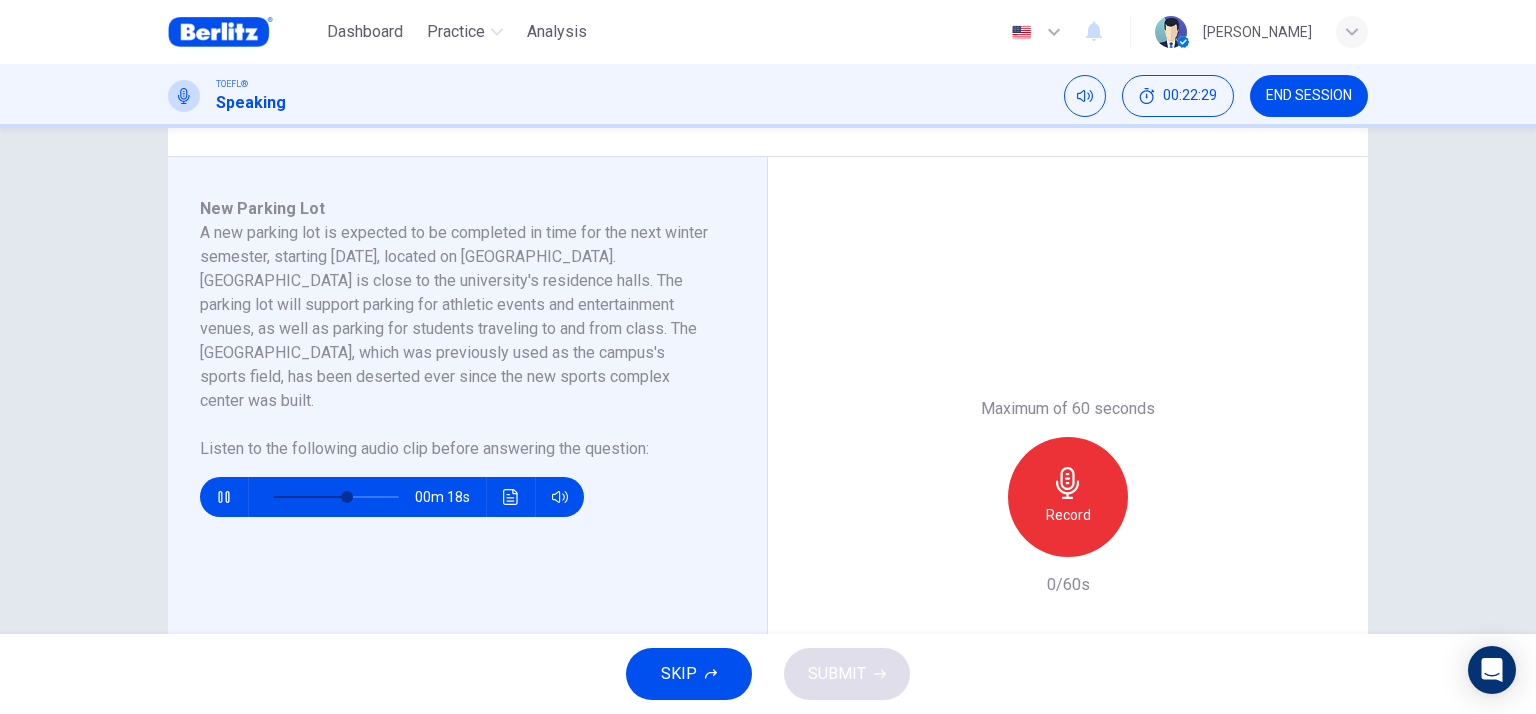 click on "00m 18s" at bounding box center [392, 497] 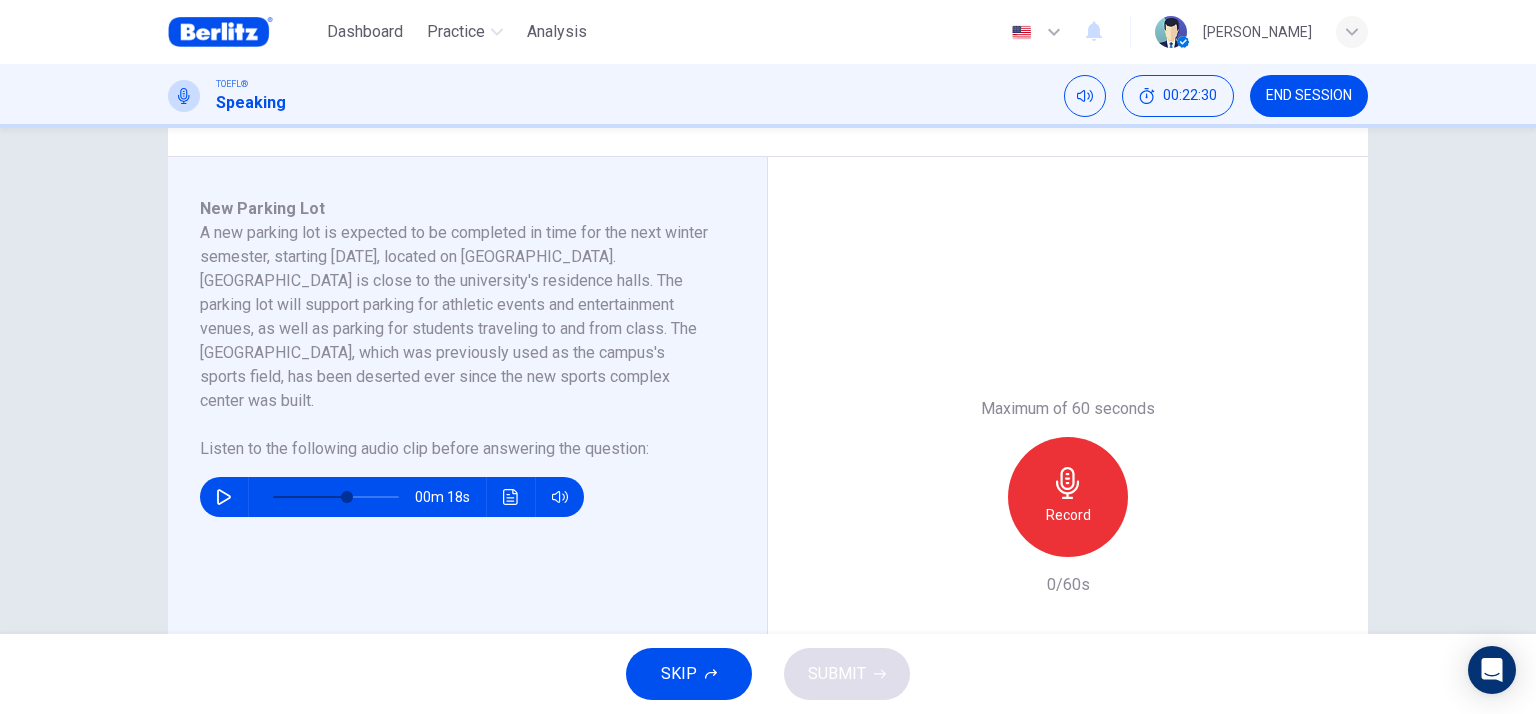 click 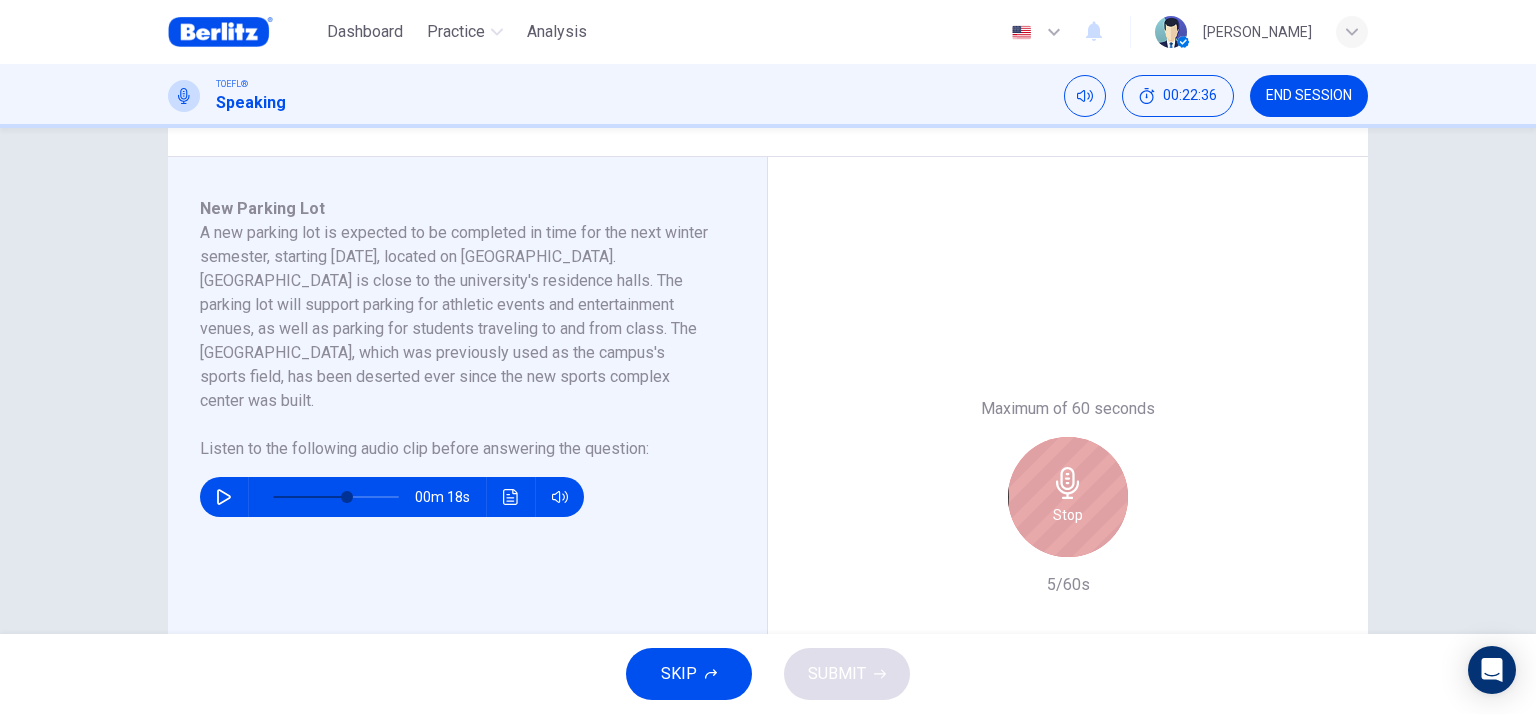 click 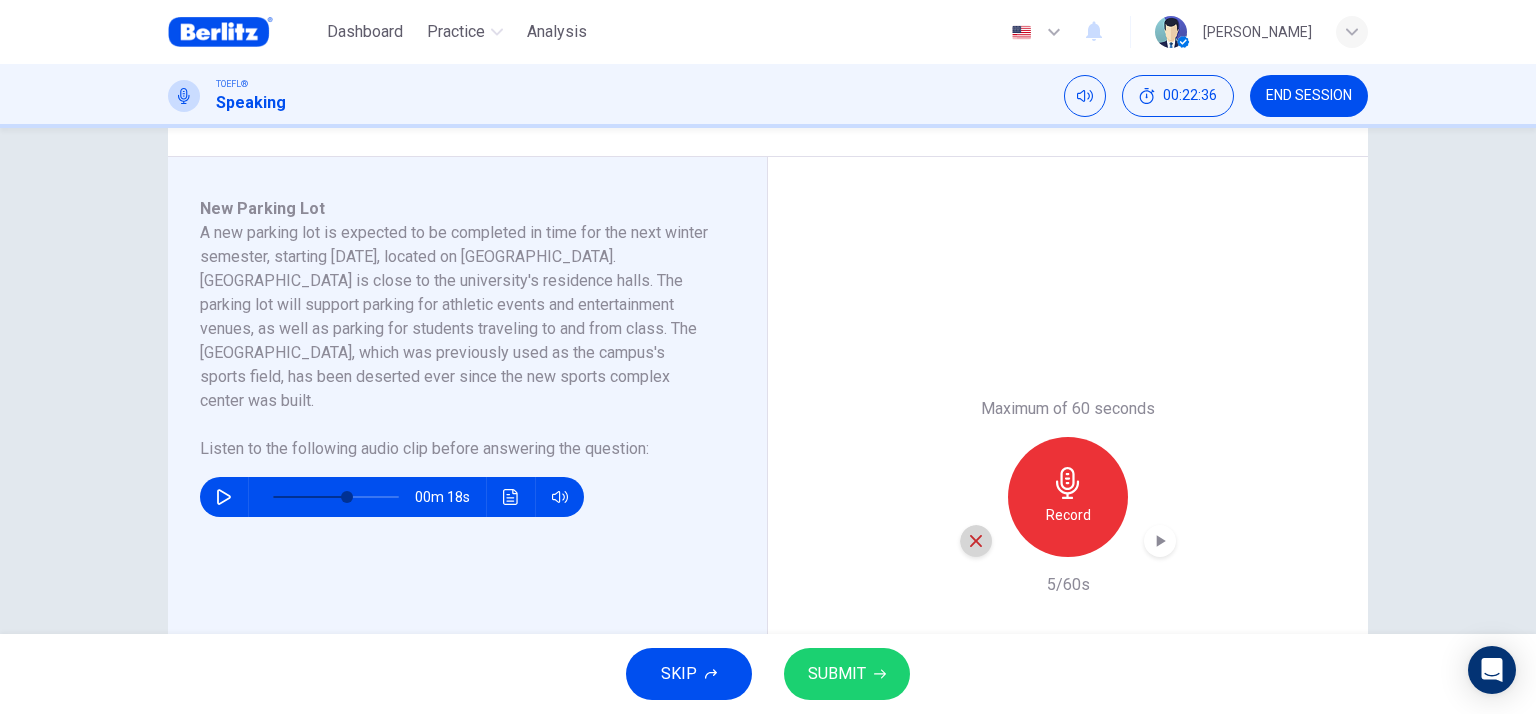 click 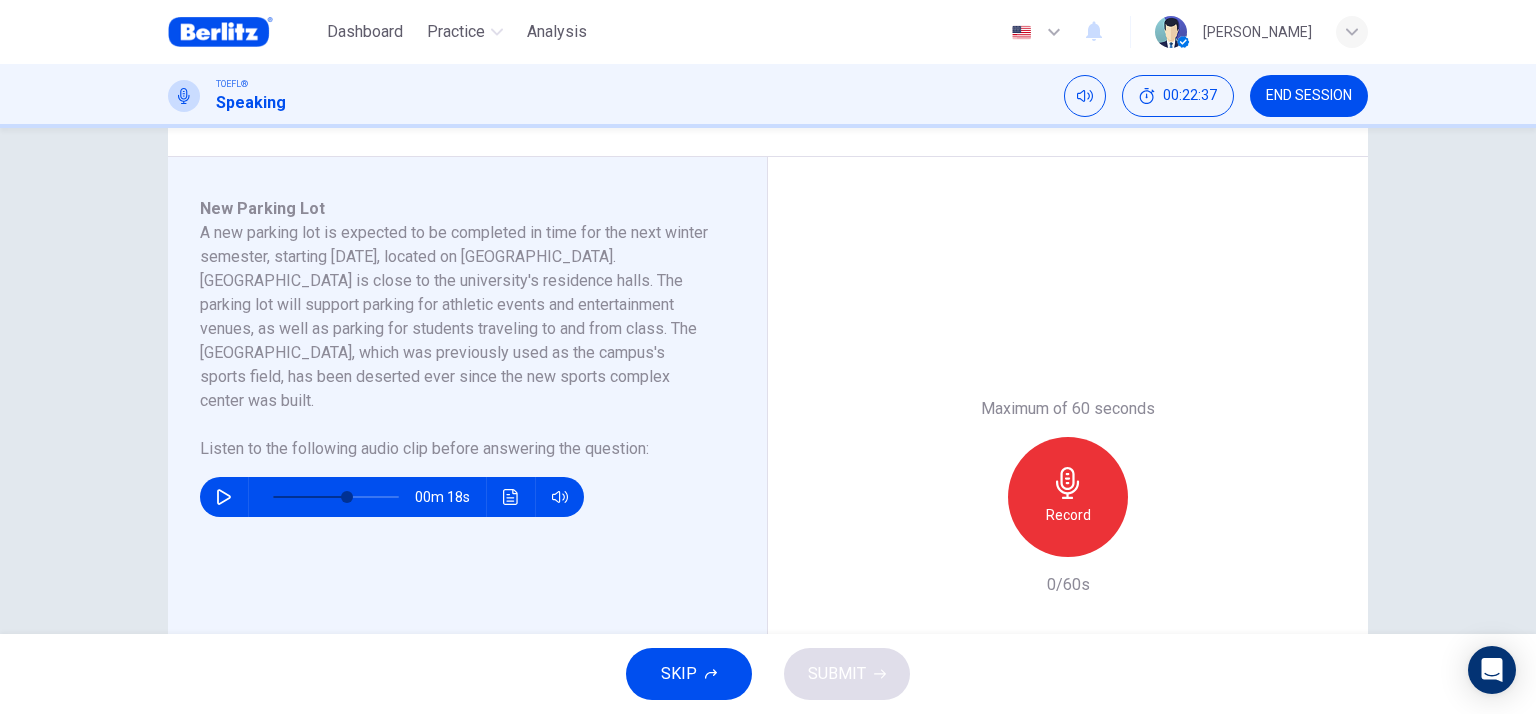 click 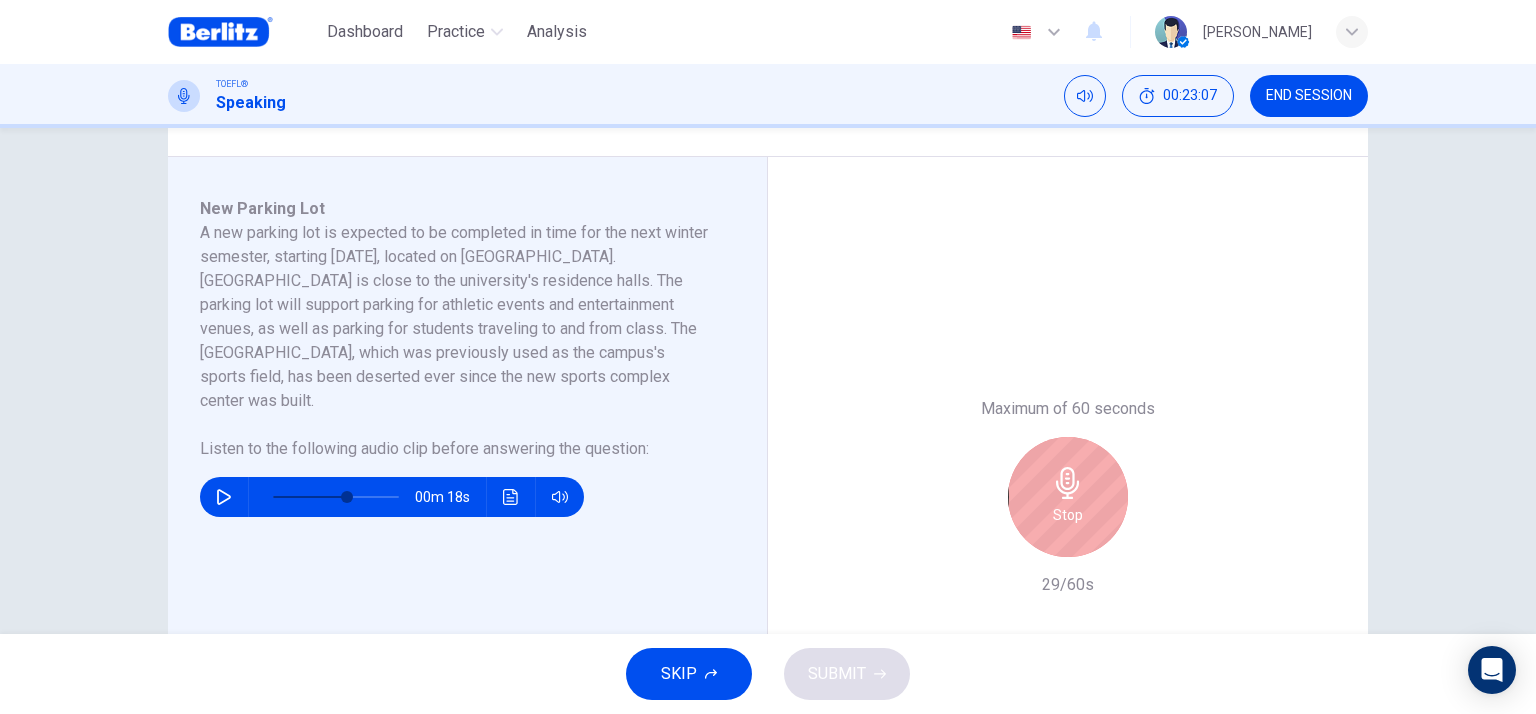 click 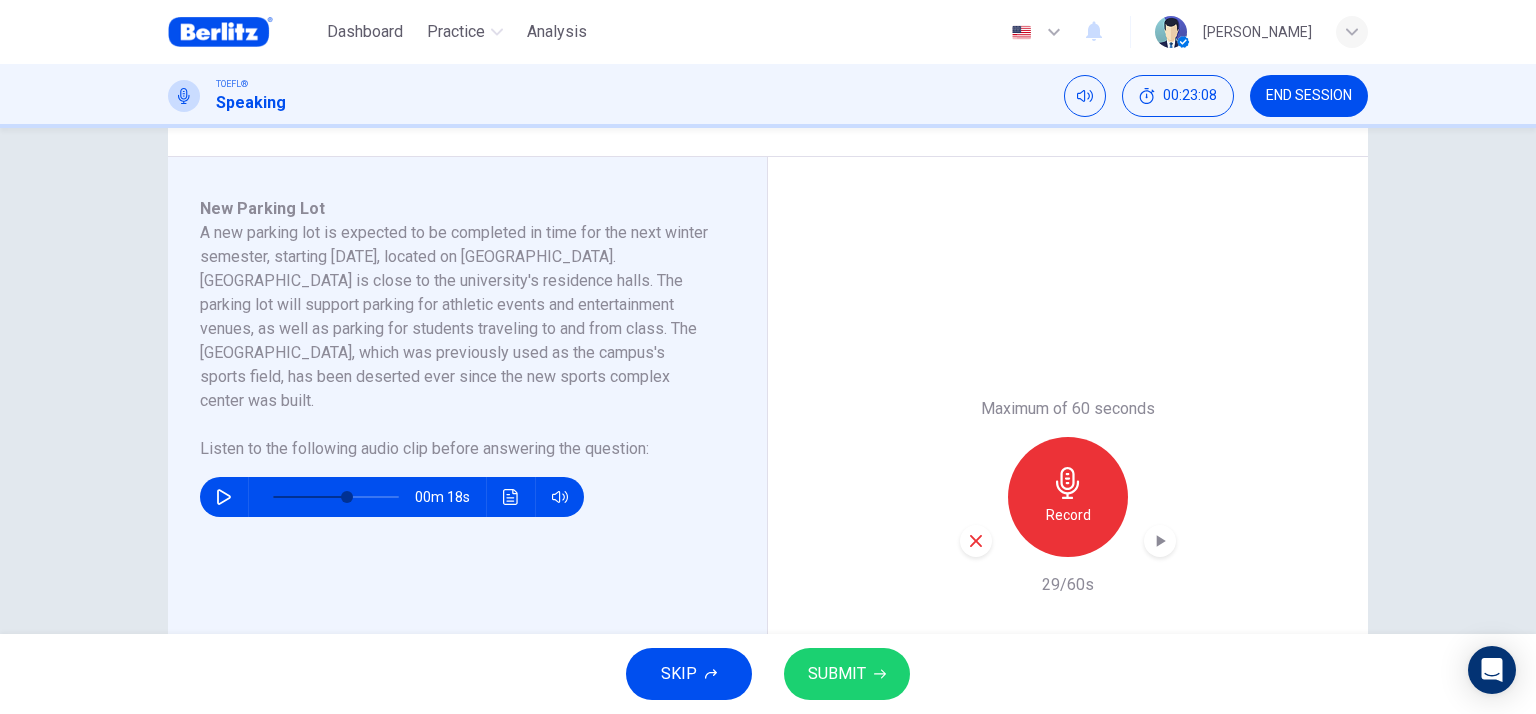 click on "00m 18s" at bounding box center (392, 497) 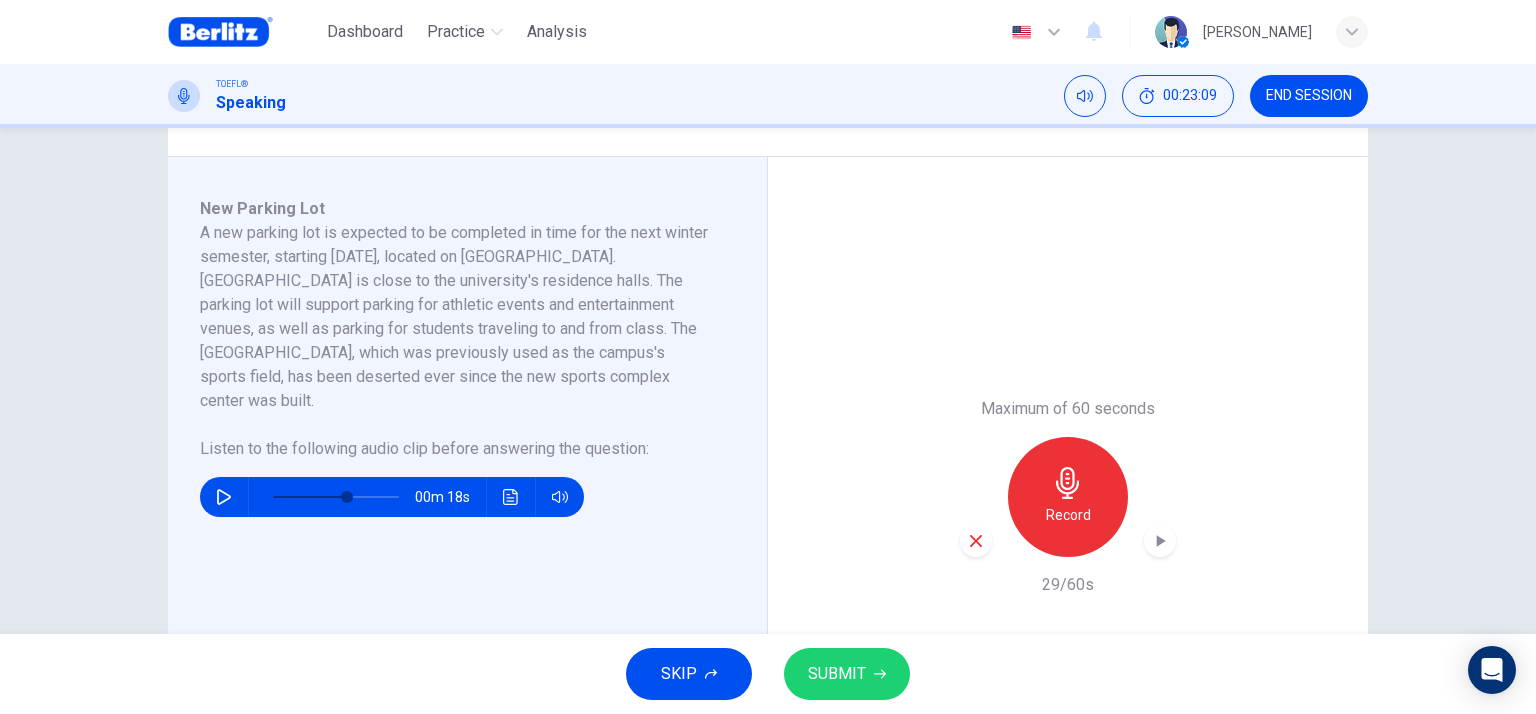 click 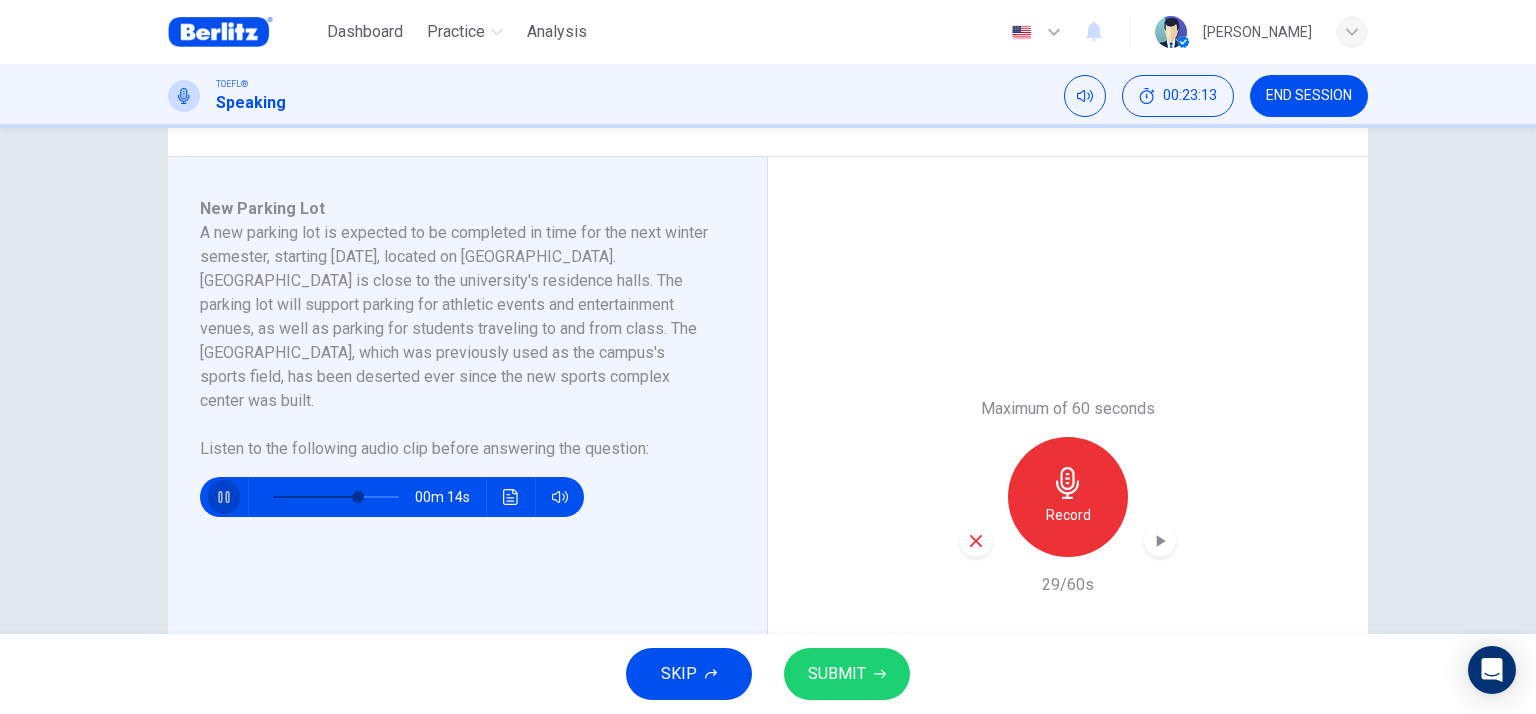 click 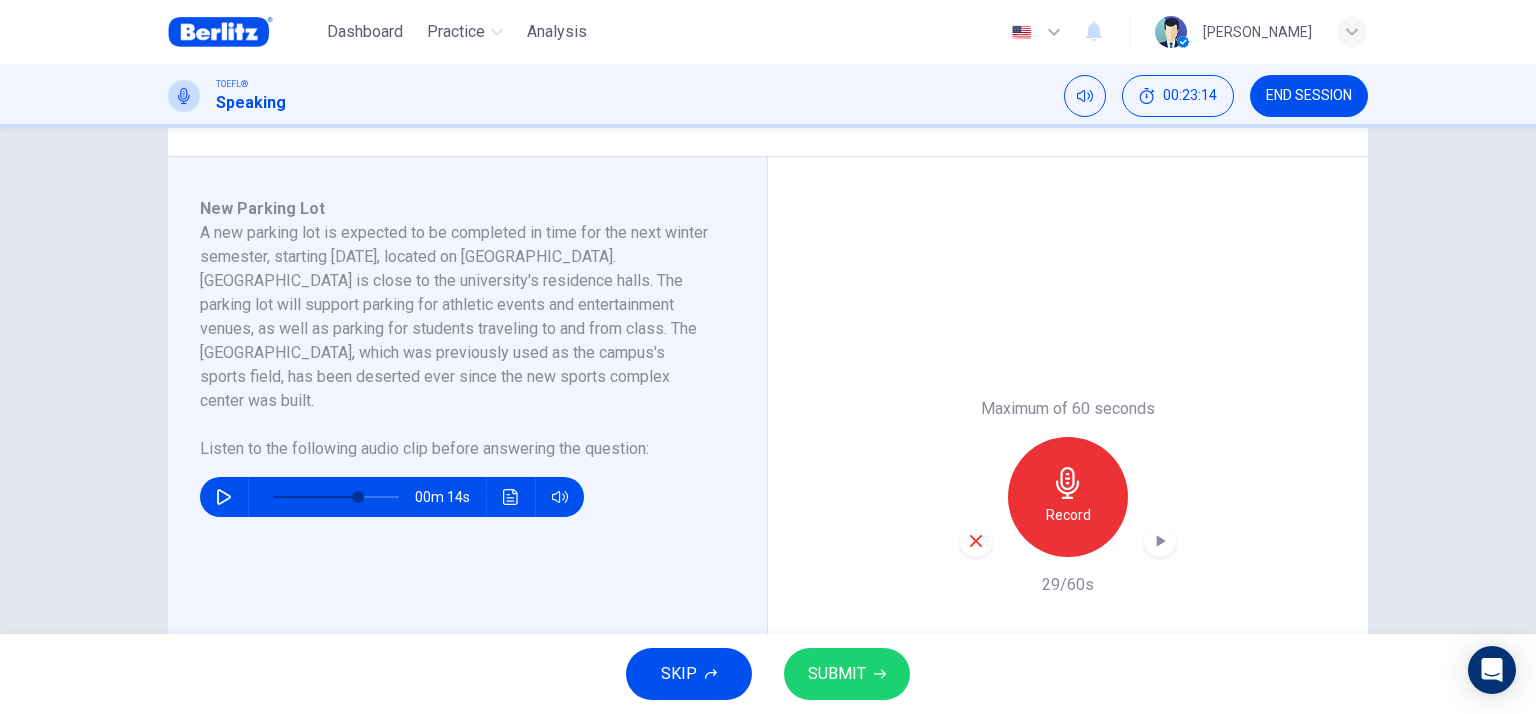 click at bounding box center (976, 541) 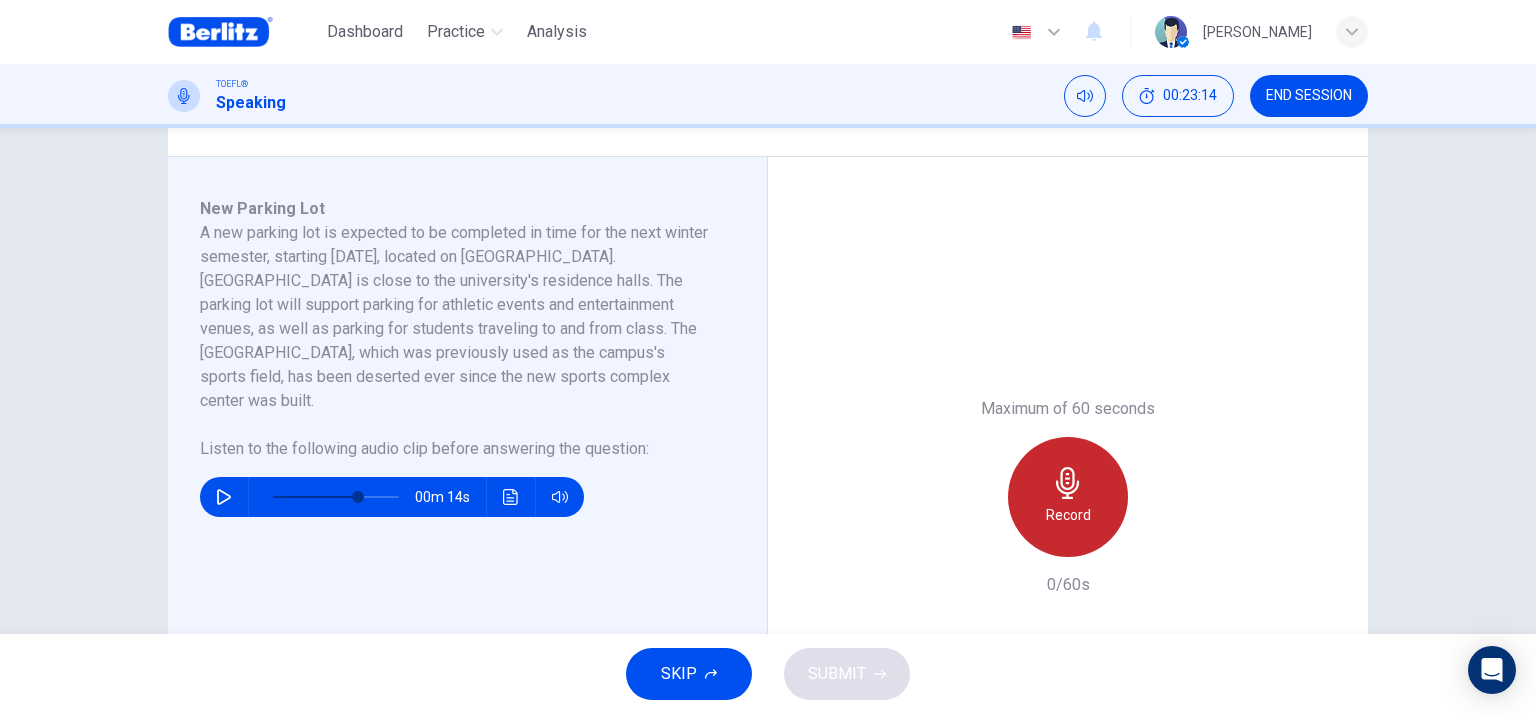click on "Record" at bounding box center [1068, 497] 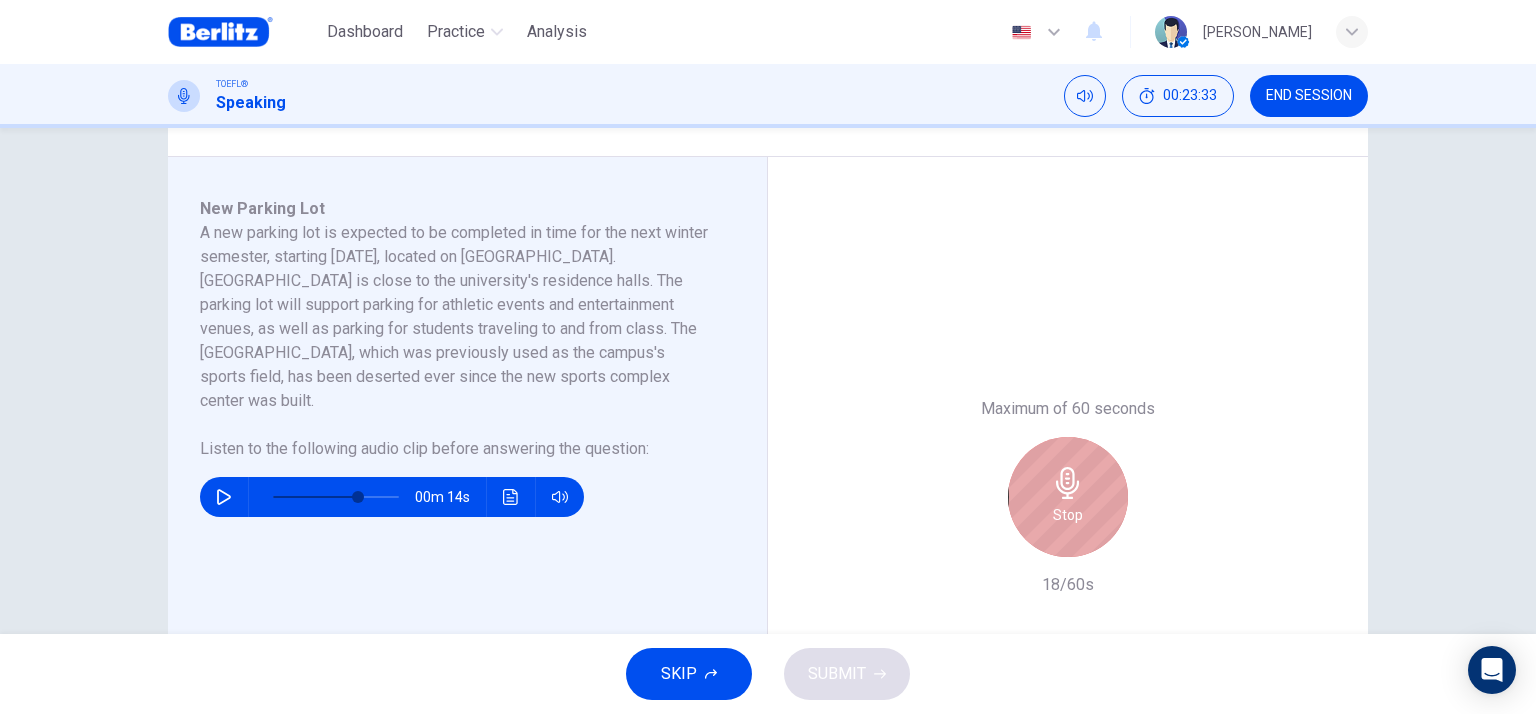 drag, startPoint x: 1044, startPoint y: 494, endPoint x: 1008, endPoint y: 516, distance: 42.190044 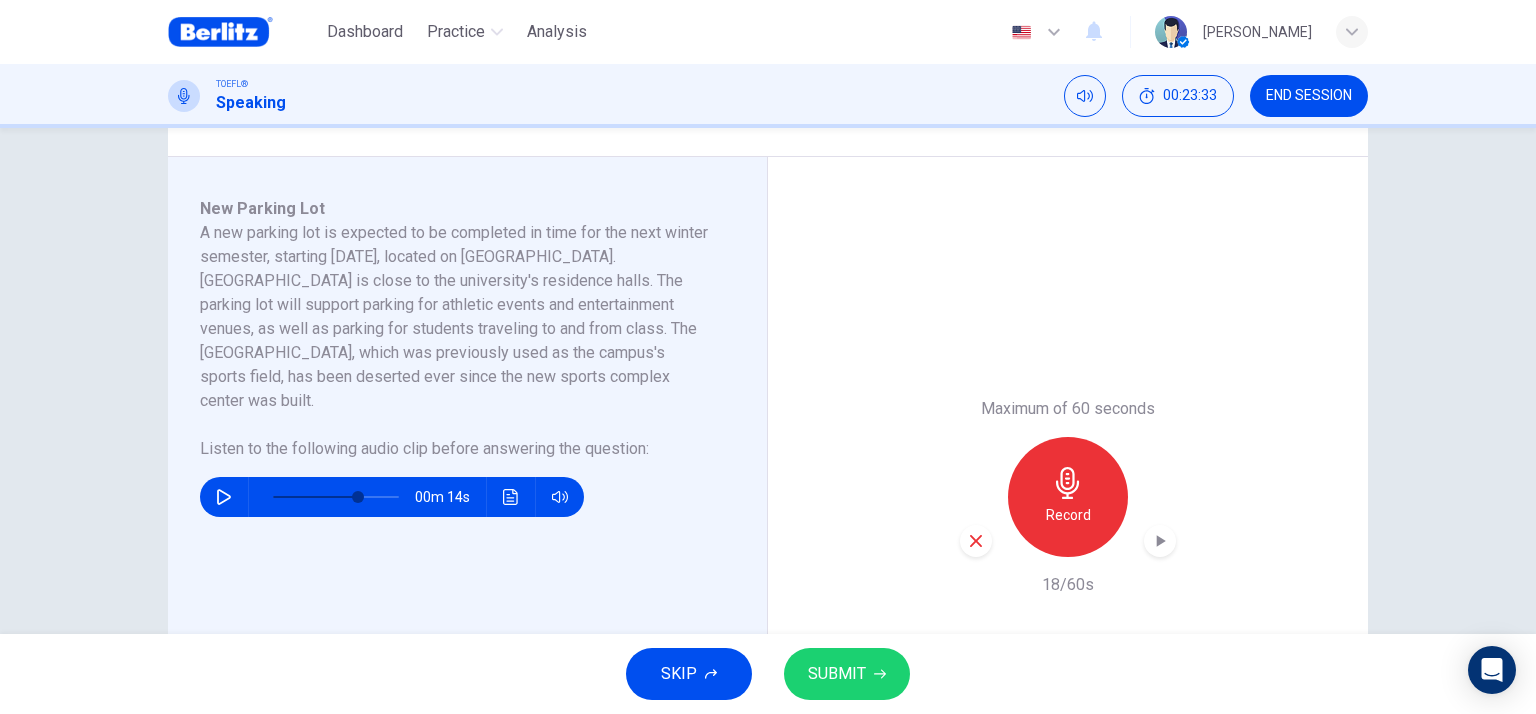 click 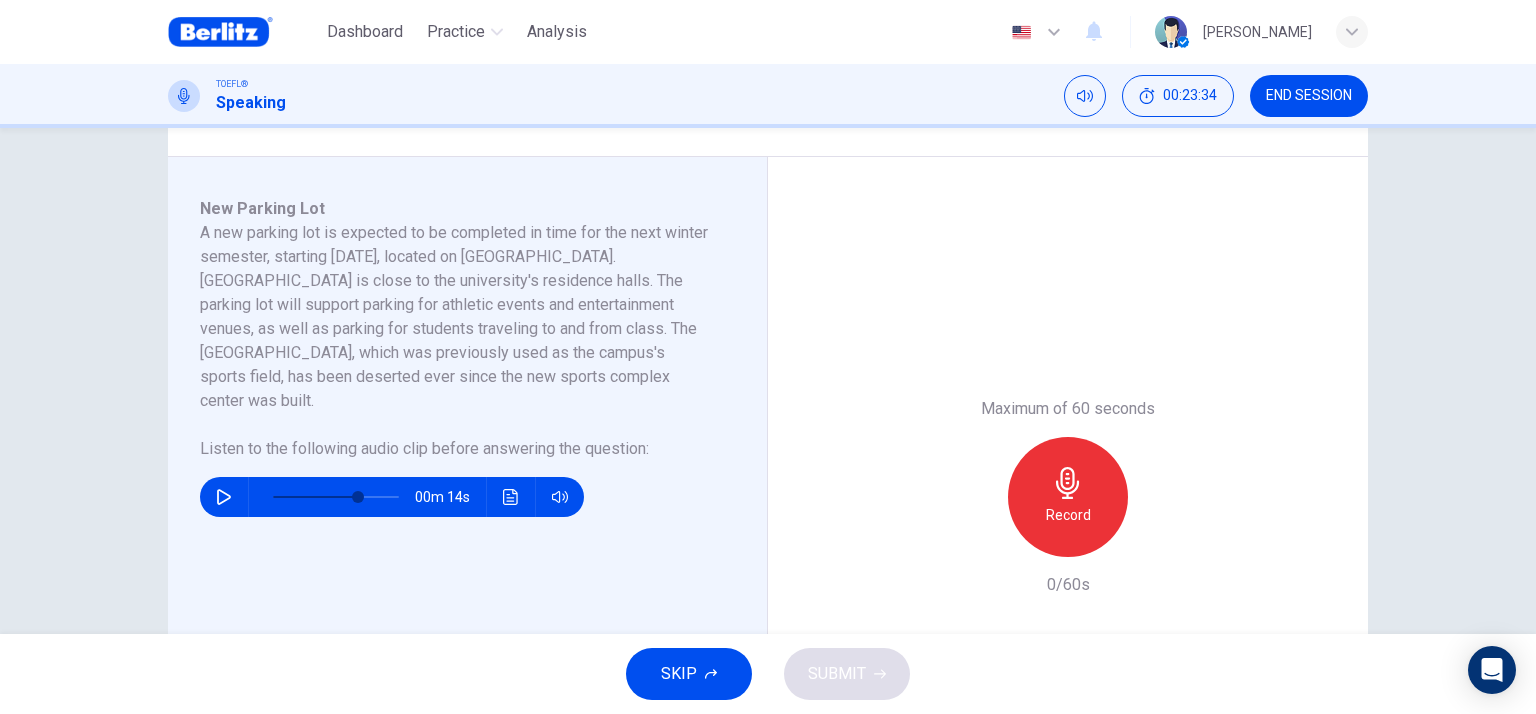 click on "Record" at bounding box center [1068, 497] 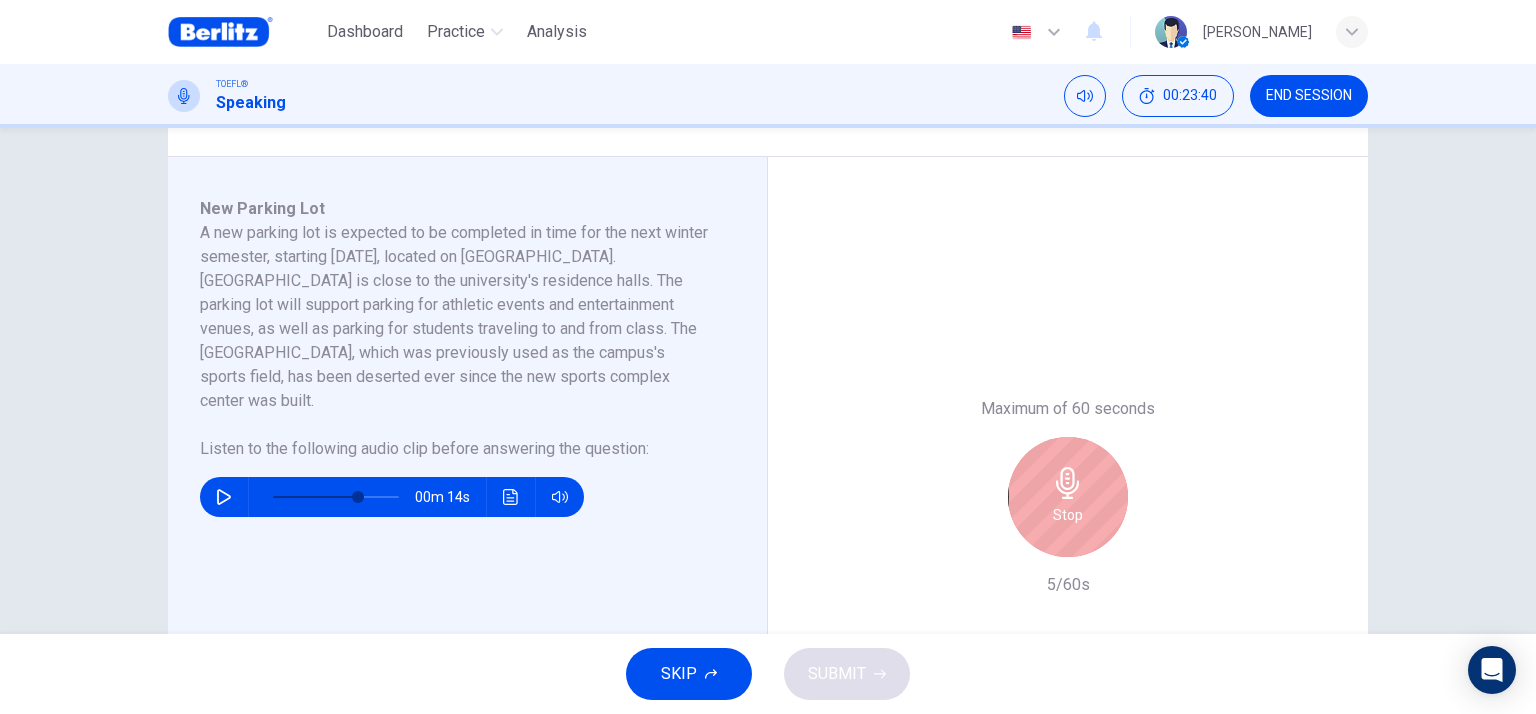click on "Stop" at bounding box center [1068, 497] 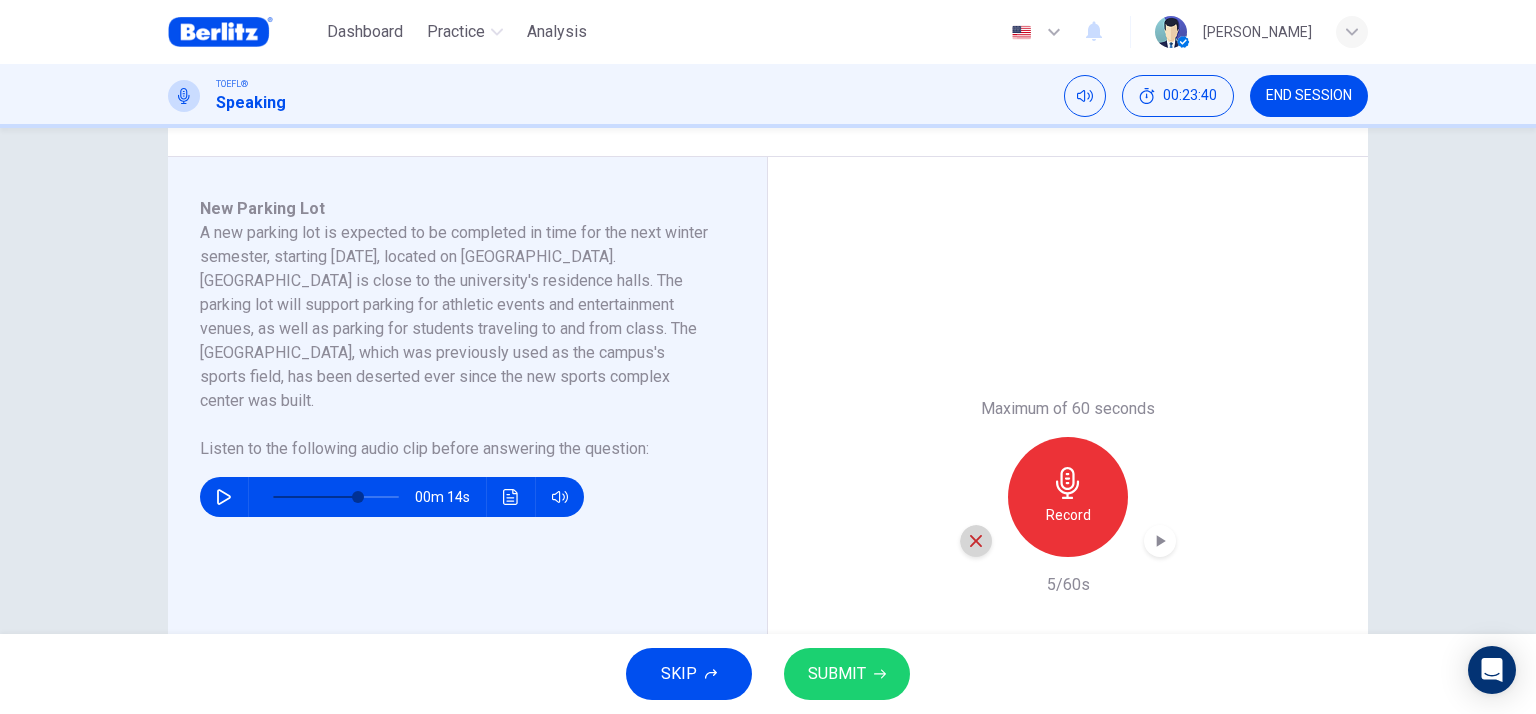 click at bounding box center [976, 541] 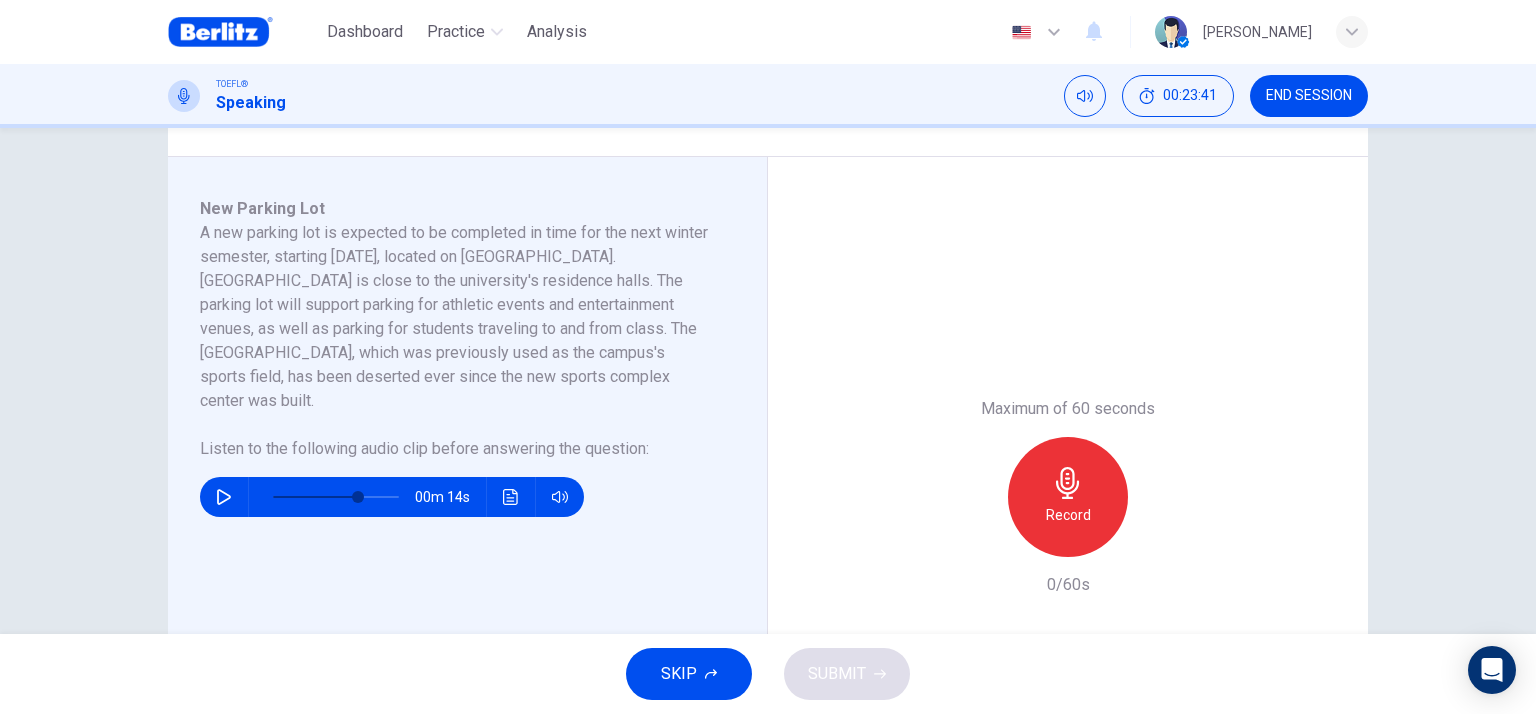 click on "Record" at bounding box center (1068, 515) 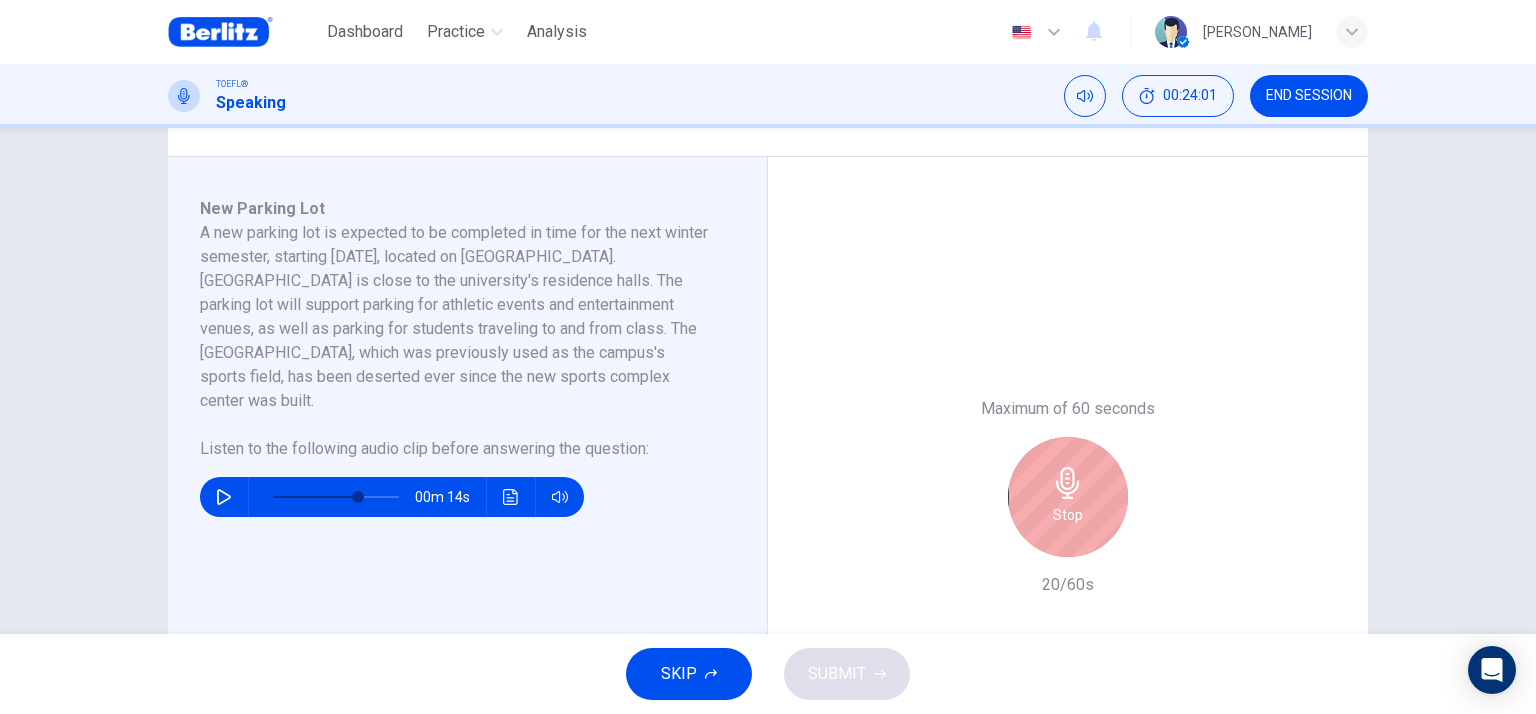 click on "Stop" at bounding box center [1068, 497] 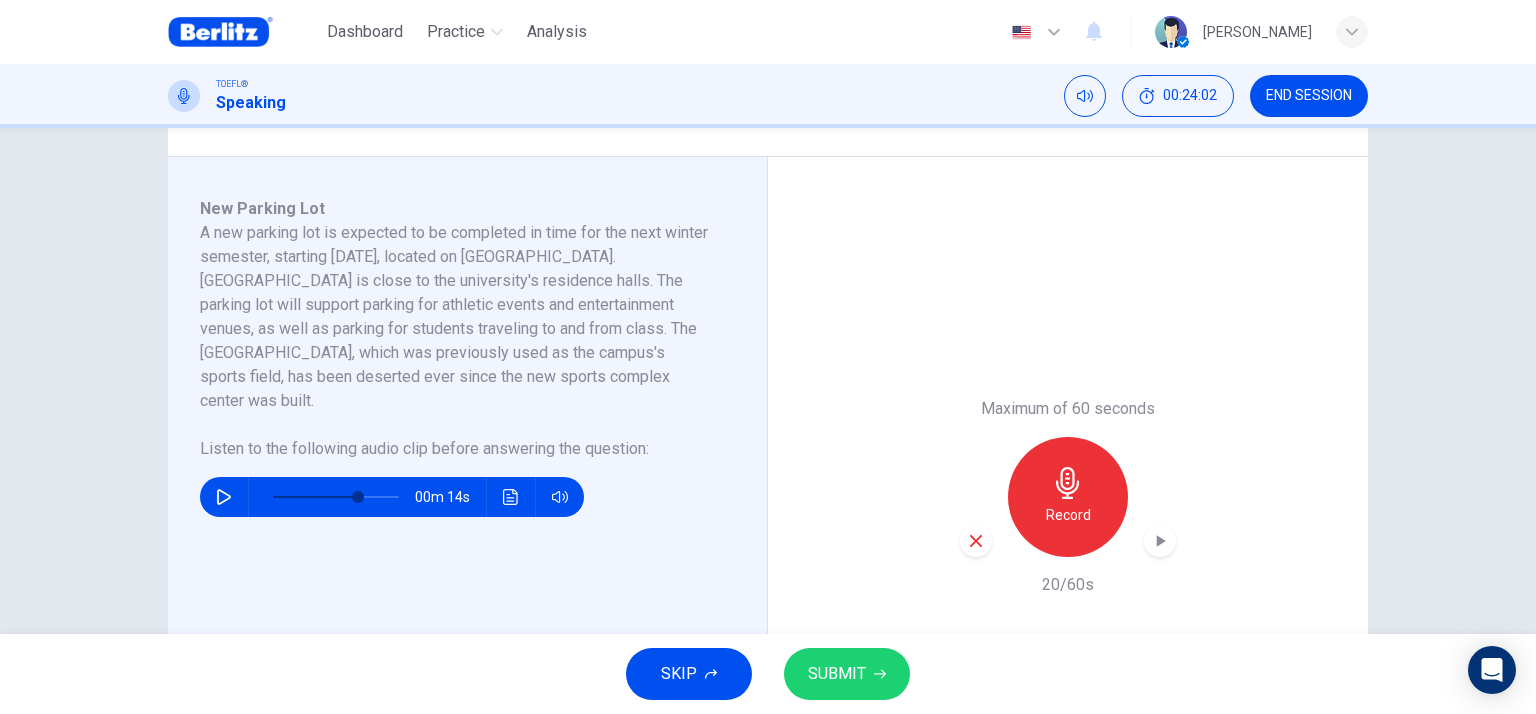 click at bounding box center (976, 541) 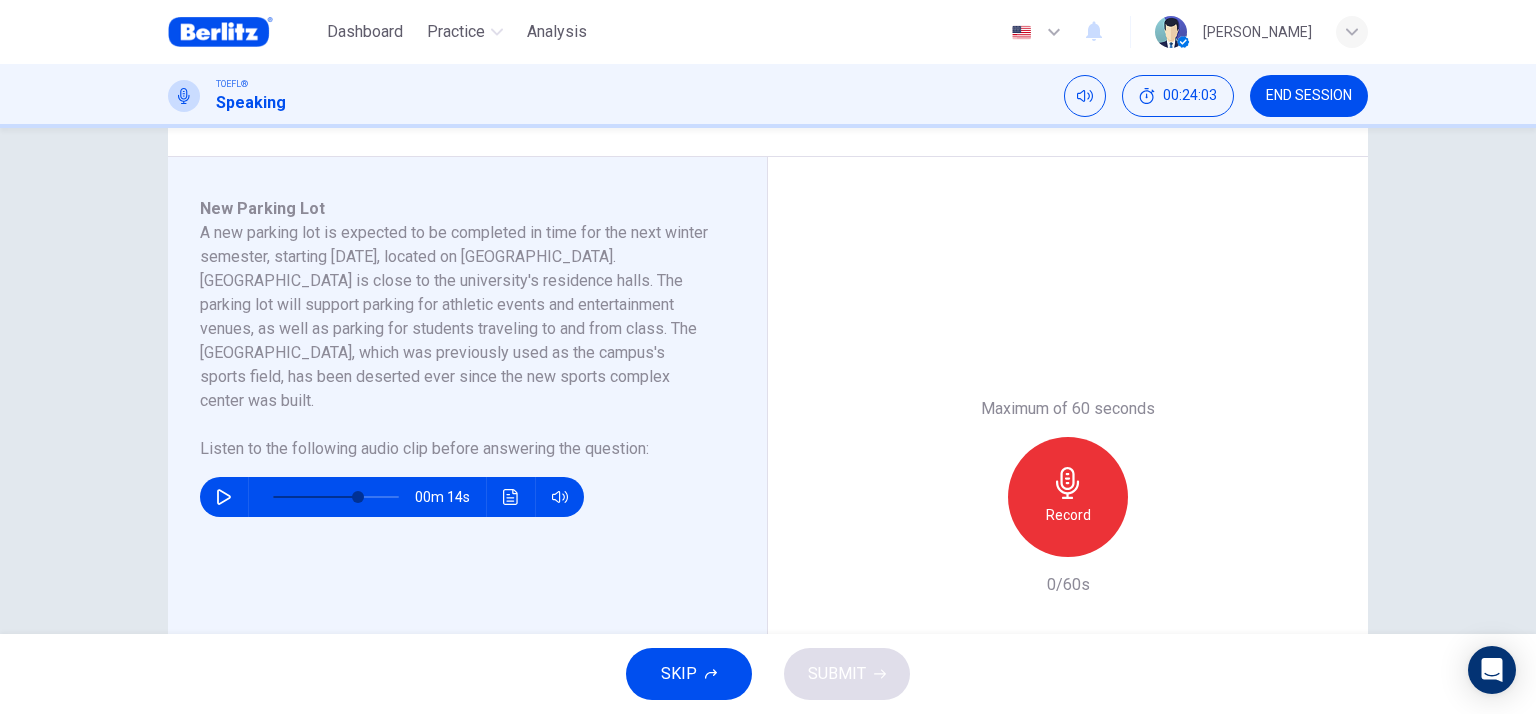 click on "Record" at bounding box center (1068, 515) 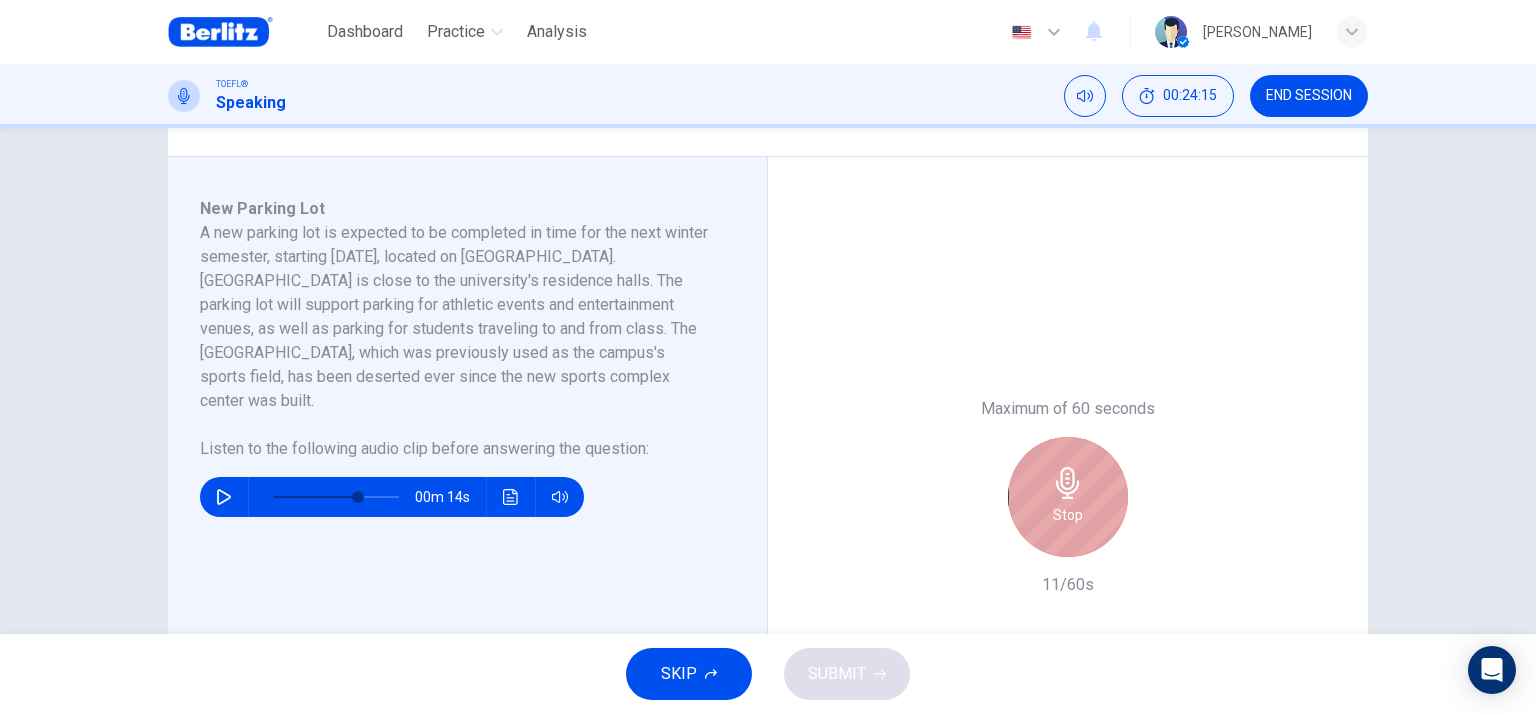 click on "Stop" at bounding box center (1068, 515) 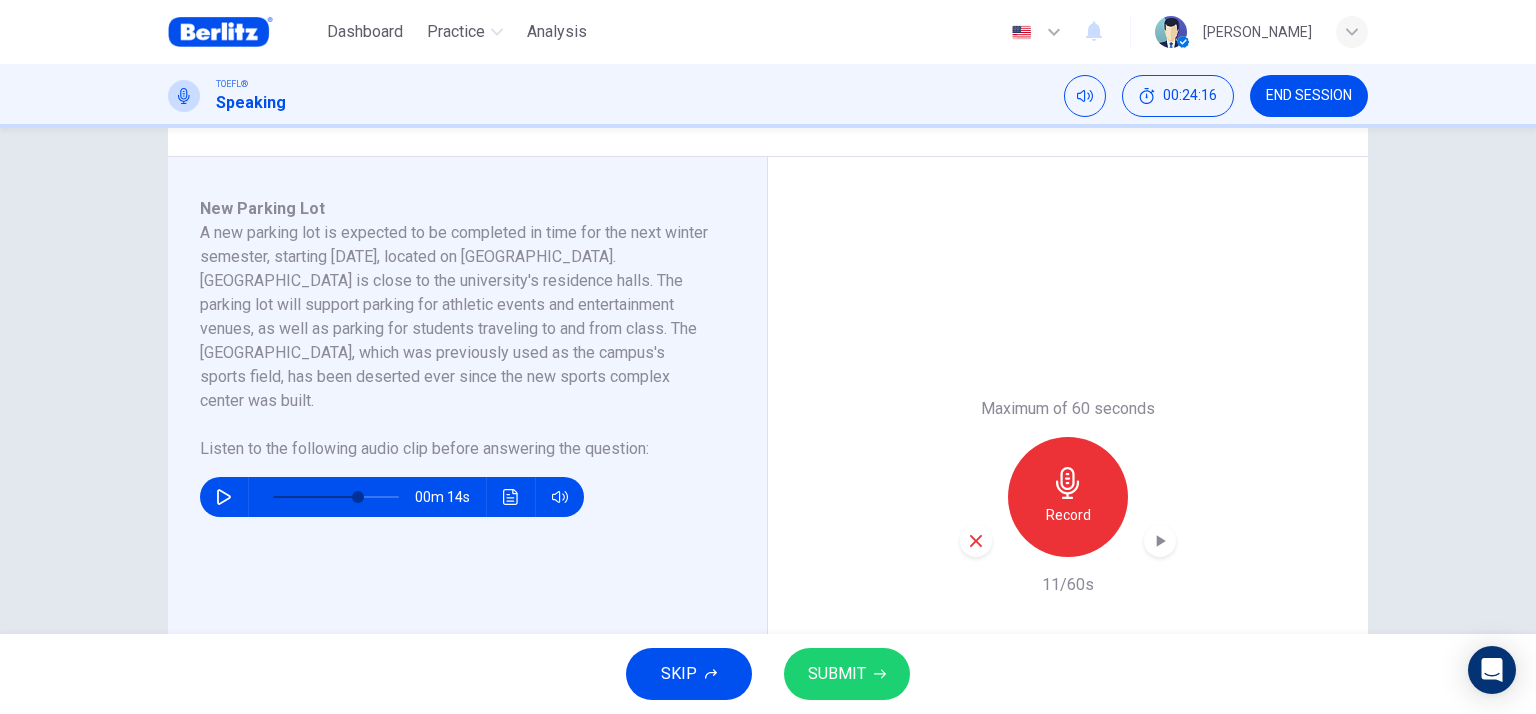 click 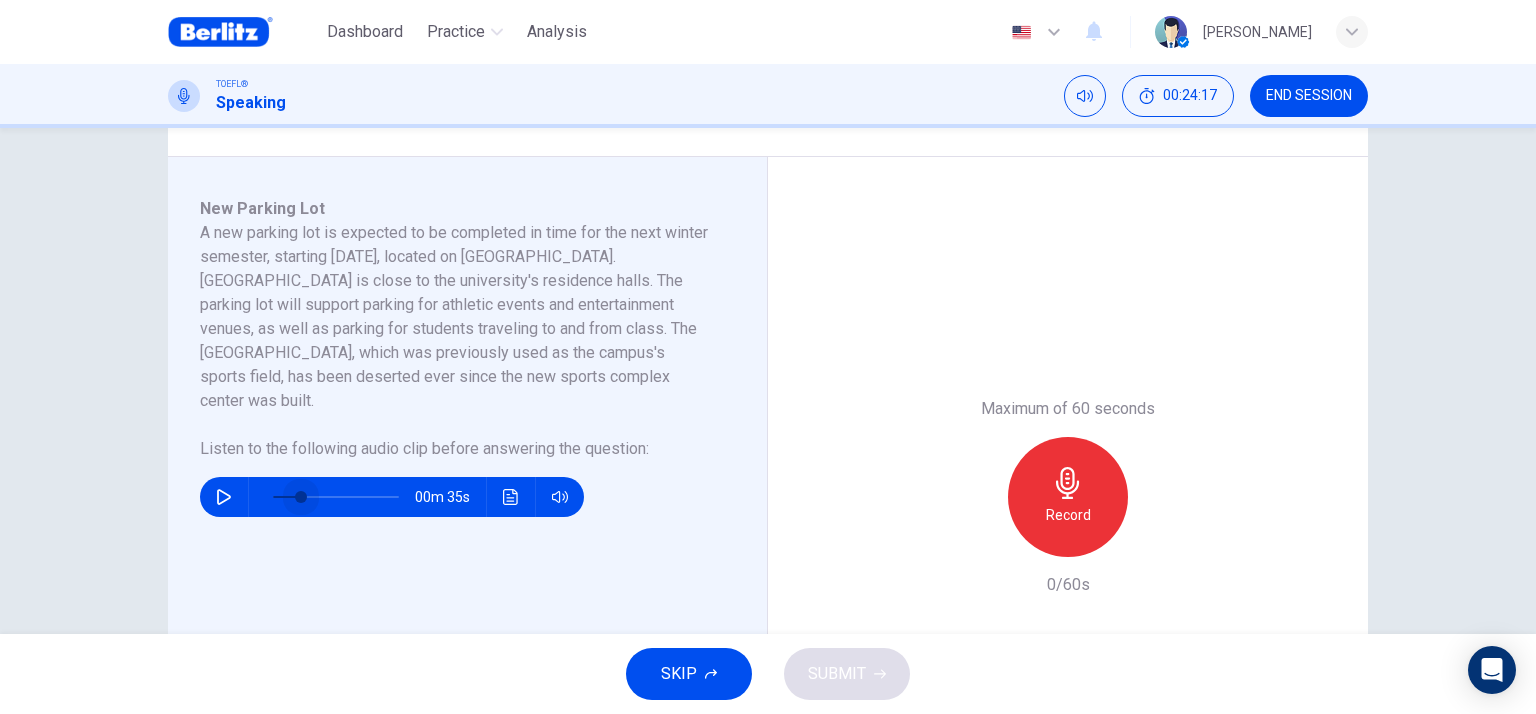 click at bounding box center (336, 497) 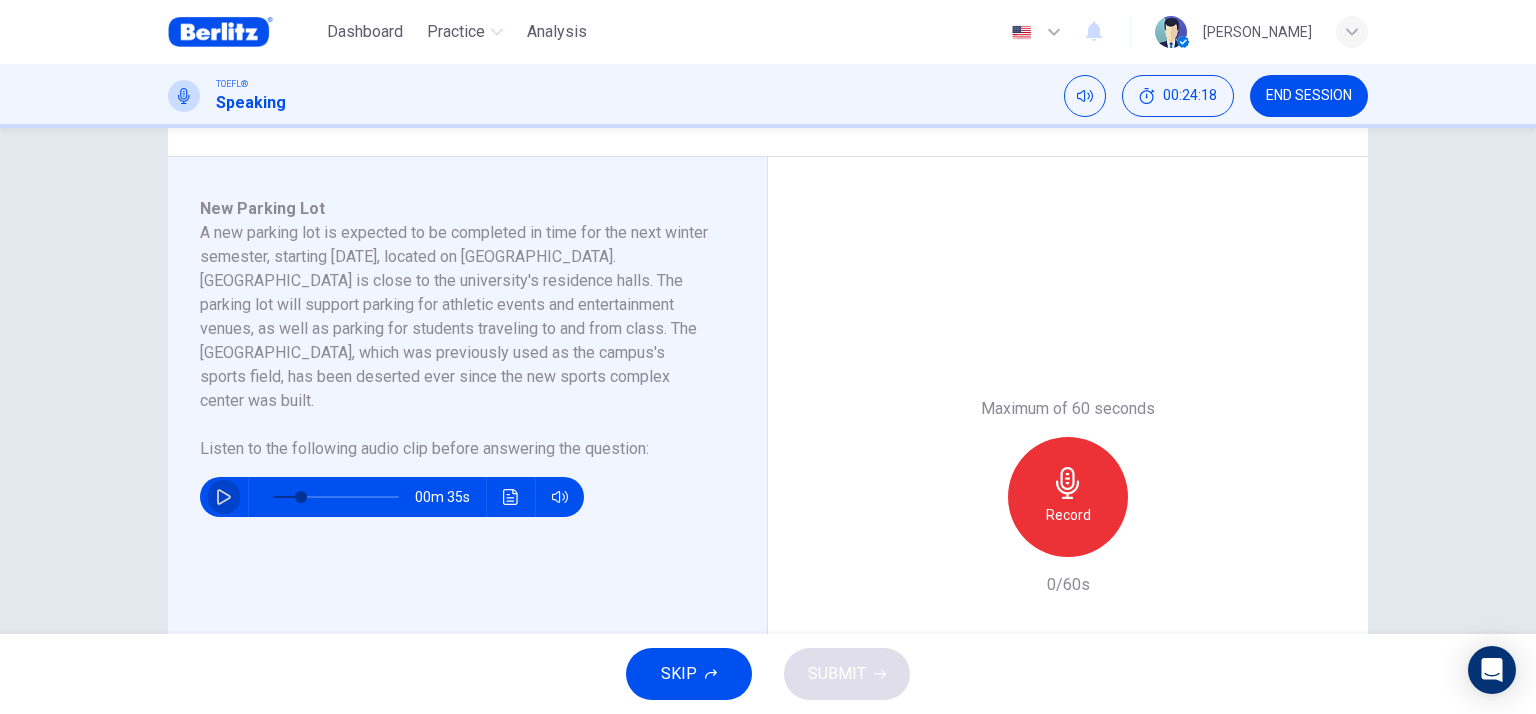 click 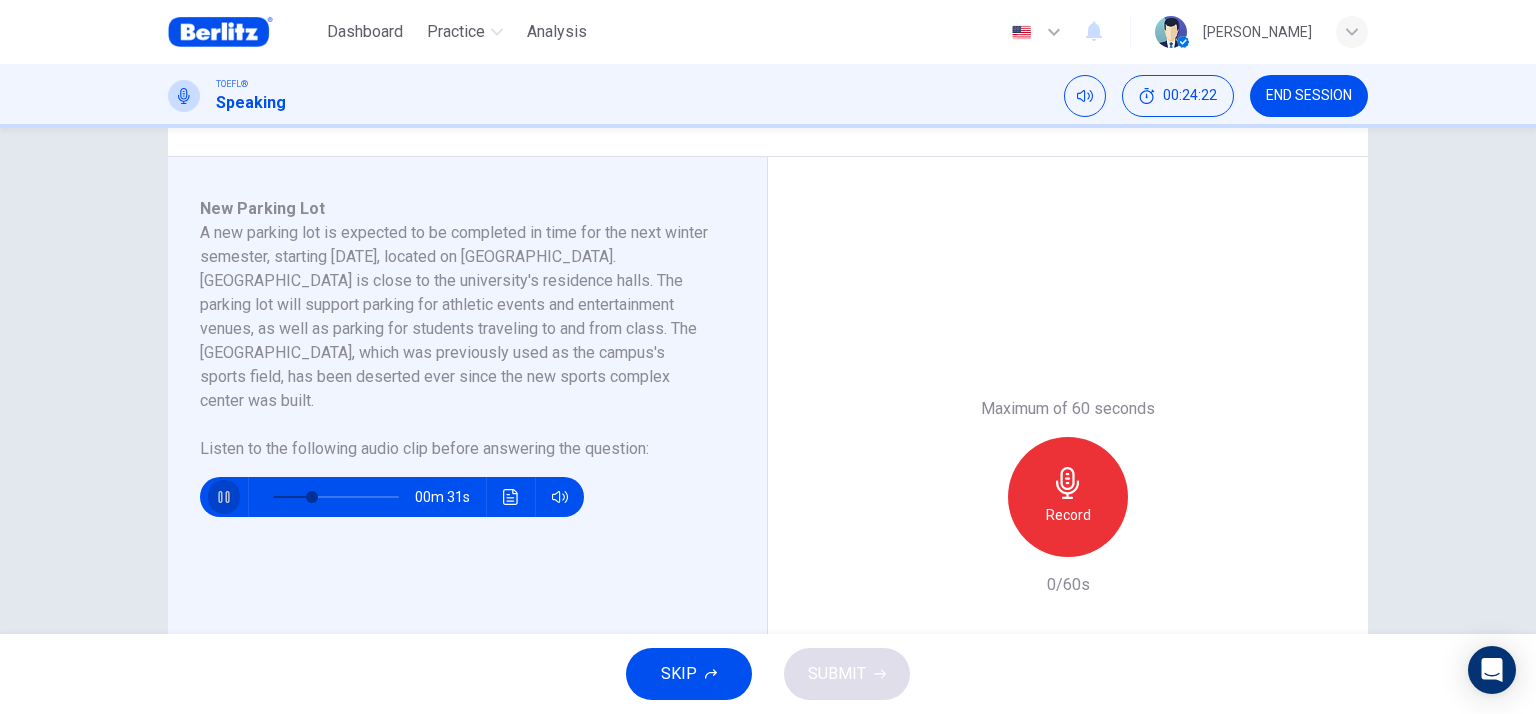 click 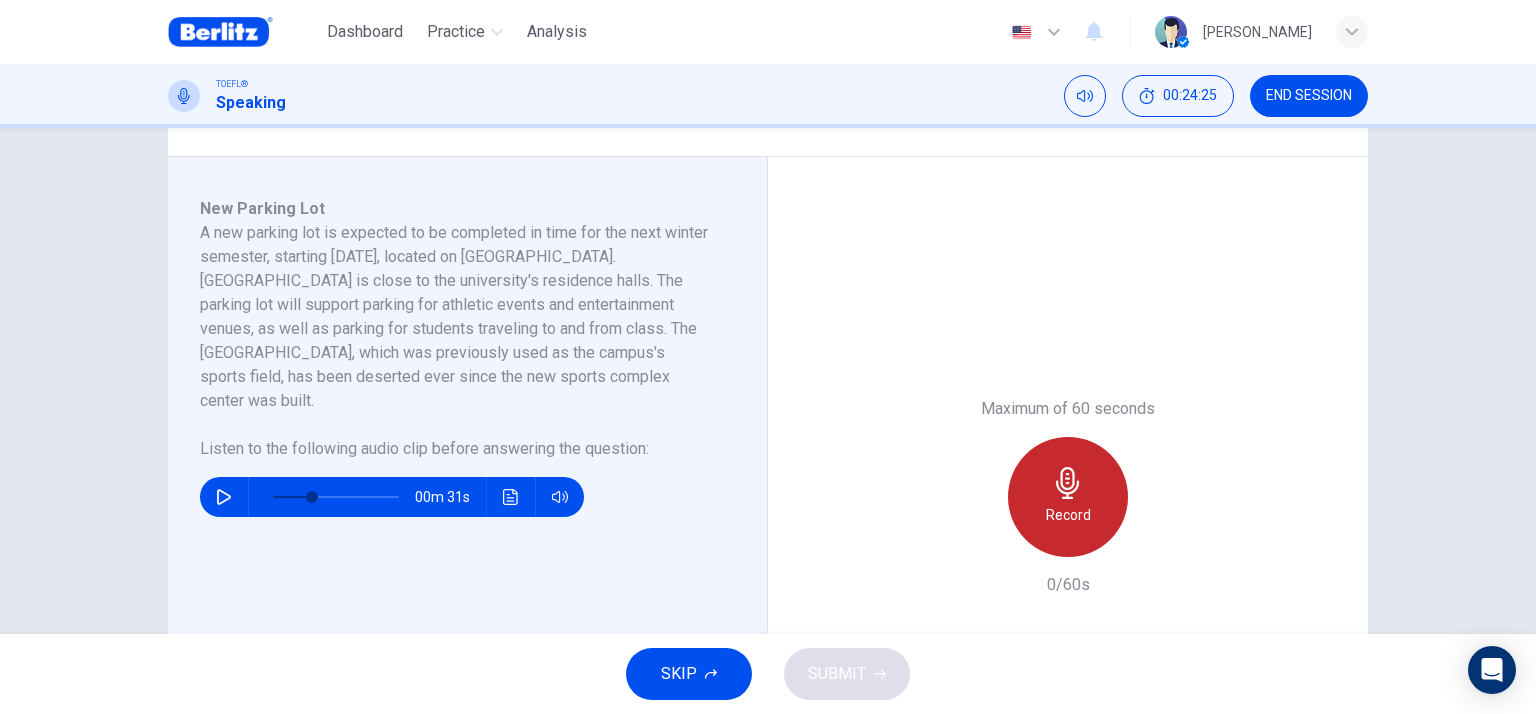 click on "Record" at bounding box center [1068, 497] 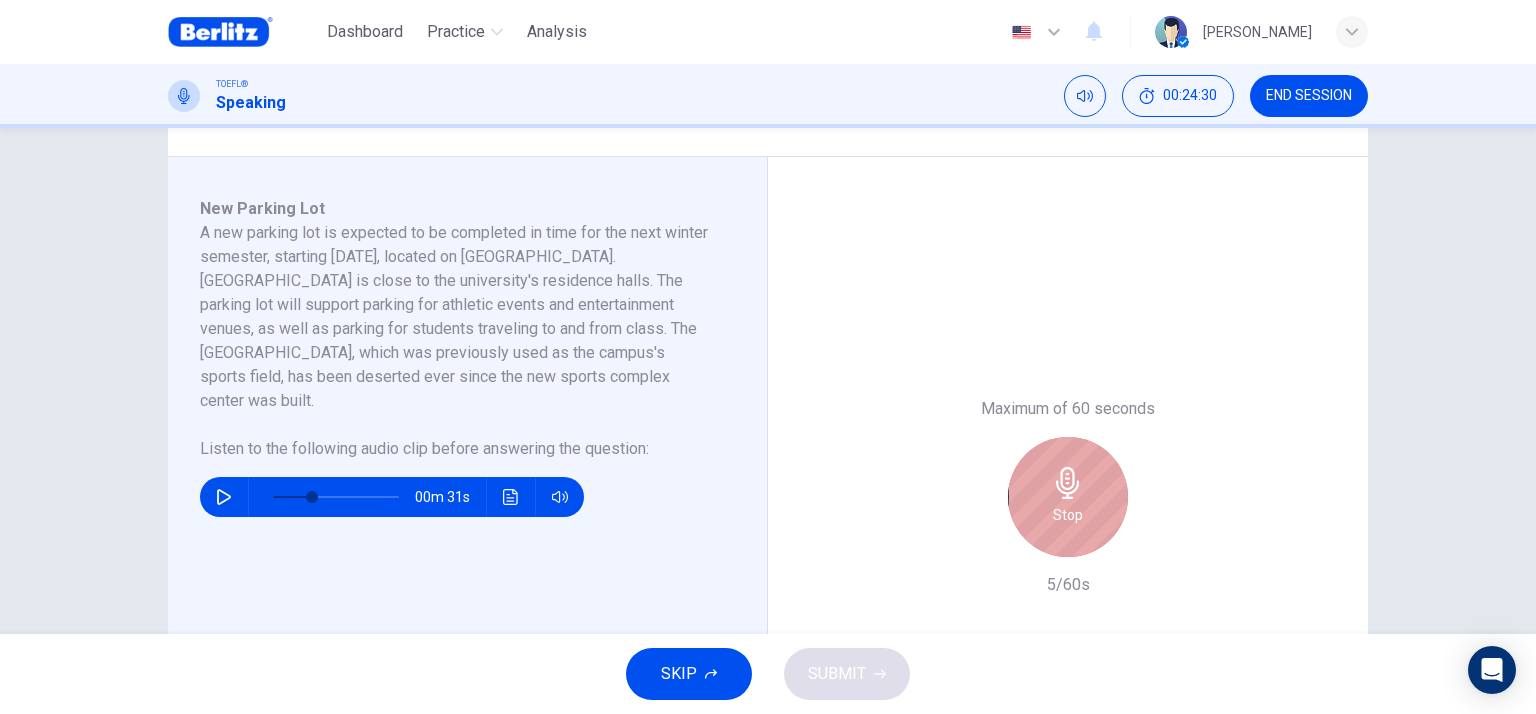 click on "Stop" at bounding box center (1068, 515) 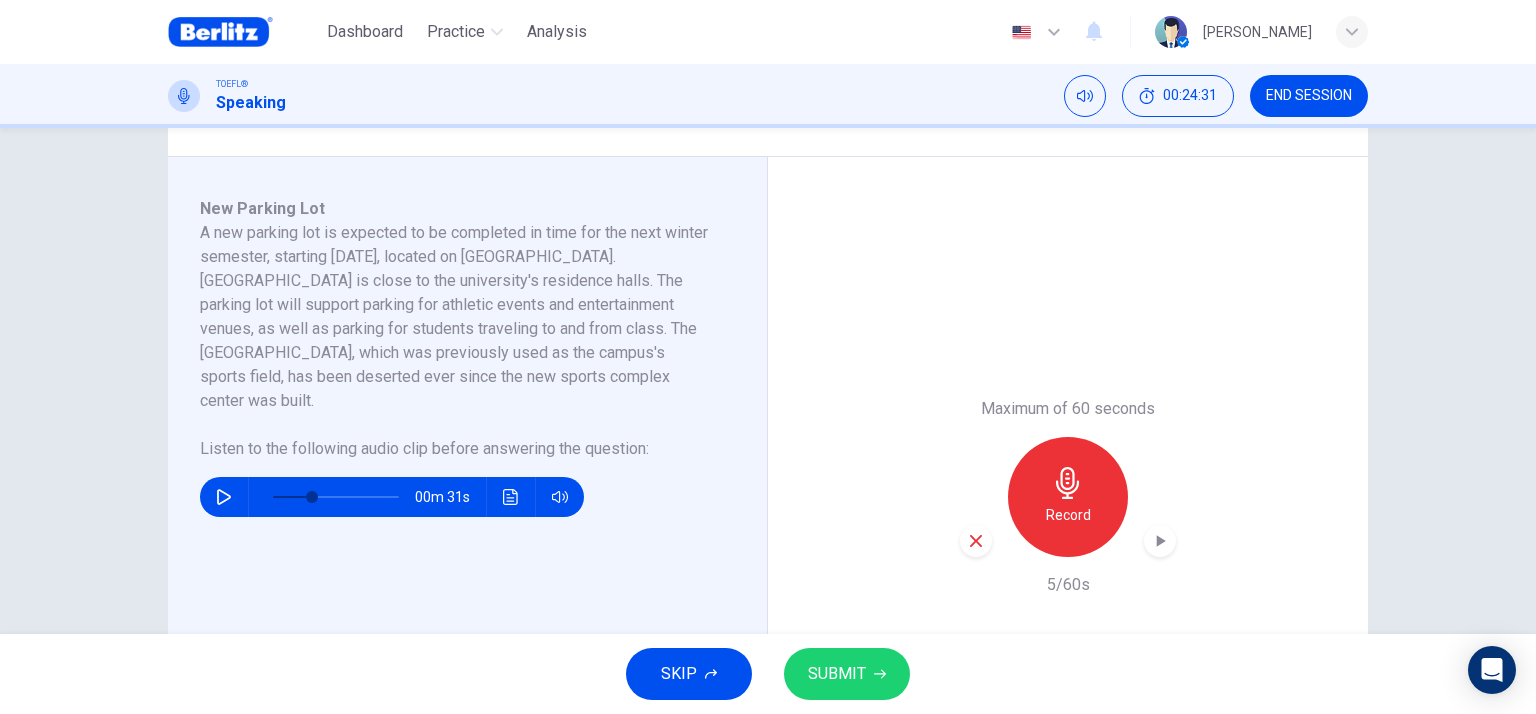 click 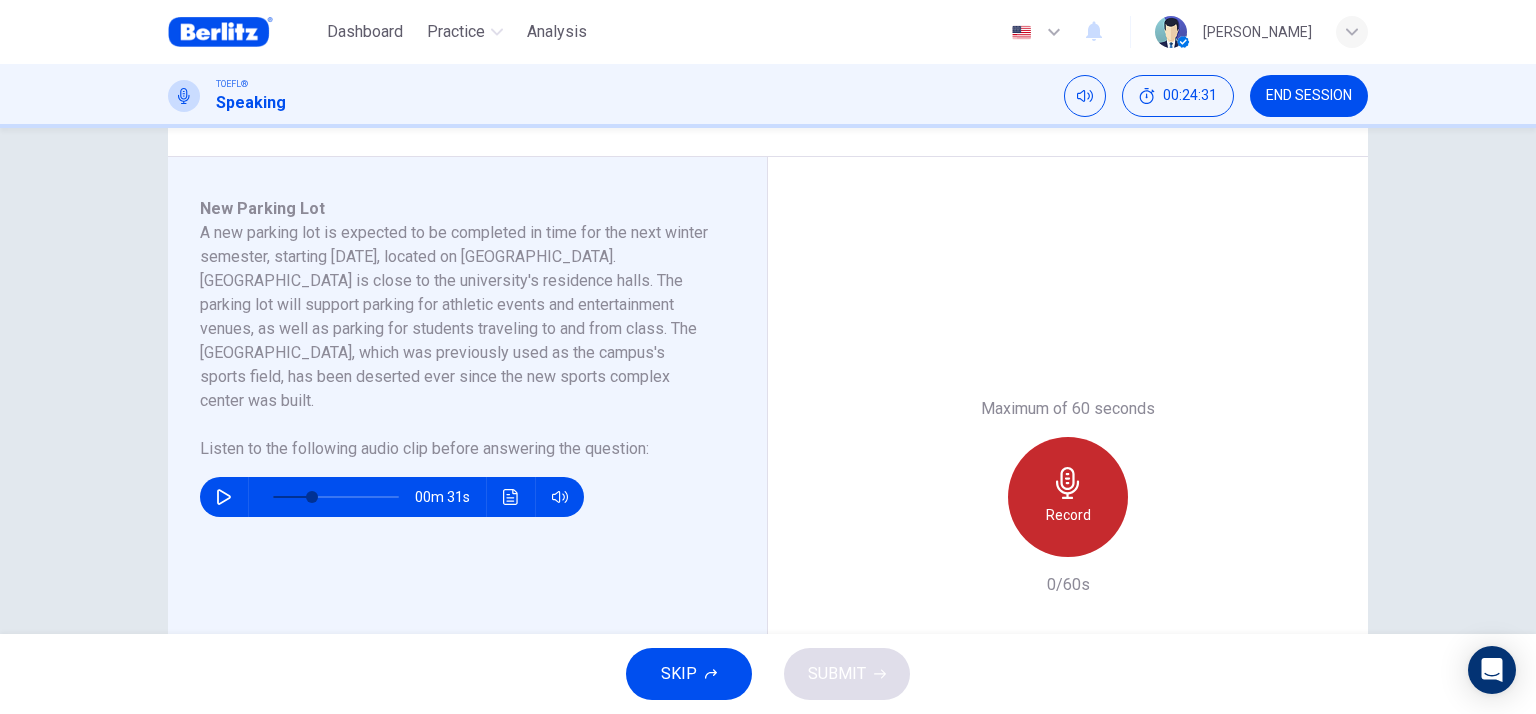 click on "Record" at bounding box center [1068, 515] 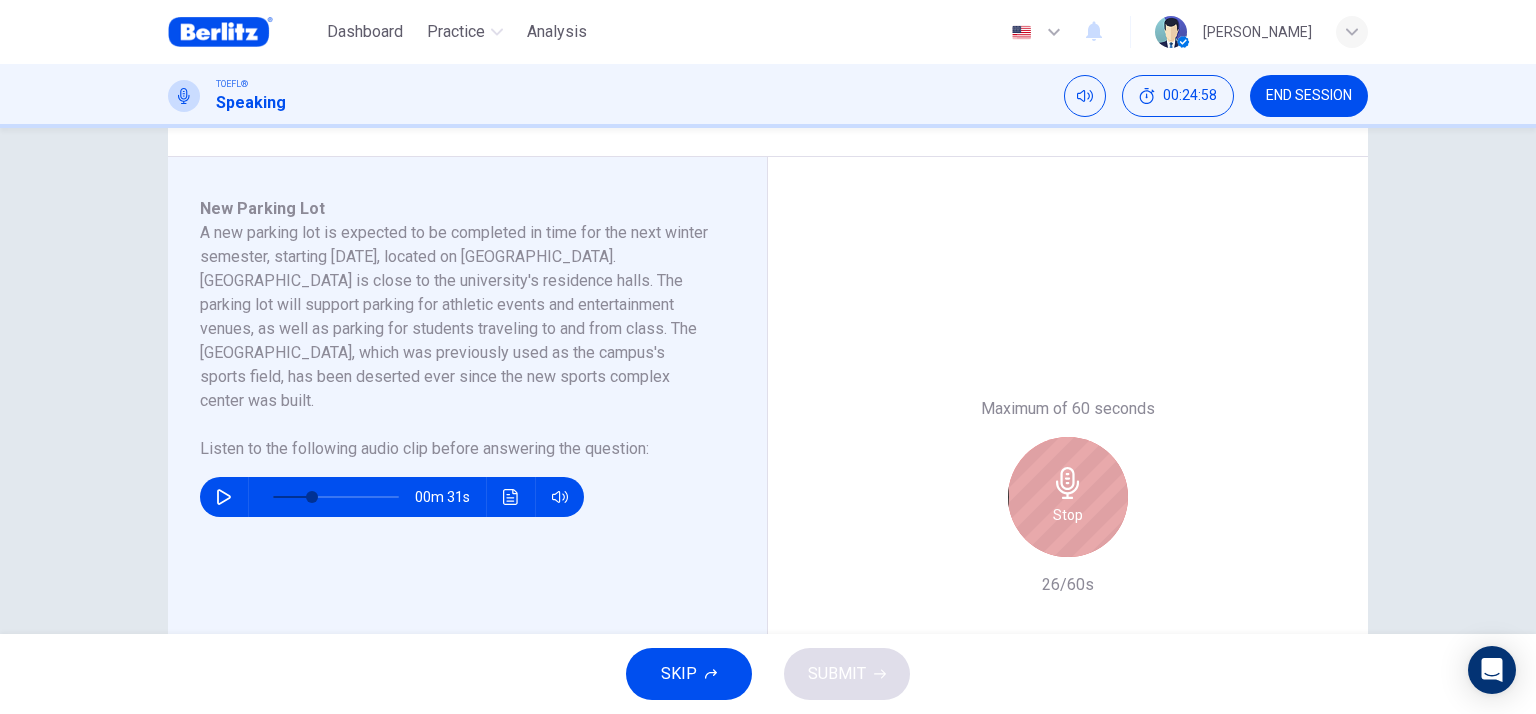 click on "Stop" at bounding box center [1068, 497] 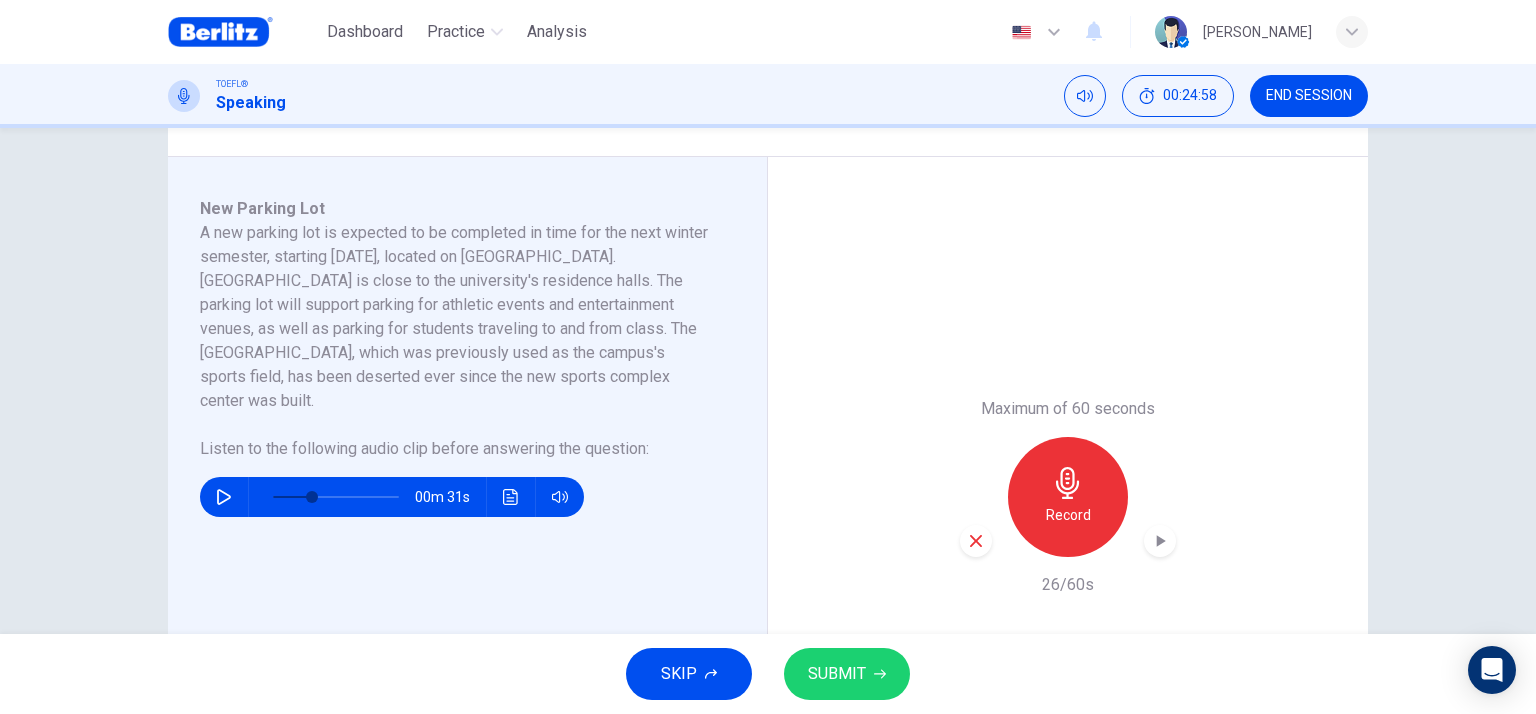 click at bounding box center [976, 541] 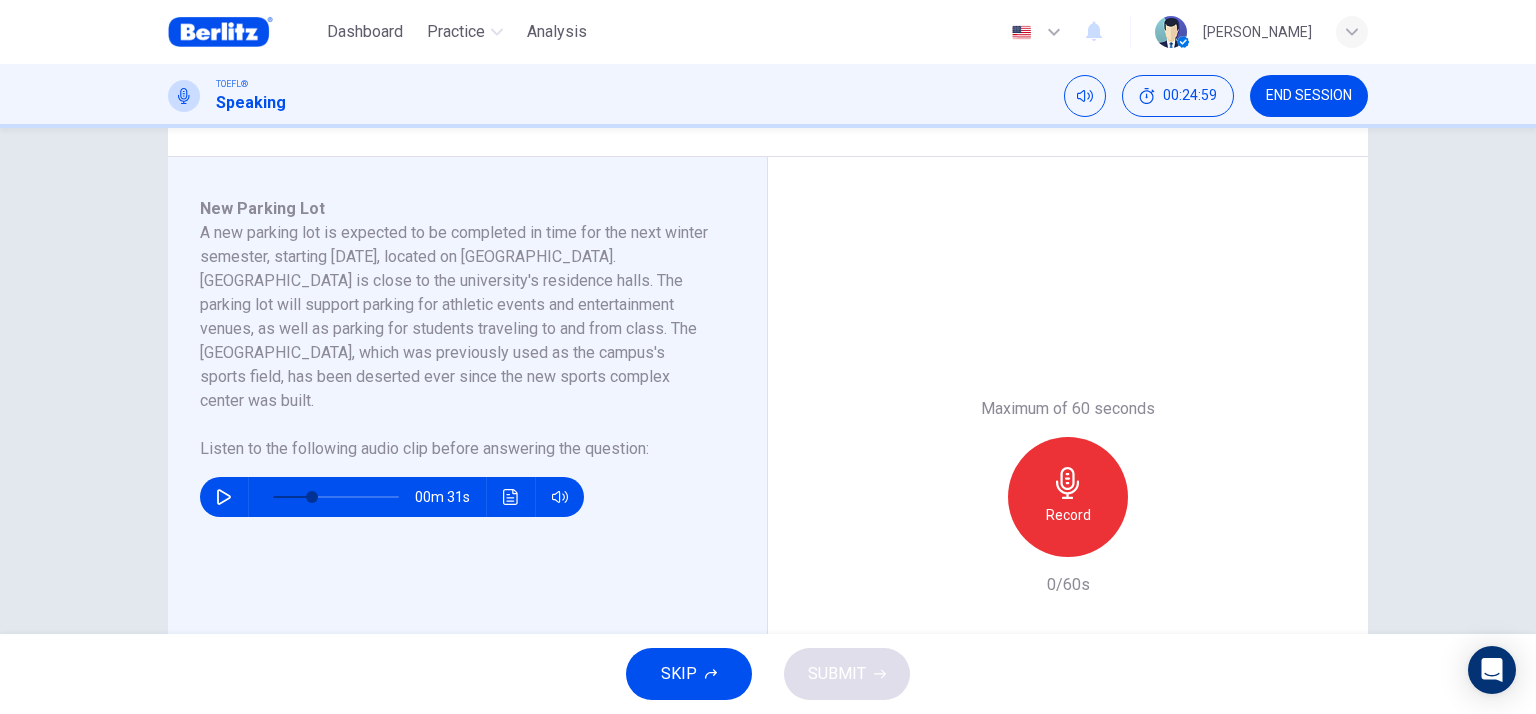 click on "Record" at bounding box center (1068, 515) 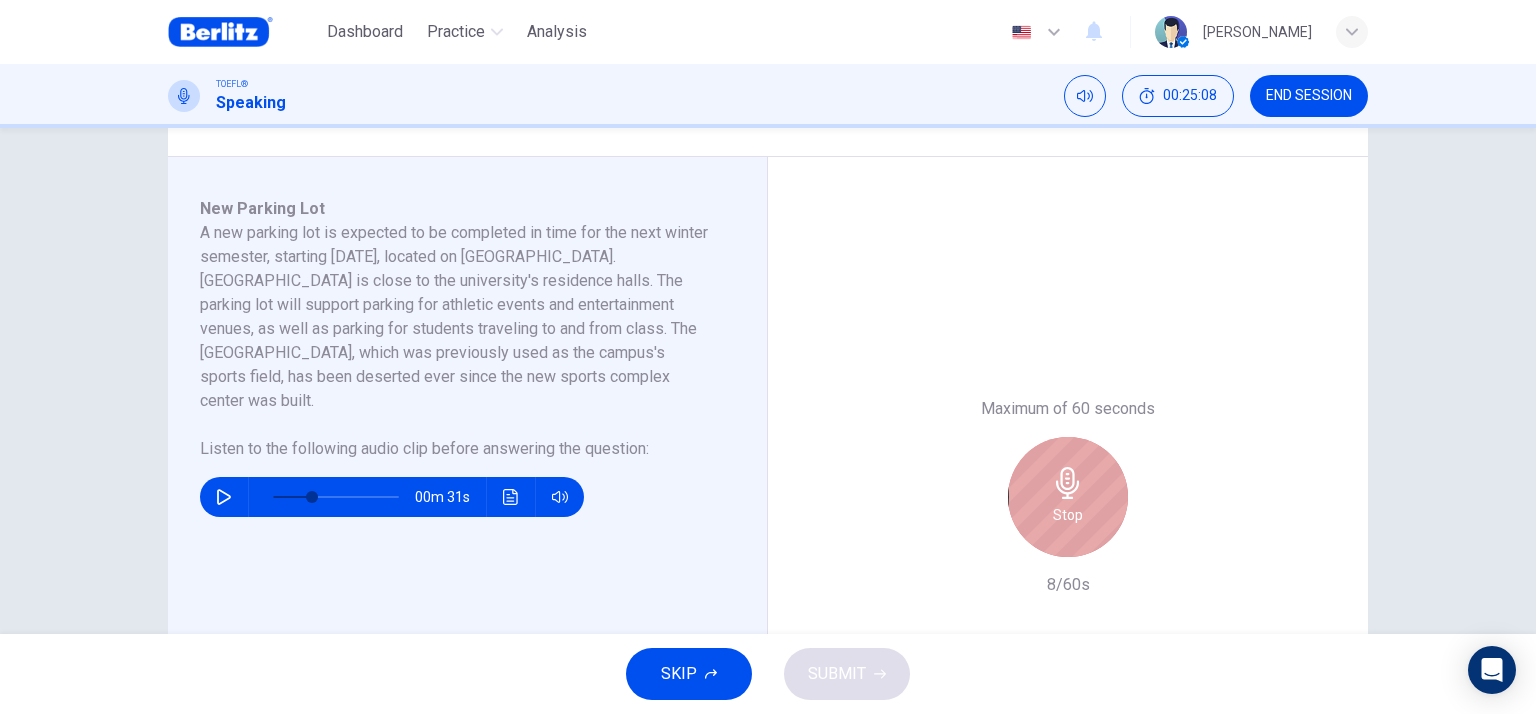 click on "Stop" at bounding box center (1068, 515) 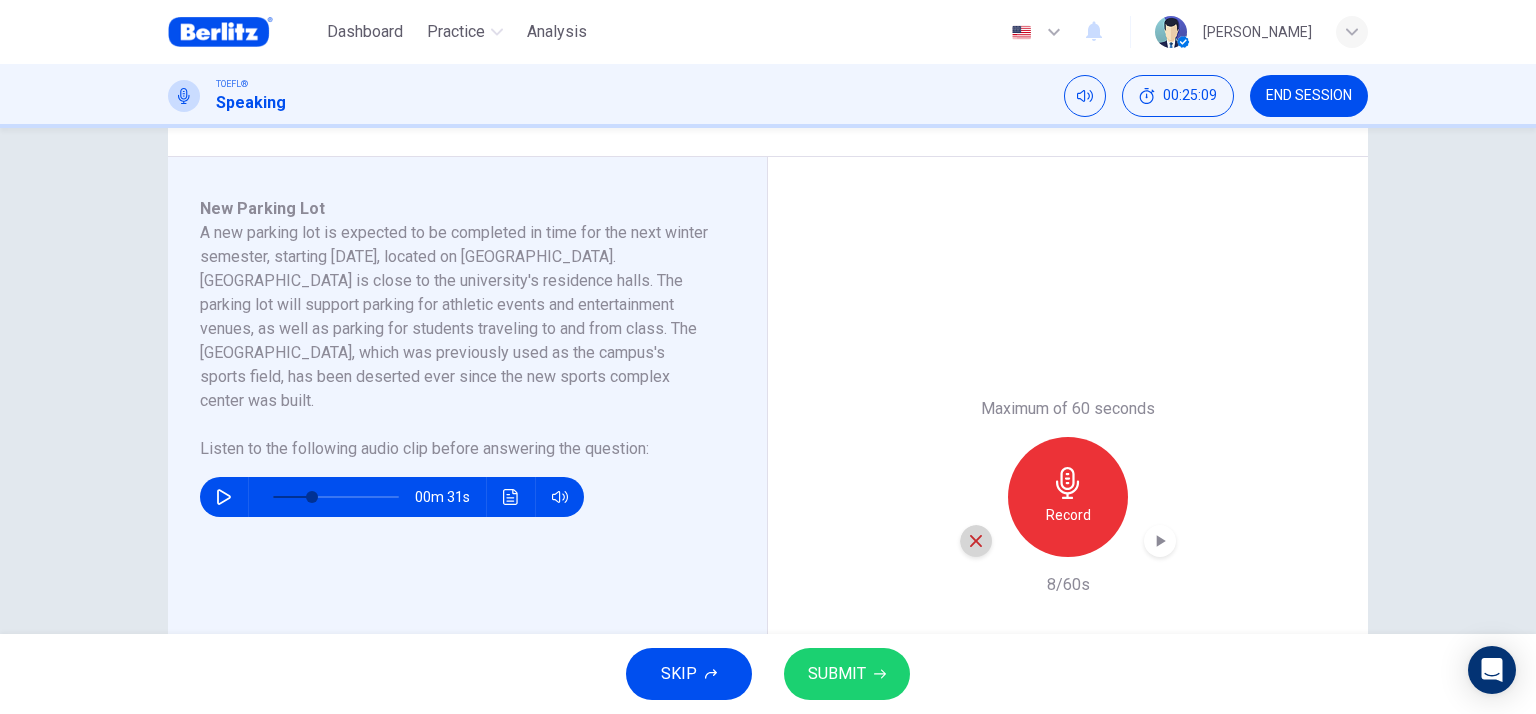 click at bounding box center [976, 541] 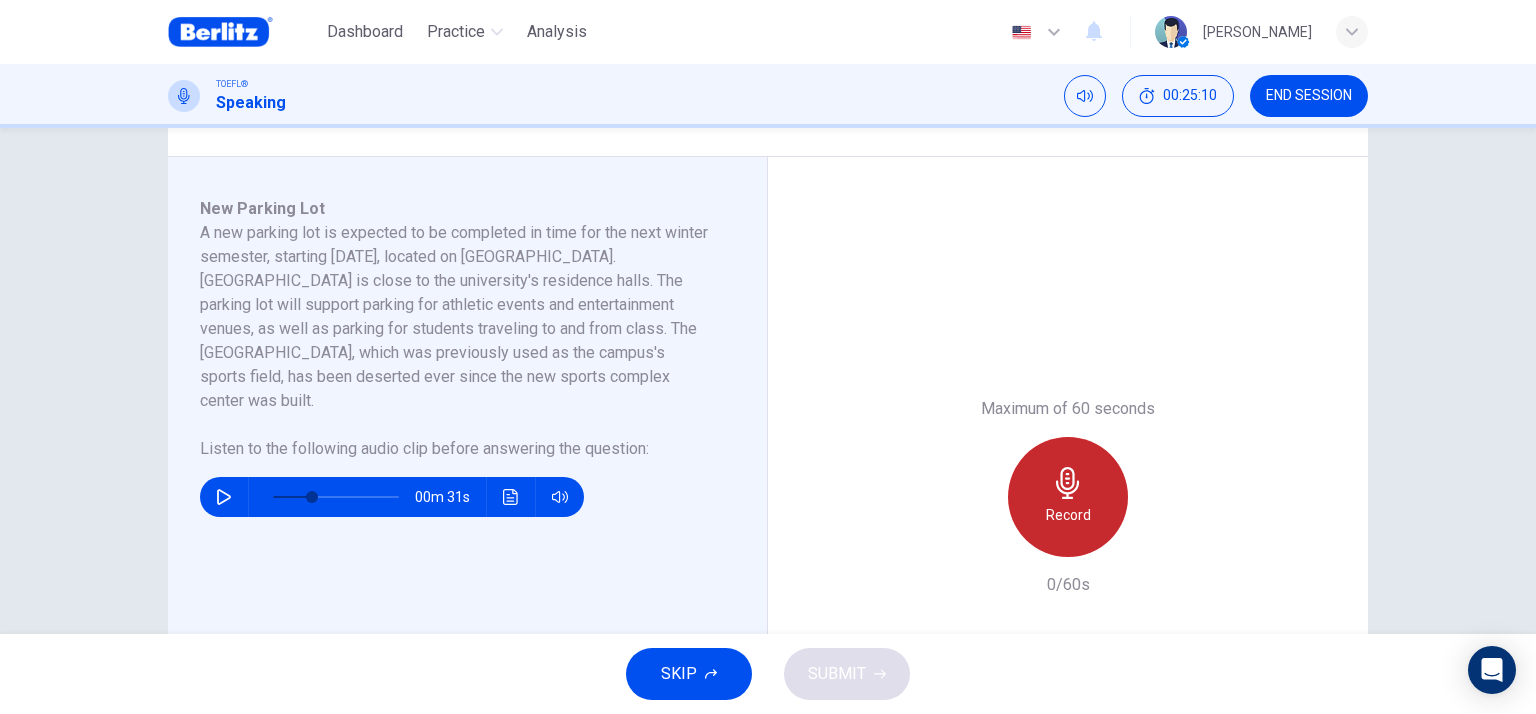 click on "Record" at bounding box center [1068, 515] 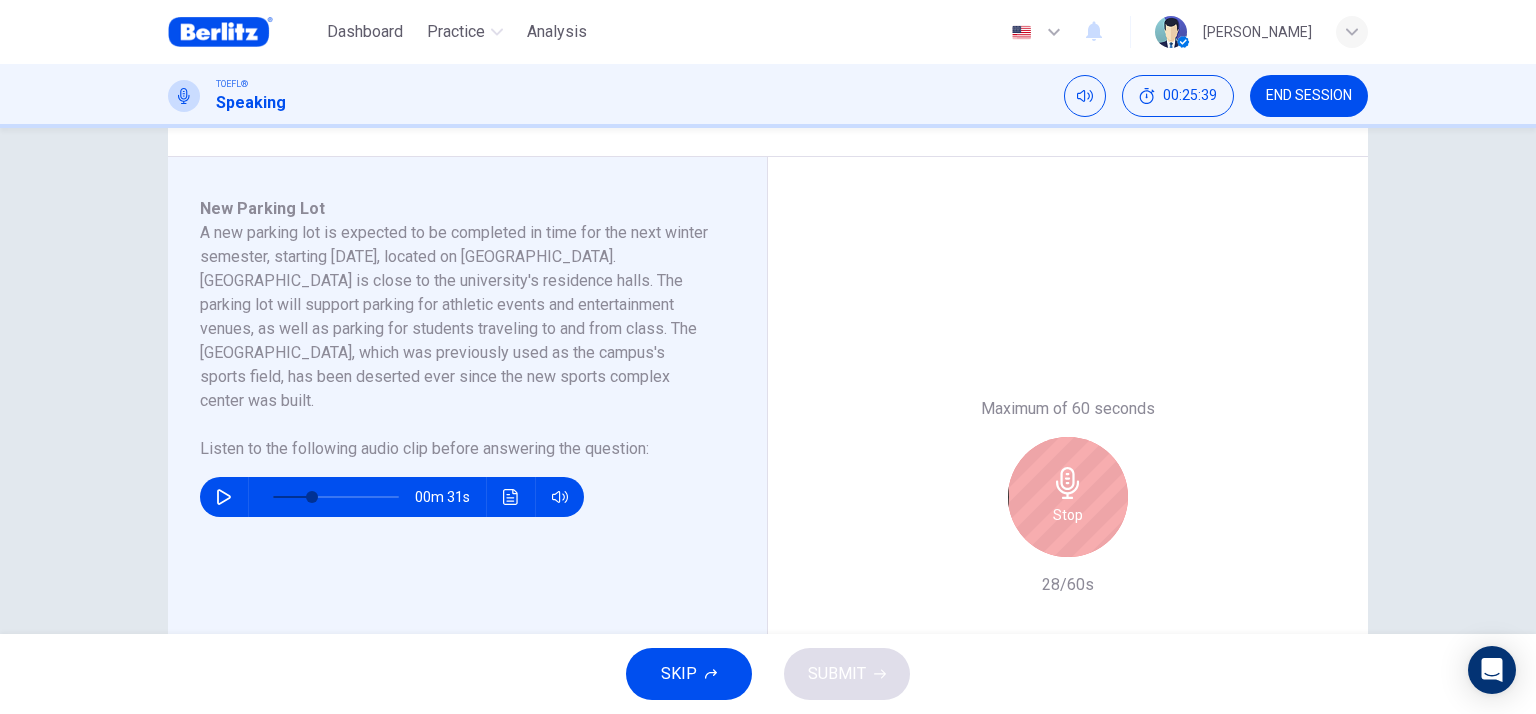 click on "Stop" at bounding box center [1068, 497] 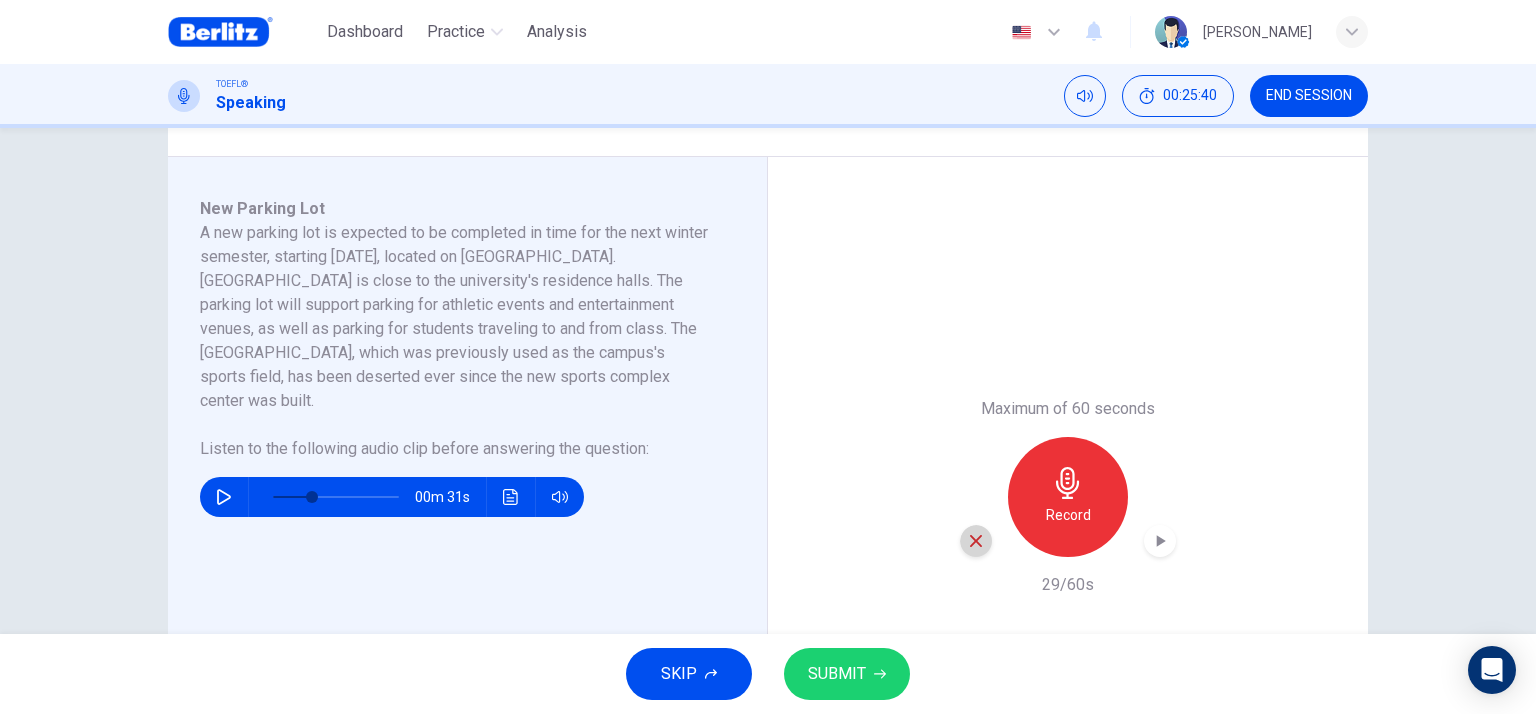 click at bounding box center (976, 541) 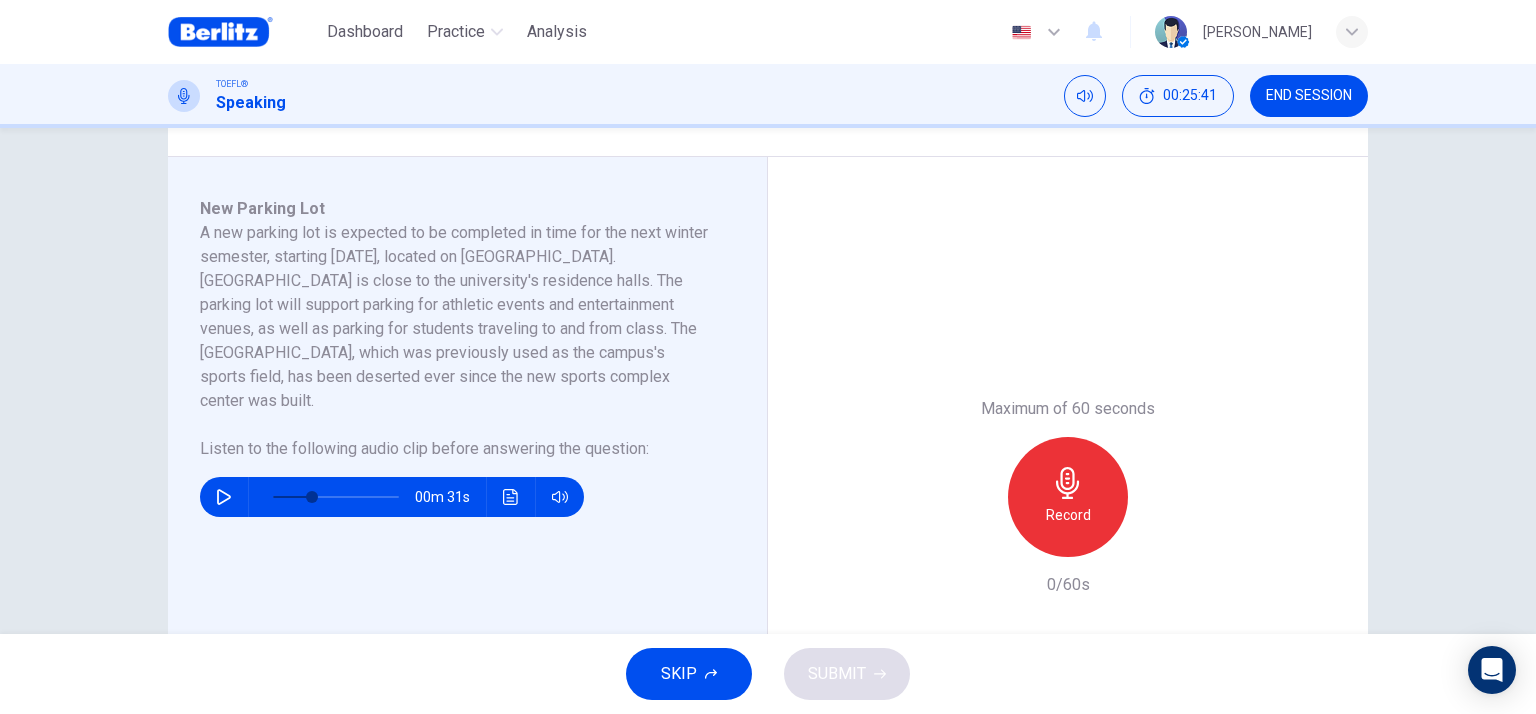 click 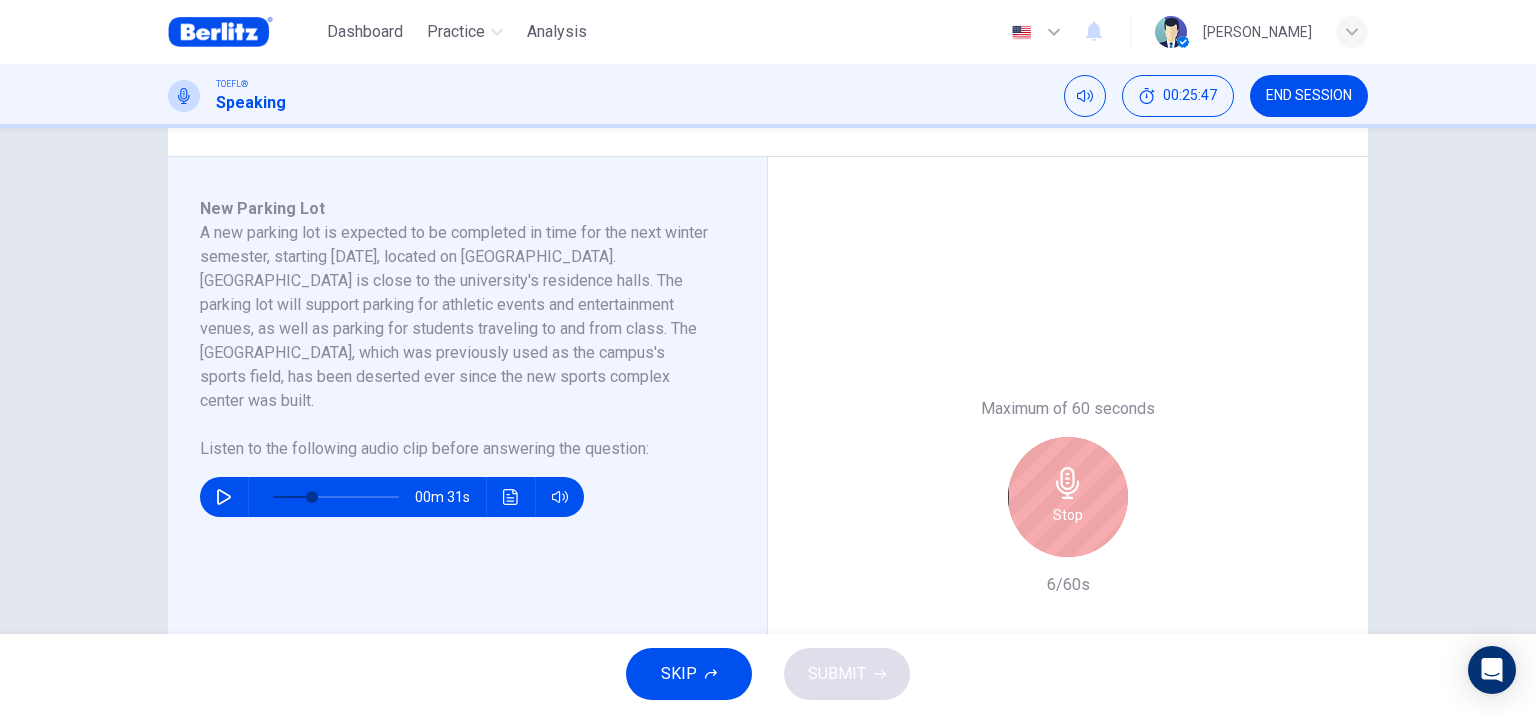 click 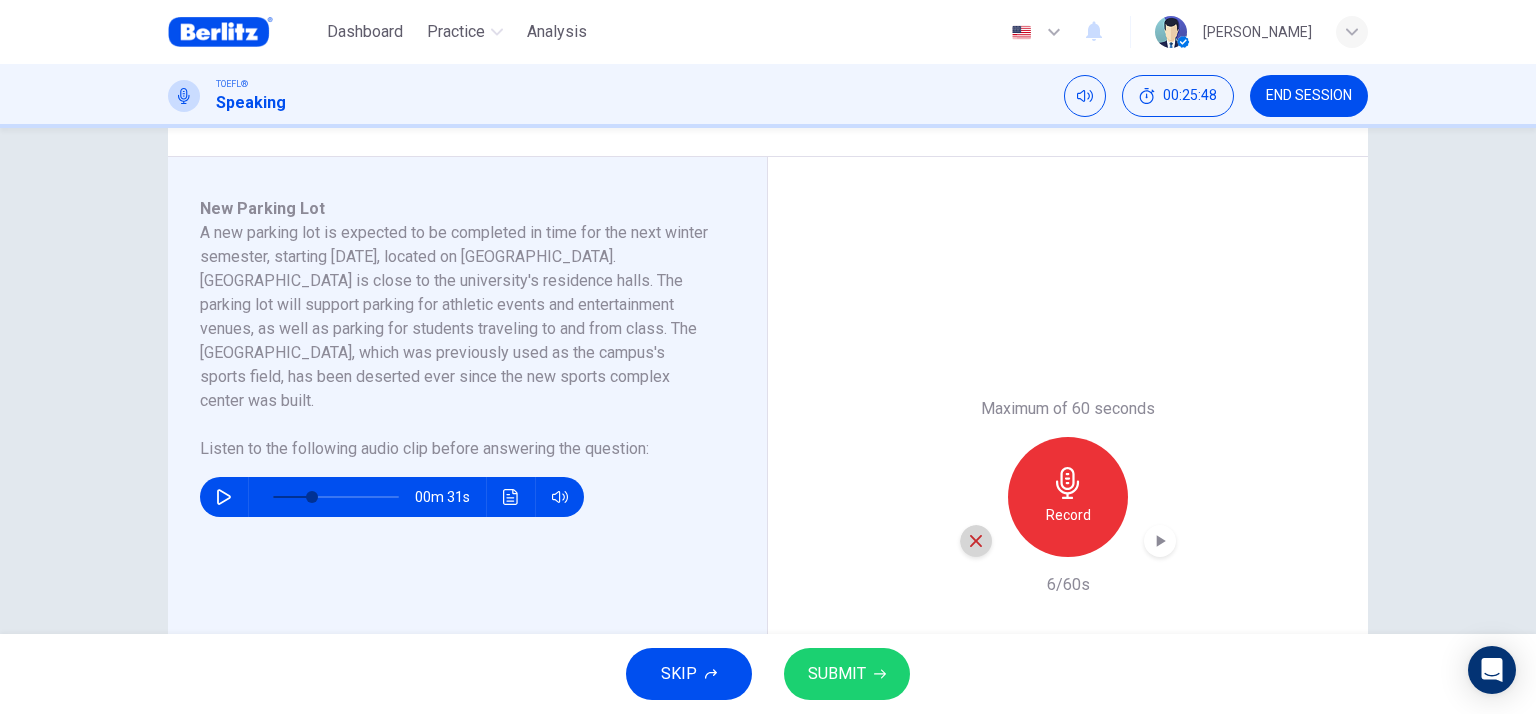 click 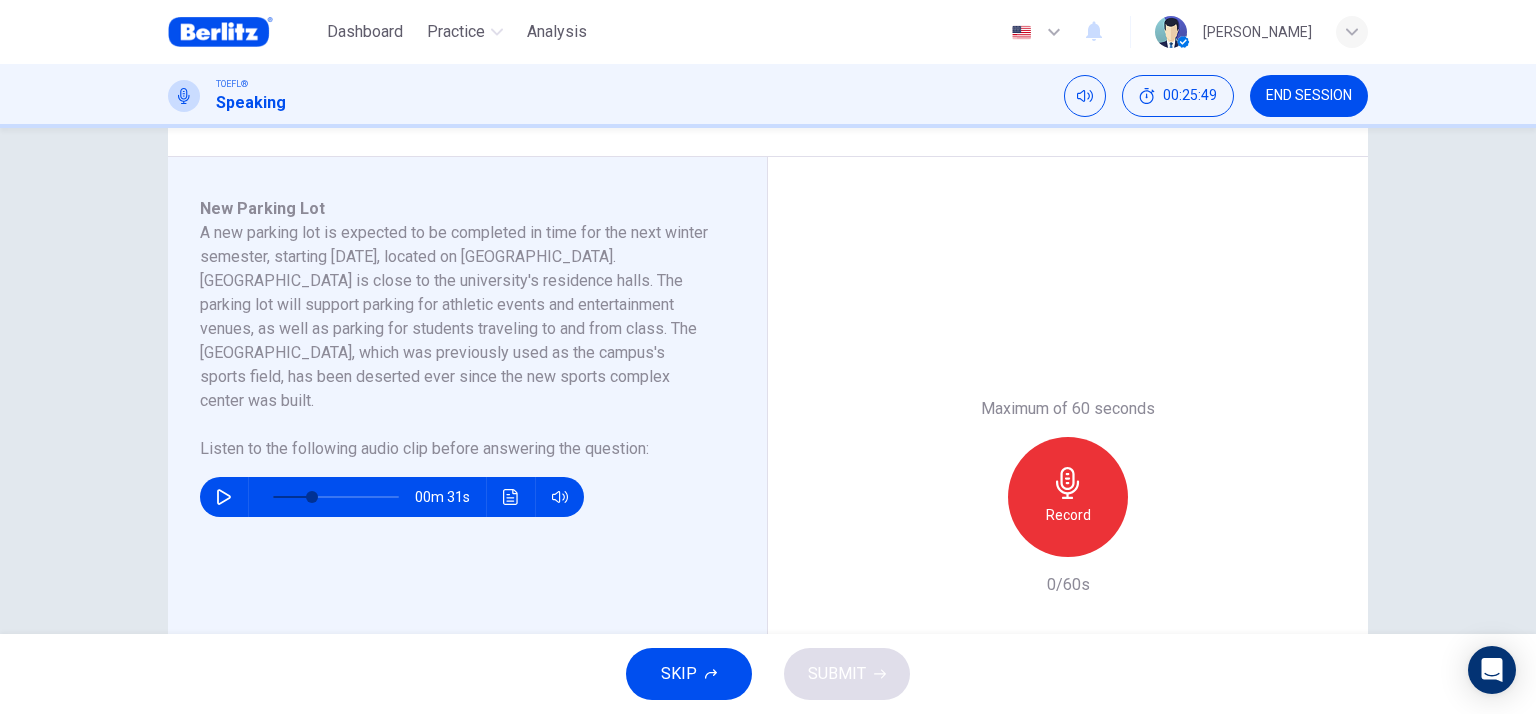 click on "Record" at bounding box center (1068, 497) 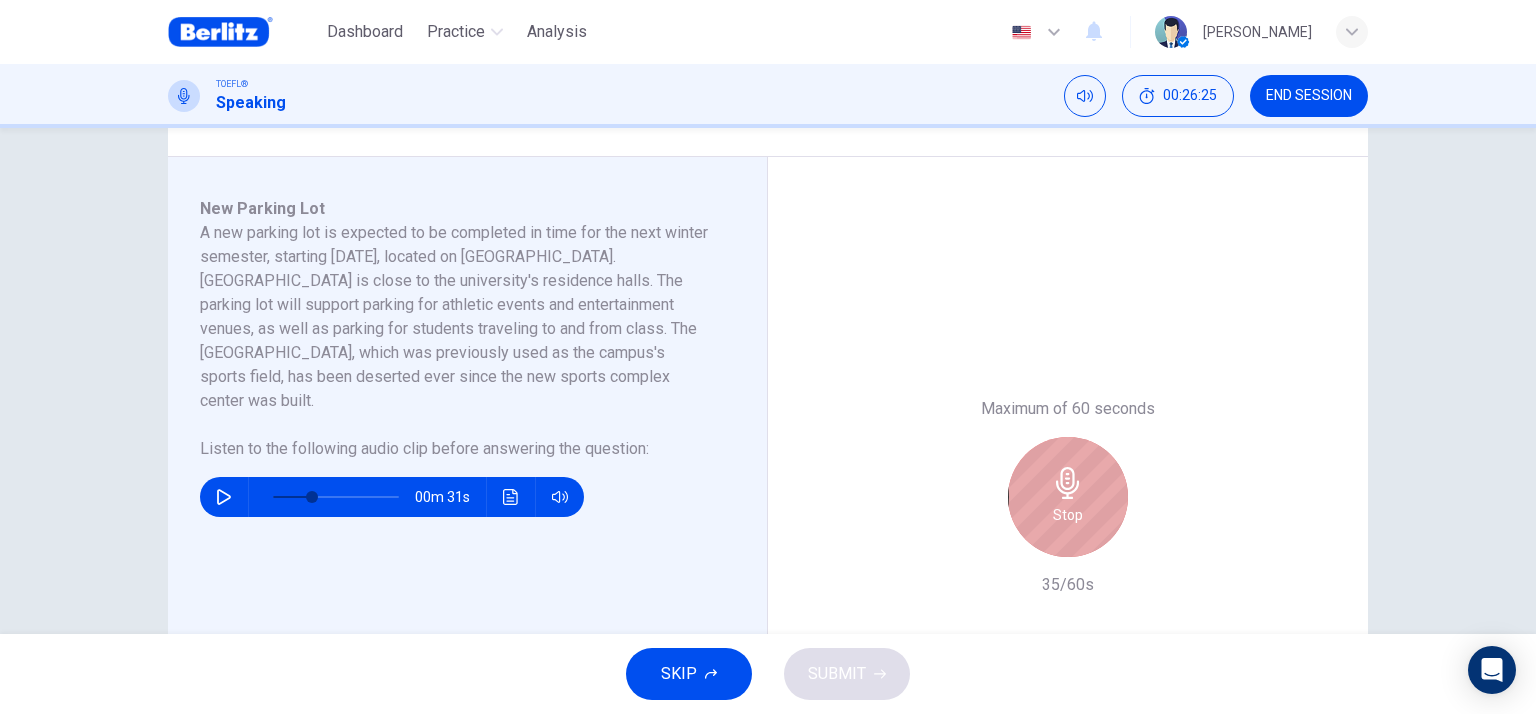 click on "Stop" at bounding box center (1068, 497) 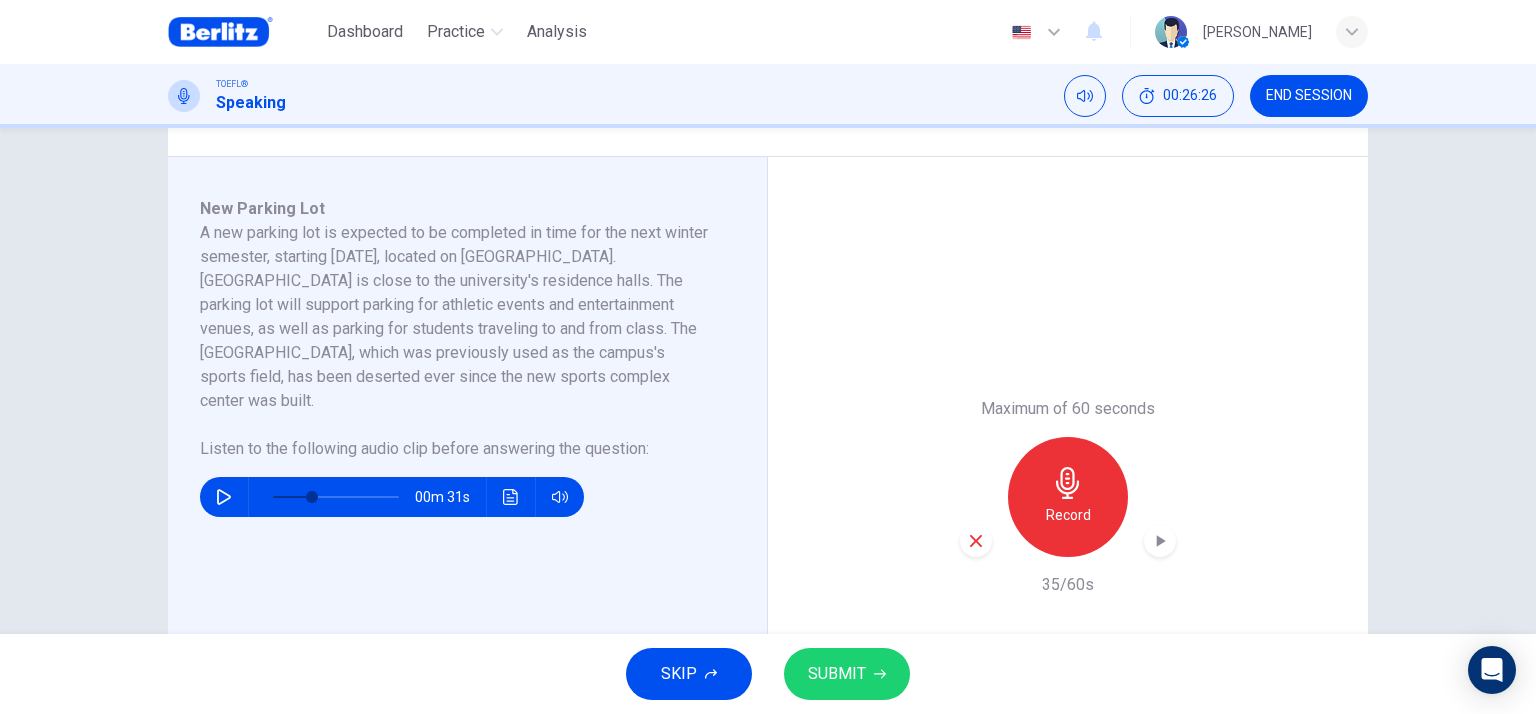 click on "SUBMIT" at bounding box center (837, 674) 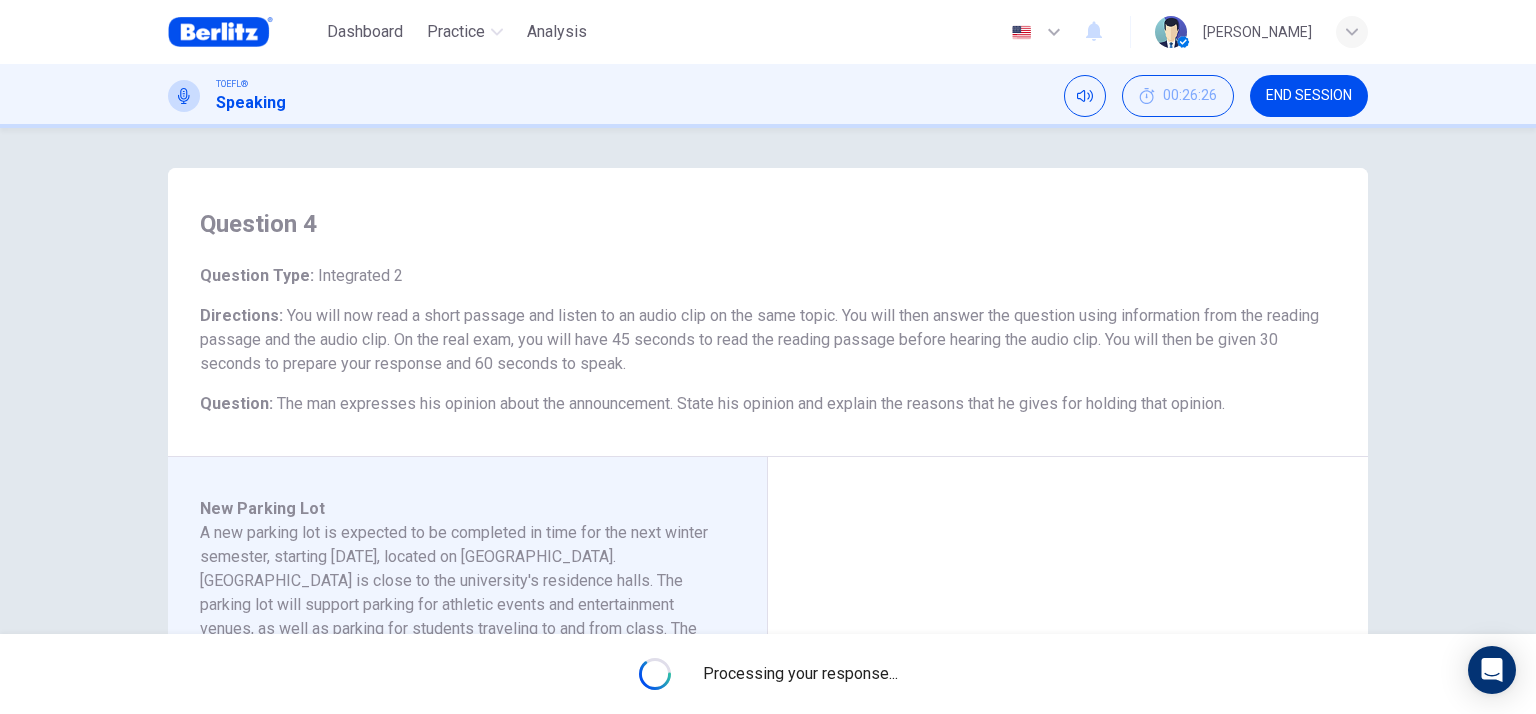 scroll, scrollTop: 400, scrollLeft: 0, axis: vertical 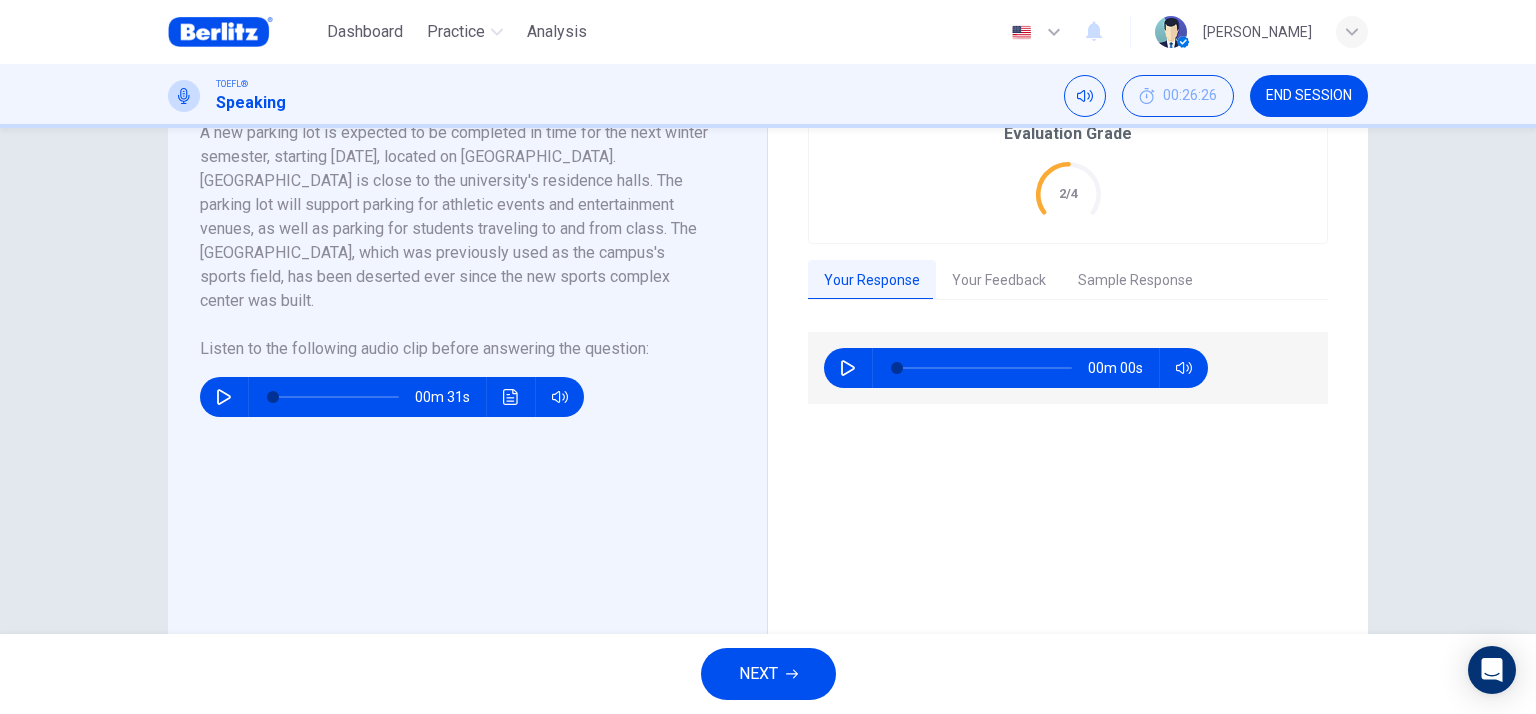 type on "*" 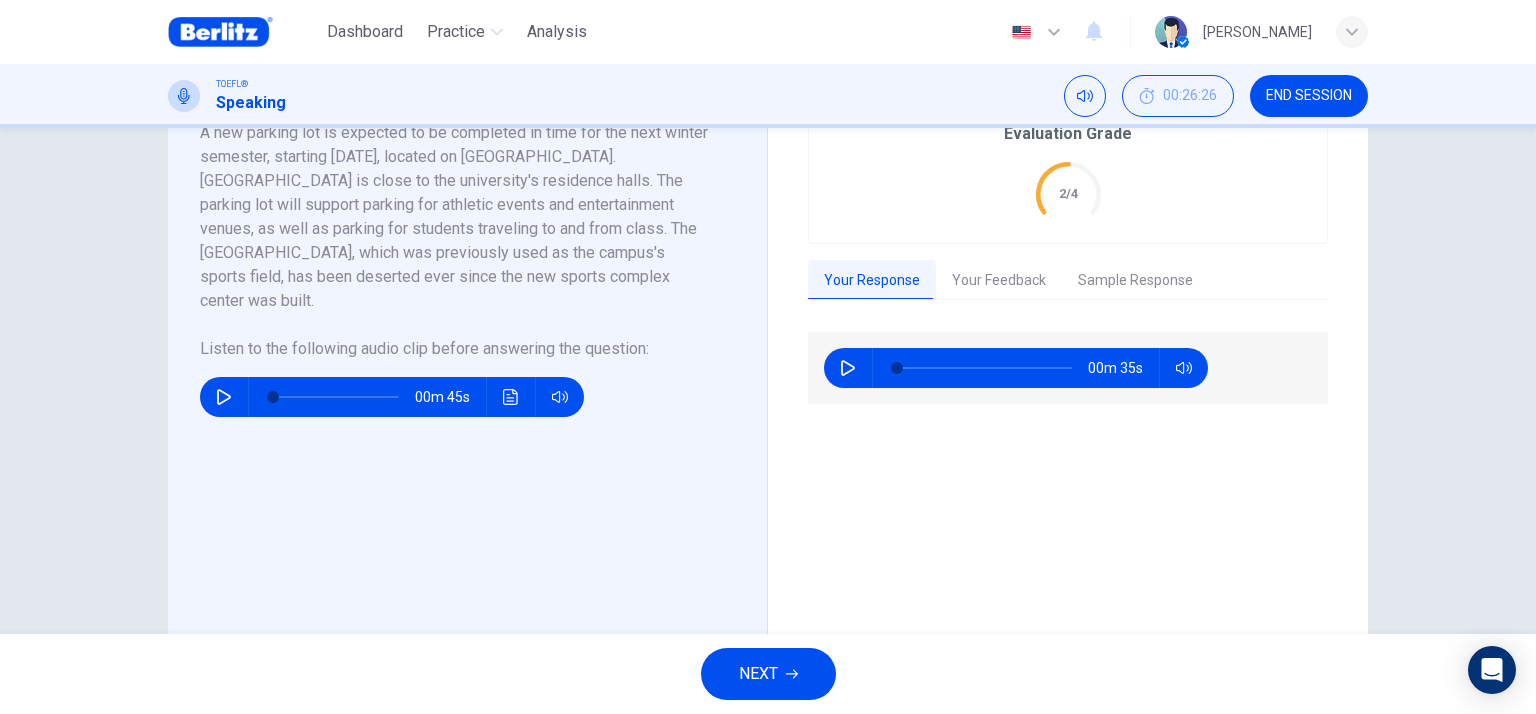 click 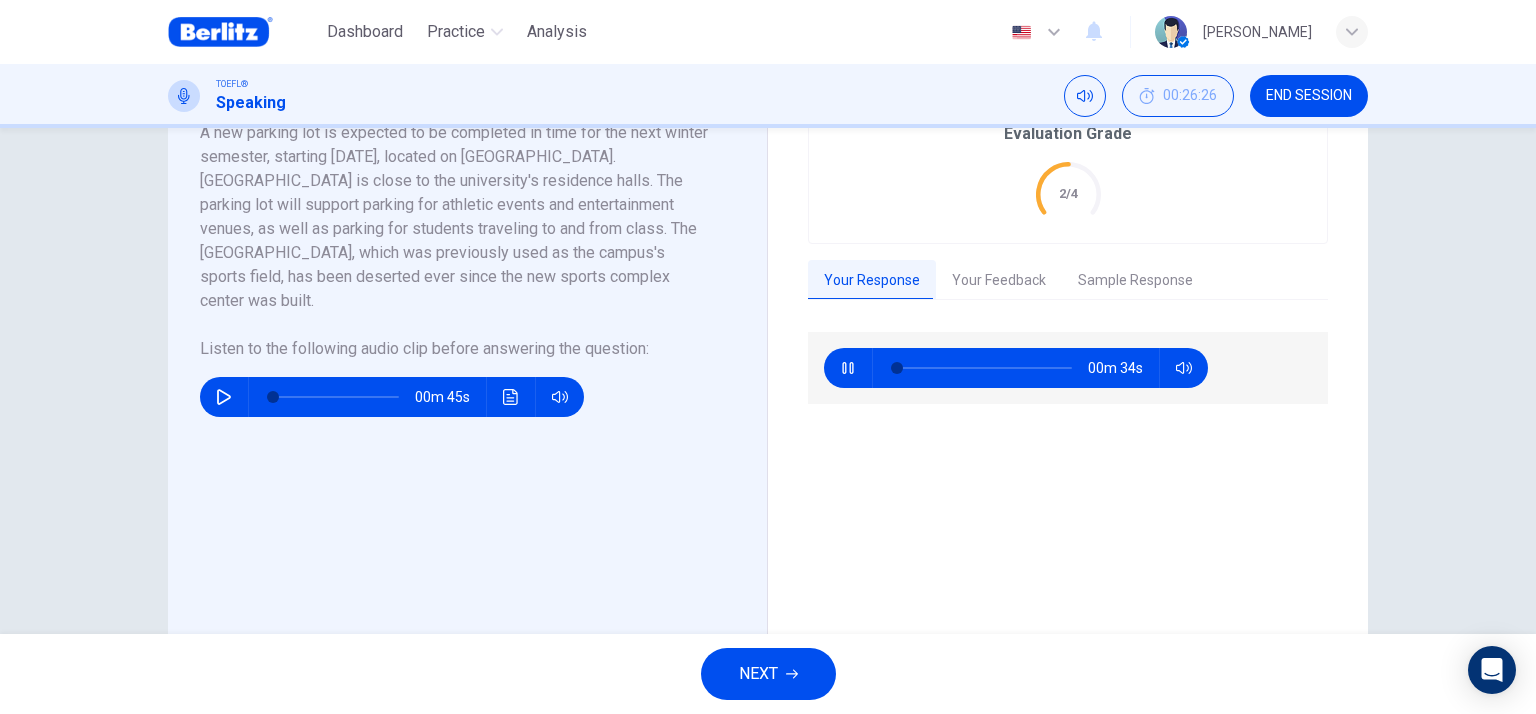 click on "Your Feedback" at bounding box center (999, 281) 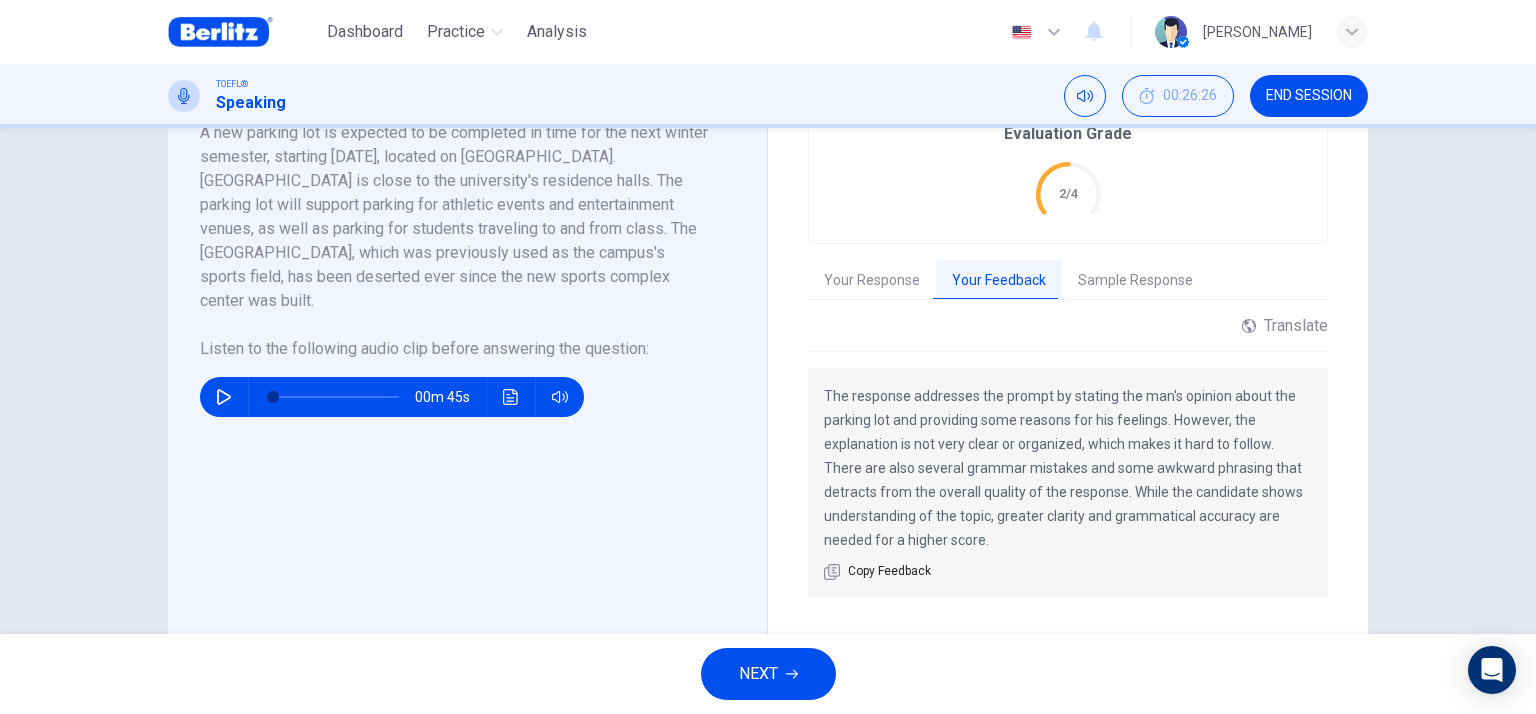 click on "Sample Response" at bounding box center [1135, 281] 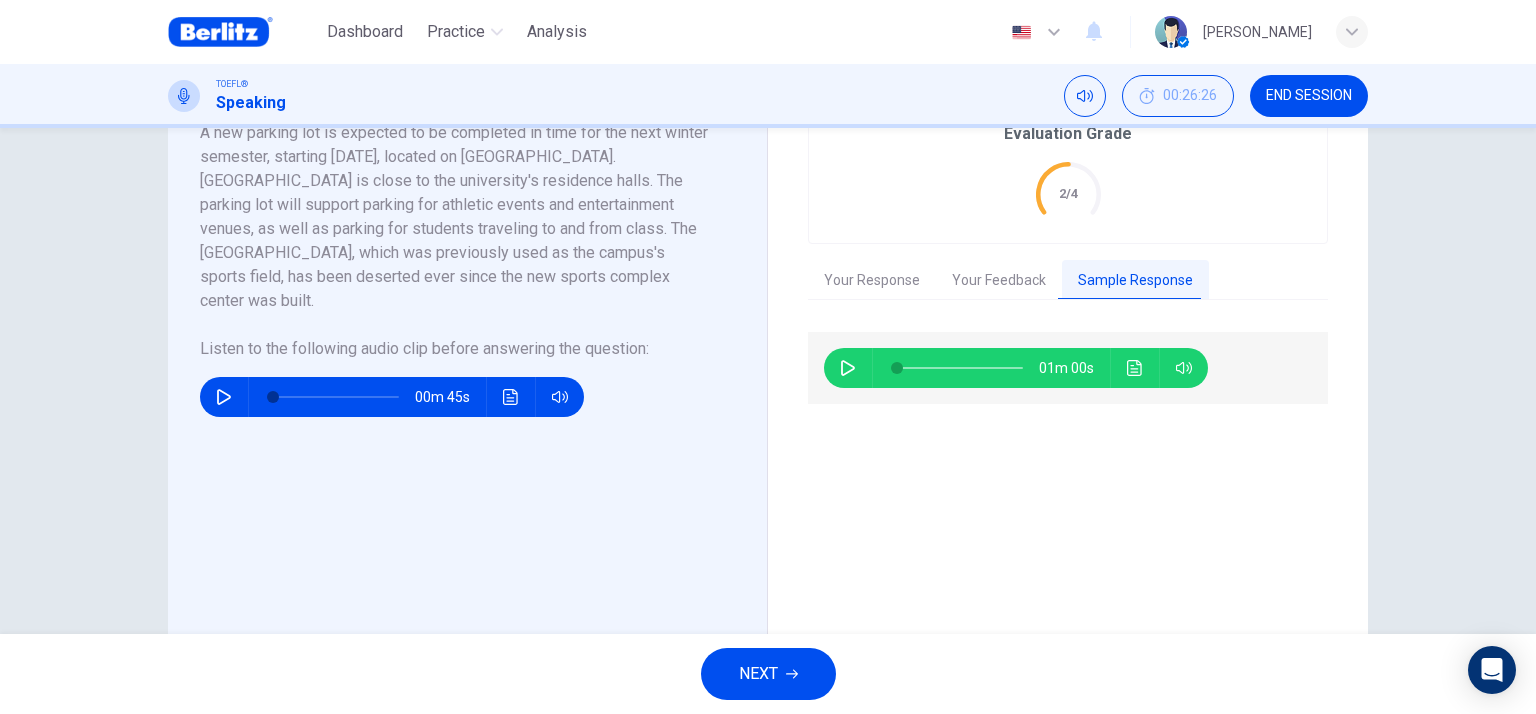 click 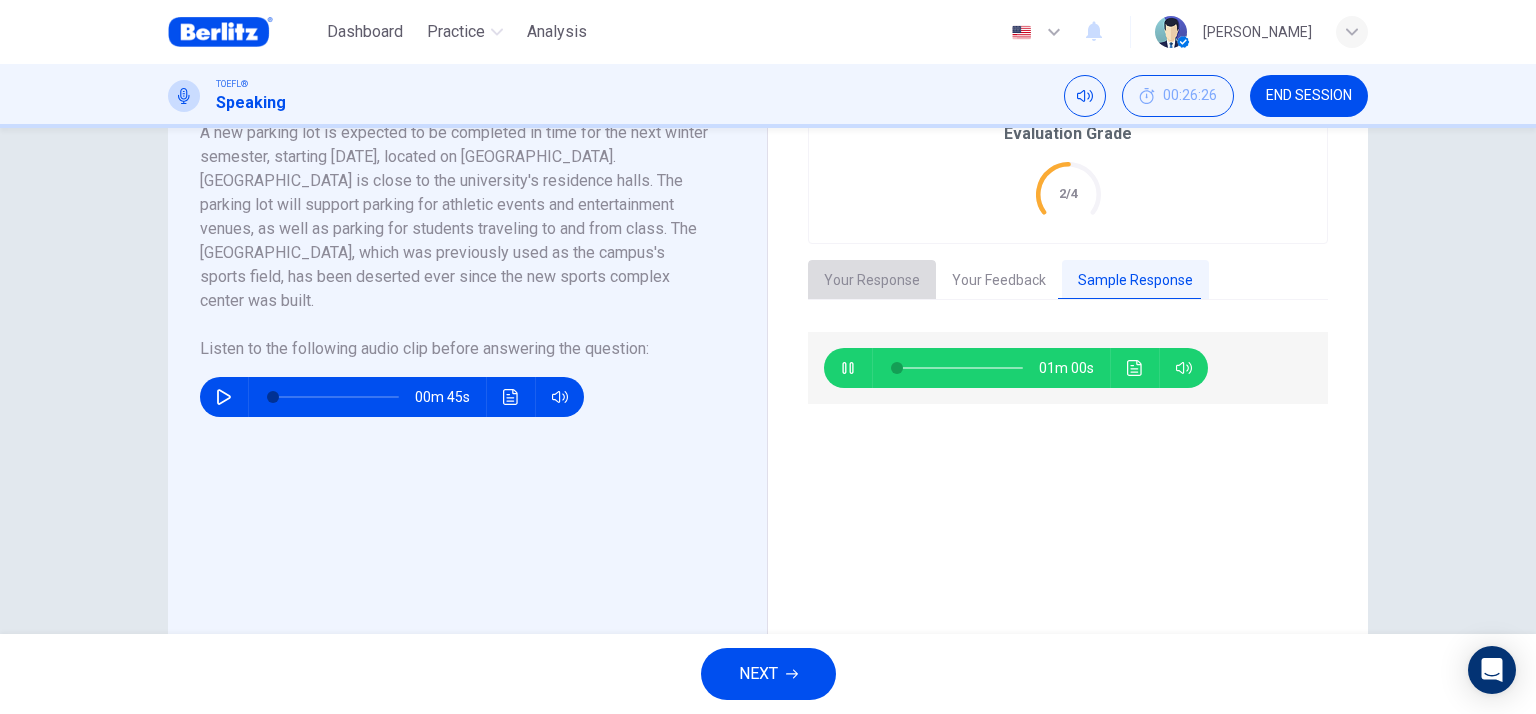 click on "Your Response" at bounding box center (872, 281) 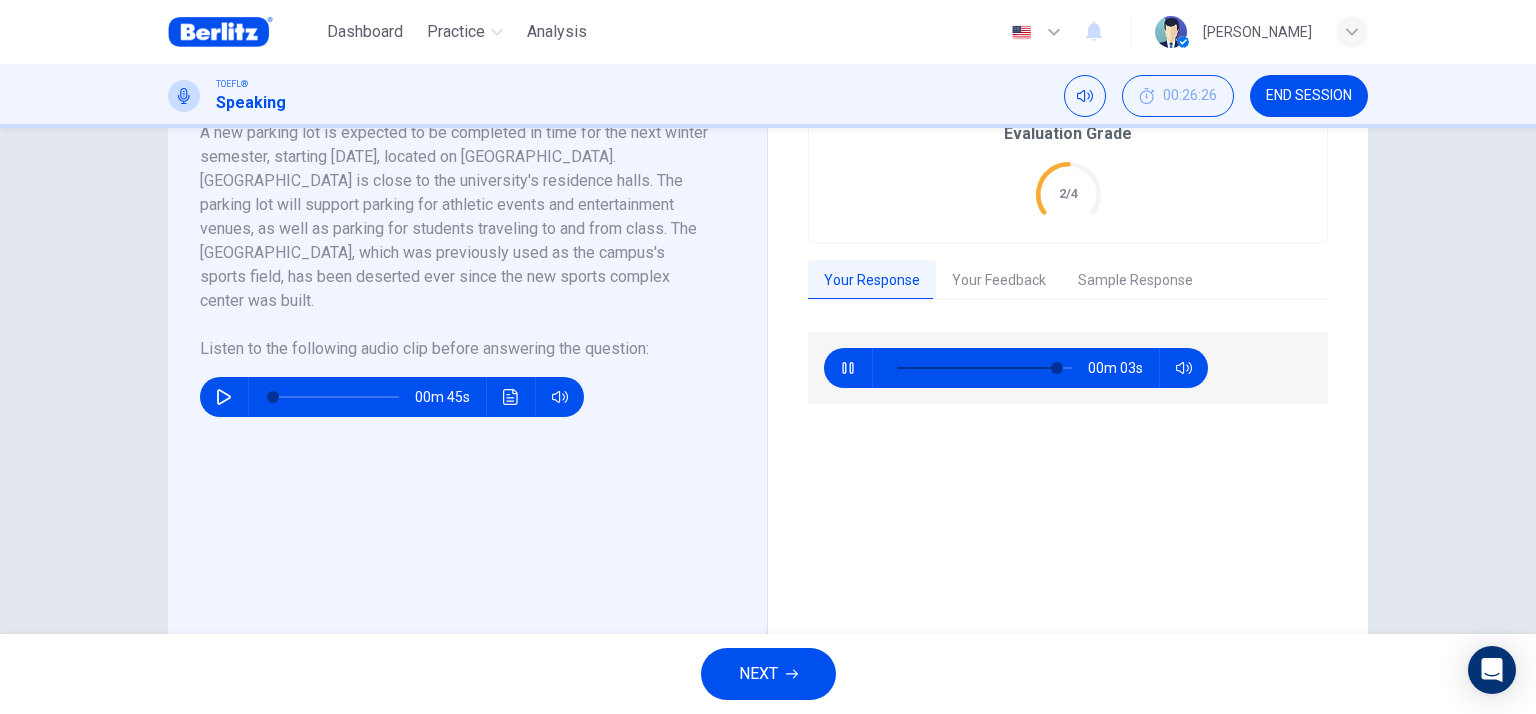 type on "**" 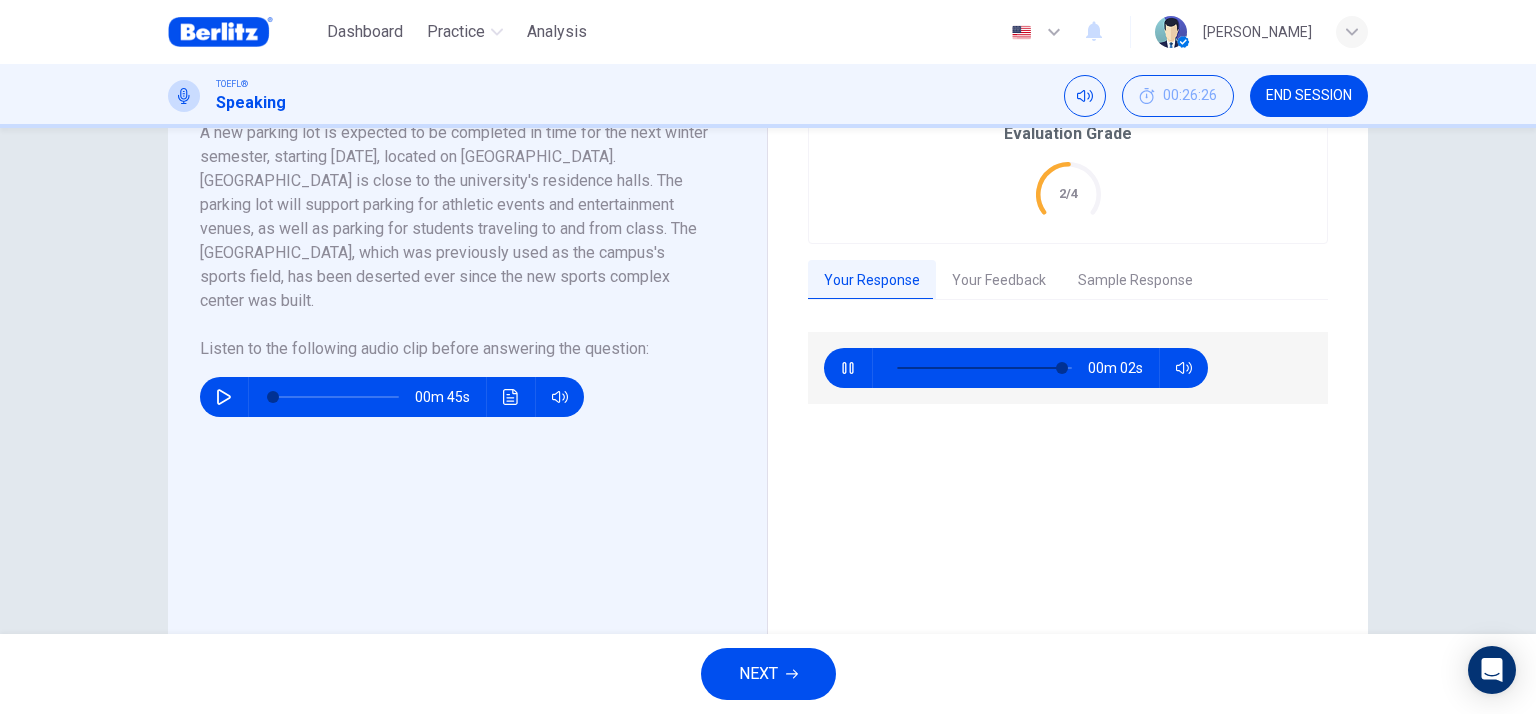 type on "*" 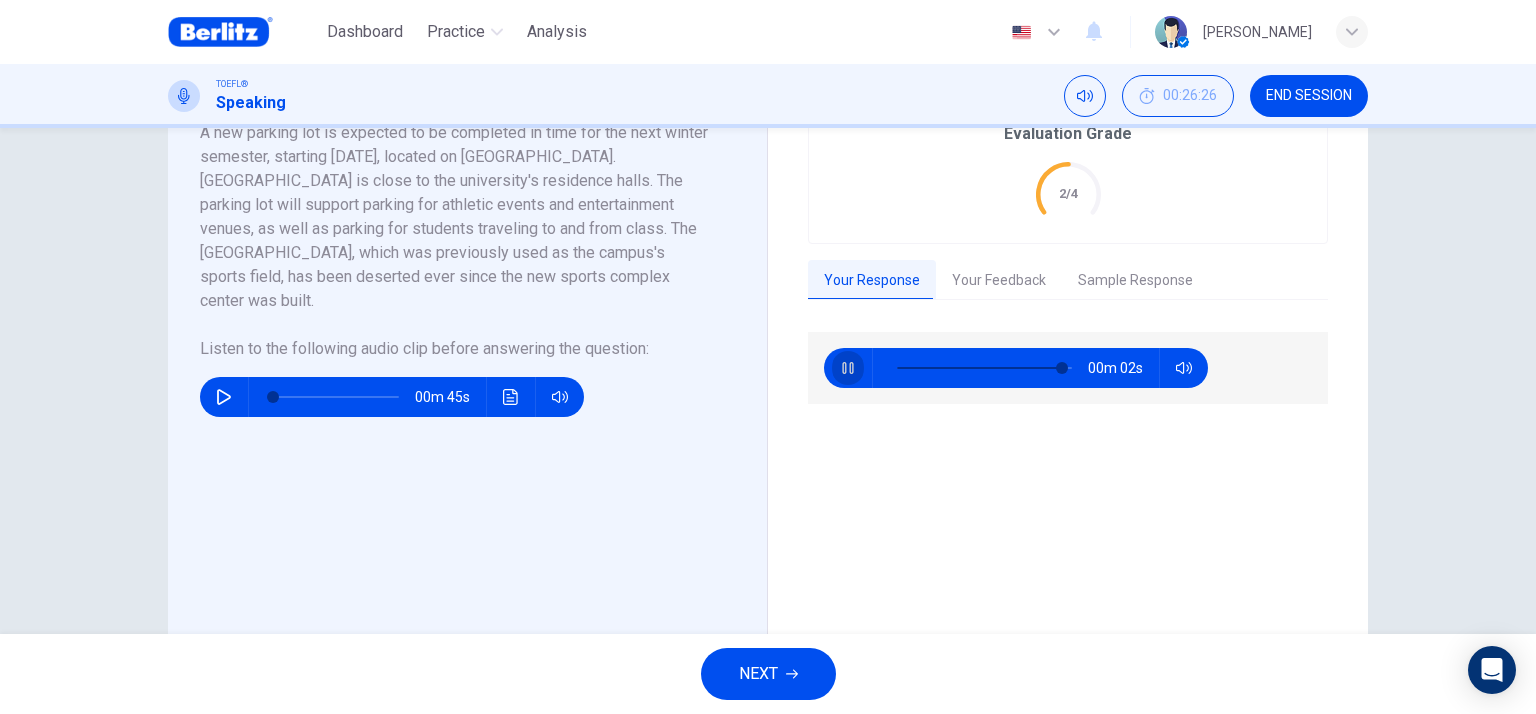click 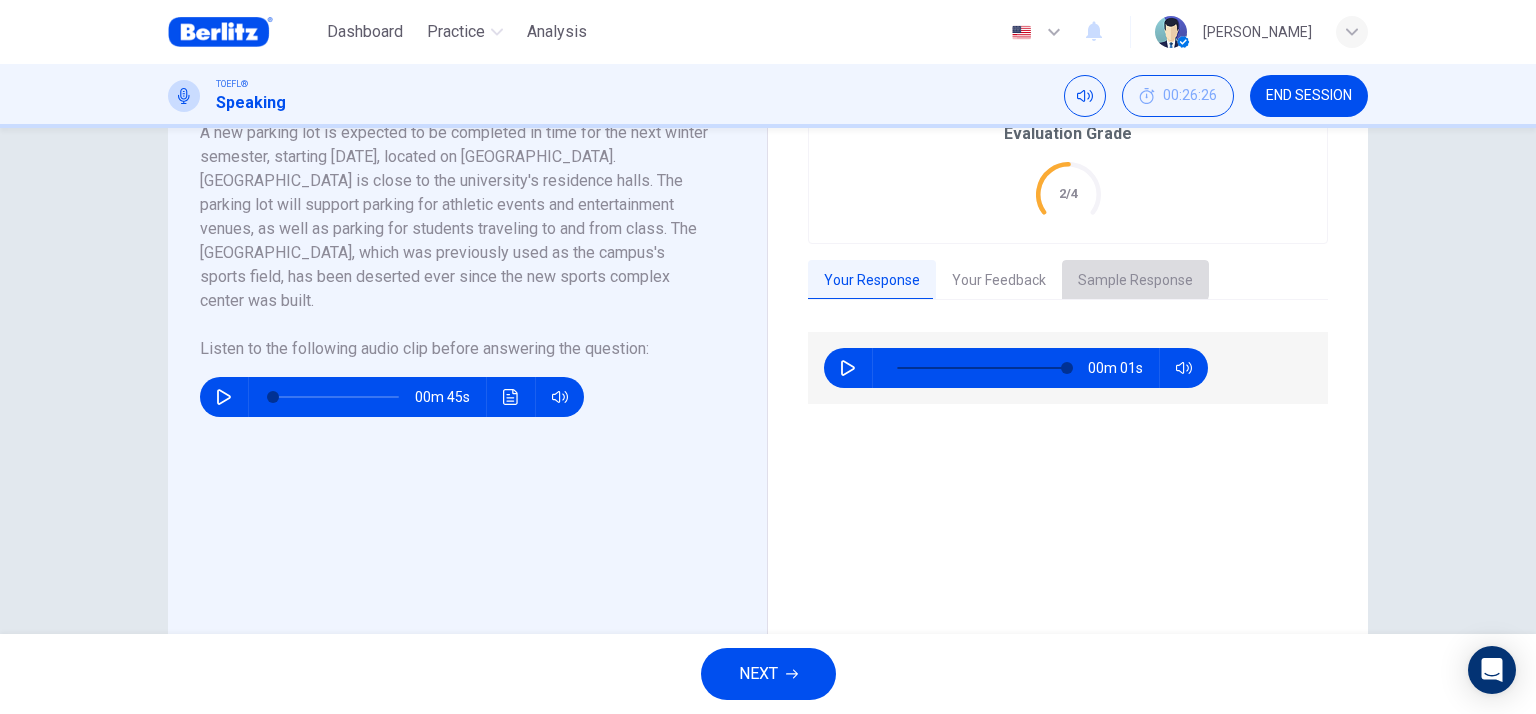 click on "Sample Response" at bounding box center [1135, 281] 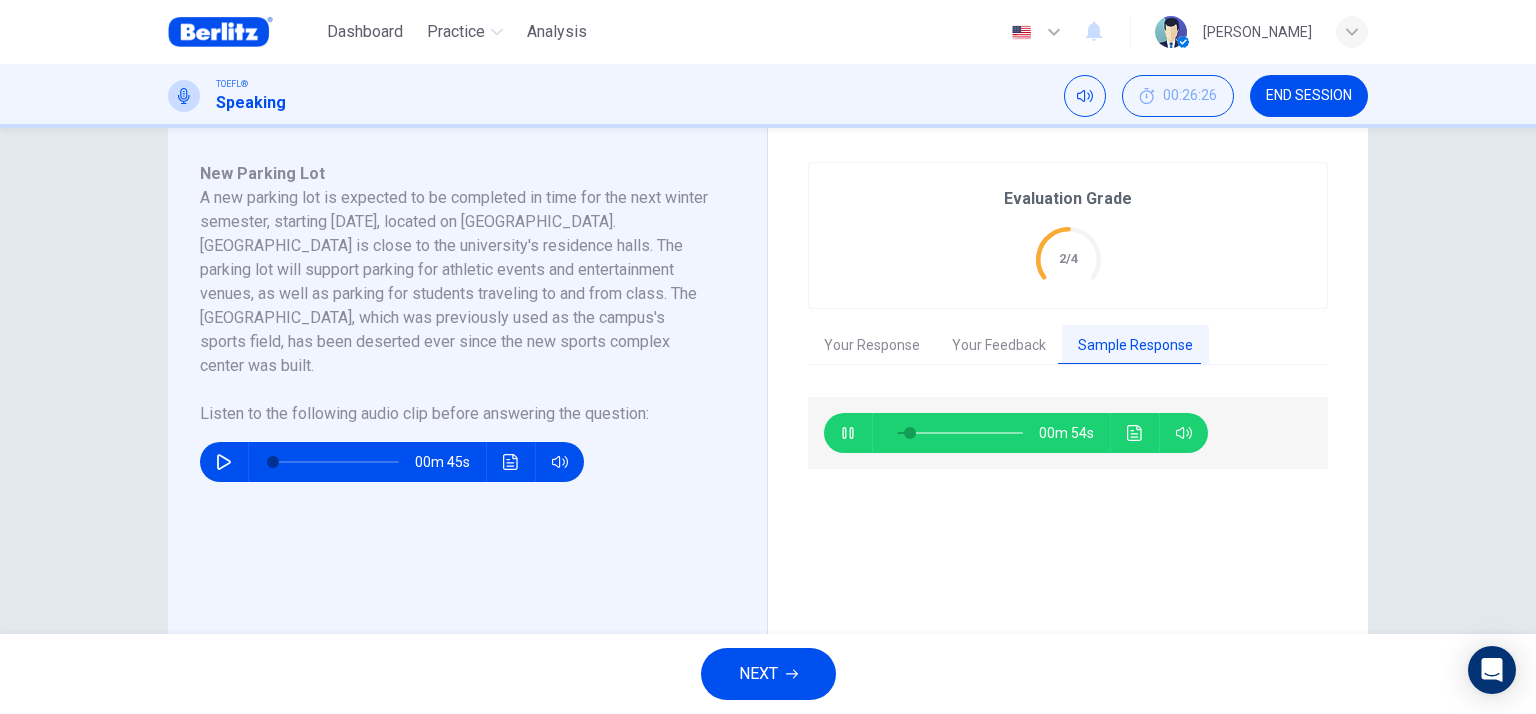 scroll, scrollTop: 300, scrollLeft: 0, axis: vertical 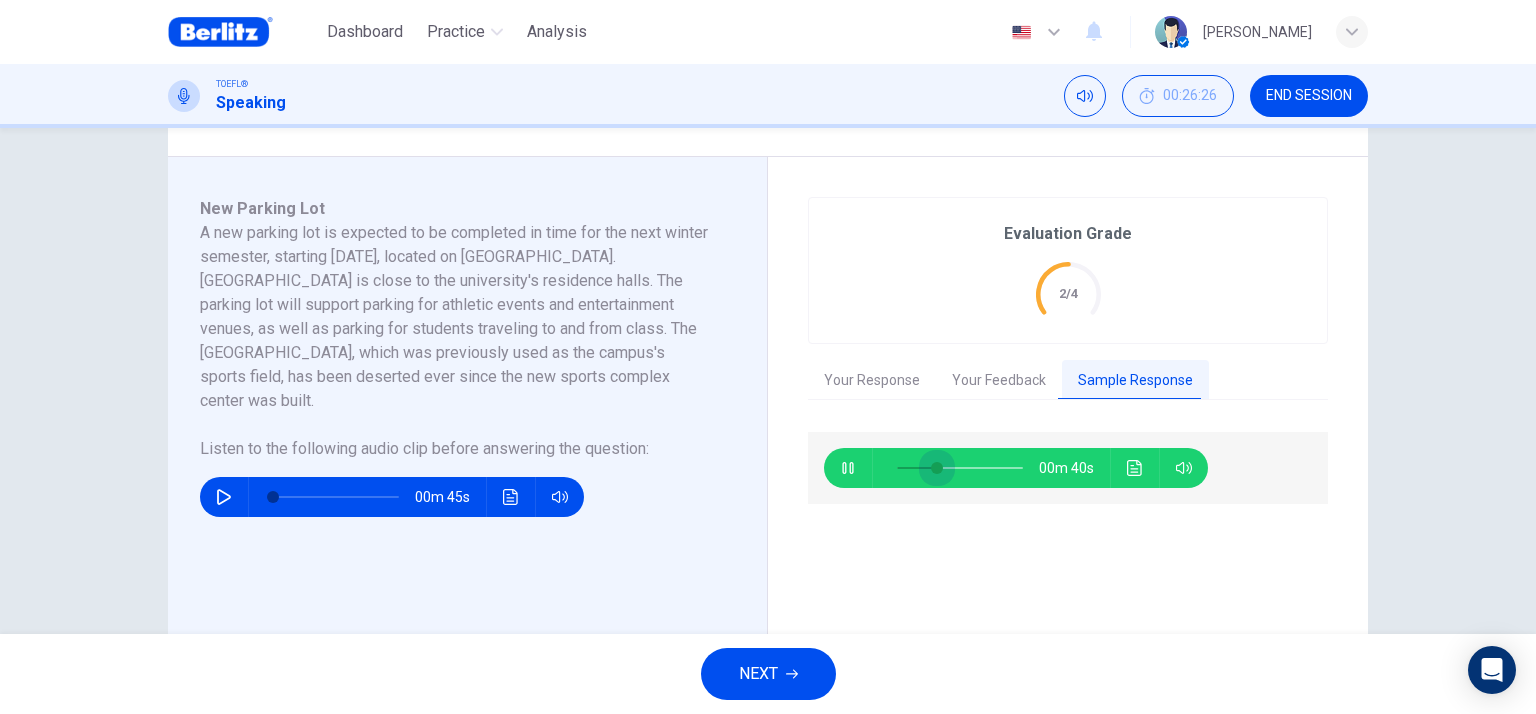 click at bounding box center (937, 468) 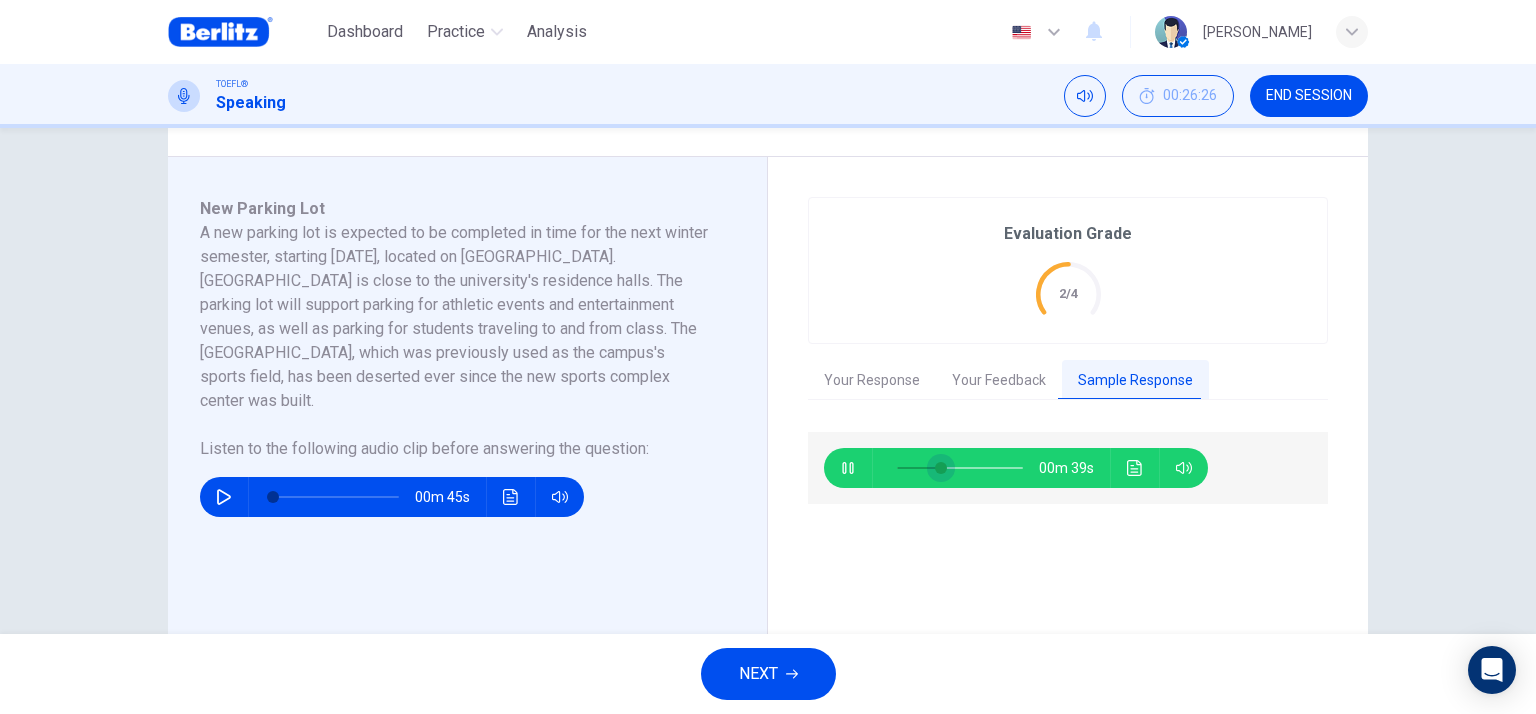 click at bounding box center (941, 468) 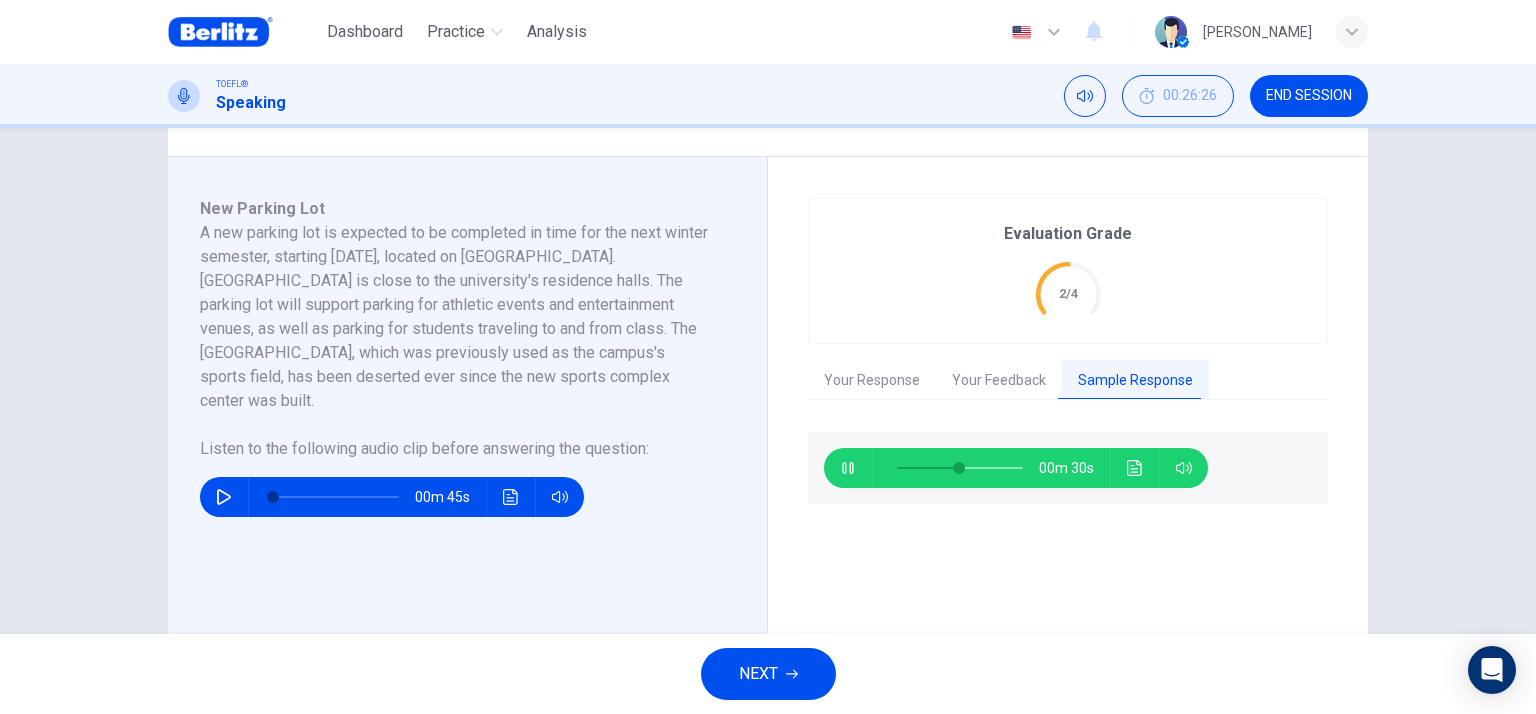 type on "**" 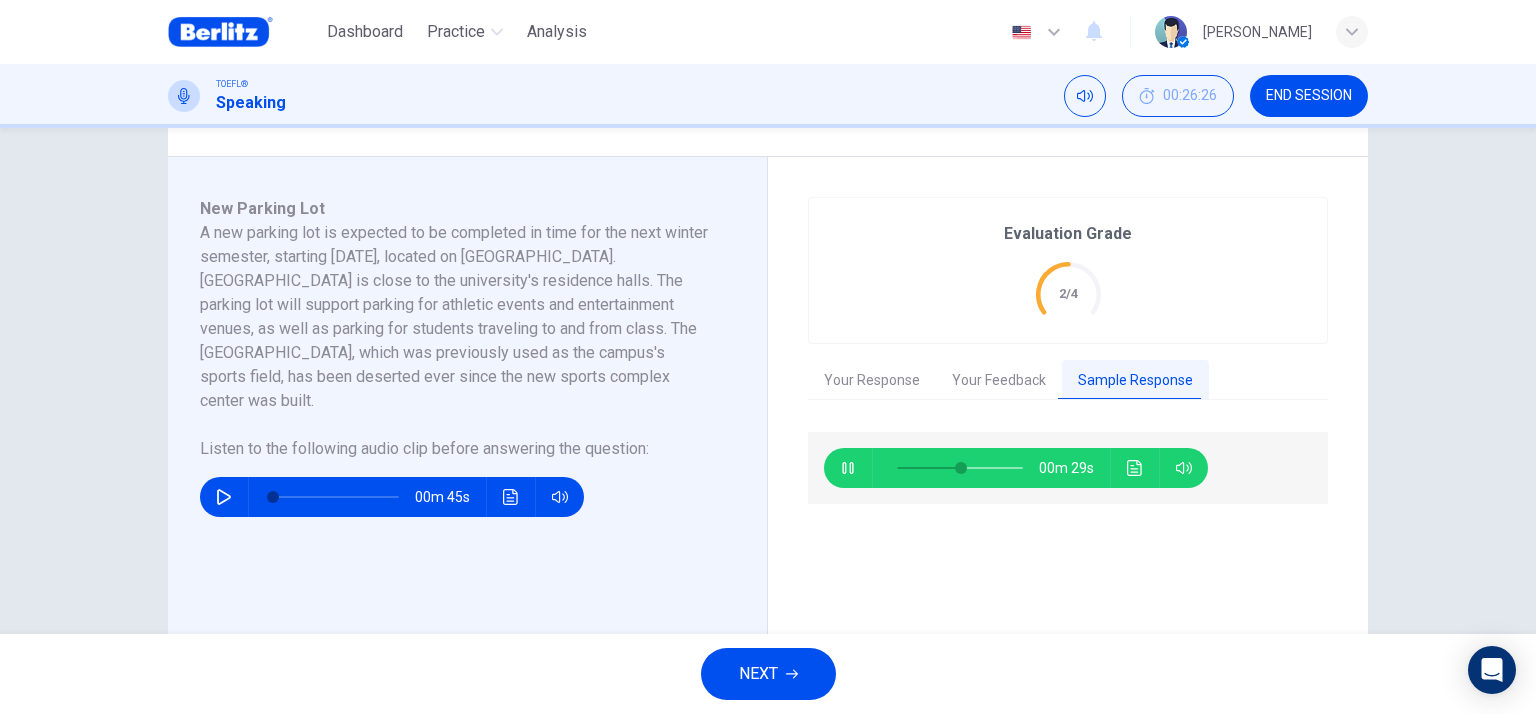 click on "NEXT" at bounding box center (768, 674) 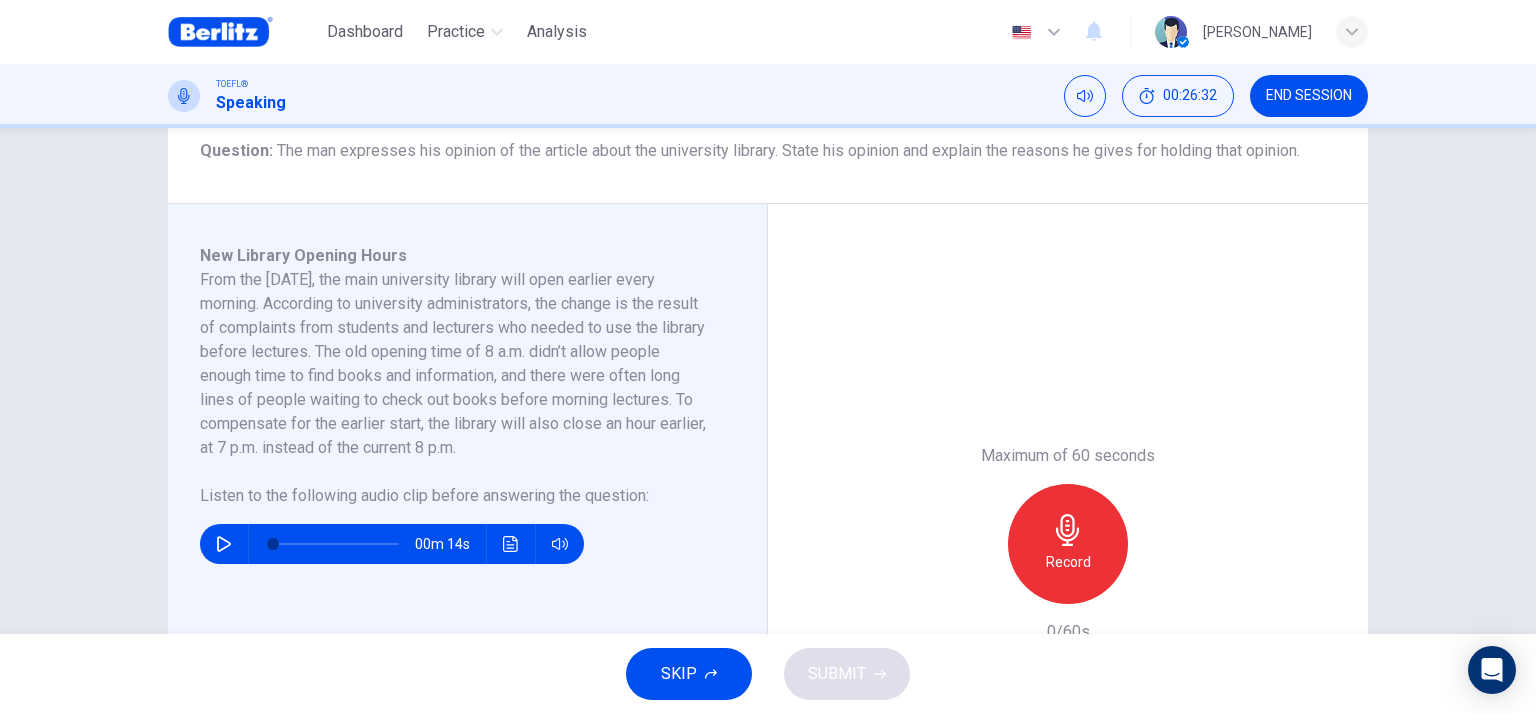 scroll, scrollTop: 300, scrollLeft: 0, axis: vertical 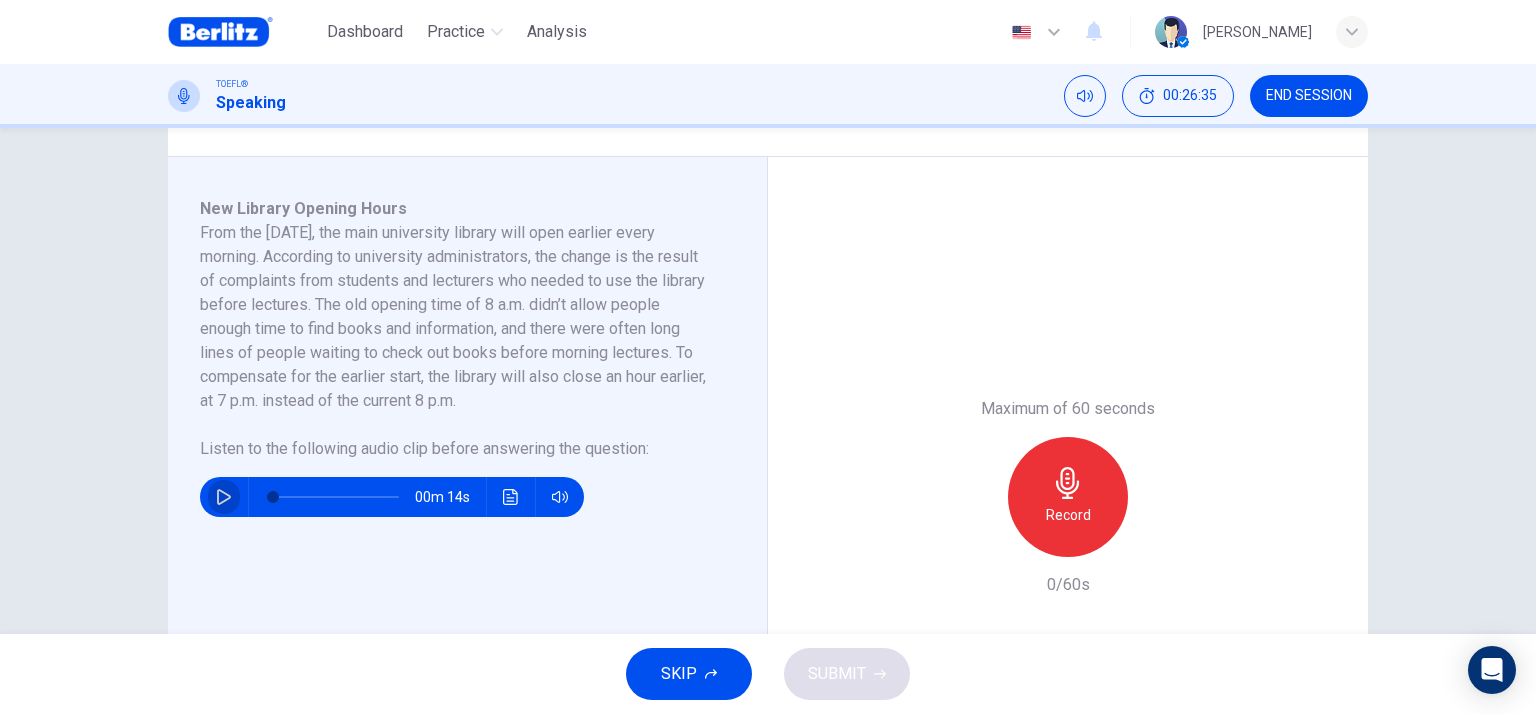 click at bounding box center (224, 497) 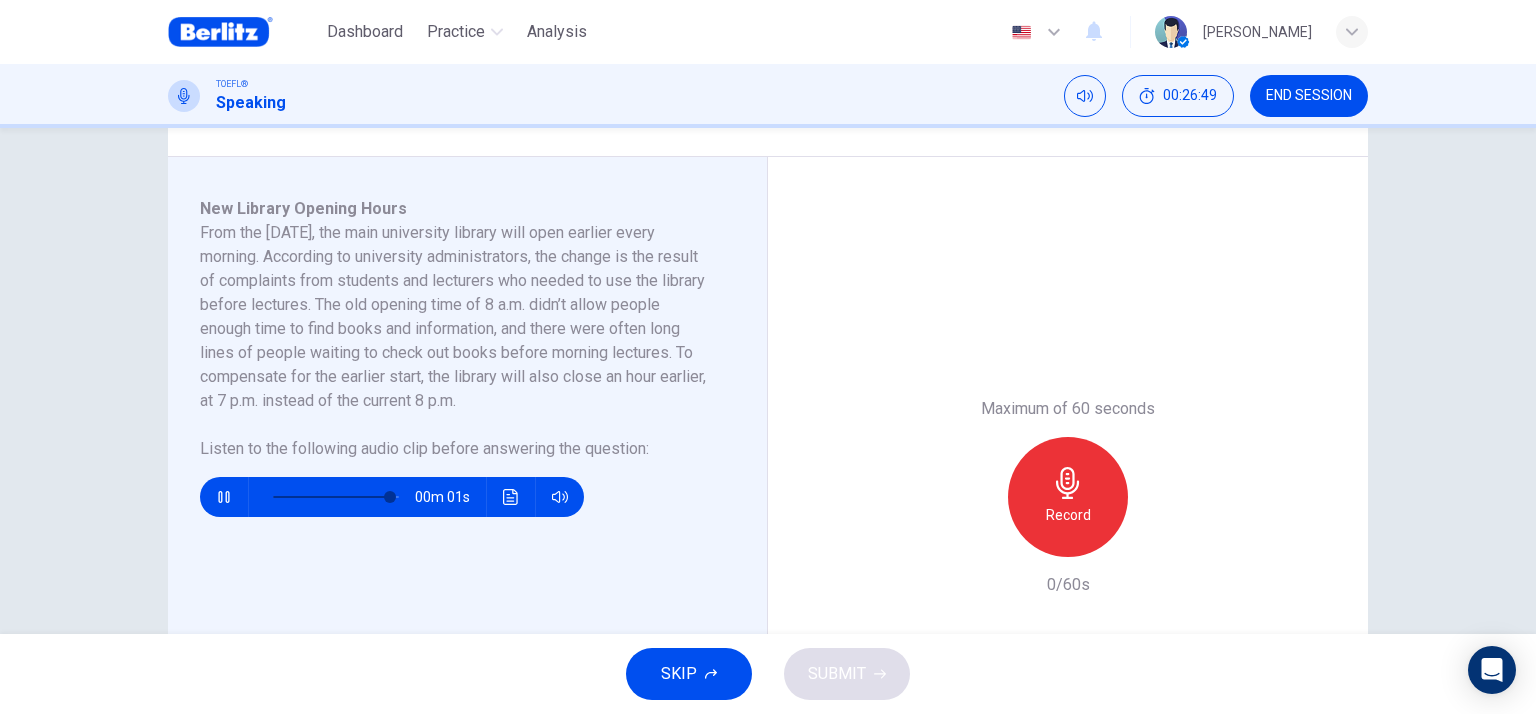 type on "*" 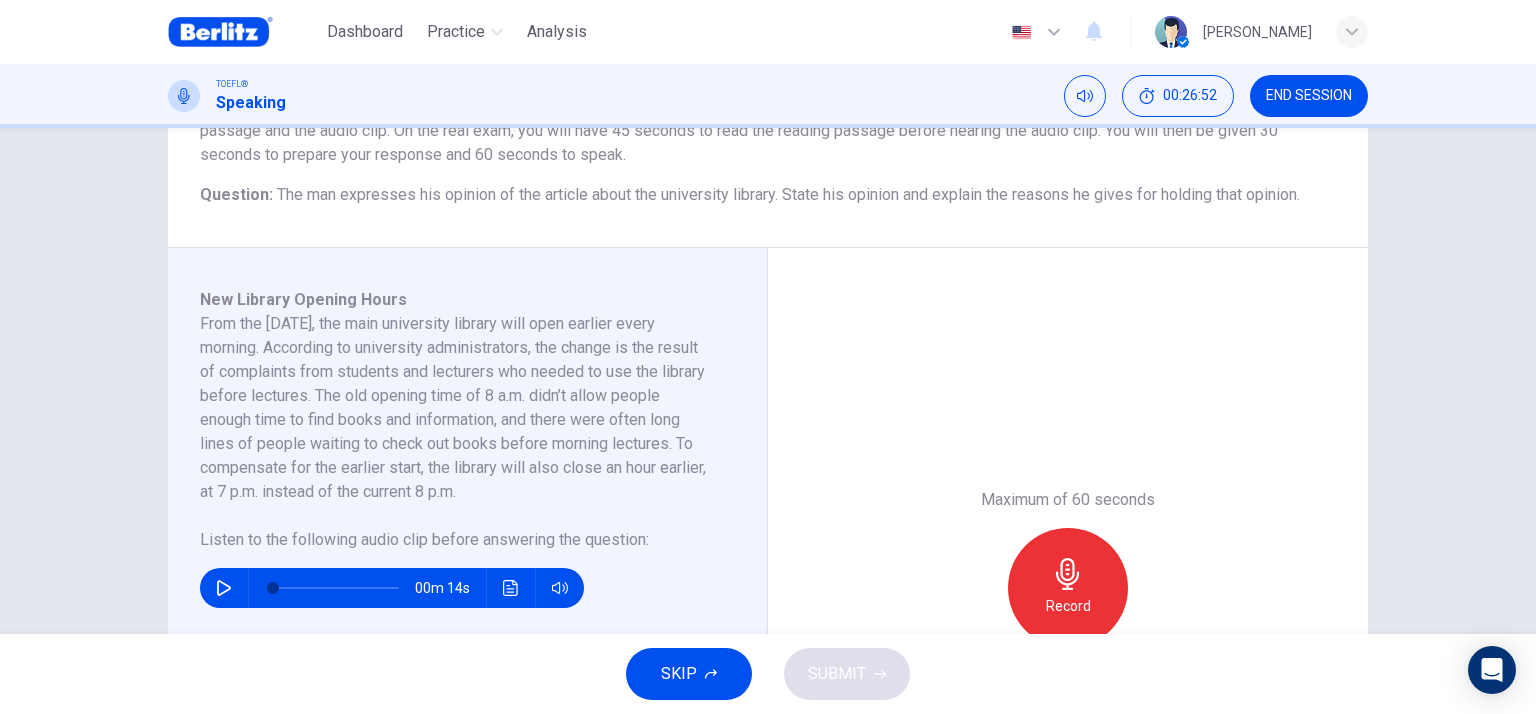 scroll, scrollTop: 300, scrollLeft: 0, axis: vertical 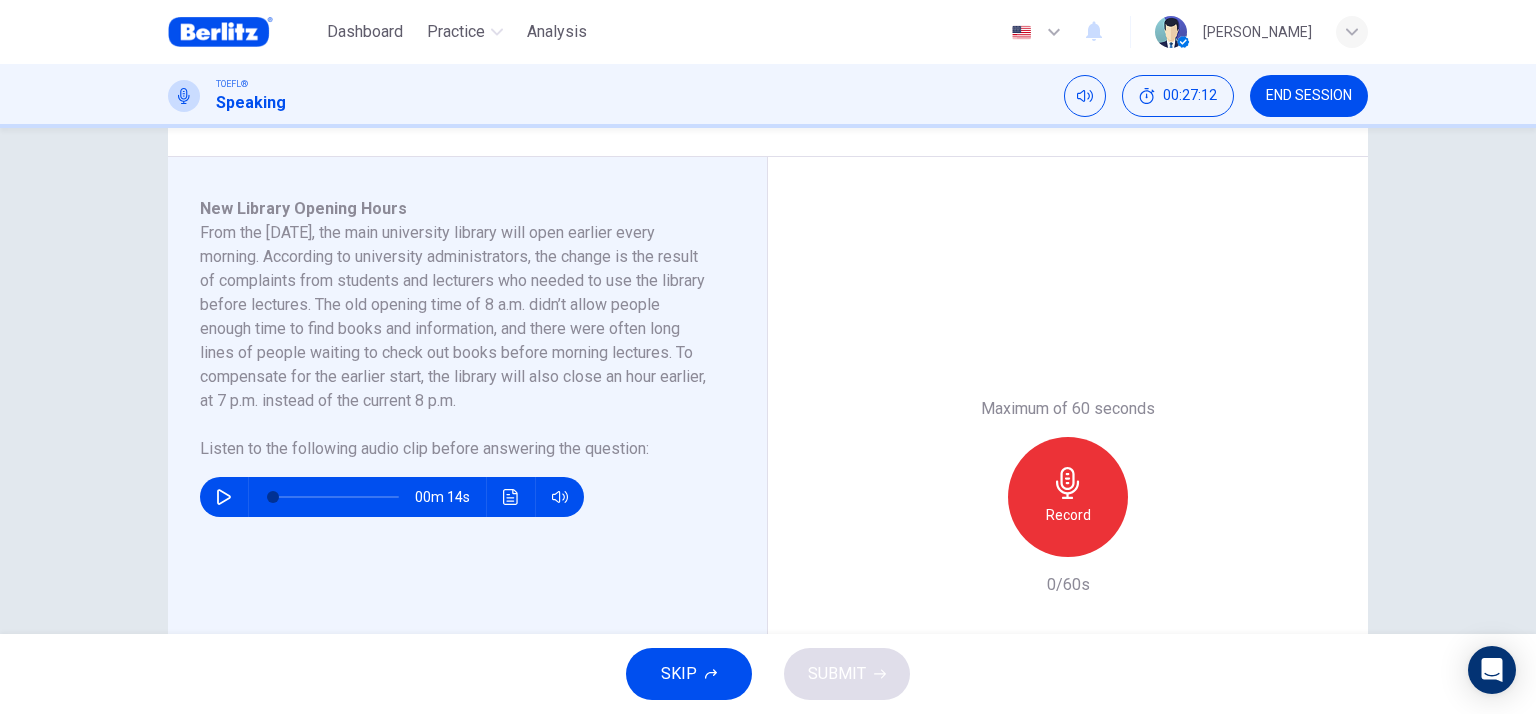 click 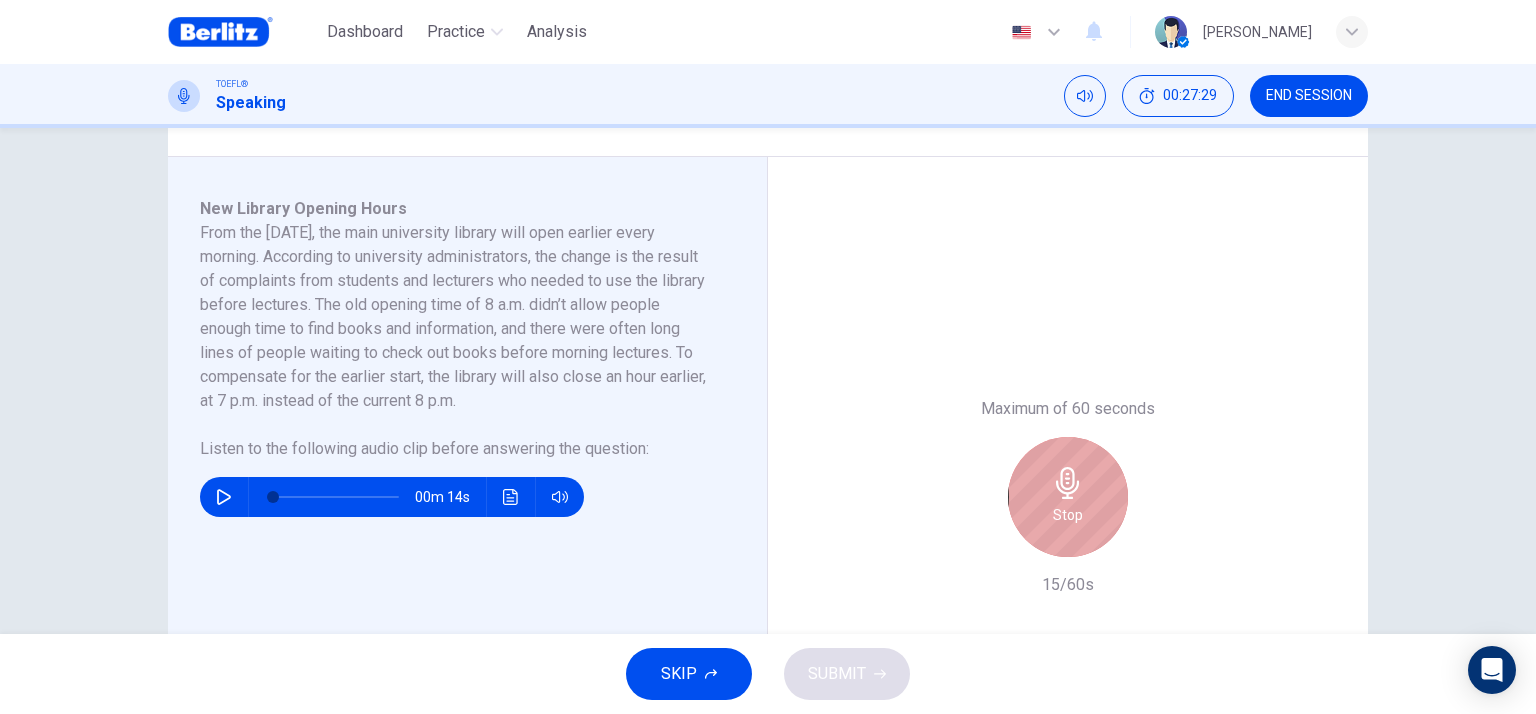 click on "Stop" at bounding box center [1068, 497] 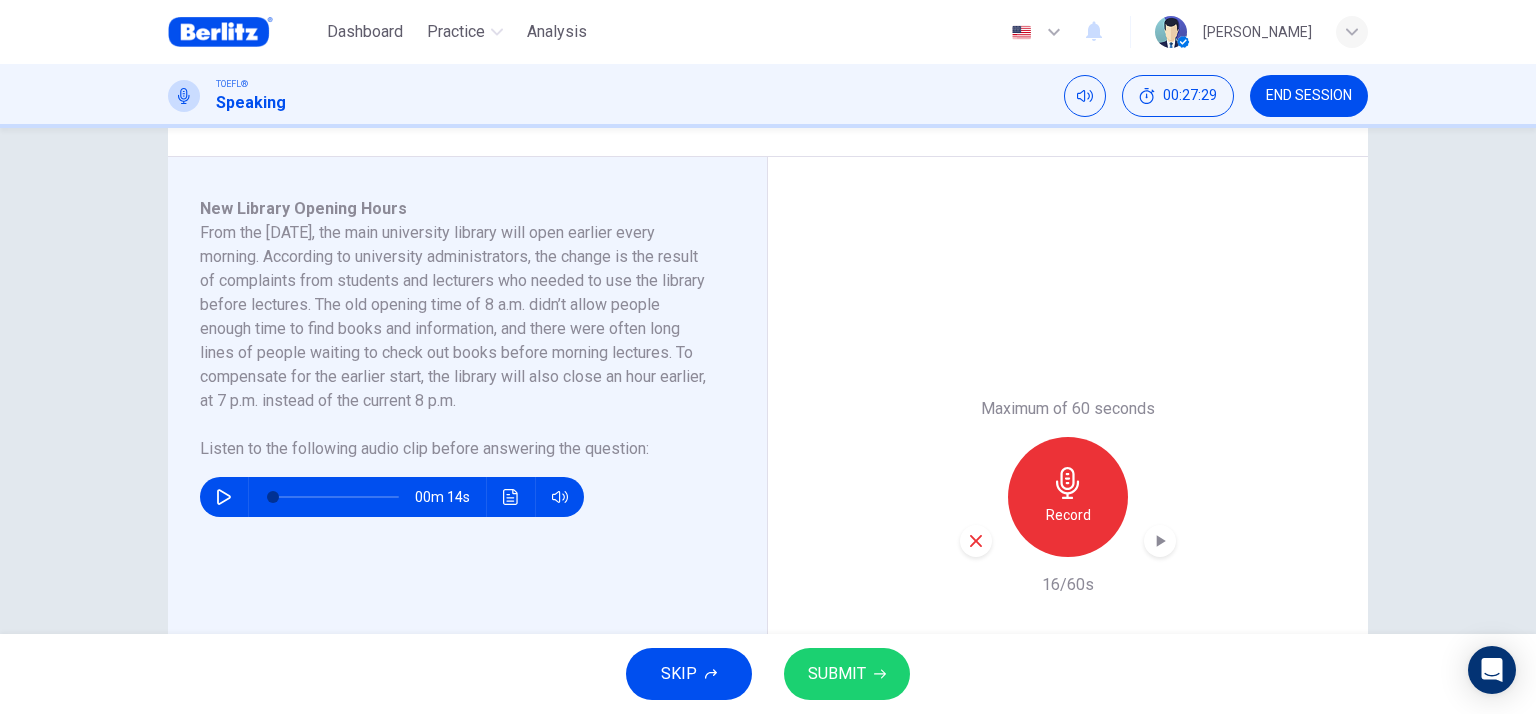 click 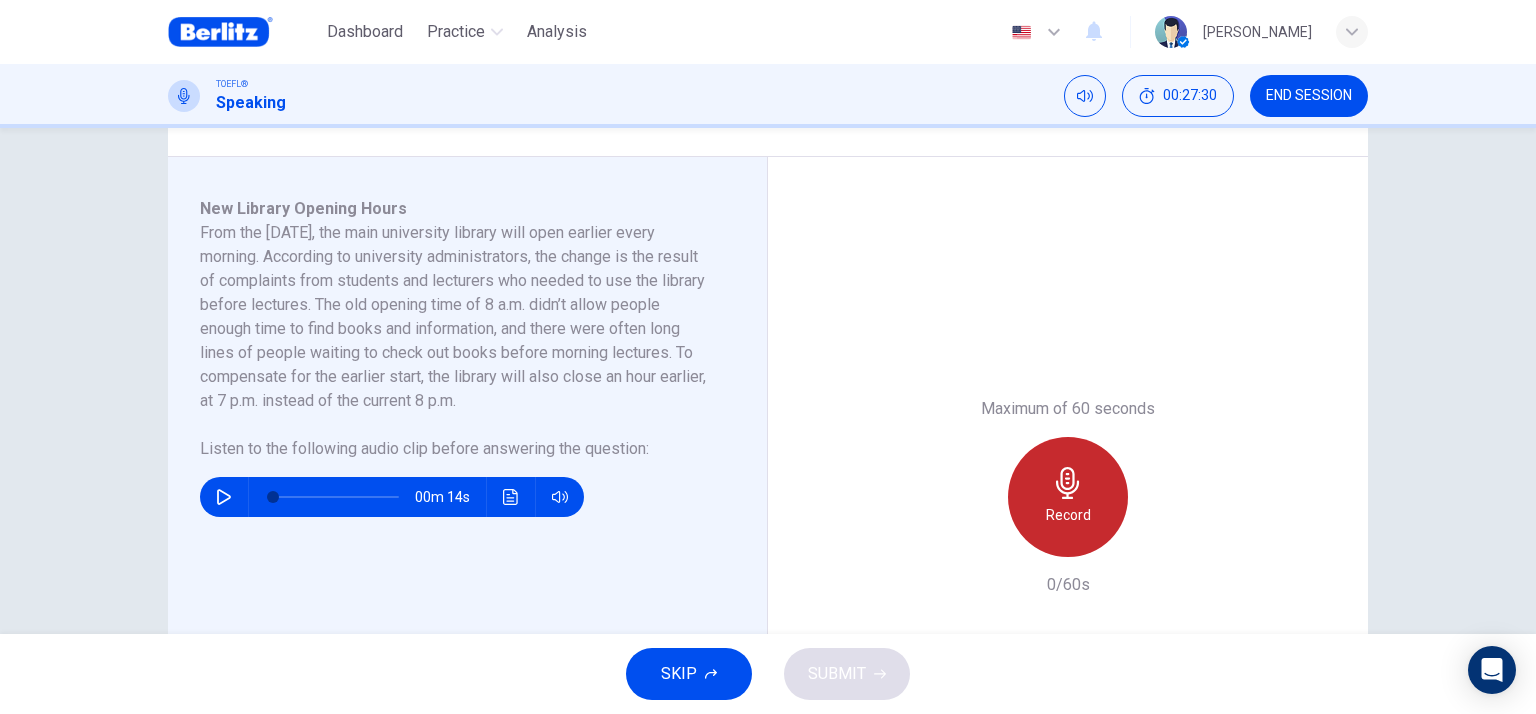 click 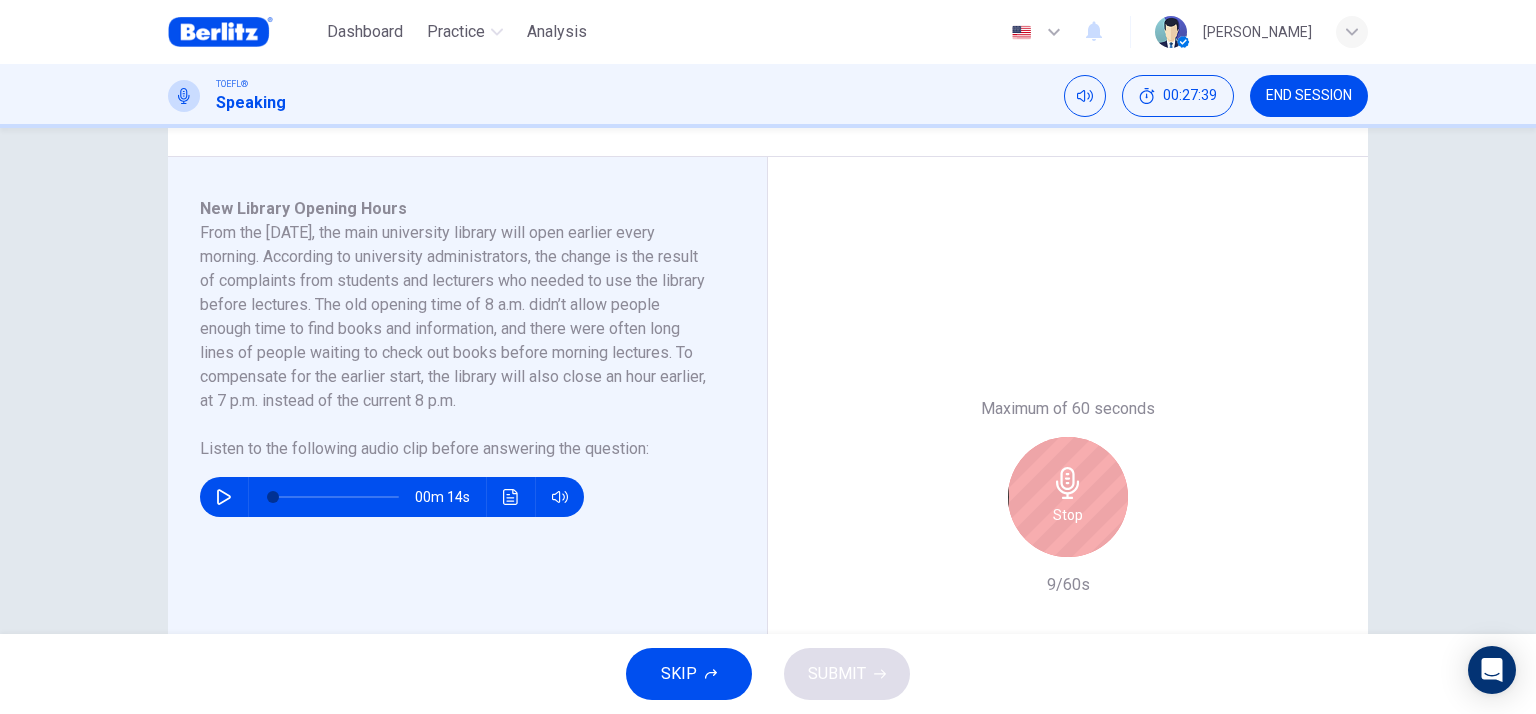 click 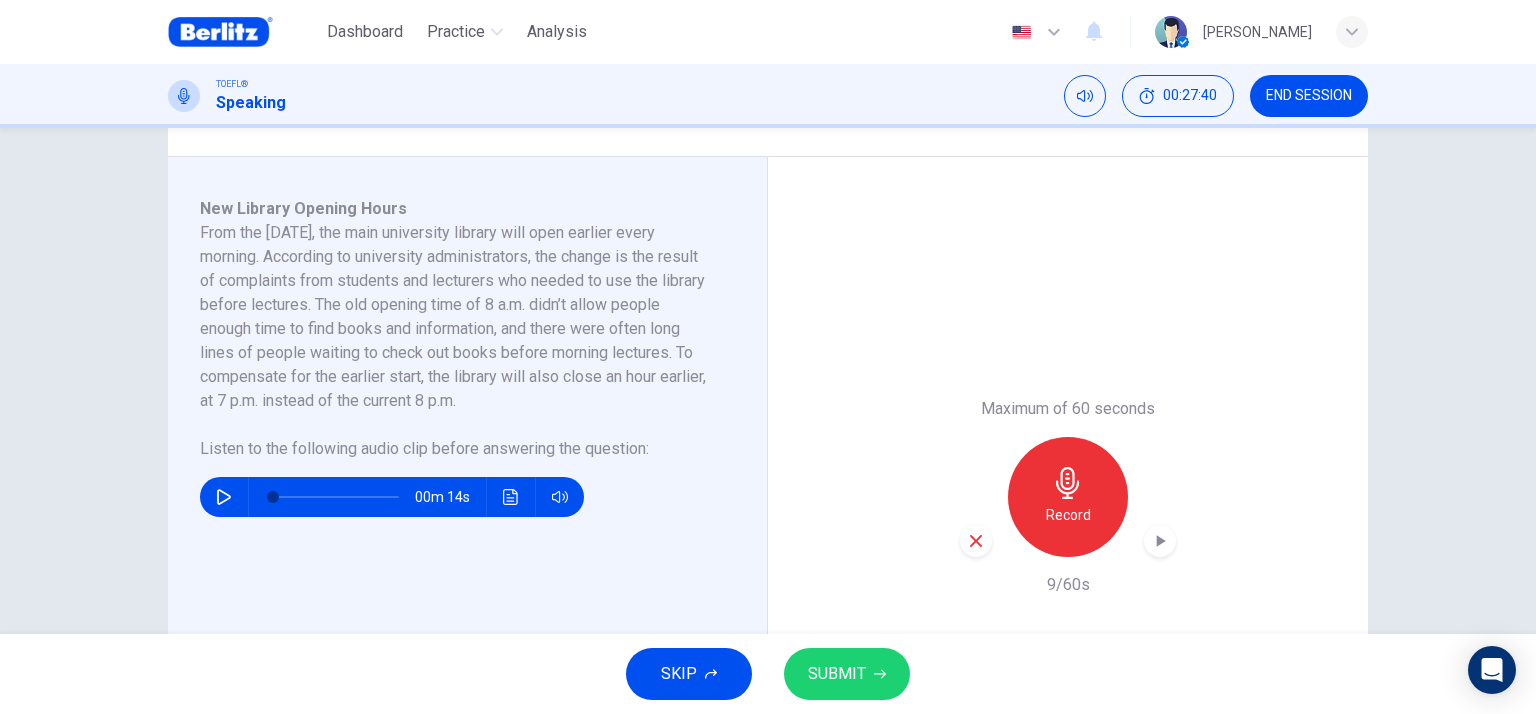 click 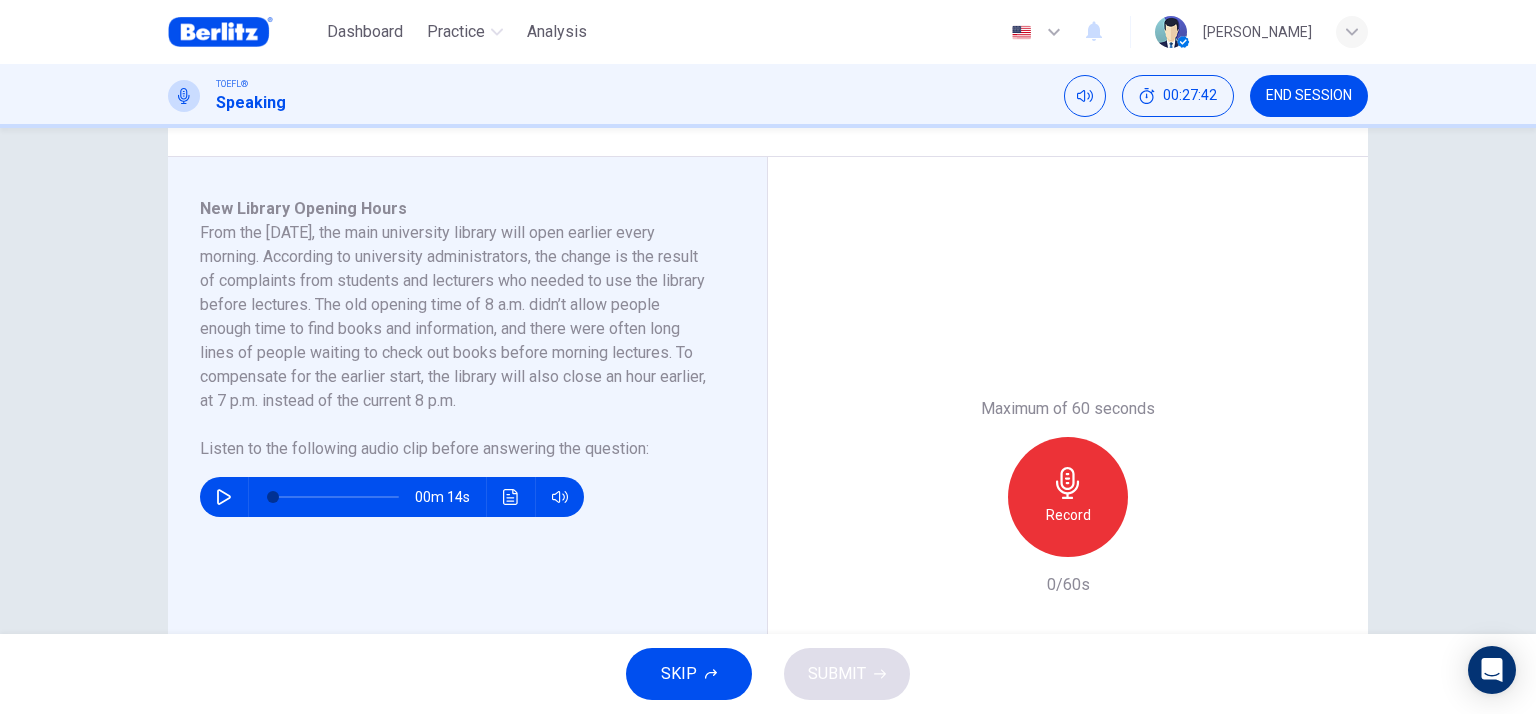 drag, startPoint x: 608, startPoint y: 696, endPoint x: 663, endPoint y: 677, distance: 58.189346 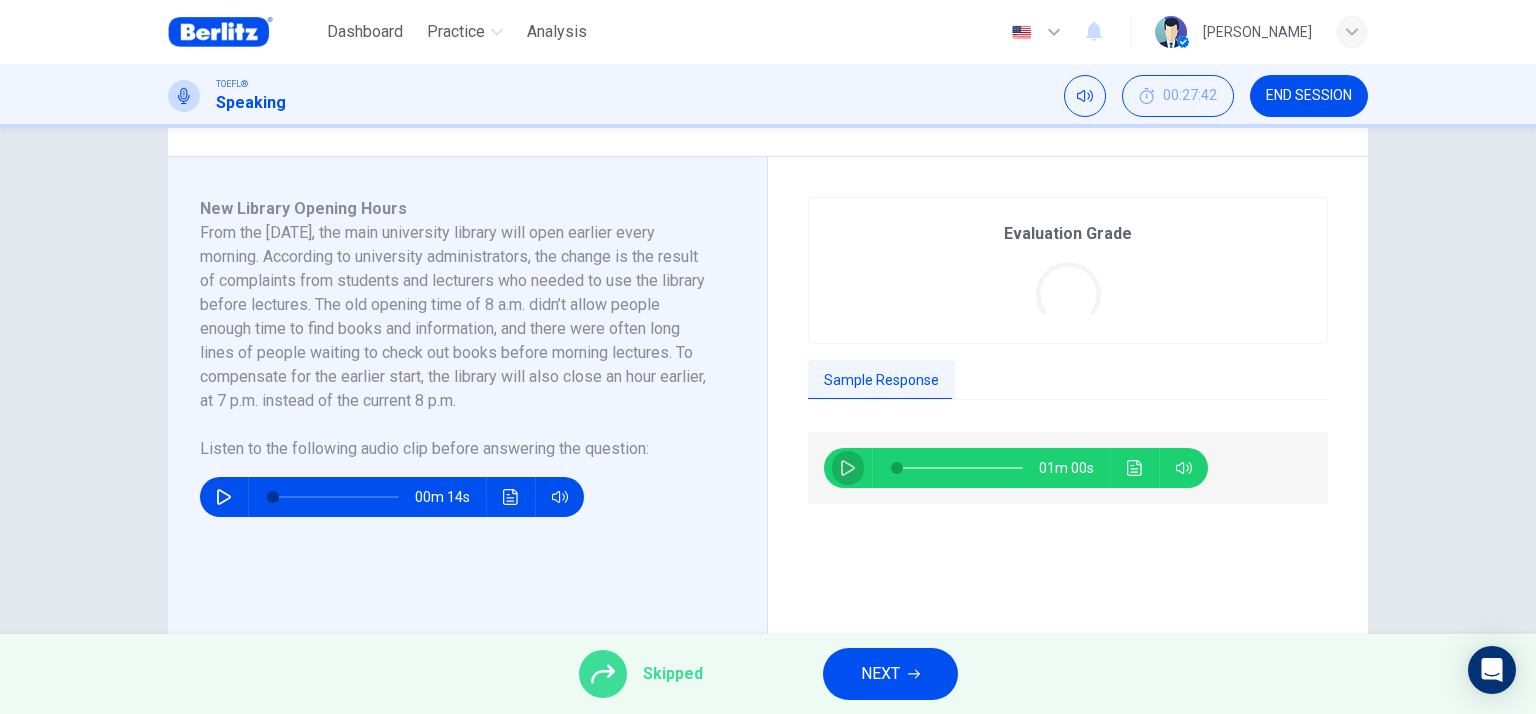 click at bounding box center (848, 468) 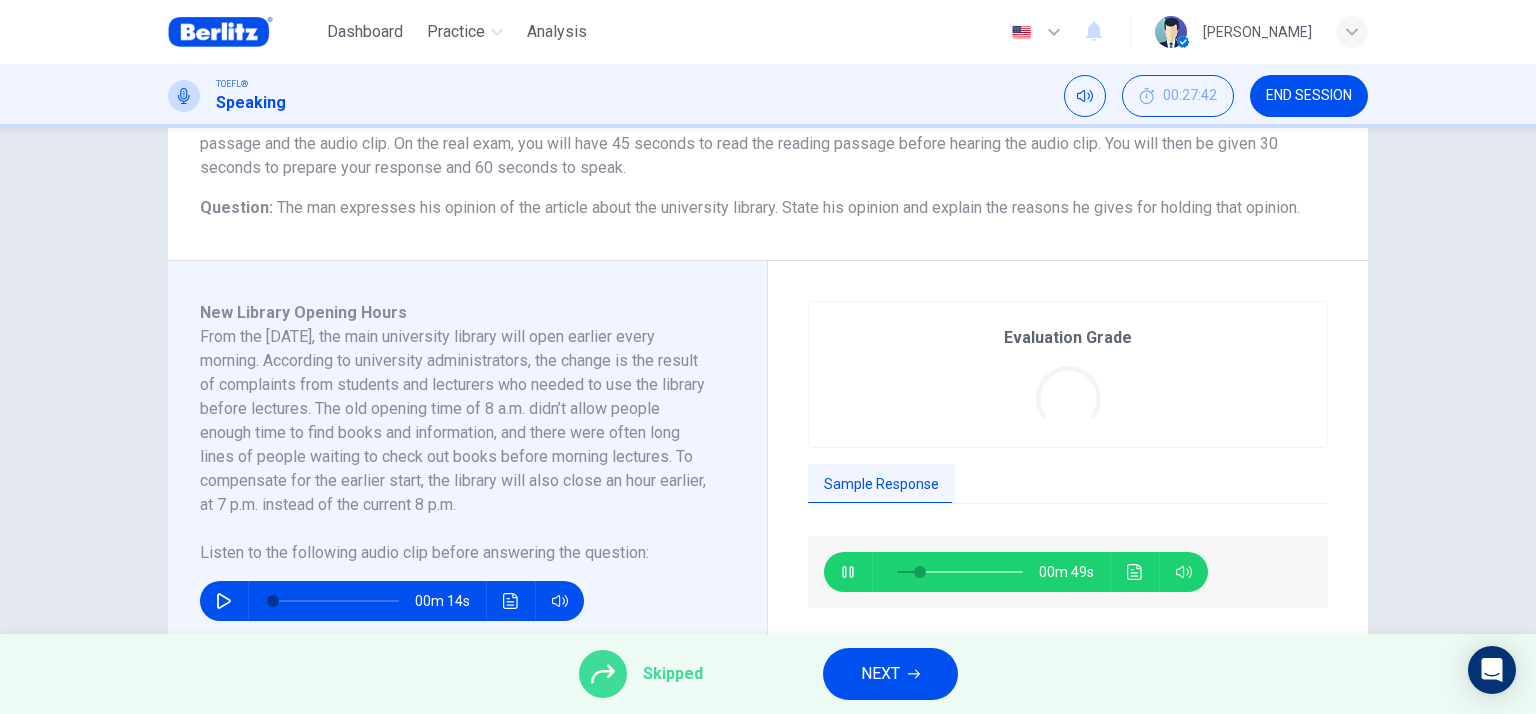 scroll, scrollTop: 243, scrollLeft: 0, axis: vertical 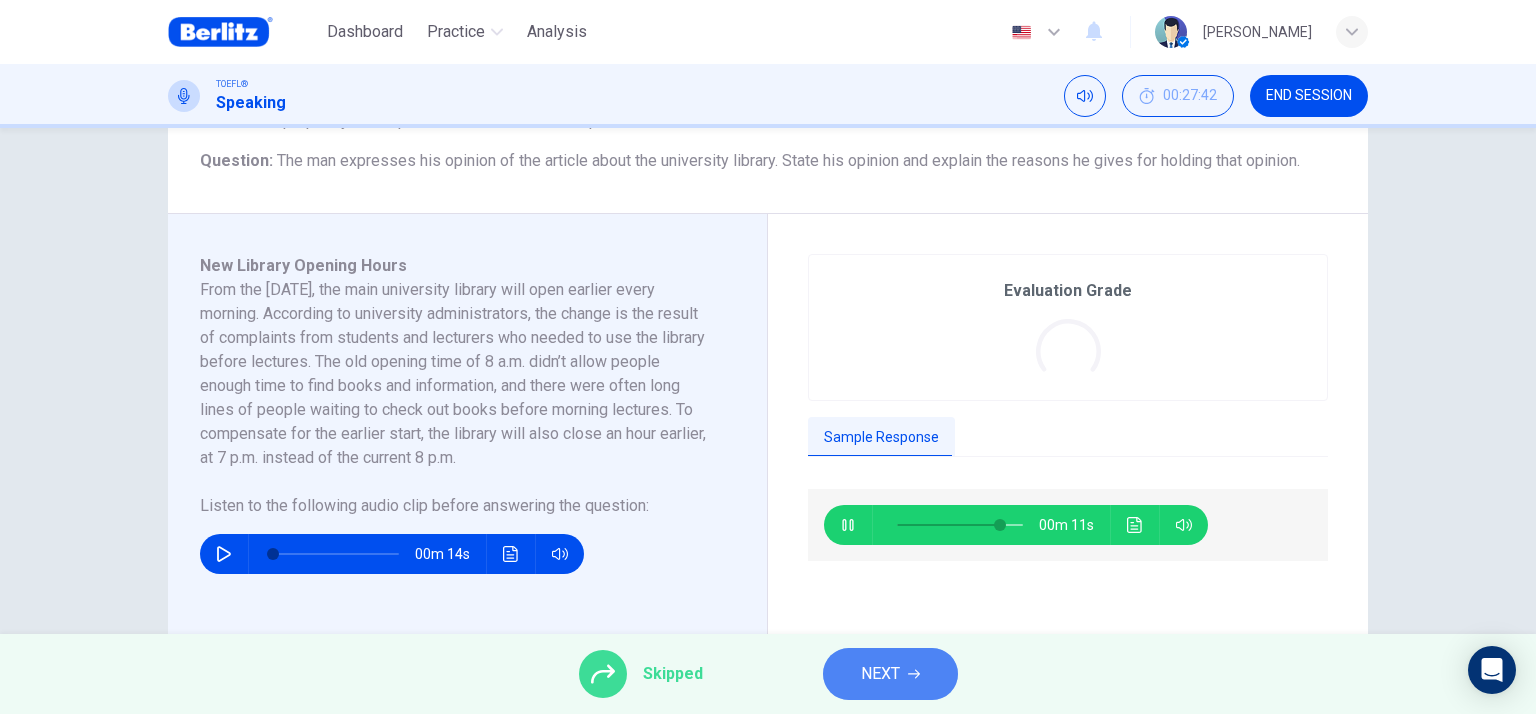 type on "**" 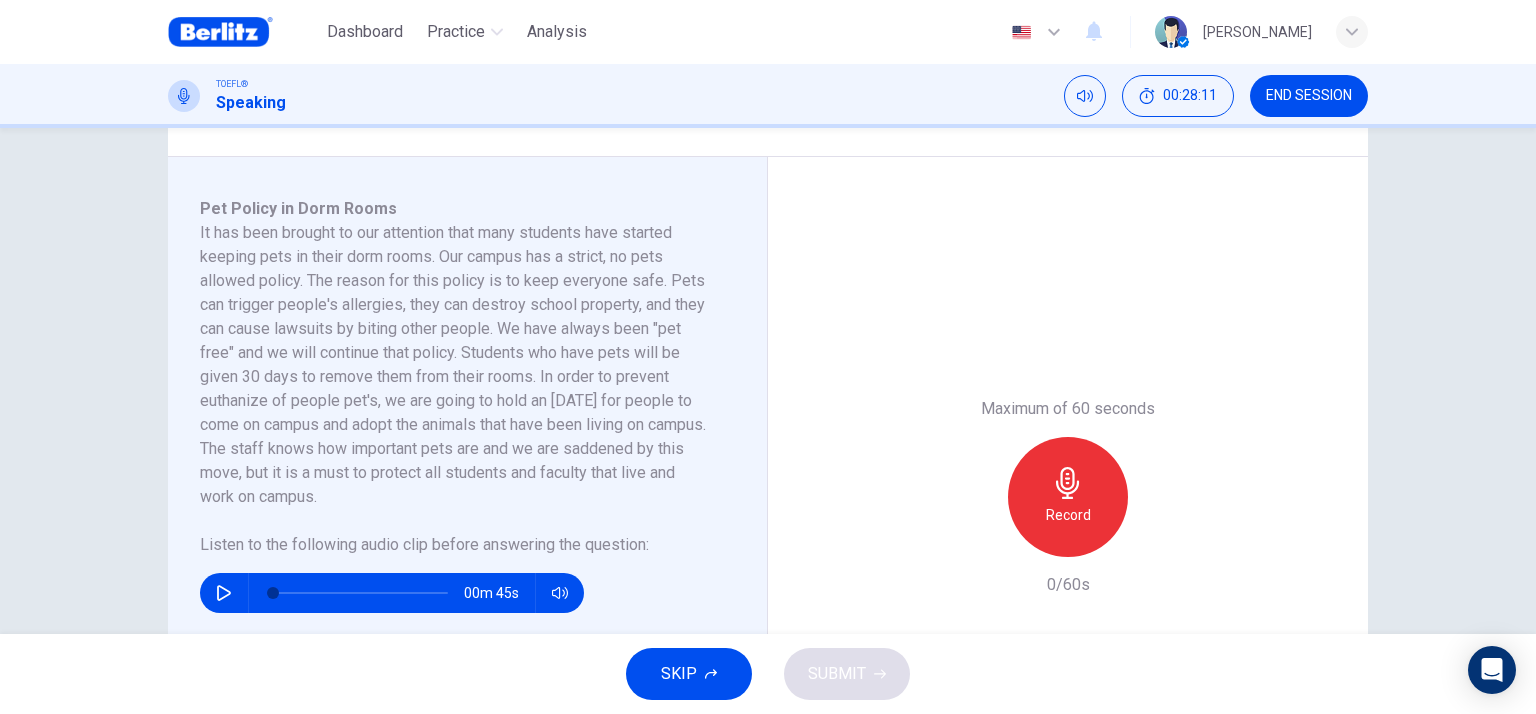 scroll, scrollTop: 400, scrollLeft: 0, axis: vertical 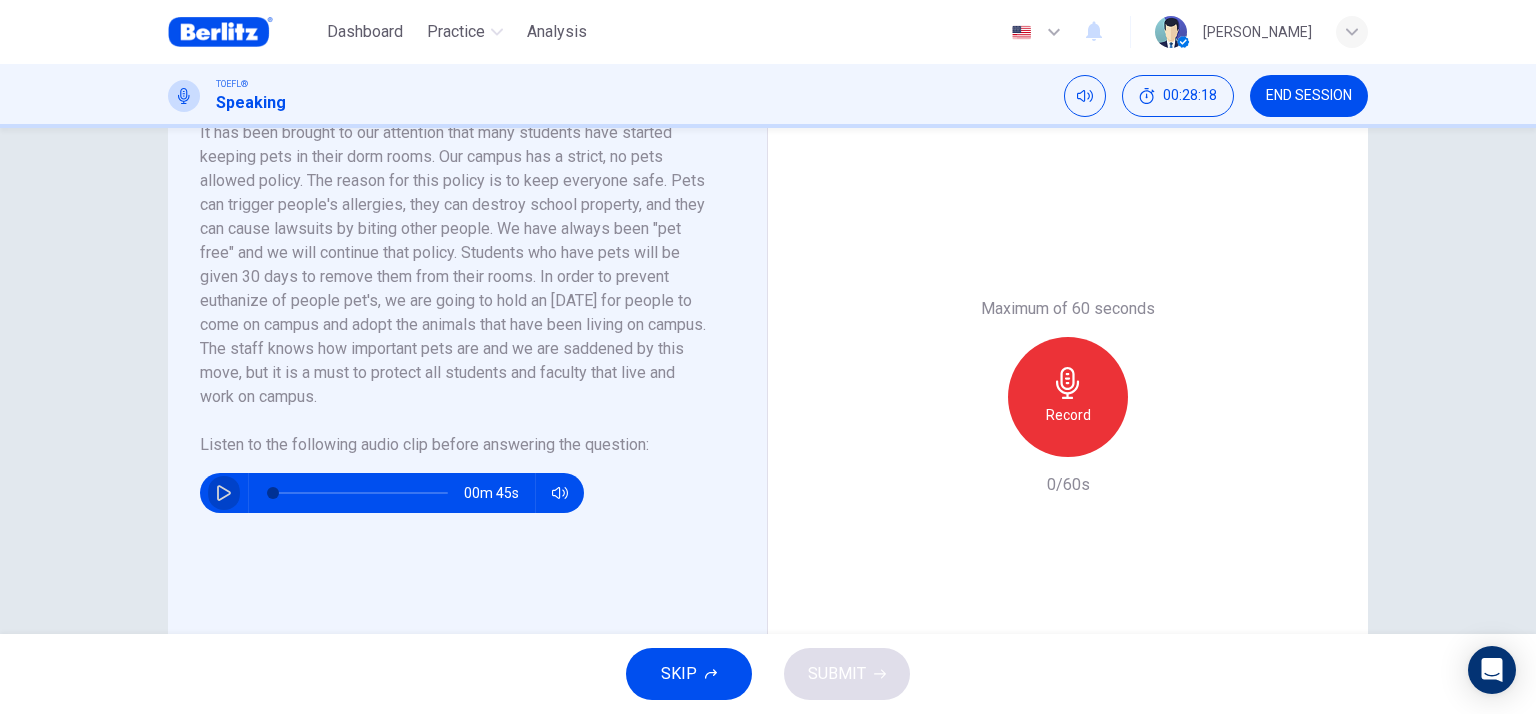 click 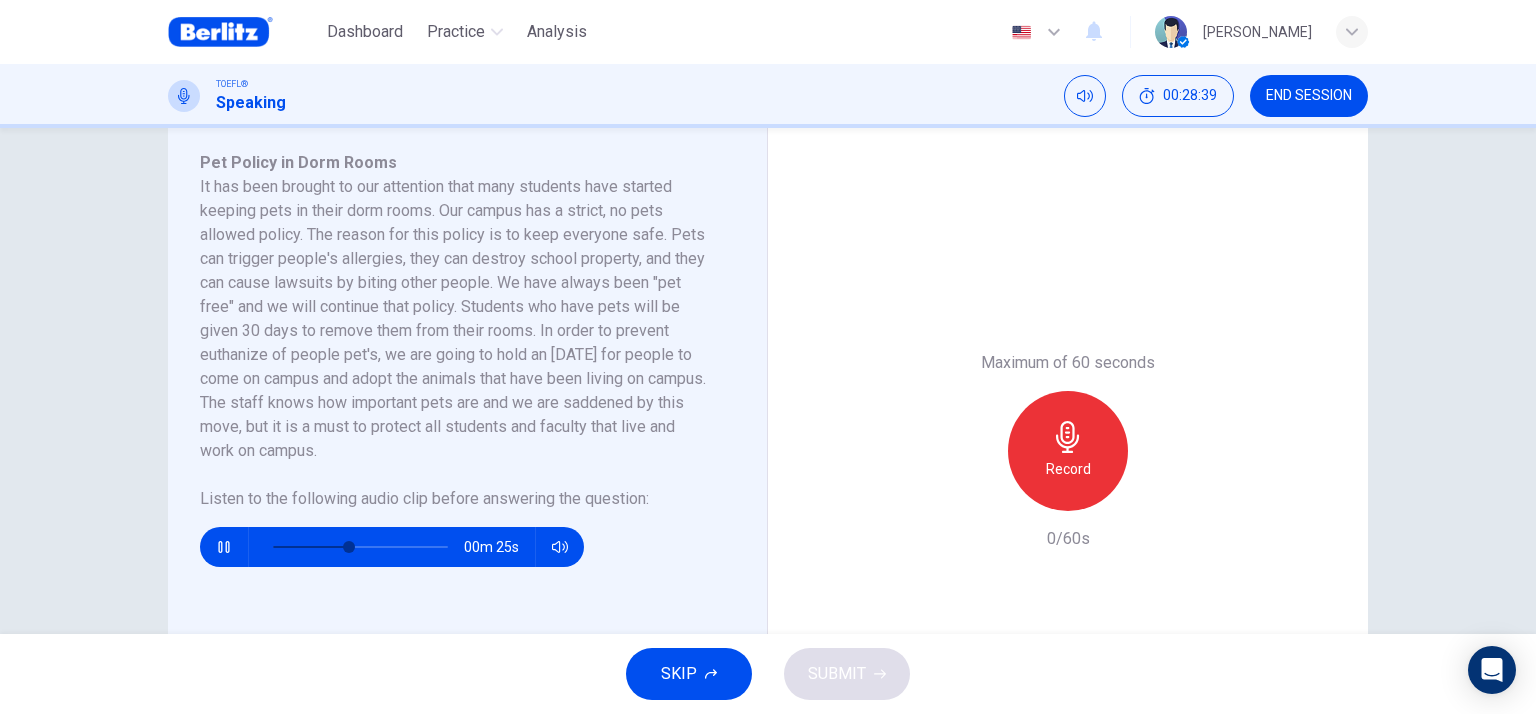 scroll, scrollTop: 300, scrollLeft: 0, axis: vertical 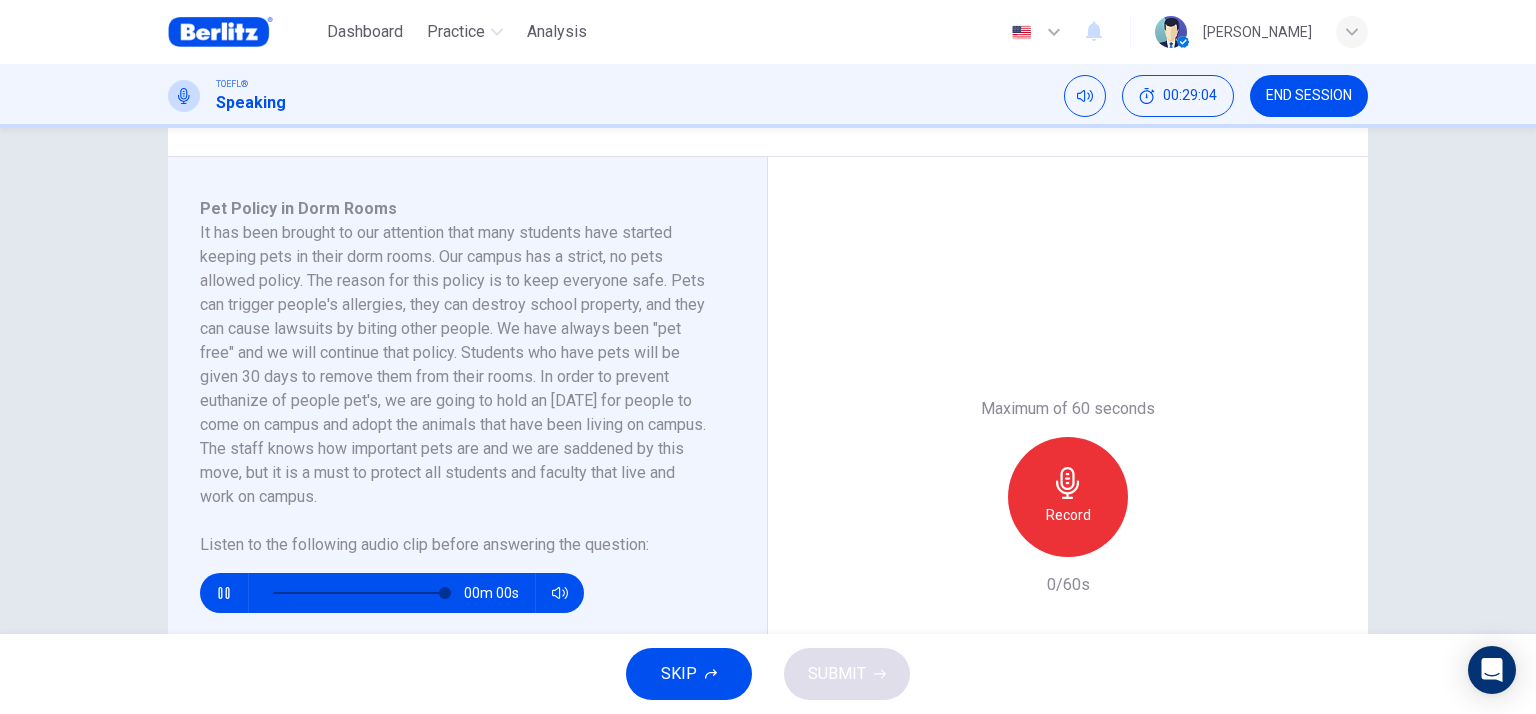 type on "*" 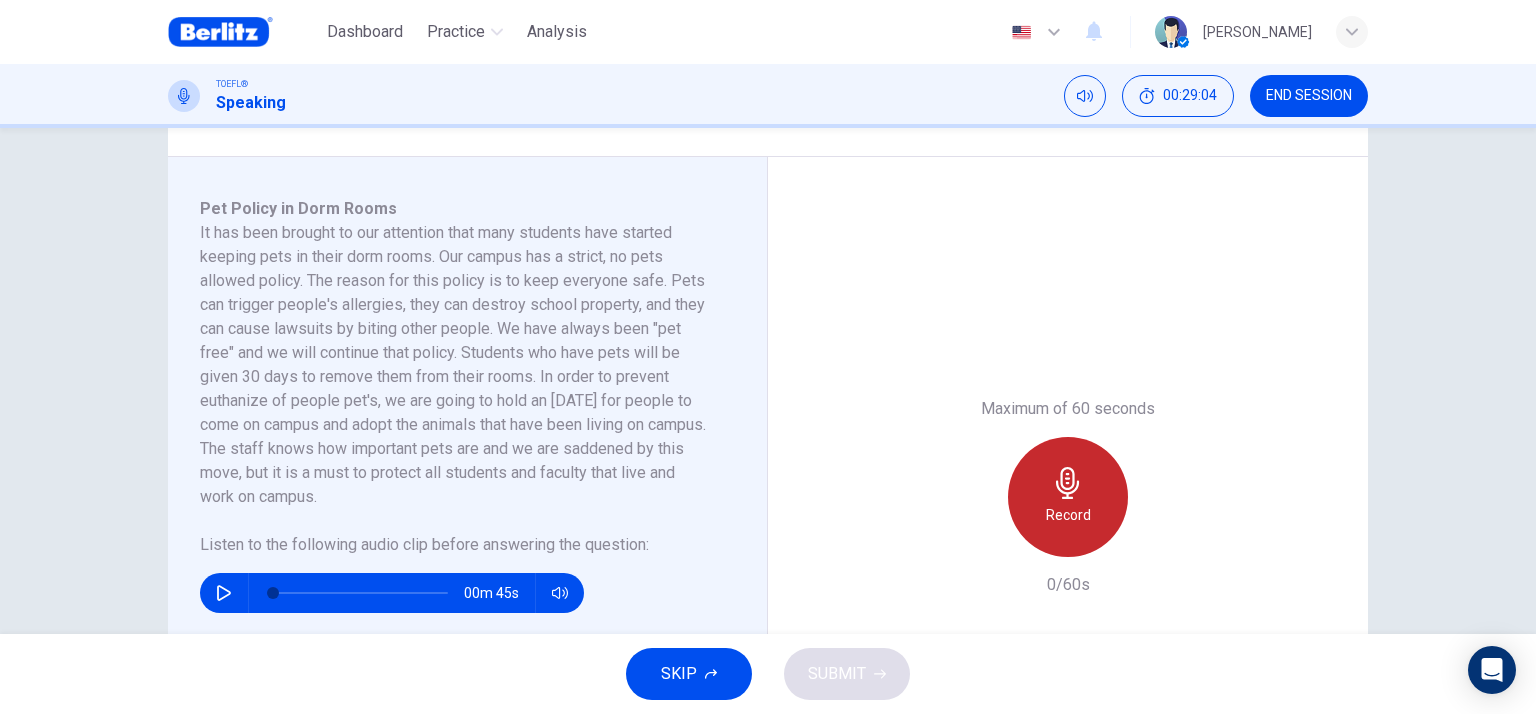 click on "Record" at bounding box center [1068, 515] 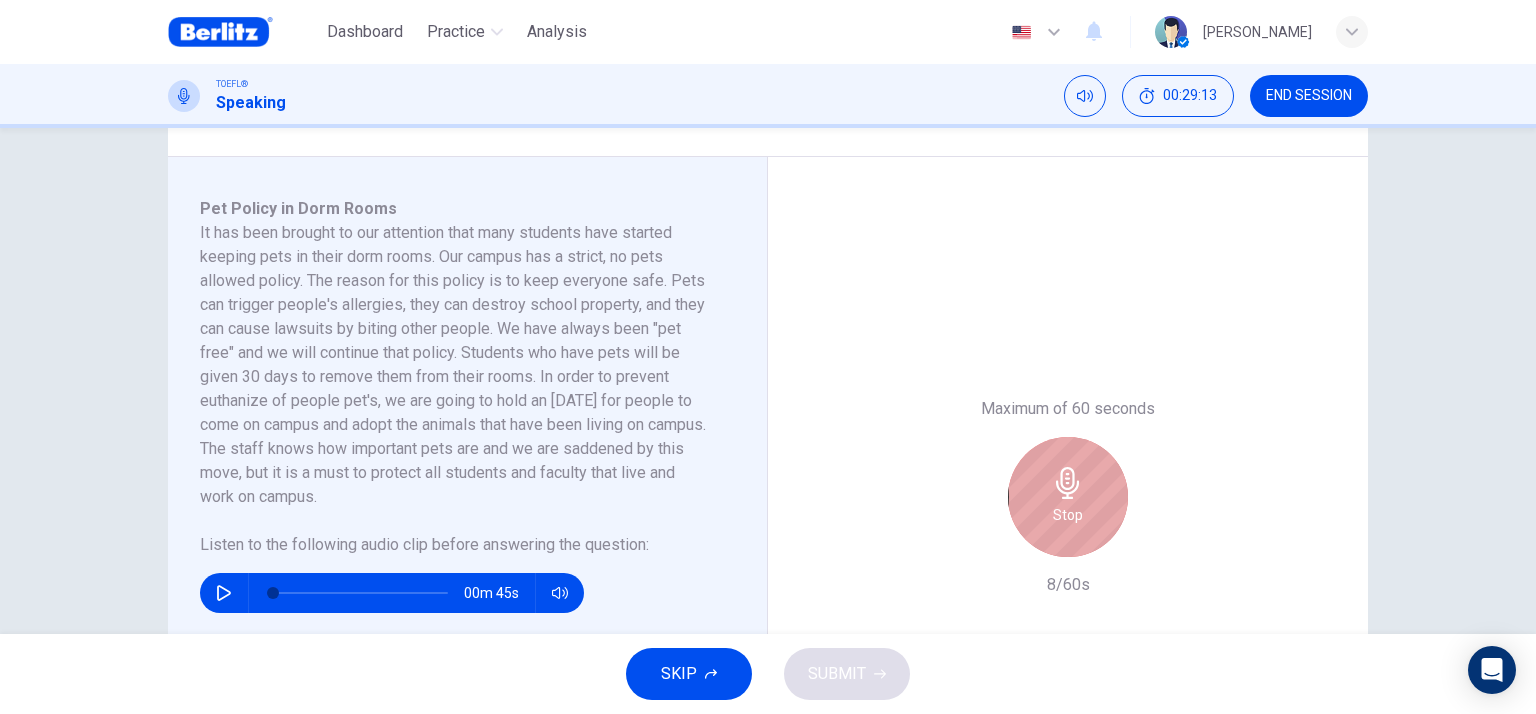 click on "Stop" at bounding box center (1068, 497) 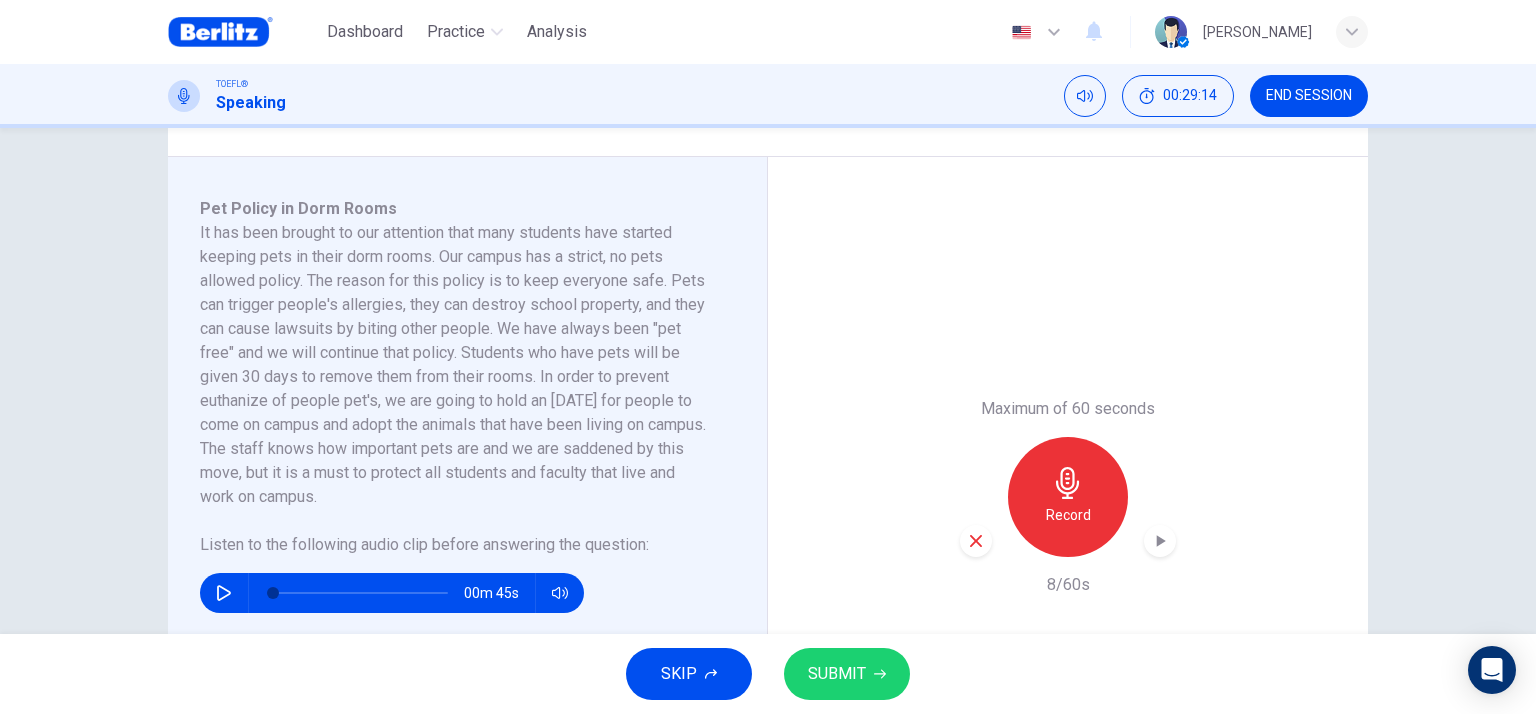 click 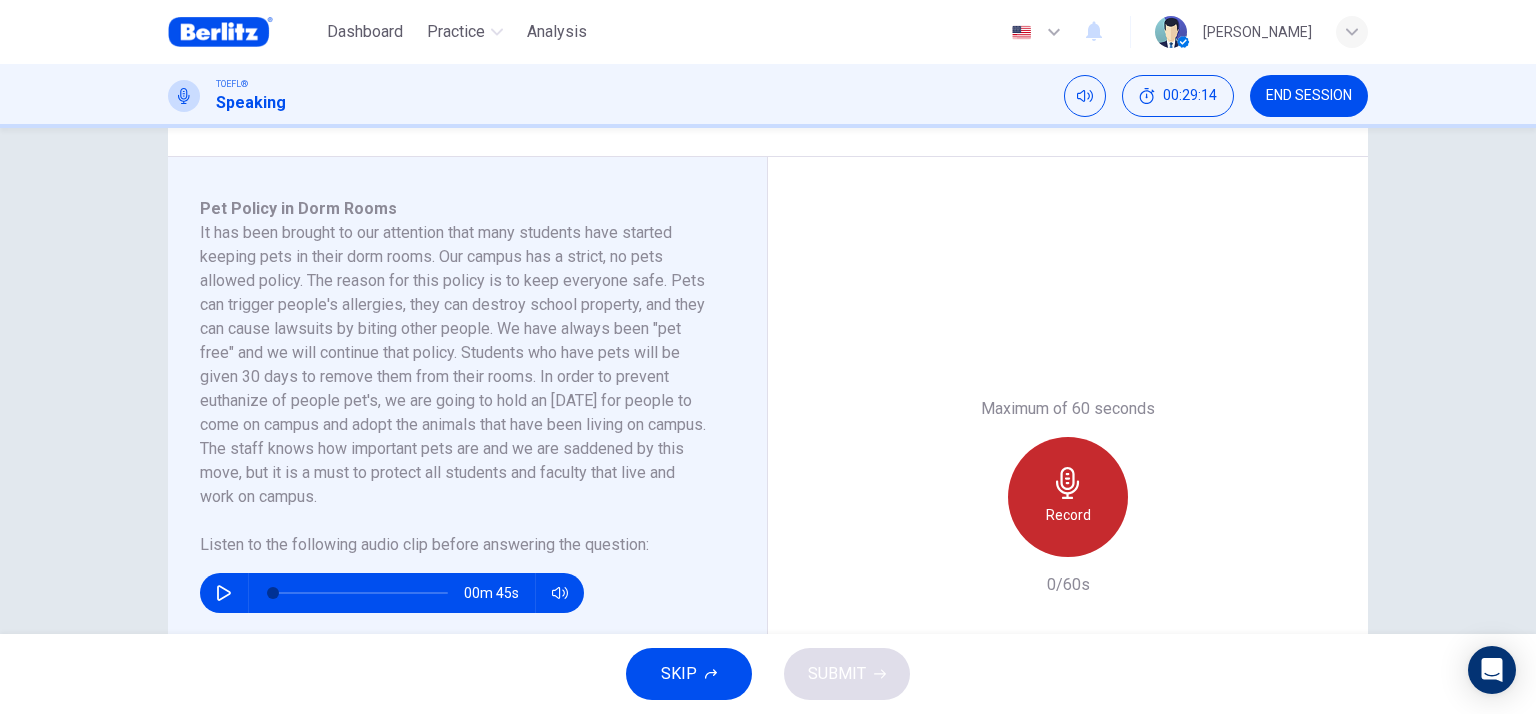 click 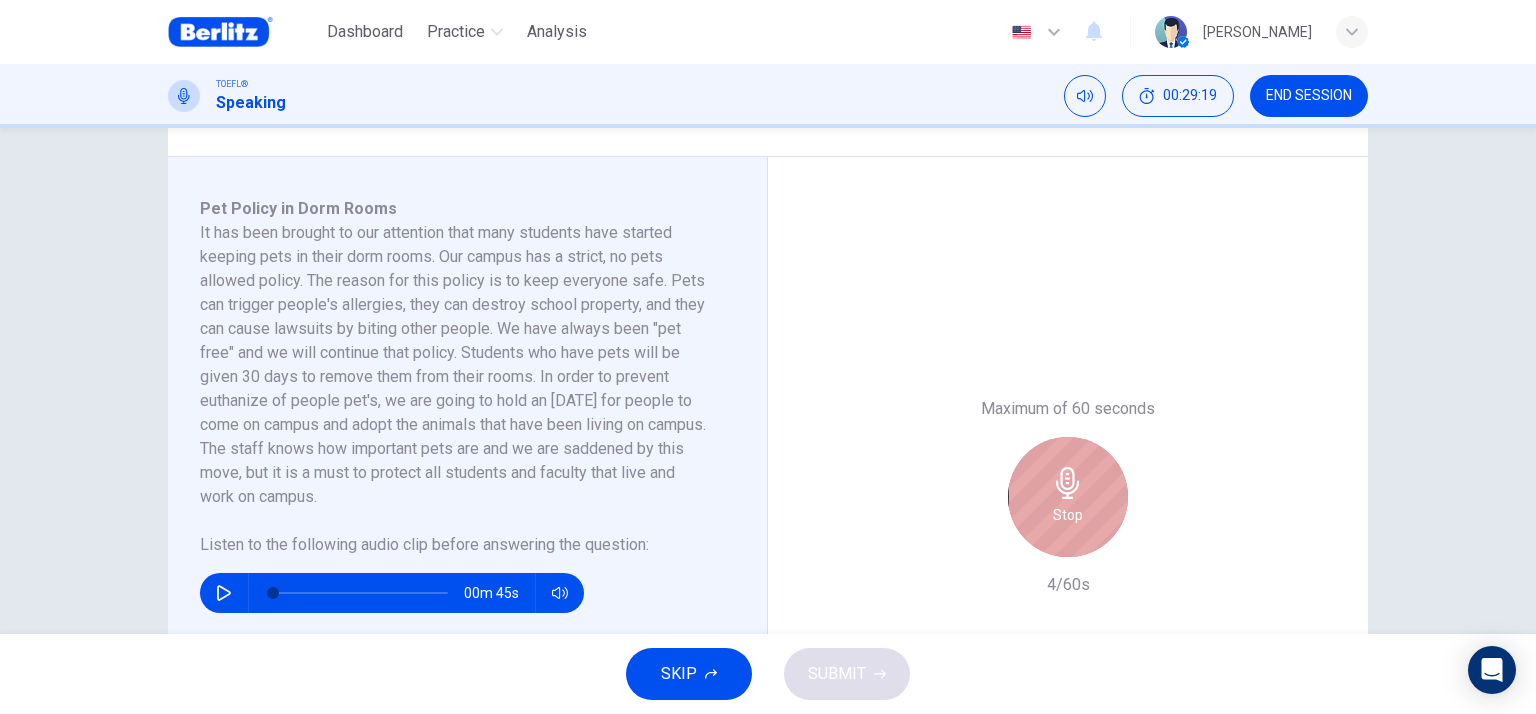click on "Stop" at bounding box center (1068, 497) 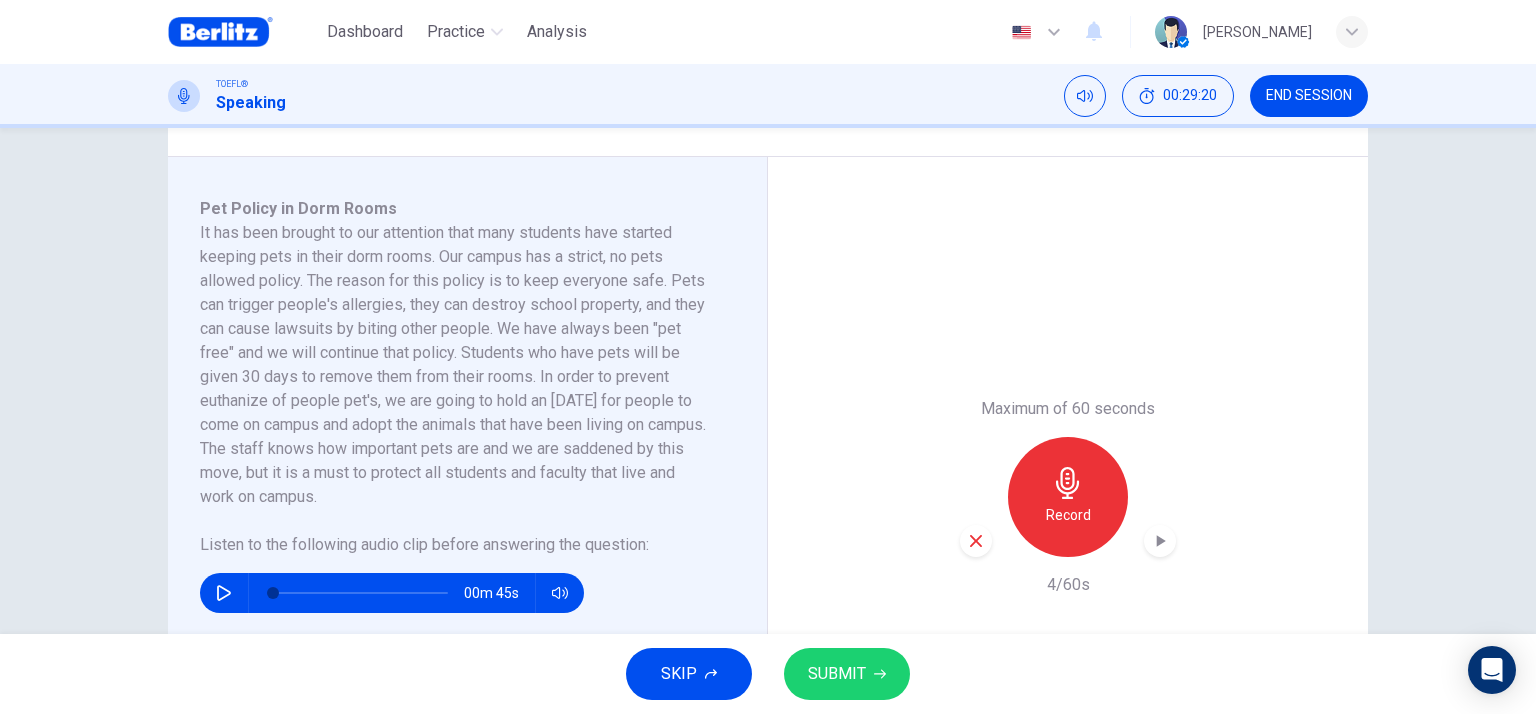 click on "Record" at bounding box center (1068, 497) 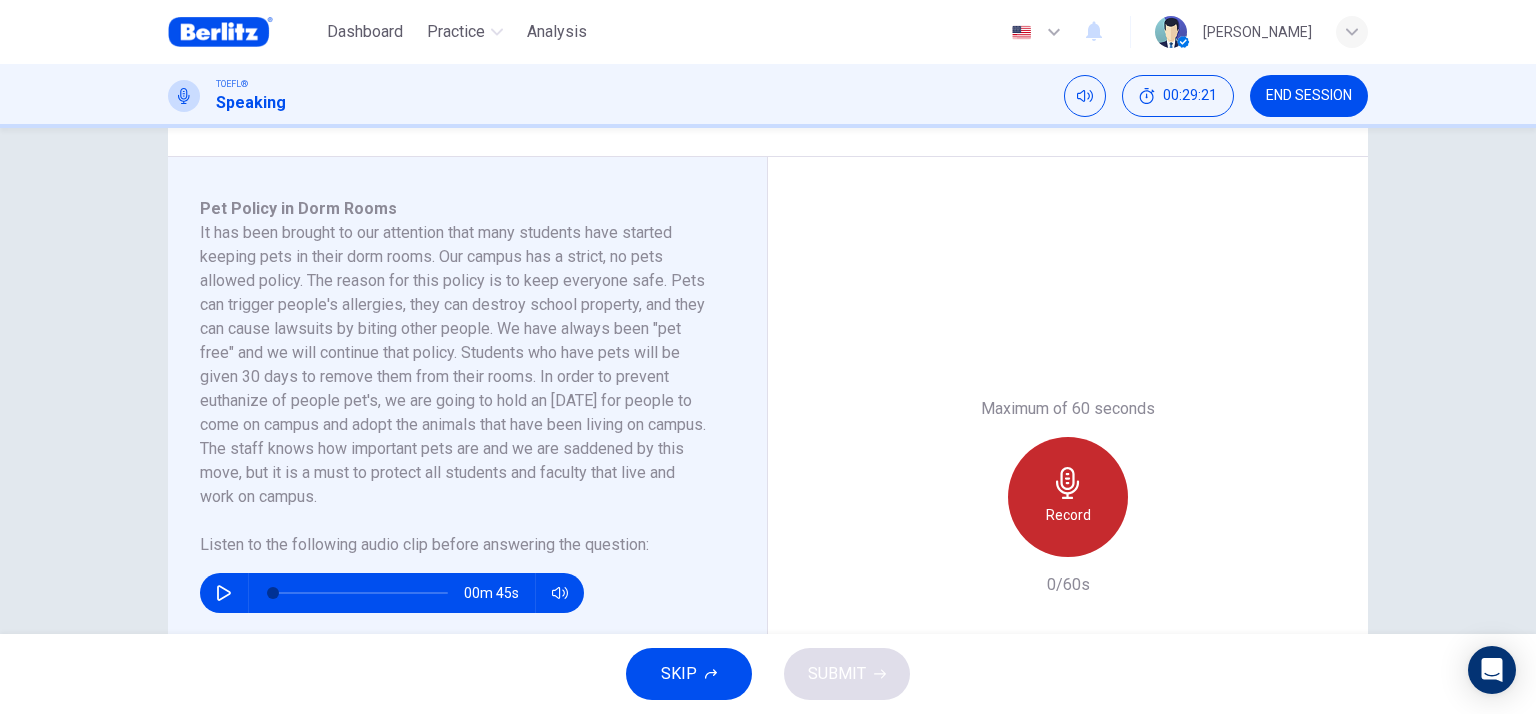 click on "Record" at bounding box center [1068, 497] 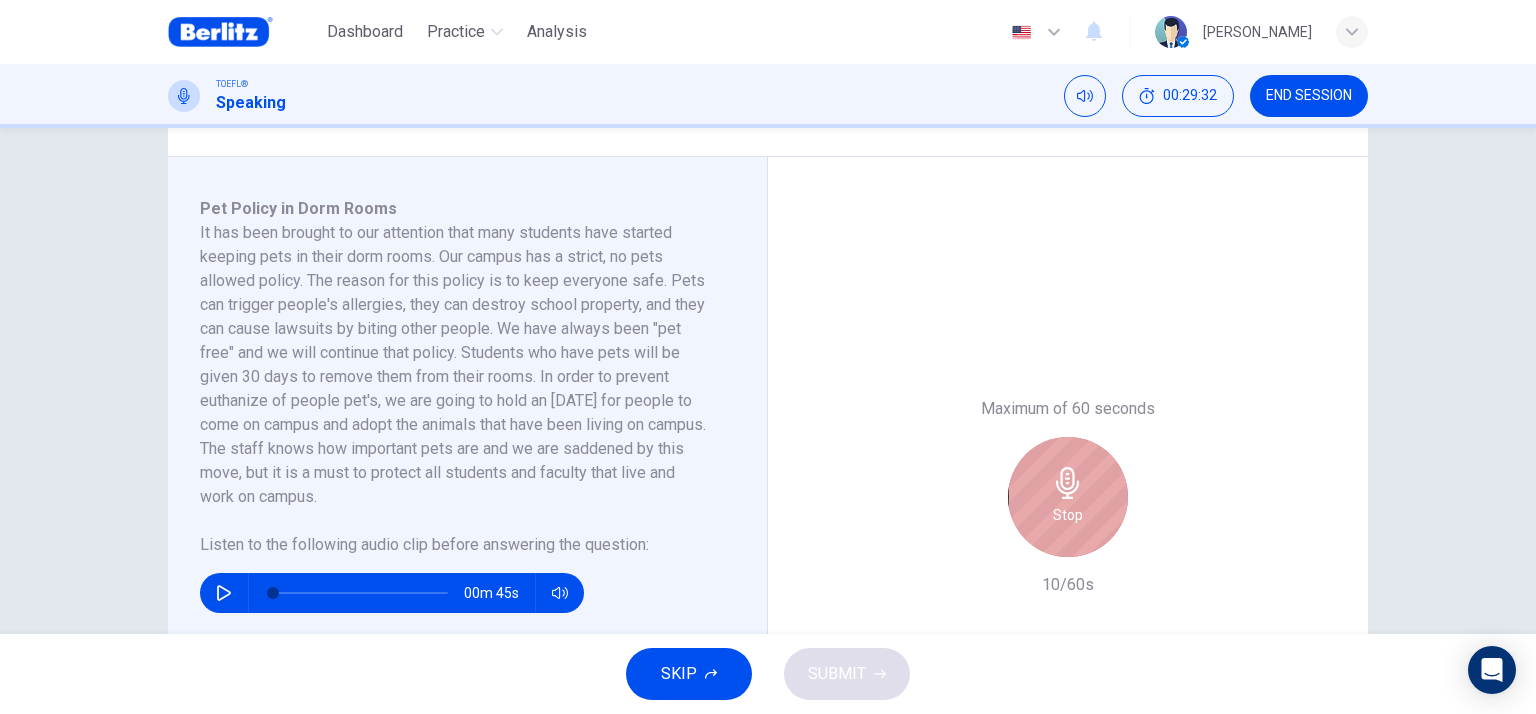 click 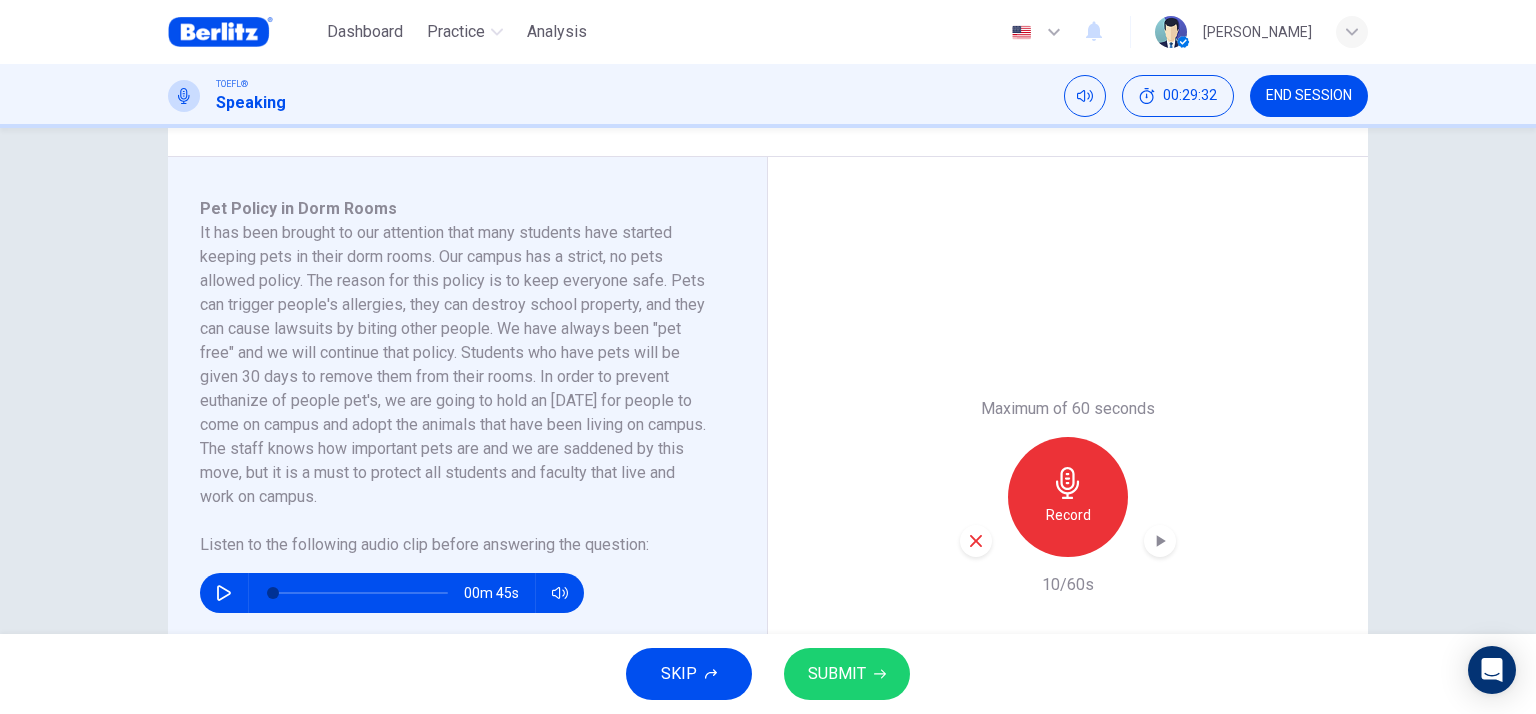 click 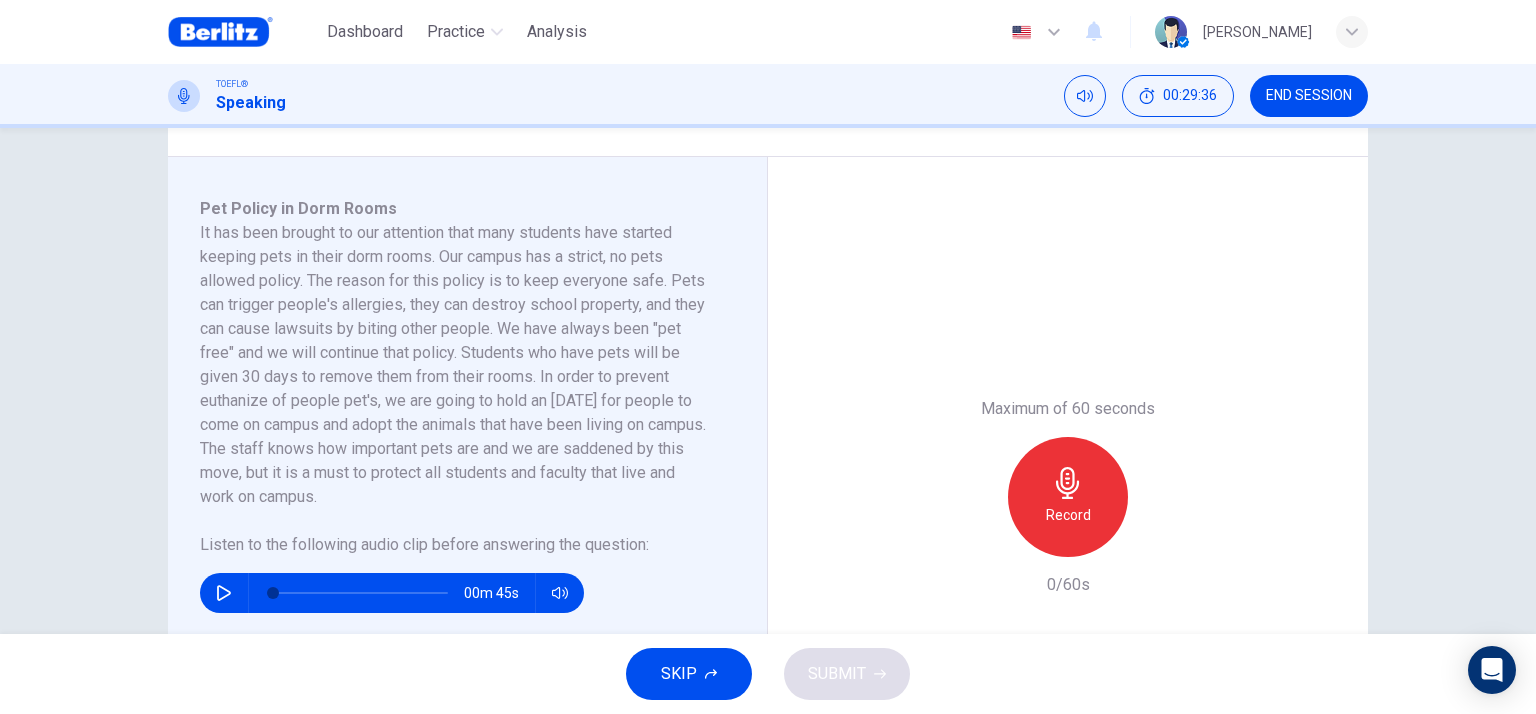 click 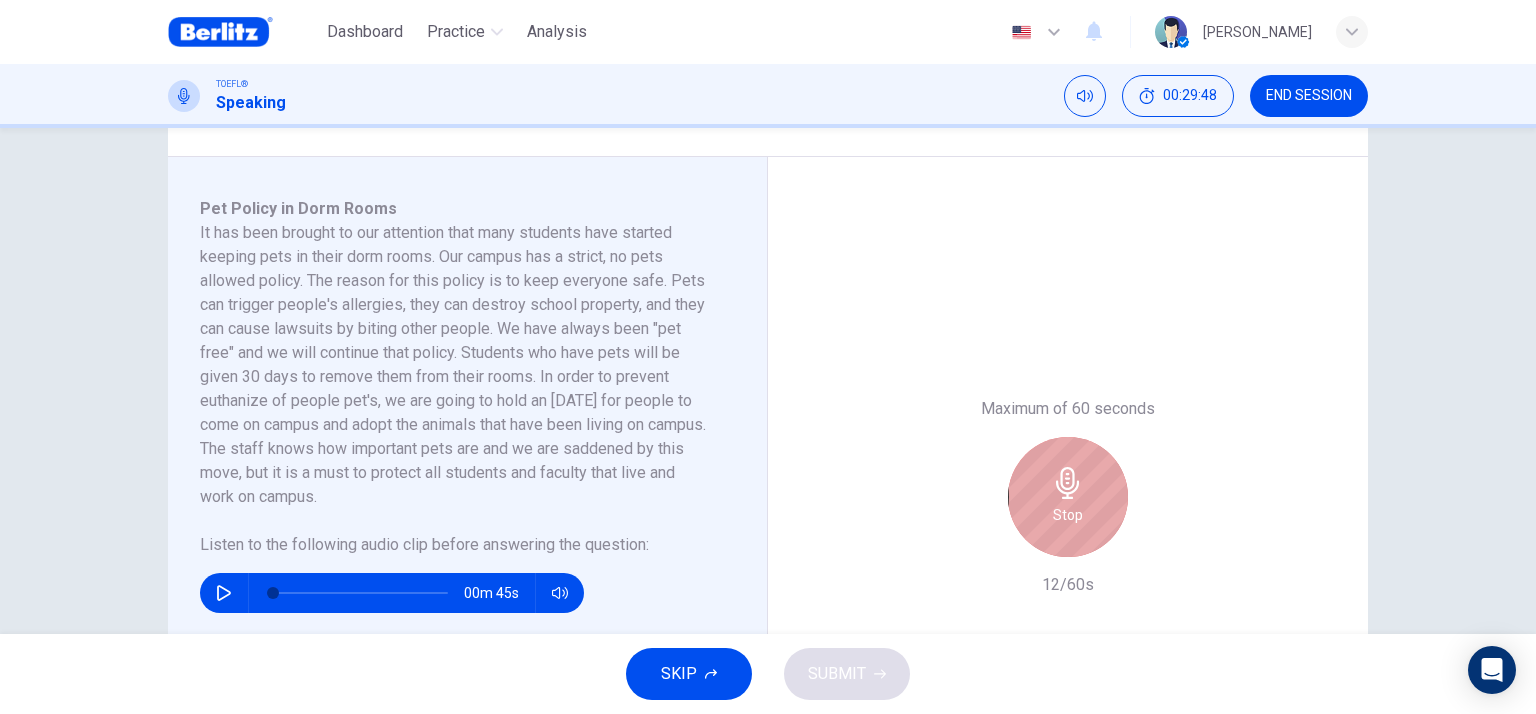 click 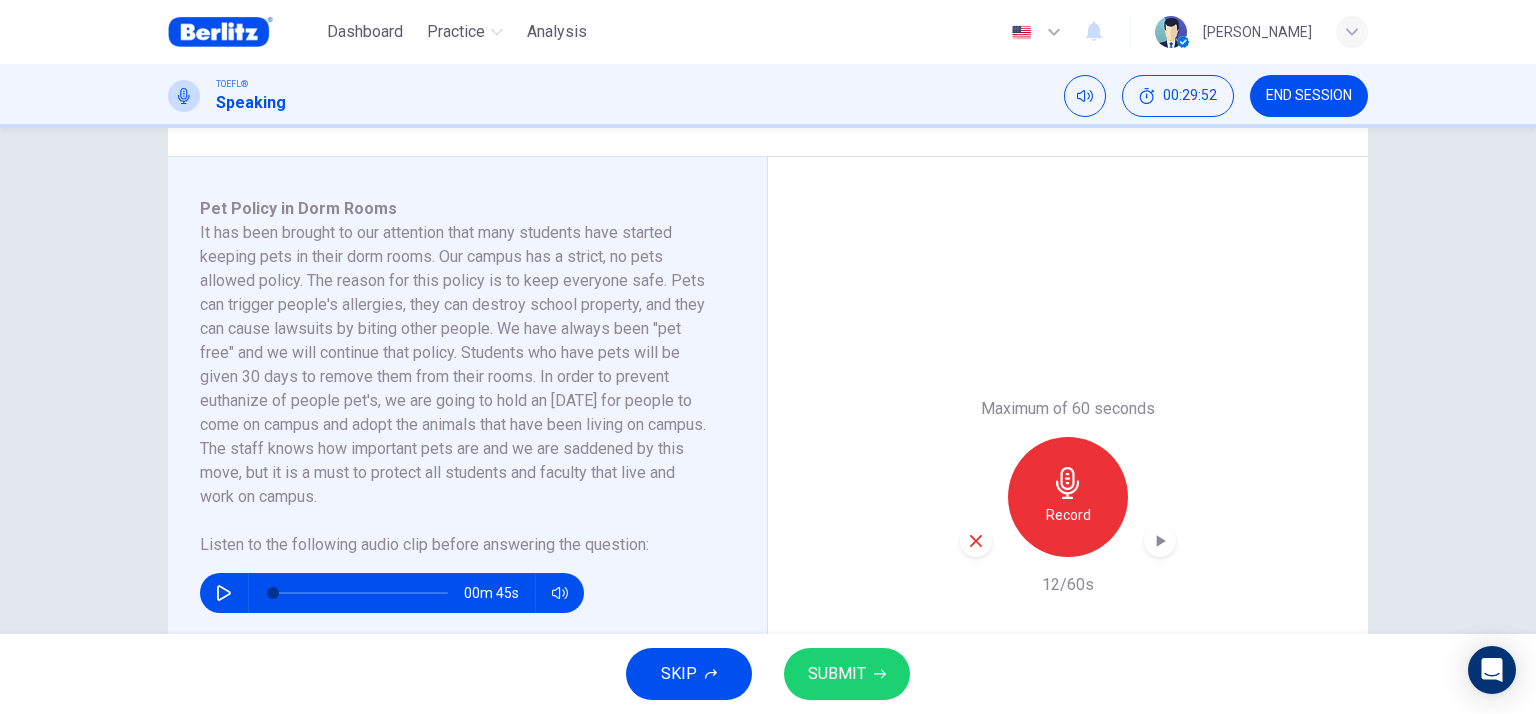 click 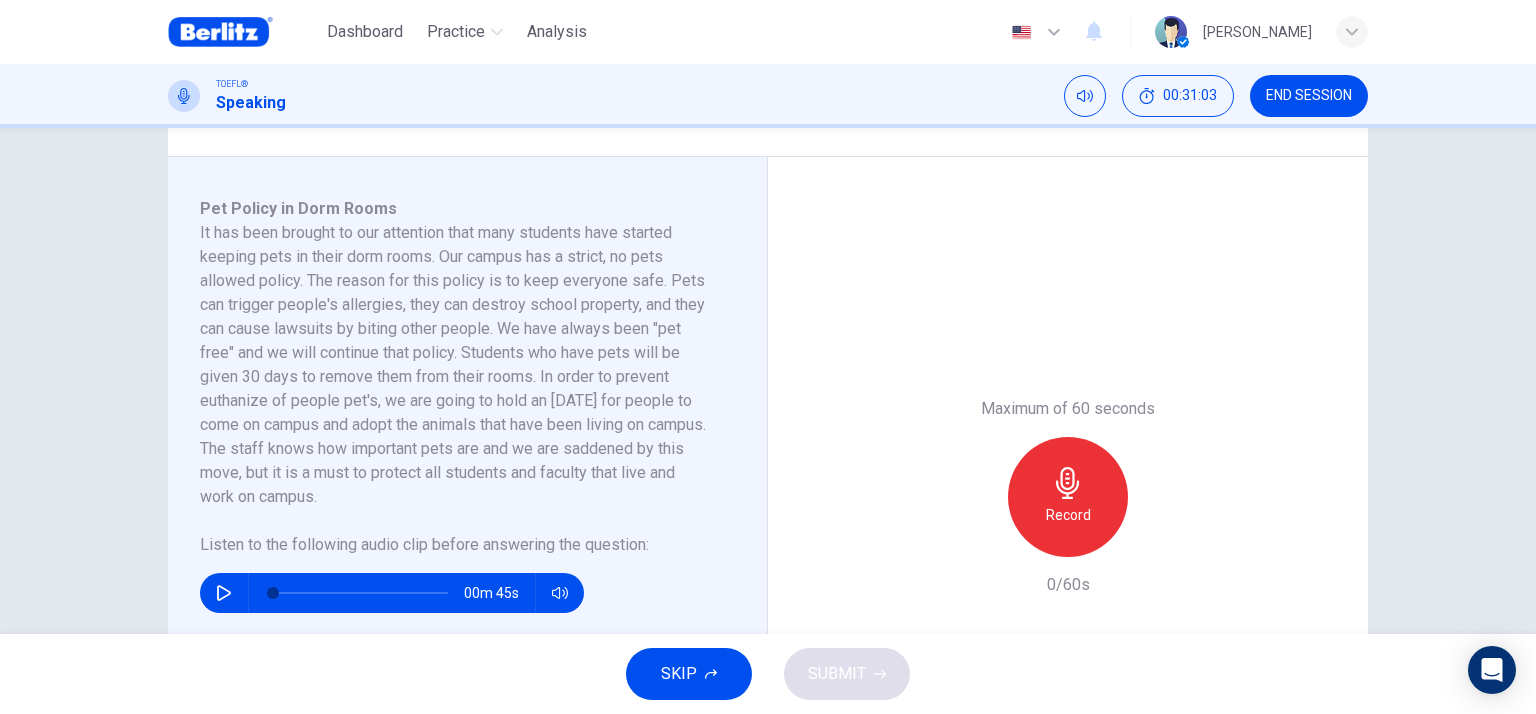 click on "Record" at bounding box center [1068, 497] 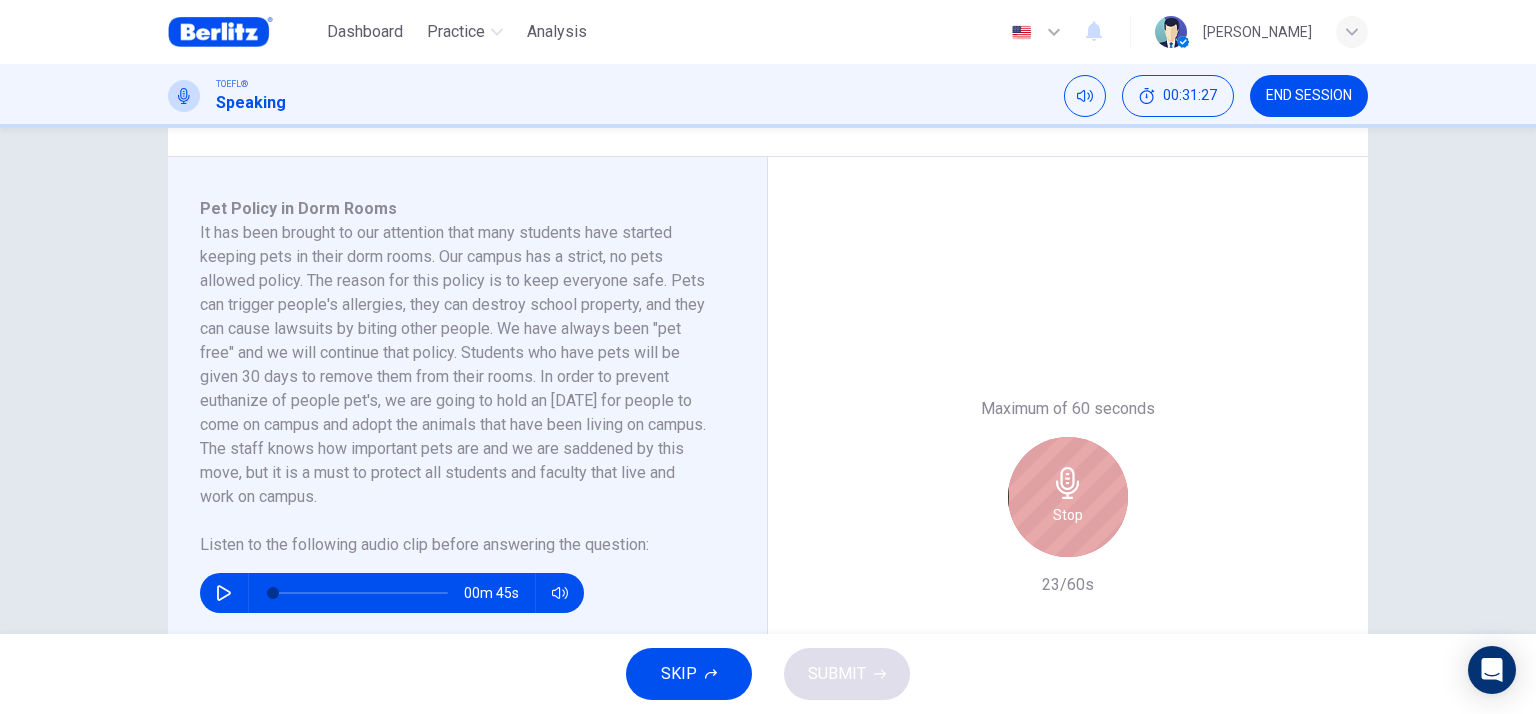click on "Stop" at bounding box center [1068, 497] 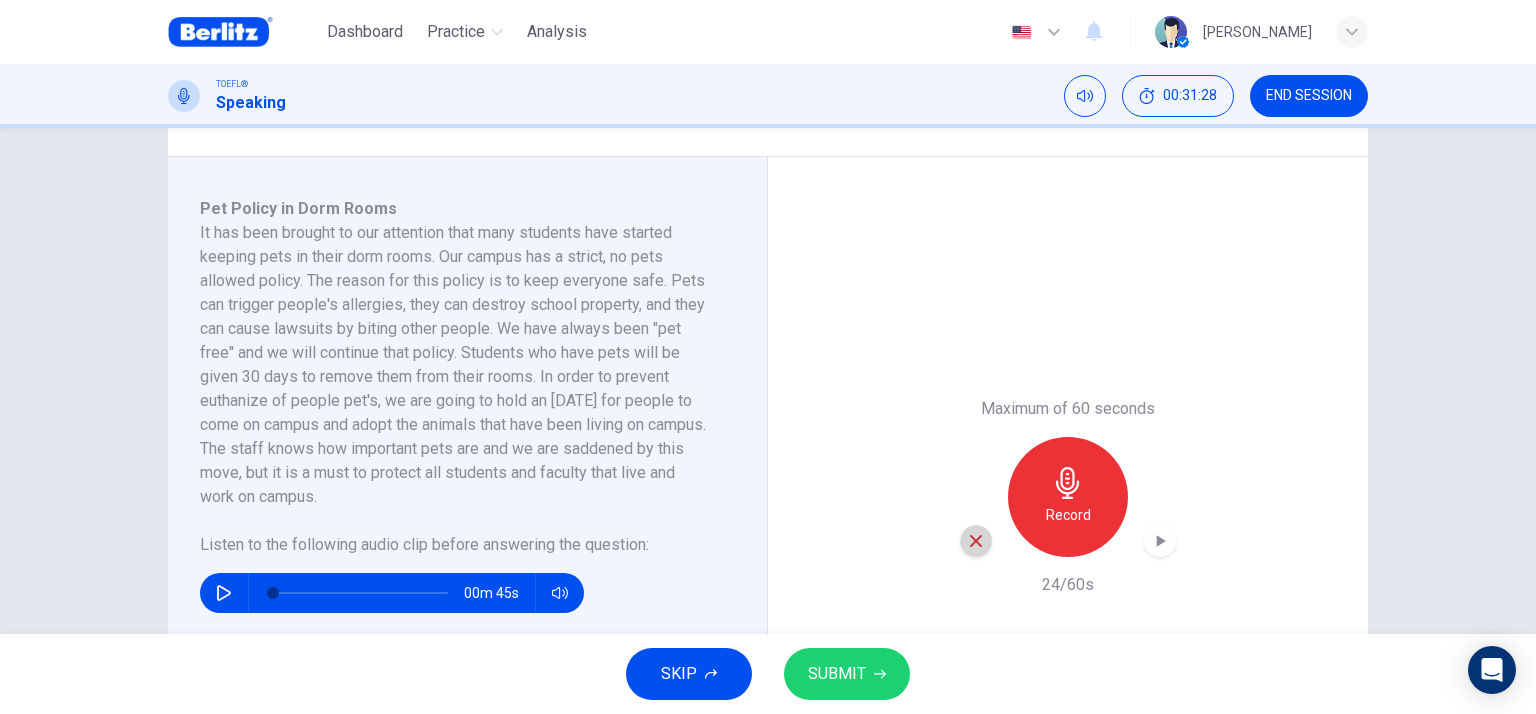 drag, startPoint x: 957, startPoint y: 539, endPoint x: 999, endPoint y: 531, distance: 42.755116 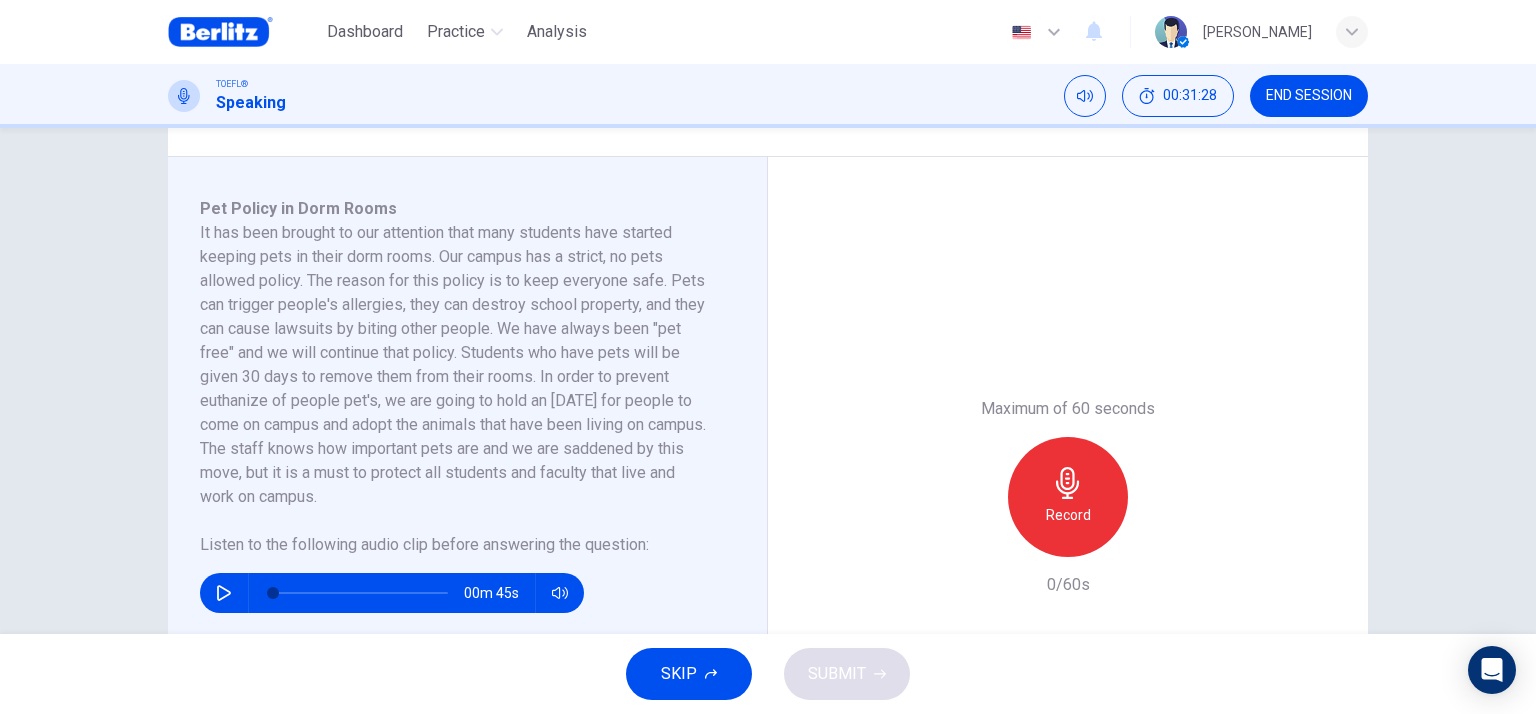 click 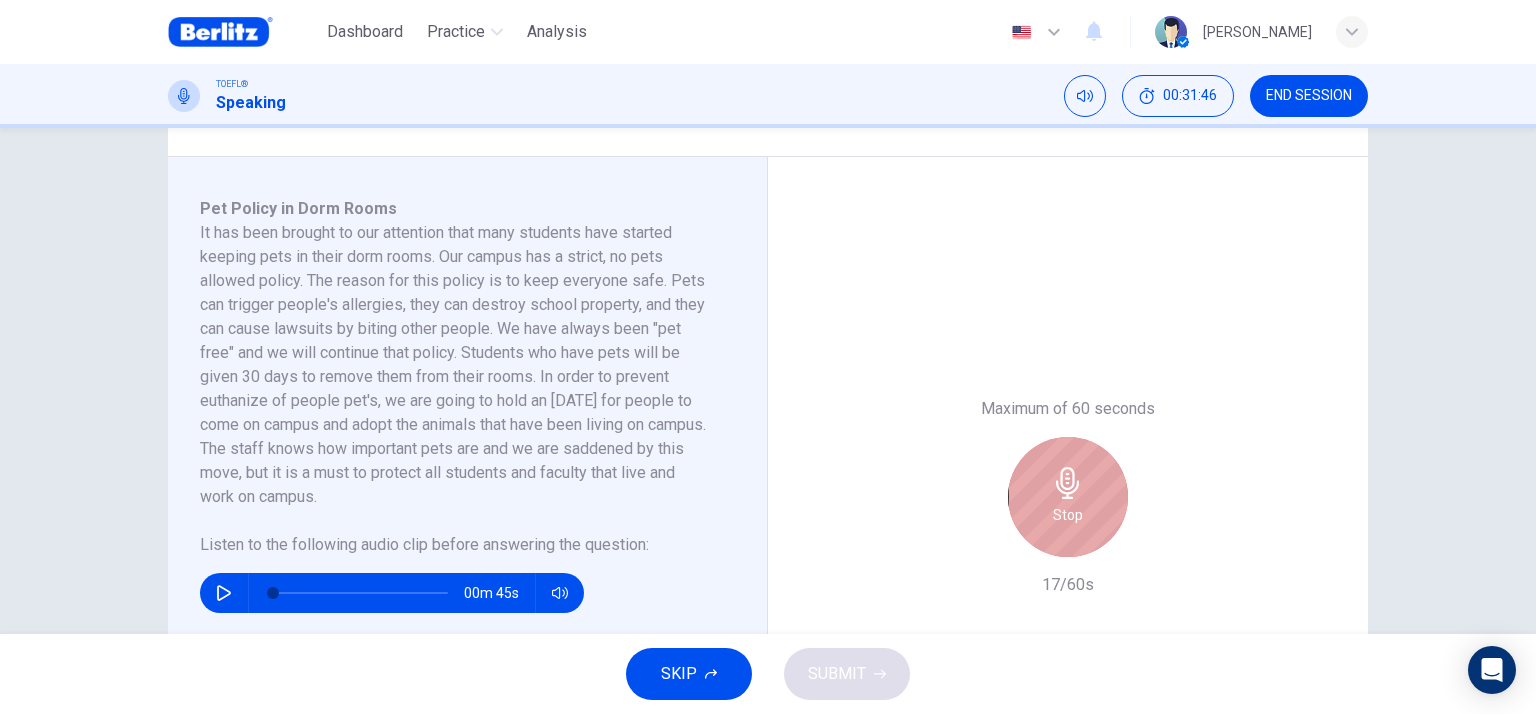 click on "Stop" at bounding box center [1068, 497] 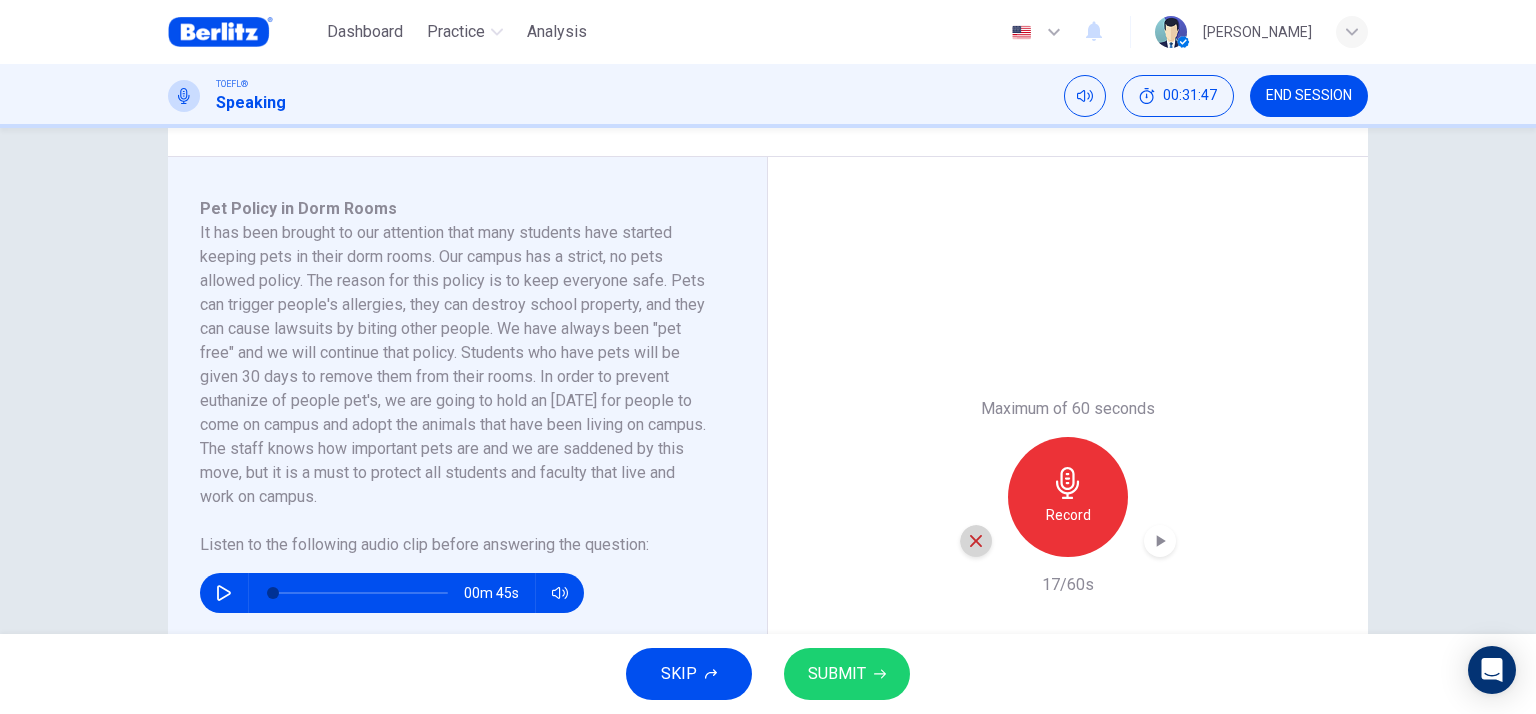 click 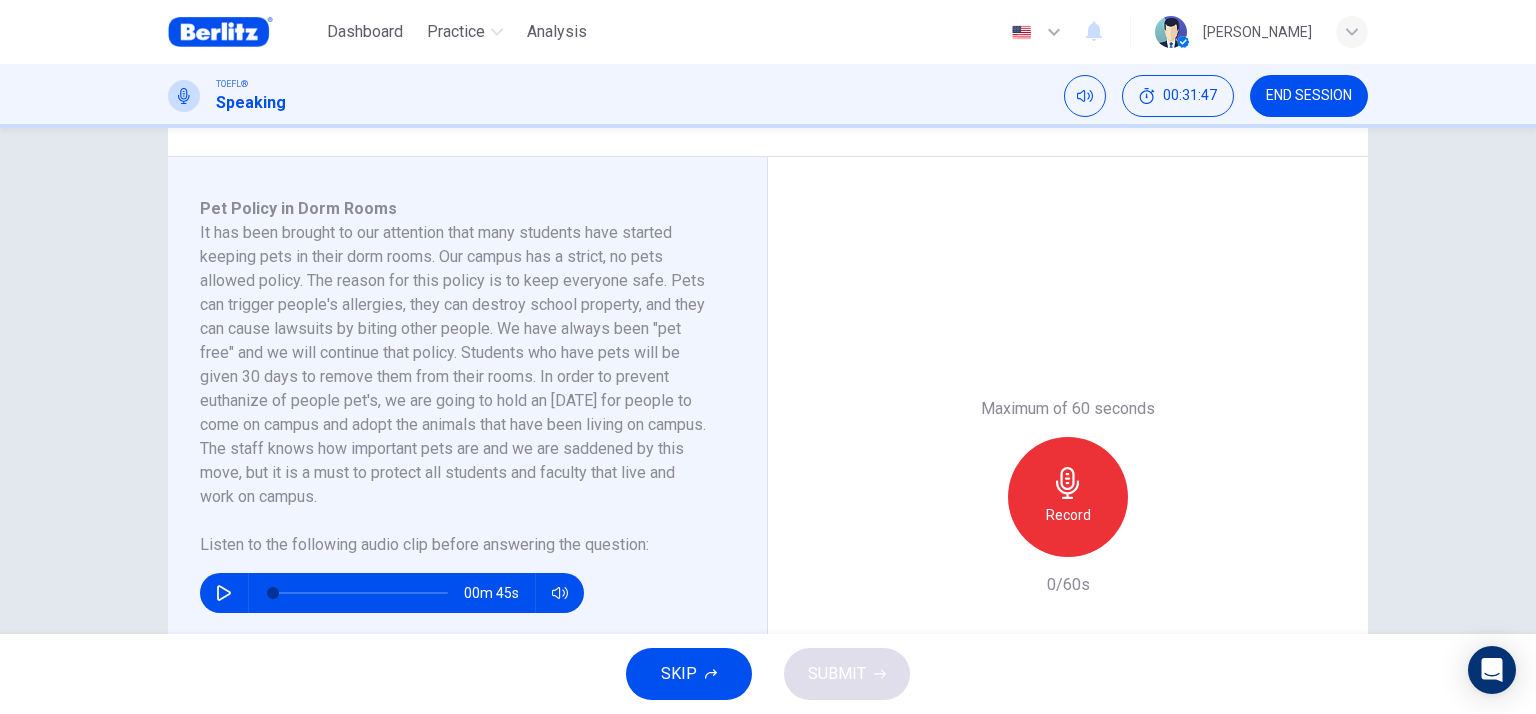 click on "Record" at bounding box center [1068, 515] 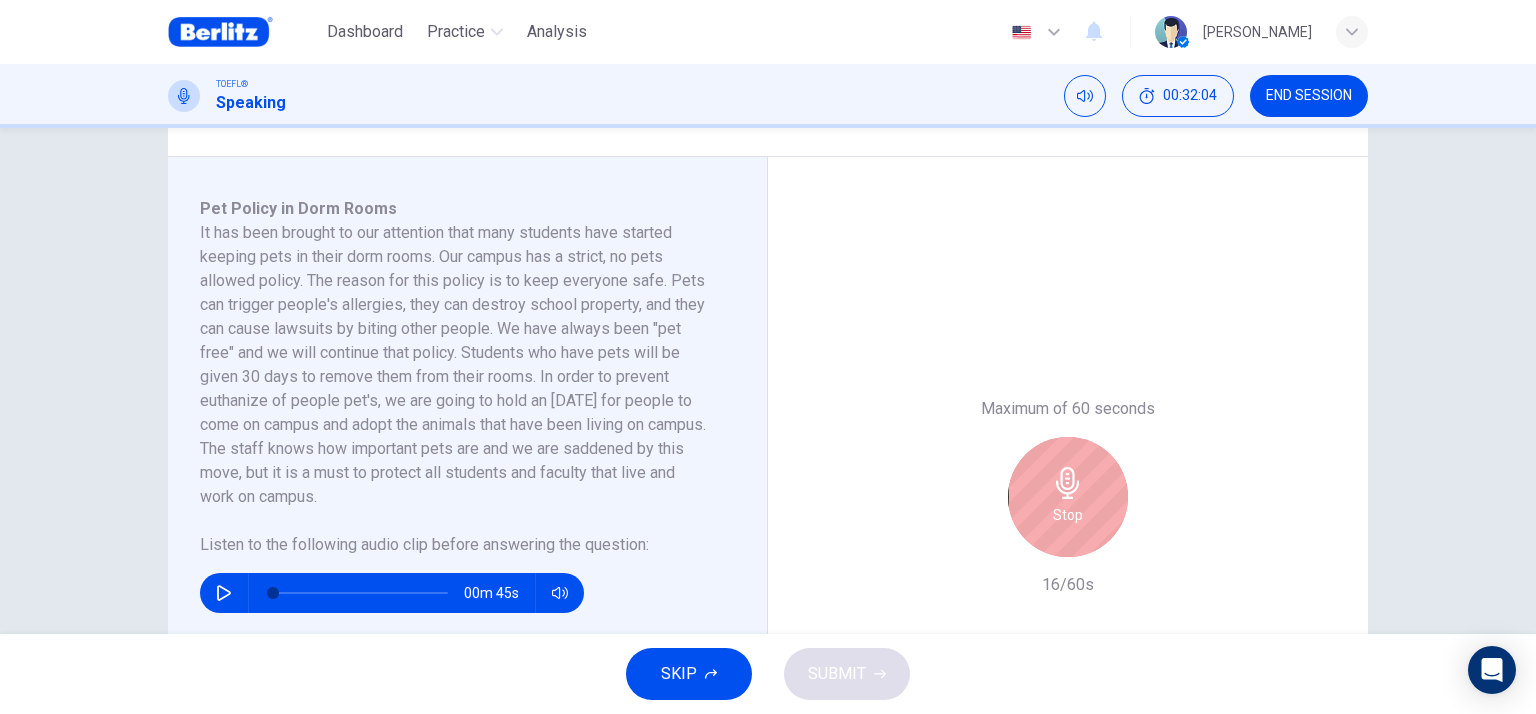 click 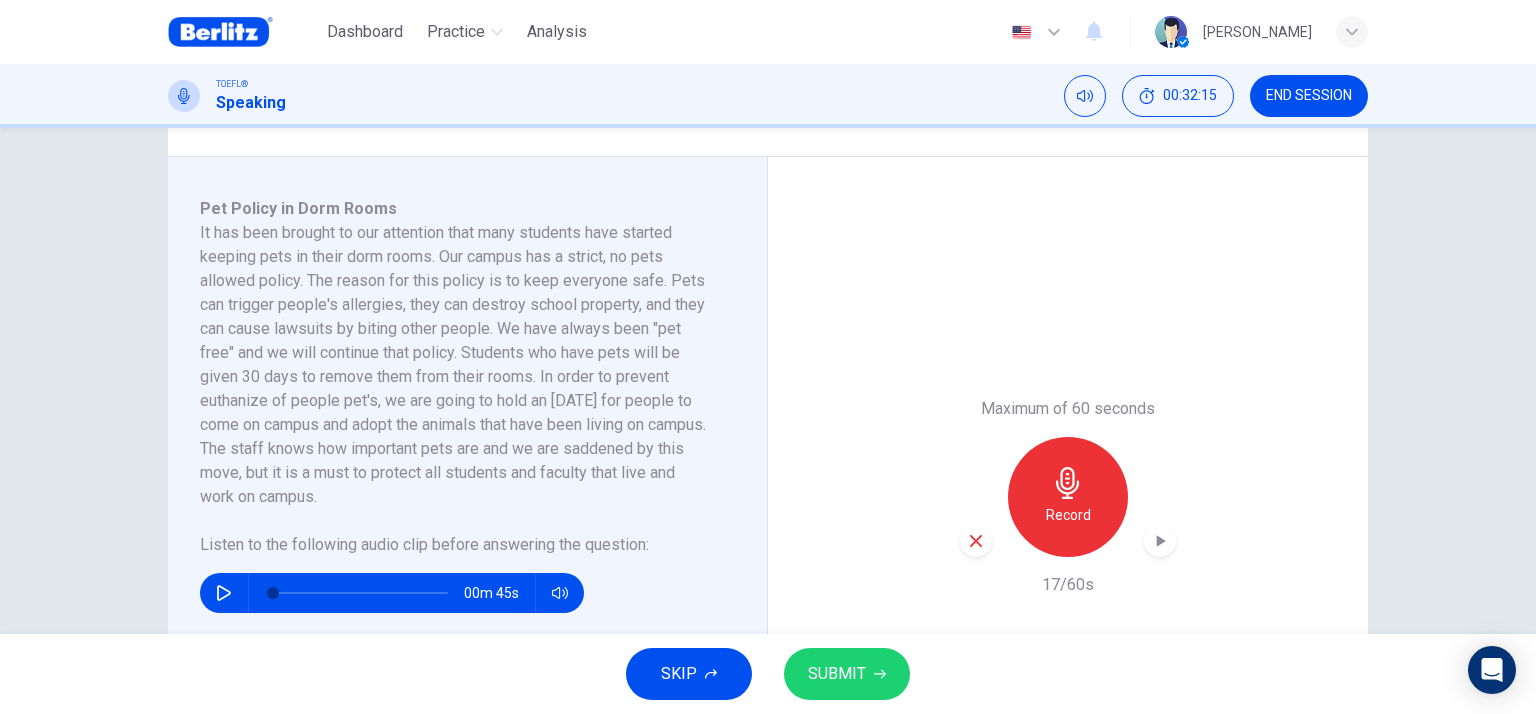 click on "Record" at bounding box center [1068, 497] 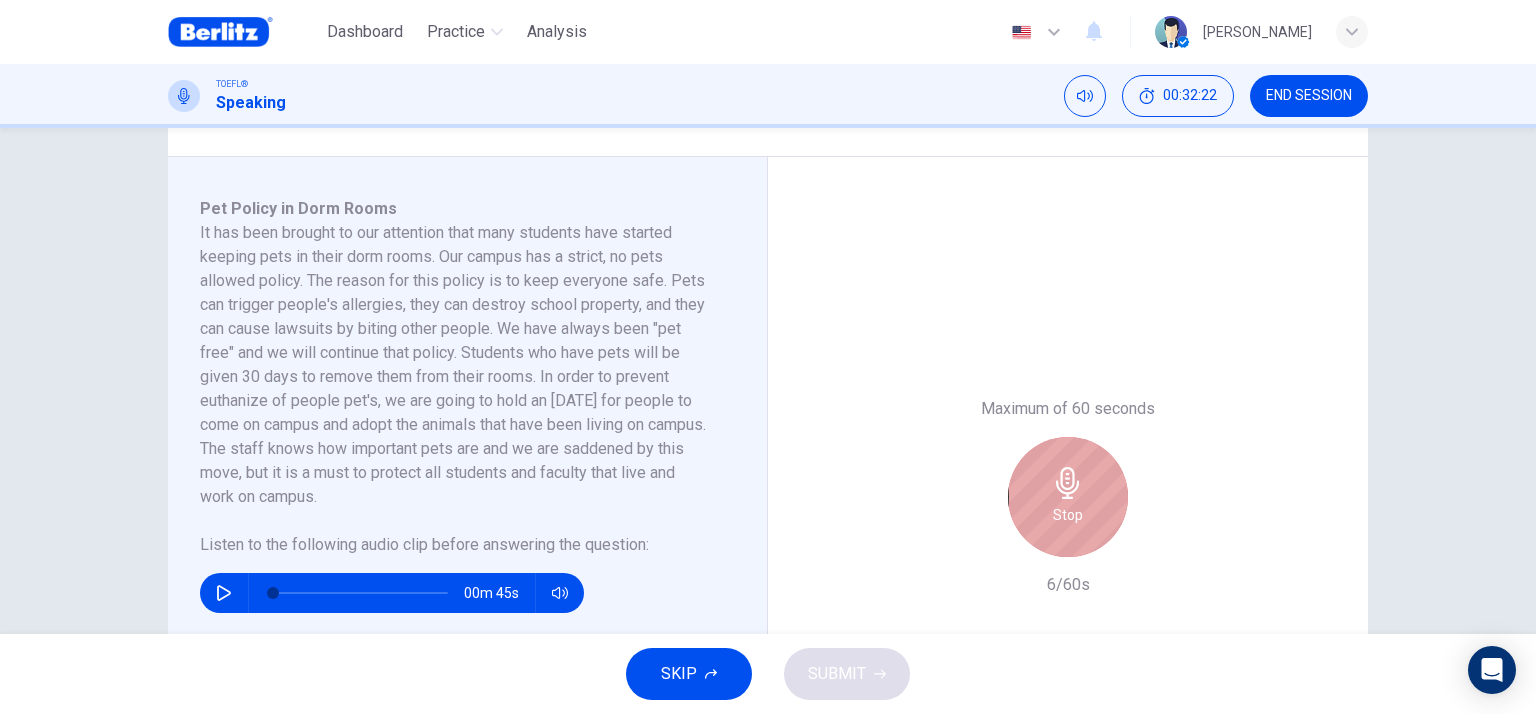 click on "Stop" at bounding box center (1068, 497) 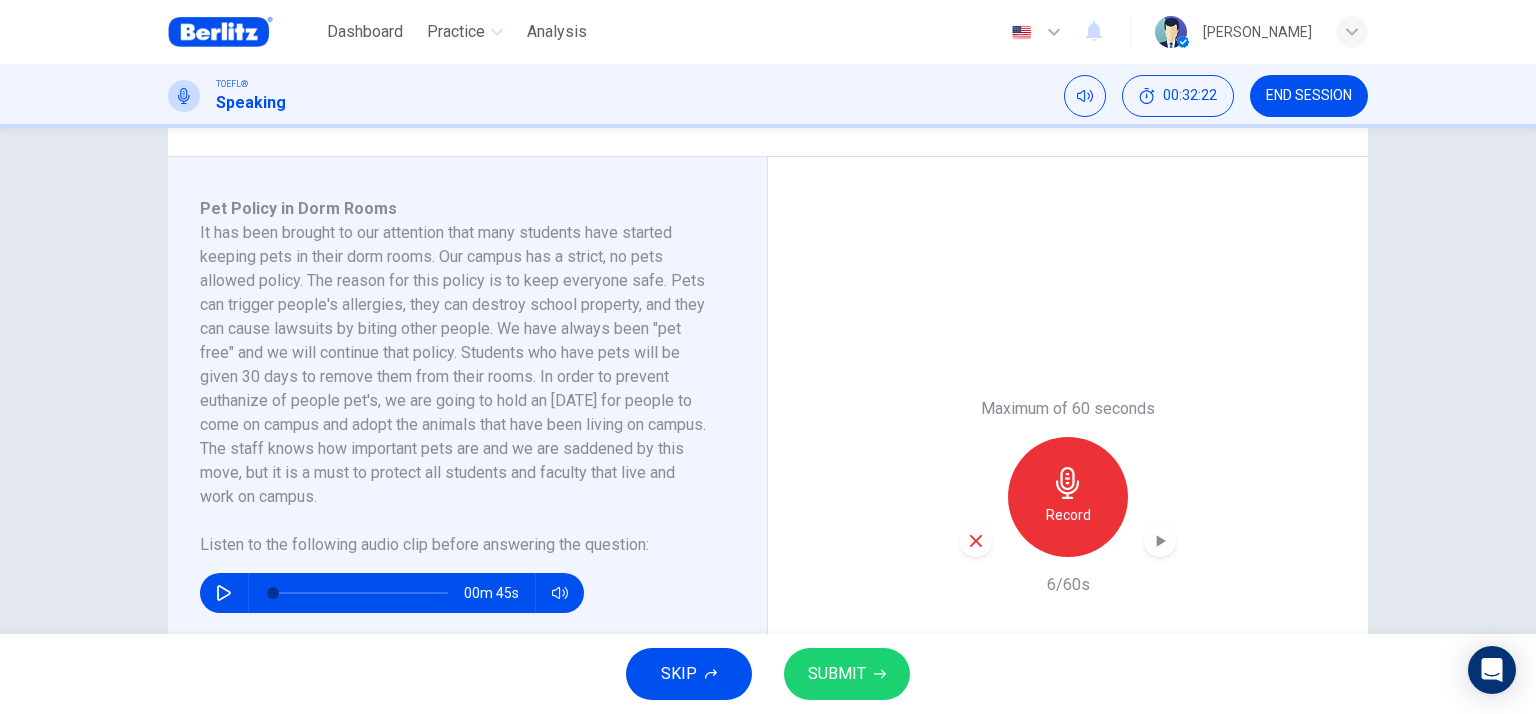 drag, startPoint x: 975, startPoint y: 540, endPoint x: 1073, endPoint y: 487, distance: 111.41364 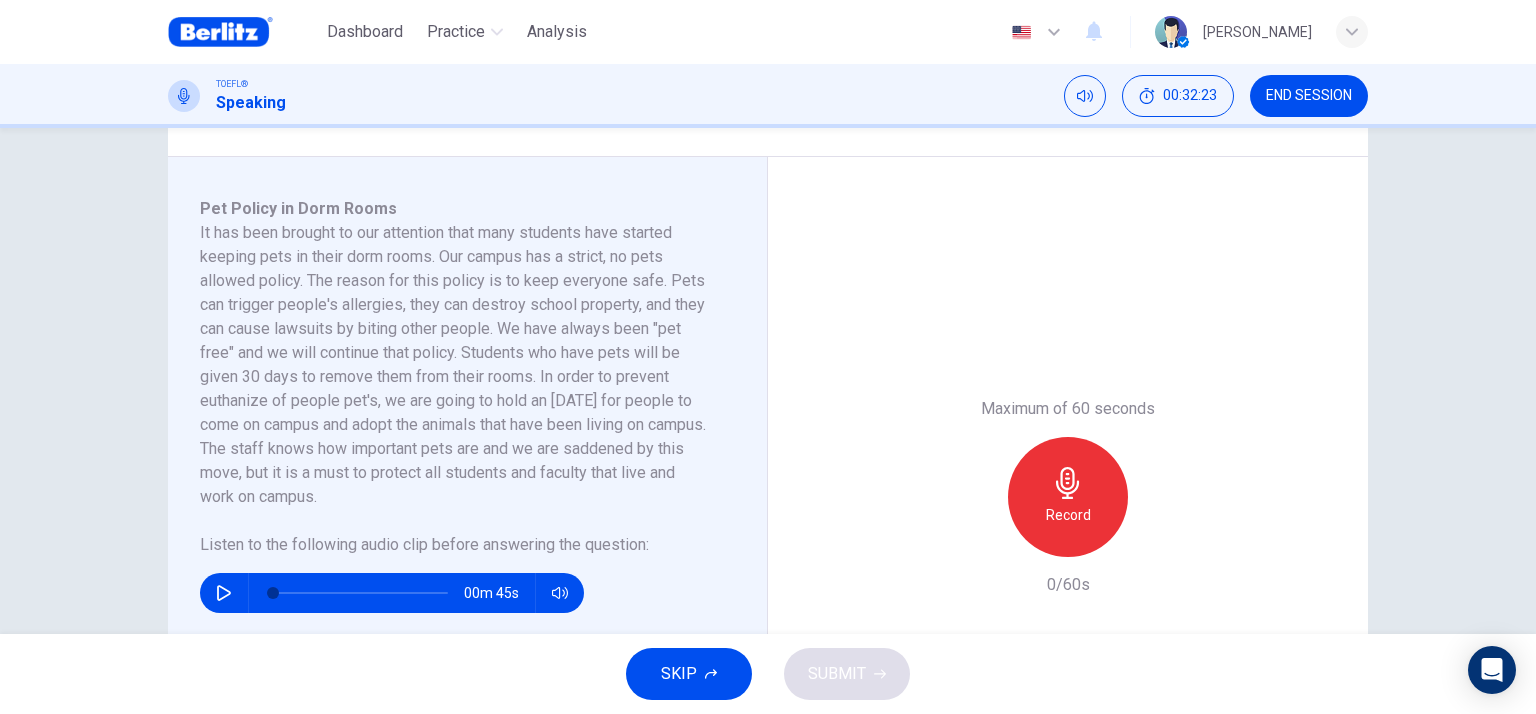click 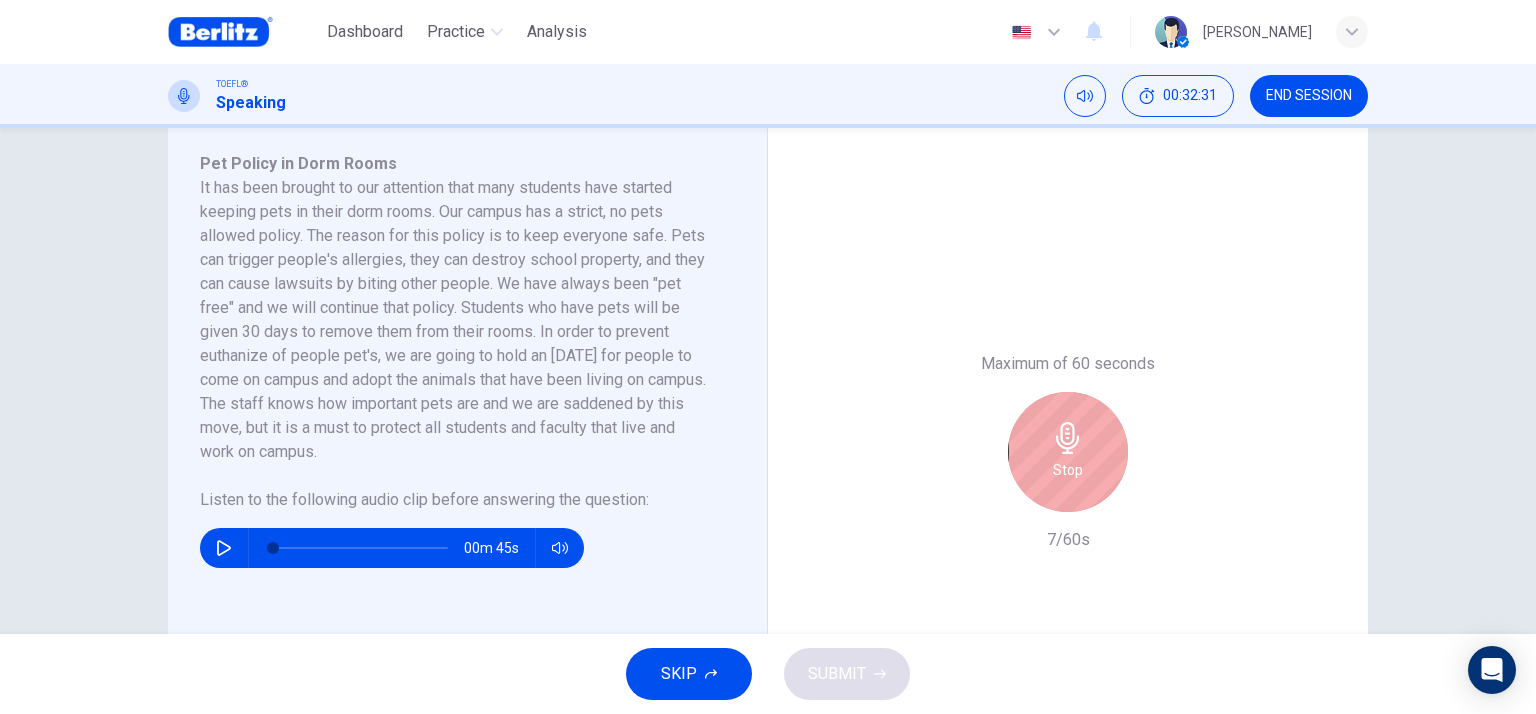scroll, scrollTop: 300, scrollLeft: 0, axis: vertical 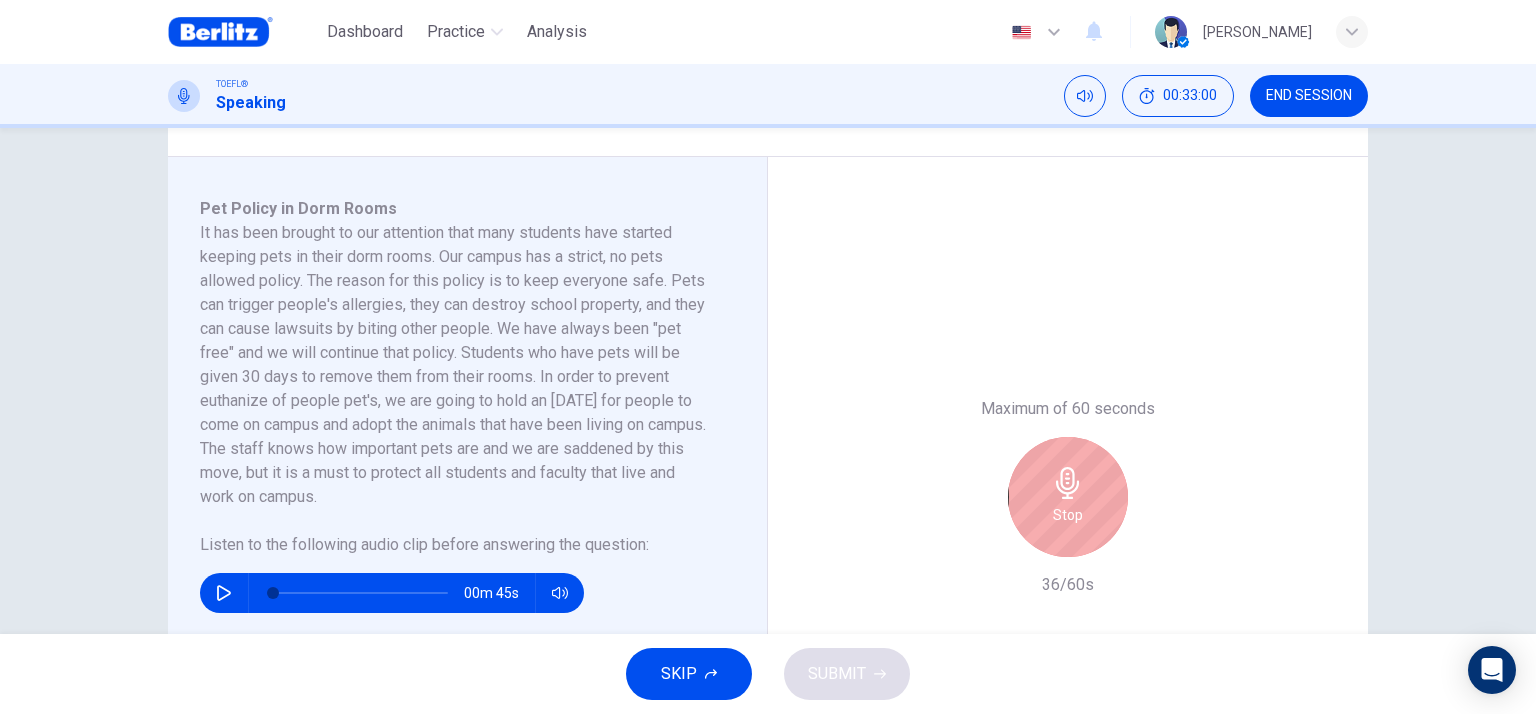 click on "Stop" at bounding box center (1068, 497) 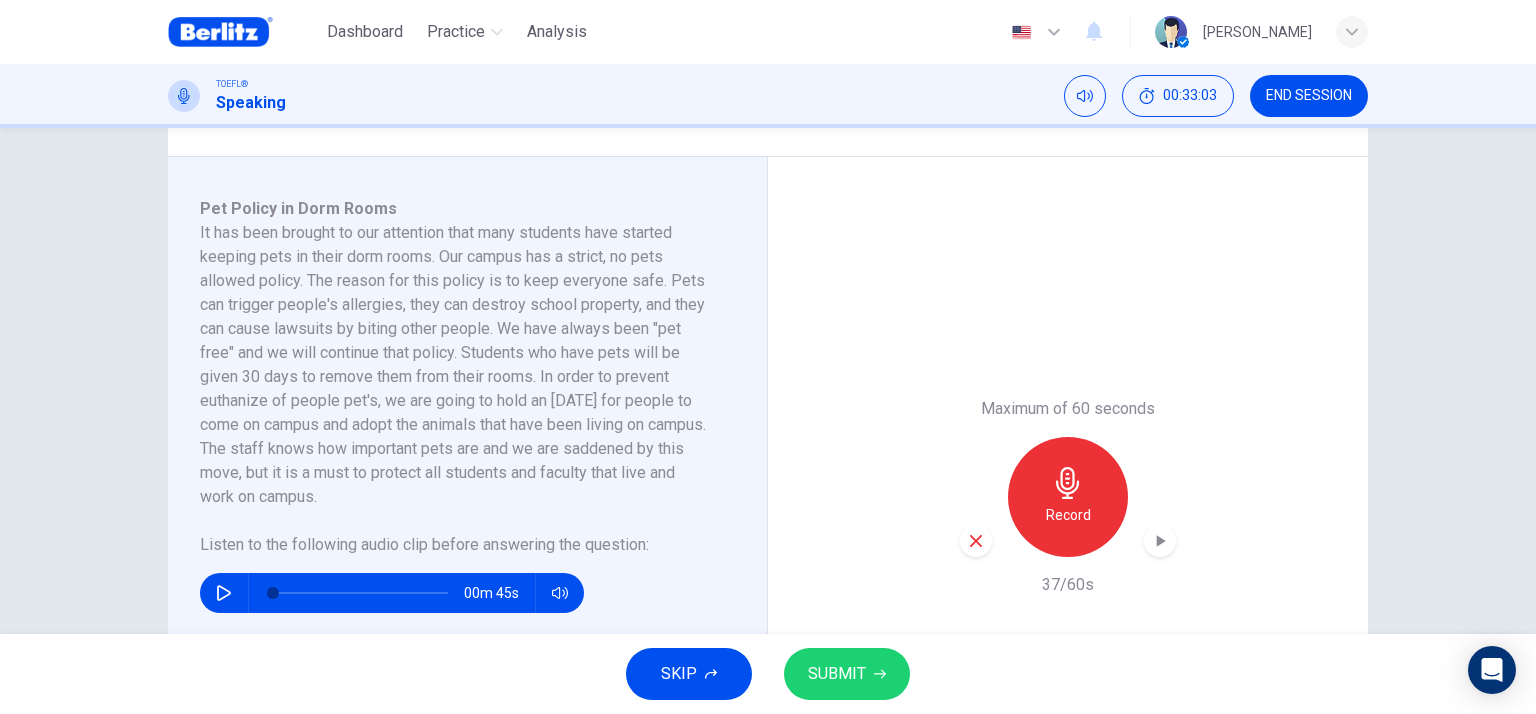 click at bounding box center (976, 541) 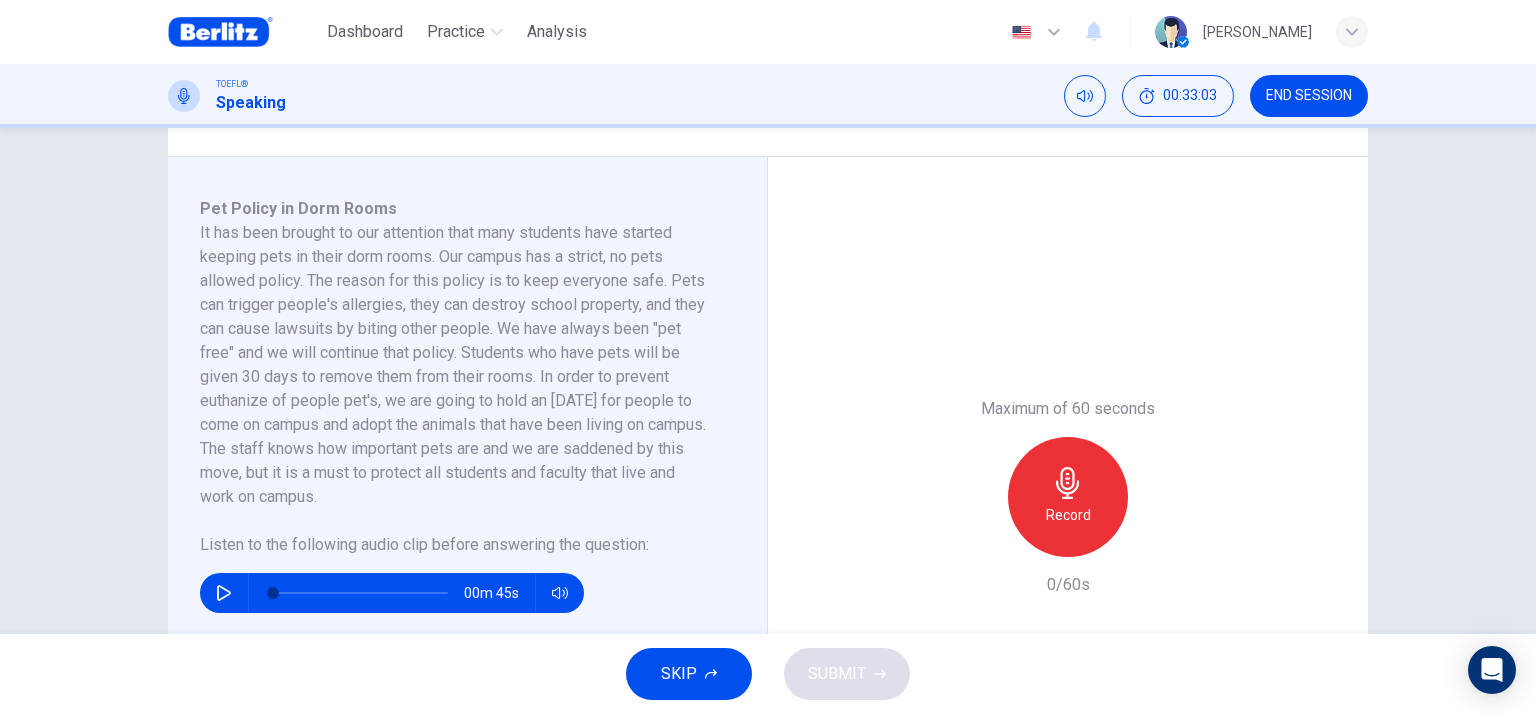 click on "Record" at bounding box center [1068, 515] 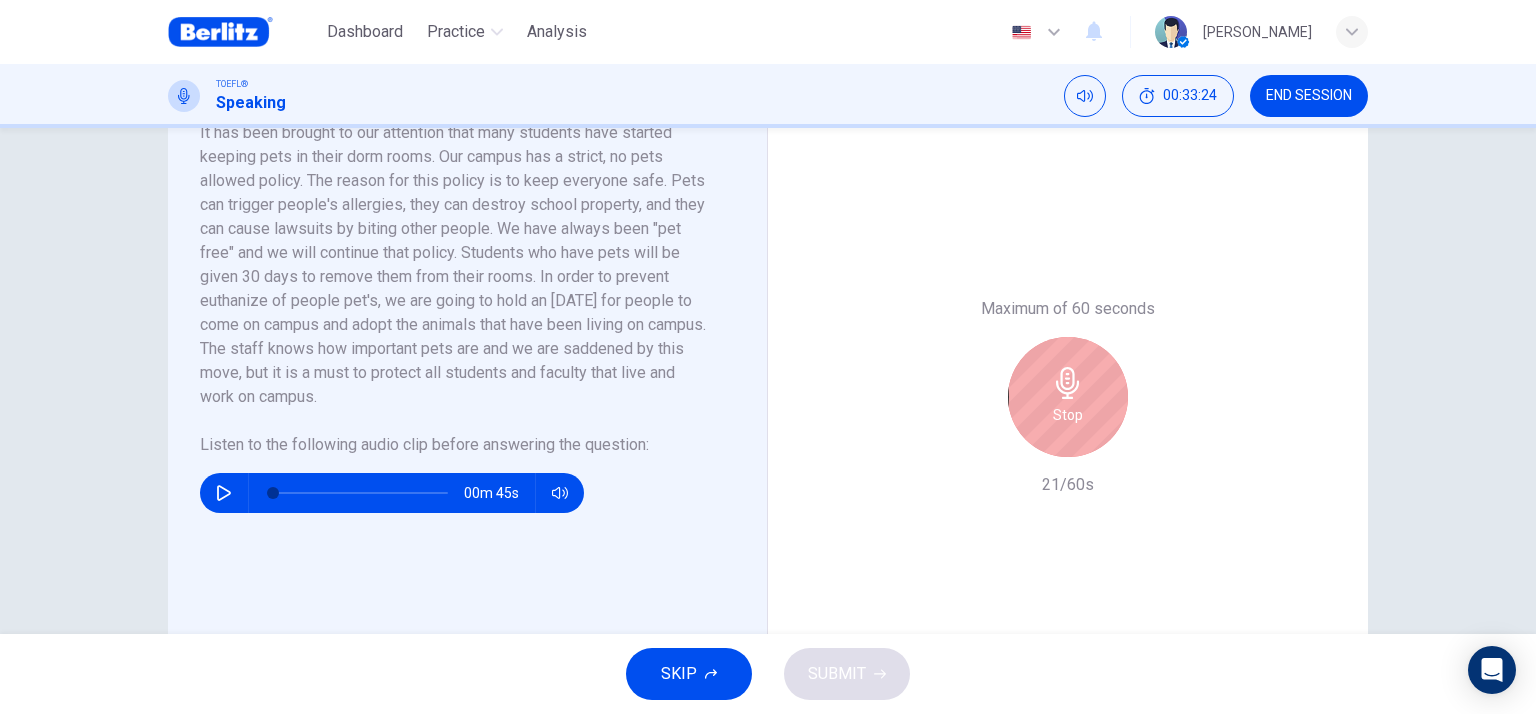 scroll, scrollTop: 300, scrollLeft: 0, axis: vertical 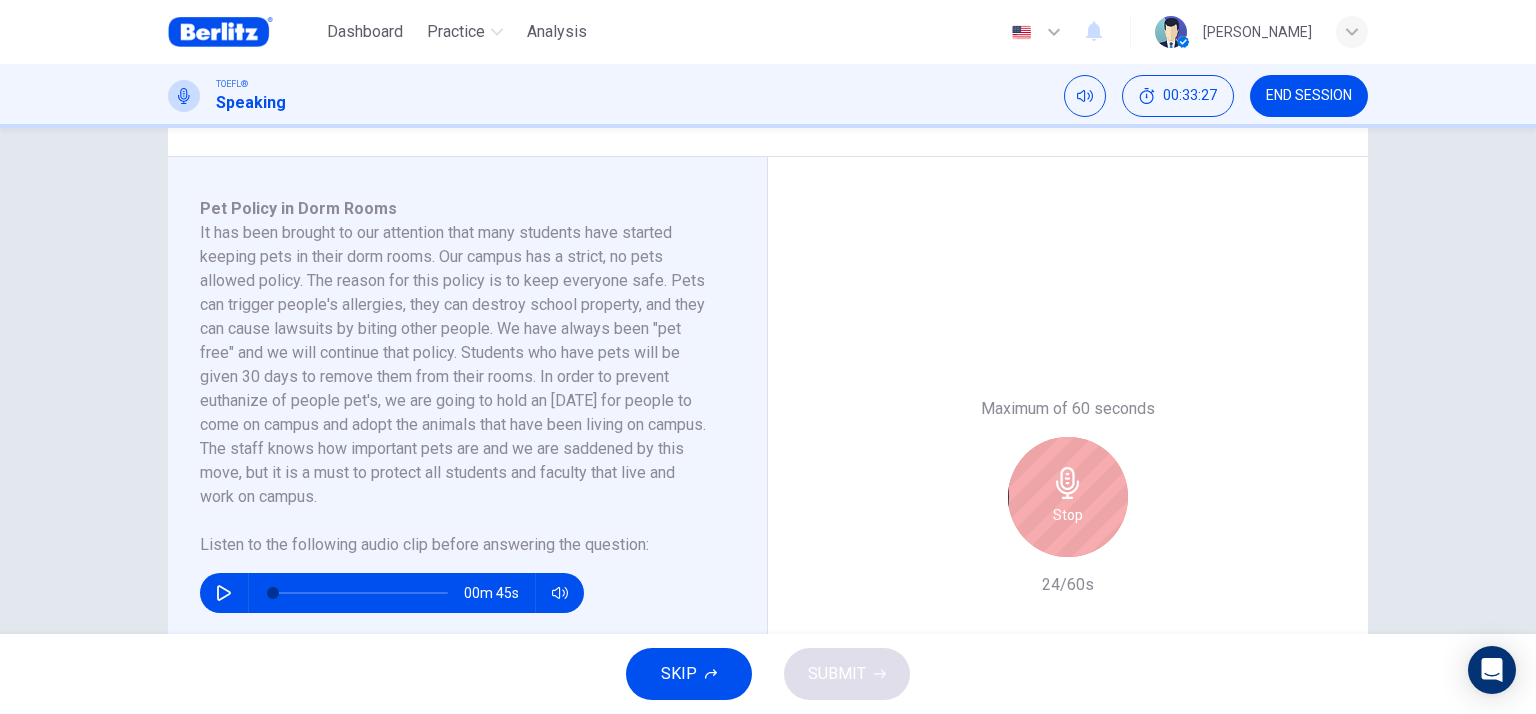 click on "Stop" at bounding box center [1068, 515] 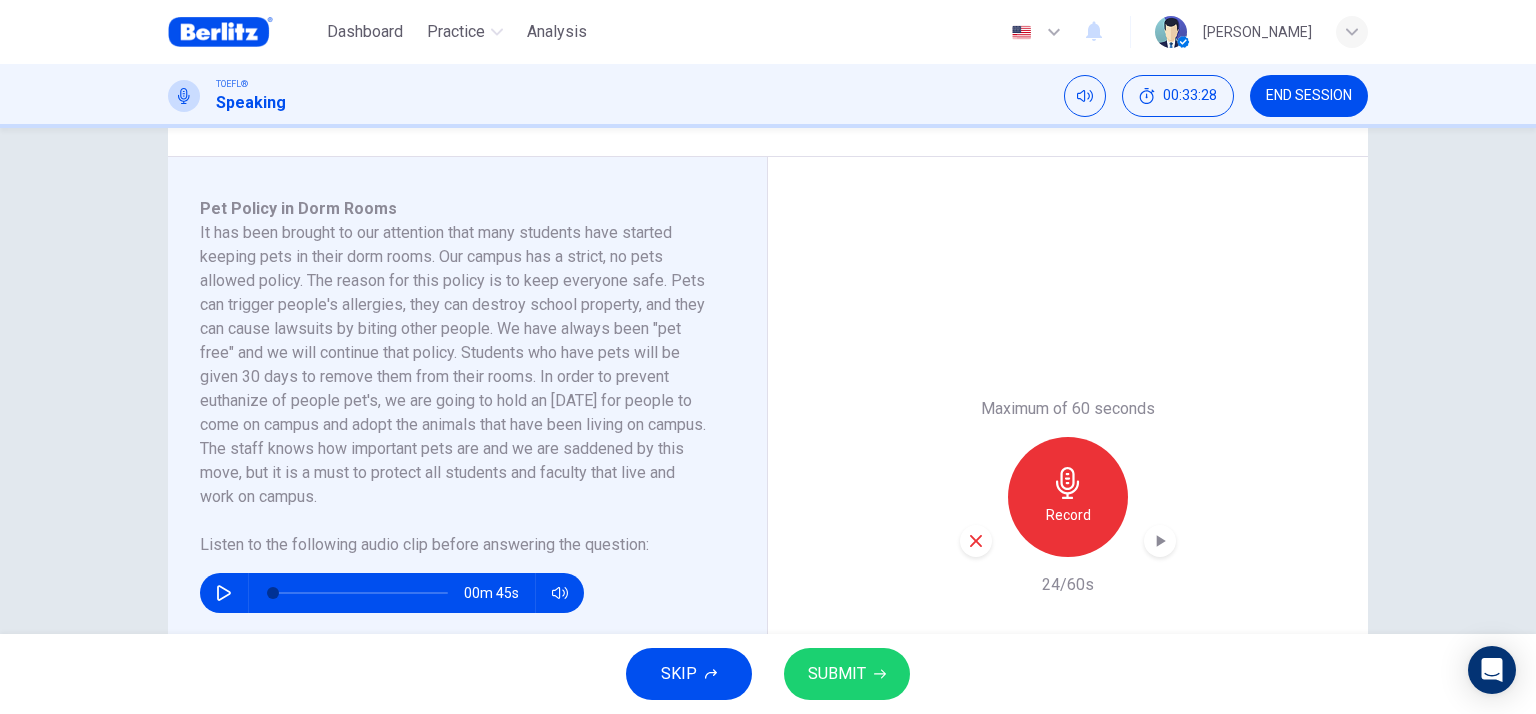 click on "Record" at bounding box center (1068, 497) 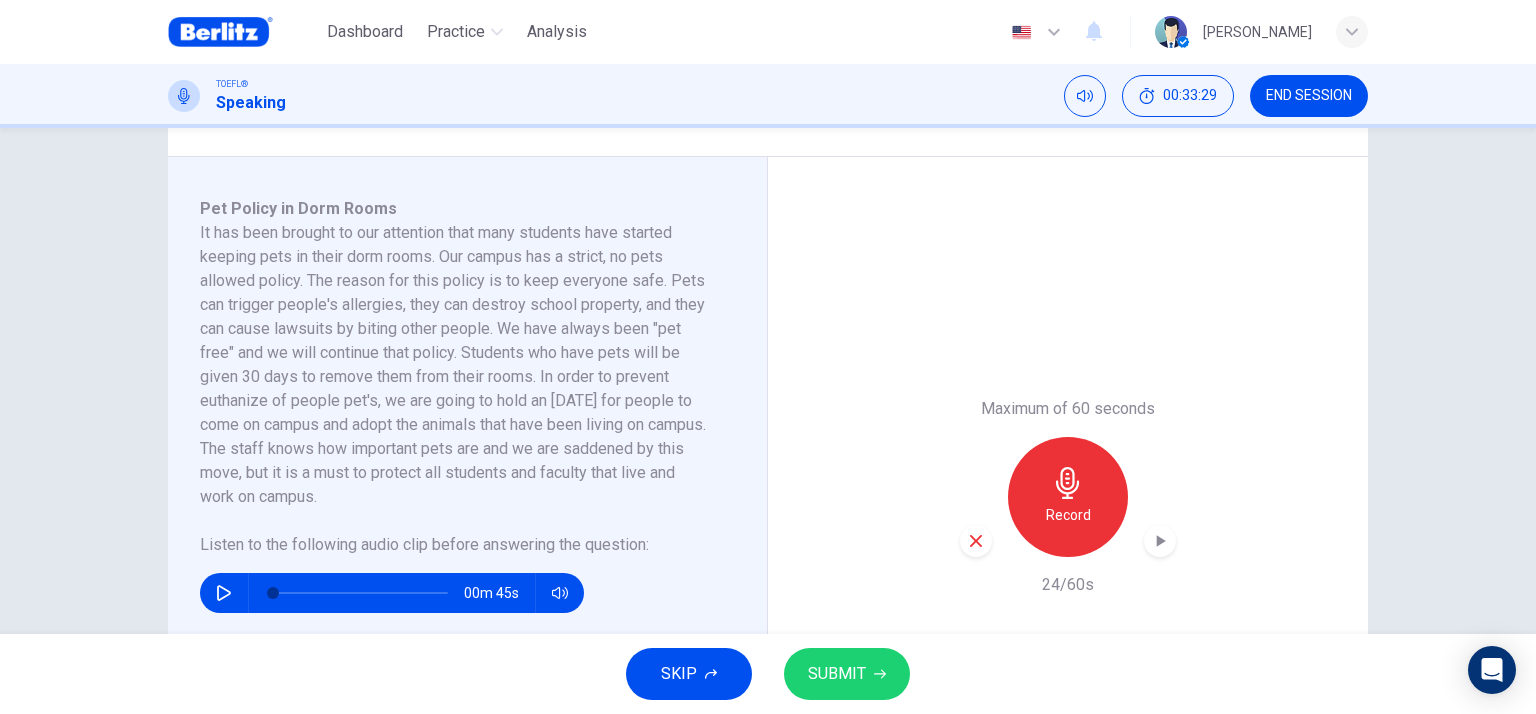 click 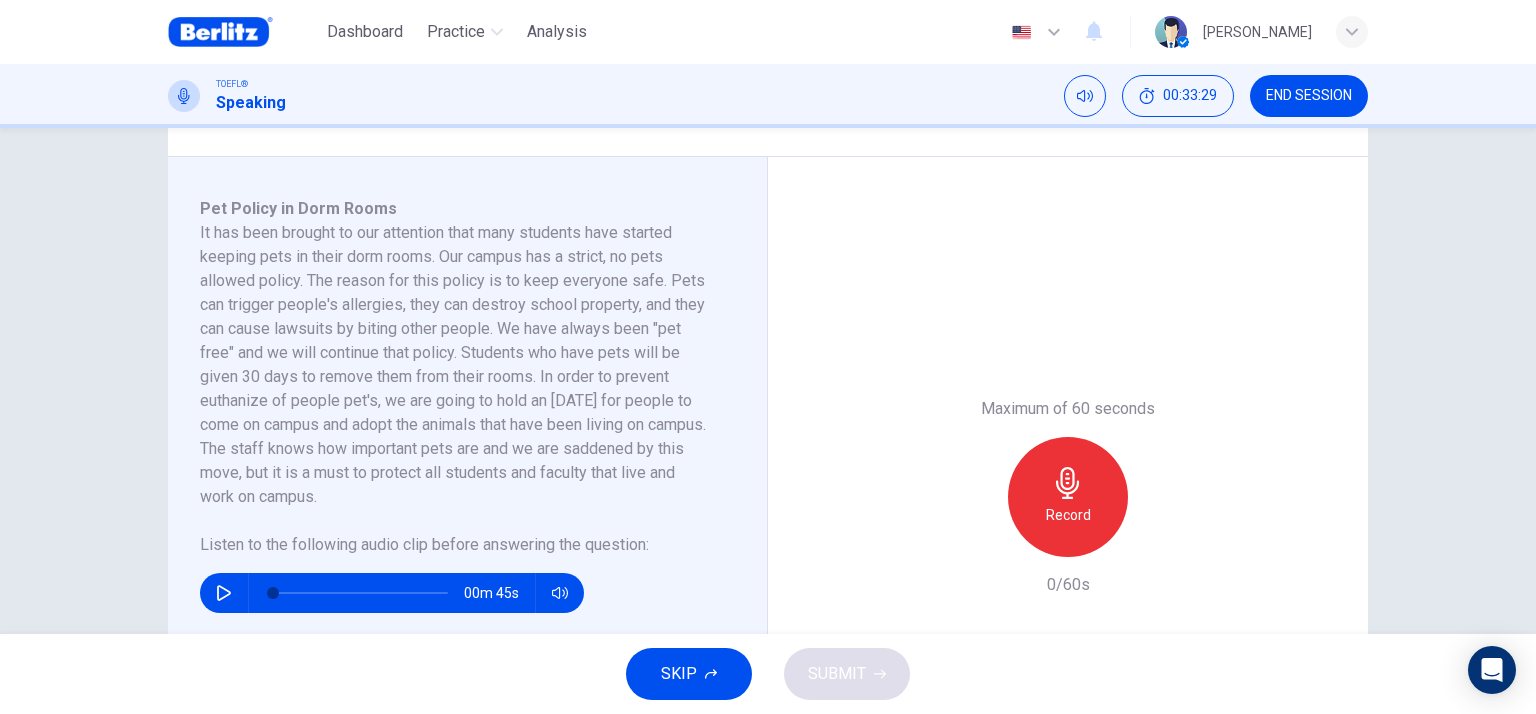 click on "Record" at bounding box center (1068, 497) 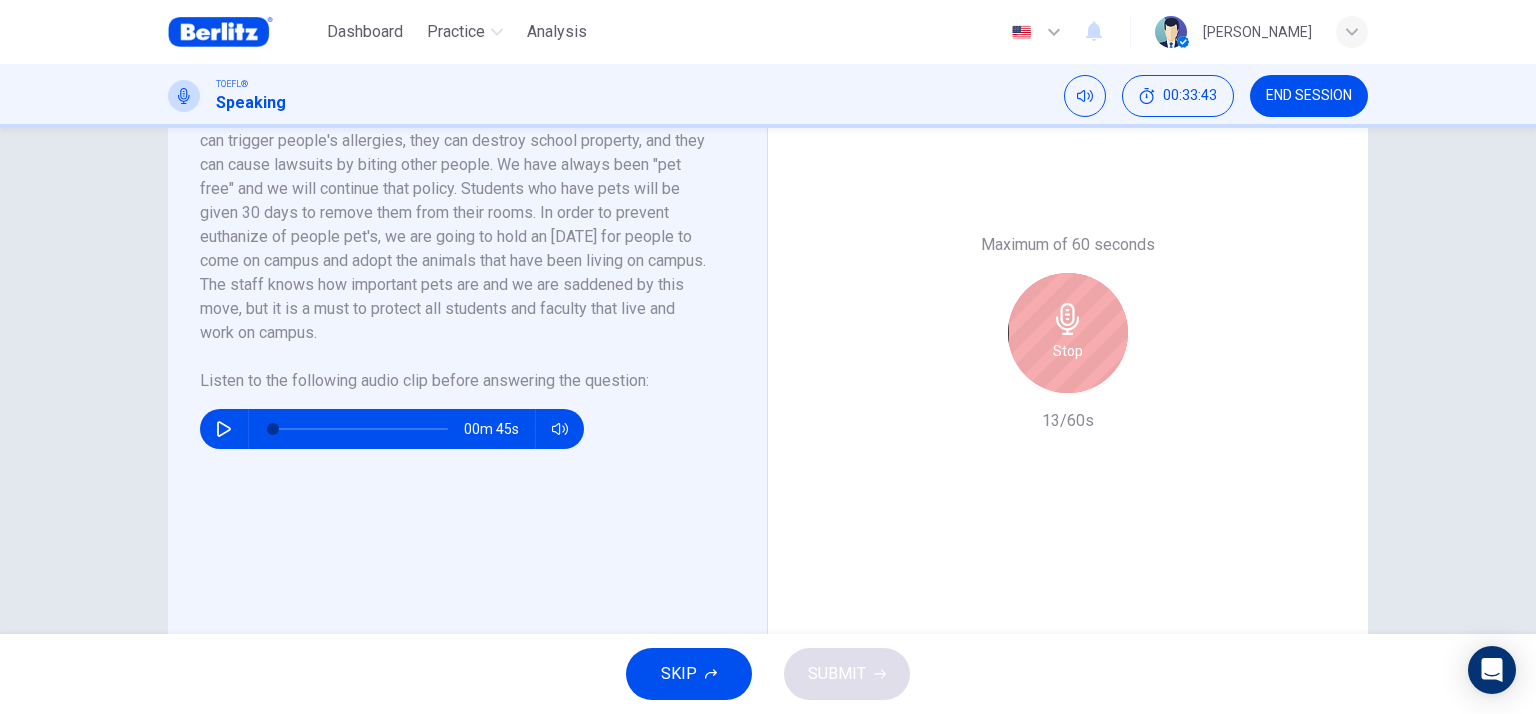 scroll, scrollTop: 500, scrollLeft: 0, axis: vertical 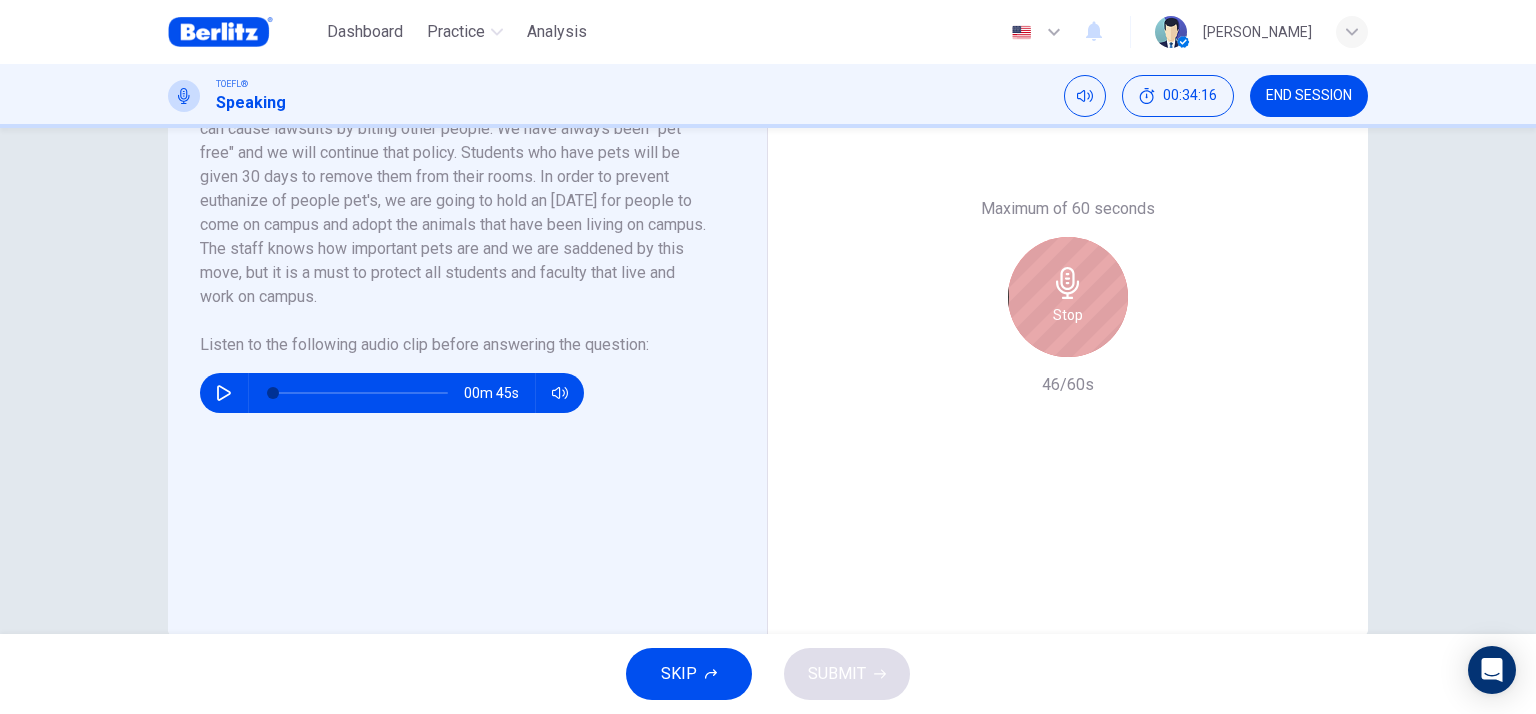 click on "Stop" at bounding box center [1068, 297] 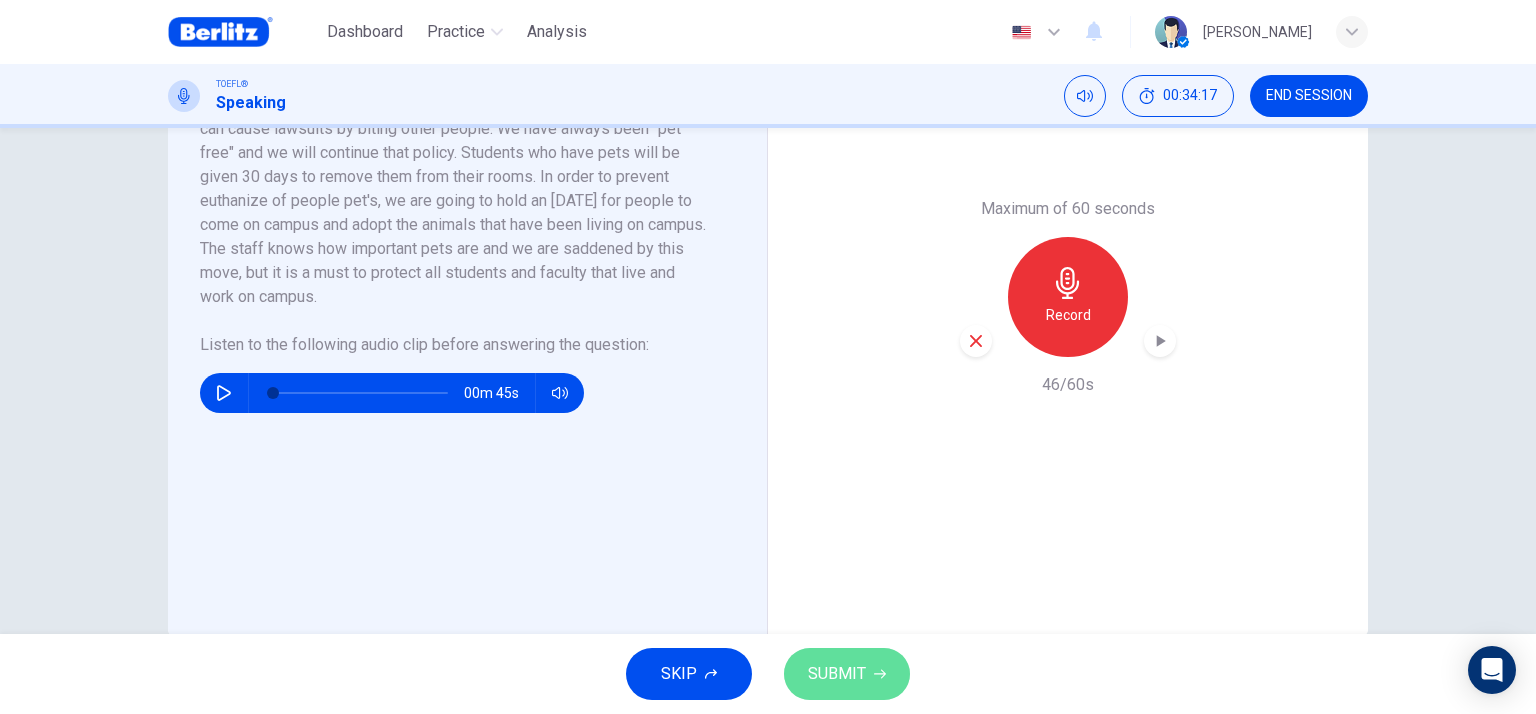 click on "SUBMIT" at bounding box center (837, 674) 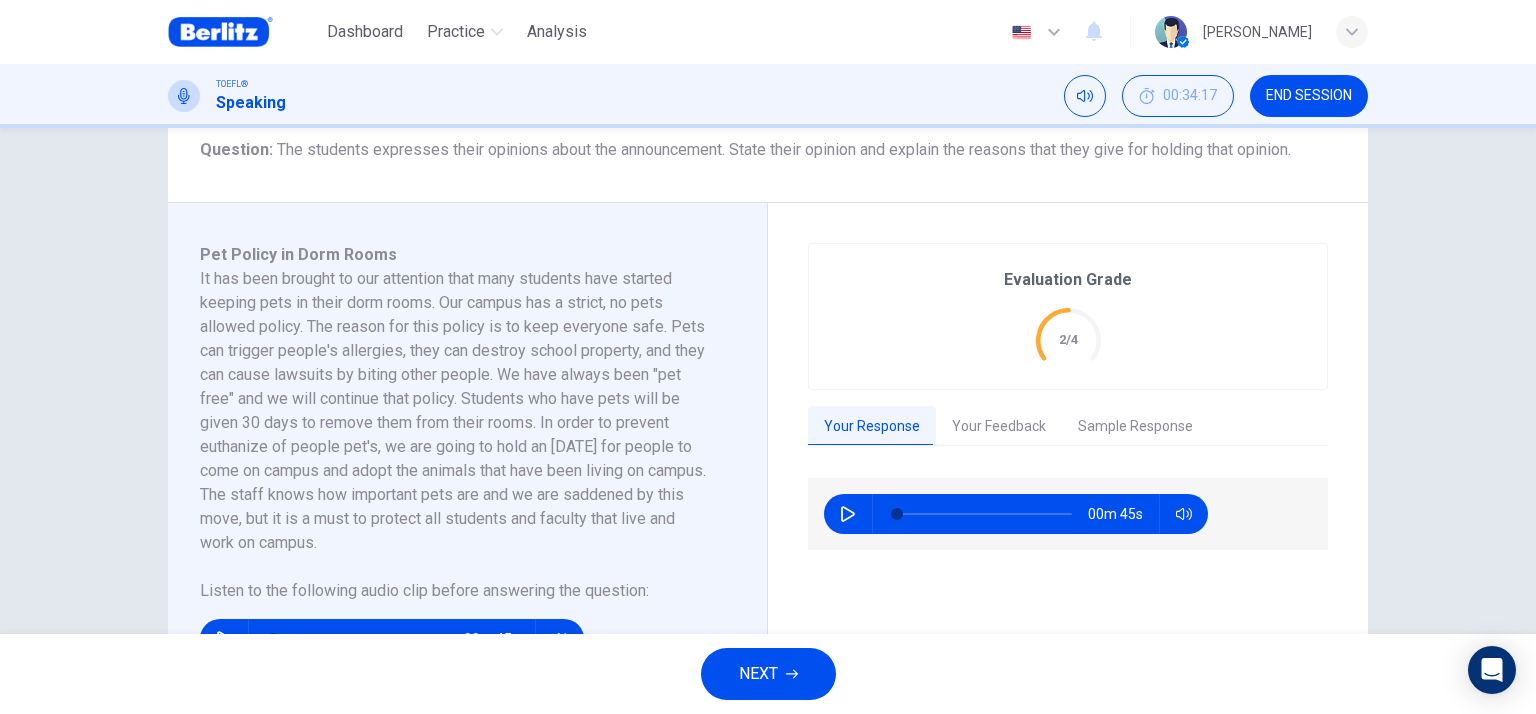 scroll, scrollTop: 300, scrollLeft: 0, axis: vertical 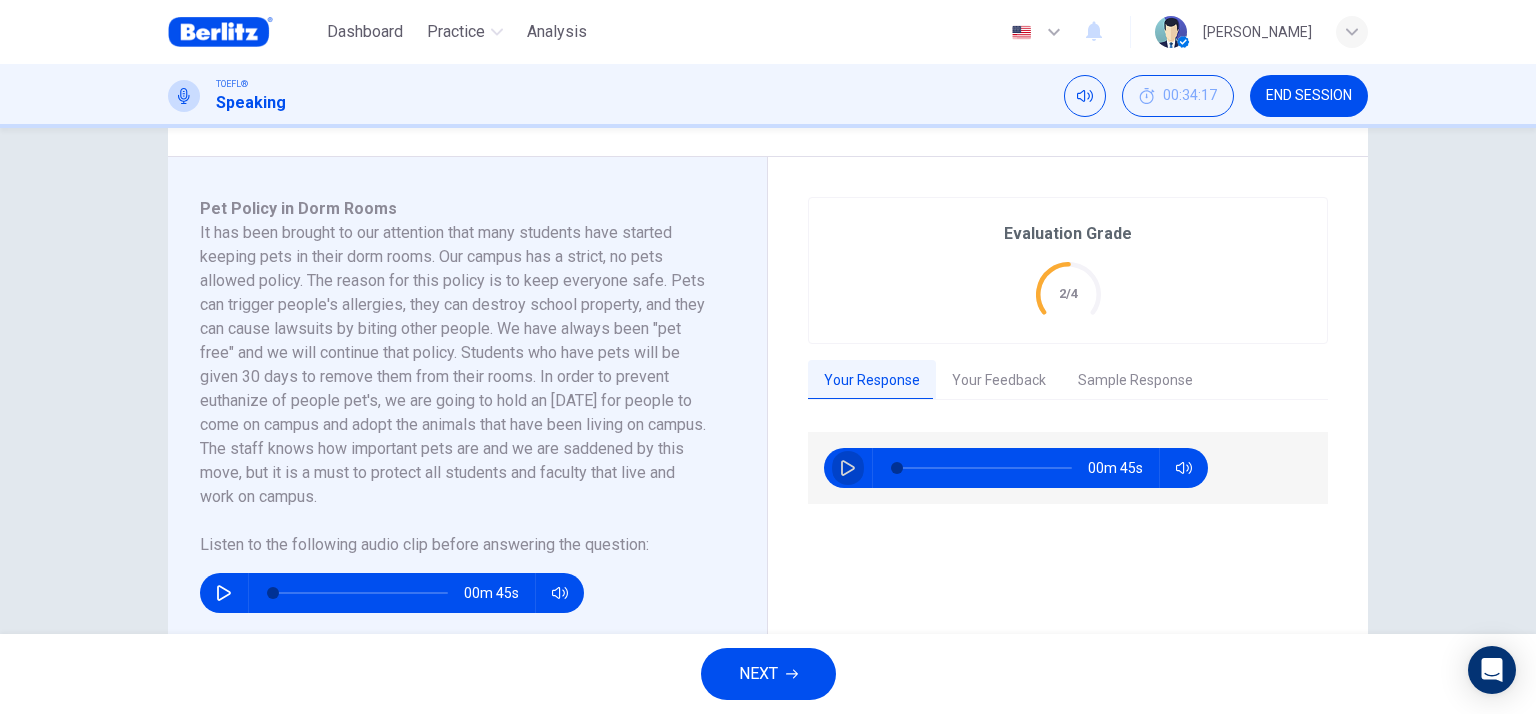 click at bounding box center (848, 468) 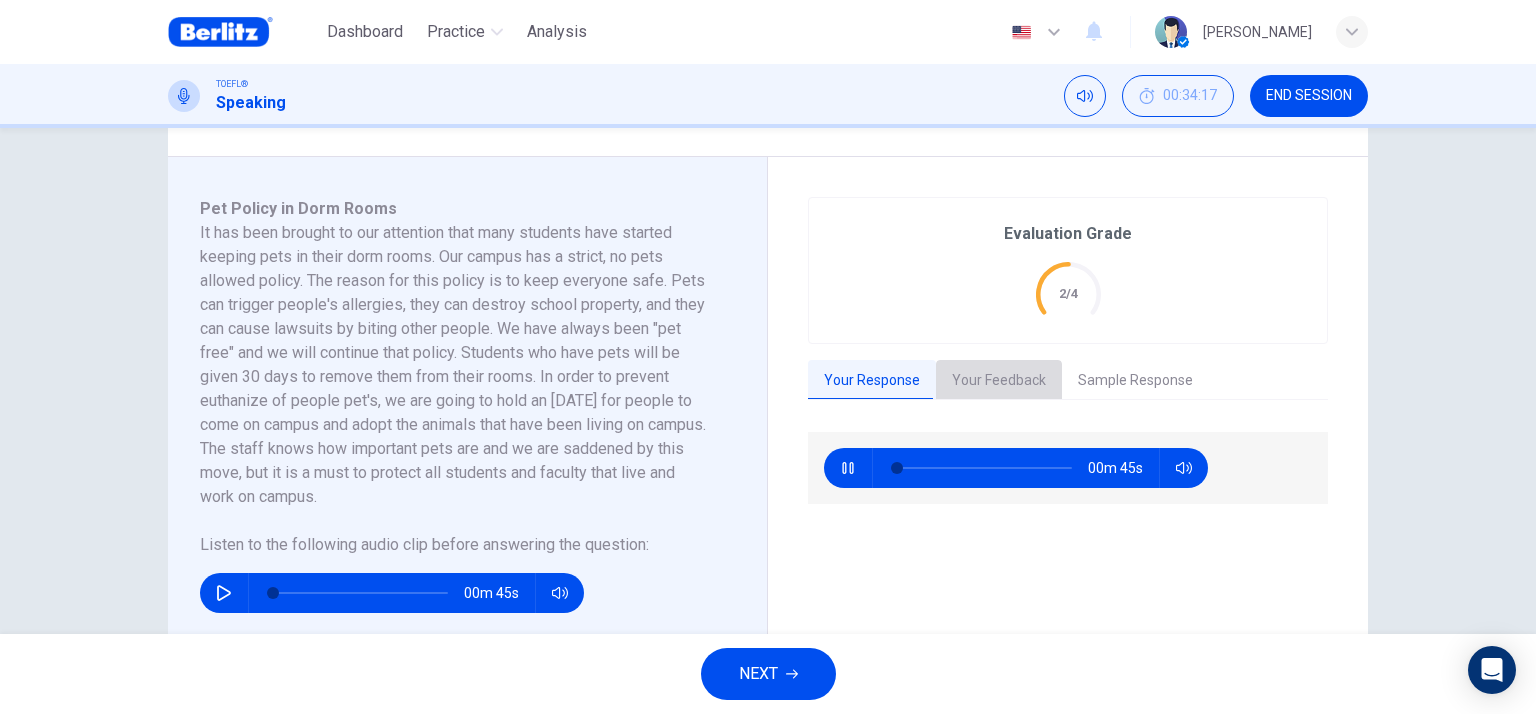 click on "Your Feedback" at bounding box center (999, 381) 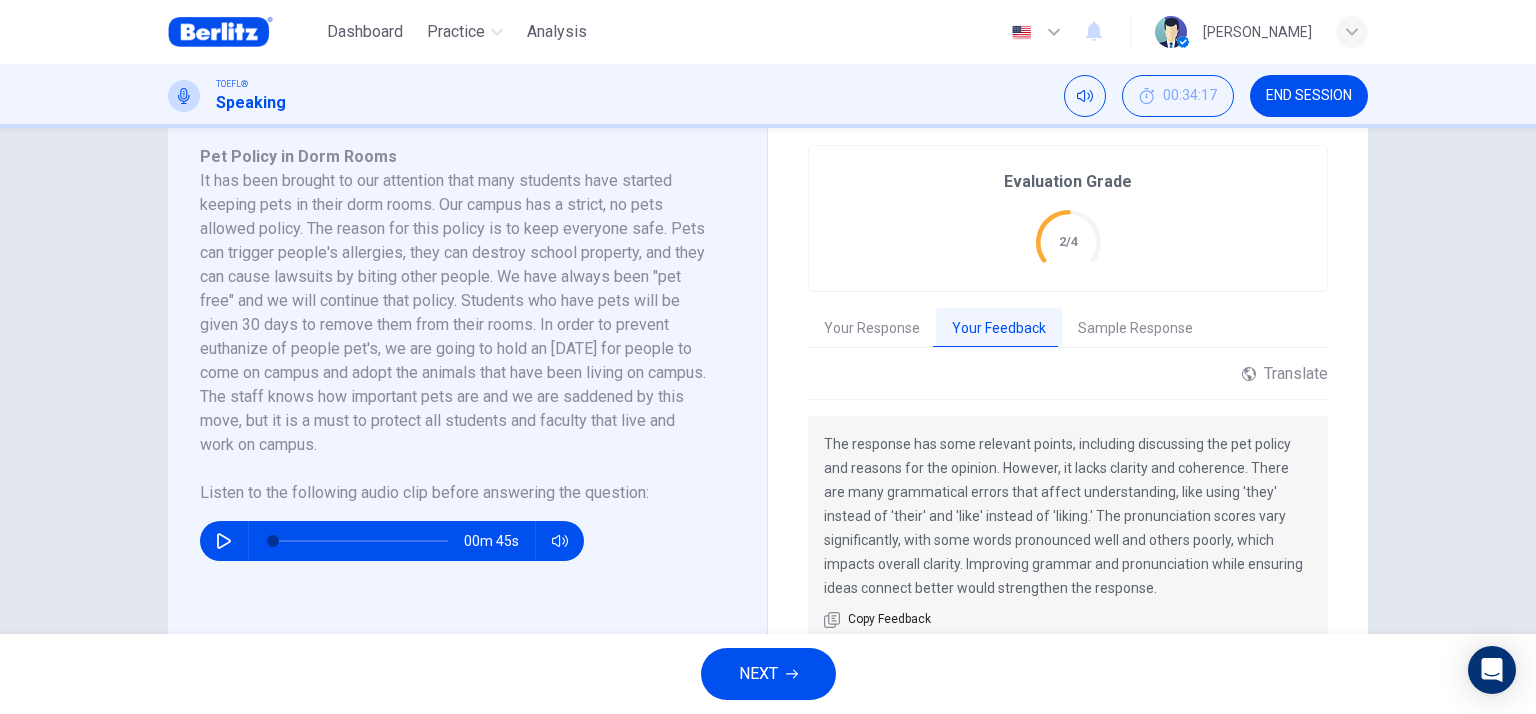 scroll, scrollTop: 400, scrollLeft: 0, axis: vertical 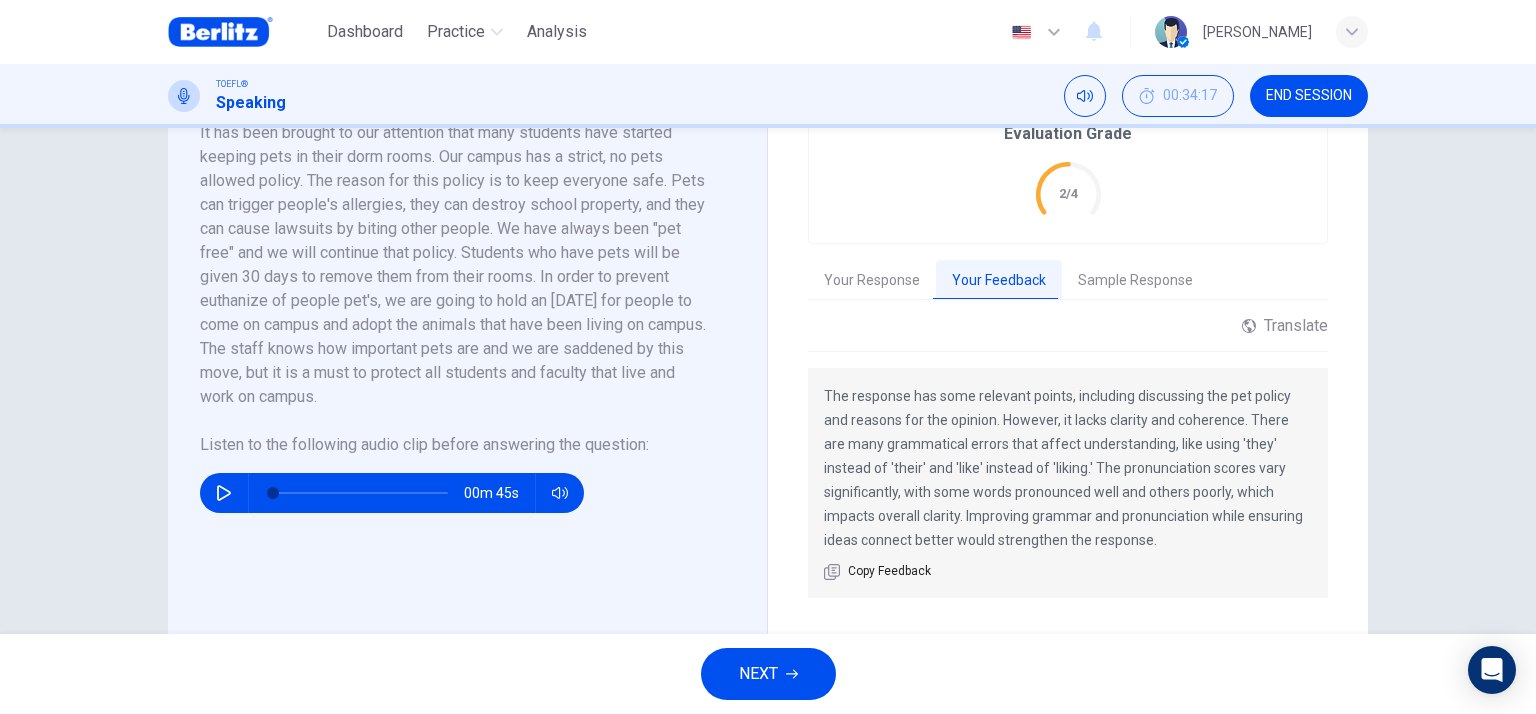 click on "Sample Response" at bounding box center (1135, 281) 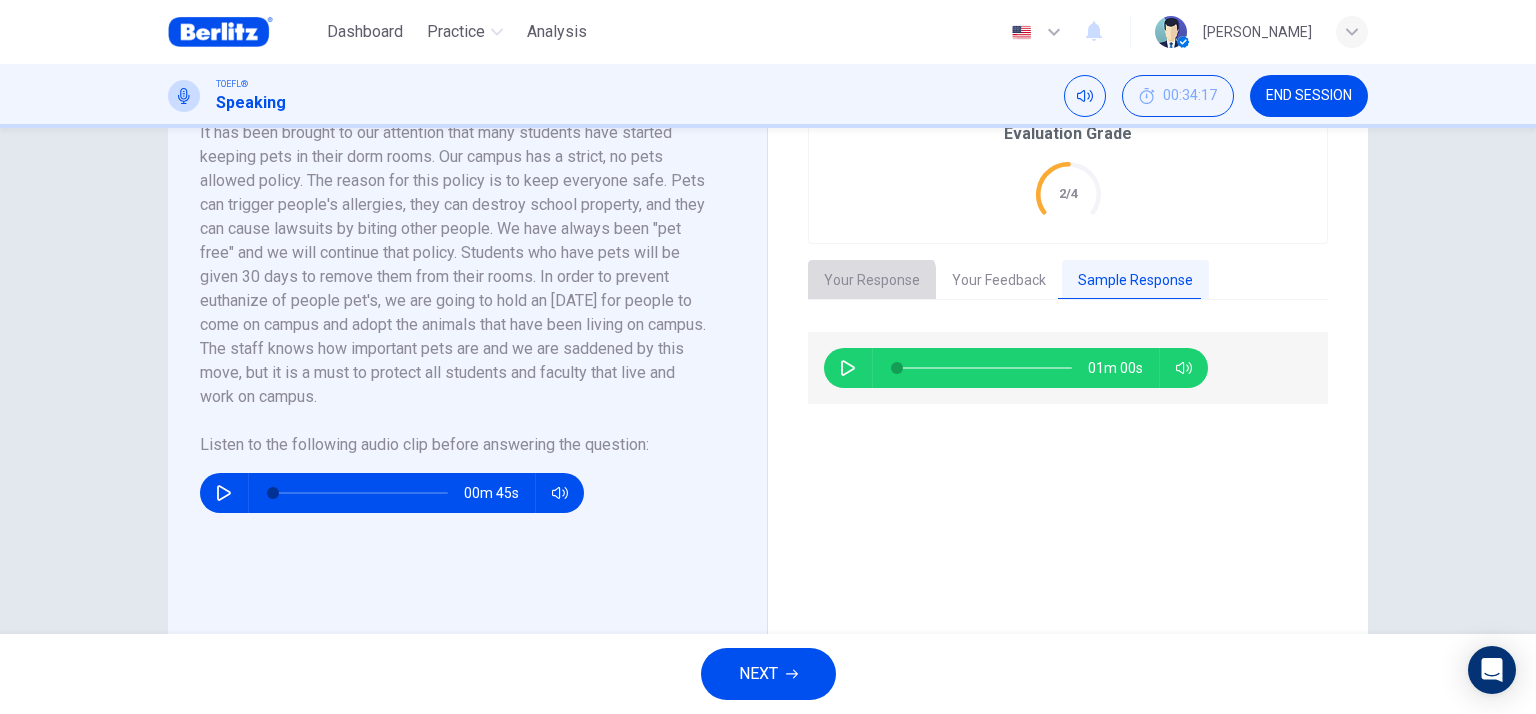 click on "Your Response" at bounding box center [872, 281] 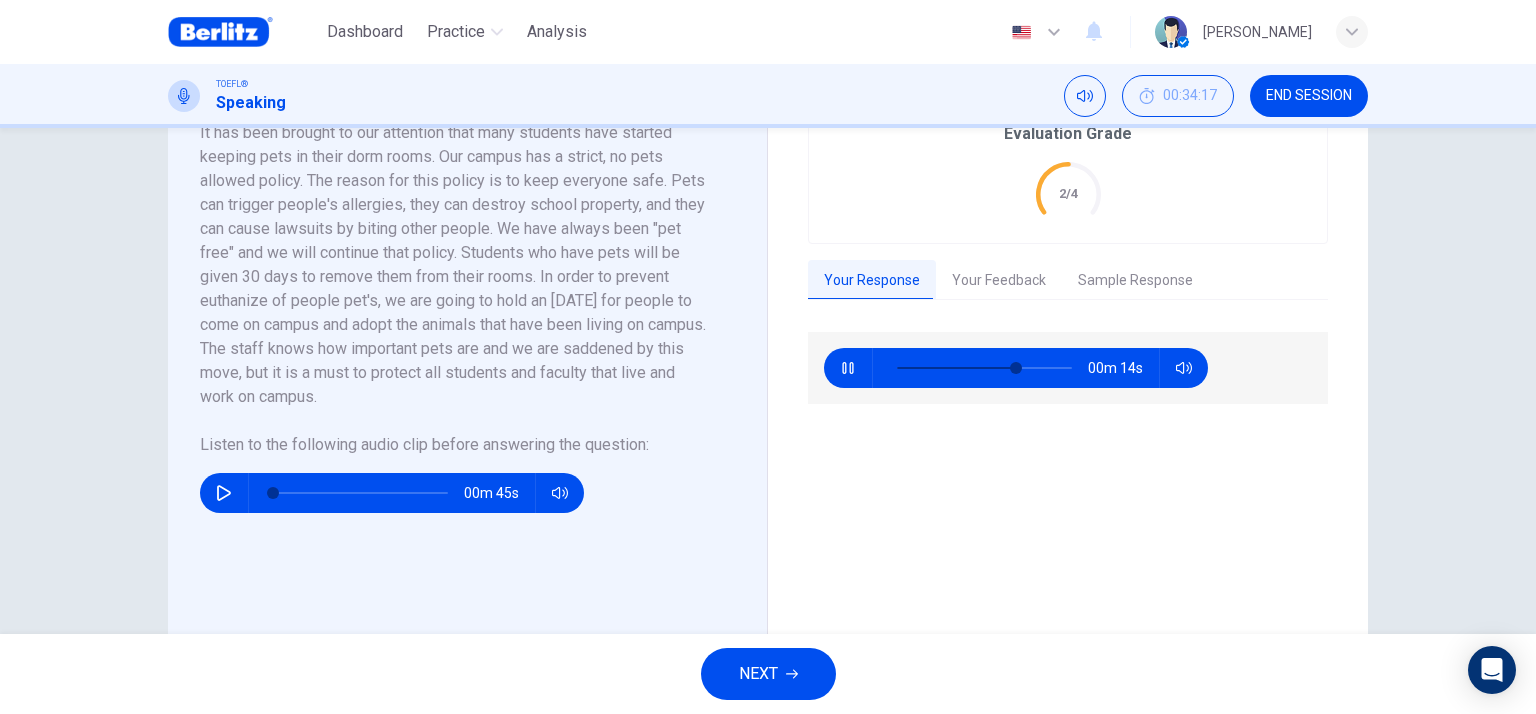 type on "**" 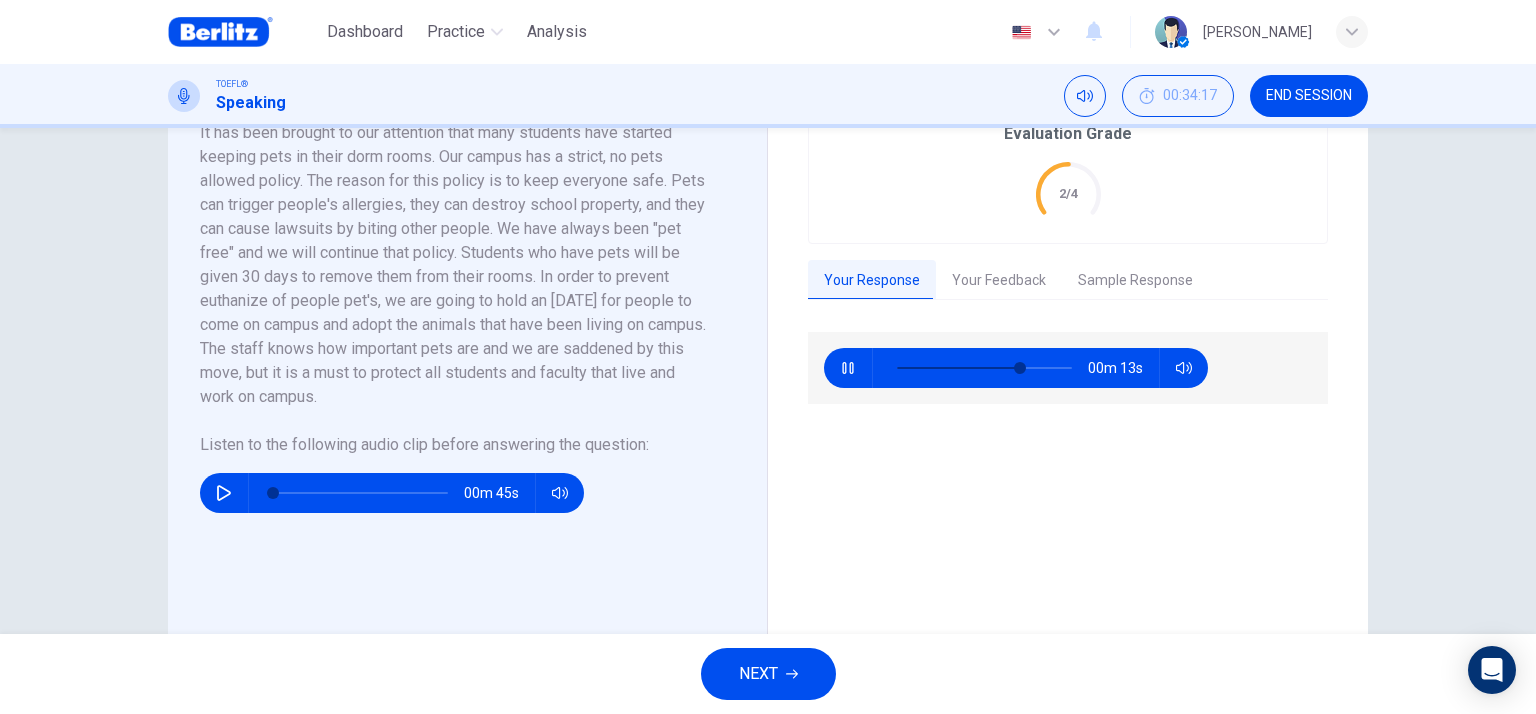 click on "Sample Response" at bounding box center (1135, 281) 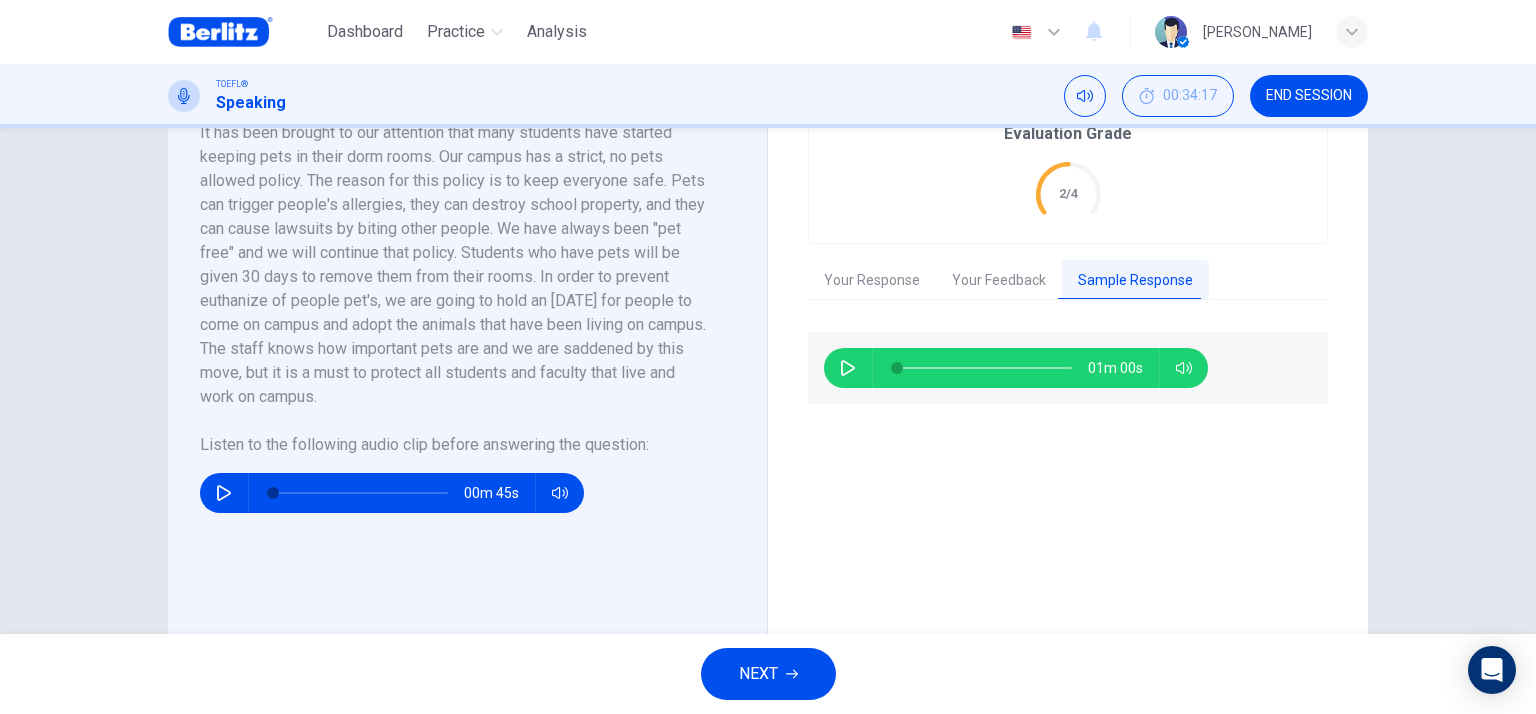 click 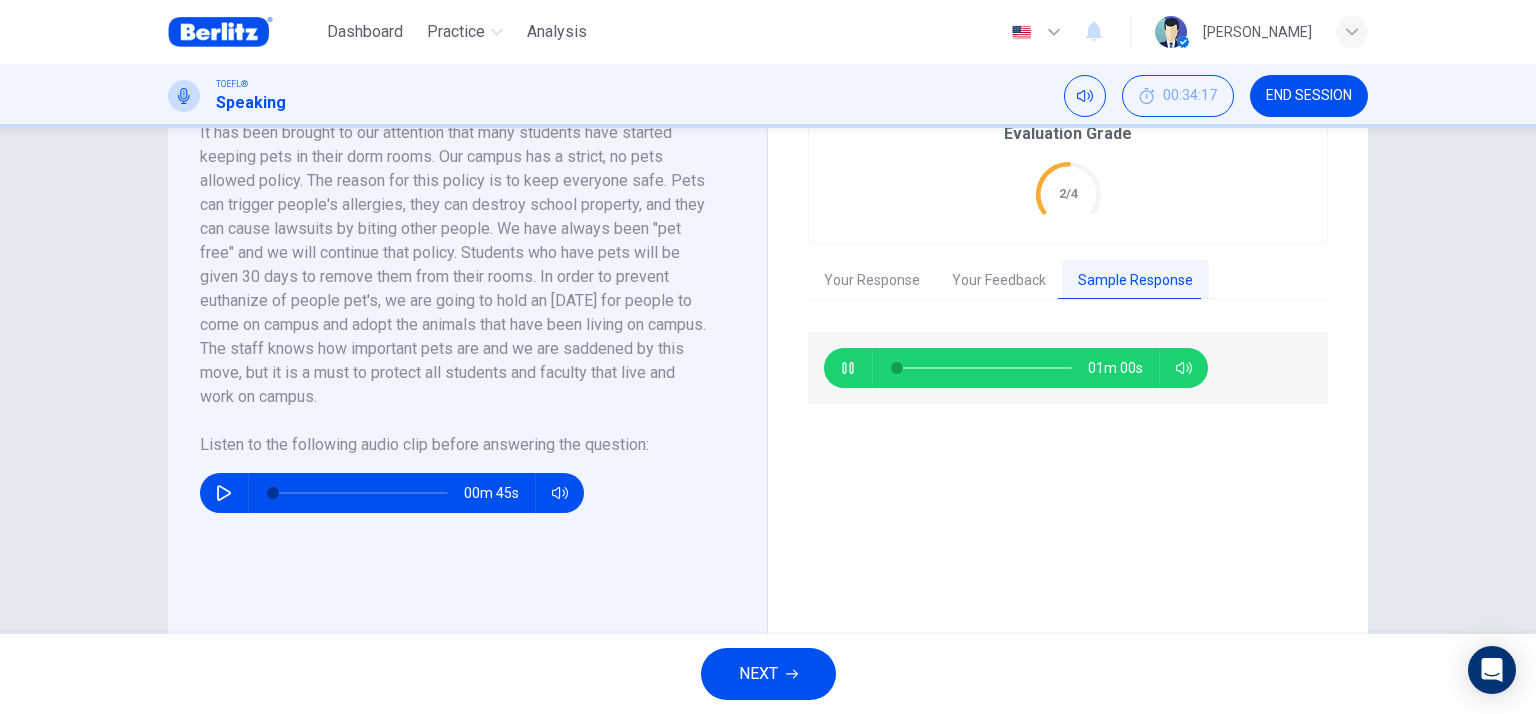type on "*" 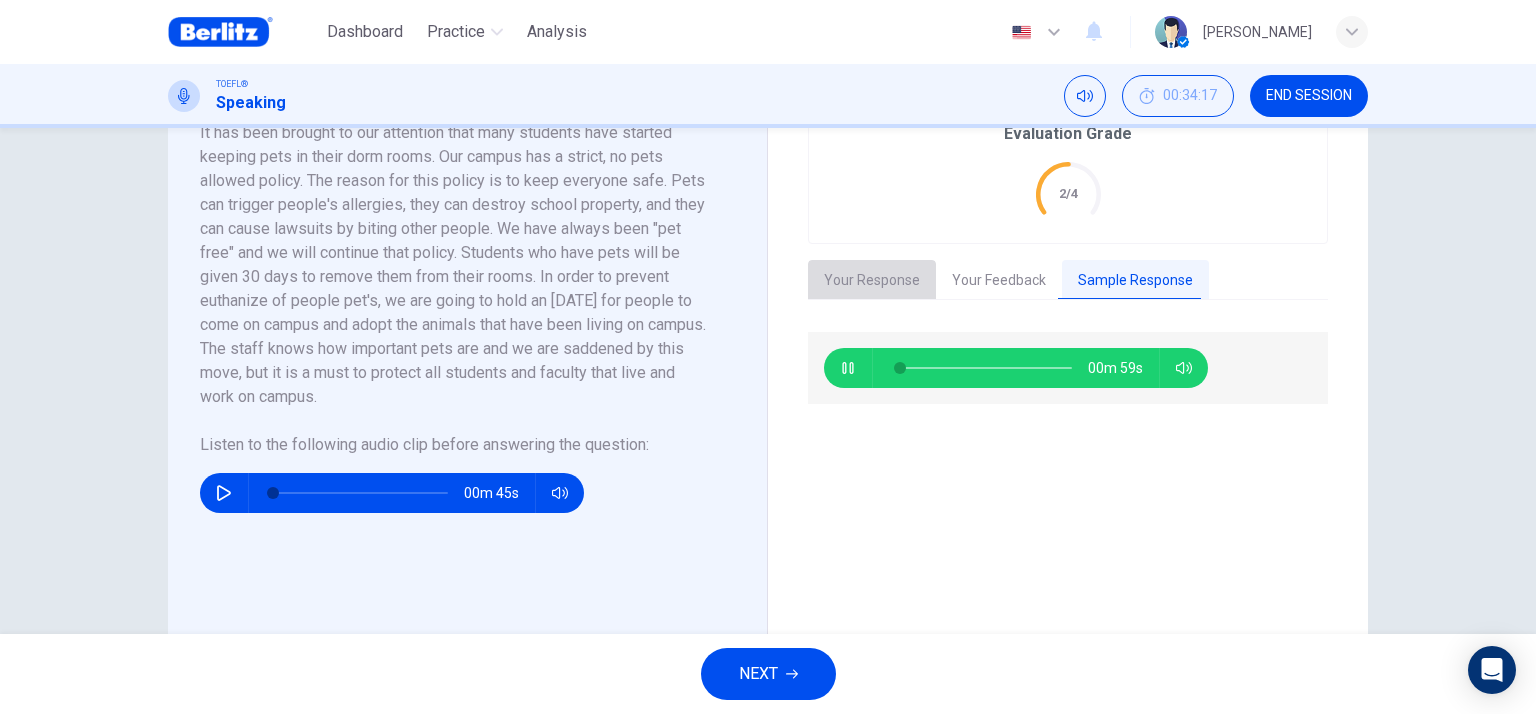 click on "Your Response" at bounding box center (872, 281) 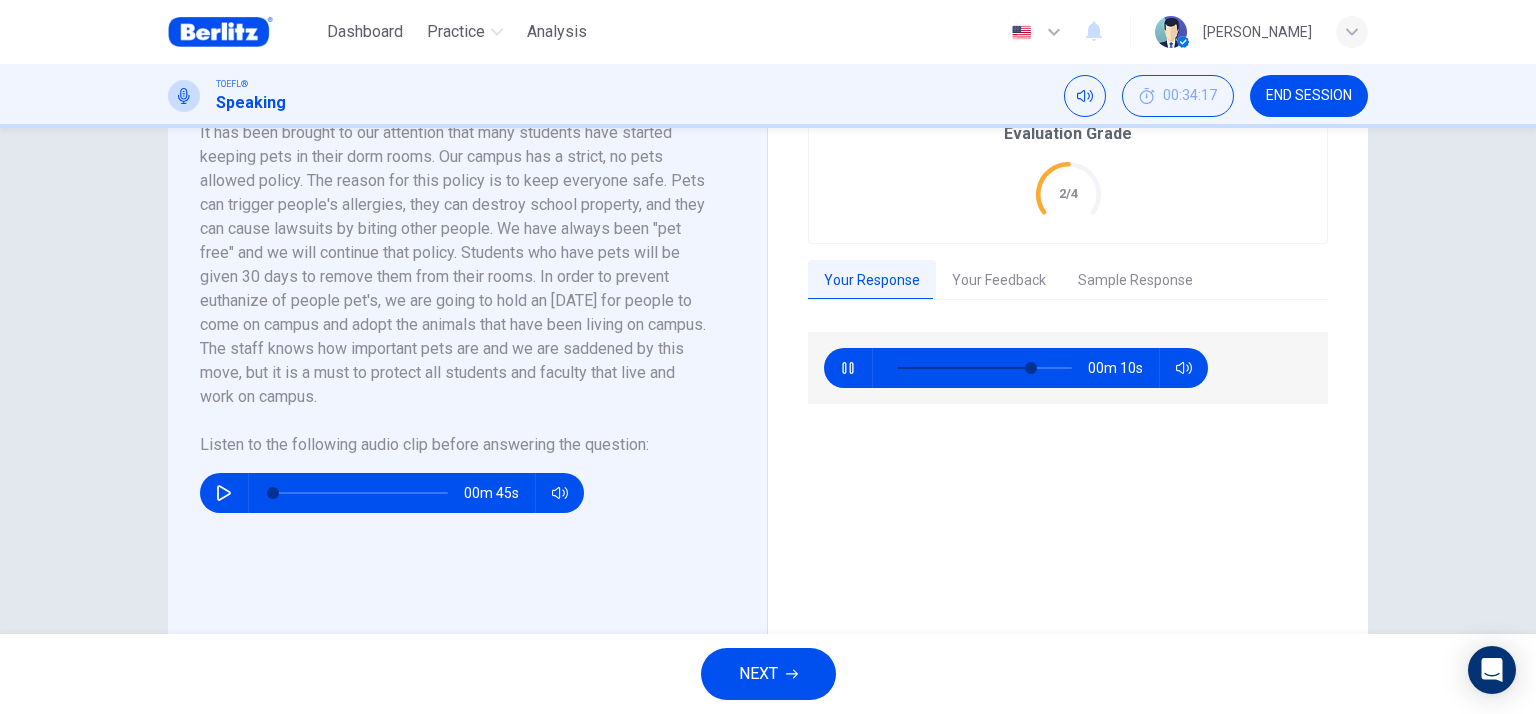 type on "*" 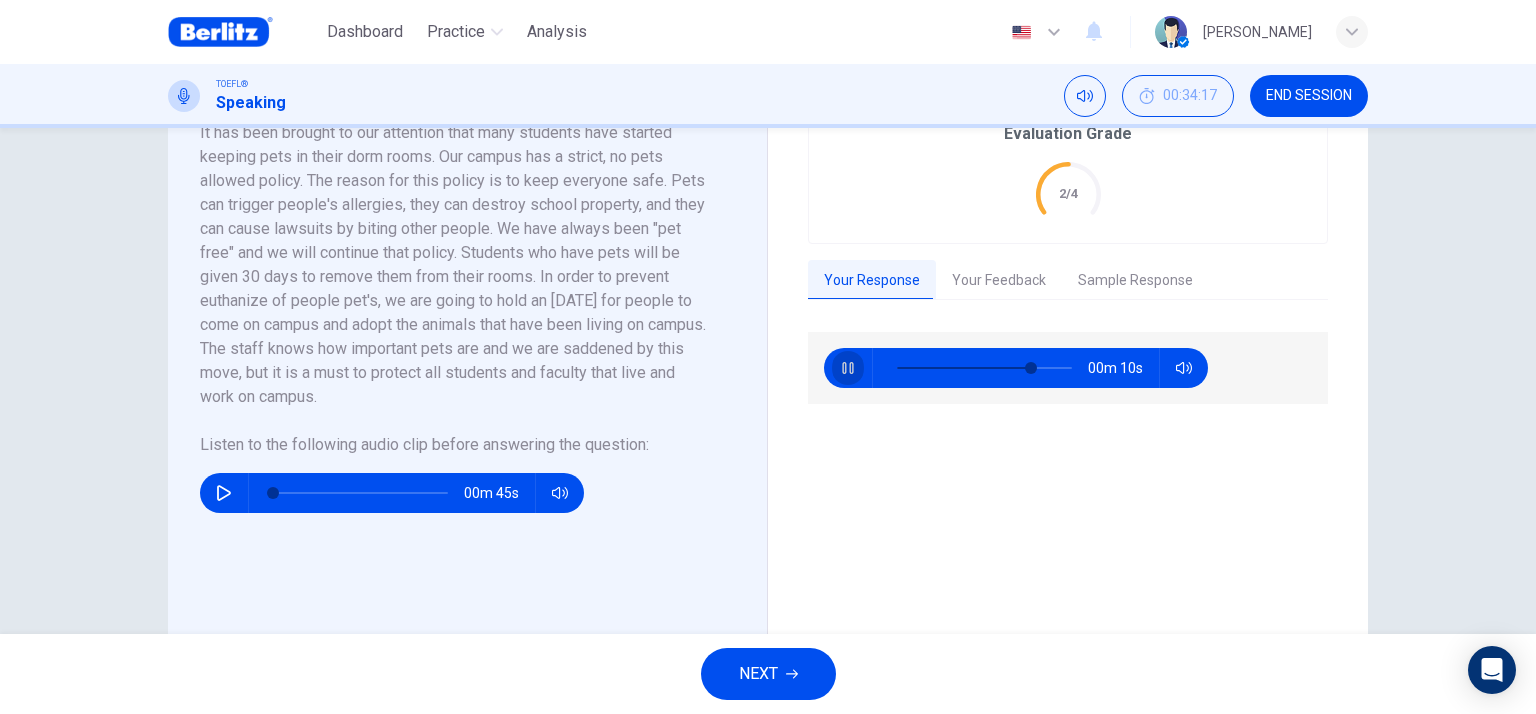 click 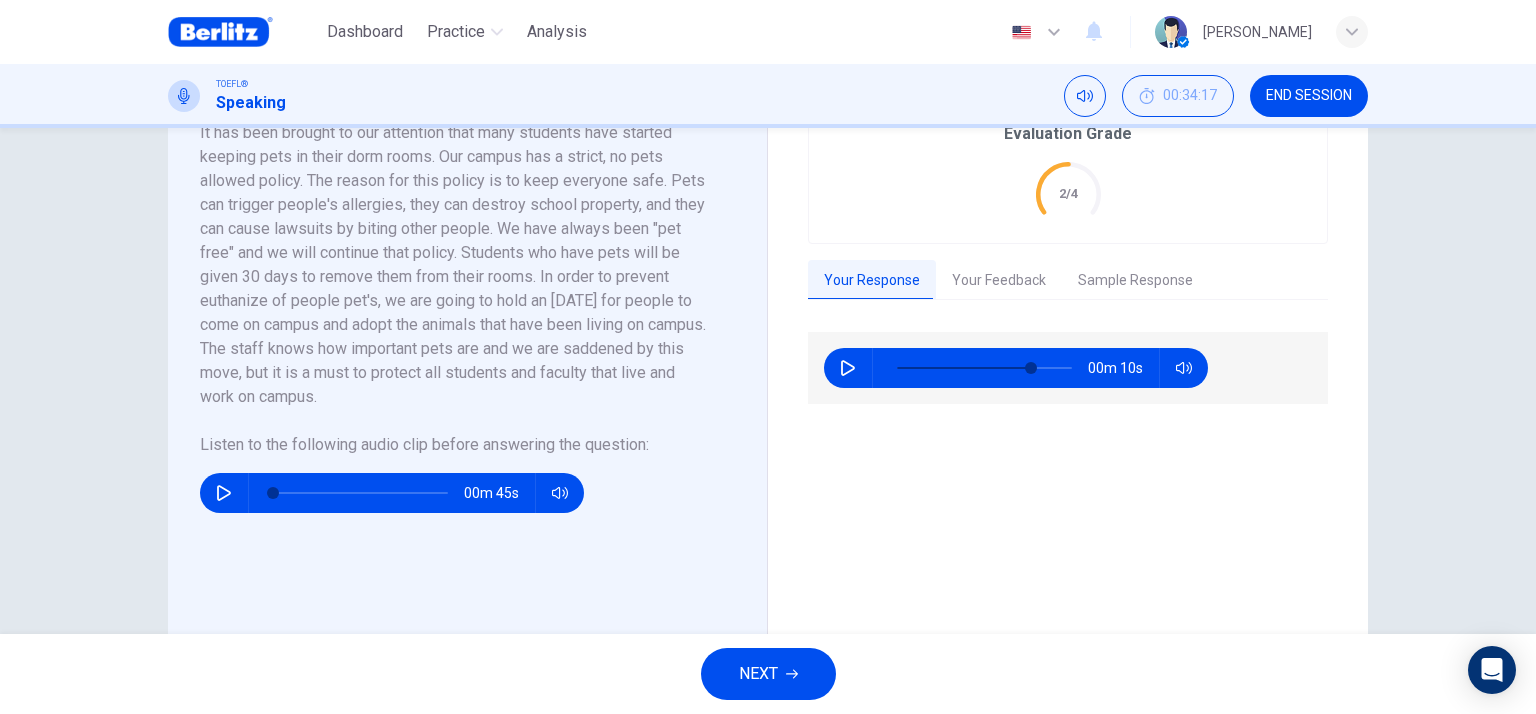 click on "Sample Response" at bounding box center (1135, 281) 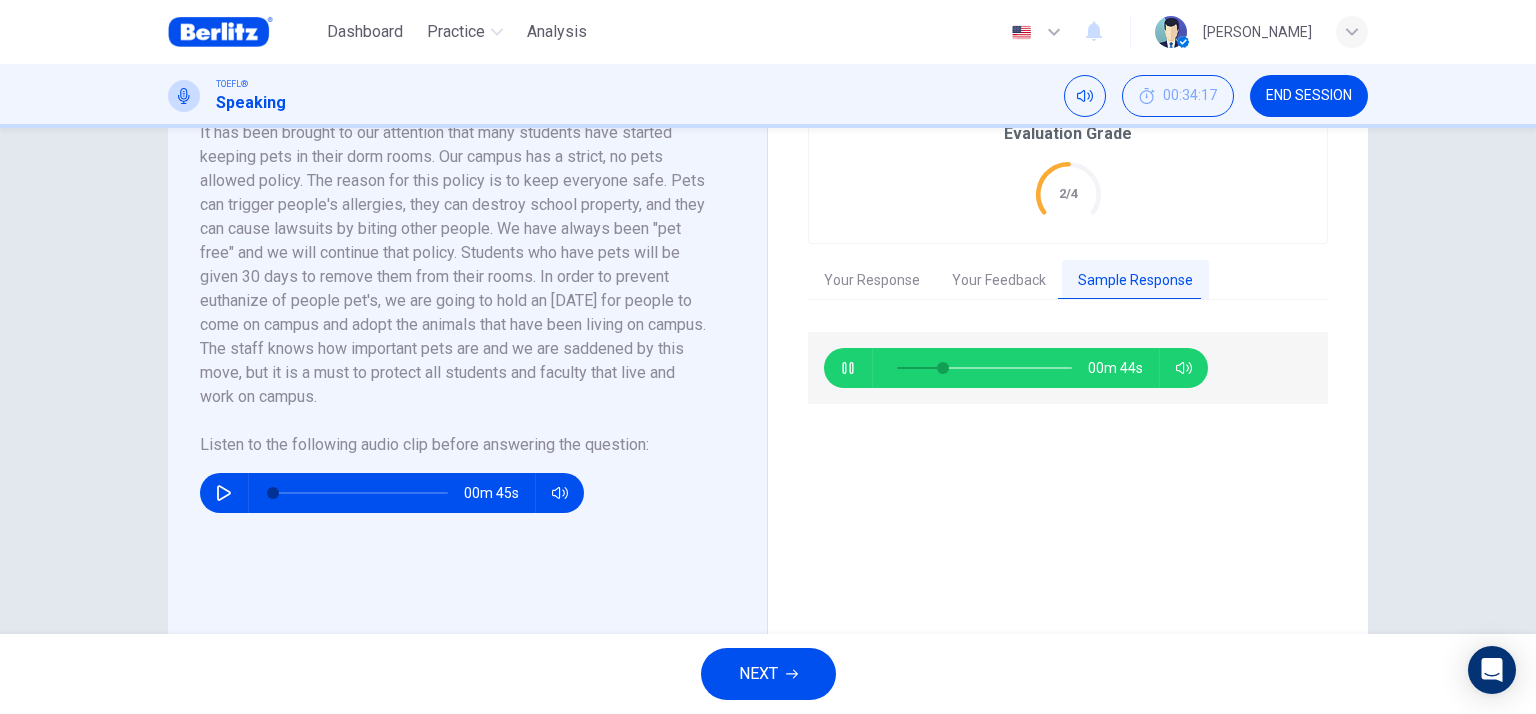 type on "**" 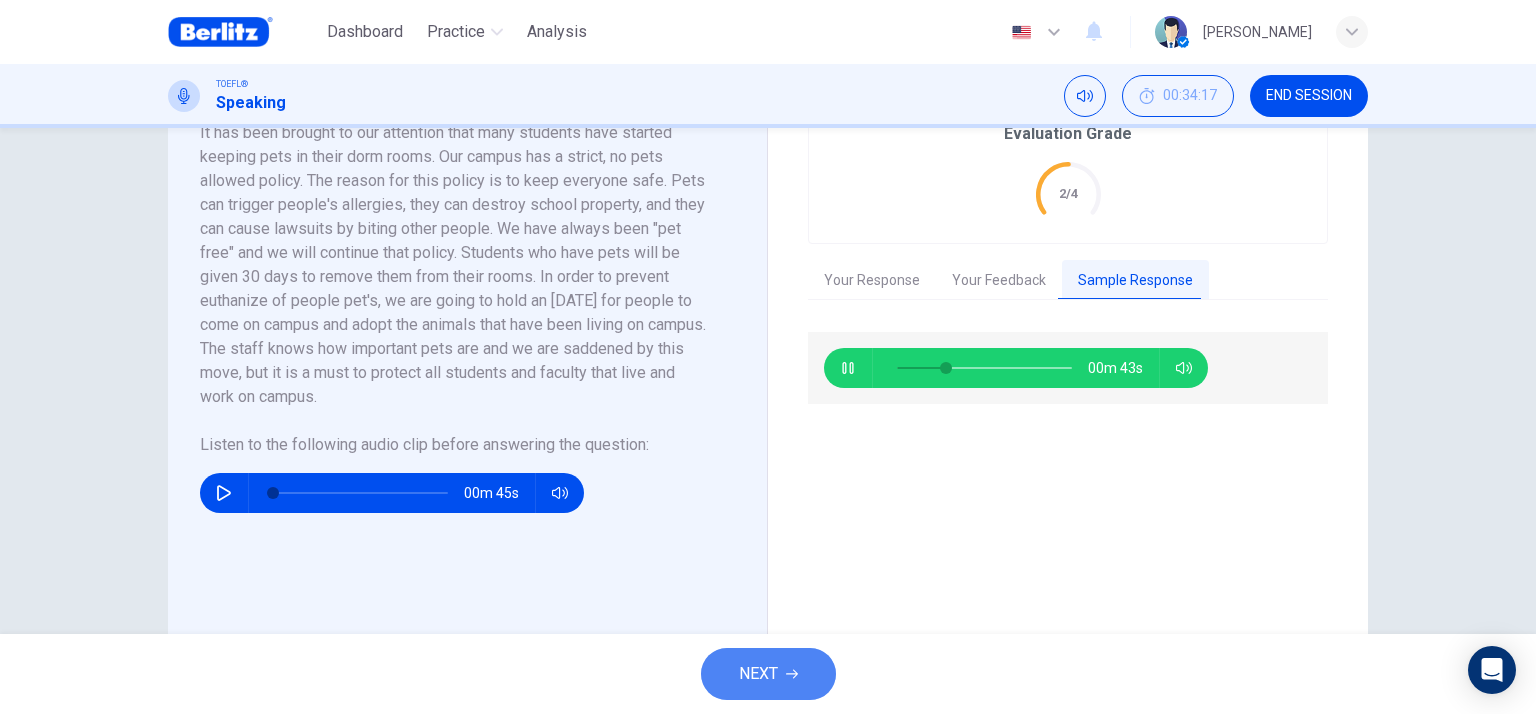 click on "NEXT" at bounding box center [758, 674] 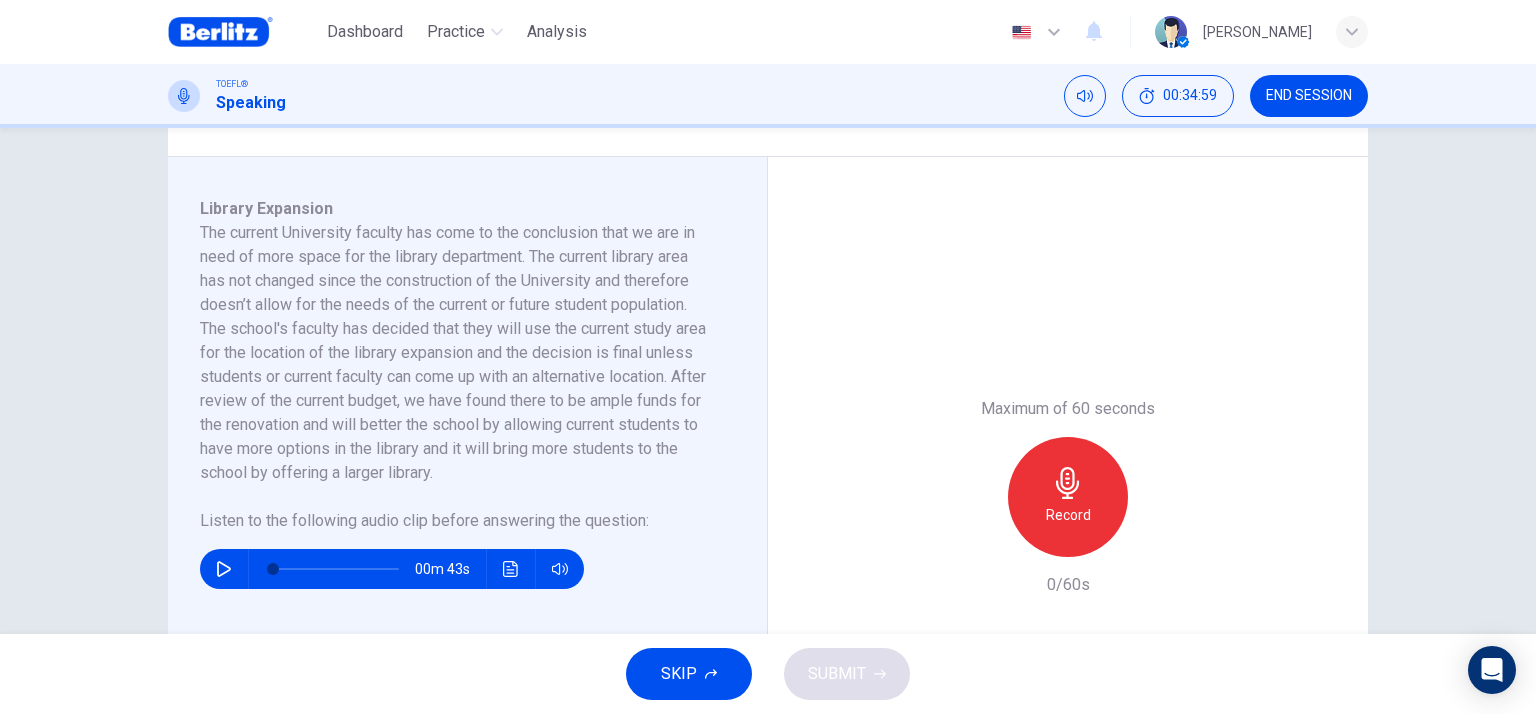 scroll, scrollTop: 400, scrollLeft: 0, axis: vertical 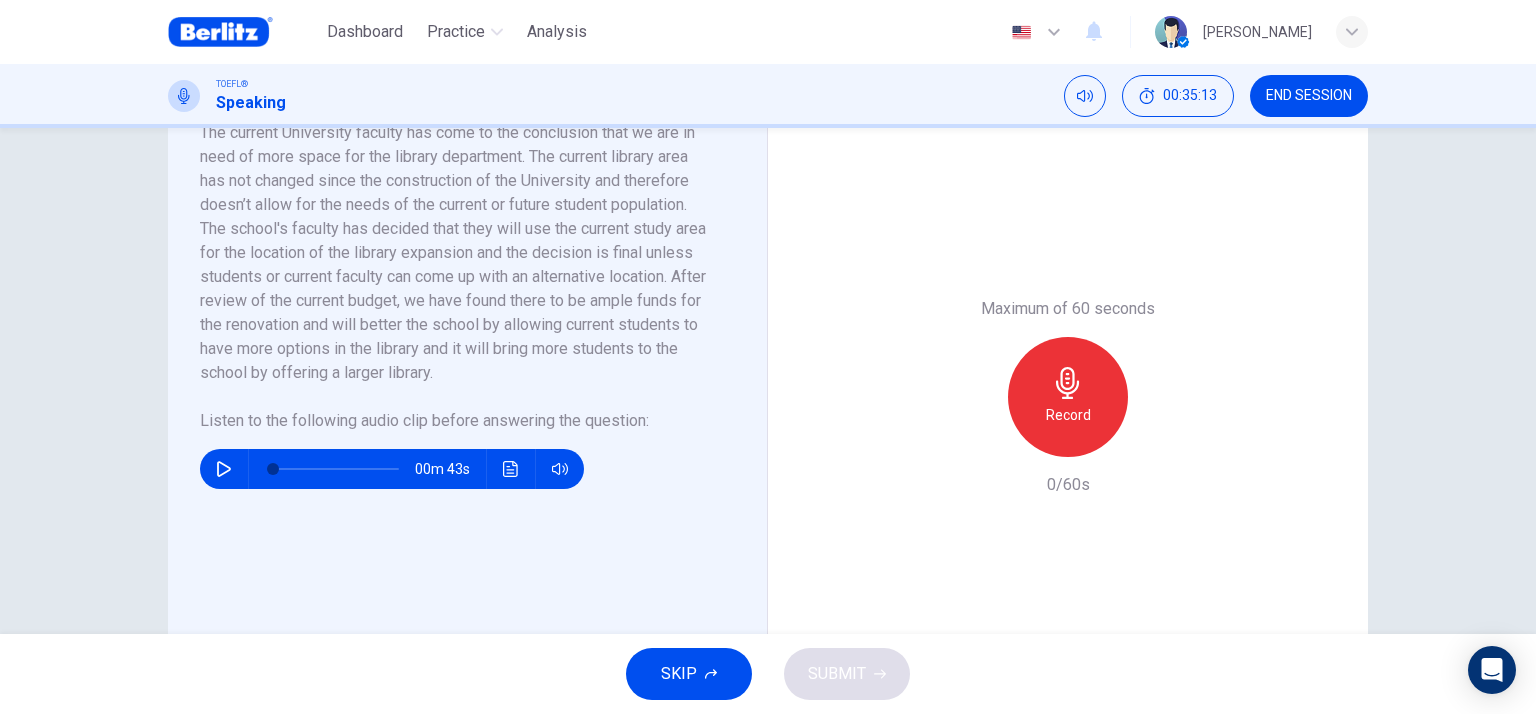 click 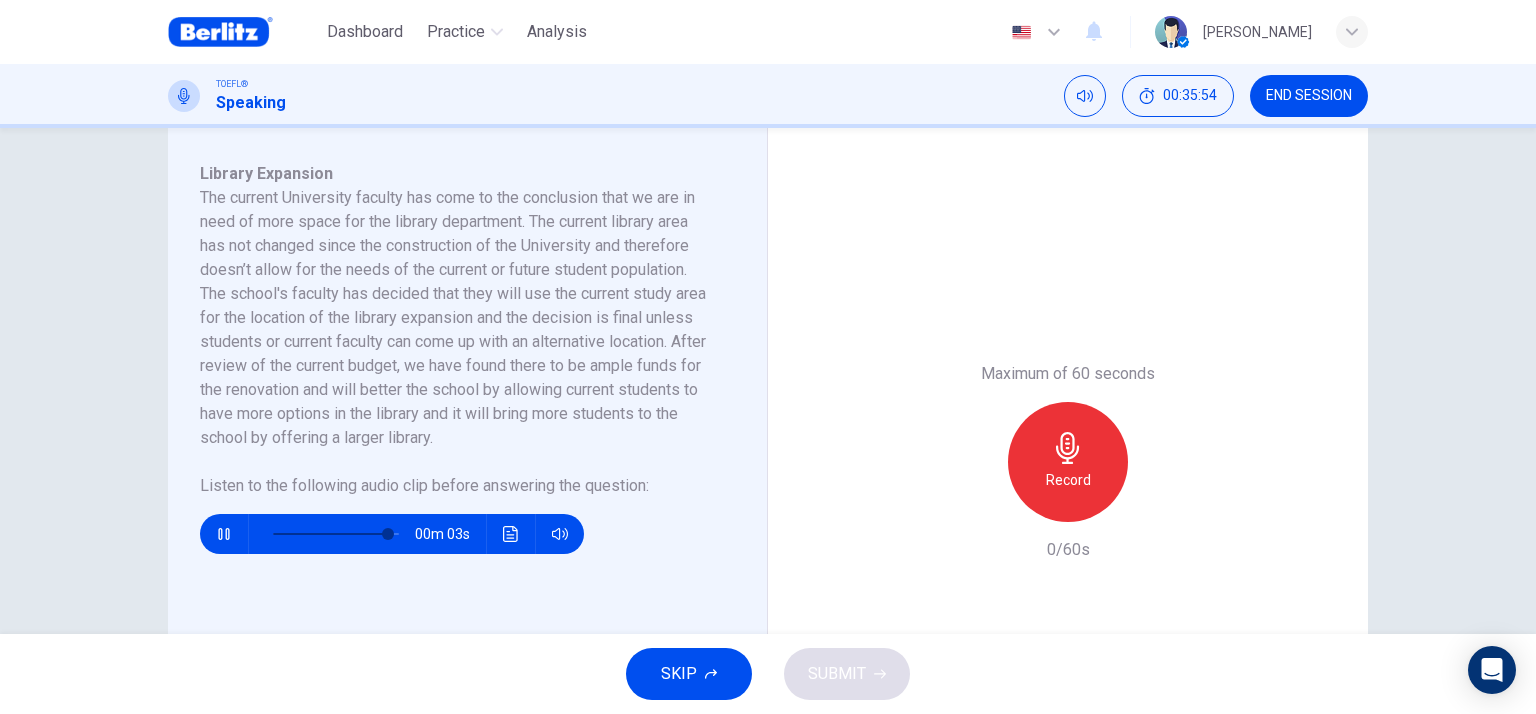 scroll, scrollTop: 300, scrollLeft: 0, axis: vertical 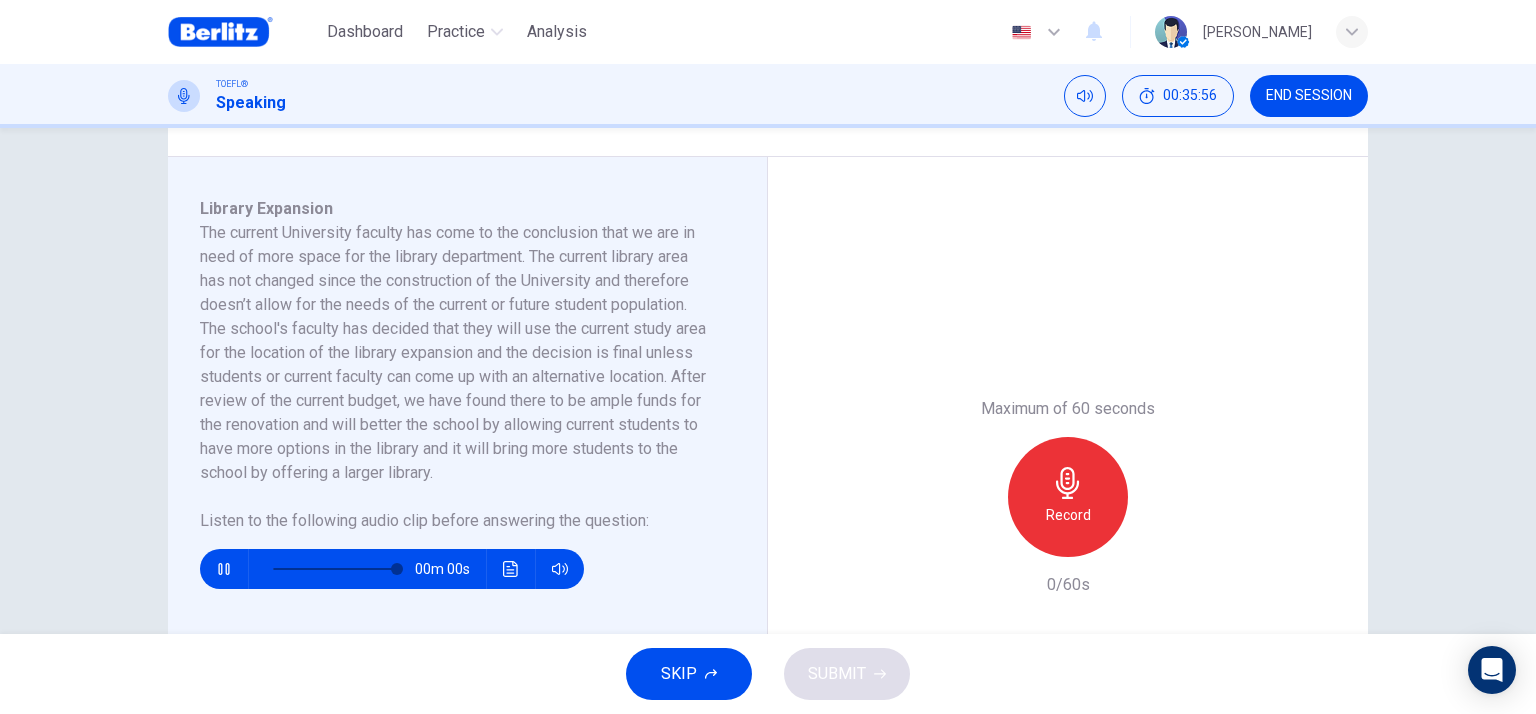 type on "*" 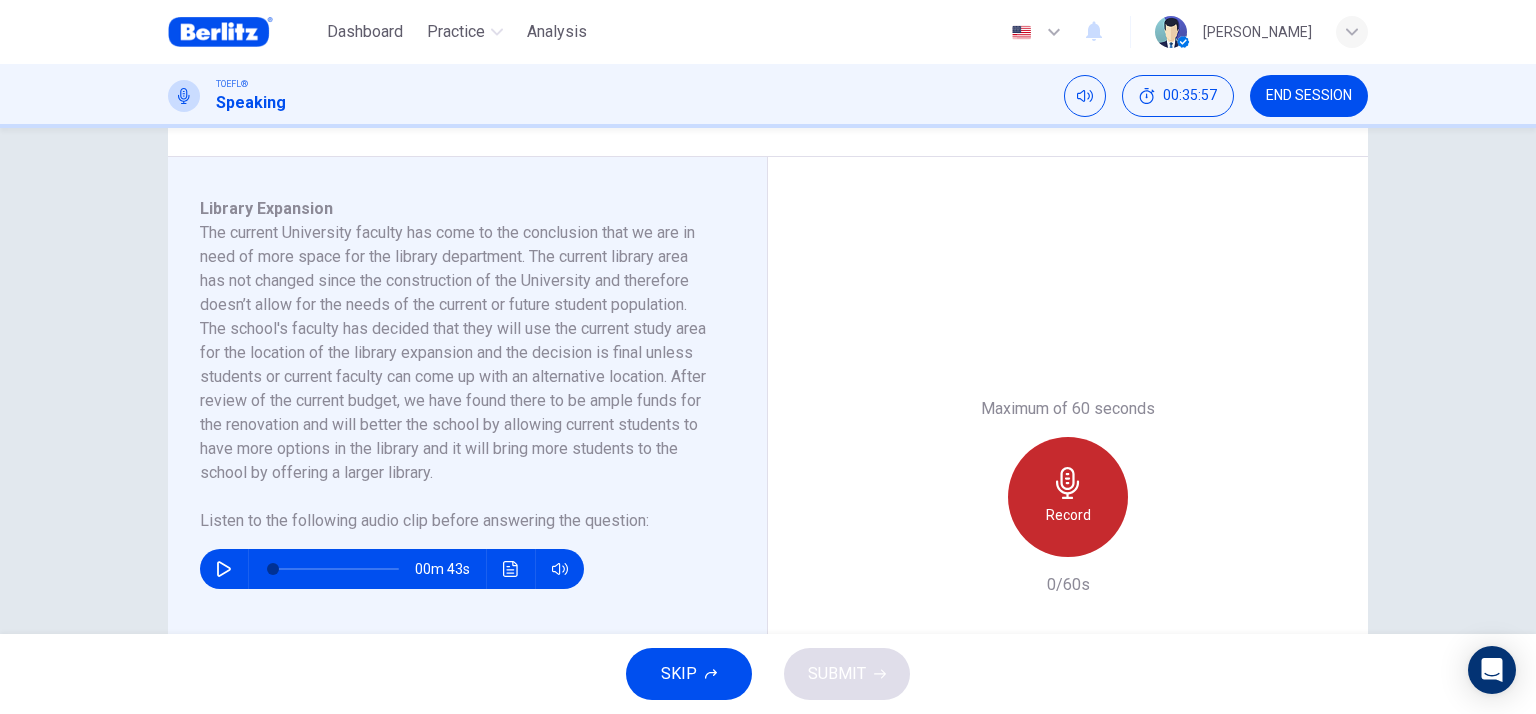 click on "Record" at bounding box center [1068, 497] 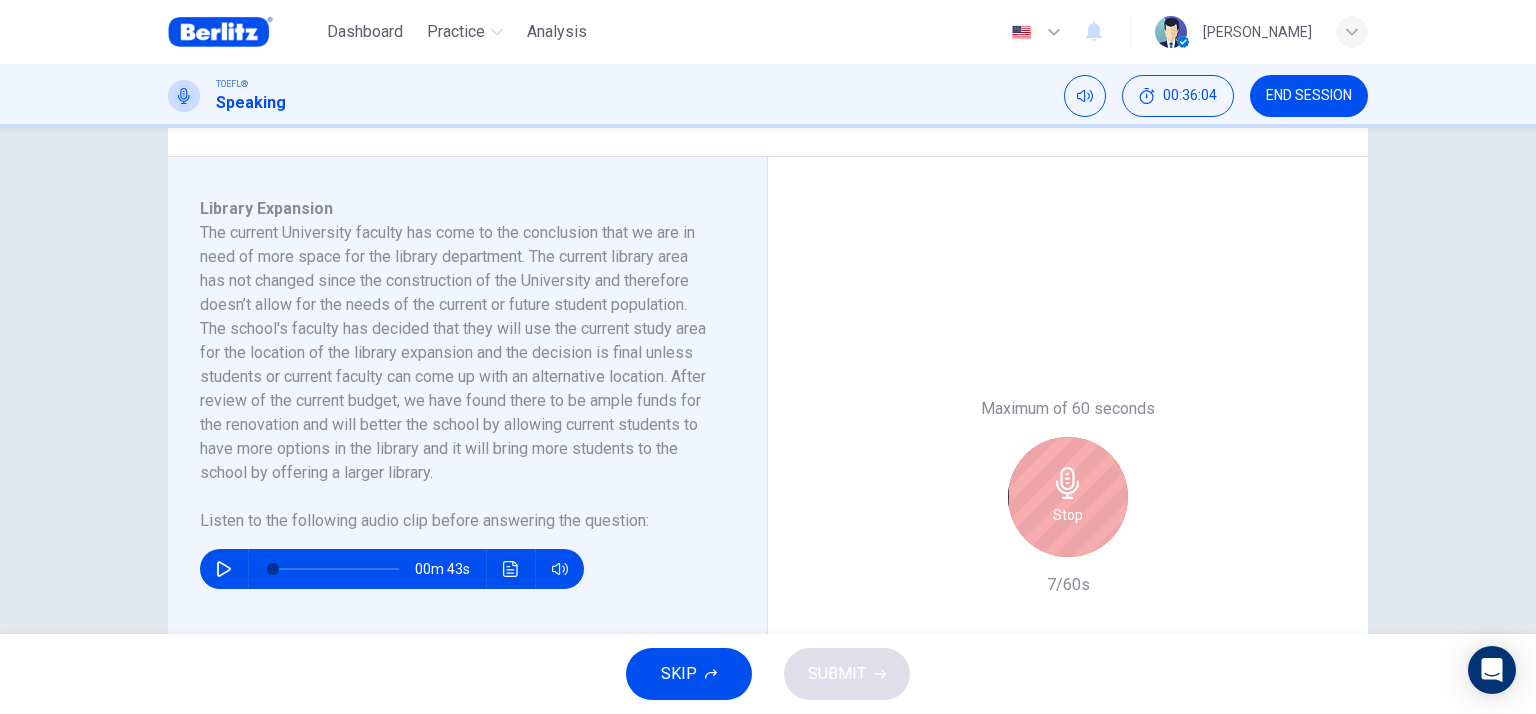 click on "Stop" at bounding box center [1068, 515] 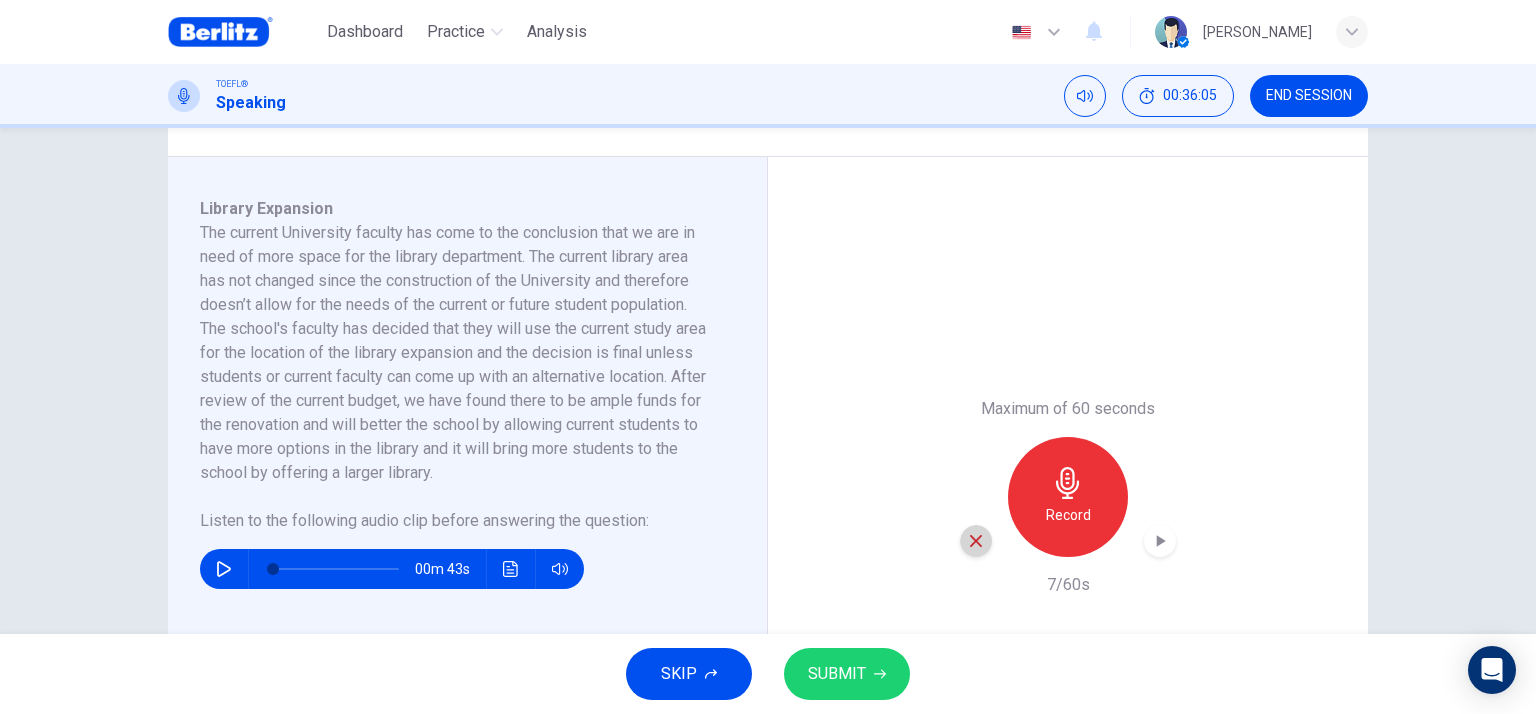 click at bounding box center (976, 541) 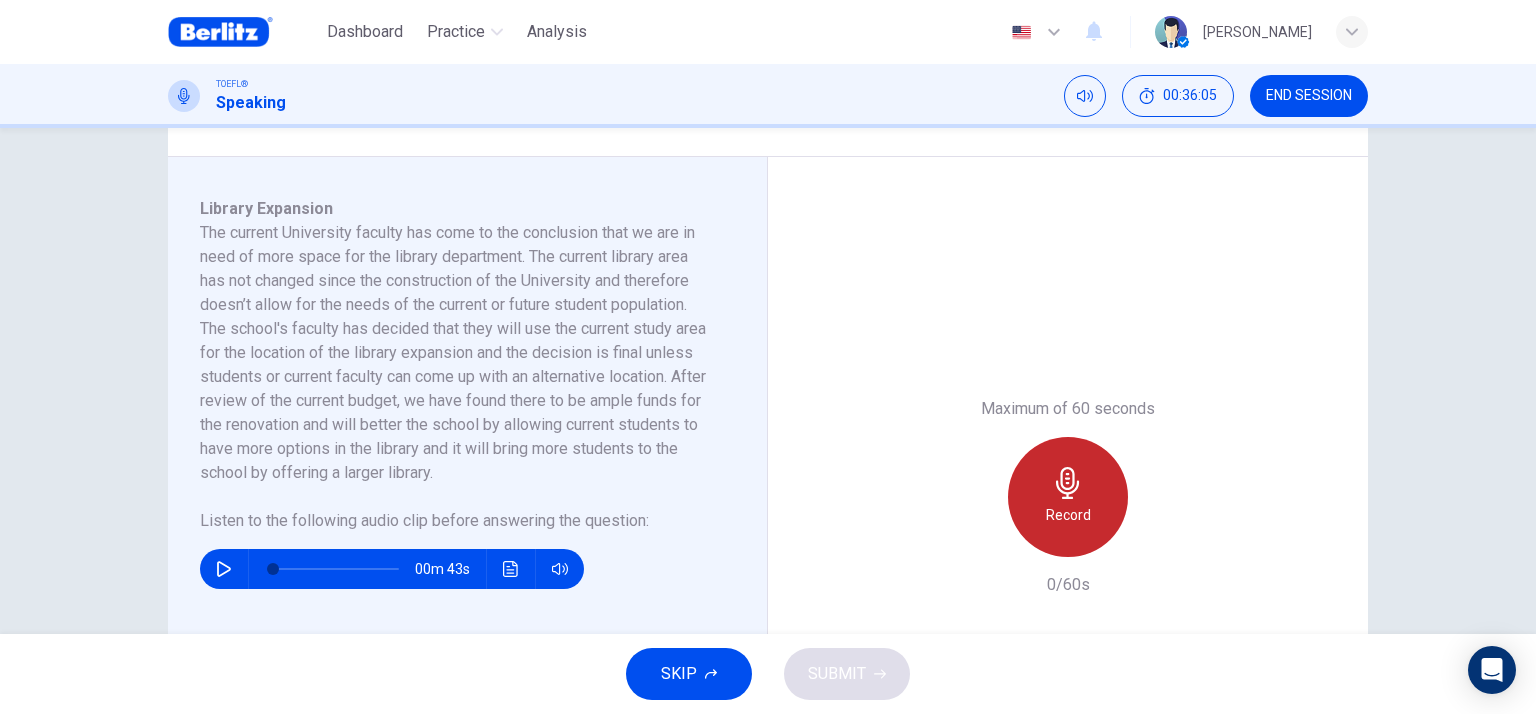 click on "Record" at bounding box center (1068, 497) 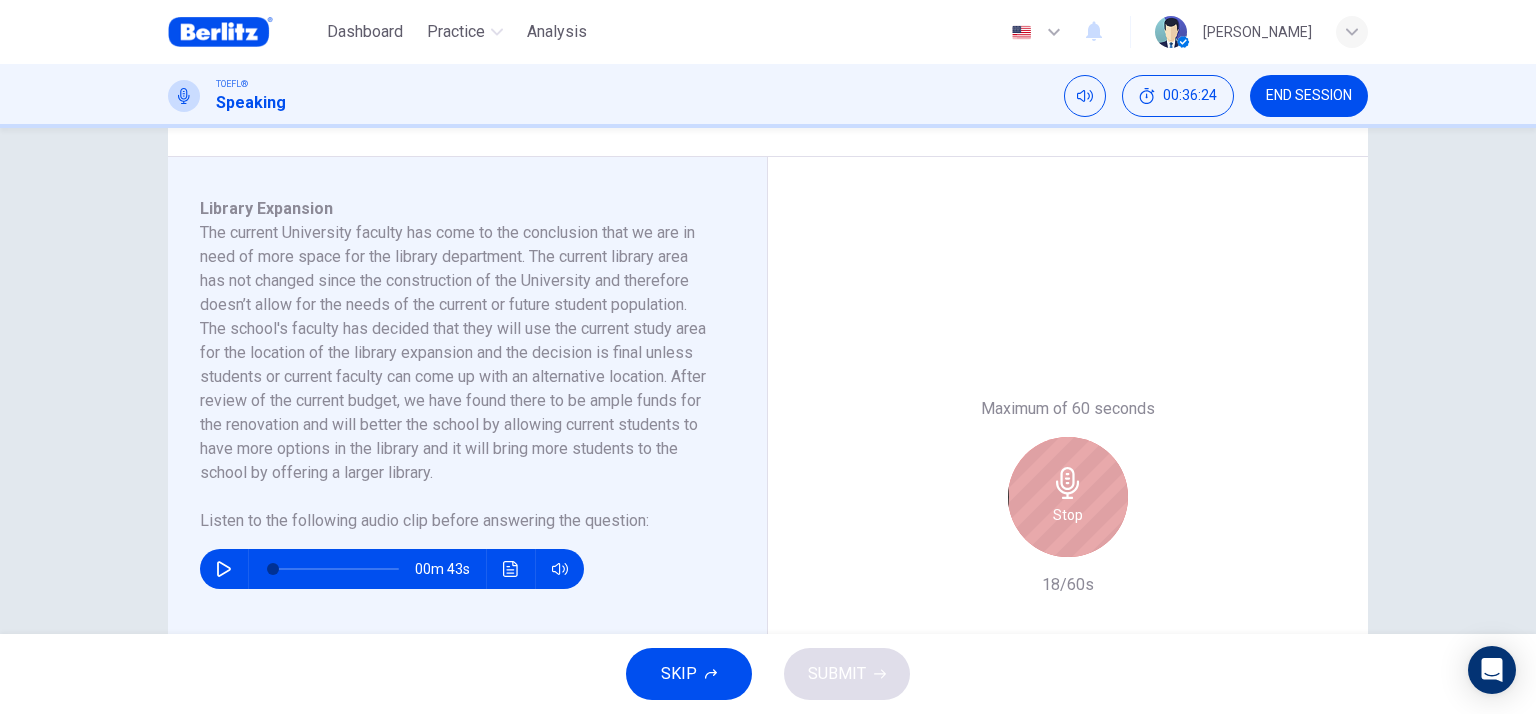 click on "Stop" at bounding box center [1068, 497] 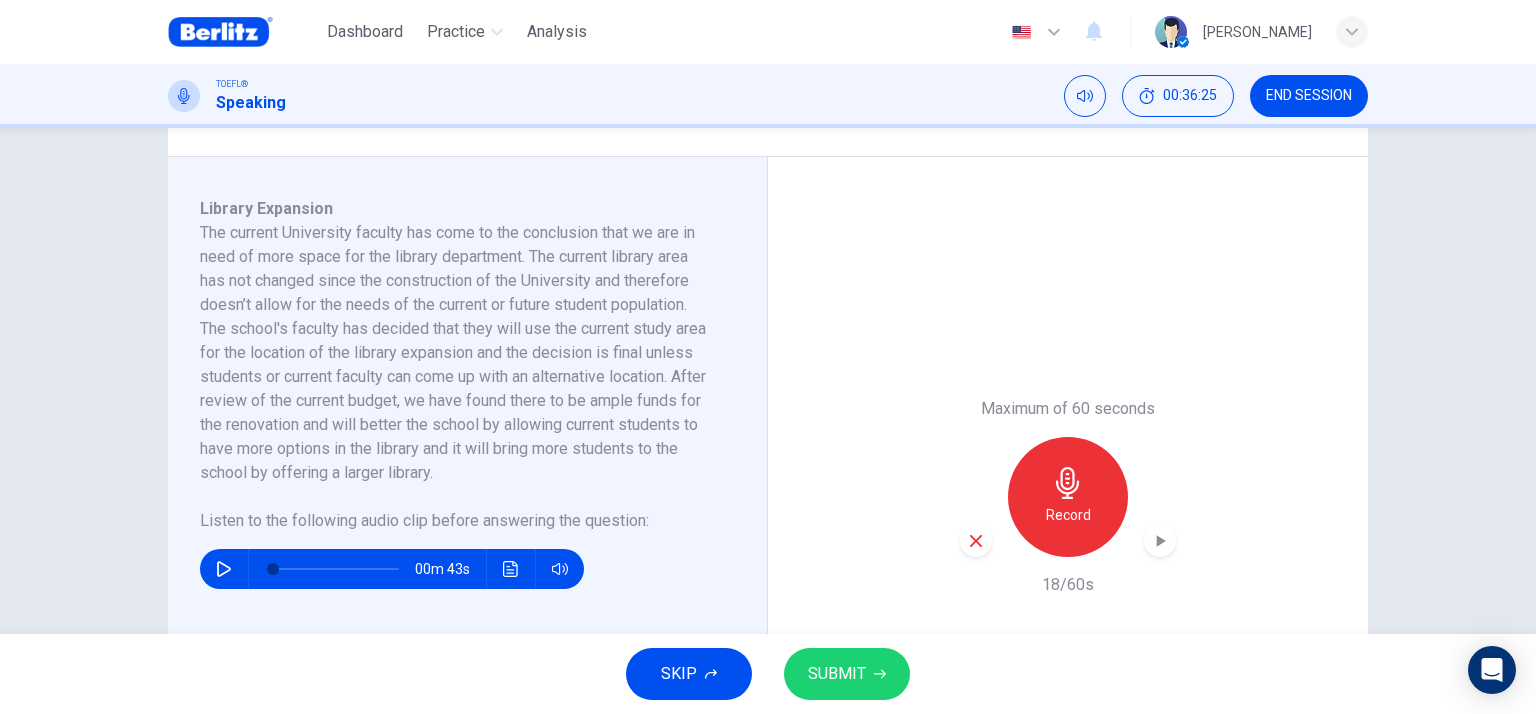 click 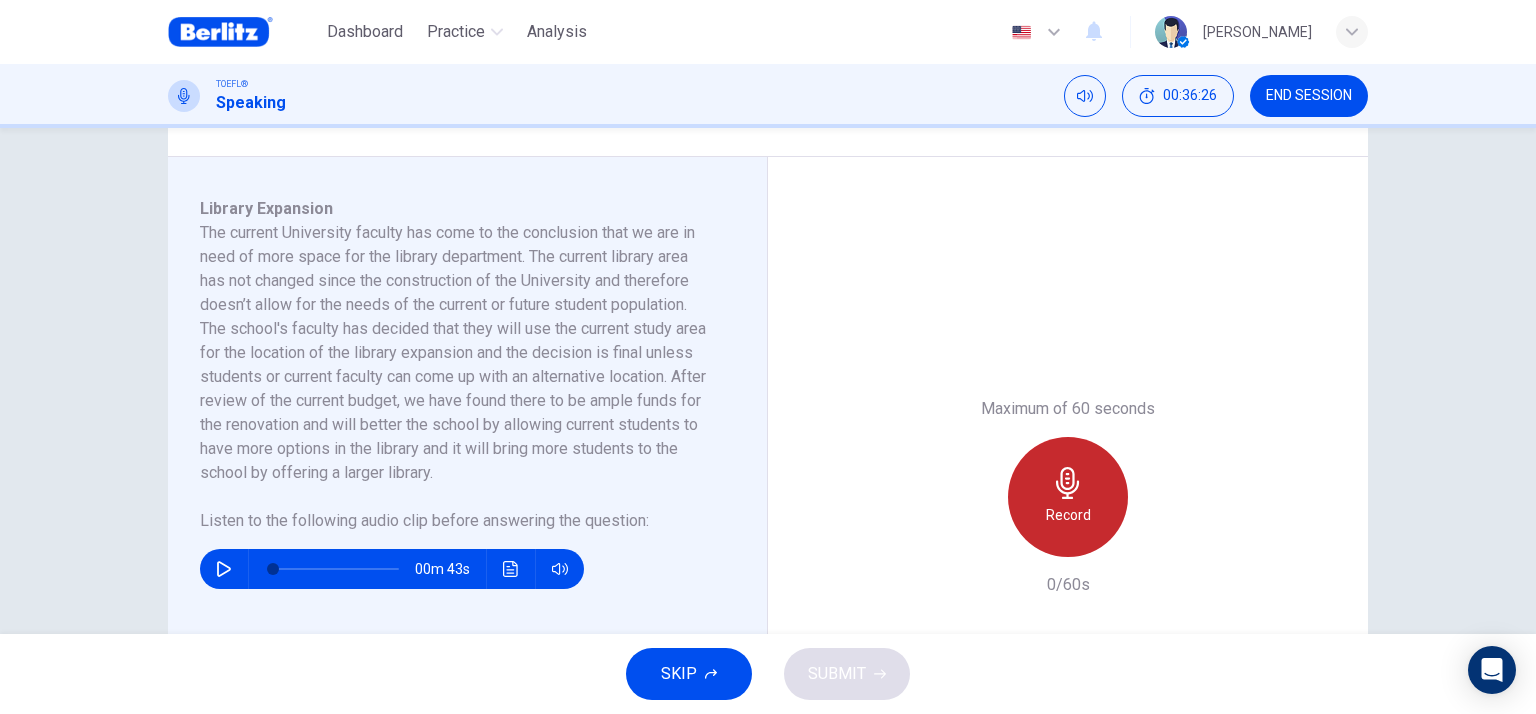 drag, startPoint x: 1045, startPoint y: 541, endPoint x: 1059, endPoint y: 643, distance: 102.9563 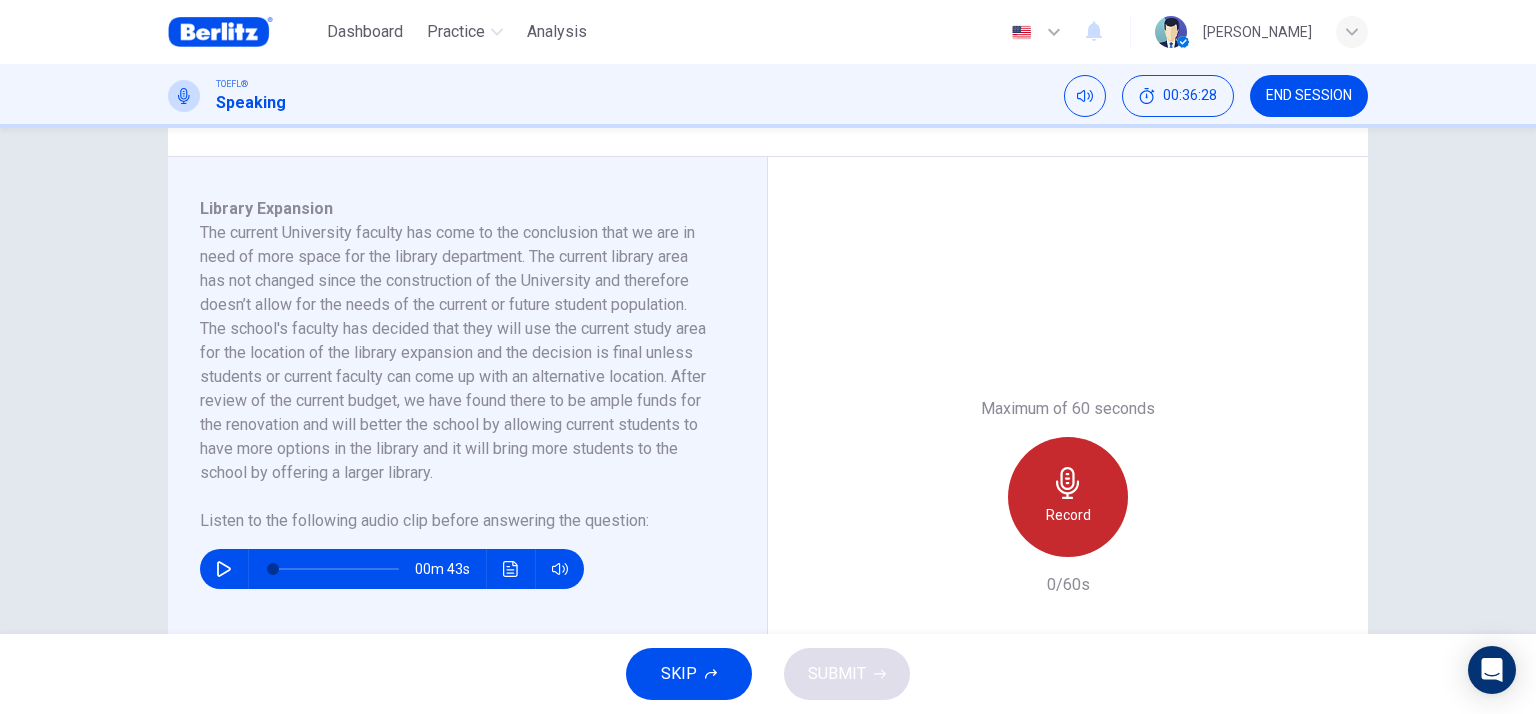click 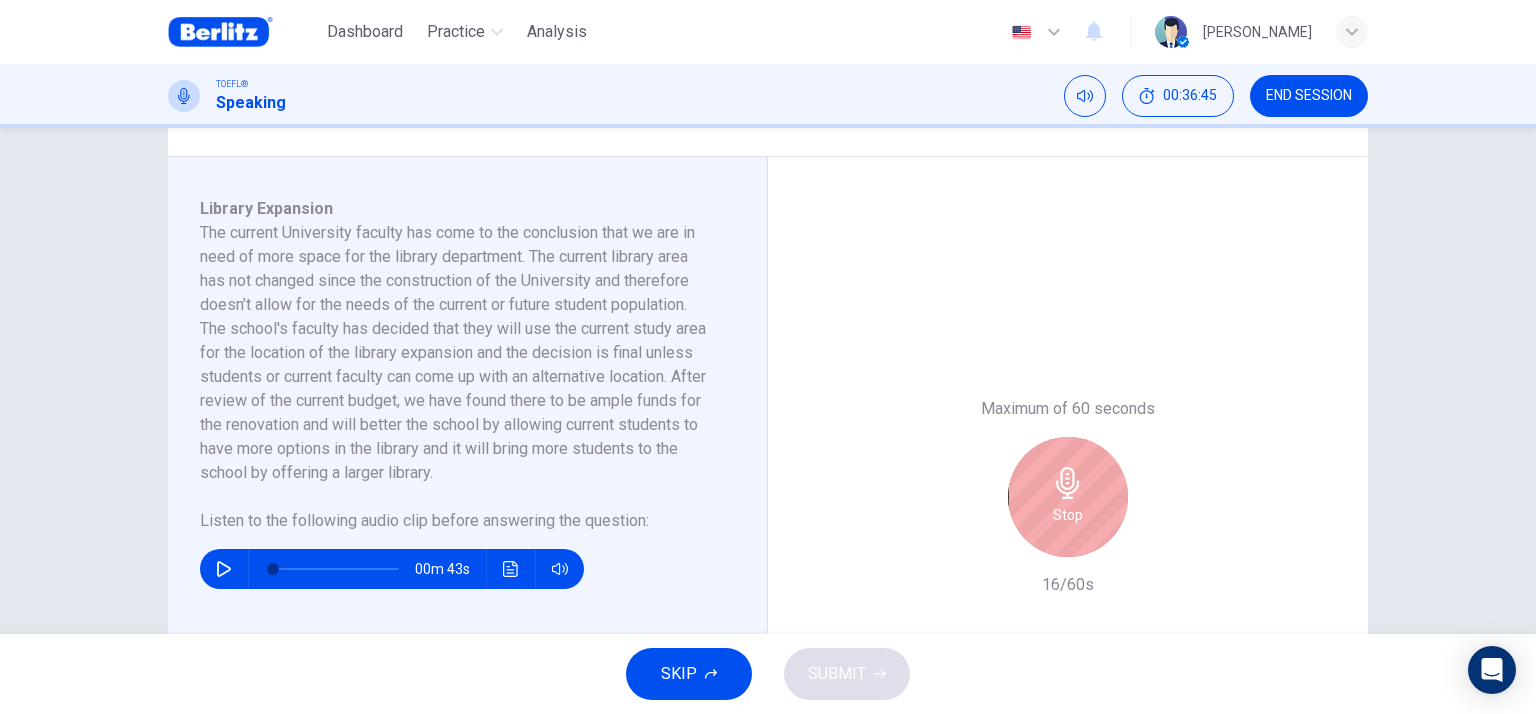 click 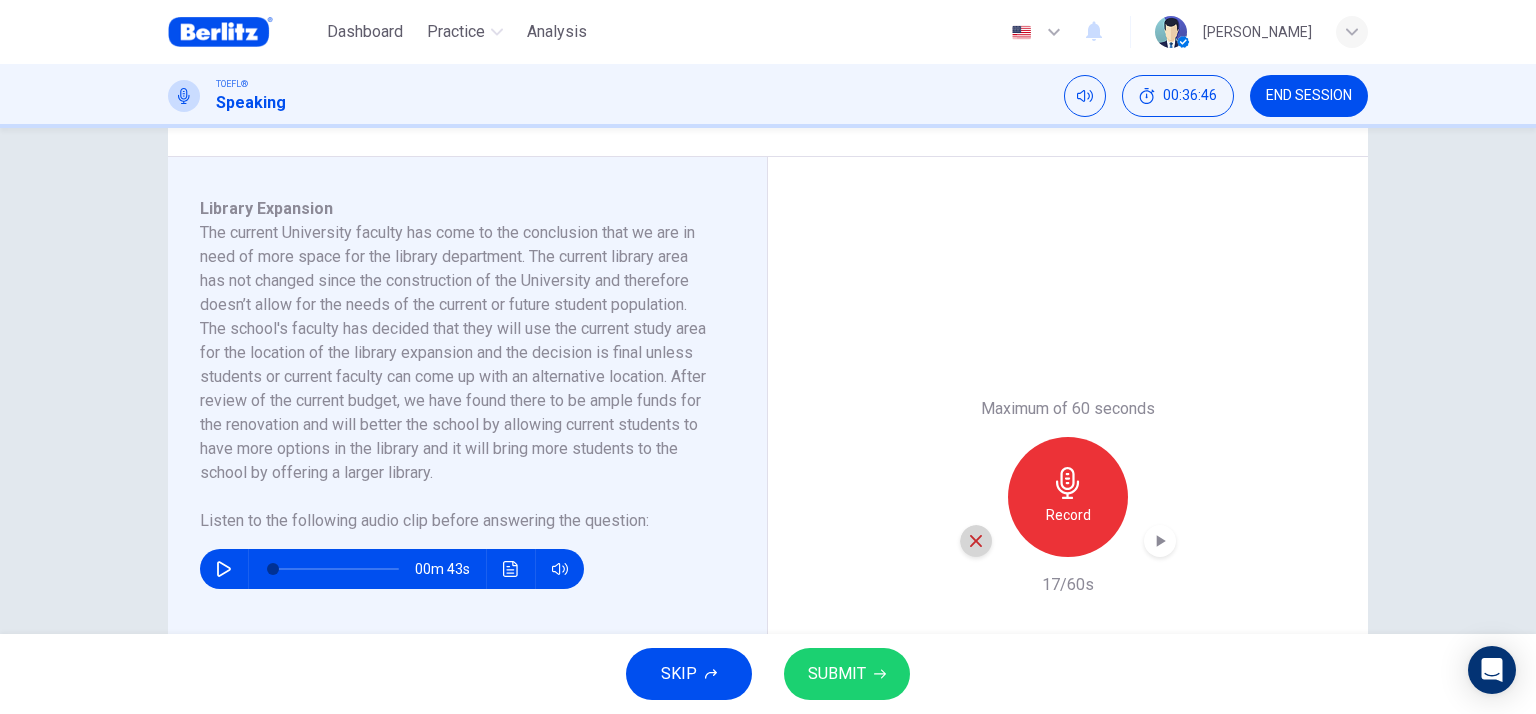 click 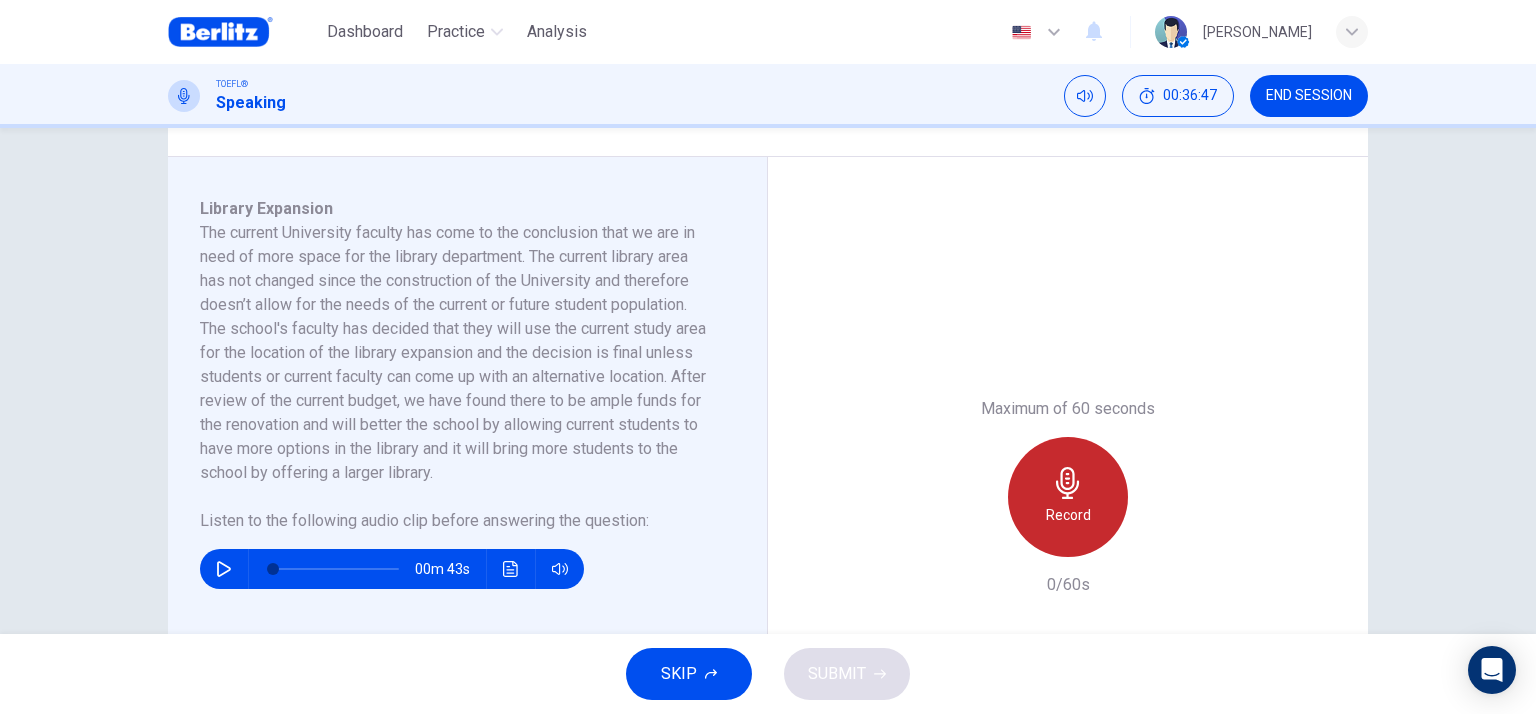click 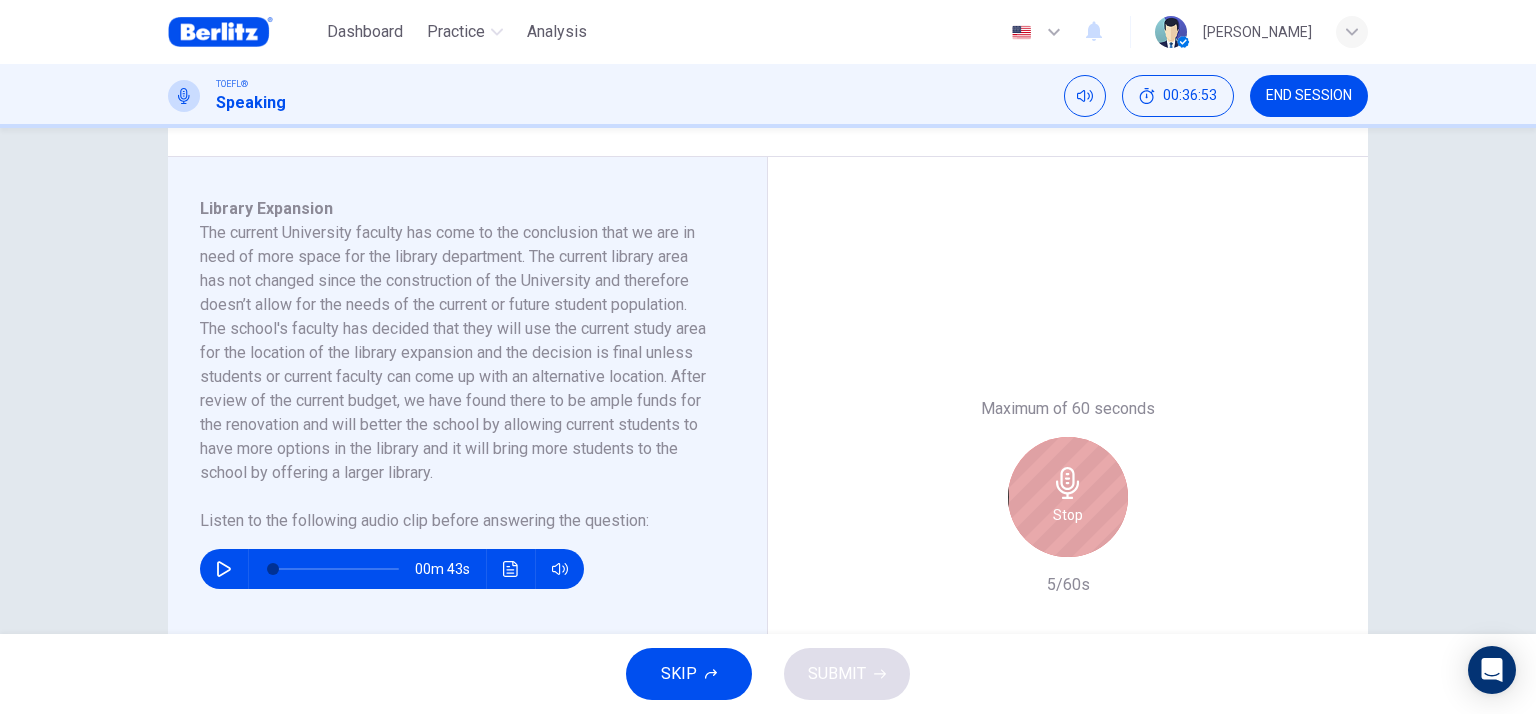 click 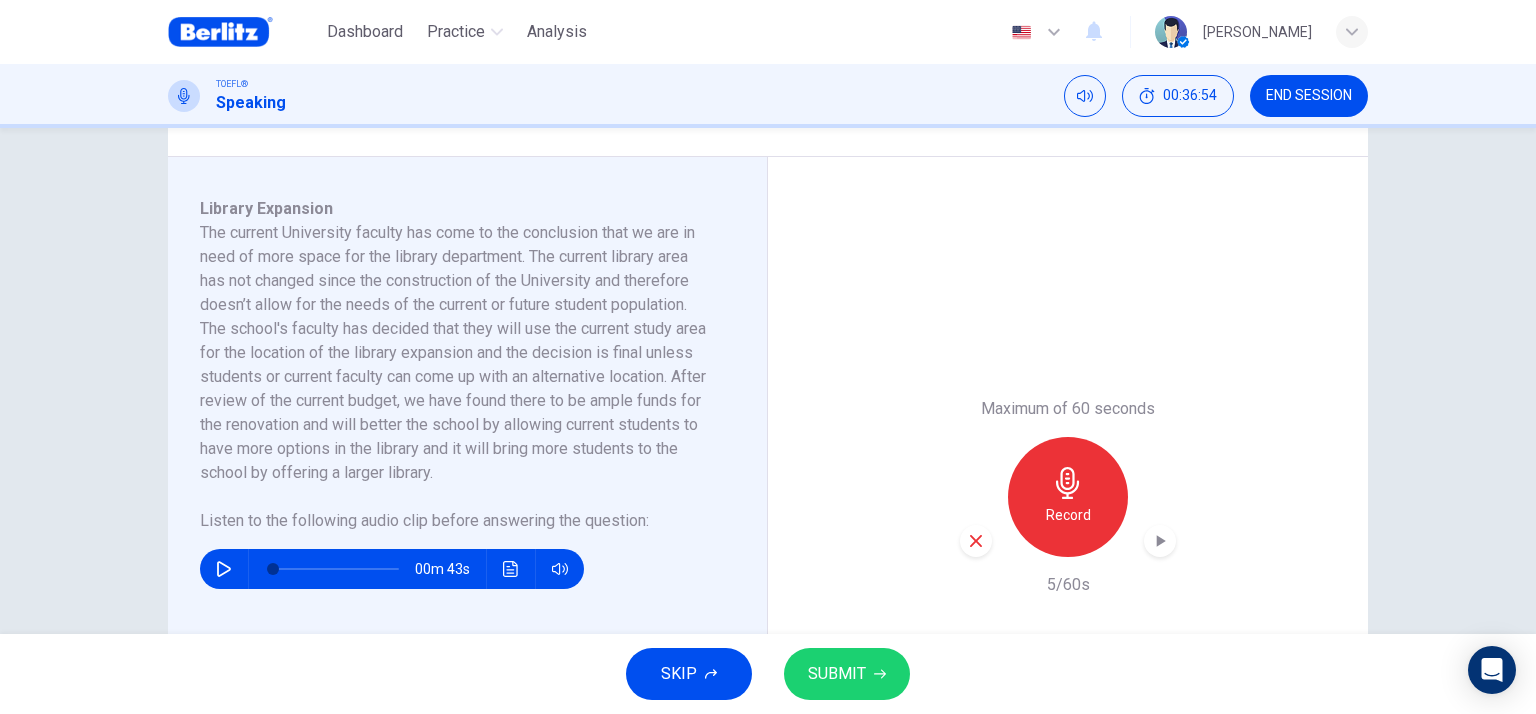 click on "Record" at bounding box center (1068, 497) 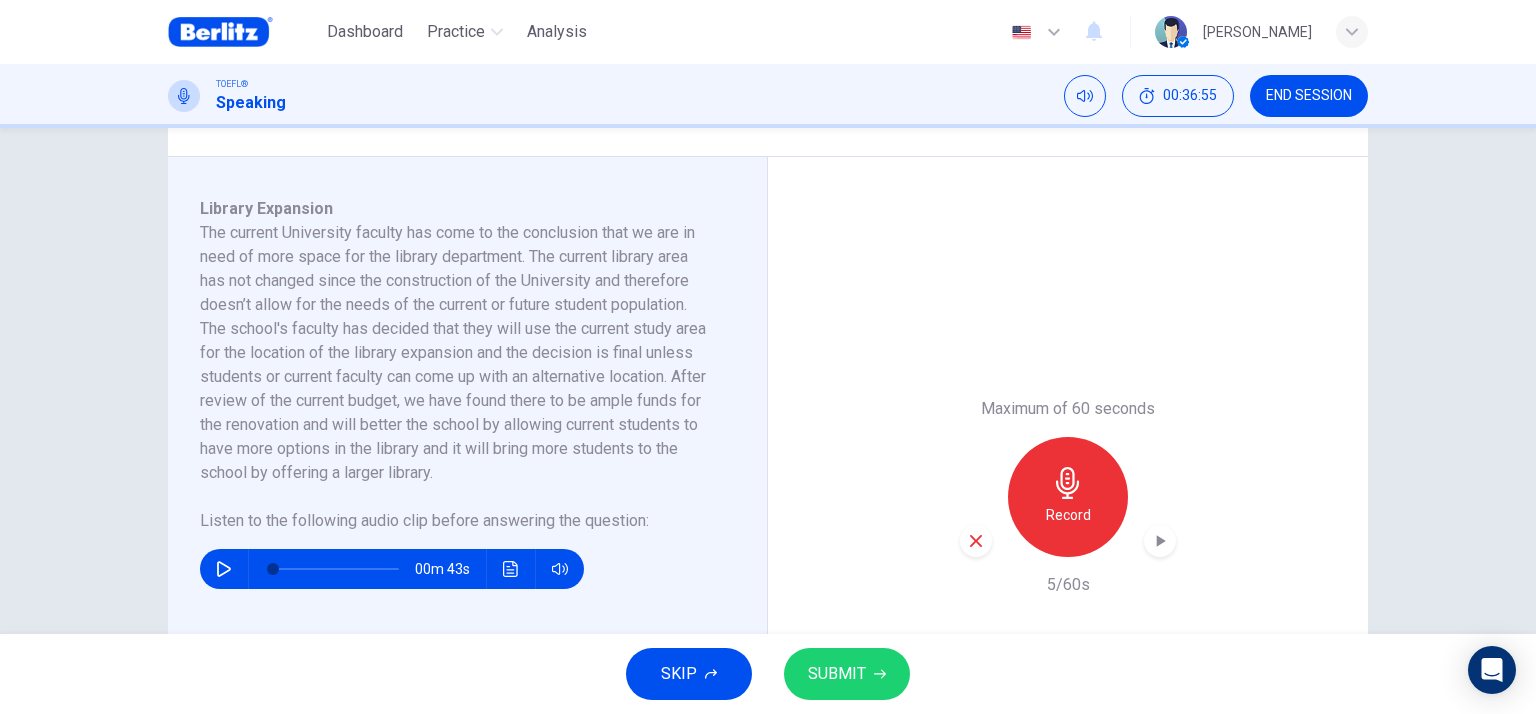 click 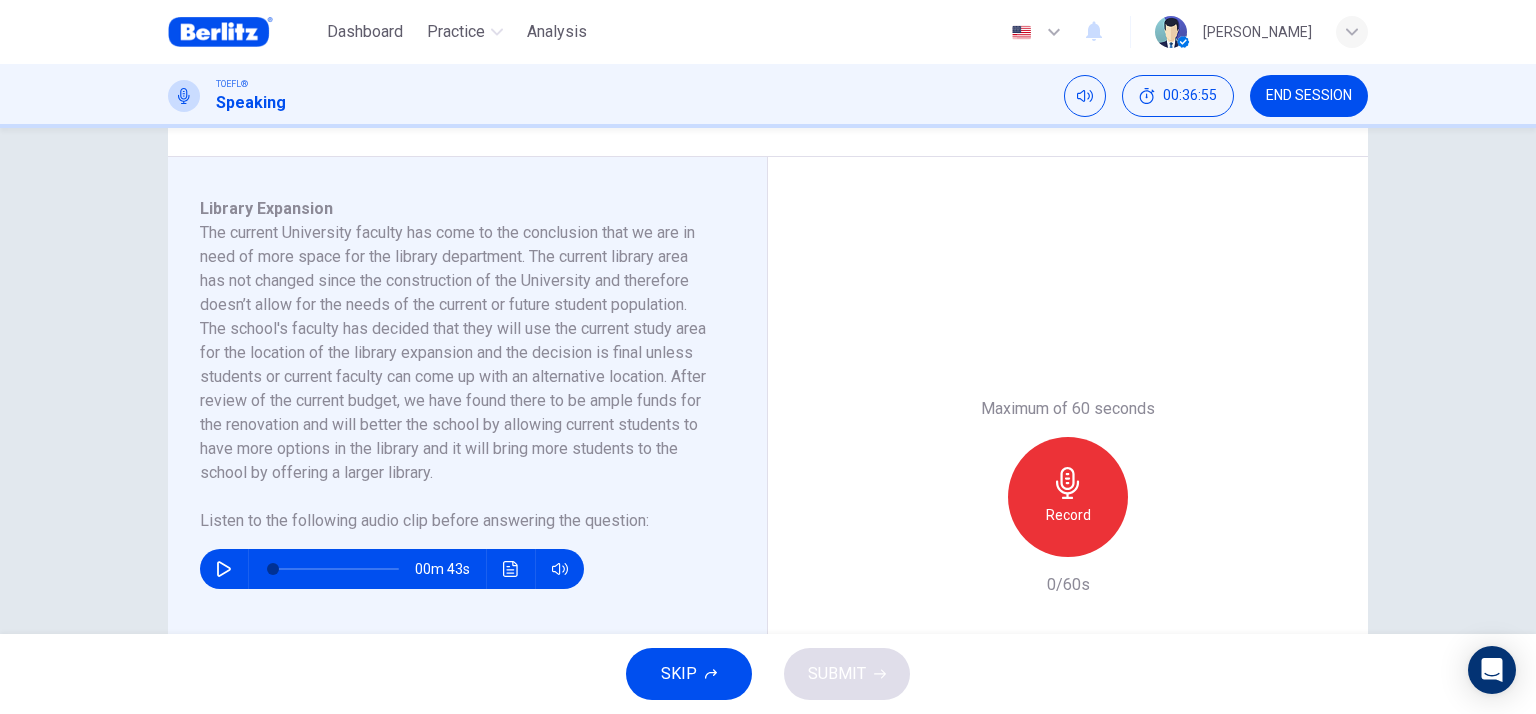 click on "Record" at bounding box center (1068, 515) 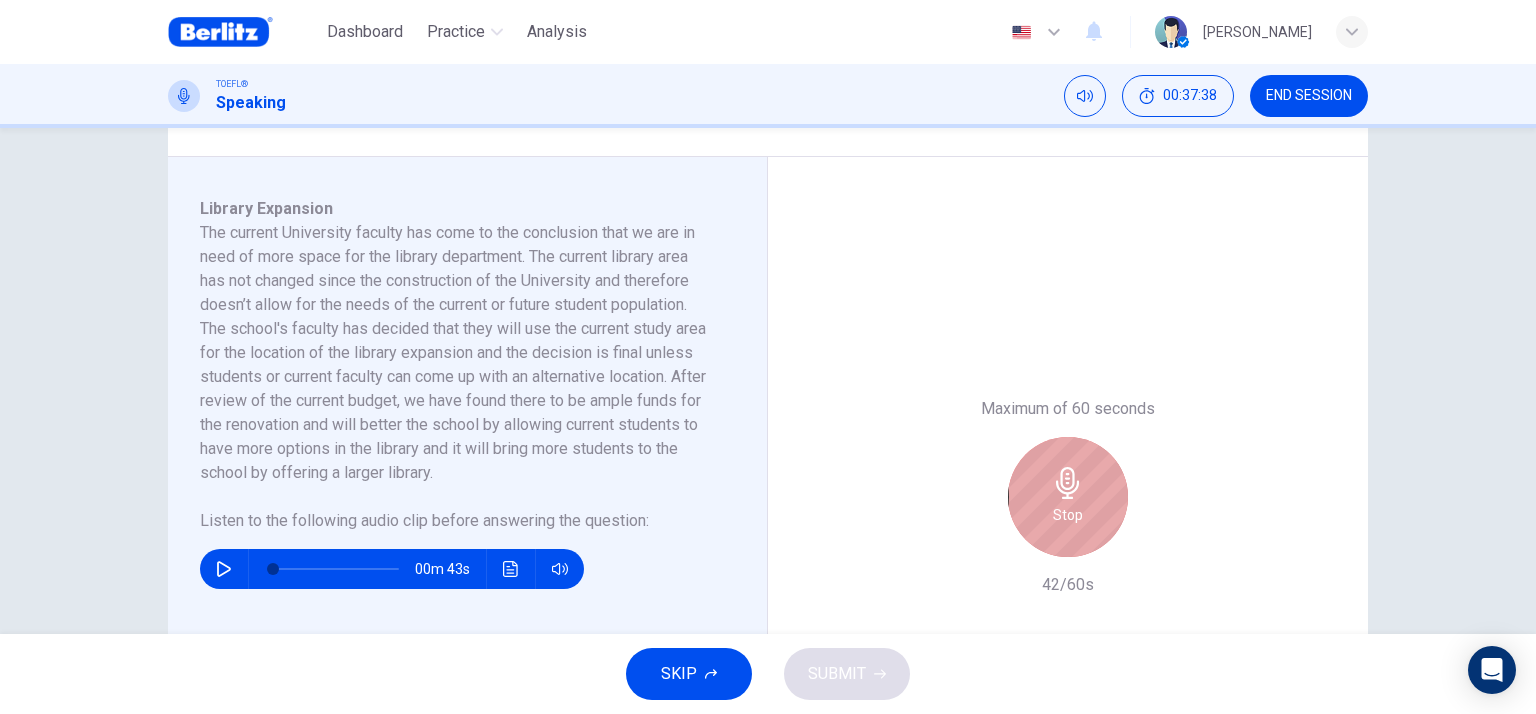 click on "Stop" at bounding box center [1068, 515] 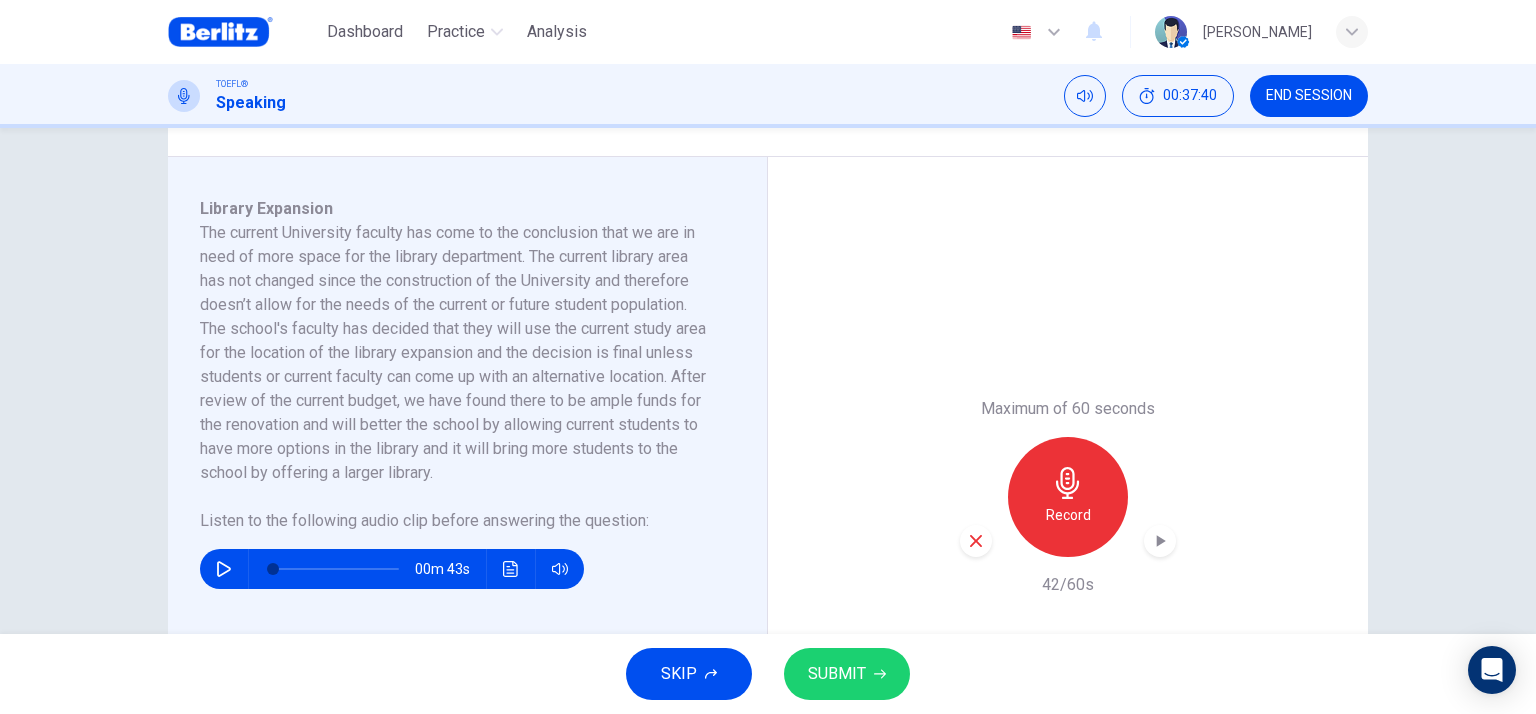 click on "SUBMIT" at bounding box center [837, 674] 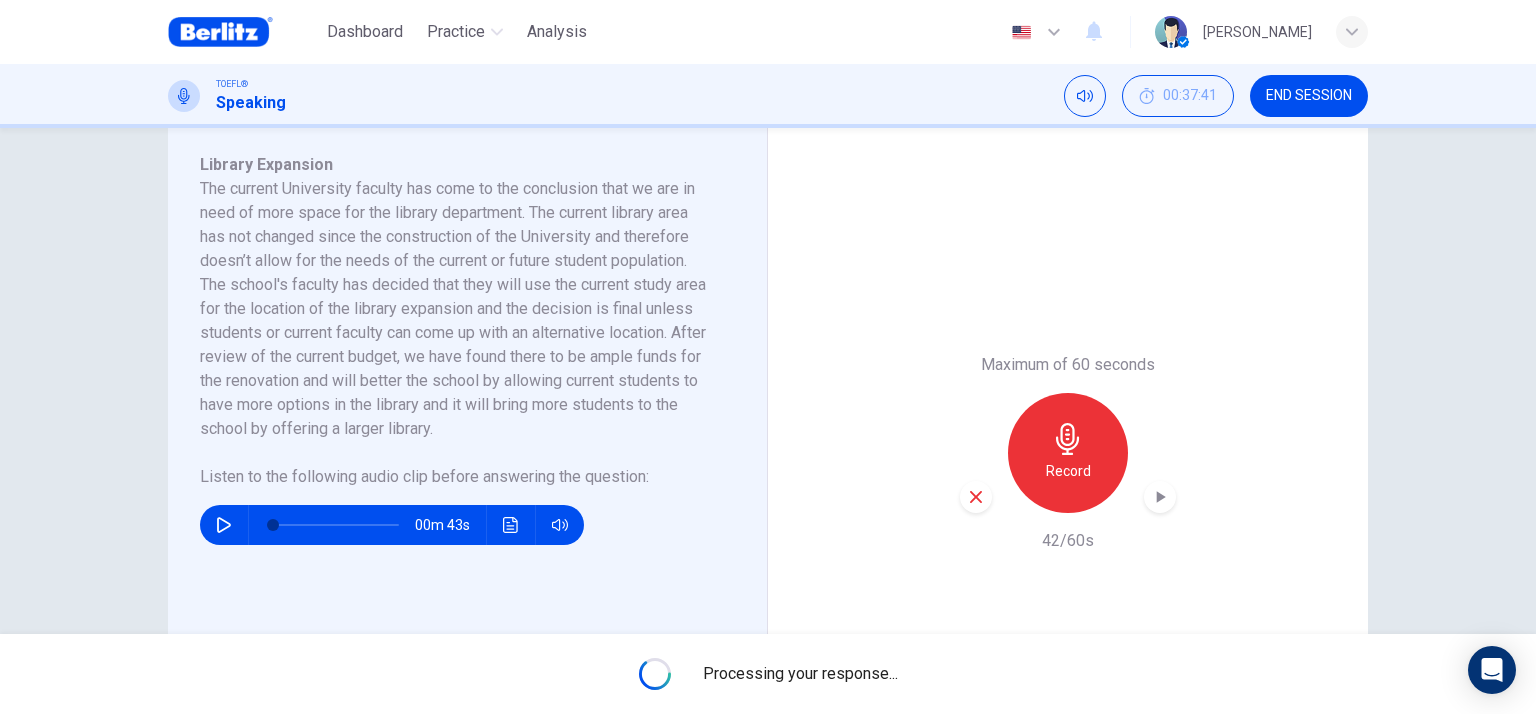 scroll, scrollTop: 400, scrollLeft: 0, axis: vertical 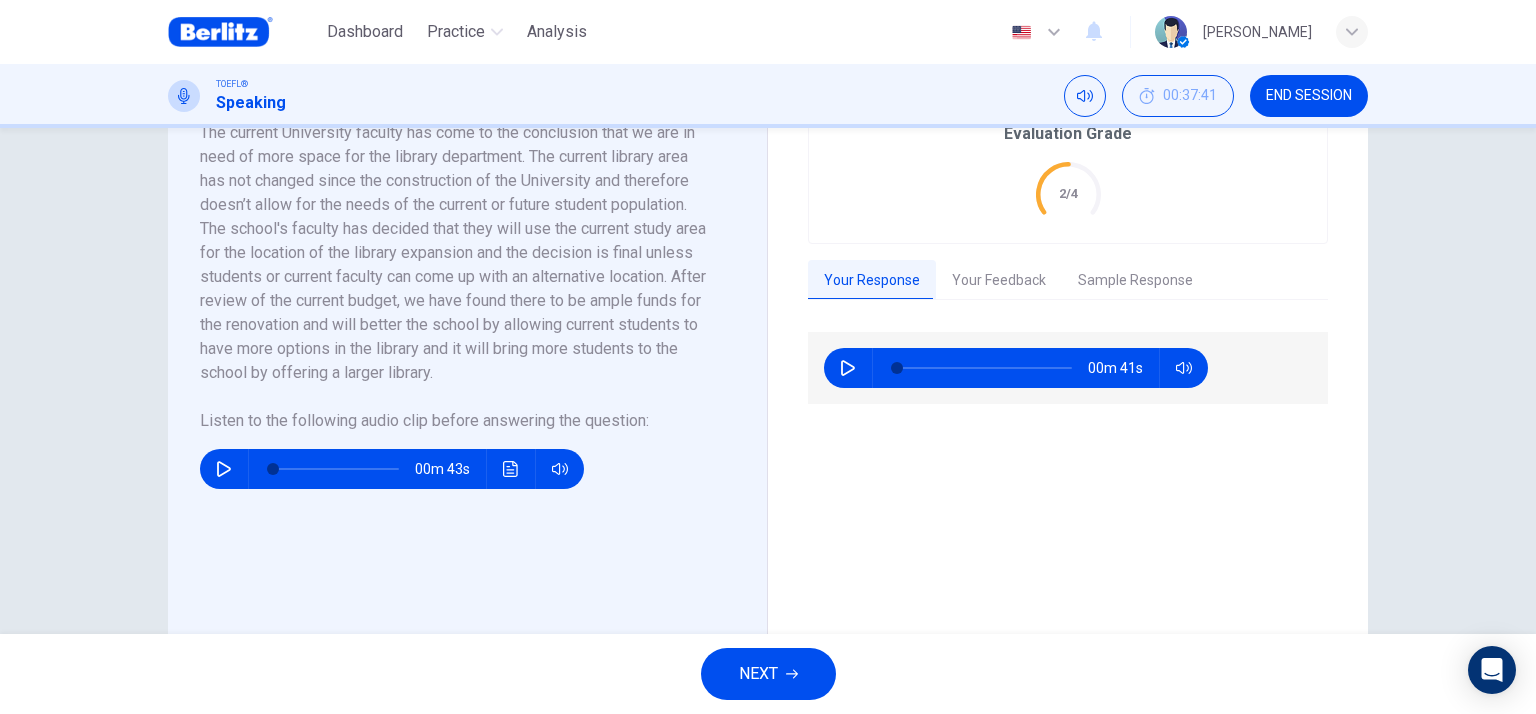 click on "Your Feedback" at bounding box center (999, 281) 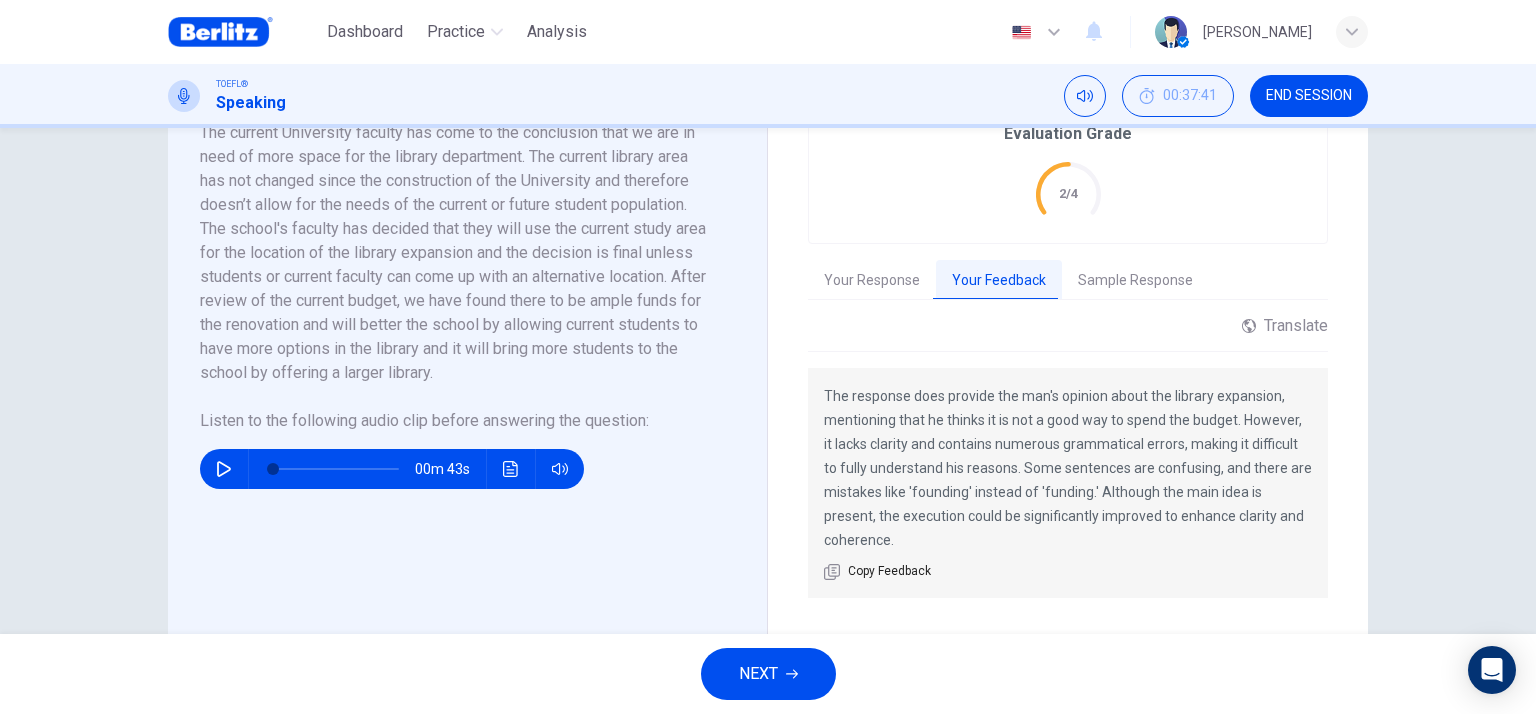 click on "Sample Response" at bounding box center (1135, 281) 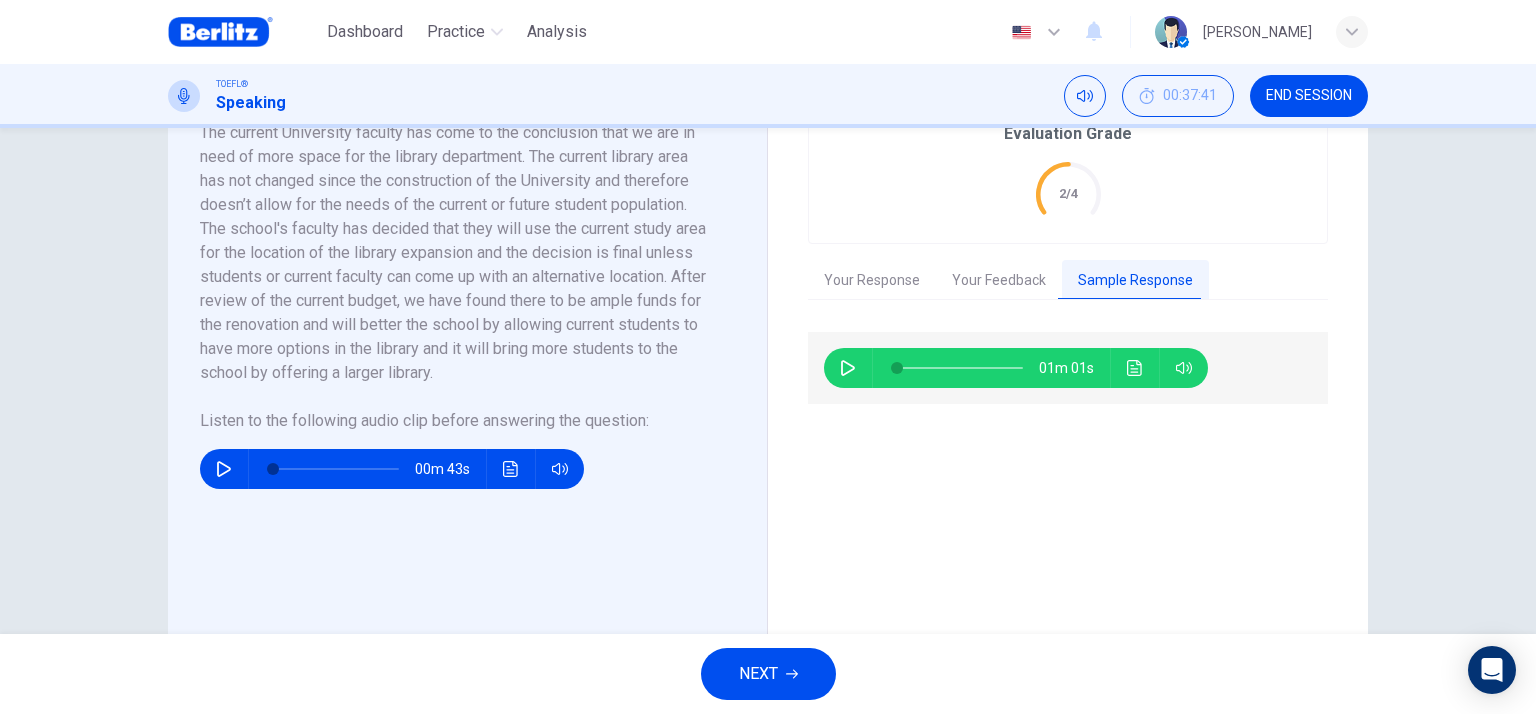 click 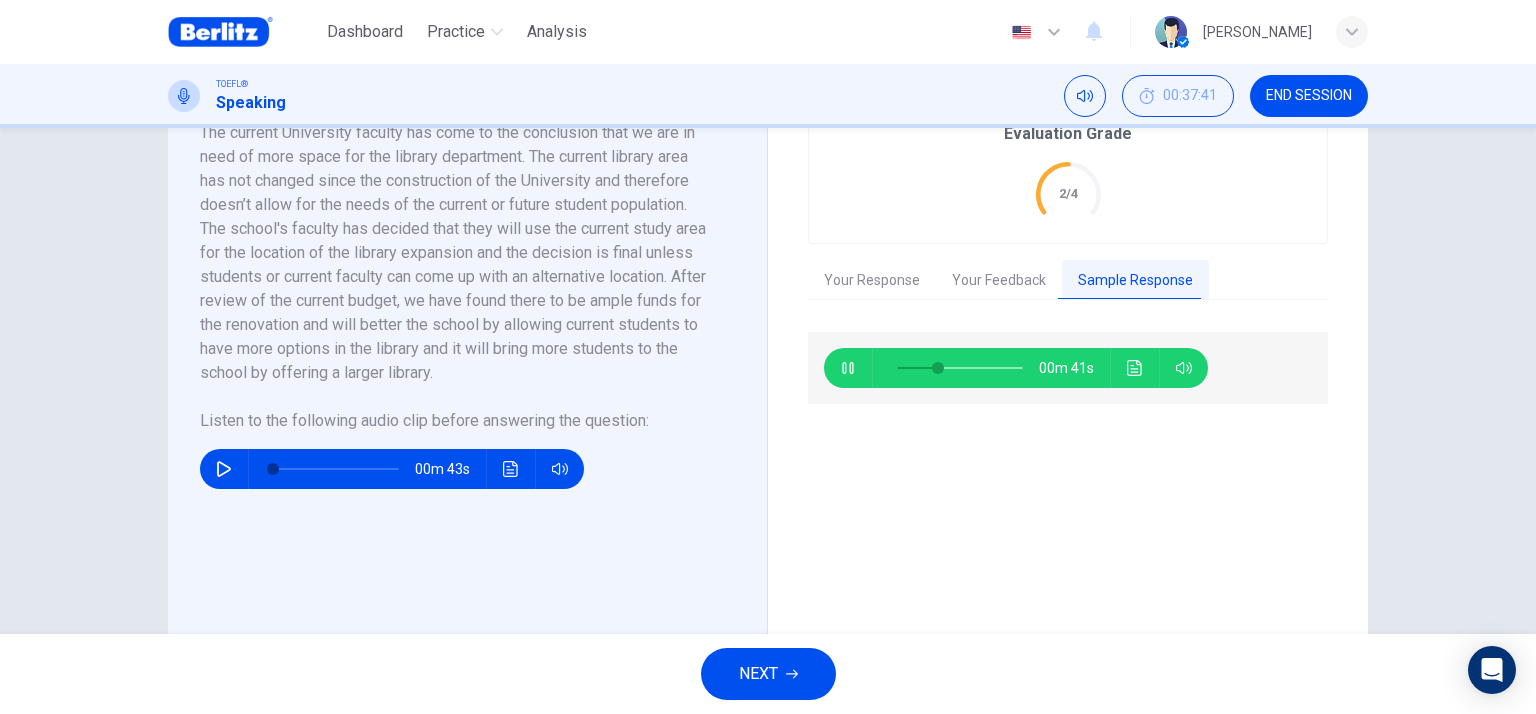 type on "**" 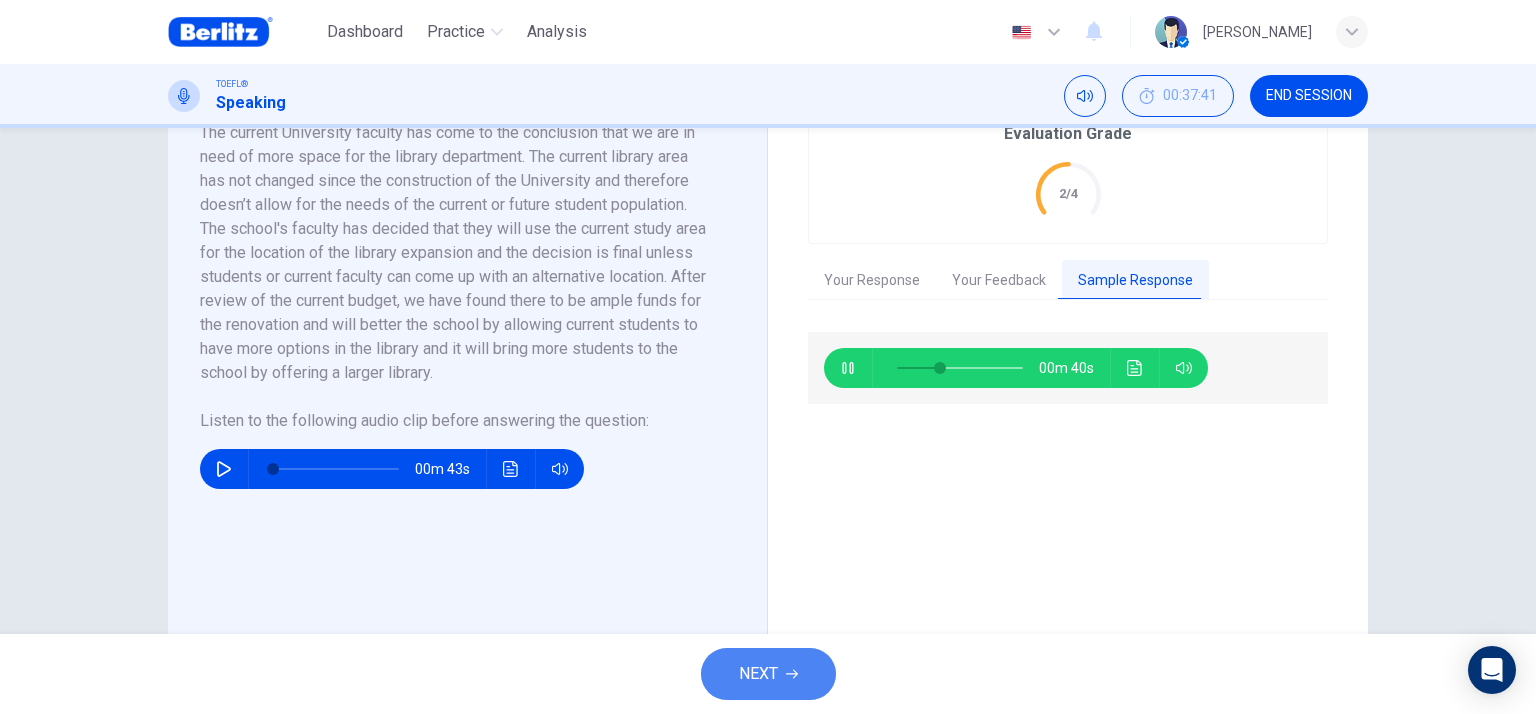 click on "NEXT" at bounding box center [758, 674] 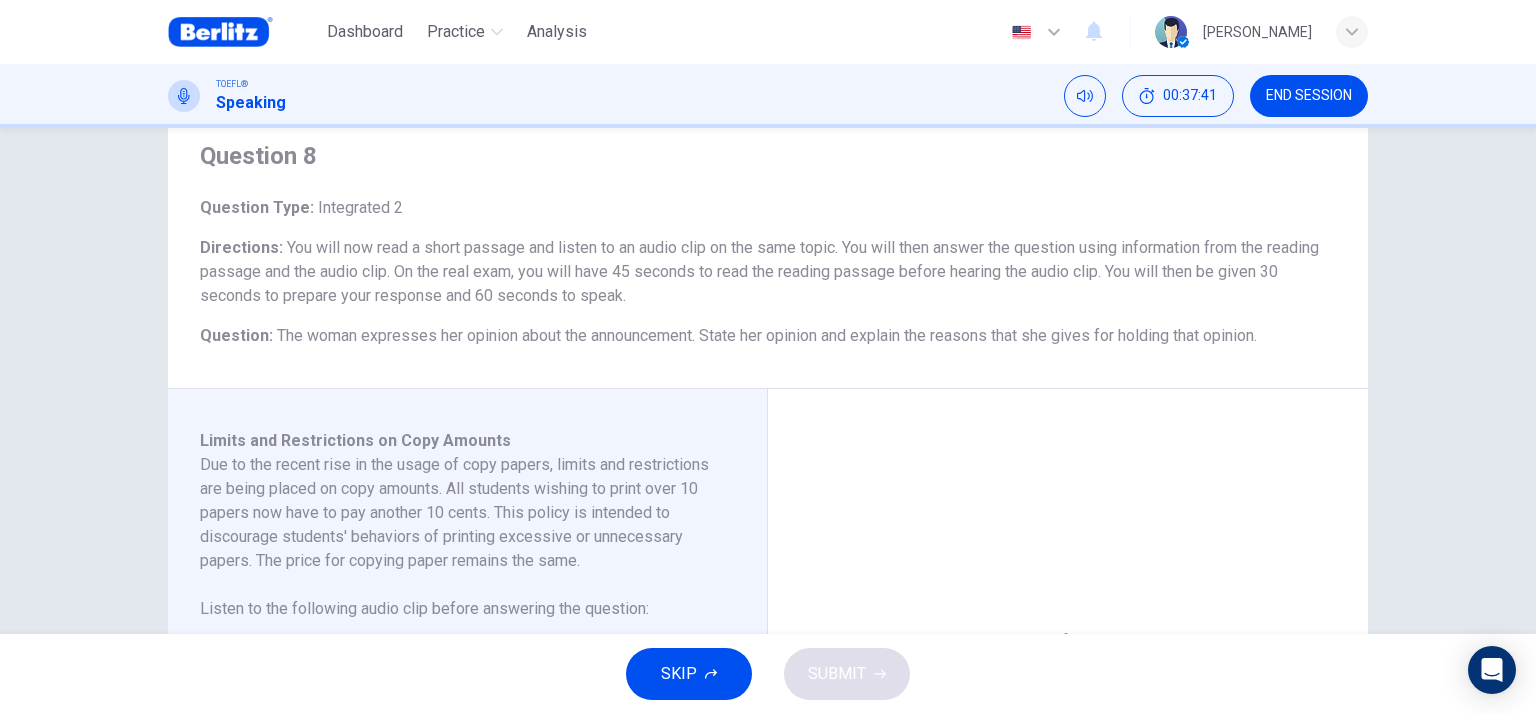scroll, scrollTop: 300, scrollLeft: 0, axis: vertical 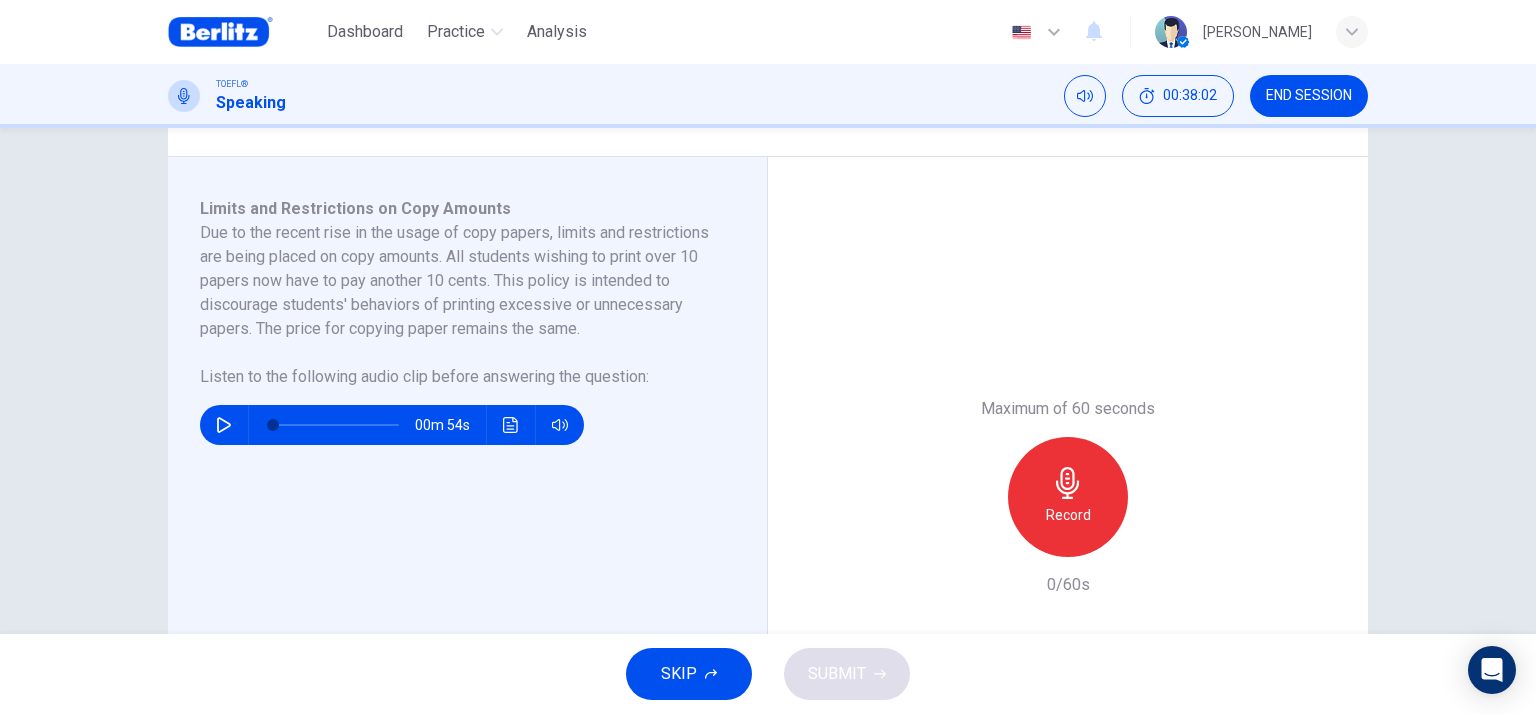 click 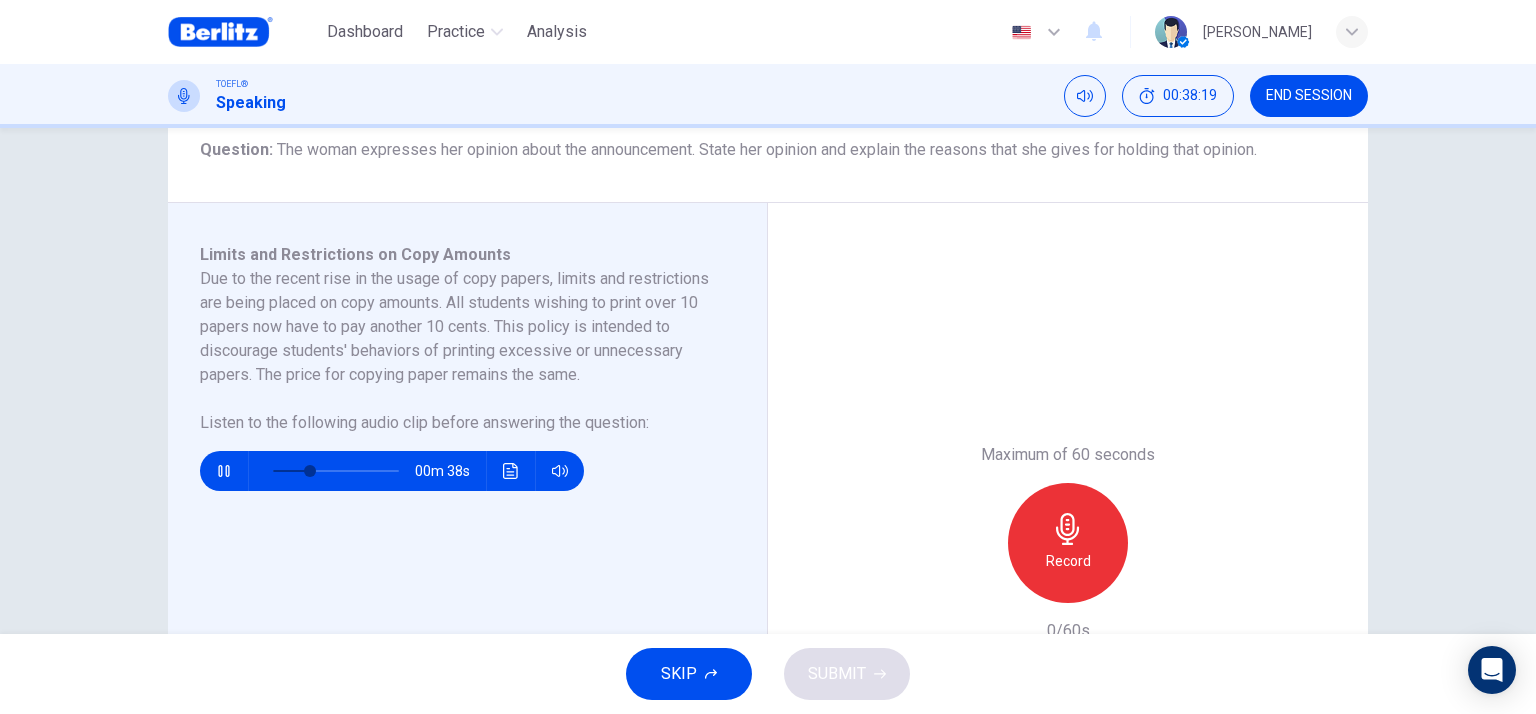 scroll, scrollTop: 300, scrollLeft: 0, axis: vertical 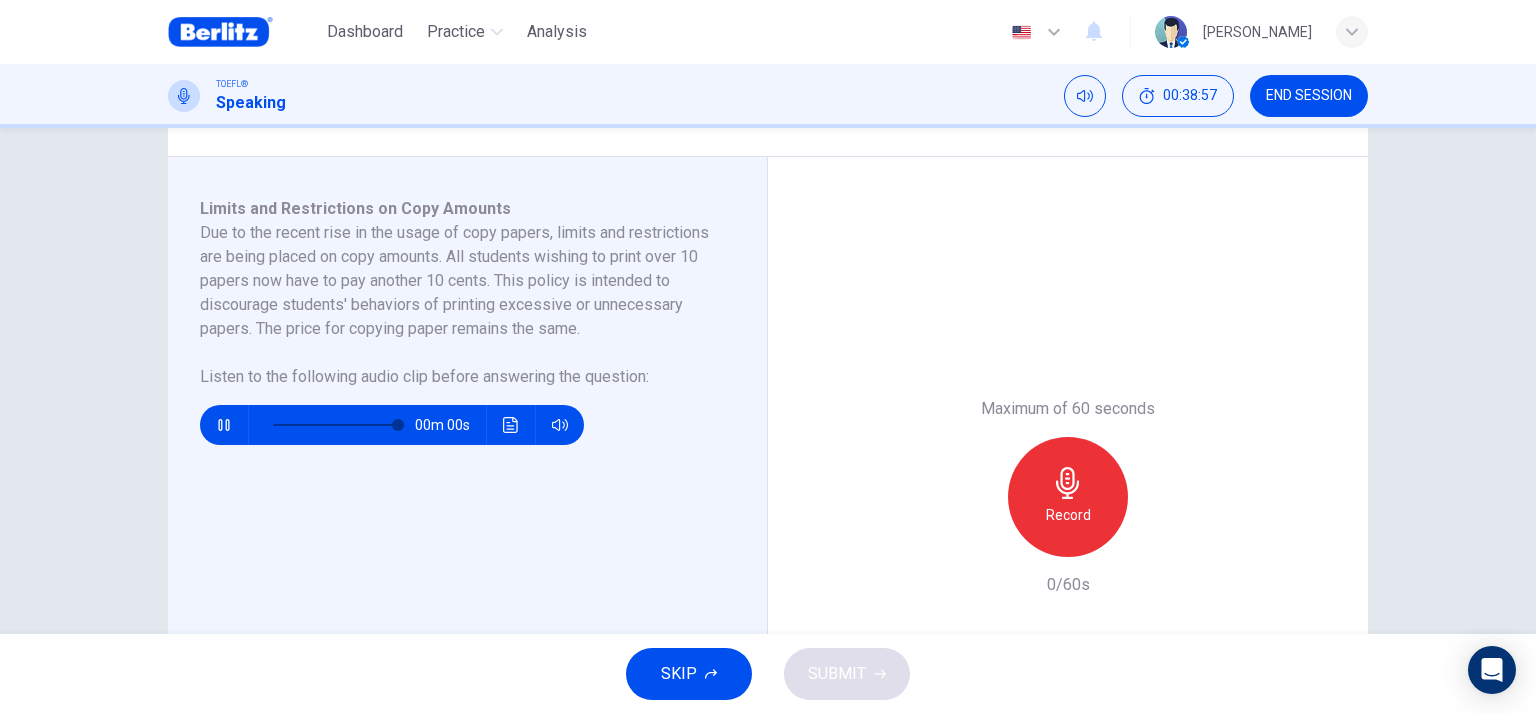 type on "*" 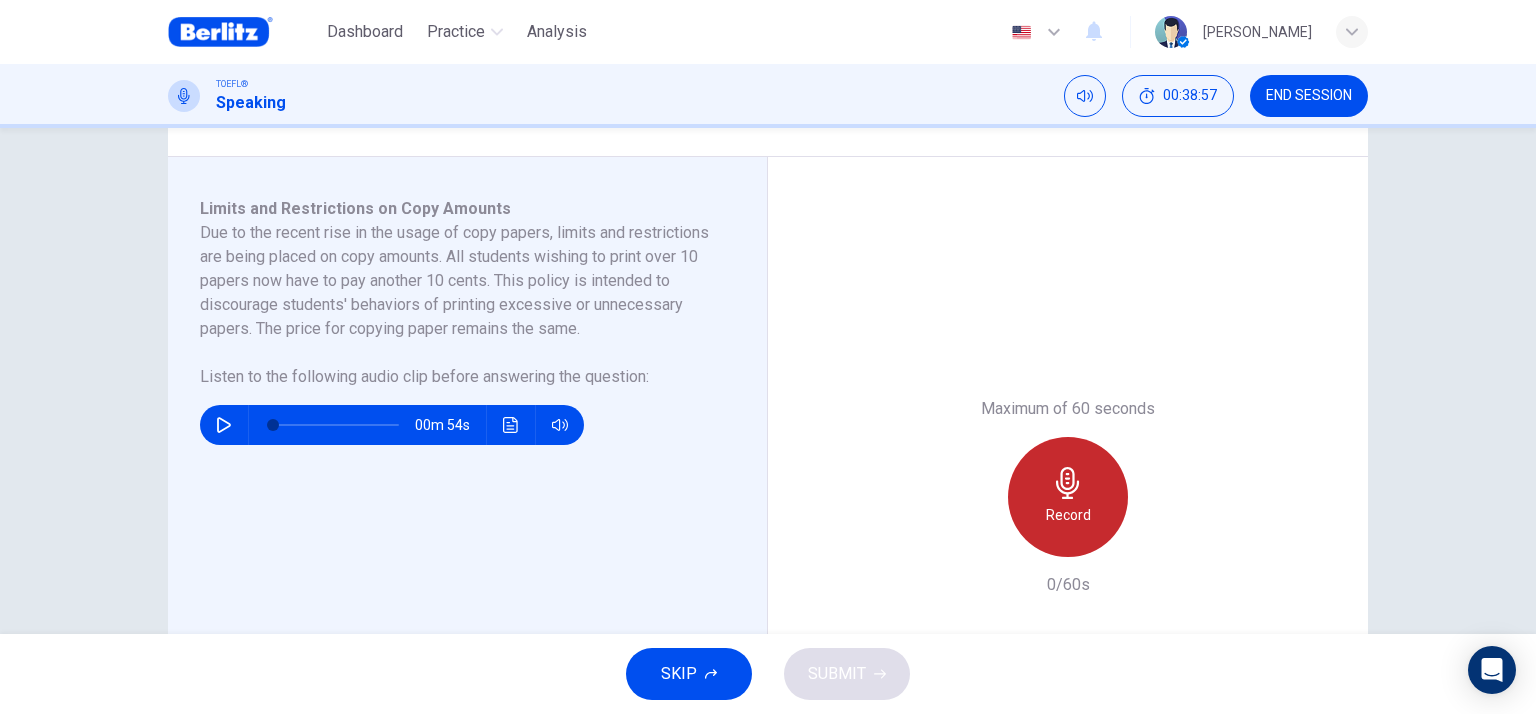 click on "Record" at bounding box center [1068, 515] 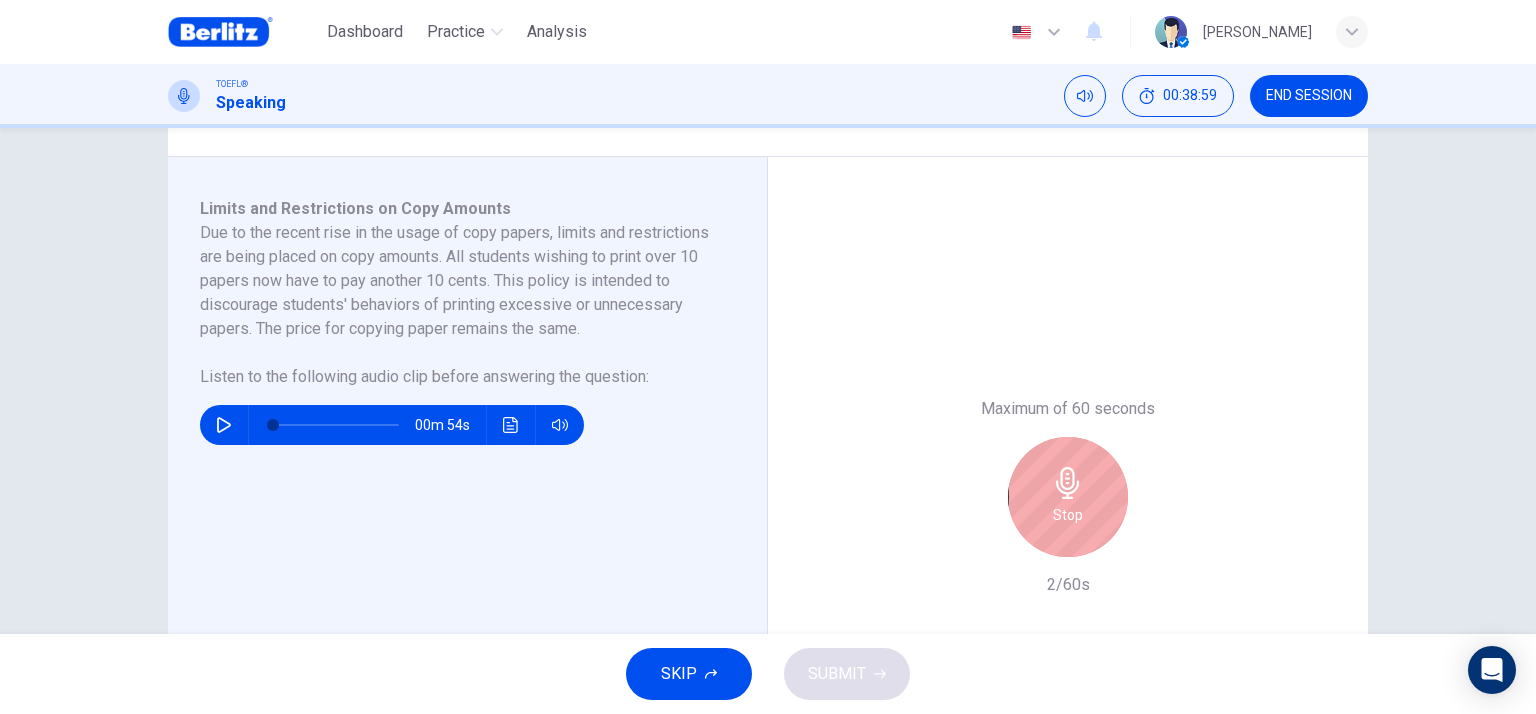 click on "Stop" at bounding box center [1068, 497] 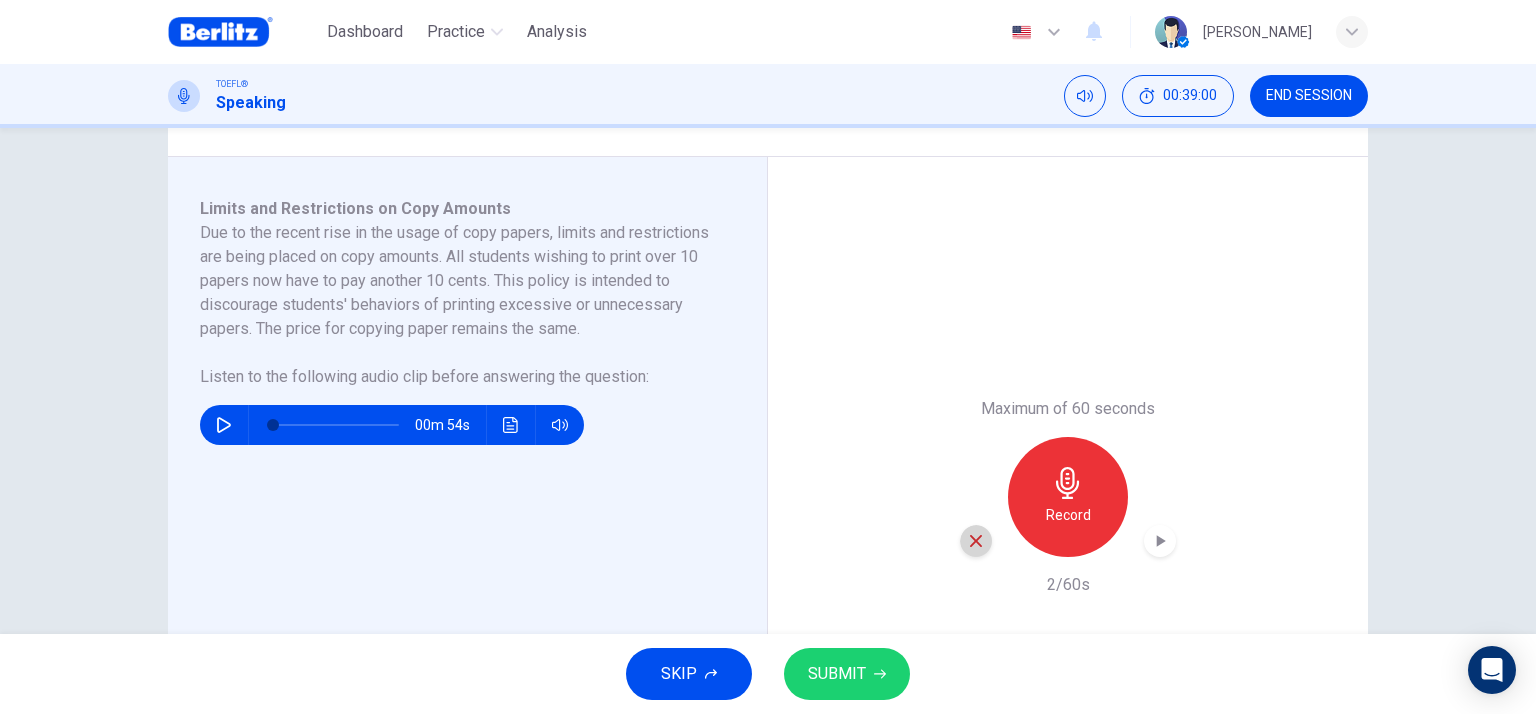 click 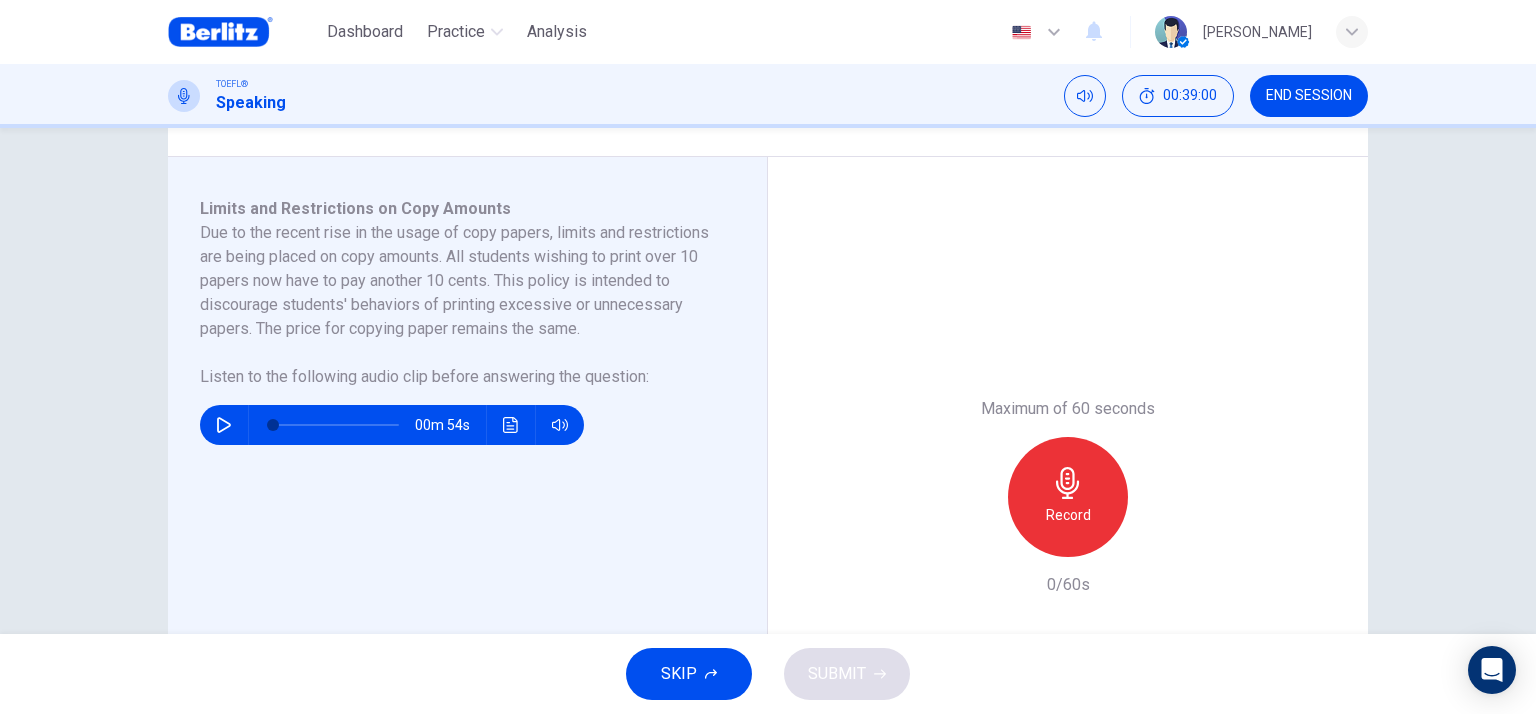 click on "Record" at bounding box center (1068, 497) 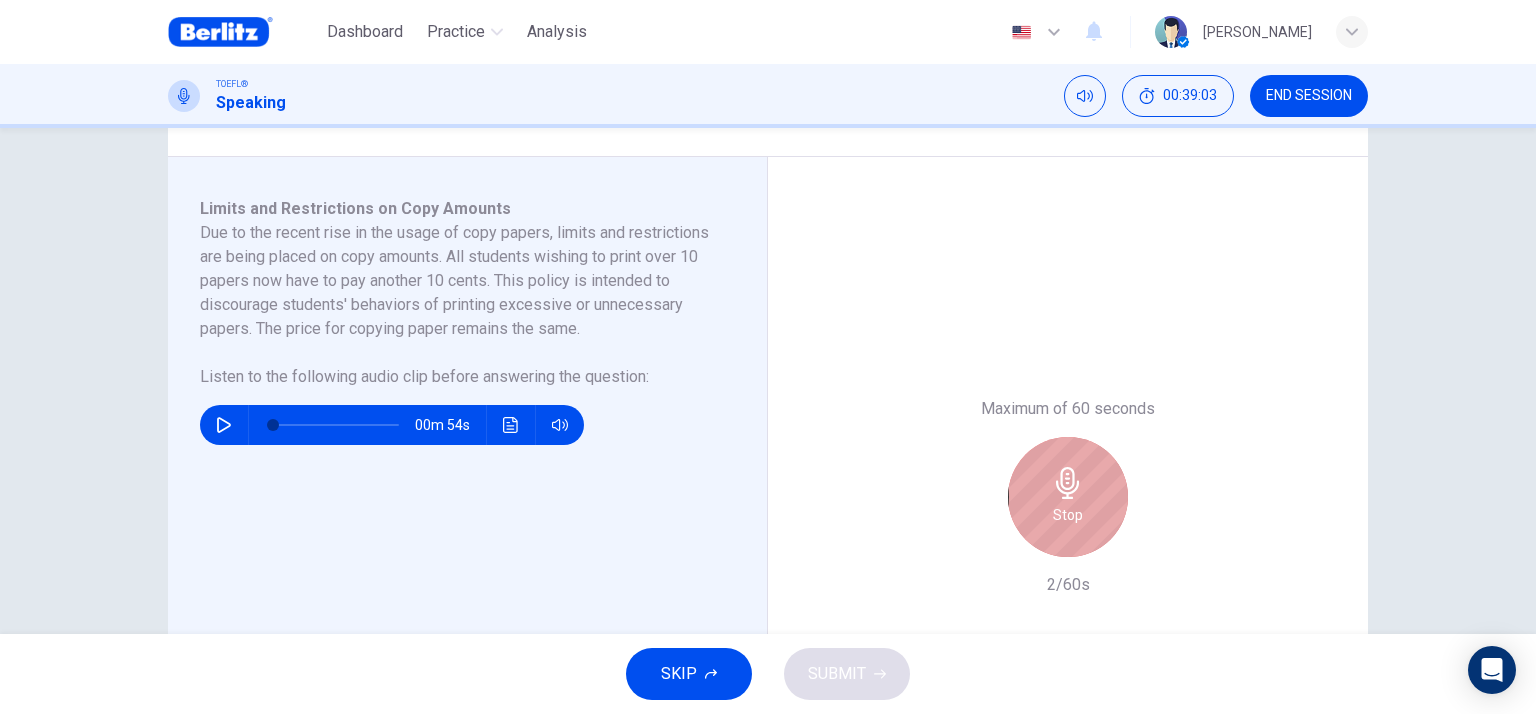 click on "Stop" at bounding box center [1068, 497] 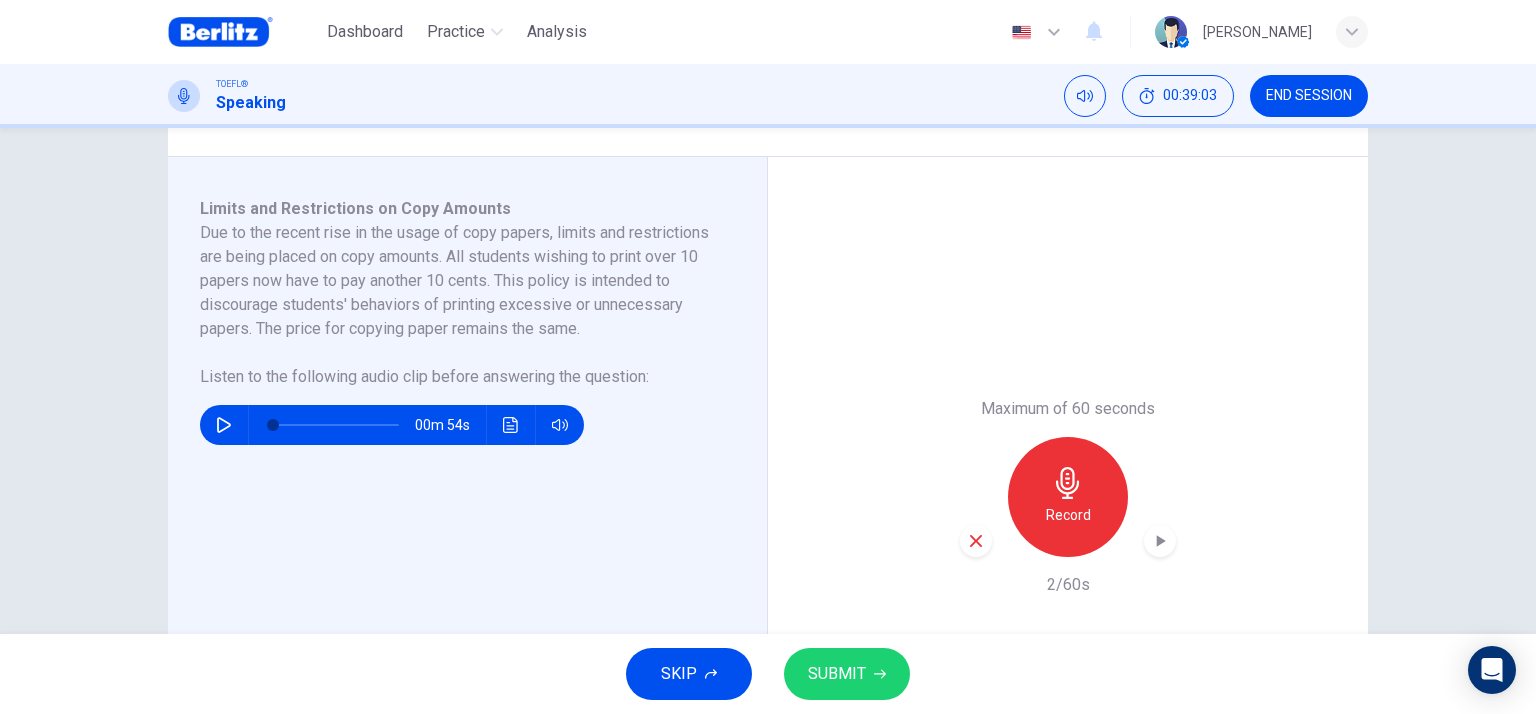 click 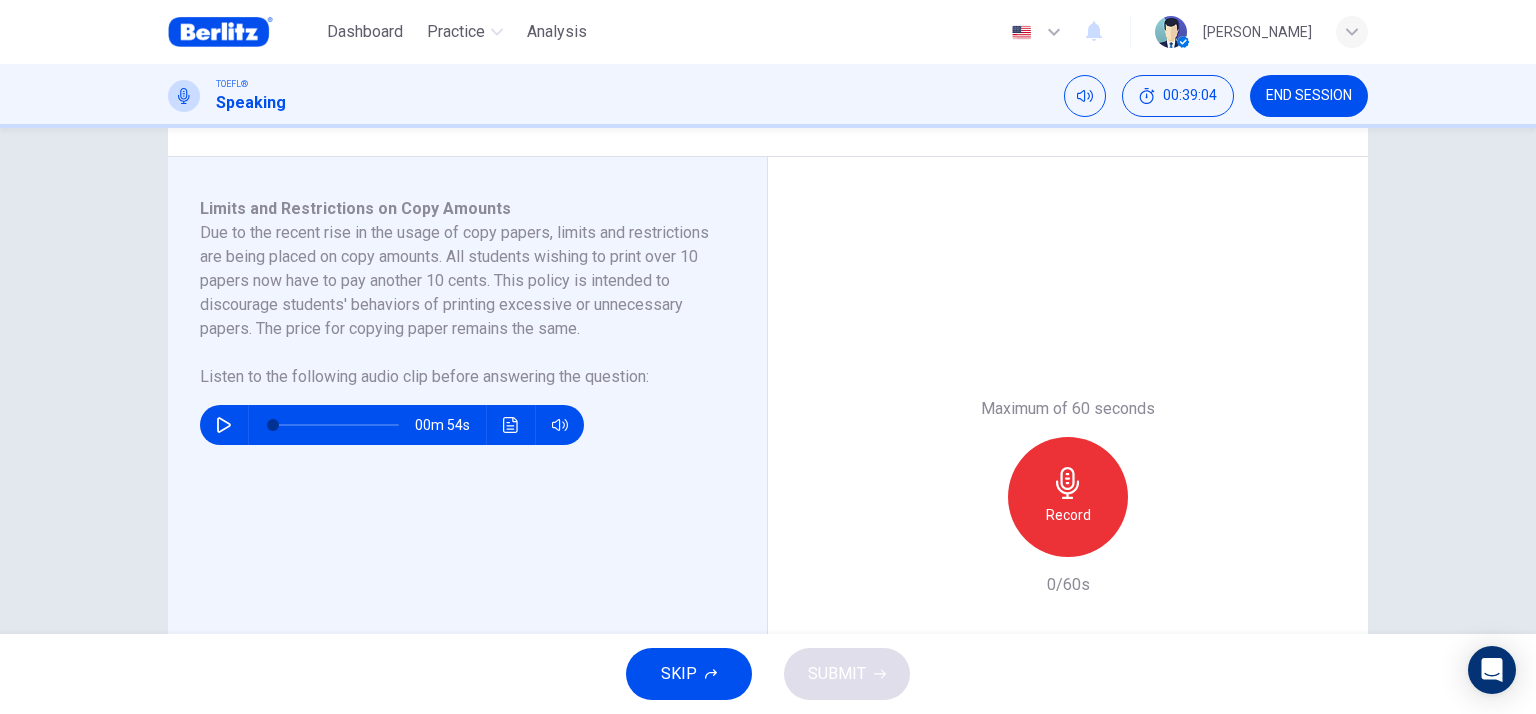 click on "Record" at bounding box center (1068, 497) 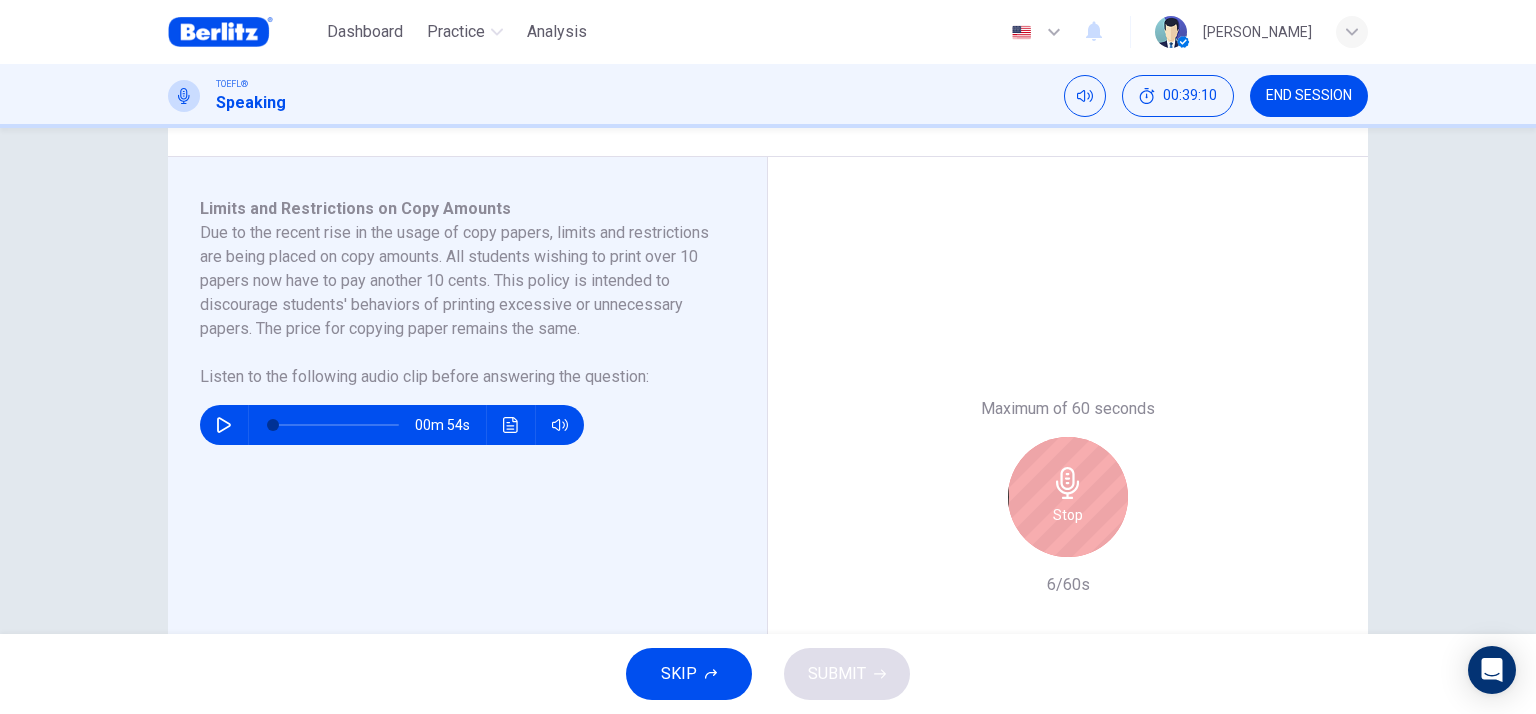 click on "Stop" at bounding box center (1068, 497) 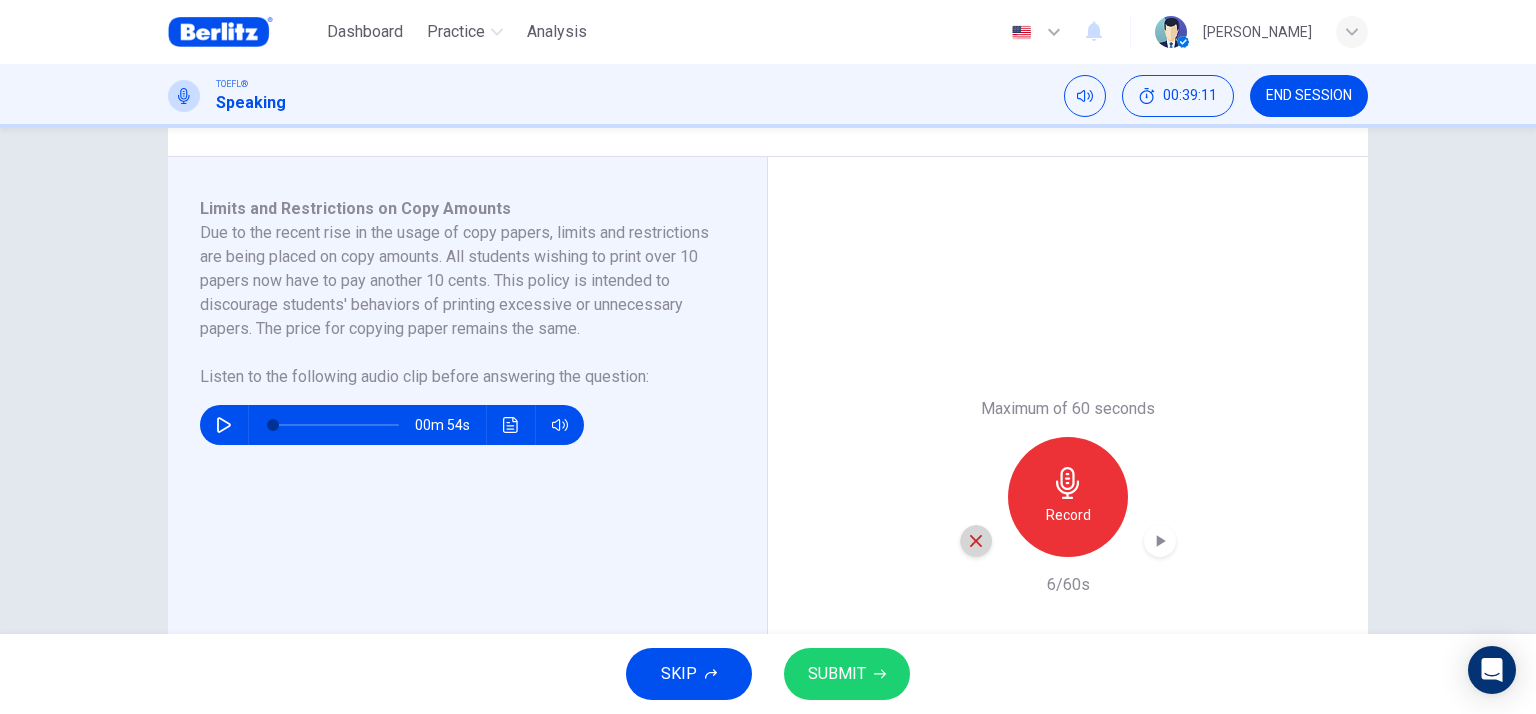 click at bounding box center [976, 541] 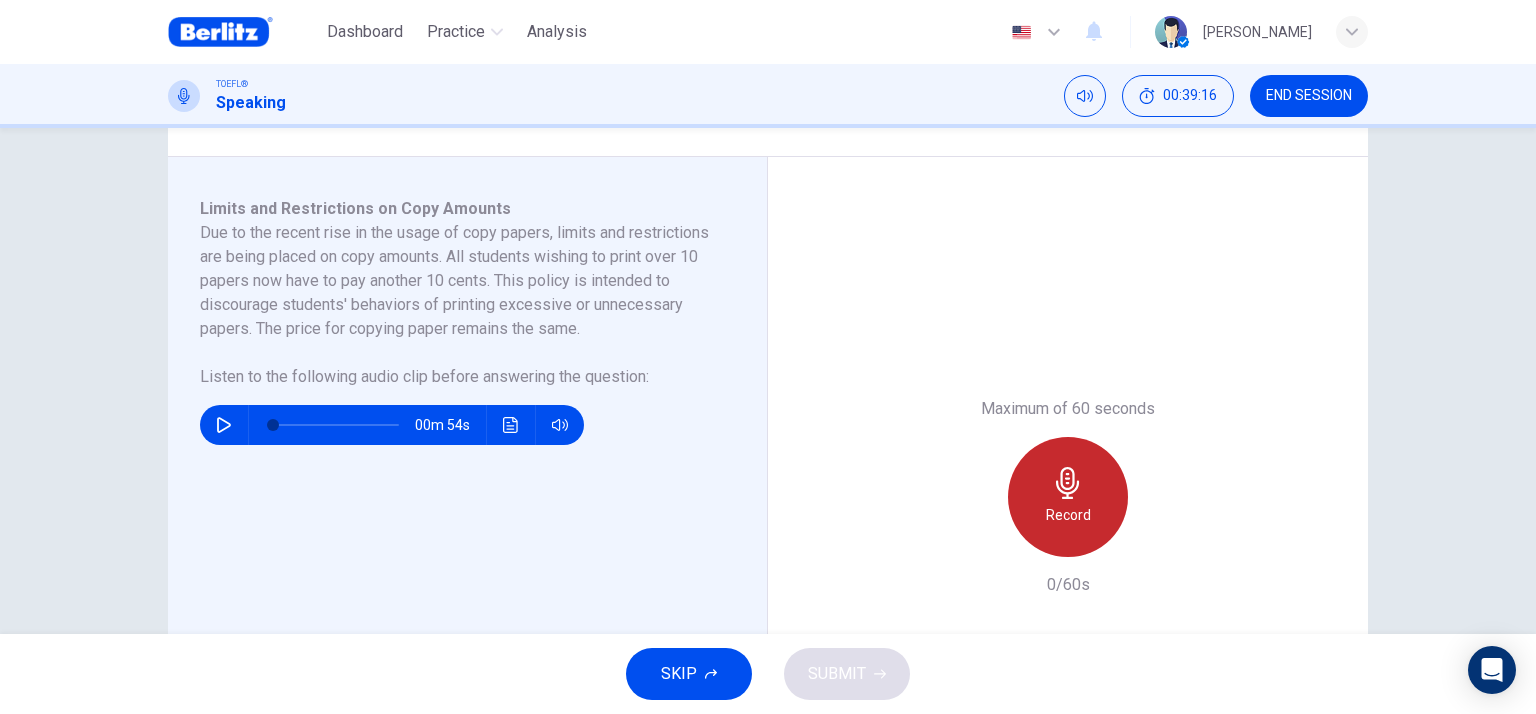 click on "Record" at bounding box center [1068, 497] 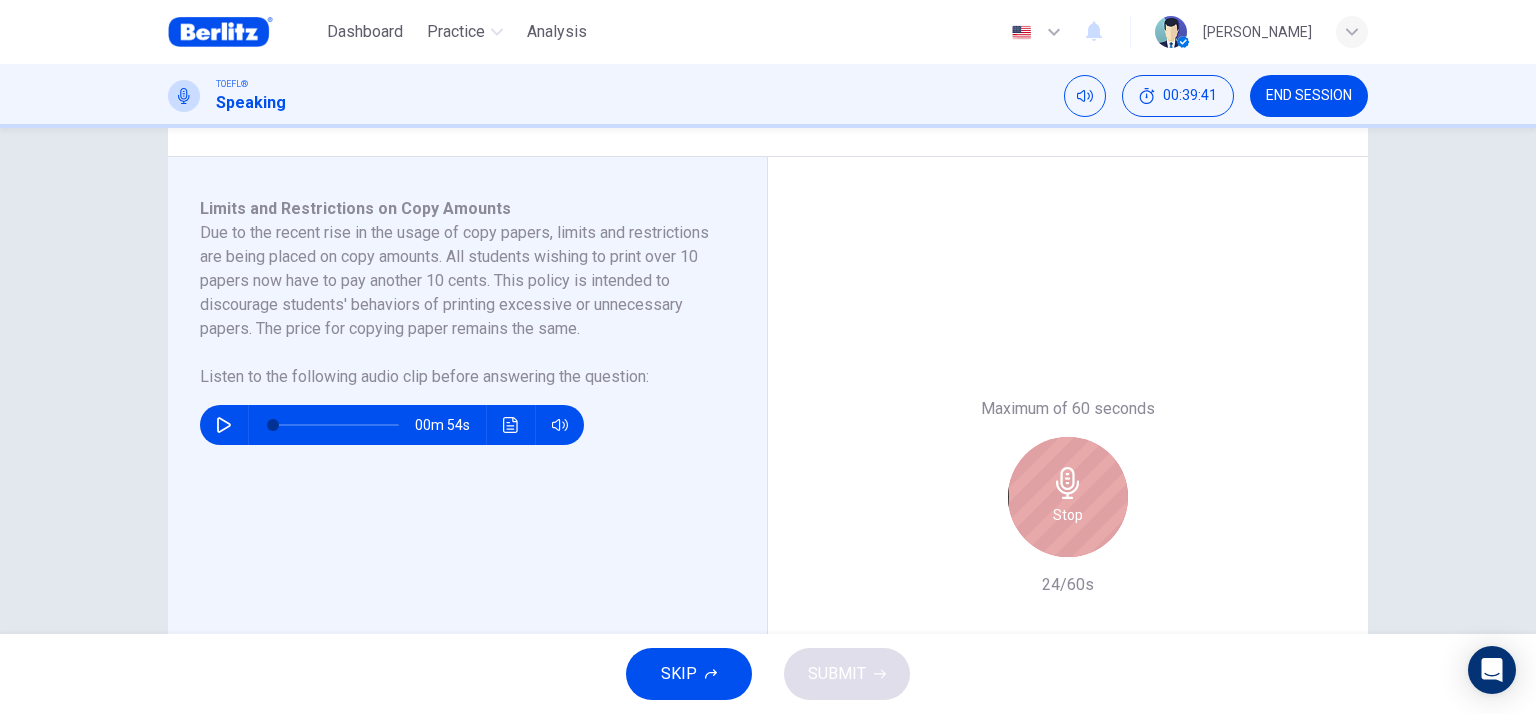 click on "Stop" at bounding box center [1068, 497] 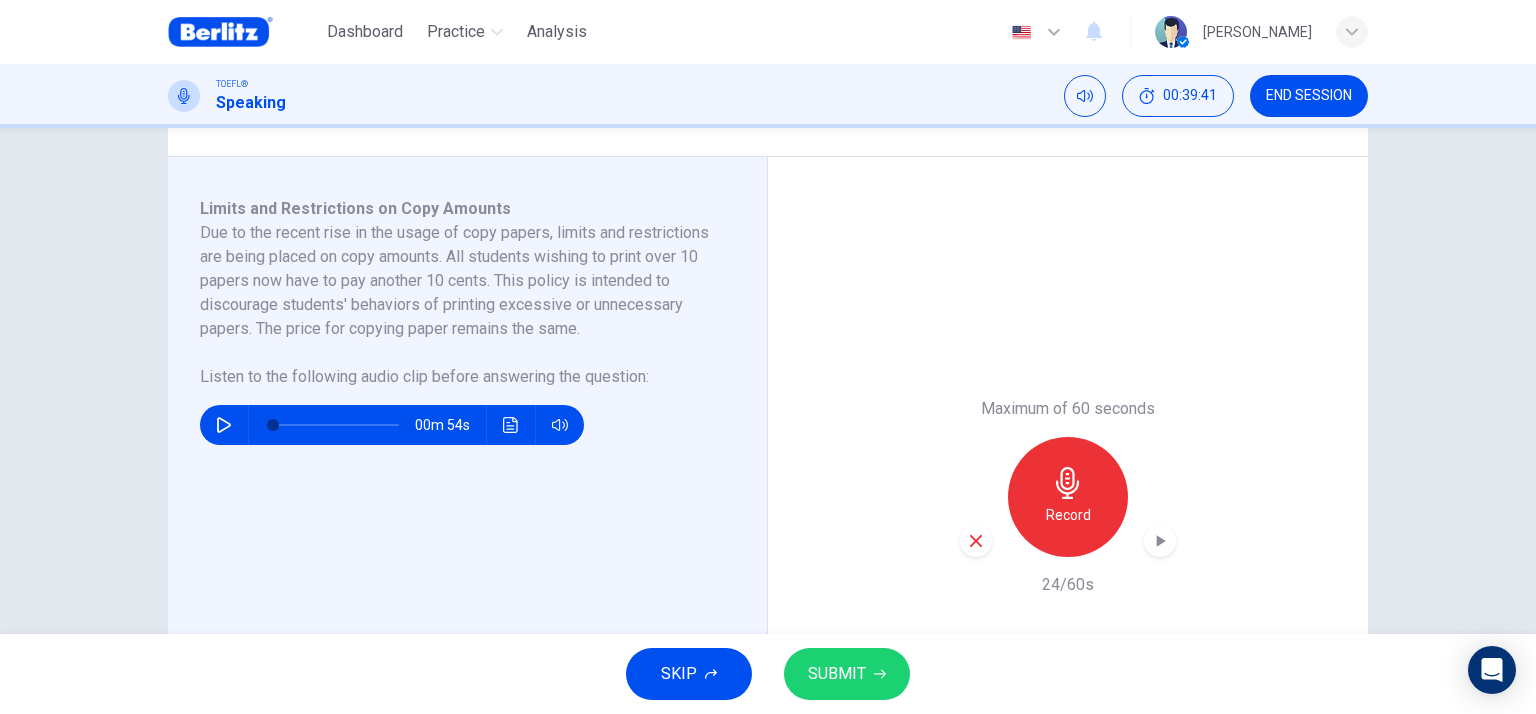 click 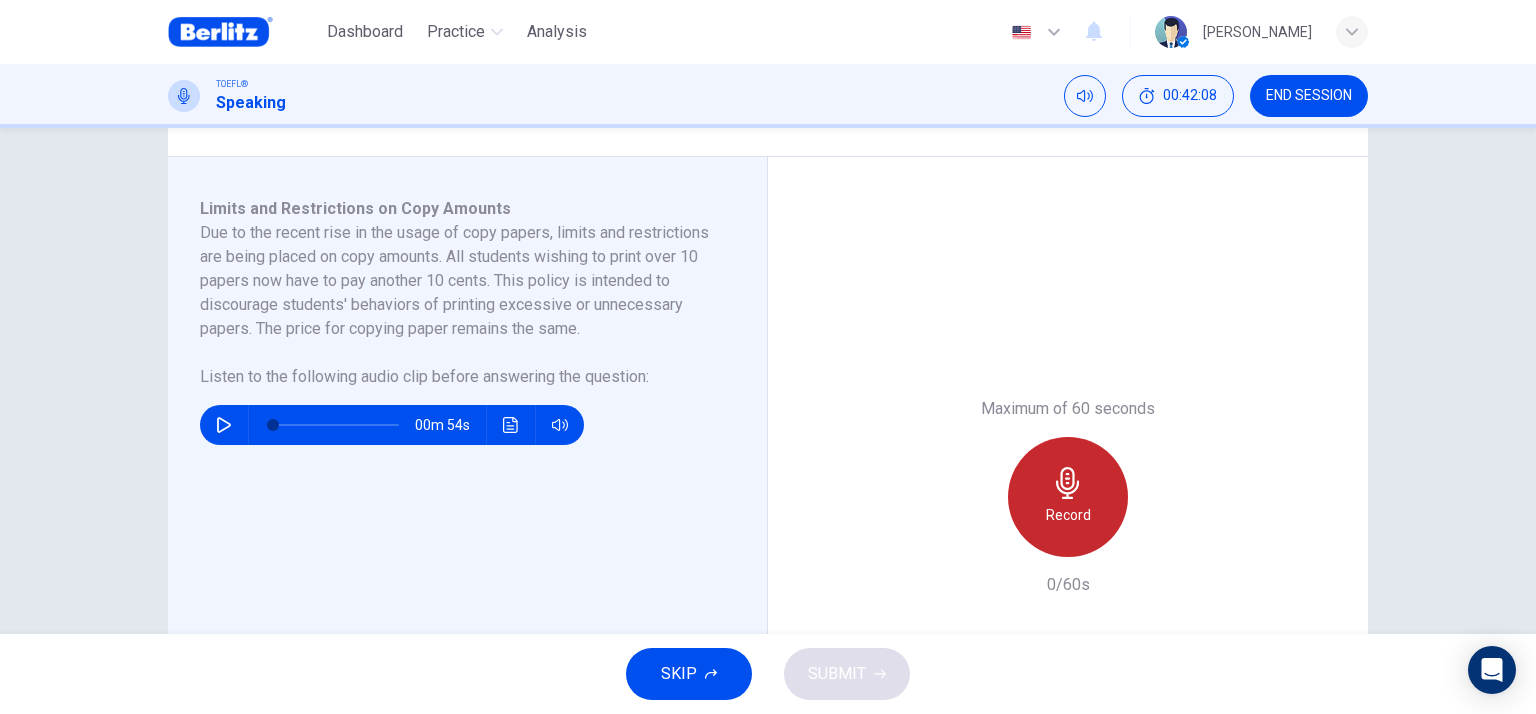 click on "Record" at bounding box center [1068, 497] 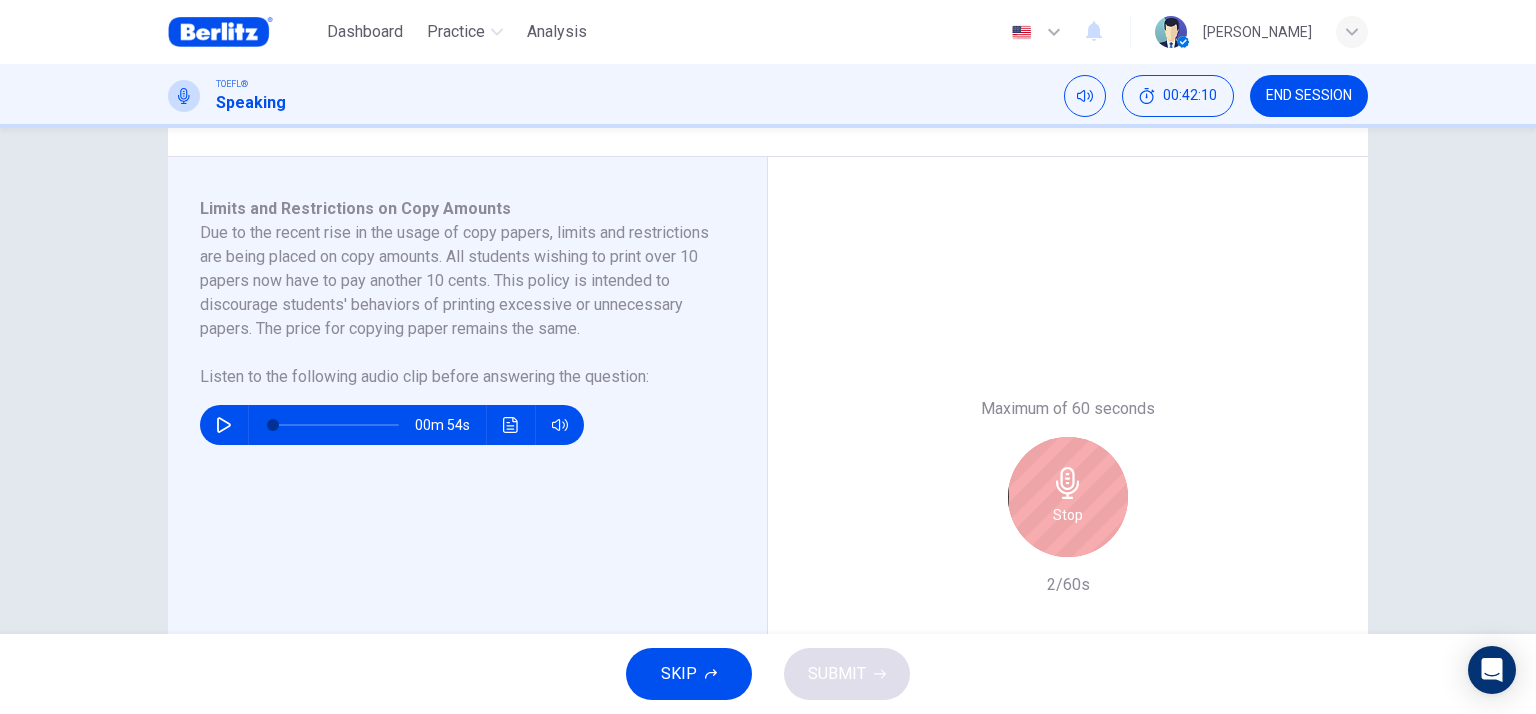 click on "Stop" at bounding box center (1068, 497) 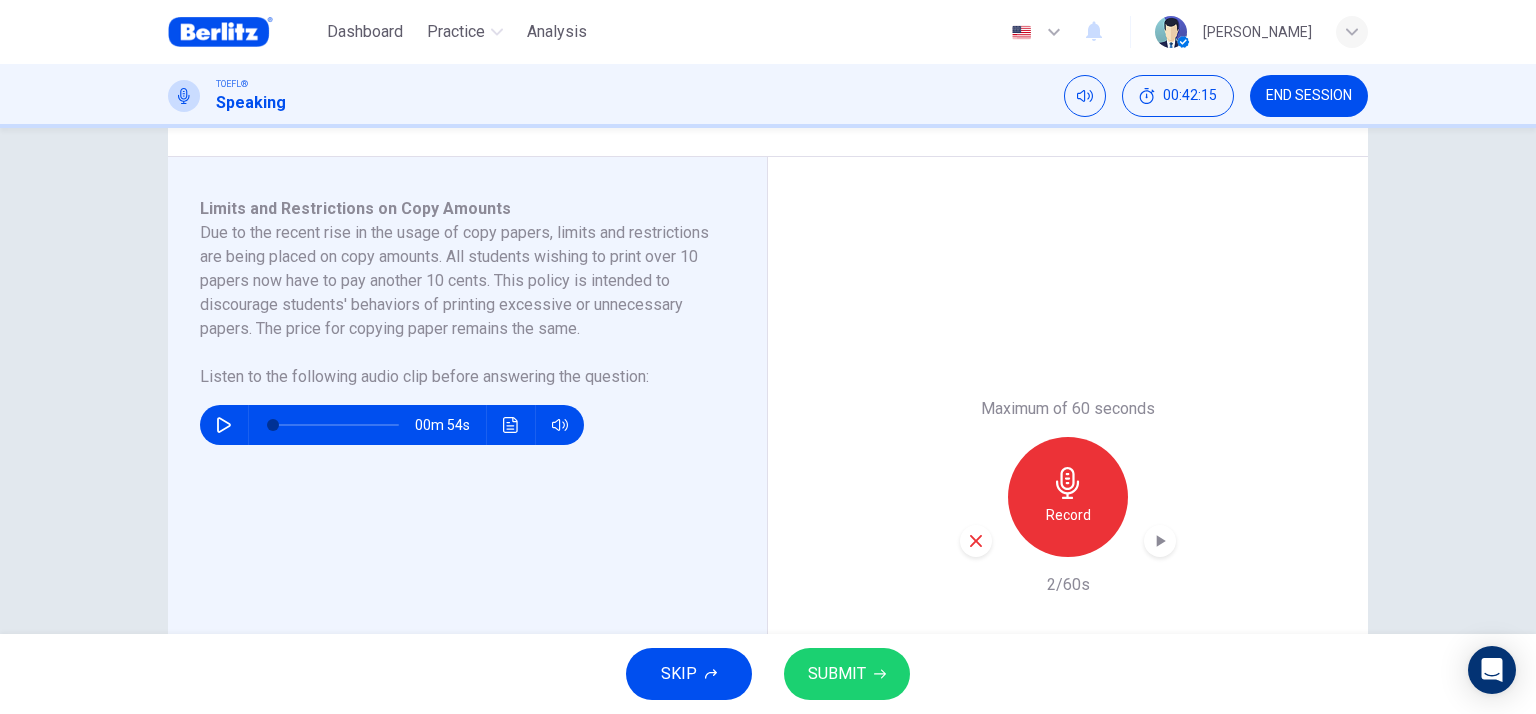 click on "Record" at bounding box center [1068, 515] 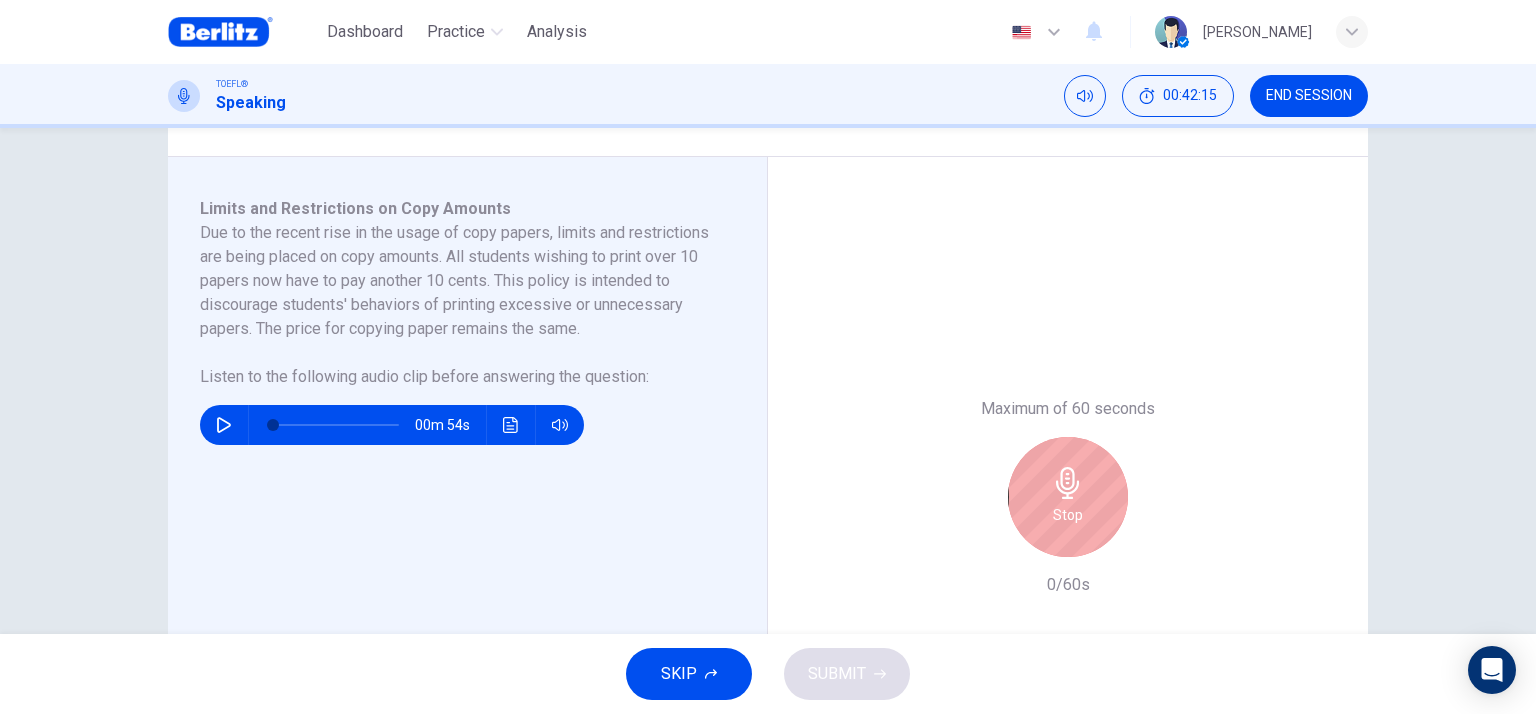 click on "Stop" at bounding box center [1068, 497] 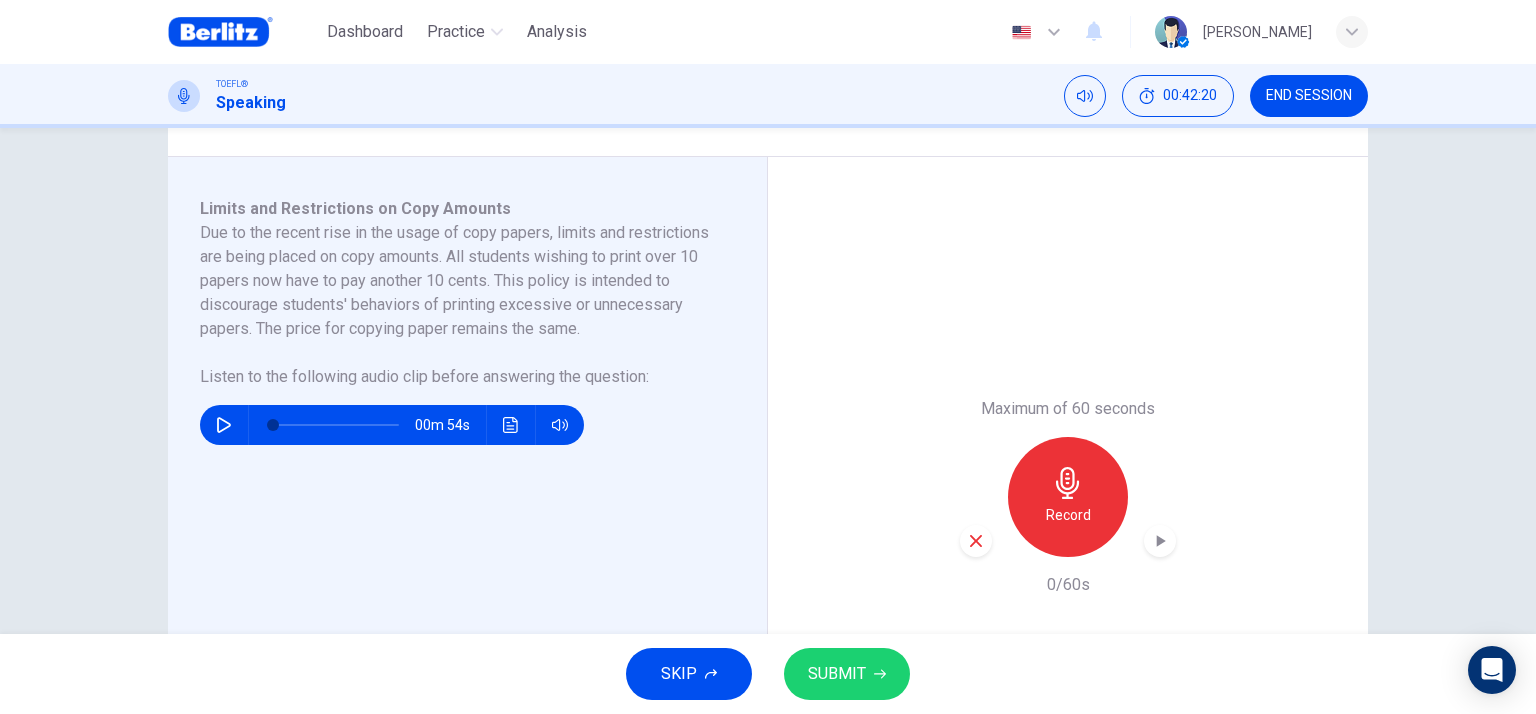 click 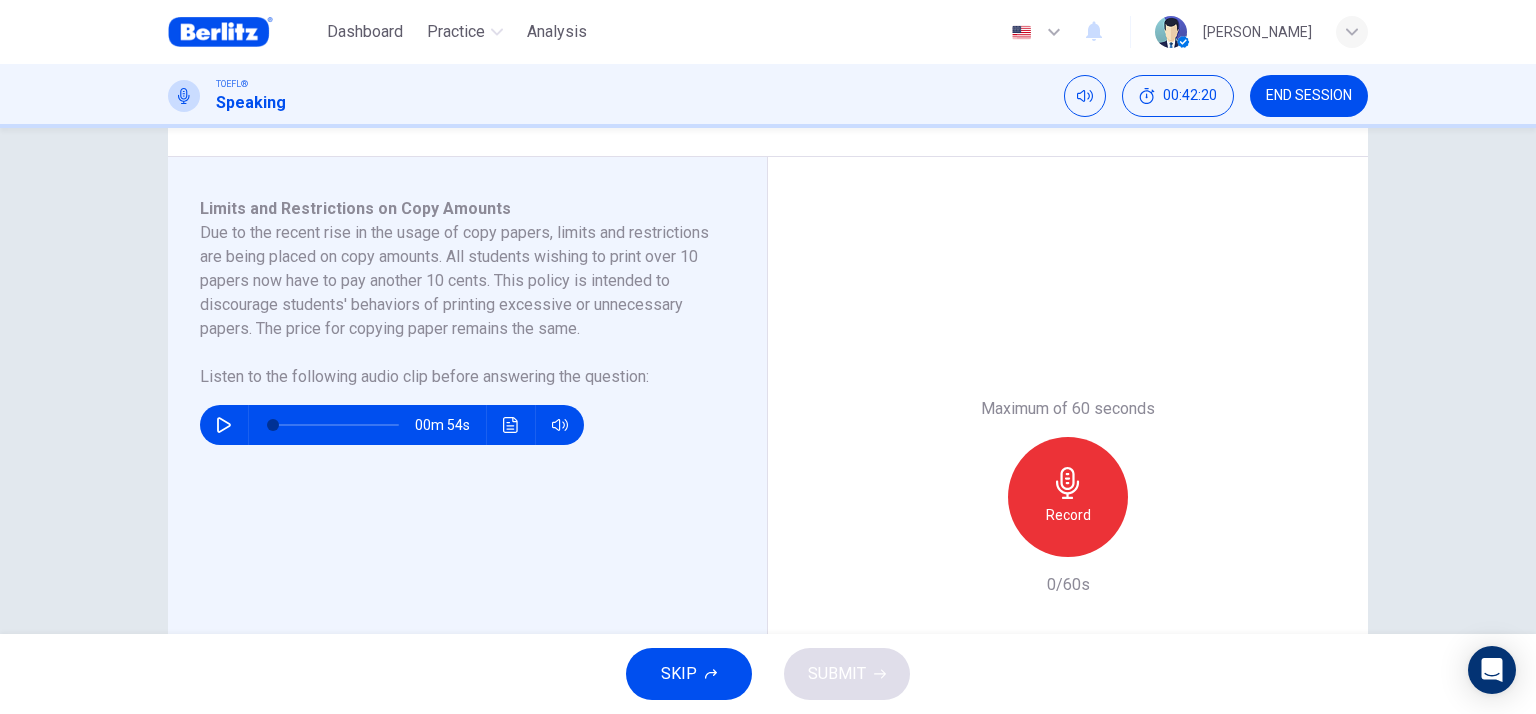 click on "Record" at bounding box center (1068, 497) 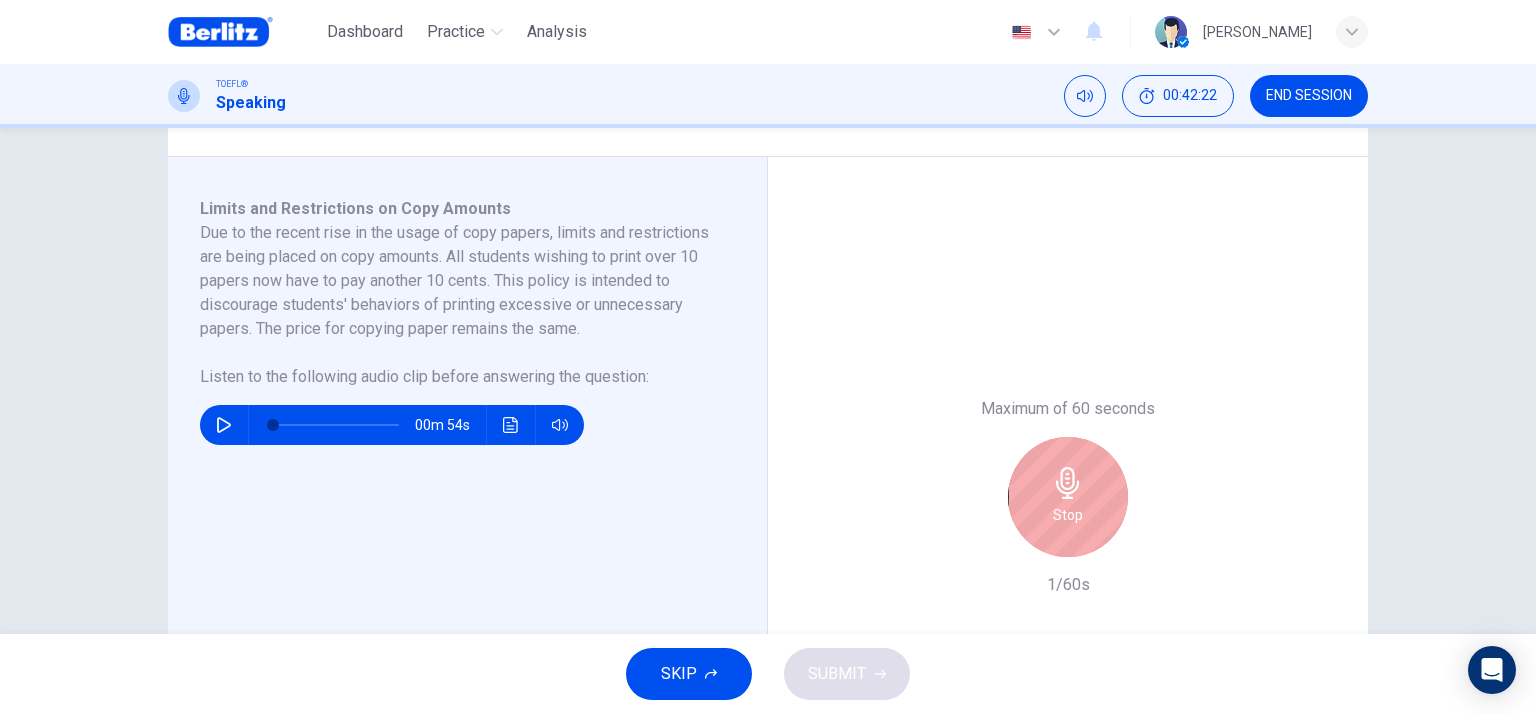 click on "Stop" at bounding box center [1068, 497] 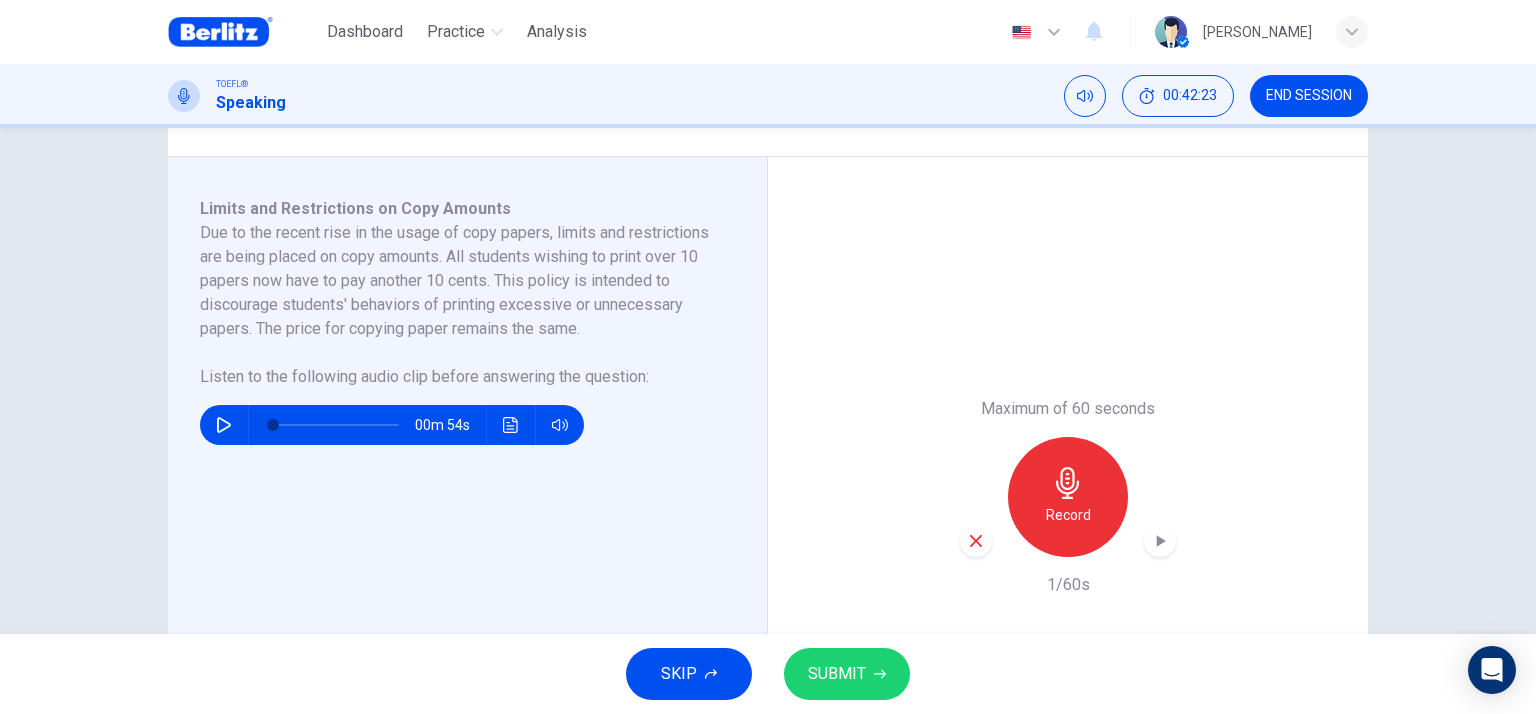 click on "Record" at bounding box center (1068, 497) 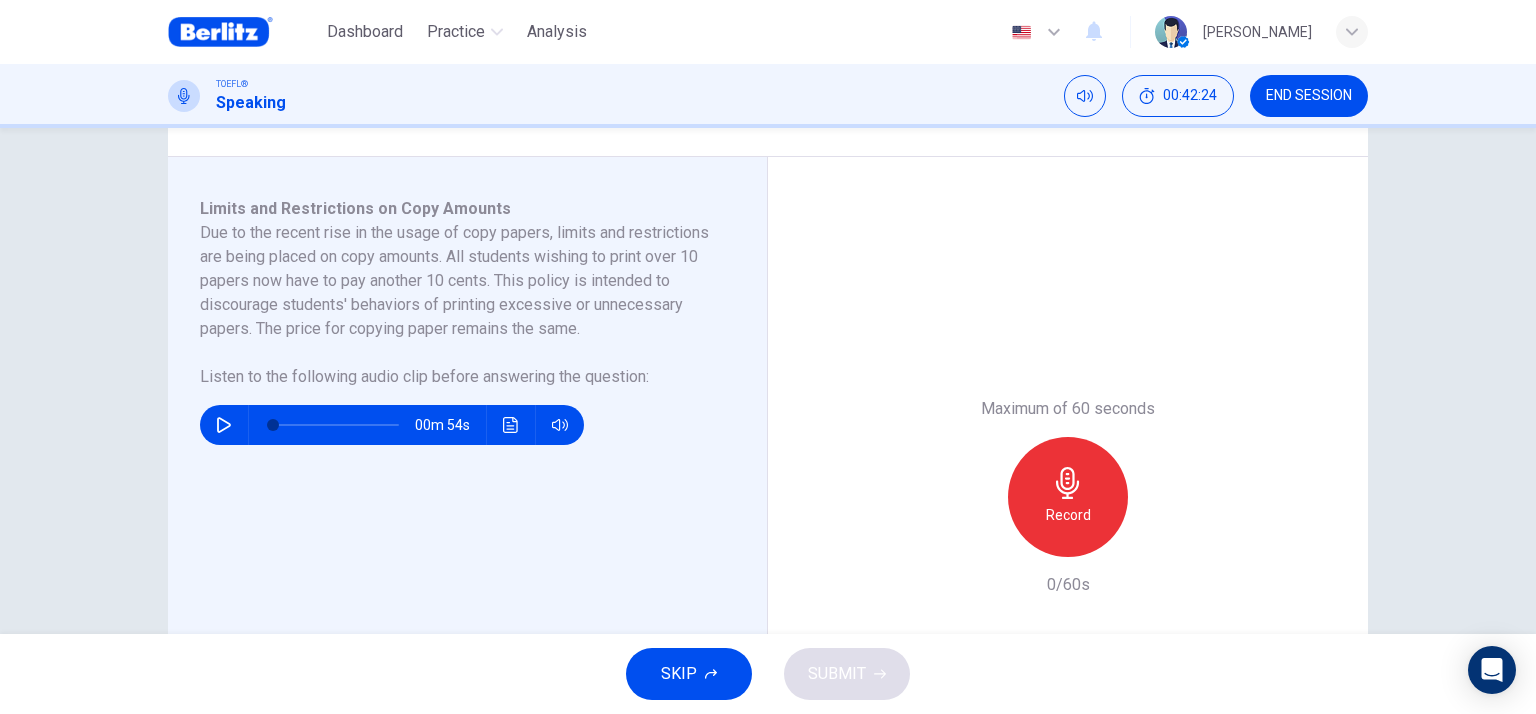 click on "Record" at bounding box center [1068, 515] 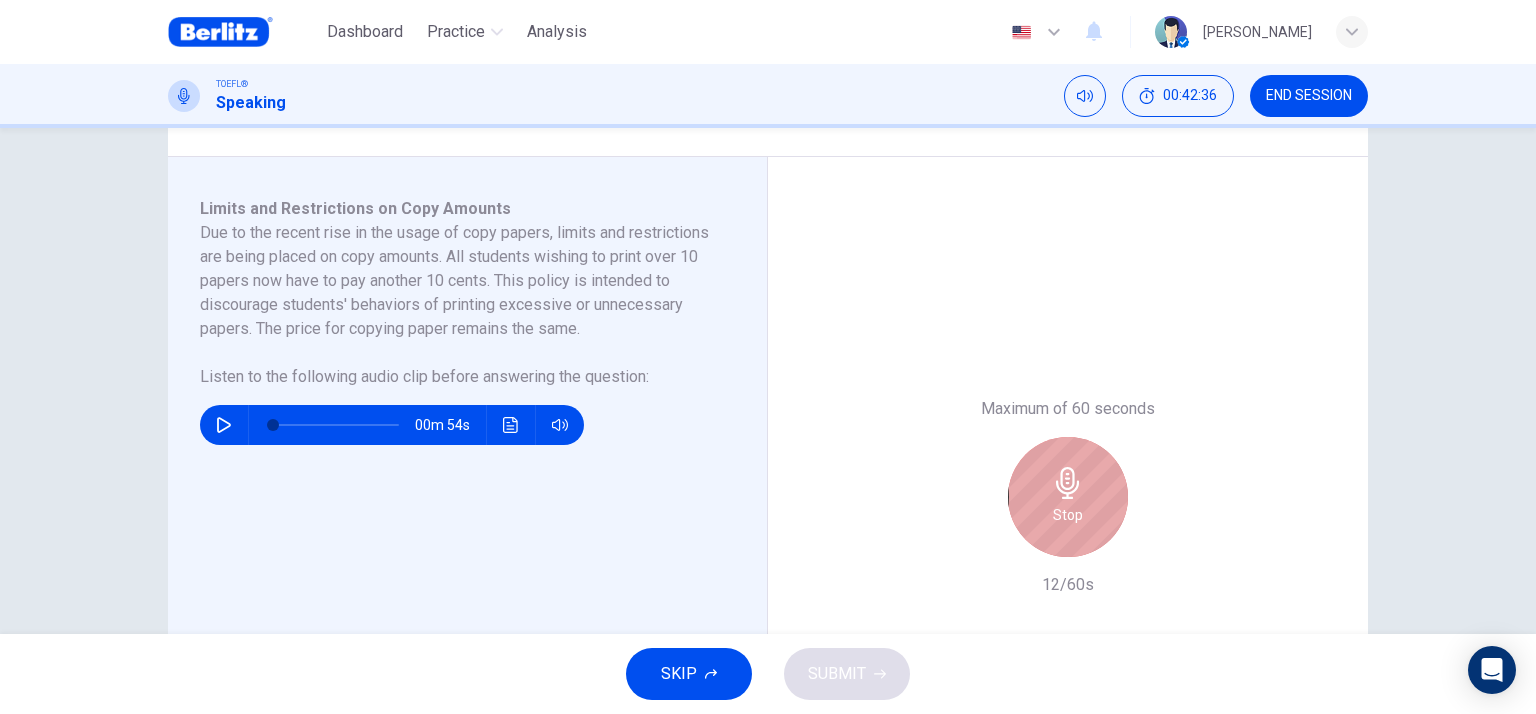 click on "Stop" at bounding box center [1068, 497] 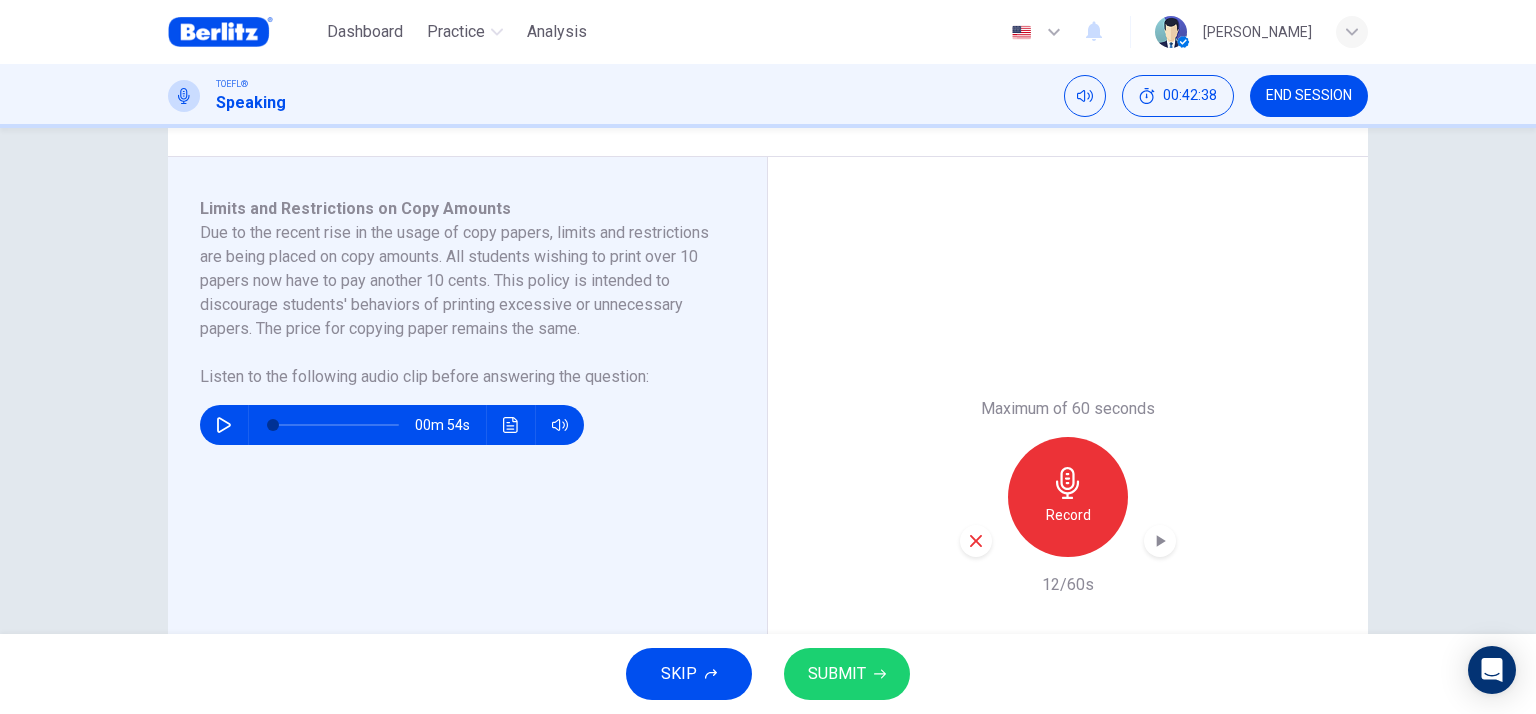 click on "Maximum of 60 seconds Record 12/60s" at bounding box center [1068, 497] 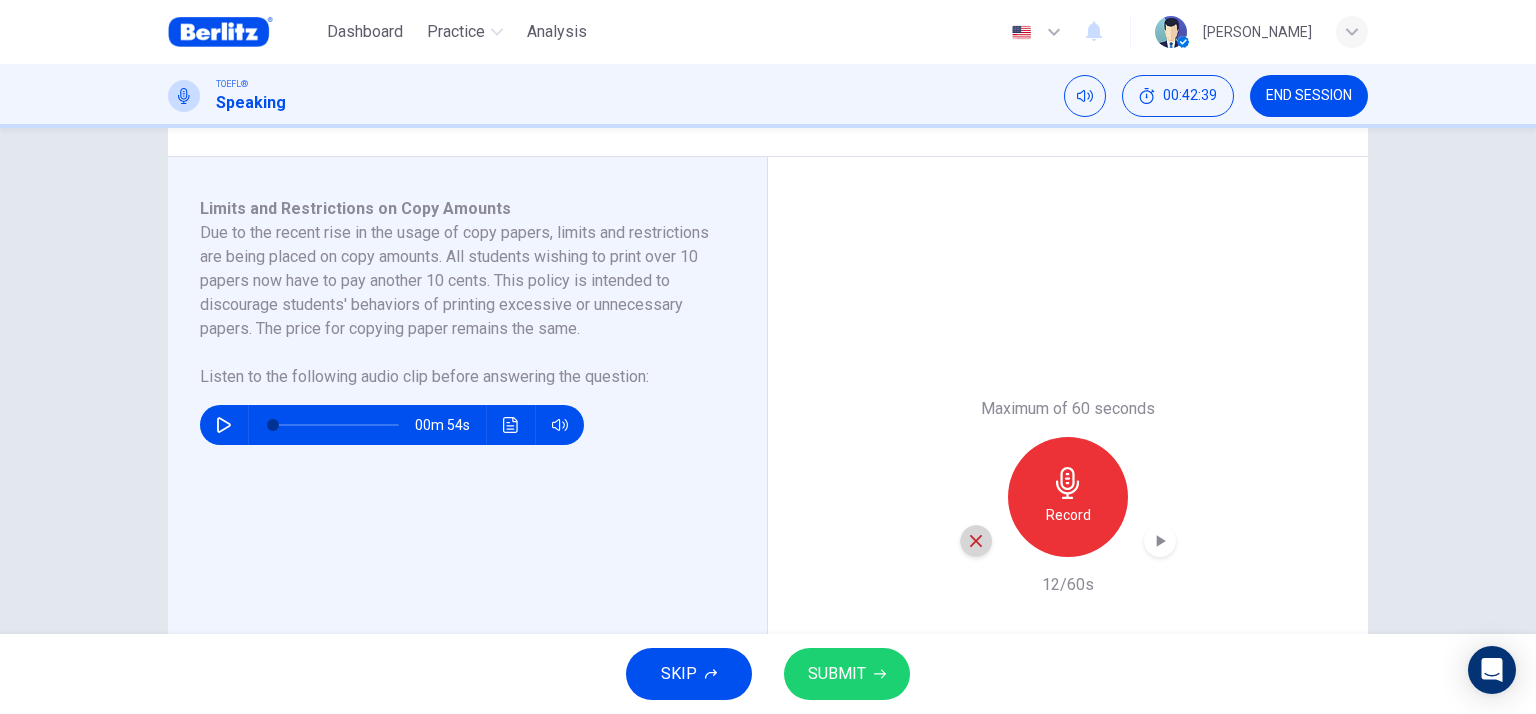 click 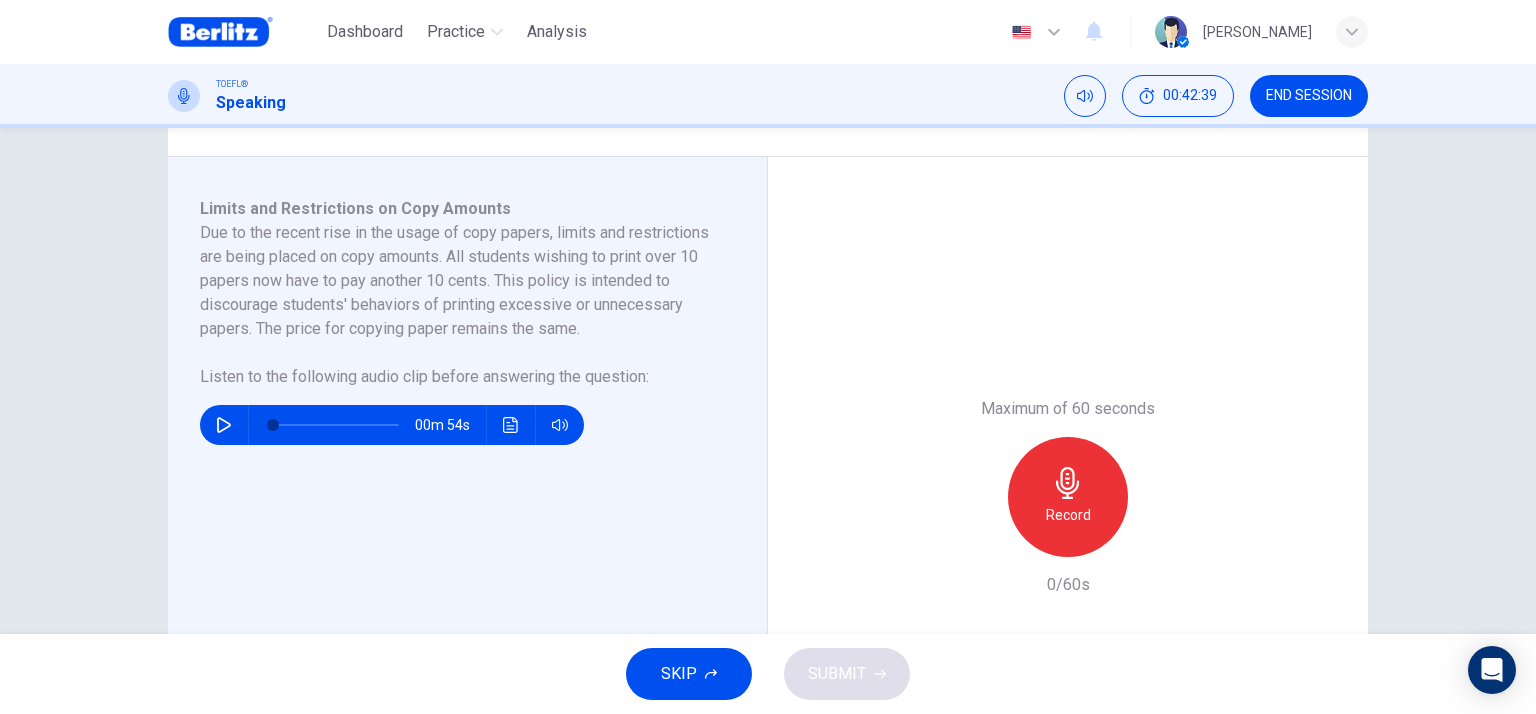click on "Record" at bounding box center [1068, 497] 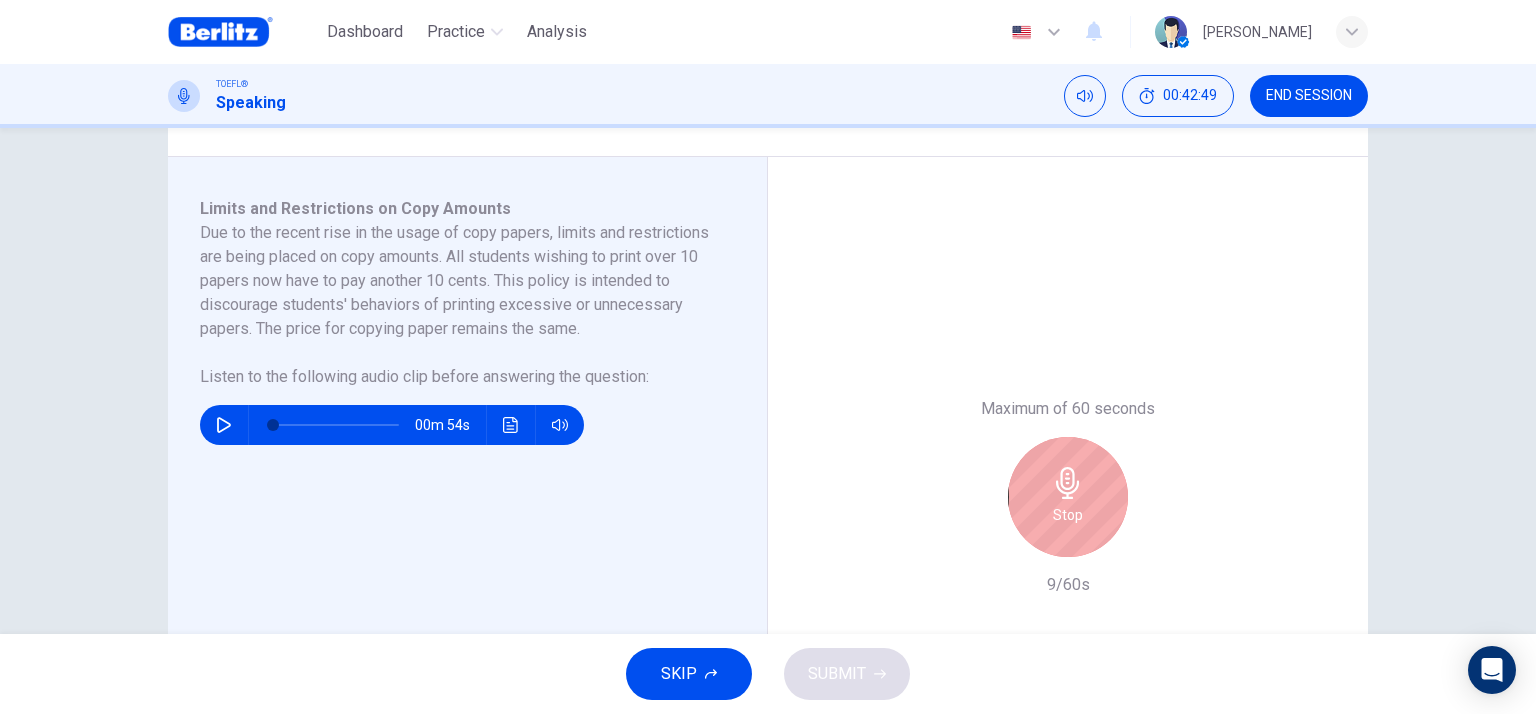 click on "Stop" at bounding box center (1068, 497) 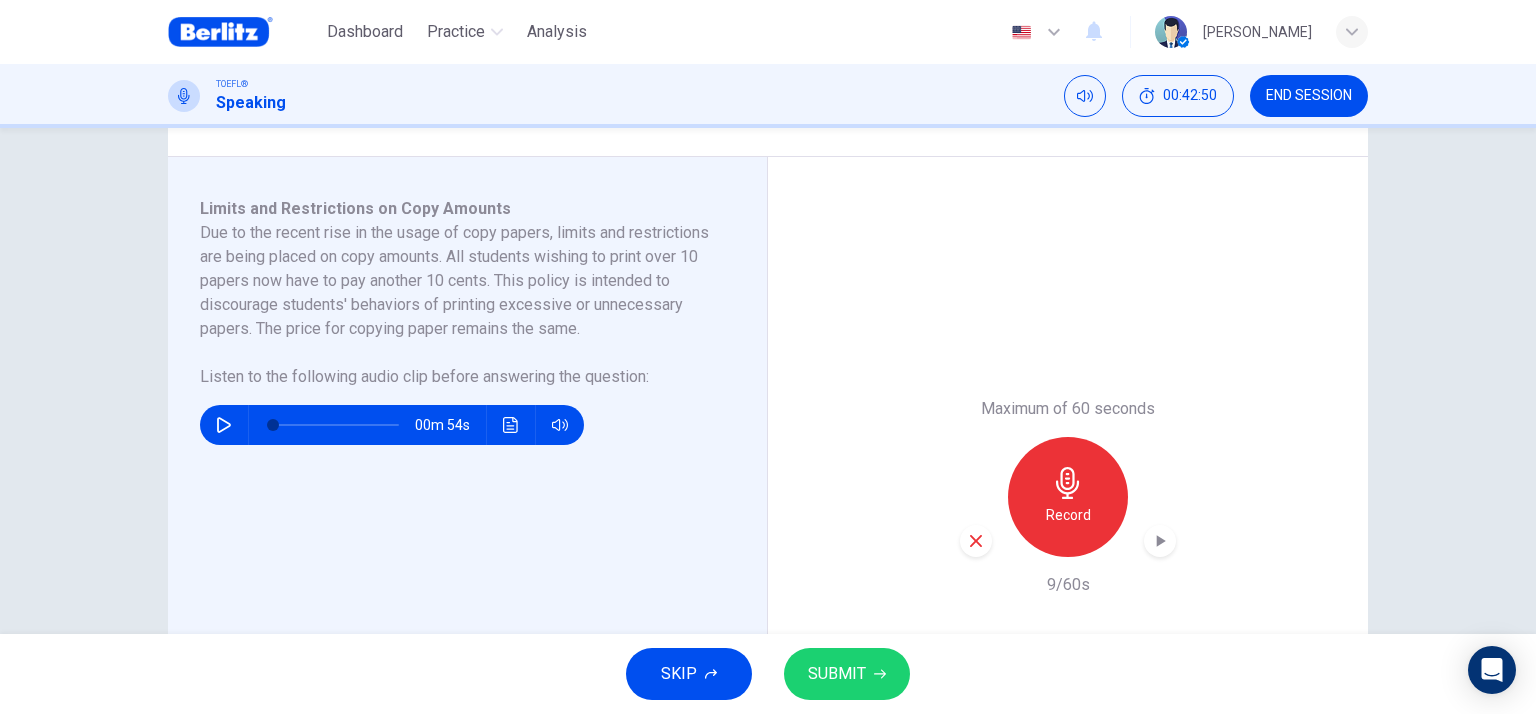 click at bounding box center (976, 541) 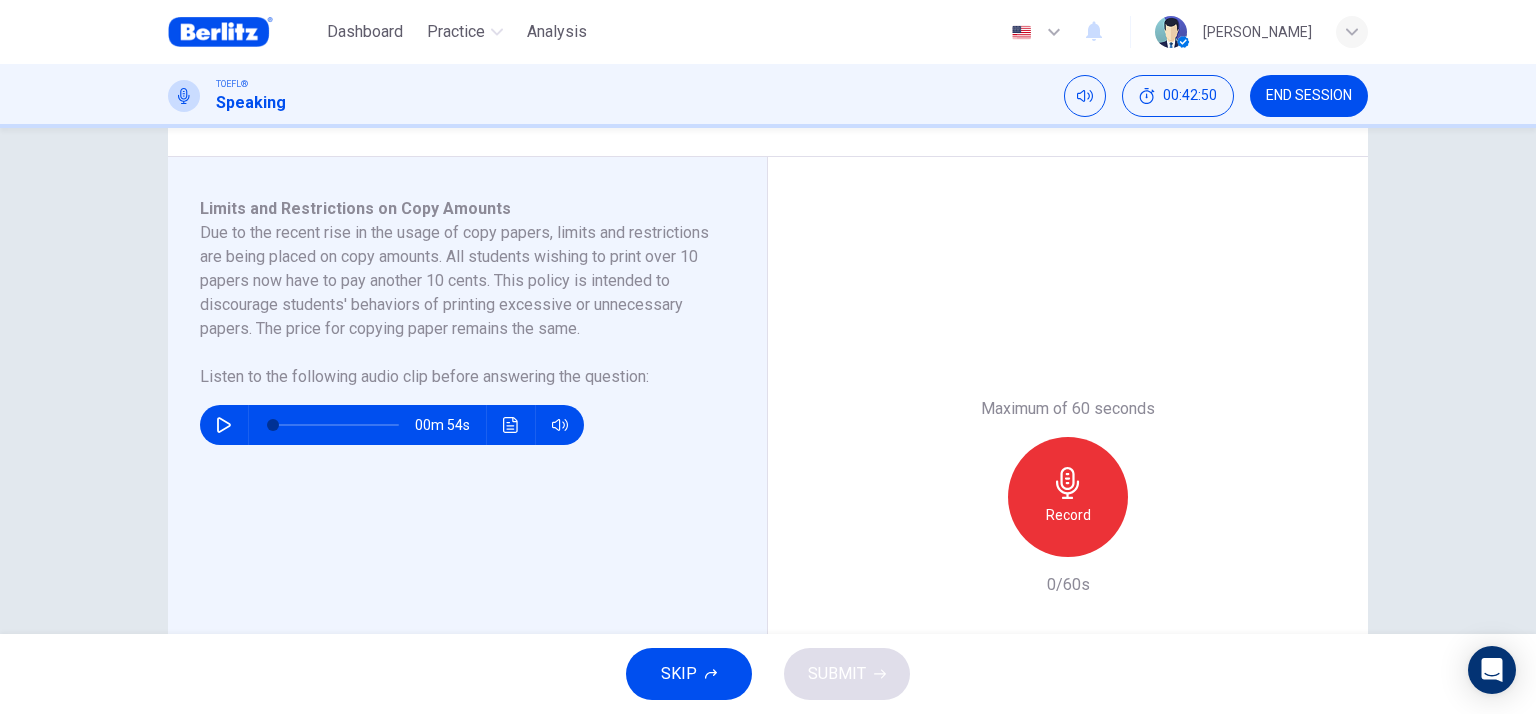 click on "Record" at bounding box center (1068, 515) 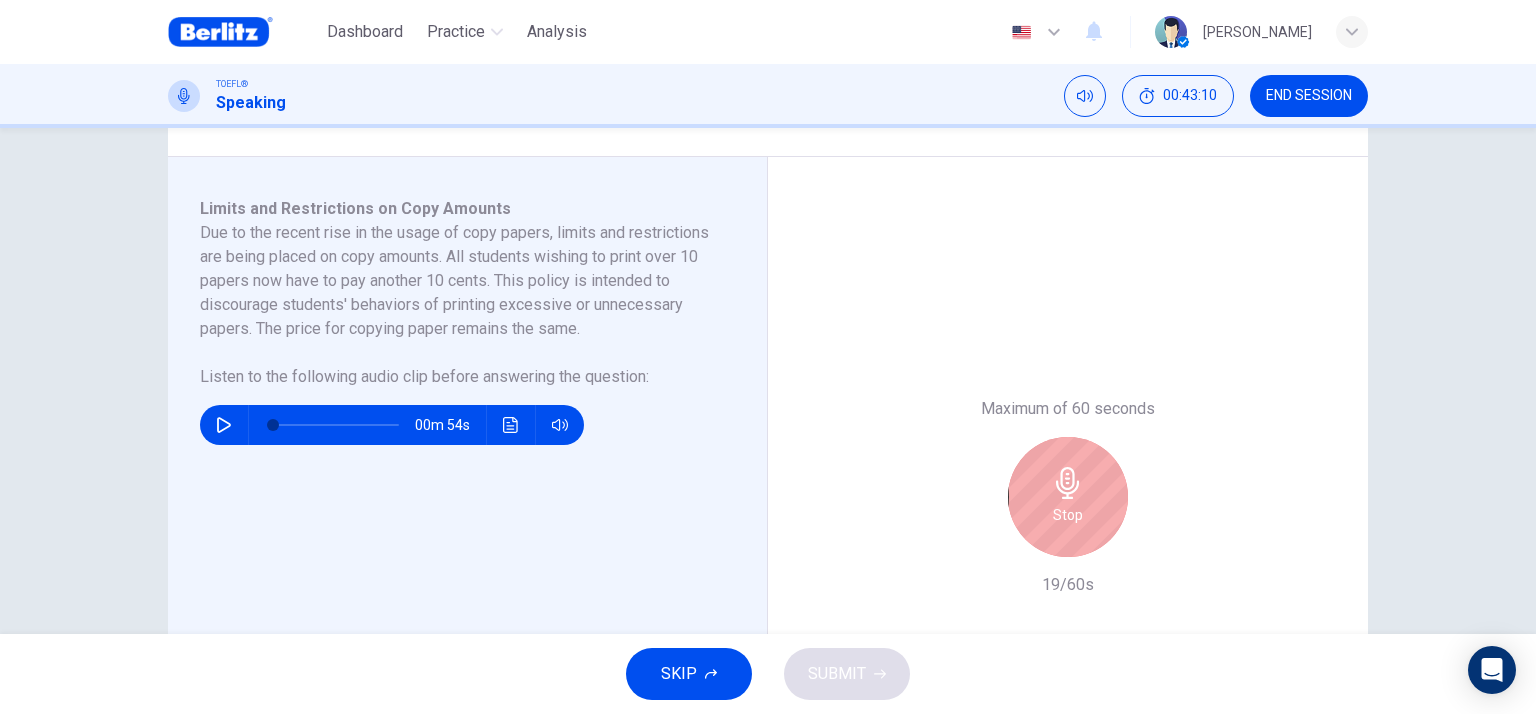 click on "Stop" at bounding box center [1068, 515] 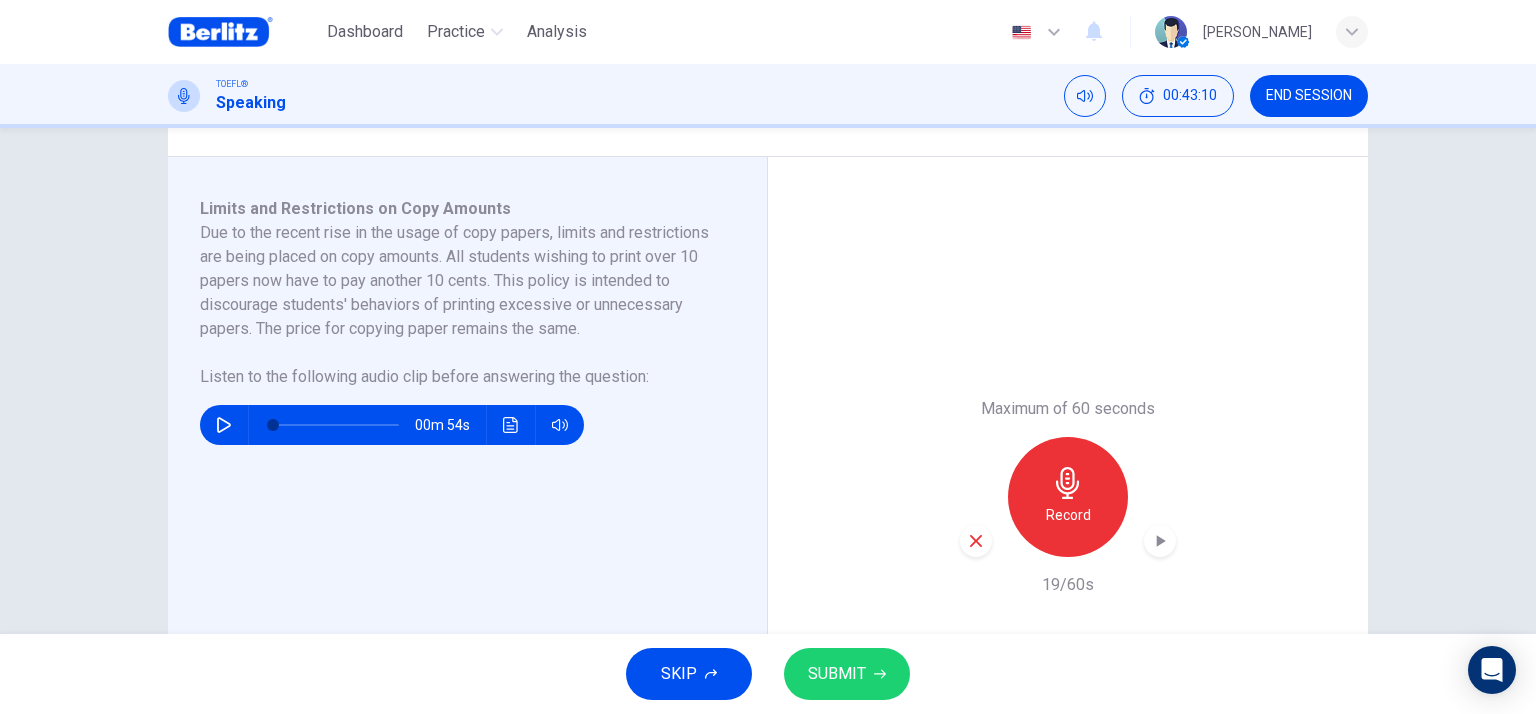 click 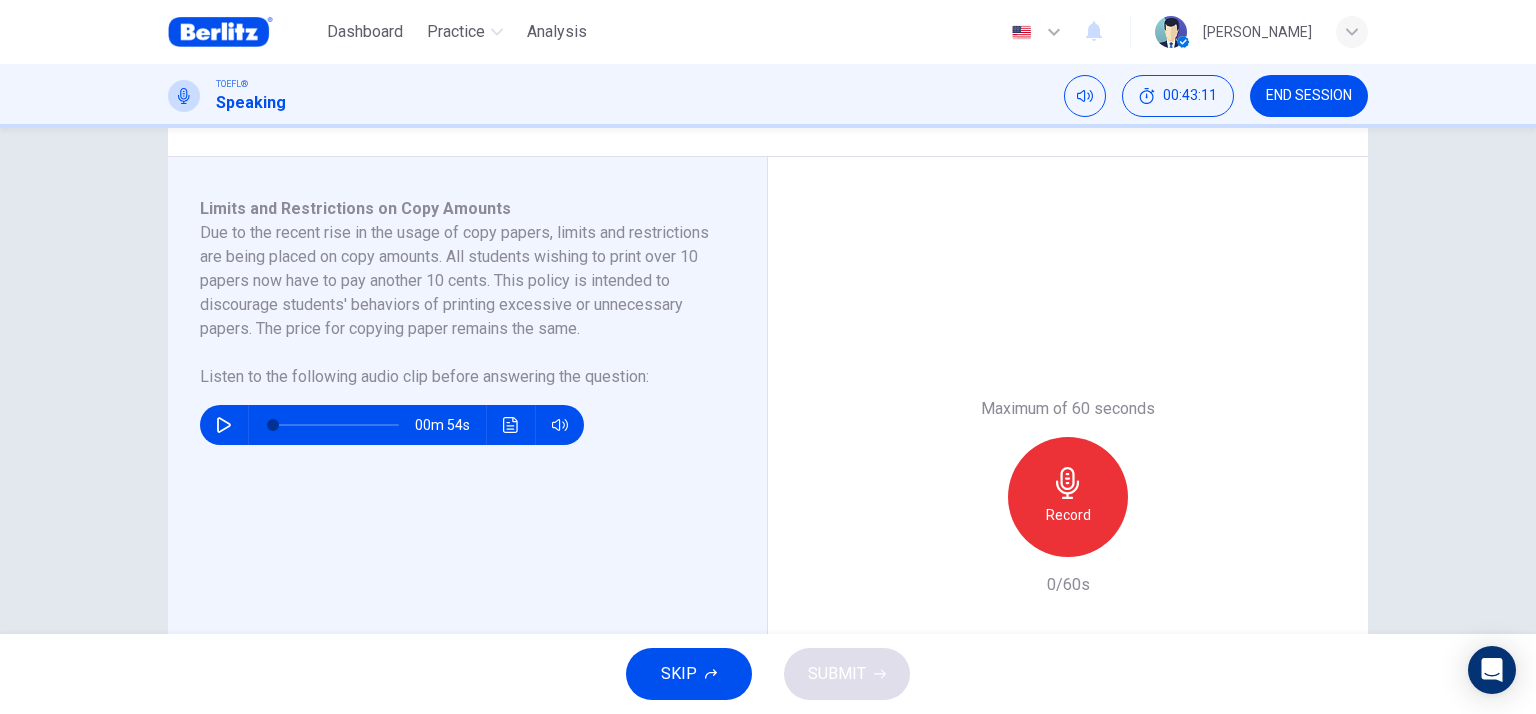 click on "Record" at bounding box center [1068, 497] 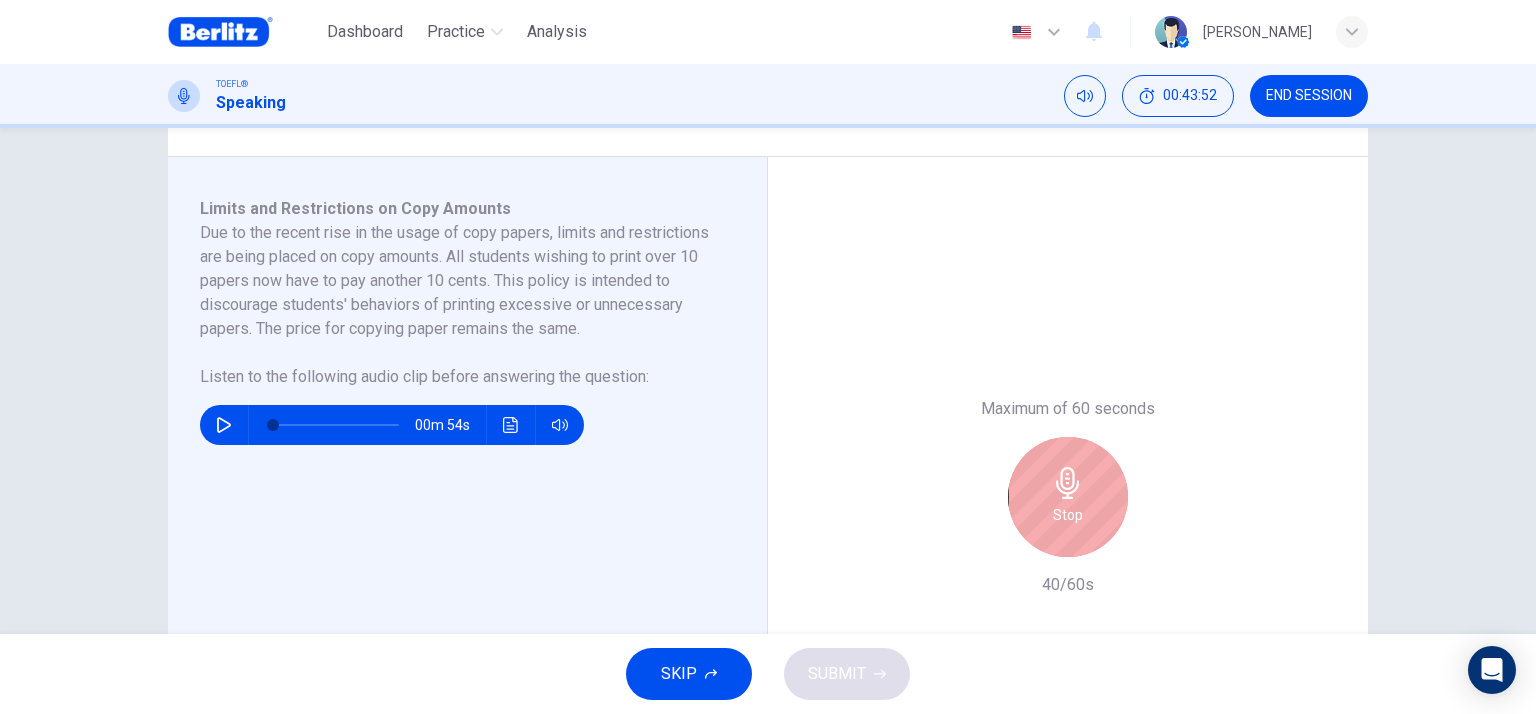 click on "Stop" at bounding box center (1068, 497) 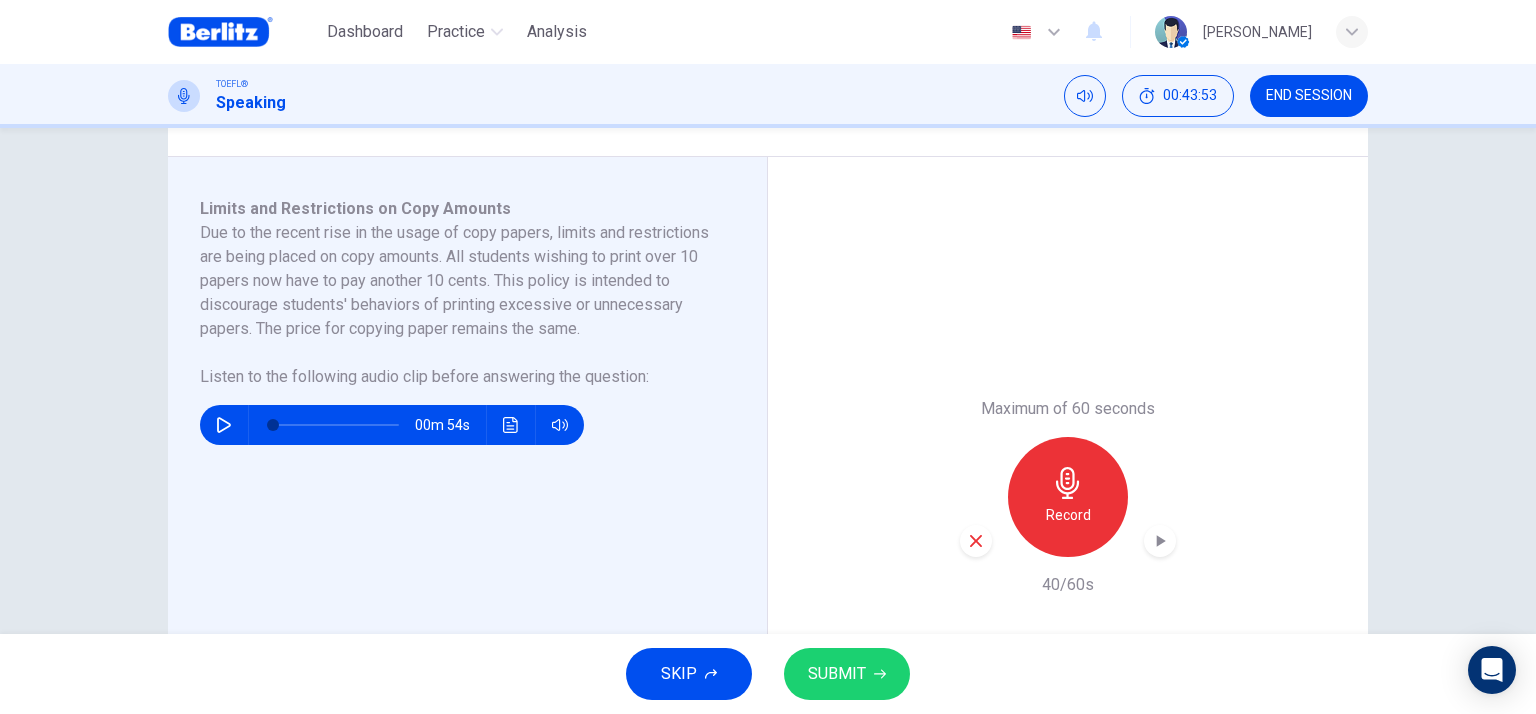 click at bounding box center [976, 541] 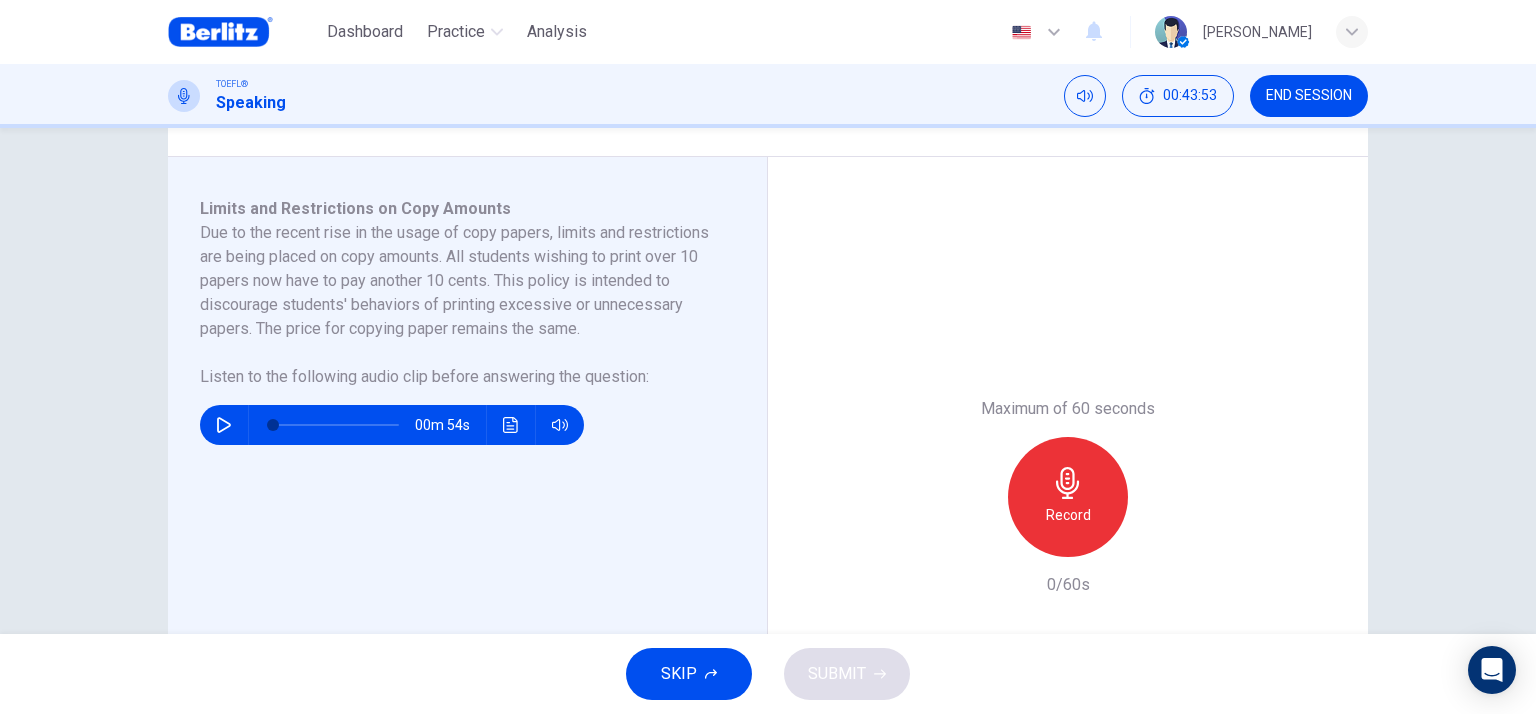 click on "Record" at bounding box center (1068, 497) 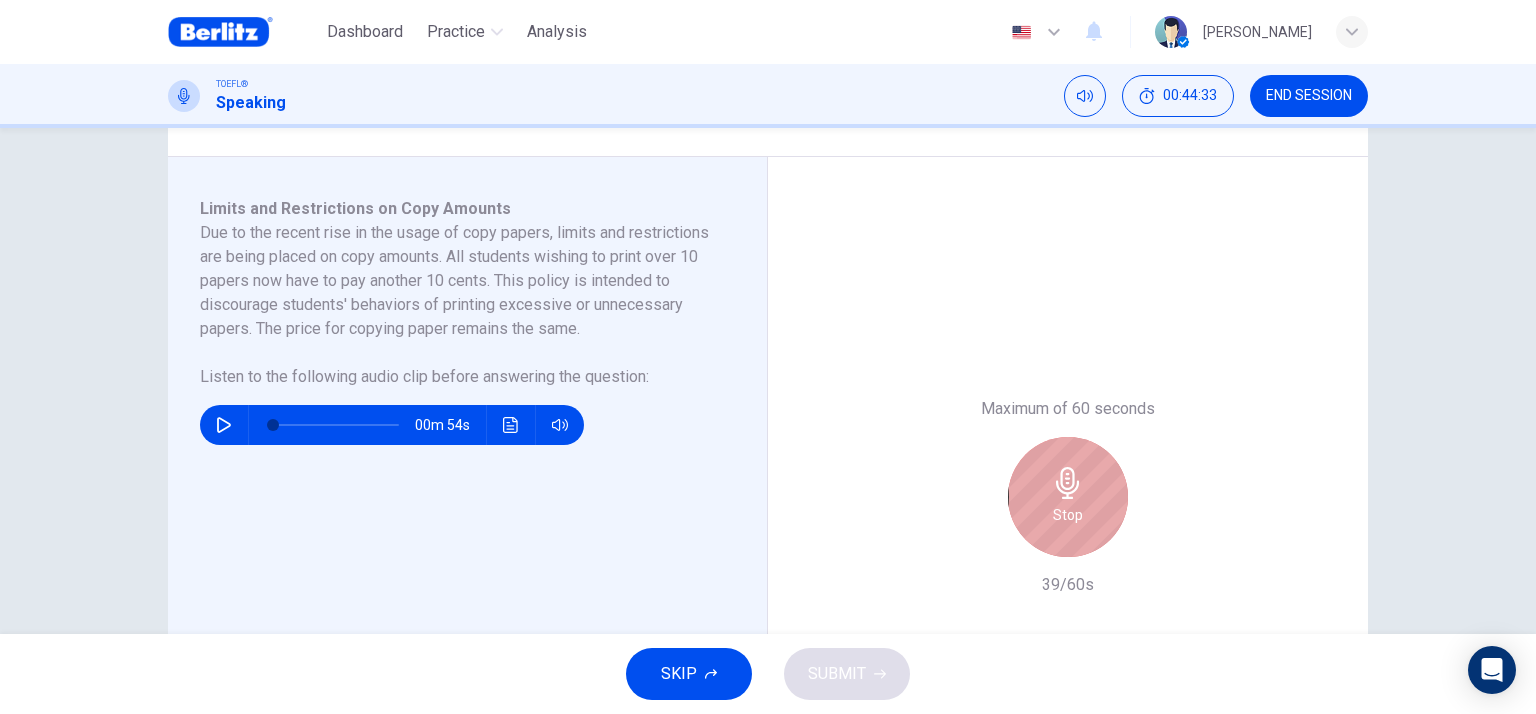 click on "Stop" at bounding box center (1068, 497) 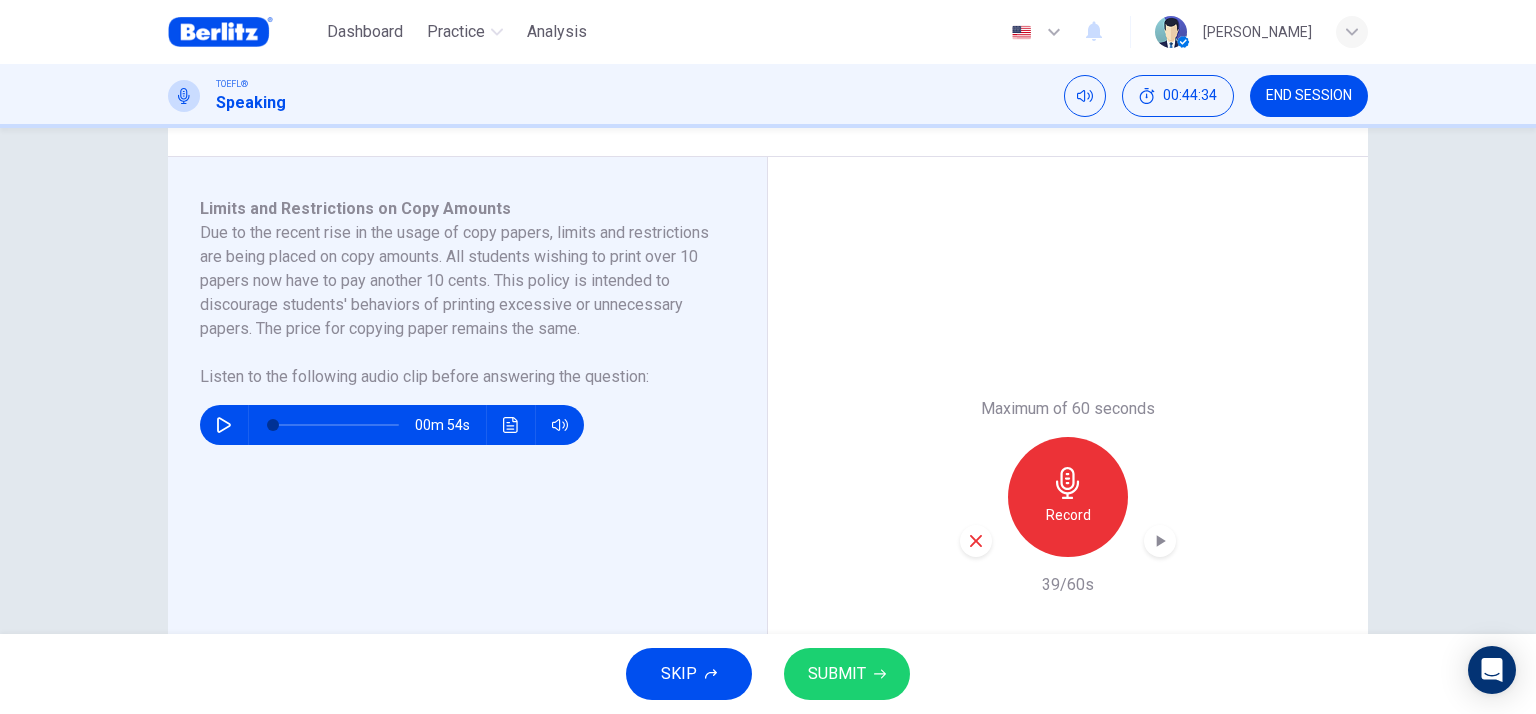 click on "SUBMIT" at bounding box center (837, 674) 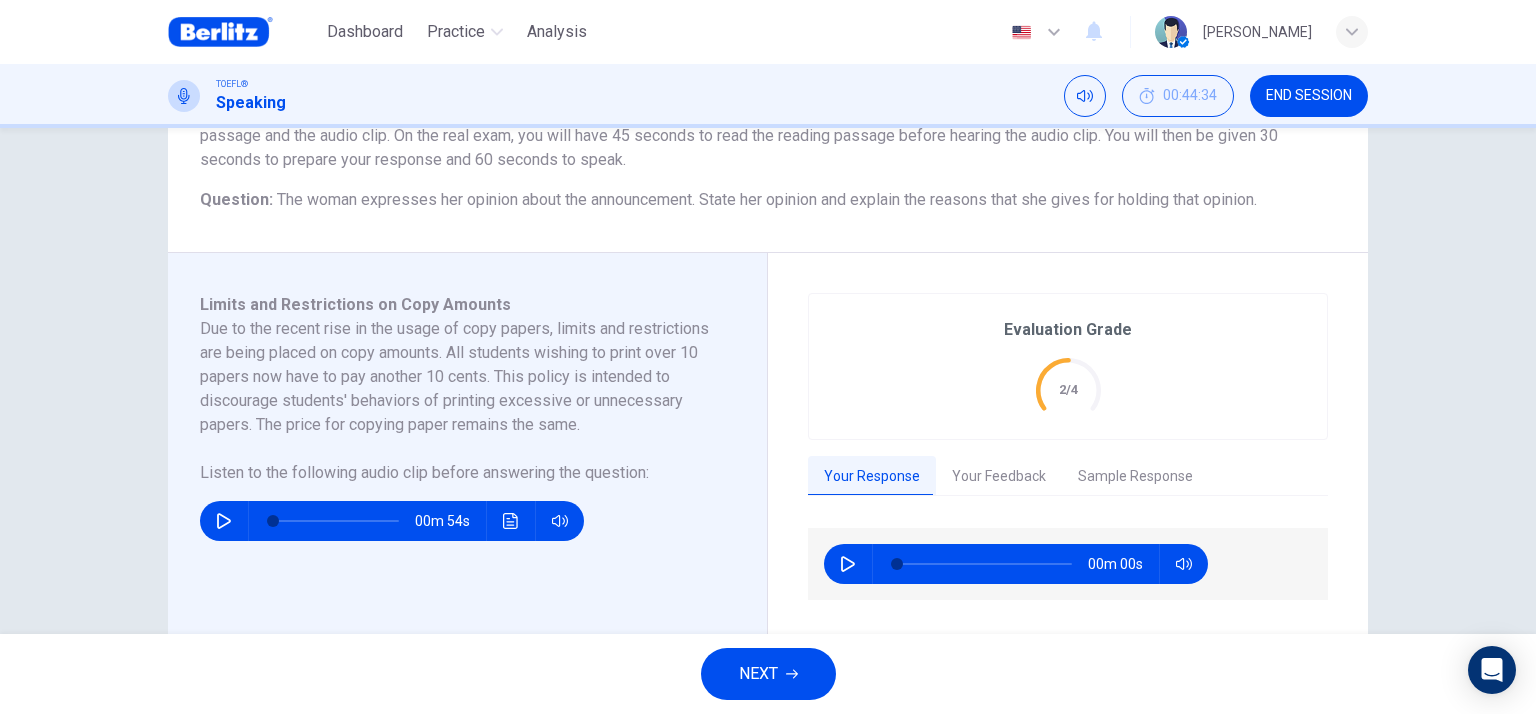 scroll, scrollTop: 300, scrollLeft: 0, axis: vertical 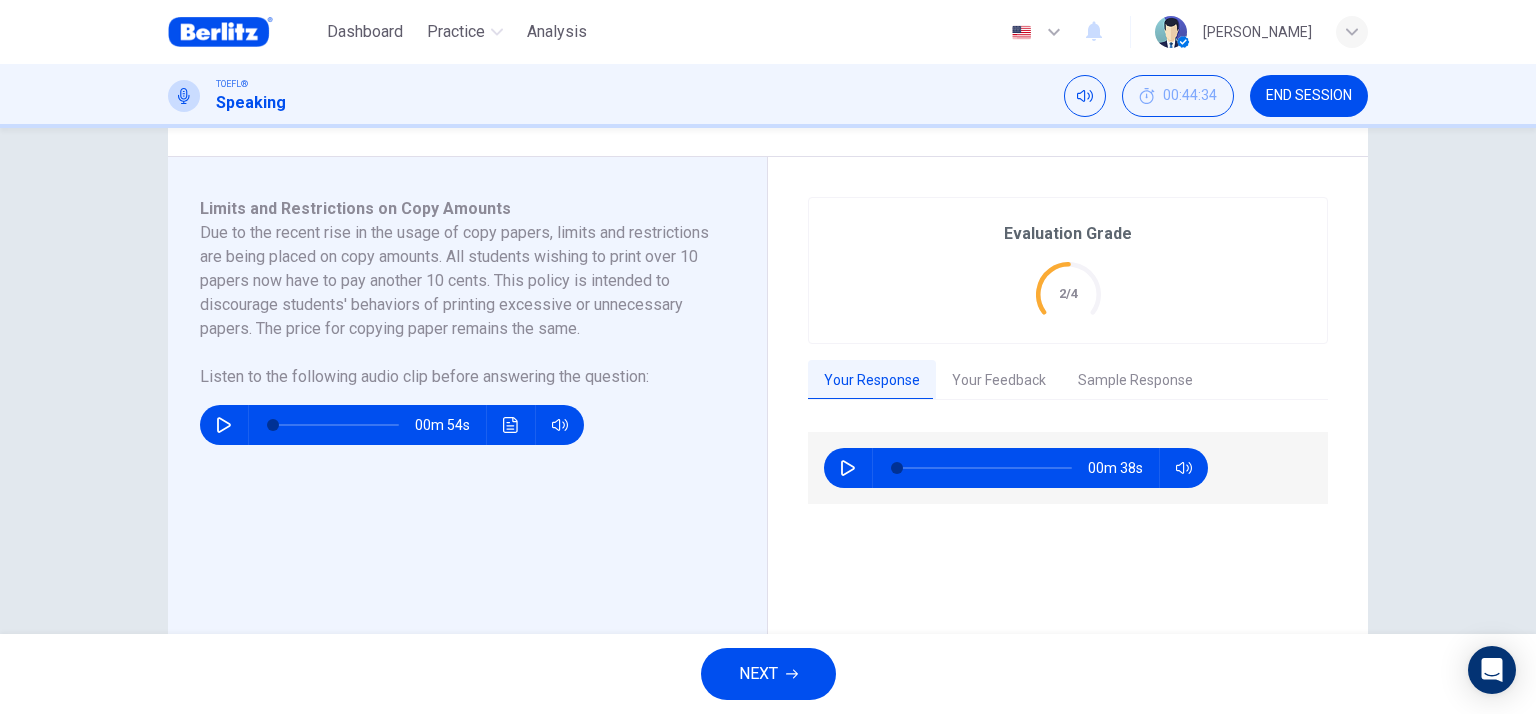 drag, startPoint x: 1347, startPoint y: 102, endPoint x: 860, endPoint y: 102, distance: 487 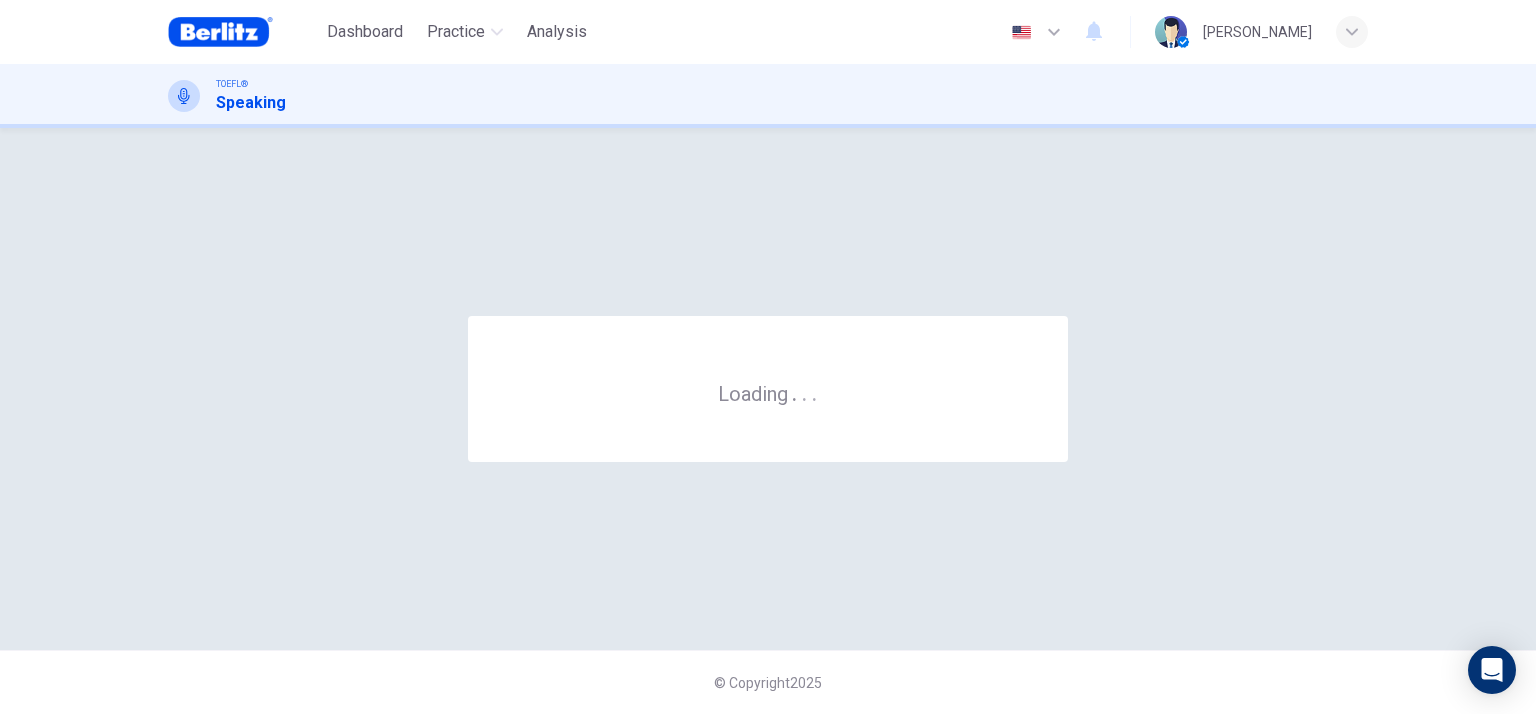 scroll, scrollTop: 0, scrollLeft: 0, axis: both 